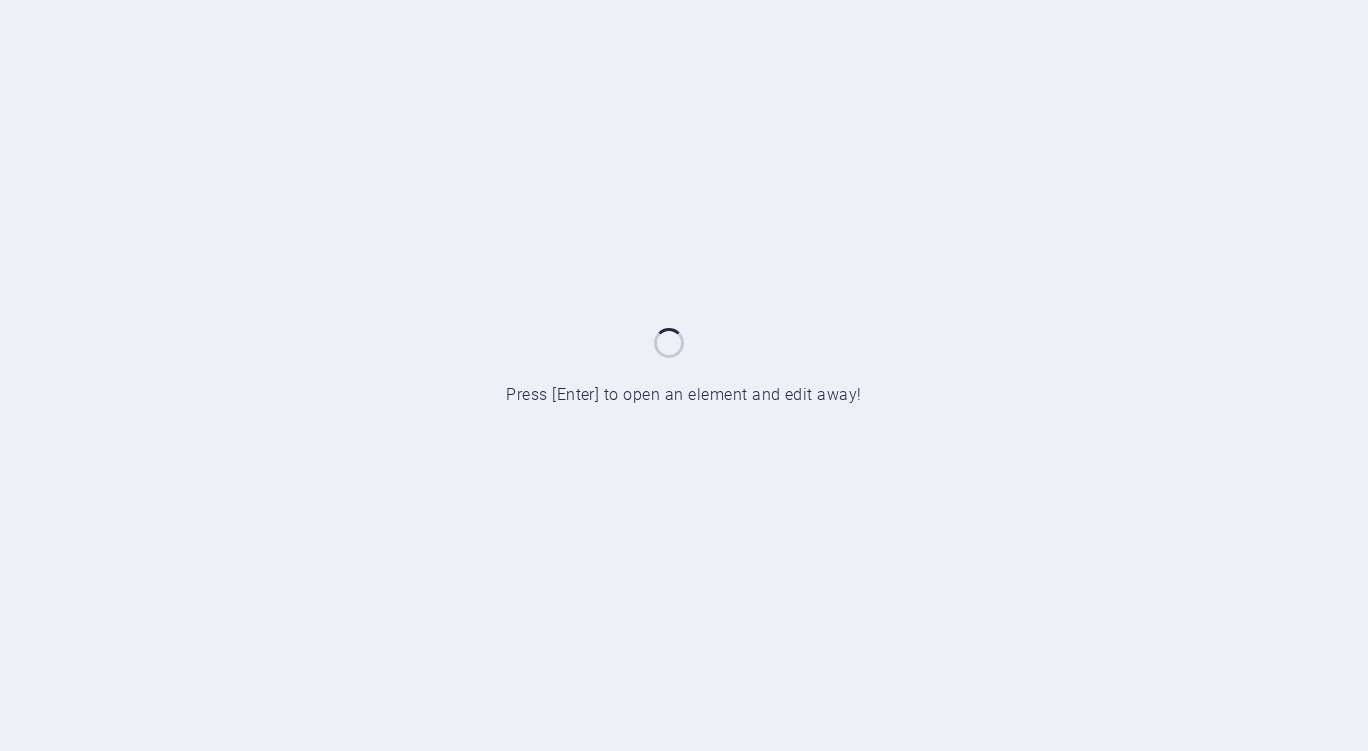 scroll, scrollTop: 0, scrollLeft: 0, axis: both 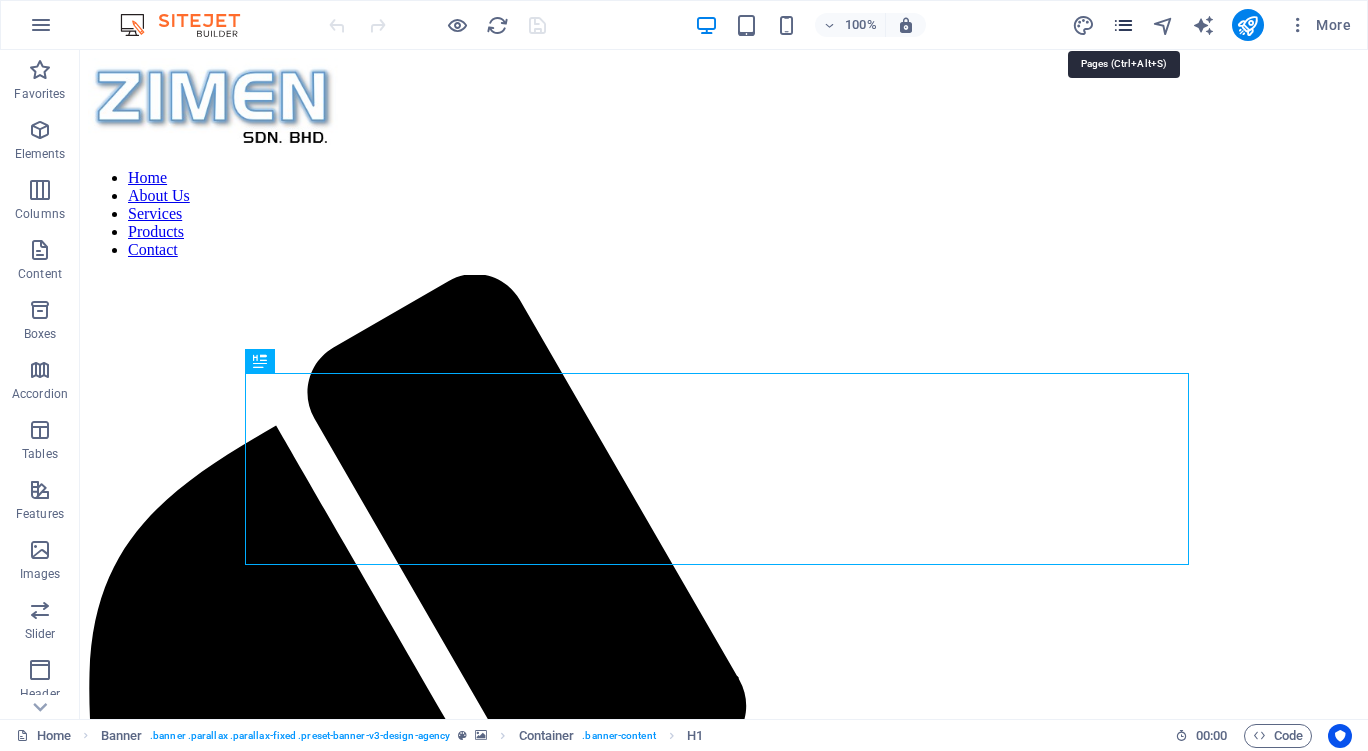 click at bounding box center (1123, 25) 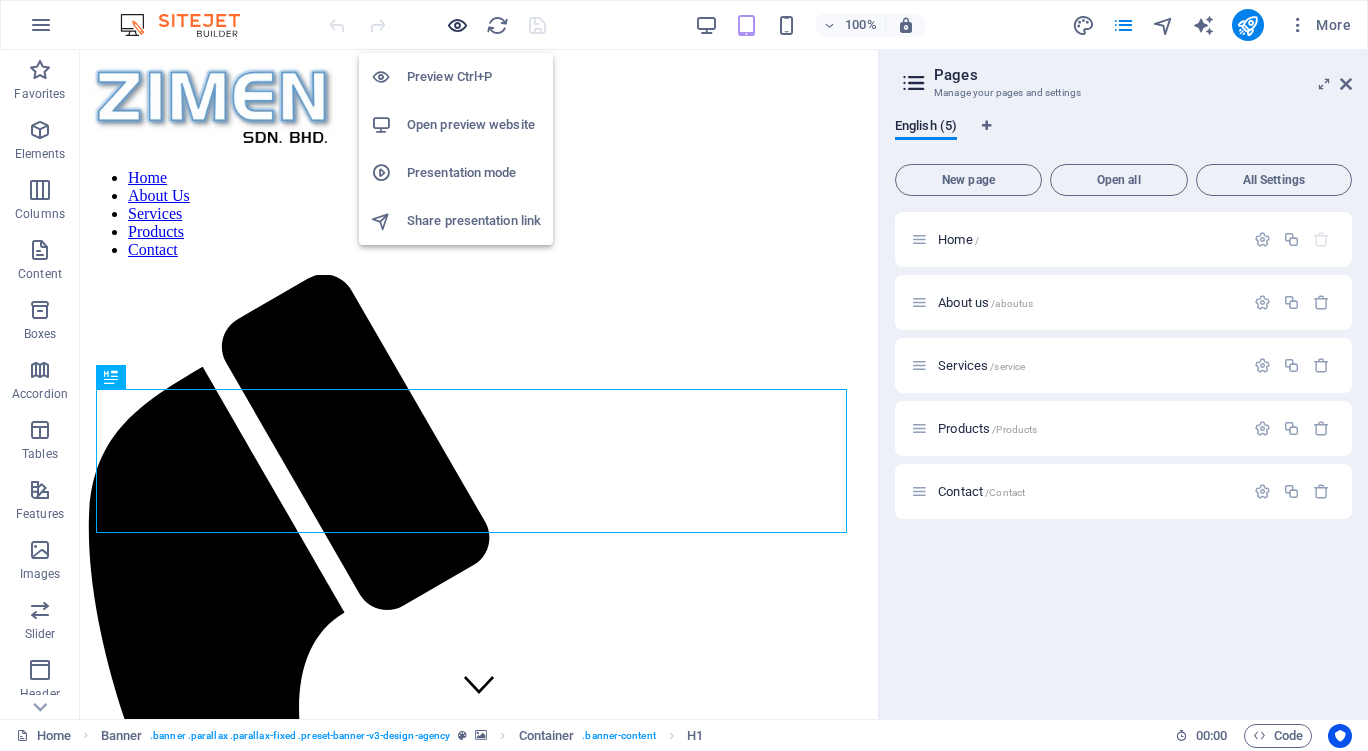 click at bounding box center [457, 25] 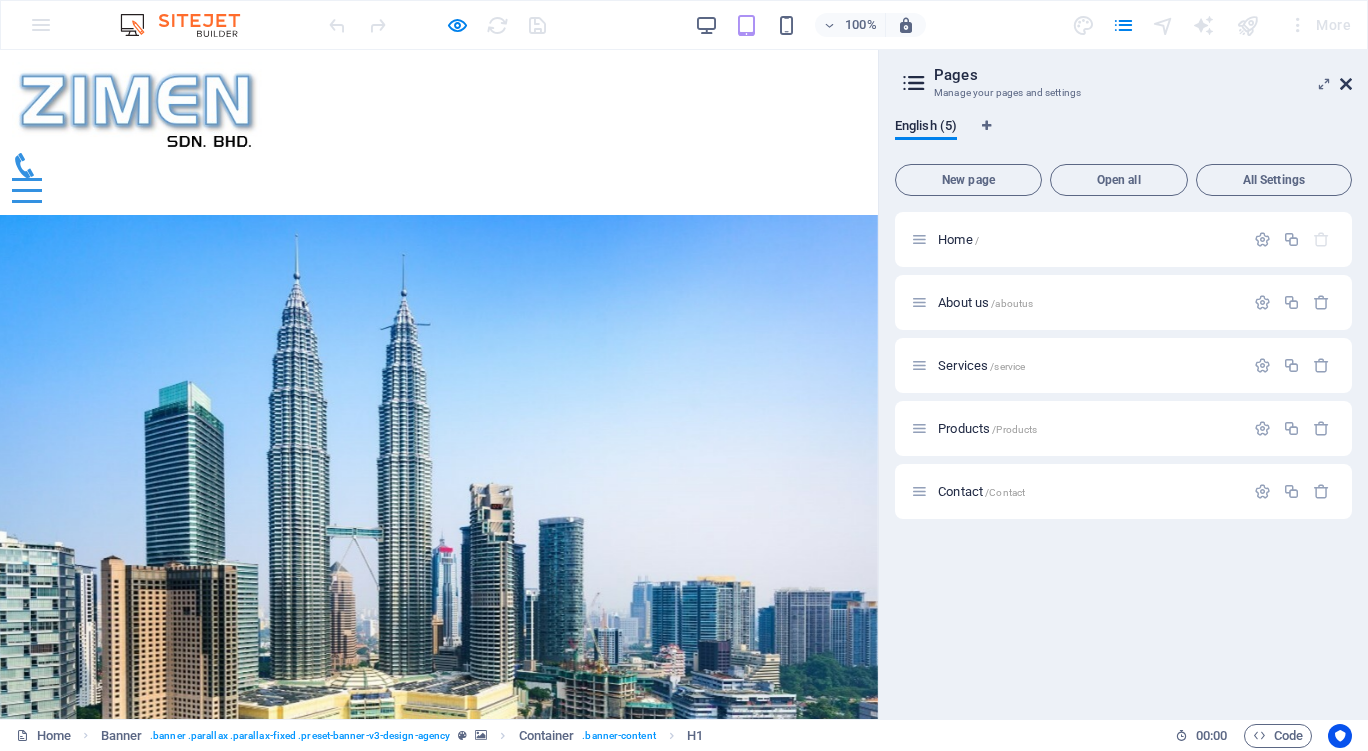 click at bounding box center (1346, 84) 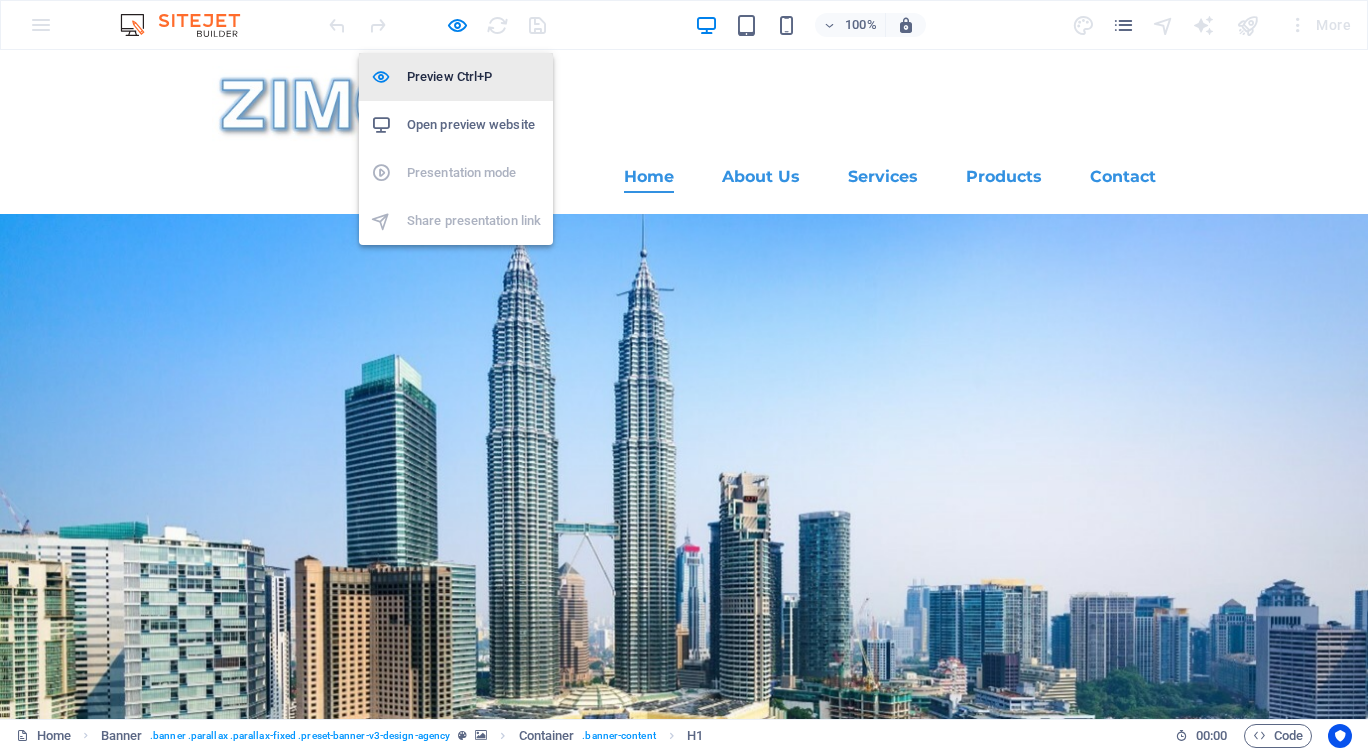 click on "Preview Ctrl+P" at bounding box center (474, 77) 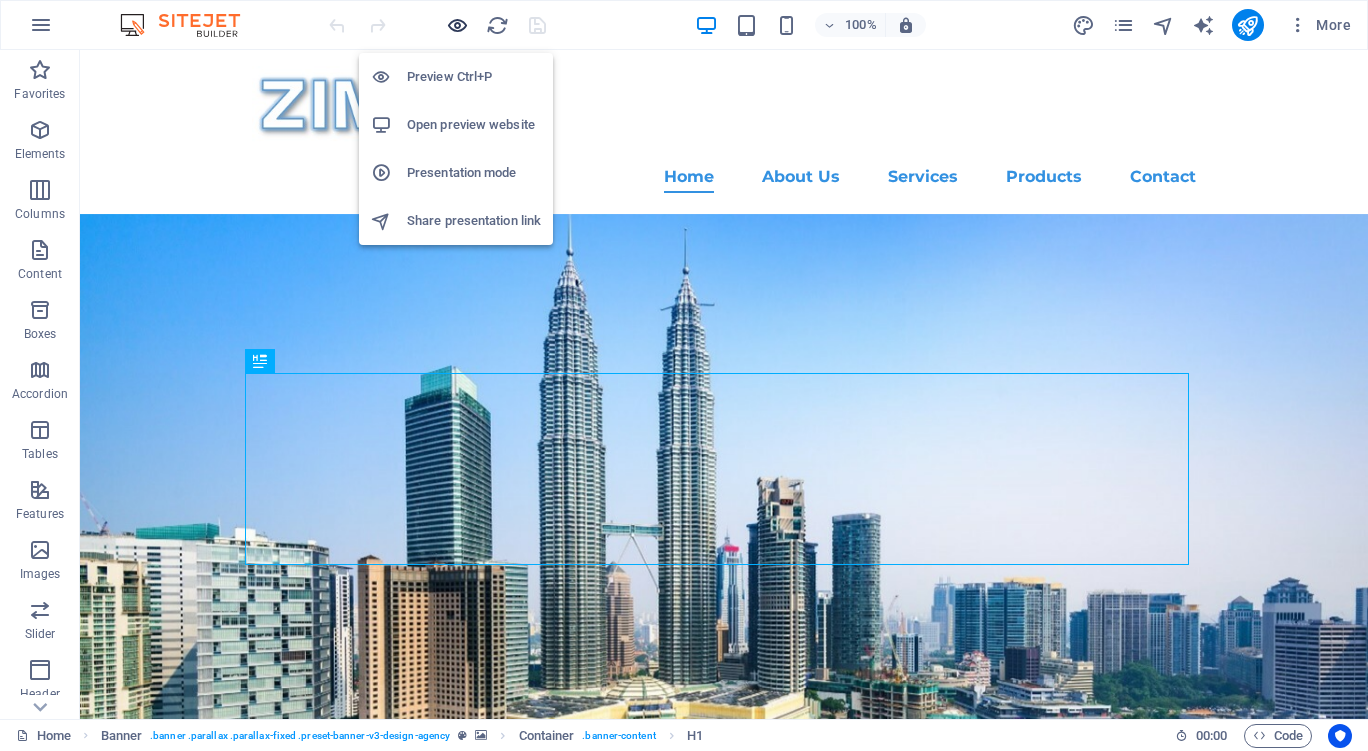 click at bounding box center (457, 25) 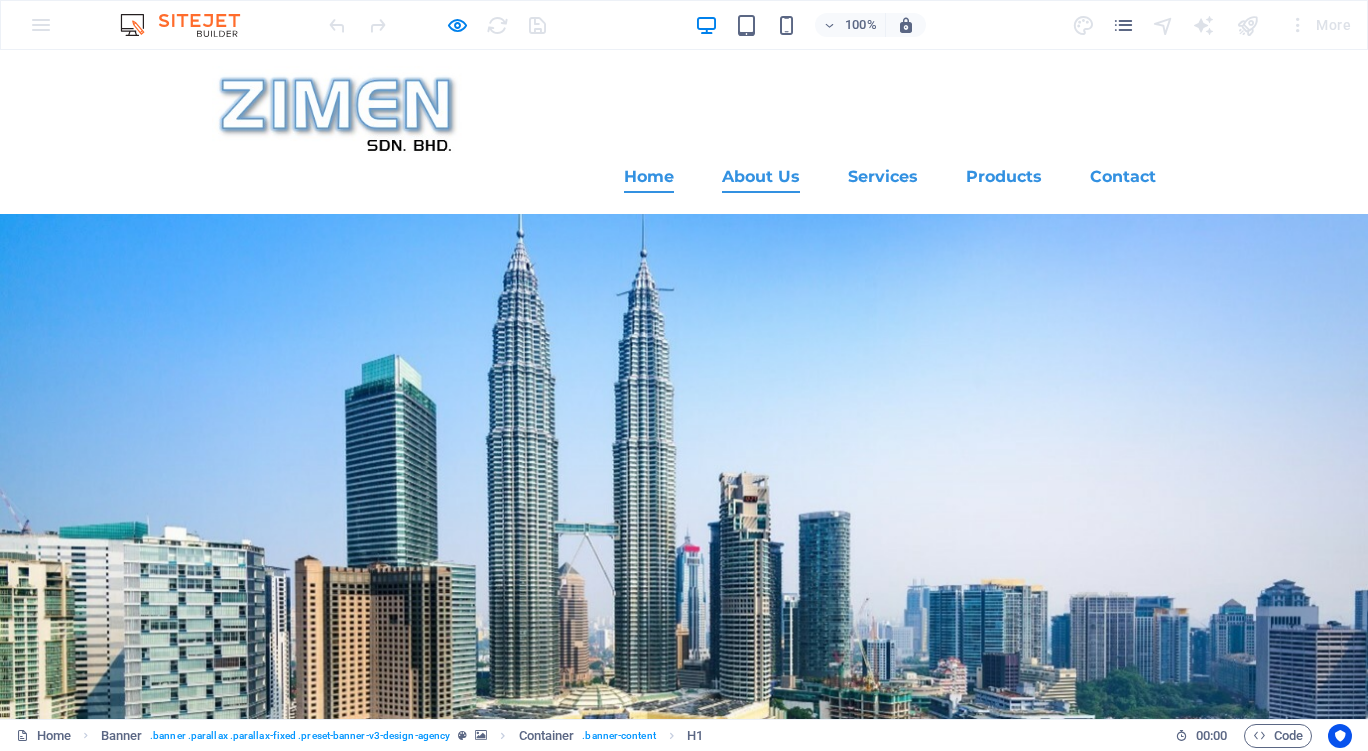 click on "About Us" at bounding box center (761, 177) 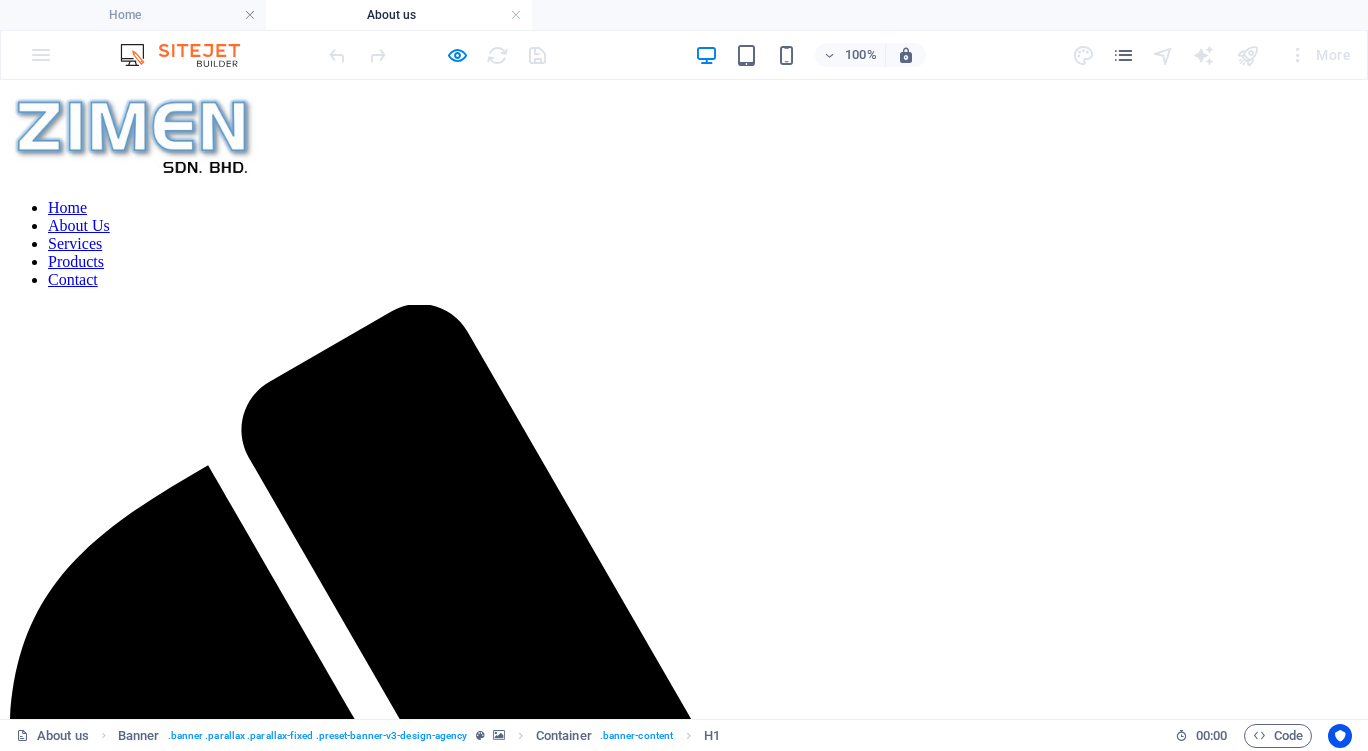 scroll, scrollTop: 0, scrollLeft: 0, axis: both 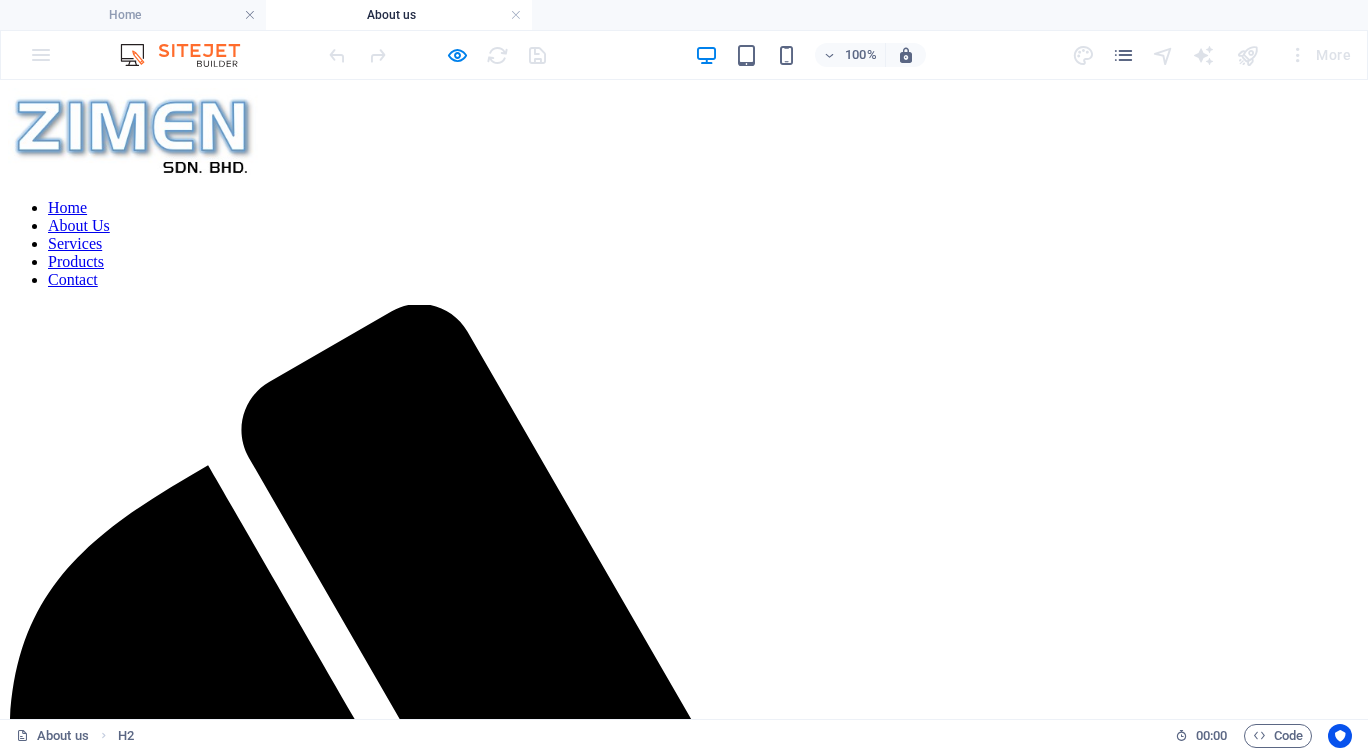 click on "Home About Us Services Products Contact" at bounding box center [684, 244] 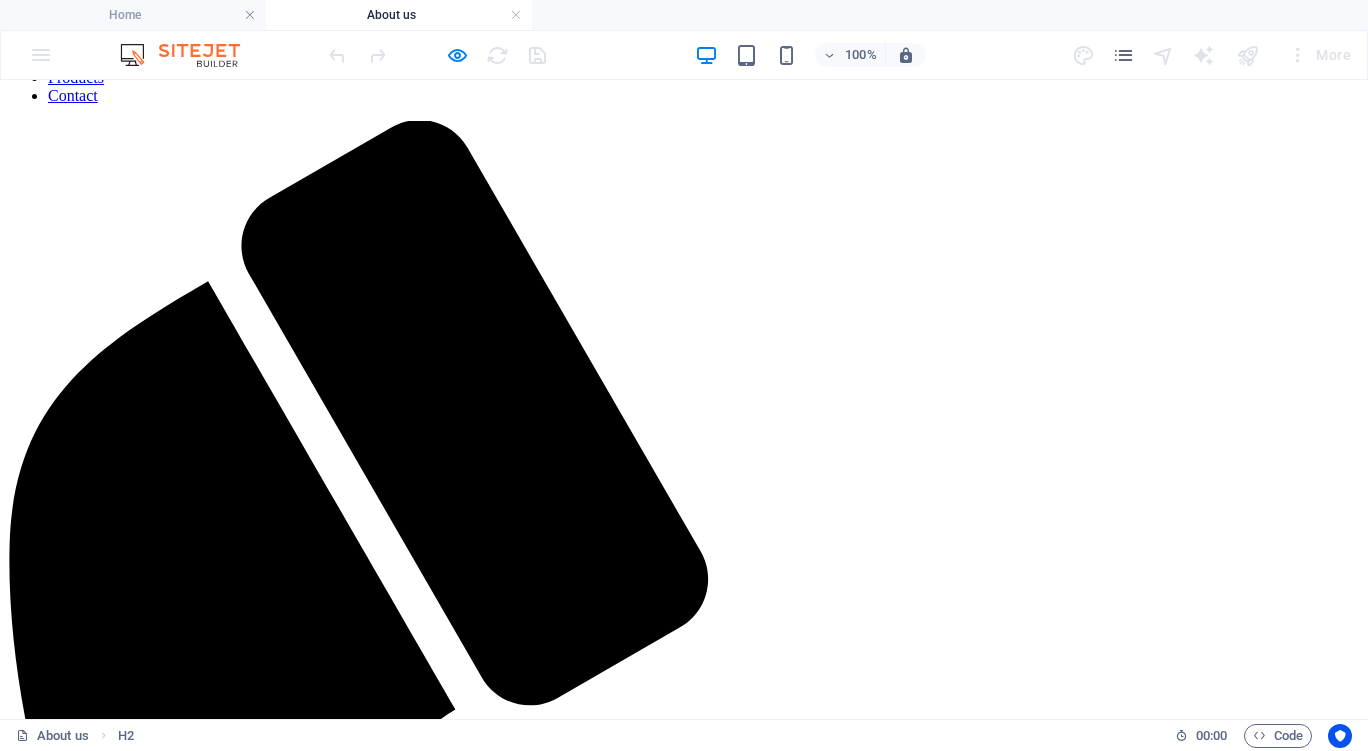 scroll, scrollTop: 0, scrollLeft: 0, axis: both 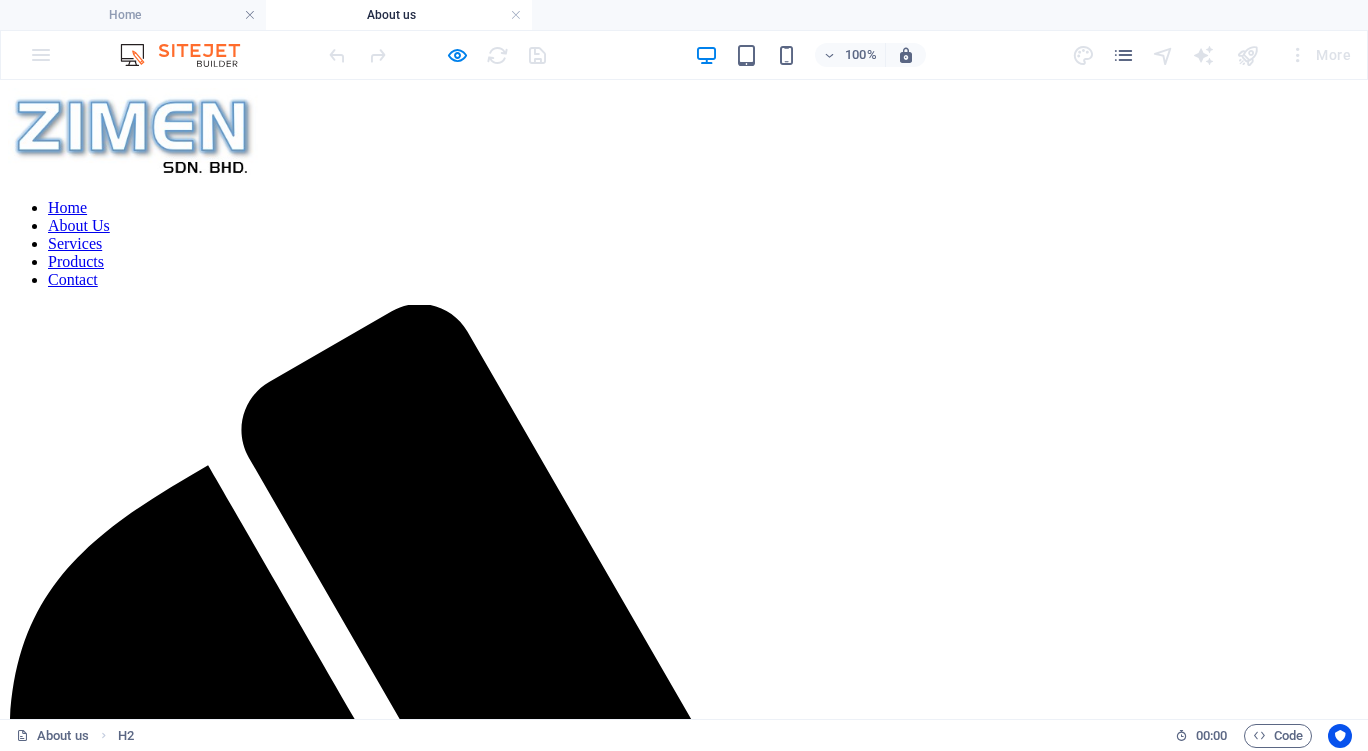 click on "Home About Us Services Products Contact" at bounding box center (684, 244) 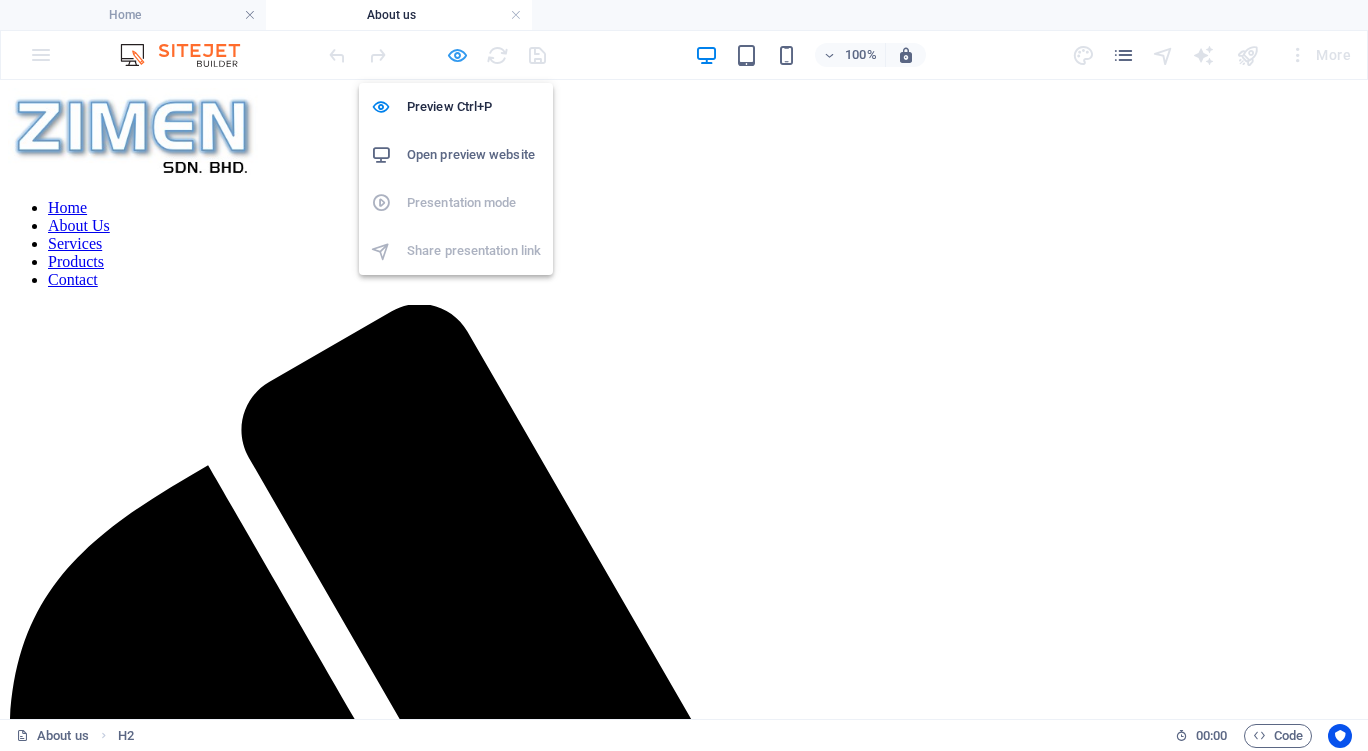 click at bounding box center (457, 55) 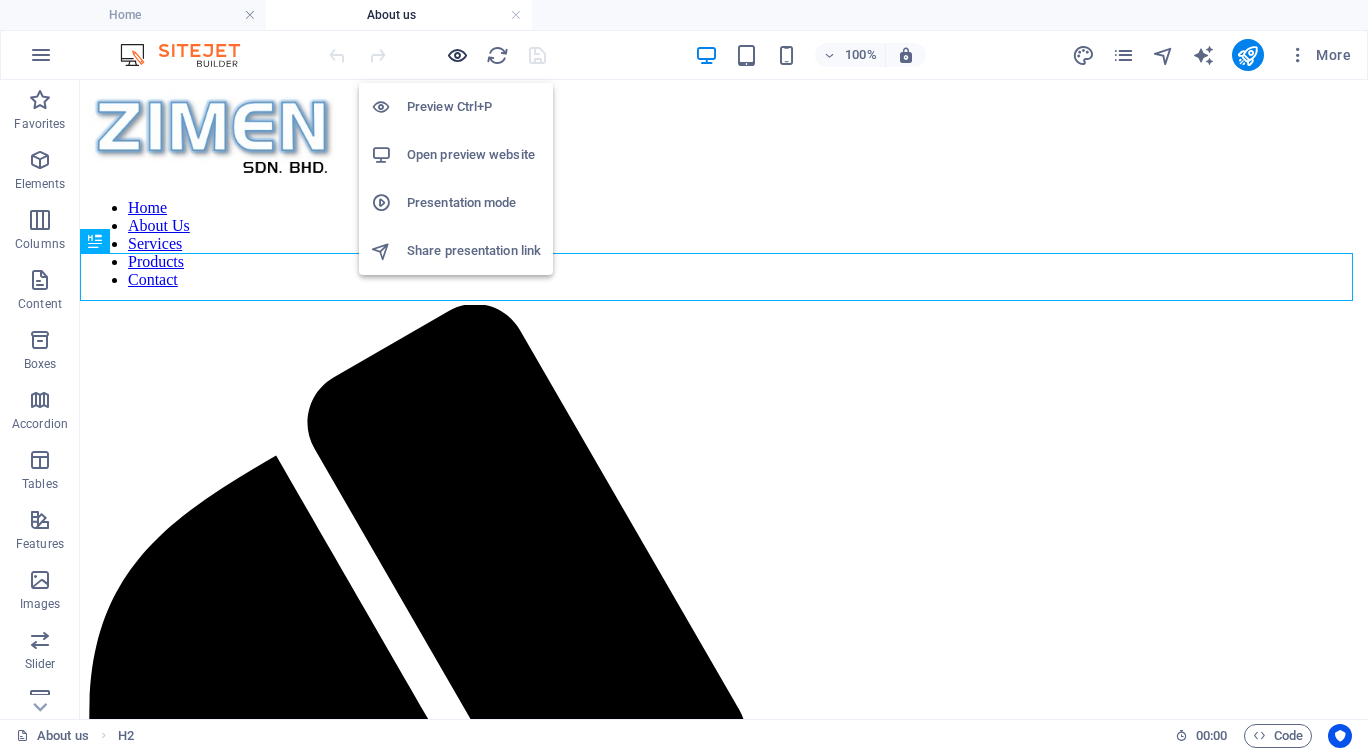 click at bounding box center [457, 55] 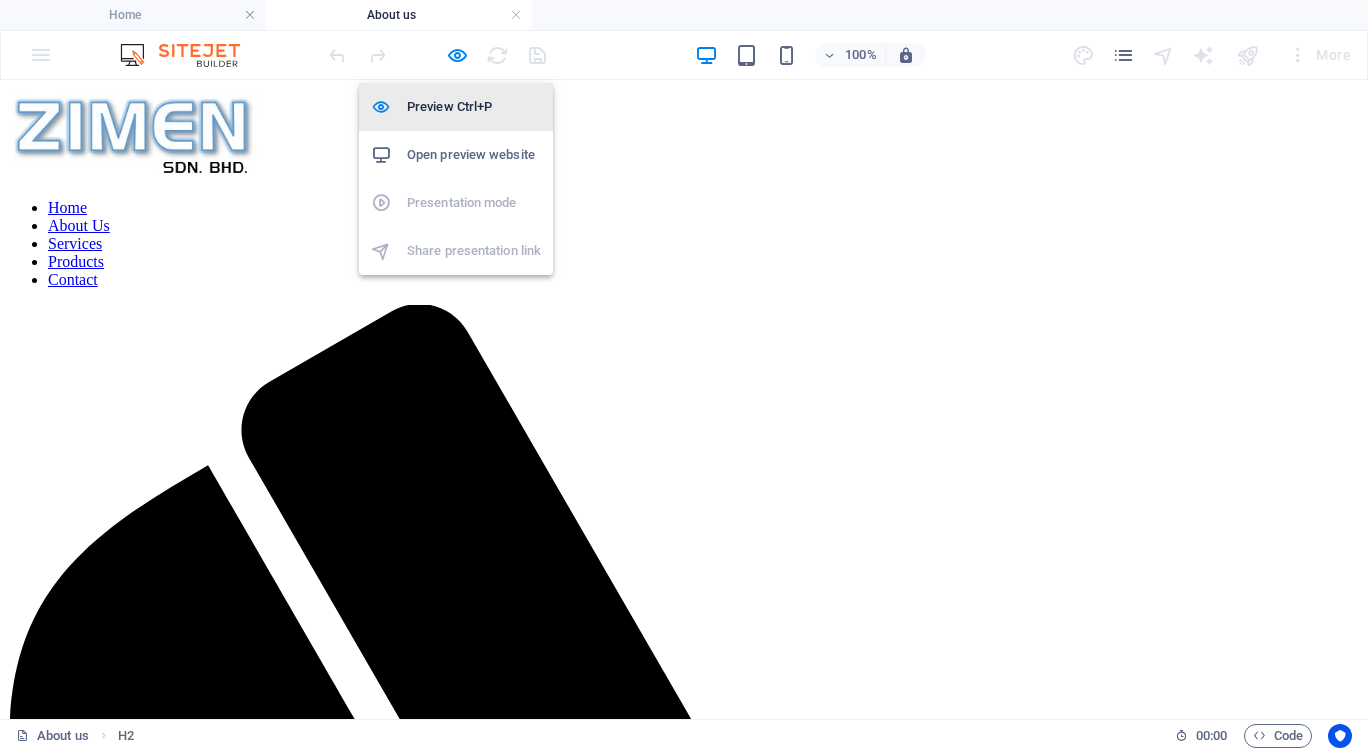 click on "Preview Ctrl+P" at bounding box center [474, 107] 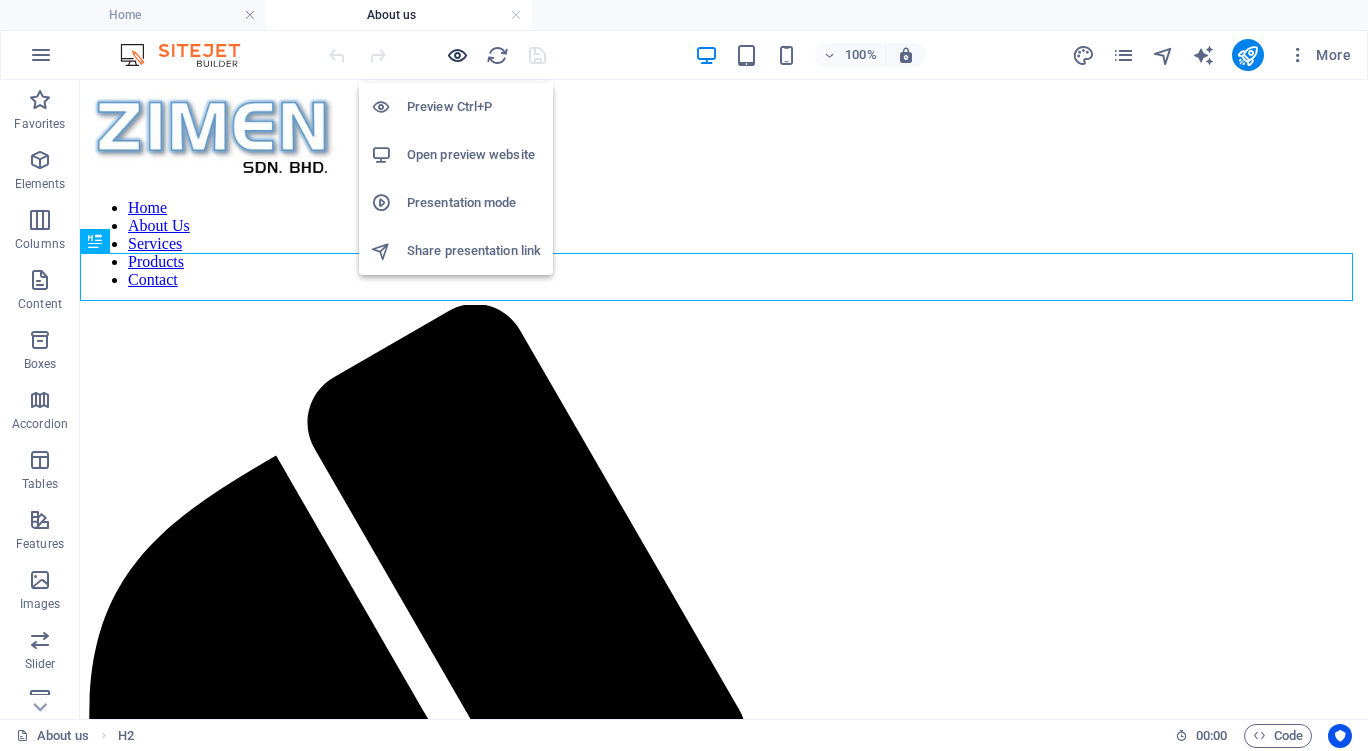 click at bounding box center (457, 55) 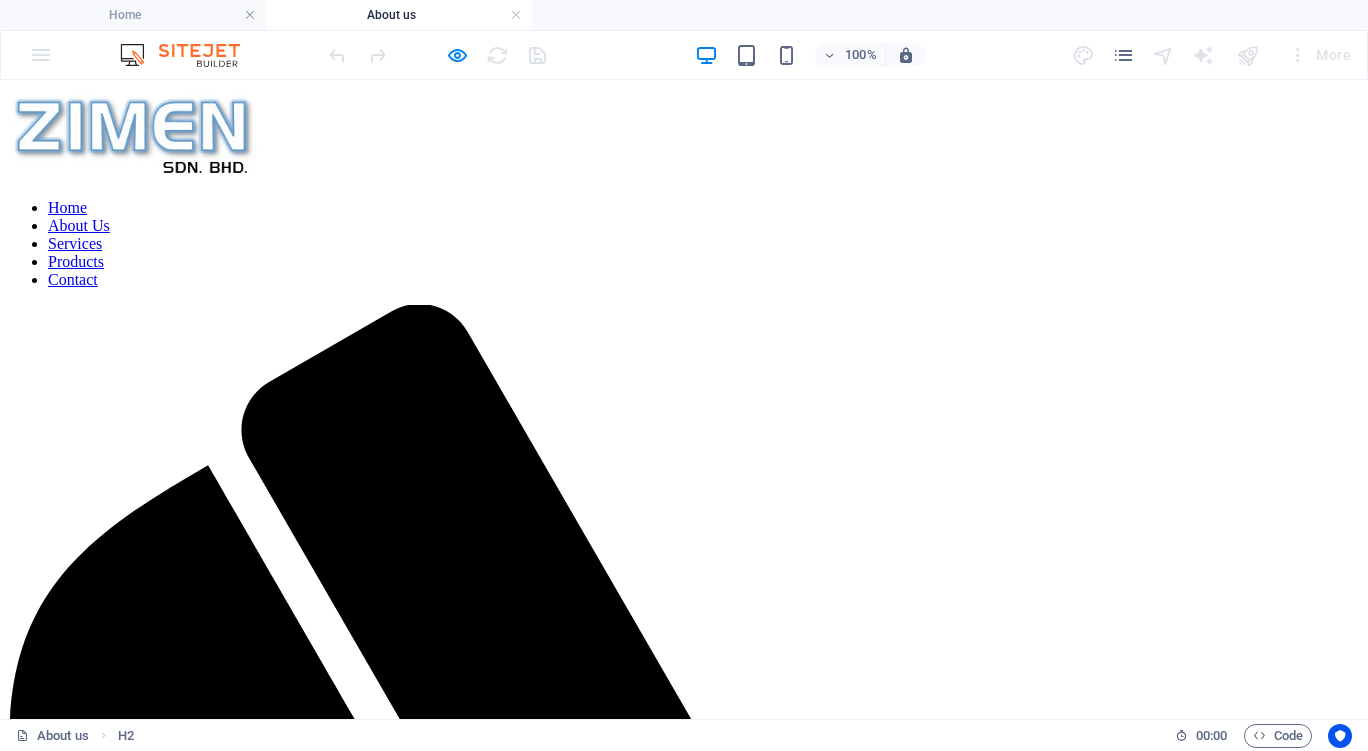 click on "Home" at bounding box center [67, 207] 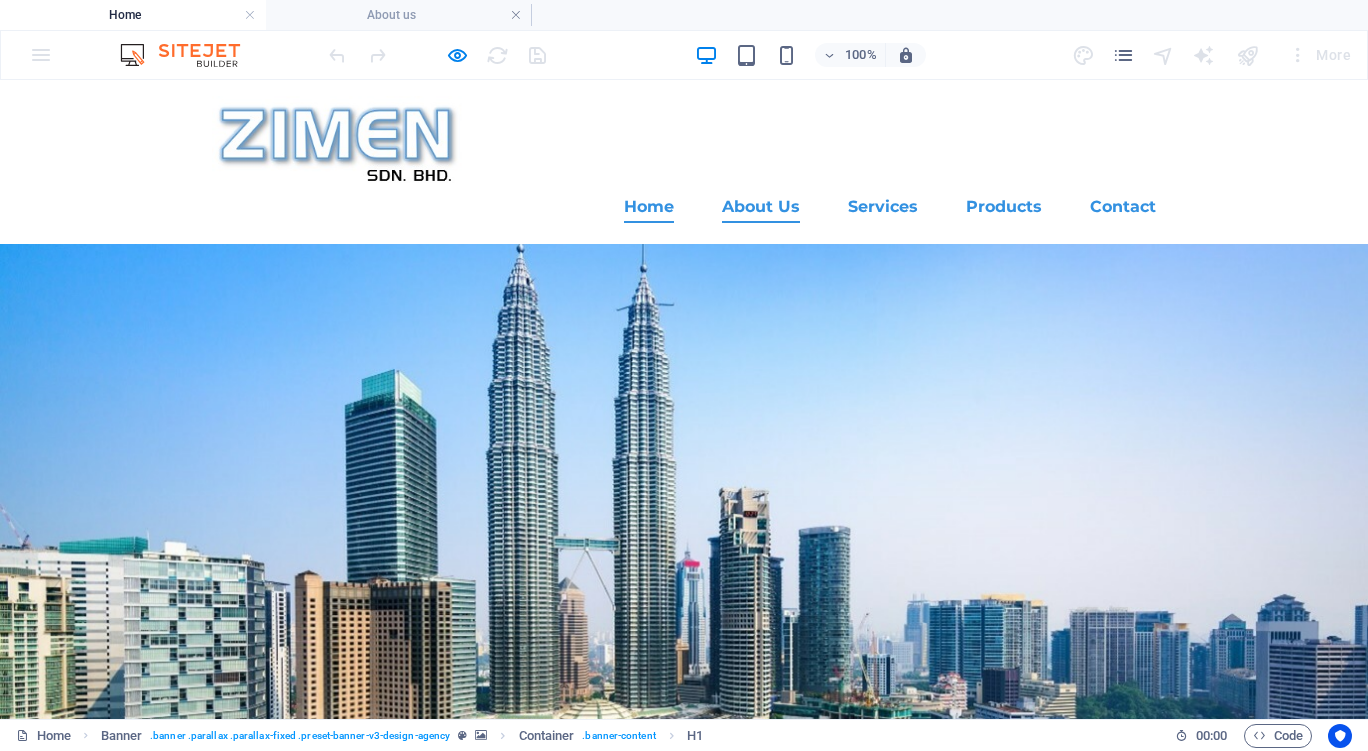 click on "About Us" at bounding box center [761, 207] 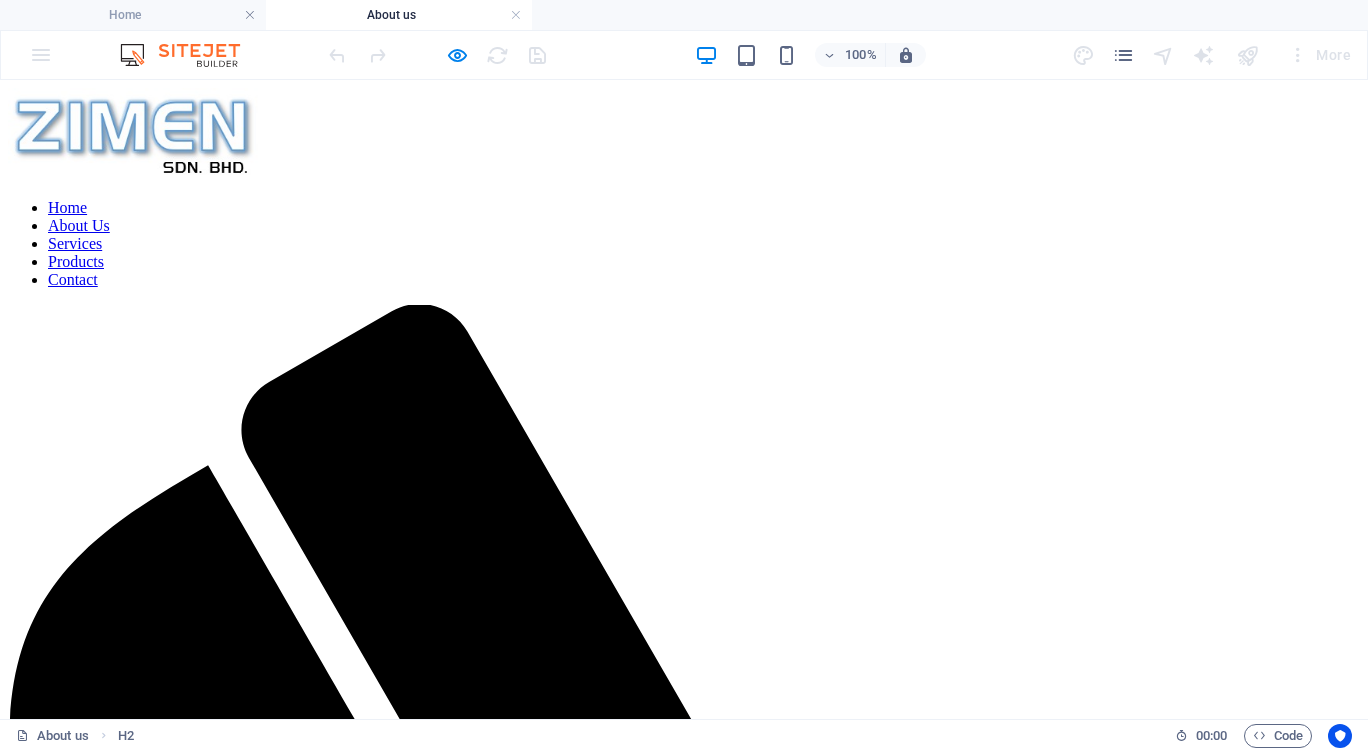 click on "Services" at bounding box center (75, 243) 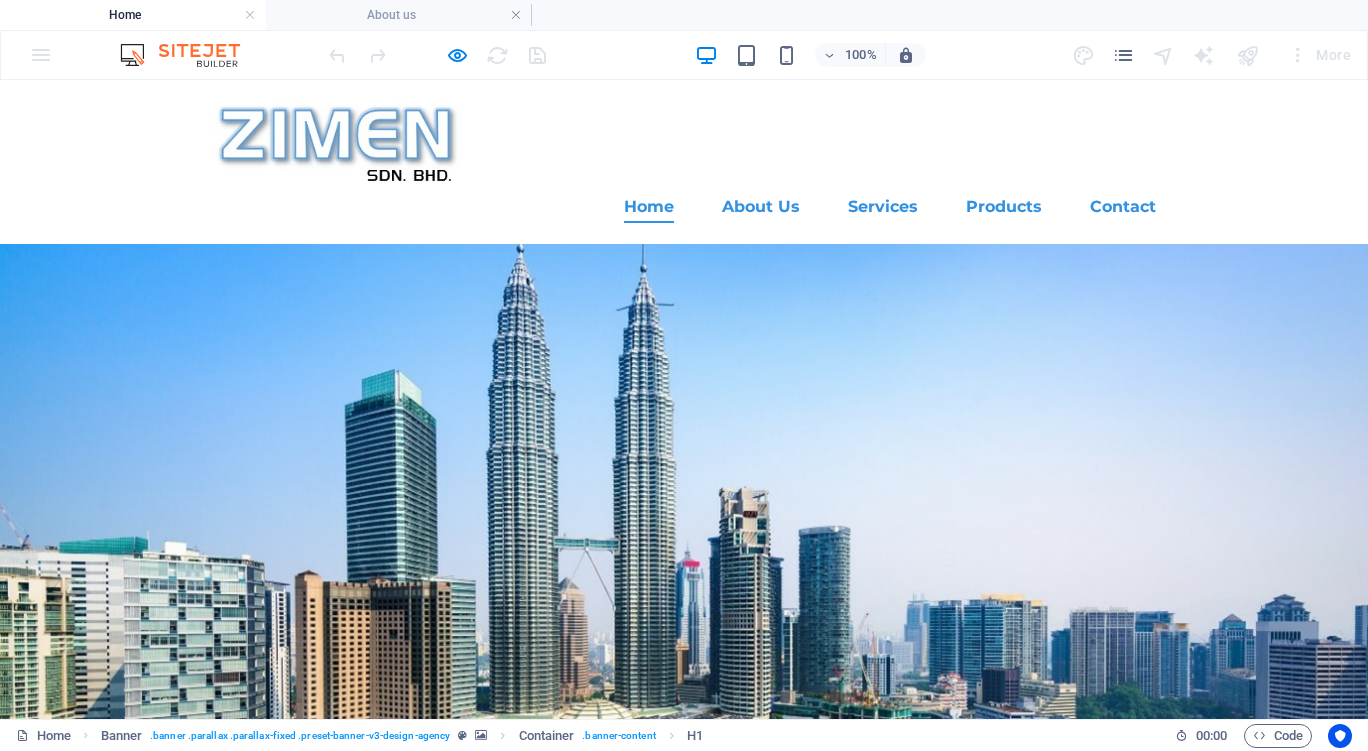 click on "Services" at bounding box center [883, 207] 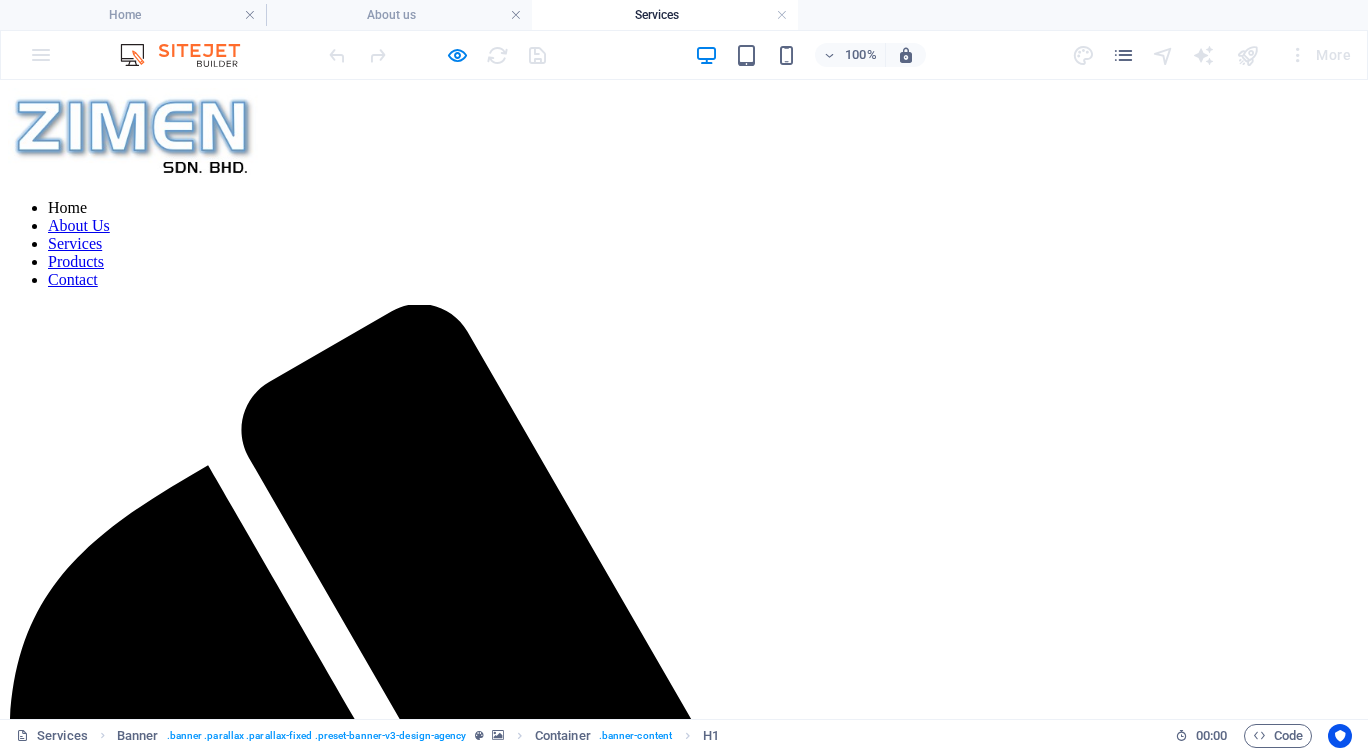 scroll, scrollTop: 0, scrollLeft: 0, axis: both 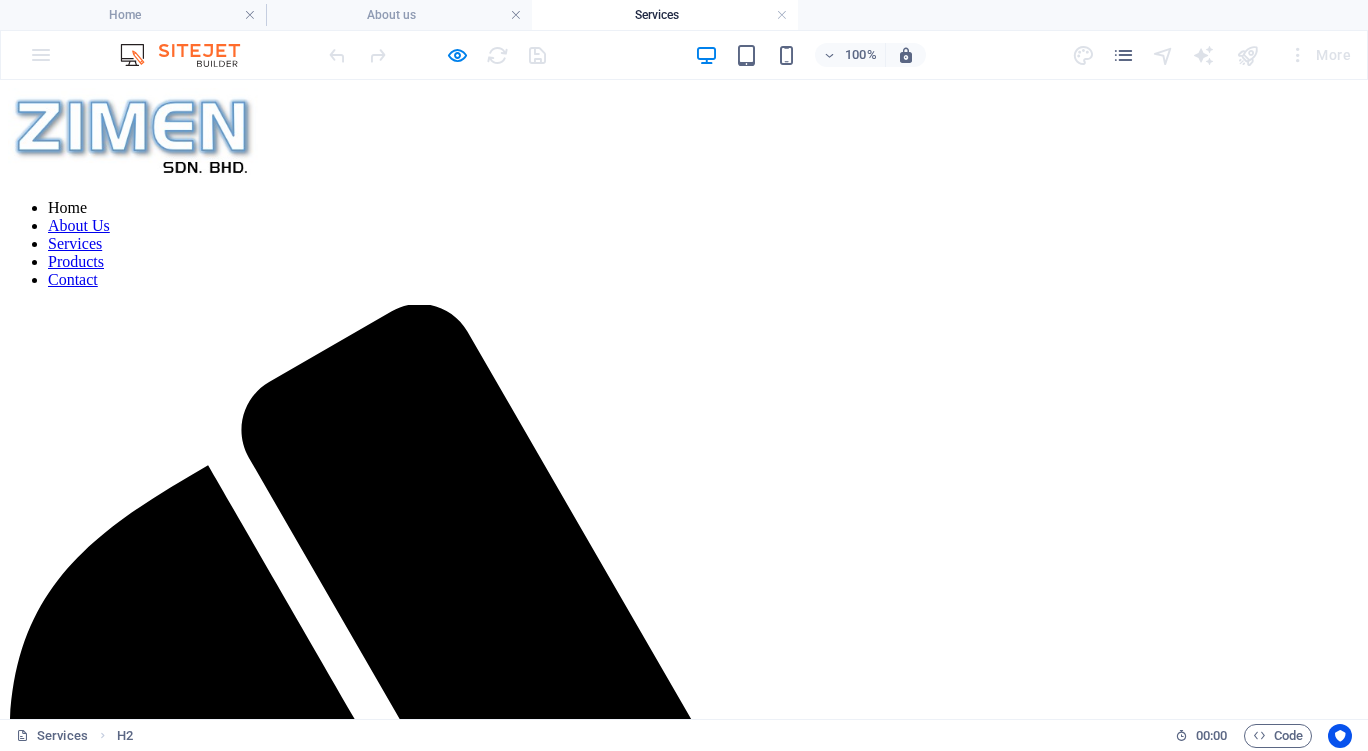 click on "Home About Us Services Products Contact" at bounding box center (684, 244) 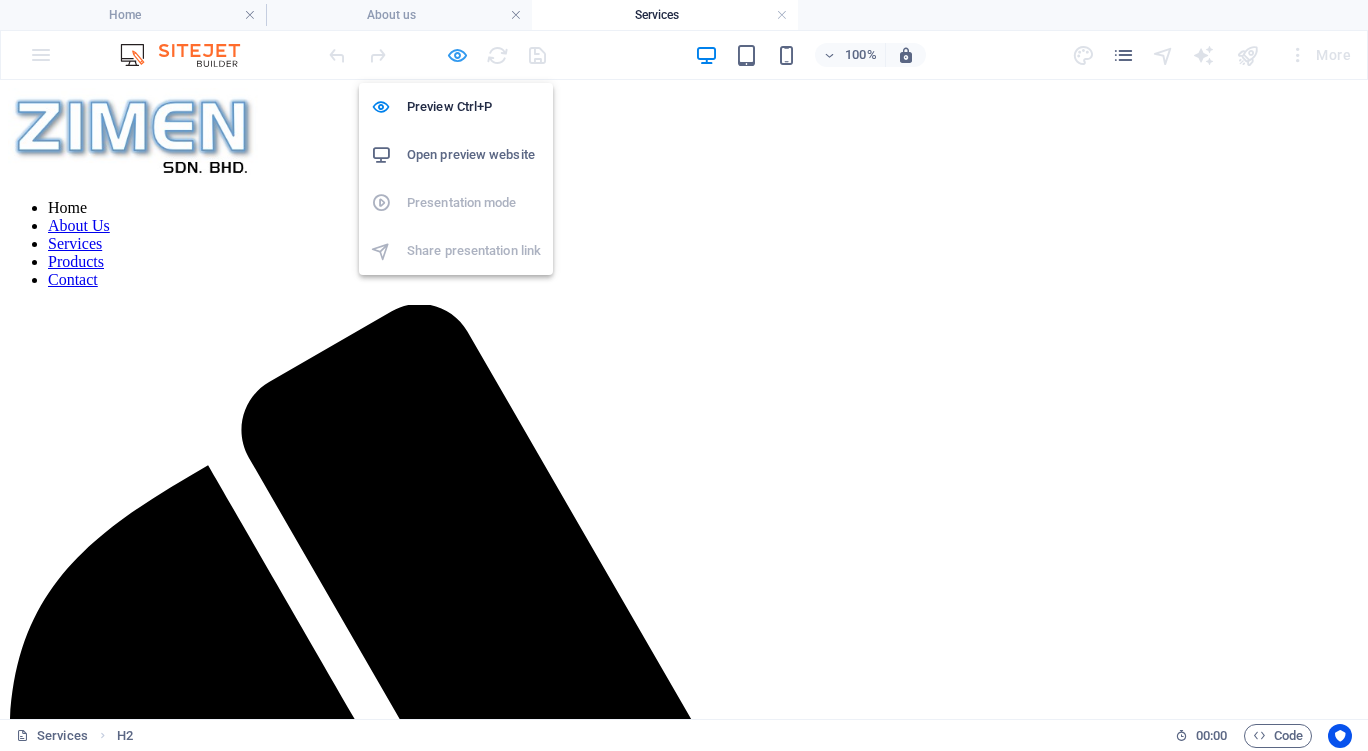click at bounding box center (457, 55) 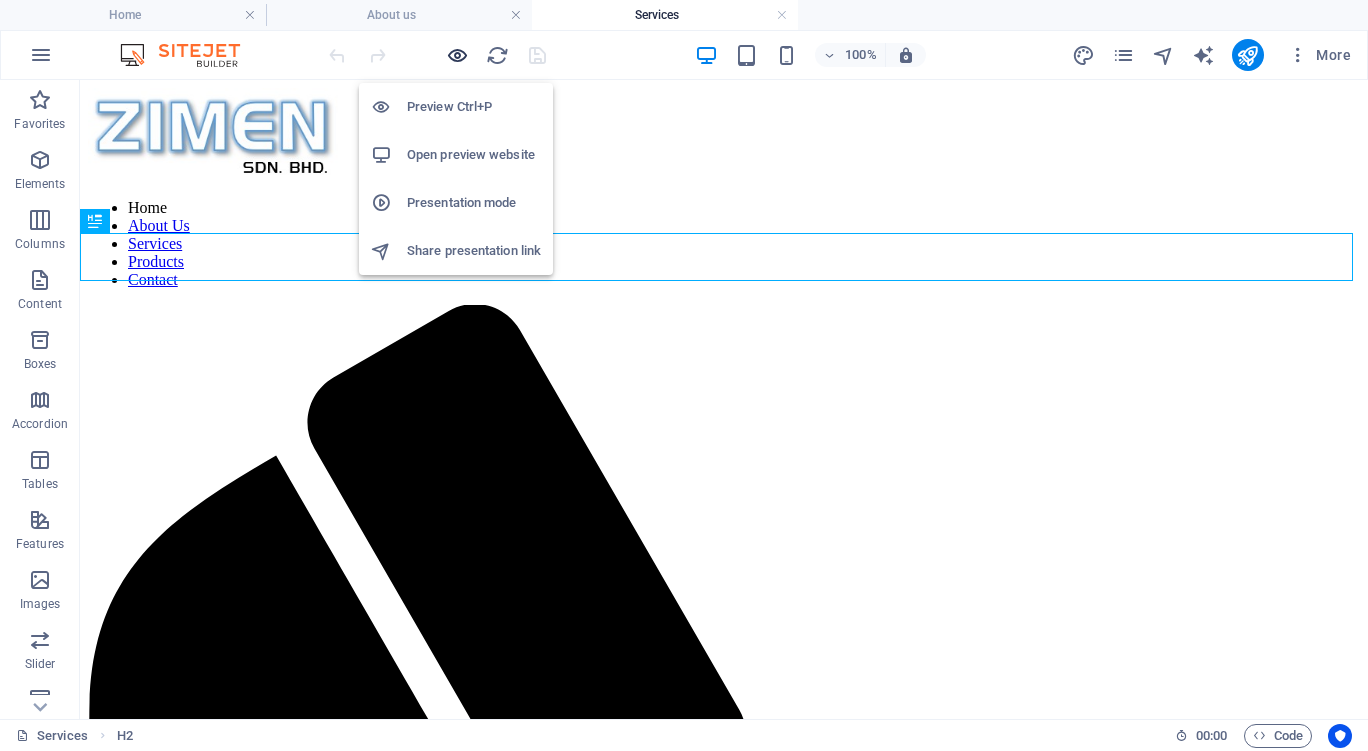 click at bounding box center (457, 55) 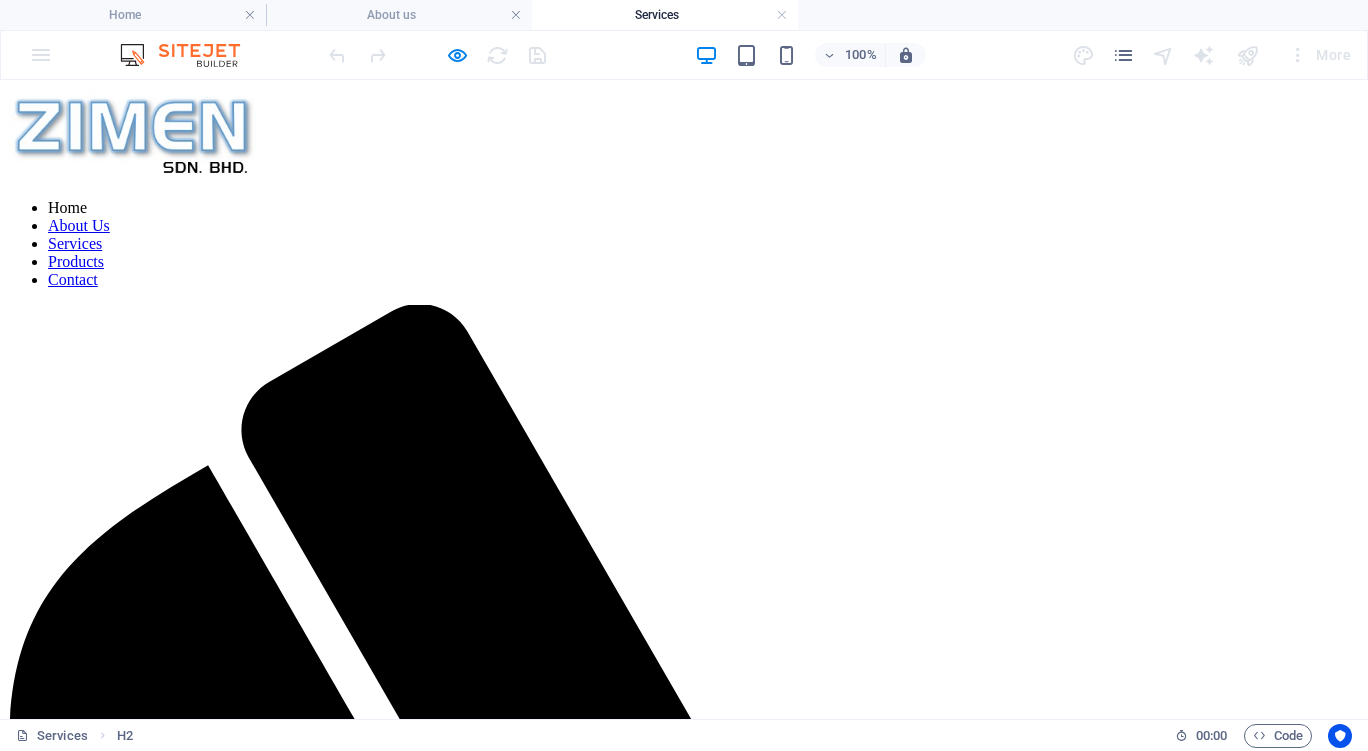 click on "Products" at bounding box center [76, 261] 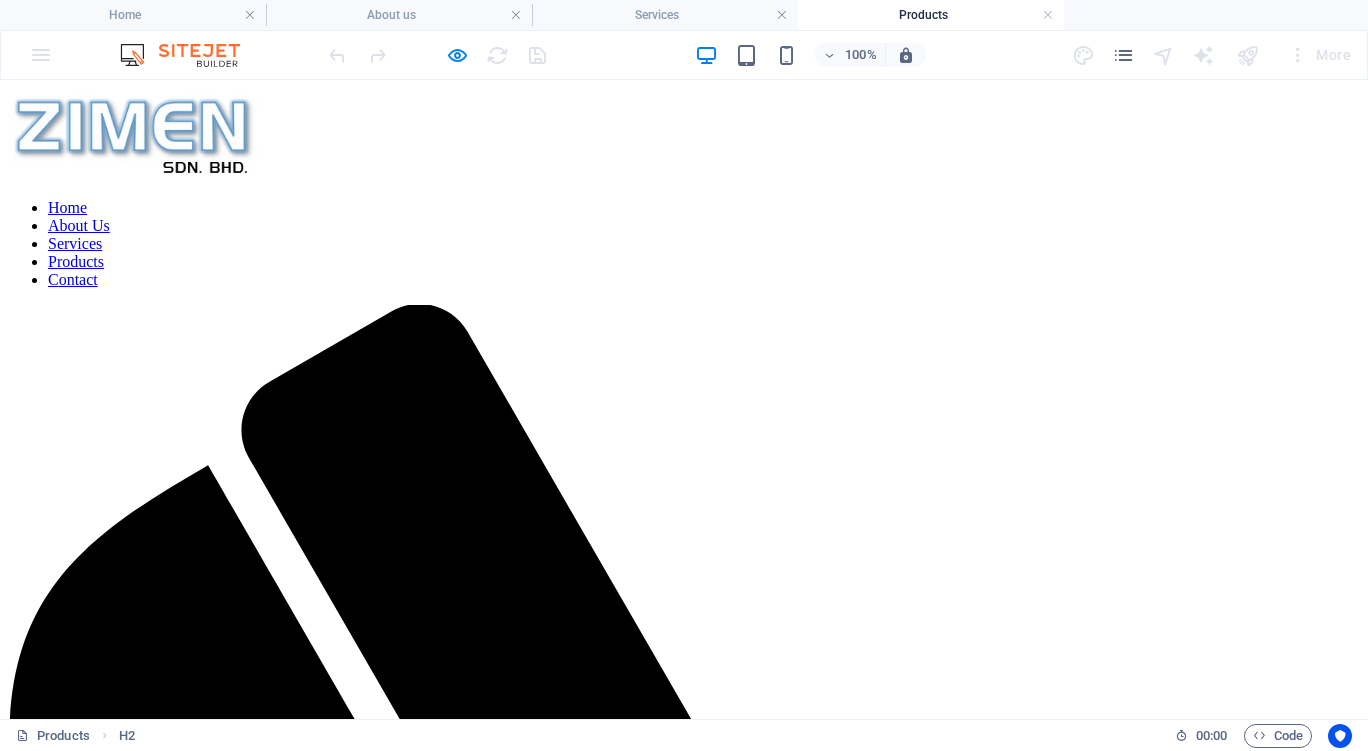 scroll, scrollTop: 0, scrollLeft: 0, axis: both 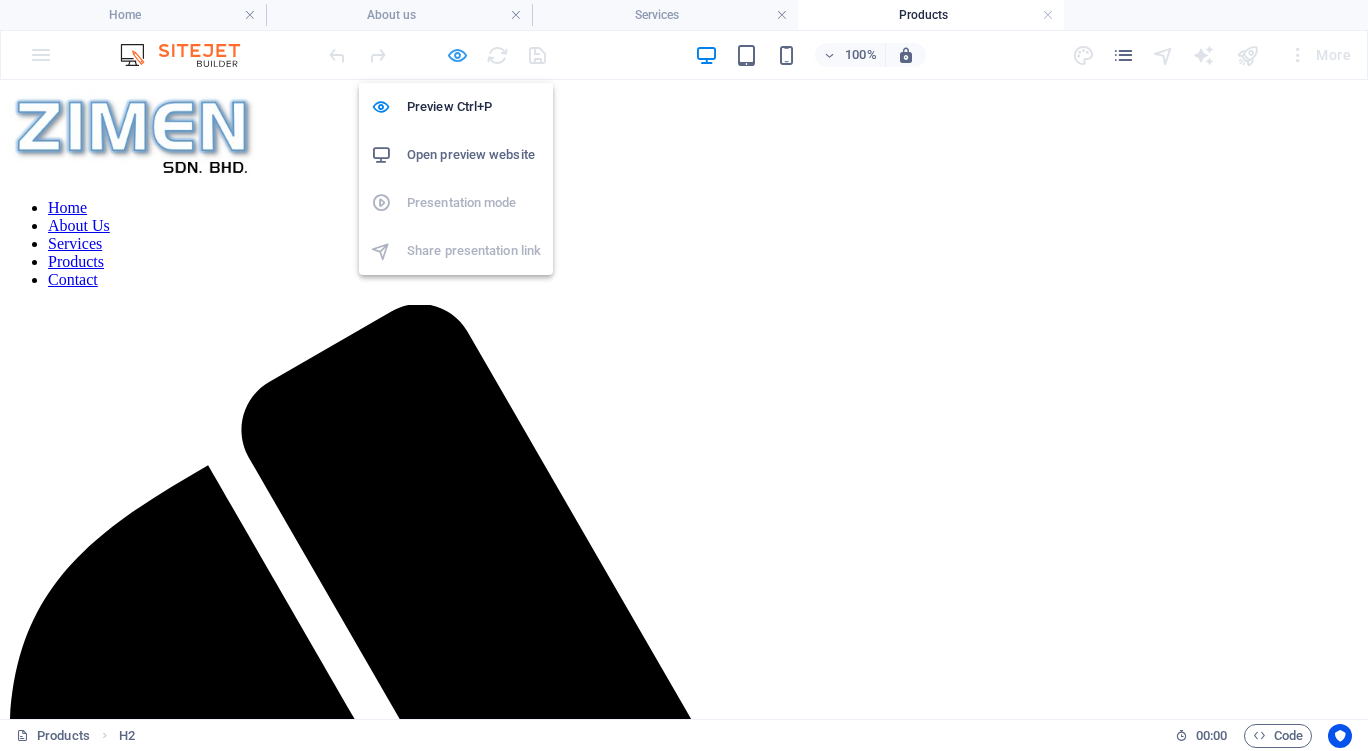 click at bounding box center (457, 55) 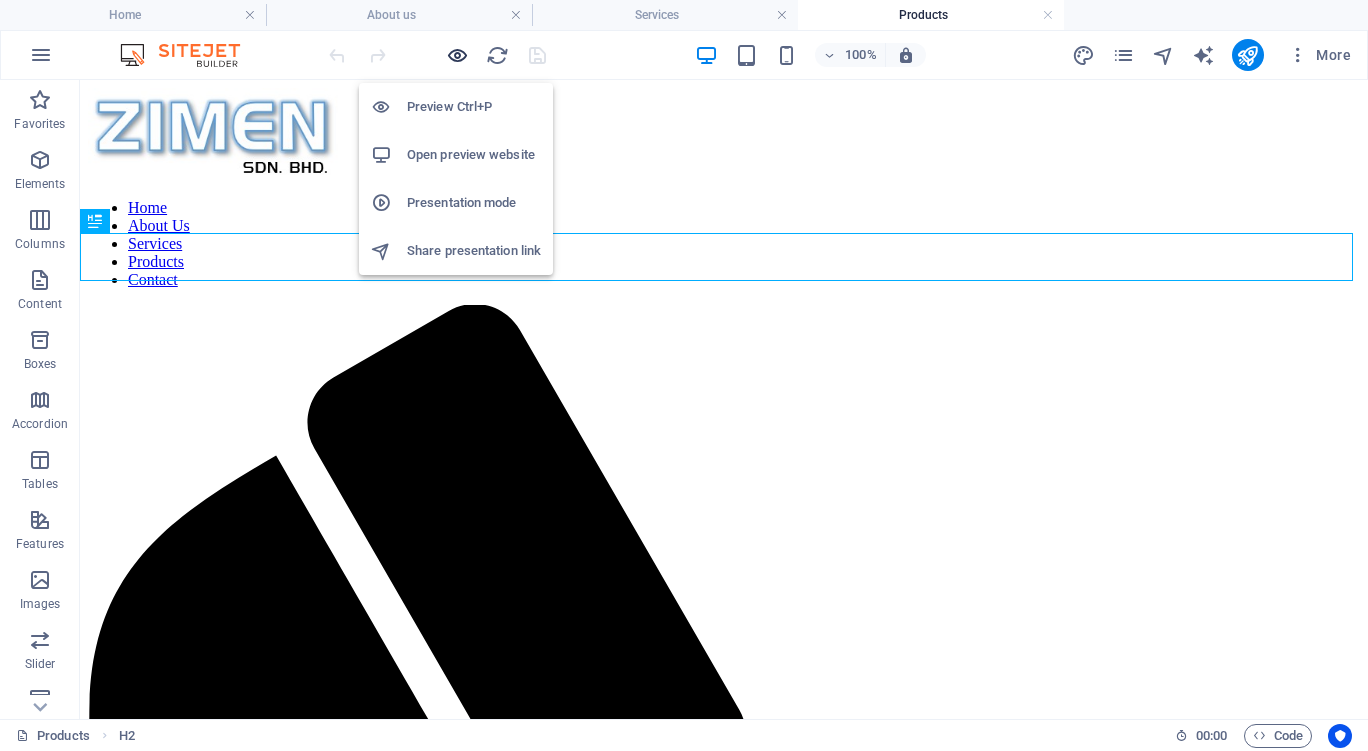 click at bounding box center (457, 55) 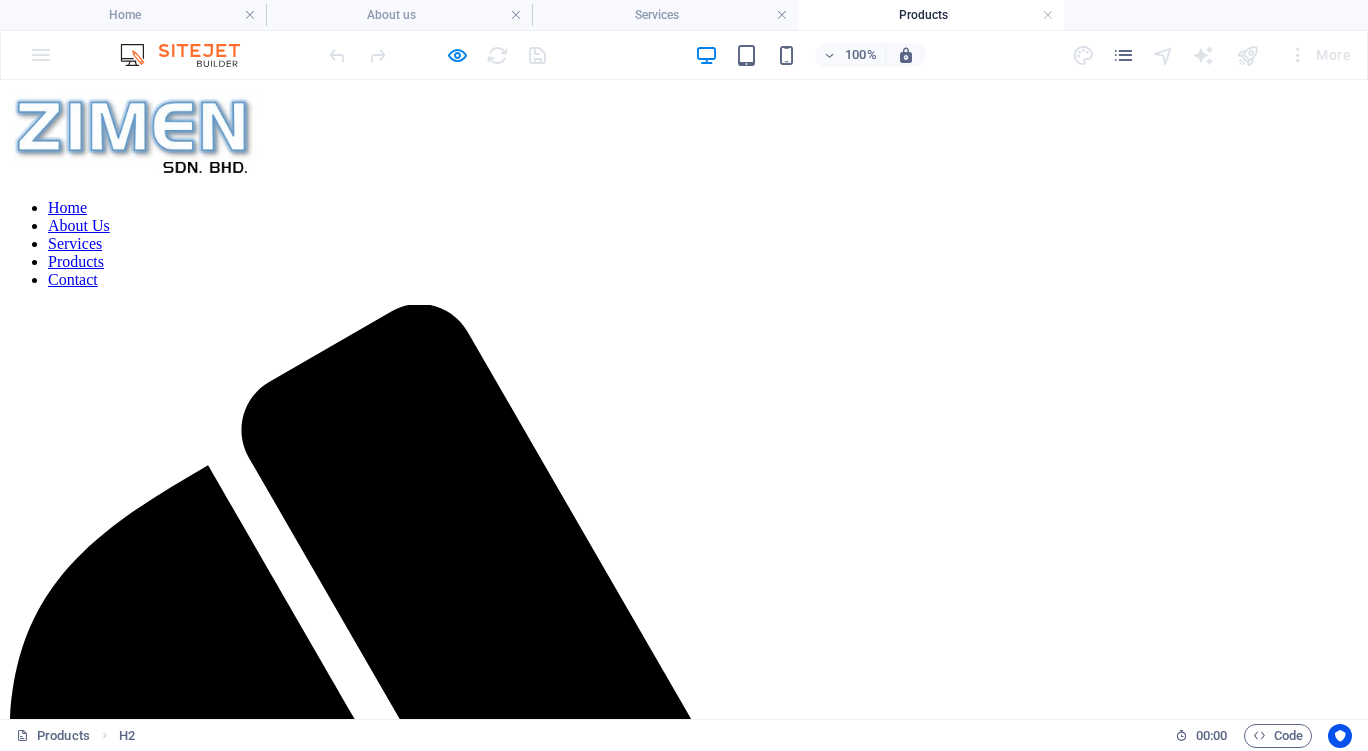 click on "Contact" at bounding box center (73, 279) 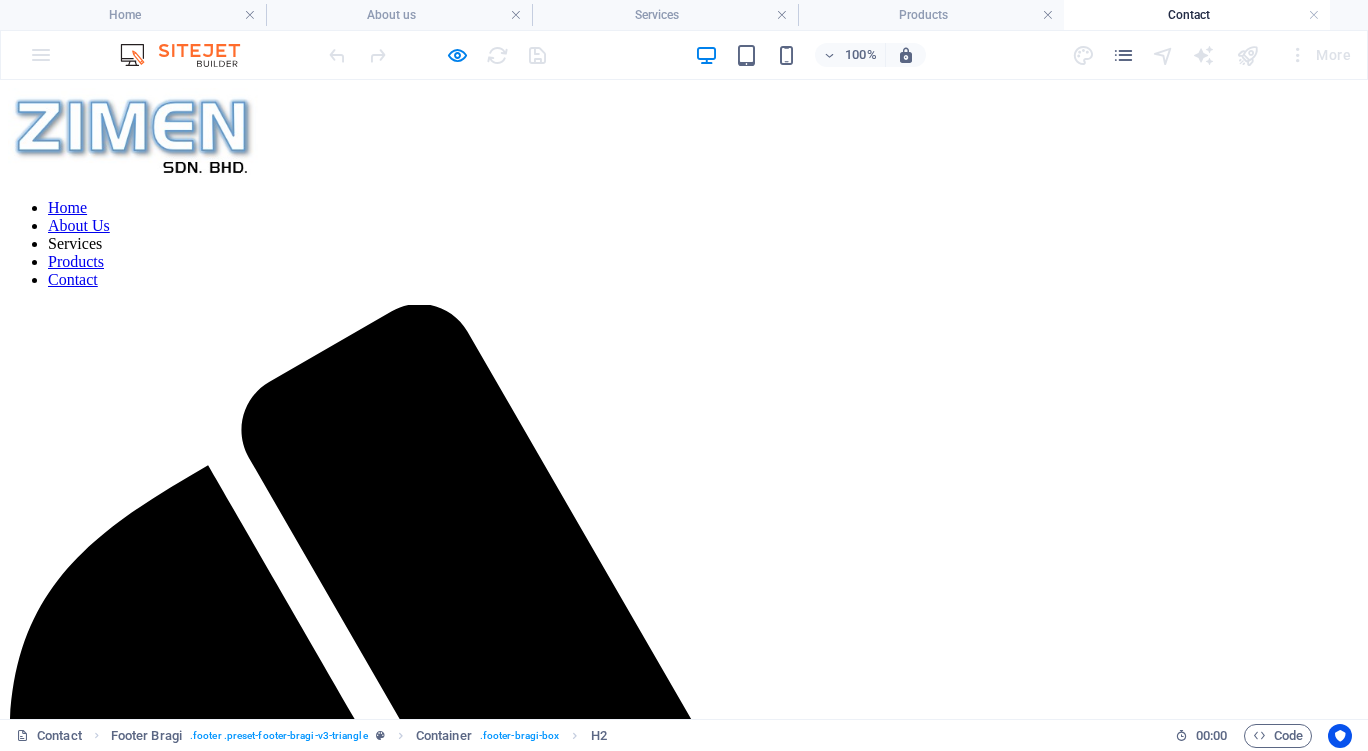 scroll, scrollTop: 0, scrollLeft: 0, axis: both 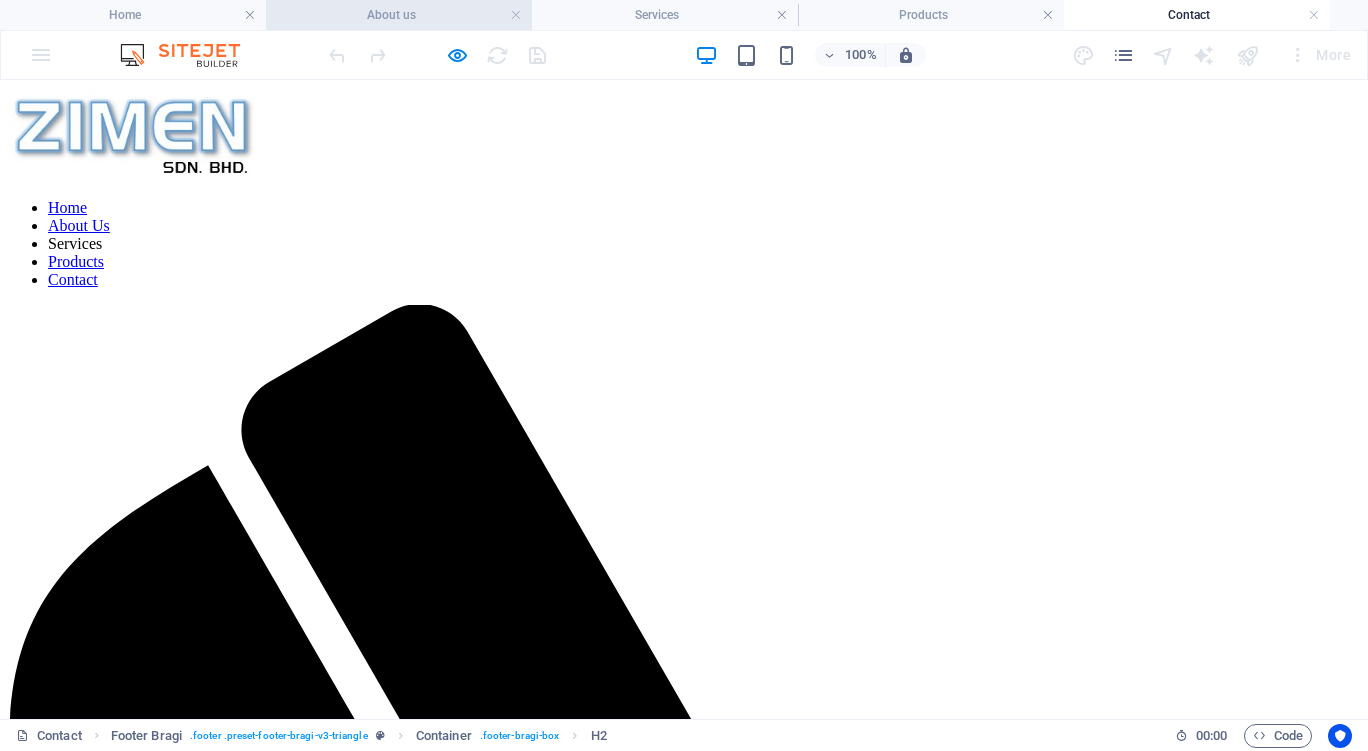 click on "About us" at bounding box center (399, 15) 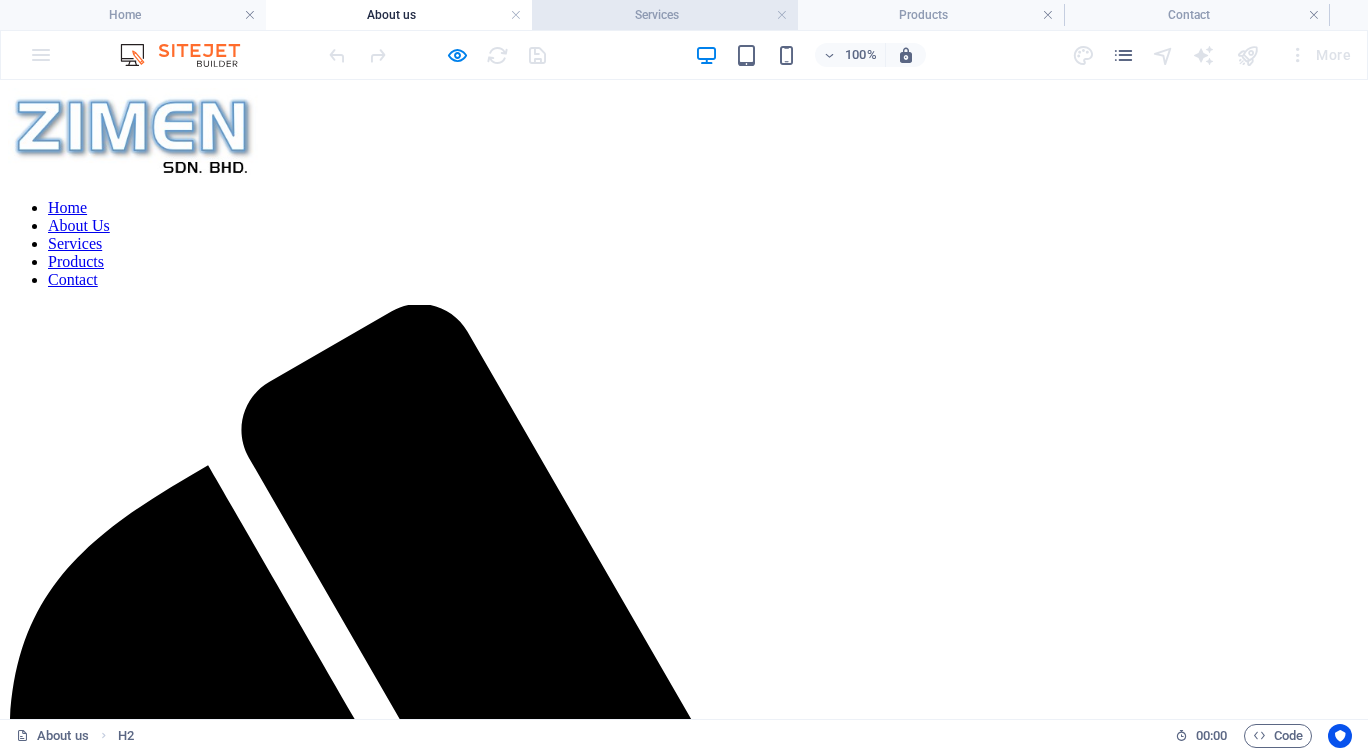 click on "Services" at bounding box center [665, 15] 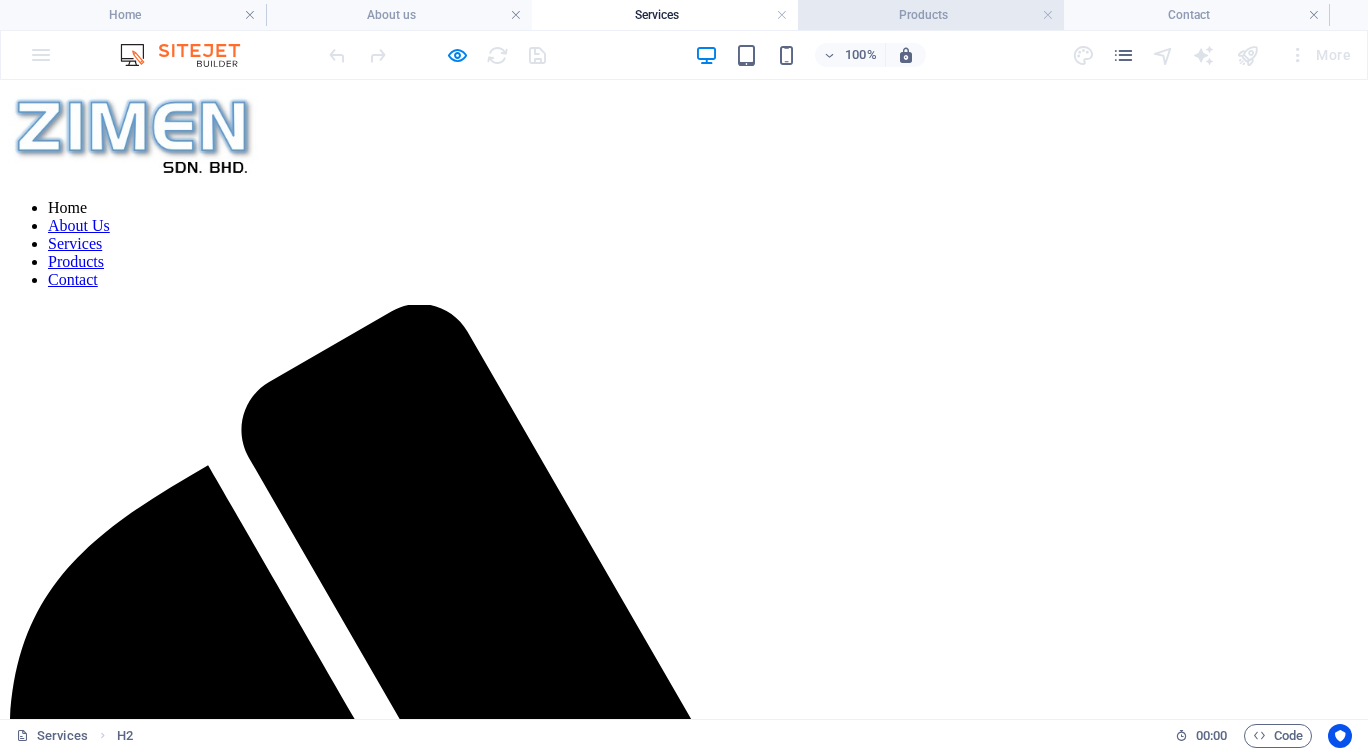click on "Products" at bounding box center (931, 15) 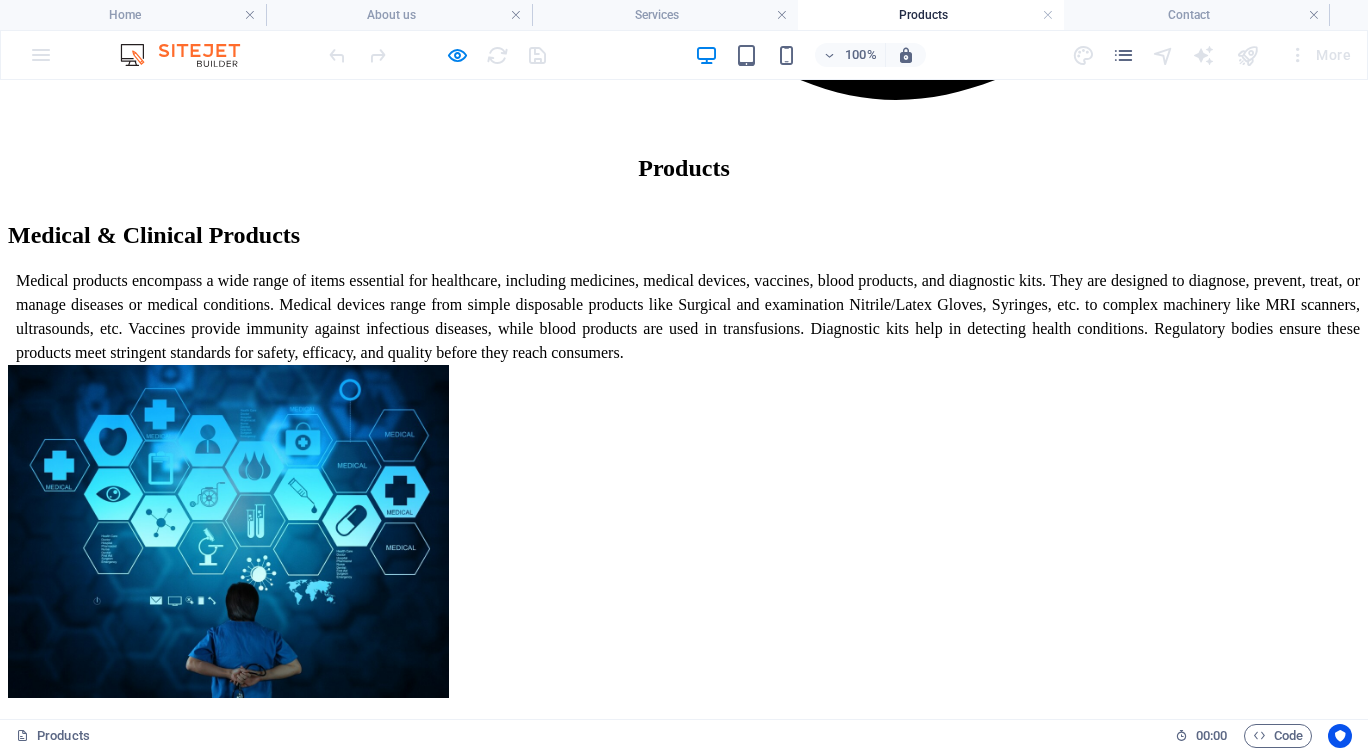 scroll, scrollTop: 1720, scrollLeft: 0, axis: vertical 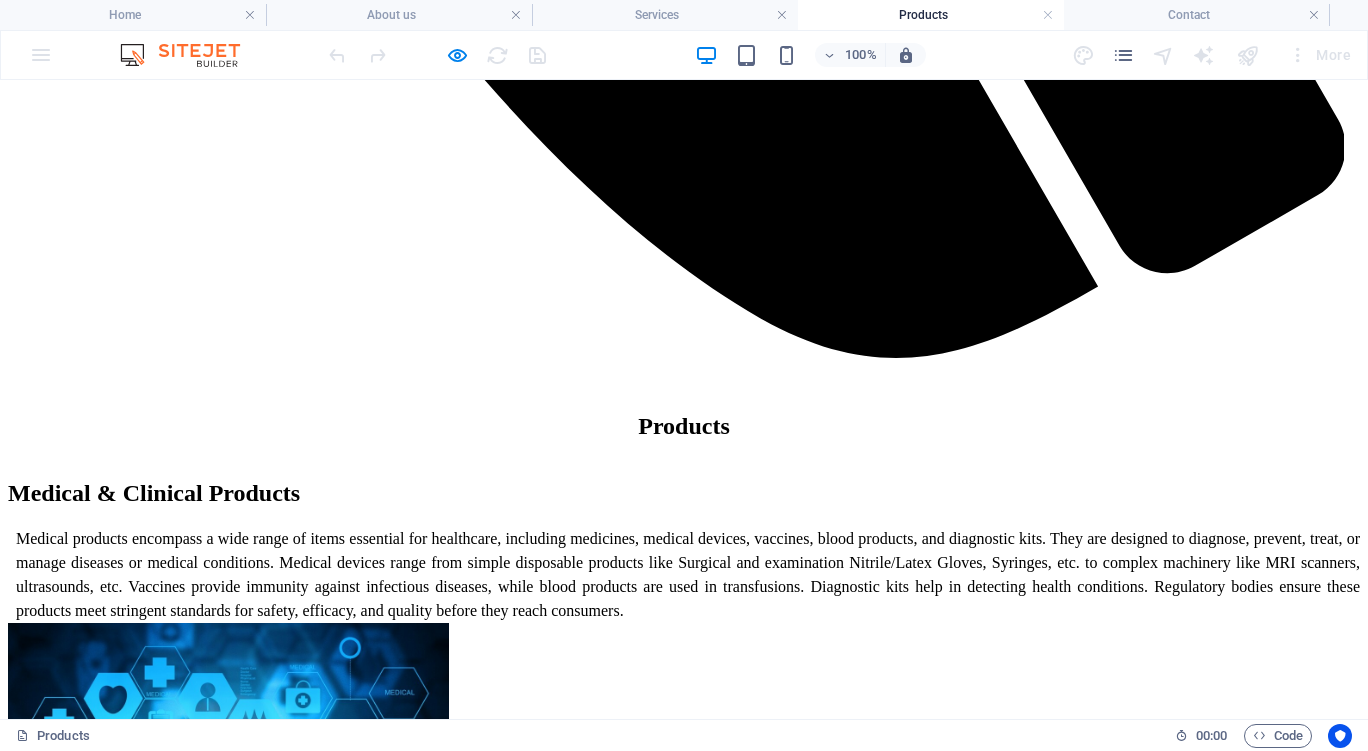 click on "Products" at bounding box center (931, 15) 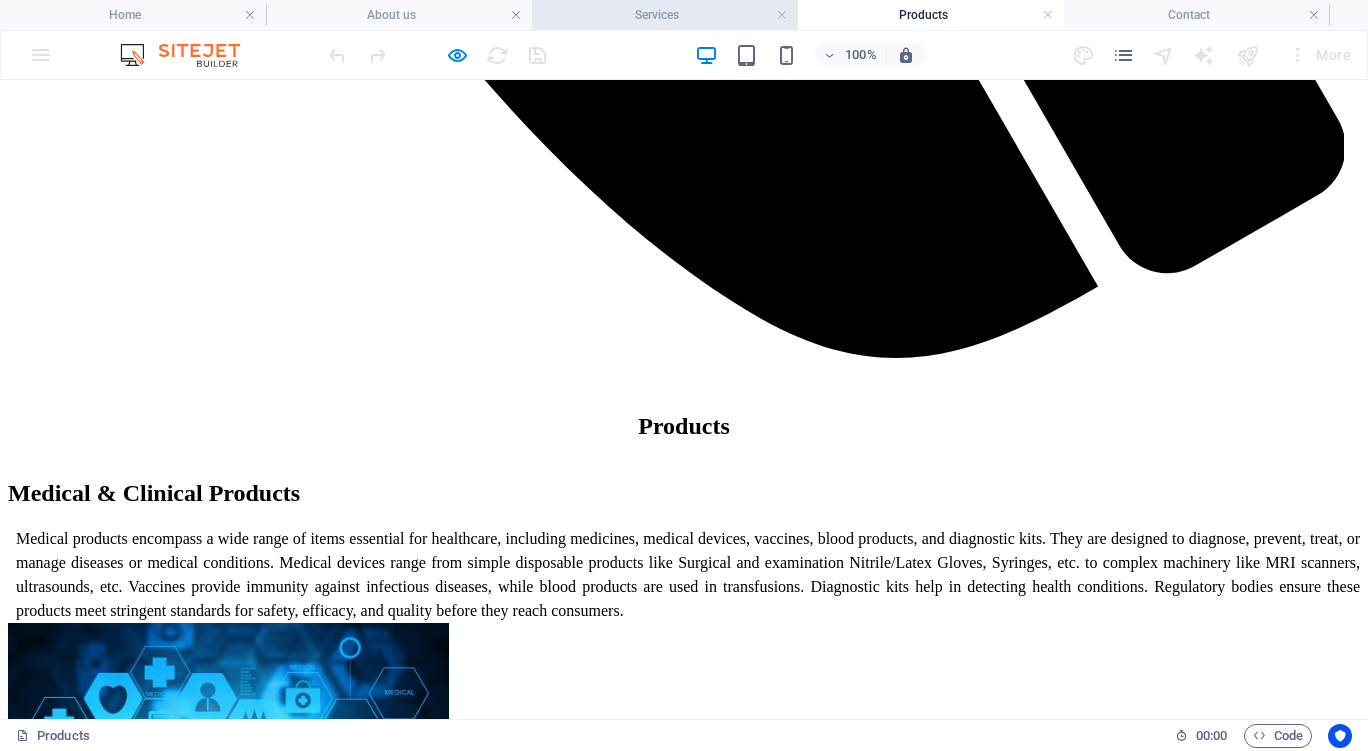 click on "Services" at bounding box center (665, 15) 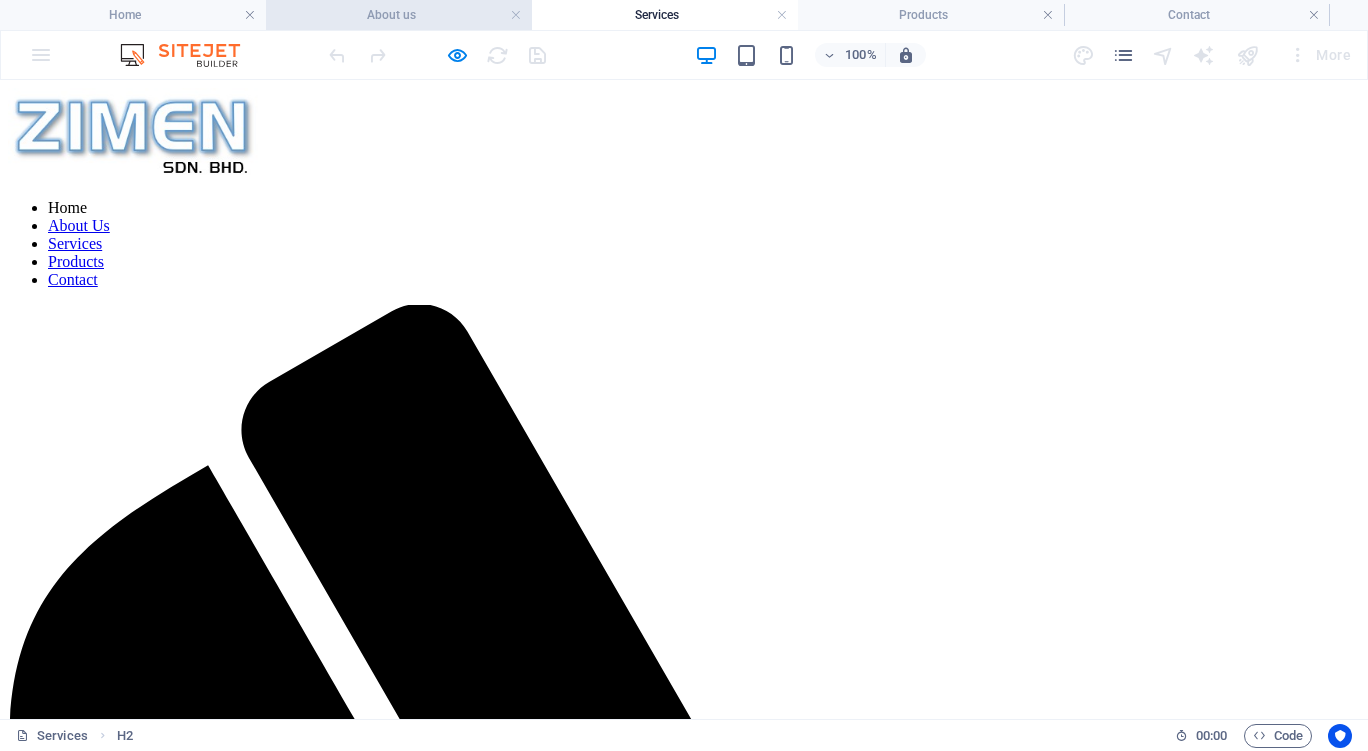 click on "About us" at bounding box center [399, 15] 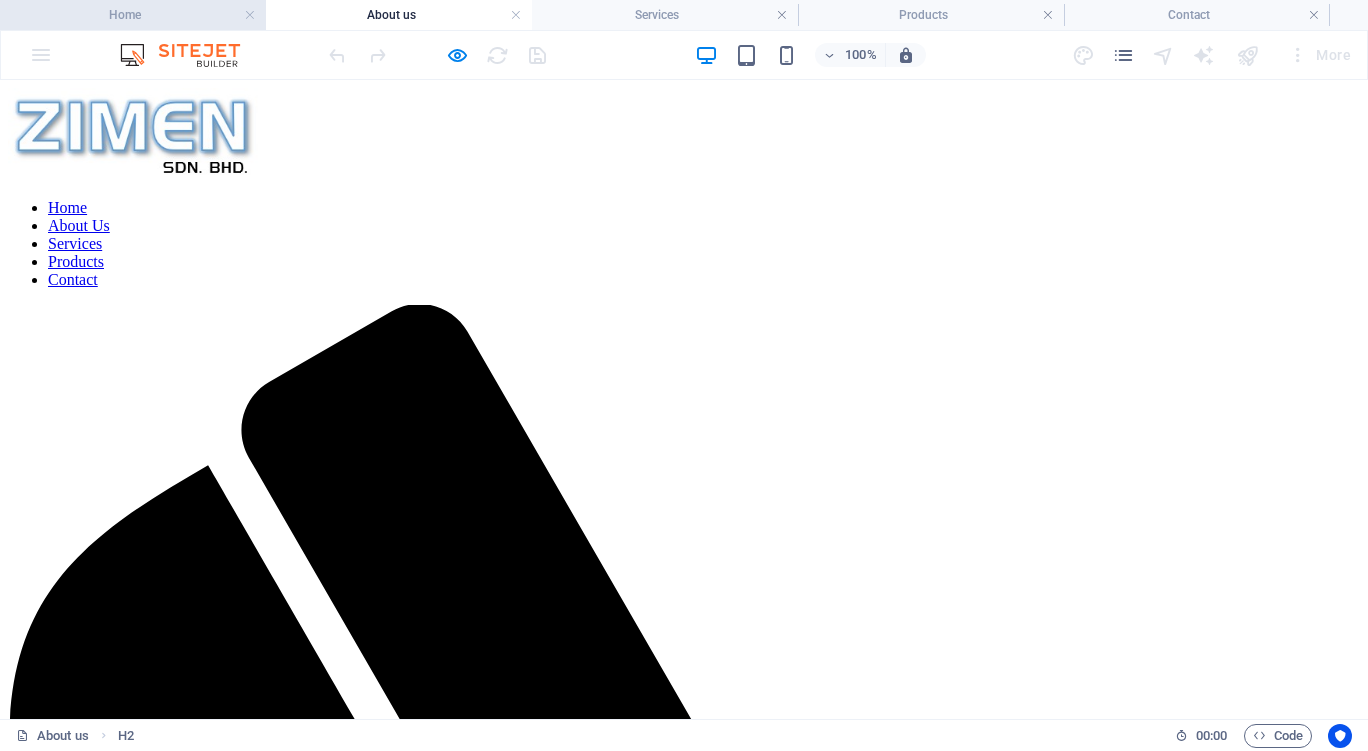 click on "Home" at bounding box center [133, 15] 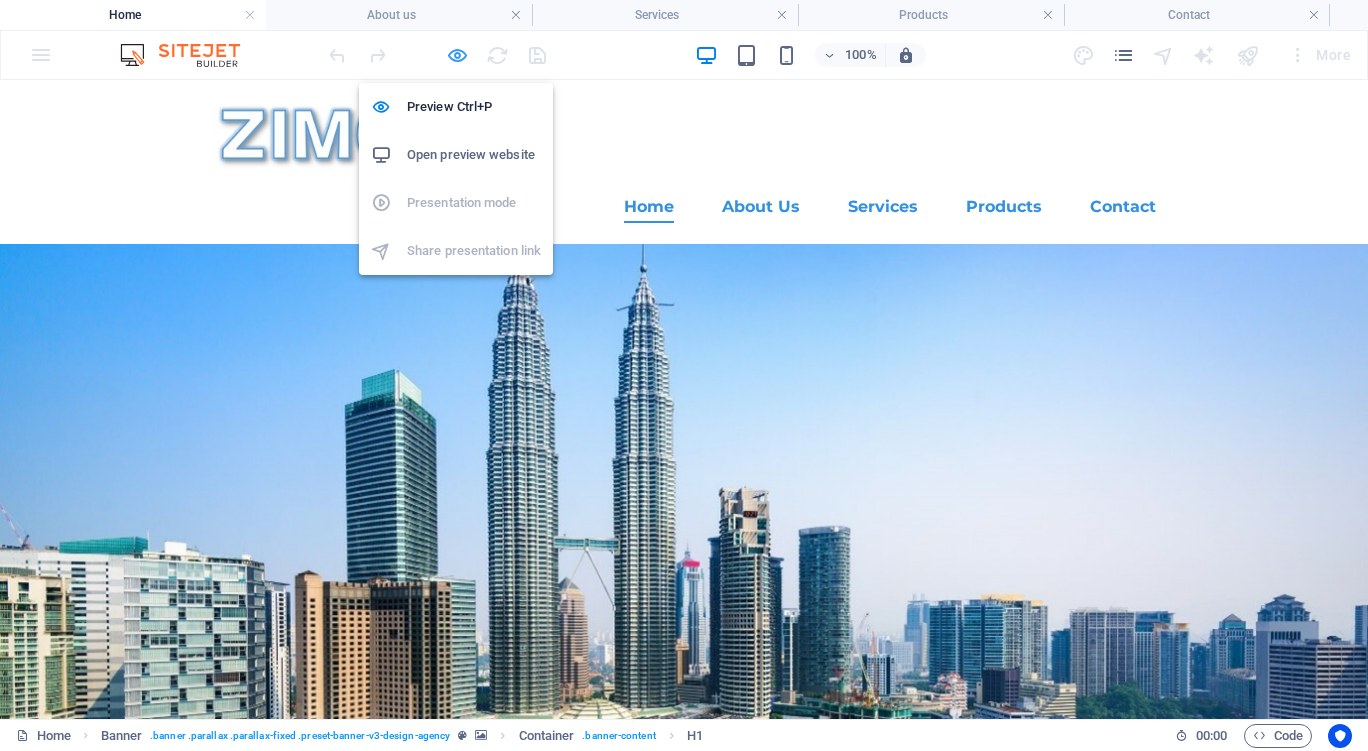 click at bounding box center [457, 55] 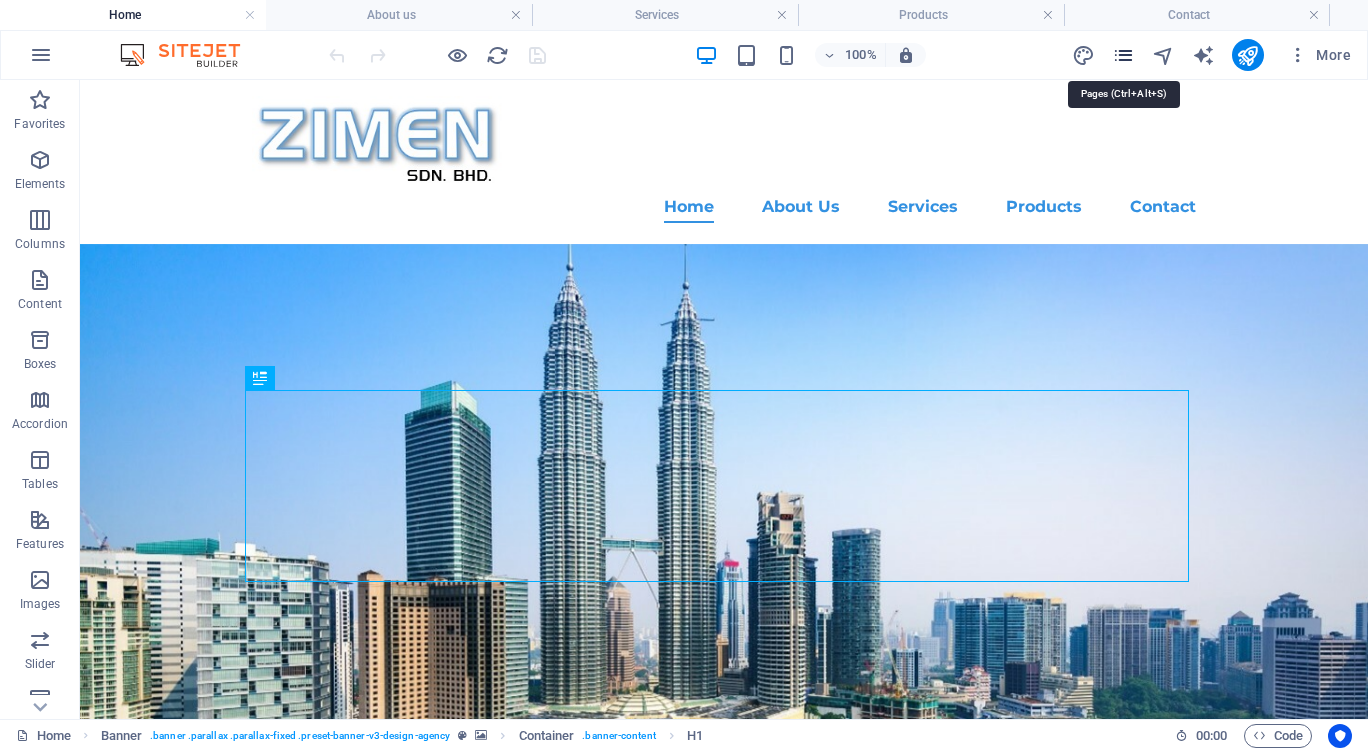 click at bounding box center (1123, 55) 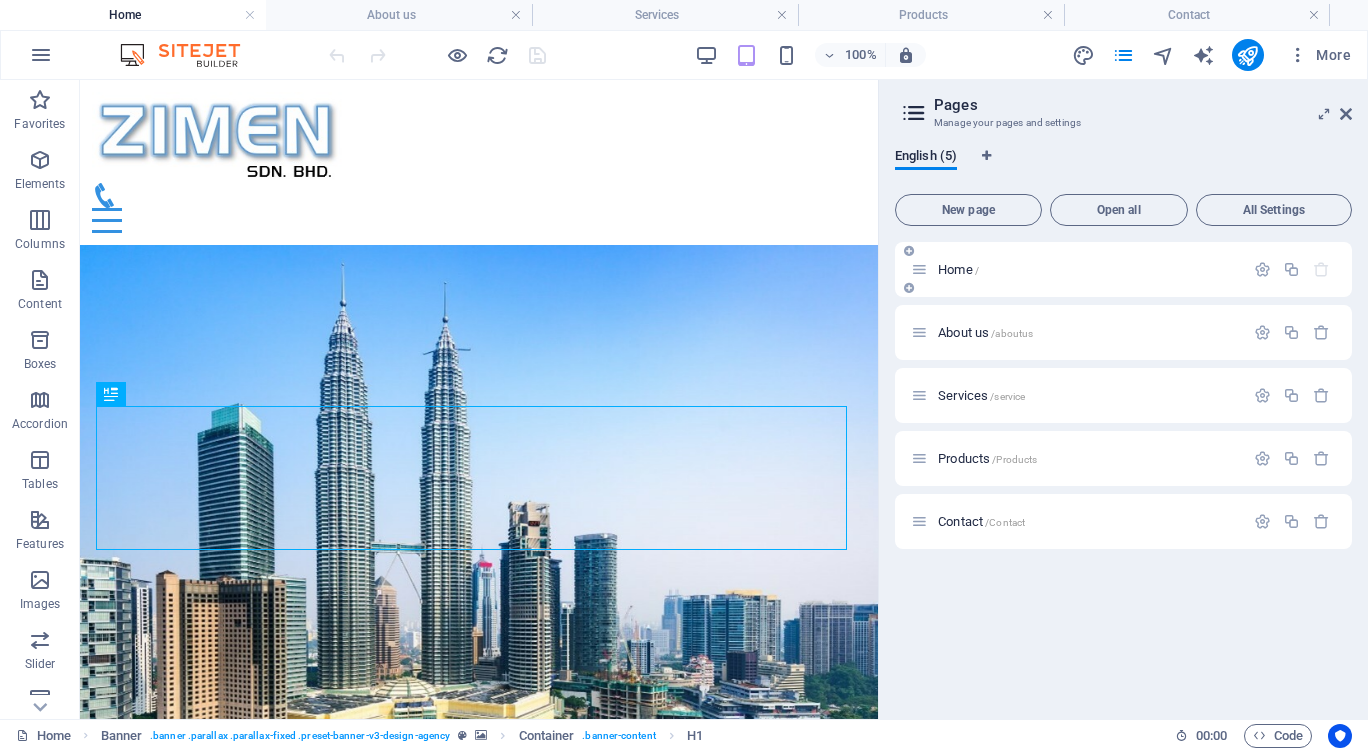 click on "Home /" at bounding box center [958, 269] 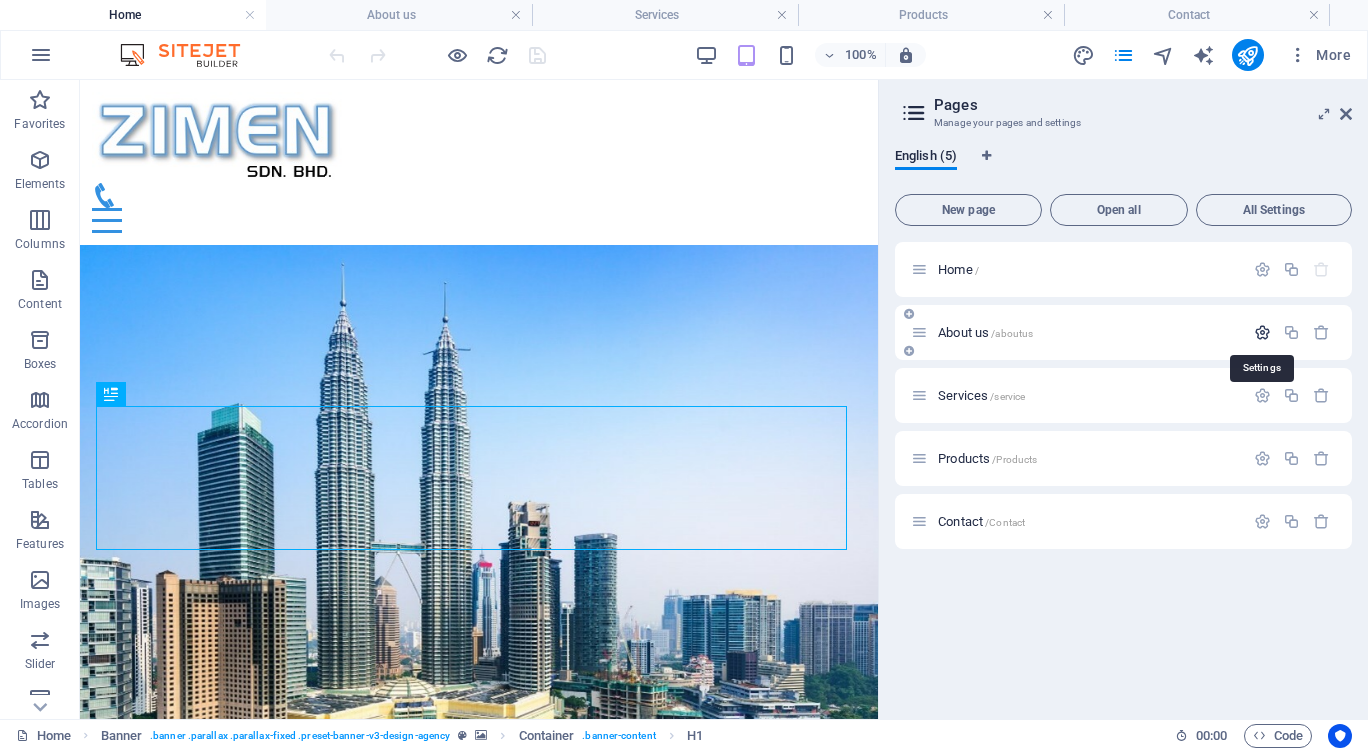 click at bounding box center [1262, 332] 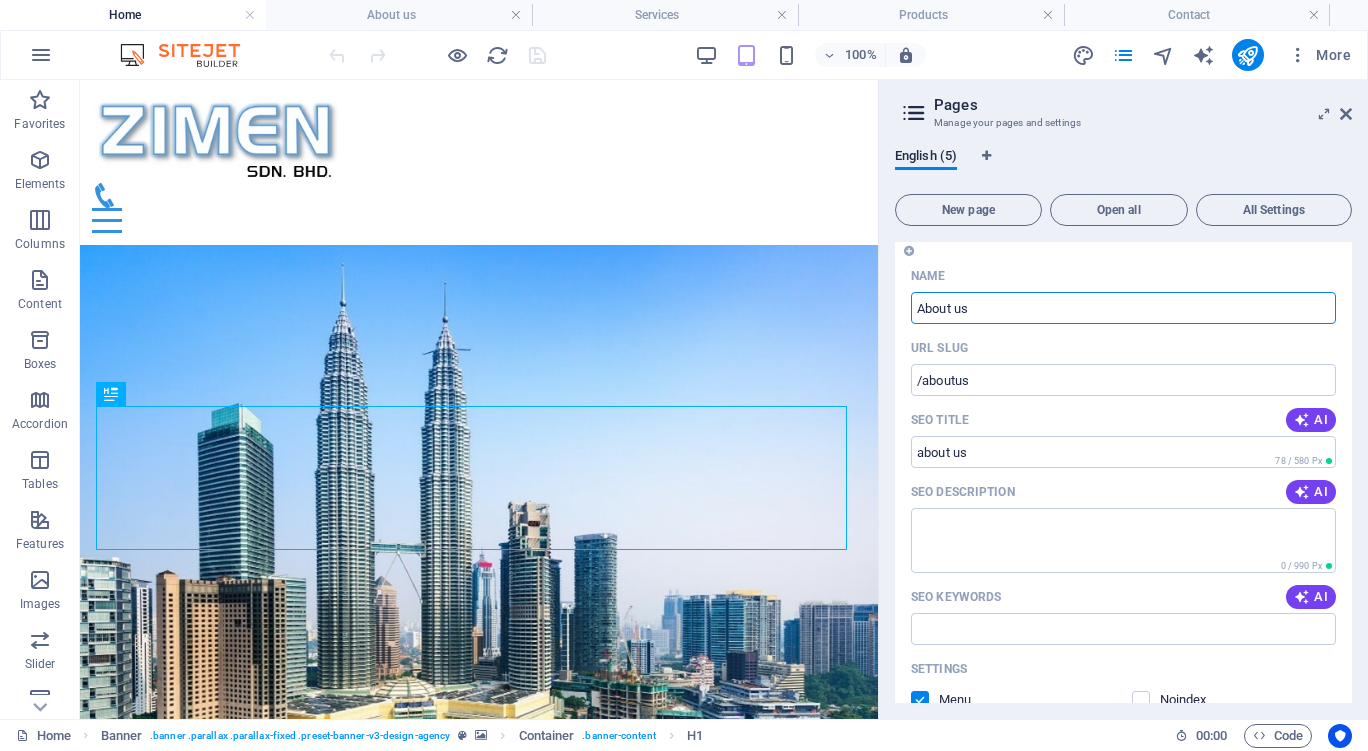 scroll, scrollTop: 0, scrollLeft: 0, axis: both 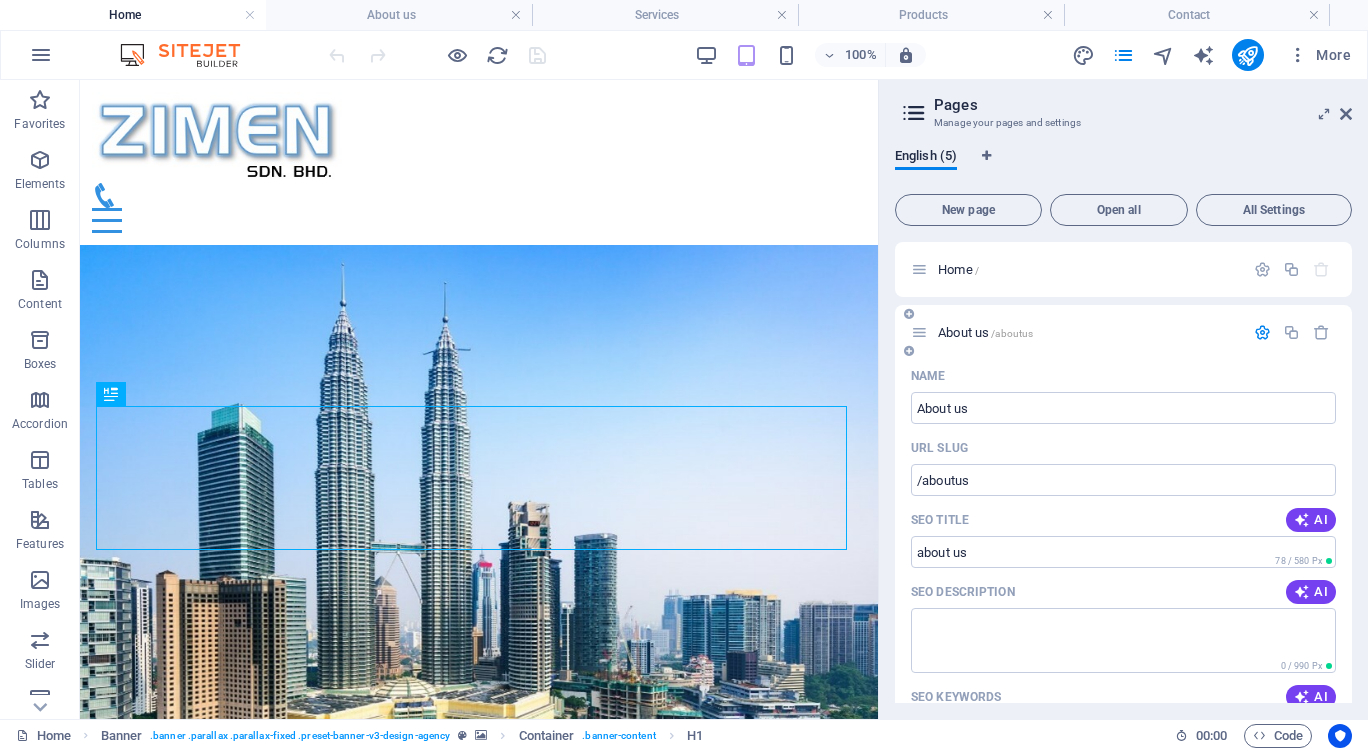 click at bounding box center (1262, 332) 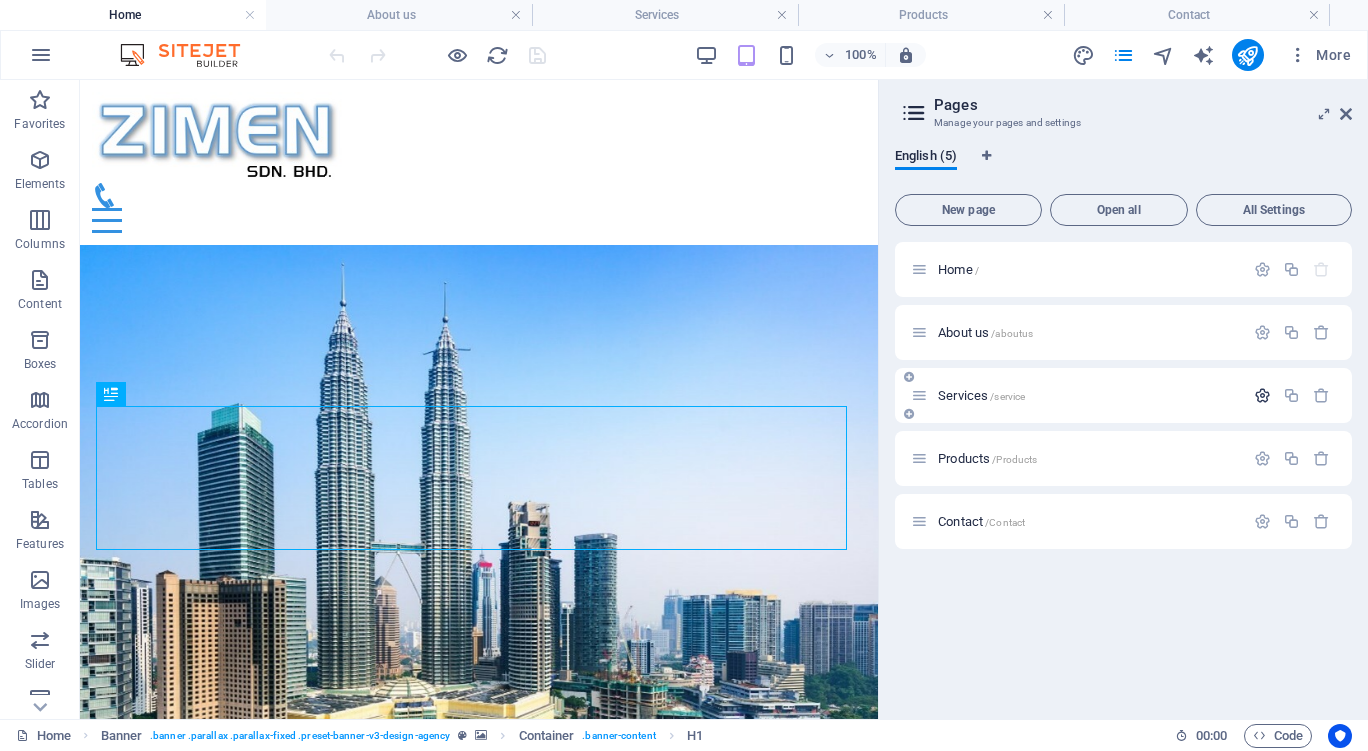 click at bounding box center (1262, 395) 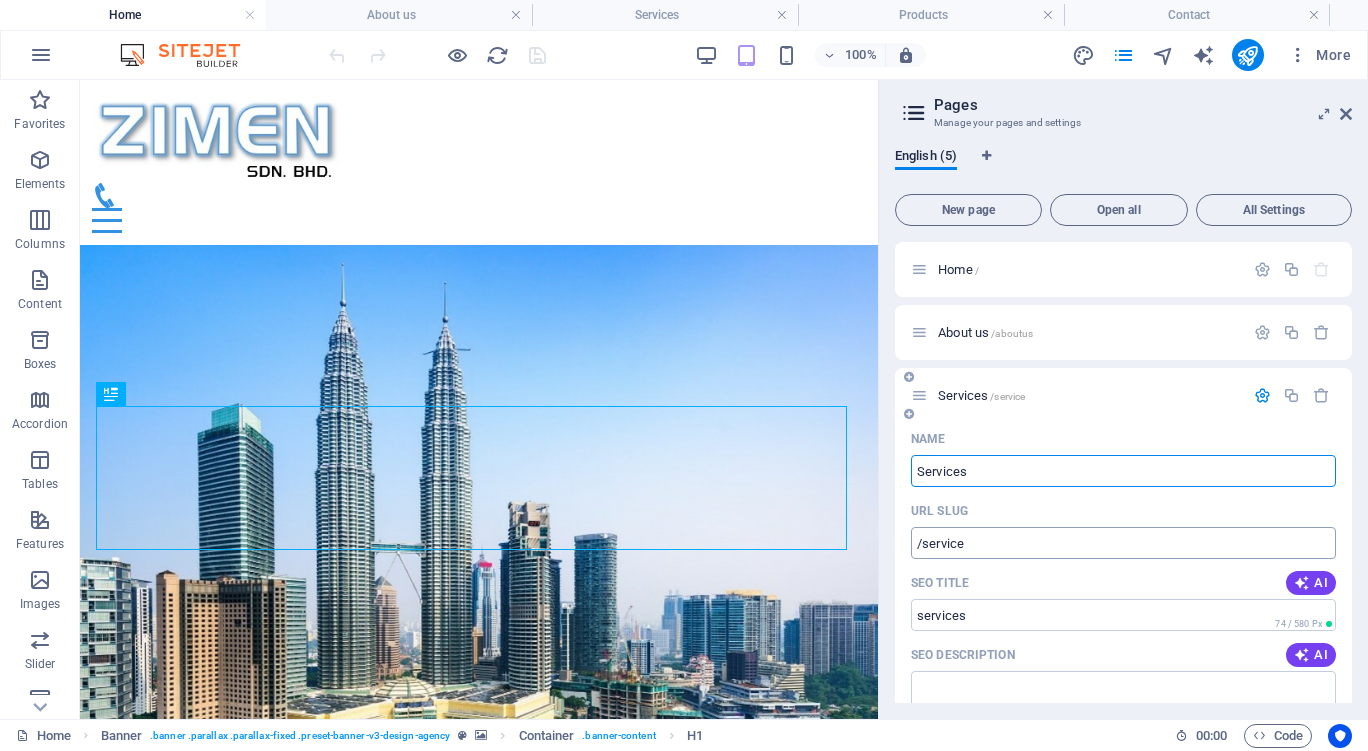 click on "/service" at bounding box center (1123, 543) 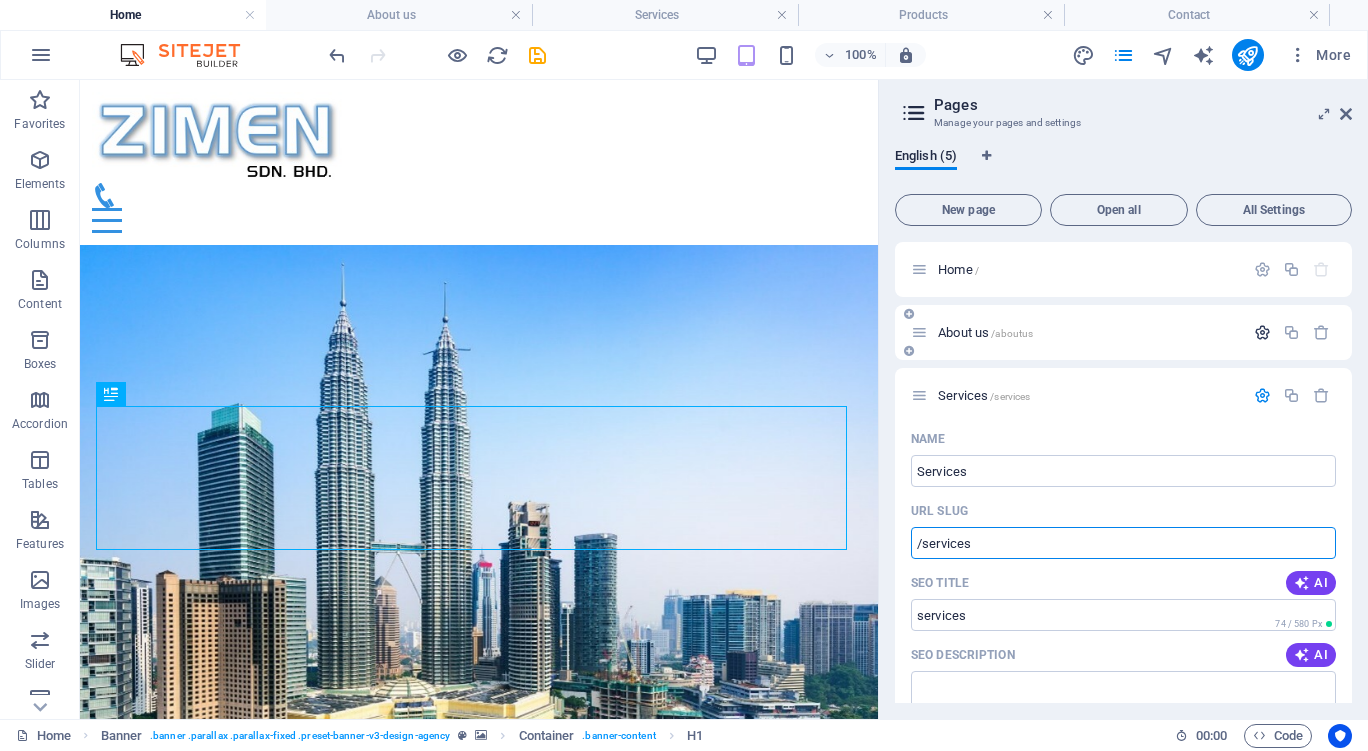 type on "/services" 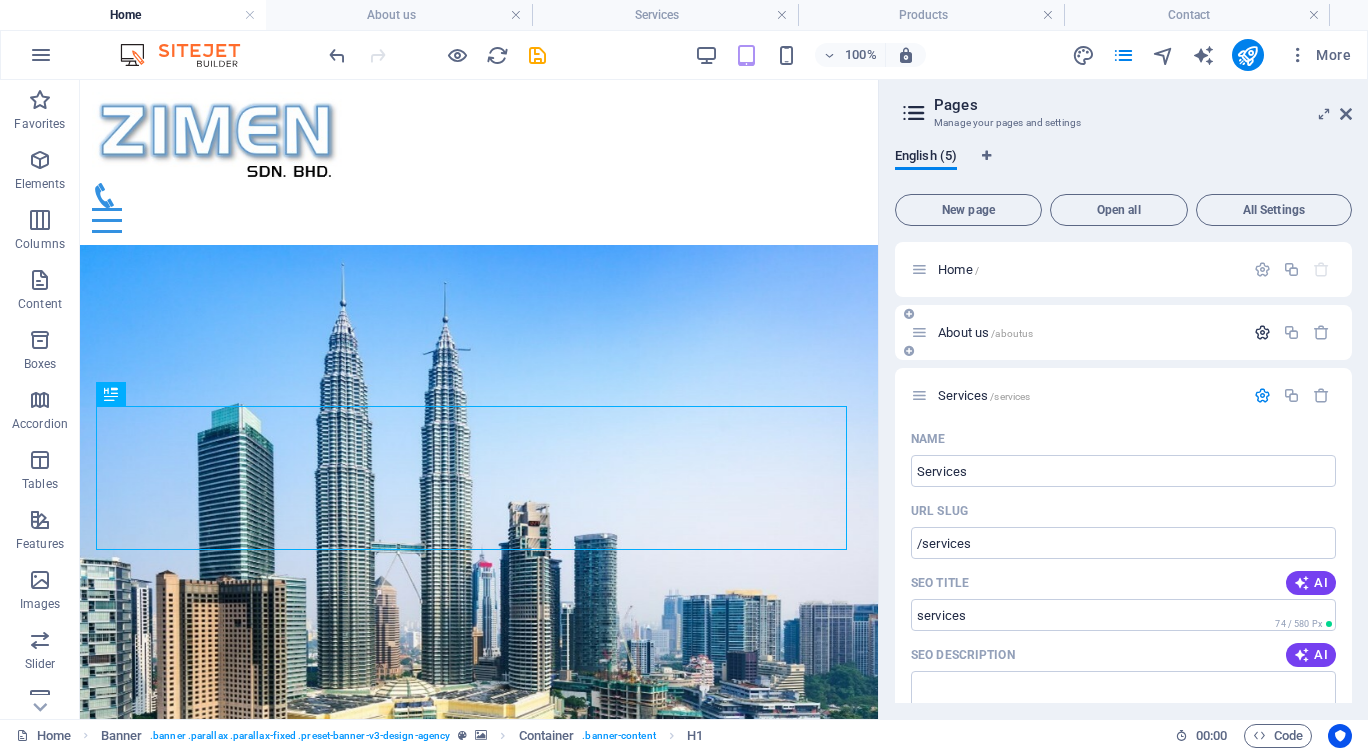 click at bounding box center (1262, 332) 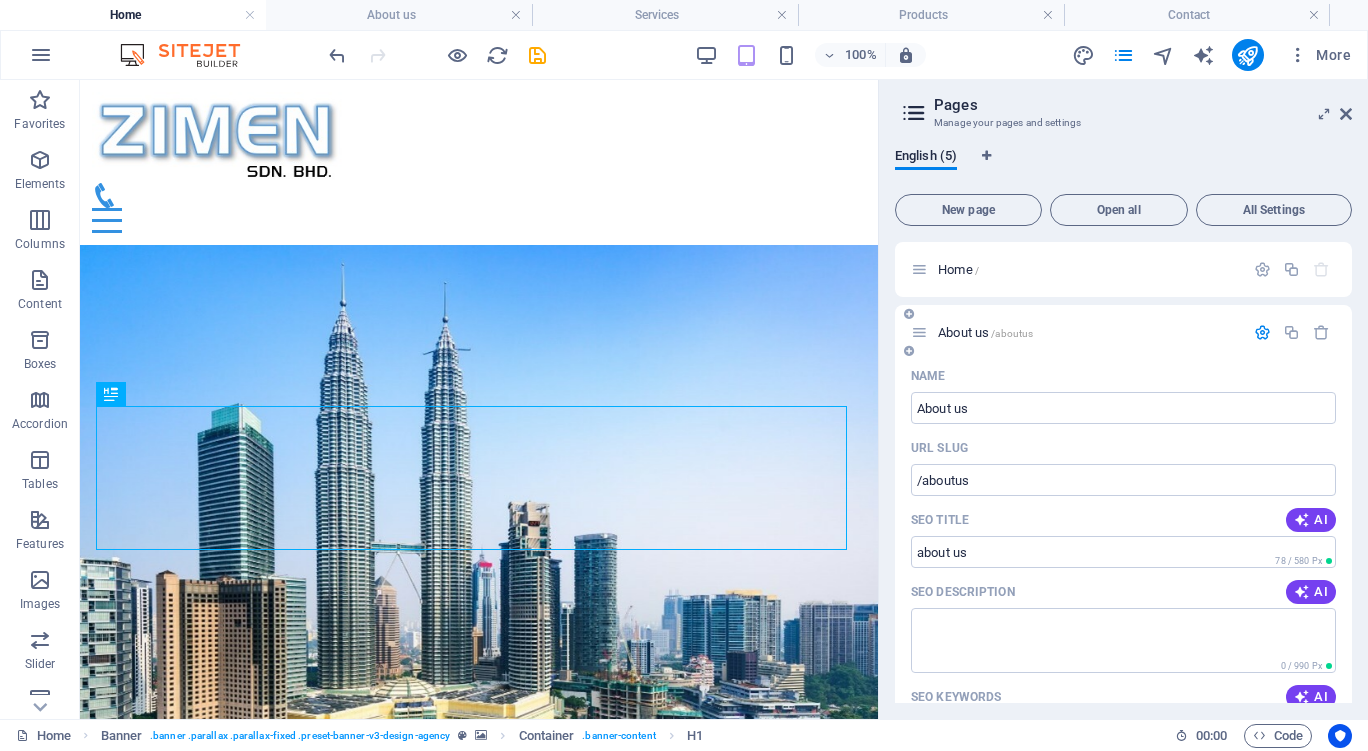 click at bounding box center [1262, 332] 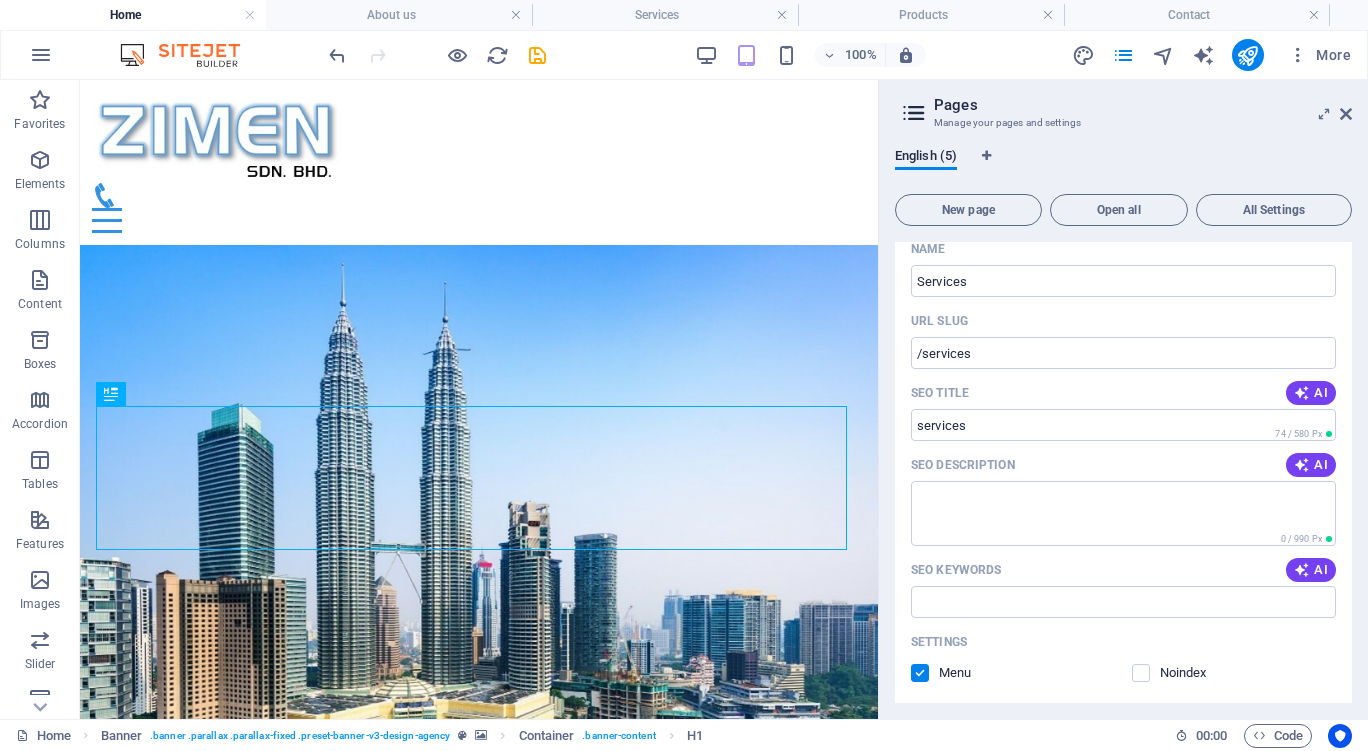scroll, scrollTop: 200, scrollLeft: 0, axis: vertical 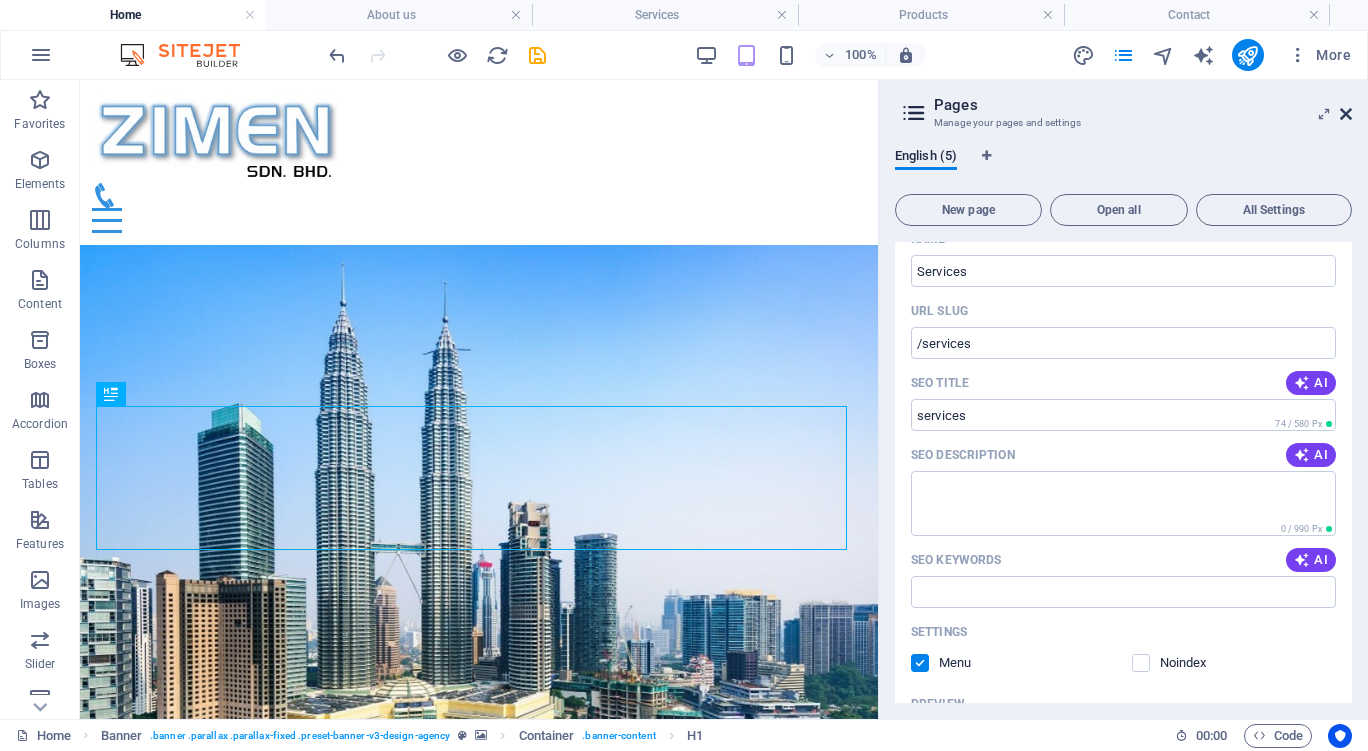 drag, startPoint x: 1350, startPoint y: 109, endPoint x: 1270, endPoint y: 31, distance: 111.73182 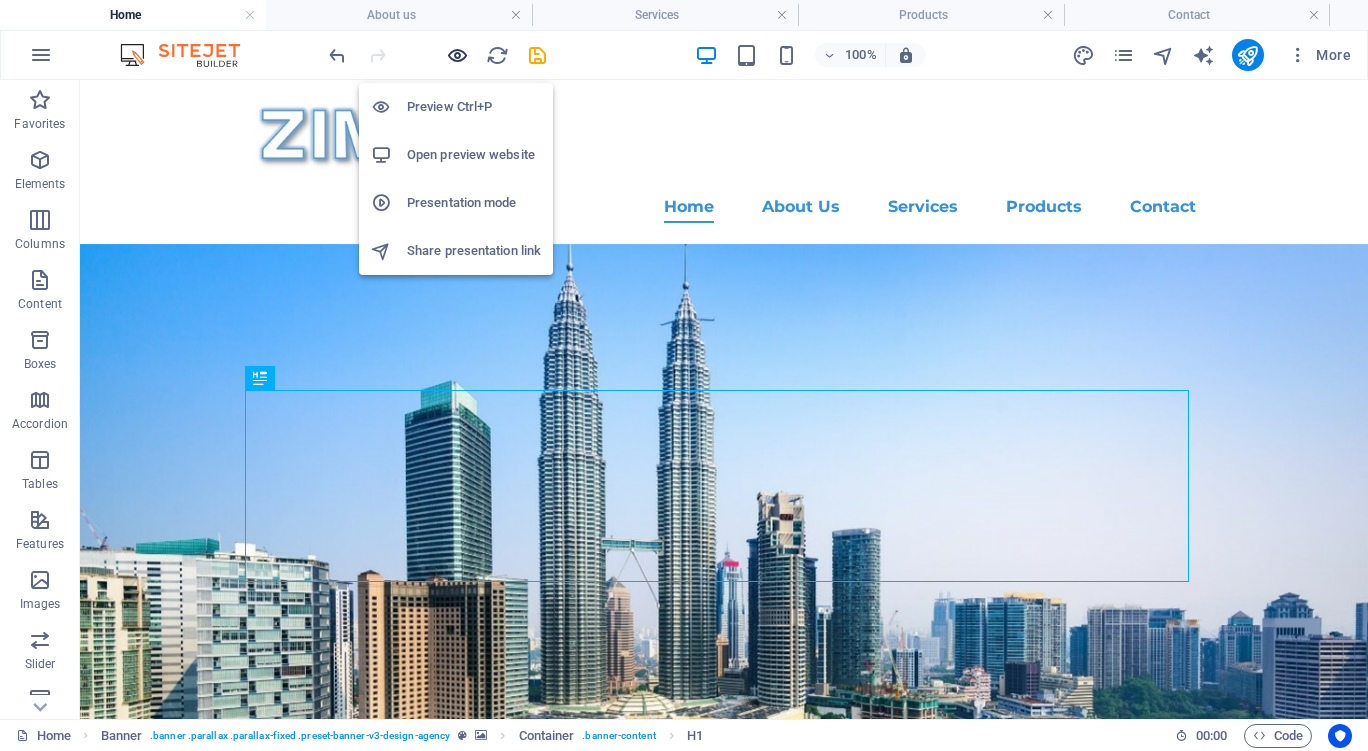 click at bounding box center (457, 55) 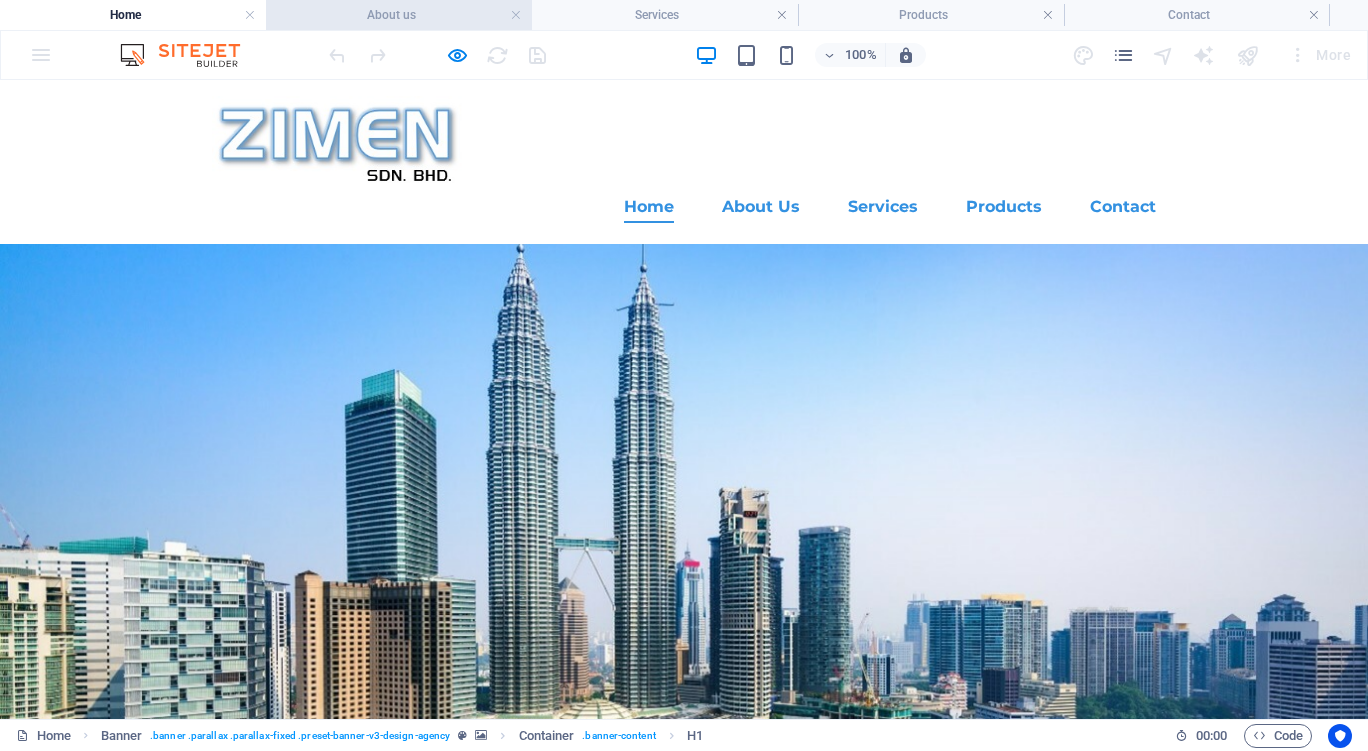 click on "About us" at bounding box center (399, 15) 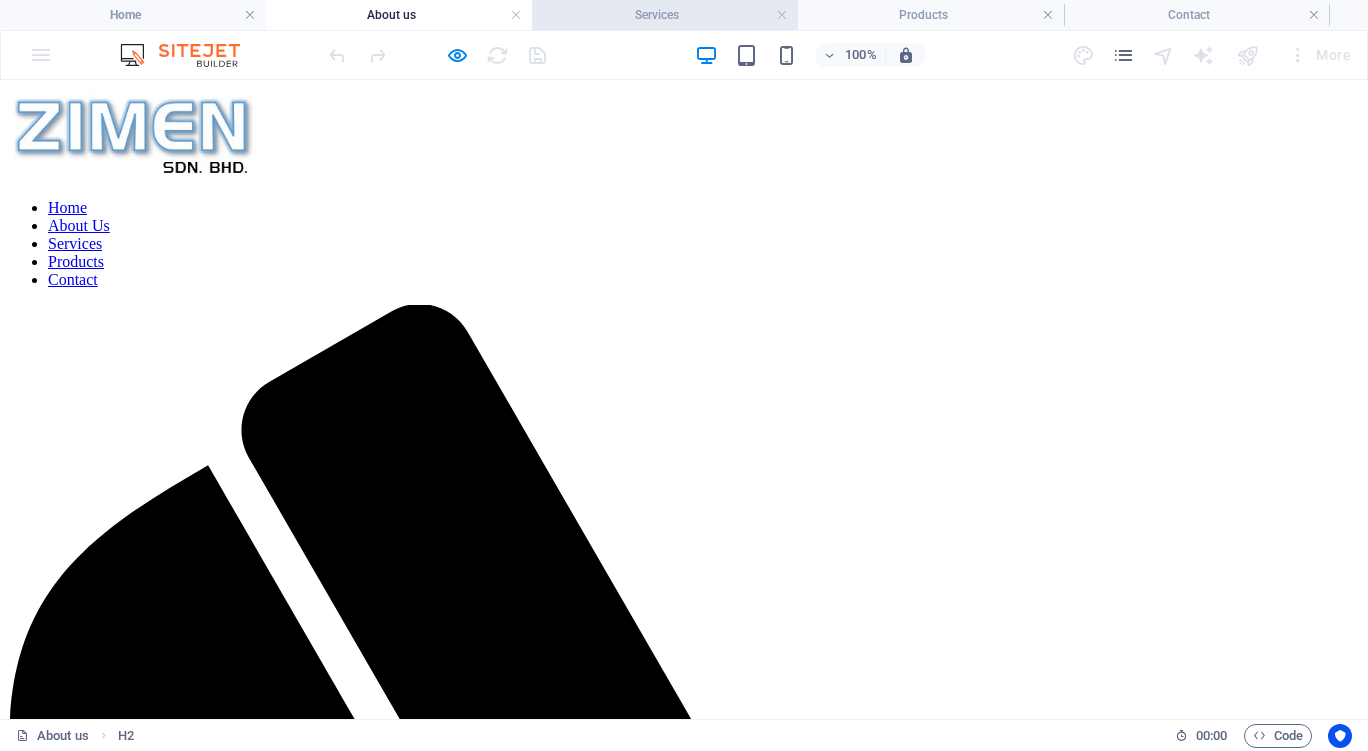 click on "Services" at bounding box center (665, 15) 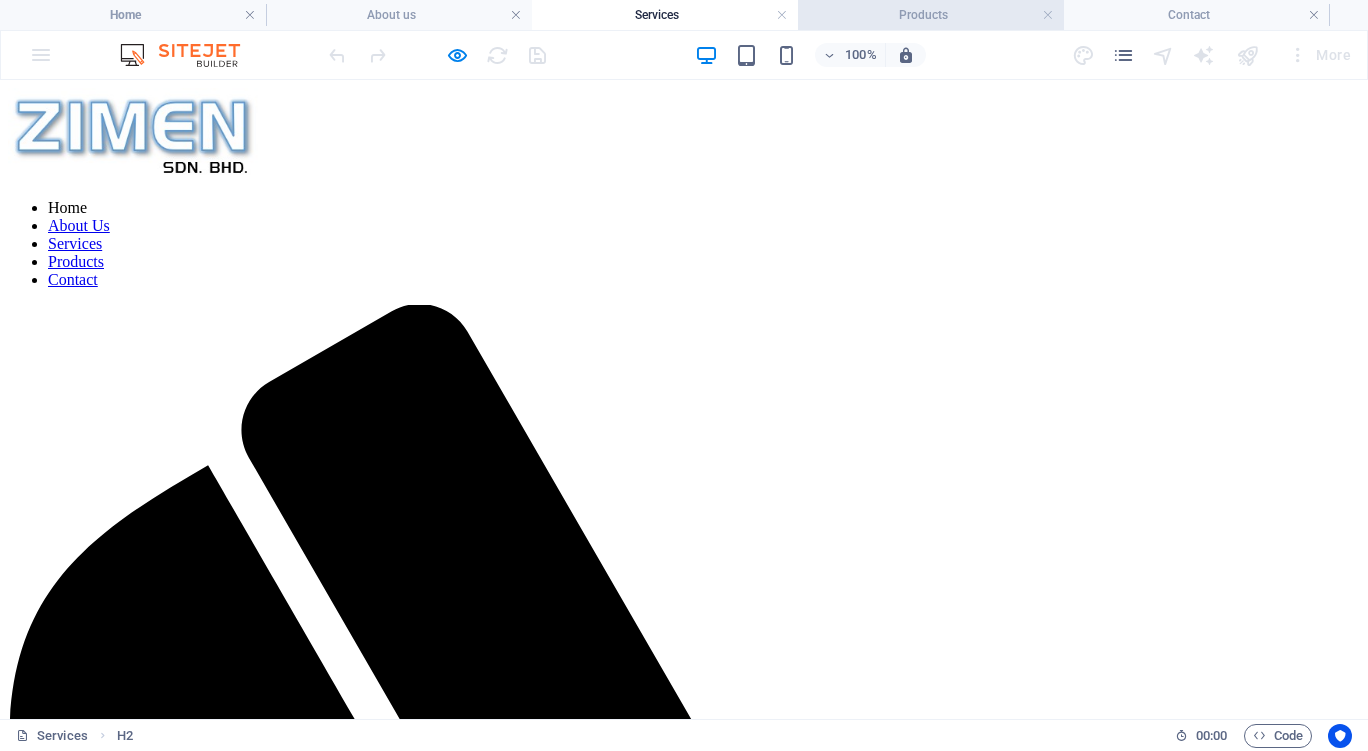 click on "Products" at bounding box center (931, 15) 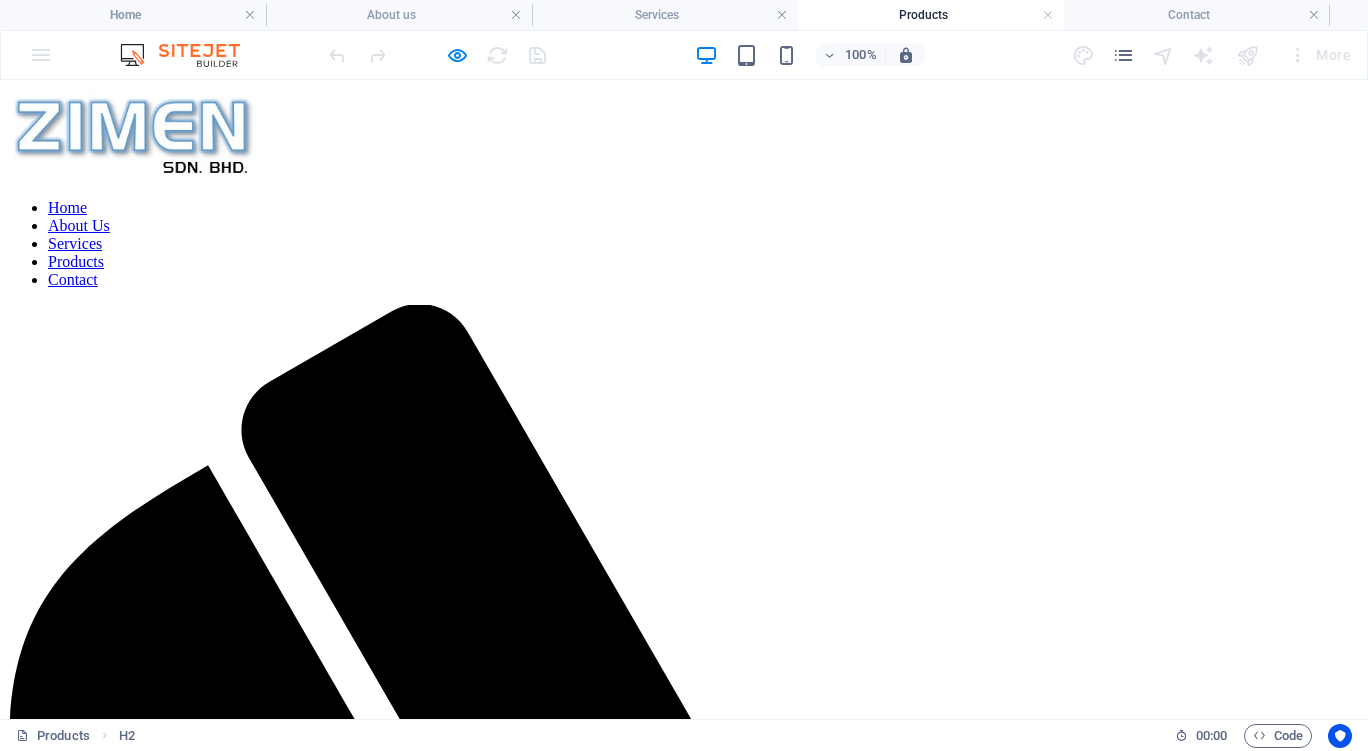 scroll, scrollTop: 1720, scrollLeft: 0, axis: vertical 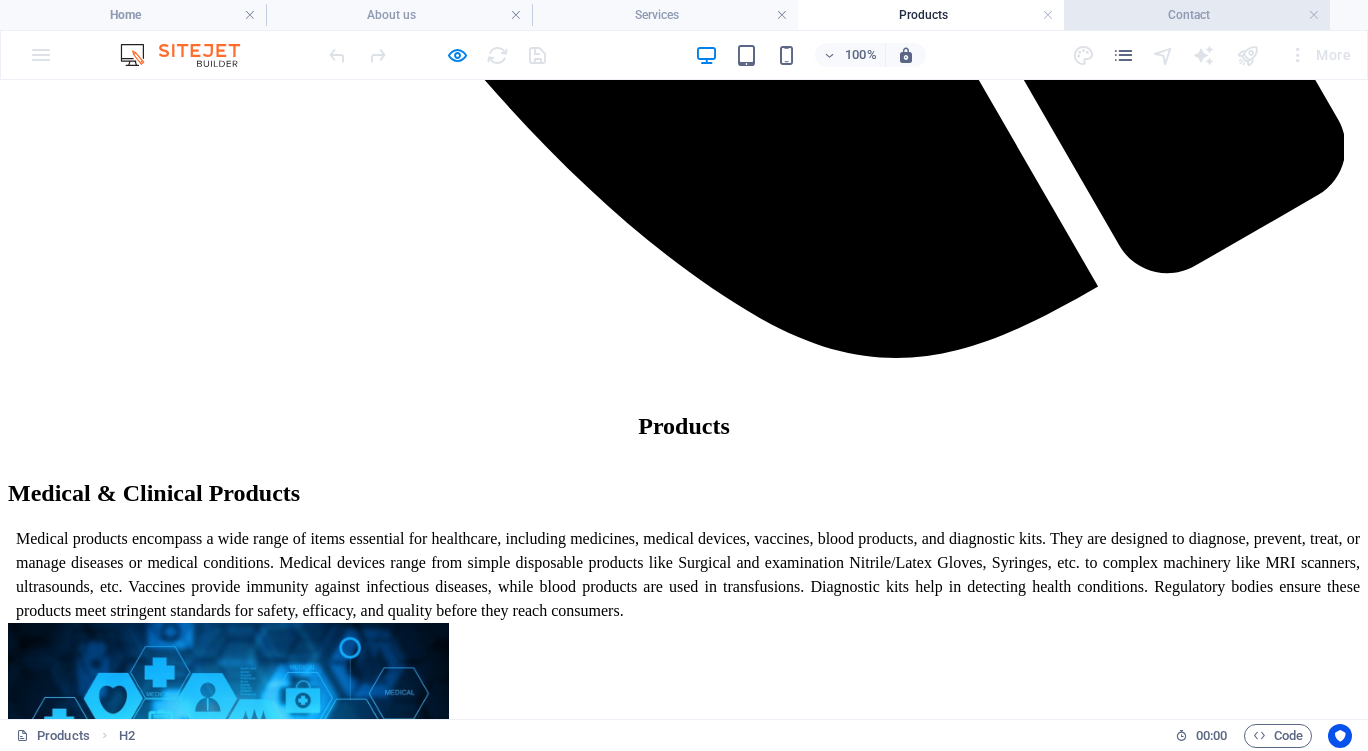 click on "Contact" at bounding box center [1197, 15] 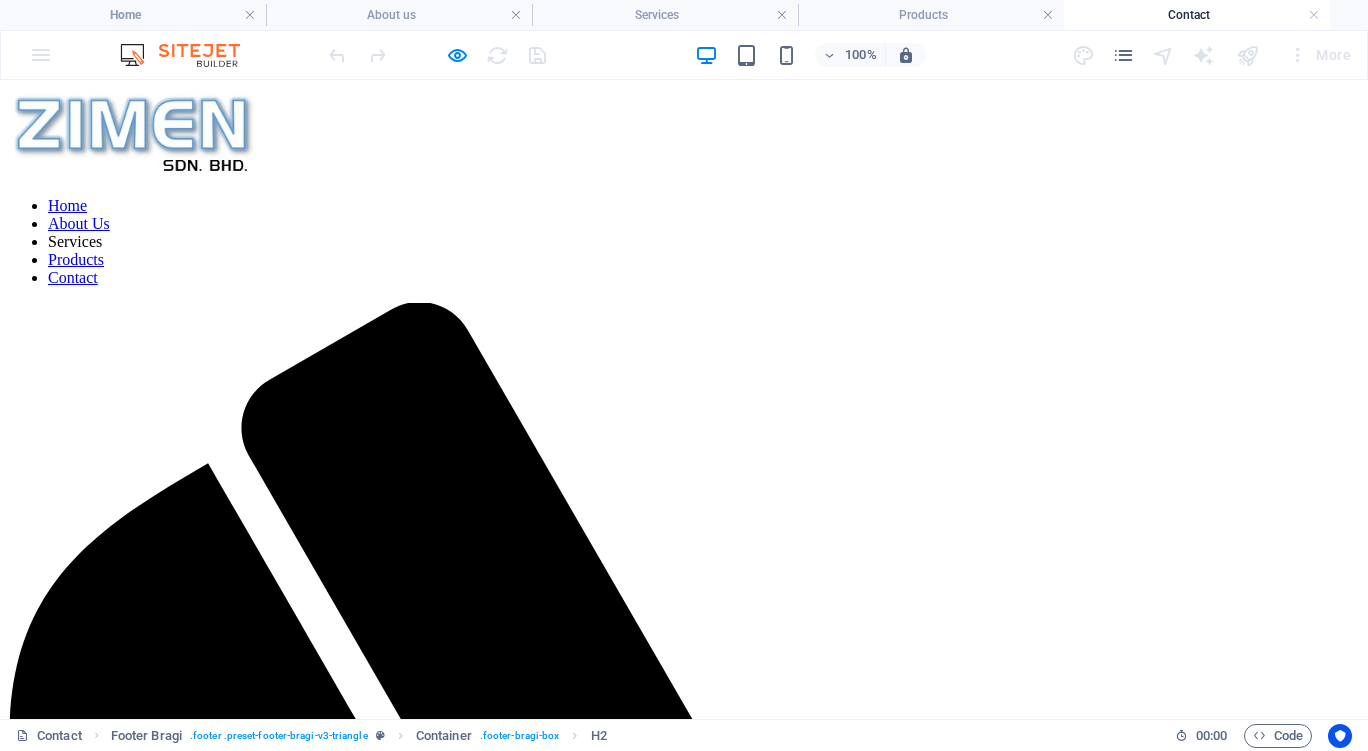 scroll, scrollTop: 0, scrollLeft: 0, axis: both 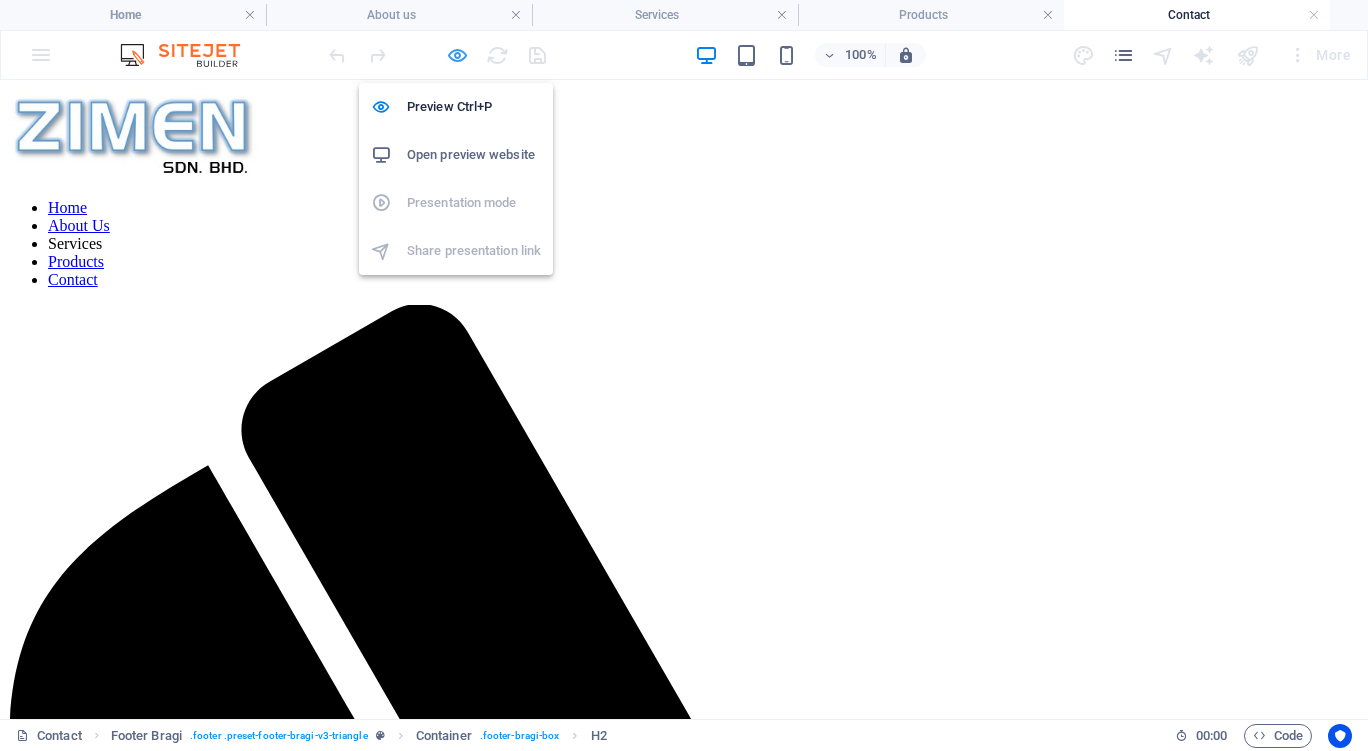 click at bounding box center (457, 55) 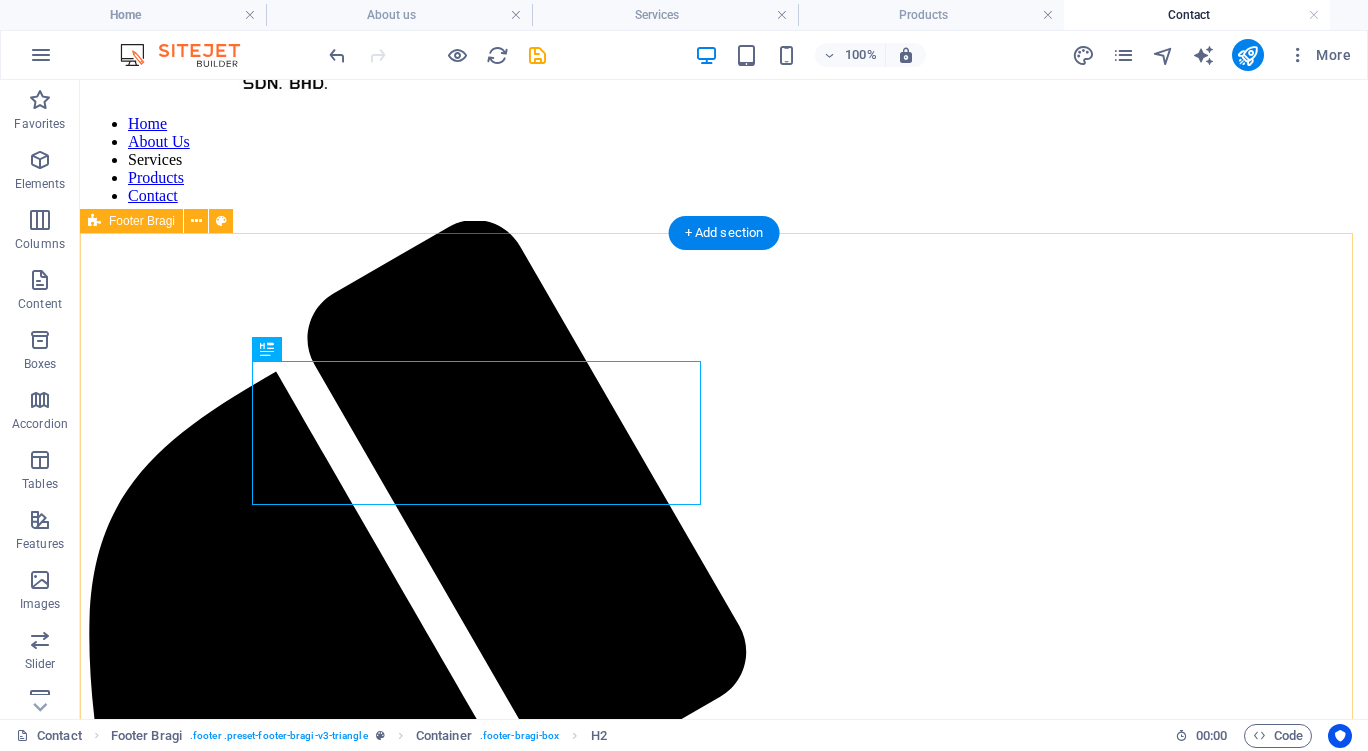 scroll, scrollTop: 134, scrollLeft: 0, axis: vertical 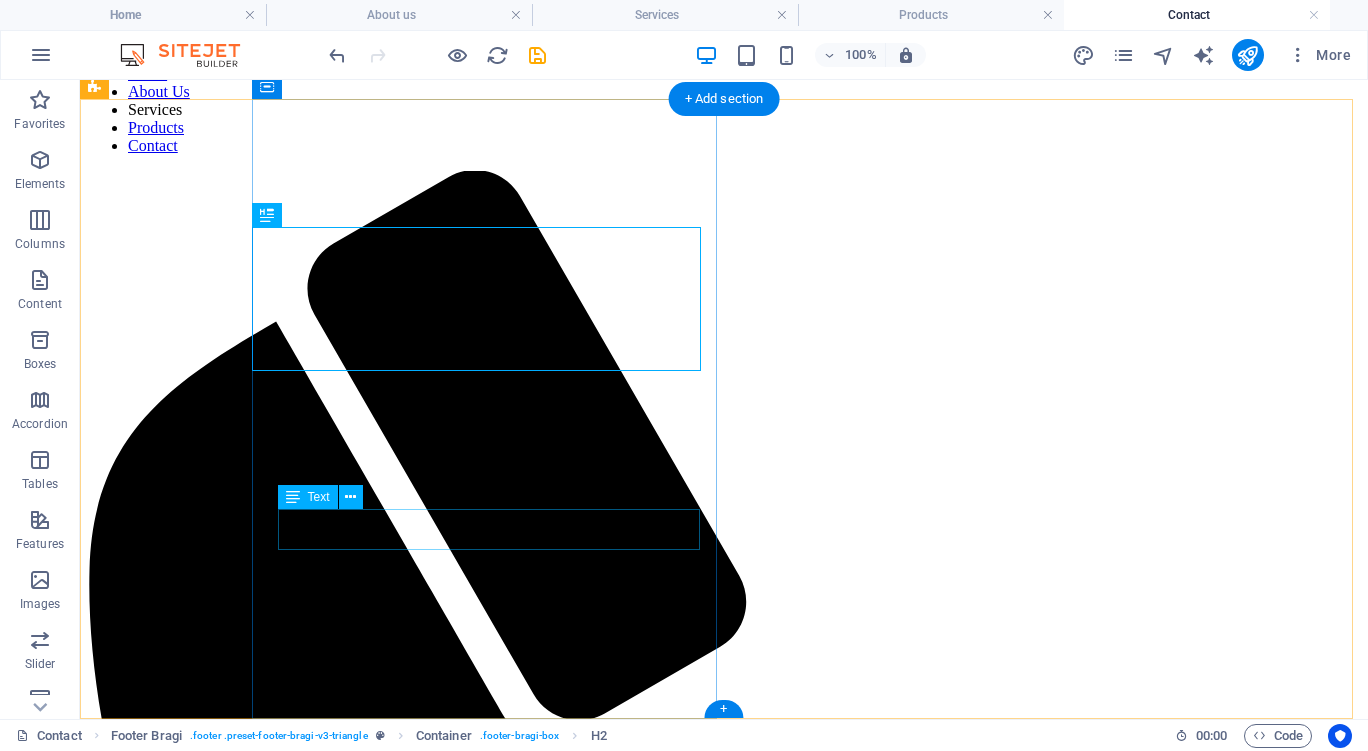 click on "[PHONE]" at bounding box center (724, 6433) 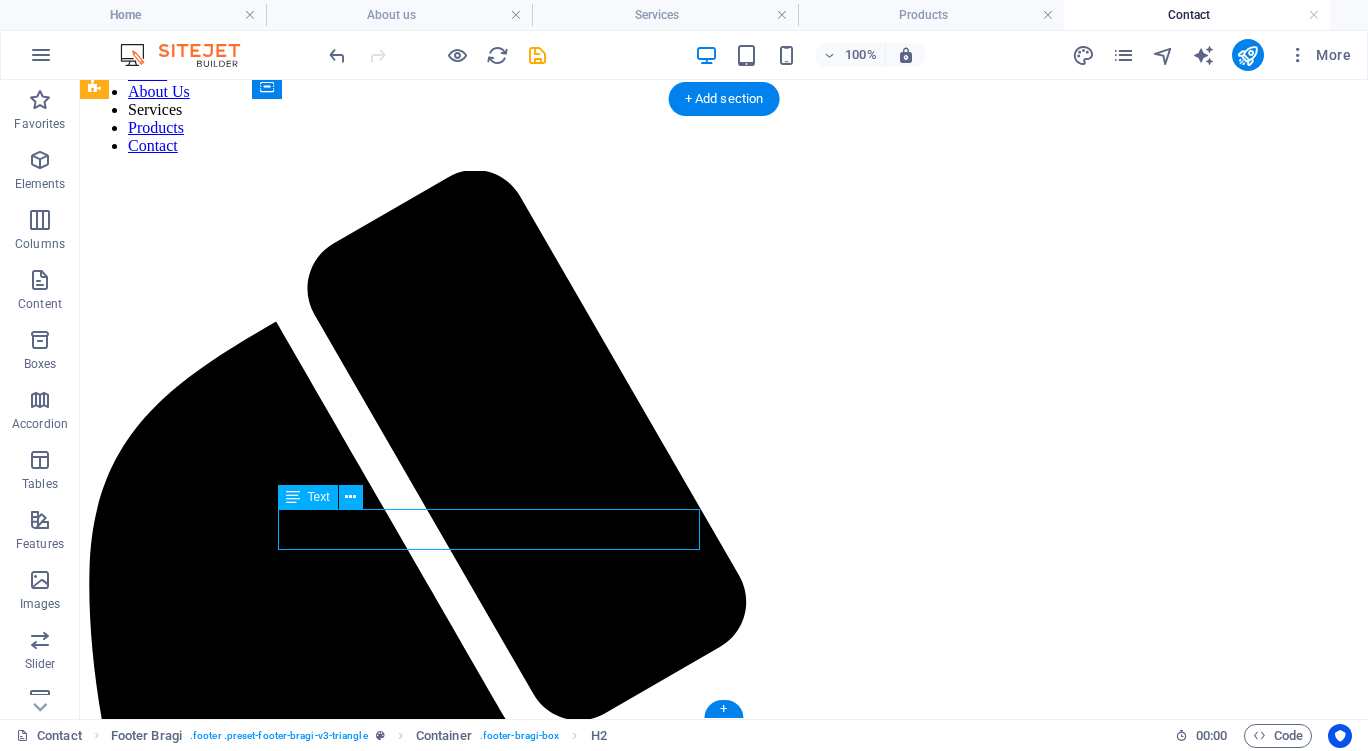drag, startPoint x: 383, startPoint y: 610, endPoint x: 321, endPoint y: 527, distance: 103.6002 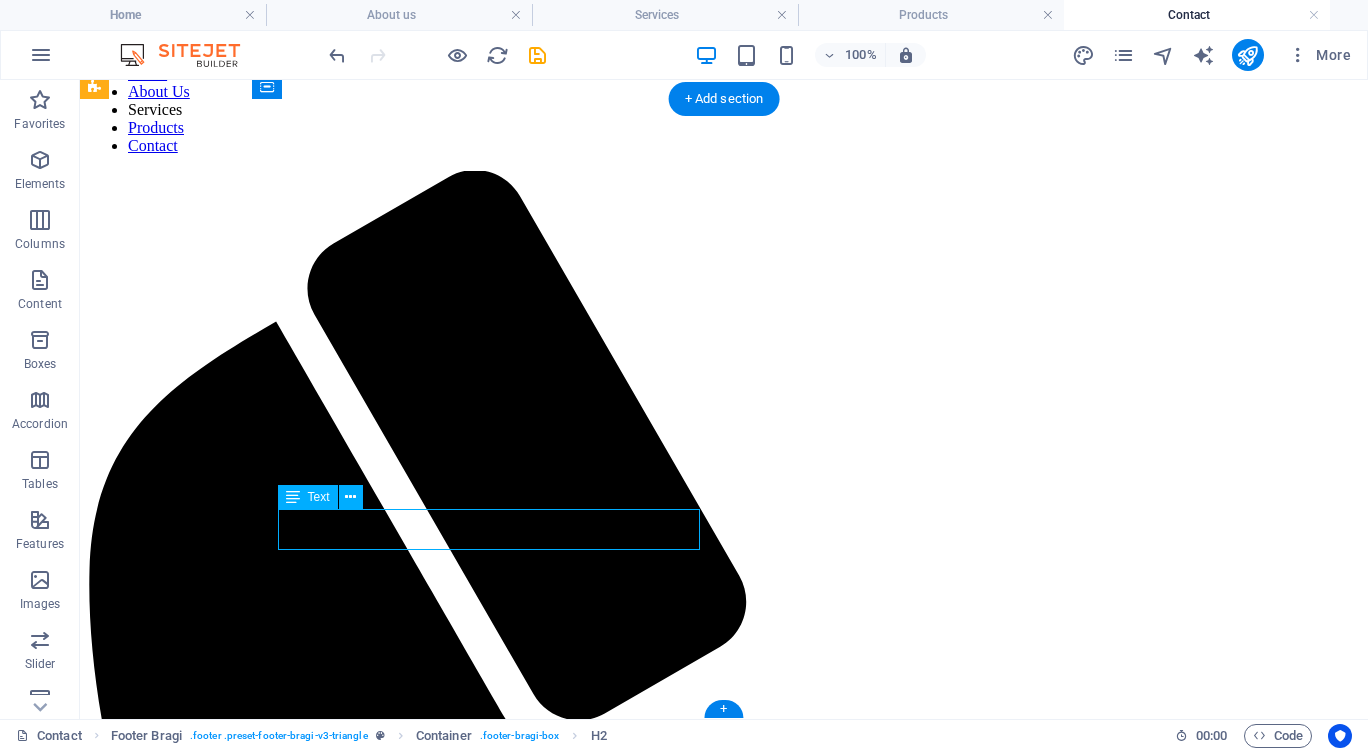 click on "[PHONE]" at bounding box center [724, 6433] 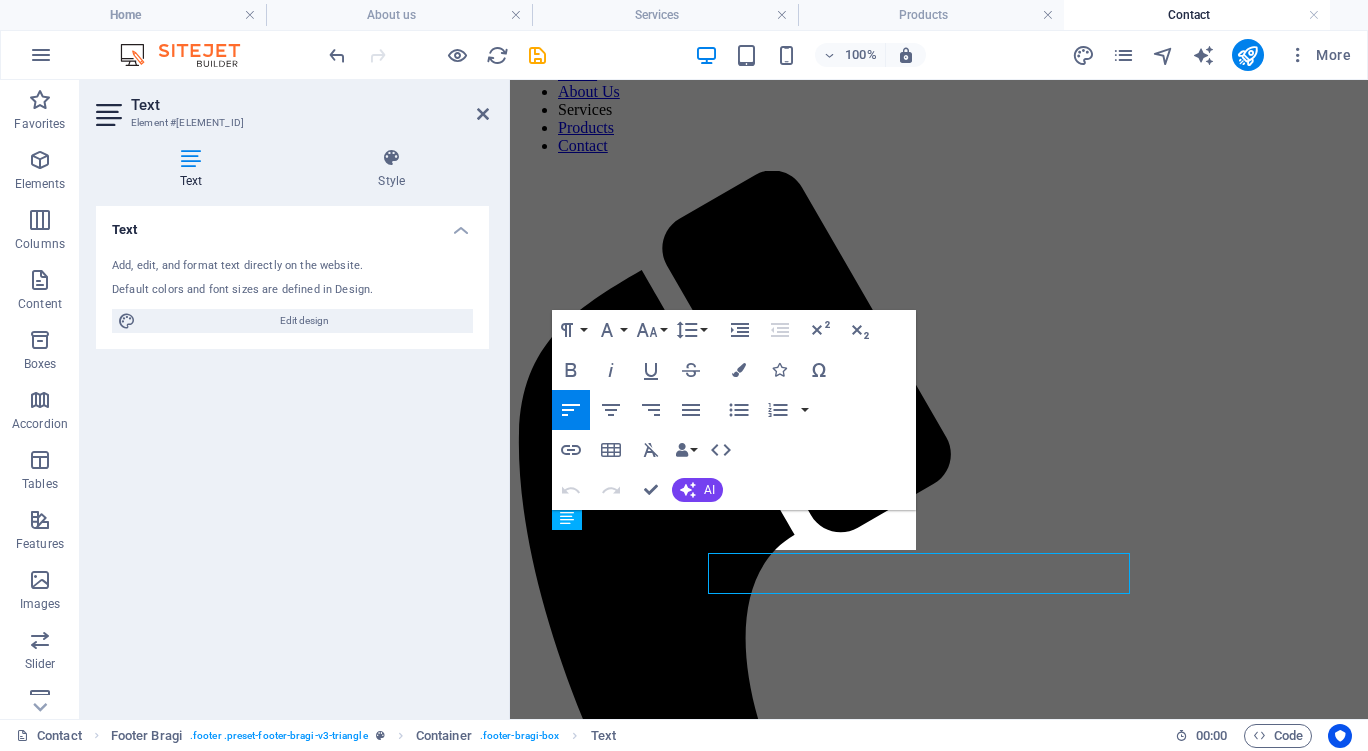 scroll, scrollTop: 90, scrollLeft: 0, axis: vertical 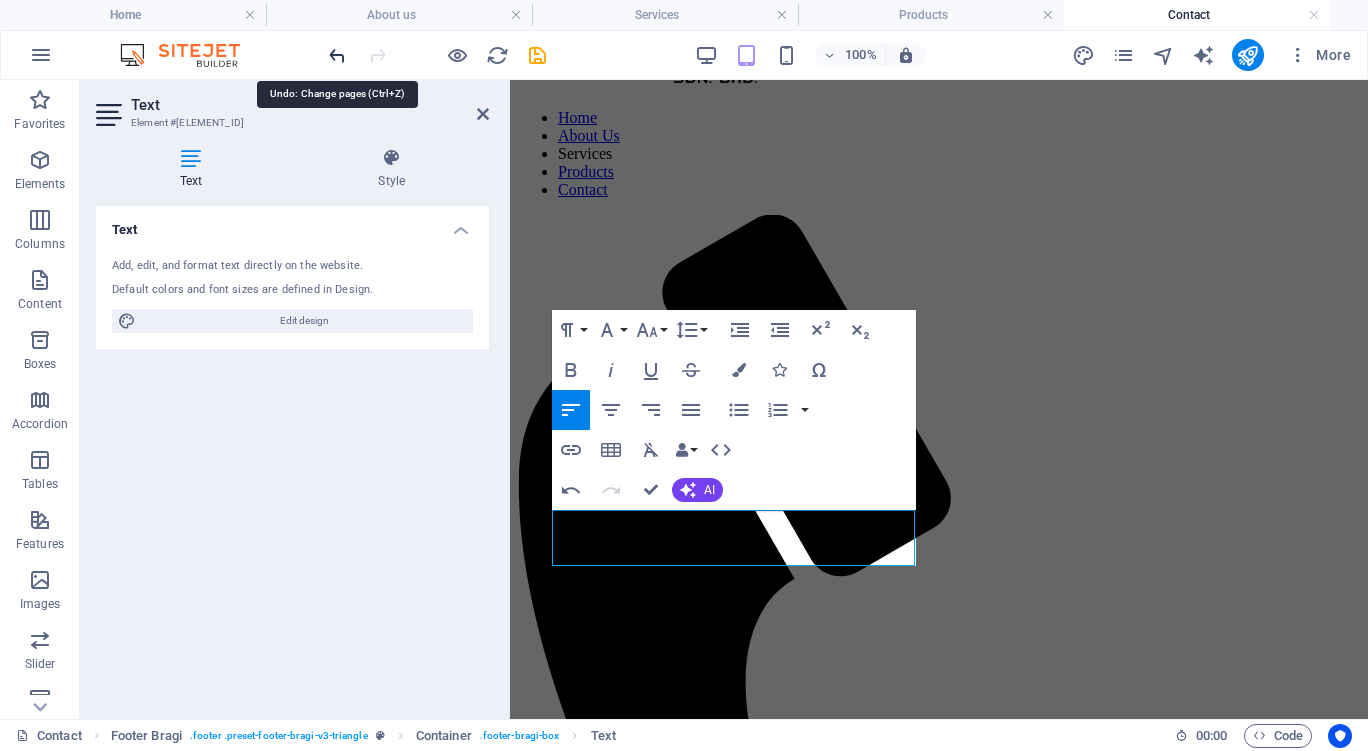 click at bounding box center [337, 55] 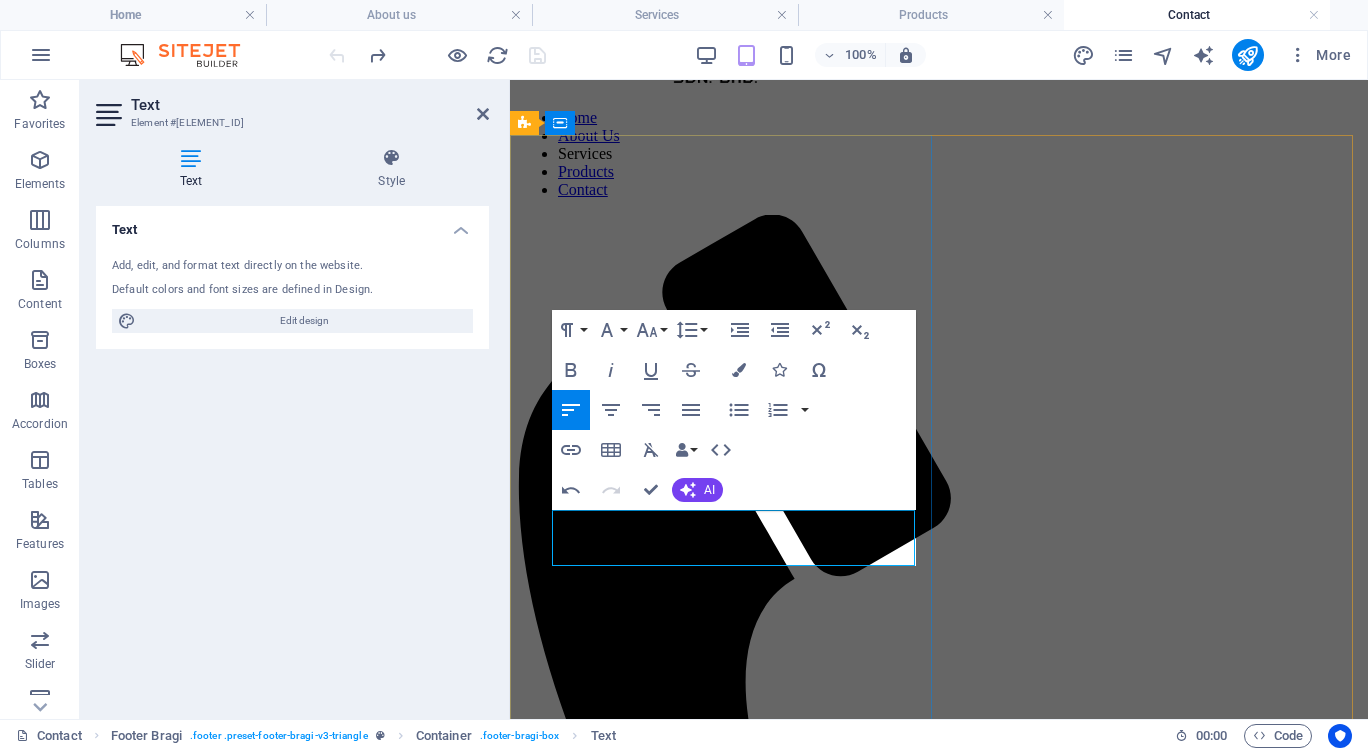click on "[PHONE]" at bounding box center [963, 4473] 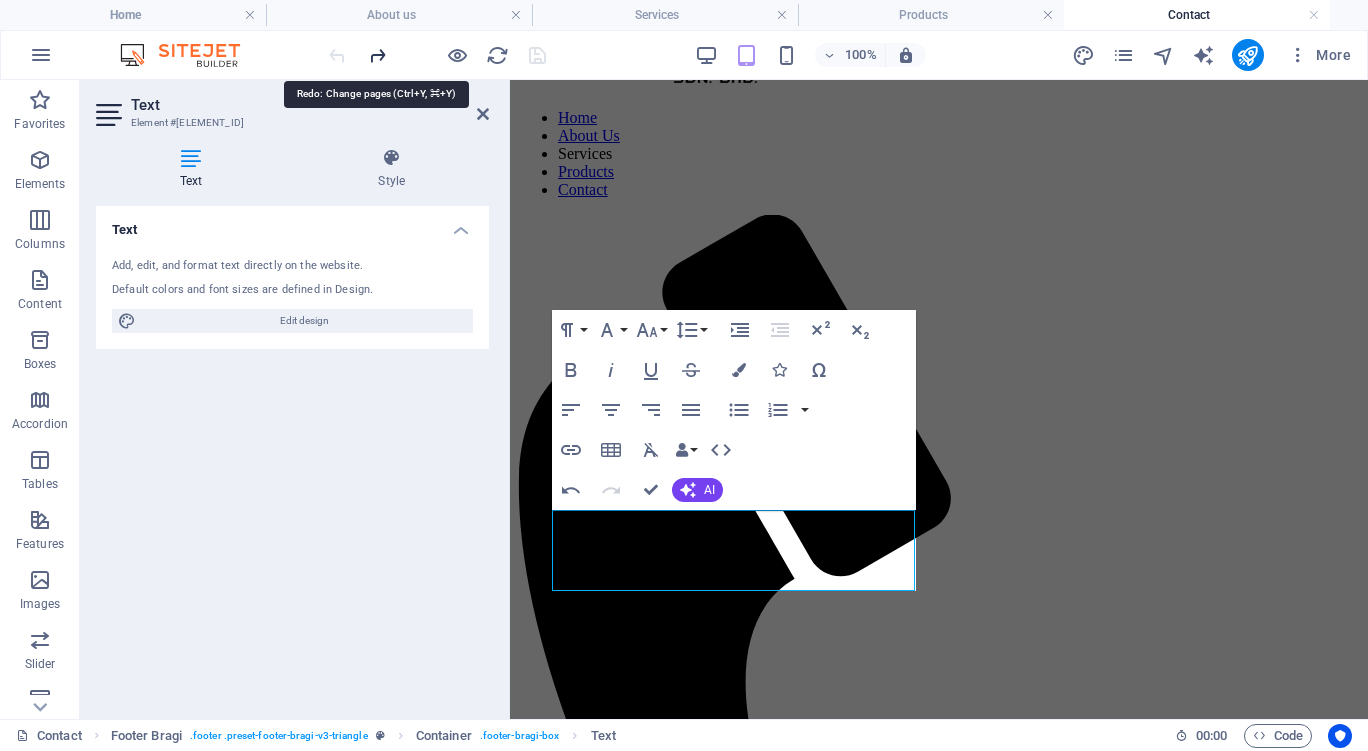 click at bounding box center [377, 55] 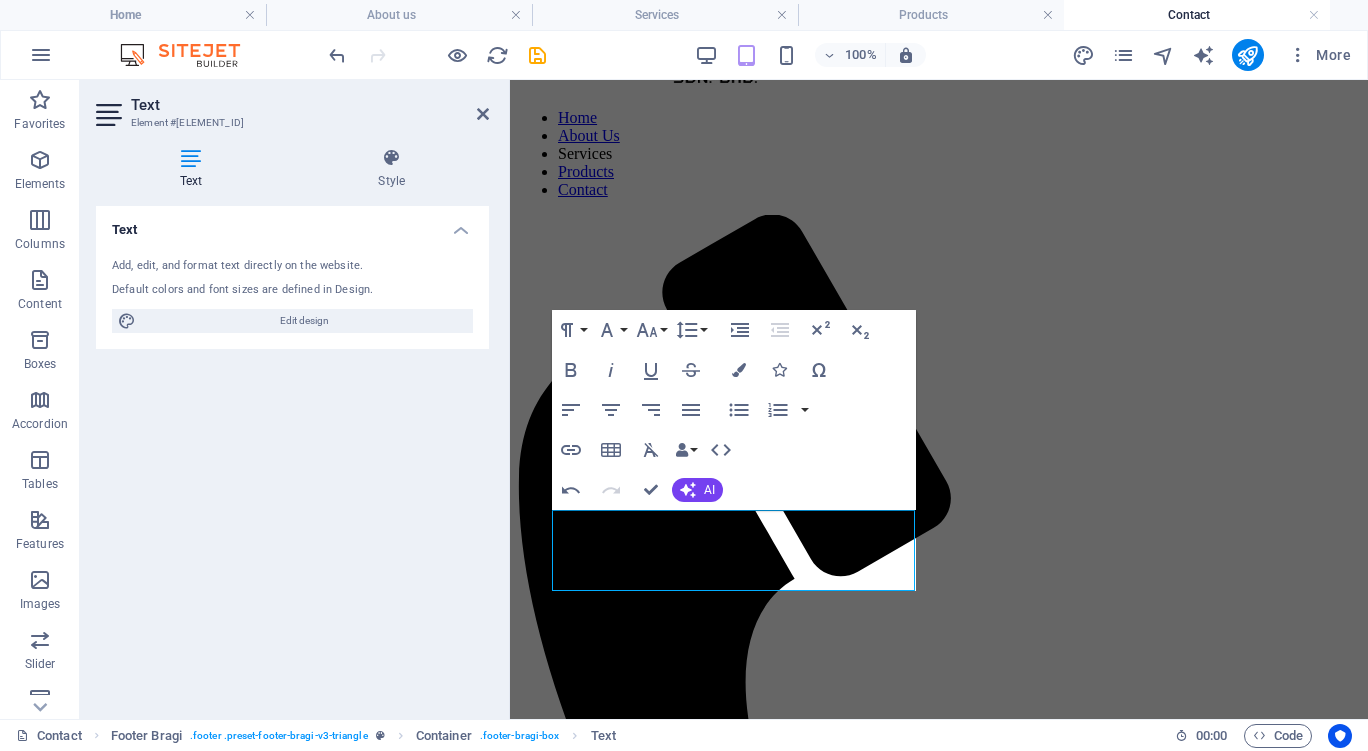 click at bounding box center [437, 55] 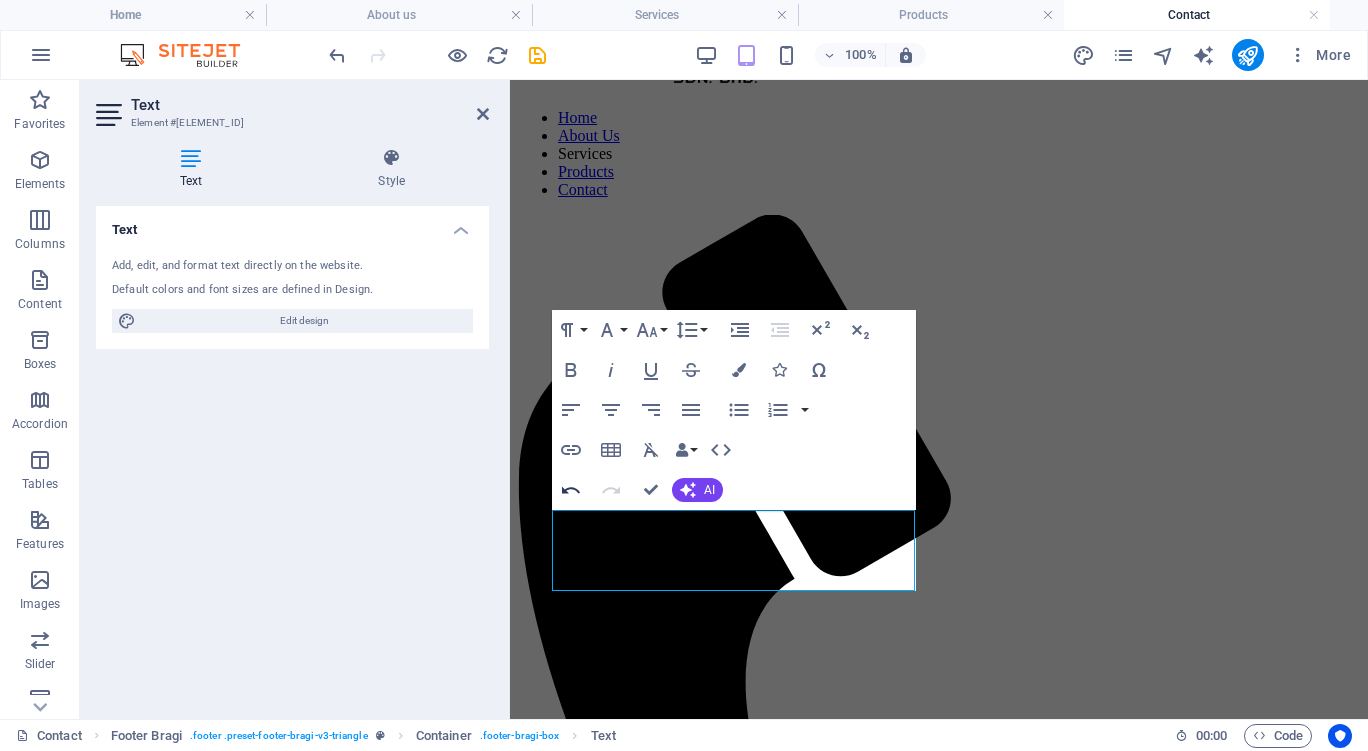 click 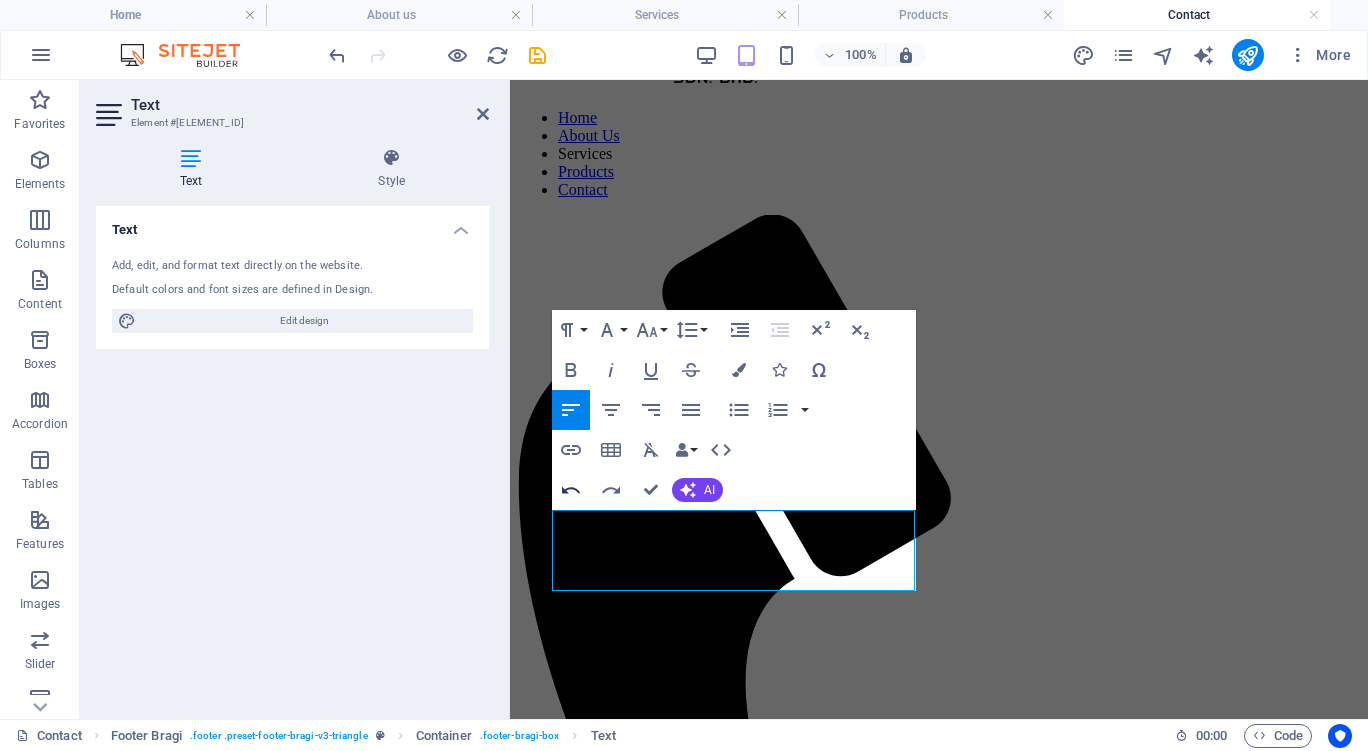 click 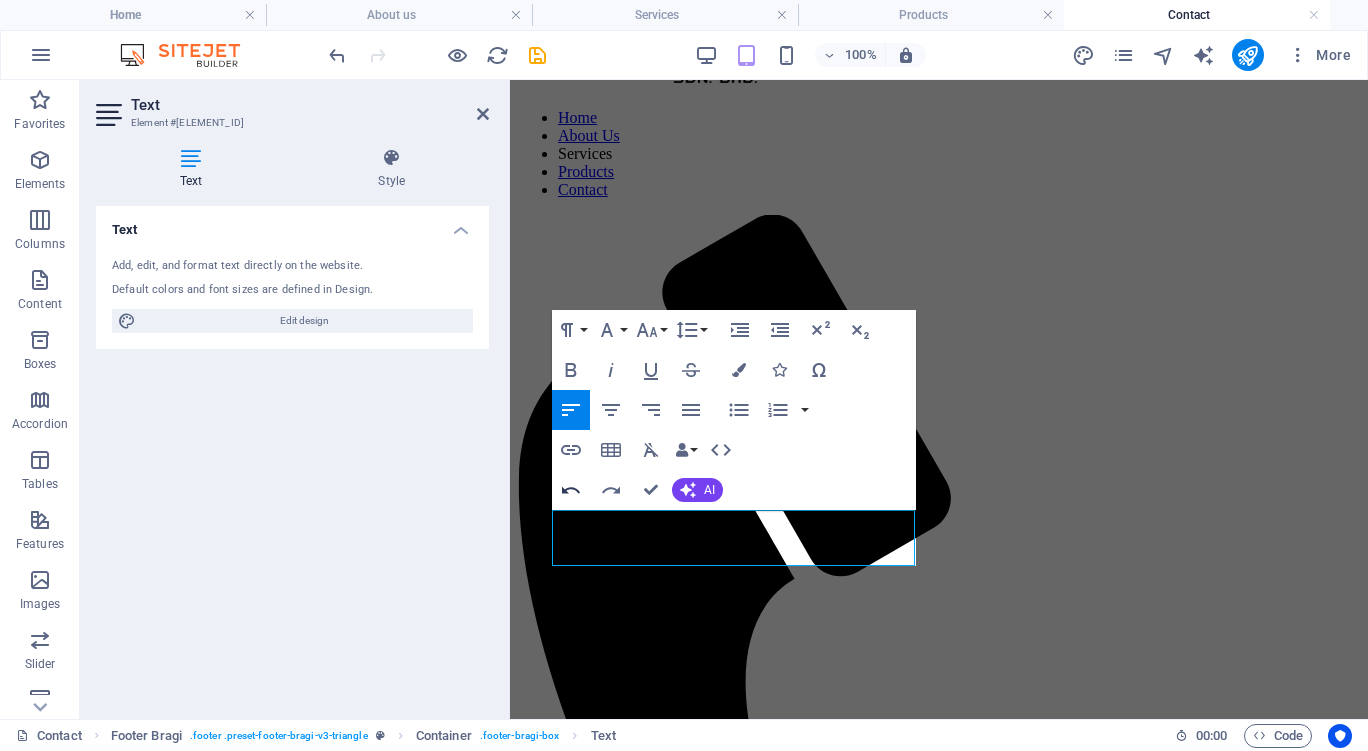 click 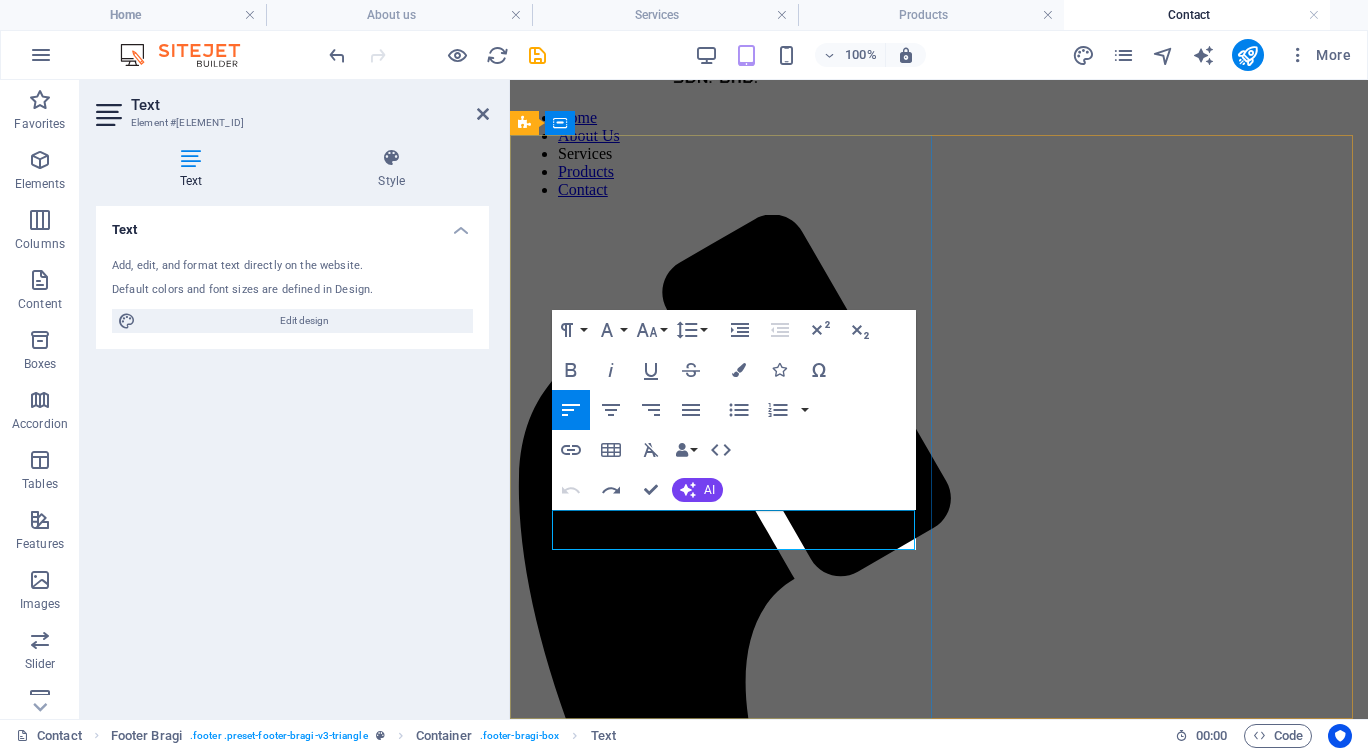 click on "[PHONE]" at bounding box center (550, 4473) 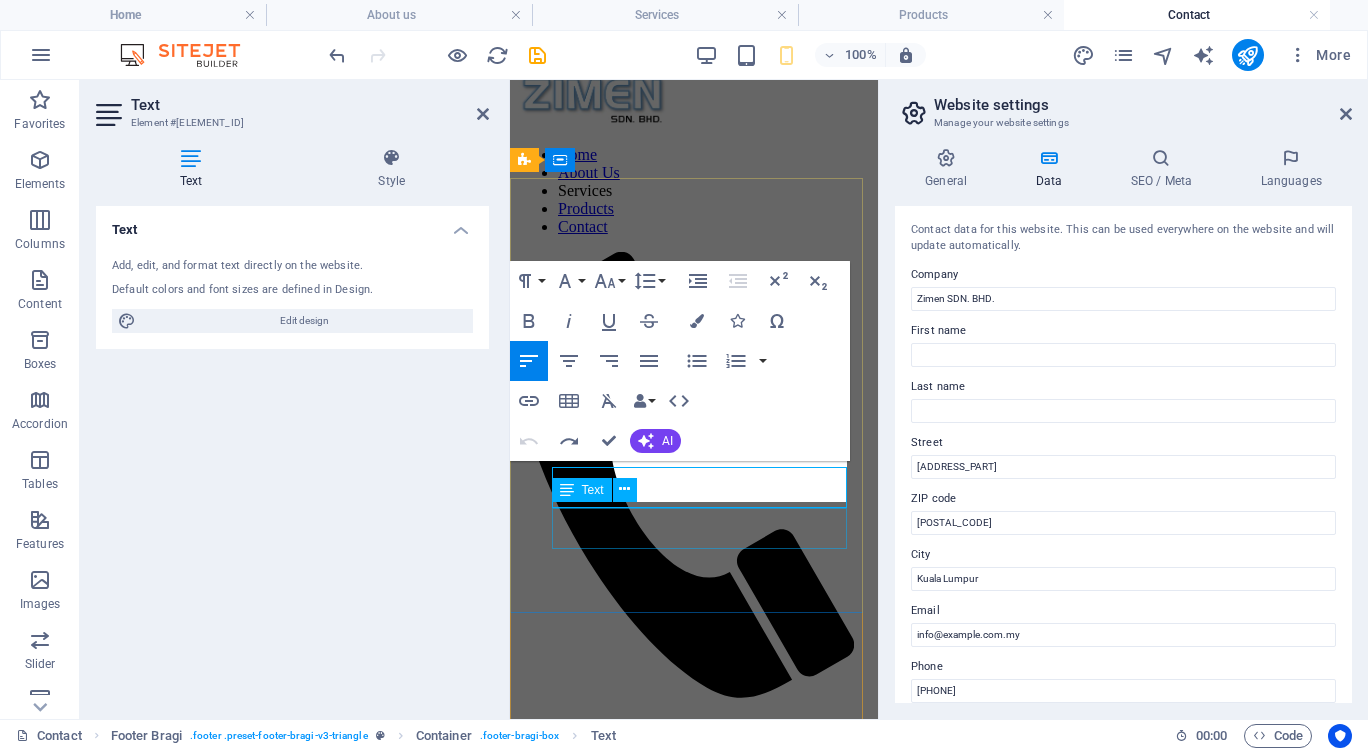 scroll, scrollTop: 8, scrollLeft: 0, axis: vertical 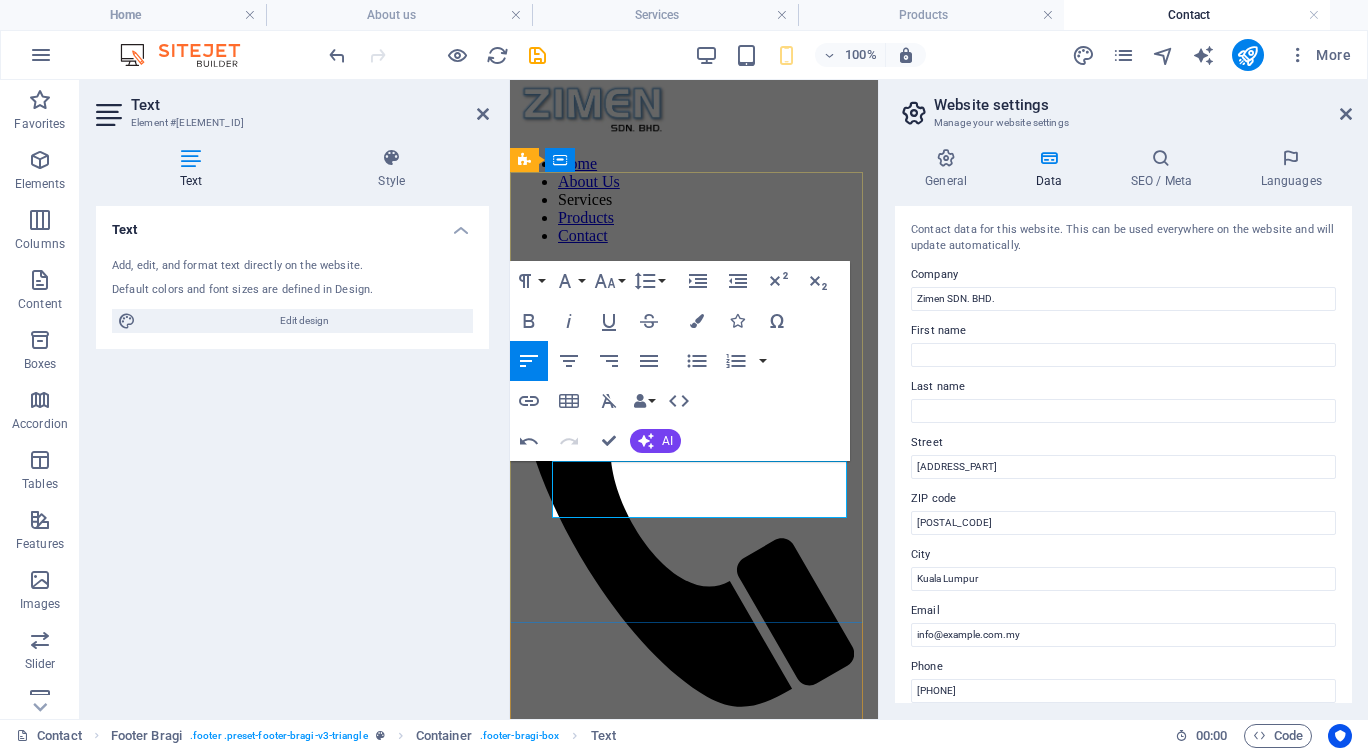 click on "[PHONE]" at bounding box center [718, 2236] 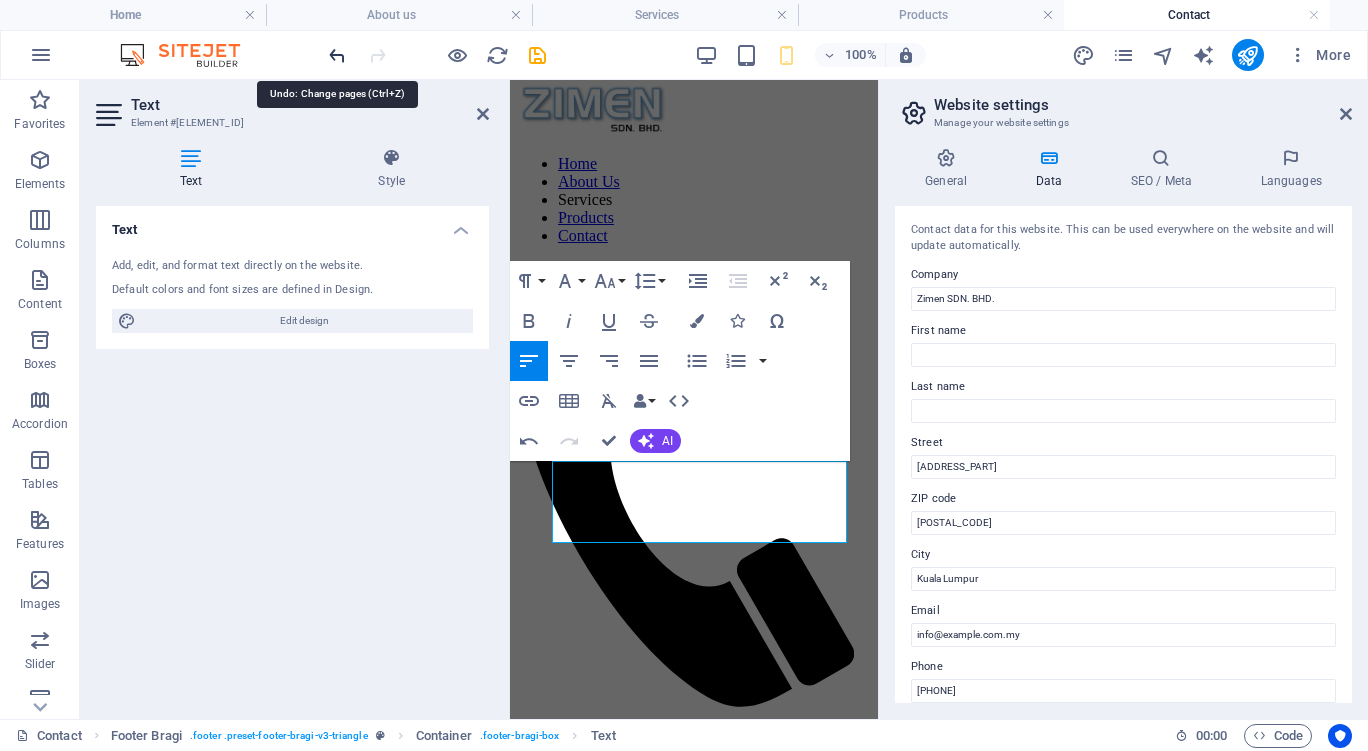 click at bounding box center [337, 55] 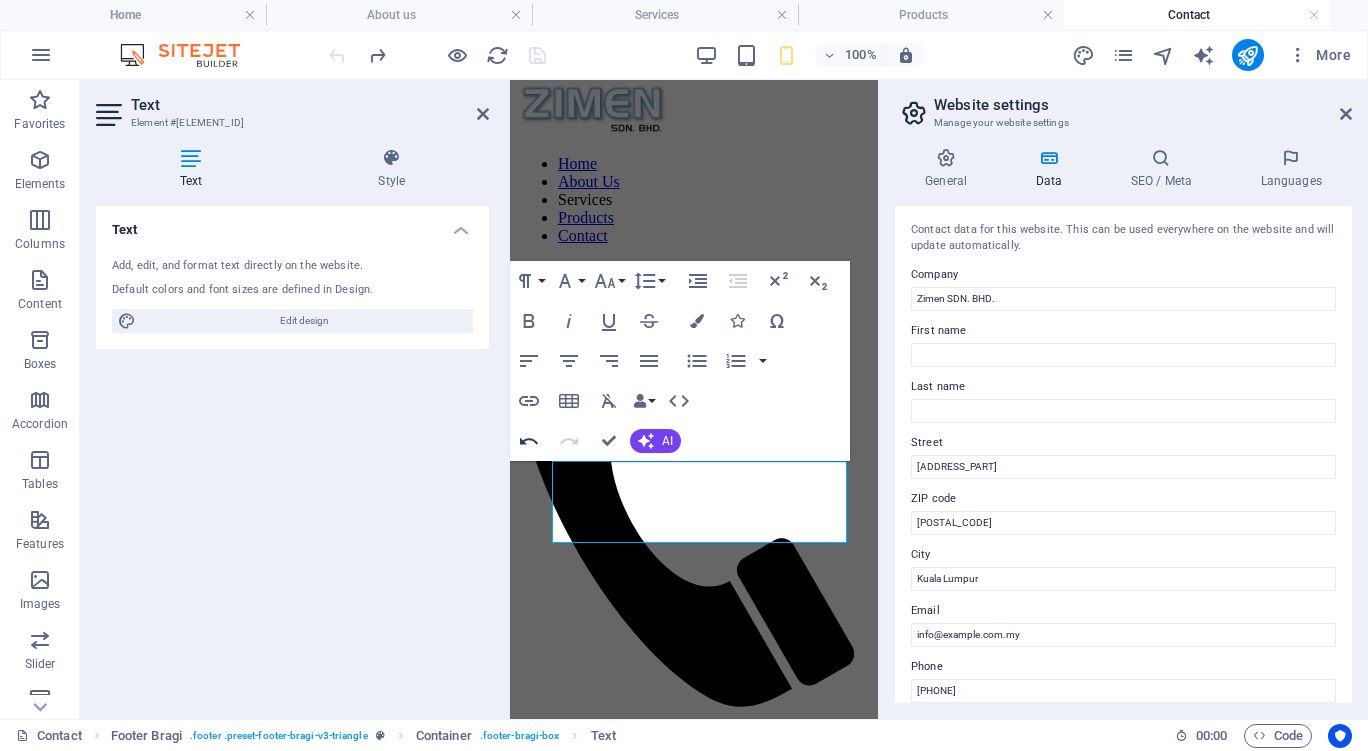 click 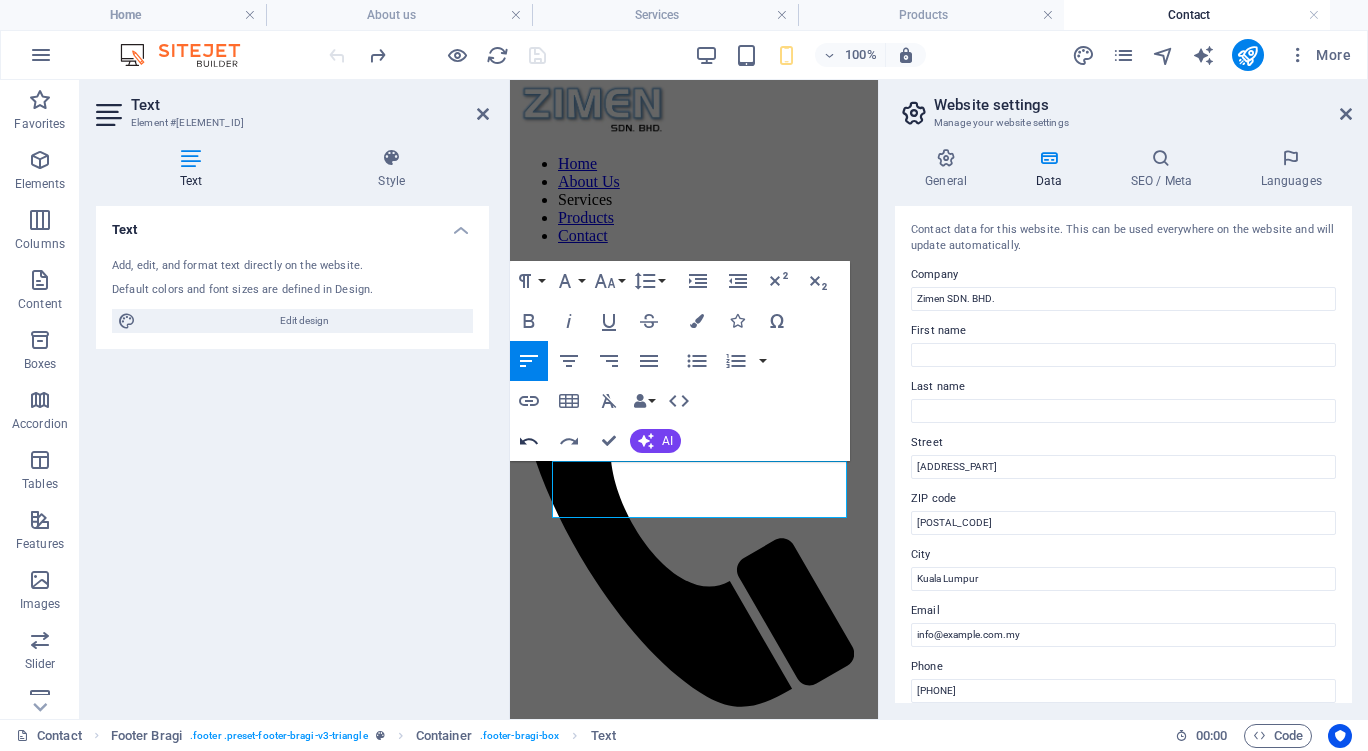 click 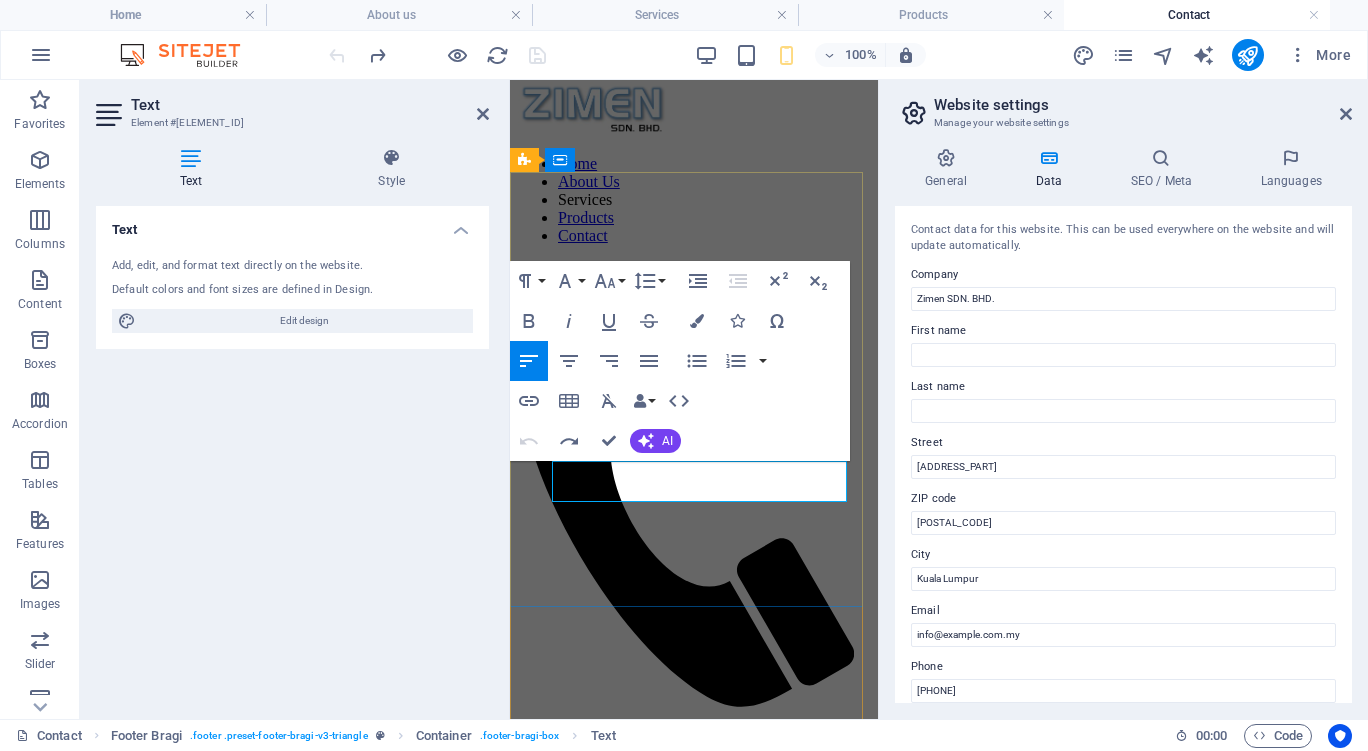click on "[PHONE]" at bounding box center (550, 2236) 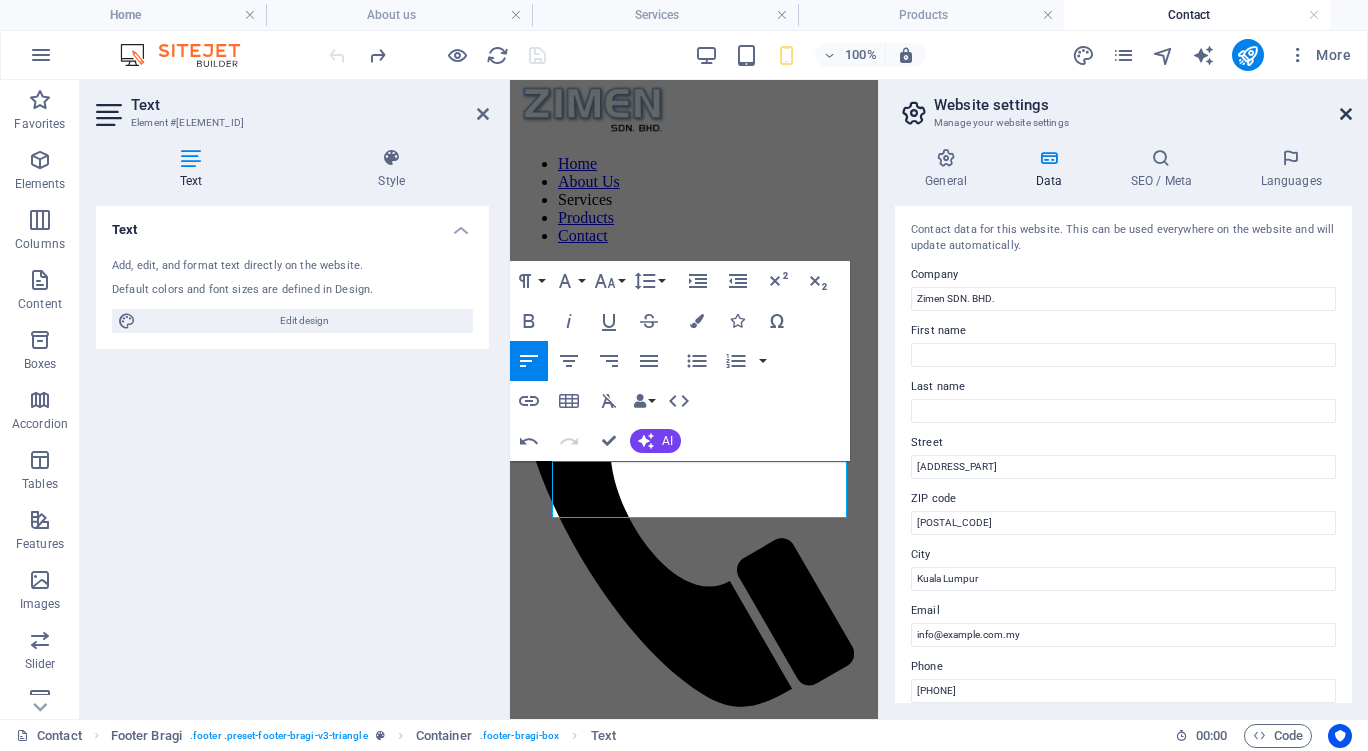 drag, startPoint x: 1342, startPoint y: 109, endPoint x: 713, endPoint y: 50, distance: 631.76105 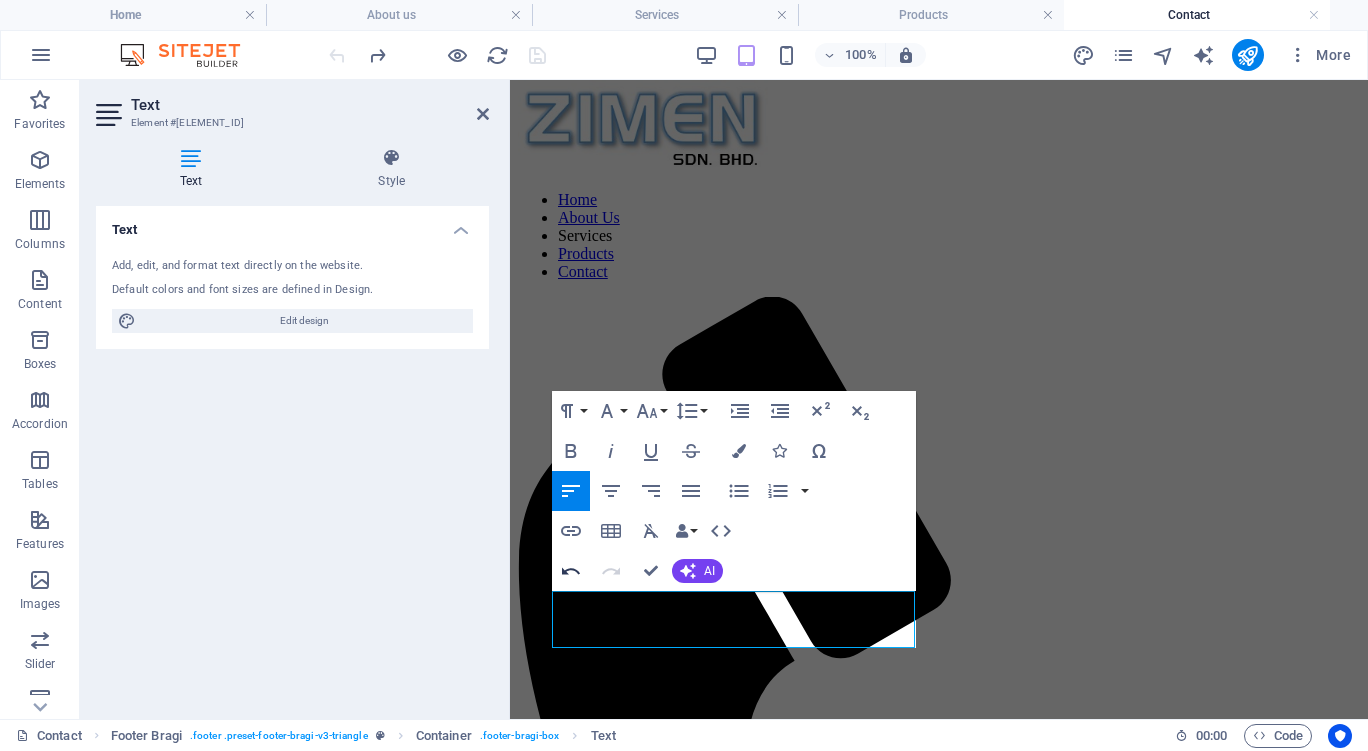 click 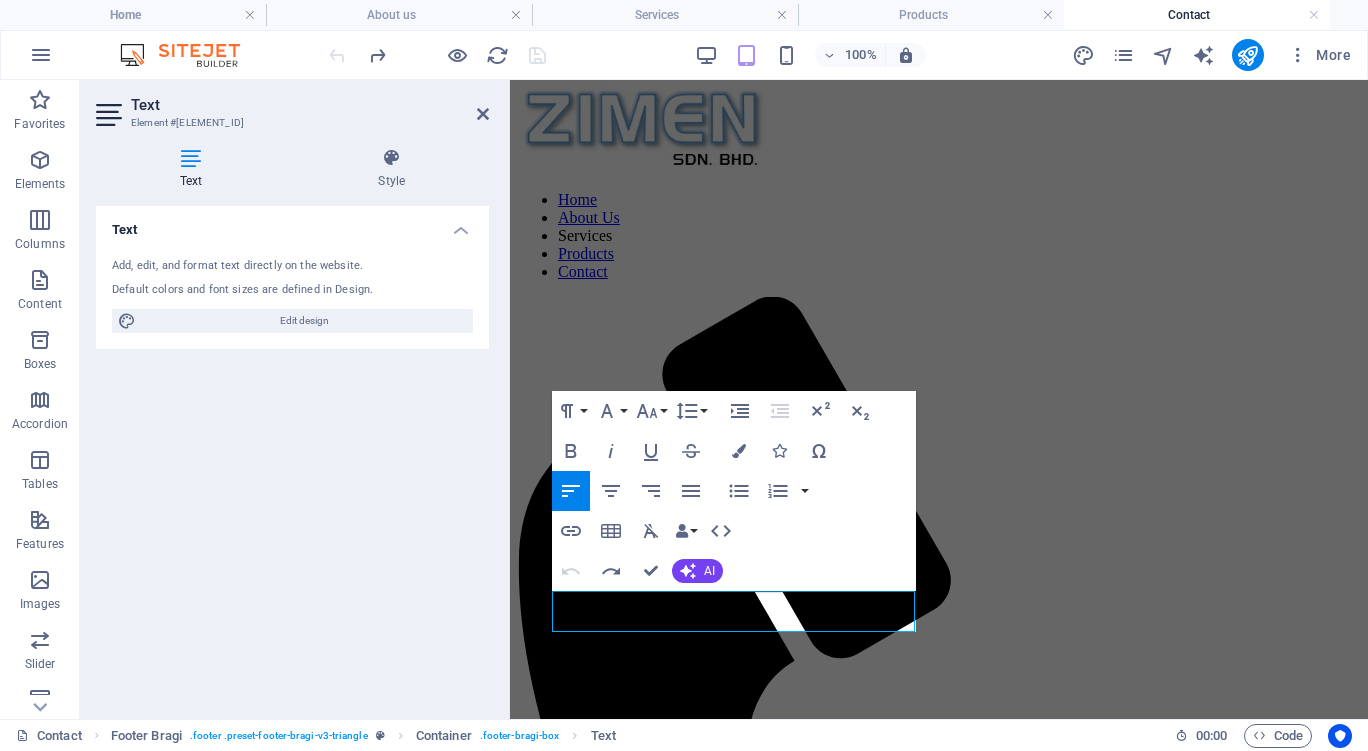 click on "Text" at bounding box center (310, 105) 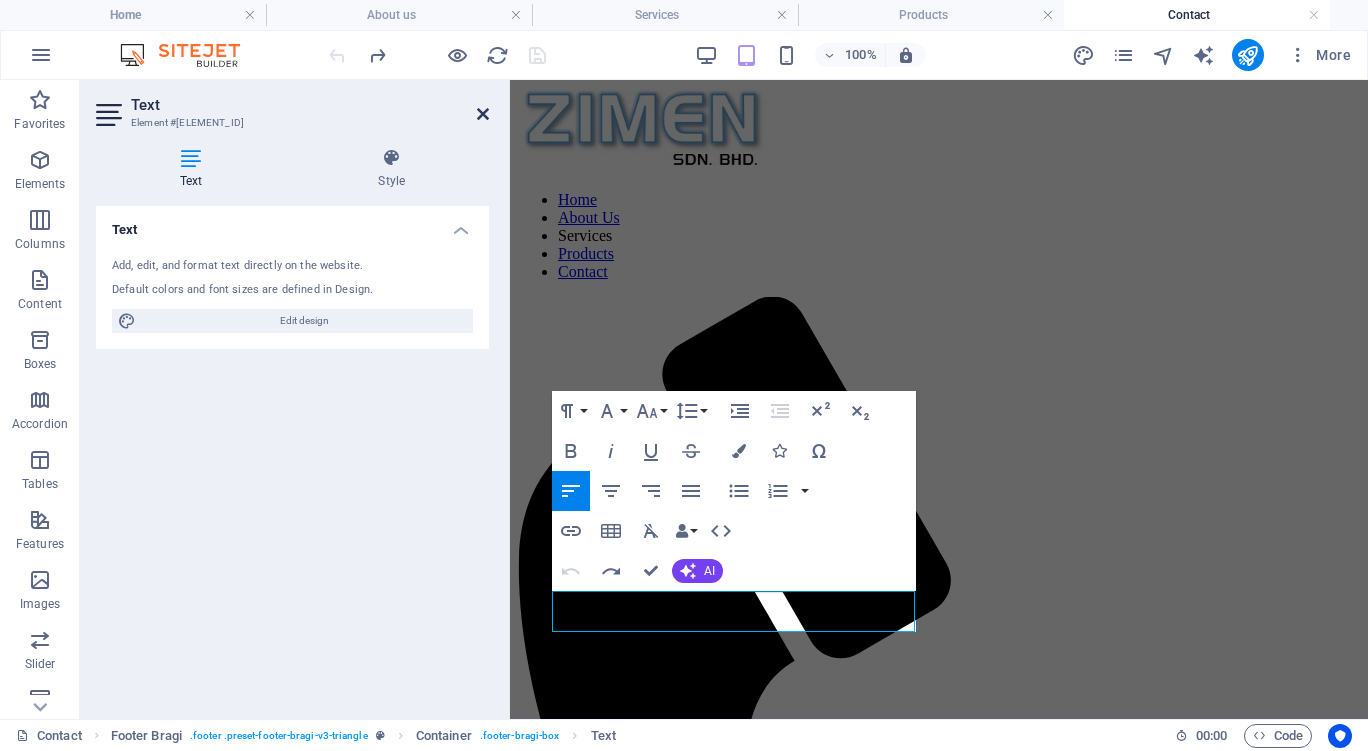 click at bounding box center (483, 114) 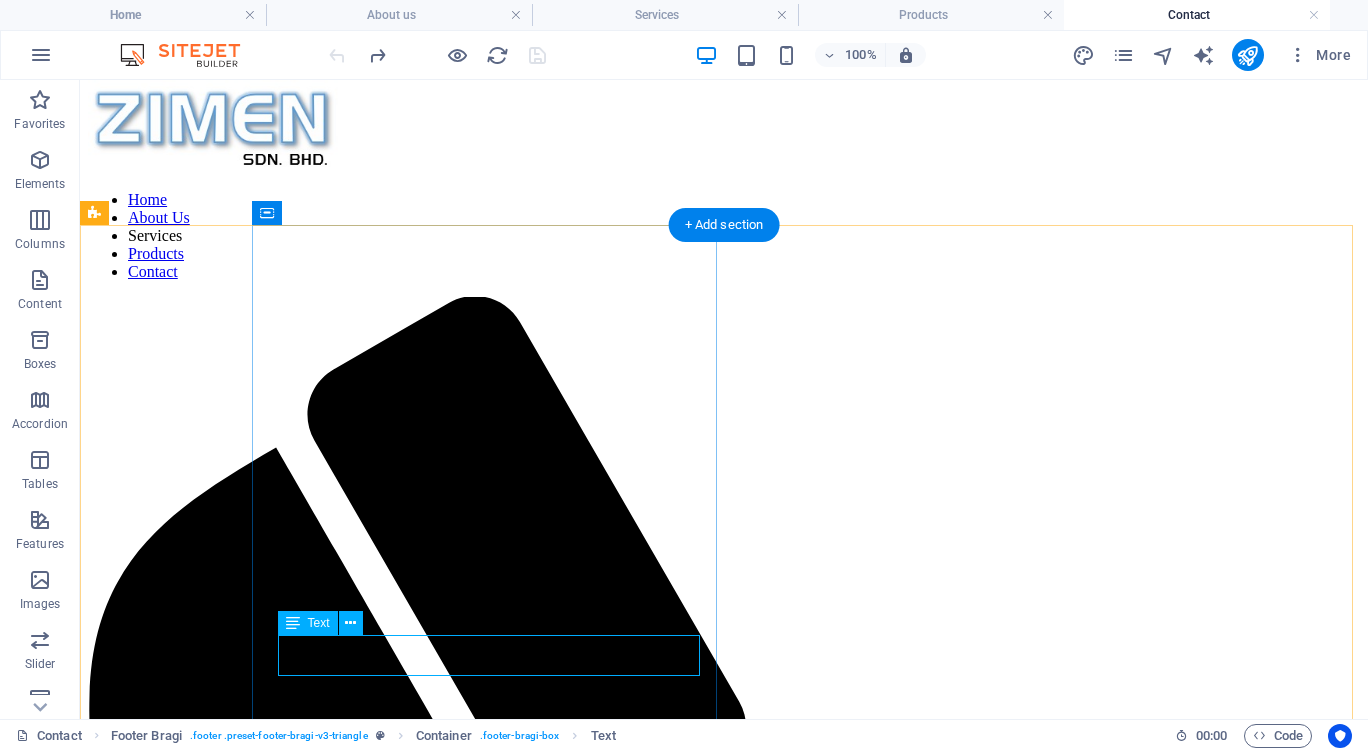 click on "[PHONE]" at bounding box center (724, 6559) 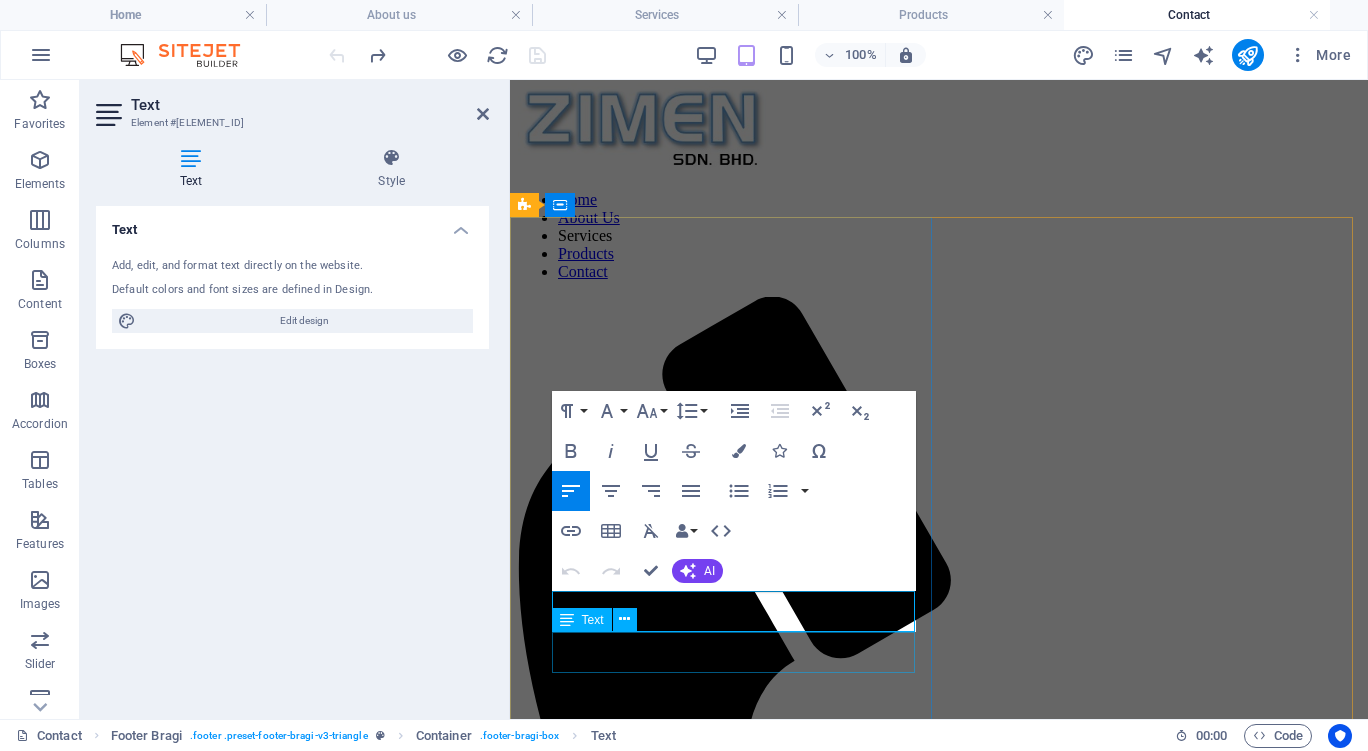click on "Text" at bounding box center [601, 620] 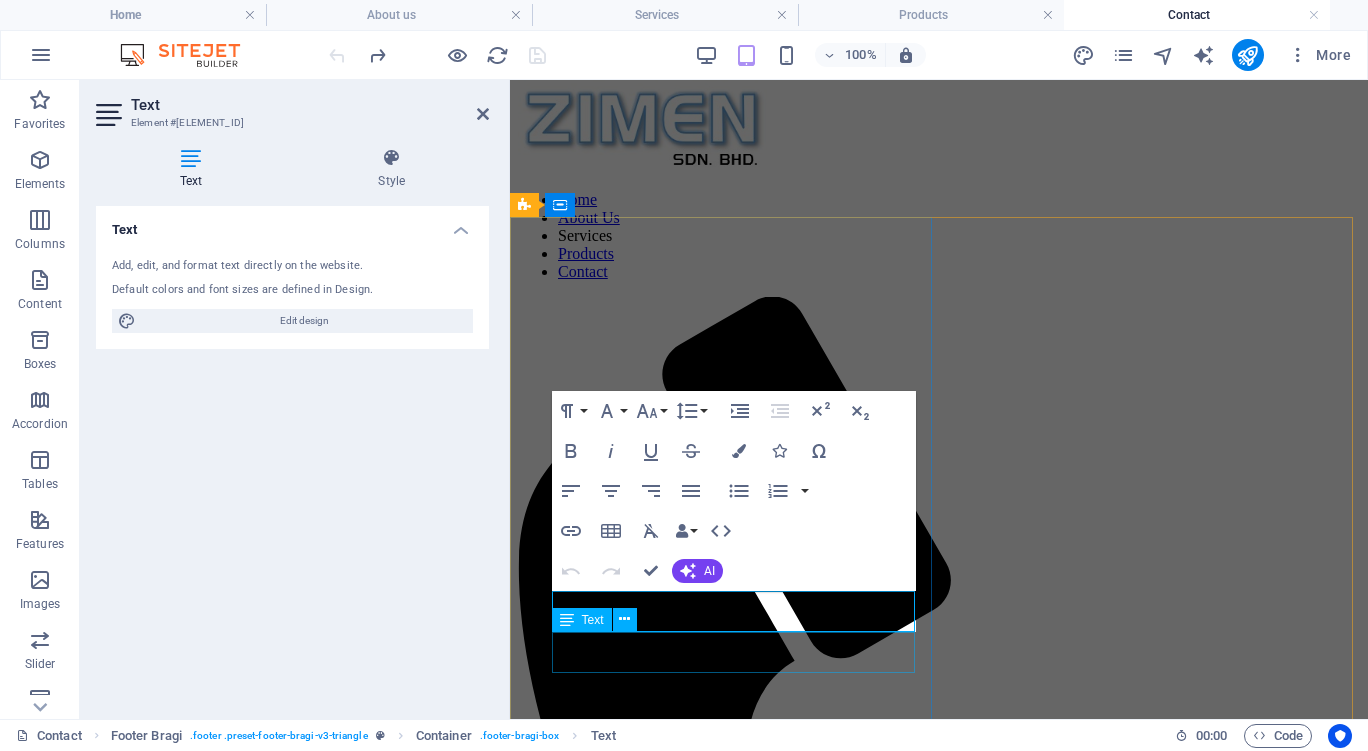 click on "Text" at bounding box center [601, 620] 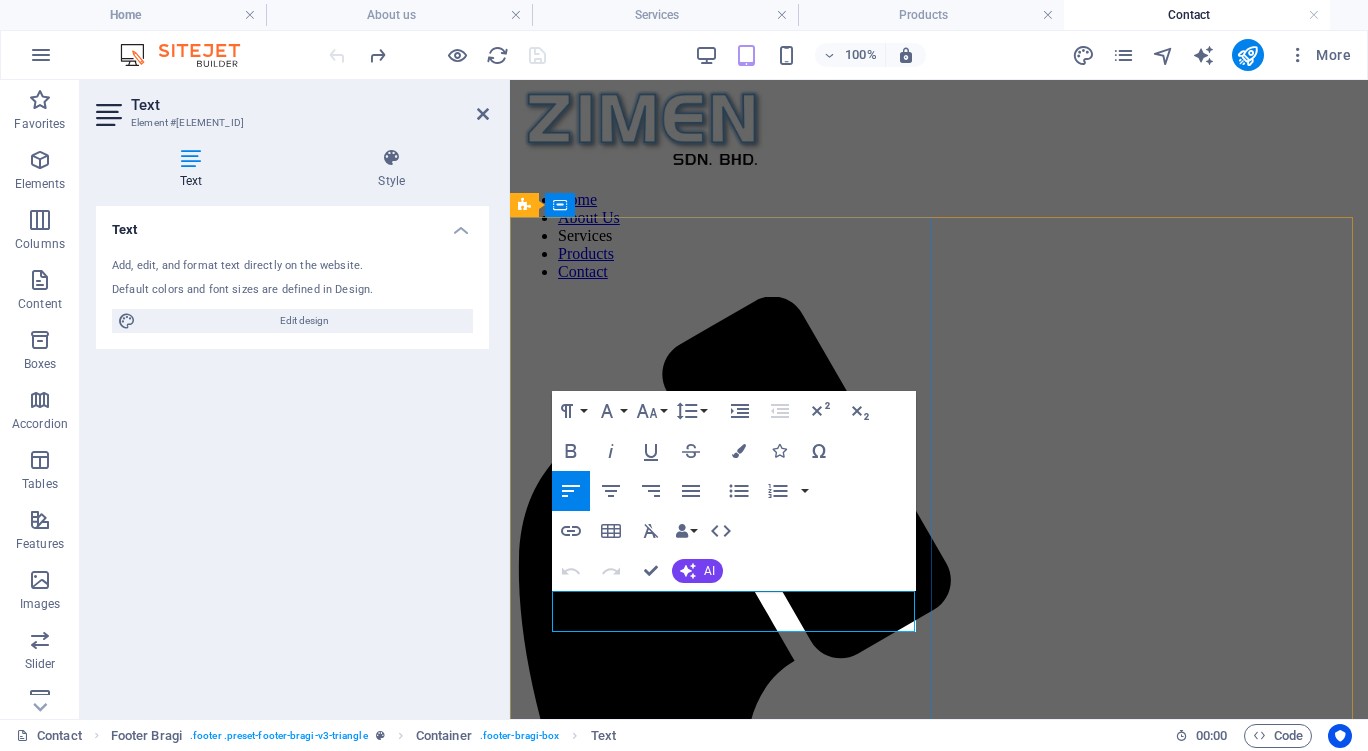 click on "[PHONE]" at bounding box center (550, 4555) 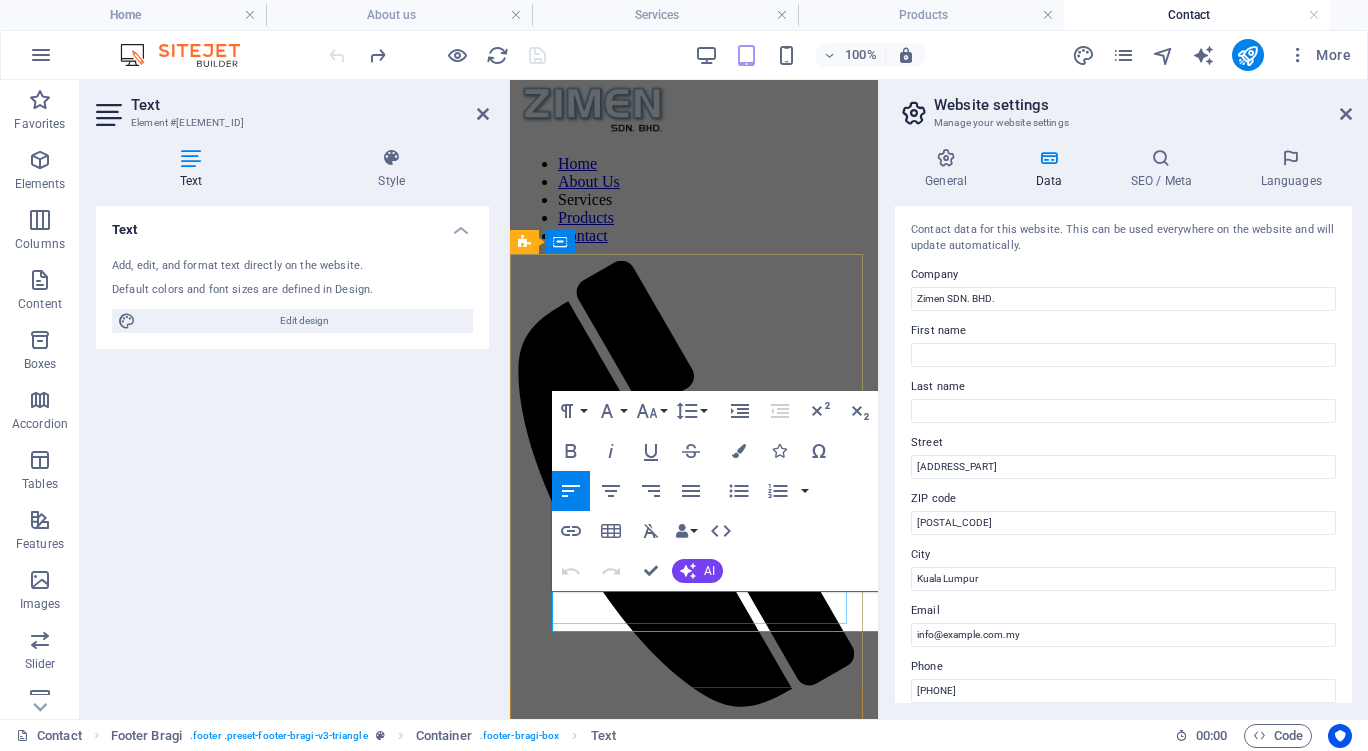 scroll, scrollTop: 0, scrollLeft: 0, axis: both 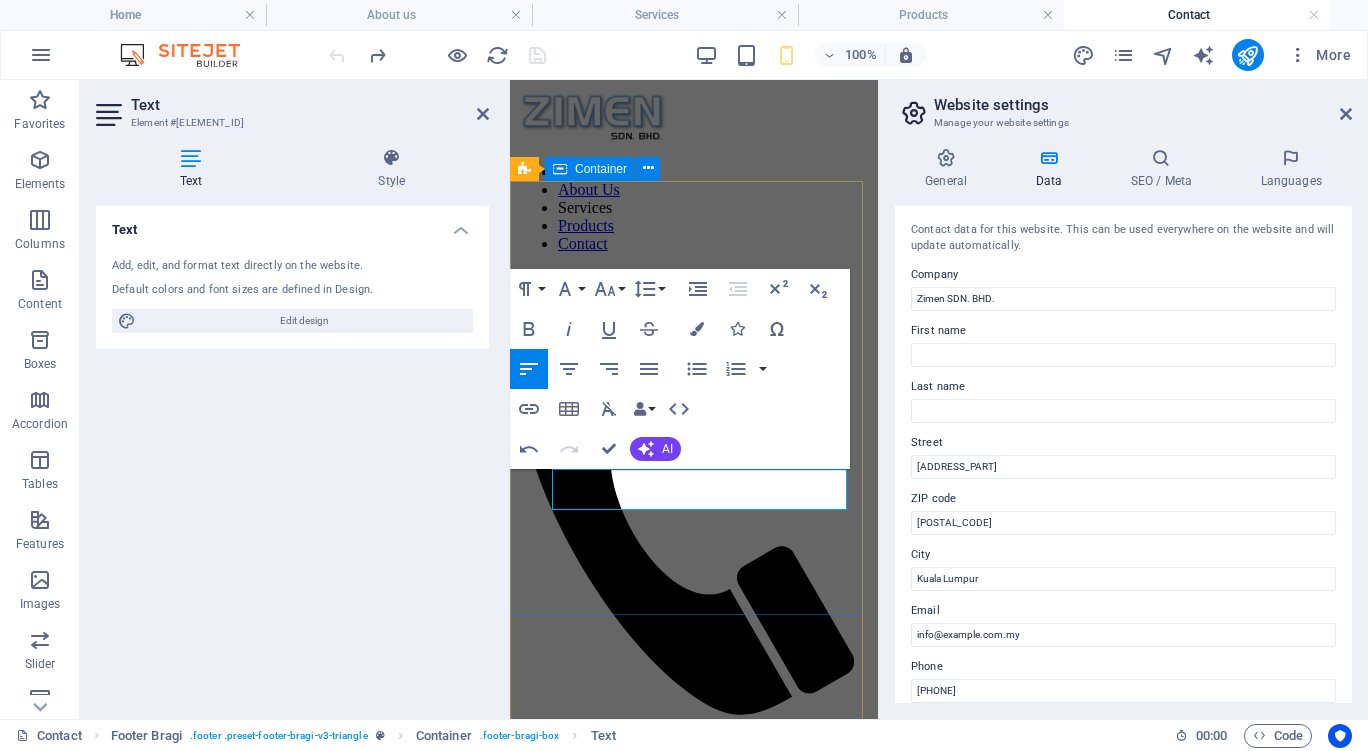 type 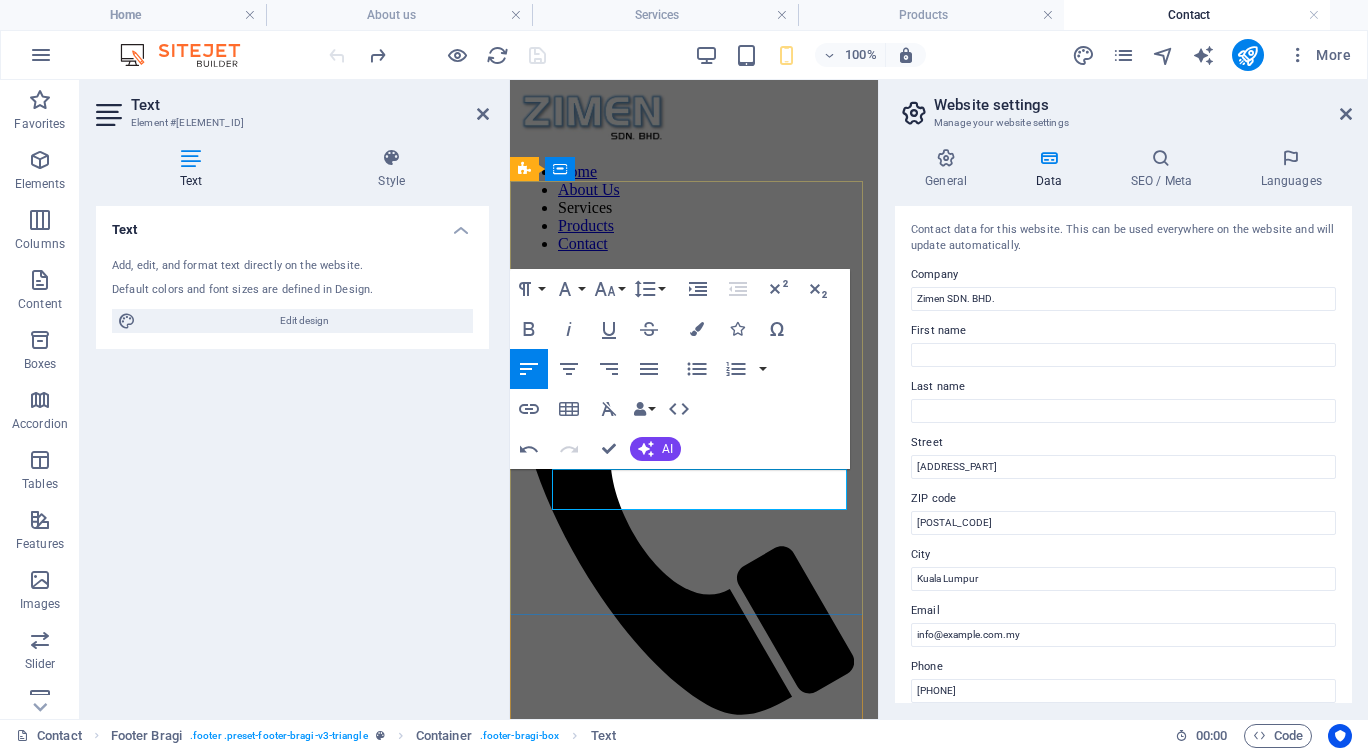 click on "[PHONE]" at bounding box center (550, 2244) 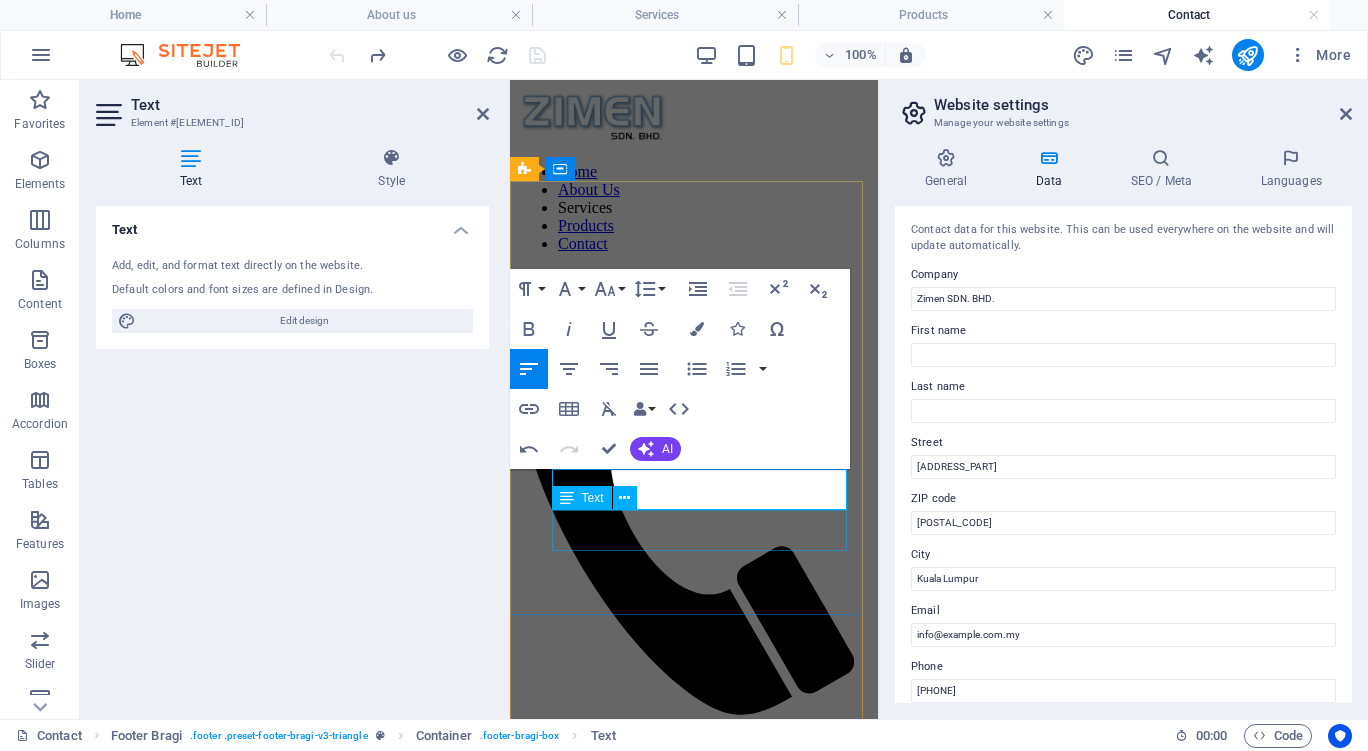 click on "[PHONE]" at bounding box center (694, 2534) 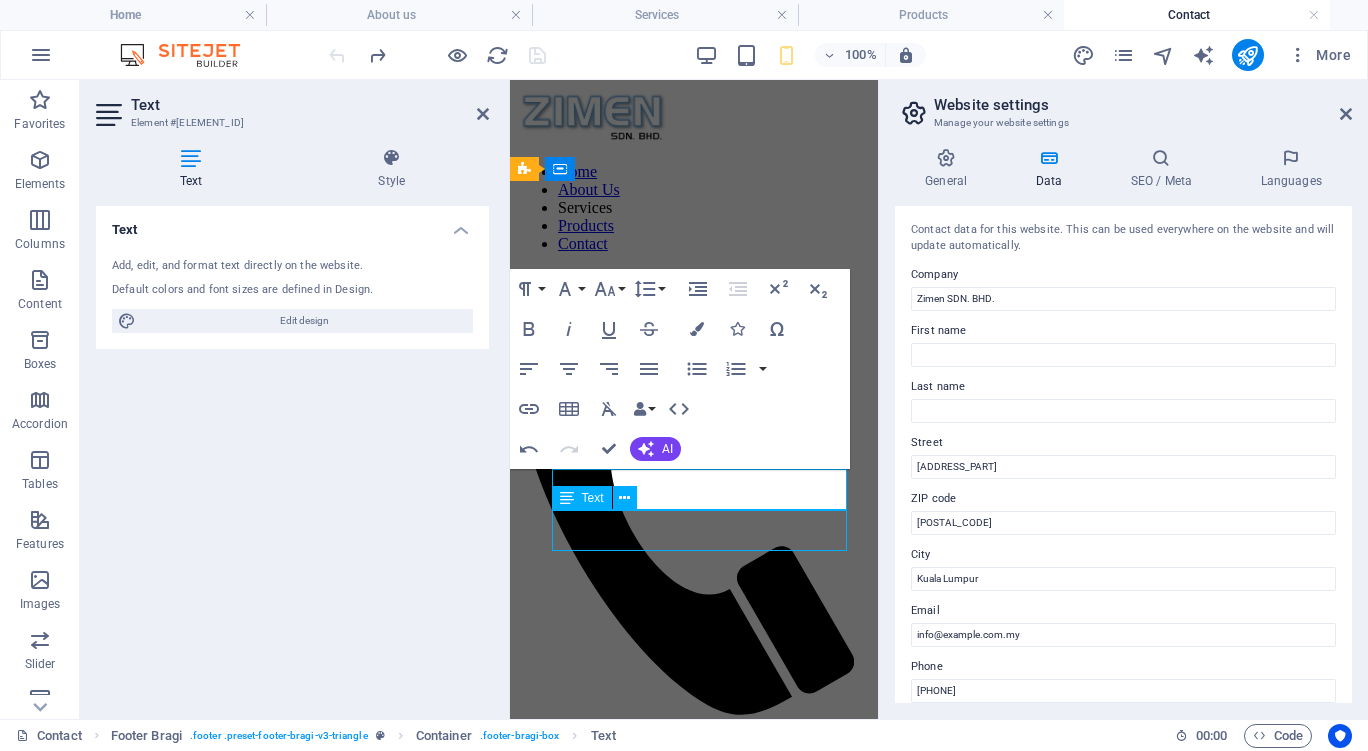 click on "[PHONE]" at bounding box center [694, 2534] 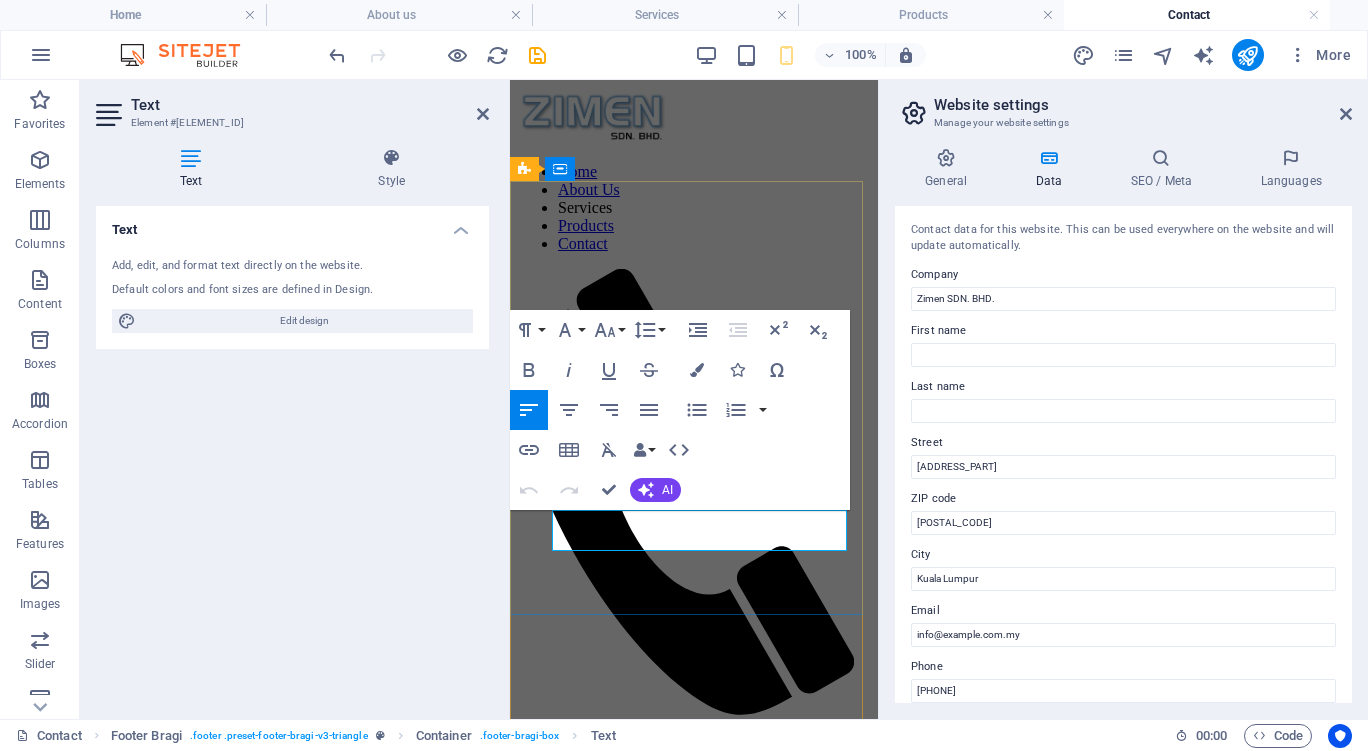 click on "[PHONE]" at bounding box center [550, 2533] 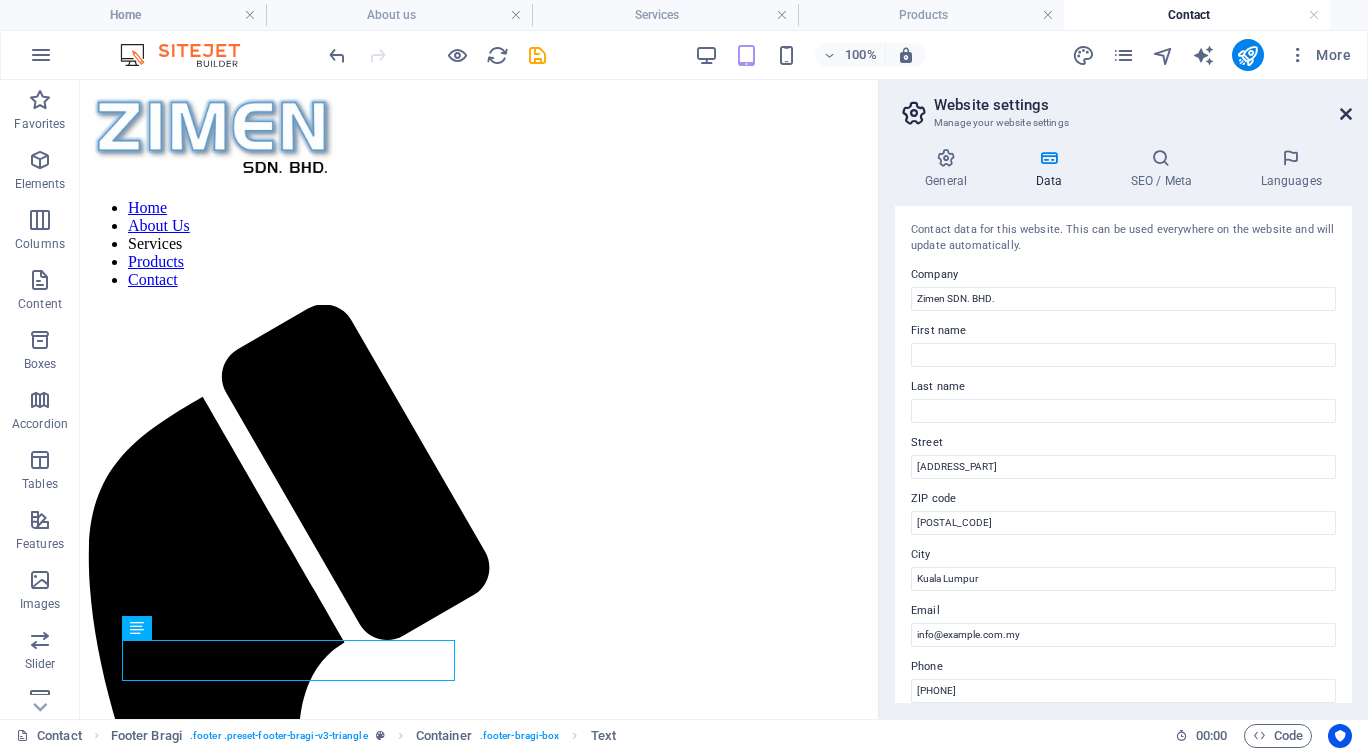 click at bounding box center (1346, 114) 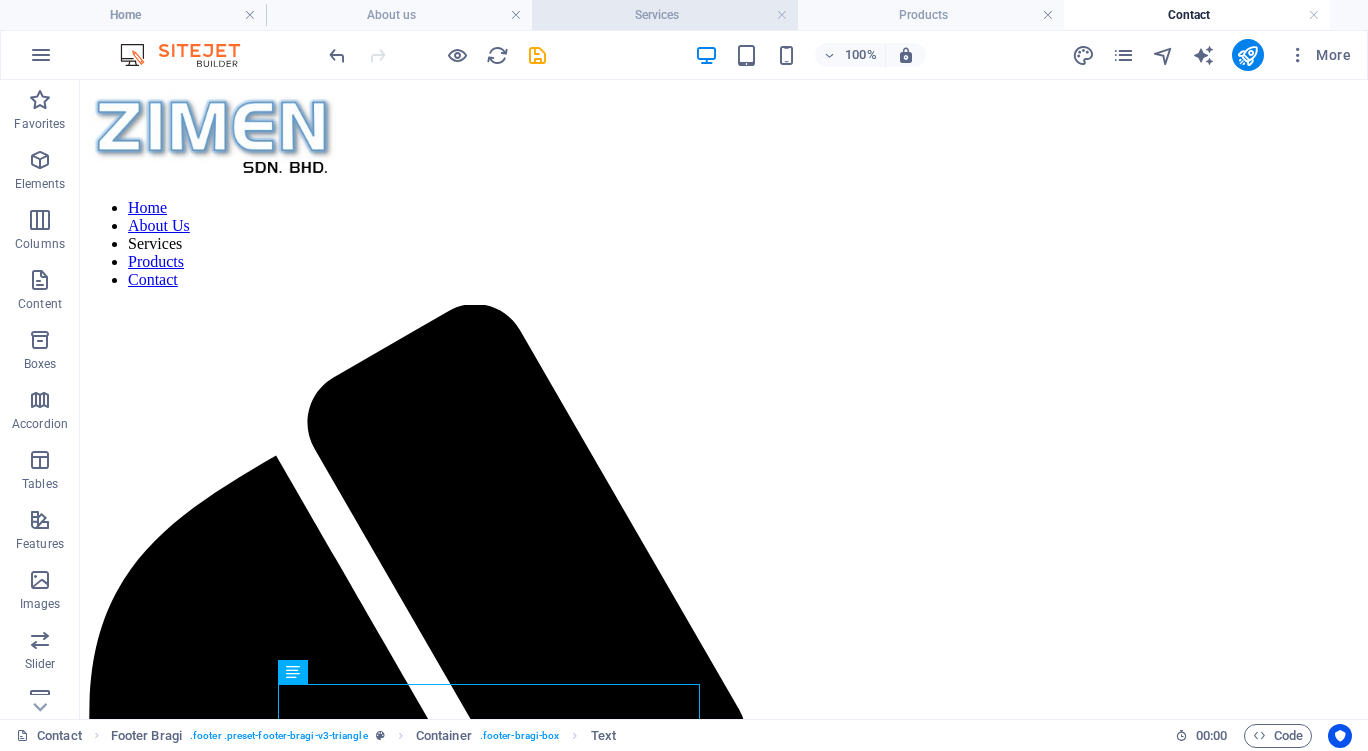 click on "Services" at bounding box center [665, 15] 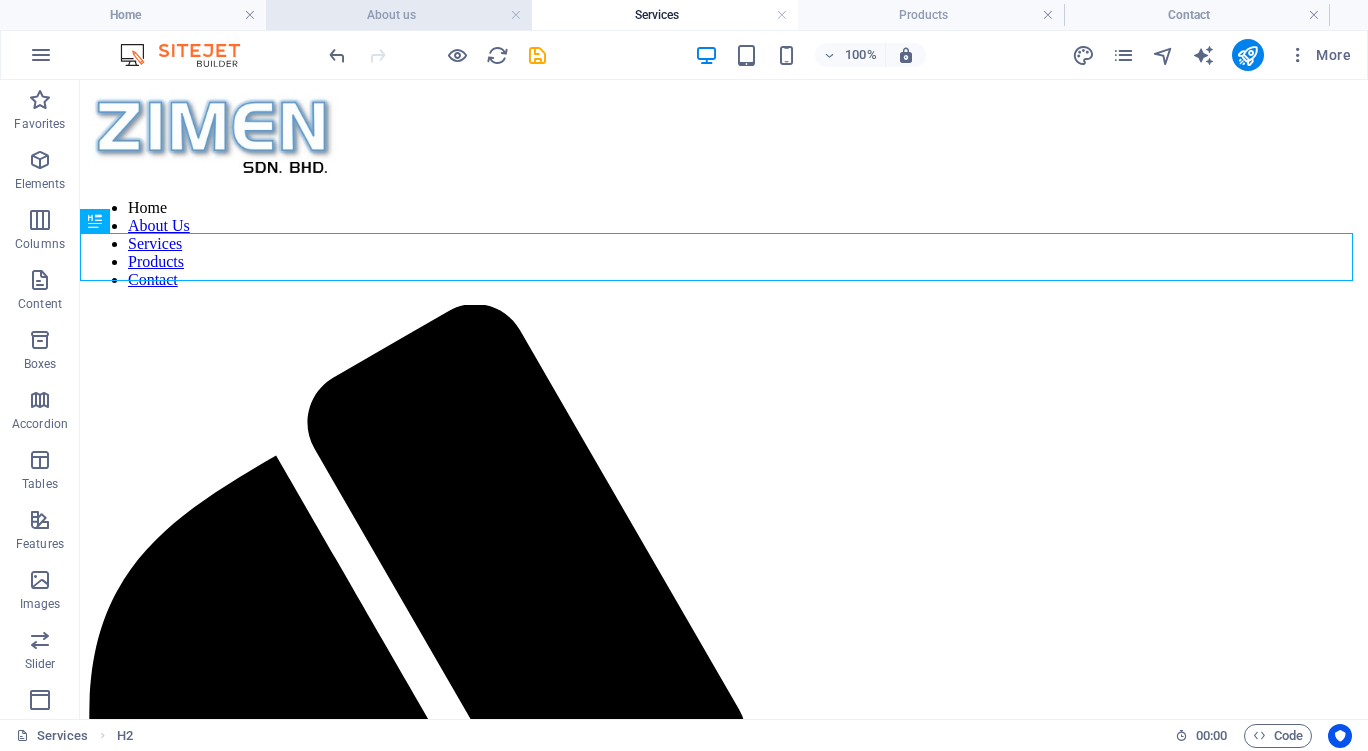 click on "About us" at bounding box center [399, 15] 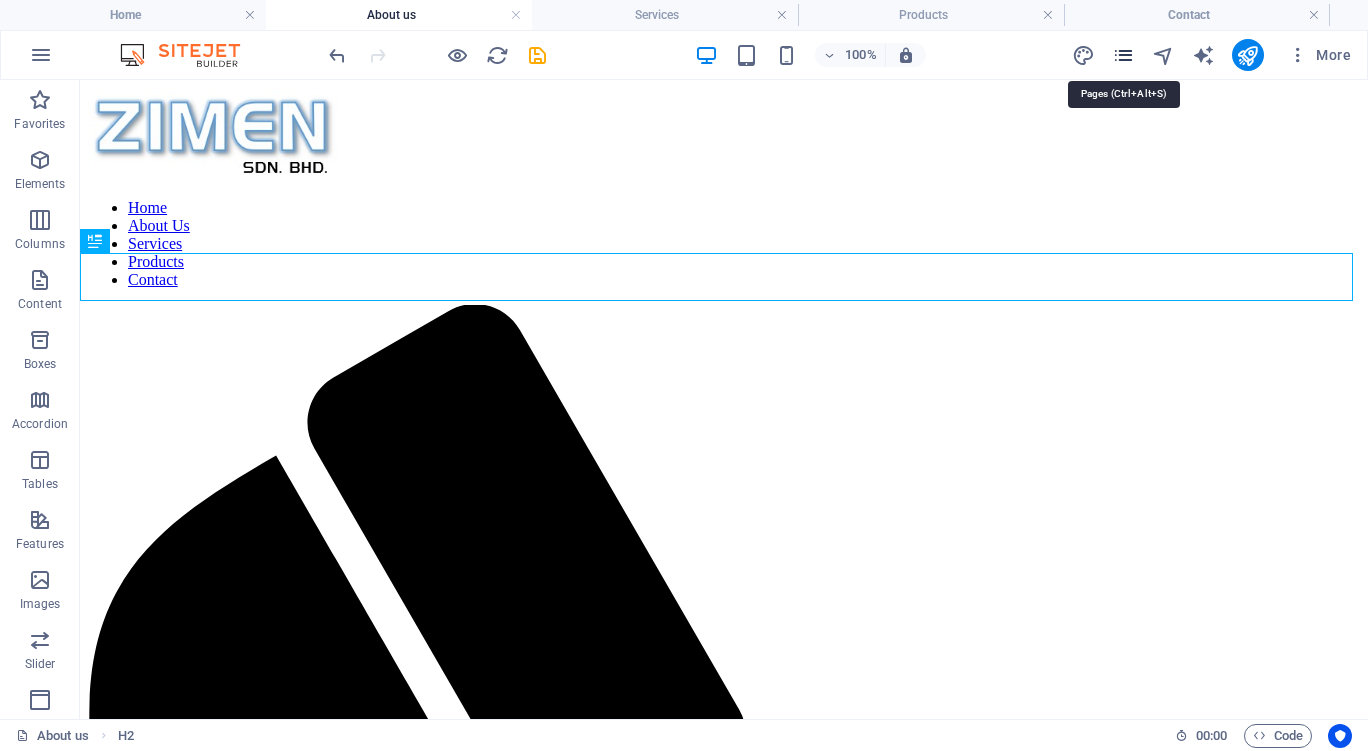 click at bounding box center [1123, 55] 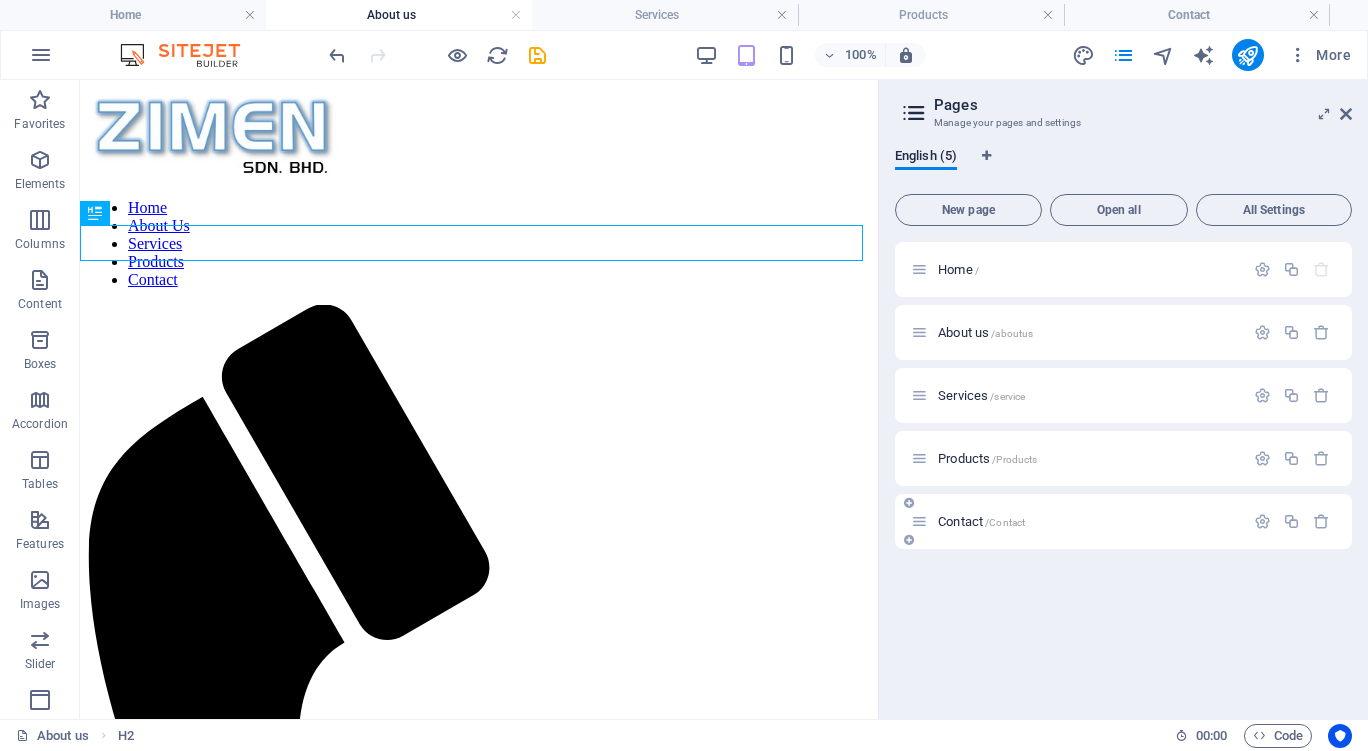 click on "Contact /Contact" at bounding box center [981, 521] 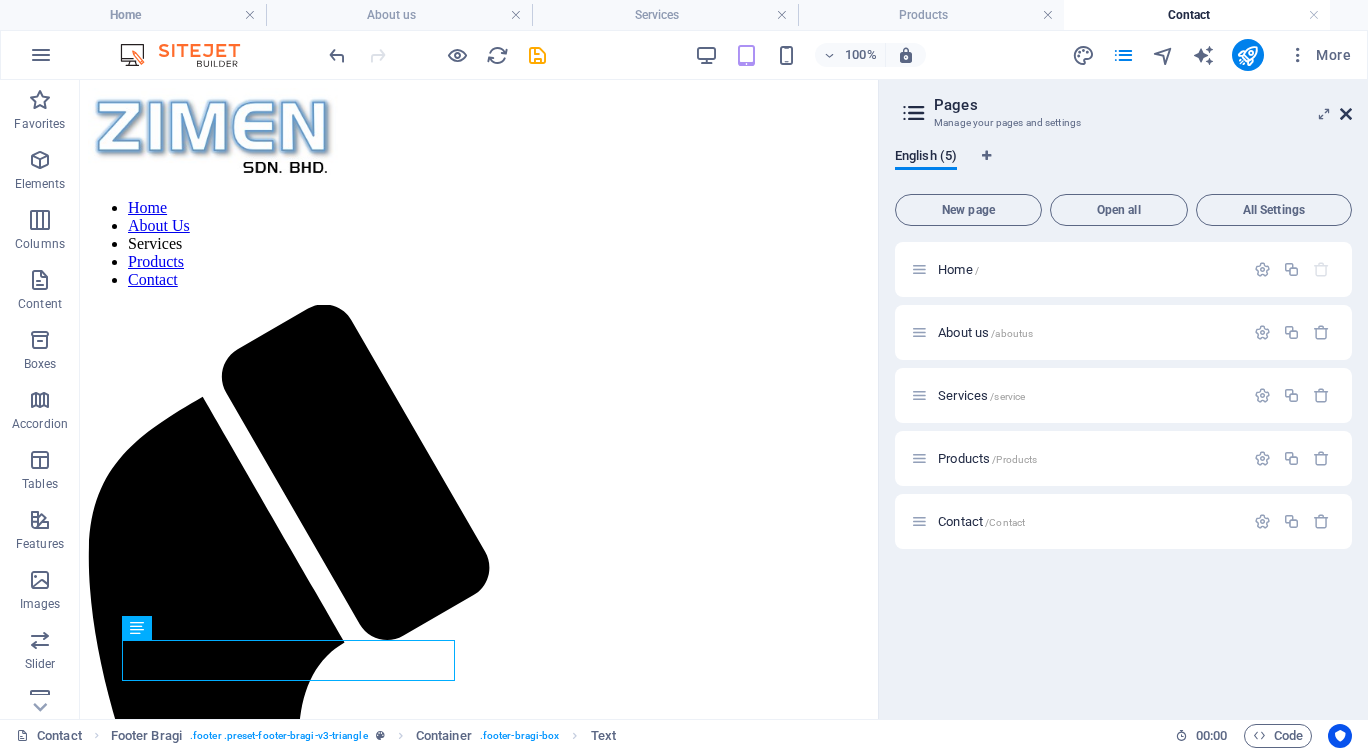 click at bounding box center (1346, 114) 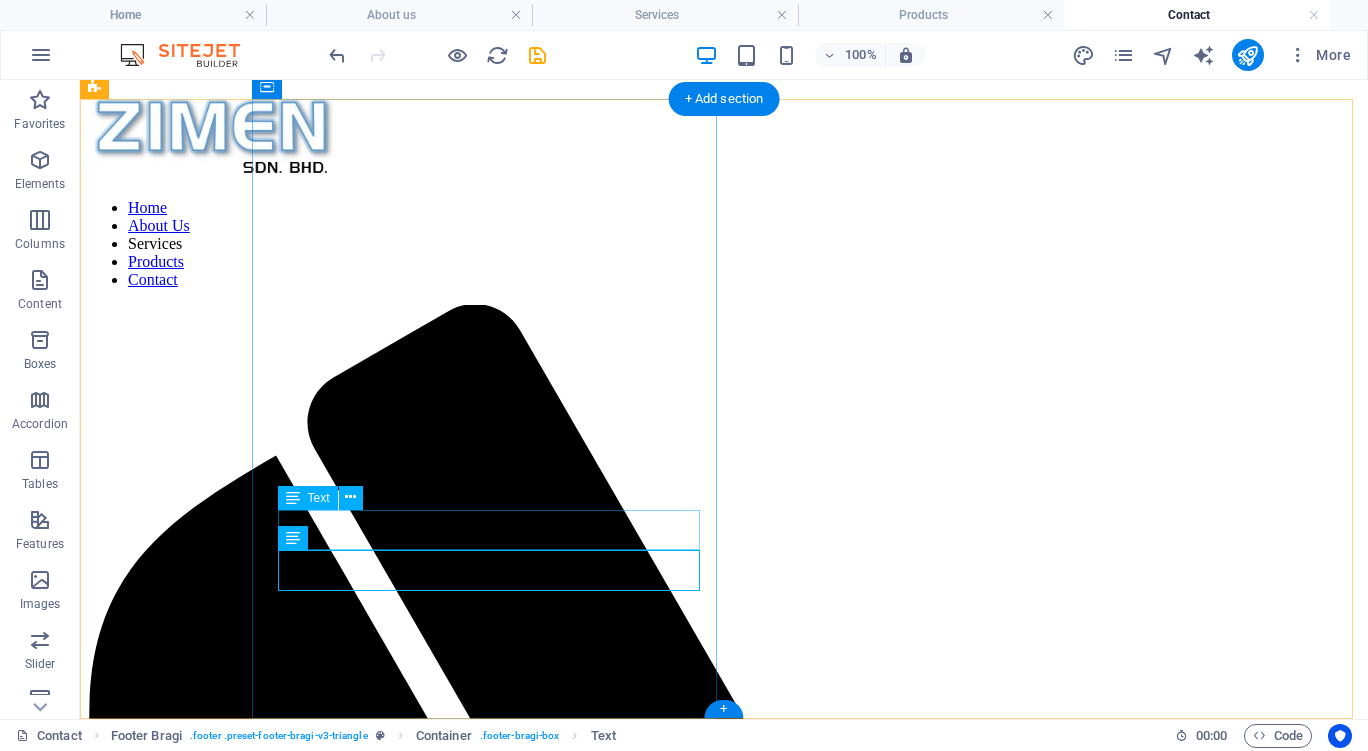 scroll, scrollTop: 134, scrollLeft: 0, axis: vertical 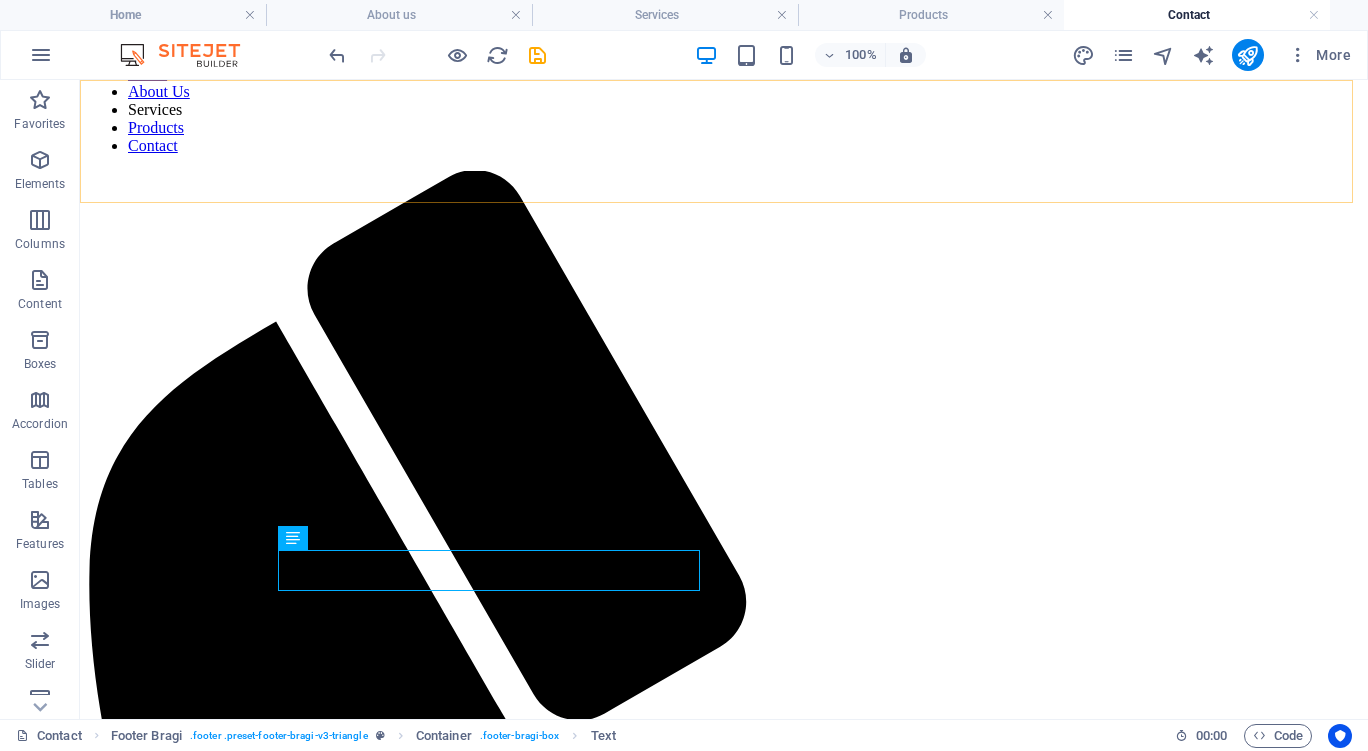click on "Home About Us Services Products Contact" at bounding box center (724, 898) 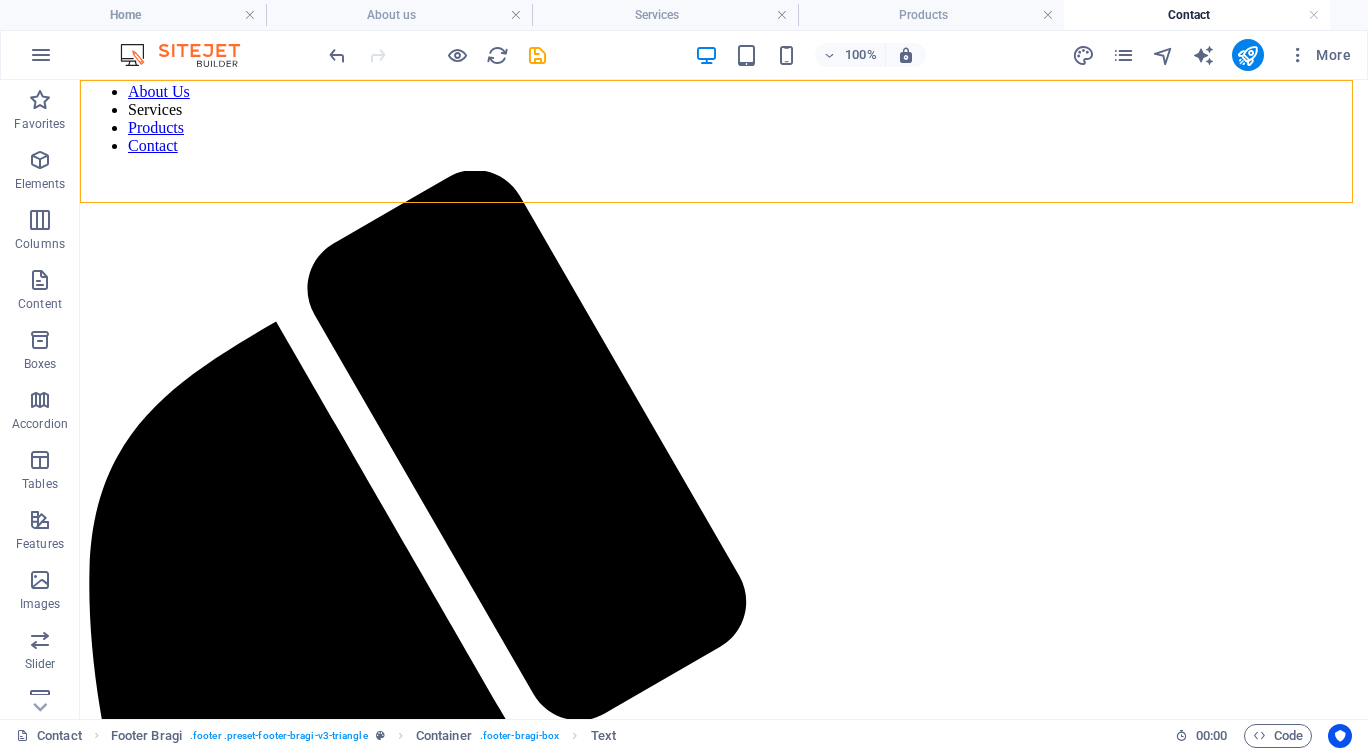 click on "Home About Us Services Products Contact" at bounding box center (724, 898) 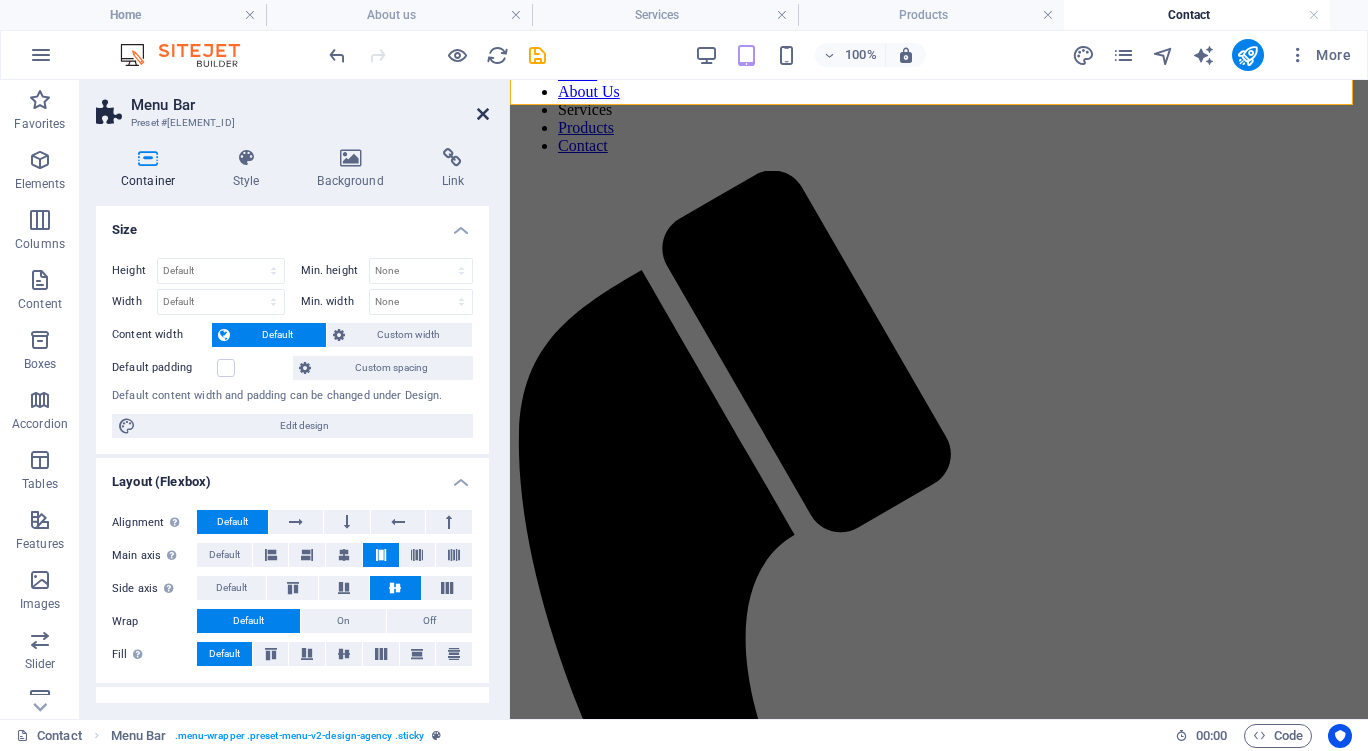 scroll, scrollTop: 90, scrollLeft: 0, axis: vertical 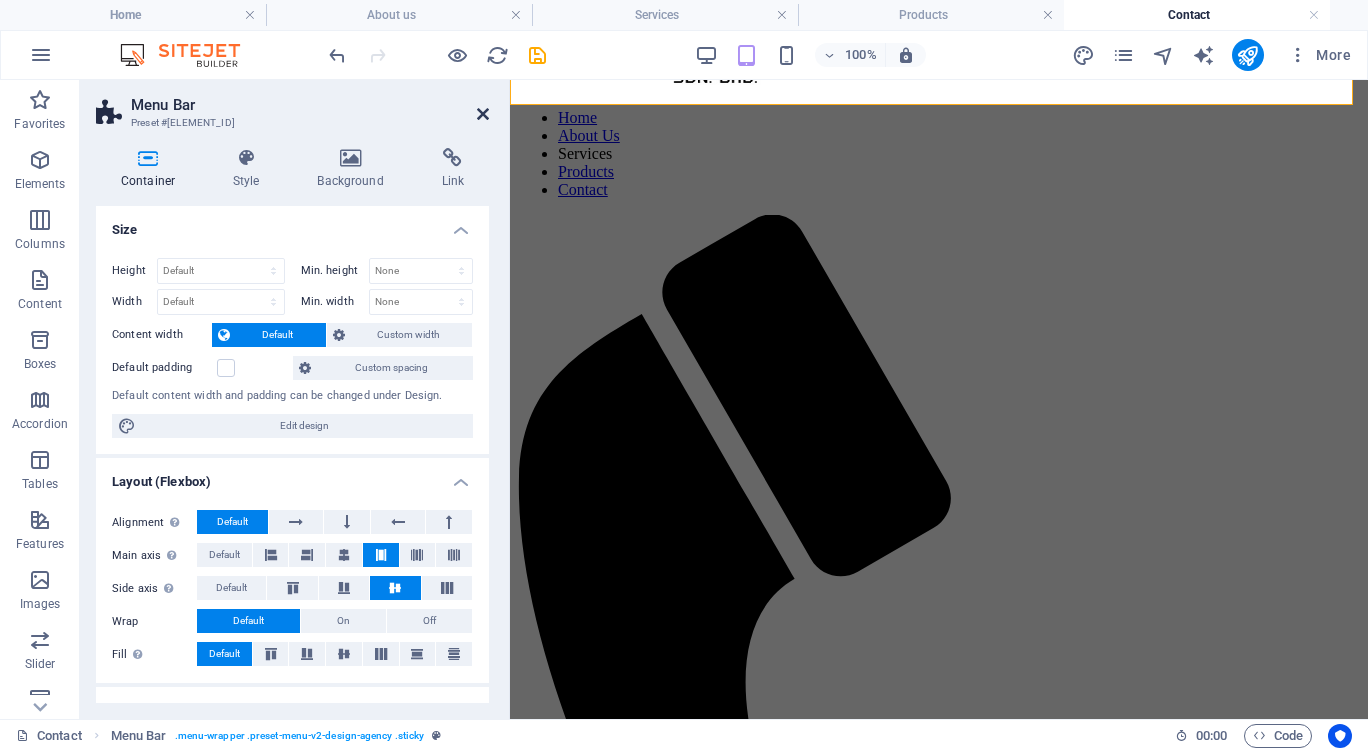 click at bounding box center (483, 114) 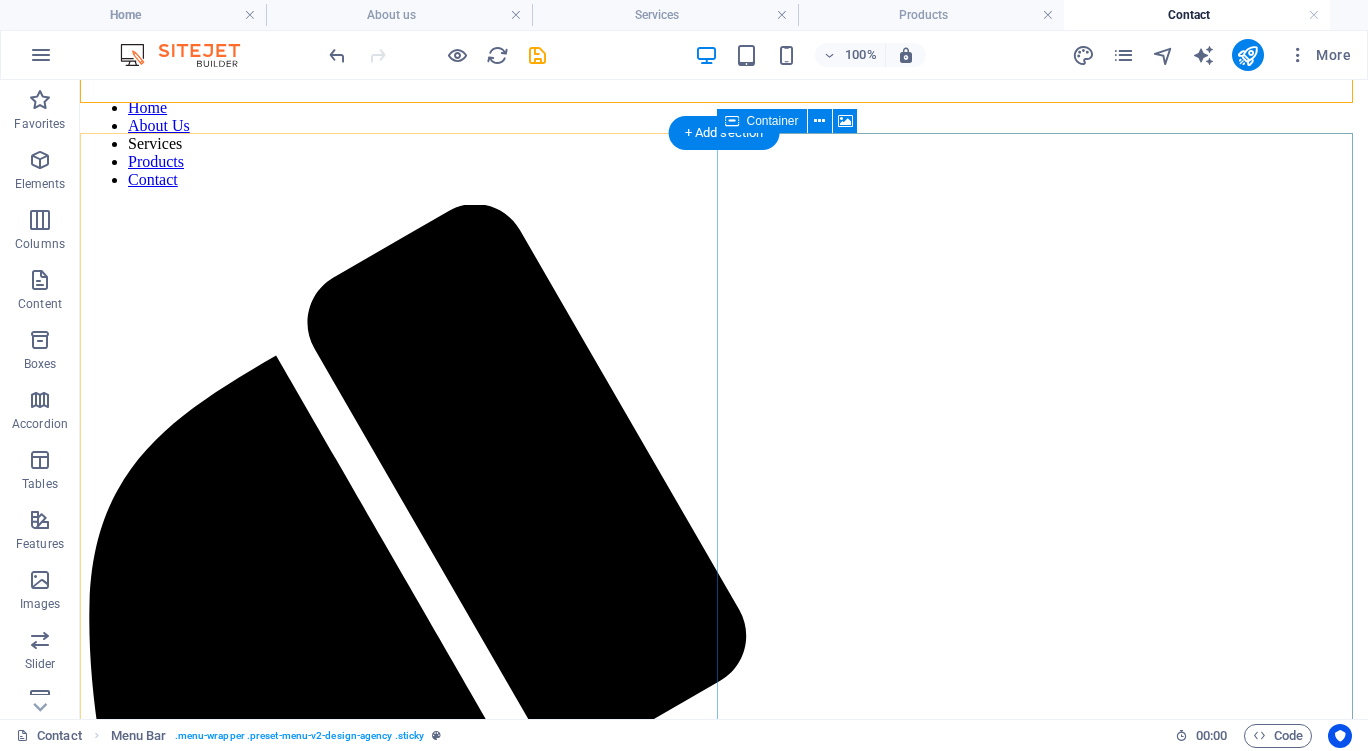 scroll, scrollTop: 0, scrollLeft: 0, axis: both 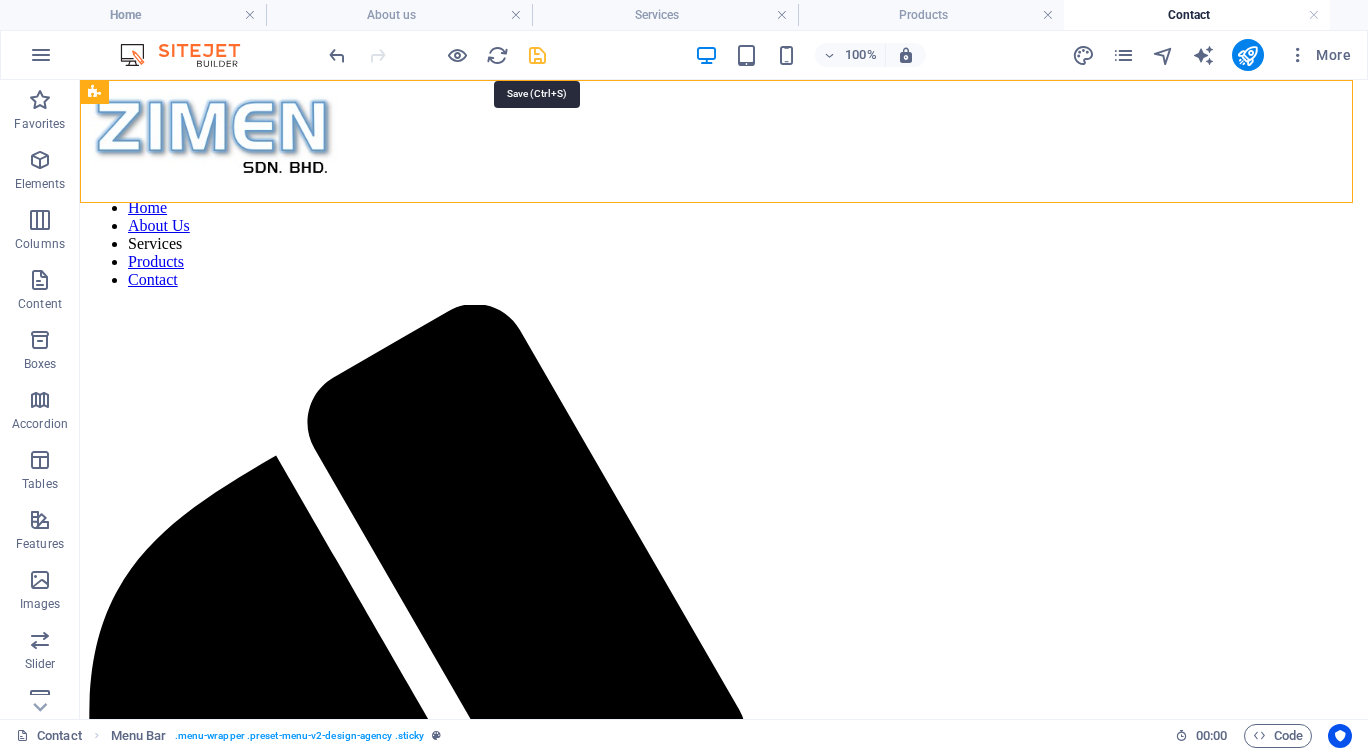 click at bounding box center [537, 55] 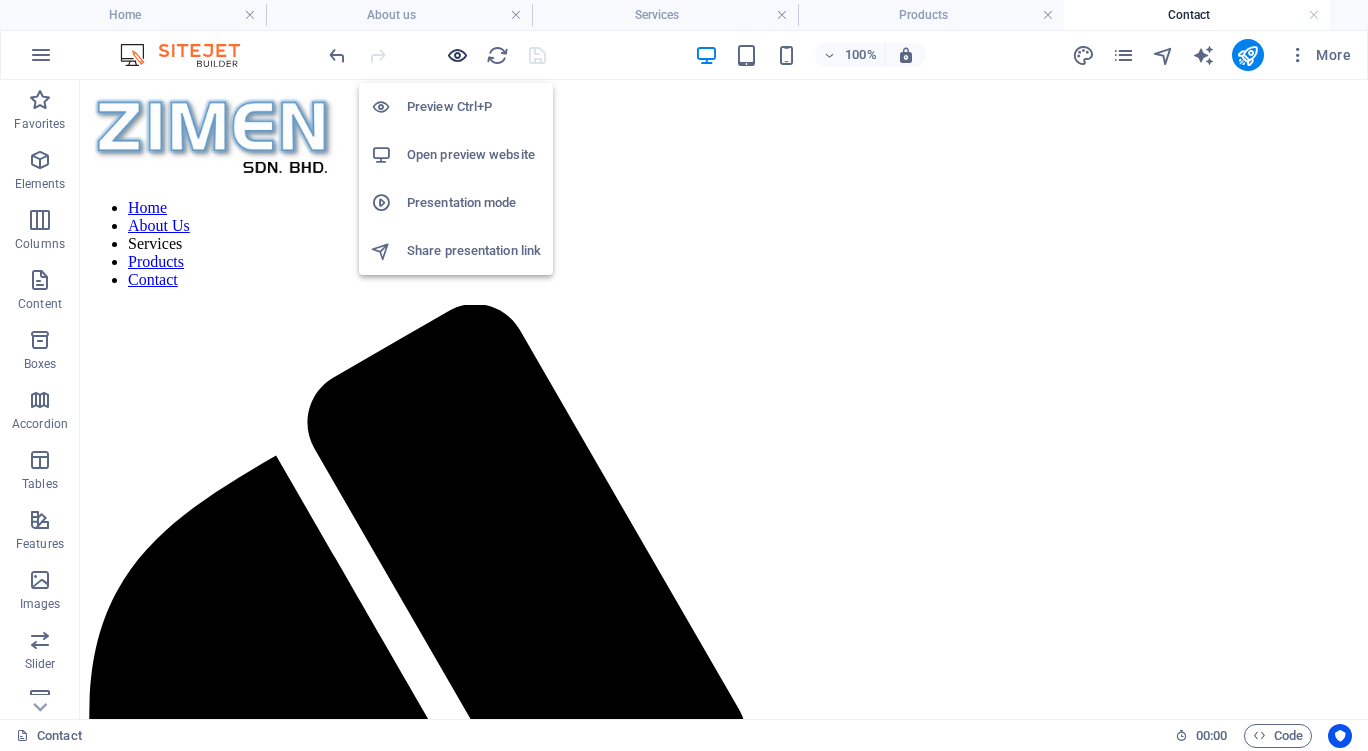 click at bounding box center [457, 55] 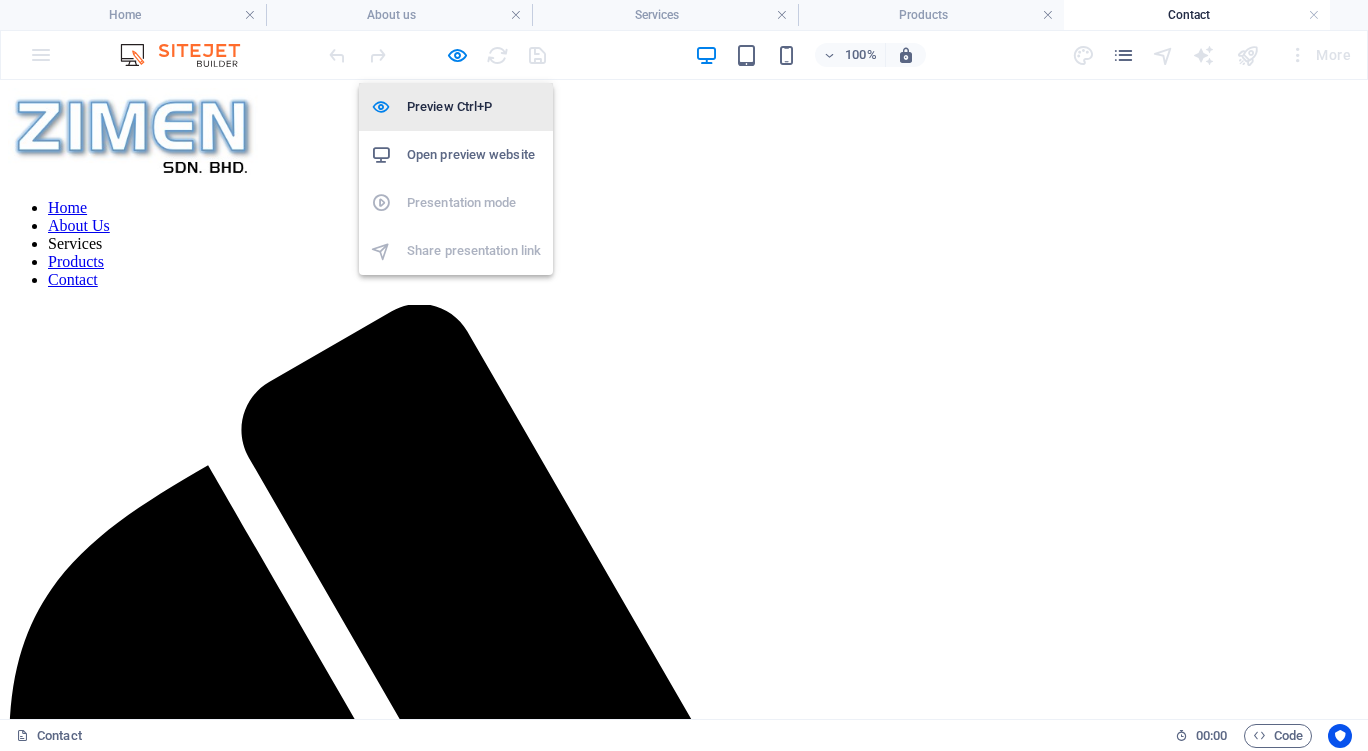 click on "Preview Ctrl+P" at bounding box center [474, 107] 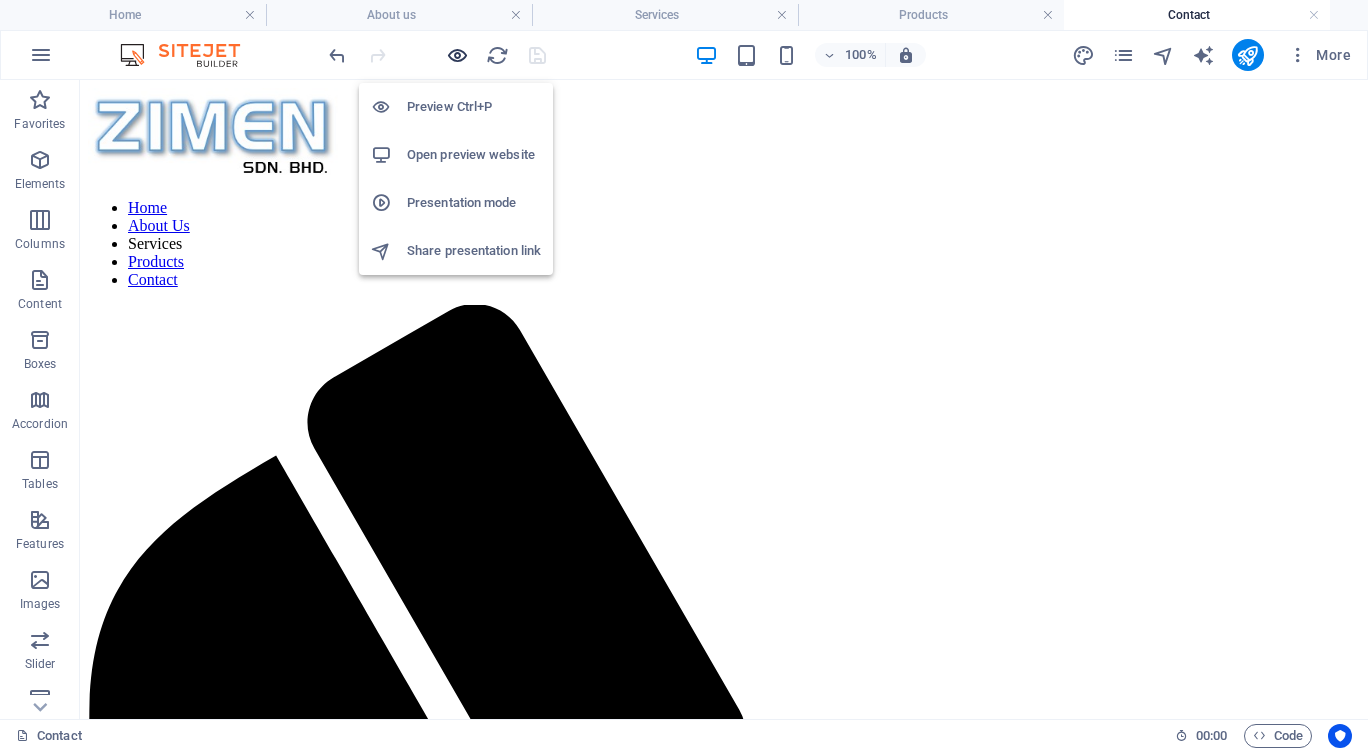 click at bounding box center (457, 55) 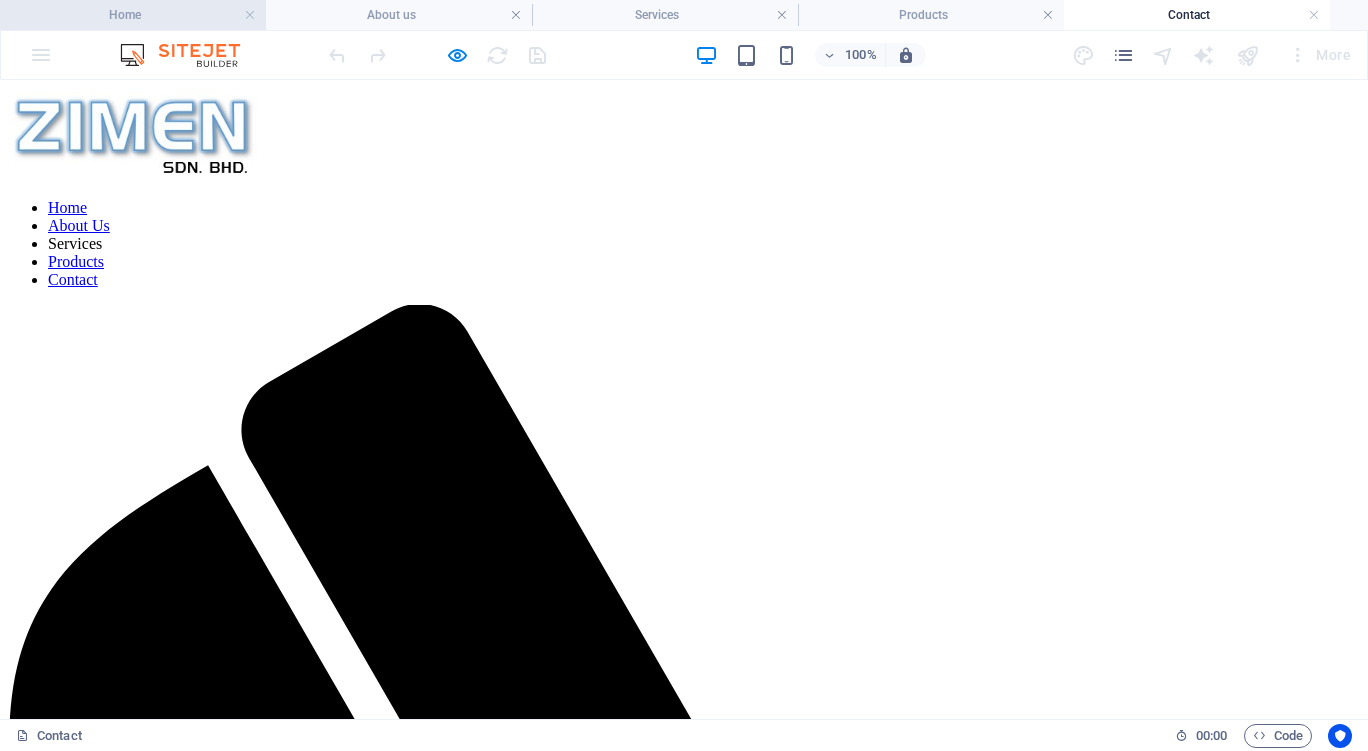 click on "Home" at bounding box center (133, 15) 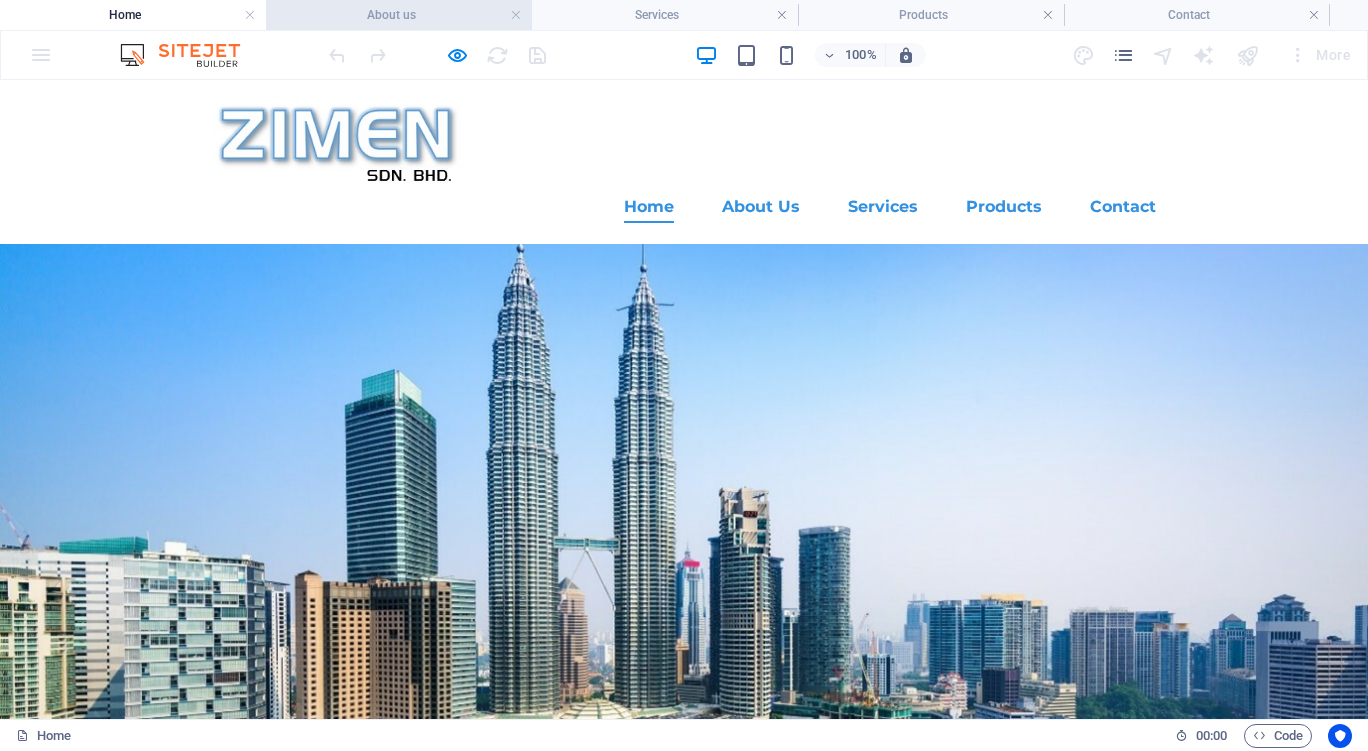 click on "About us" at bounding box center (399, 15) 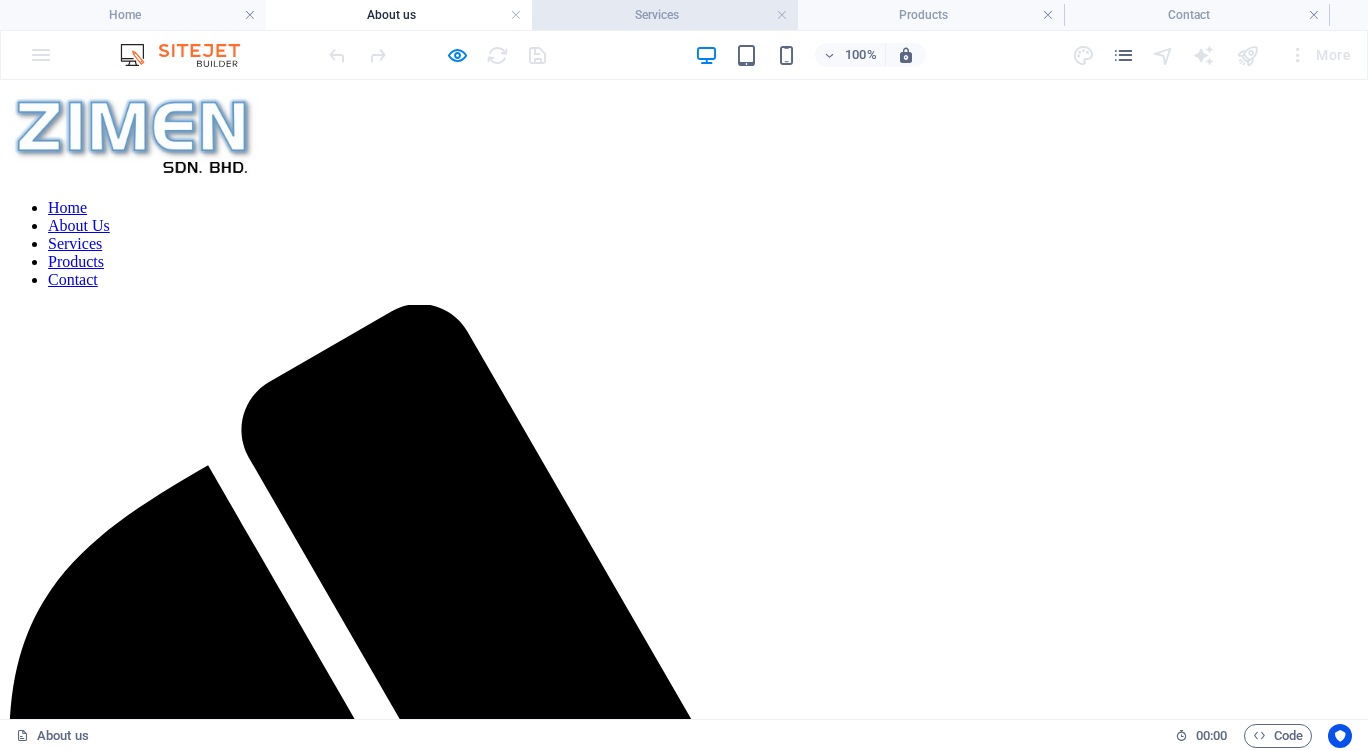 click on "Services" at bounding box center [665, 15] 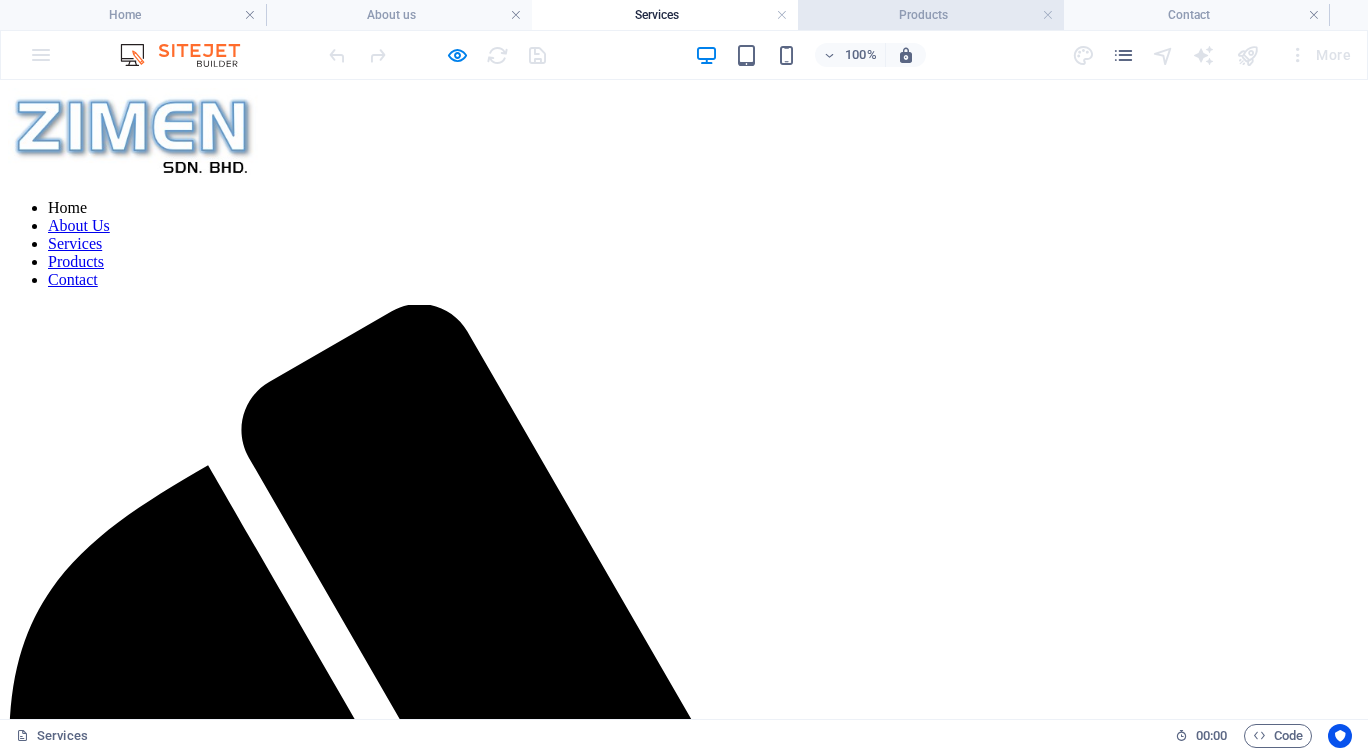 click on "Products" at bounding box center (931, 15) 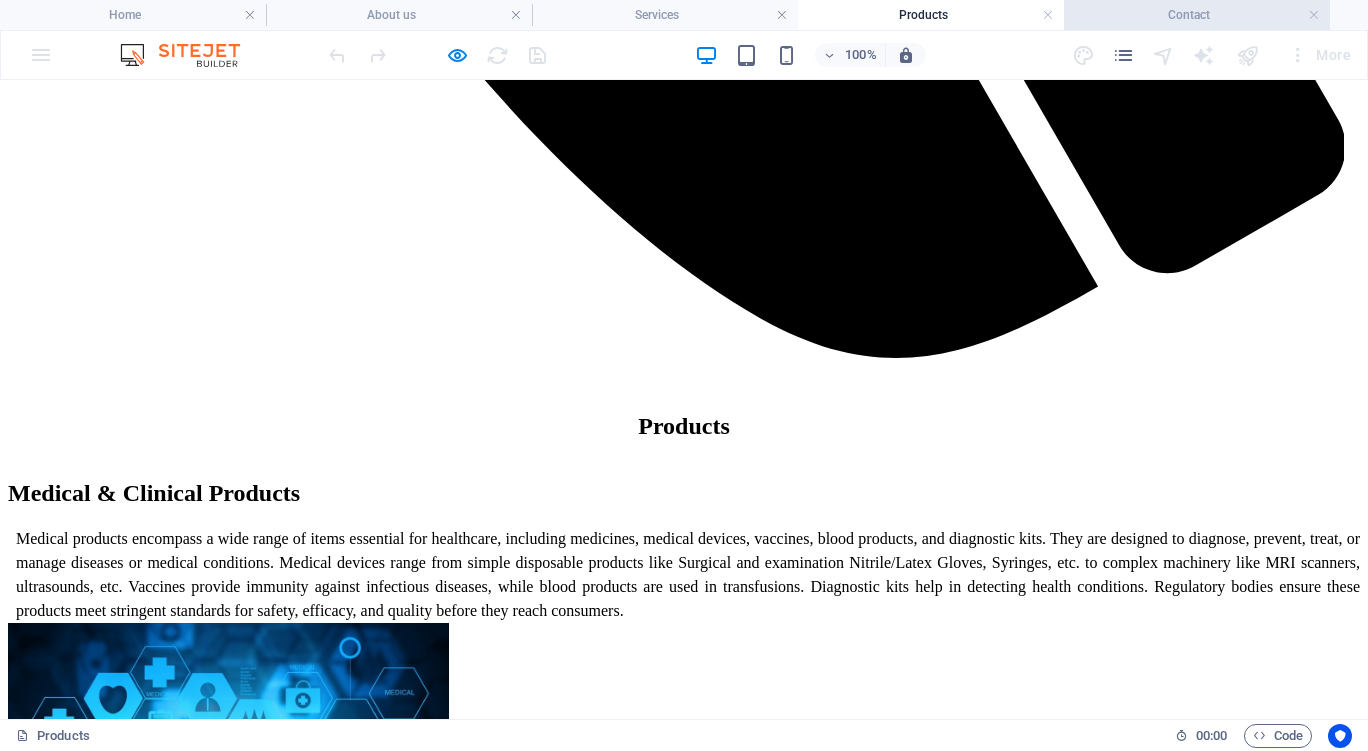 click on "Contact" at bounding box center (1197, 15) 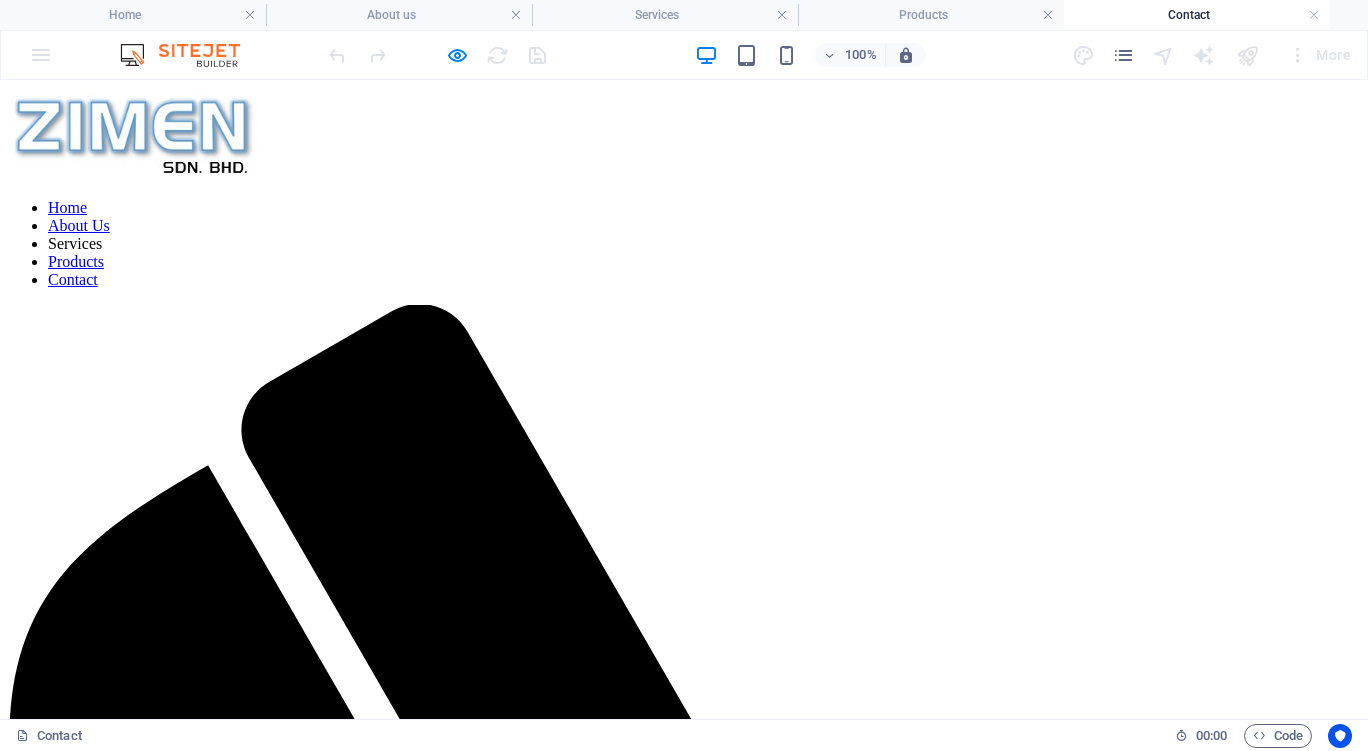 scroll, scrollTop: 0, scrollLeft: 0, axis: both 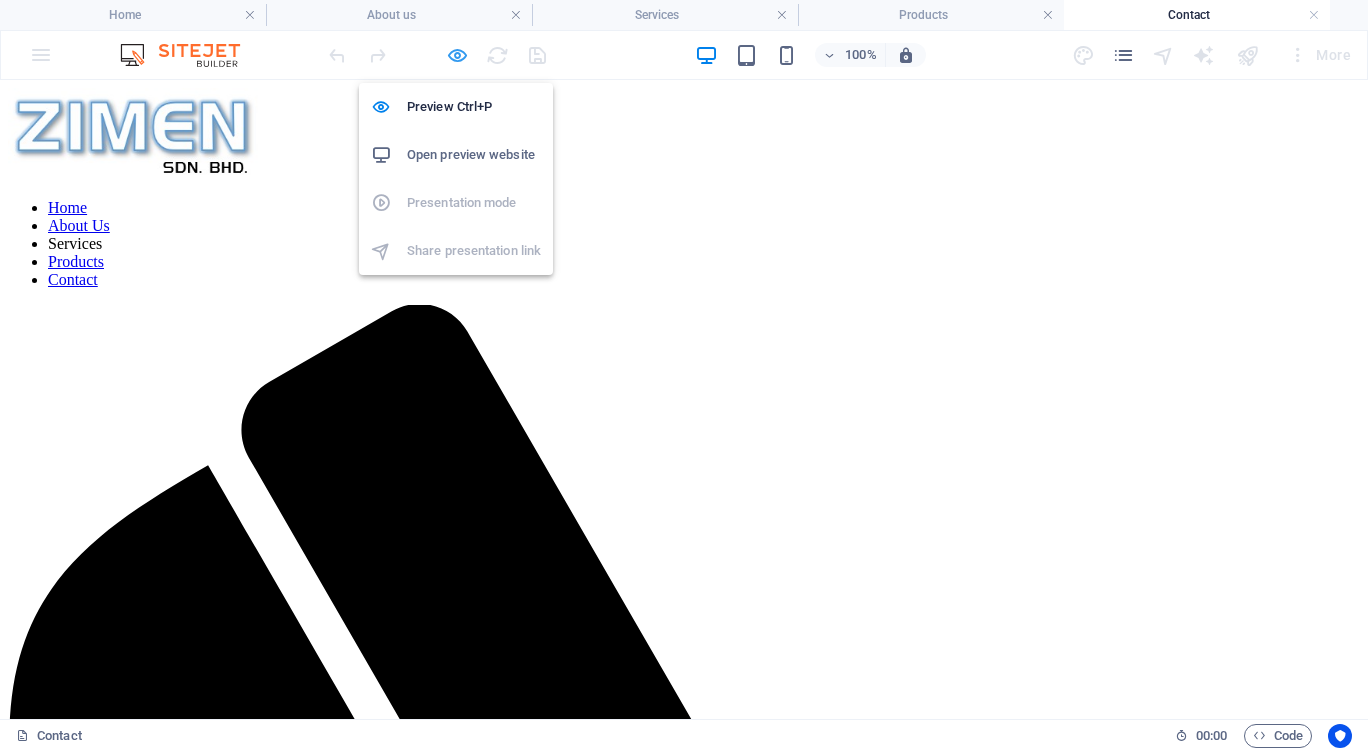 click at bounding box center [457, 55] 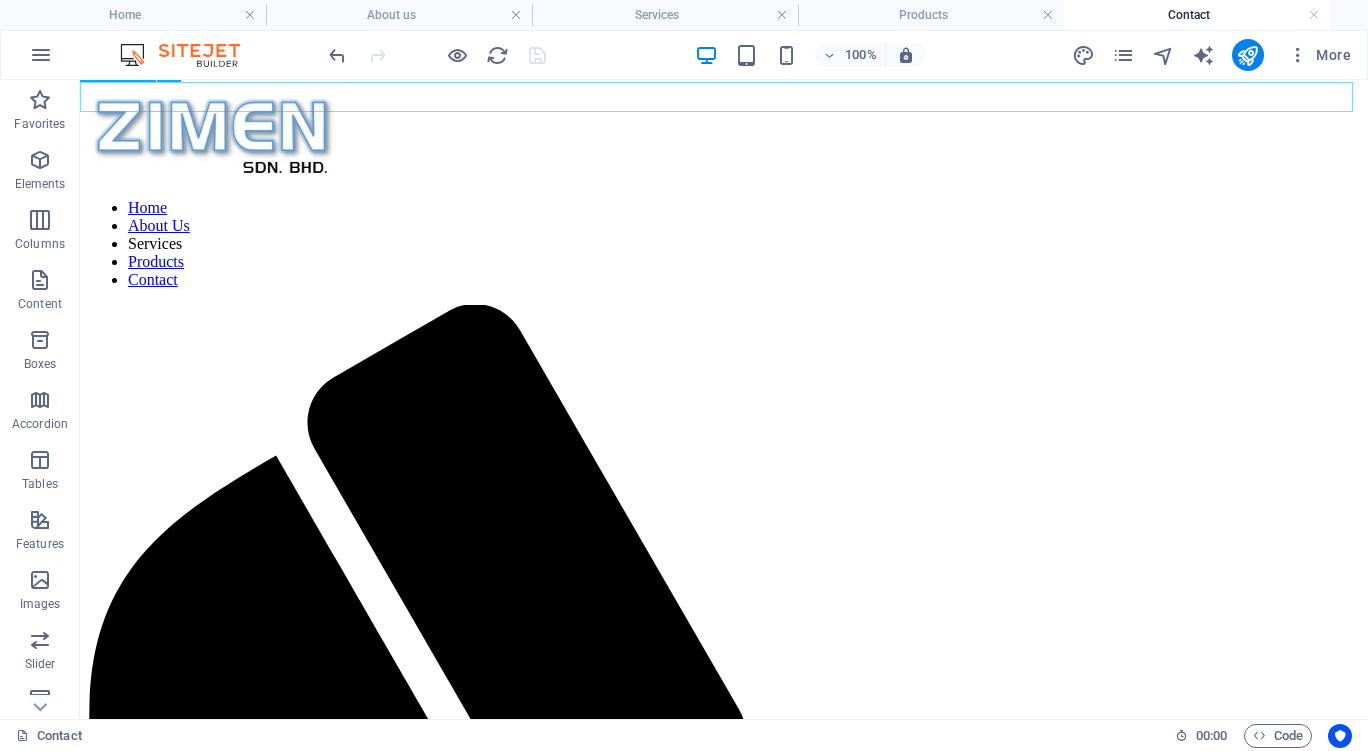 scroll, scrollTop: 134, scrollLeft: 0, axis: vertical 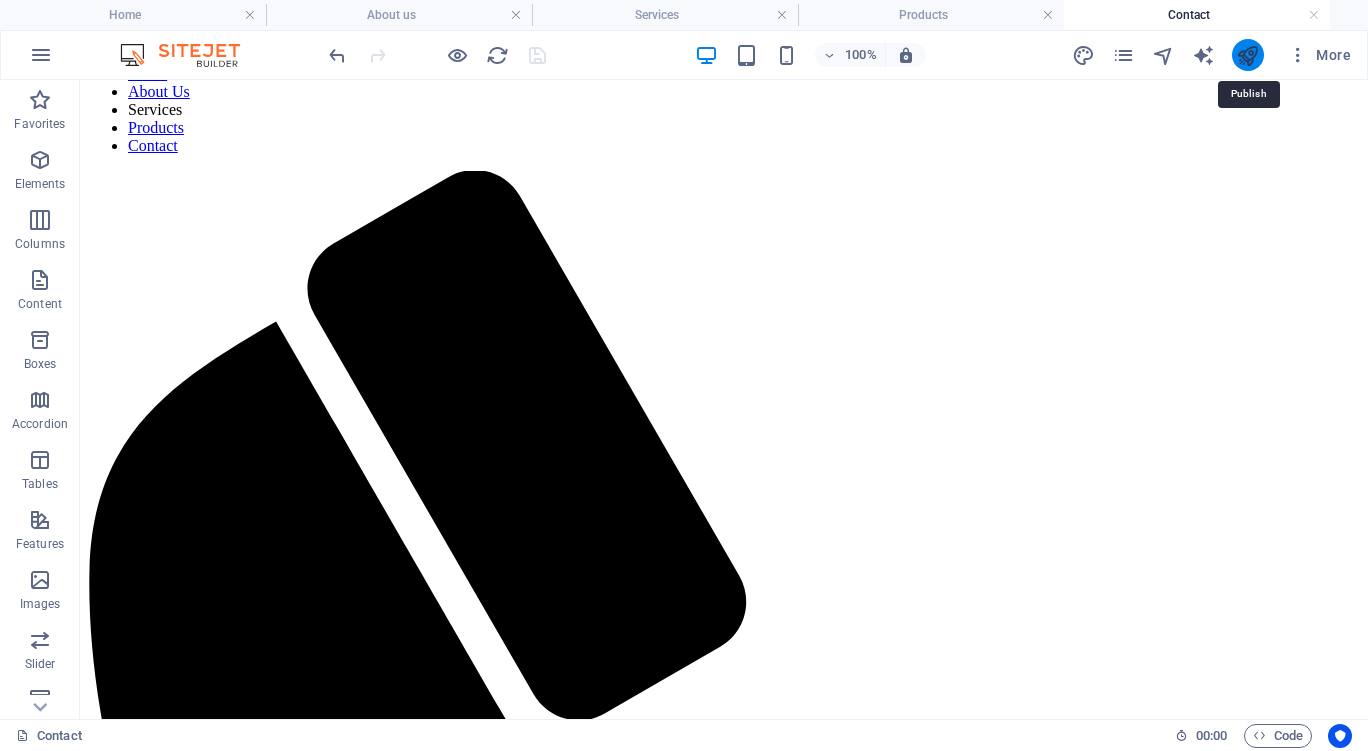 click at bounding box center [1247, 55] 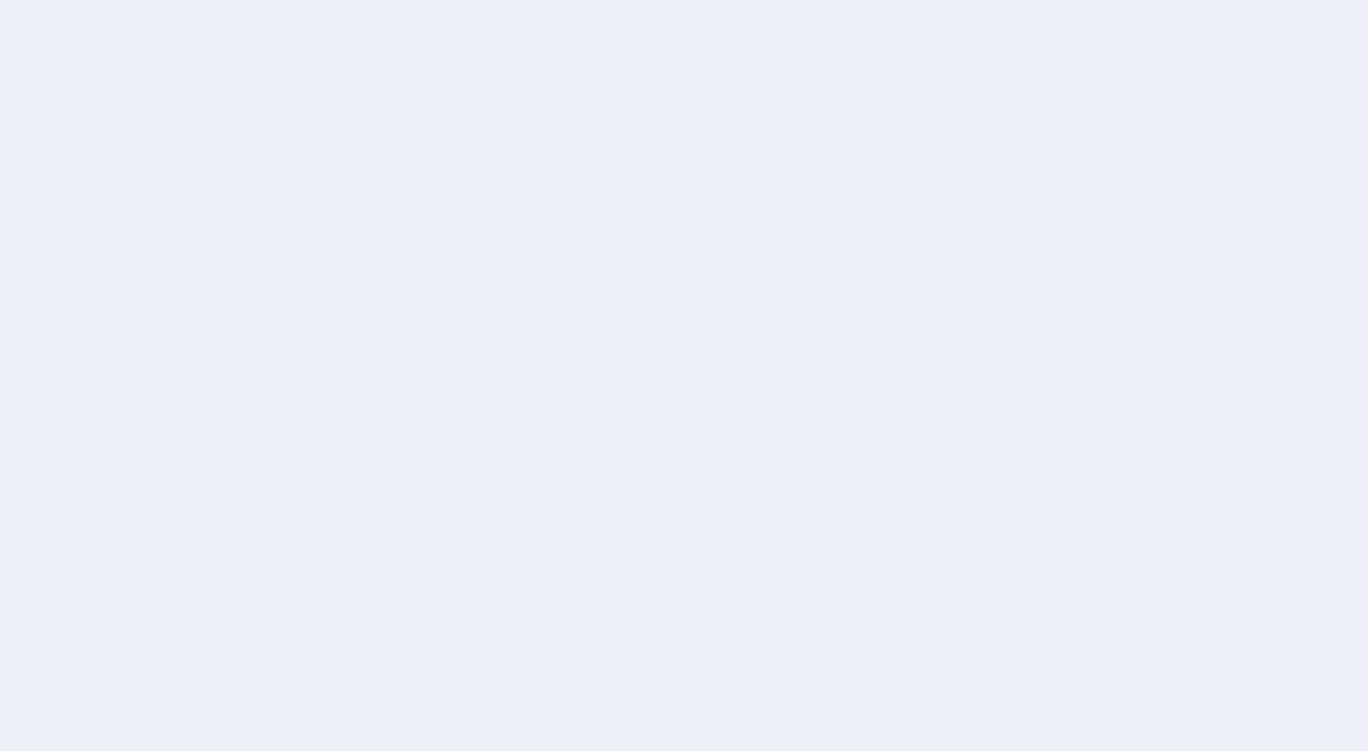scroll, scrollTop: 0, scrollLeft: 0, axis: both 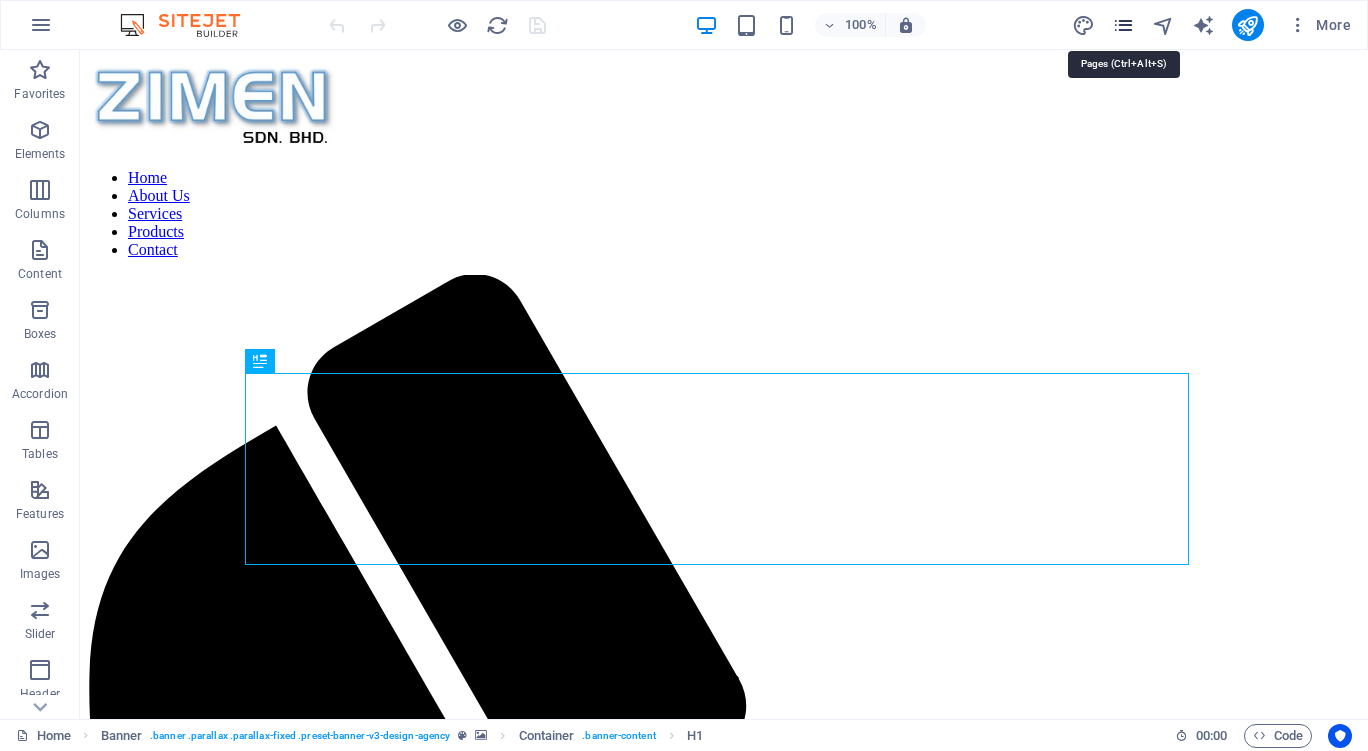click at bounding box center [1123, 25] 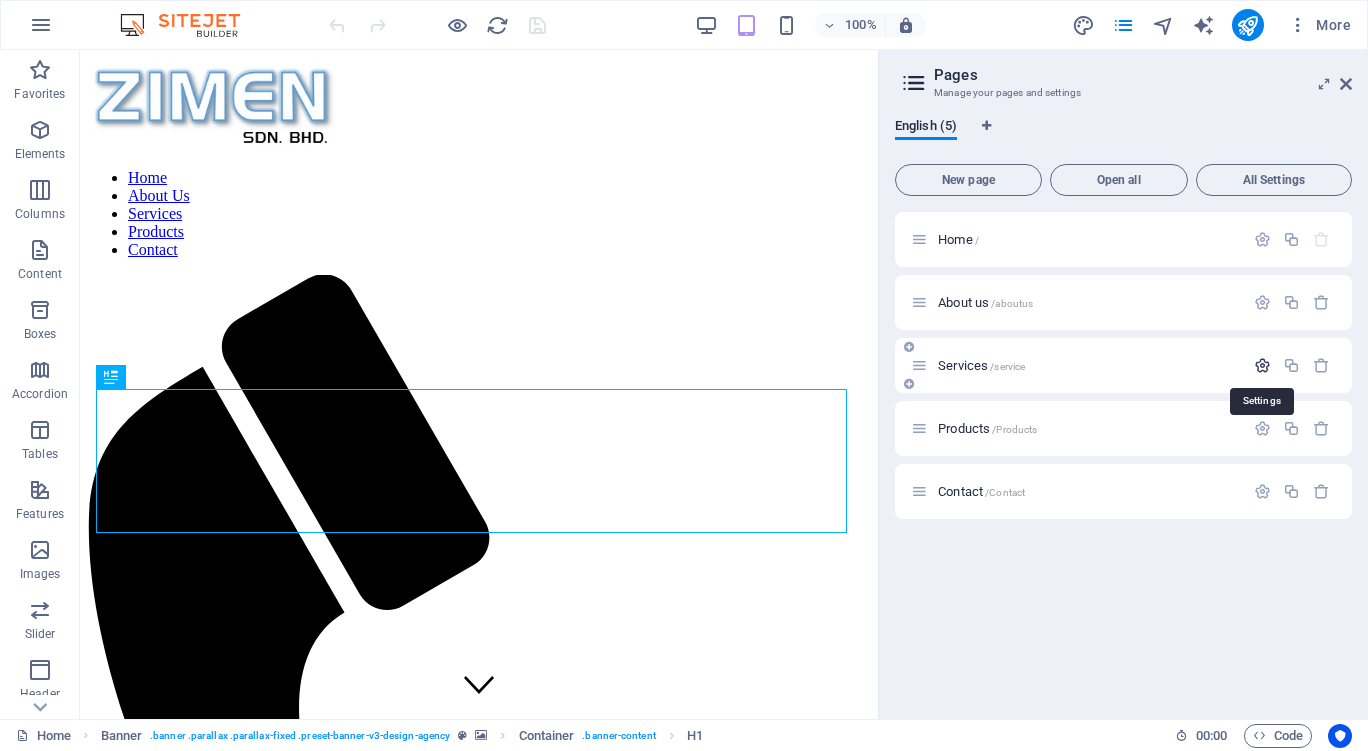 click at bounding box center (1262, 365) 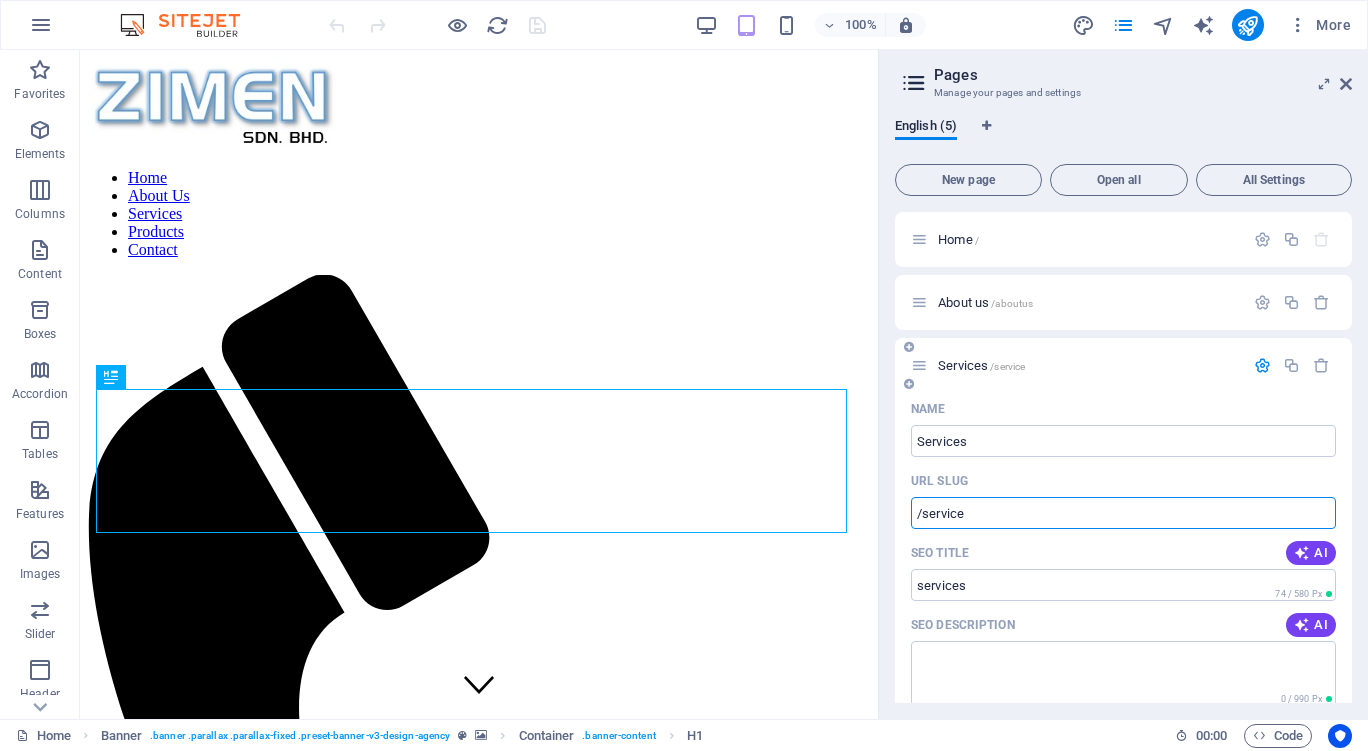 click on "/service" at bounding box center (1123, 513) 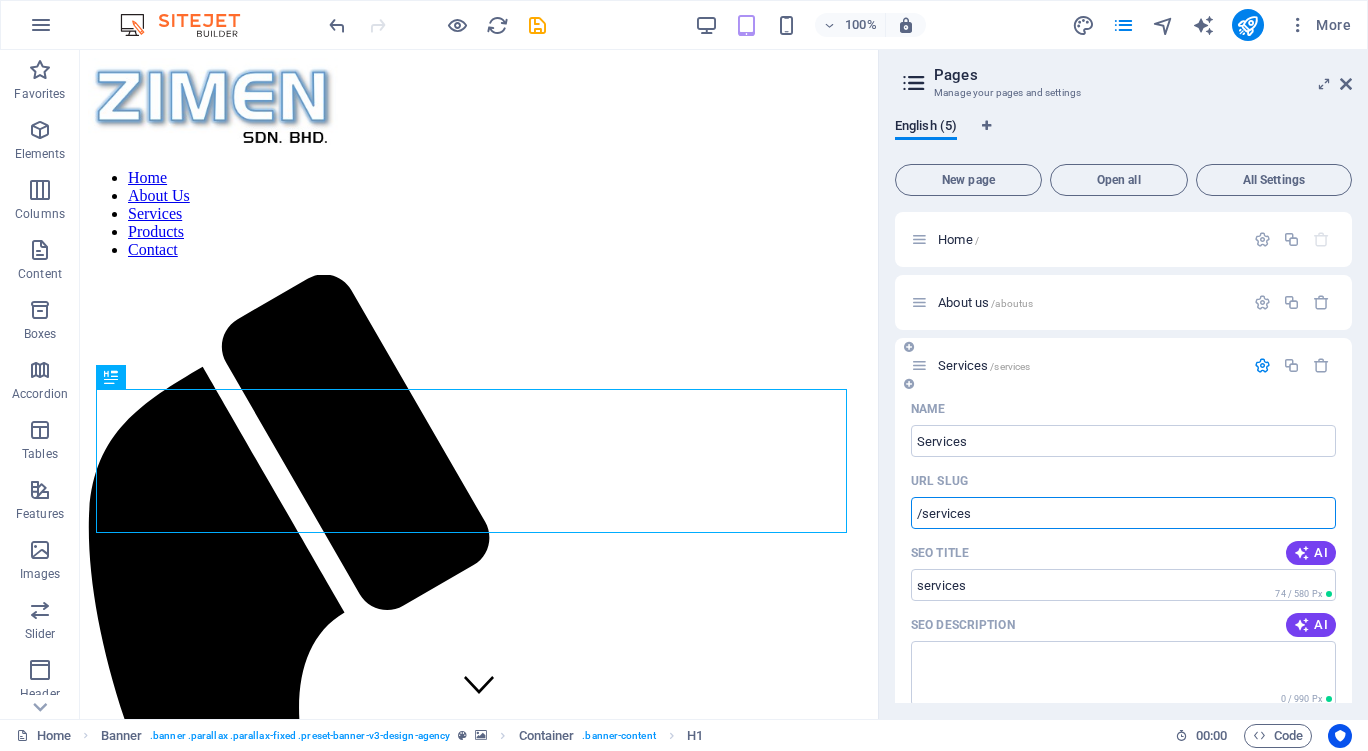 type on "/services" 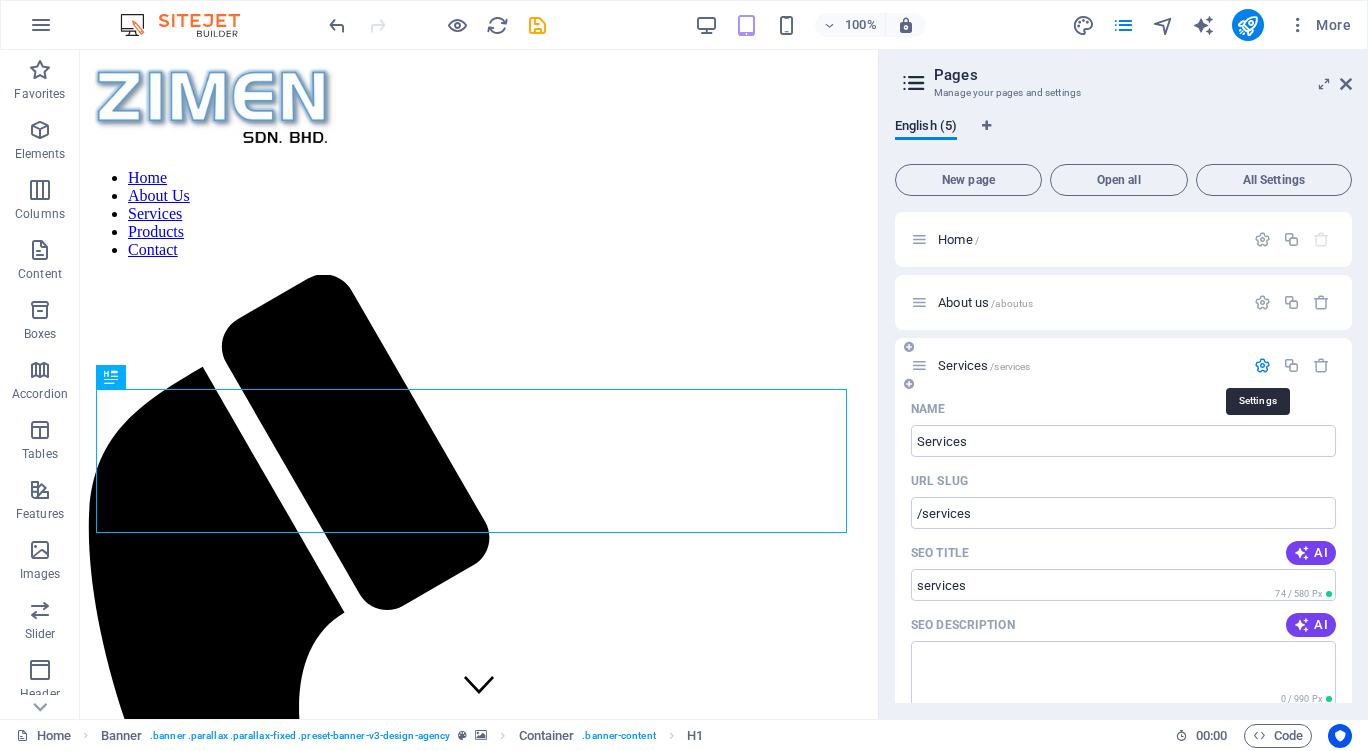 click at bounding box center (1262, 365) 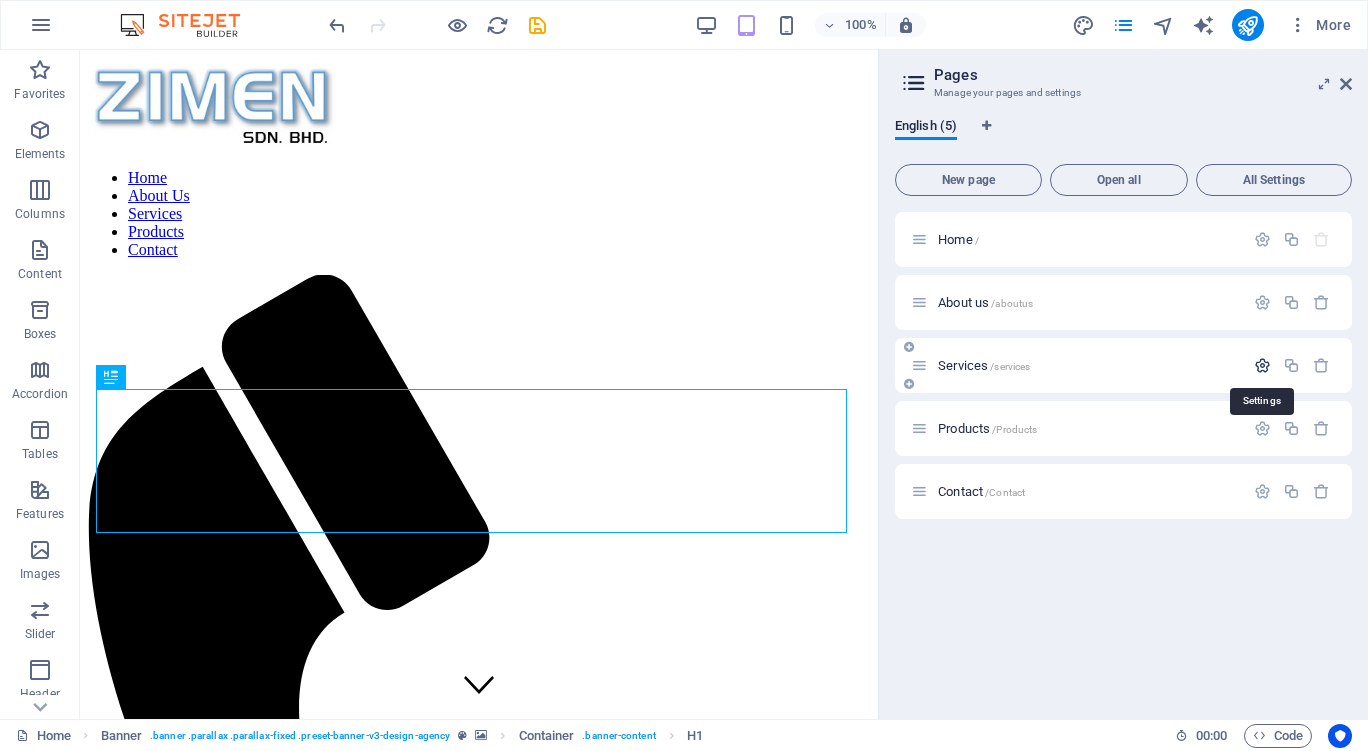 click at bounding box center (1262, 365) 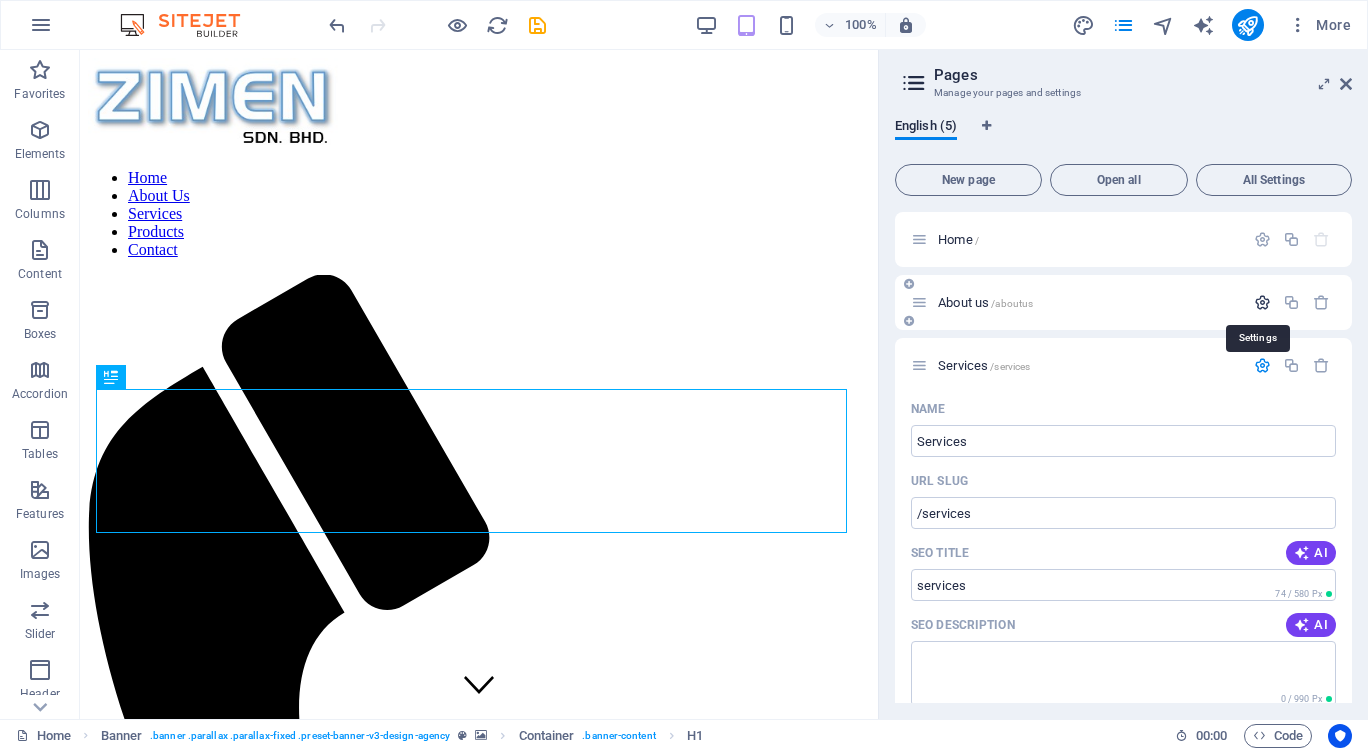 click at bounding box center (1262, 302) 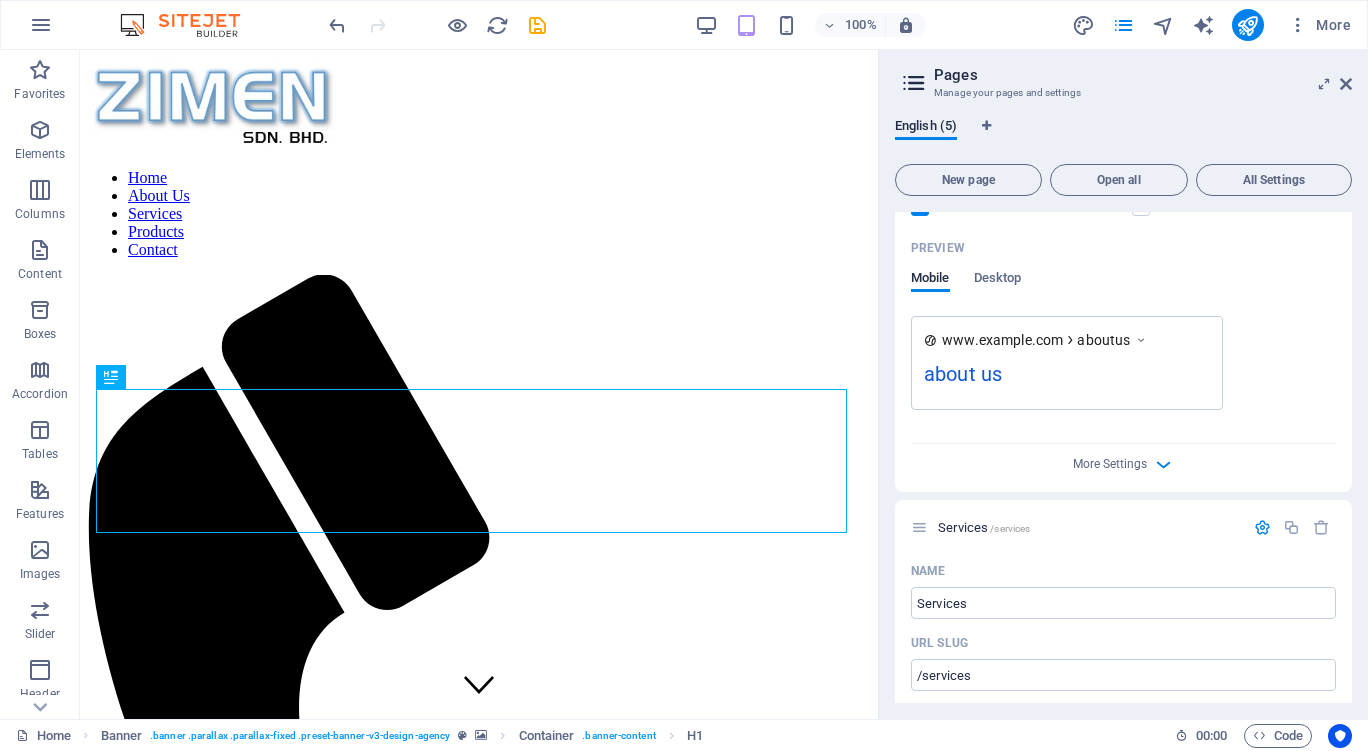 scroll, scrollTop: 600, scrollLeft: 0, axis: vertical 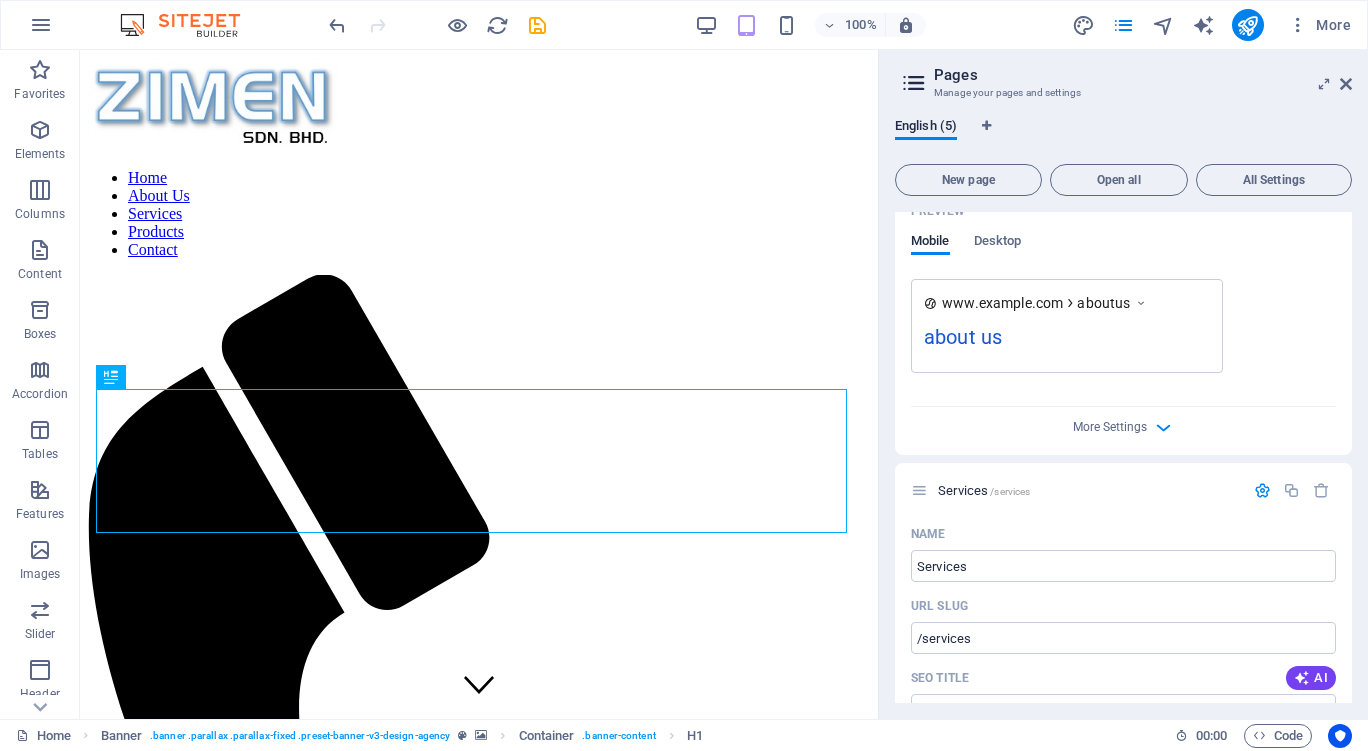 click on "More Settings" at bounding box center (1123, 423) 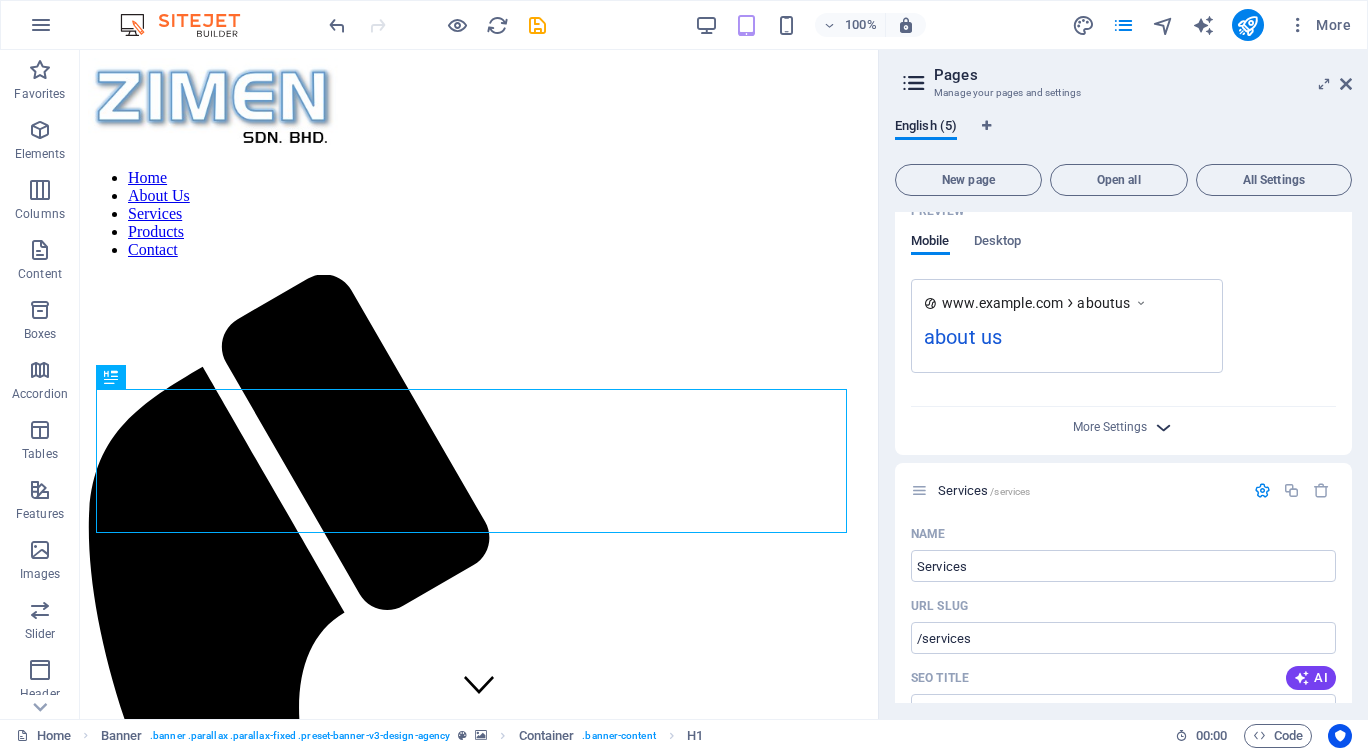 click at bounding box center (1163, 427) 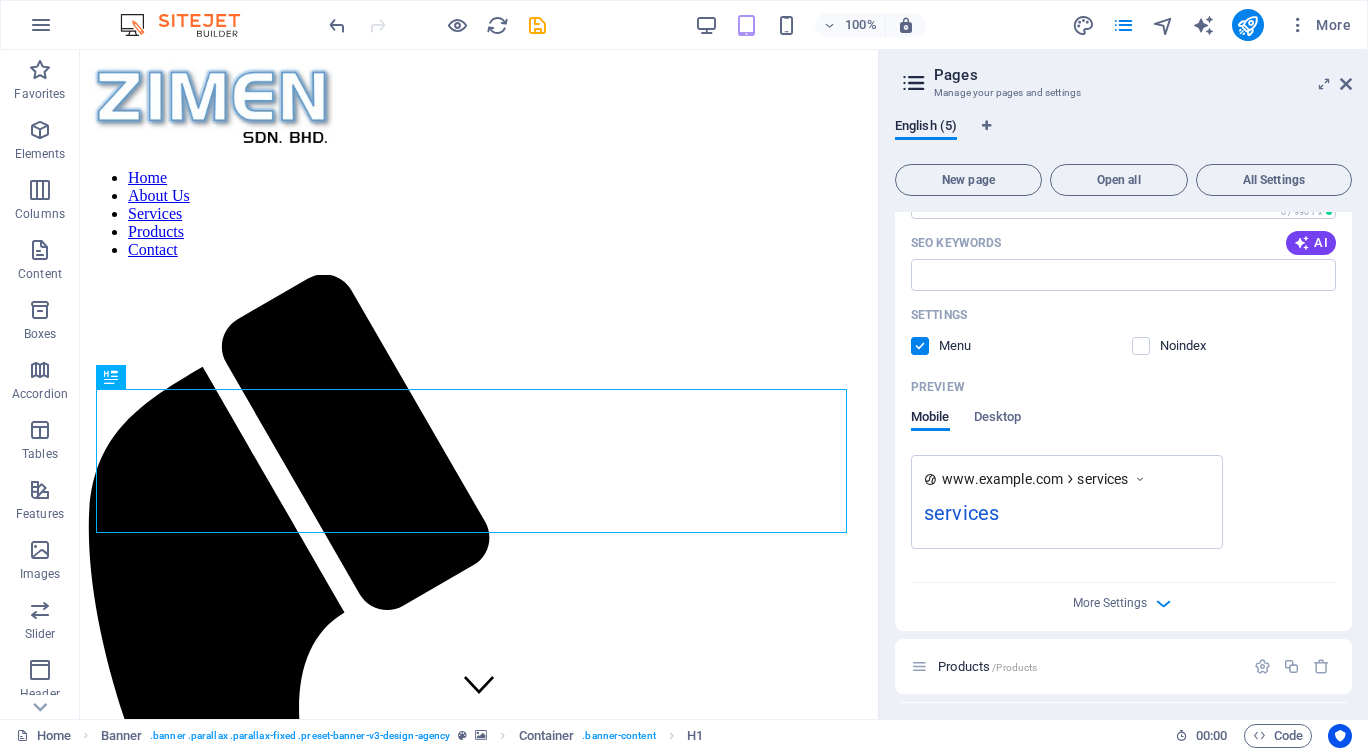 scroll, scrollTop: 1562, scrollLeft: 0, axis: vertical 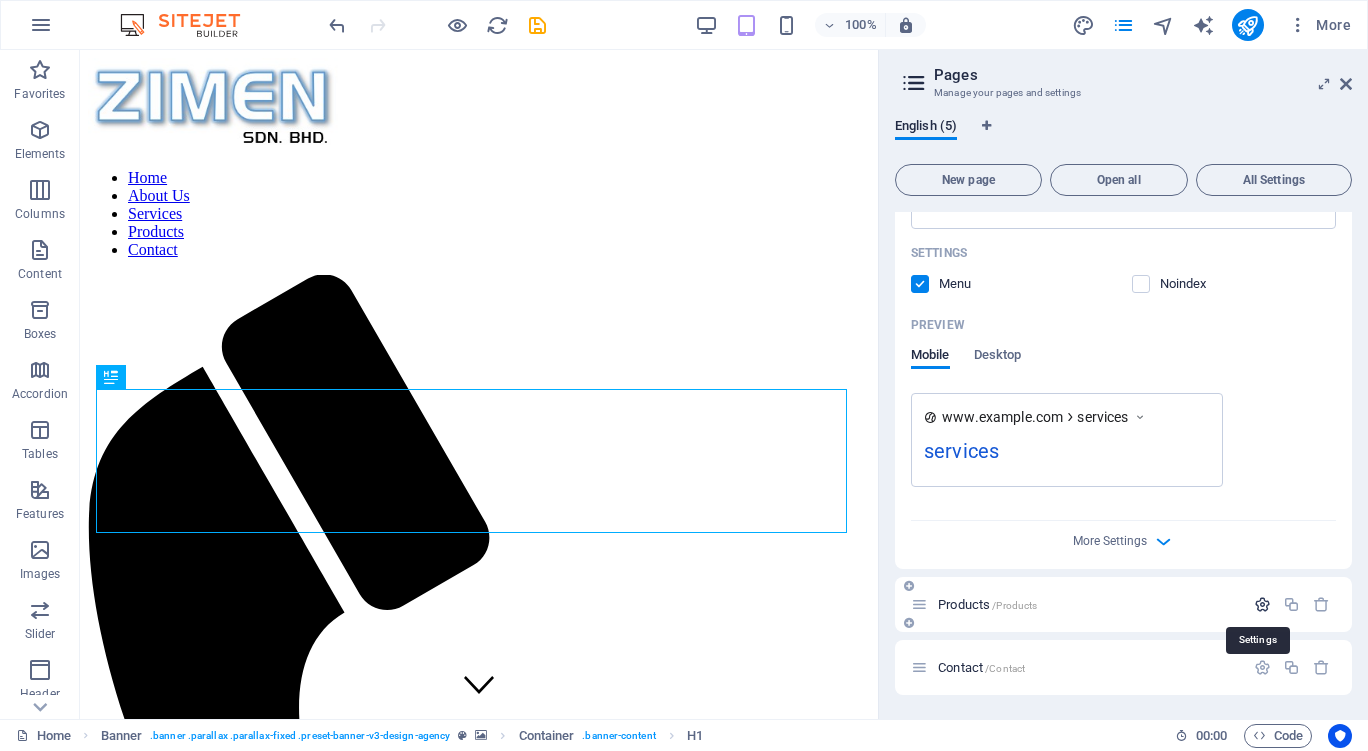click at bounding box center [1262, 604] 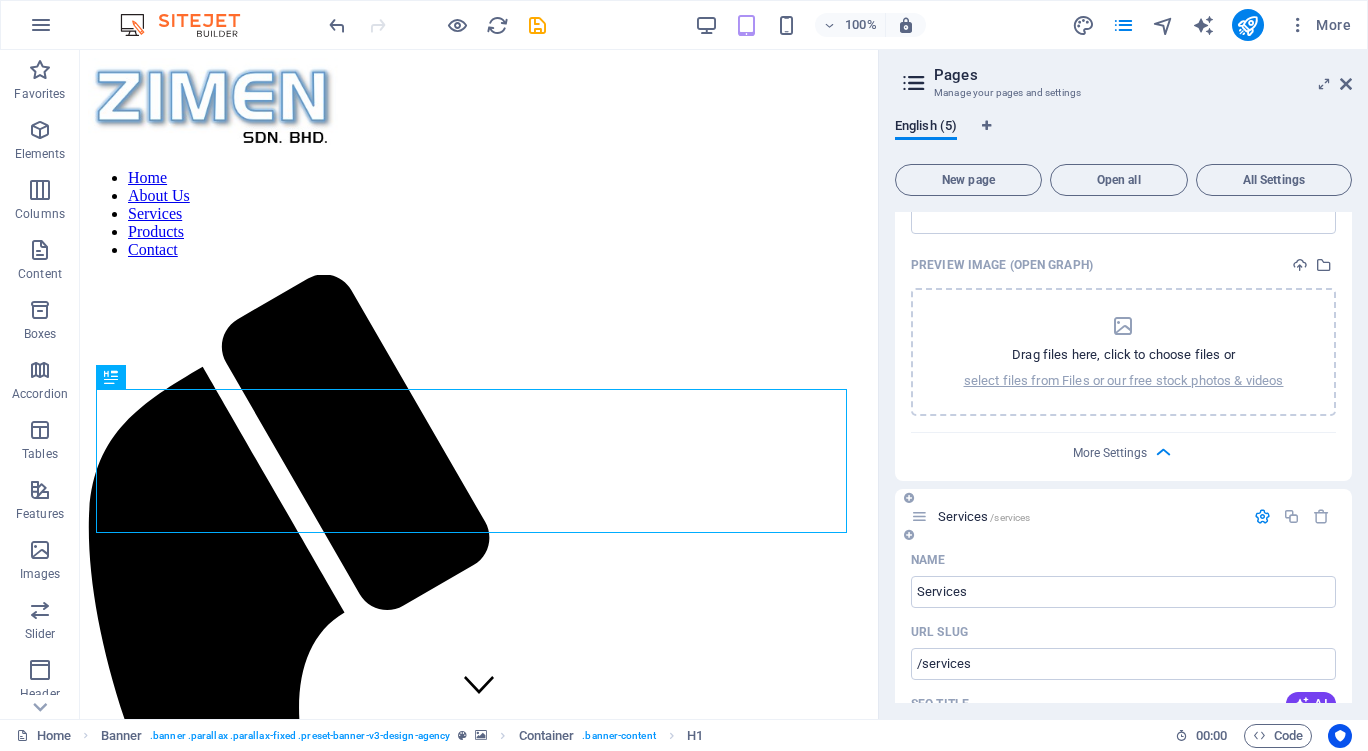 scroll, scrollTop: 462, scrollLeft: 0, axis: vertical 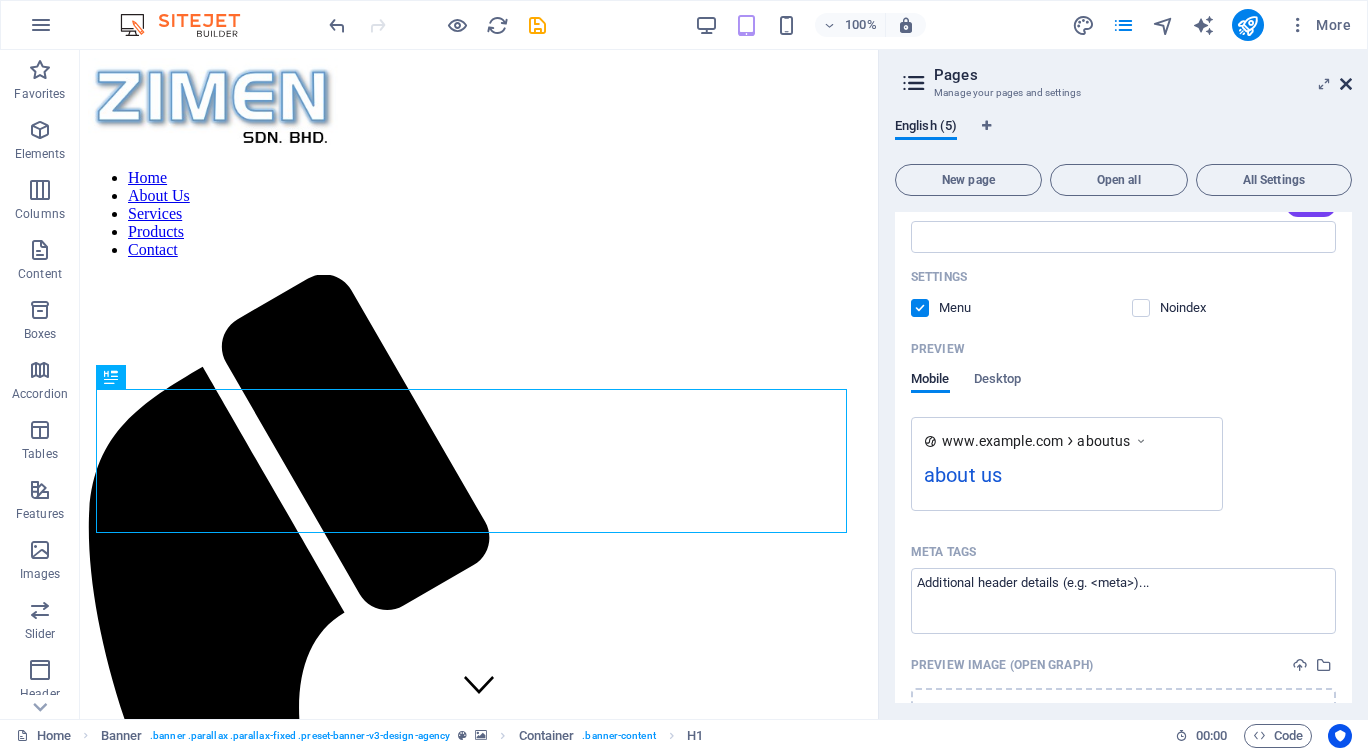 click at bounding box center (1346, 84) 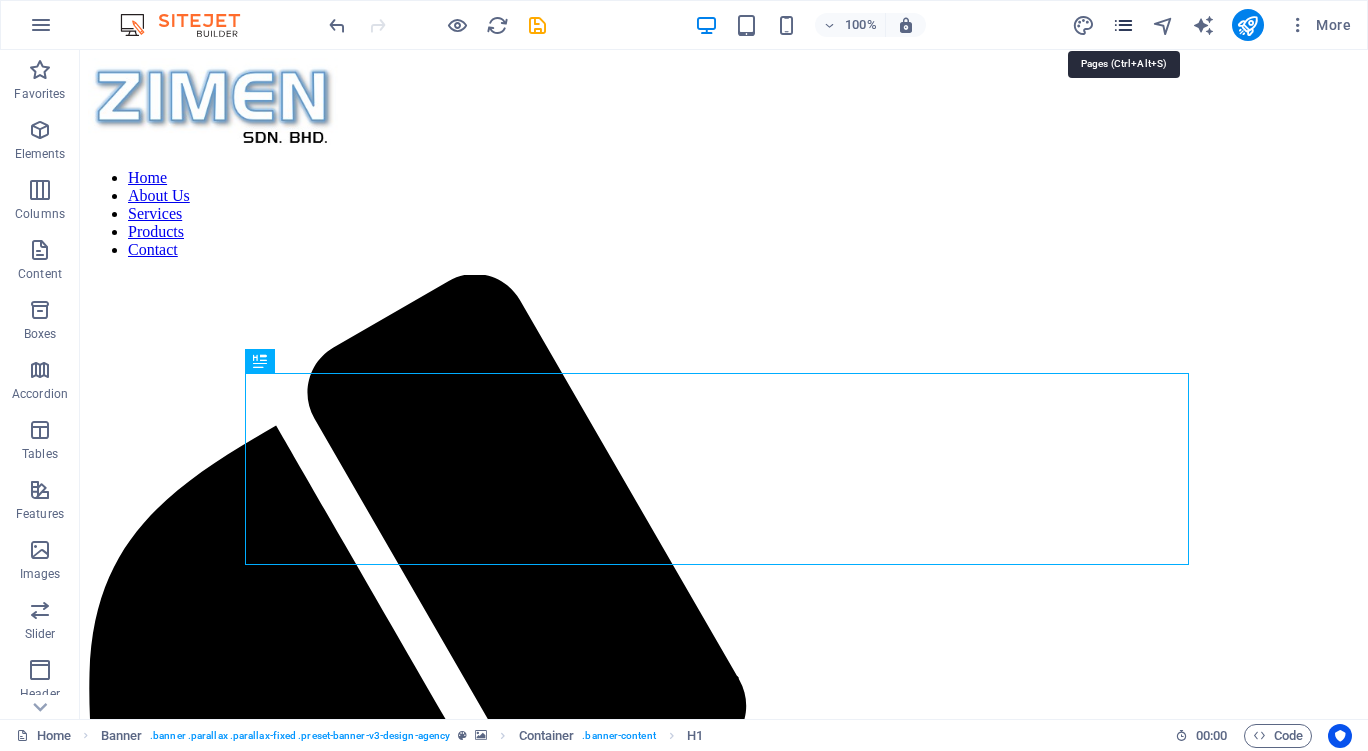 click at bounding box center (1123, 25) 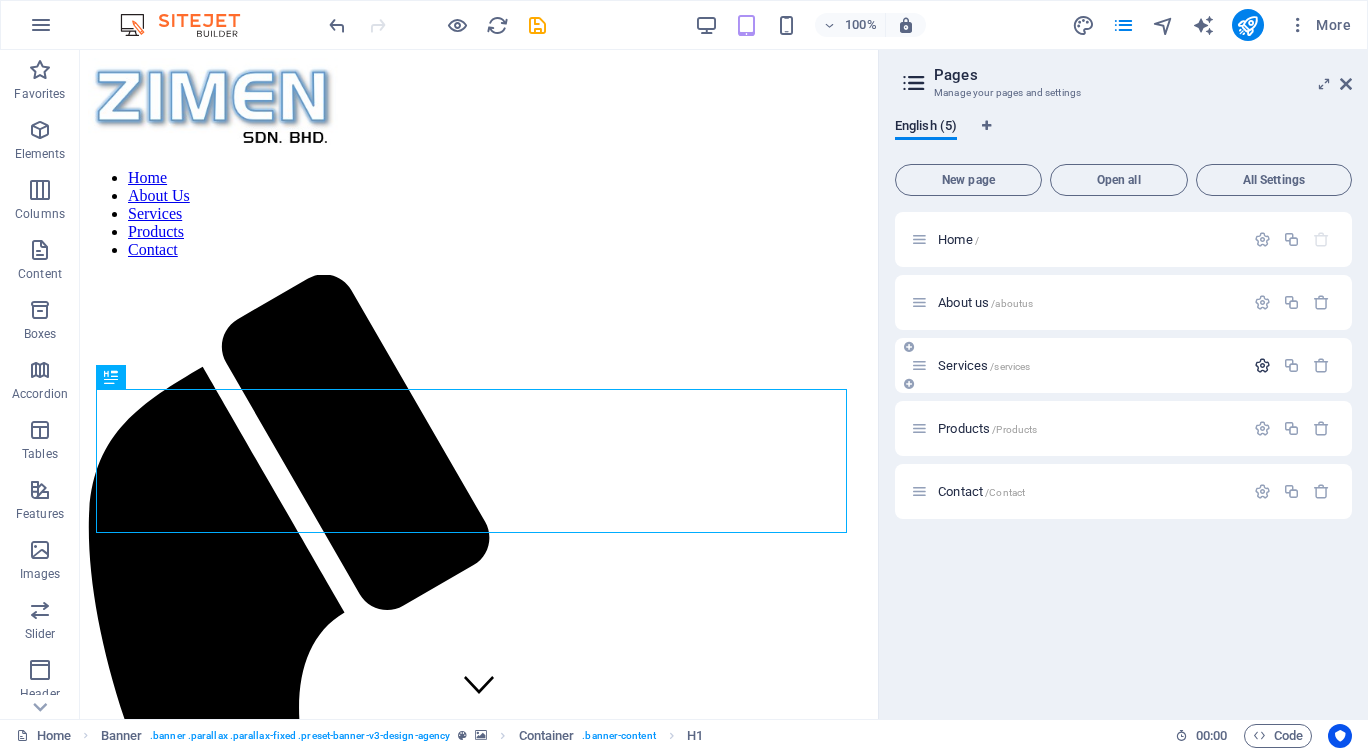 click at bounding box center [1262, 365] 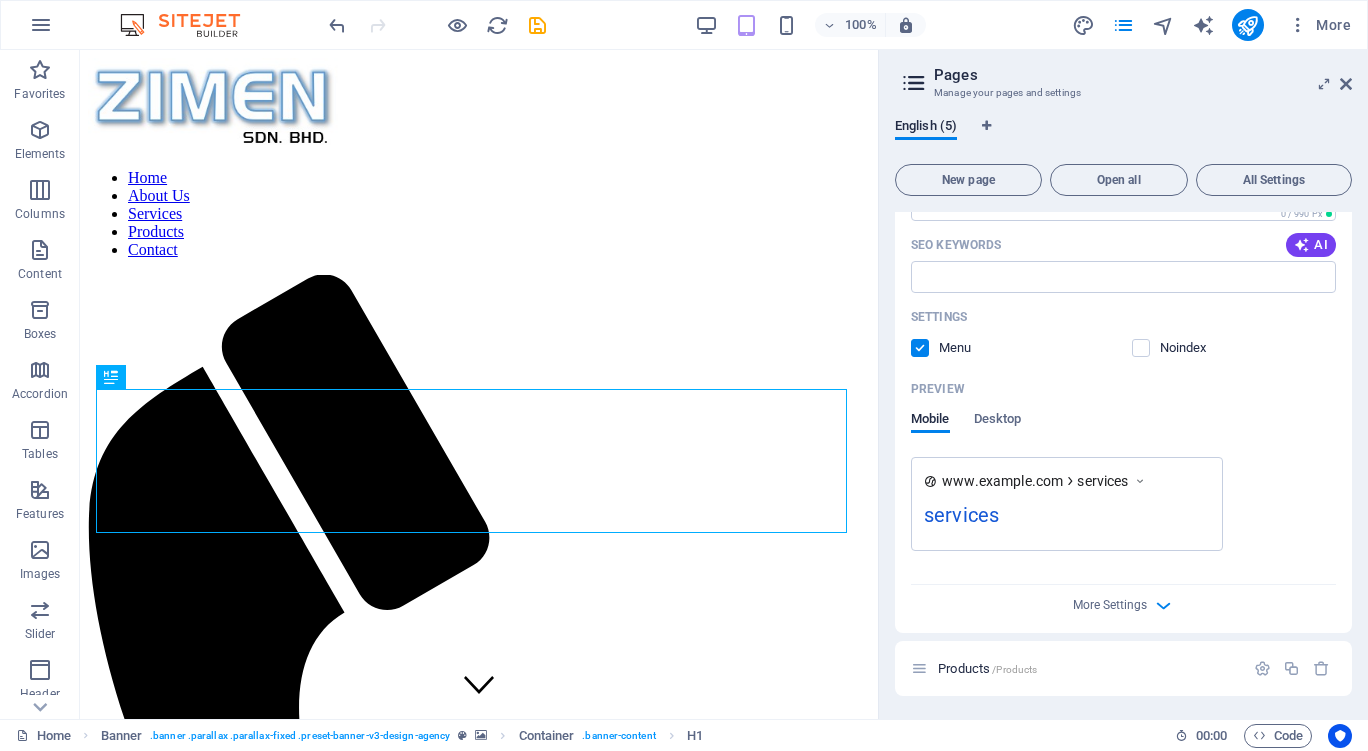 scroll, scrollTop: 500, scrollLeft: 0, axis: vertical 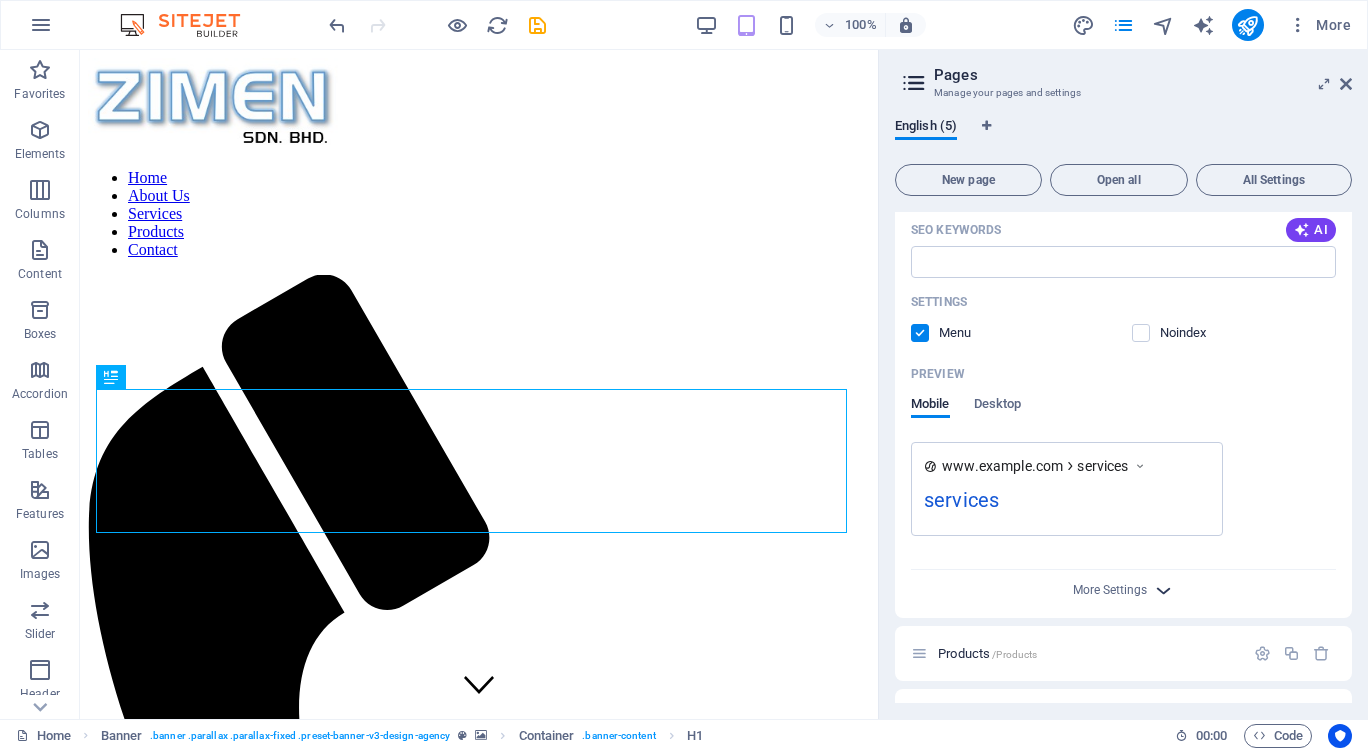 click at bounding box center (1163, 590) 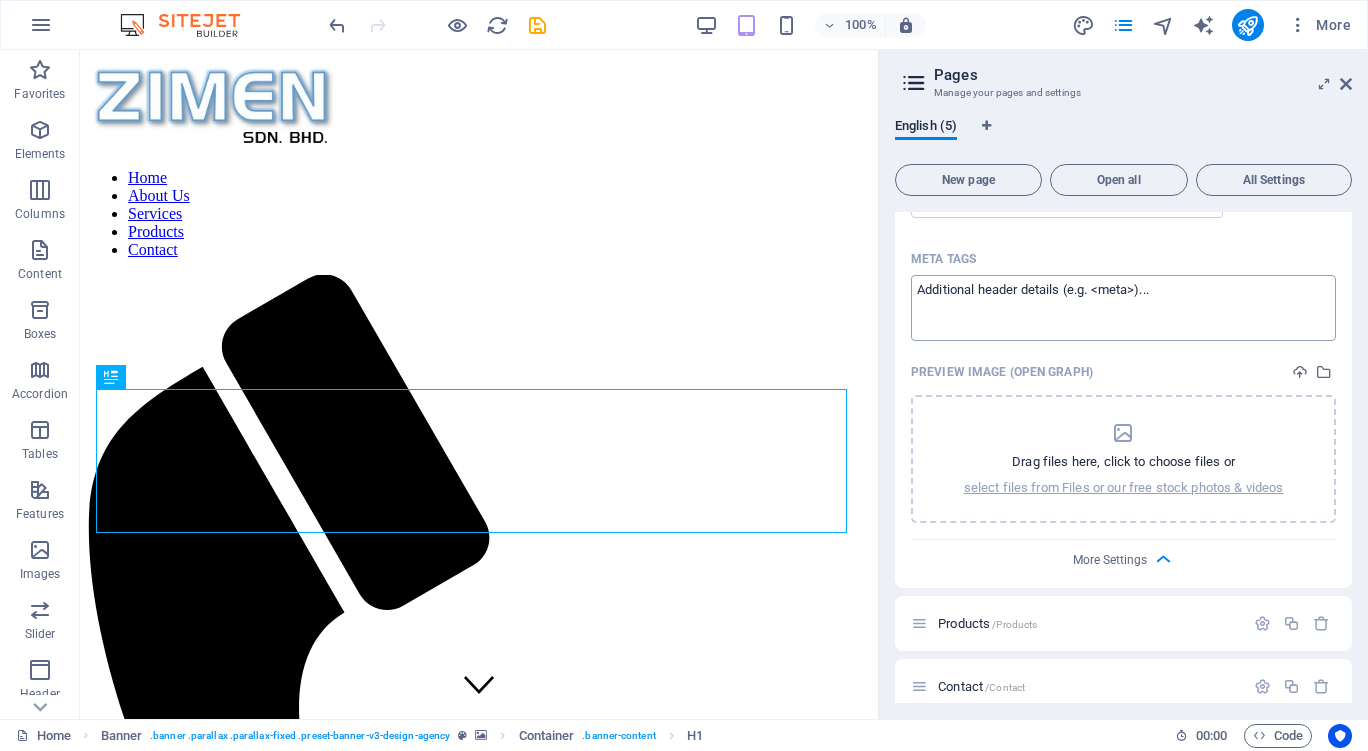 scroll, scrollTop: 837, scrollLeft: 0, axis: vertical 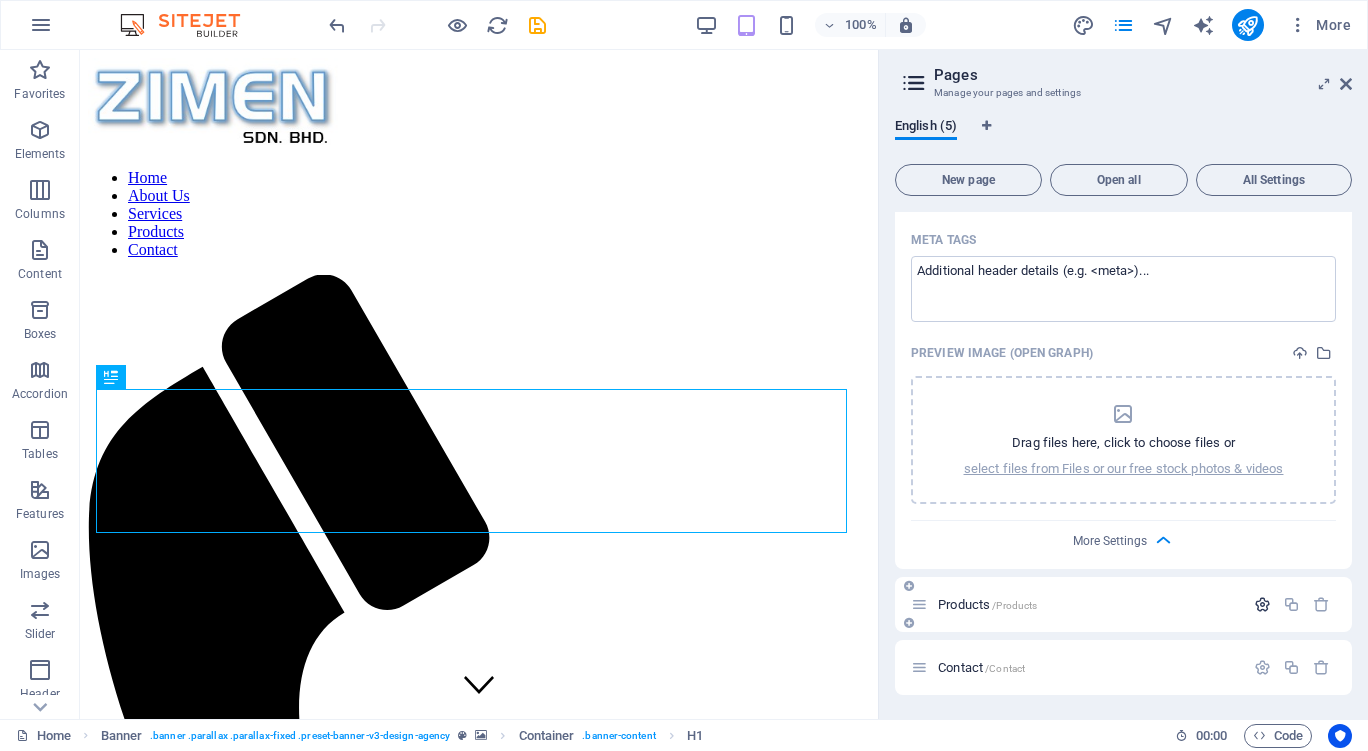 click at bounding box center (1262, 604) 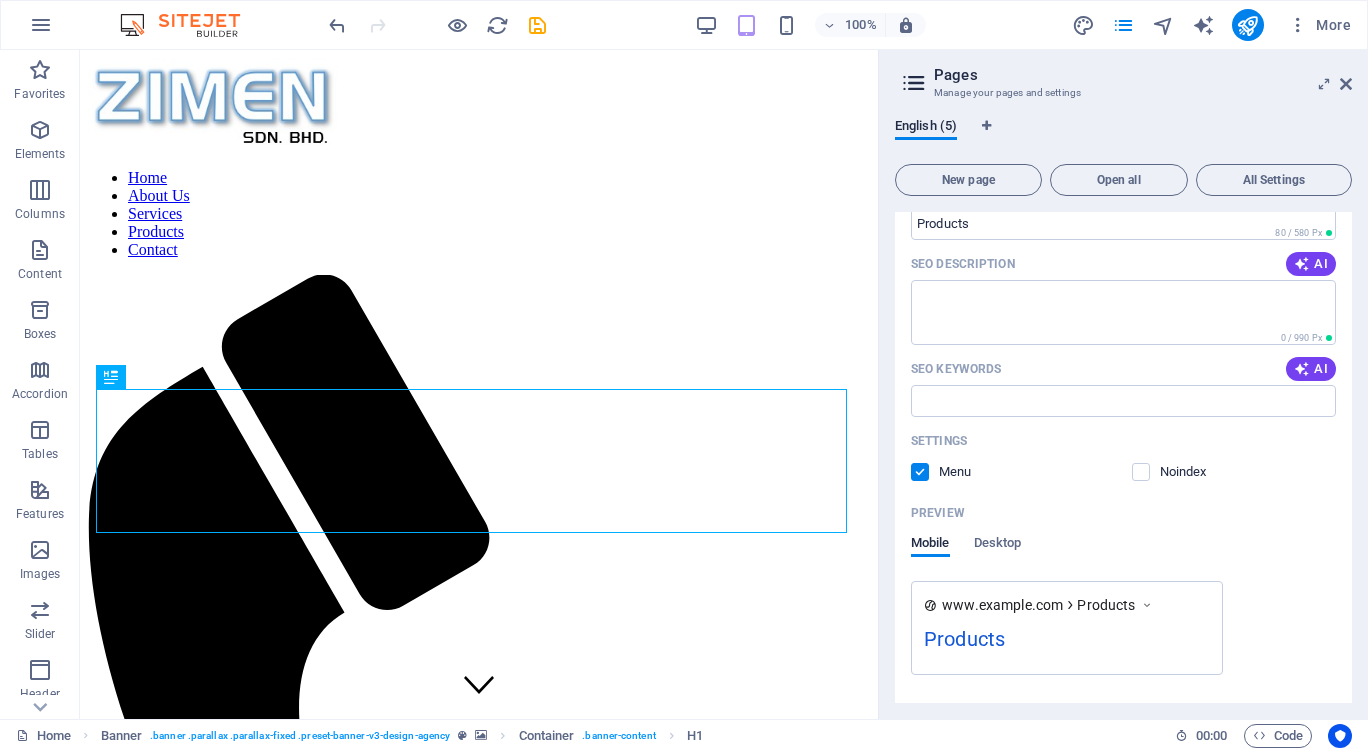 scroll, scrollTop: 1562, scrollLeft: 0, axis: vertical 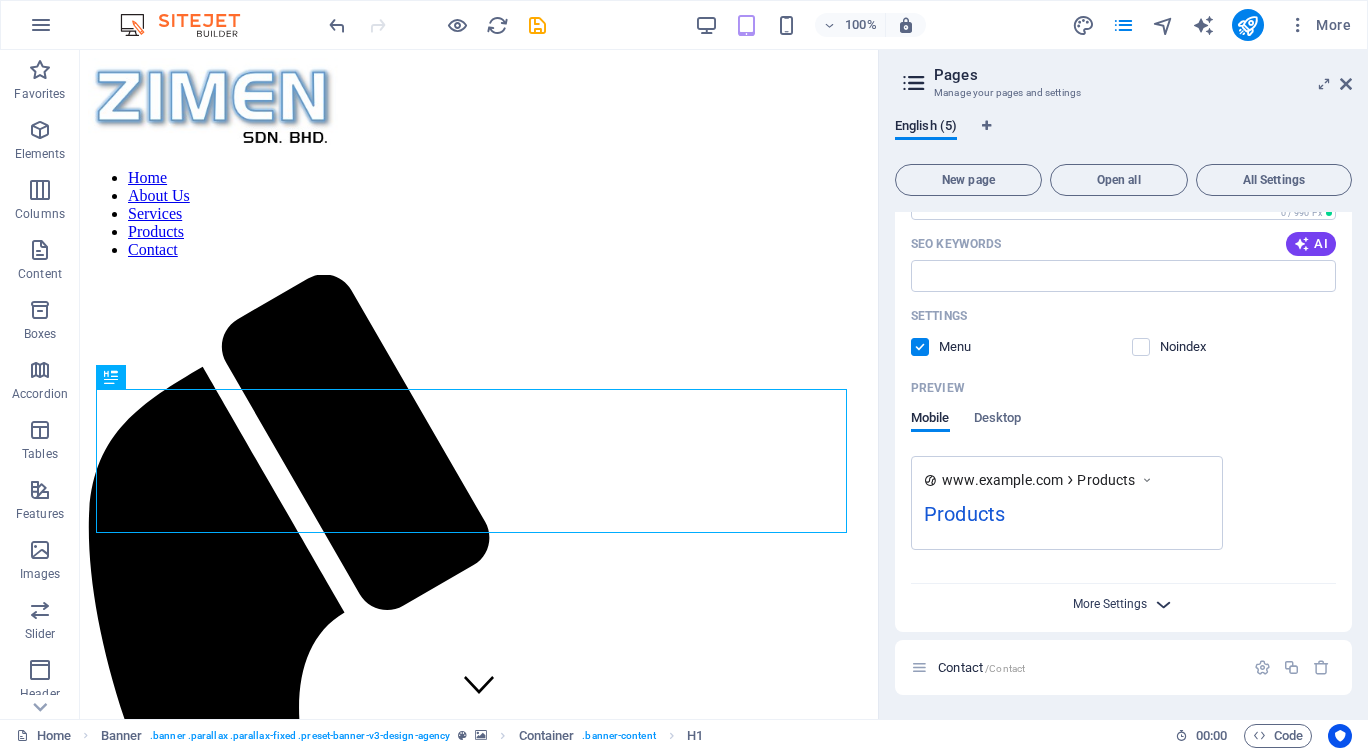 click on "More Settings" at bounding box center (1110, 604) 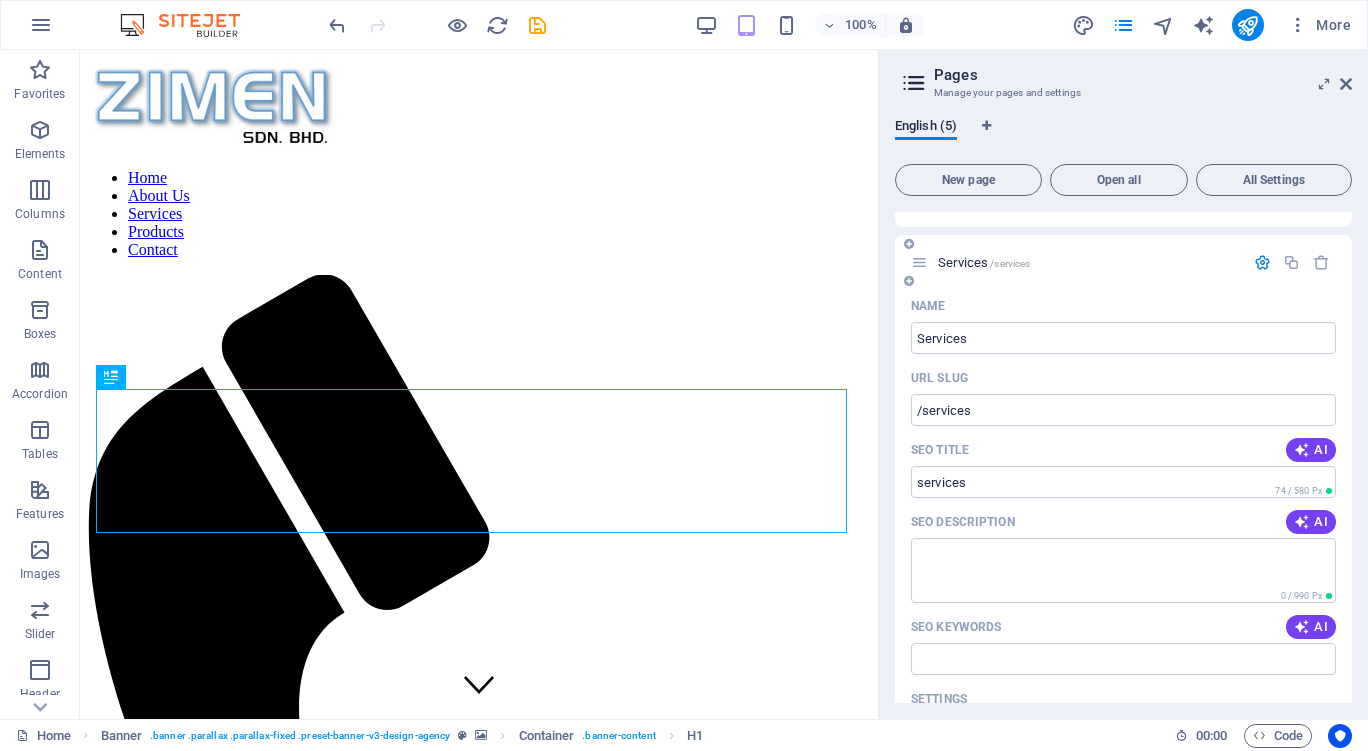 scroll, scrollTop: 0, scrollLeft: 0, axis: both 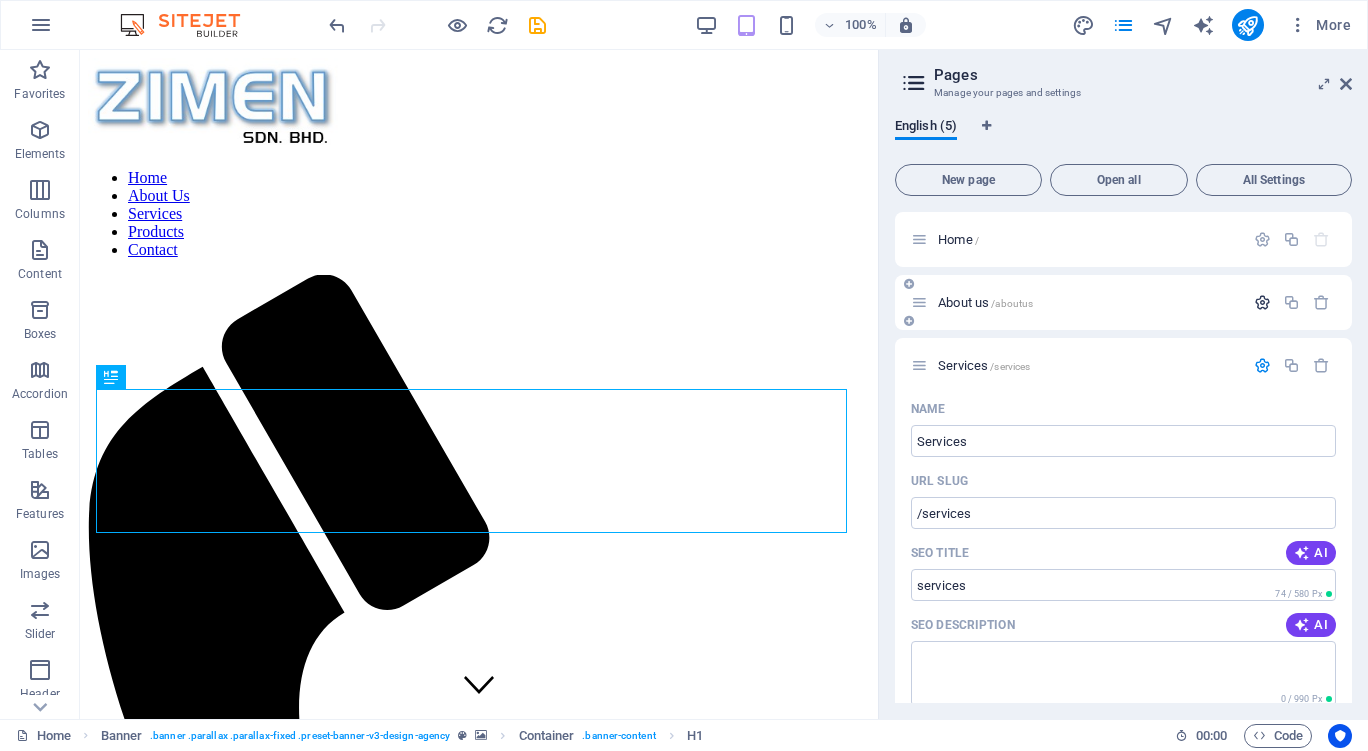 click at bounding box center (1262, 302) 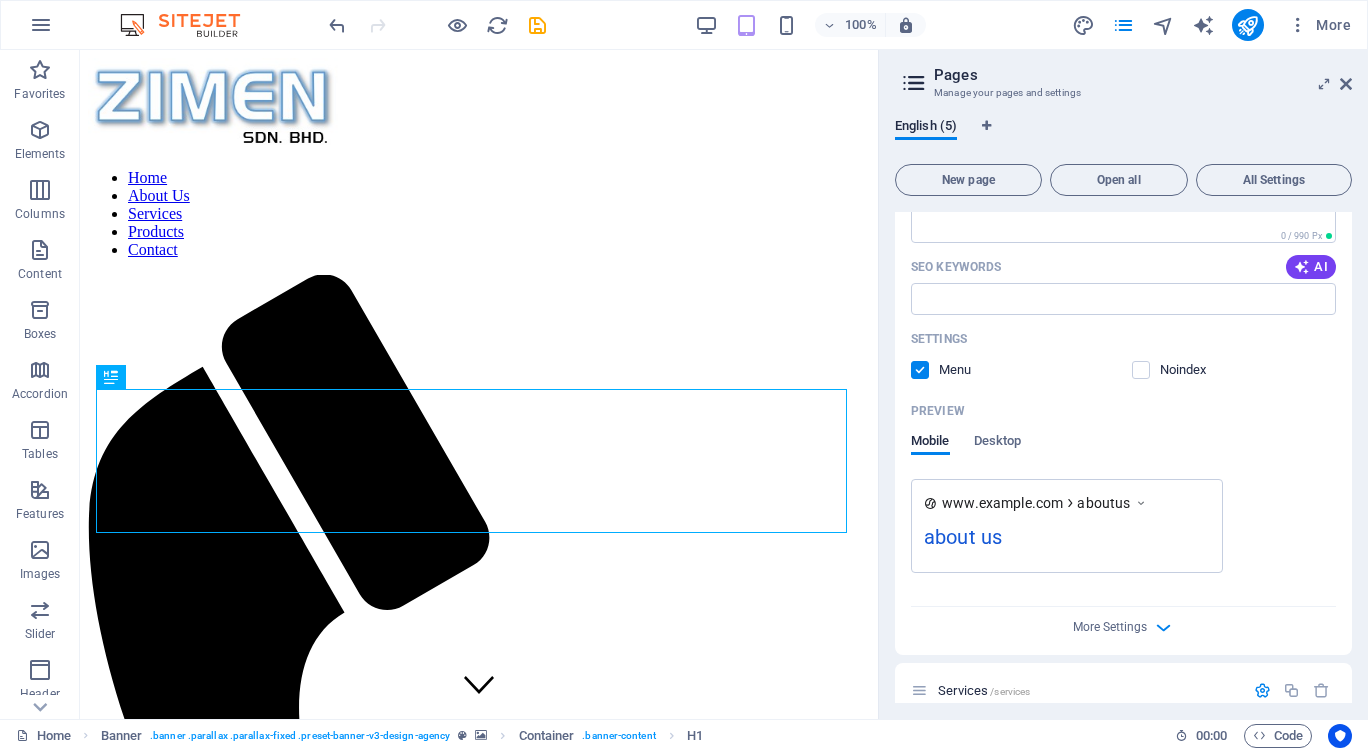 scroll, scrollTop: 600, scrollLeft: 0, axis: vertical 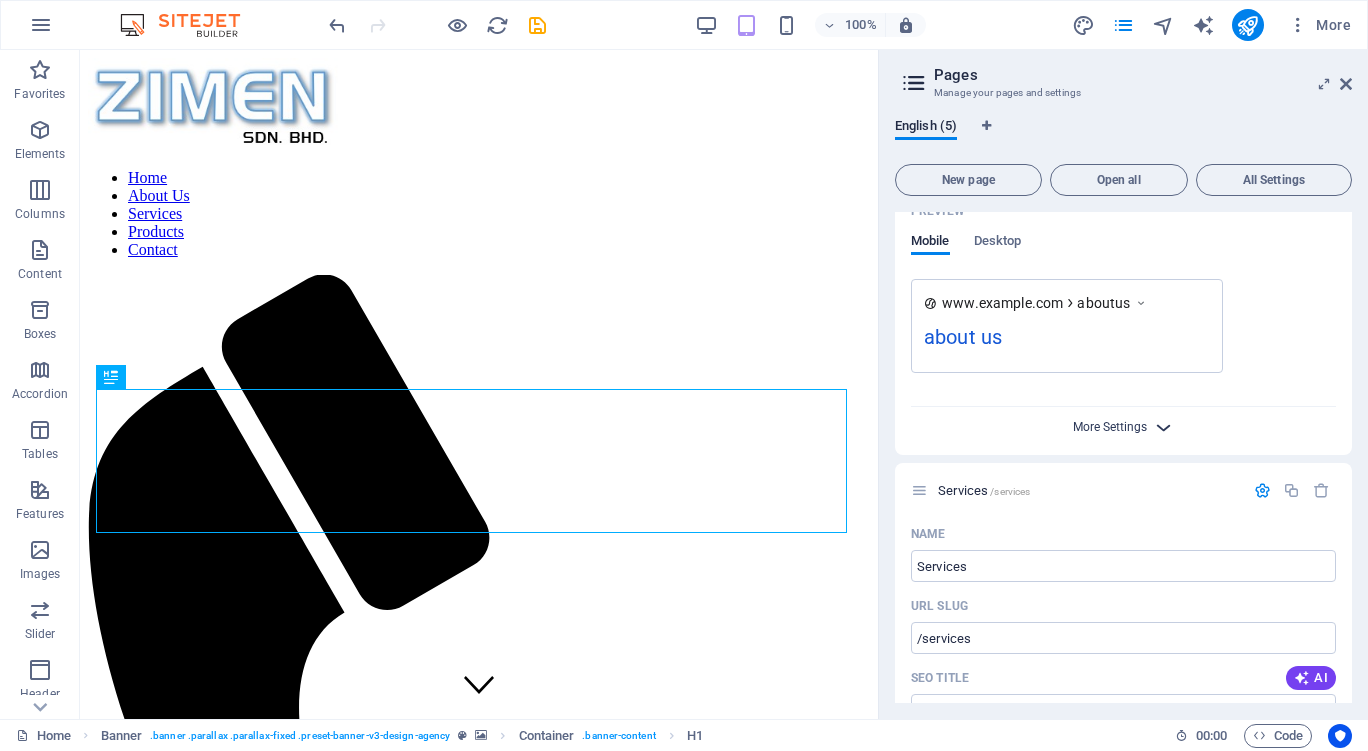 click on "More Settings" at bounding box center [1110, 427] 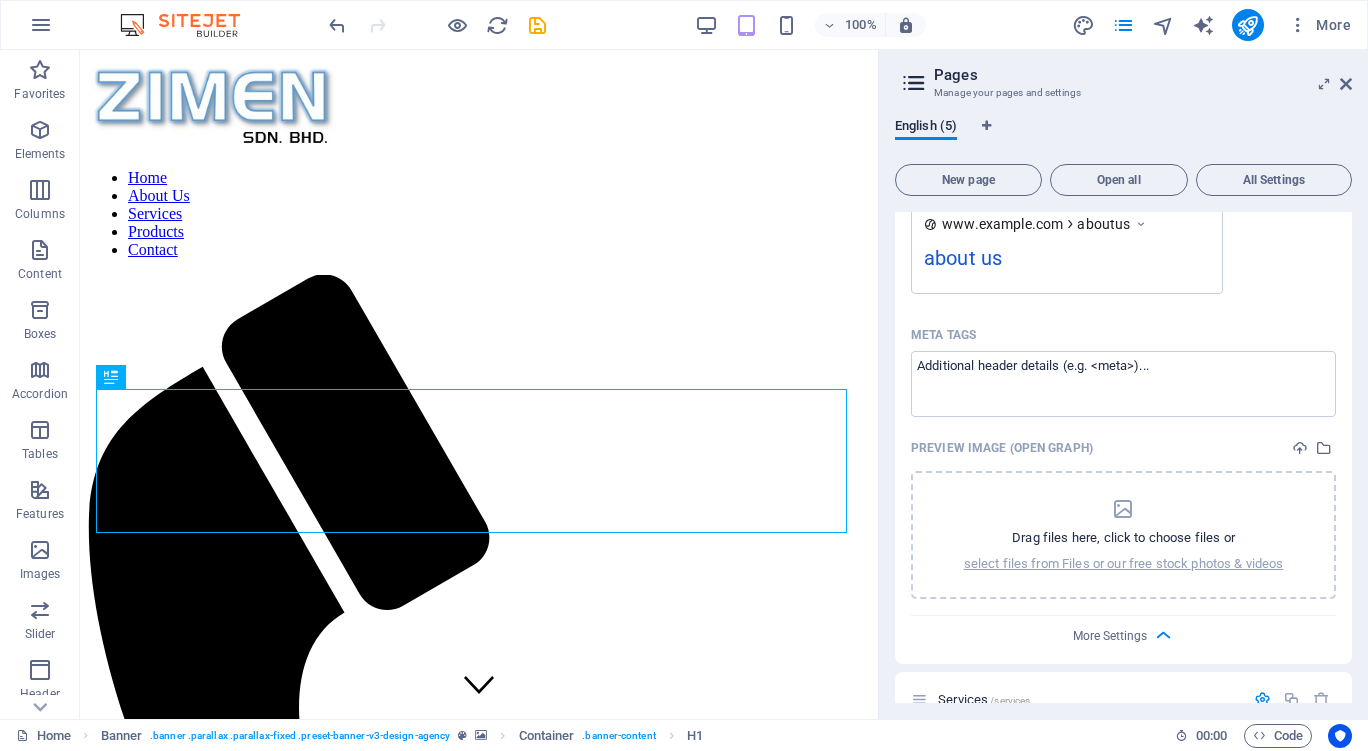 scroll, scrollTop: 700, scrollLeft: 0, axis: vertical 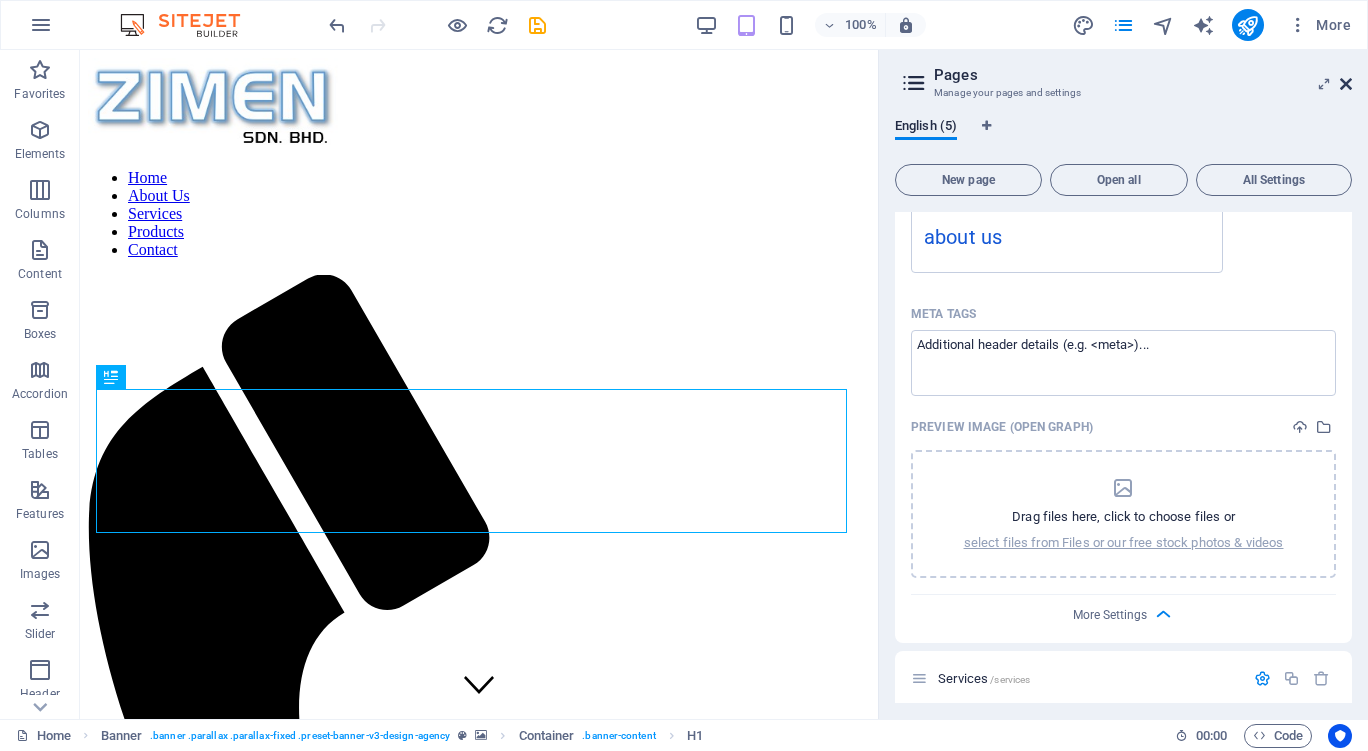 click at bounding box center [1346, 84] 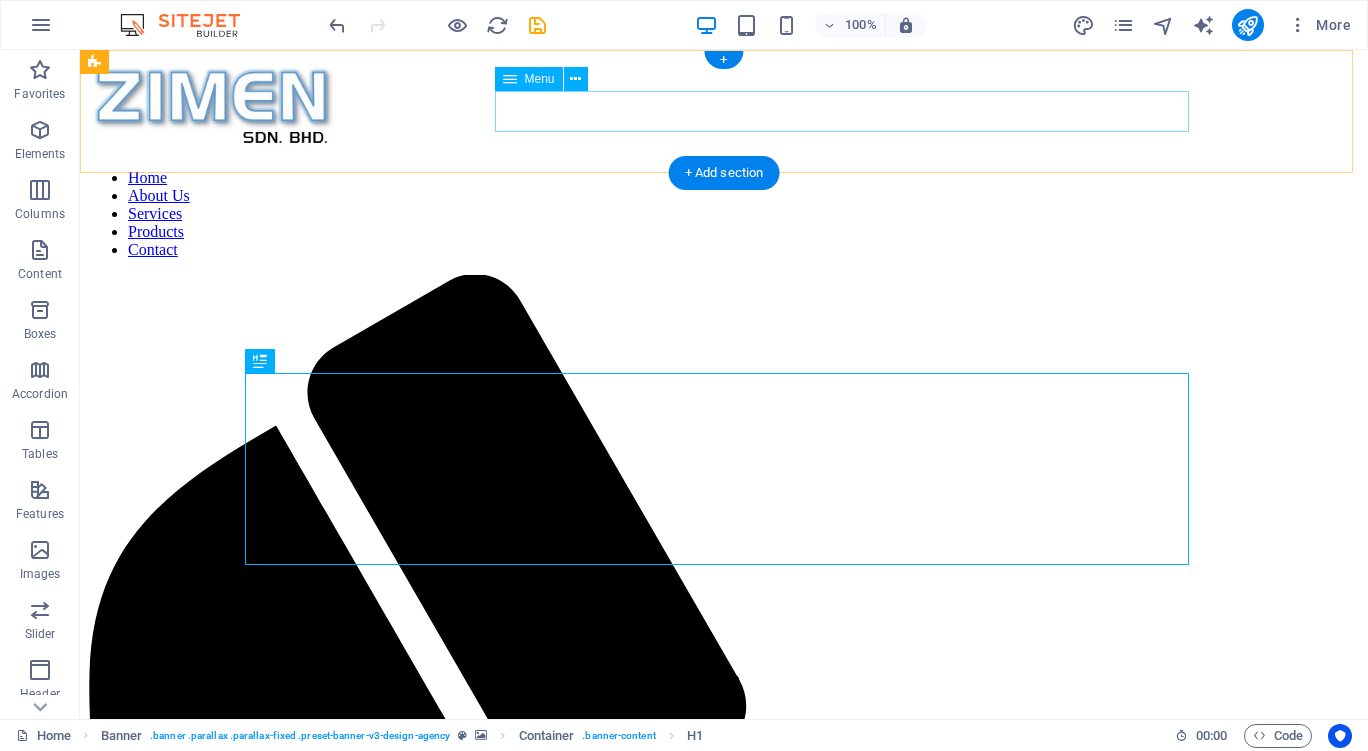 click on "Home About Us Services Products Contact" at bounding box center [724, 214] 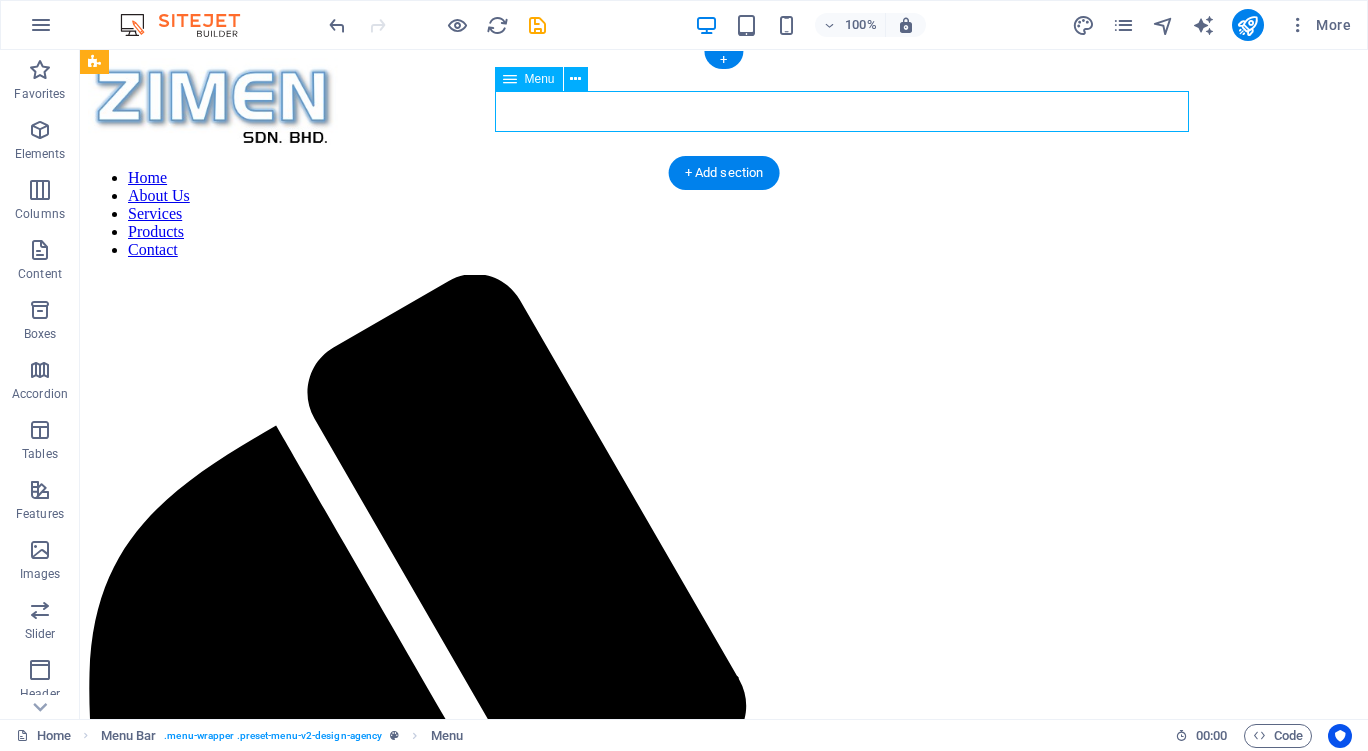 click on "Home About Us Services Products Contact" at bounding box center (724, 214) 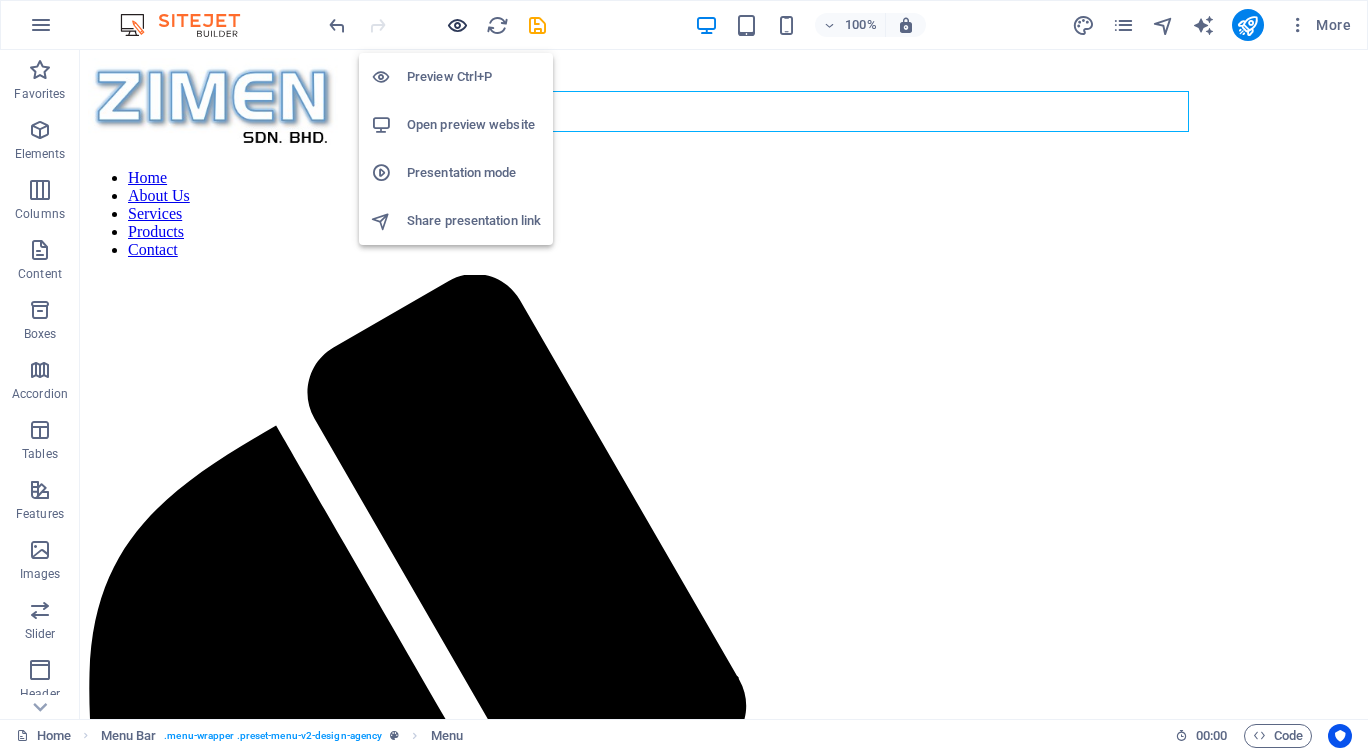 click at bounding box center [457, 25] 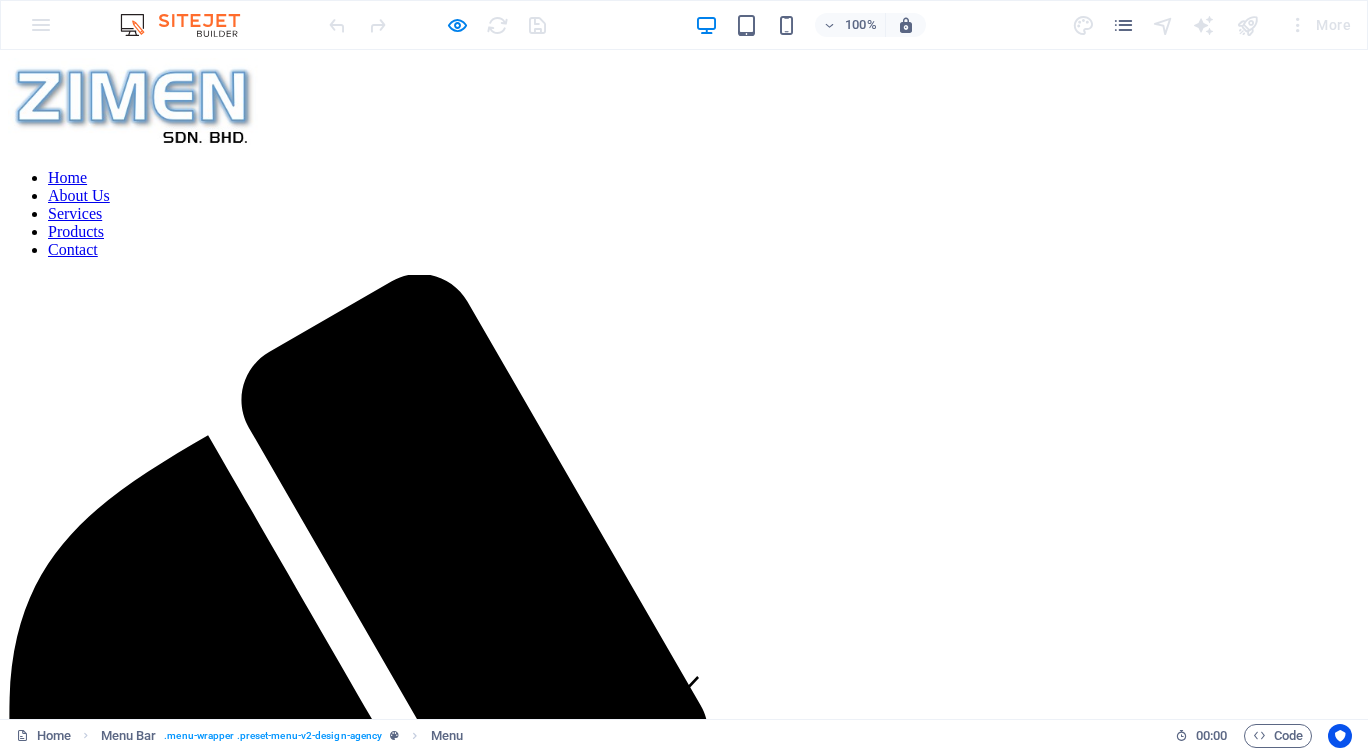 click on "Services" at bounding box center [75, 213] 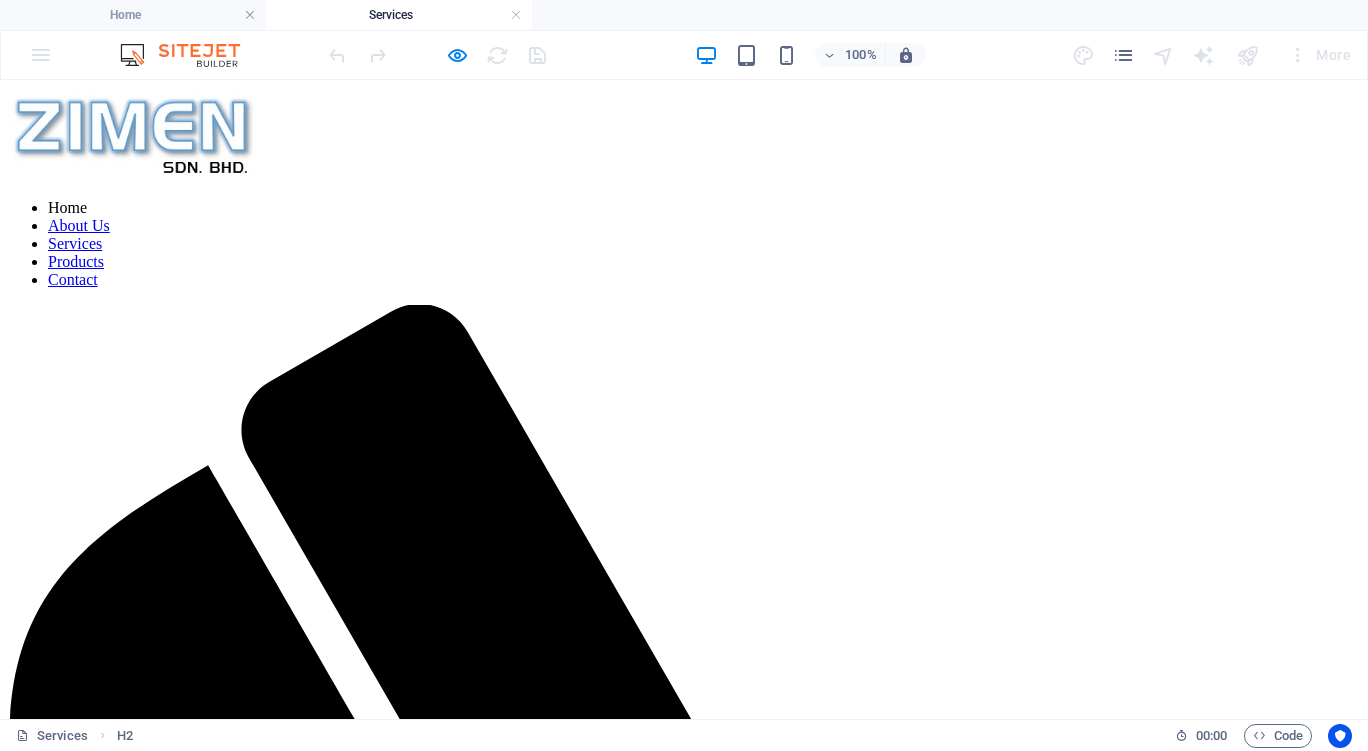 scroll, scrollTop: 0, scrollLeft: 0, axis: both 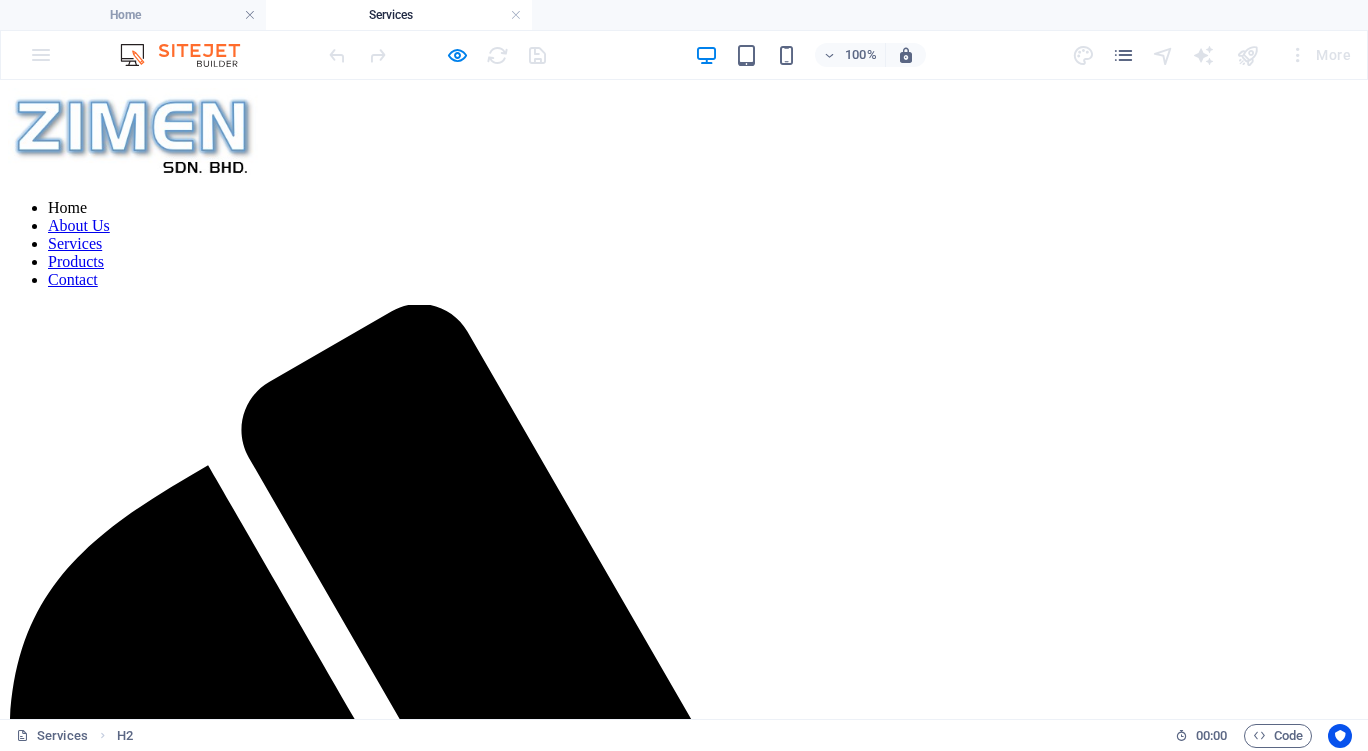 click on "Home About Us Services Products Contact" at bounding box center [684, 244] 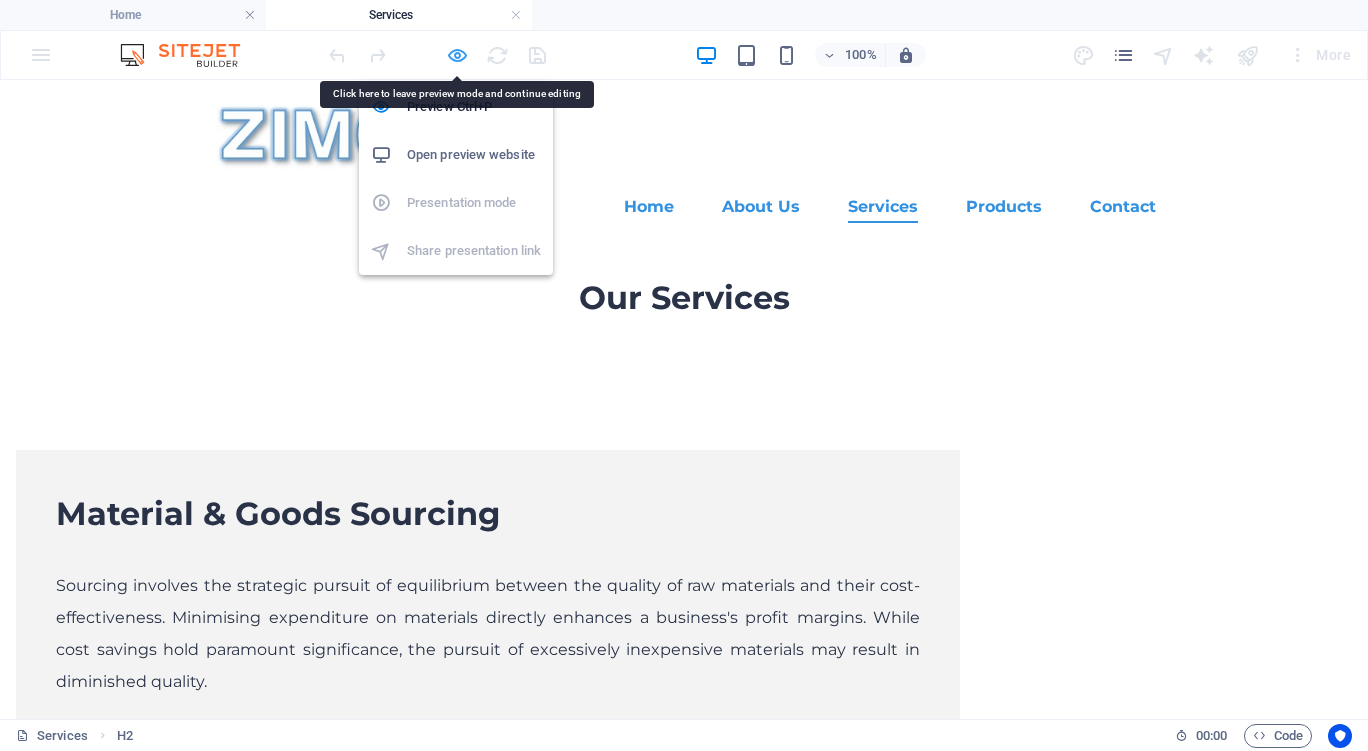 click at bounding box center [457, 55] 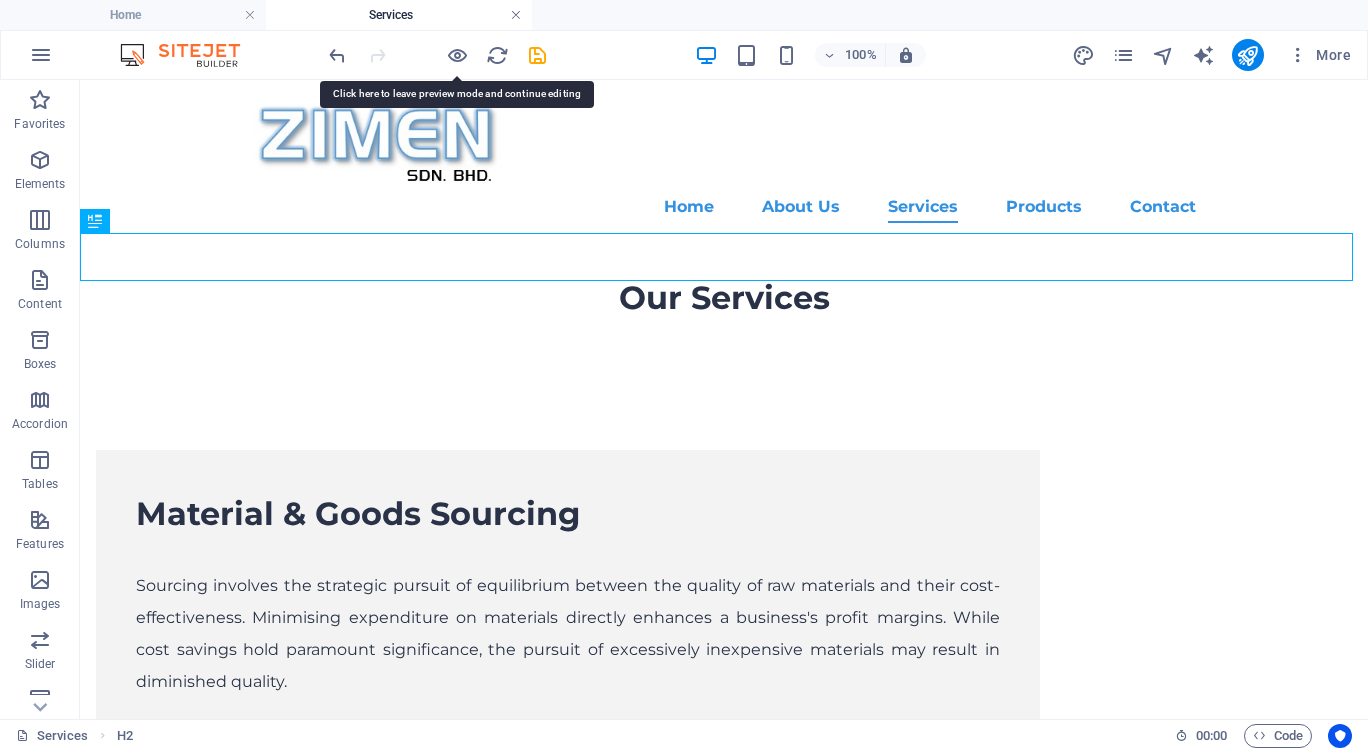 click at bounding box center [516, 15] 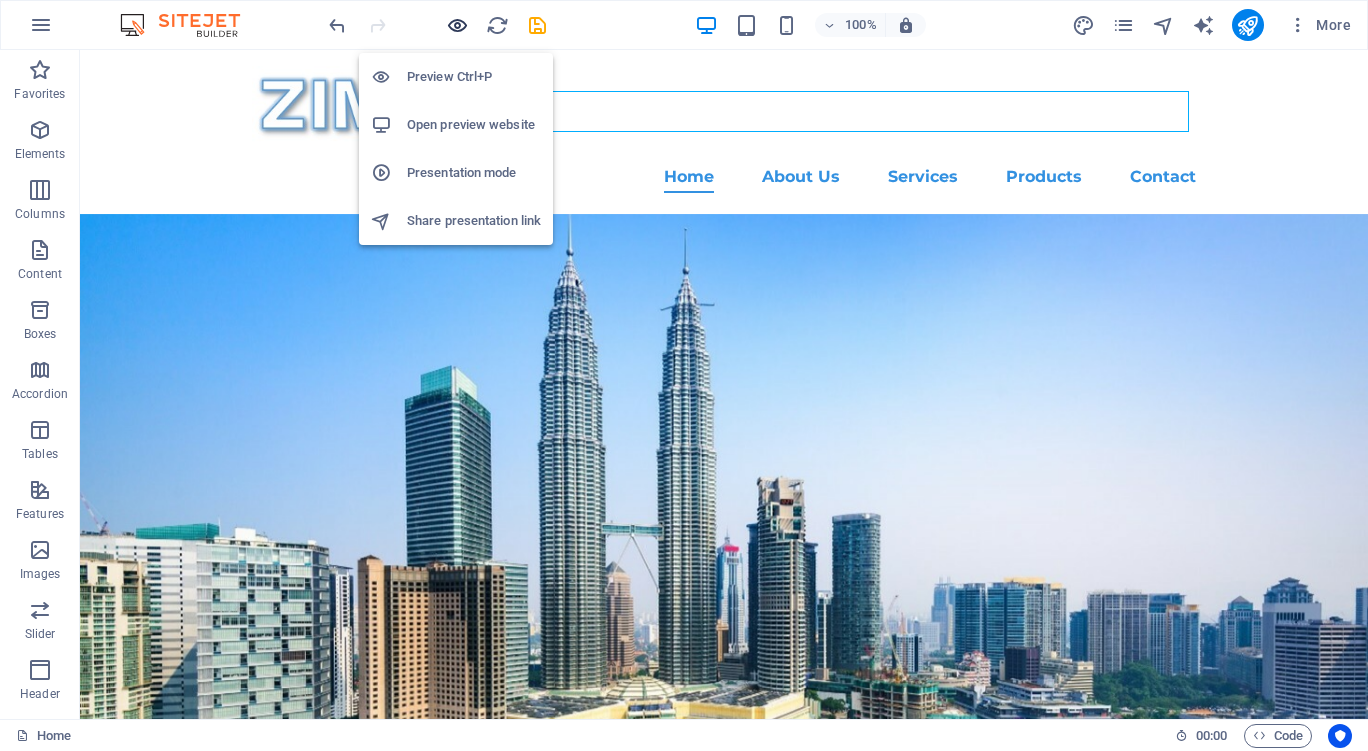 click at bounding box center (457, 25) 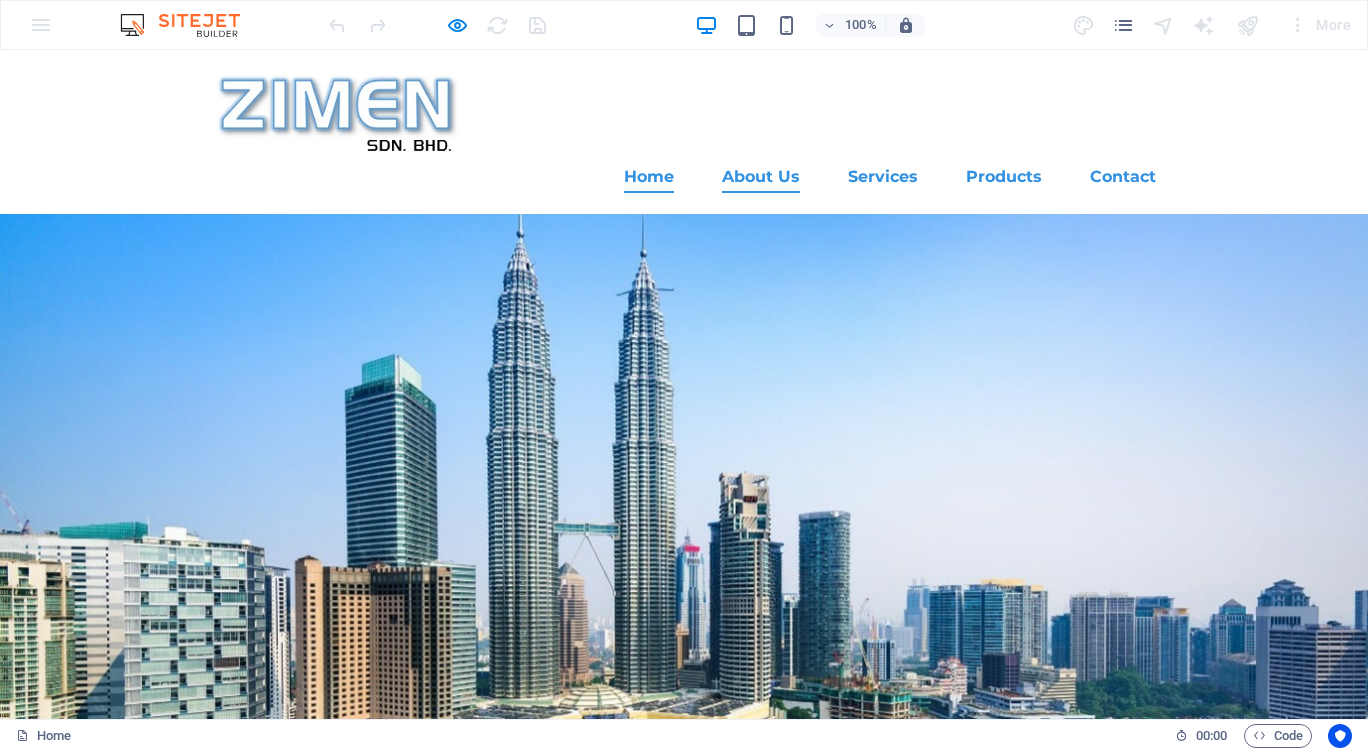 click on "About Us" at bounding box center (761, 177) 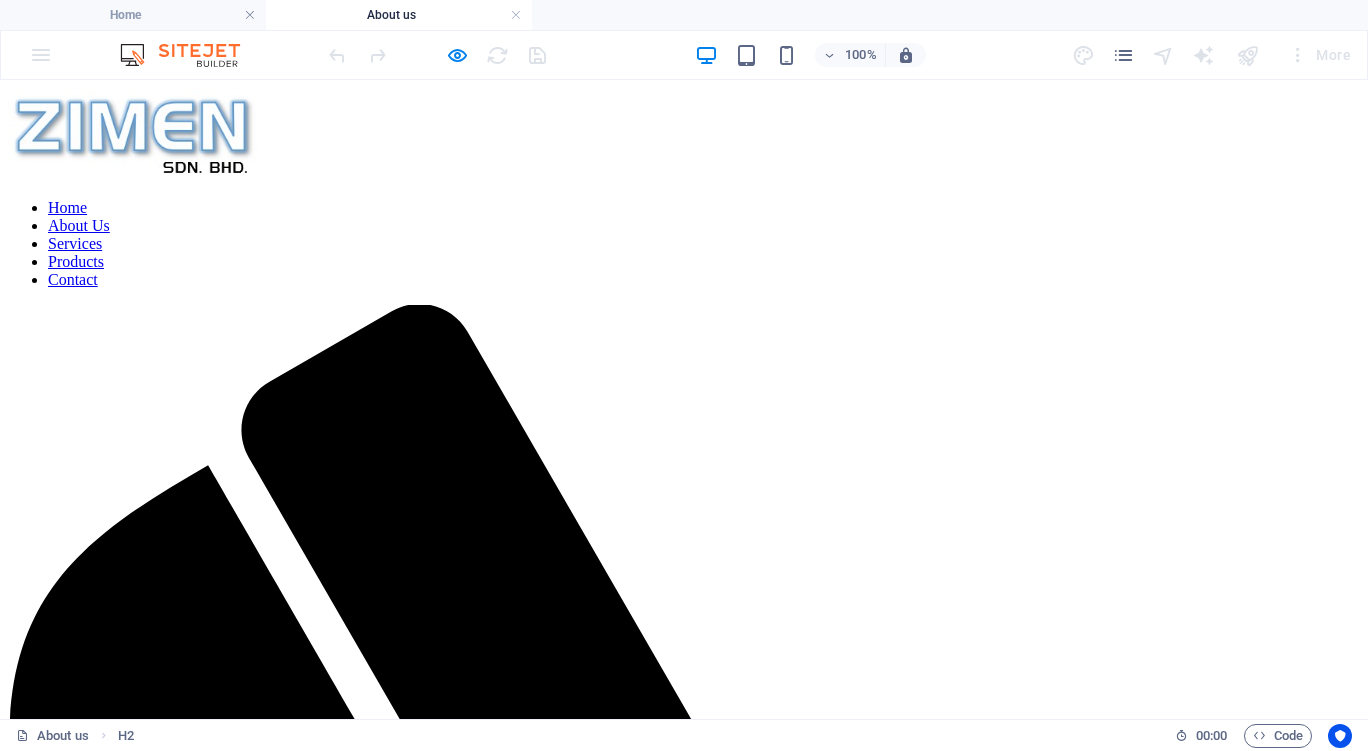scroll, scrollTop: 0, scrollLeft: 0, axis: both 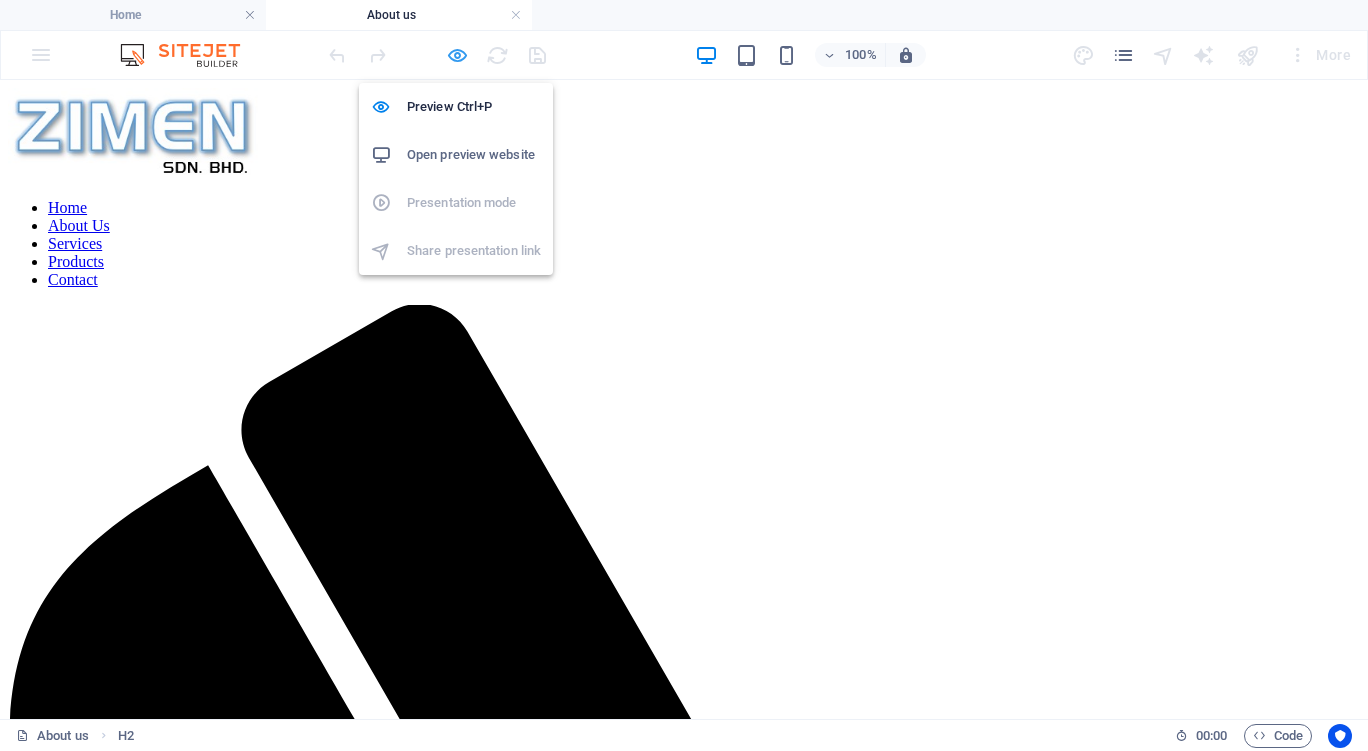 click at bounding box center [457, 55] 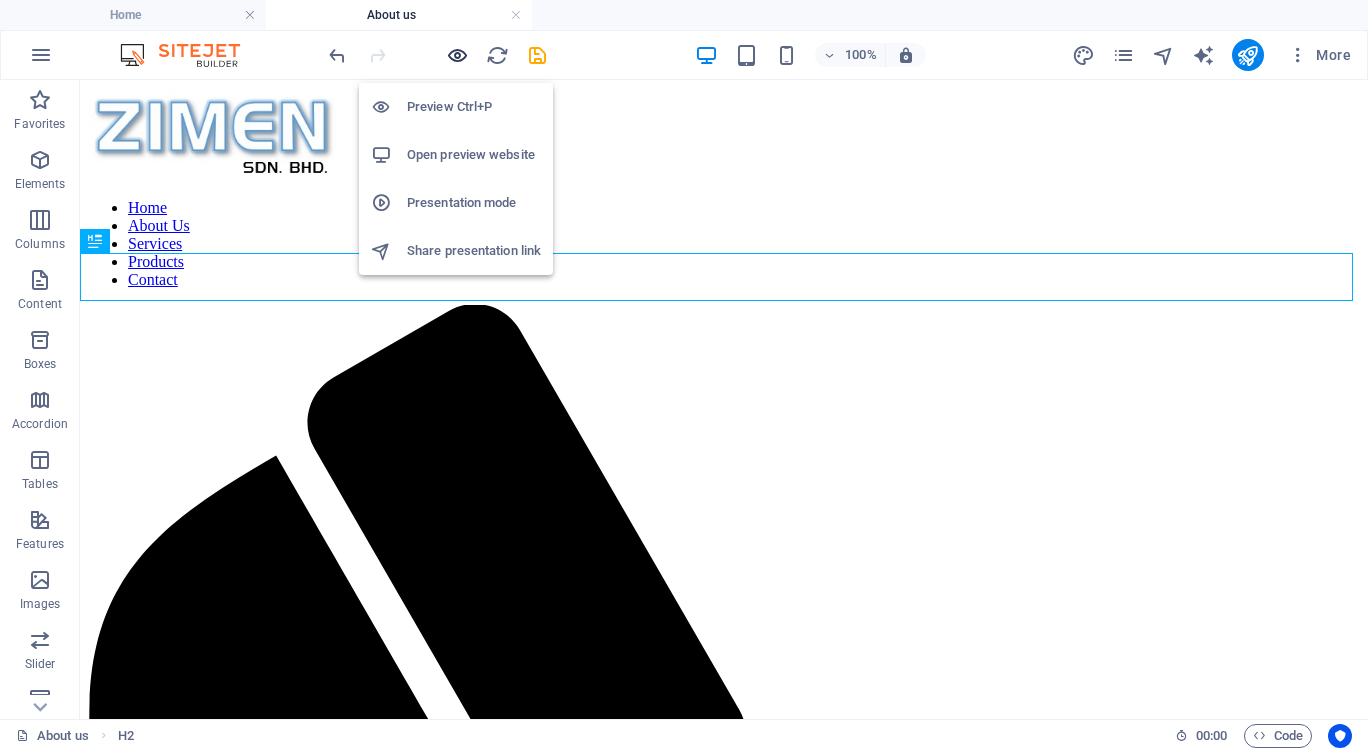 click at bounding box center (457, 55) 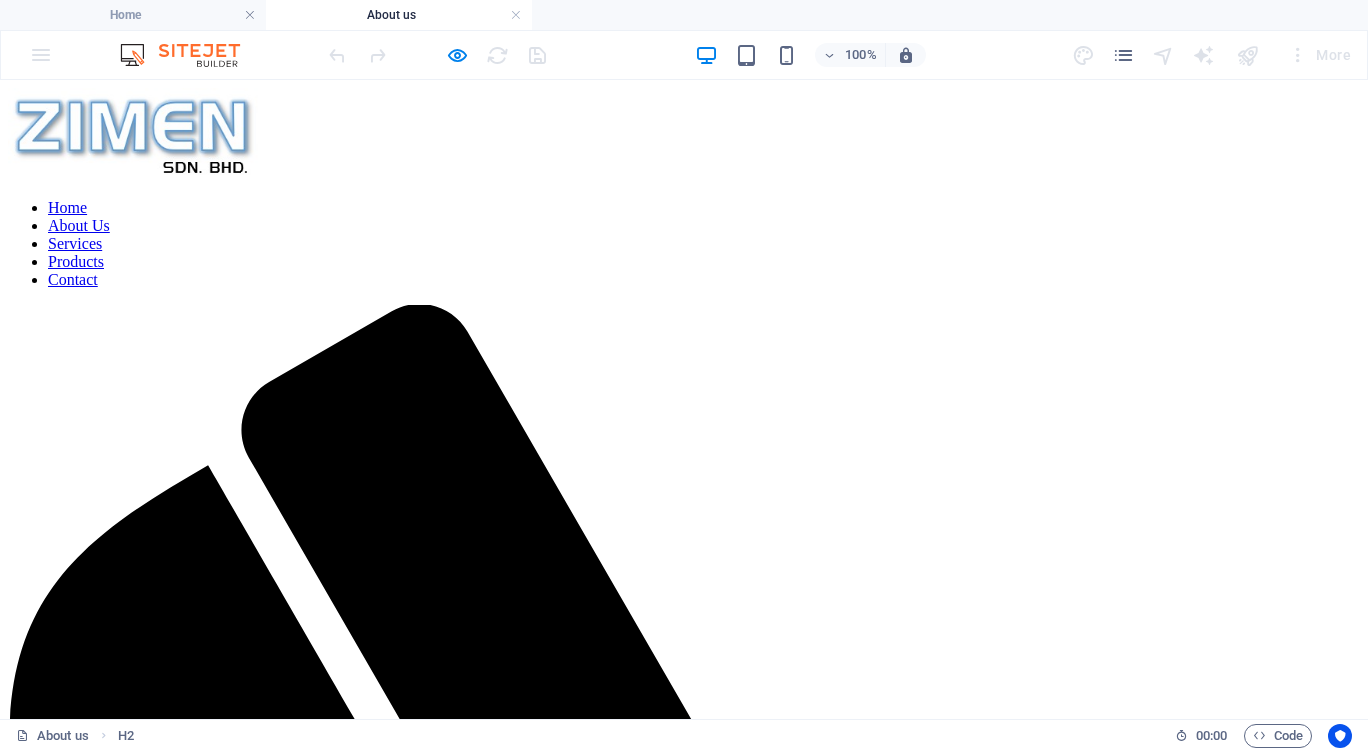 click on "Services" at bounding box center (75, 243) 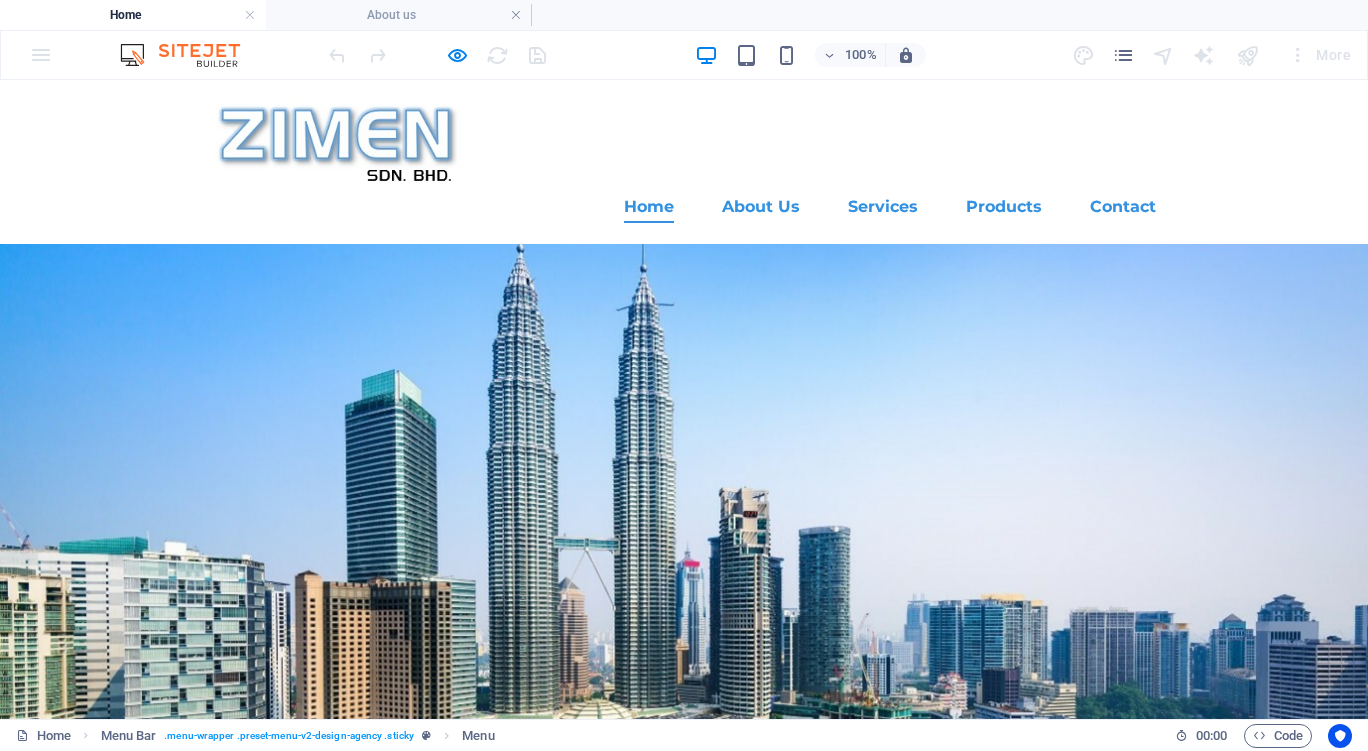 click on "Services" at bounding box center (883, 207) 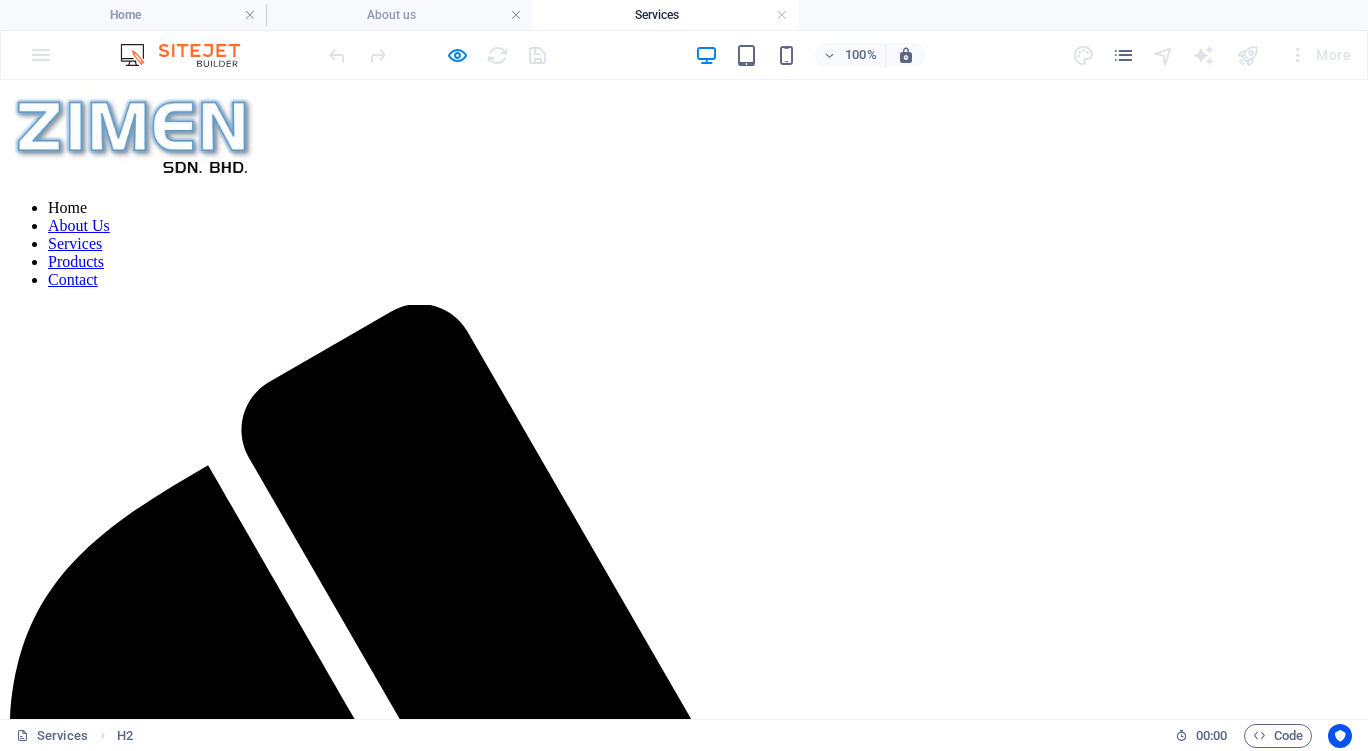 scroll, scrollTop: 0, scrollLeft: 0, axis: both 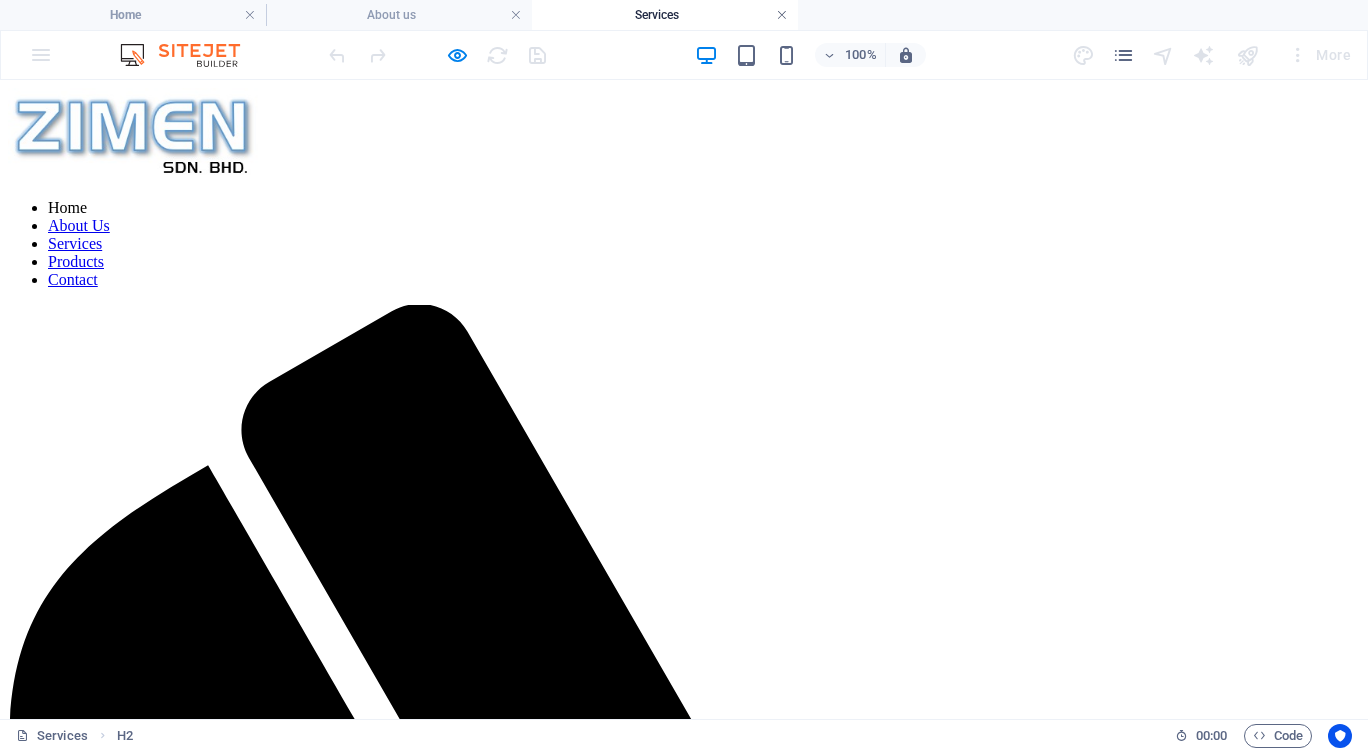 click at bounding box center [782, 15] 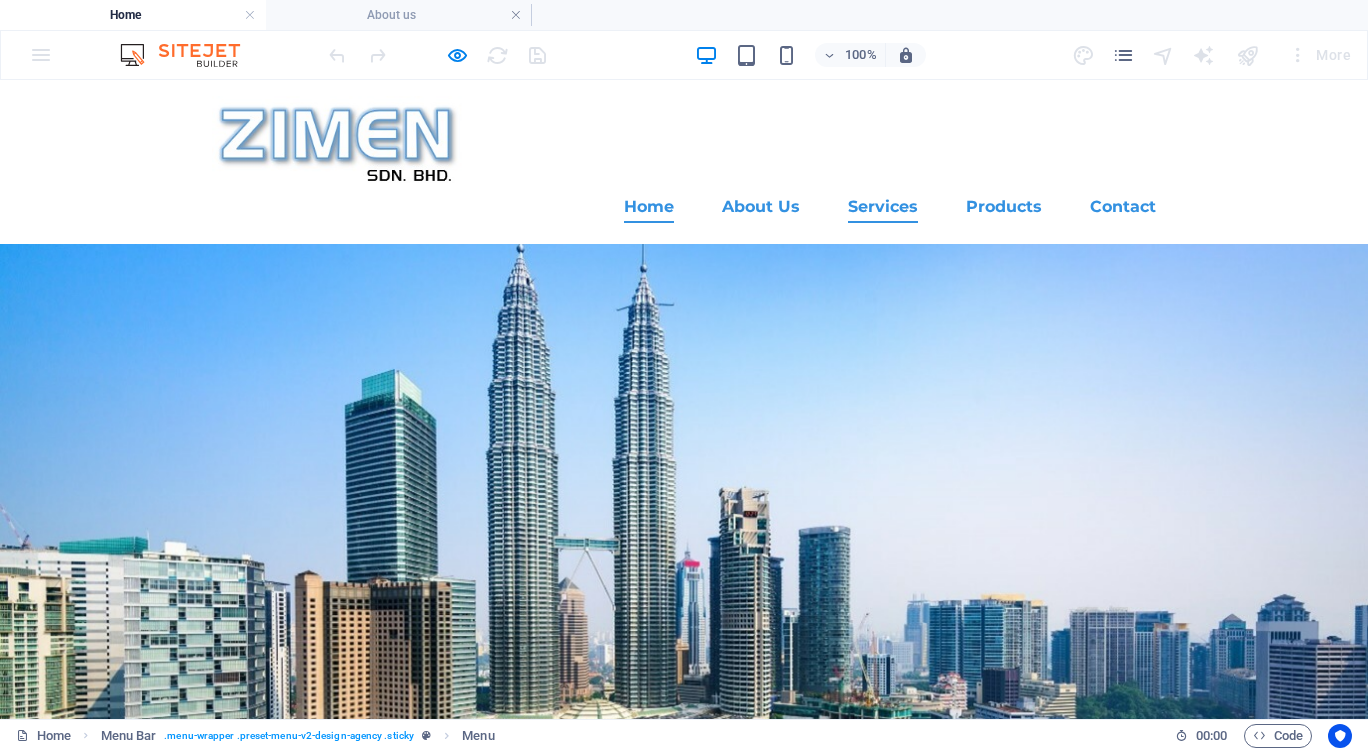 click on "Services" at bounding box center (883, 207) 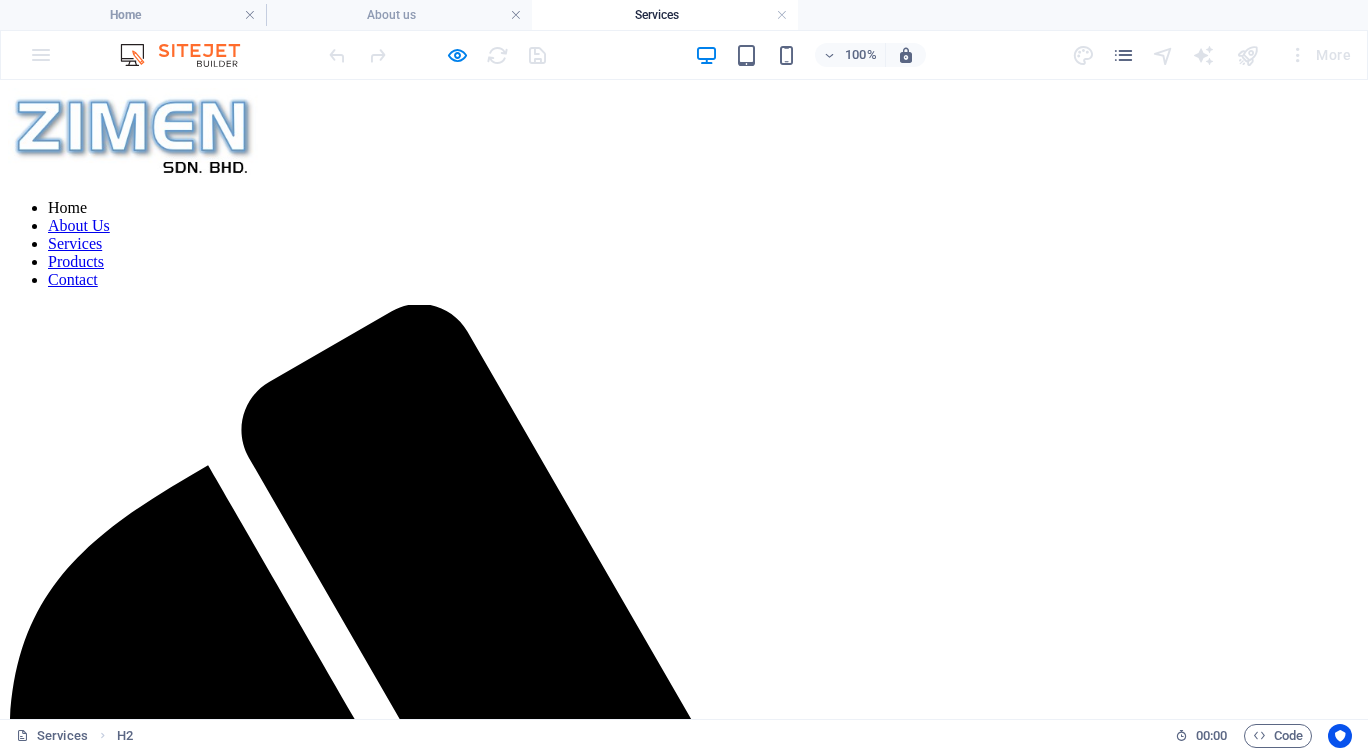 scroll, scrollTop: 0, scrollLeft: 0, axis: both 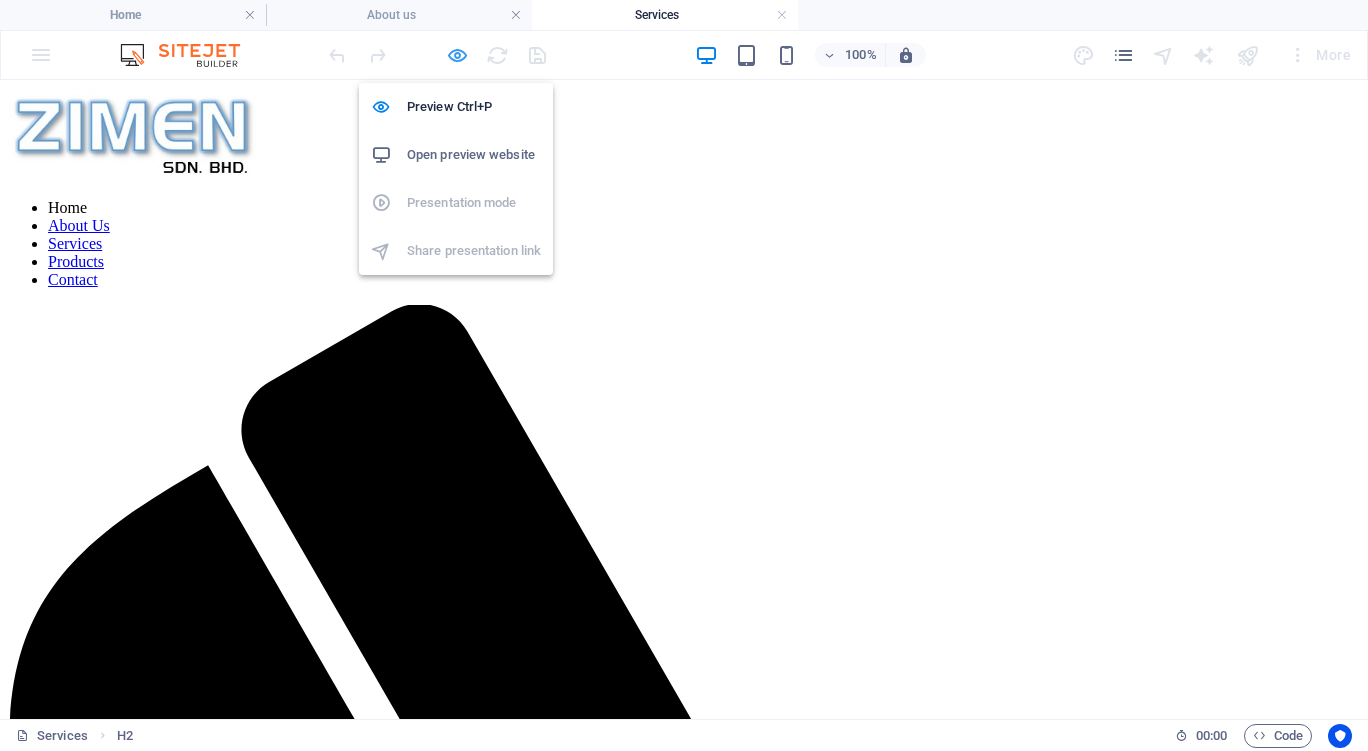 click at bounding box center [457, 55] 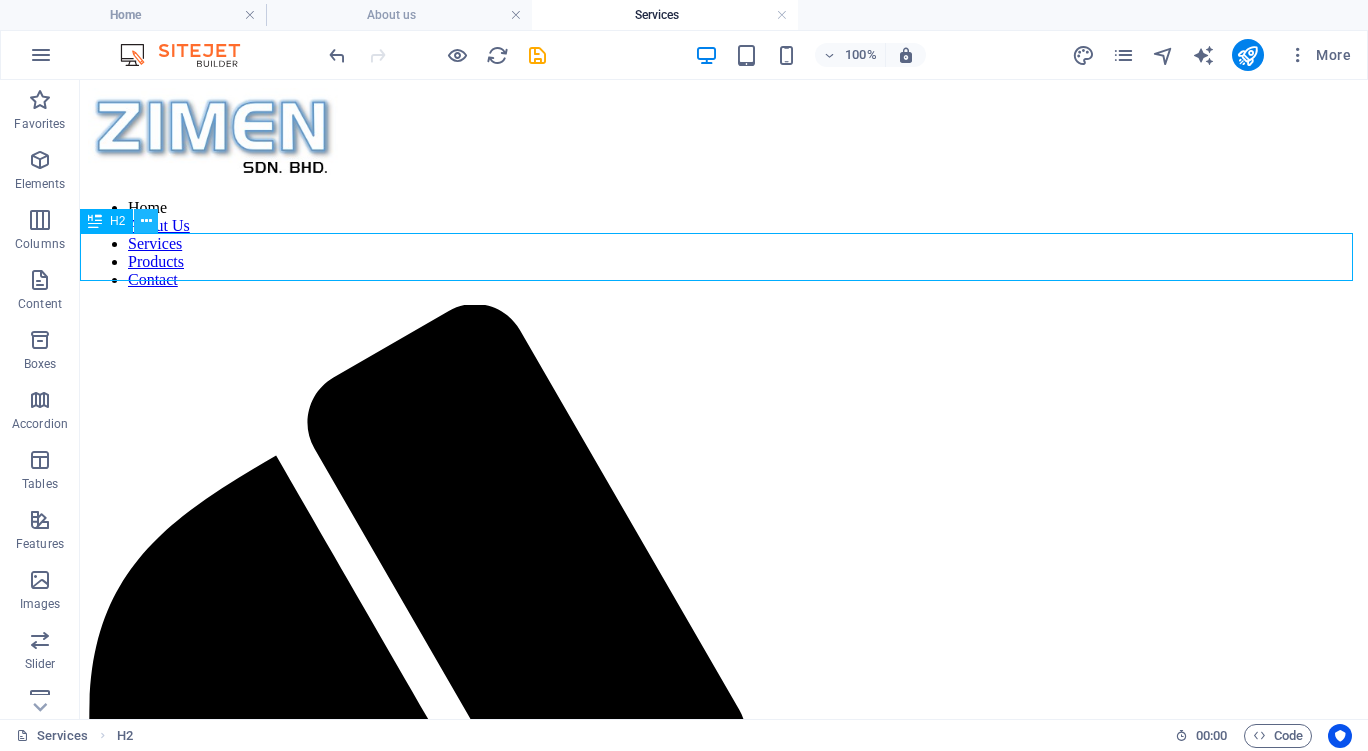 click at bounding box center (146, 221) 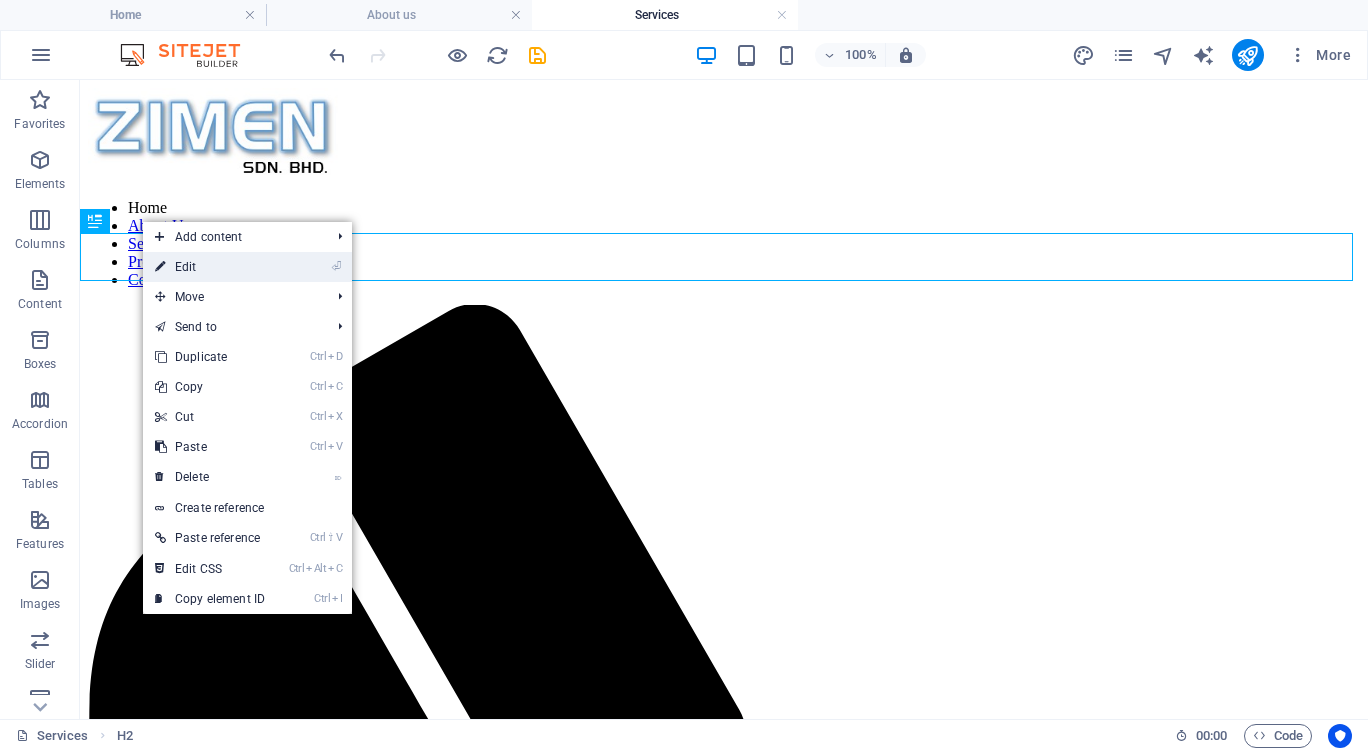 click on "⏎  Edit" at bounding box center [210, 267] 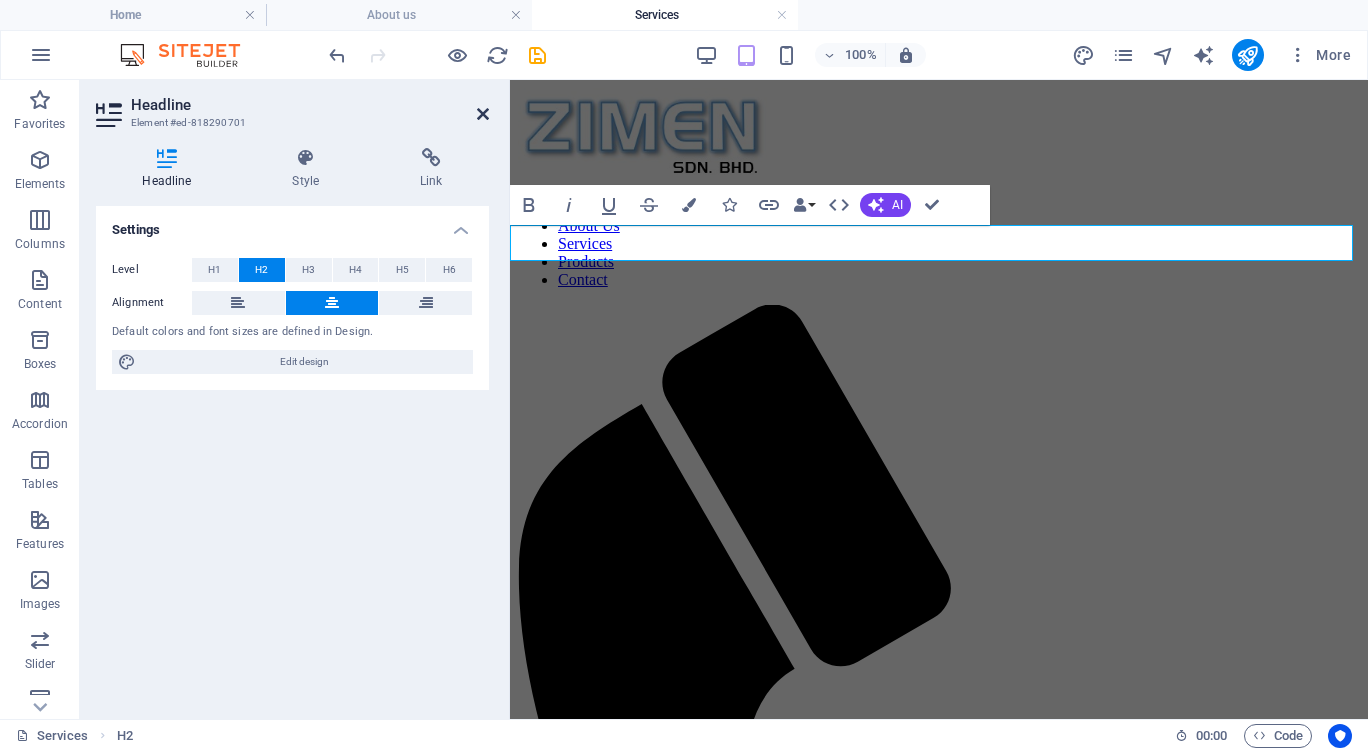 drag, startPoint x: 480, startPoint y: 111, endPoint x: 400, endPoint y: 31, distance: 113.137085 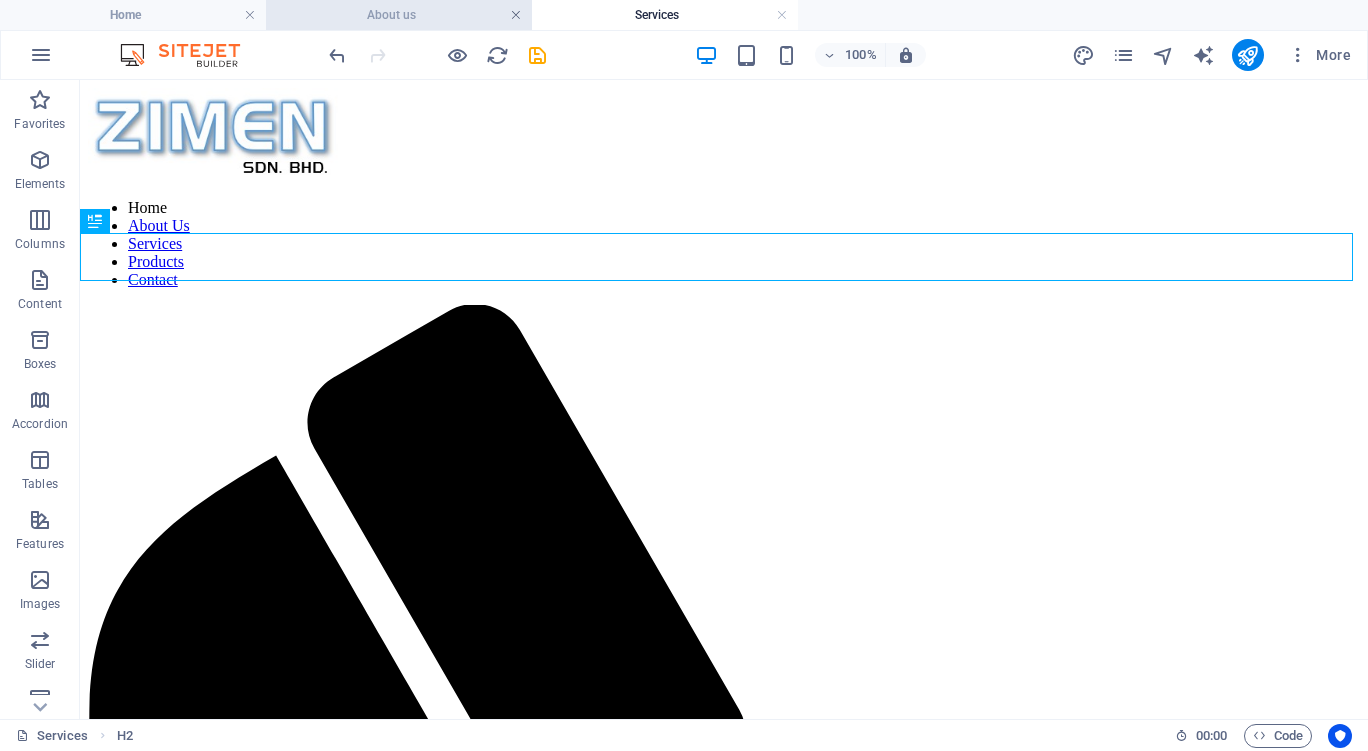 click at bounding box center (516, 15) 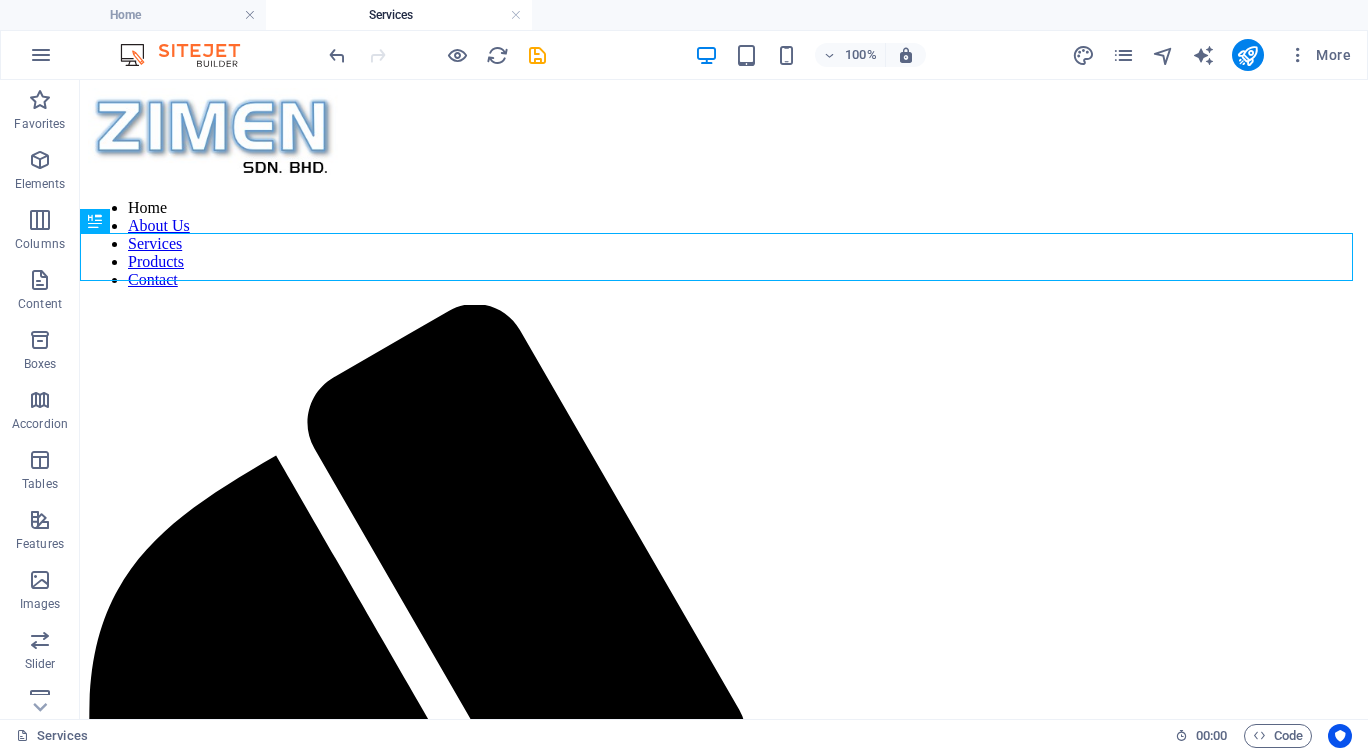 click at bounding box center (516, 15) 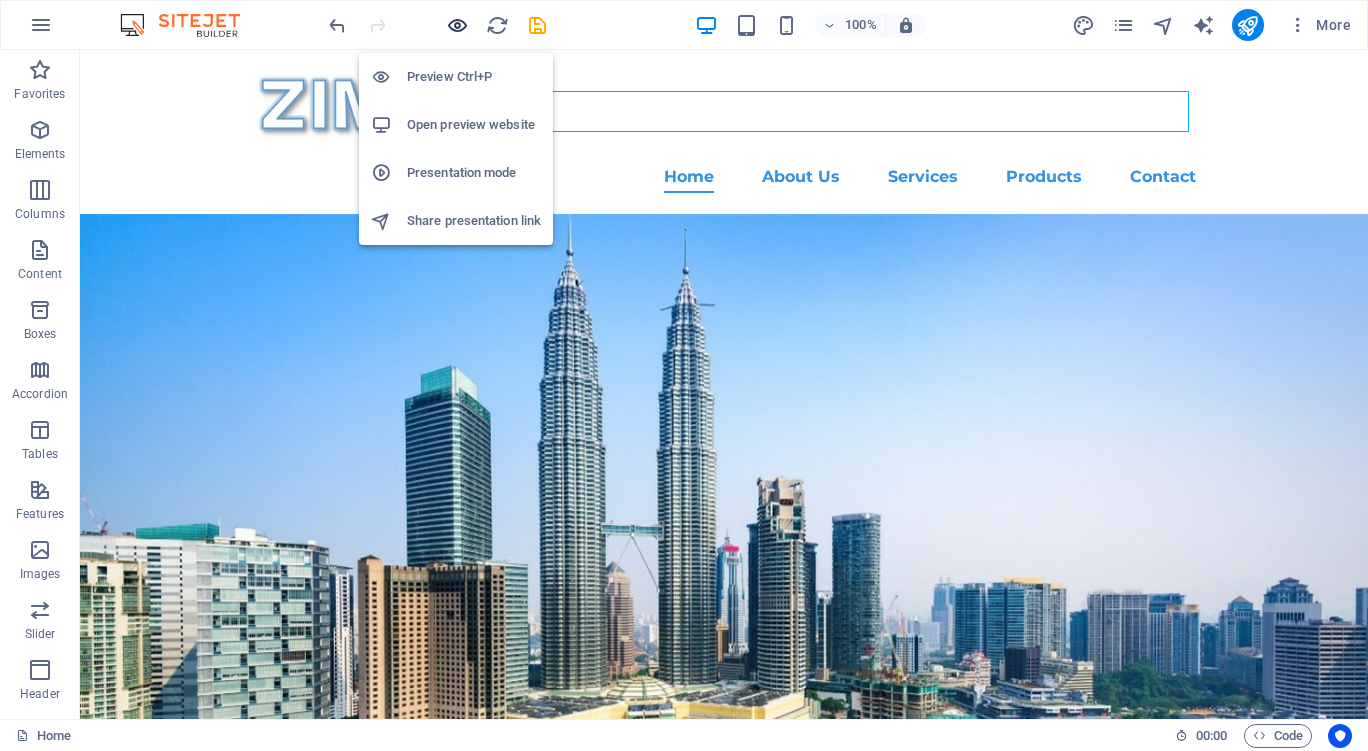click at bounding box center [457, 25] 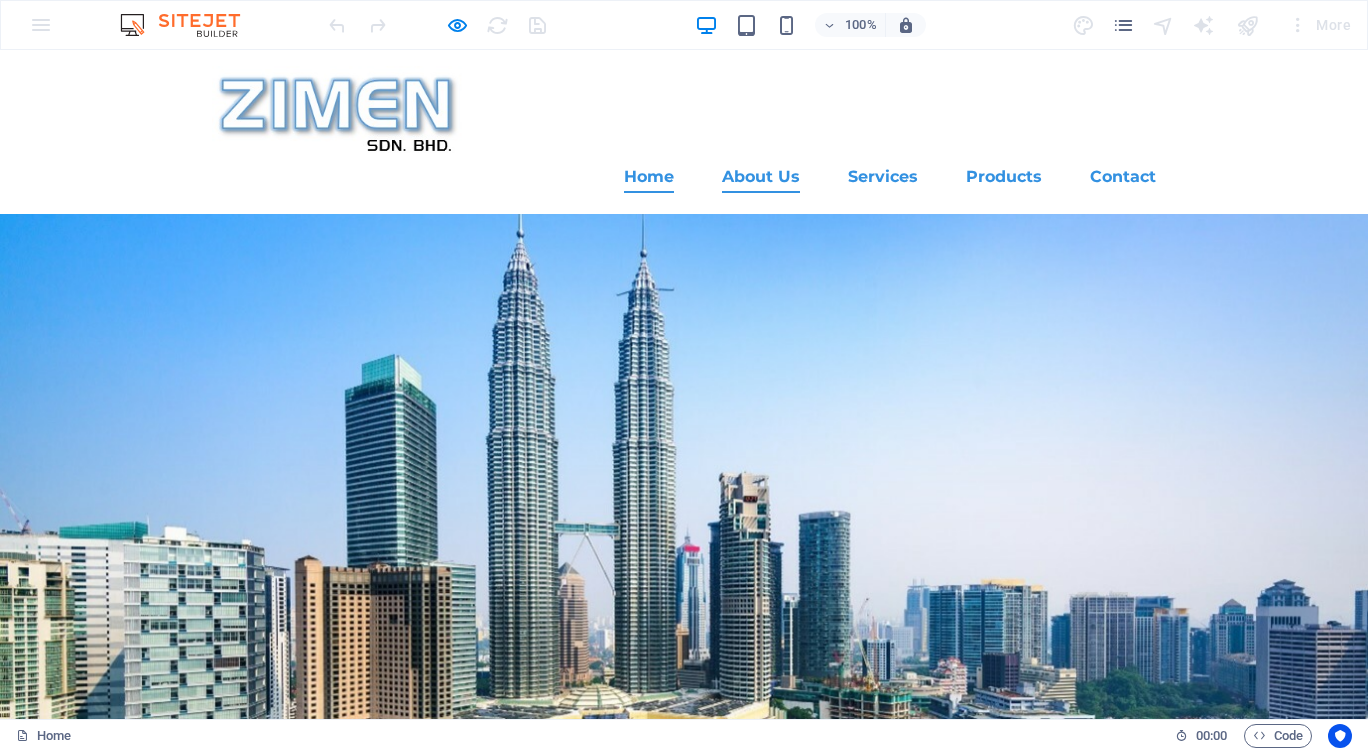 click on "About Us" at bounding box center [761, 177] 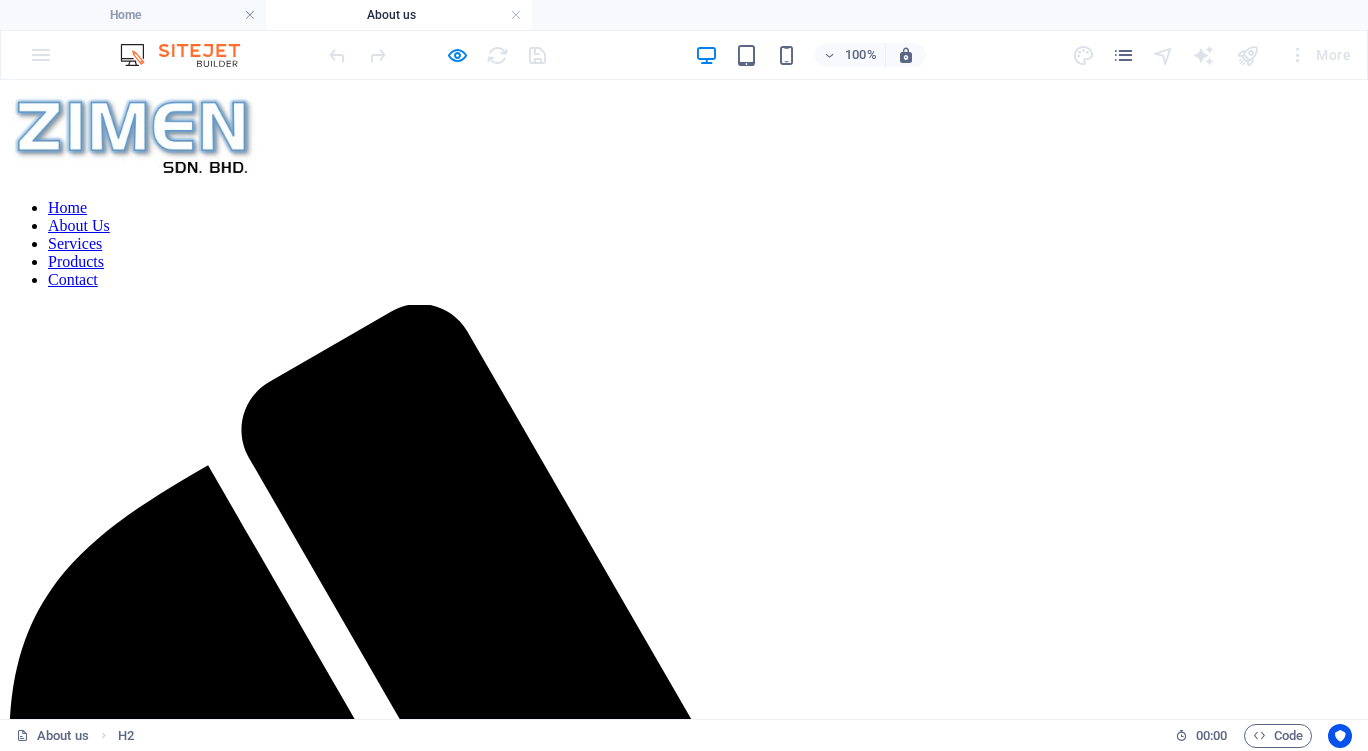 scroll, scrollTop: 0, scrollLeft: 0, axis: both 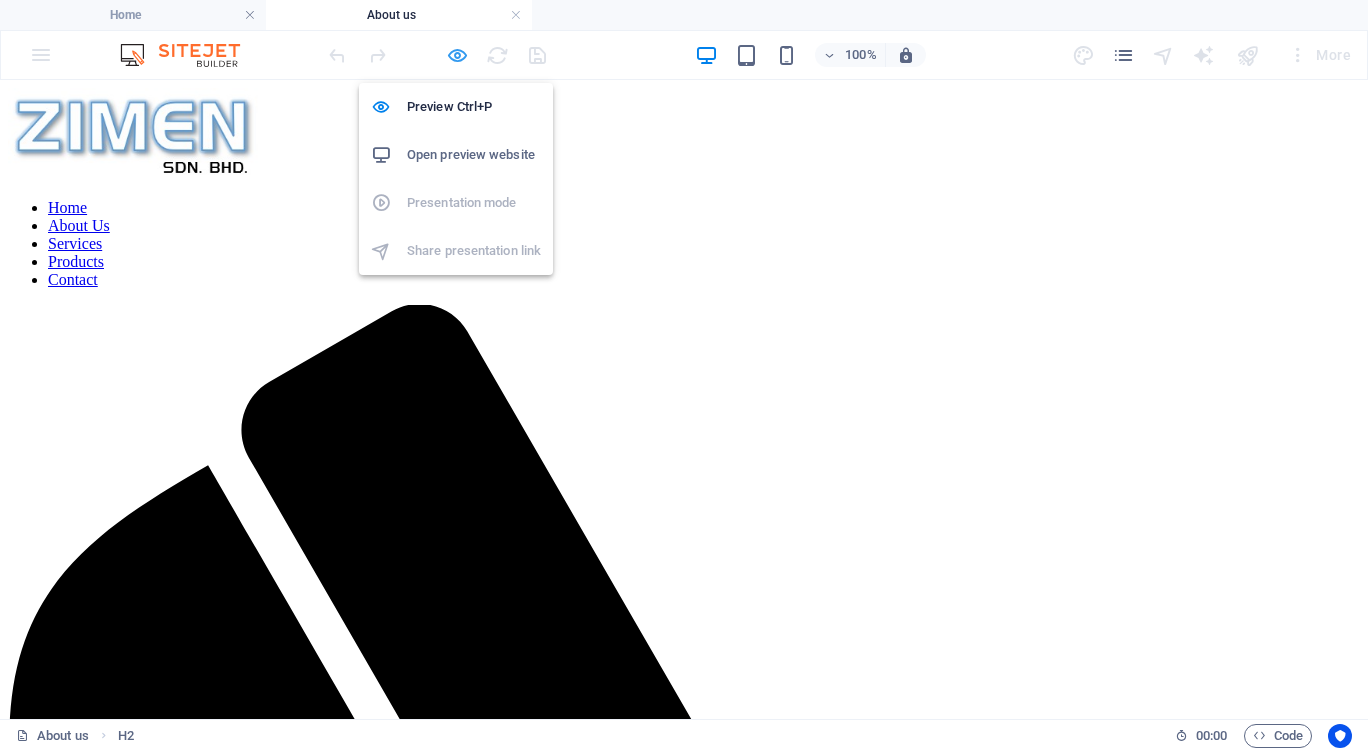 click at bounding box center (457, 55) 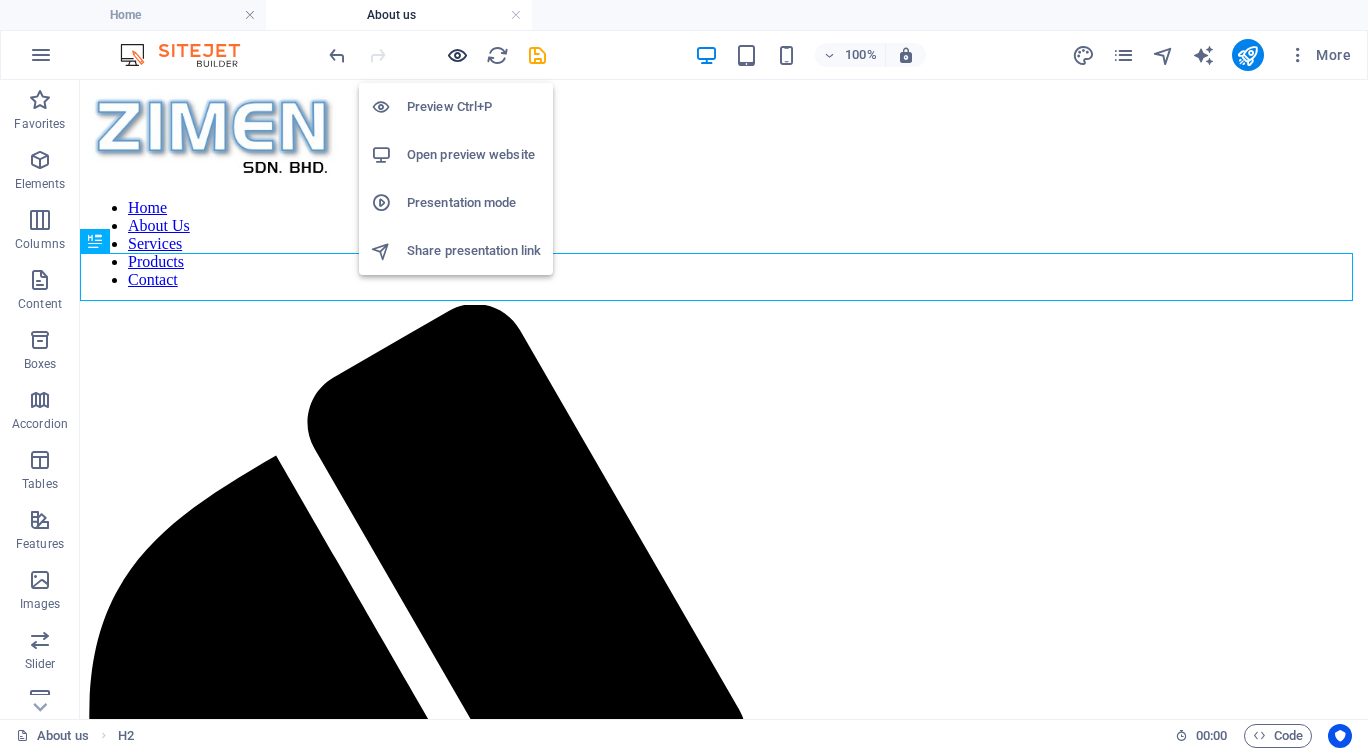 click at bounding box center (457, 55) 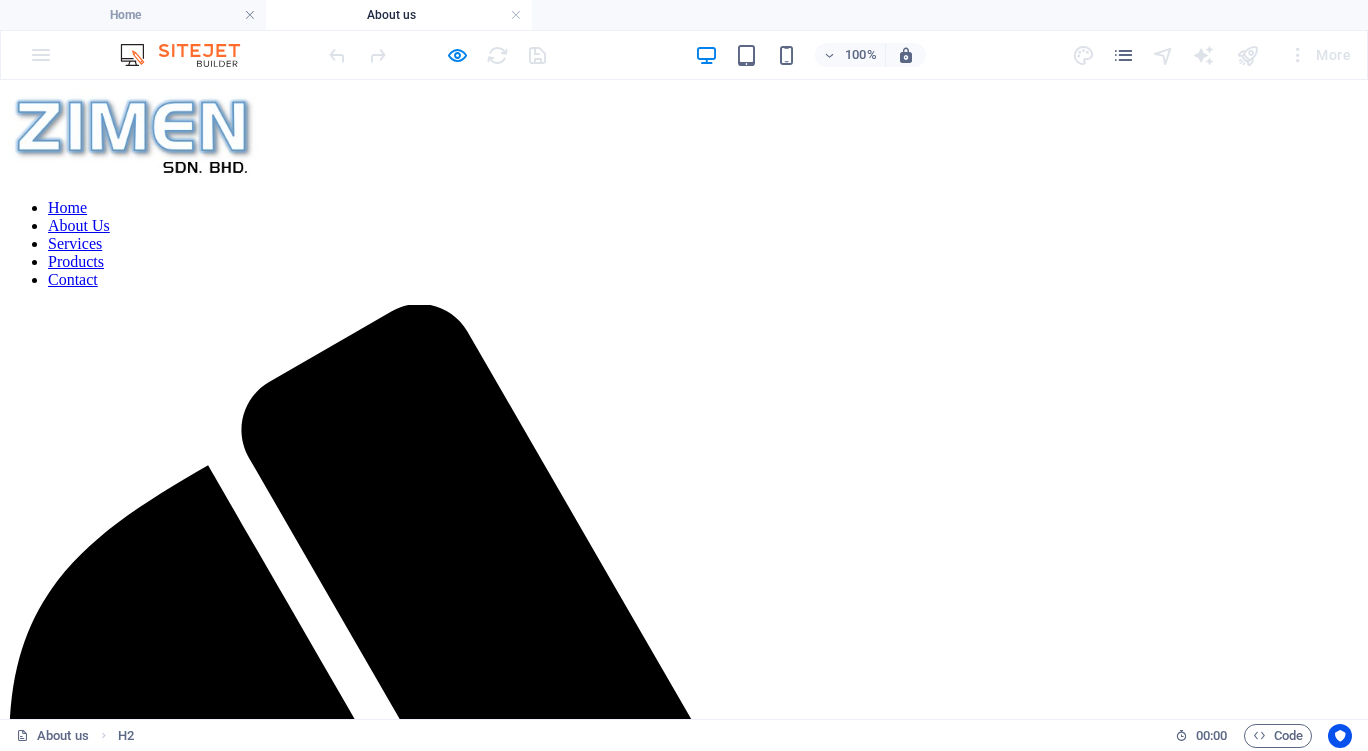 click on "Services" at bounding box center [75, 243] 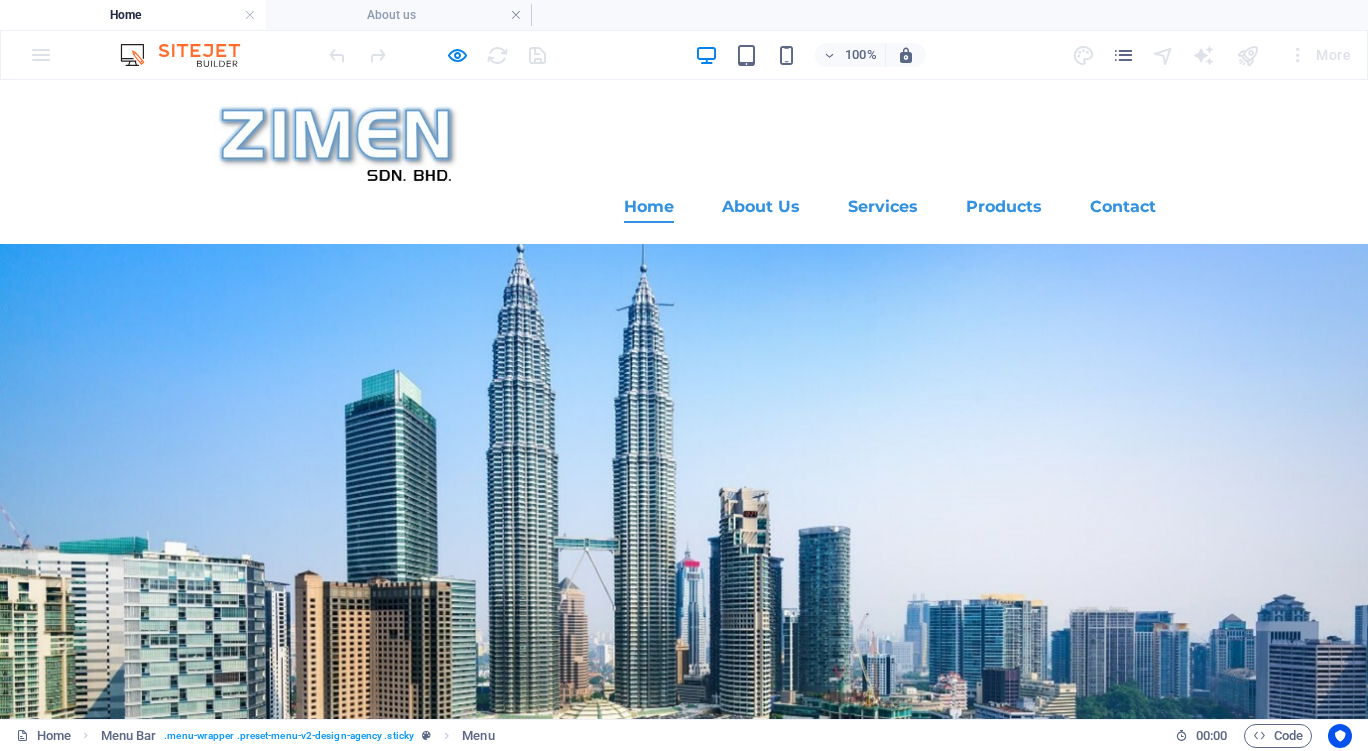click on "Global Expertise and Integrated Clients Solutions" at bounding box center (684, 473) 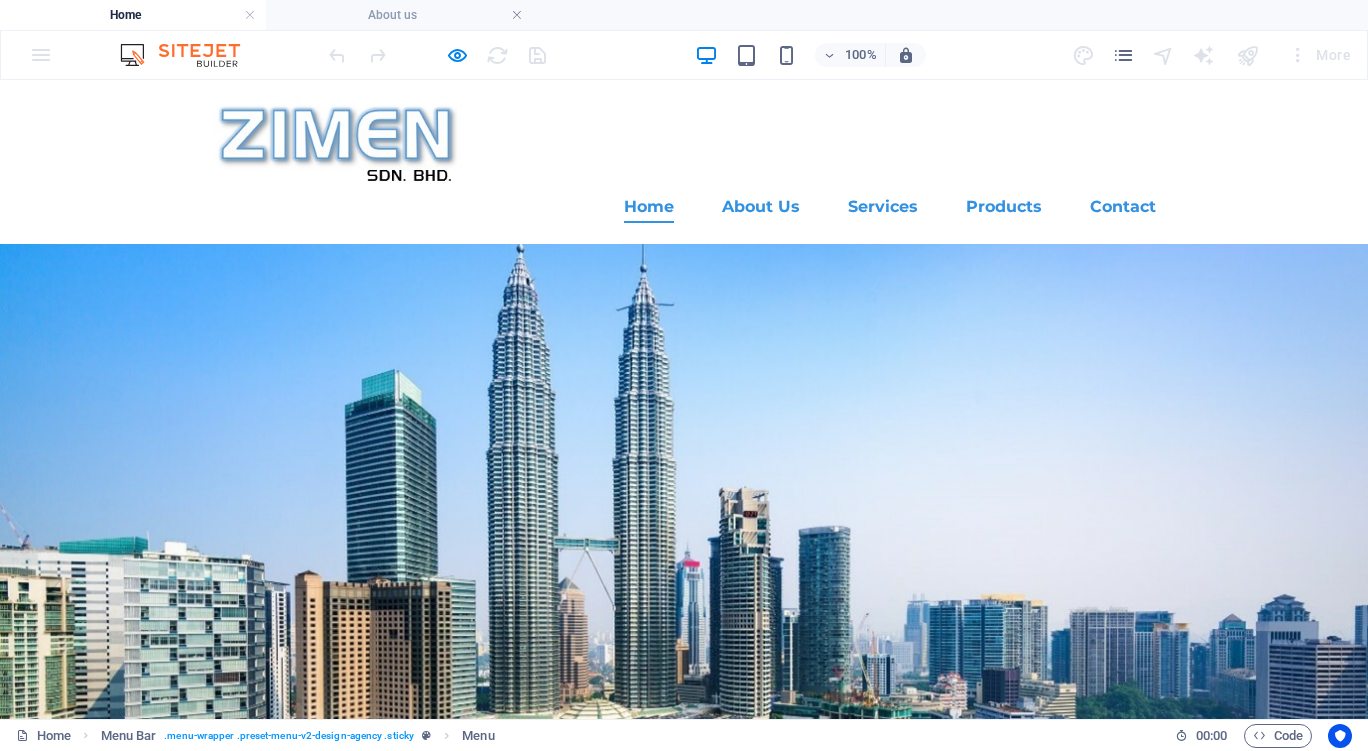 drag, startPoint x: 890, startPoint y: 65, endPoint x: 503, endPoint y: 65, distance: 387 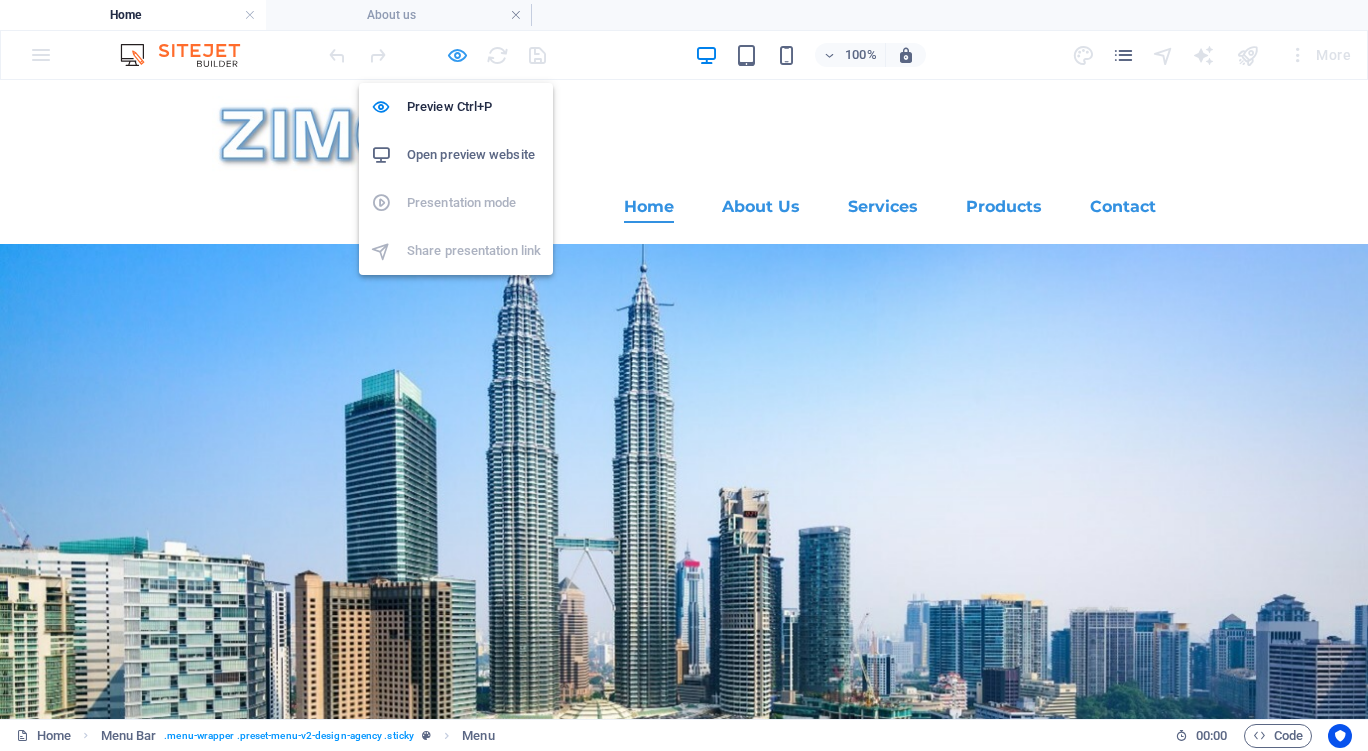 click at bounding box center [457, 55] 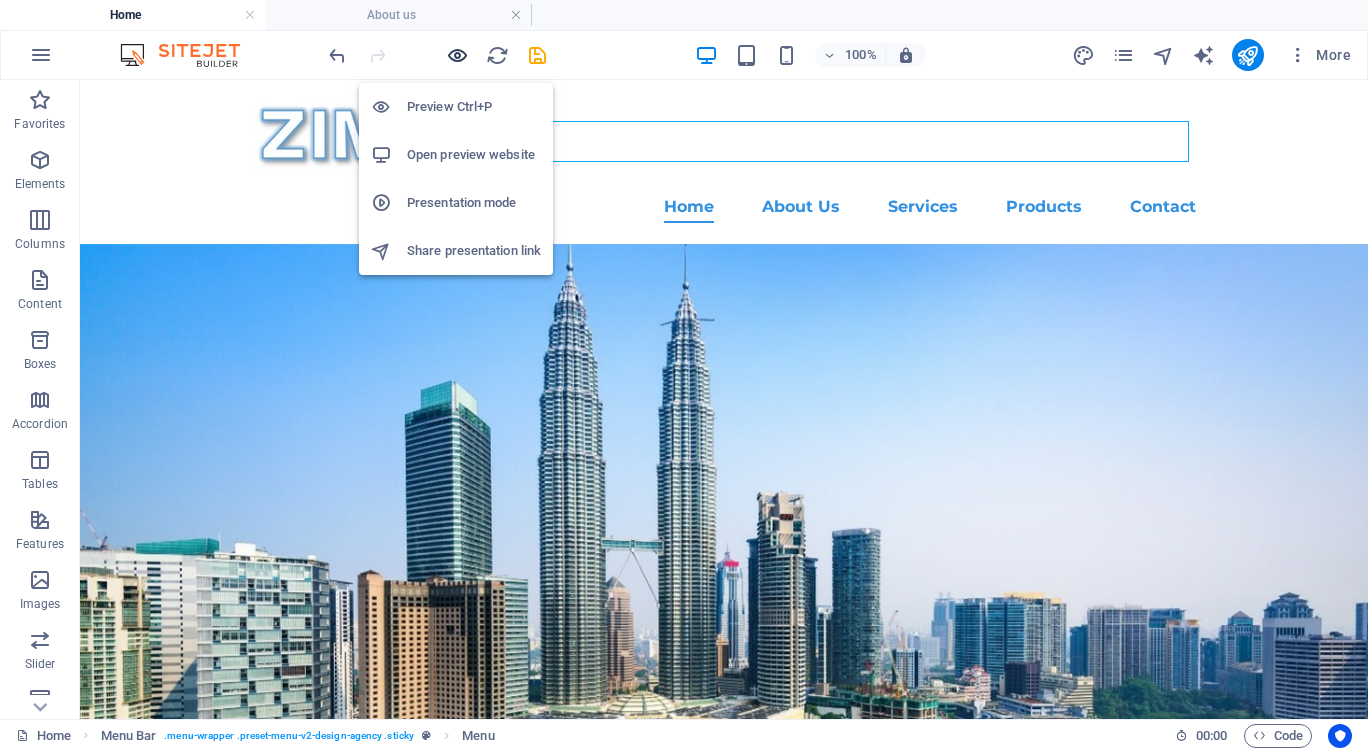 click at bounding box center (457, 55) 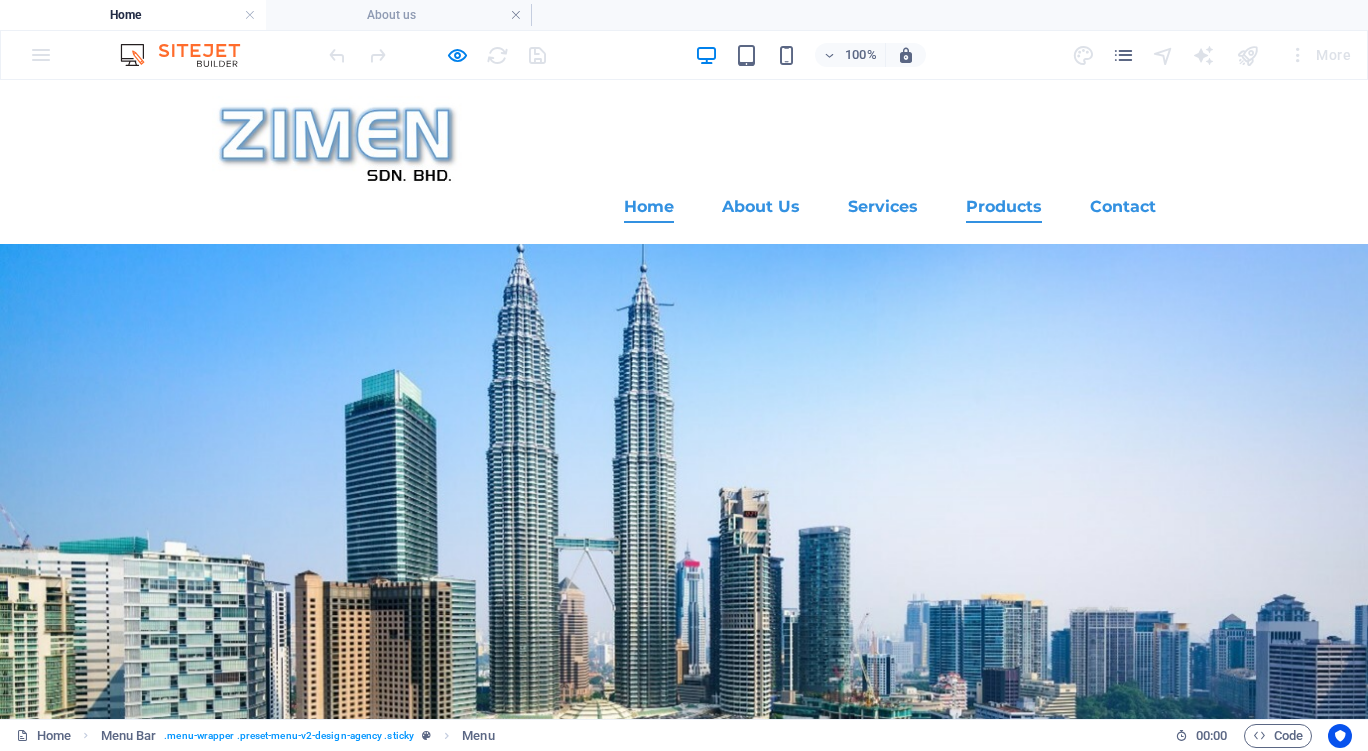 click on "Products" at bounding box center [1004, 207] 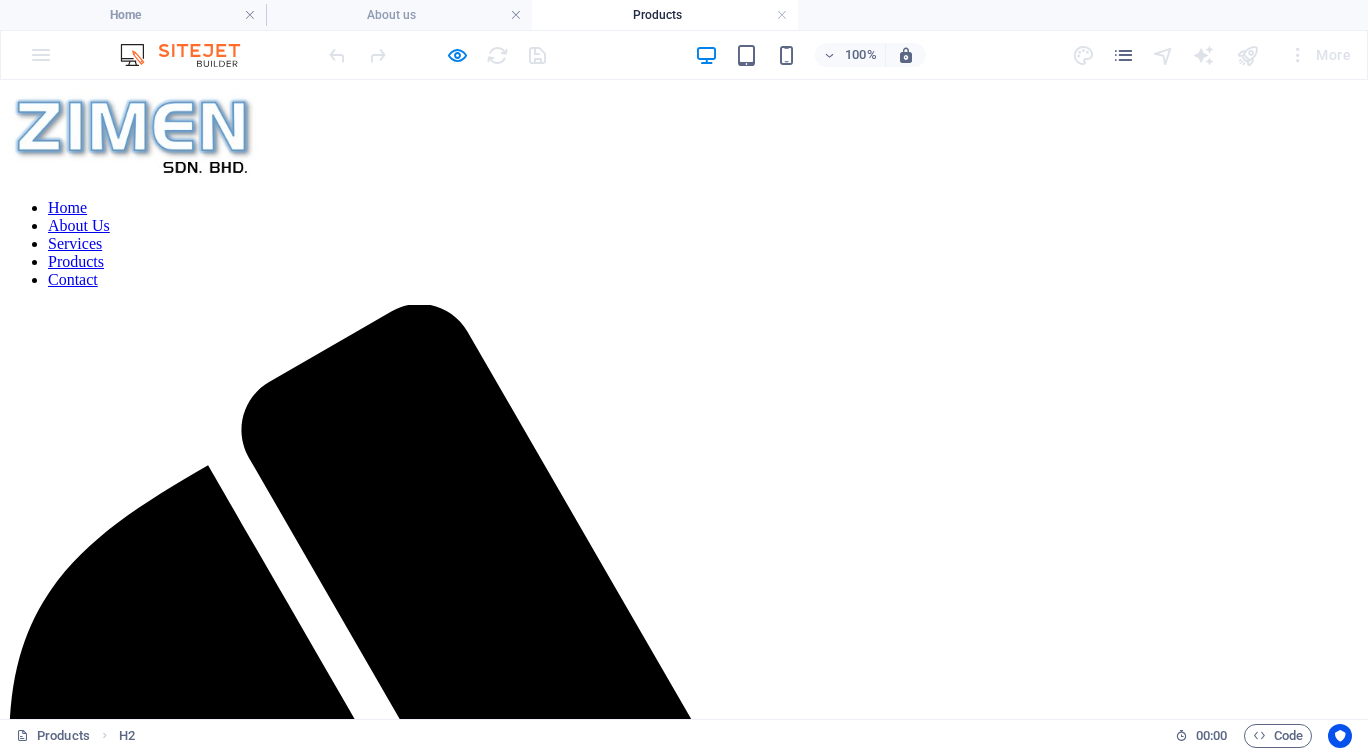 scroll, scrollTop: 0, scrollLeft: 0, axis: both 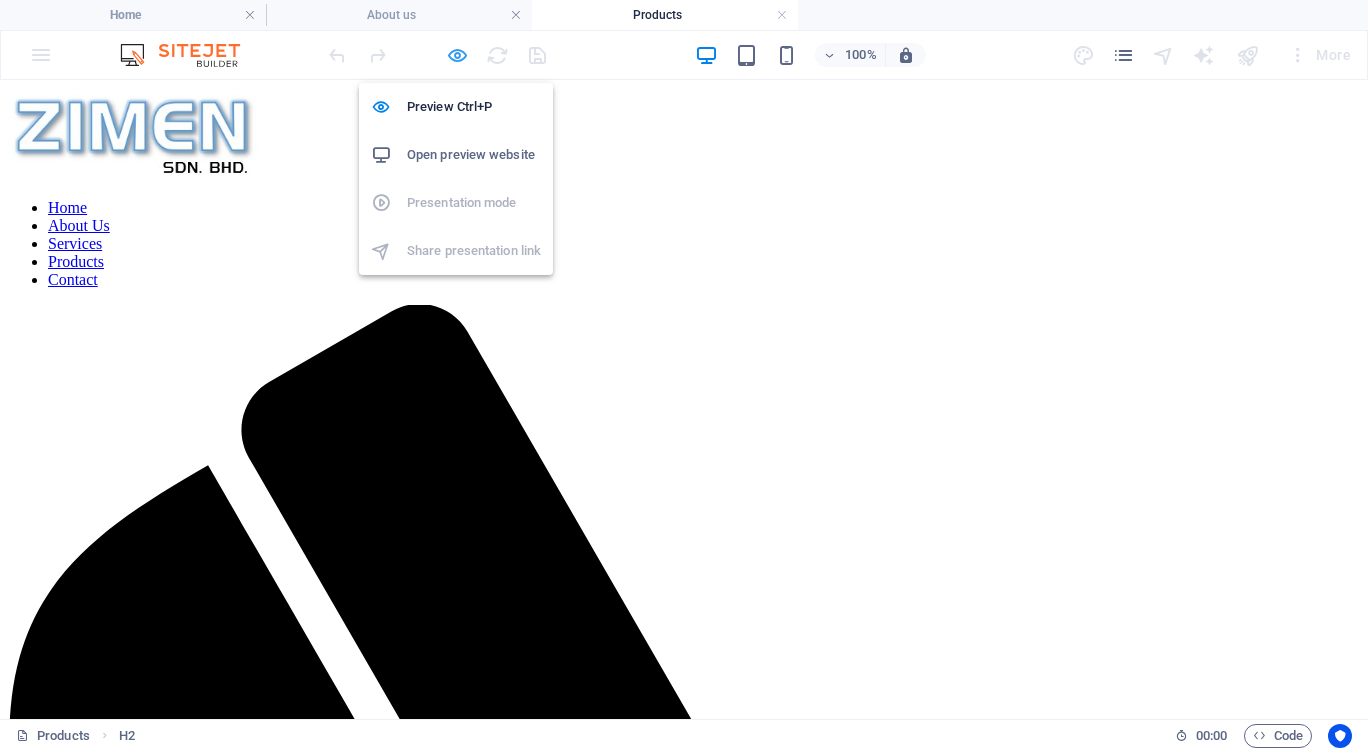 click at bounding box center (457, 55) 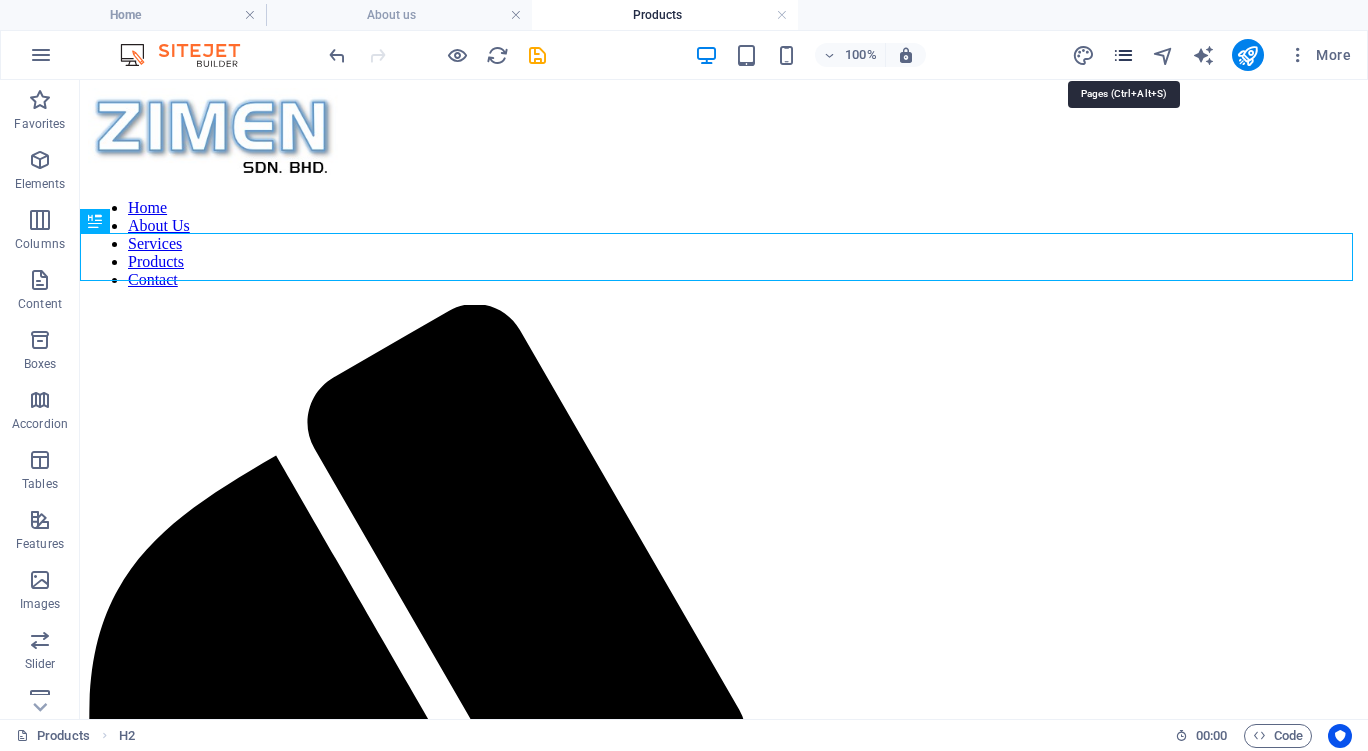 click at bounding box center [1123, 55] 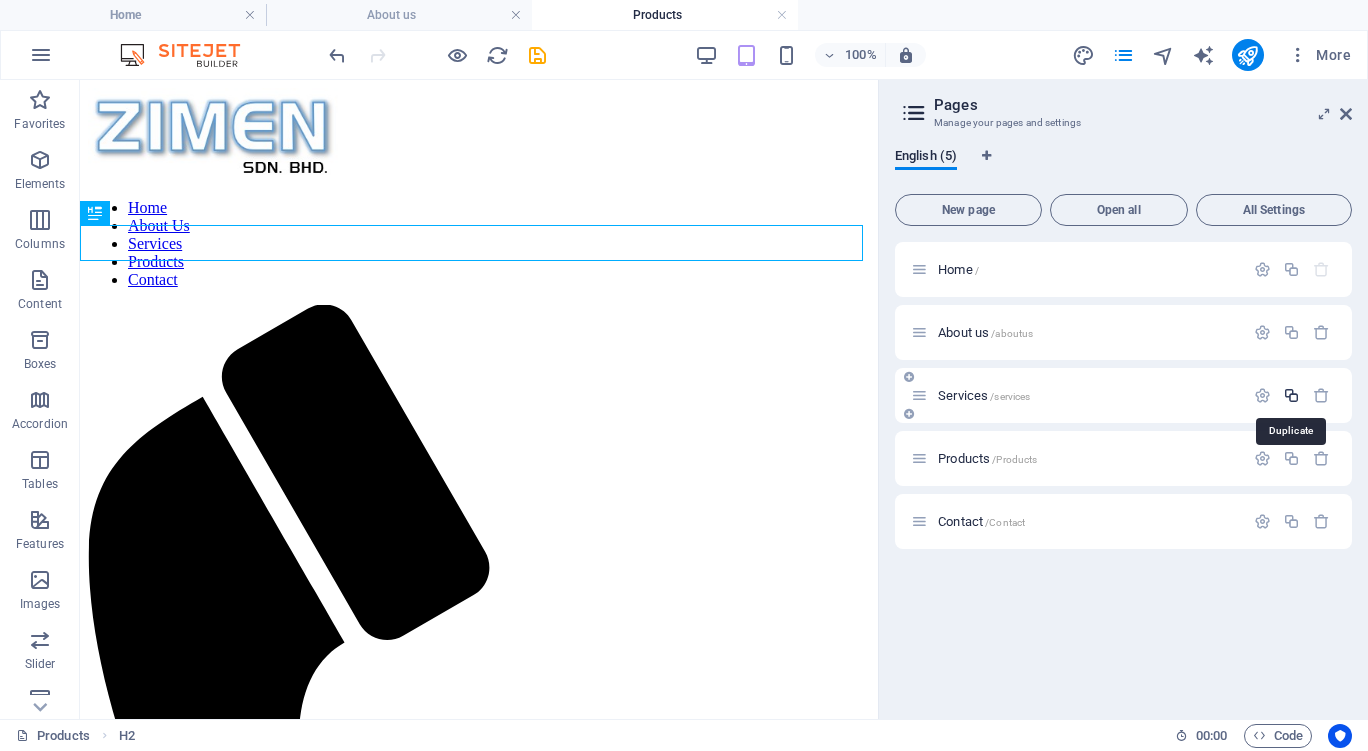 click at bounding box center (1291, 395) 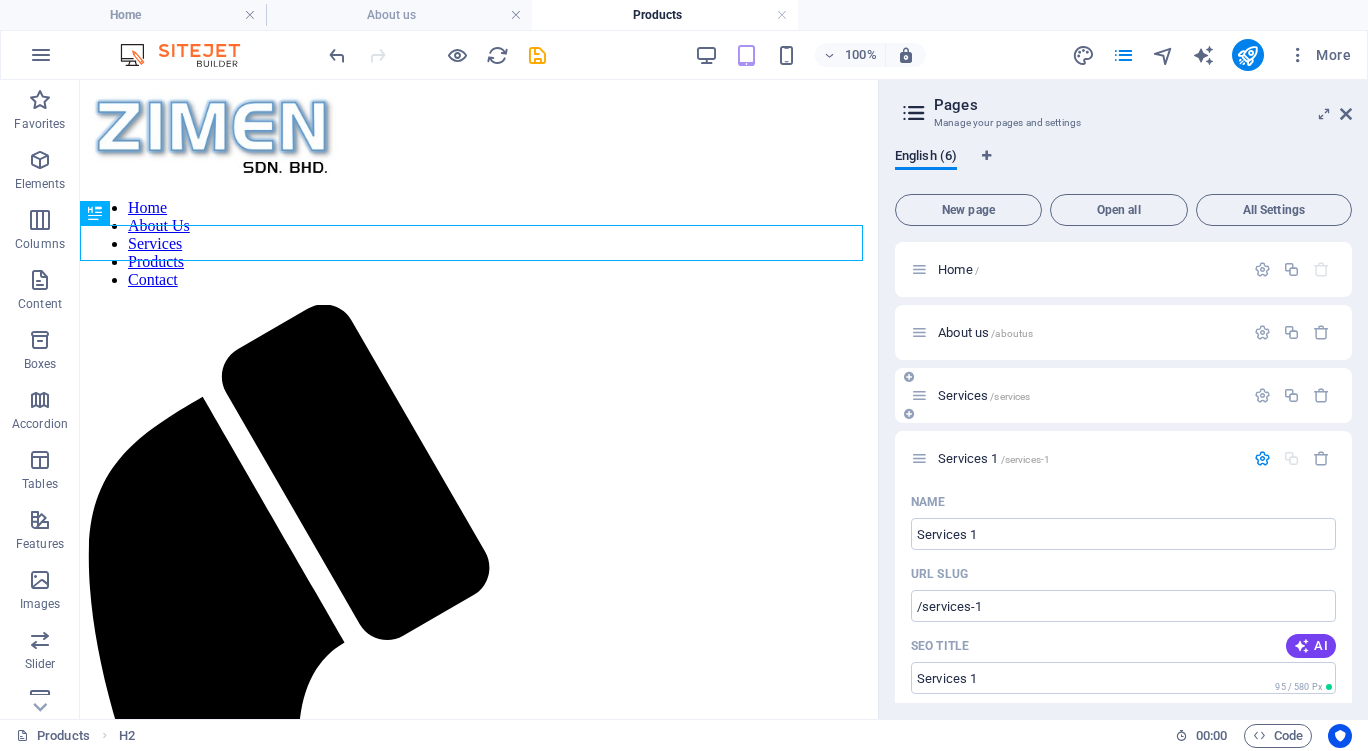 click on "Services /services" at bounding box center [984, 395] 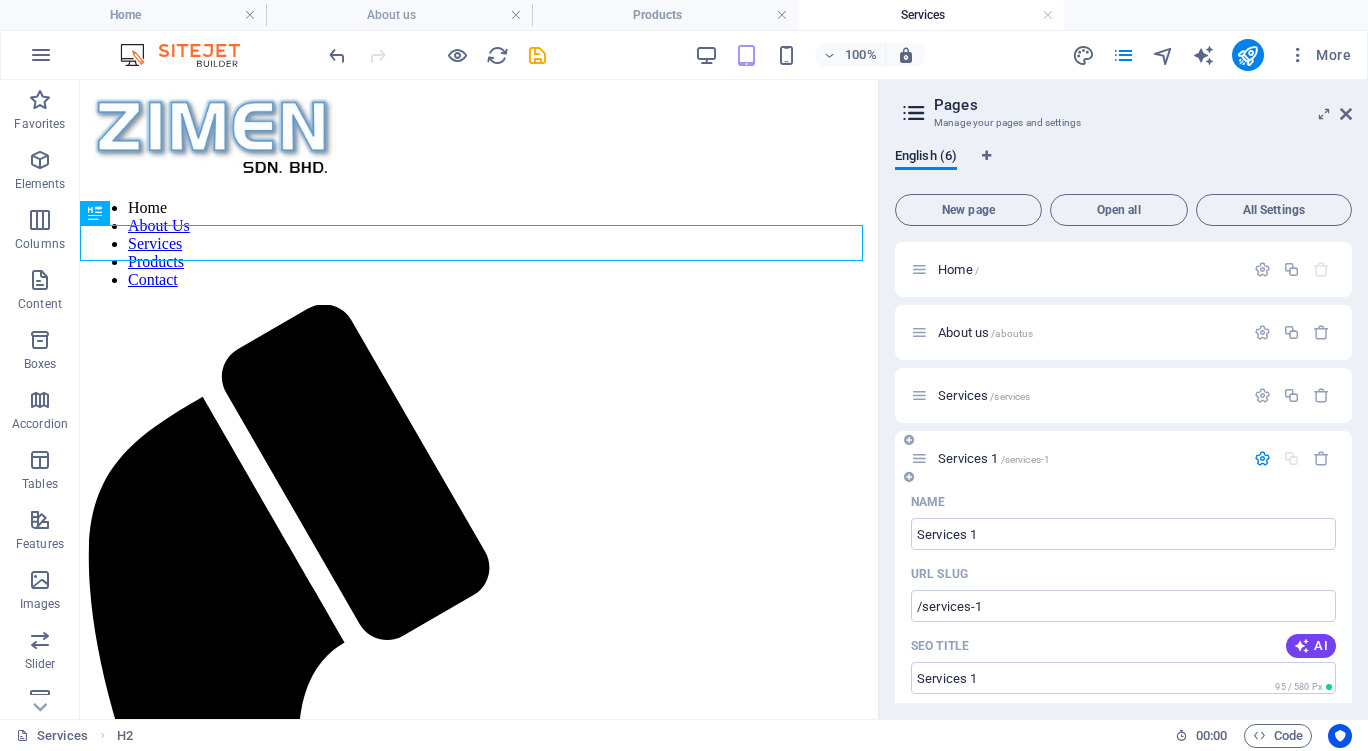 scroll, scrollTop: 0, scrollLeft: 0, axis: both 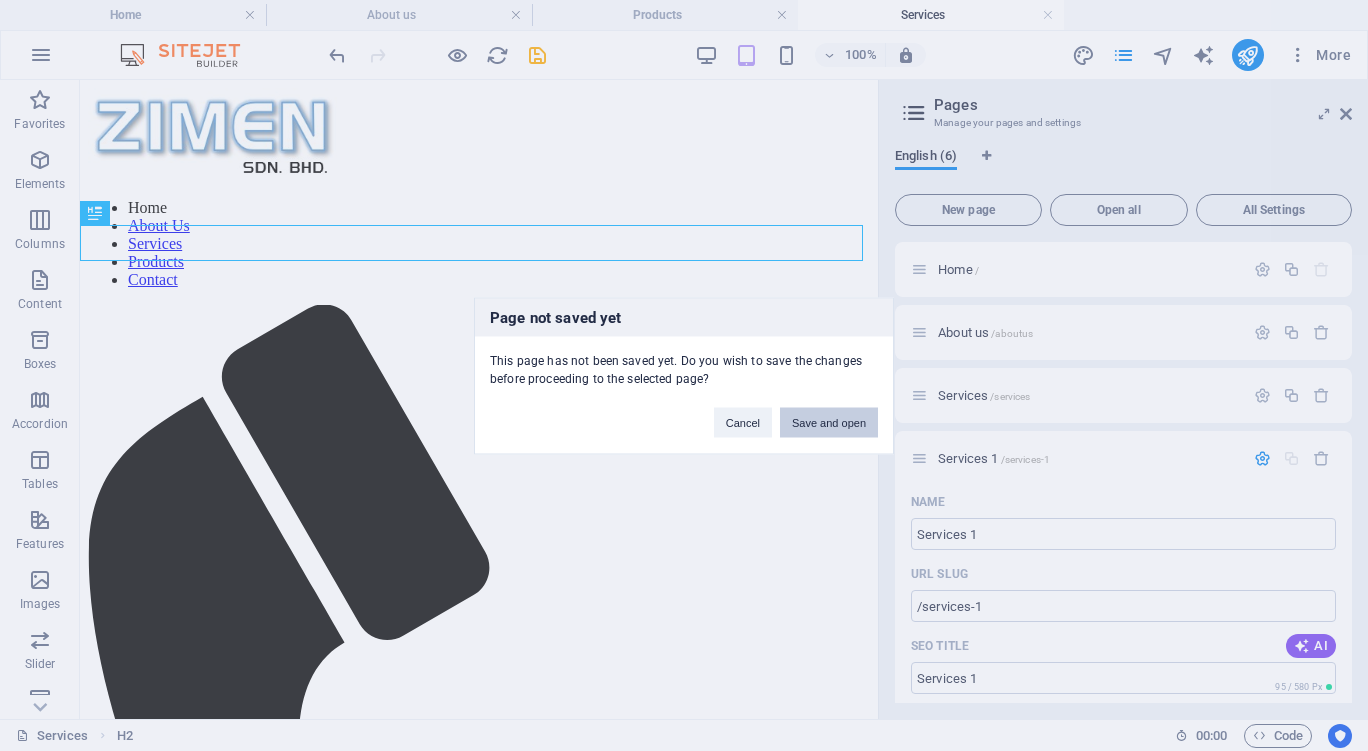 click on "Save and open" at bounding box center [829, 422] 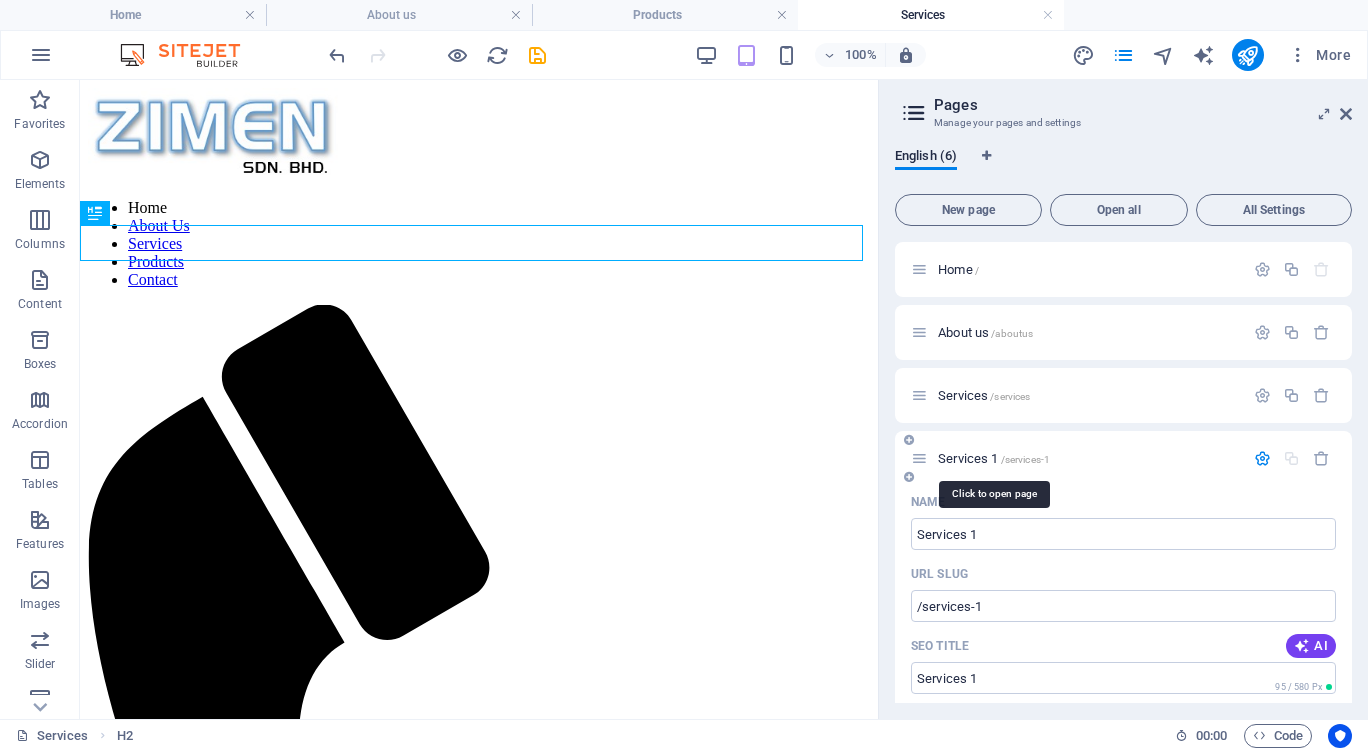 click on "Services 1 /services-1" at bounding box center (994, 458) 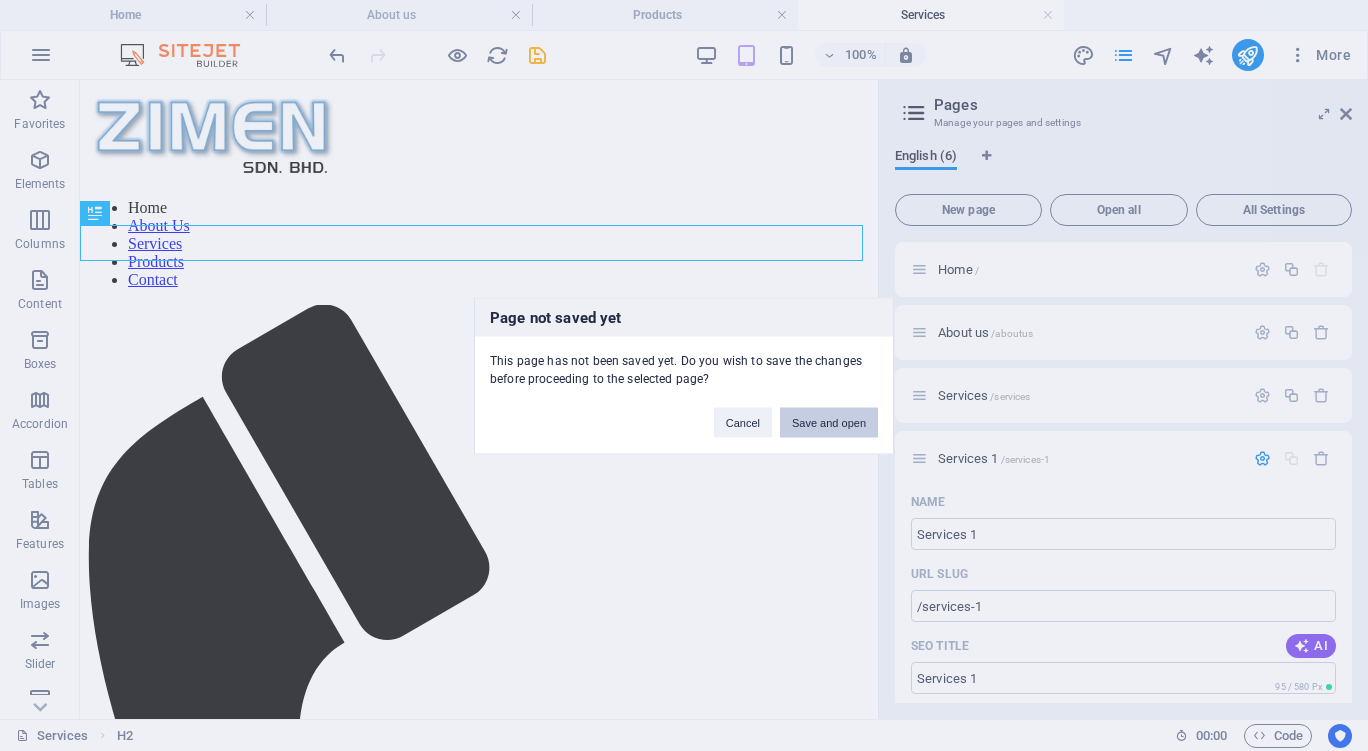 click on "Save and open" at bounding box center (829, 422) 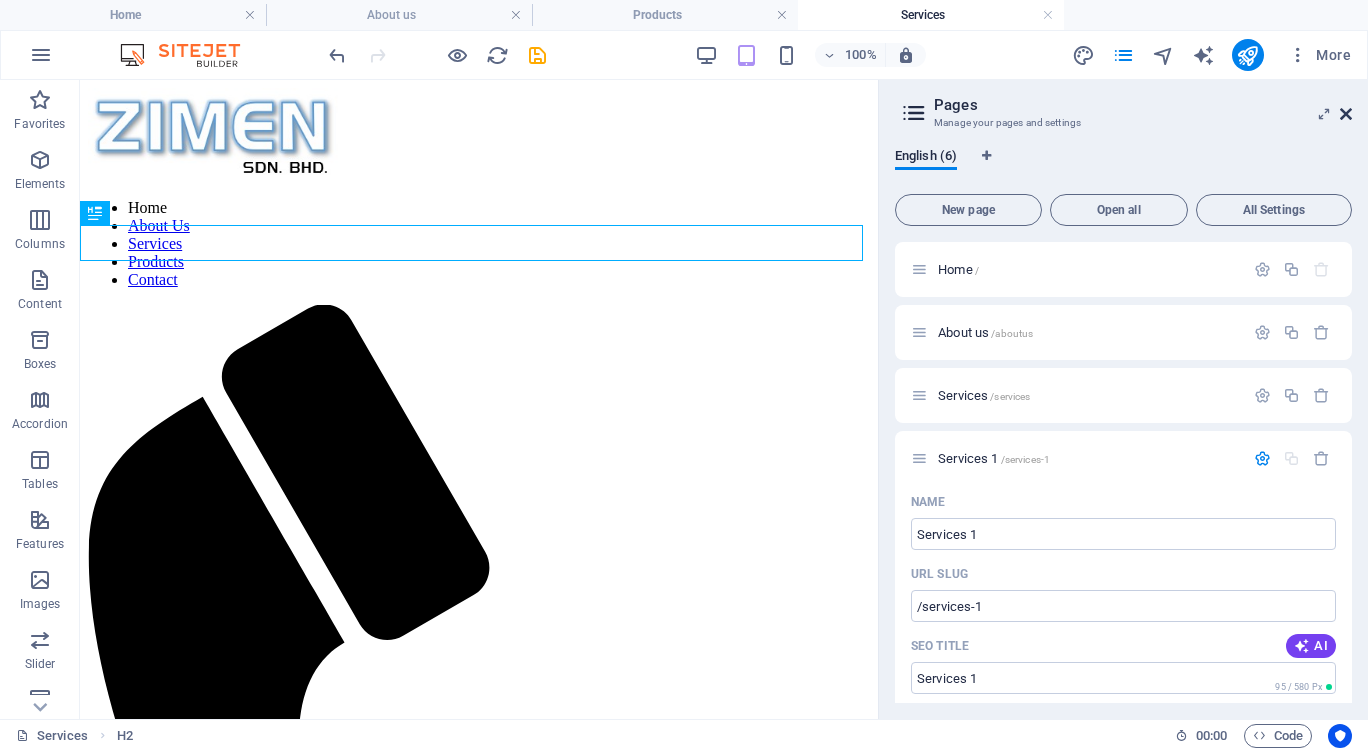 click at bounding box center [1346, 114] 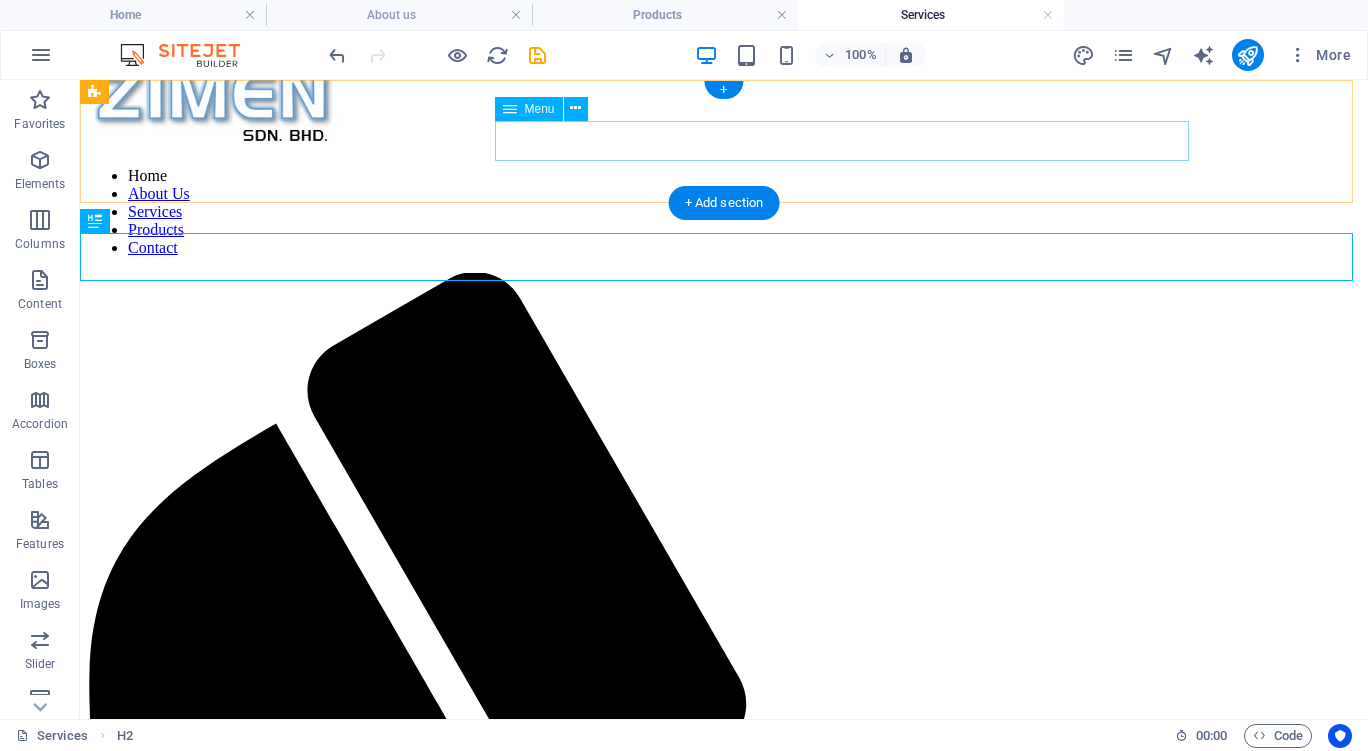 scroll, scrollTop: 0, scrollLeft: 0, axis: both 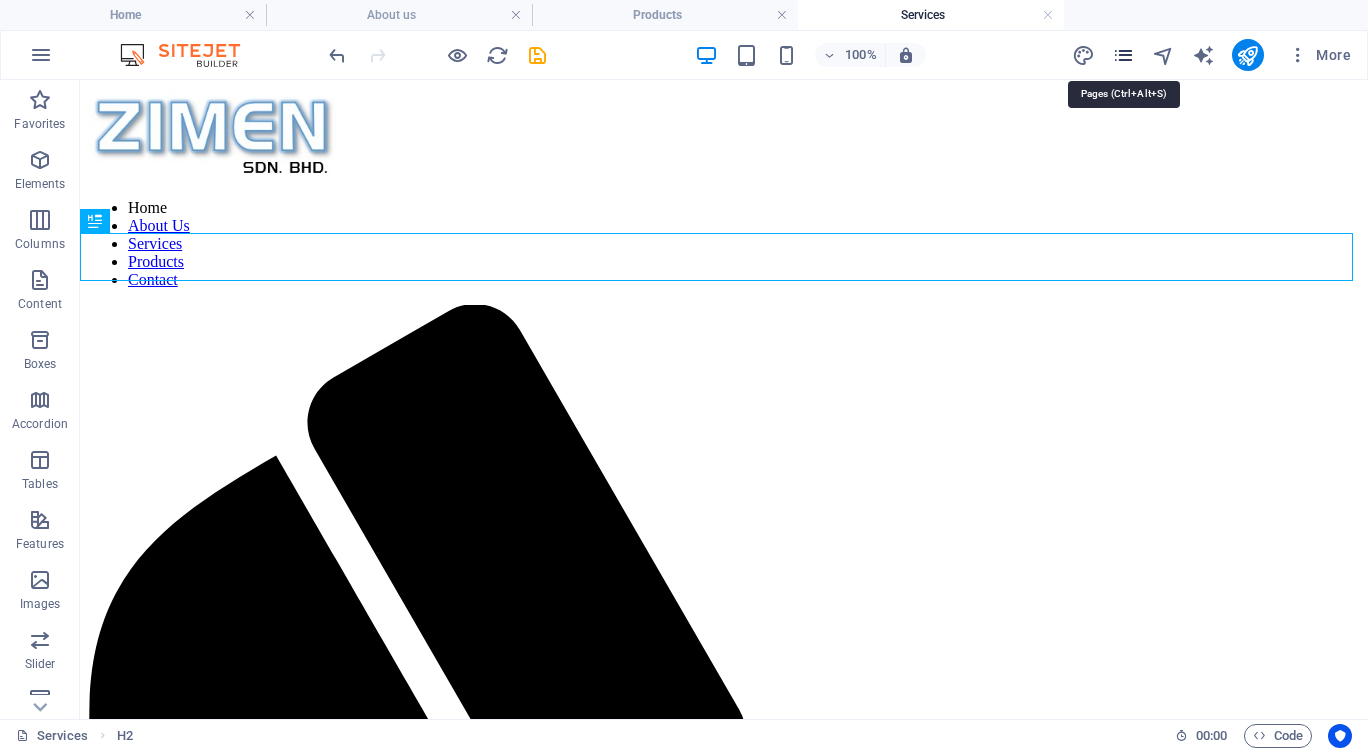 click at bounding box center [1123, 55] 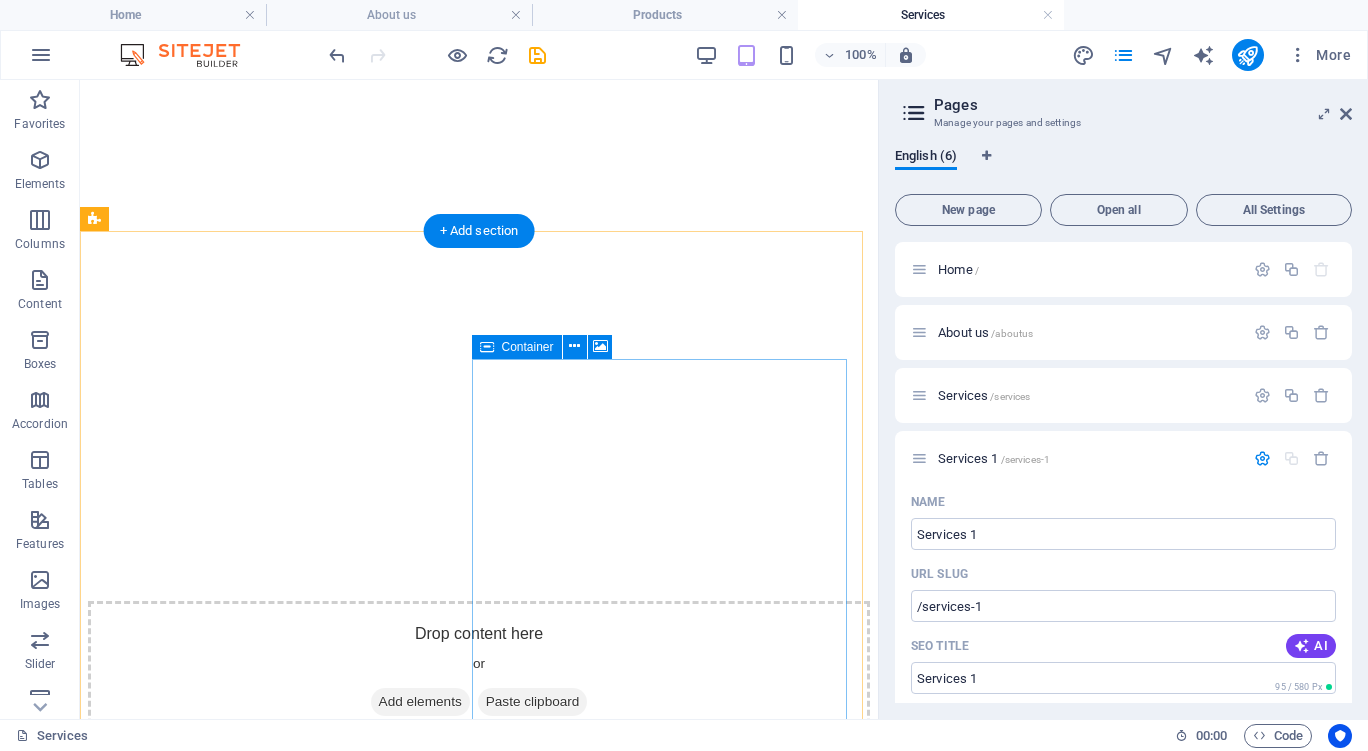 scroll, scrollTop: 2213, scrollLeft: 0, axis: vertical 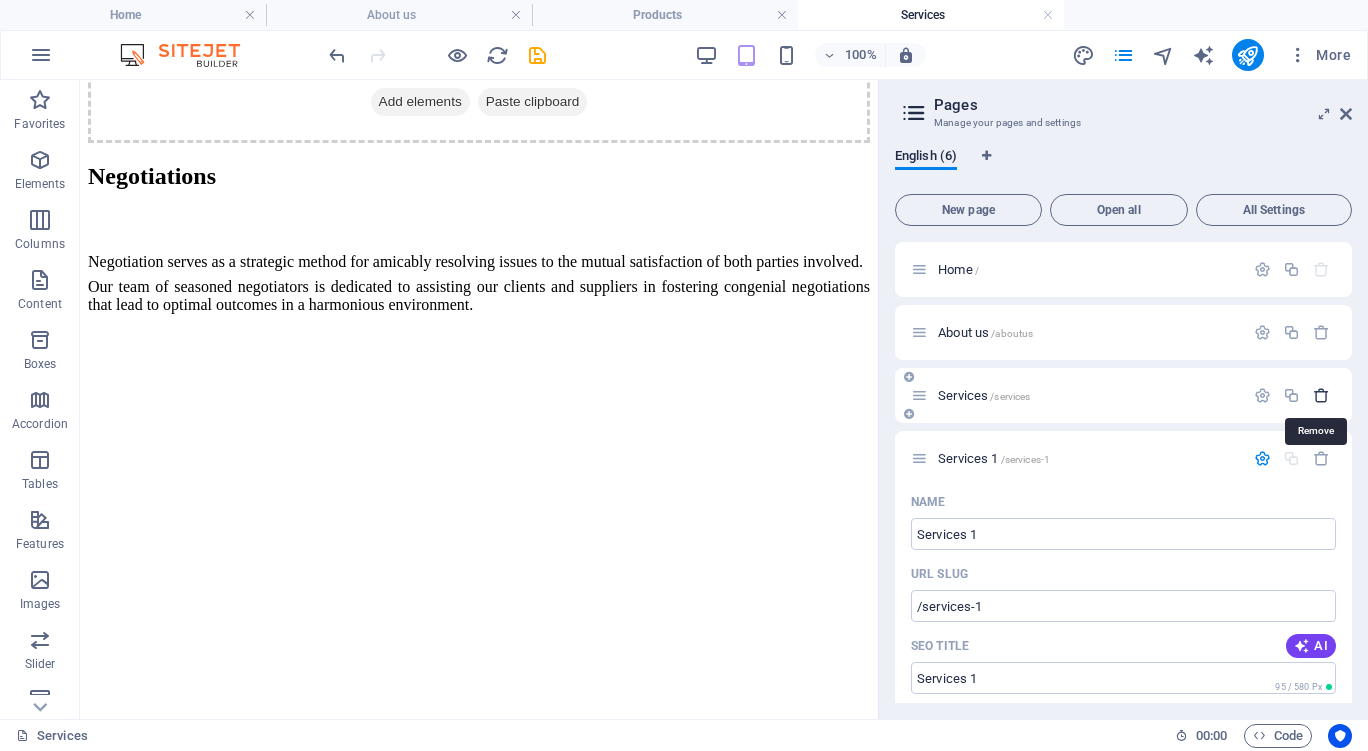 click at bounding box center (1321, 395) 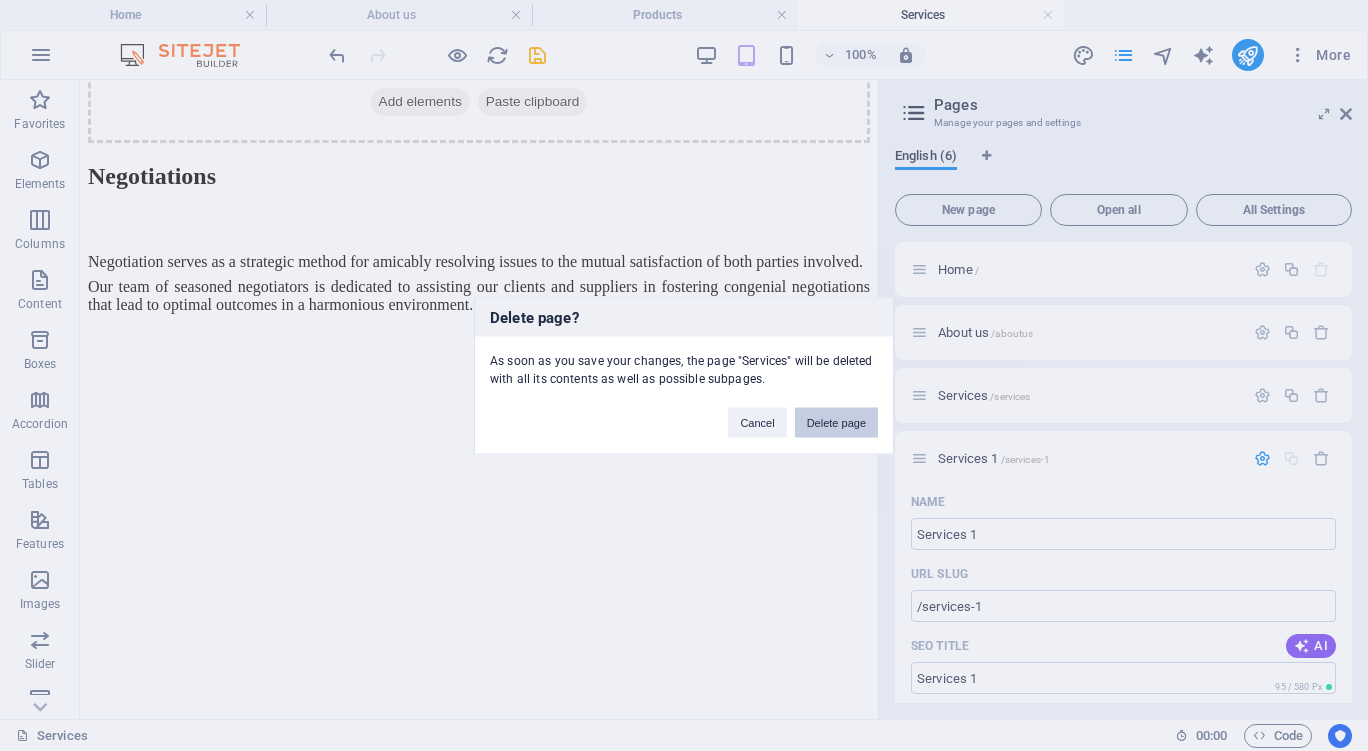 drag, startPoint x: 844, startPoint y: 421, endPoint x: 764, endPoint y: 342, distance: 112.432205 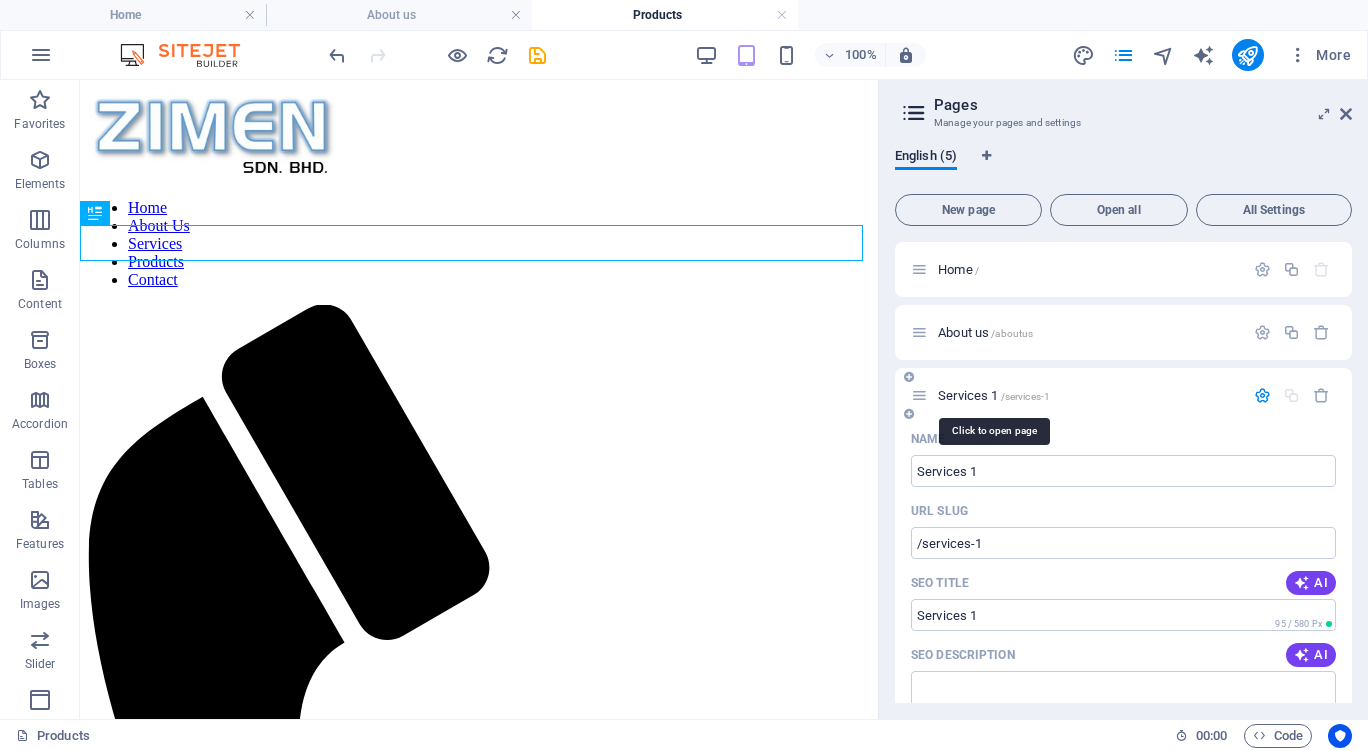 click on "Services 1 /services-1" at bounding box center [994, 395] 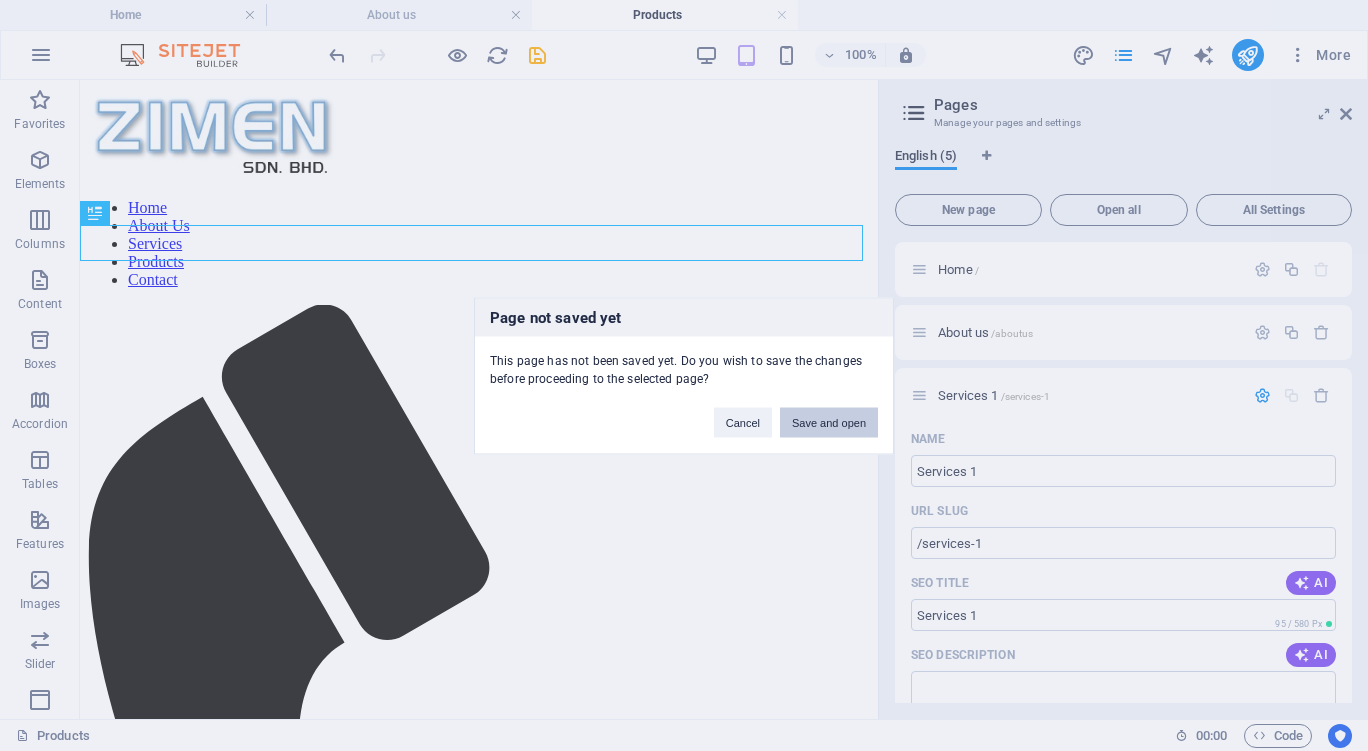 click on "Save and open" at bounding box center [829, 422] 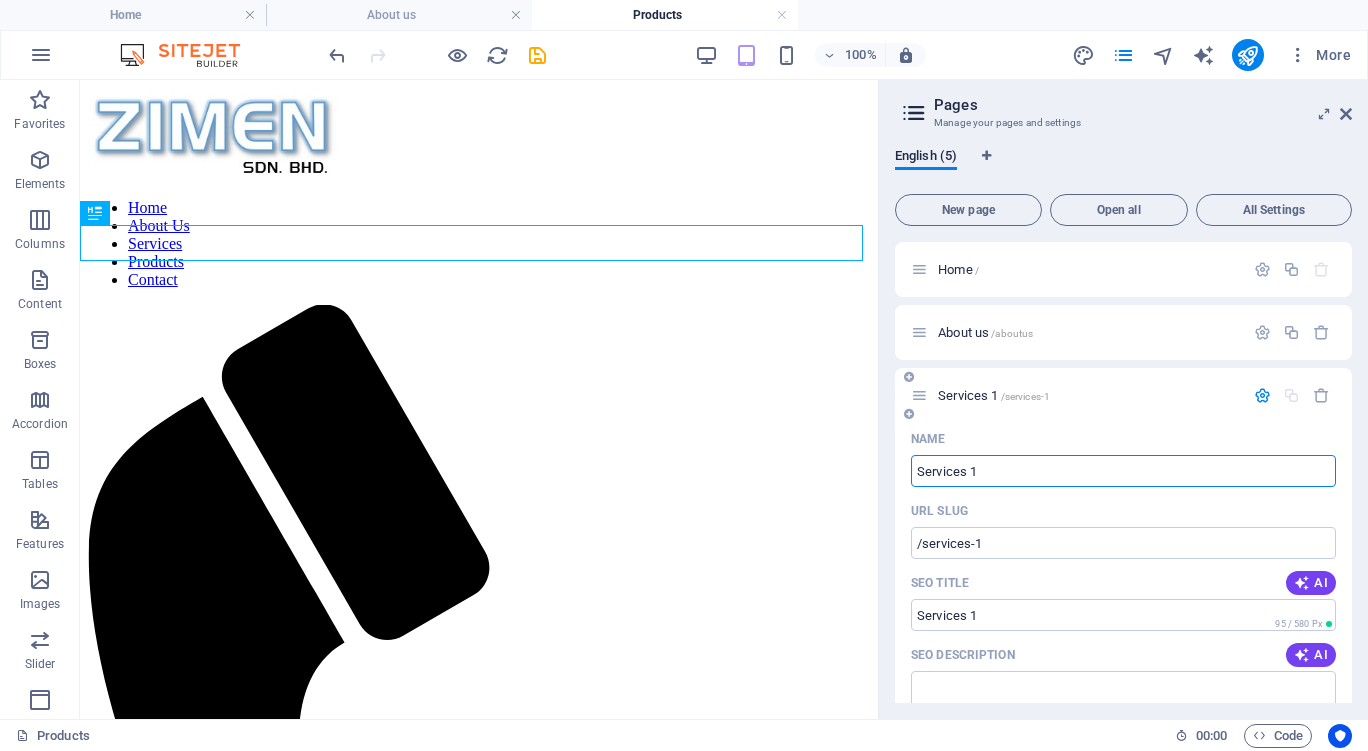 click on "Services 1" at bounding box center (1123, 471) 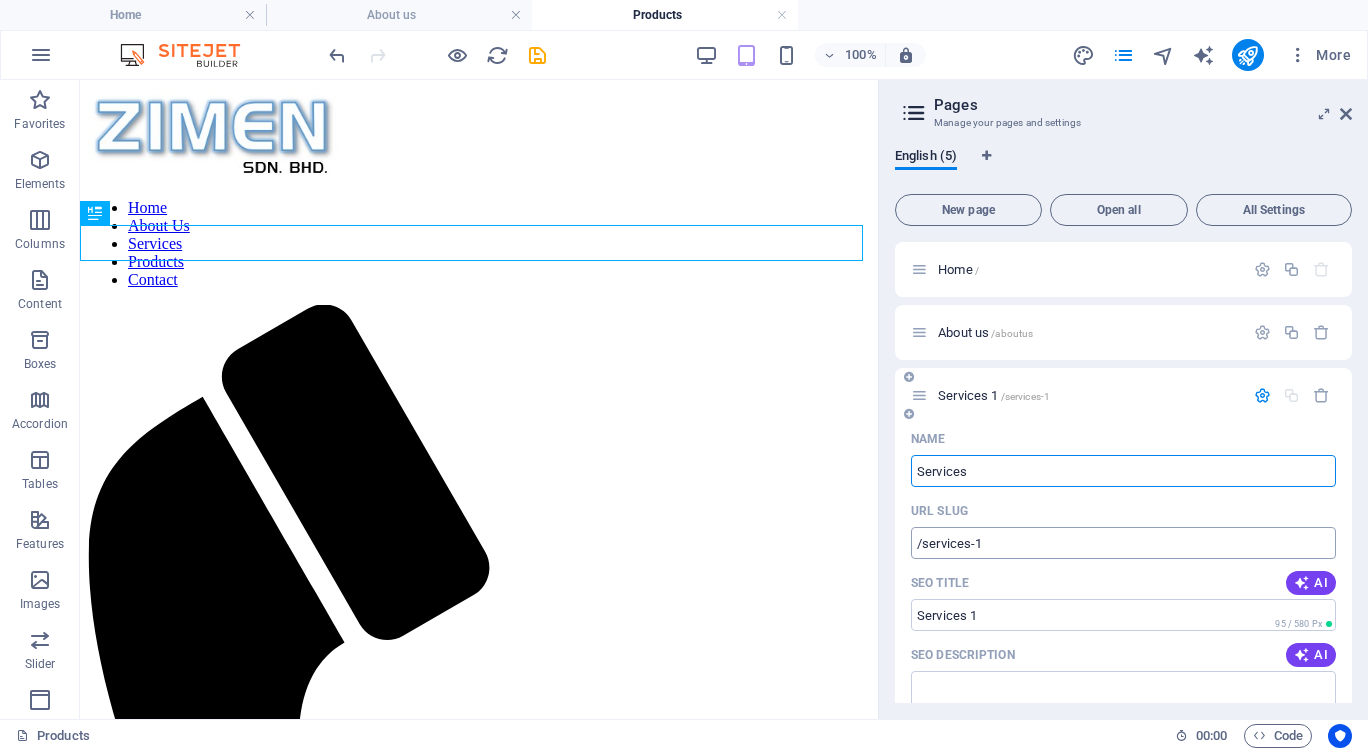 click on "/services-1" at bounding box center (1123, 543) 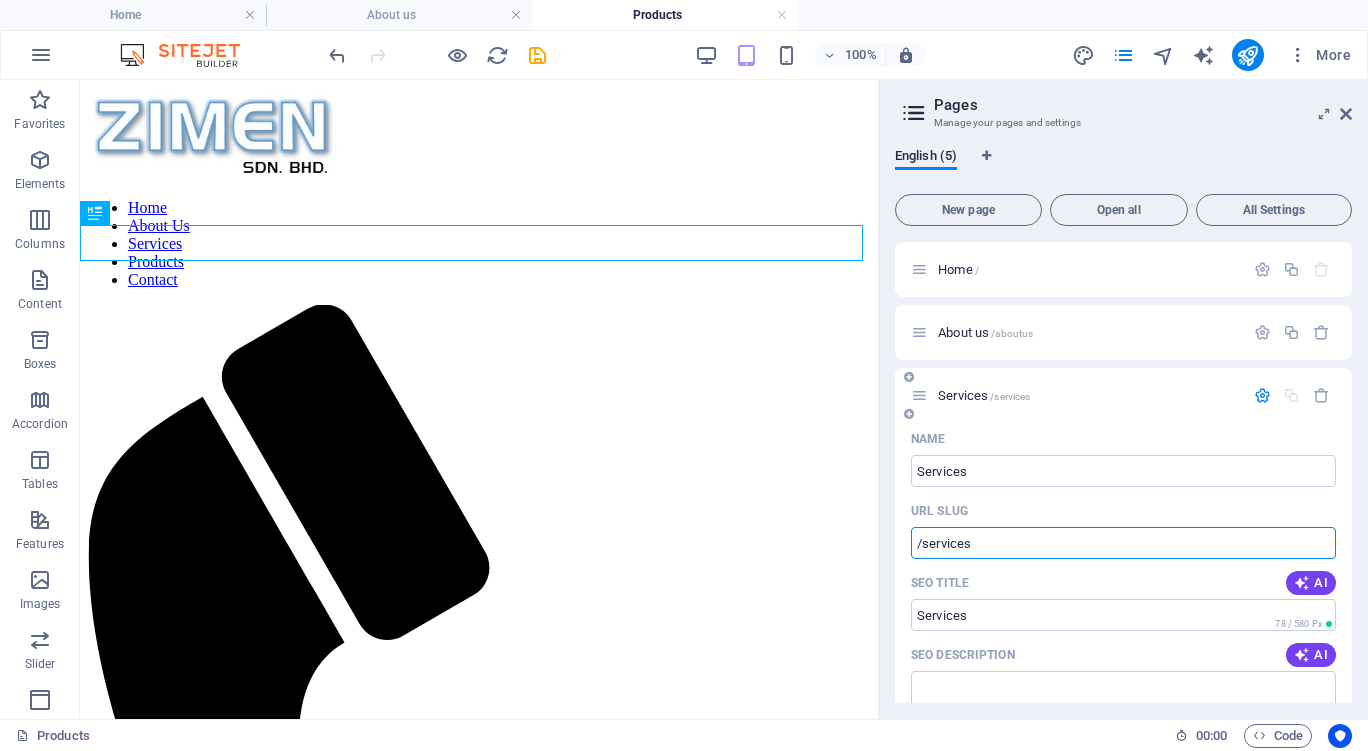 type on "Services" 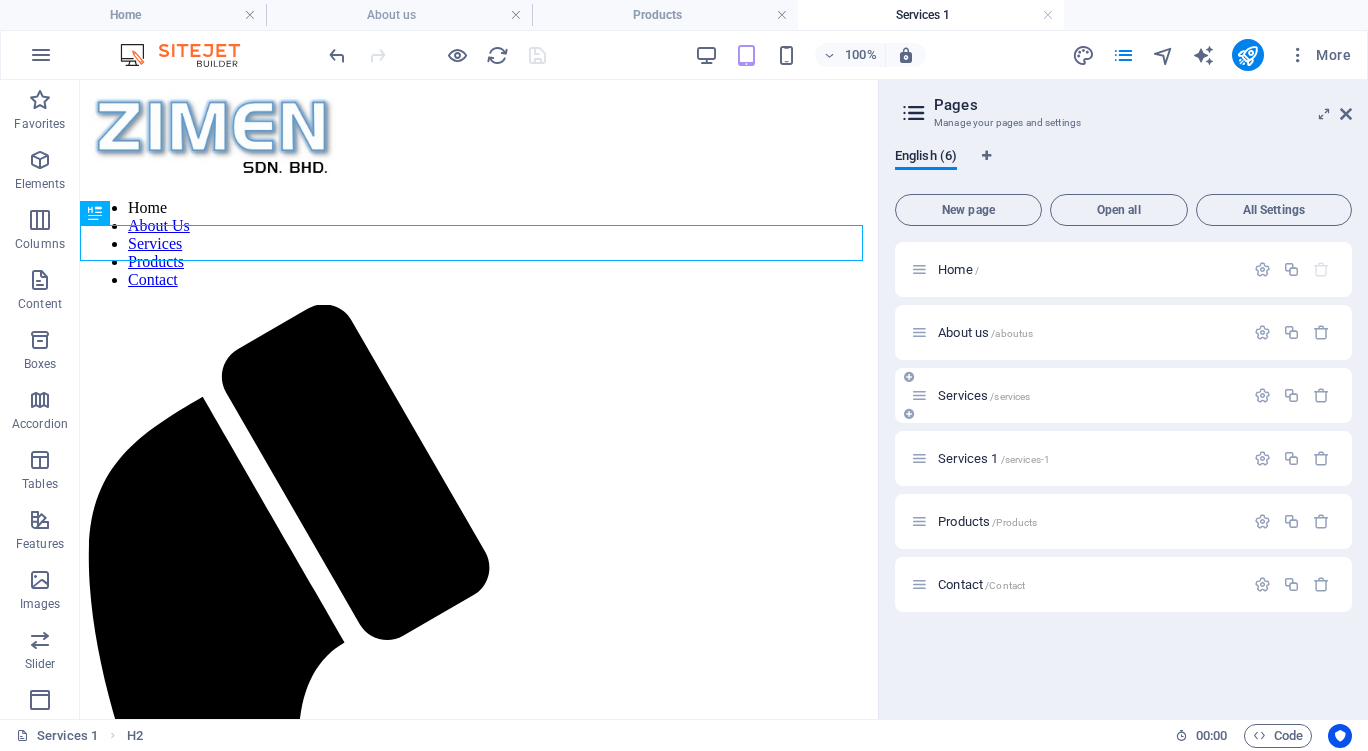 scroll, scrollTop: 0, scrollLeft: 0, axis: both 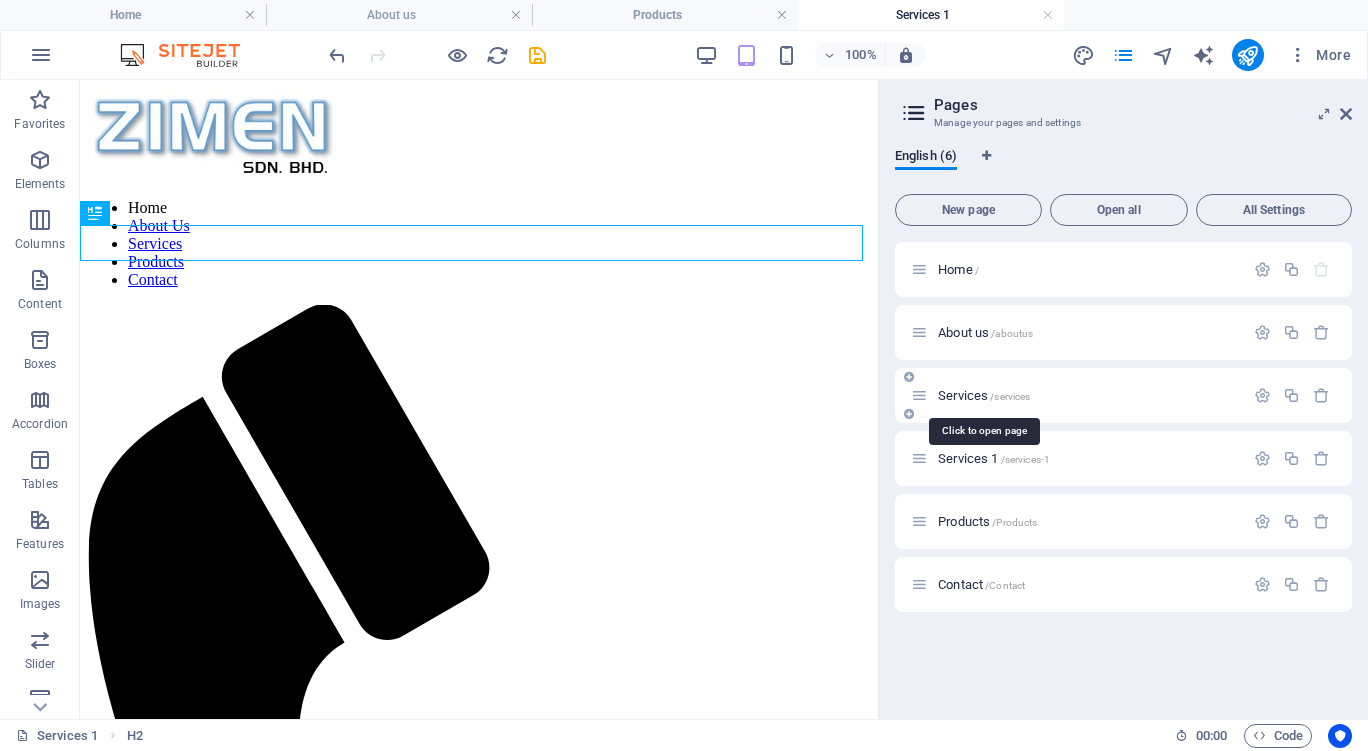 click on "Services /services" at bounding box center [984, 395] 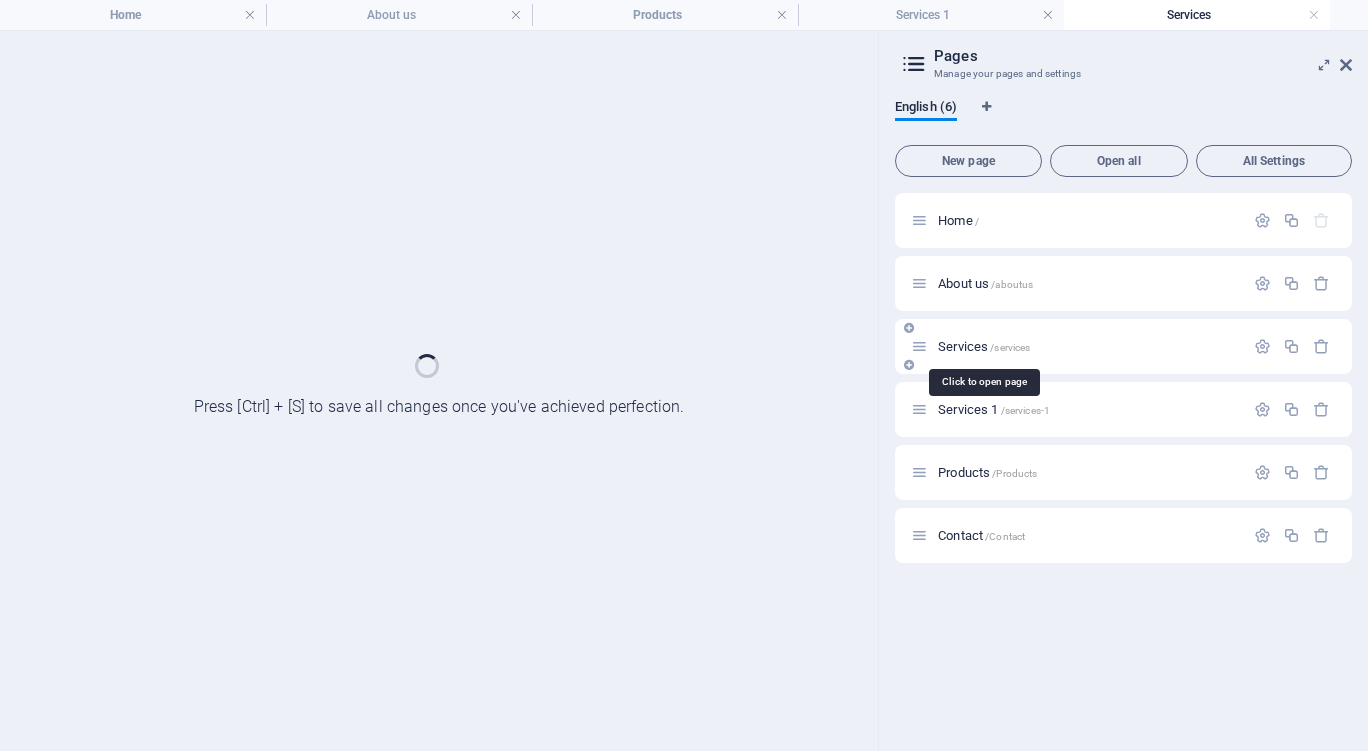 click on "Services /services" at bounding box center (984, 346) 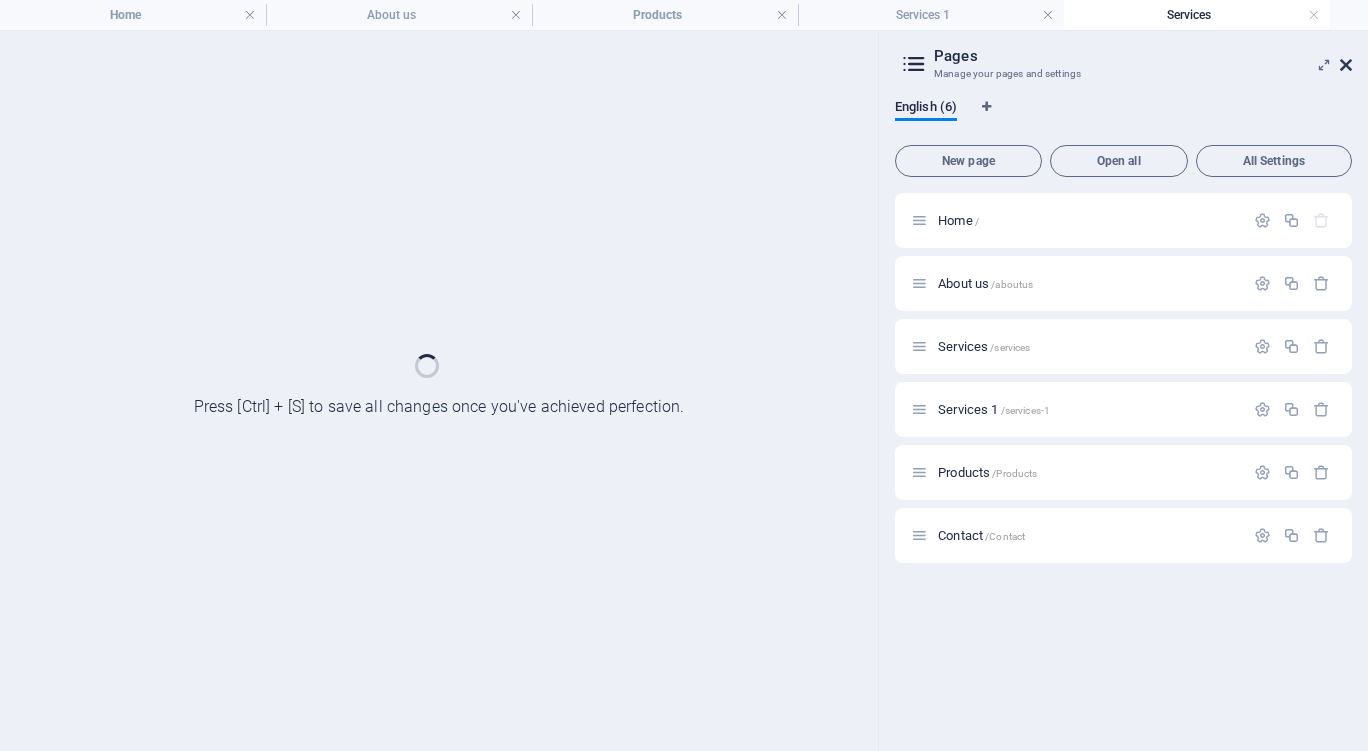 click at bounding box center (1346, 65) 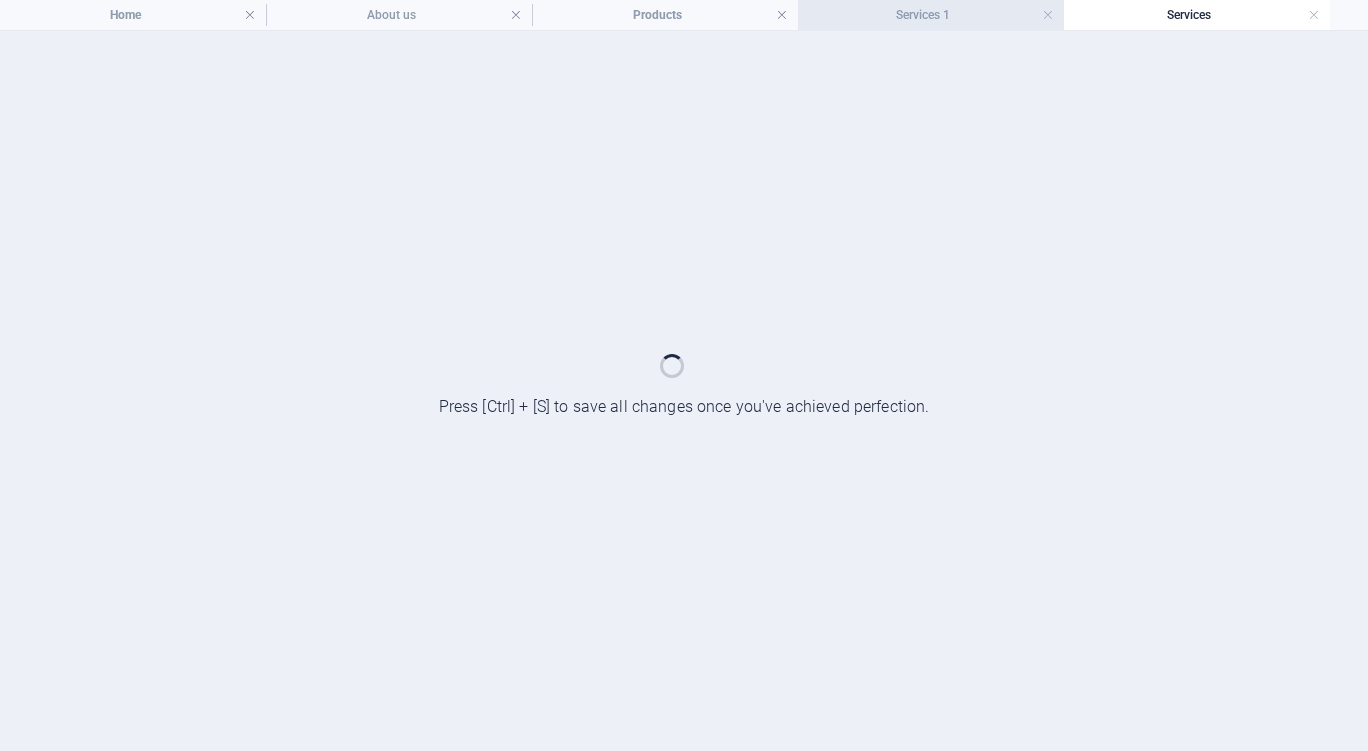 click on "Services 1" at bounding box center [931, 15] 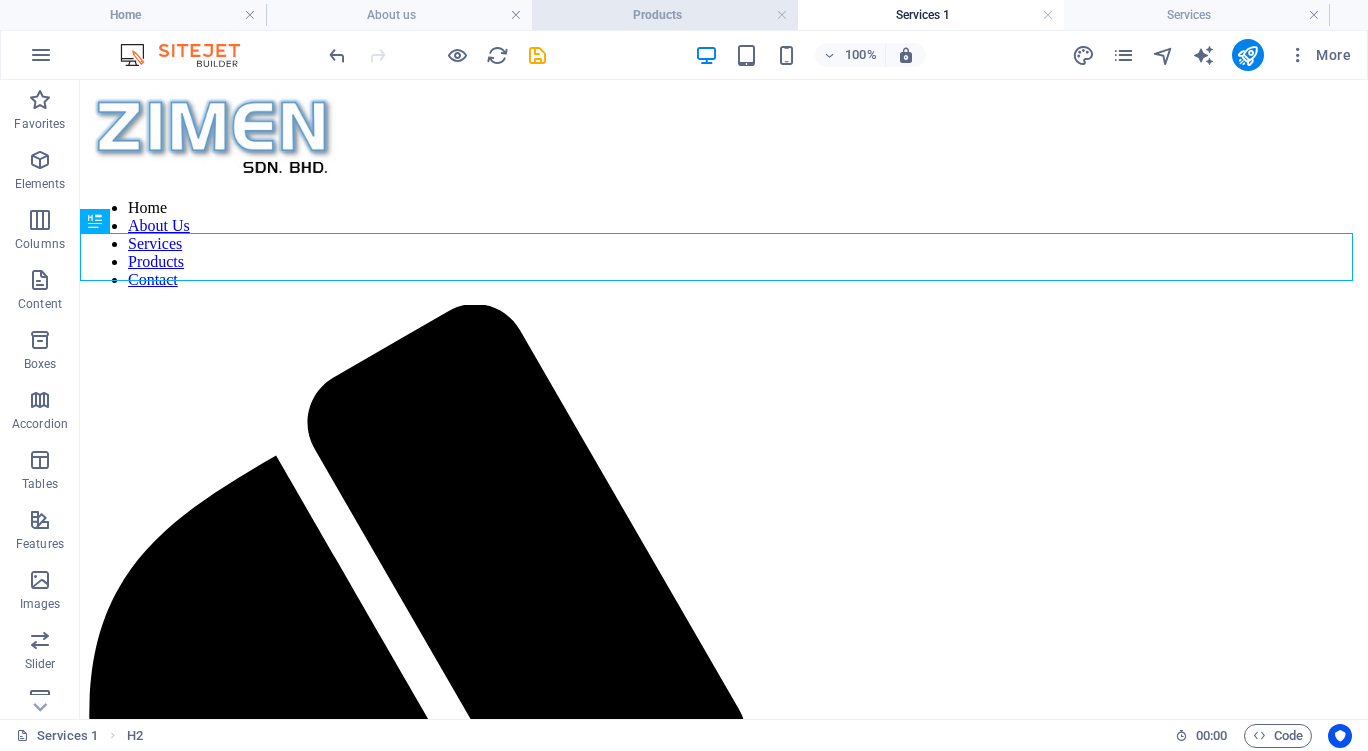 click on "Products" at bounding box center [665, 15] 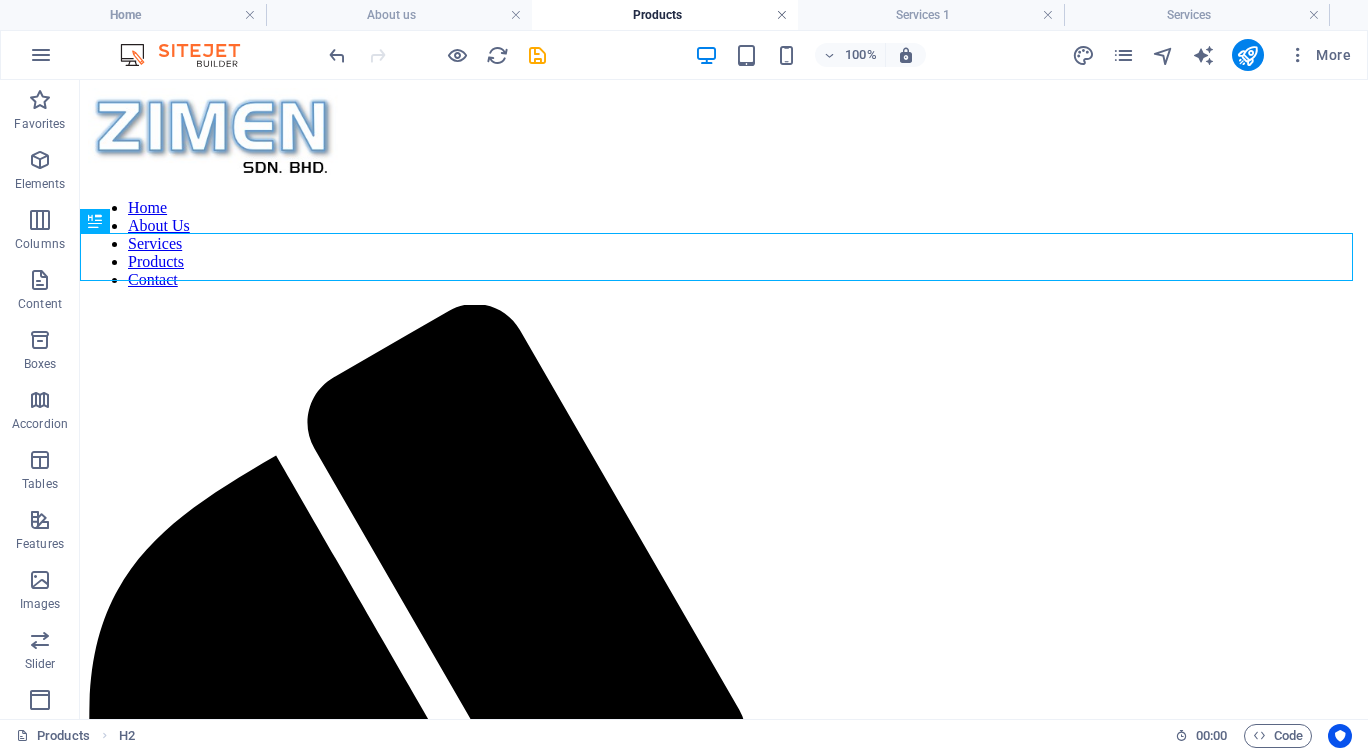 click at bounding box center (782, 15) 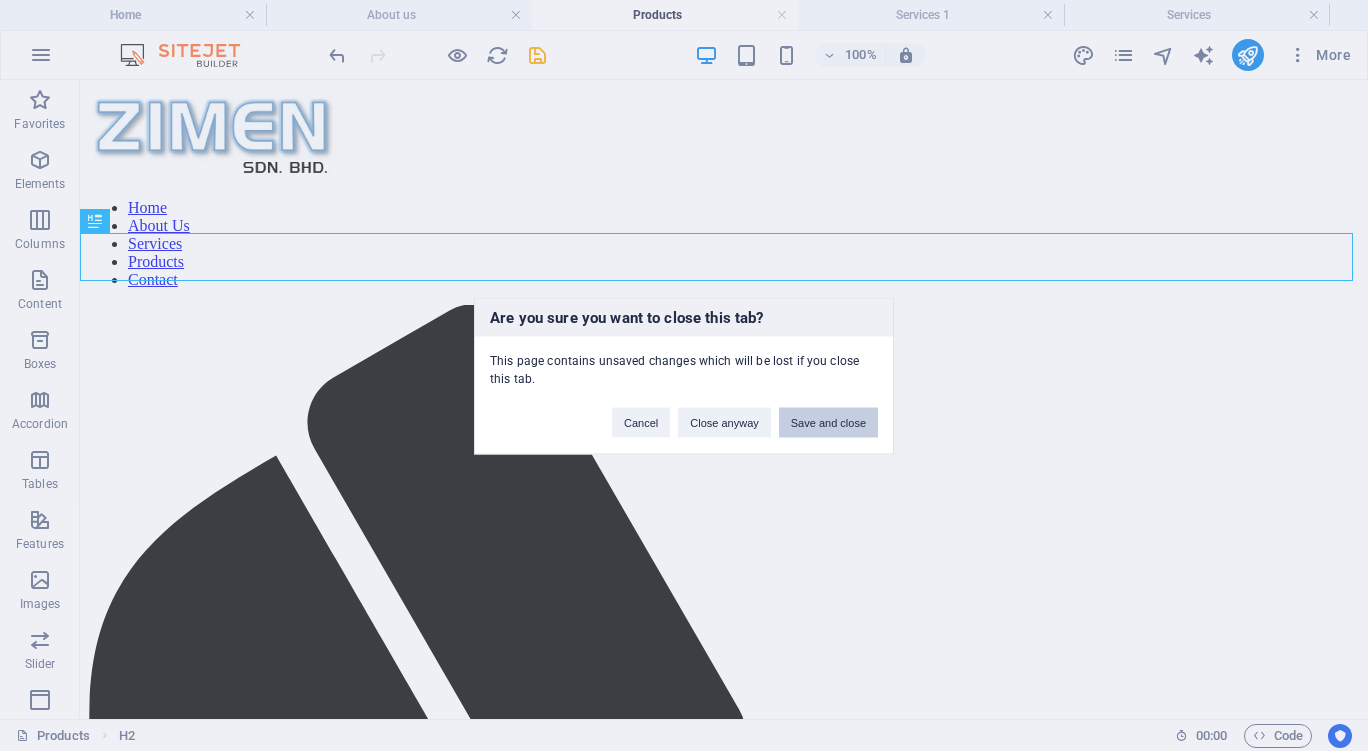 click on "Save and close" at bounding box center [828, 422] 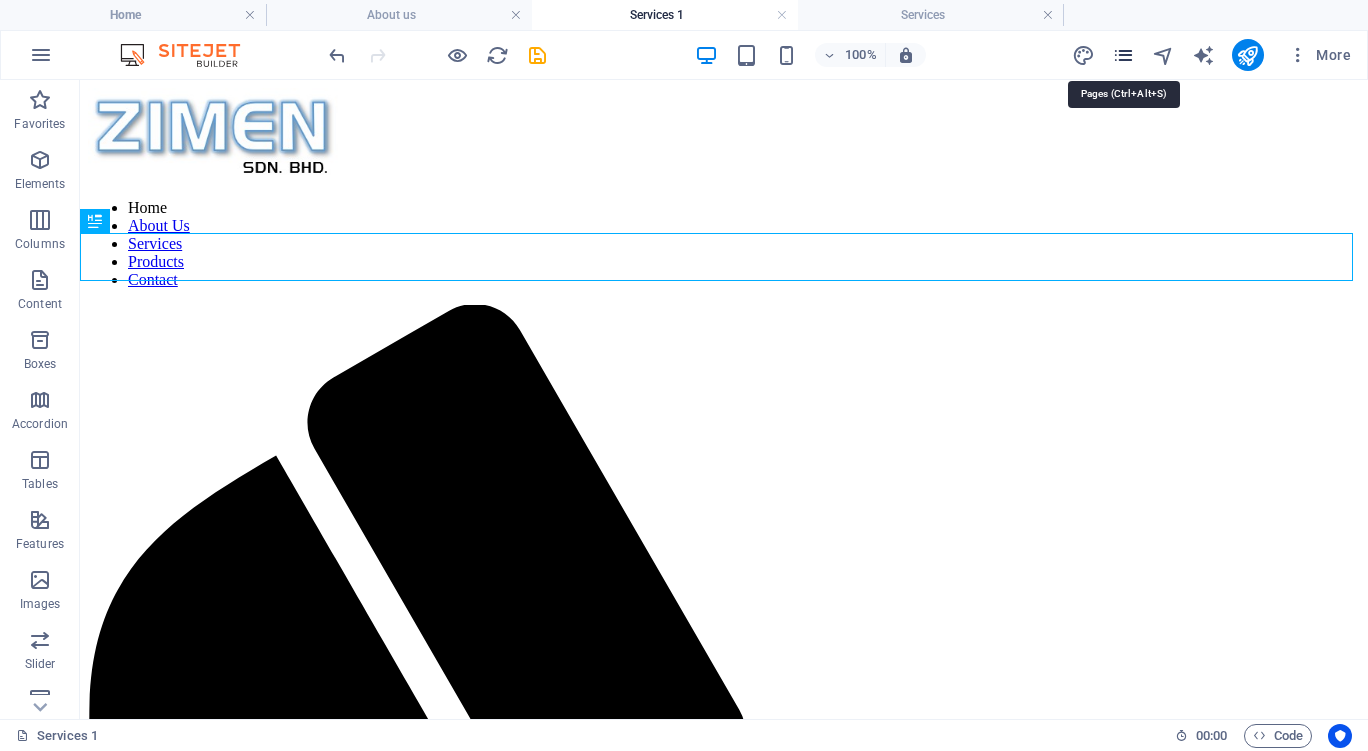 click at bounding box center (1123, 55) 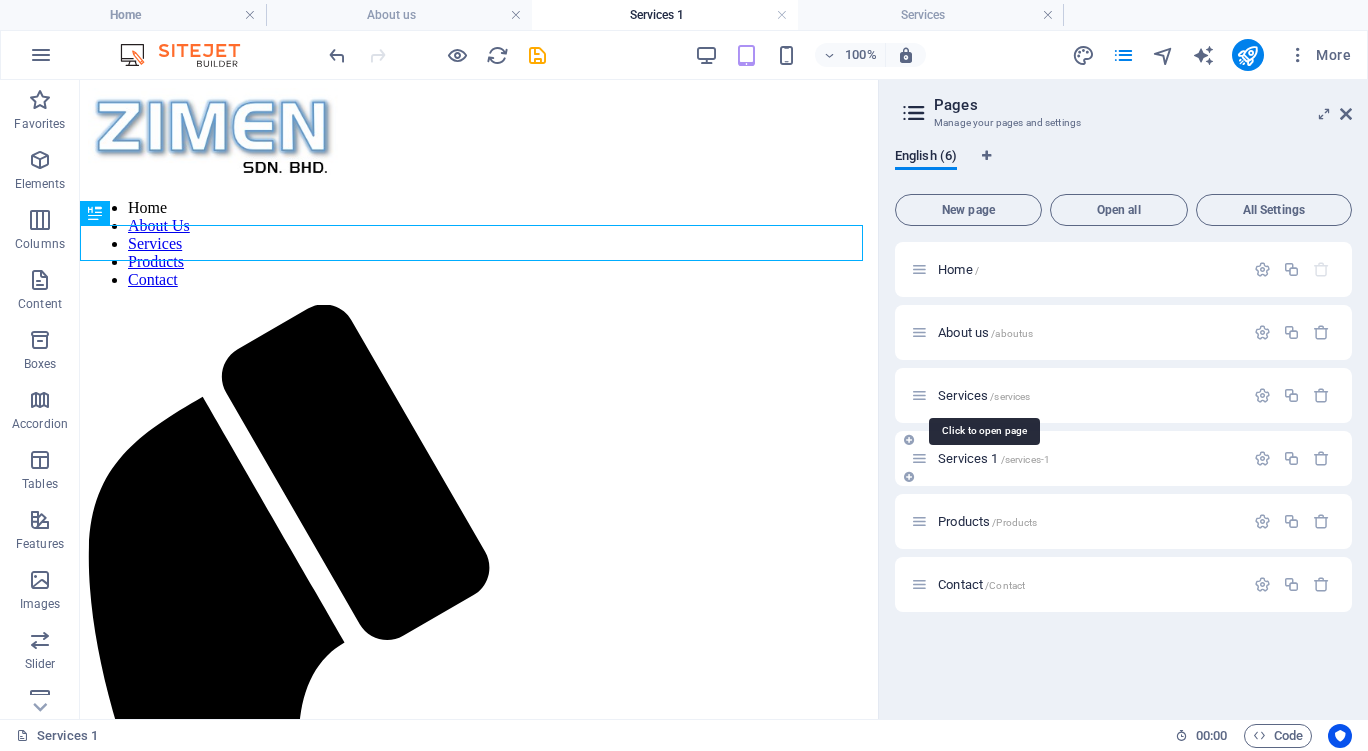 click on "Services /services" at bounding box center [984, 395] 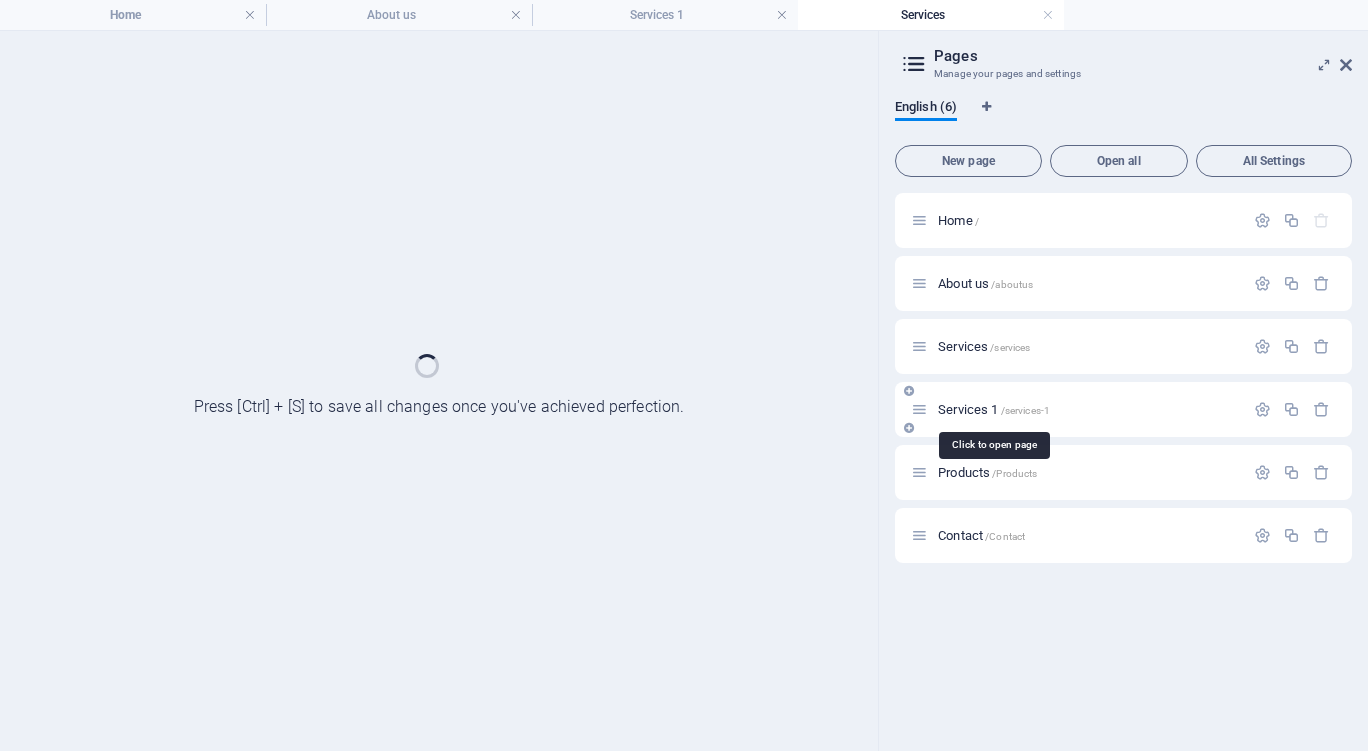 click on "Services 1 /services-1" at bounding box center [994, 409] 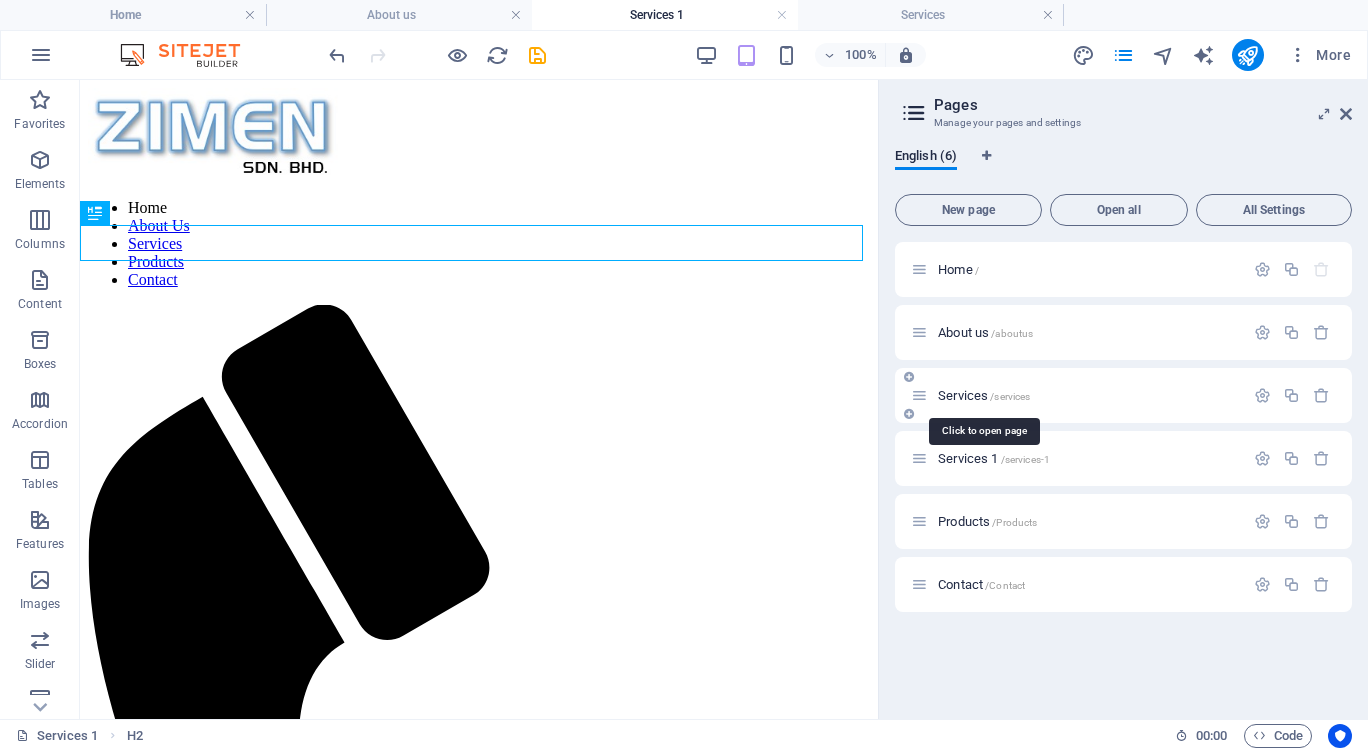 click on "Services /services" at bounding box center (984, 395) 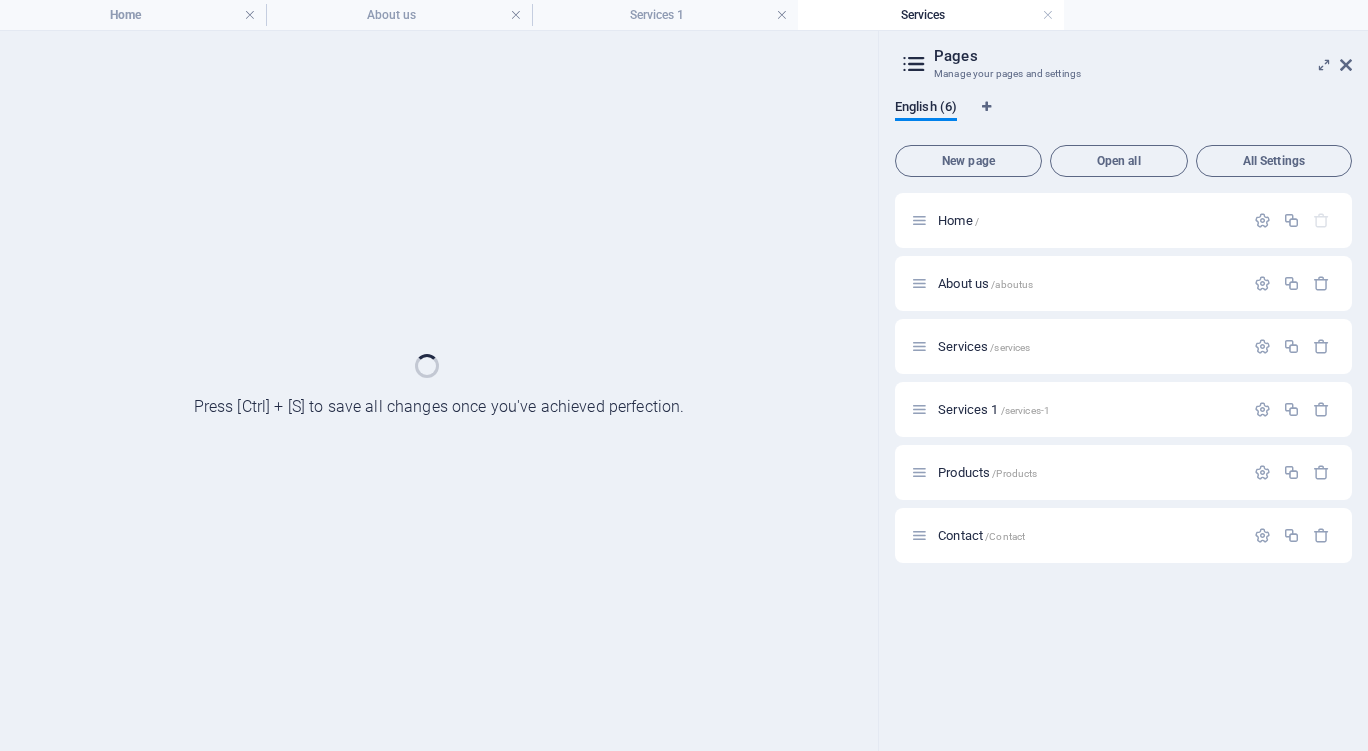 drag, startPoint x: 1342, startPoint y: 67, endPoint x: 1284, endPoint y: 64, distance: 58.077534 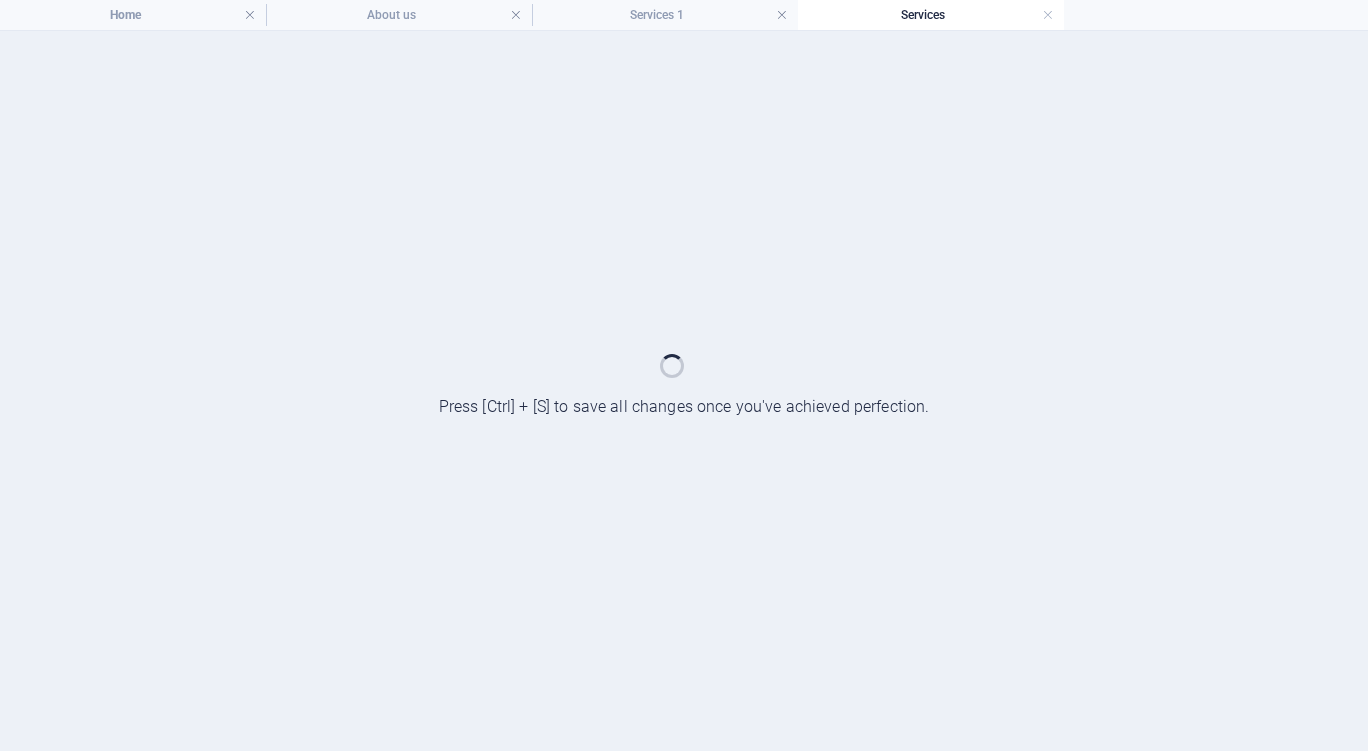 click on "Home" at bounding box center (133, 15) 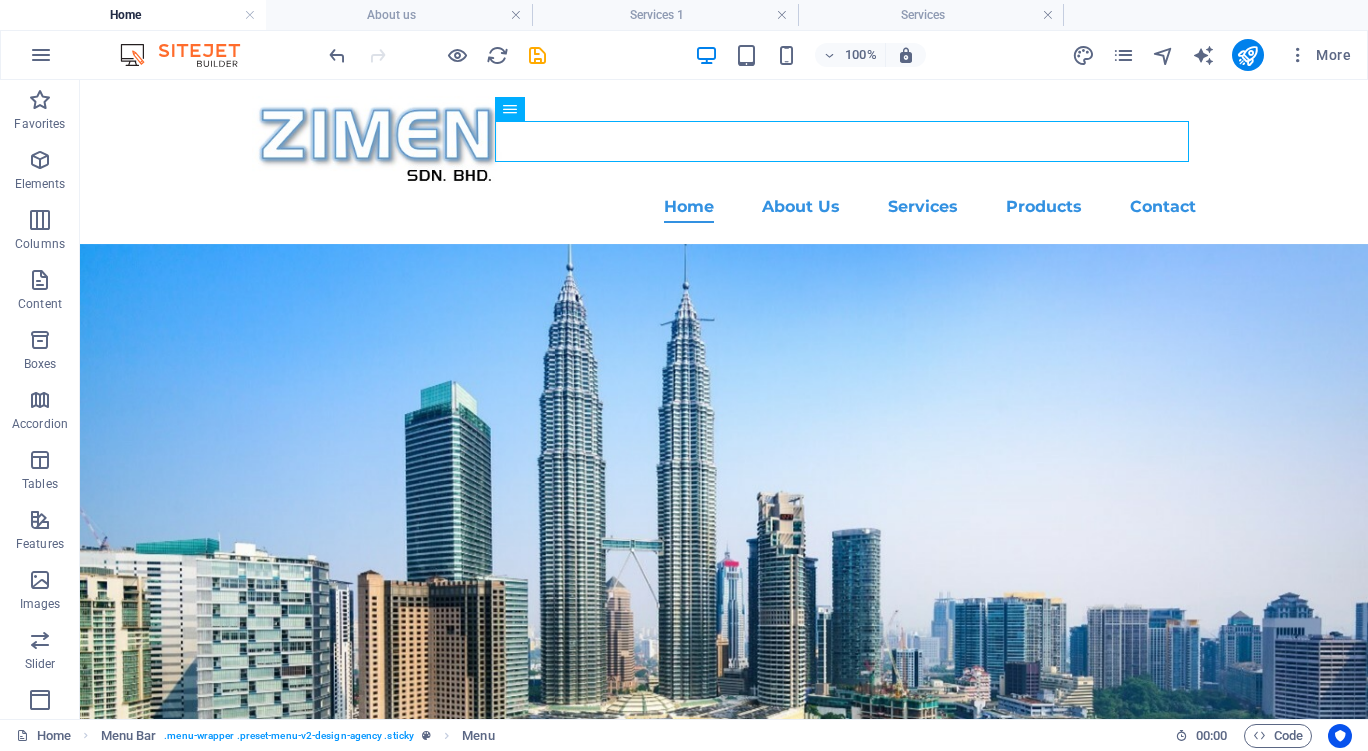 click at bounding box center (782, 15) 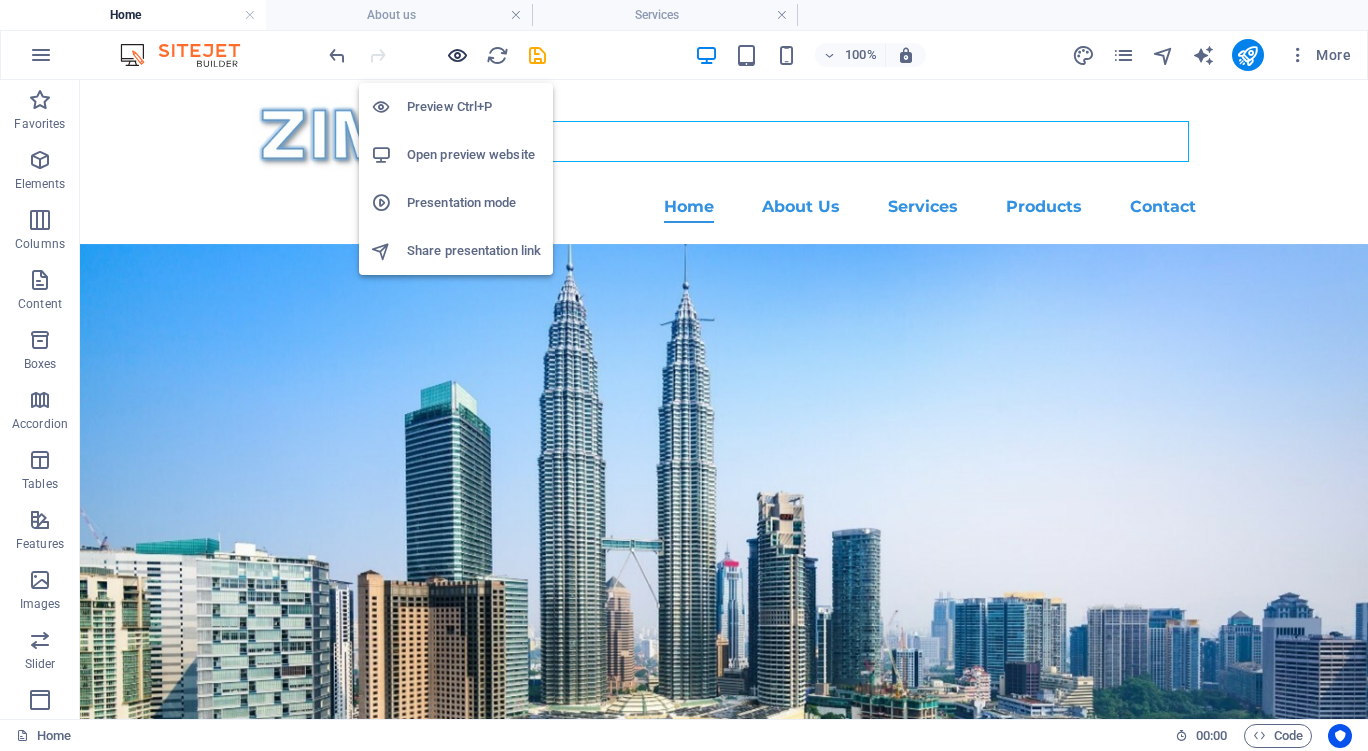 click at bounding box center [457, 55] 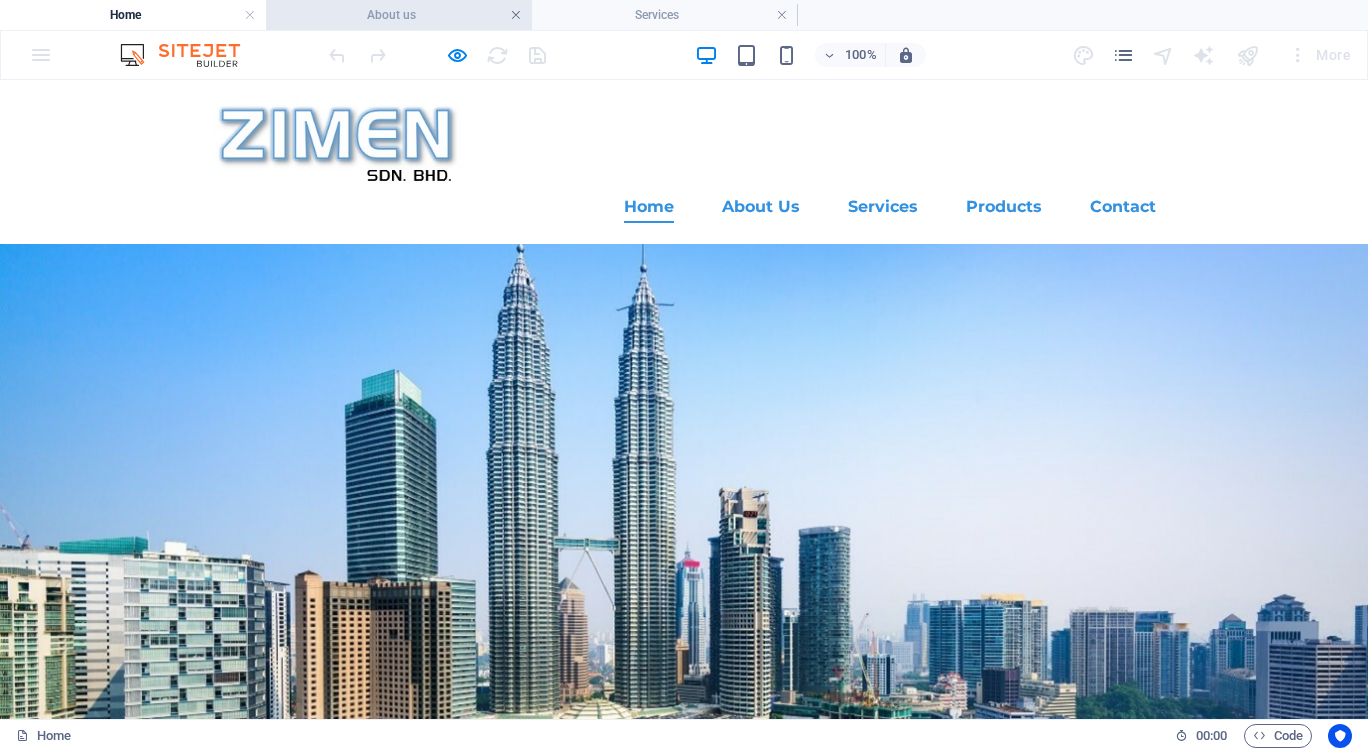 click at bounding box center (516, 15) 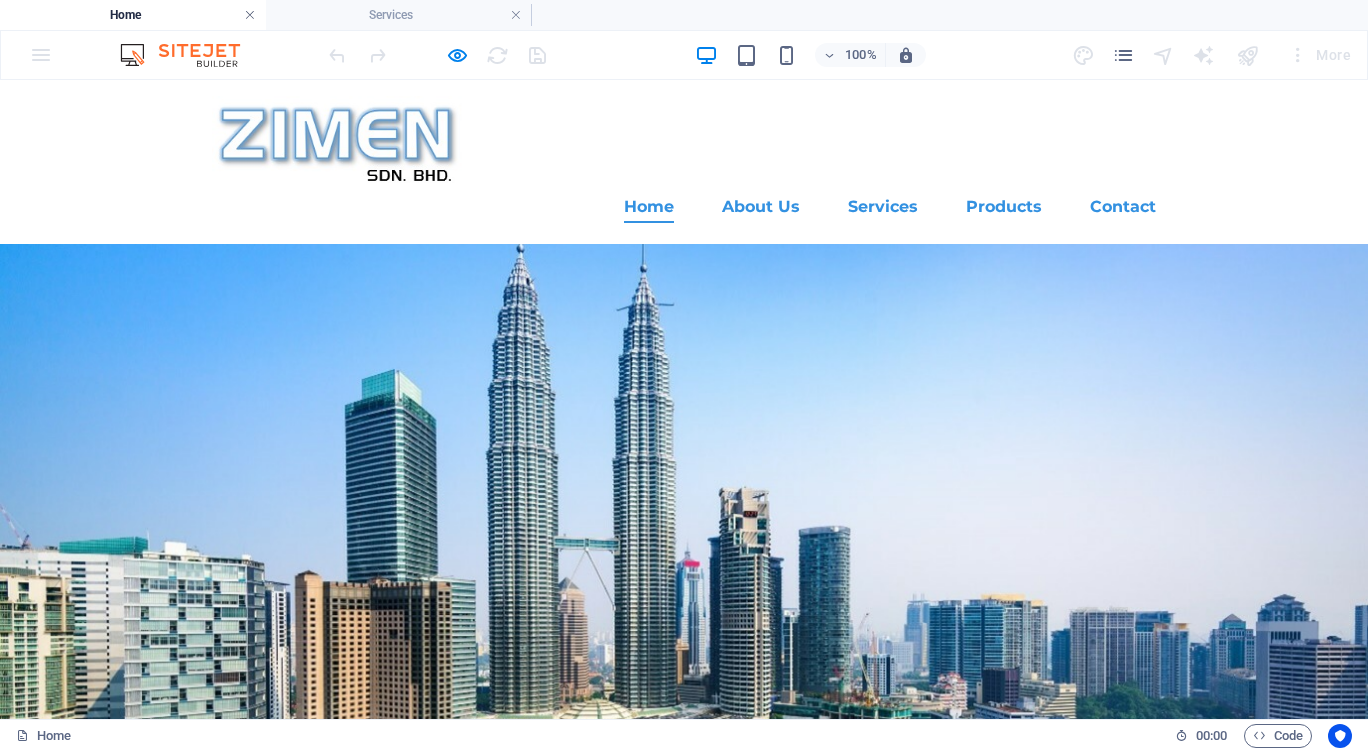 click at bounding box center [250, 15] 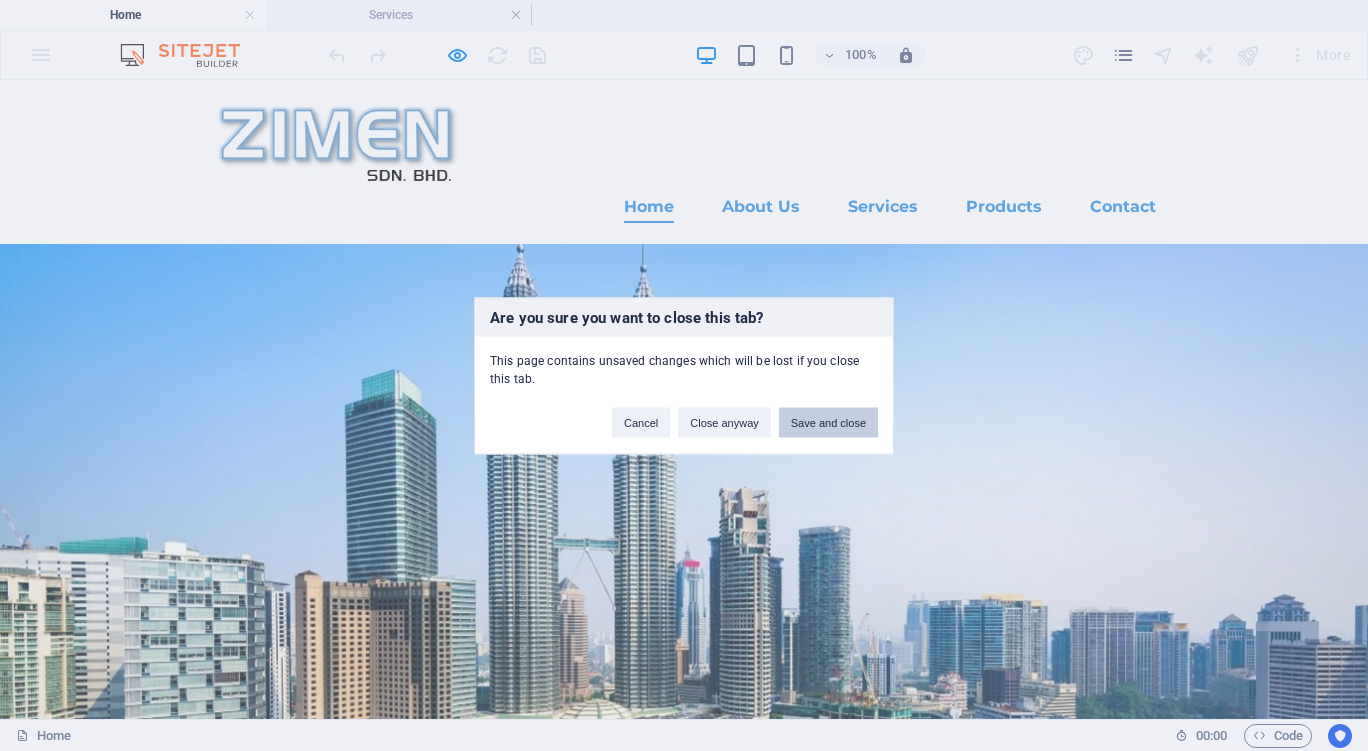 click on "Save and close" at bounding box center (828, 422) 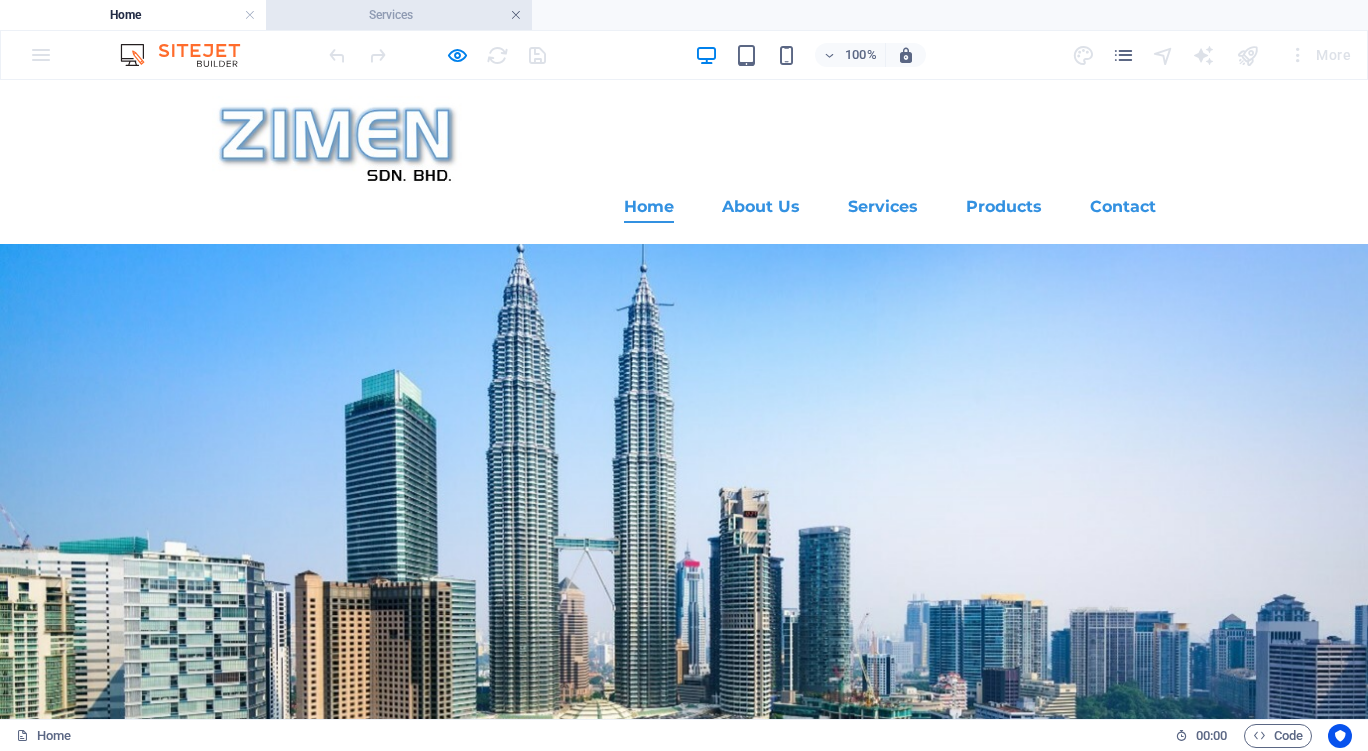 click at bounding box center (516, 15) 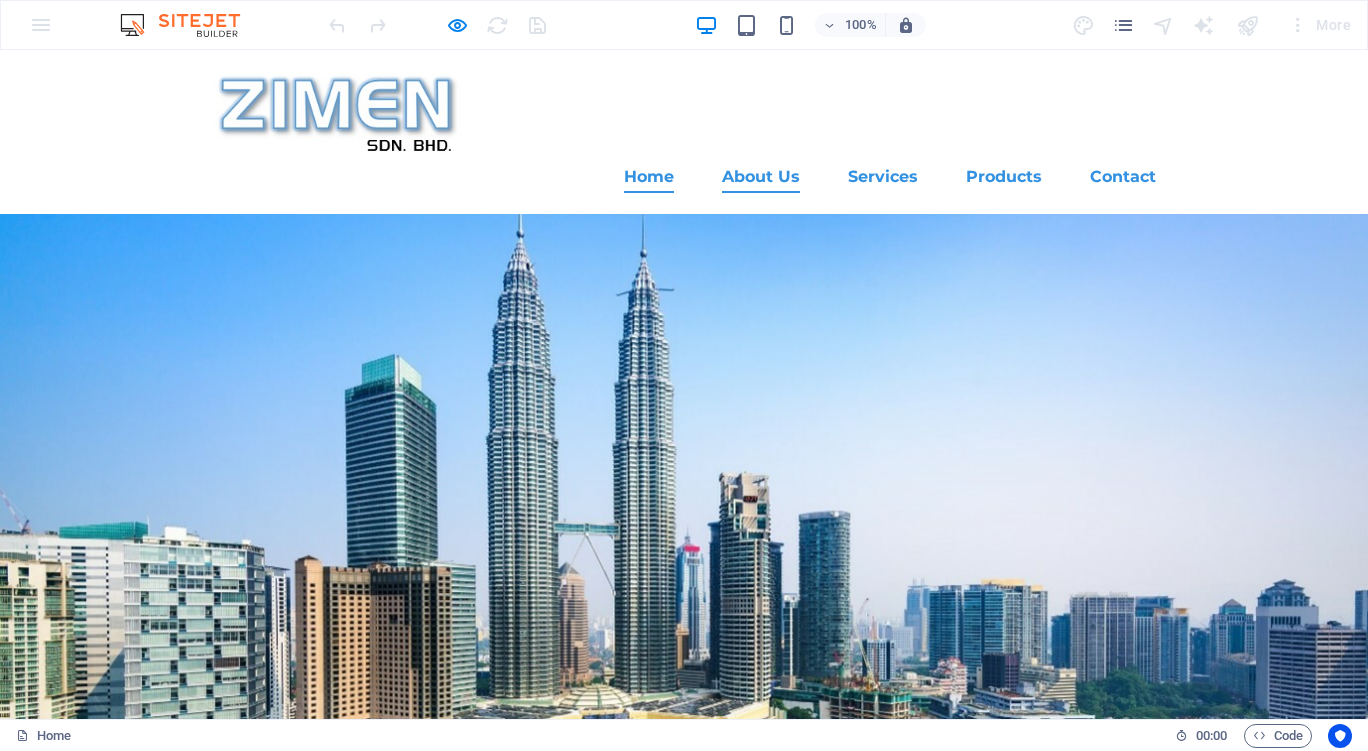 click on "About Us" at bounding box center (761, 177) 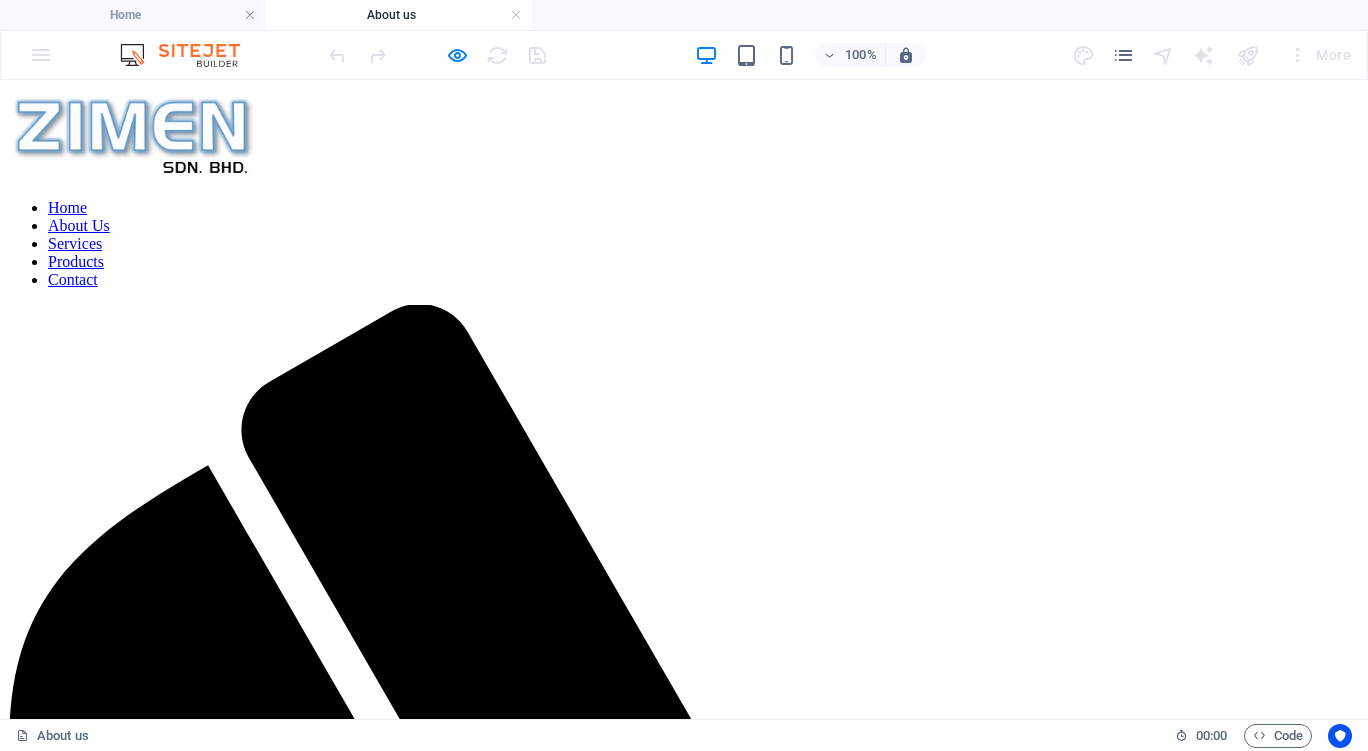 scroll, scrollTop: 0, scrollLeft: 0, axis: both 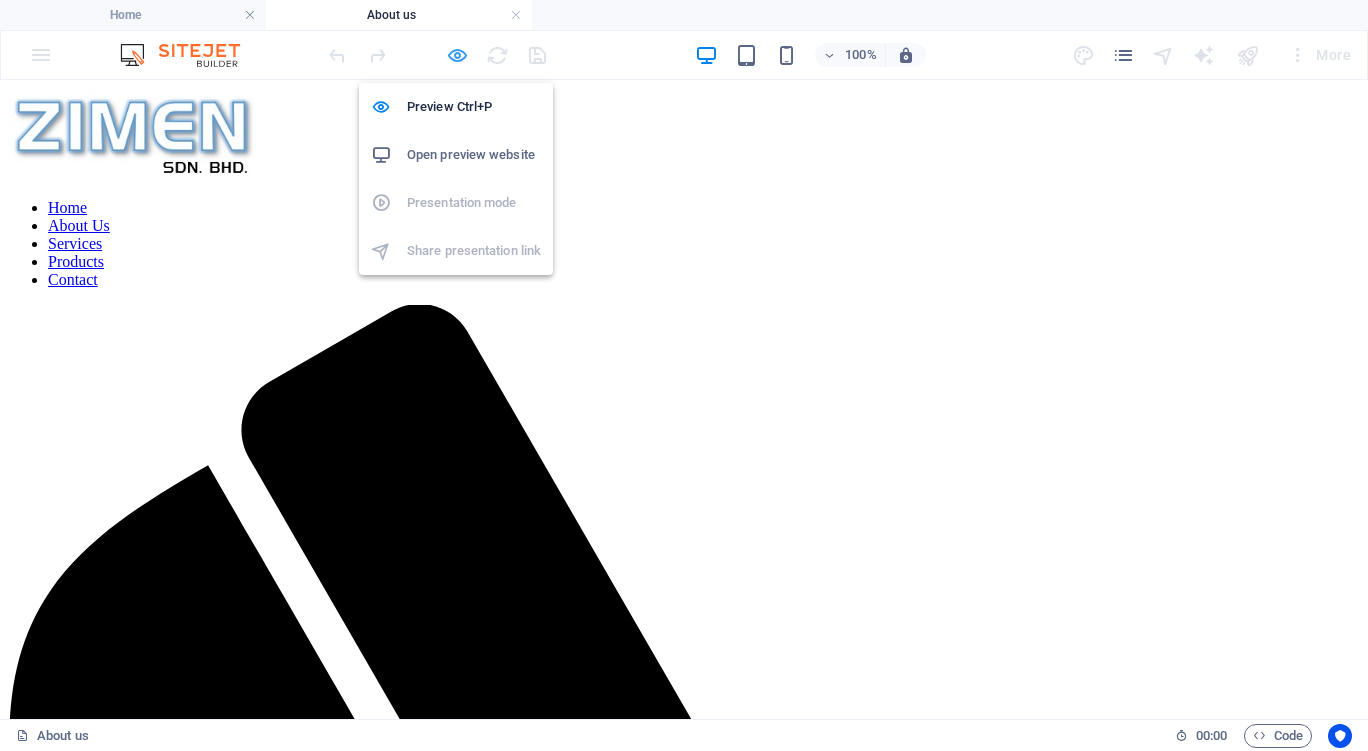 click at bounding box center (457, 55) 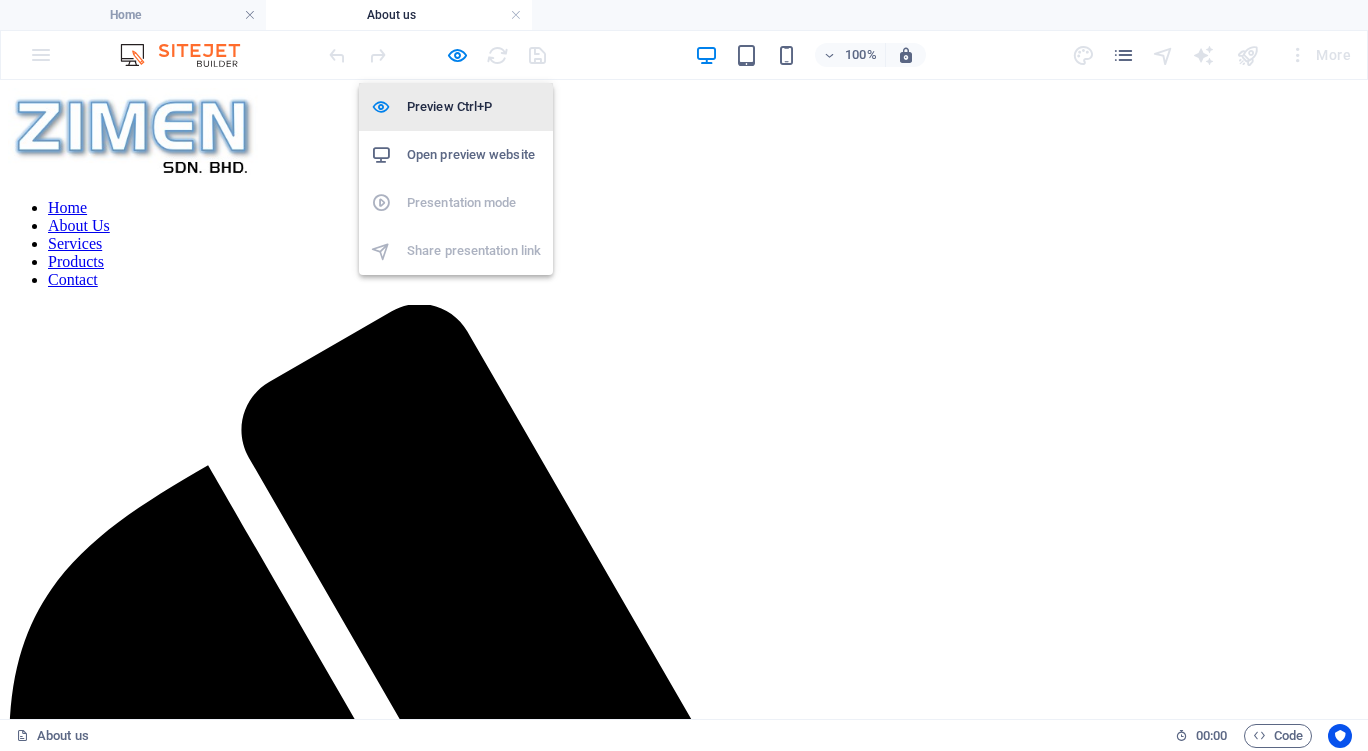 click on "Preview Ctrl+P" at bounding box center [474, 107] 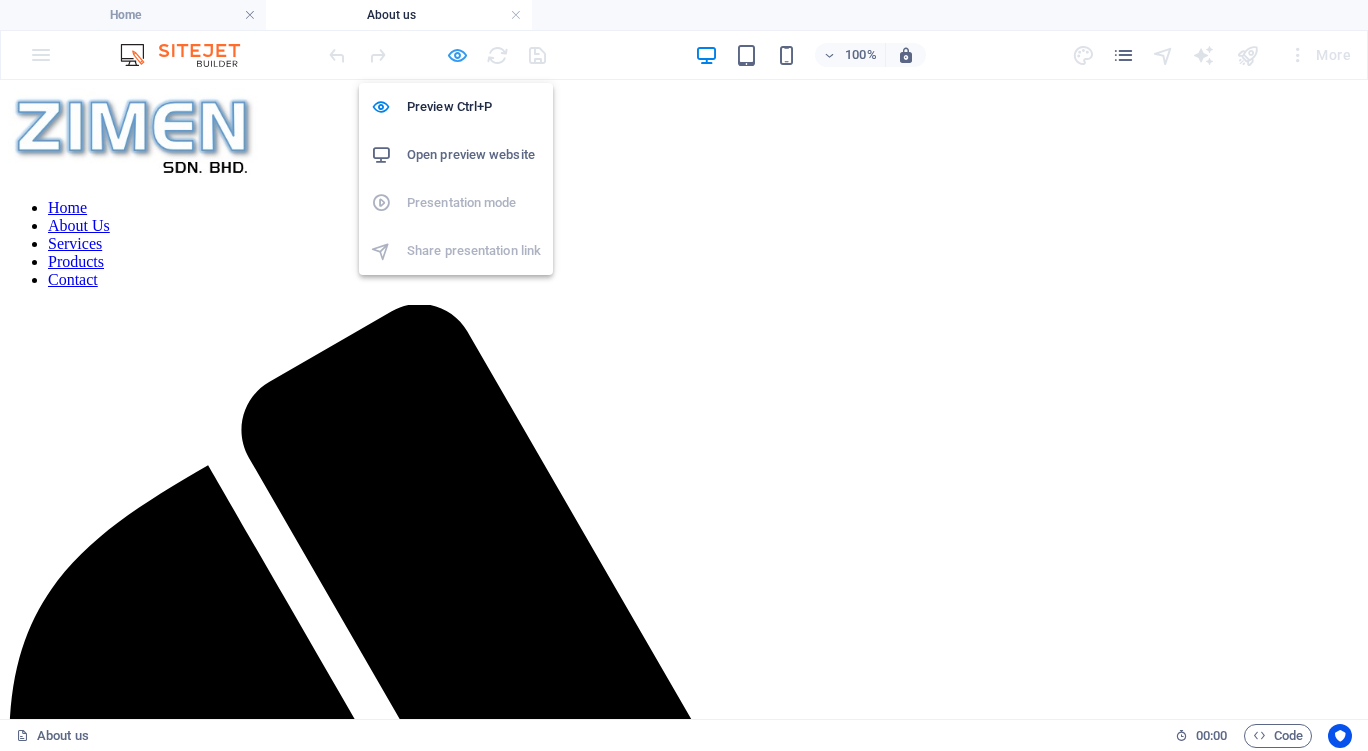 click at bounding box center [457, 55] 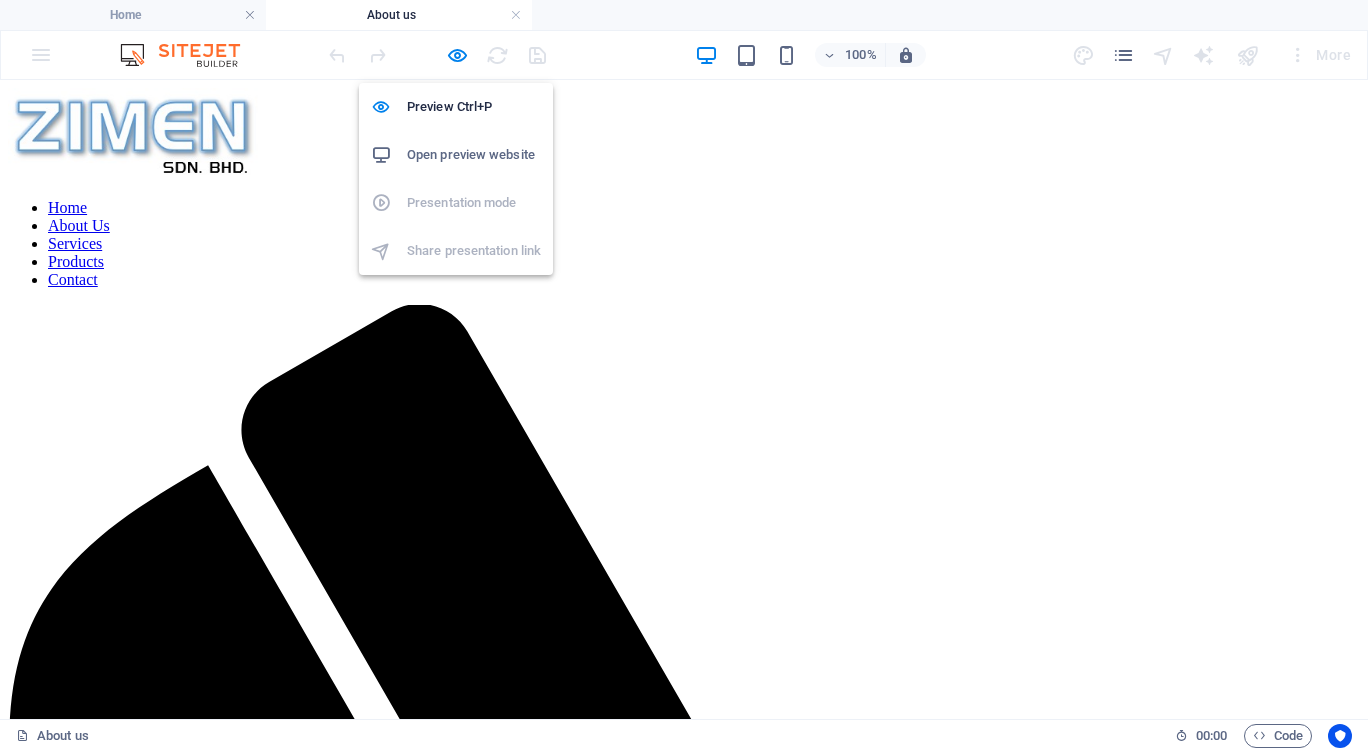 click on "Open preview website" at bounding box center (474, 155) 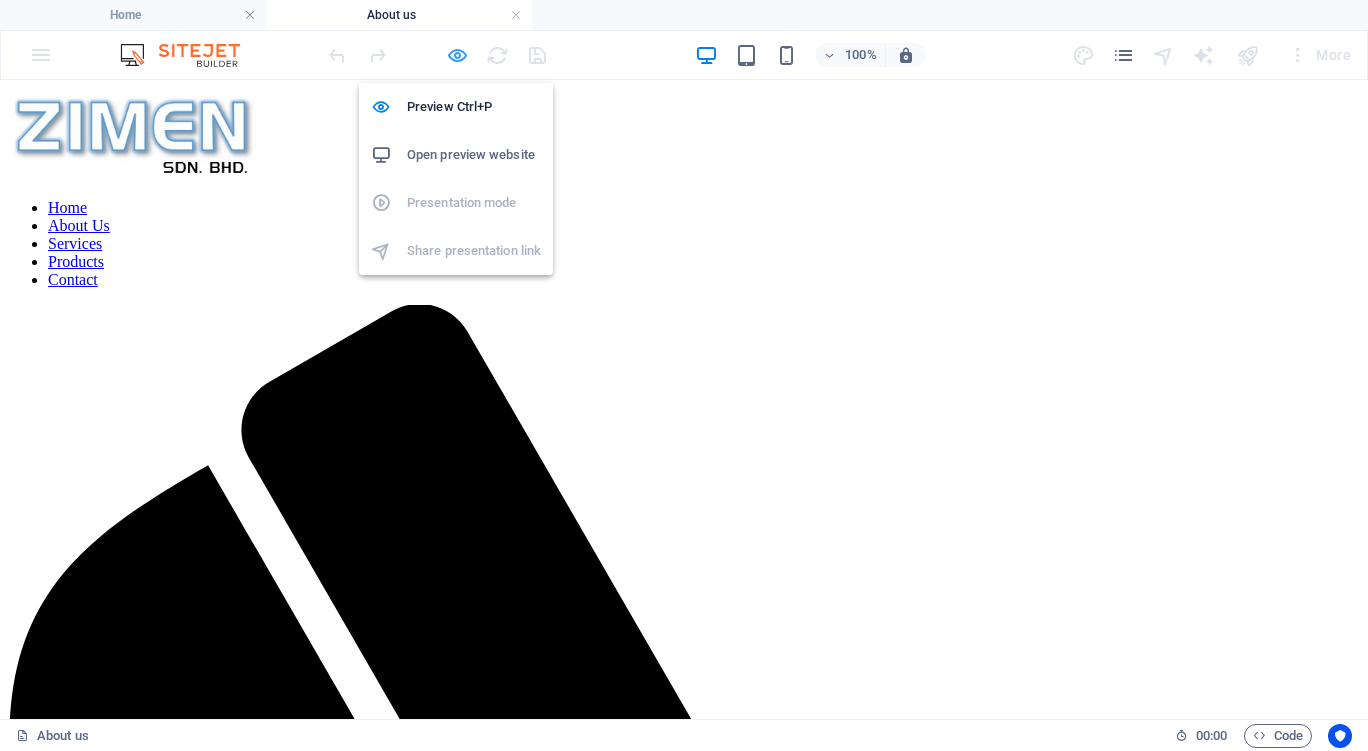 click at bounding box center (457, 55) 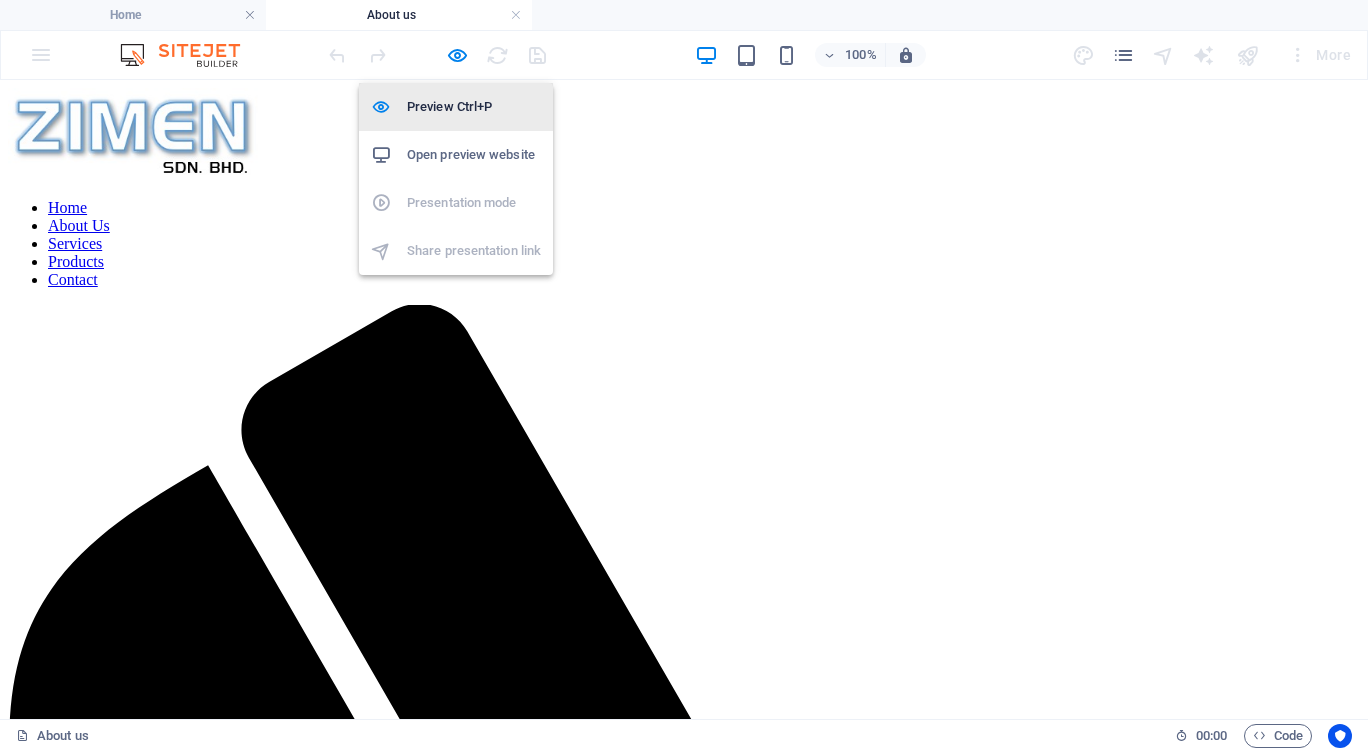 click on "Preview Ctrl+P" at bounding box center [474, 107] 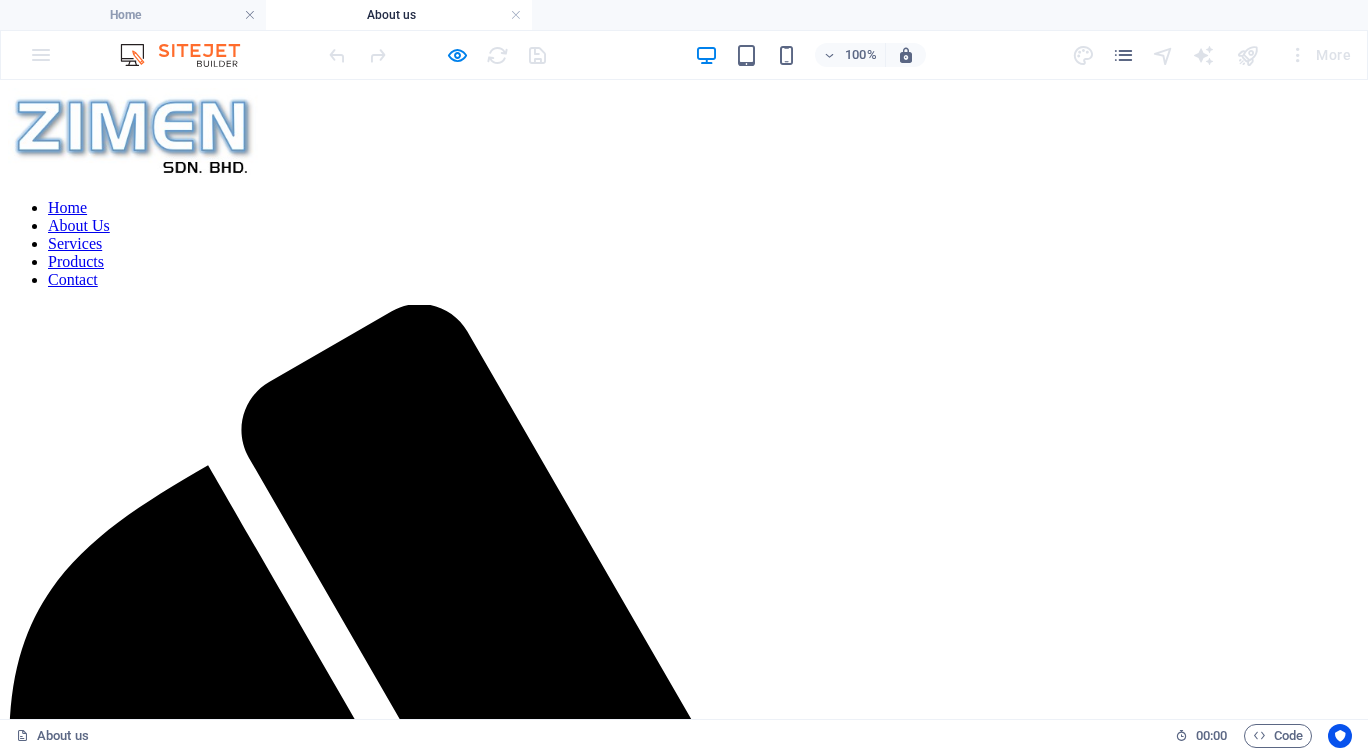 click on "Home About Us Services Products Contact" at bounding box center (684, 244) 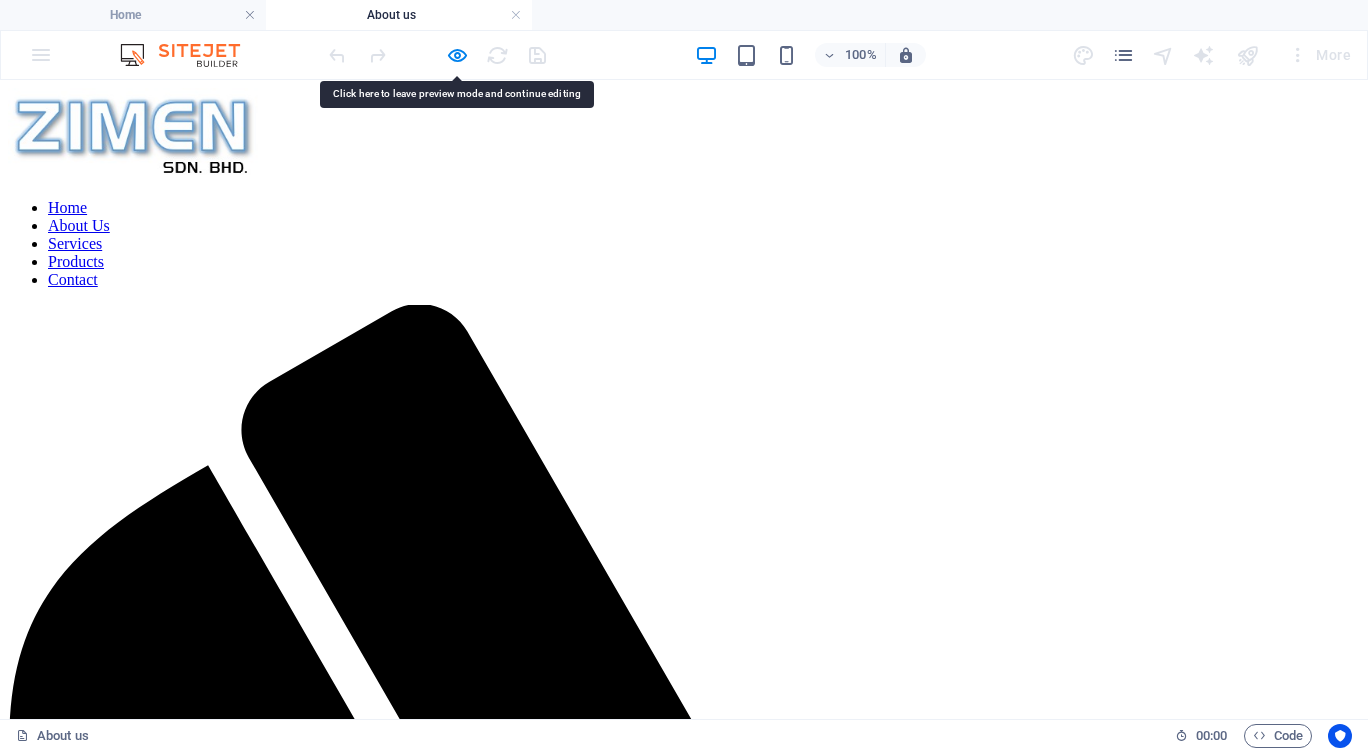 click at bounding box center (684, 135) 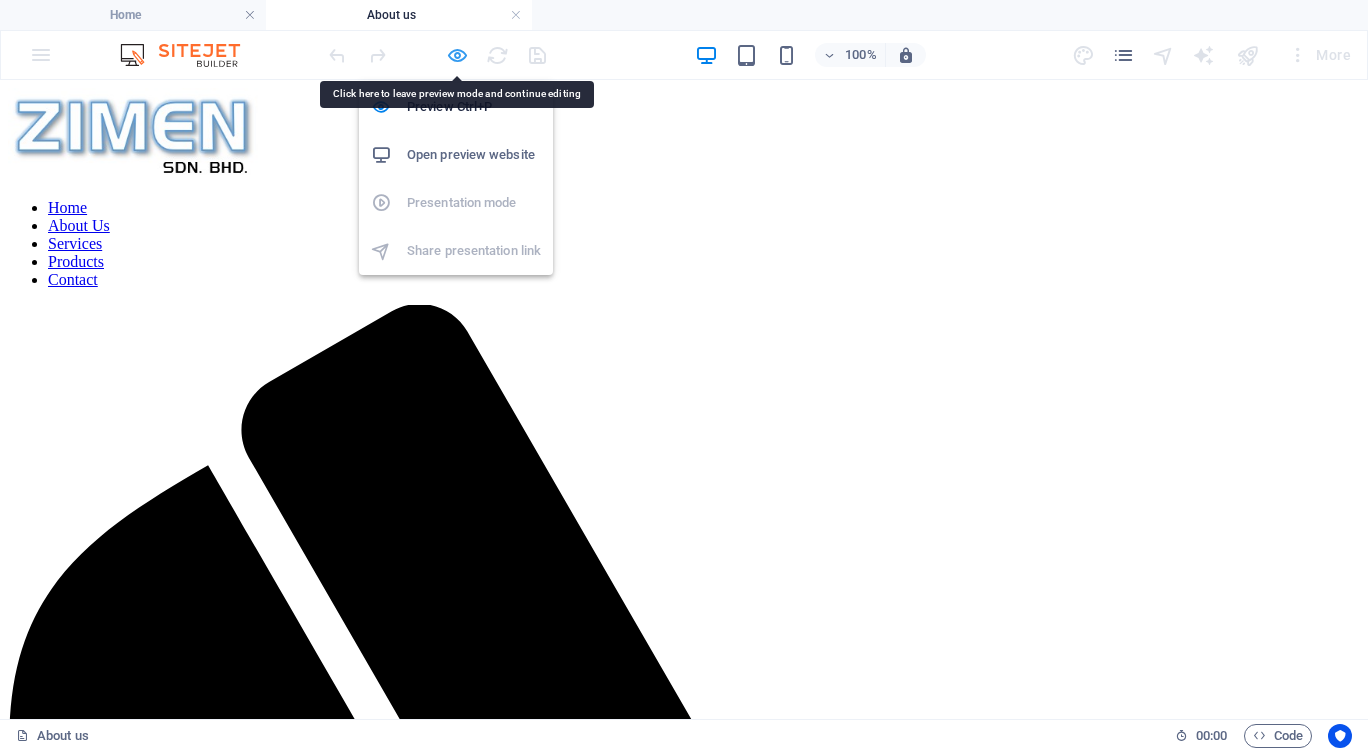 click at bounding box center (457, 55) 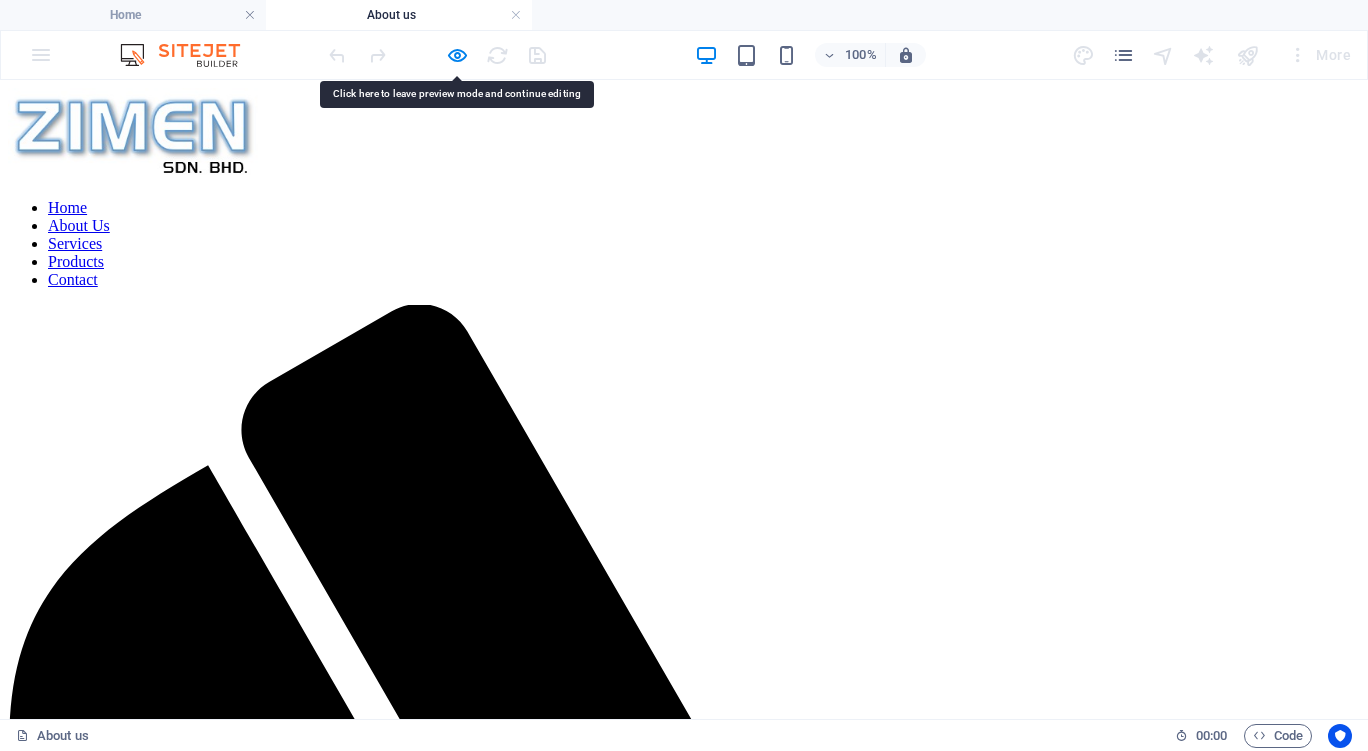 click at bounding box center [516, 15] 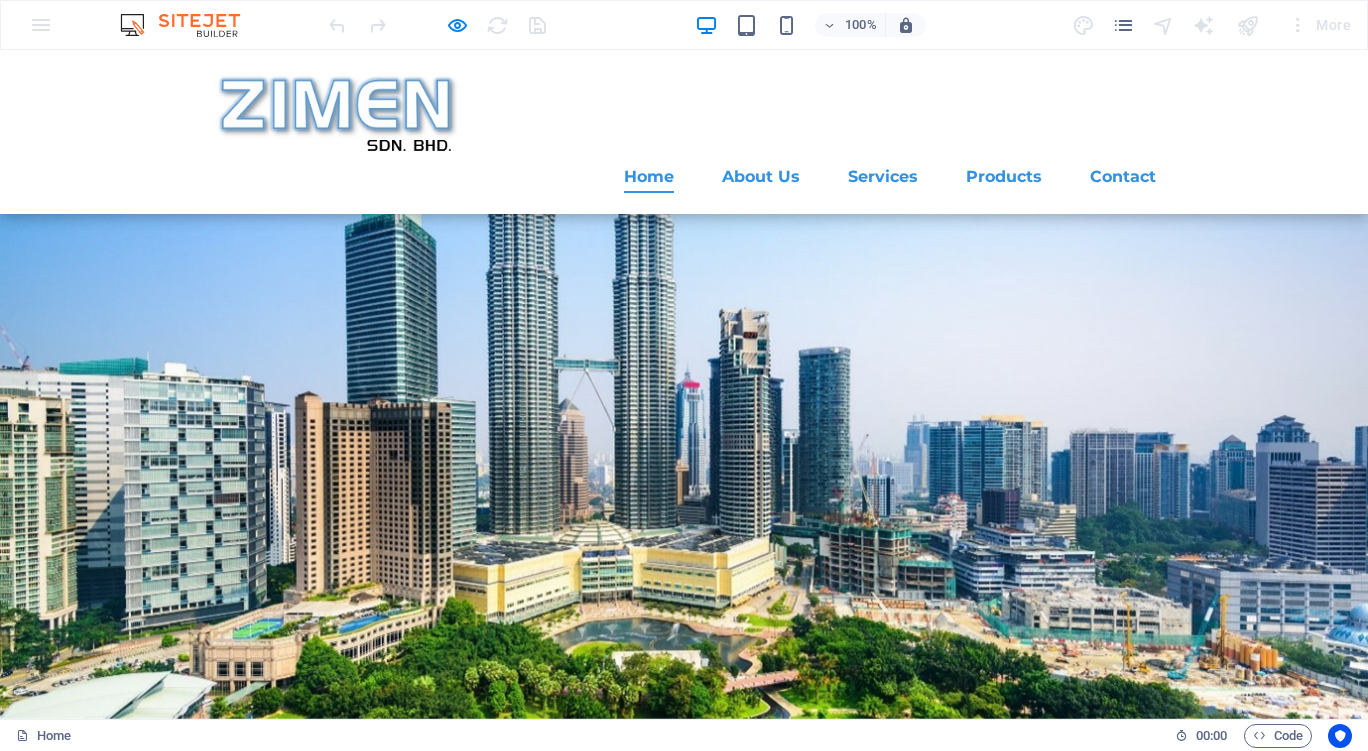 click at bounding box center [437, 25] 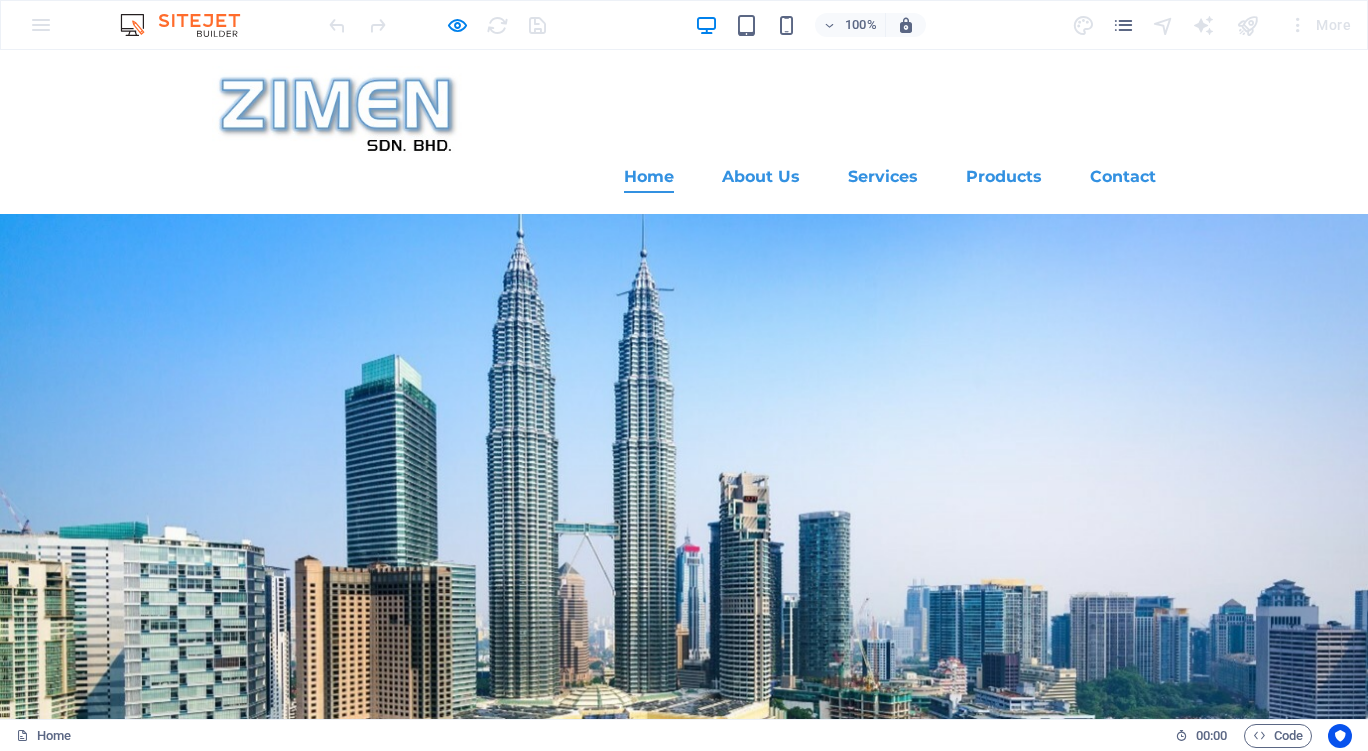 click at bounding box center (437, 25) 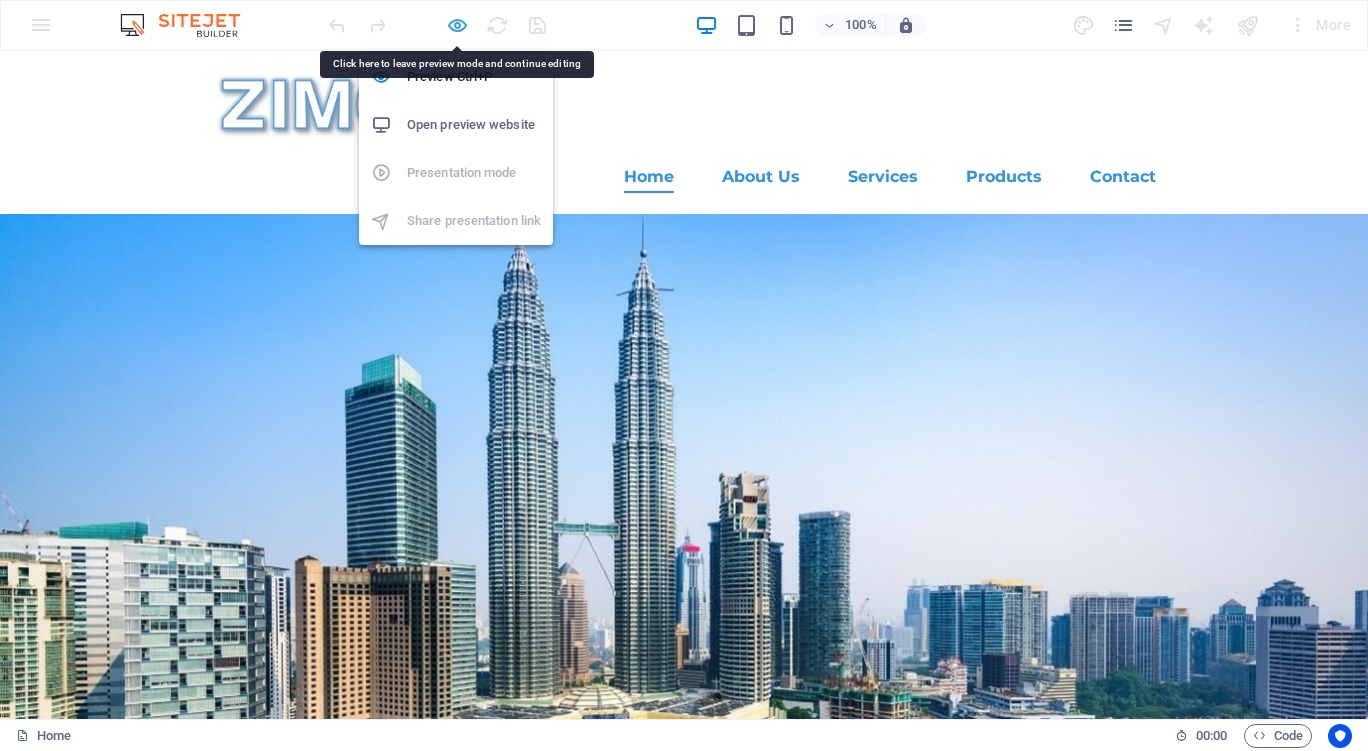 click at bounding box center (457, 25) 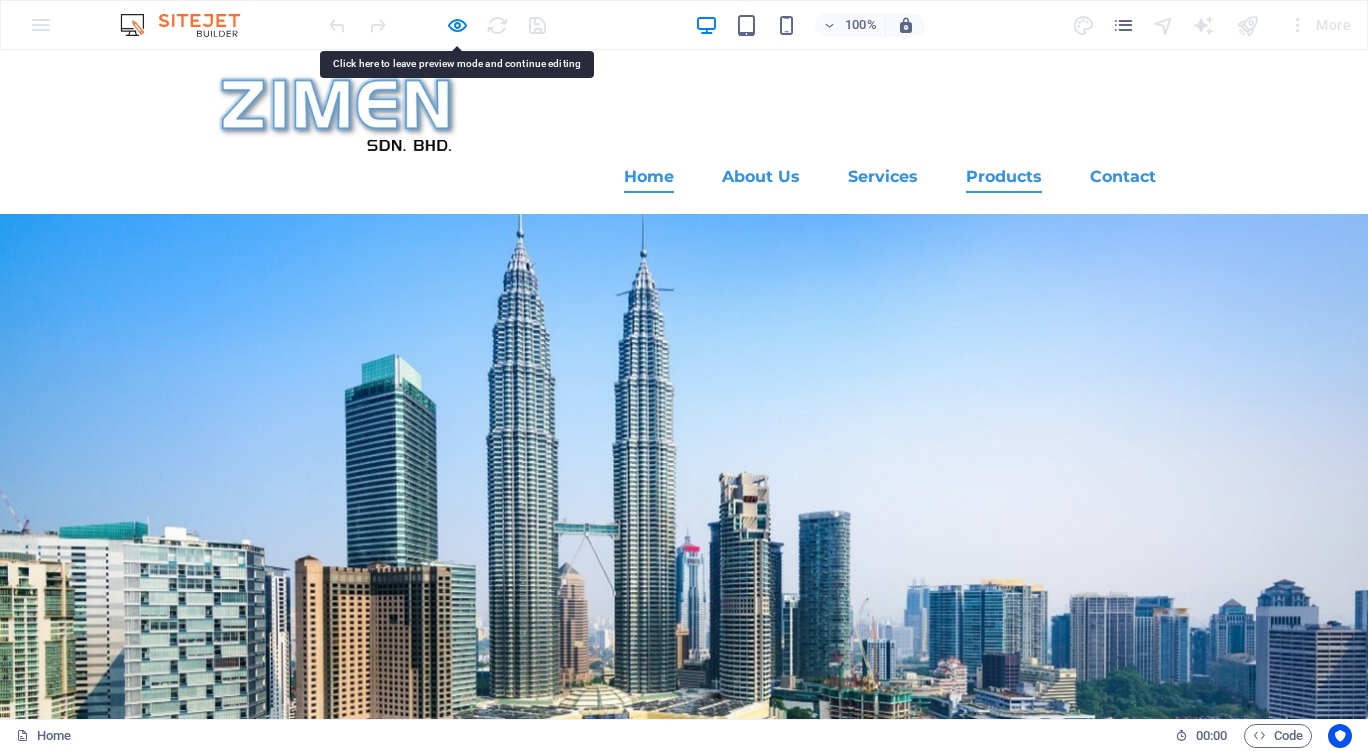 click on "Products" at bounding box center [1004, 177] 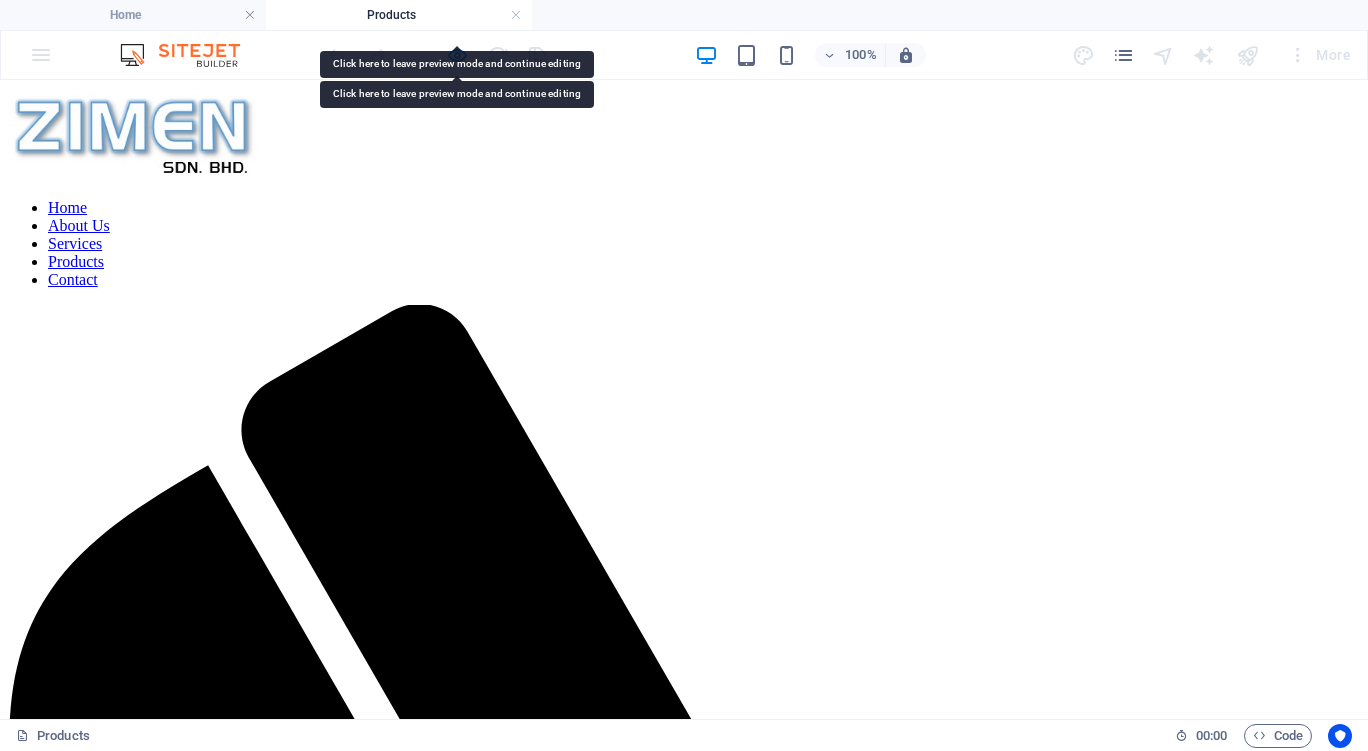 scroll, scrollTop: 0, scrollLeft: 0, axis: both 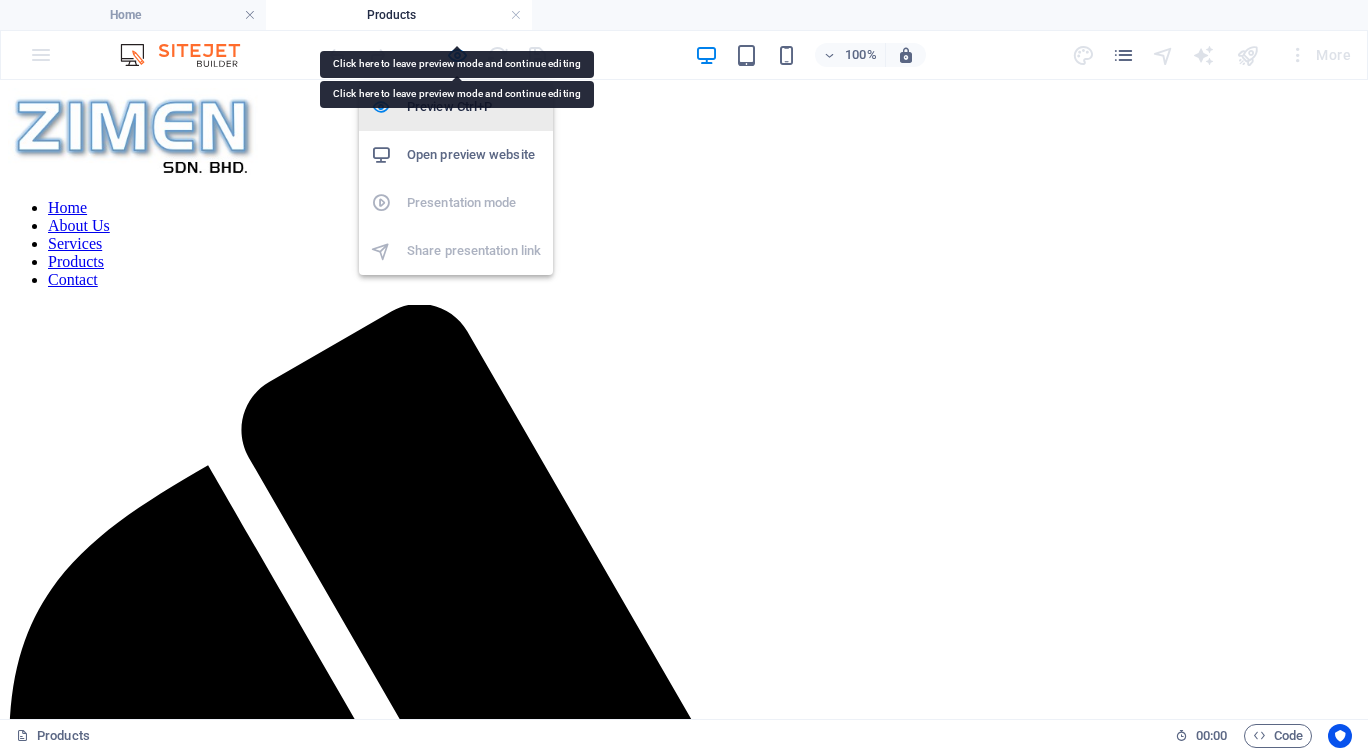 click on "Preview Ctrl+P" at bounding box center (474, 107) 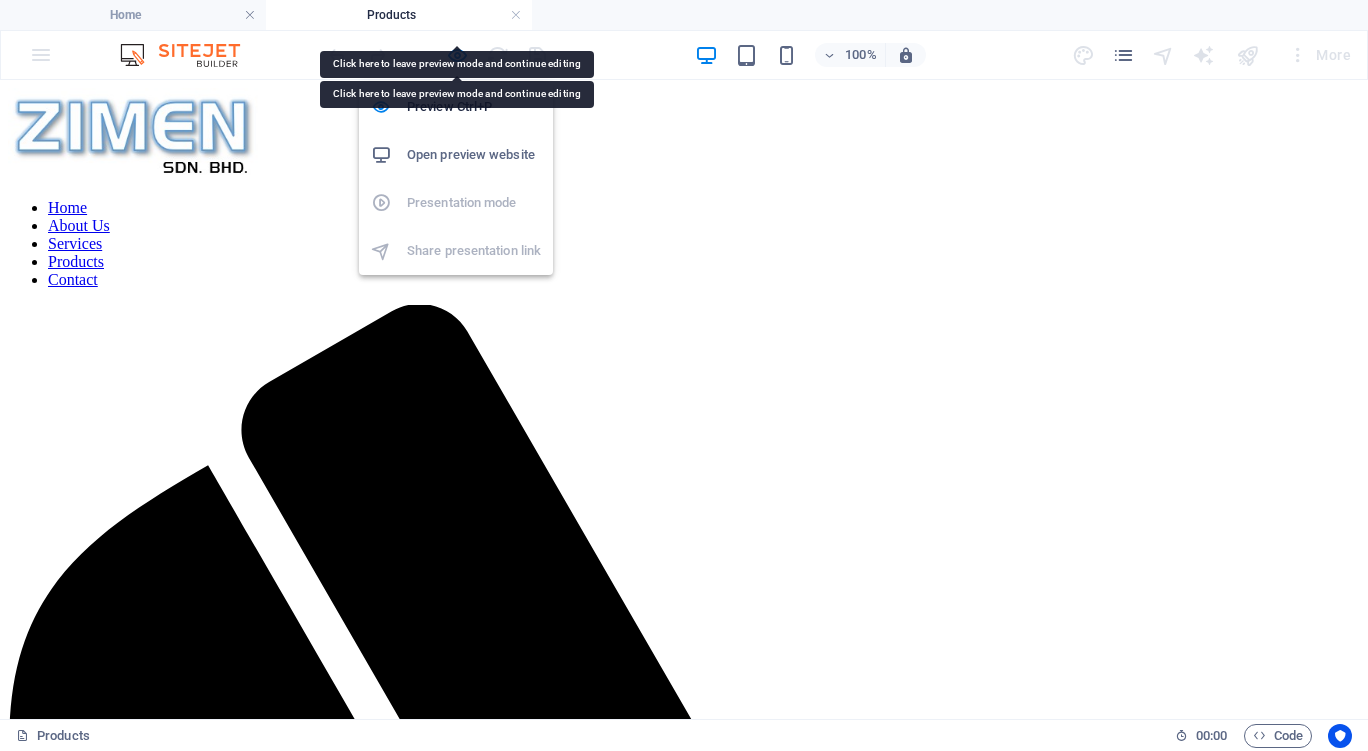 click on "Preview Ctrl+P Open preview website Presentation mode Share presentation link" at bounding box center (456, 171) 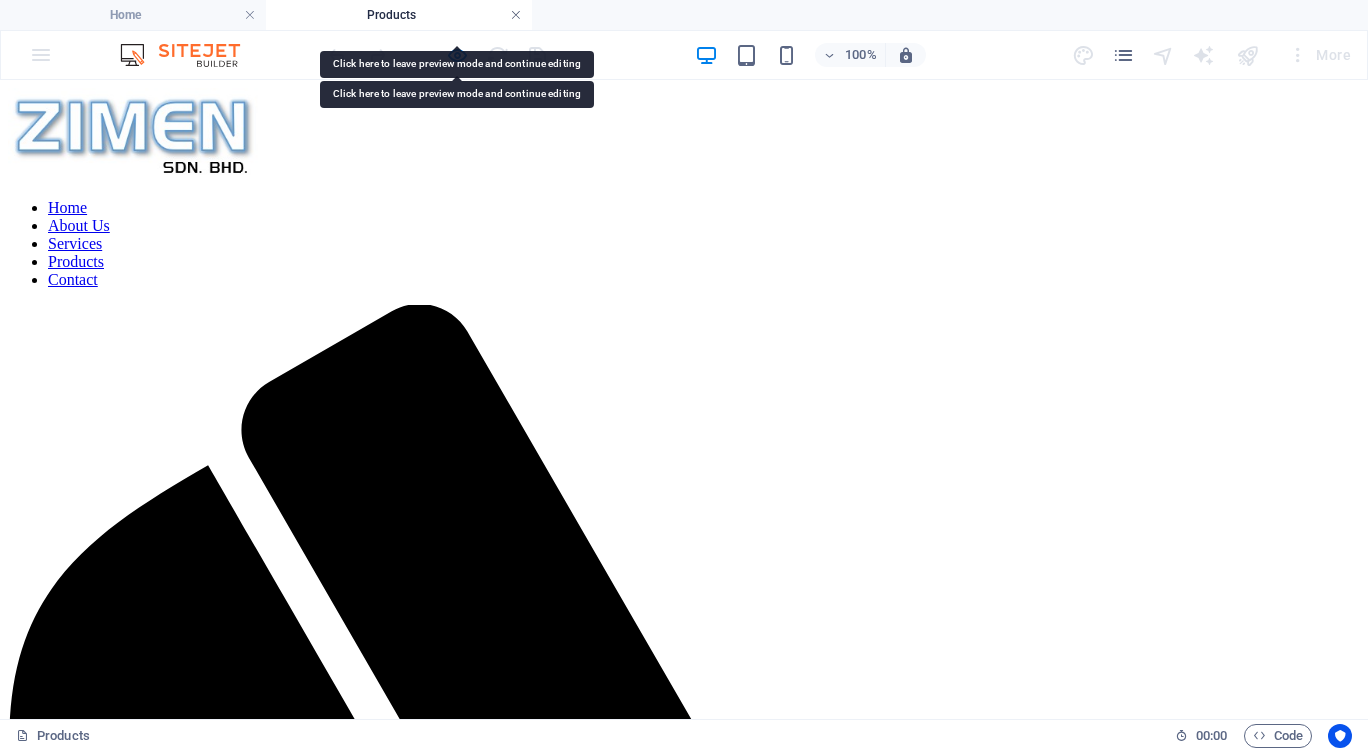 click at bounding box center (516, 15) 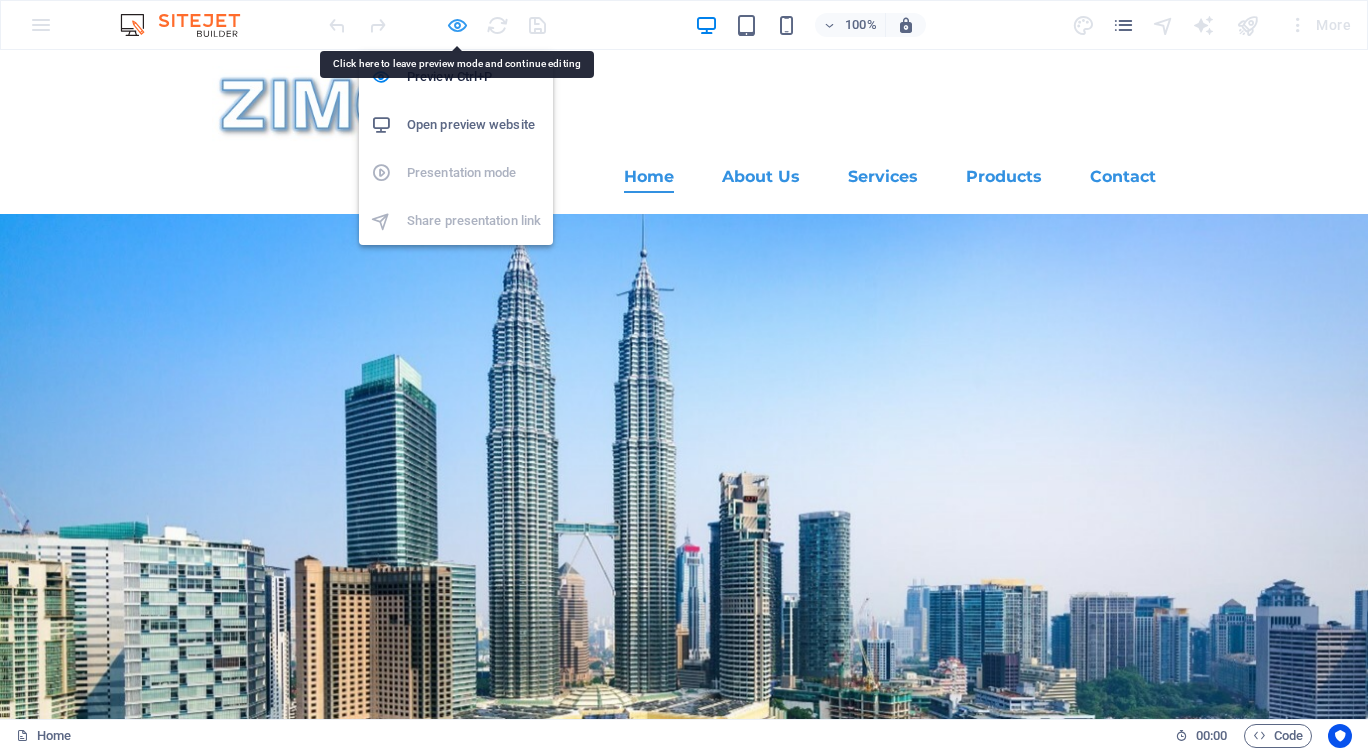click at bounding box center (457, 25) 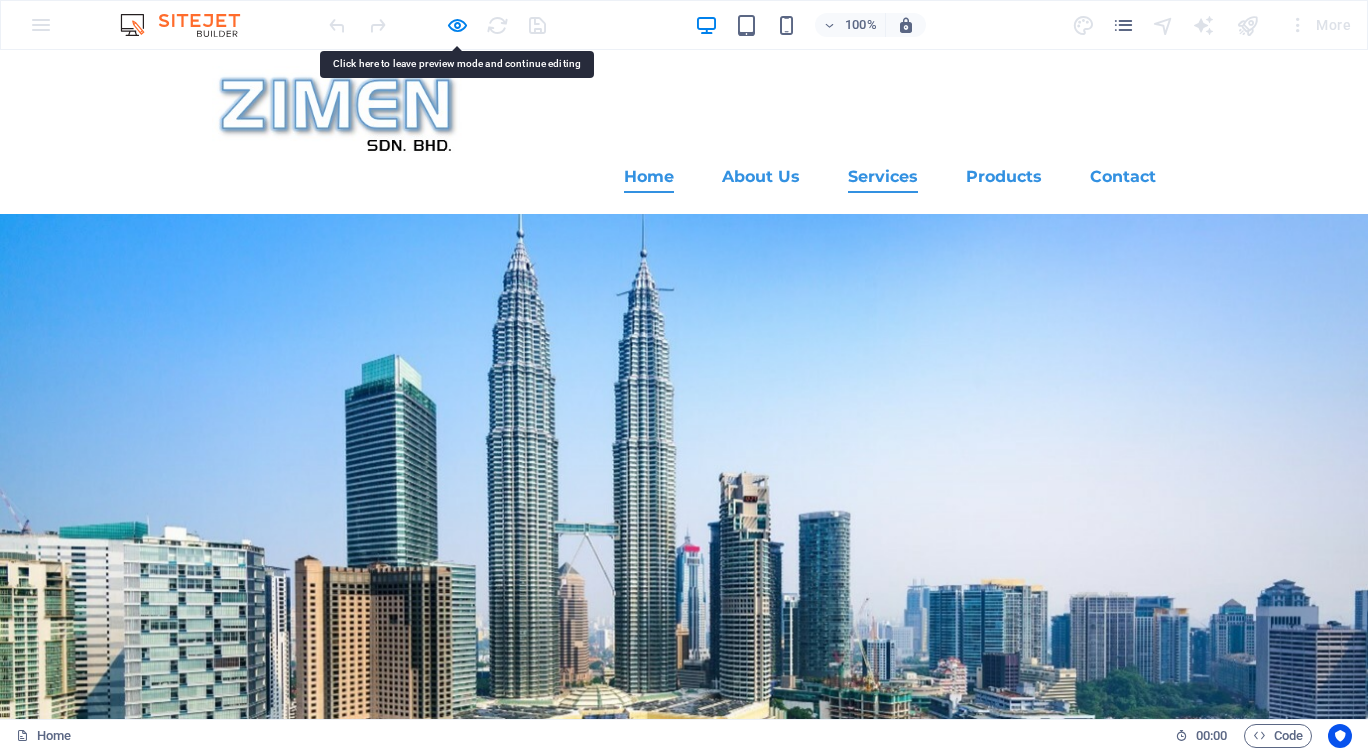click on "Services" at bounding box center [883, 177] 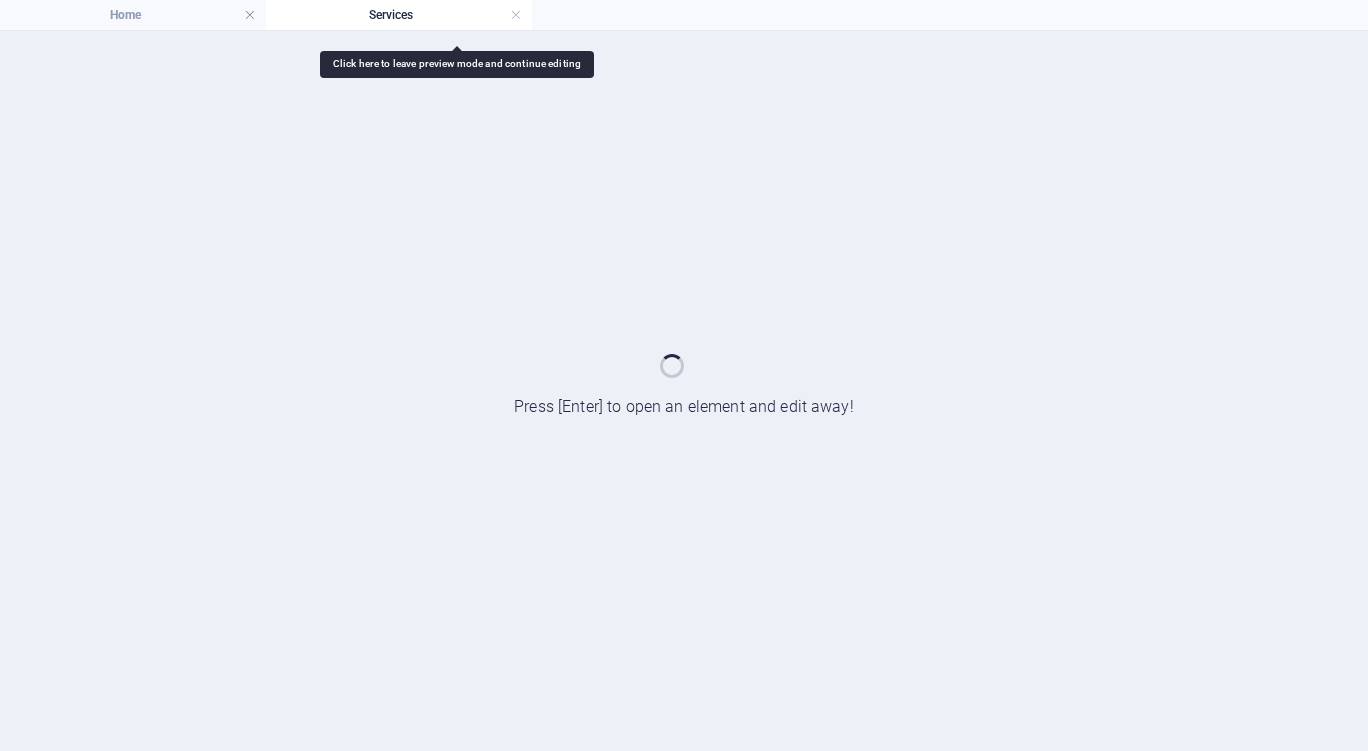 click at bounding box center [684, 391] 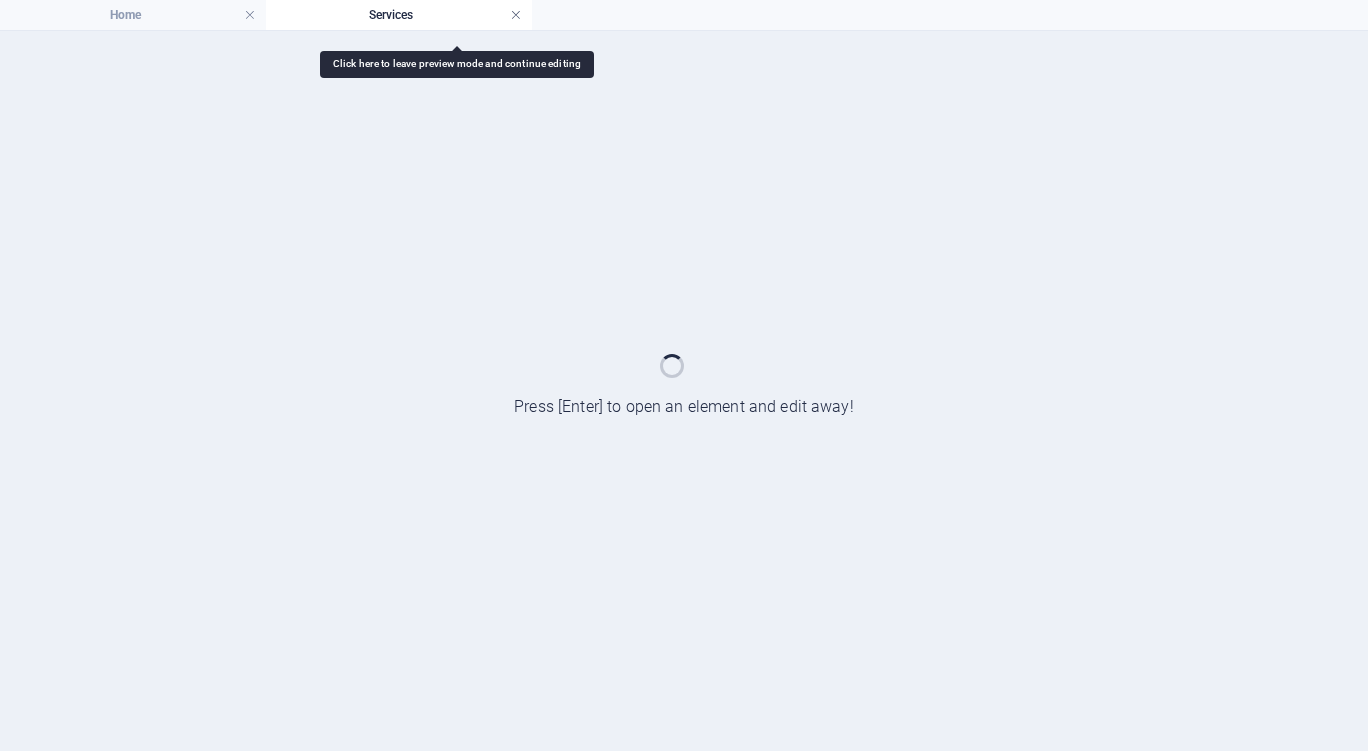 click at bounding box center (516, 15) 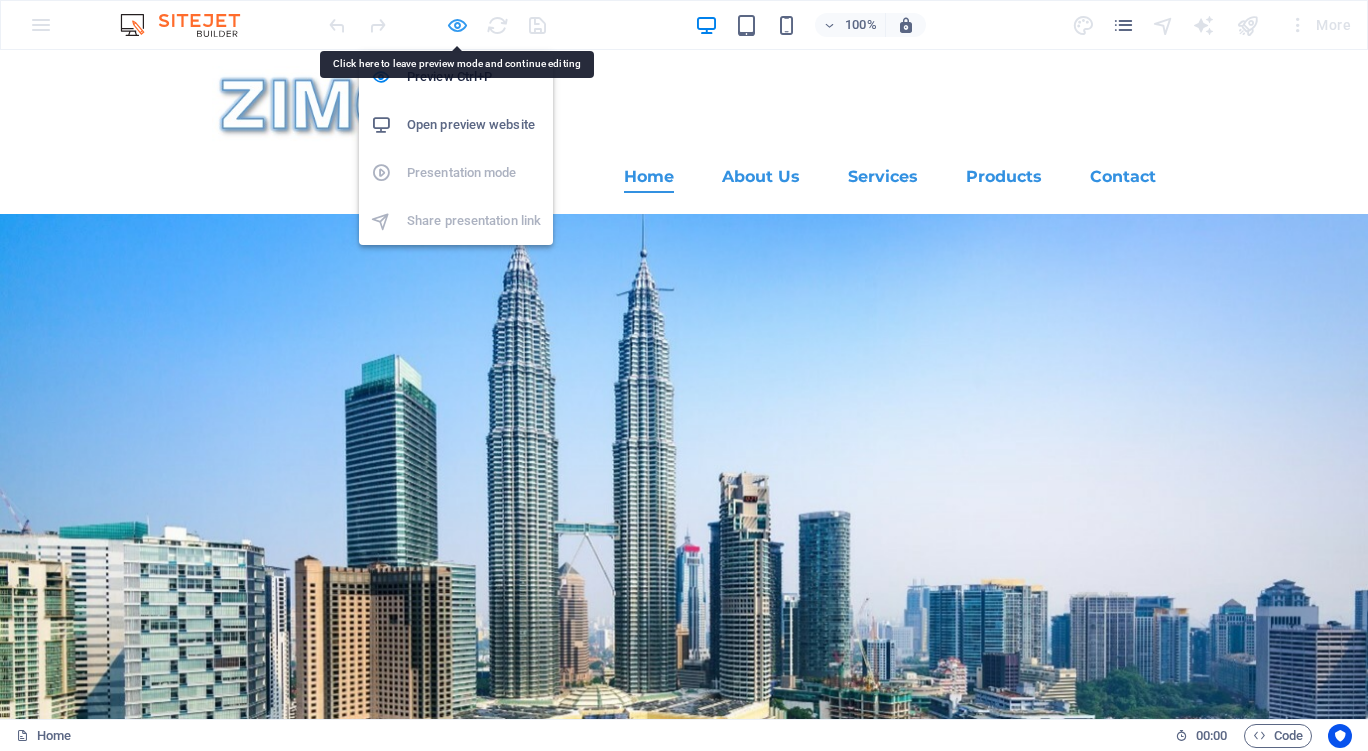 click at bounding box center (457, 25) 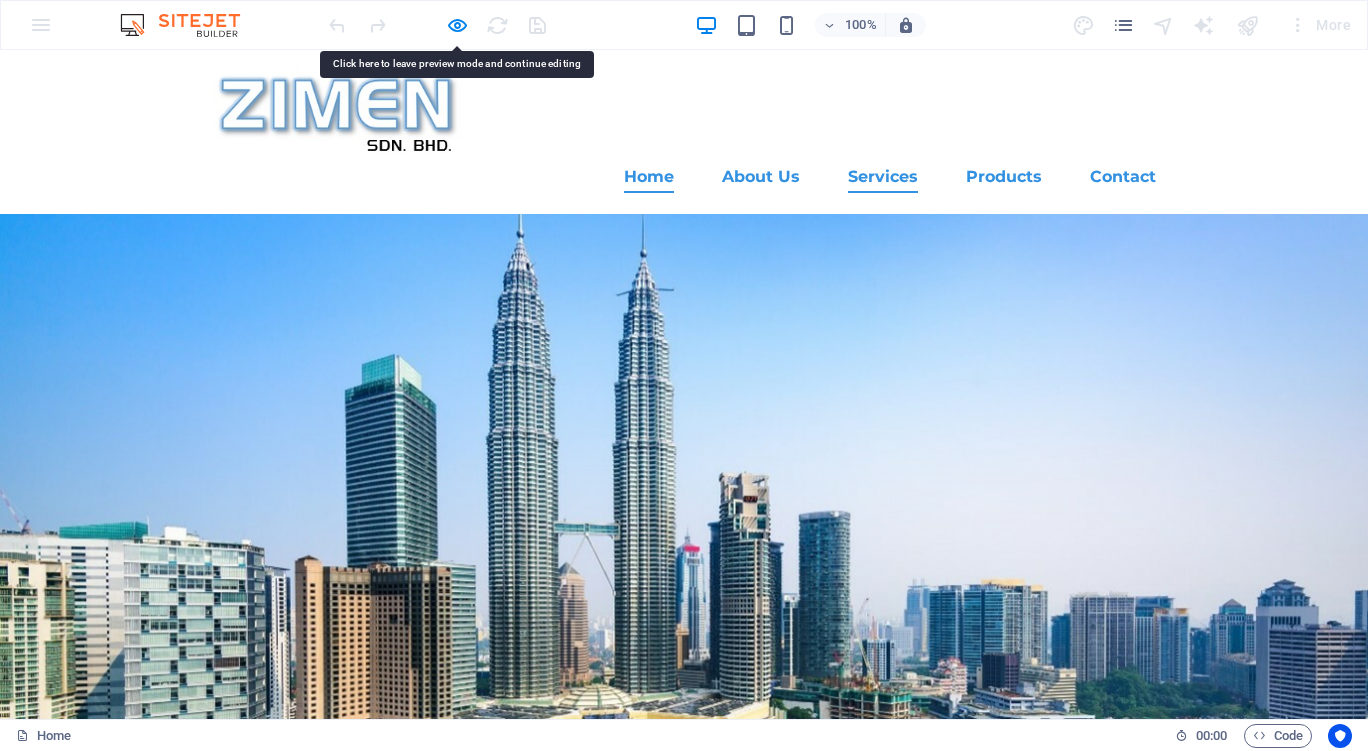 click on "Services" at bounding box center [883, 177] 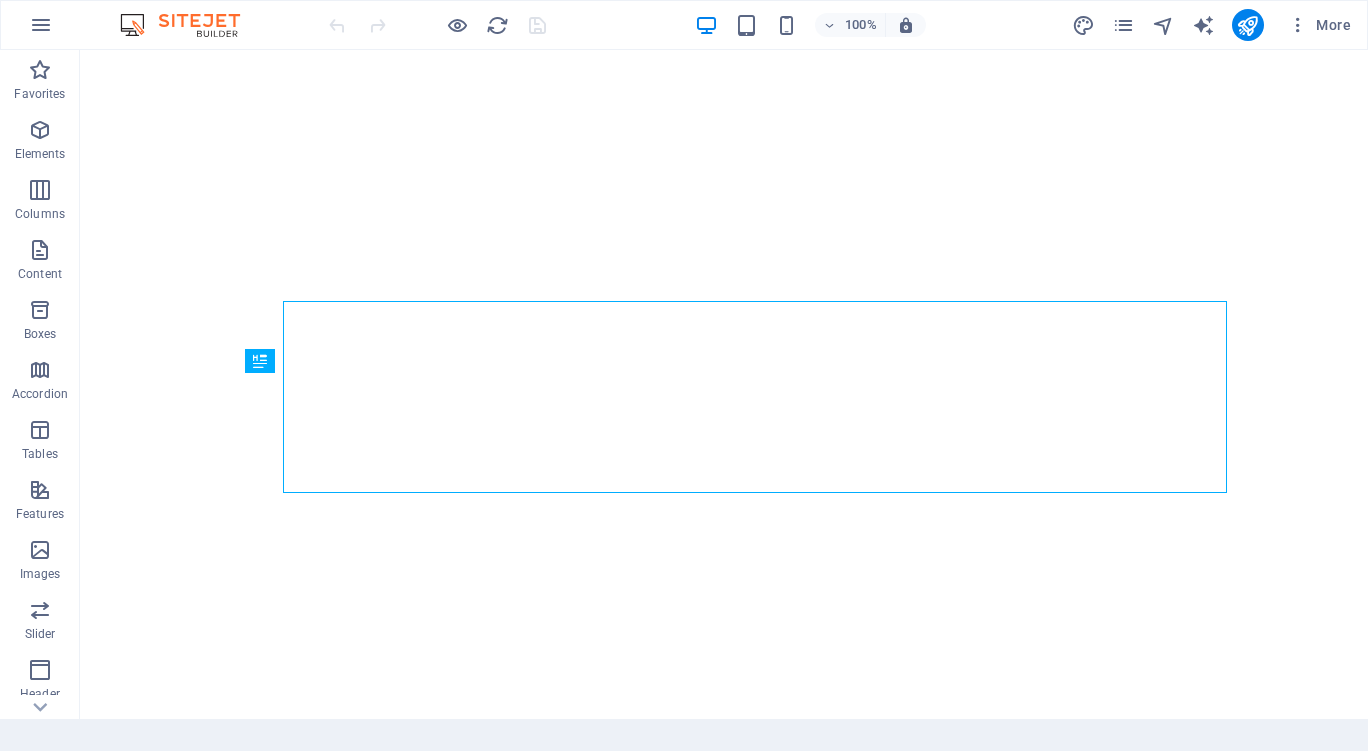 scroll, scrollTop: 0, scrollLeft: 0, axis: both 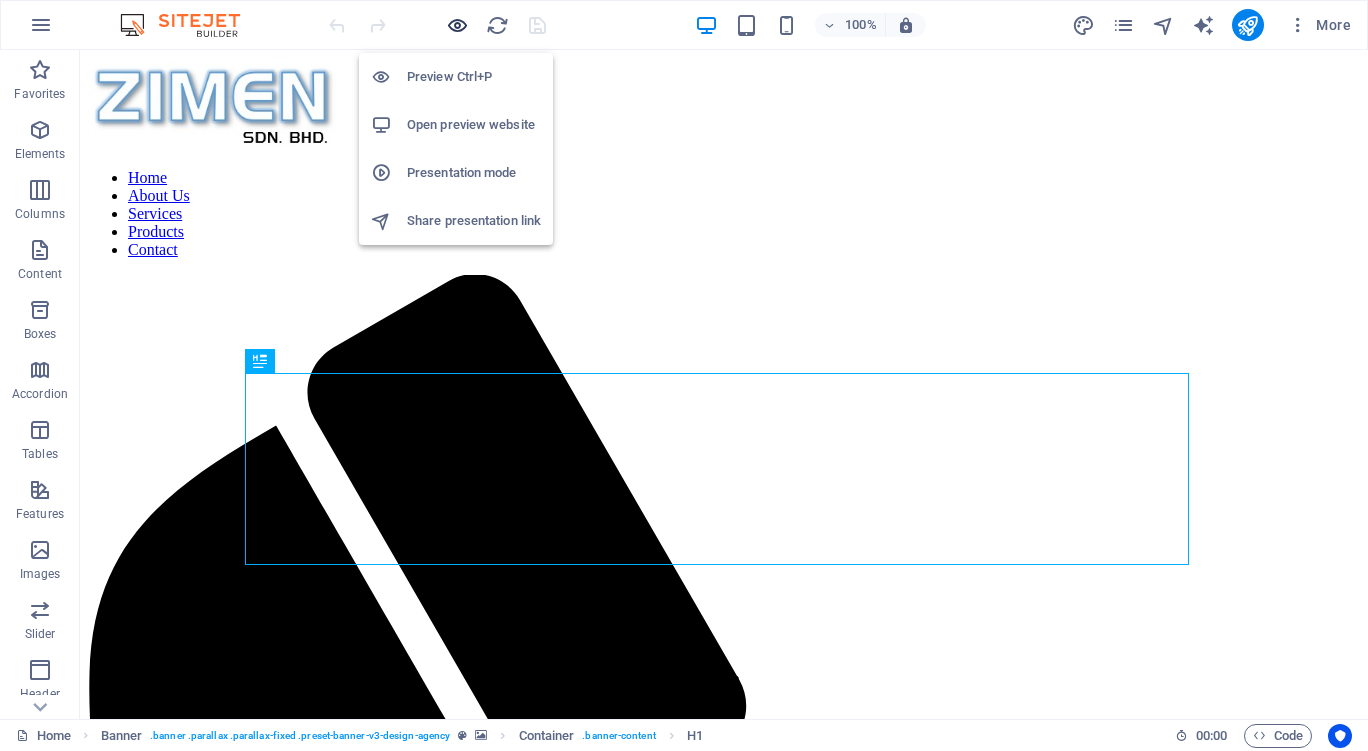 click at bounding box center (457, 25) 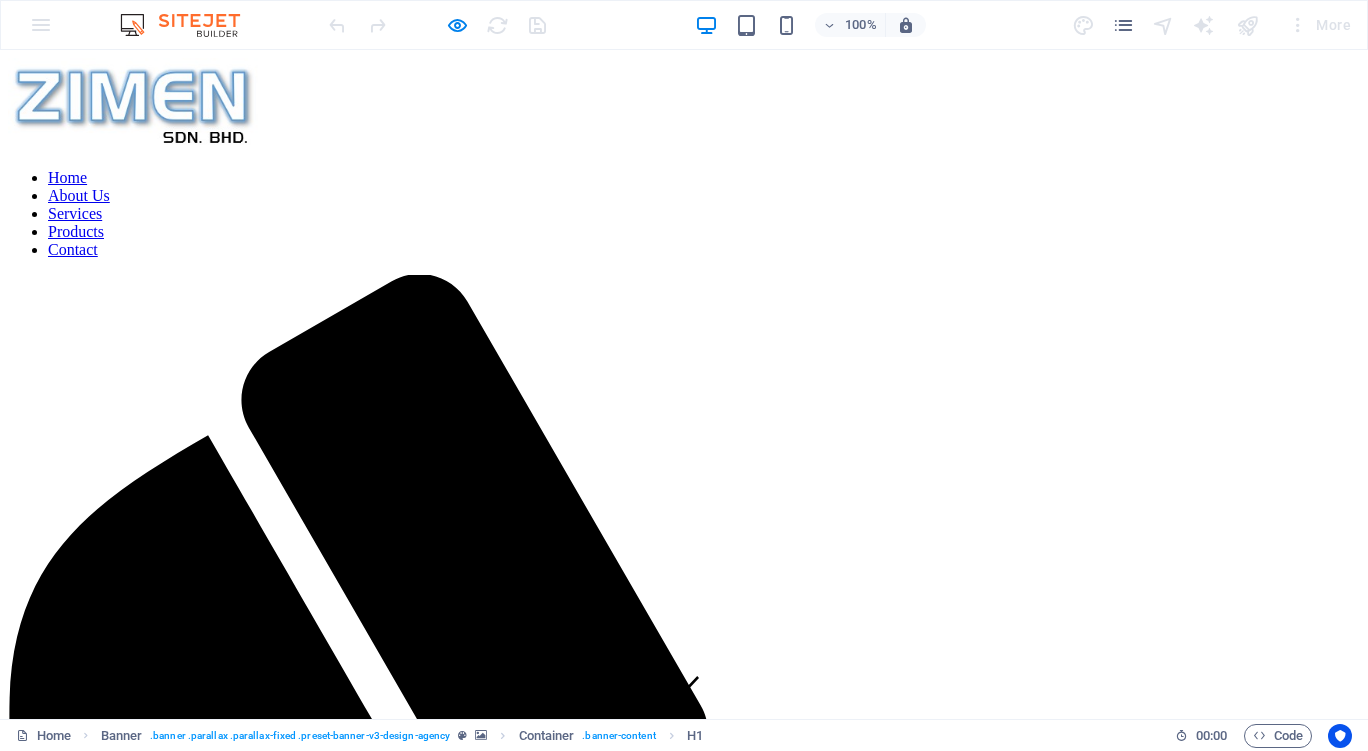 click on "About Us" at bounding box center [79, 195] 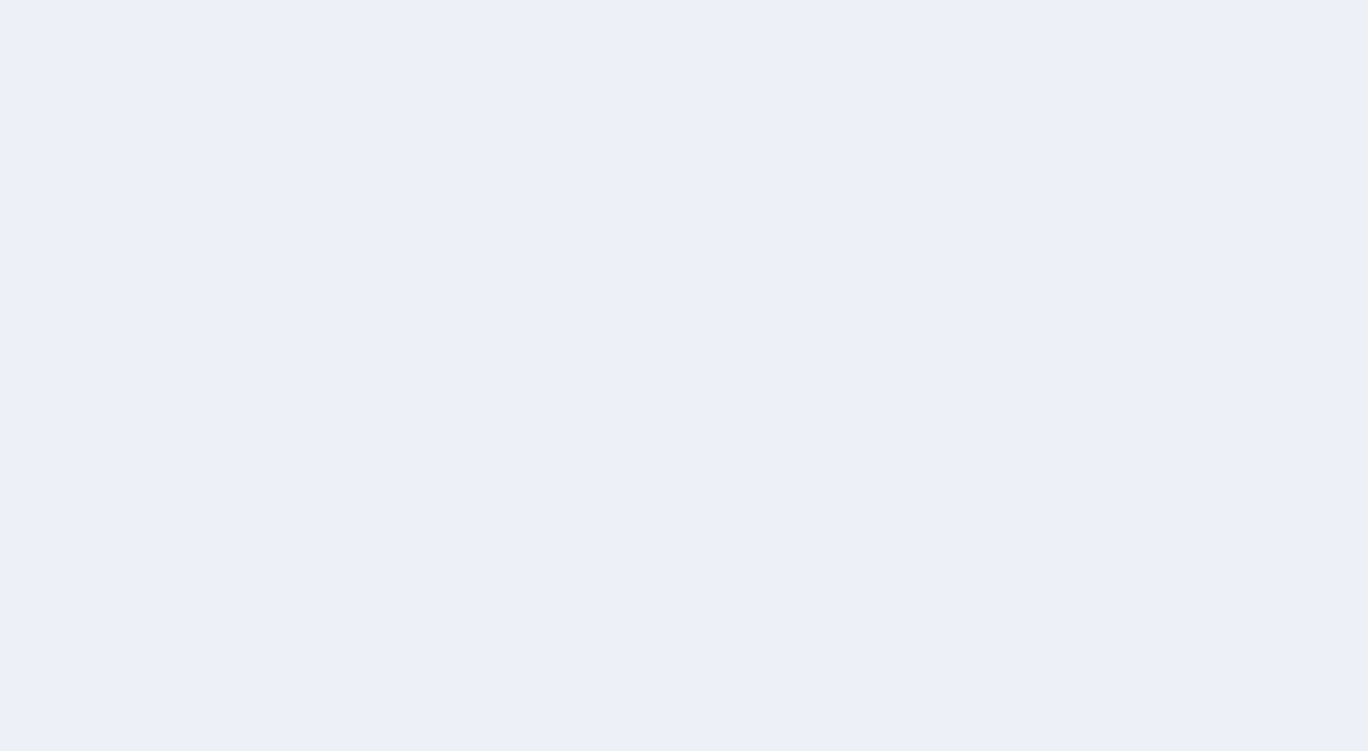 scroll, scrollTop: 0, scrollLeft: 0, axis: both 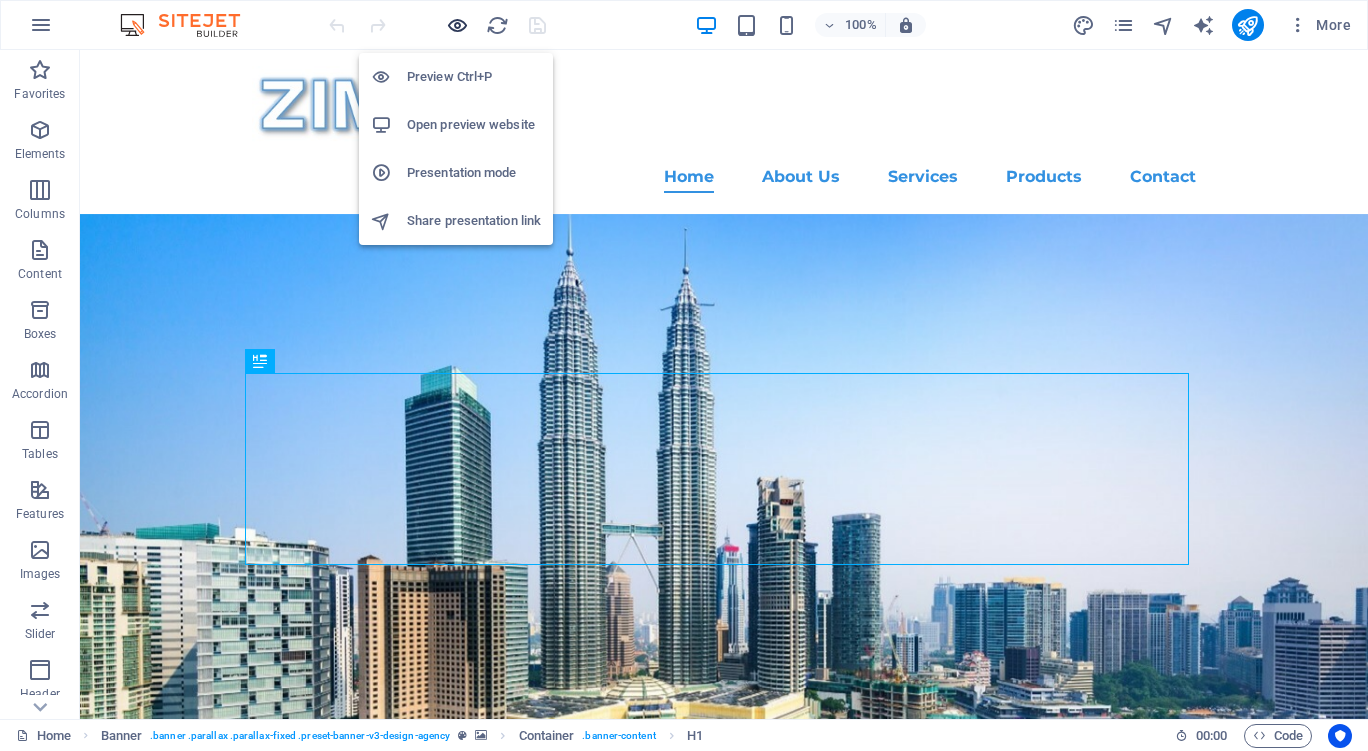 click at bounding box center [457, 25] 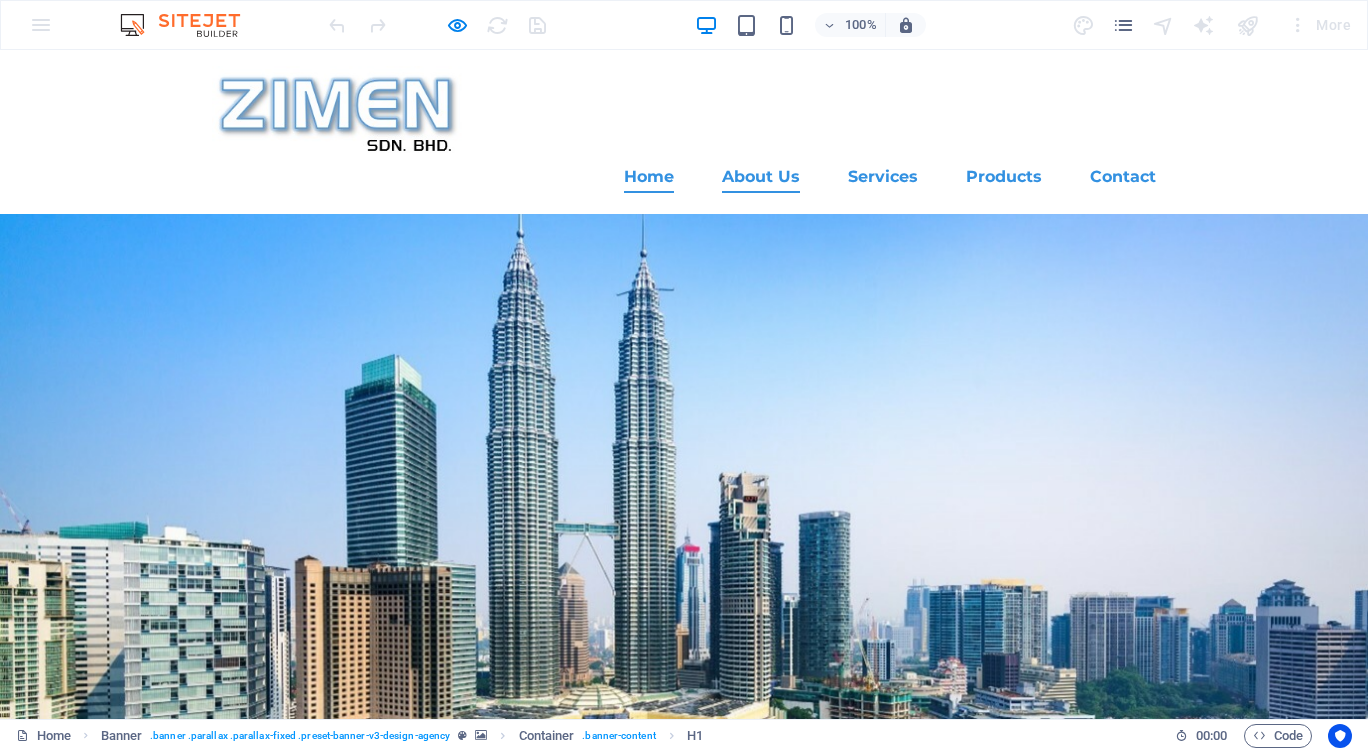 click on "About Us" at bounding box center (761, 177) 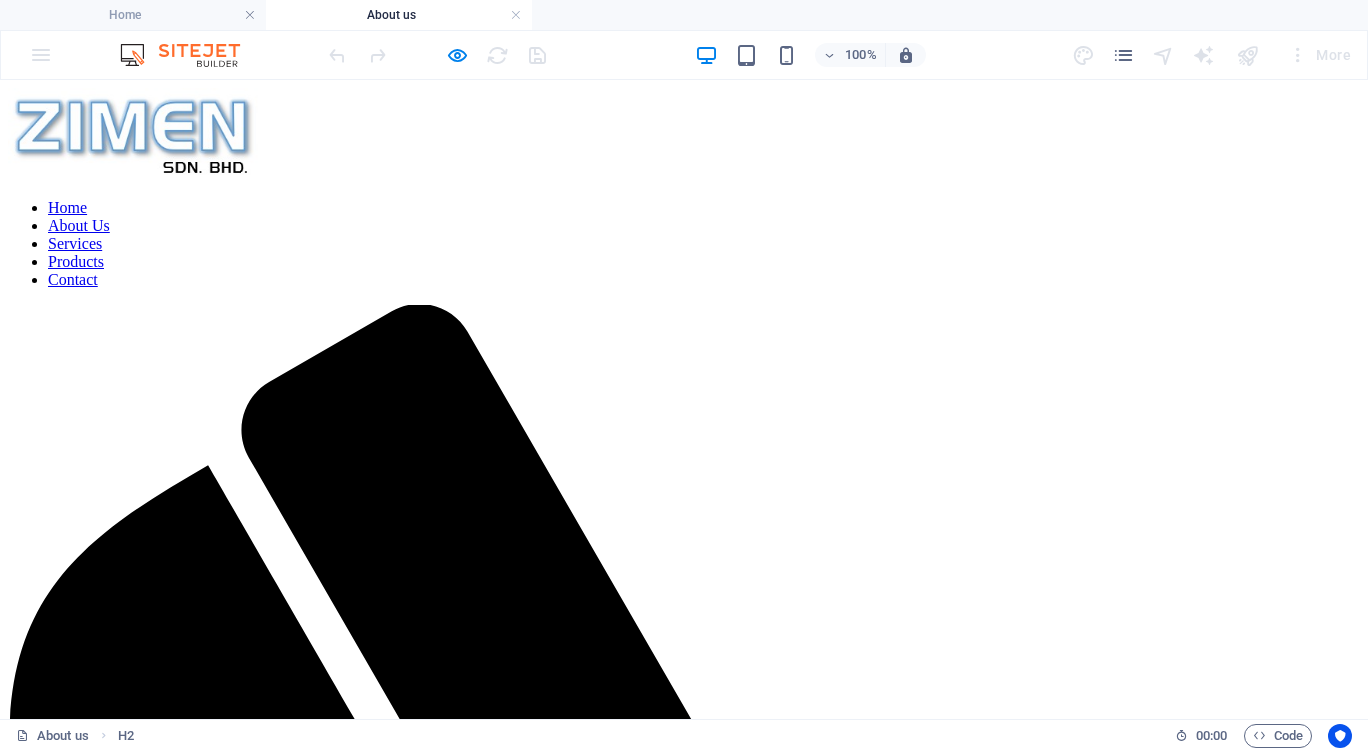 scroll, scrollTop: 0, scrollLeft: 0, axis: both 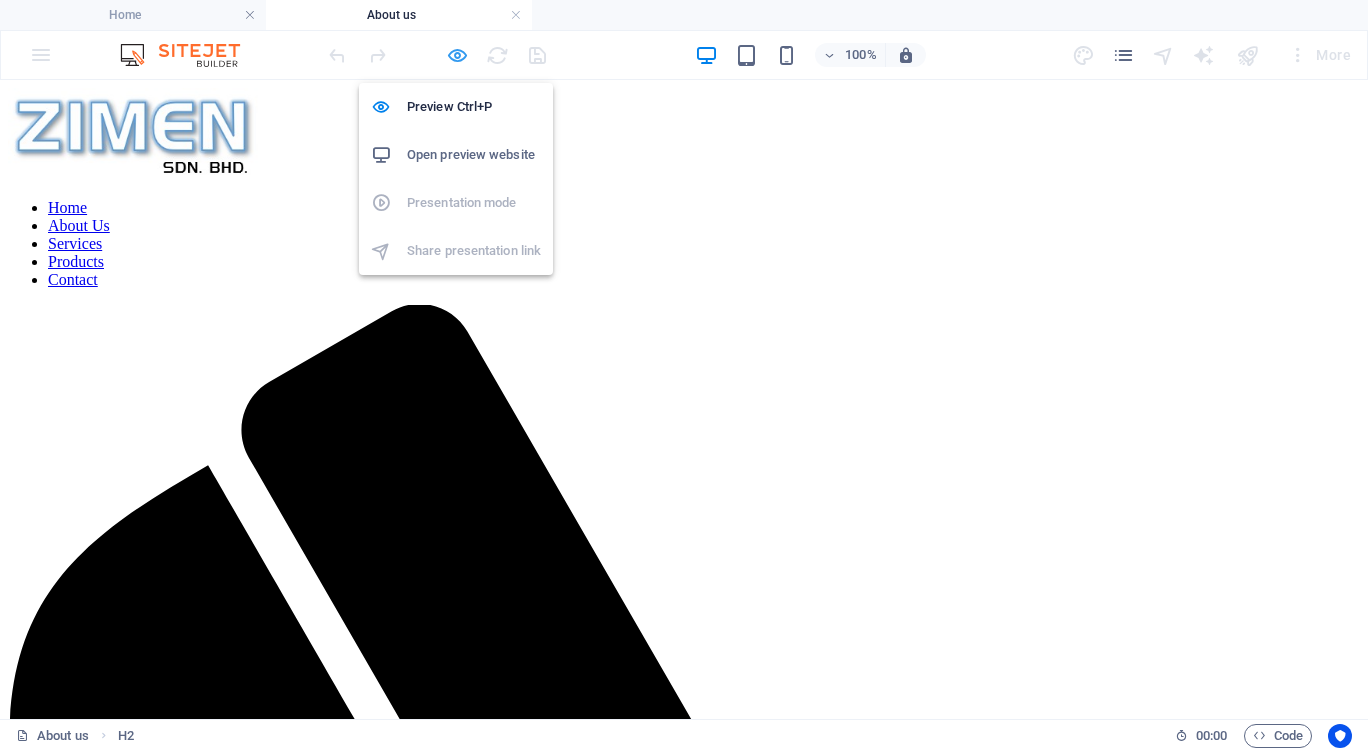 click at bounding box center [457, 55] 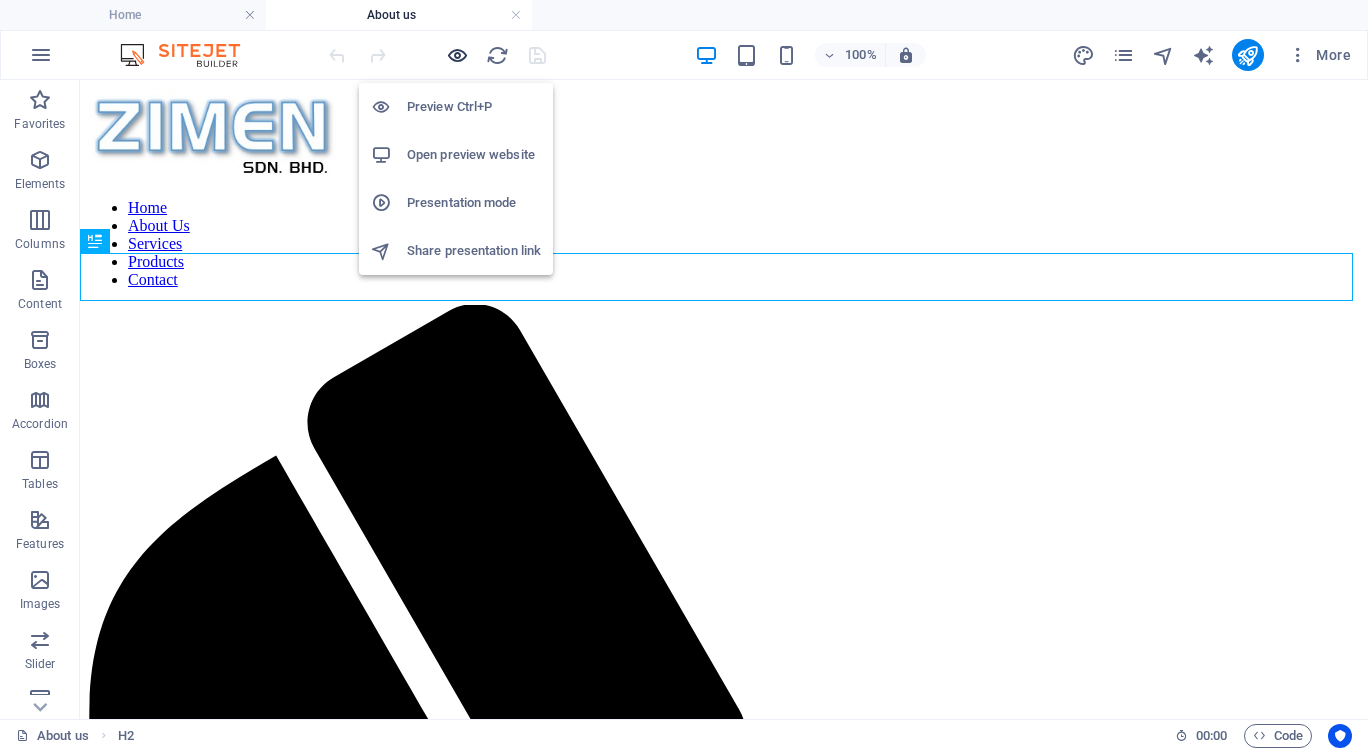 click at bounding box center [457, 55] 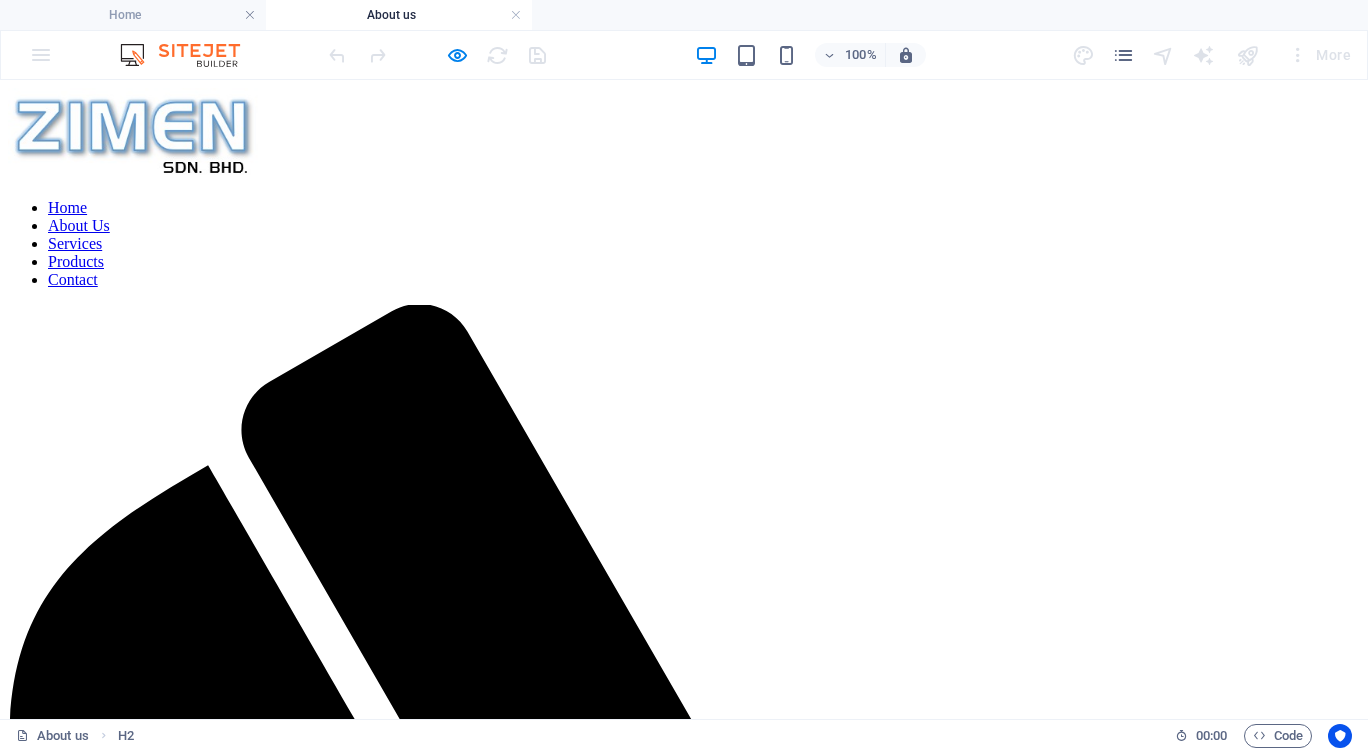 click on "Services" at bounding box center (75, 243) 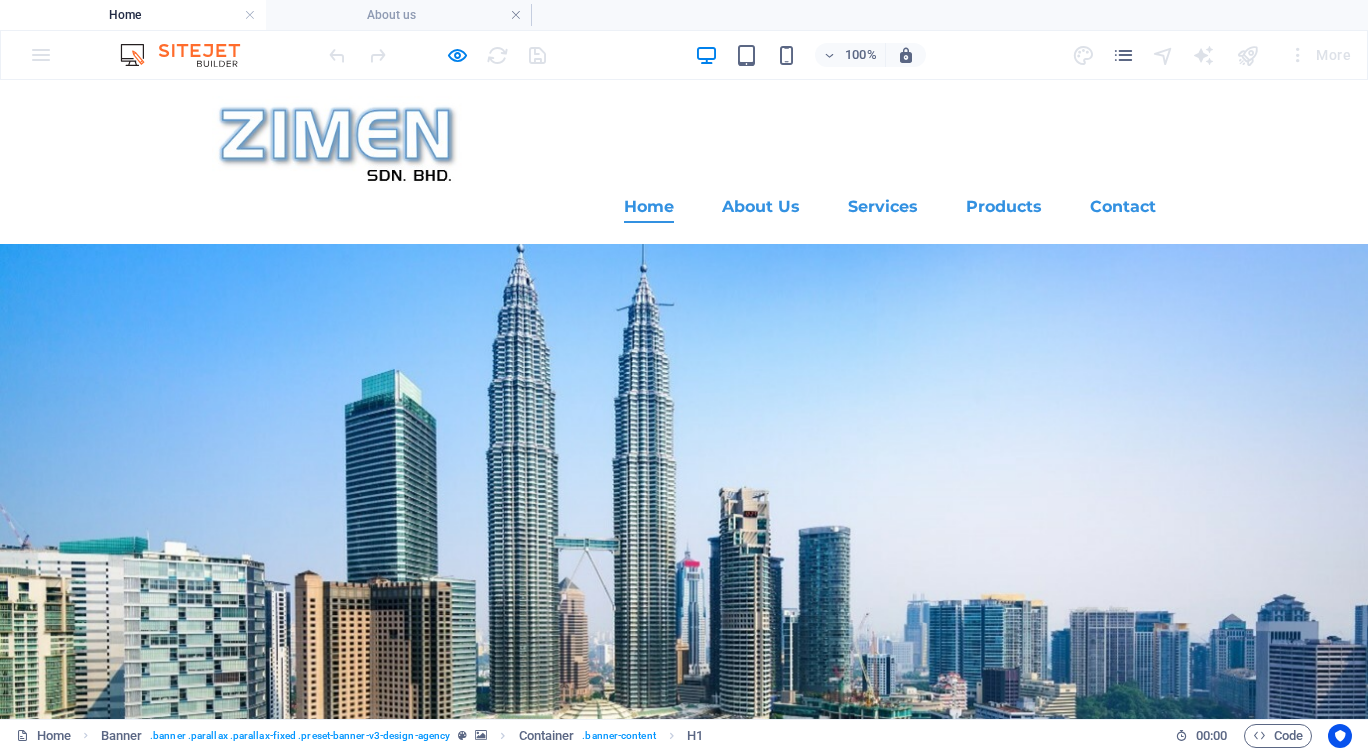 click on "Services" at bounding box center (883, 207) 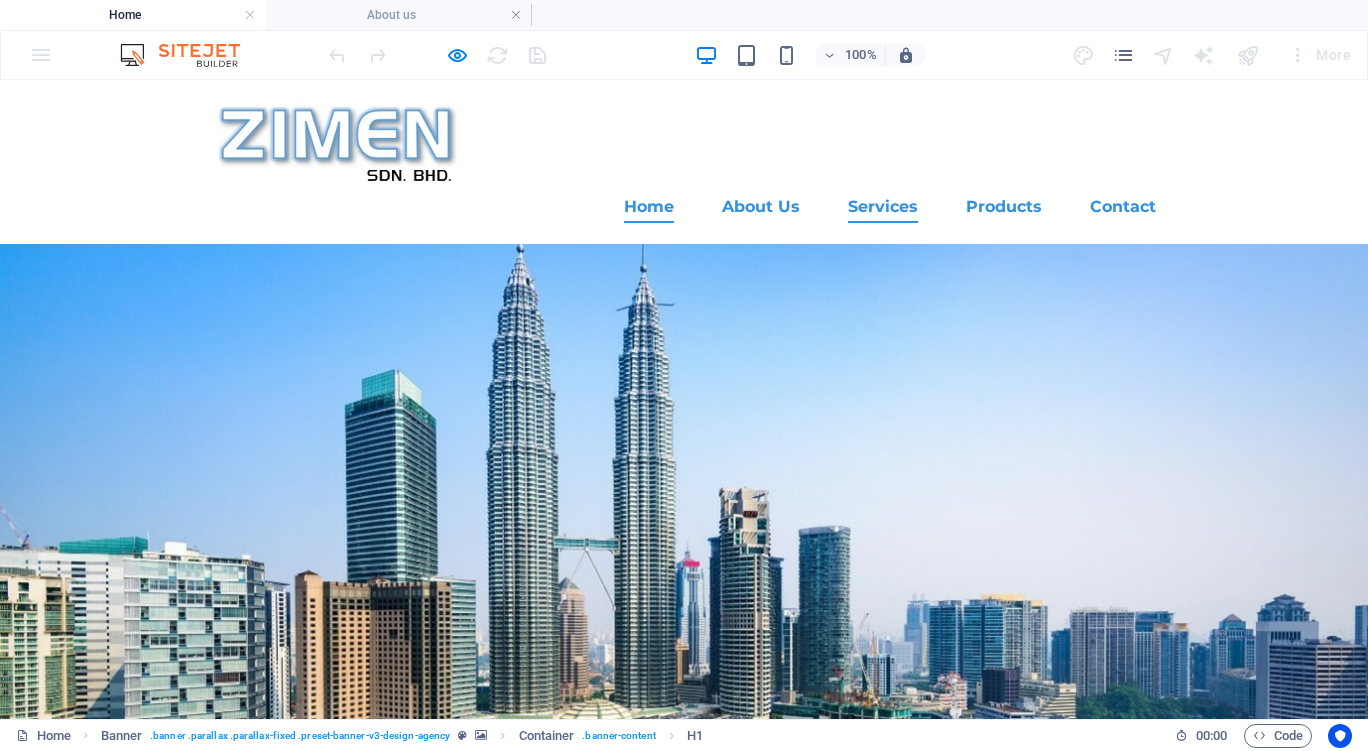 click on "Services" at bounding box center (883, 207) 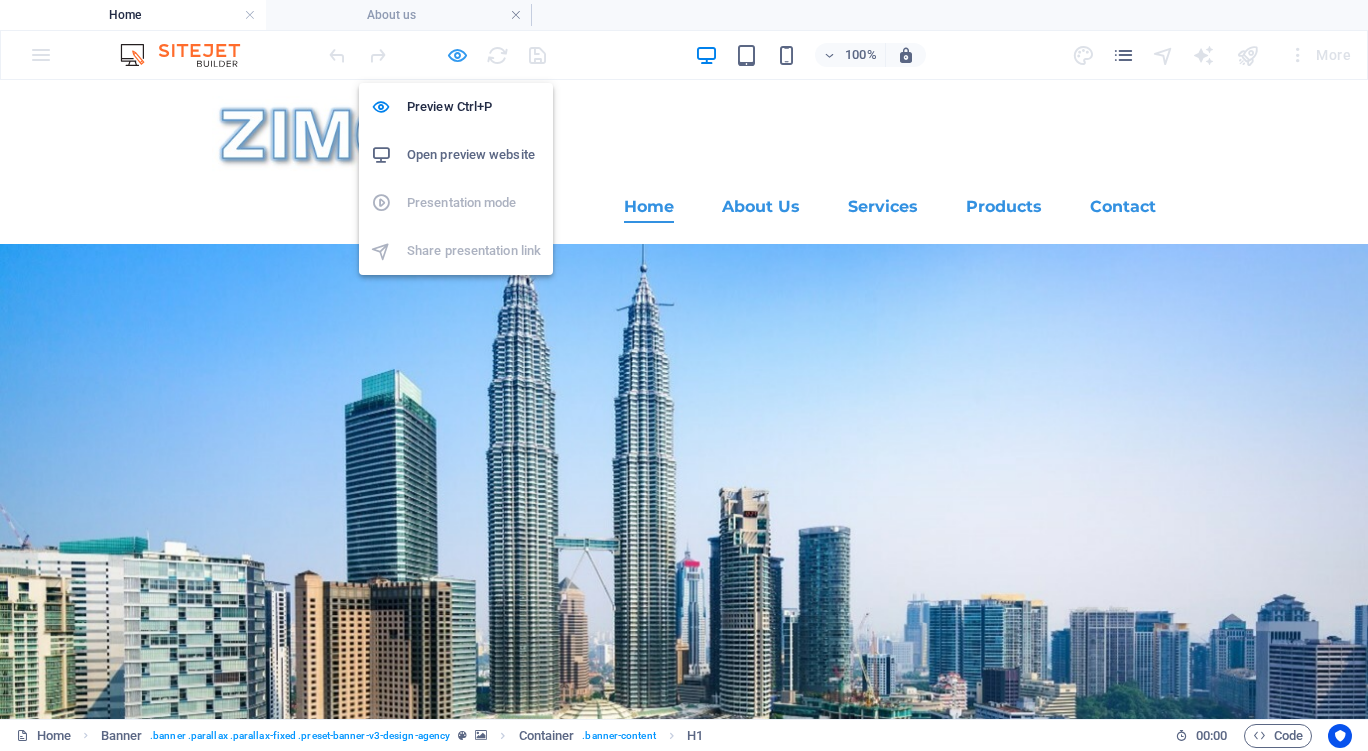 click at bounding box center (457, 55) 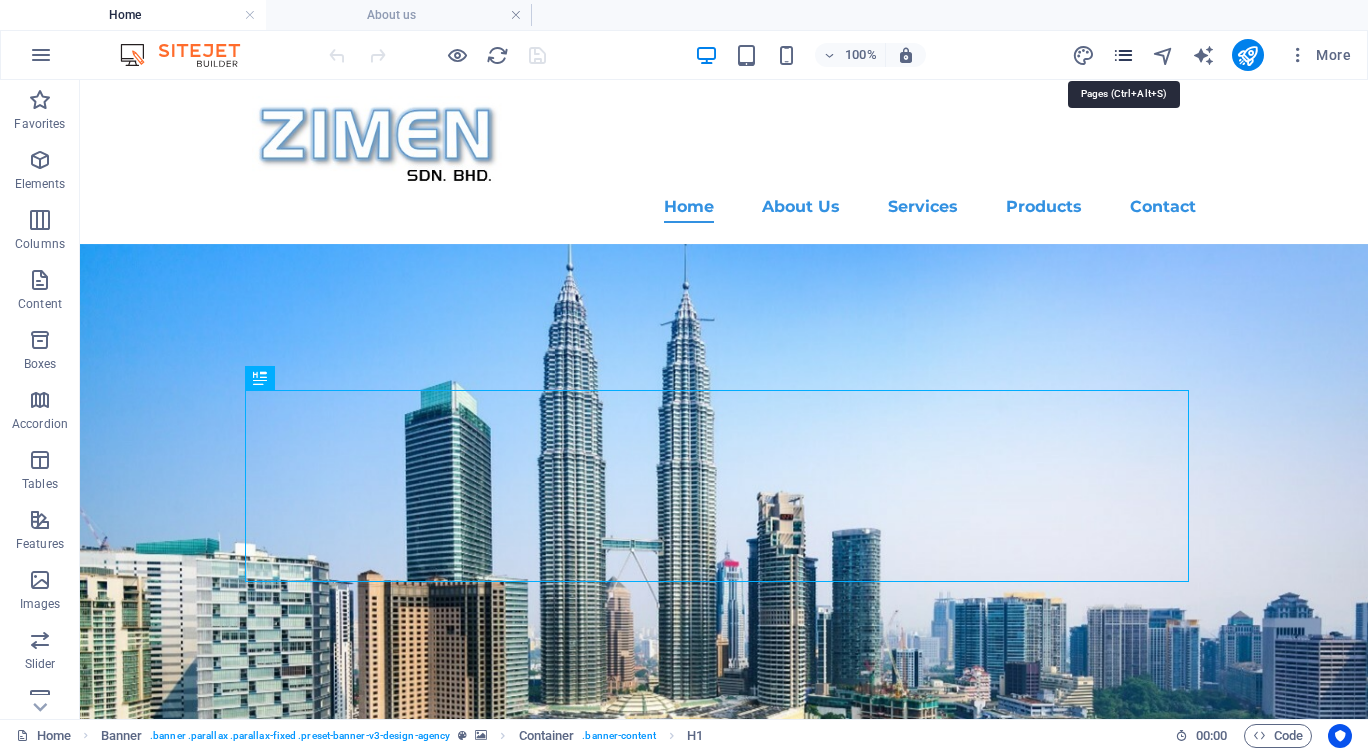 click at bounding box center (1123, 55) 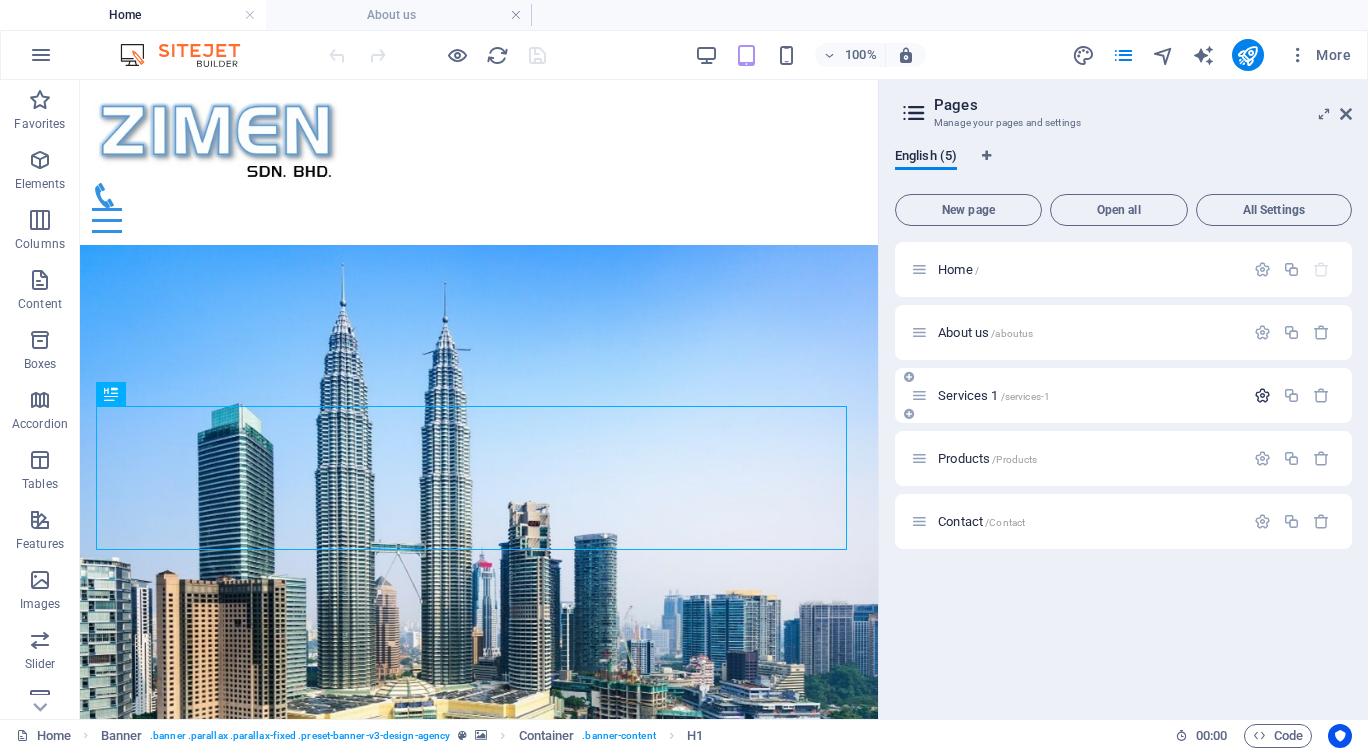 click at bounding box center (1262, 395) 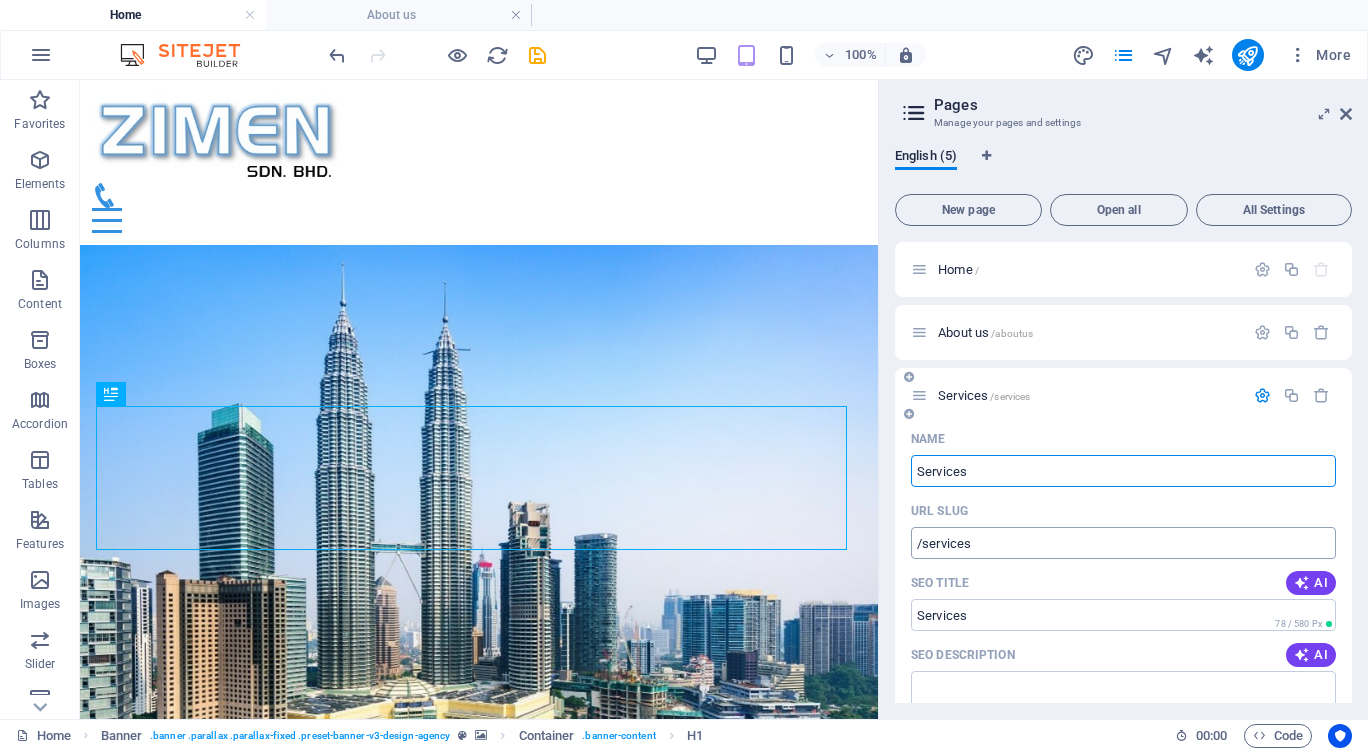type on "Services" 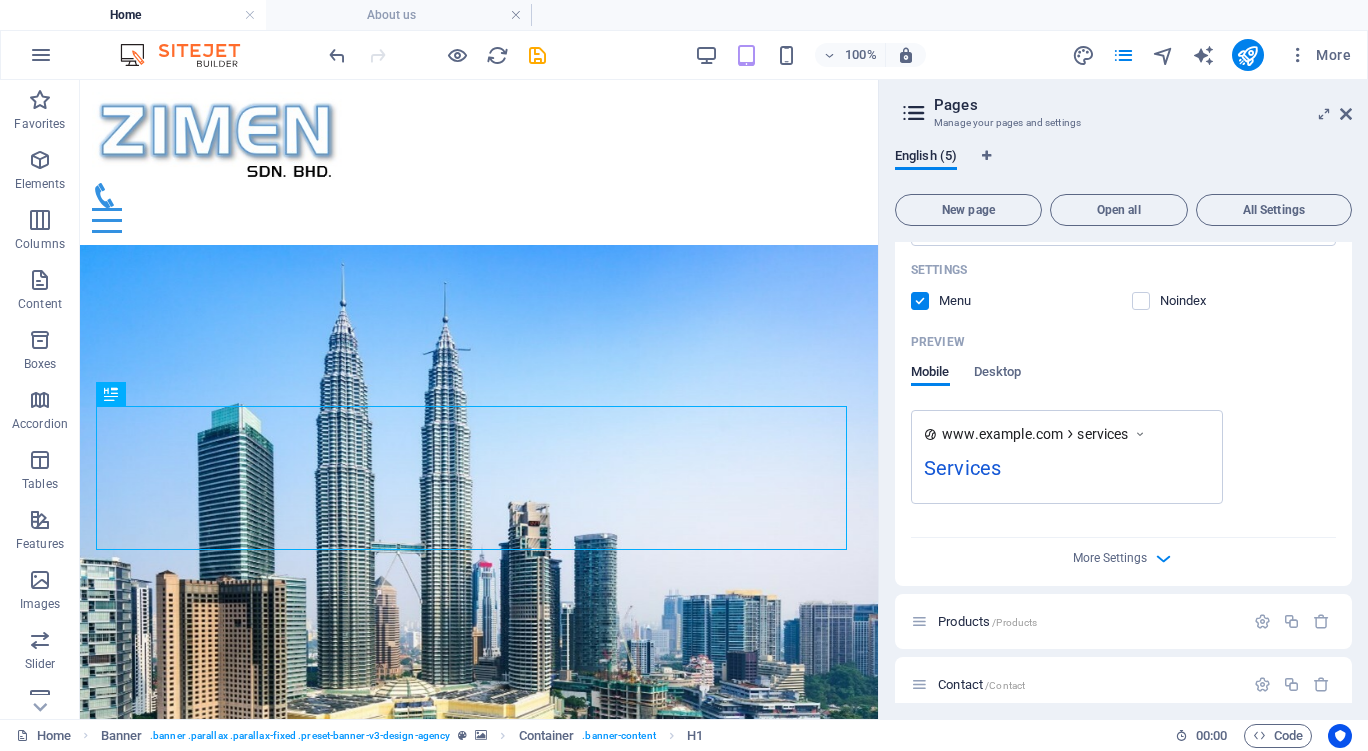 scroll, scrollTop: 579, scrollLeft: 0, axis: vertical 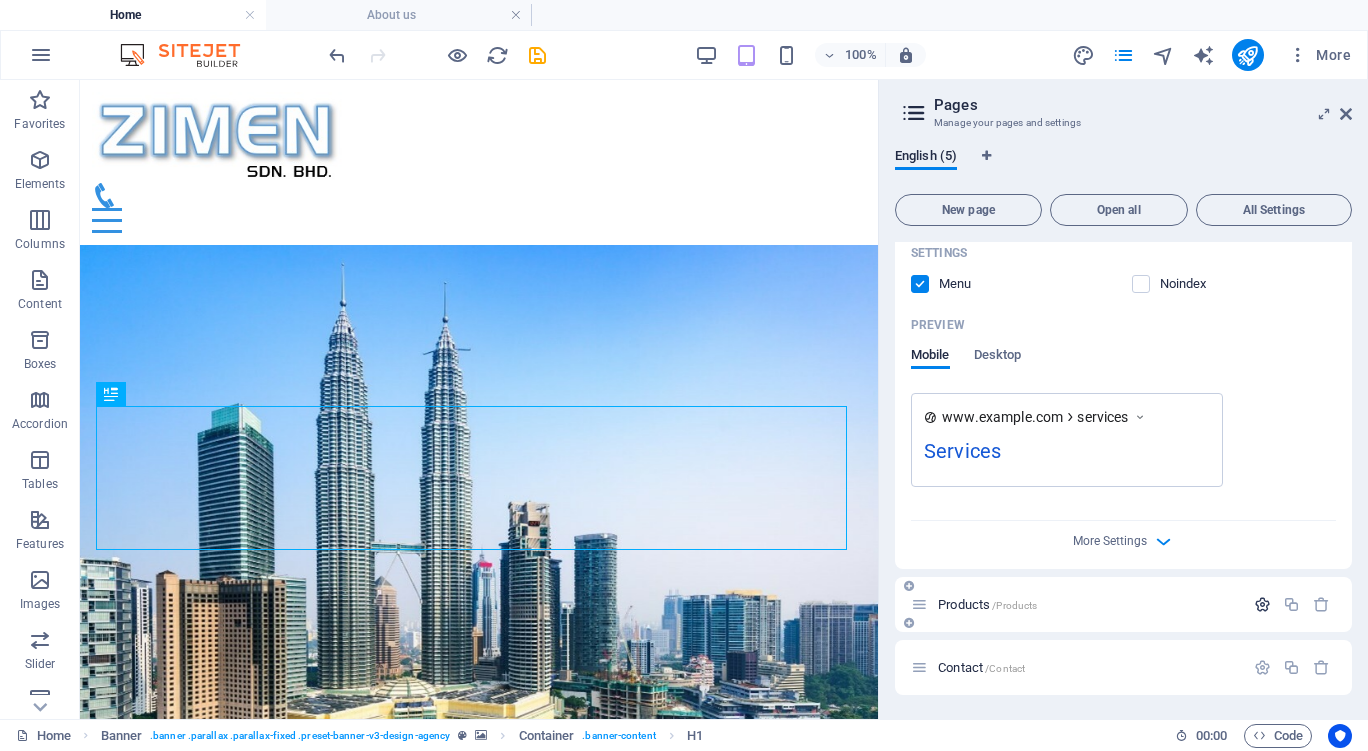type on "Services" 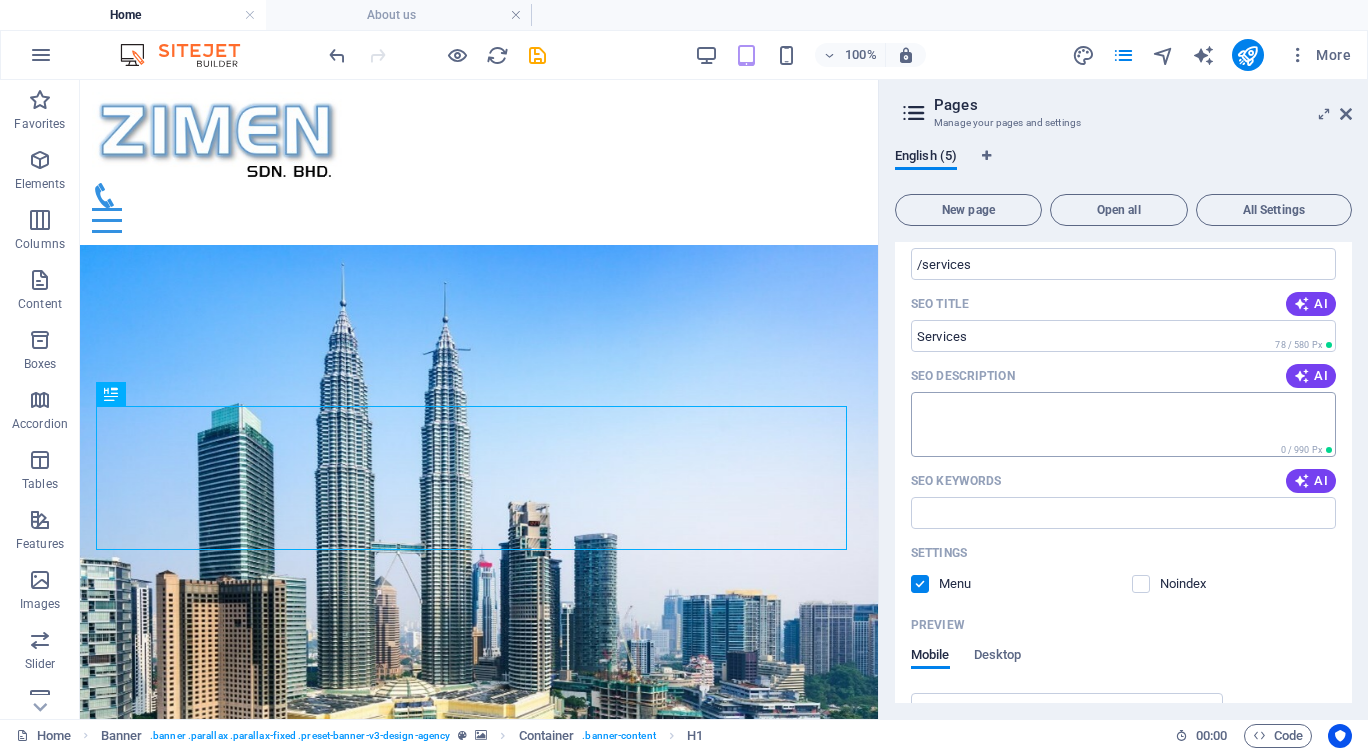 scroll, scrollTop: 0, scrollLeft: 0, axis: both 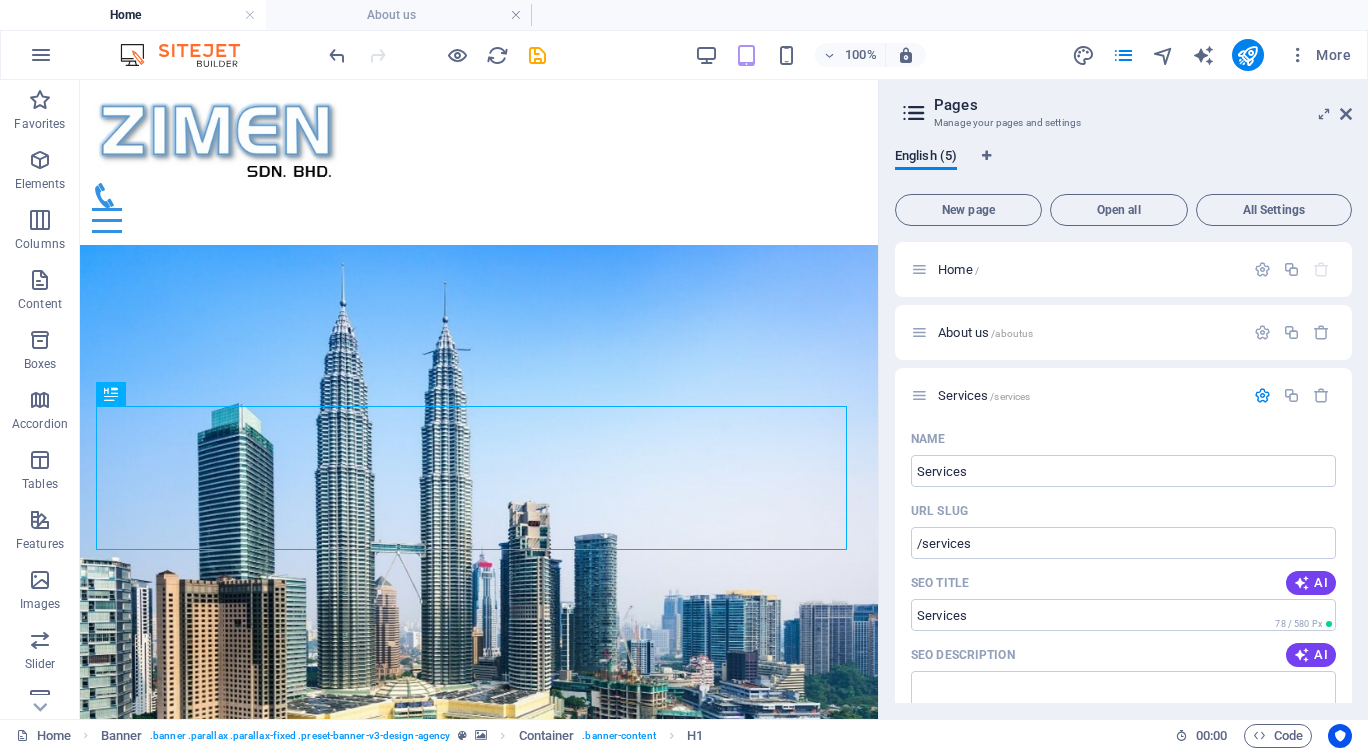 click on "Pages Manage your pages and settings English (5) New page Open all All Settings Home / About us /aboutus Services /services Name Services ​ URL SLUG /services ​ SEO Title AI Services ​ 78 / 580 Px SEO Description AI ​ 0 / 990 Px SEO Keywords AI ​ Settings Menu Noindex Preview Mobile Desktop www.example.com services Services Meta tags ​ Preview Image (Open Graph) Drag files here, click to choose files or select files from Files or our free stock photos & videos More Settings Products /Products Name Products ​ URL SLUG /Products ​ SEO Title AI Products ​ 80 / 580 Px SEO Description AI ​ 0 / 990 Px SEO Keywords AI ​ Settings Menu Noindex Preview Mobile Desktop www.example.com Products Products Meta tags ​ Preview Image (Open Graph) Drag files here, click to choose files or select files from Files or our free stock photos & videos More Settings Contact /Contact" at bounding box center [1123, 399] 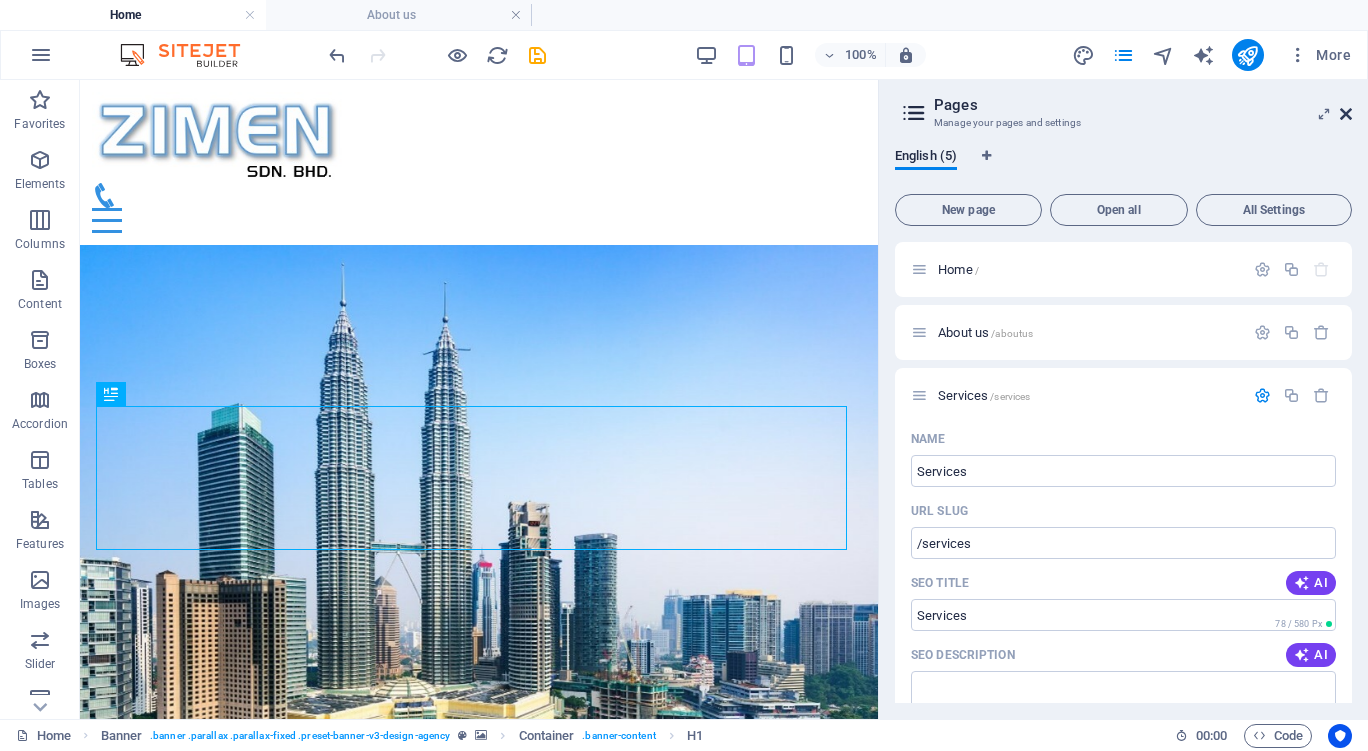 click at bounding box center (1346, 114) 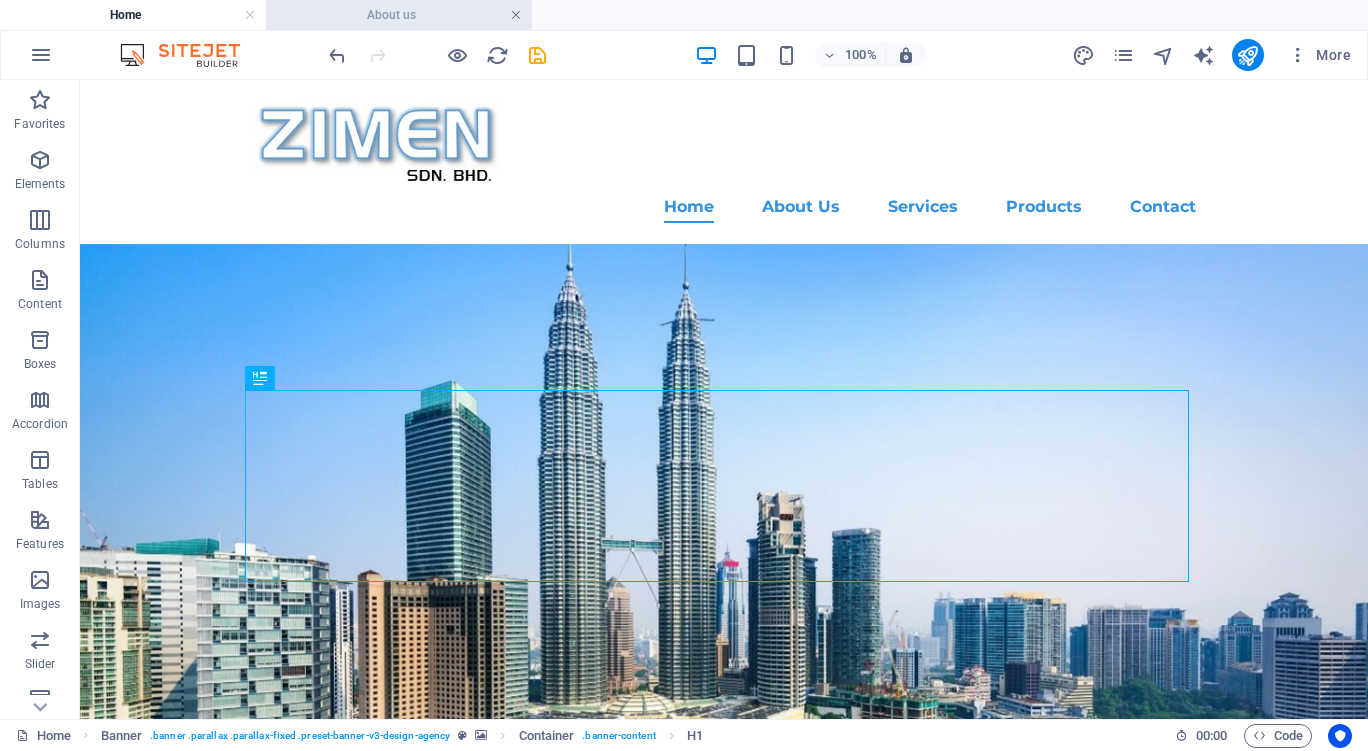 click at bounding box center [516, 15] 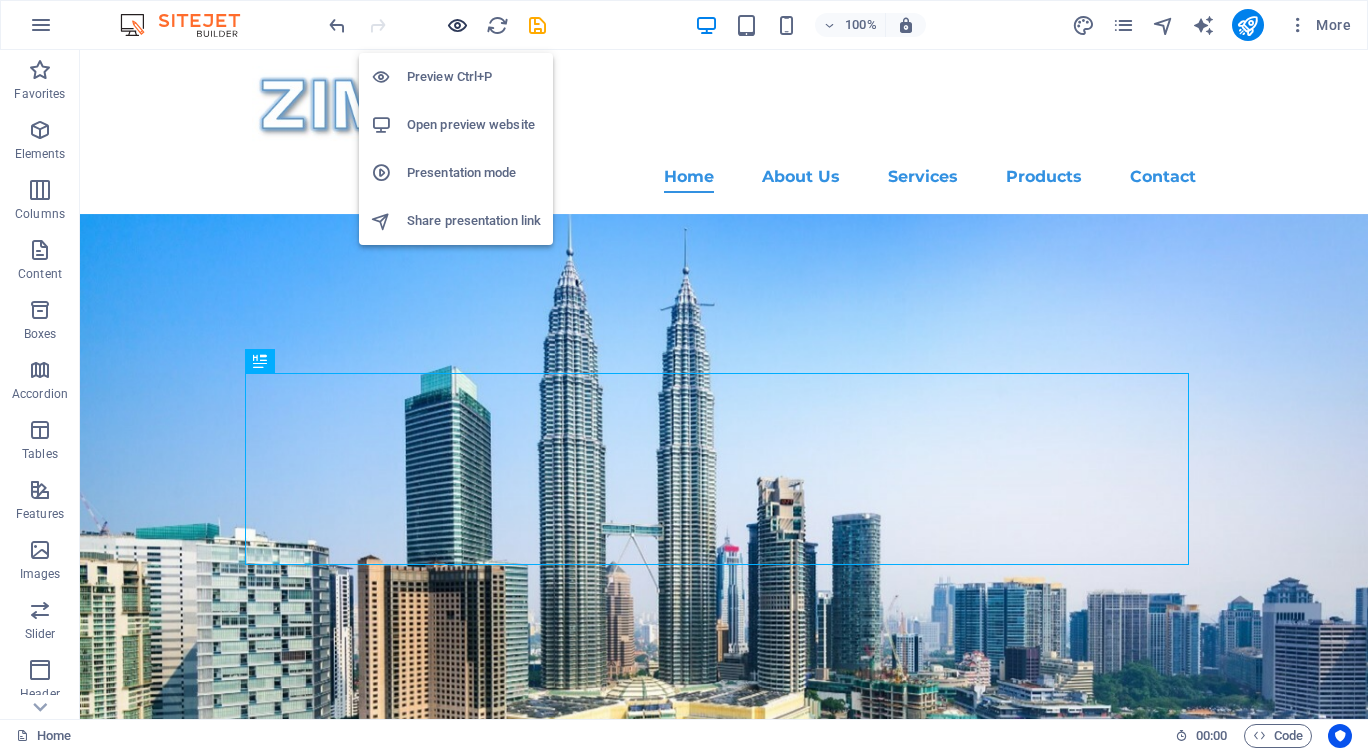 click at bounding box center (457, 25) 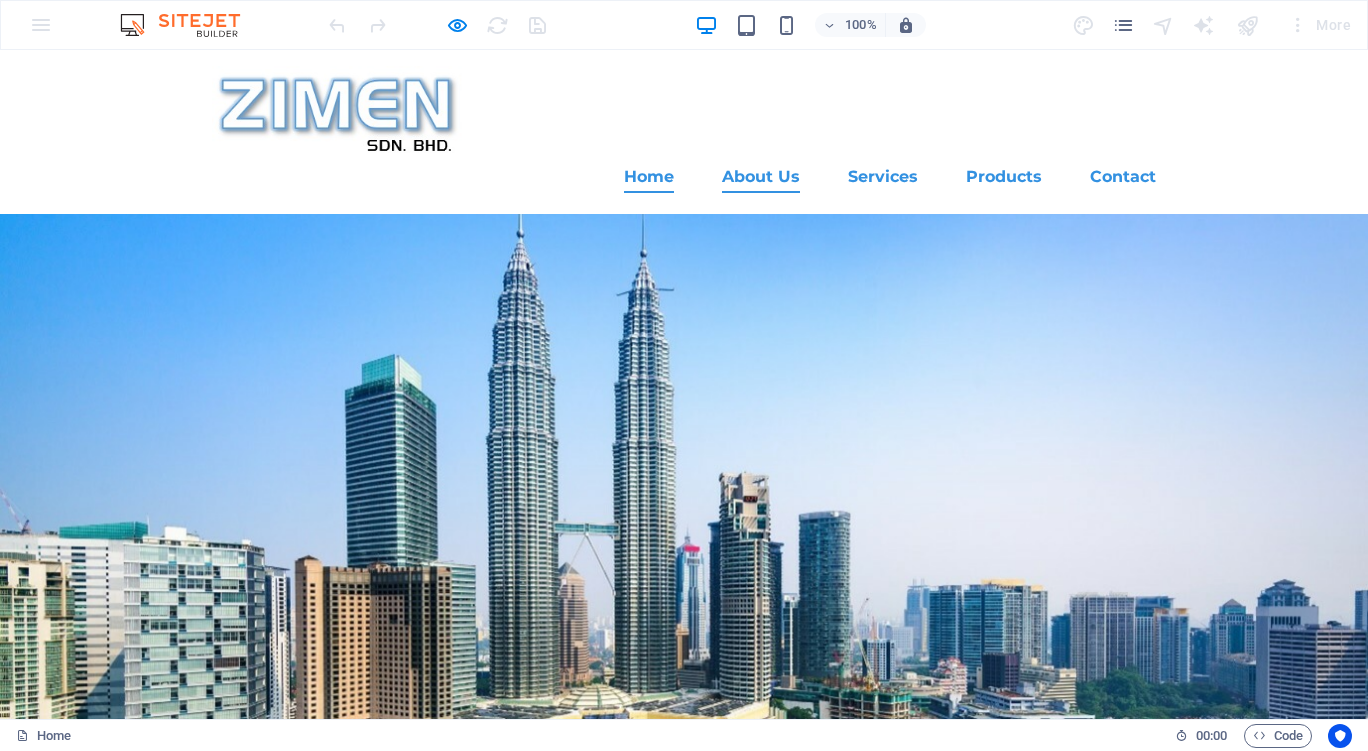 click on "About Us" at bounding box center (761, 177) 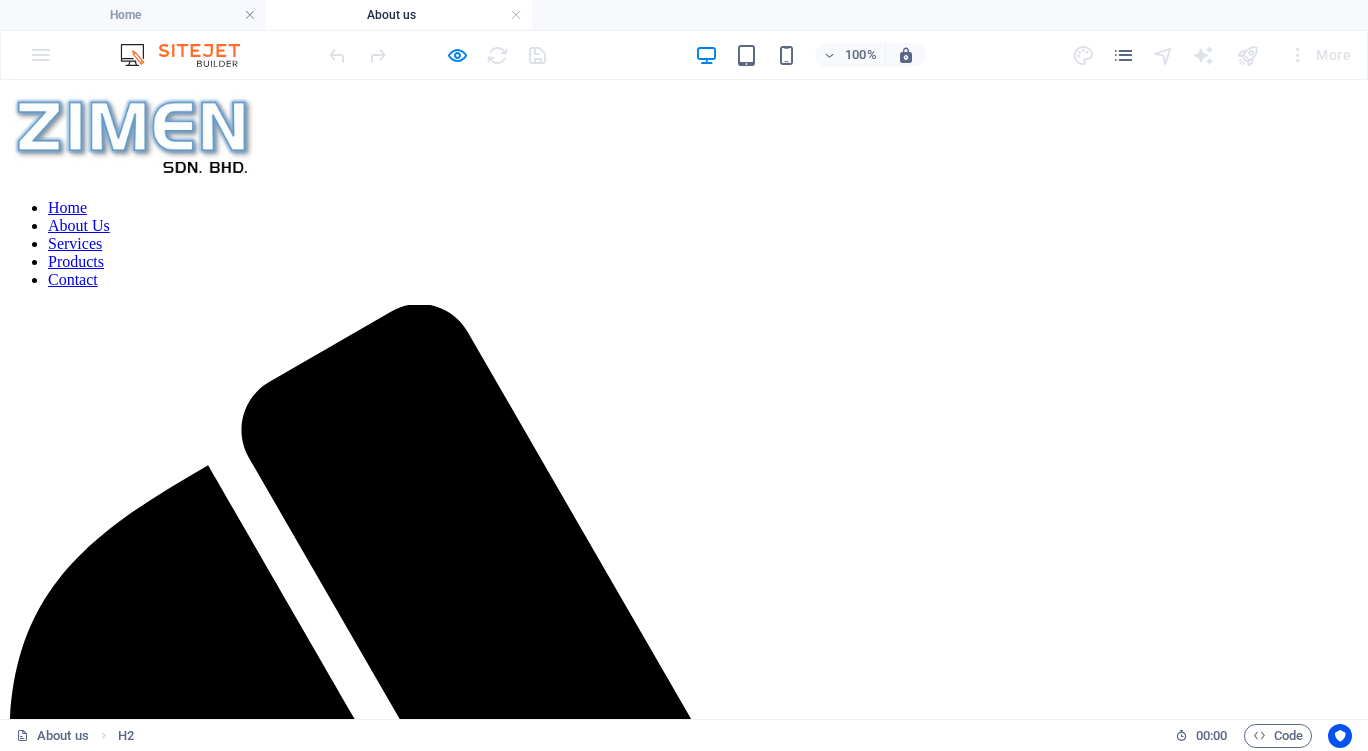 scroll, scrollTop: 0, scrollLeft: 0, axis: both 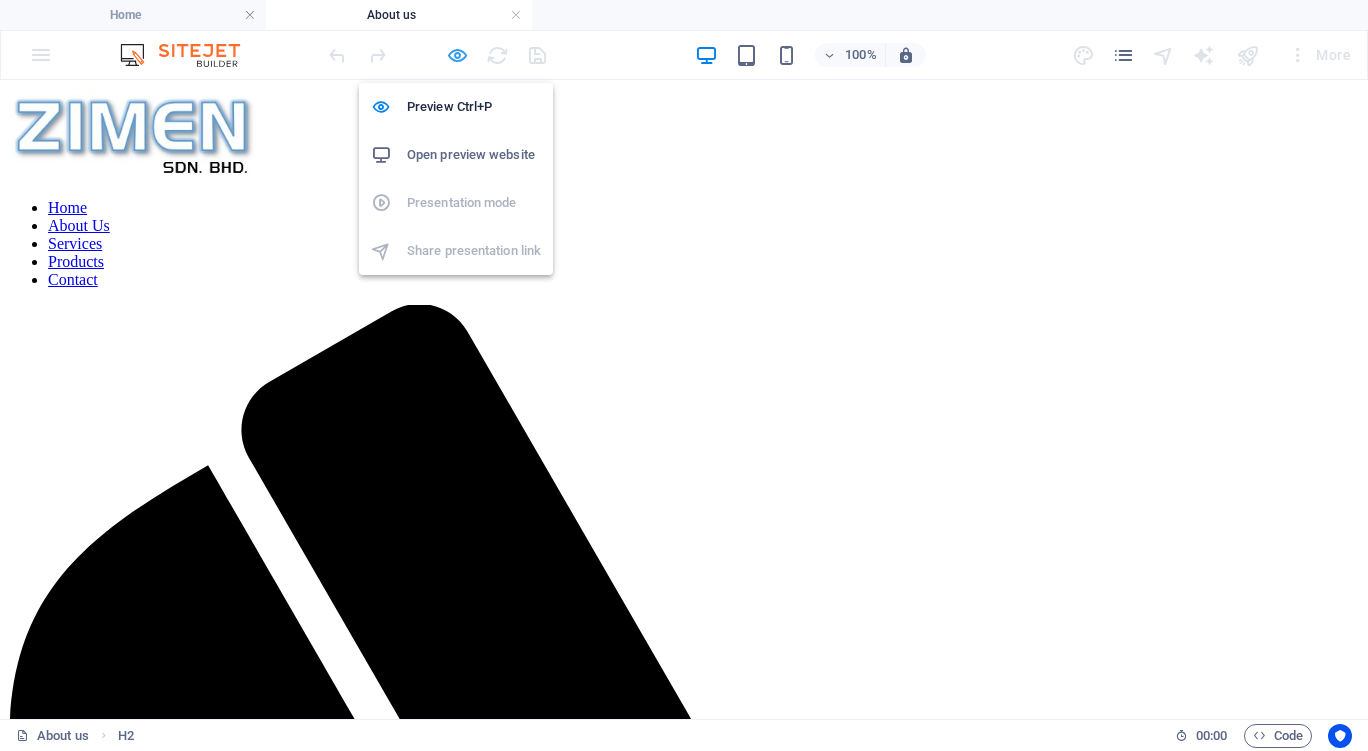 click at bounding box center (457, 55) 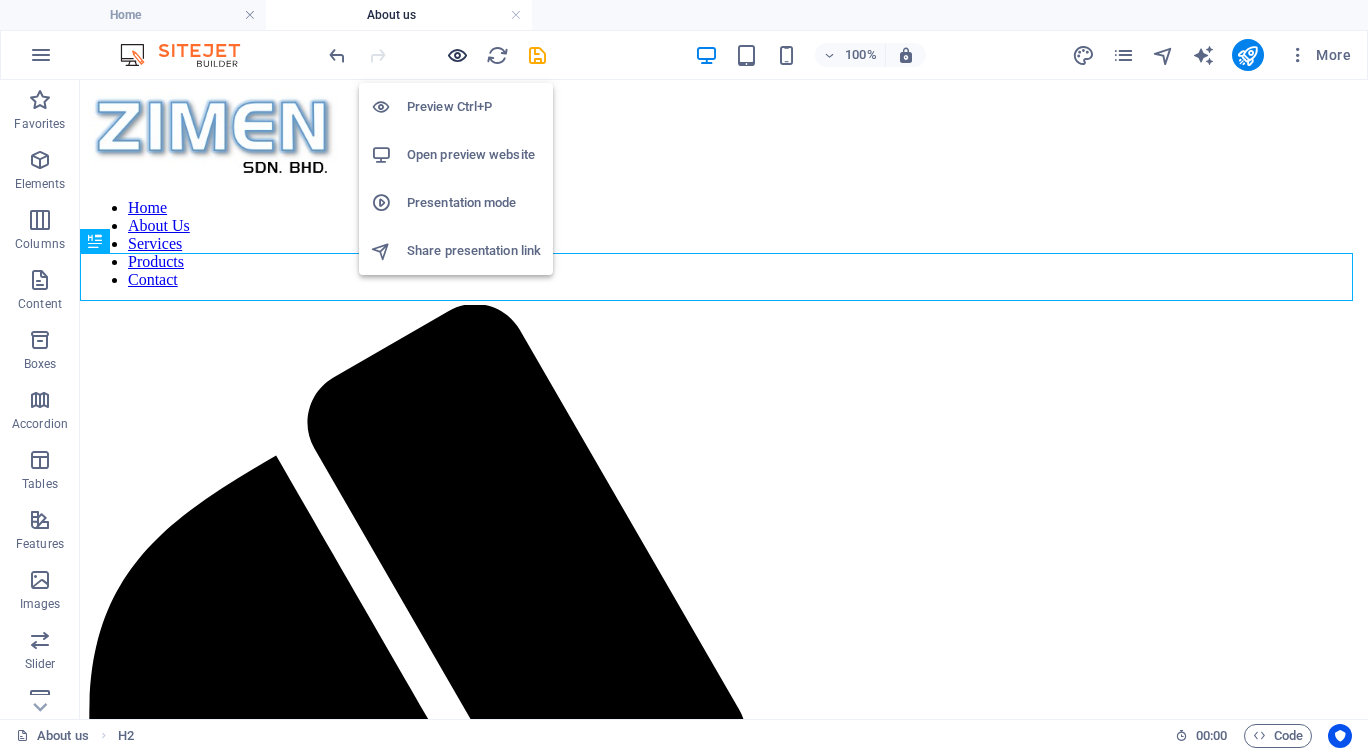 click at bounding box center [457, 55] 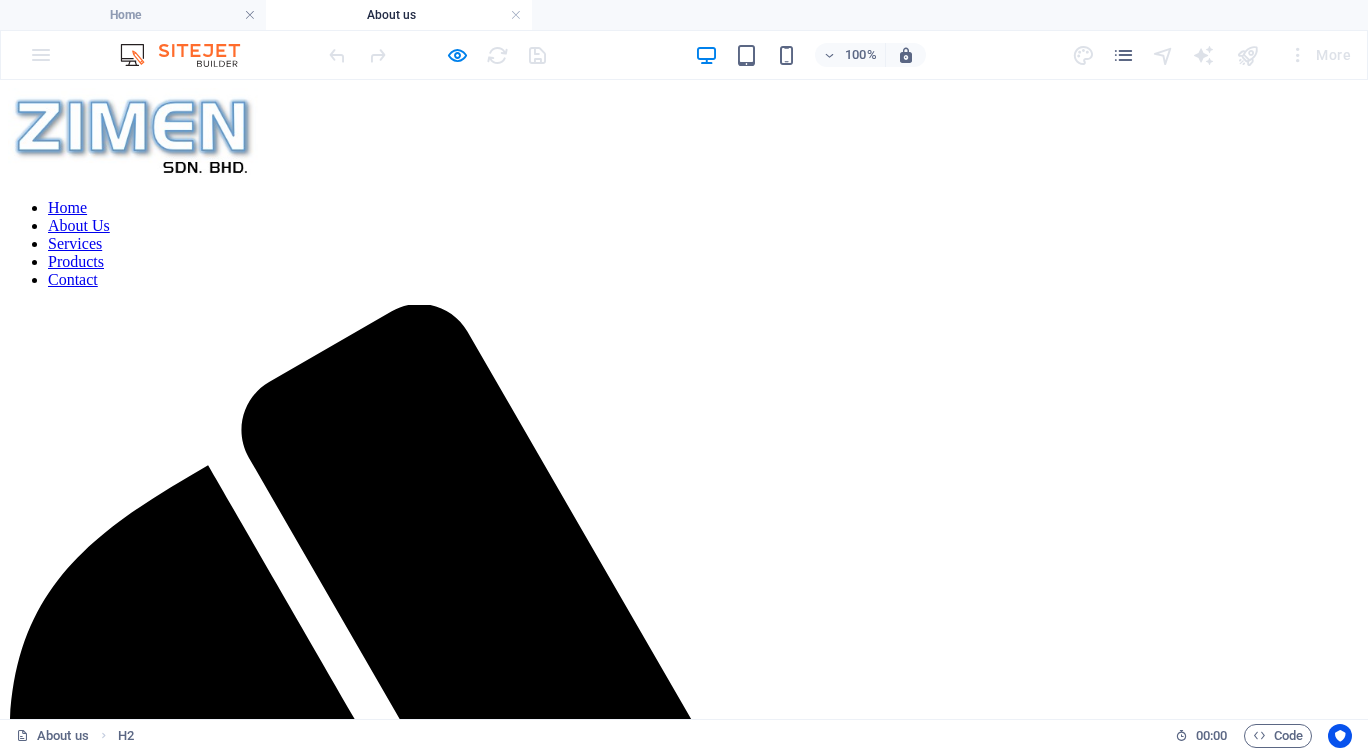 click on "Services" at bounding box center (75, 243) 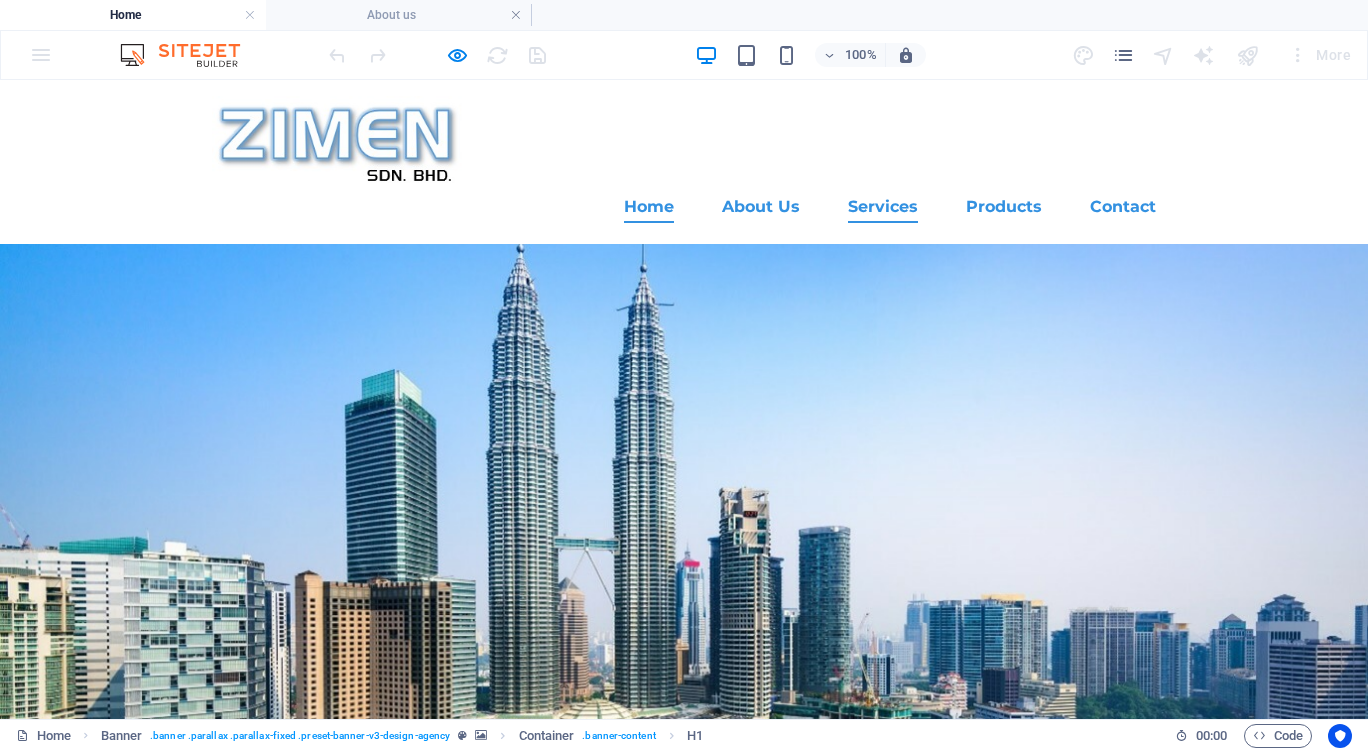 click on "Services" at bounding box center [883, 207] 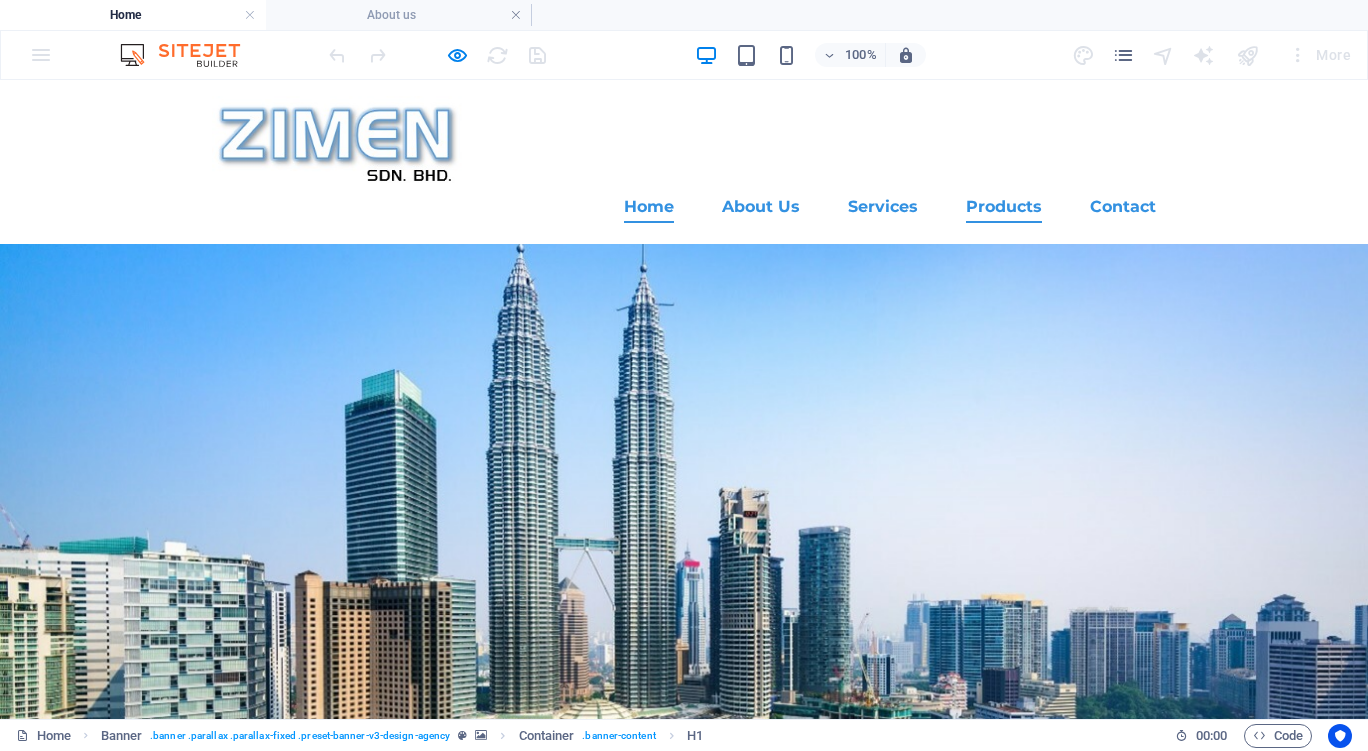 click on "Products" at bounding box center [1004, 207] 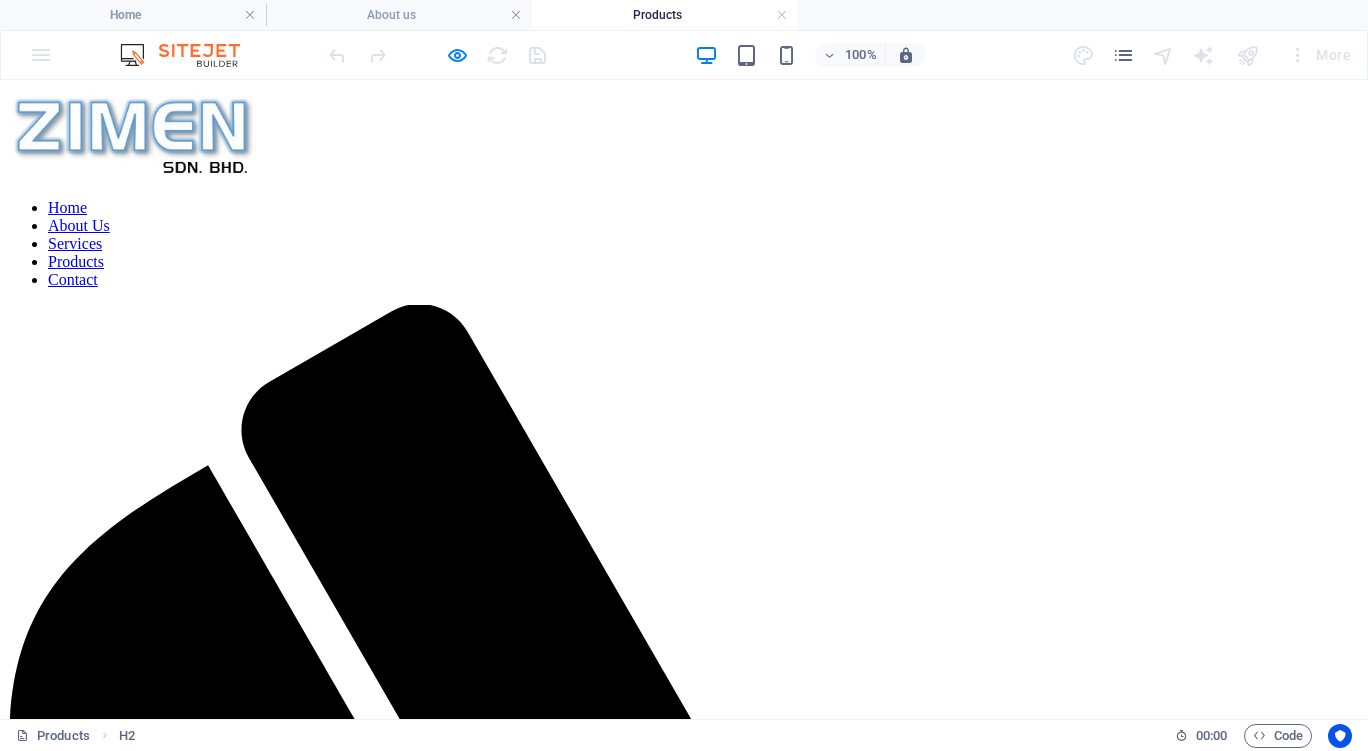 scroll, scrollTop: 0, scrollLeft: 0, axis: both 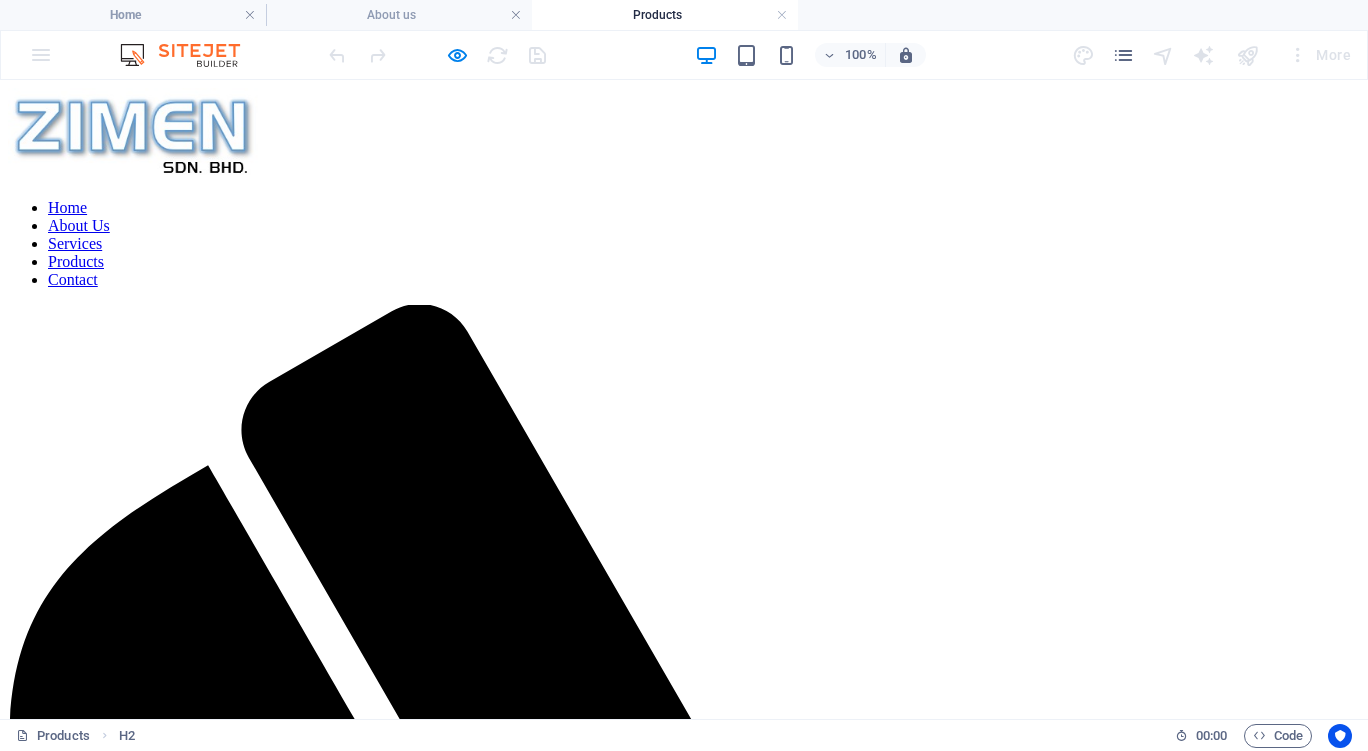 click on "Home About Us Services Products Contact" at bounding box center [684, 244] 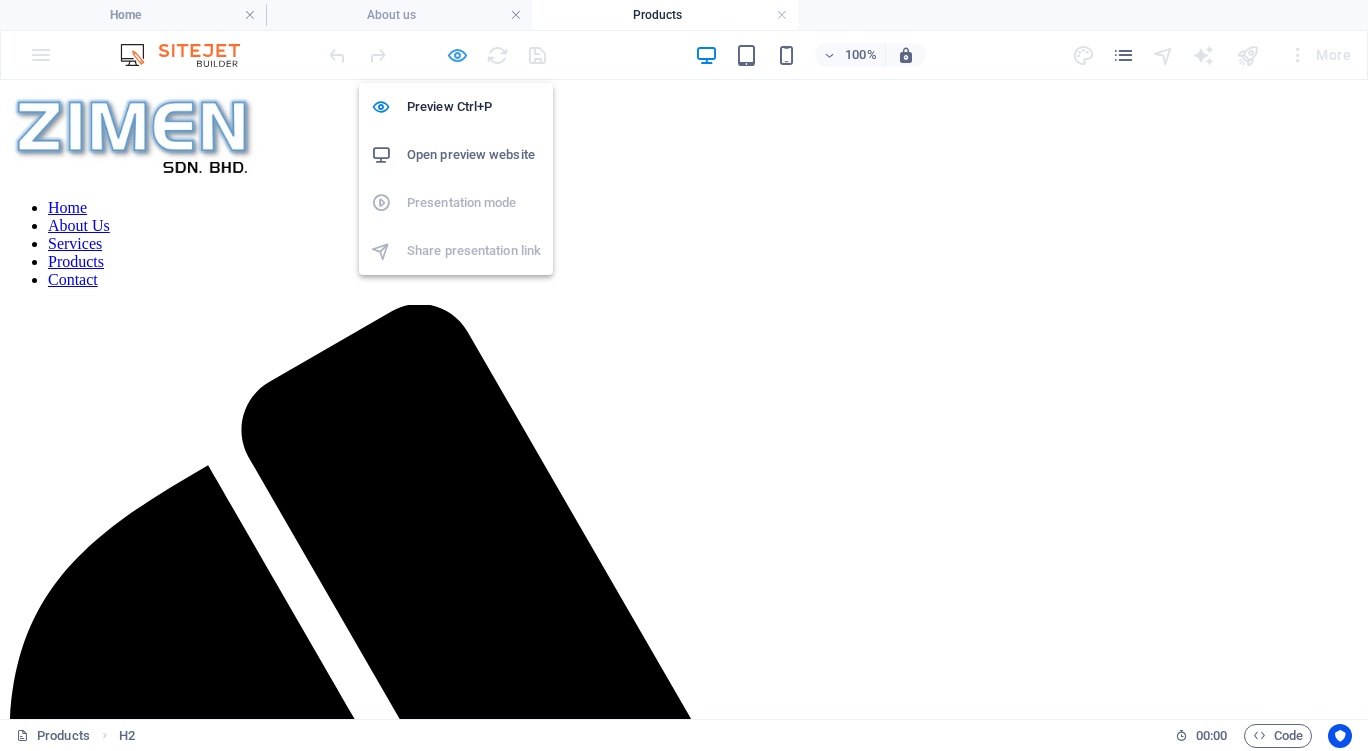 click at bounding box center (457, 55) 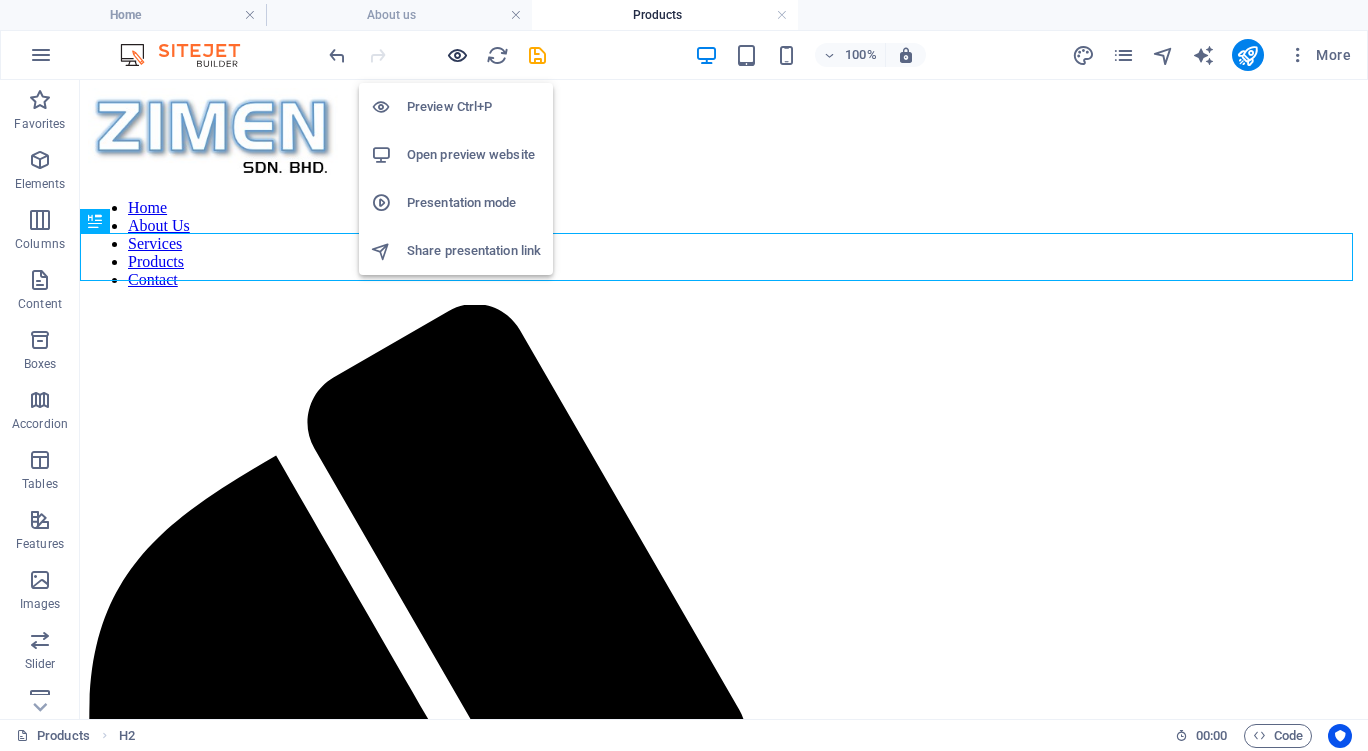 click at bounding box center (457, 55) 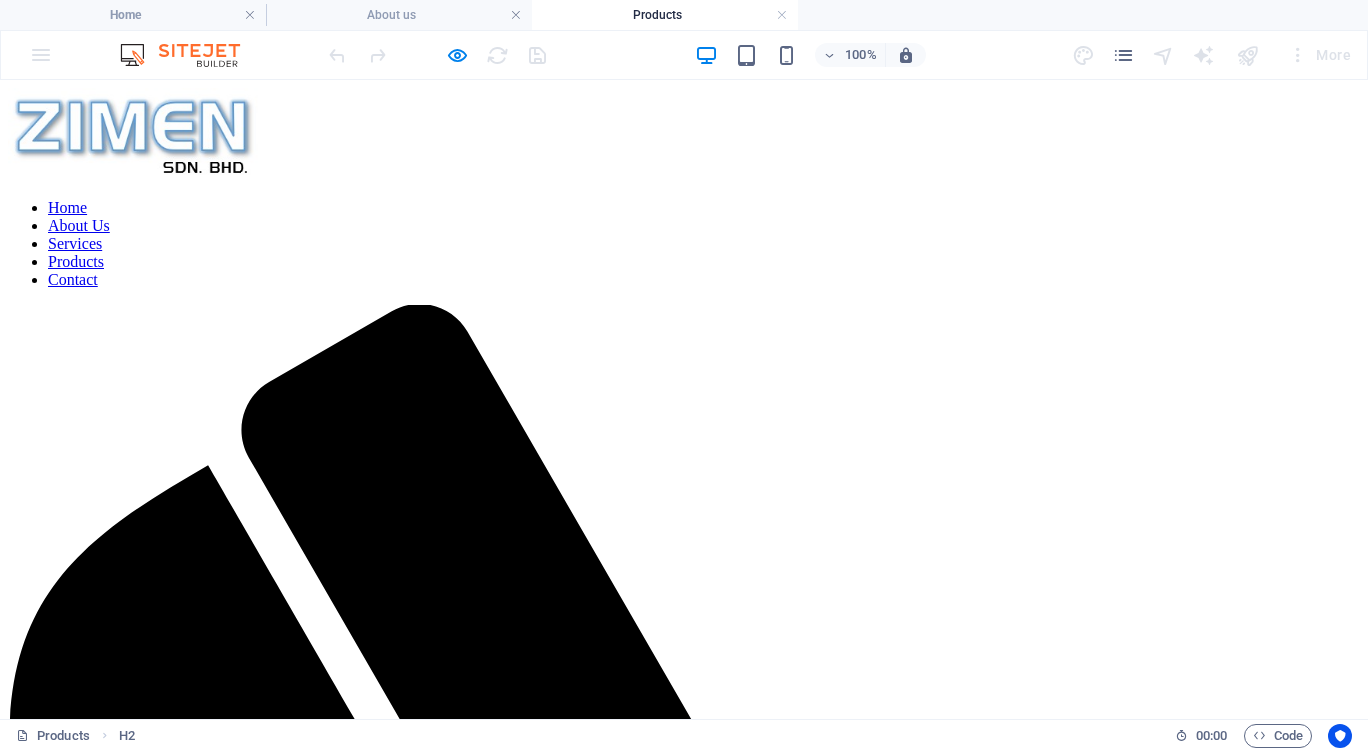 click on "Contact" at bounding box center [73, 279] 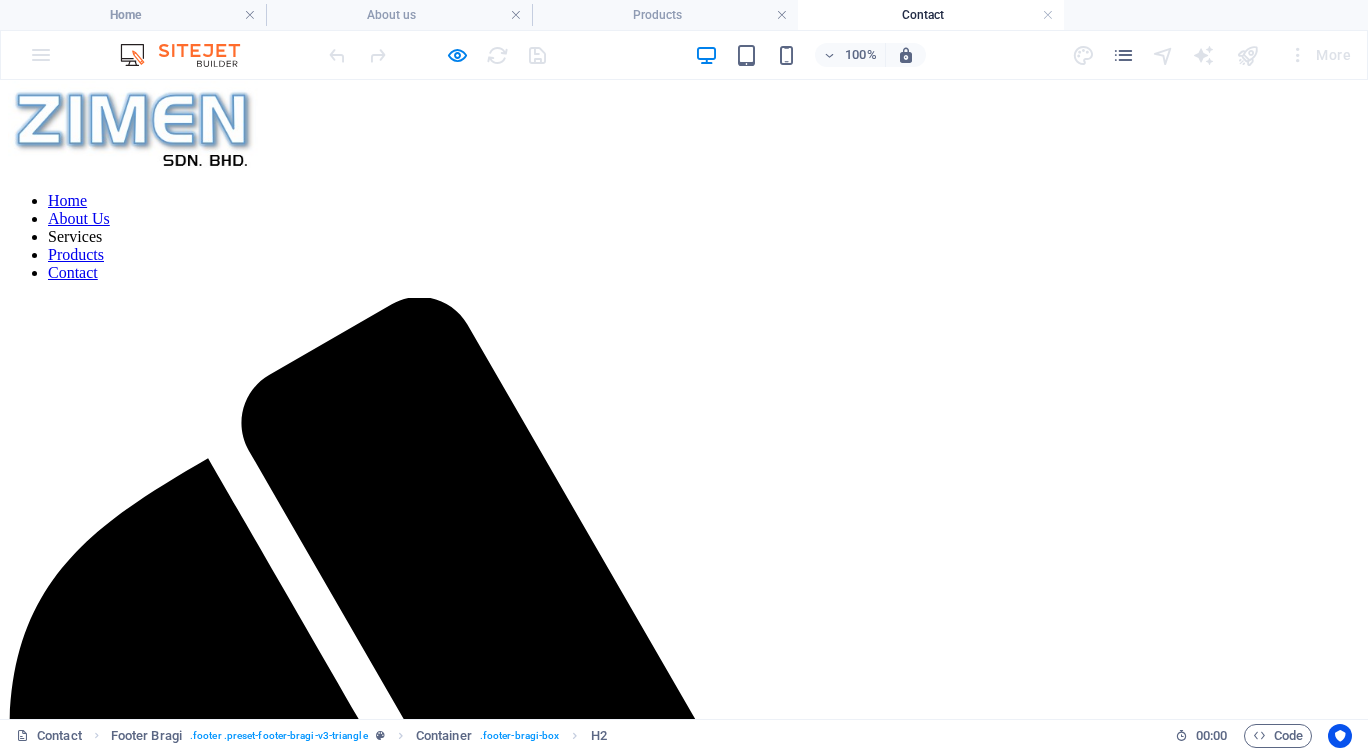 scroll, scrollTop: 0, scrollLeft: 0, axis: both 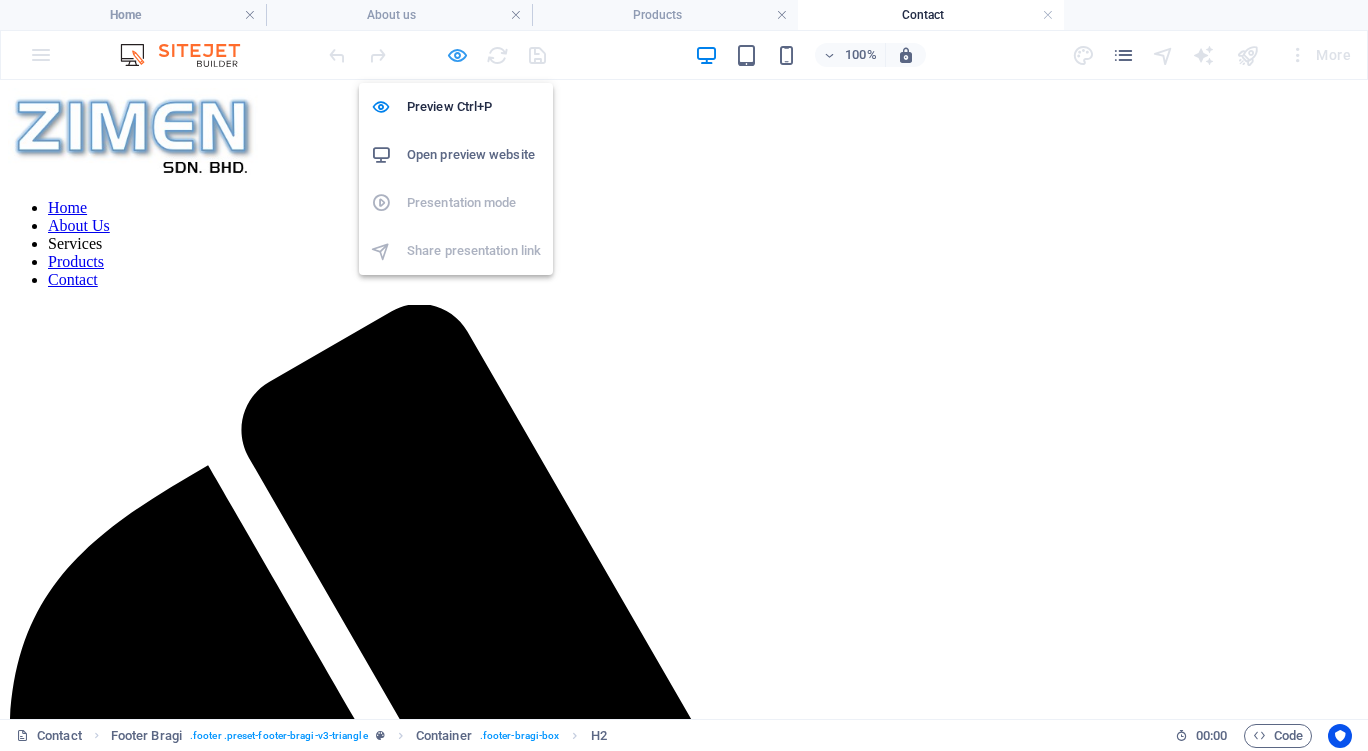 click at bounding box center [457, 55] 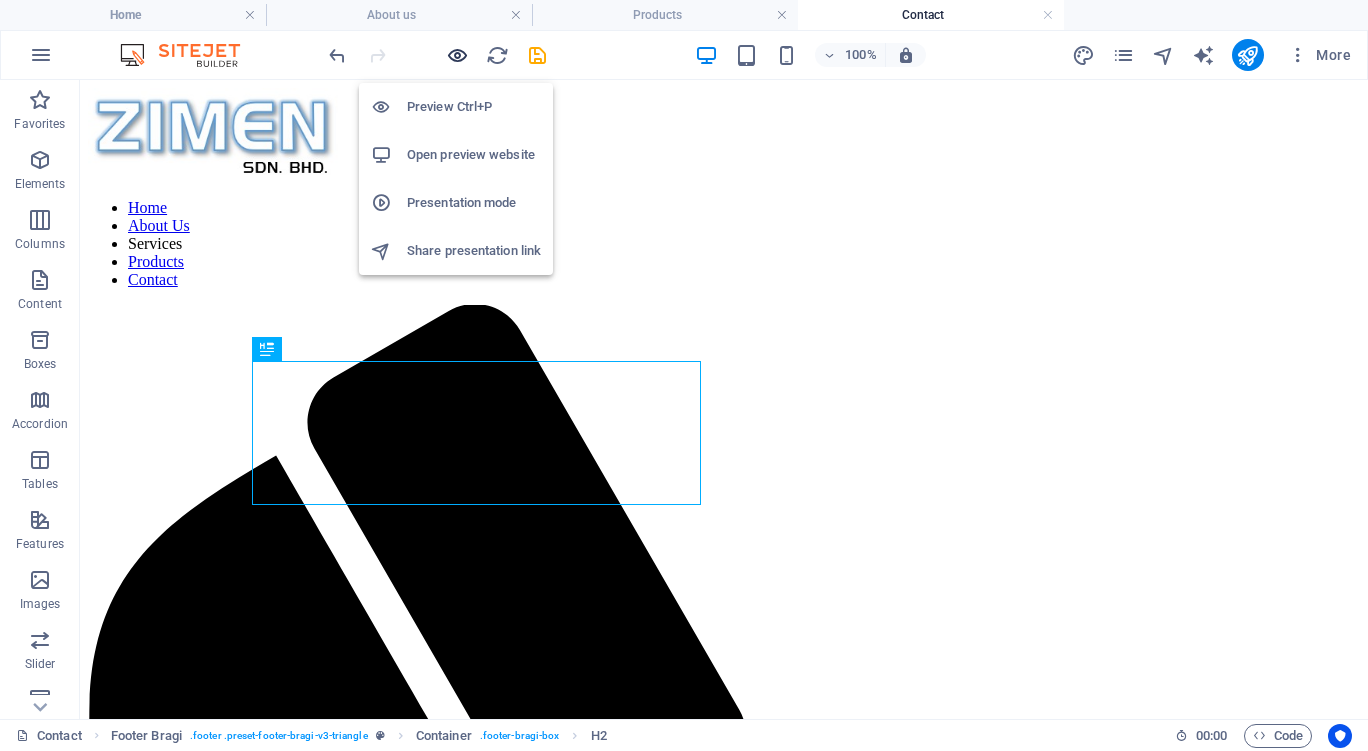click at bounding box center (457, 55) 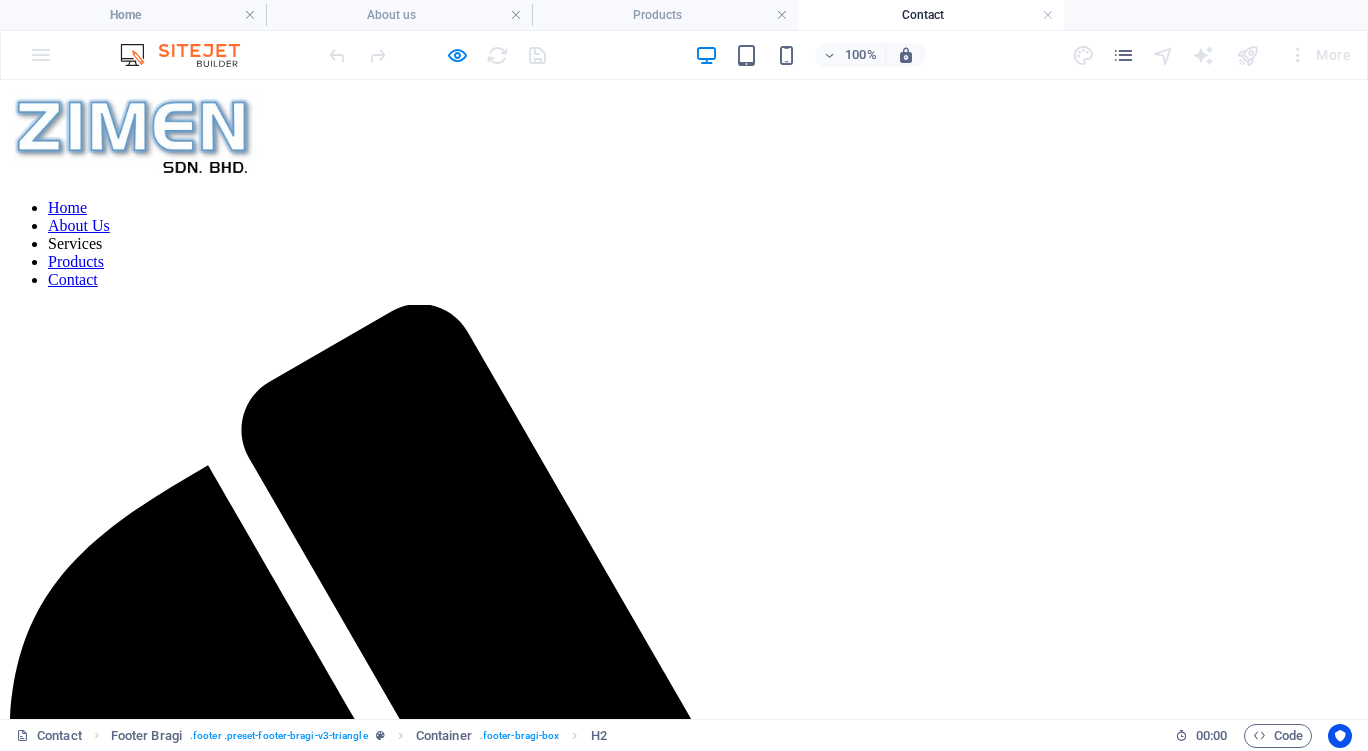 click on "Services" at bounding box center (75, 243) 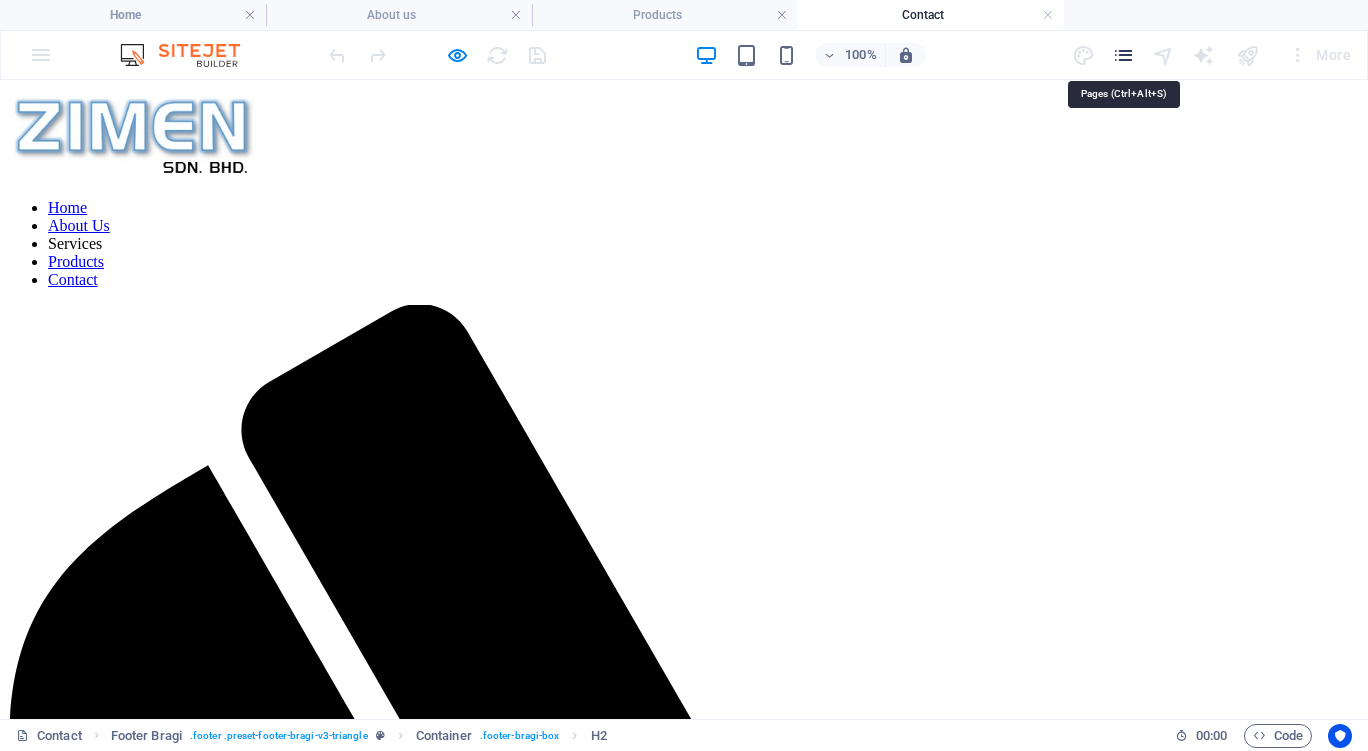 click at bounding box center (1123, 55) 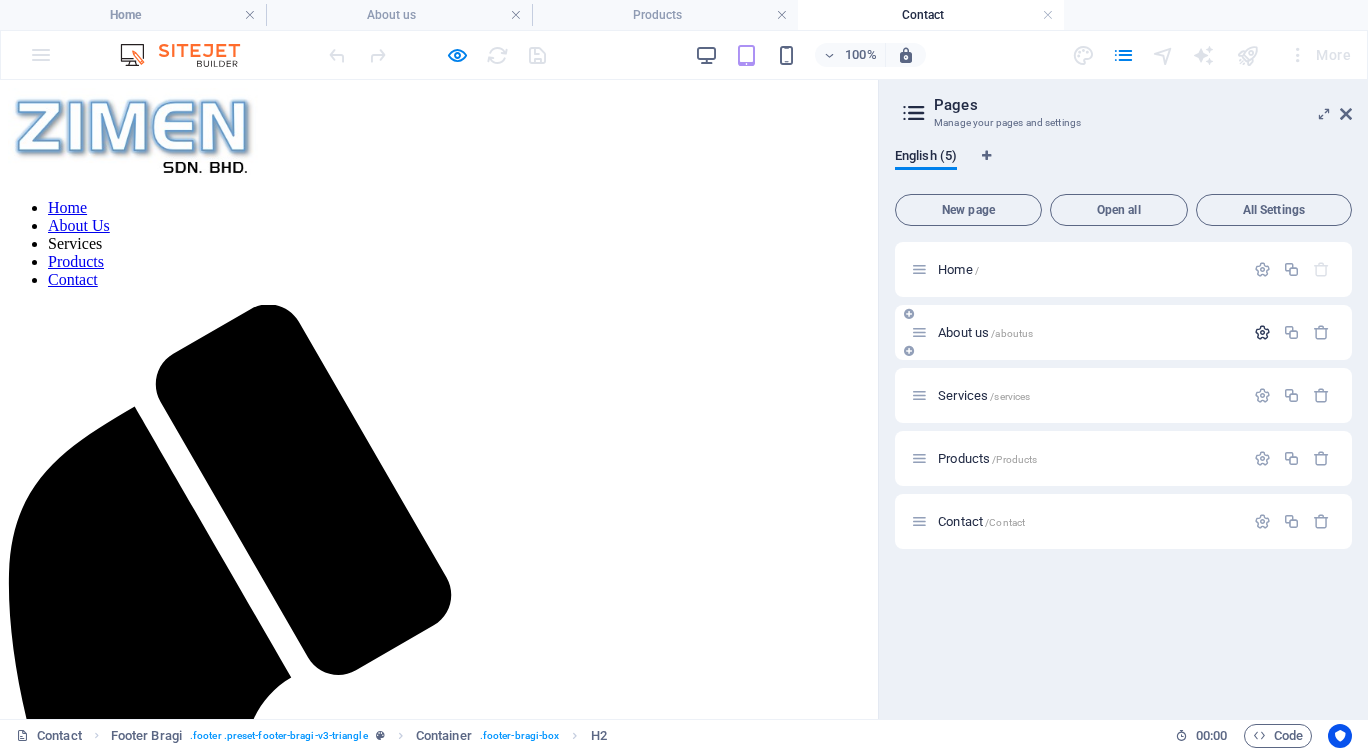 click at bounding box center [1262, 332] 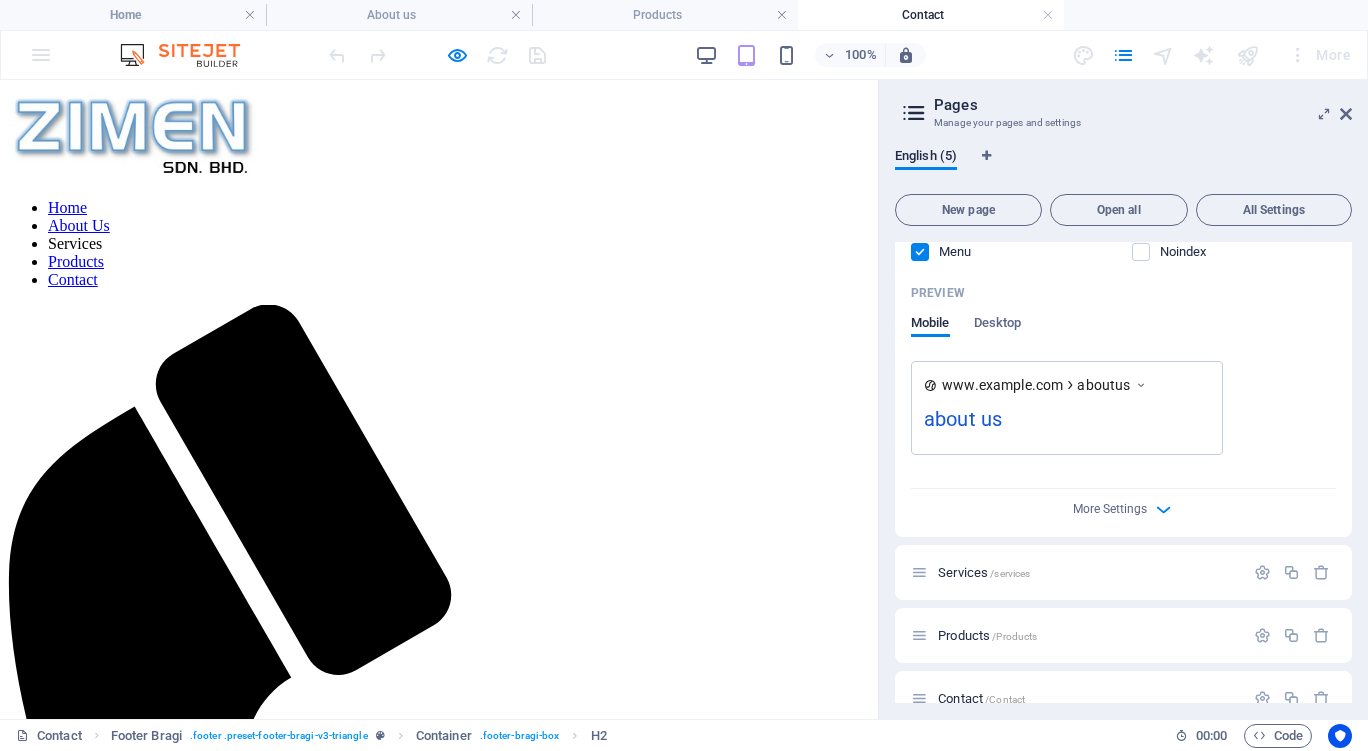 scroll, scrollTop: 579, scrollLeft: 0, axis: vertical 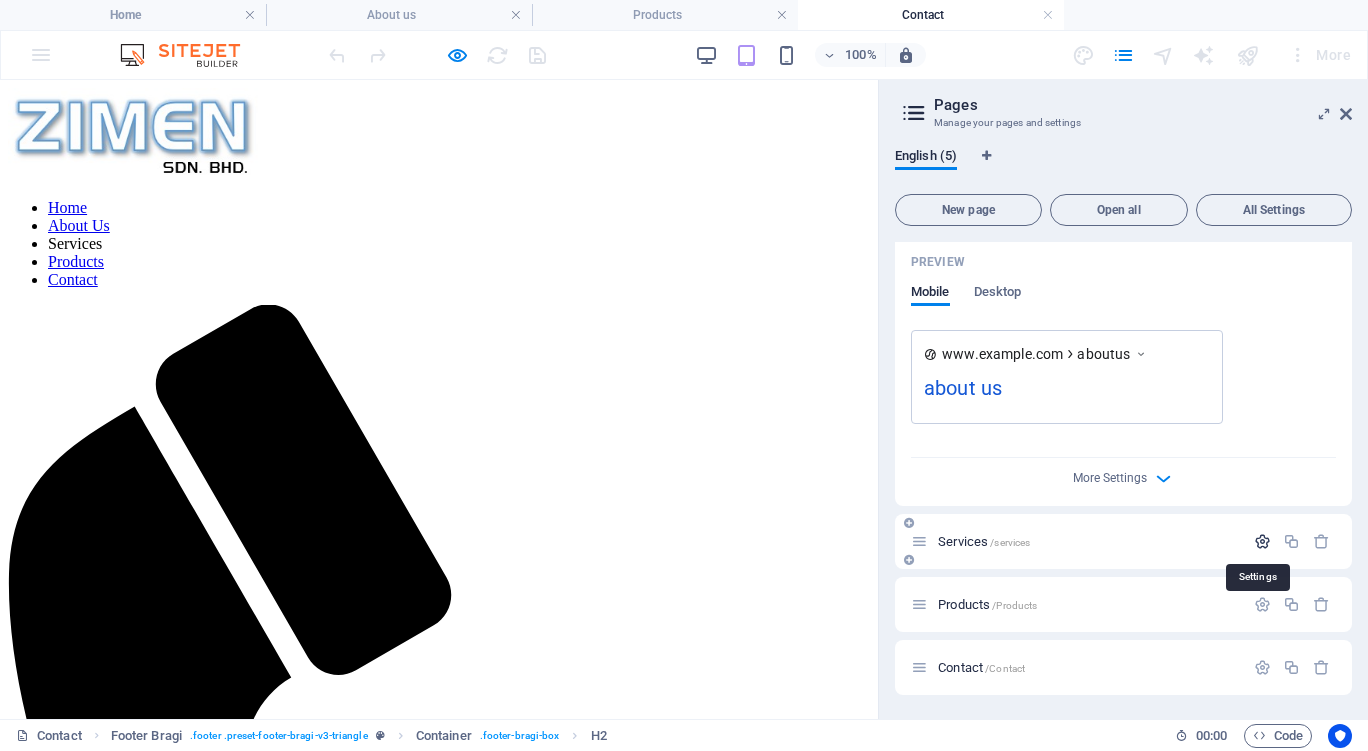 click at bounding box center (1262, 541) 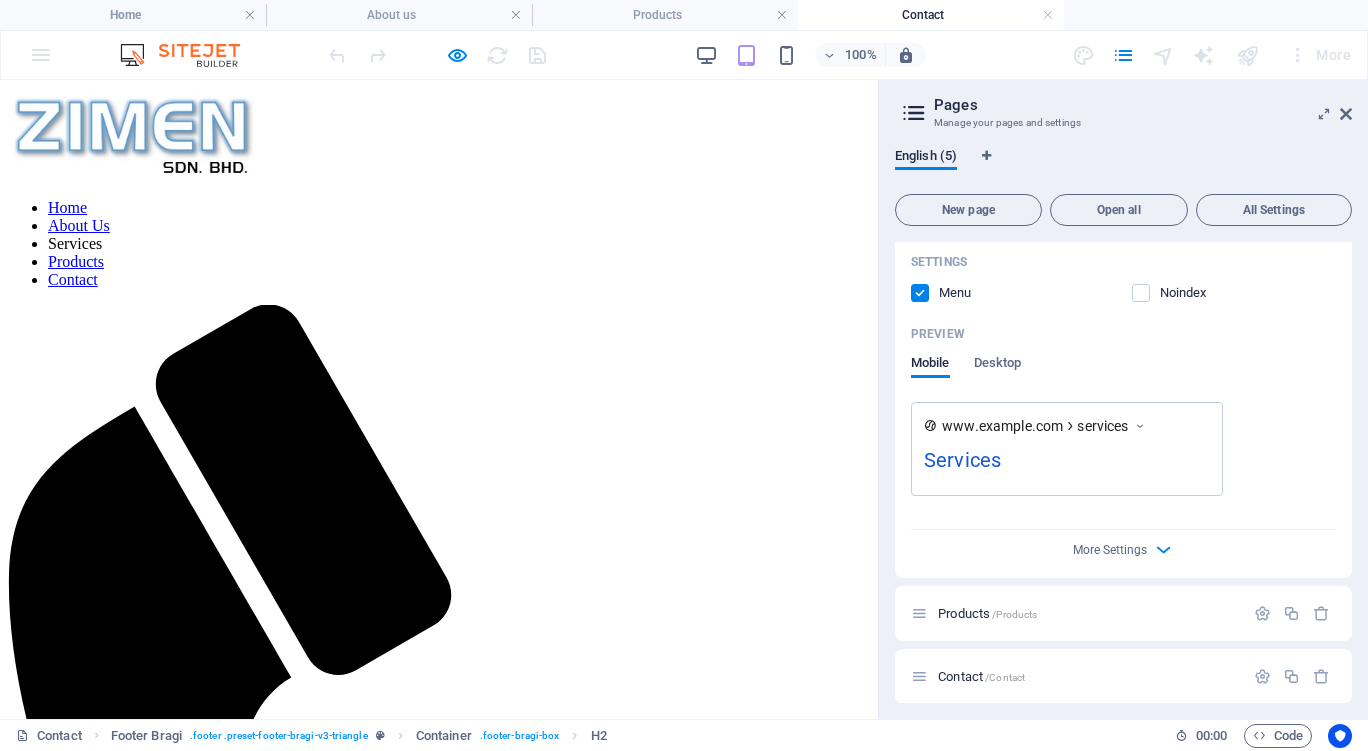 scroll, scrollTop: 1305, scrollLeft: 0, axis: vertical 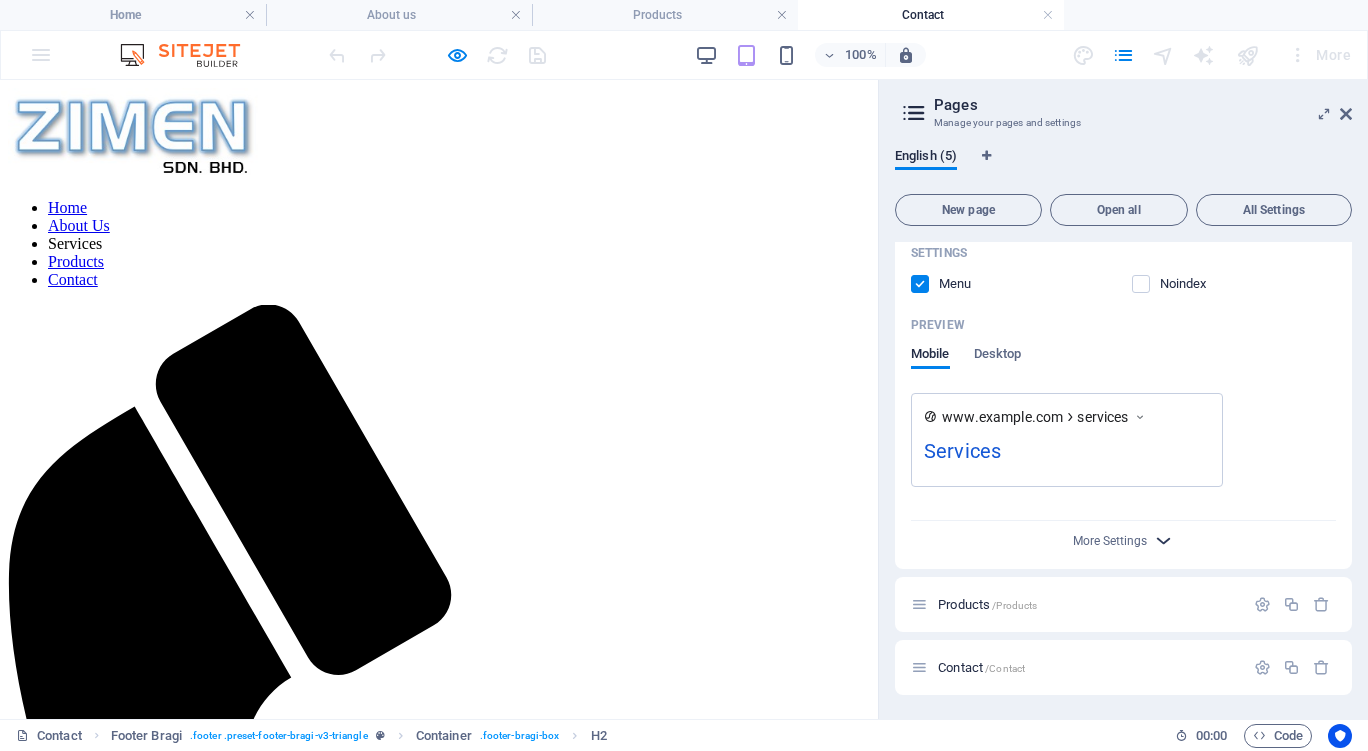 click at bounding box center (1163, 540) 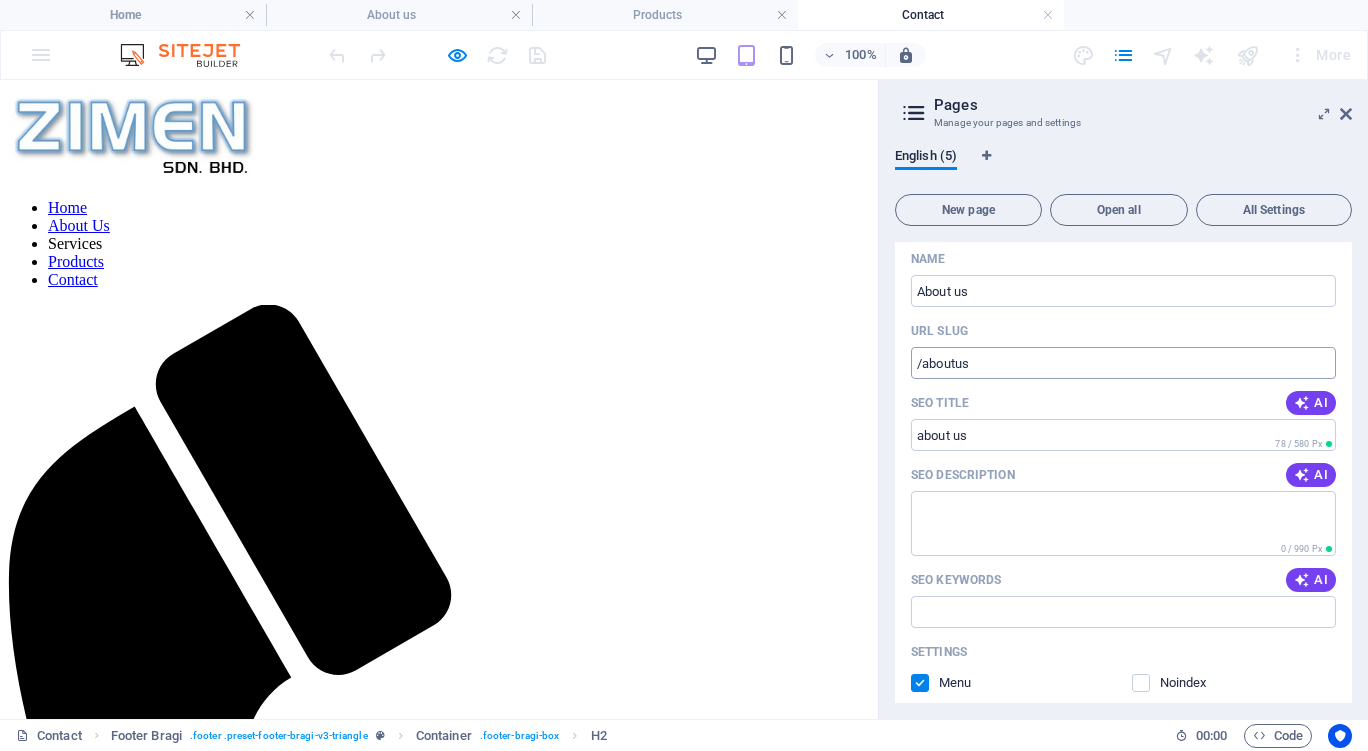 scroll, scrollTop: 105, scrollLeft: 0, axis: vertical 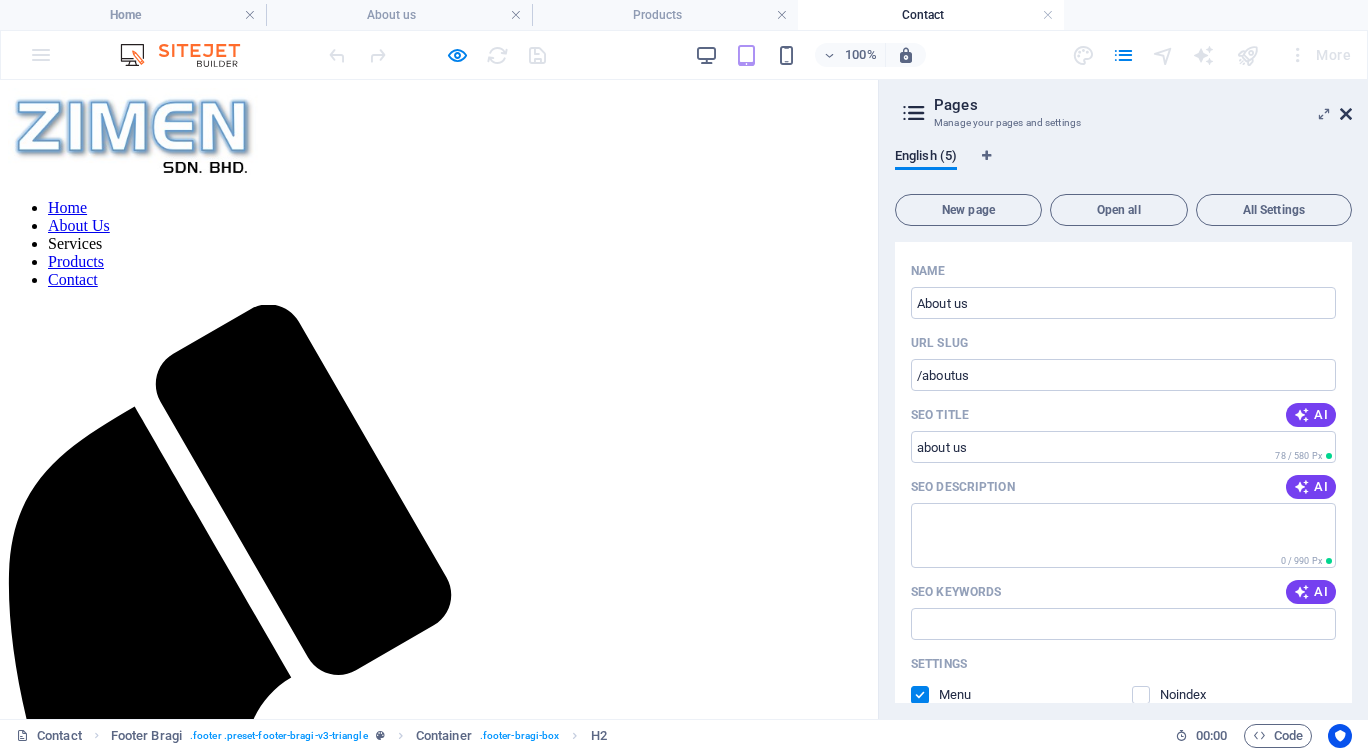 click at bounding box center [1346, 114] 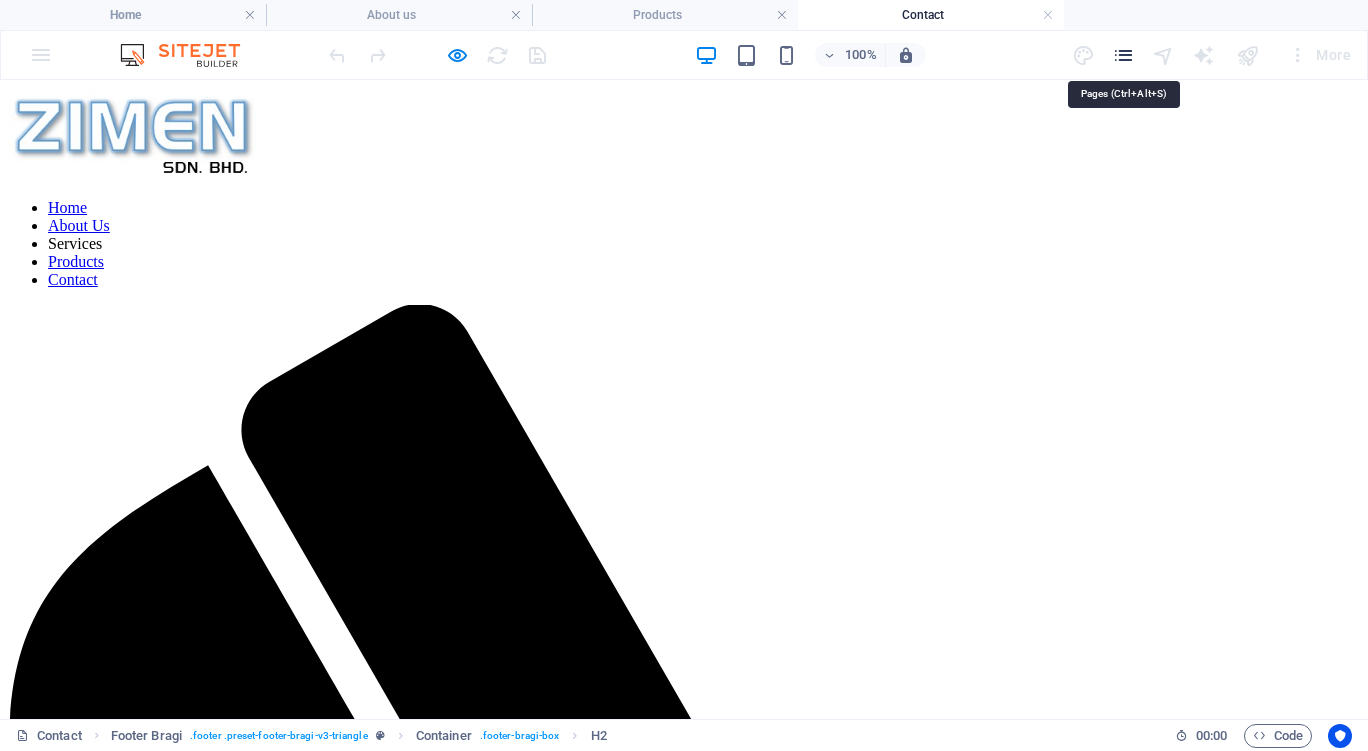 click at bounding box center [1123, 55] 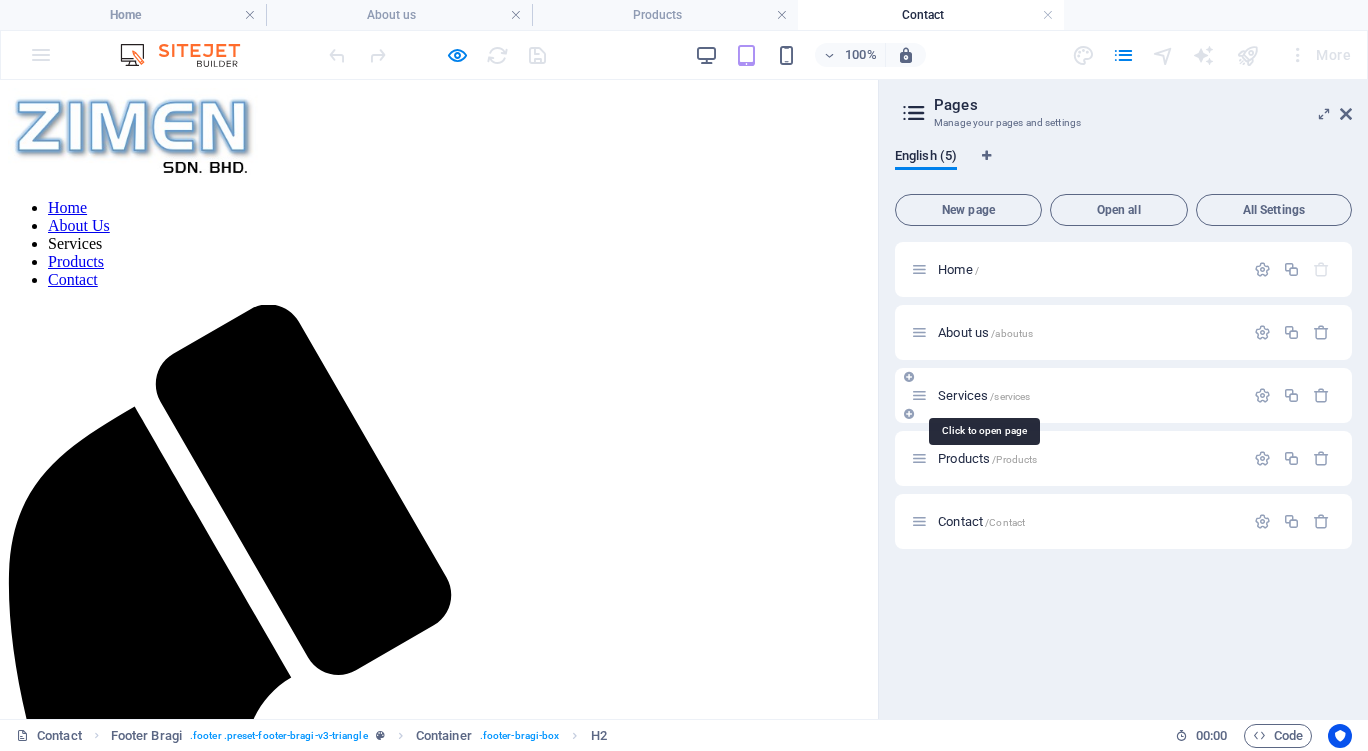 click on "Services /services" at bounding box center (984, 395) 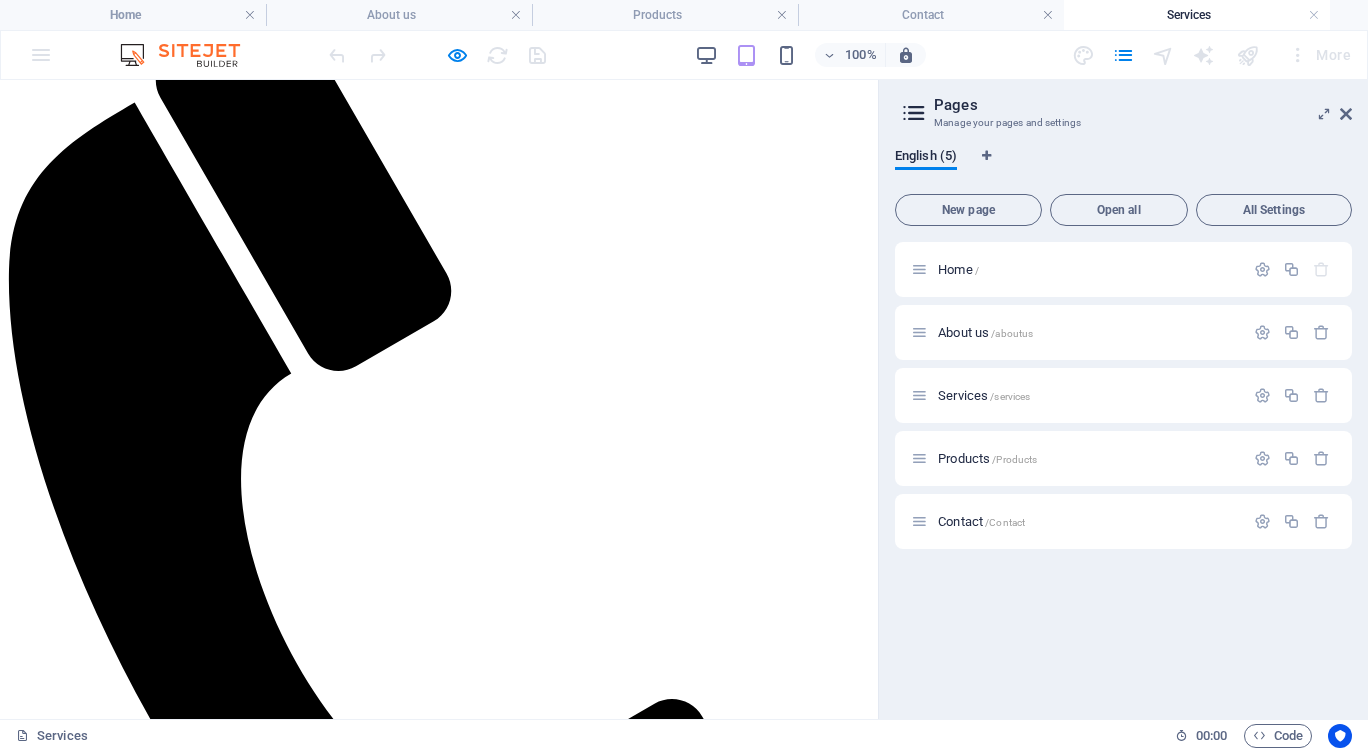scroll, scrollTop: 0, scrollLeft: 0, axis: both 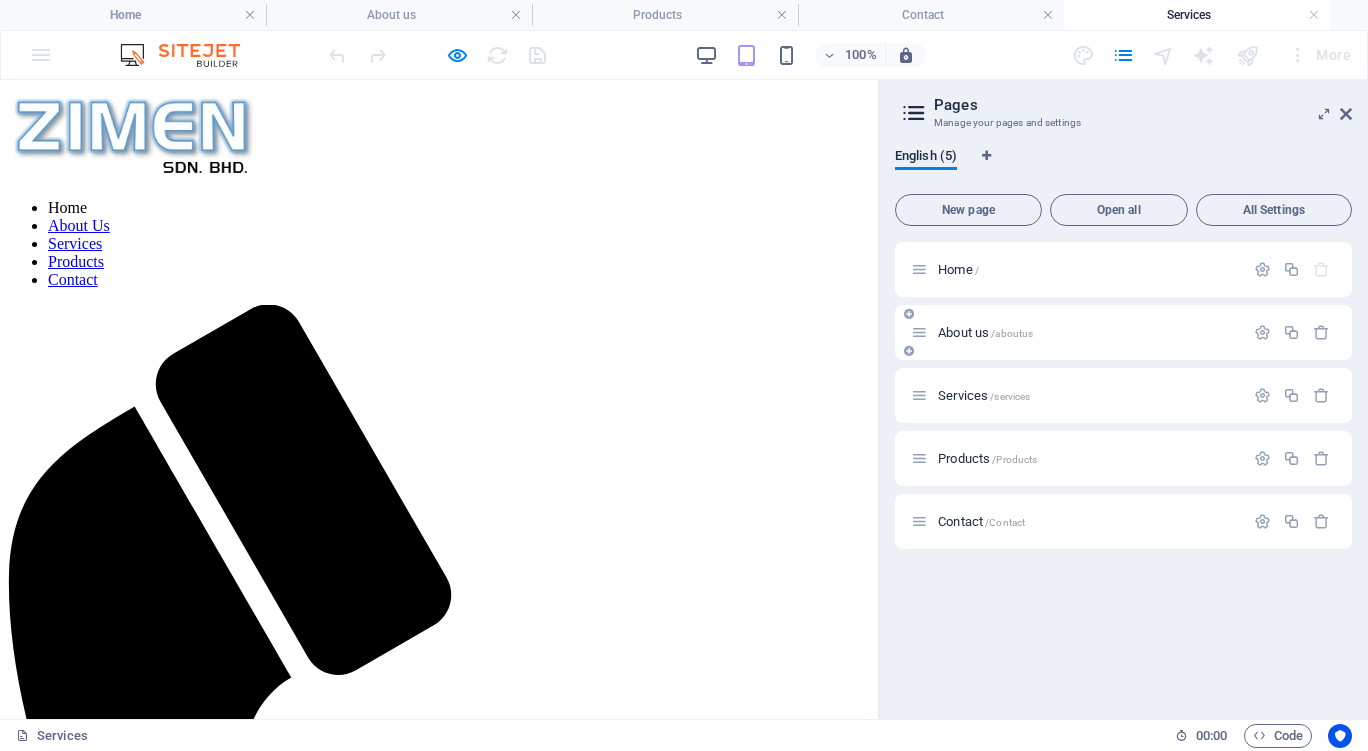 click on "About us /aboutus" at bounding box center (985, 332) 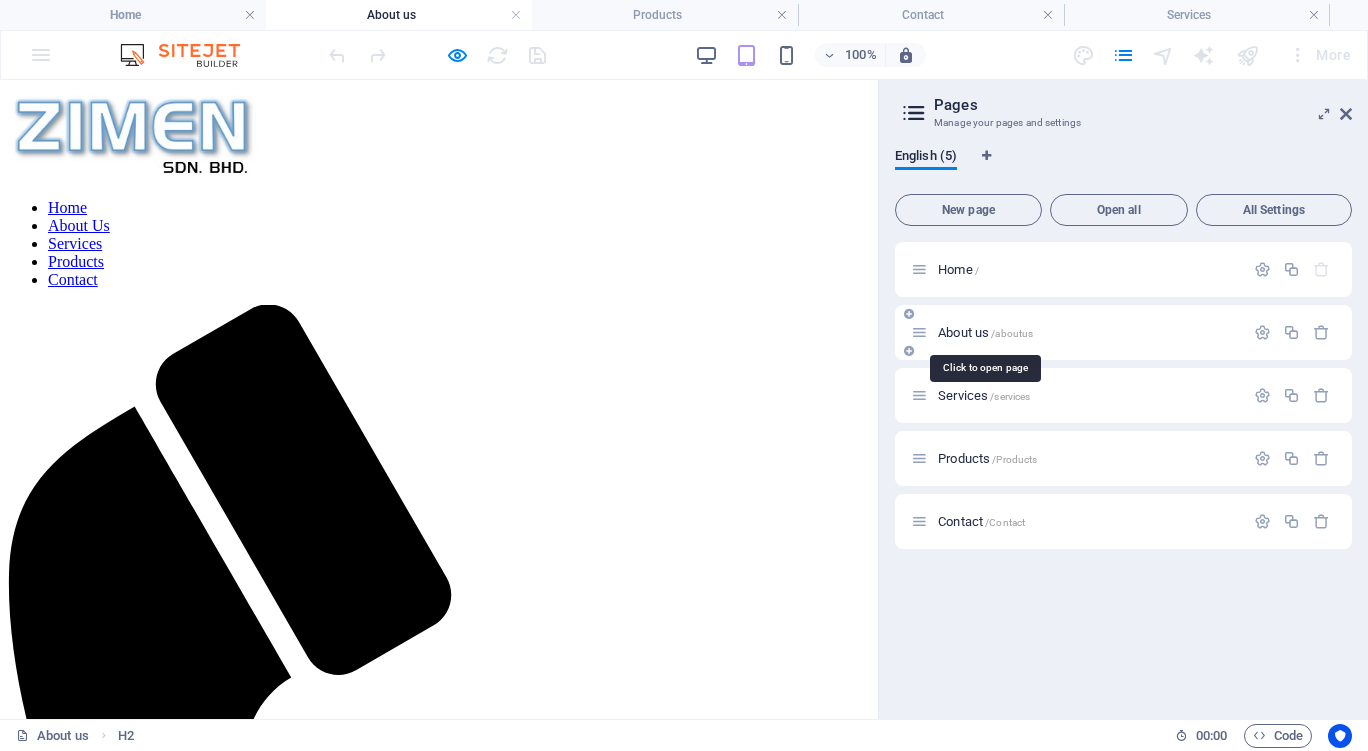 click on "About us /aboutus" at bounding box center [985, 332] 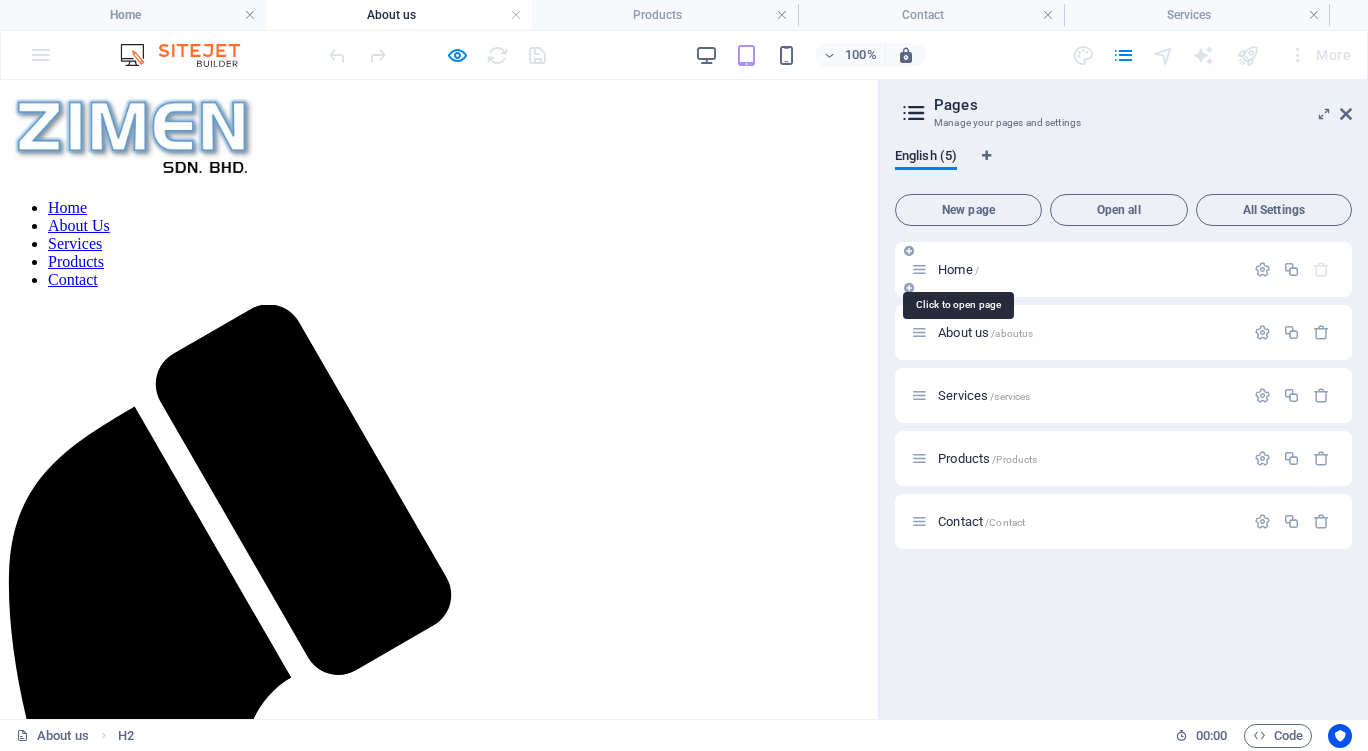 click on "Home /" at bounding box center (958, 269) 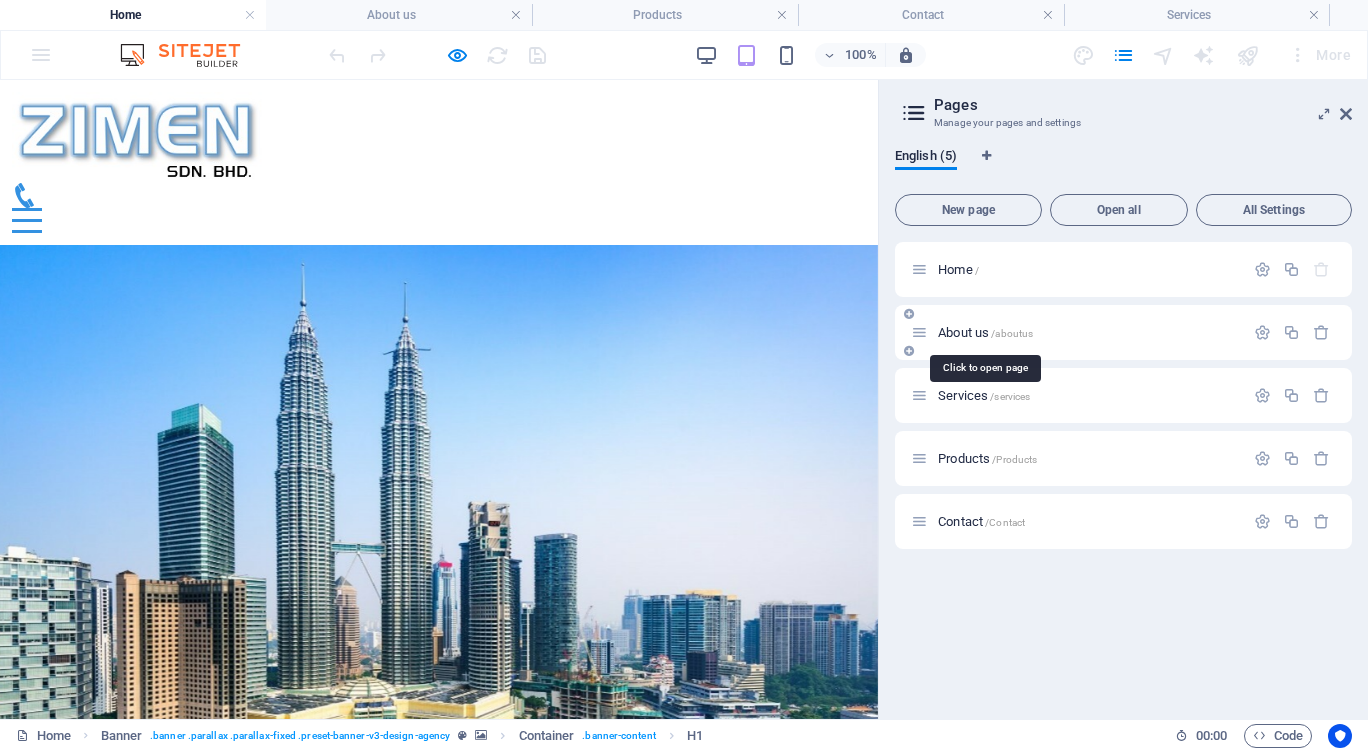 click on "About us /aboutus" at bounding box center (985, 332) 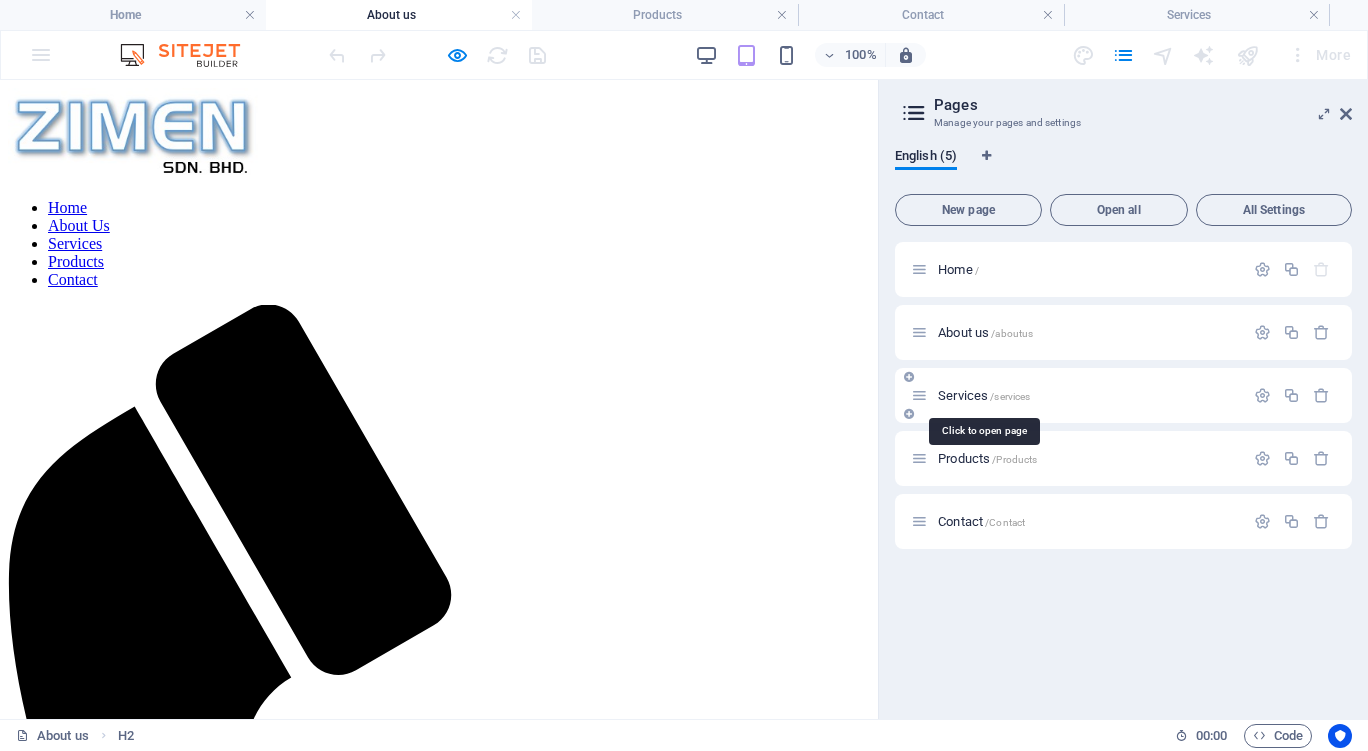 click on "Services /services" at bounding box center (984, 395) 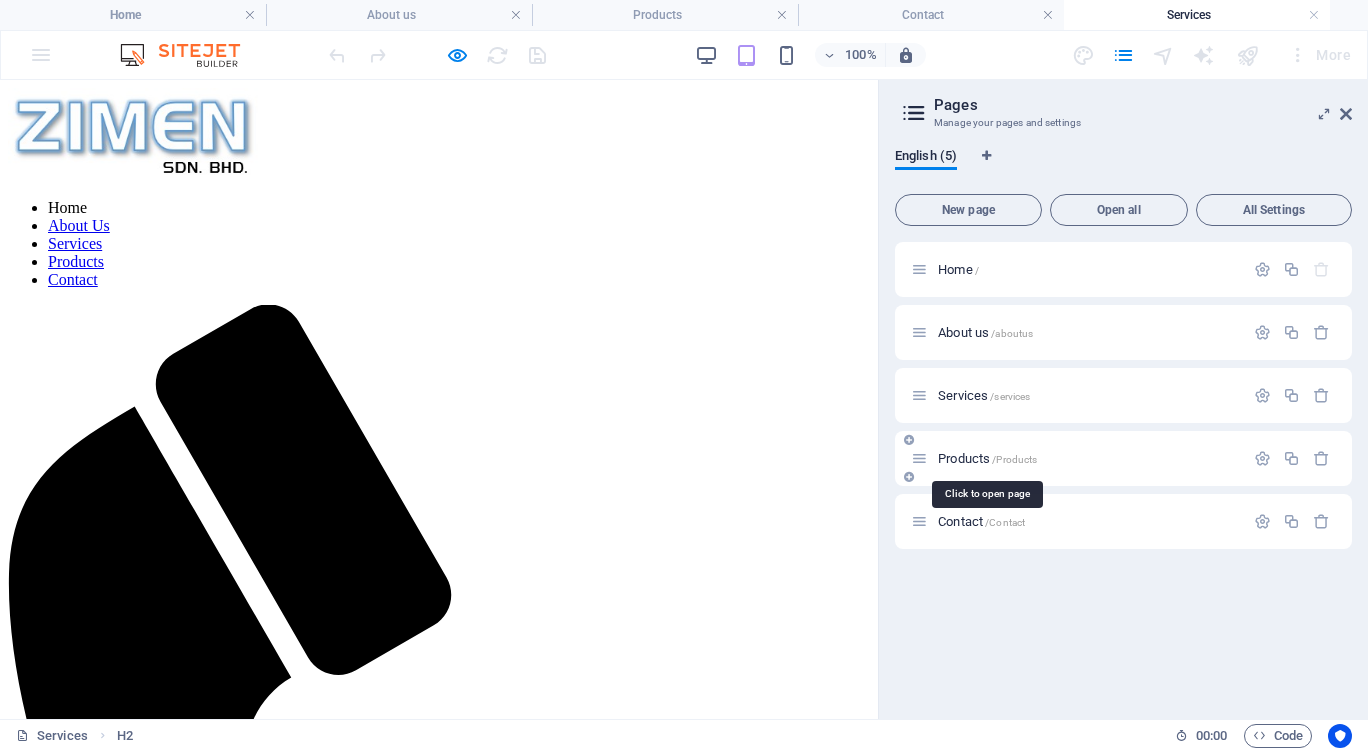 click on "Products /Products" at bounding box center [987, 458] 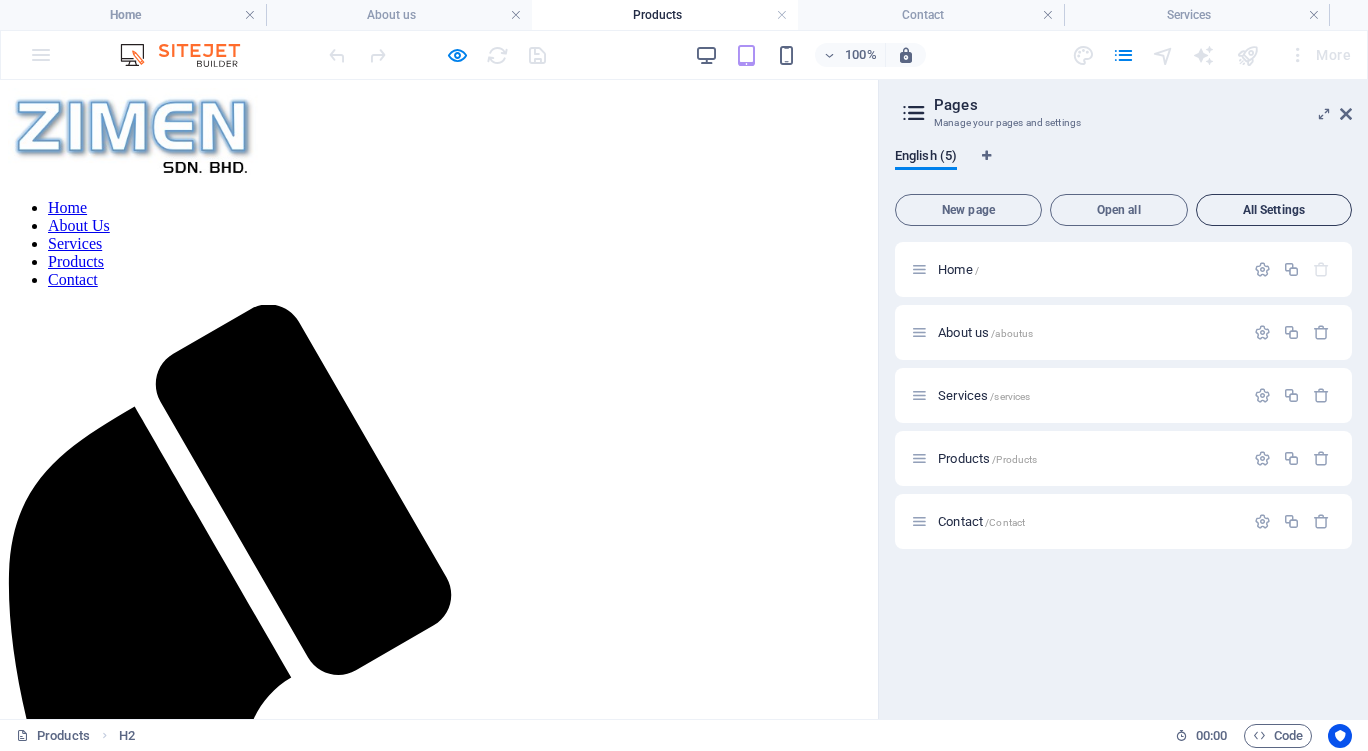 click on "All Settings" at bounding box center (1274, 210) 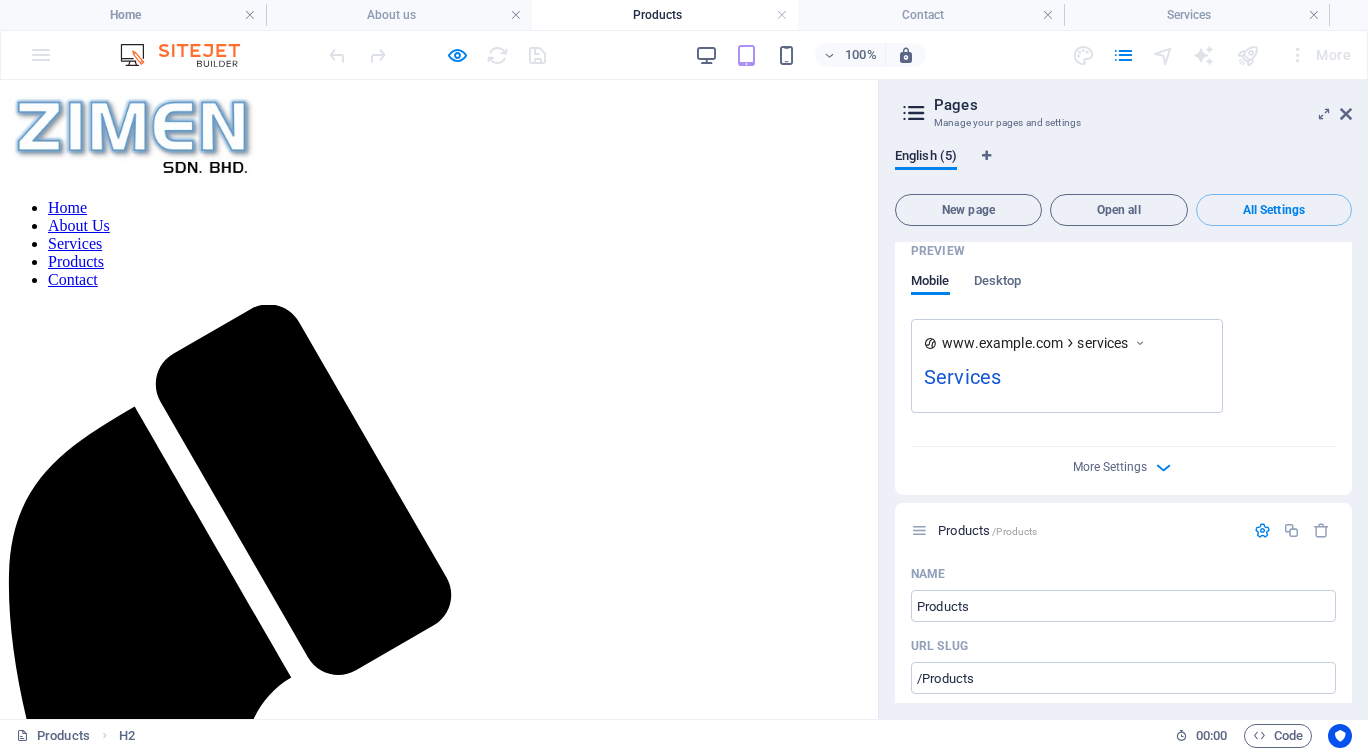 scroll, scrollTop: 2126, scrollLeft: 0, axis: vertical 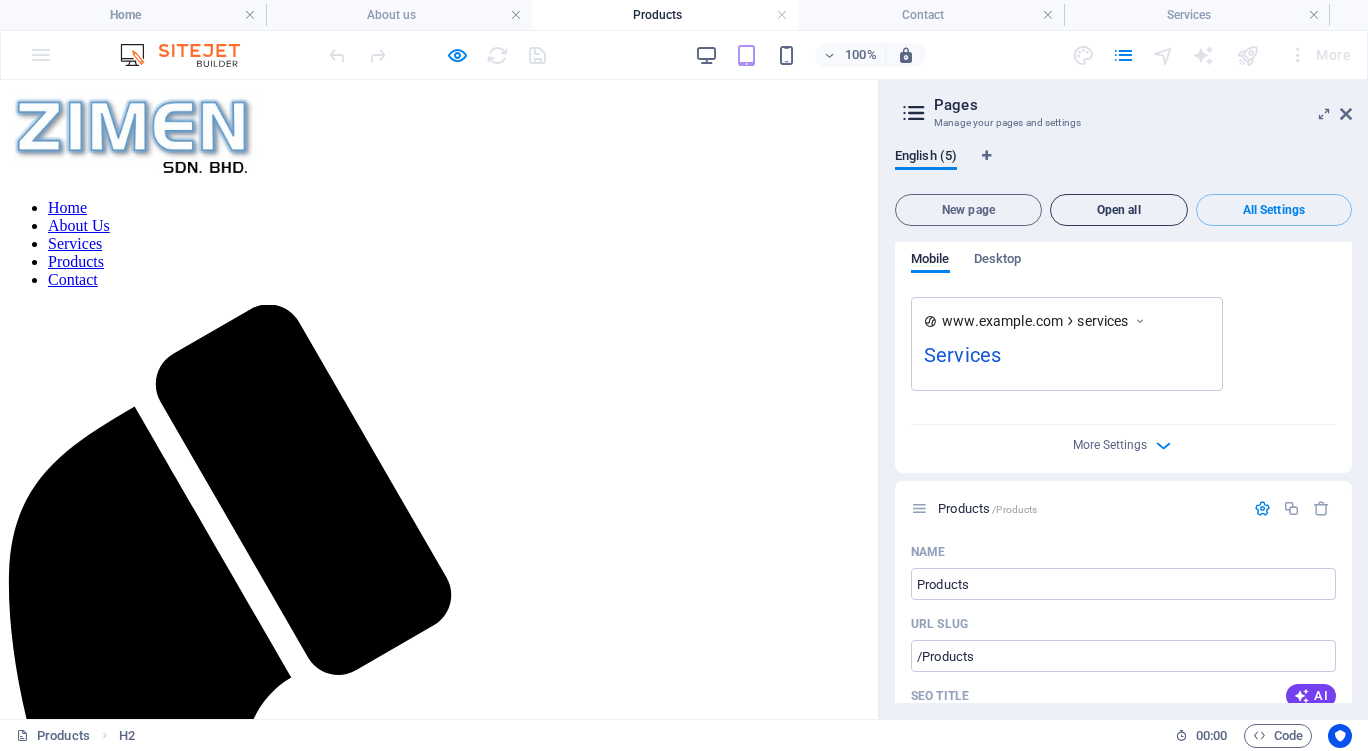 click on "Open all" at bounding box center (1119, 210) 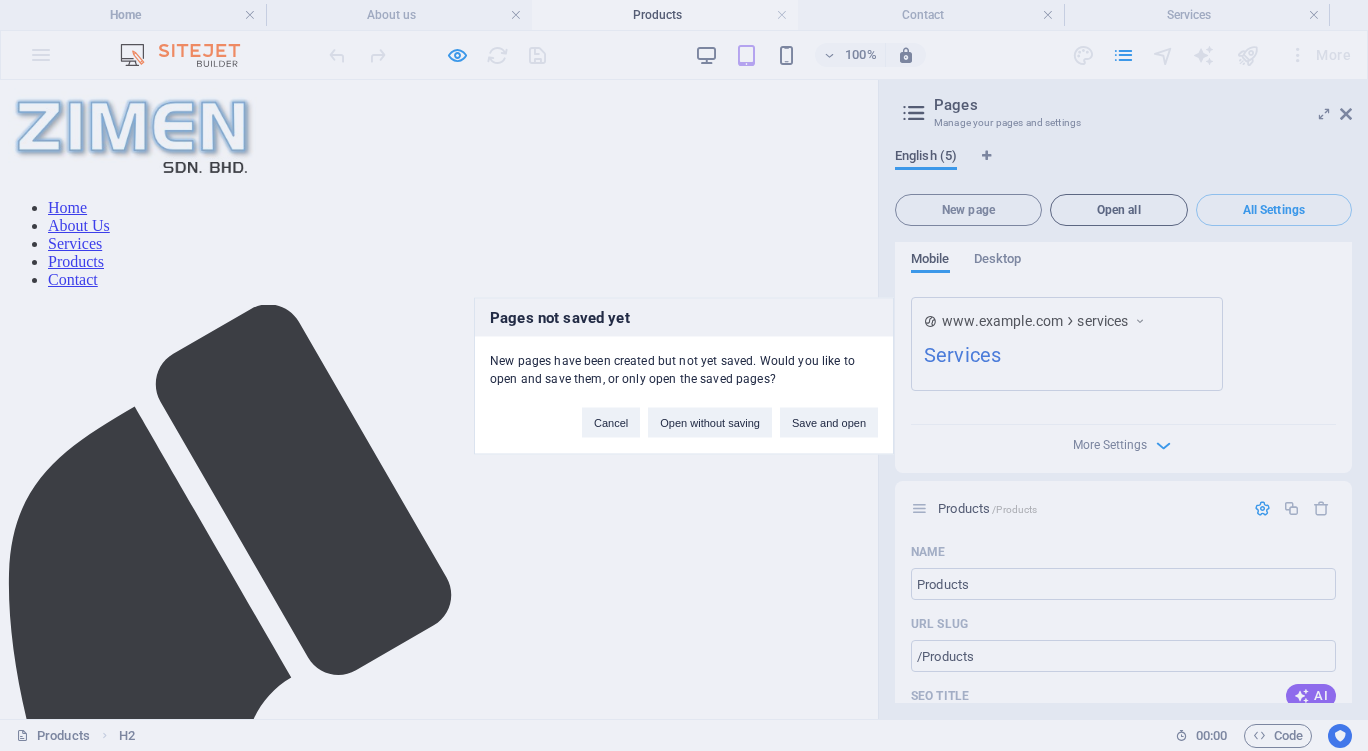 click on "Pages not saved yet New pages have been created but not yet saved. Would you like to open and save them, or only open the saved pages? Cancel Open without saving Save and open" at bounding box center (684, 375) 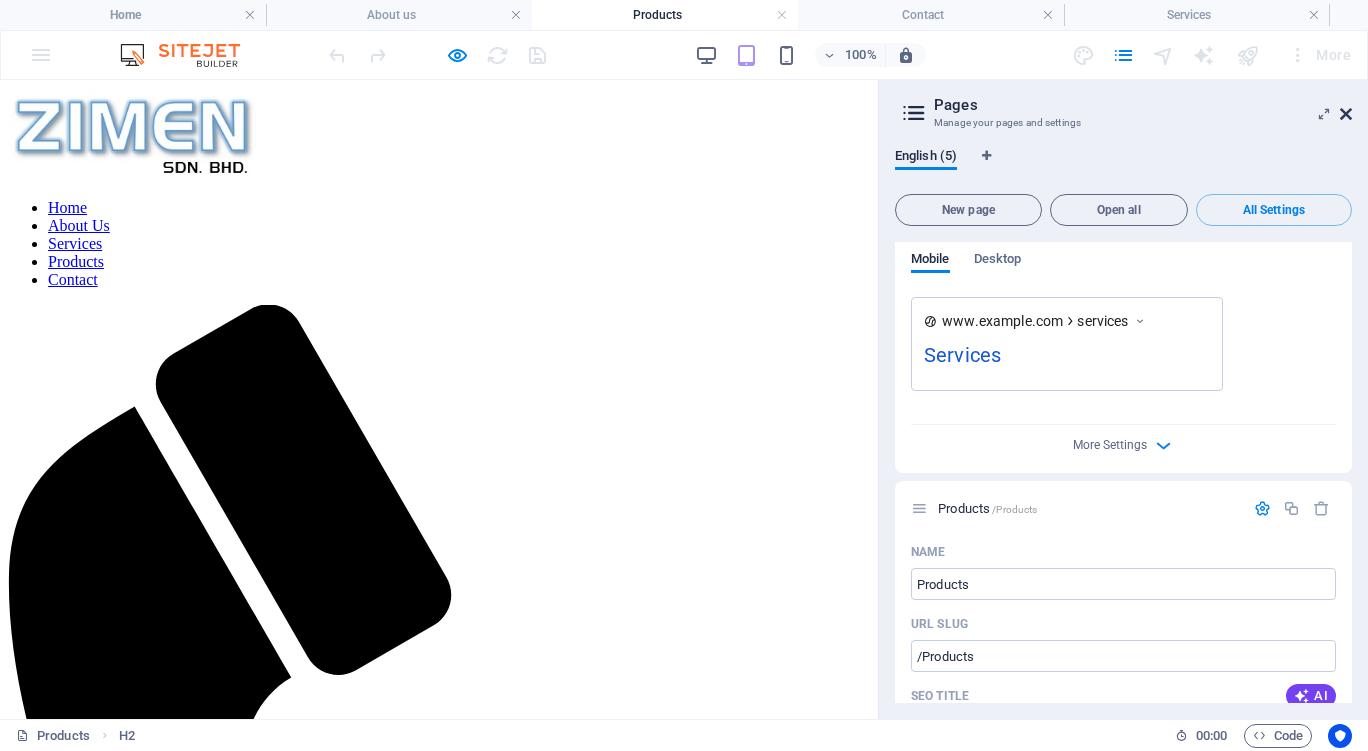 click at bounding box center (1346, 114) 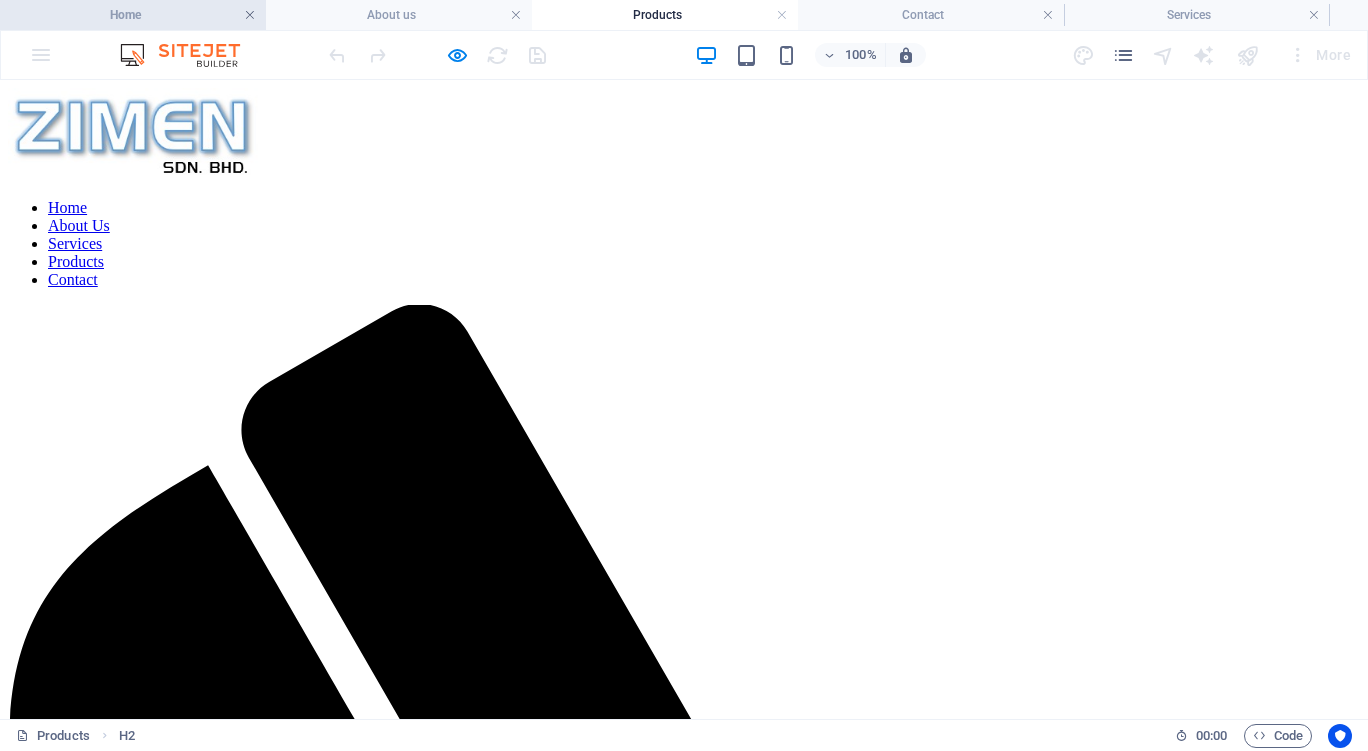click at bounding box center (250, 15) 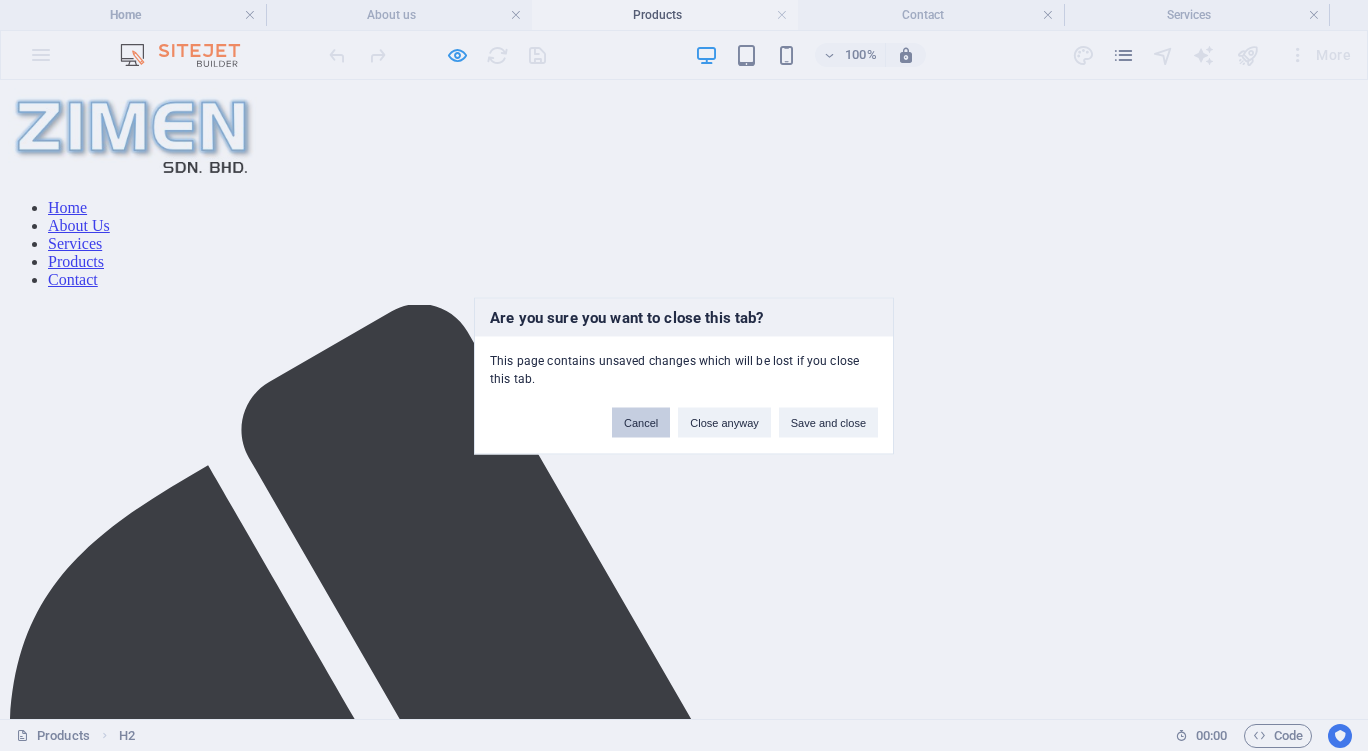 drag, startPoint x: 634, startPoint y: 342, endPoint x: 634, endPoint y: 421, distance: 79 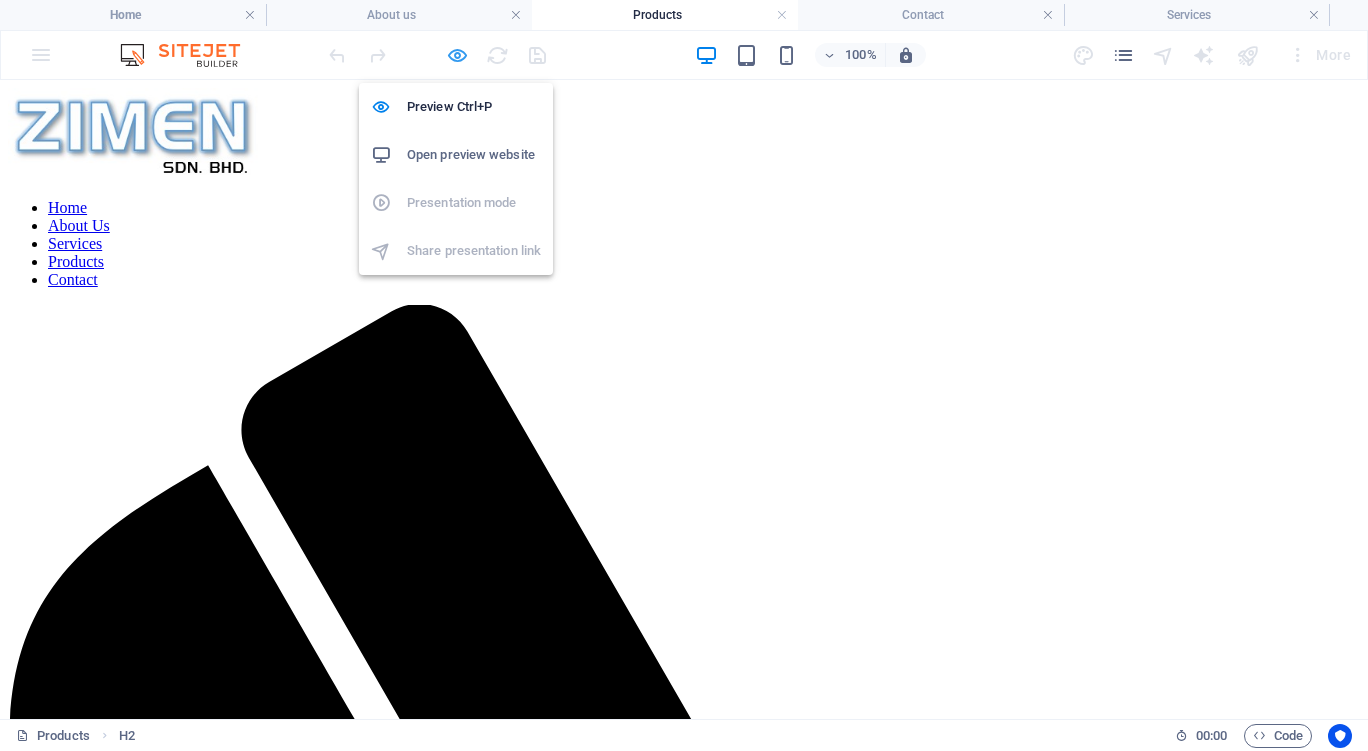 click at bounding box center [457, 55] 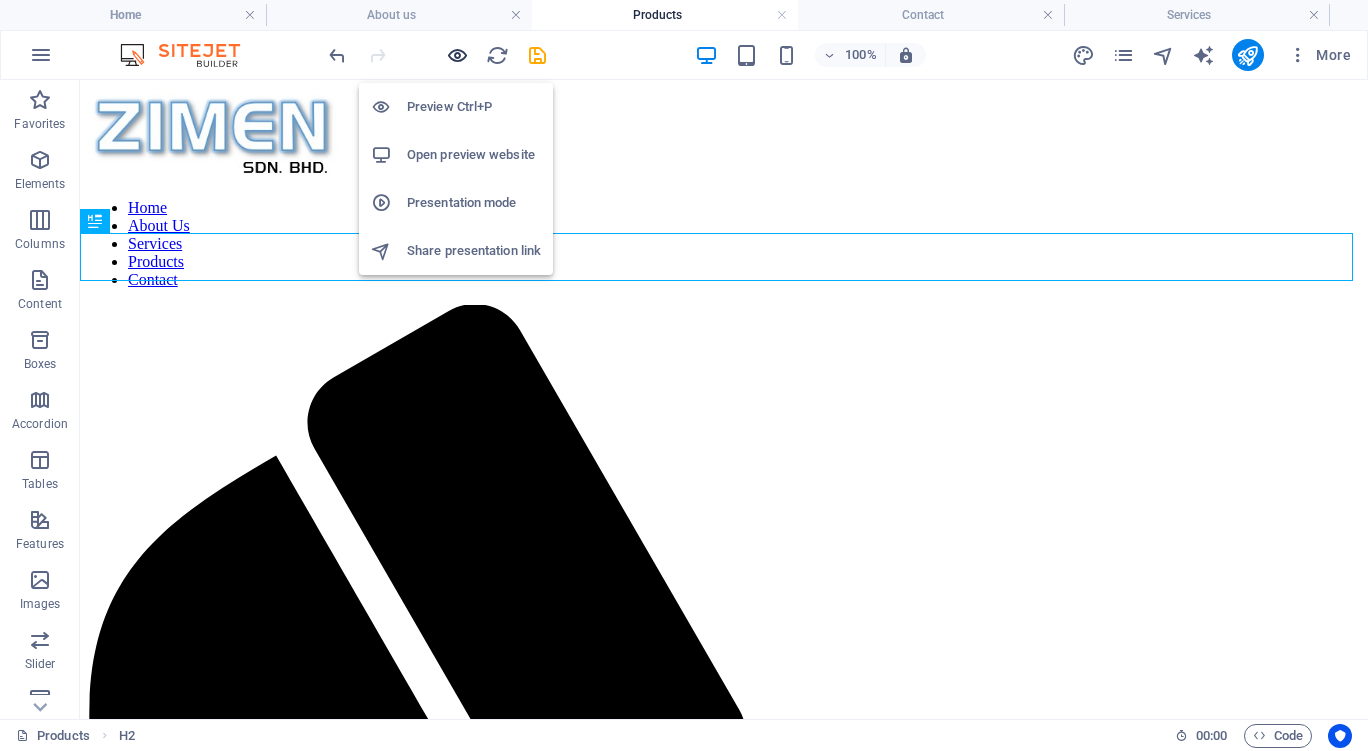 click at bounding box center (457, 55) 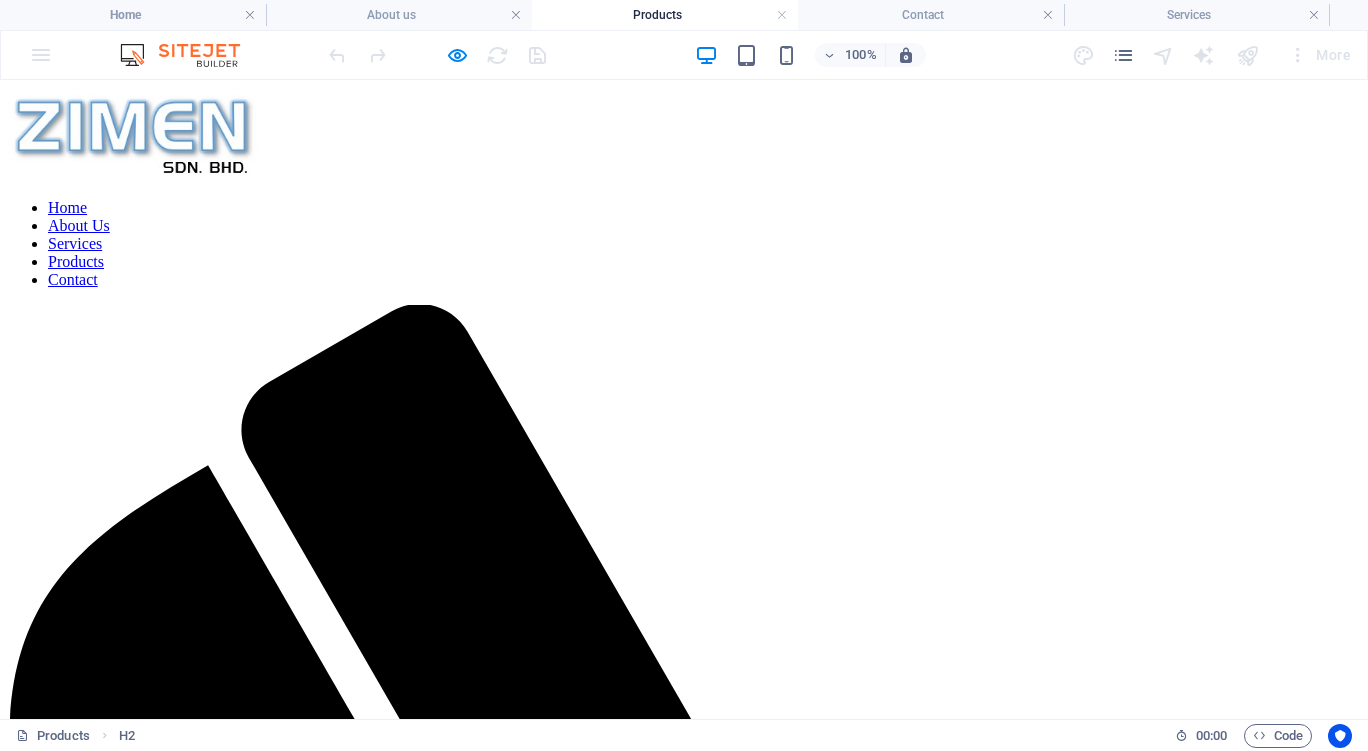 click on "Services" at bounding box center [75, 243] 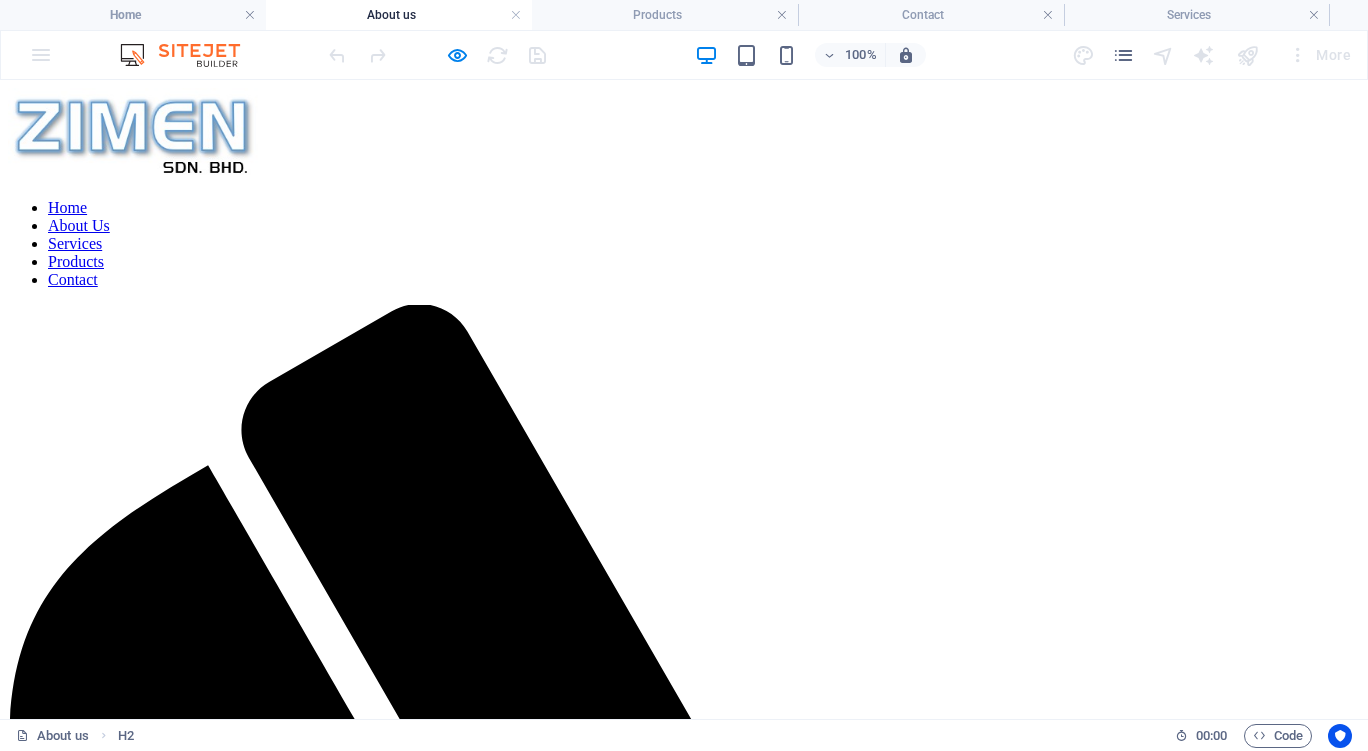 click on "Services" at bounding box center (75, 243) 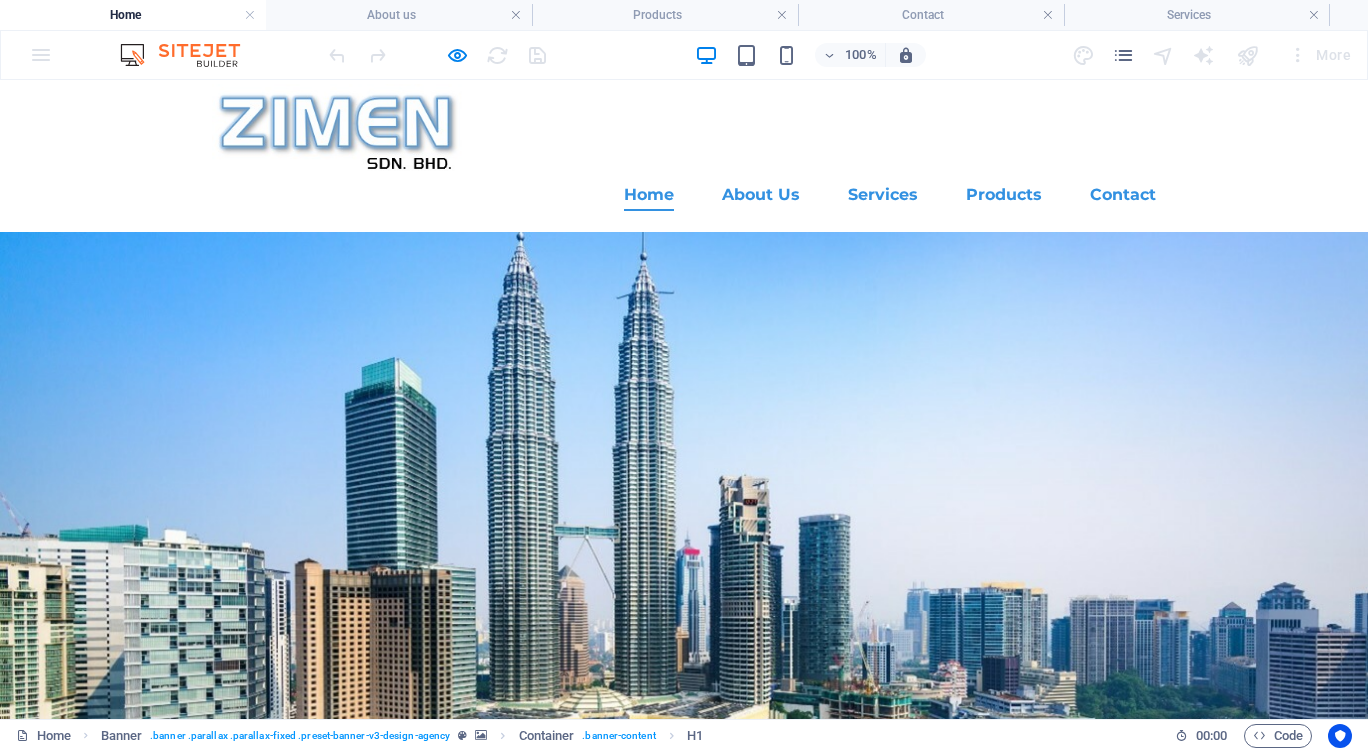 scroll, scrollTop: 0, scrollLeft: 0, axis: both 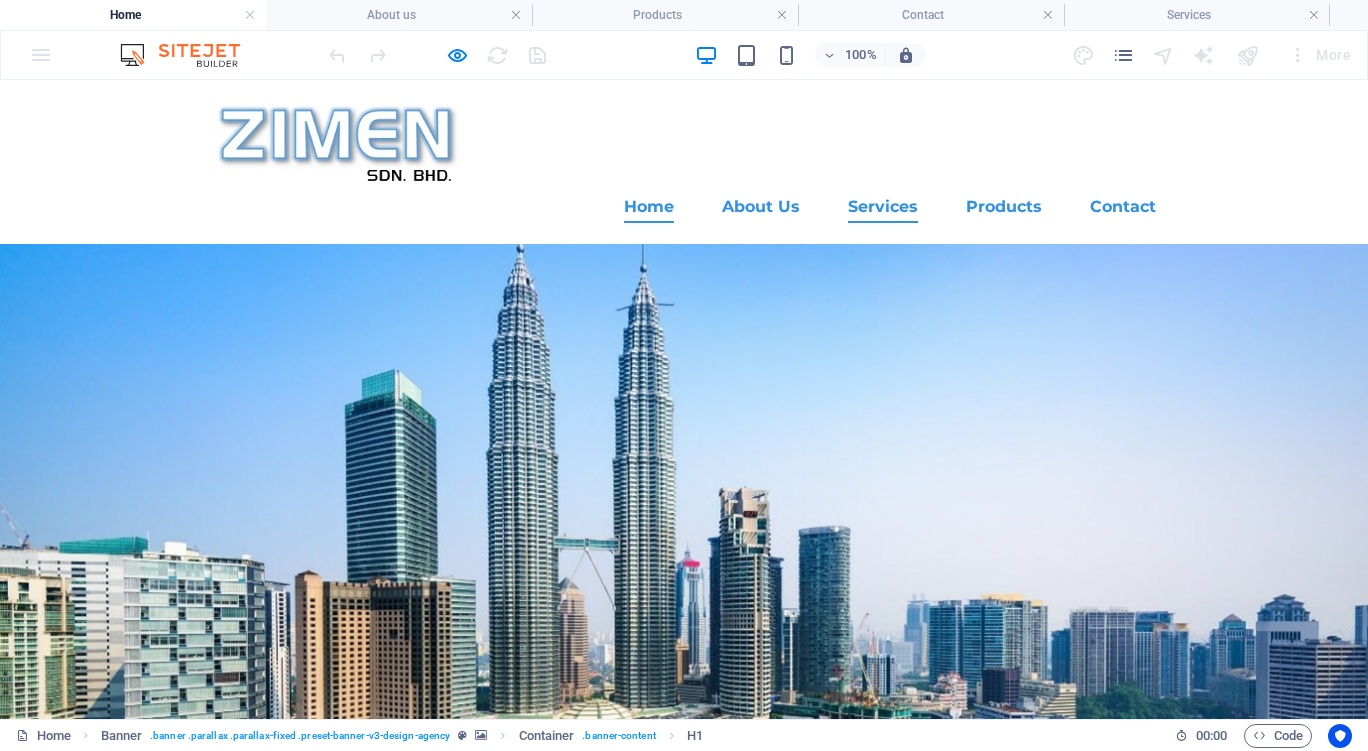 click on "Services" at bounding box center (883, 207) 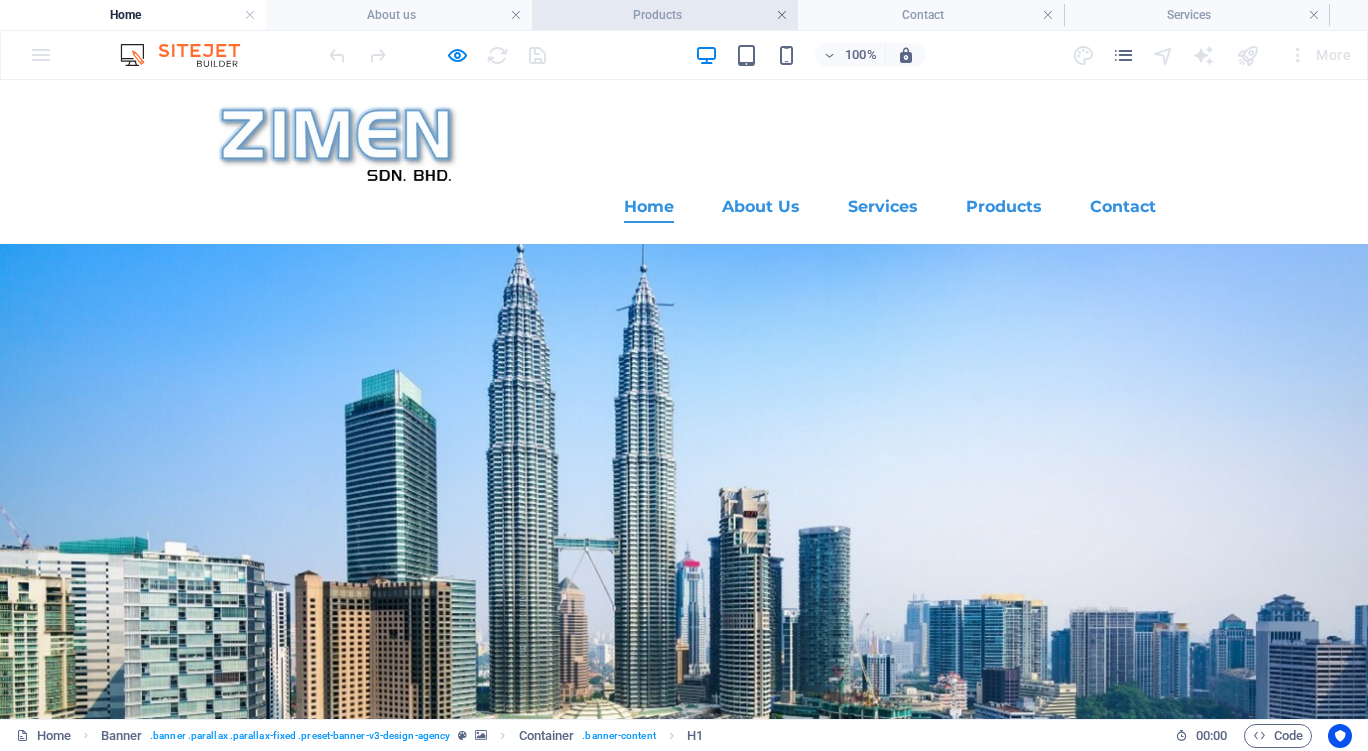 click at bounding box center [782, 15] 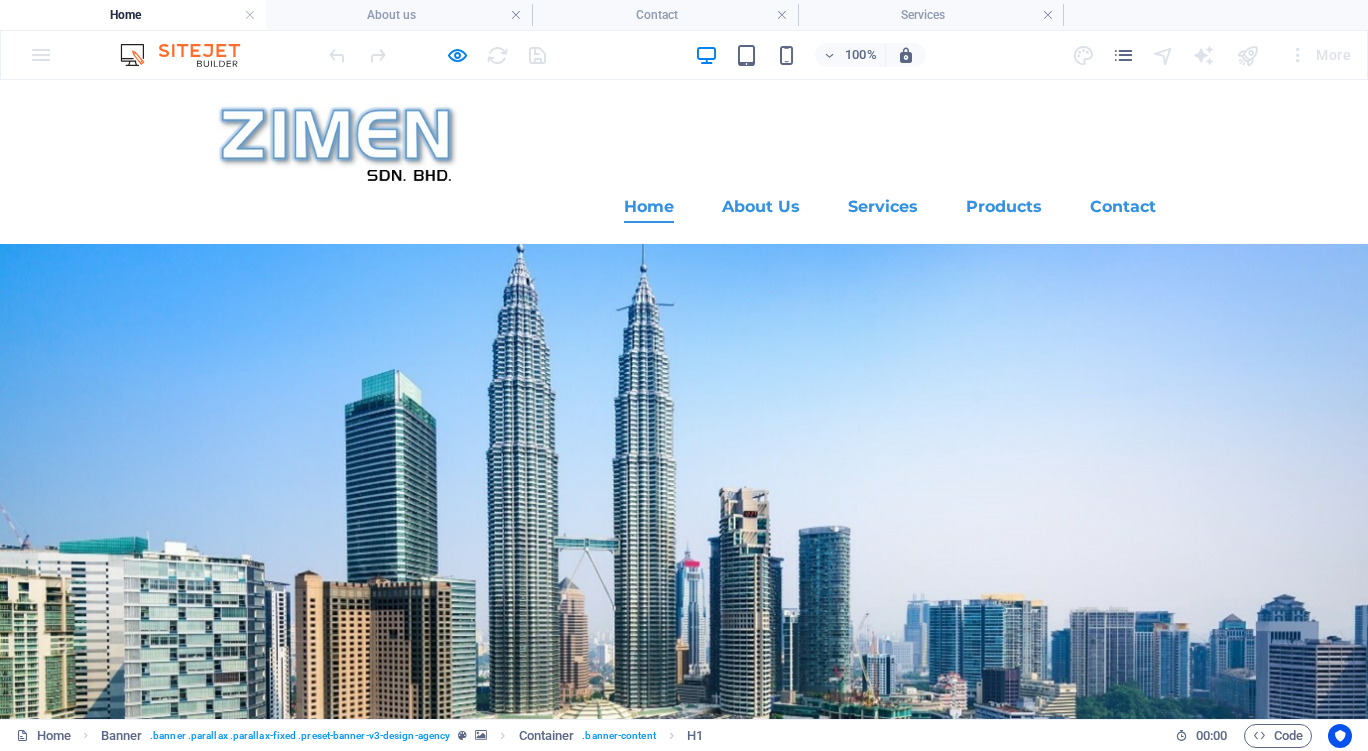 click at bounding box center (782, 15) 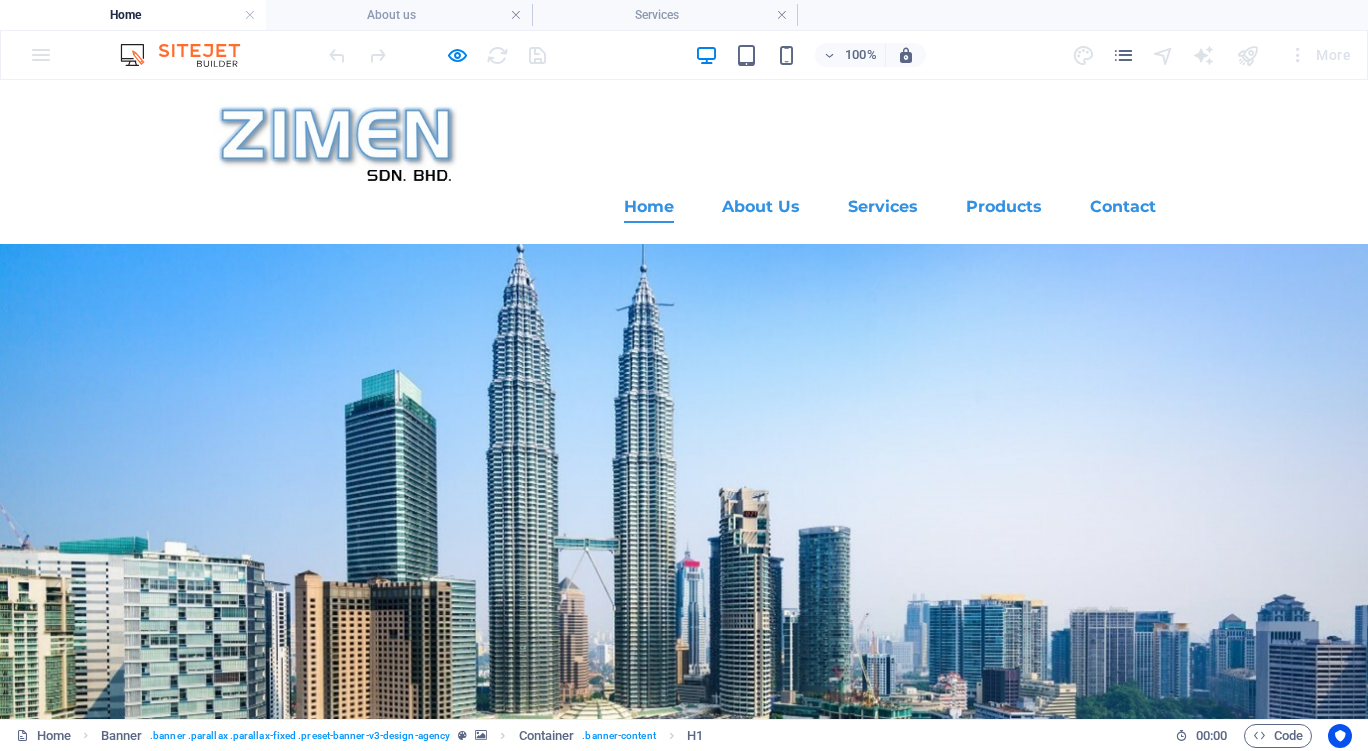click at bounding box center (782, 15) 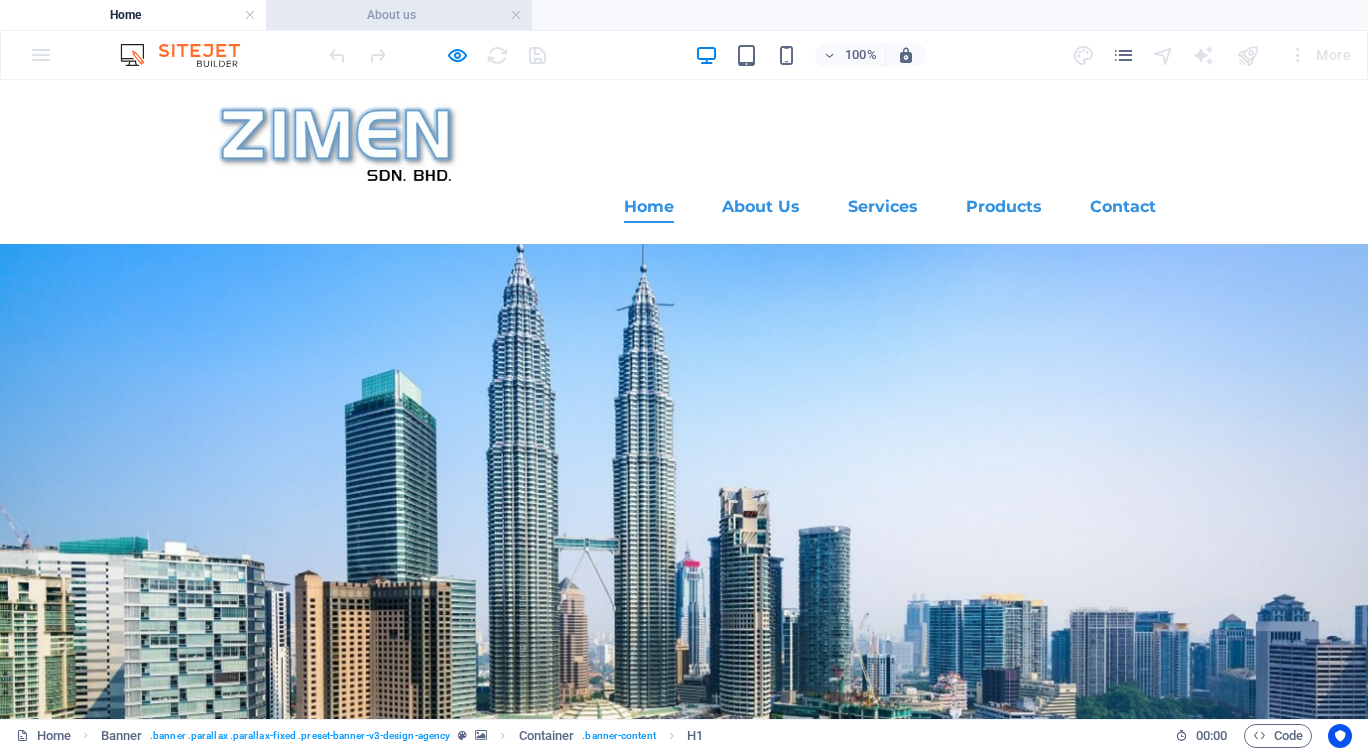 drag, startPoint x: 516, startPoint y: 14, endPoint x: 461, endPoint y: 21, distance: 55.443665 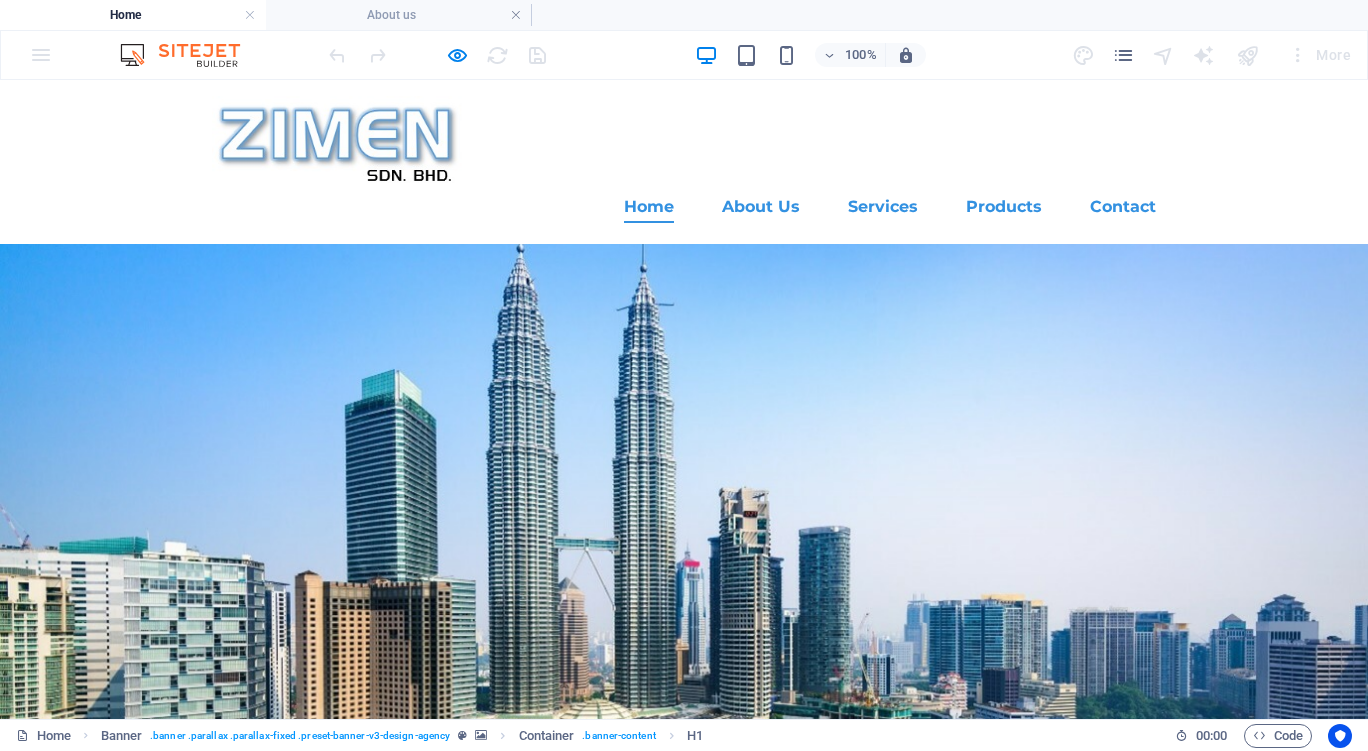 click at bounding box center (516, 15) 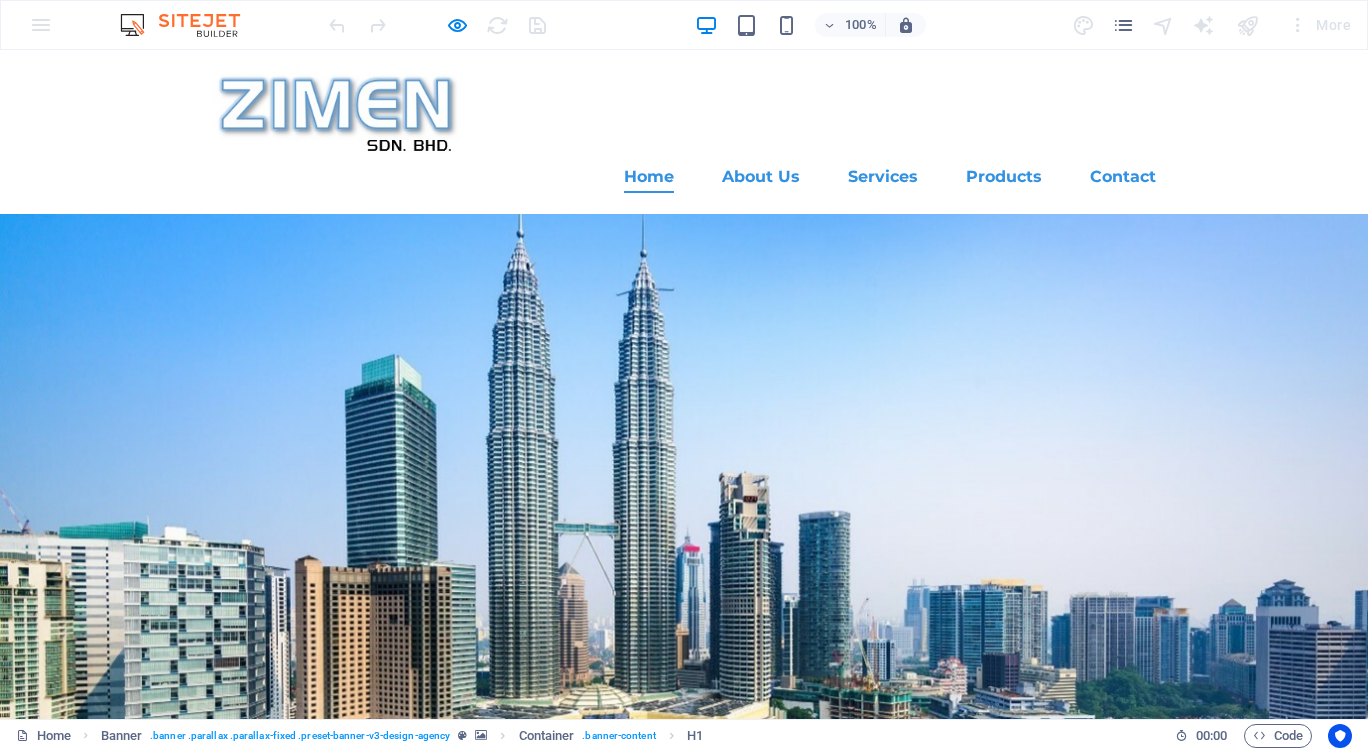 click at bounding box center (437, 25) 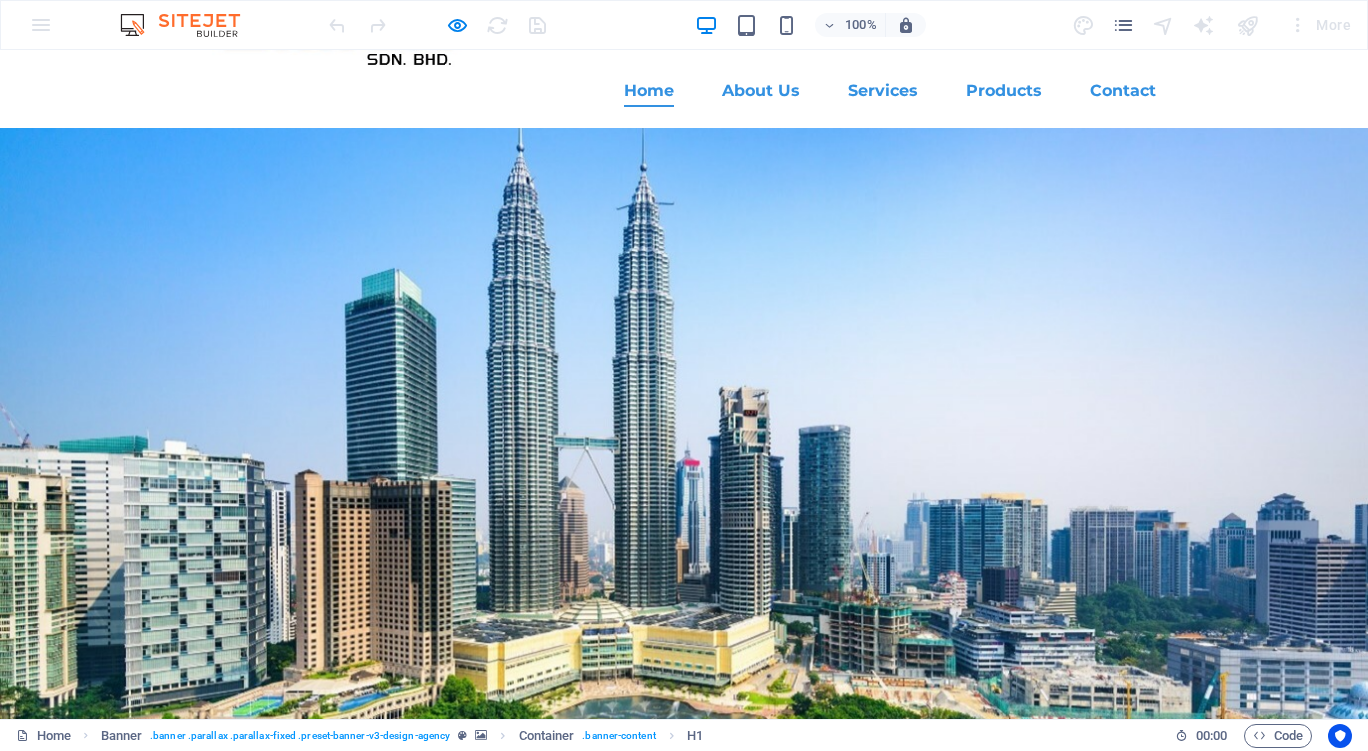 scroll, scrollTop: 0, scrollLeft: 0, axis: both 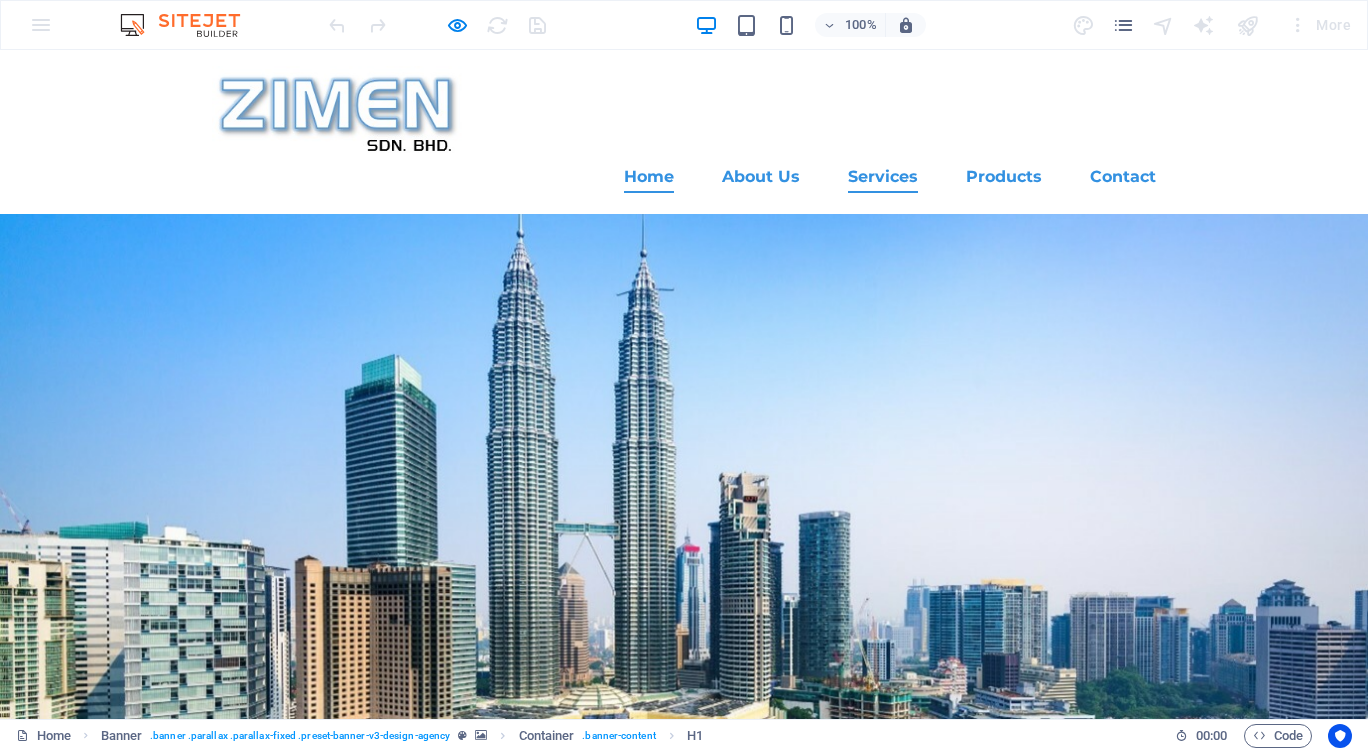 click on "Services" at bounding box center [883, 177] 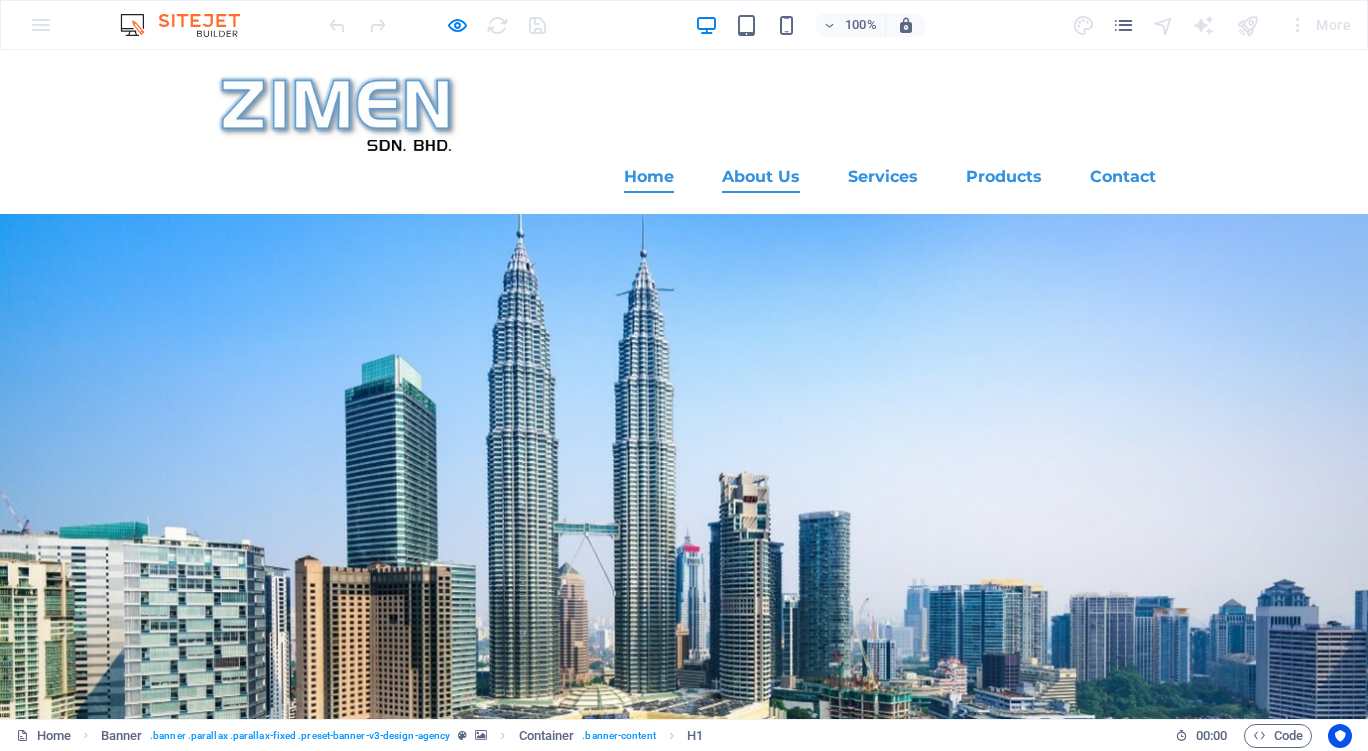 click on "About Us" at bounding box center [761, 177] 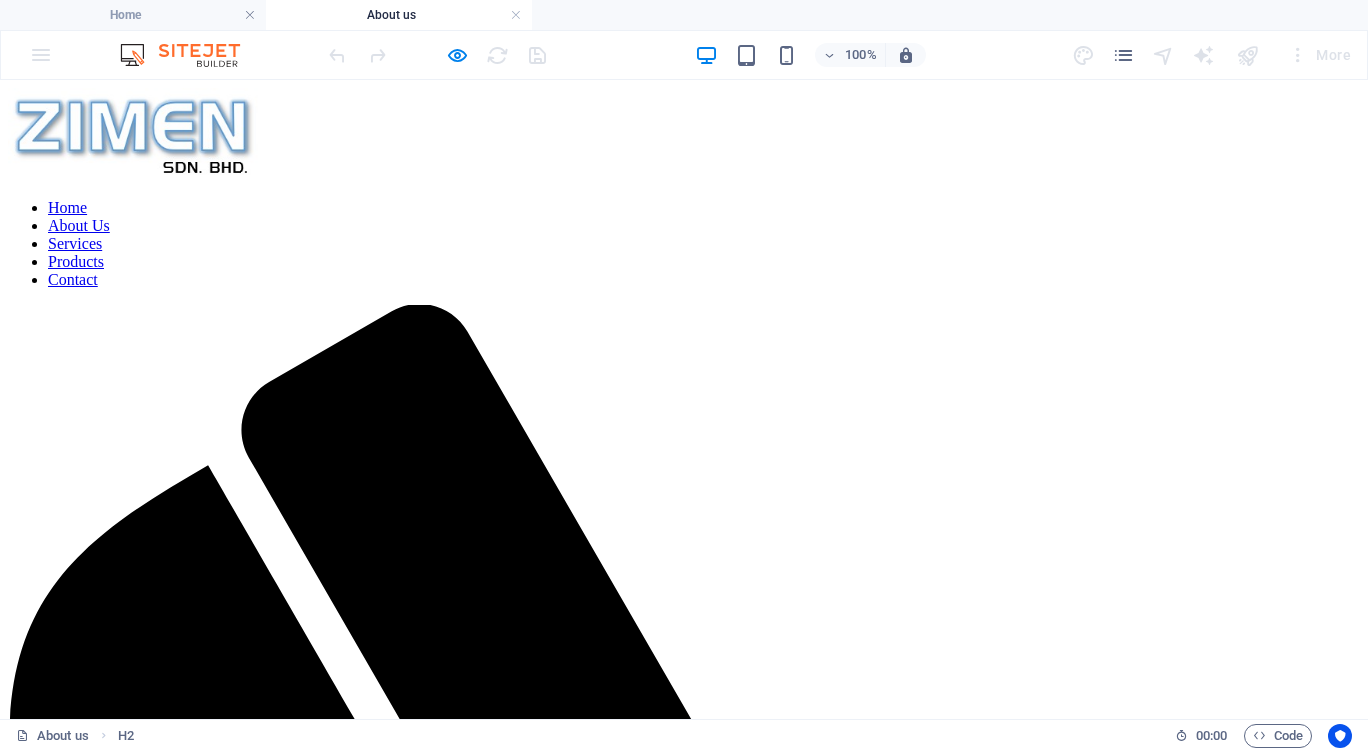 scroll, scrollTop: 0, scrollLeft: 0, axis: both 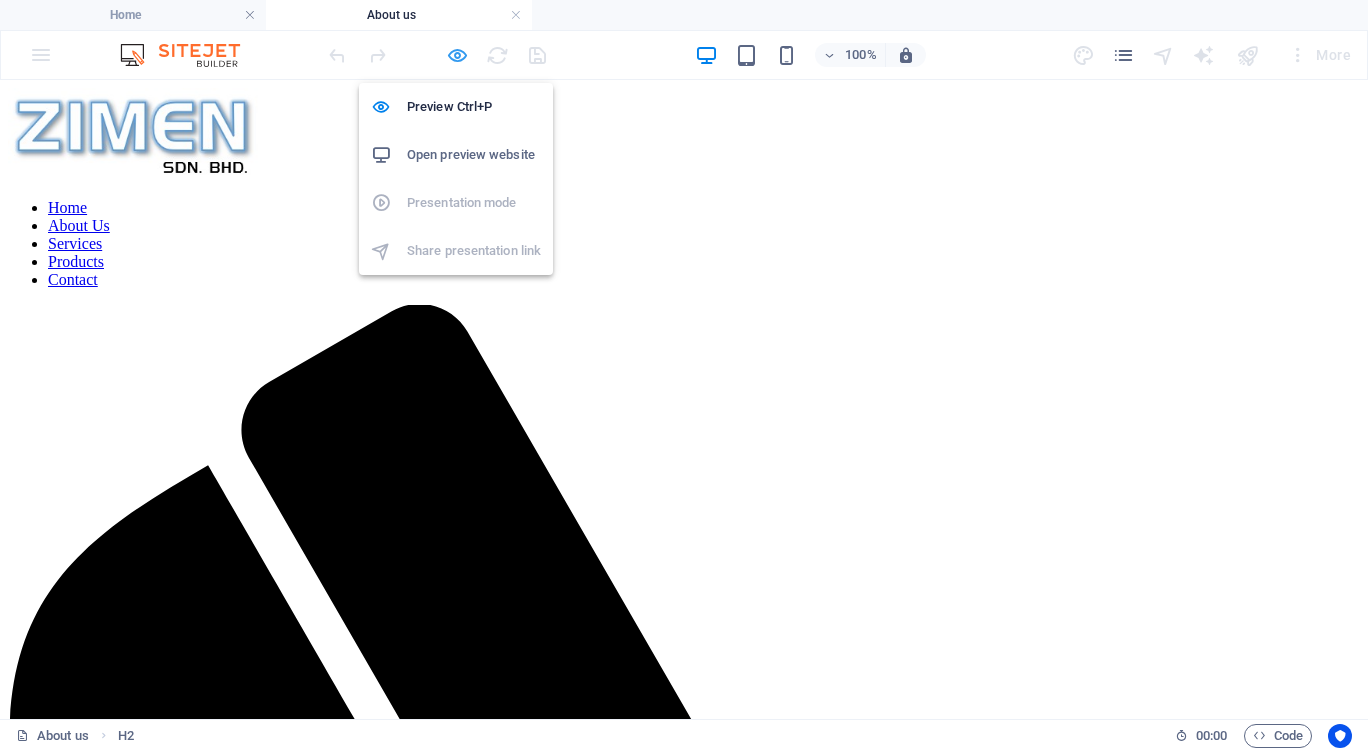 click at bounding box center [457, 55] 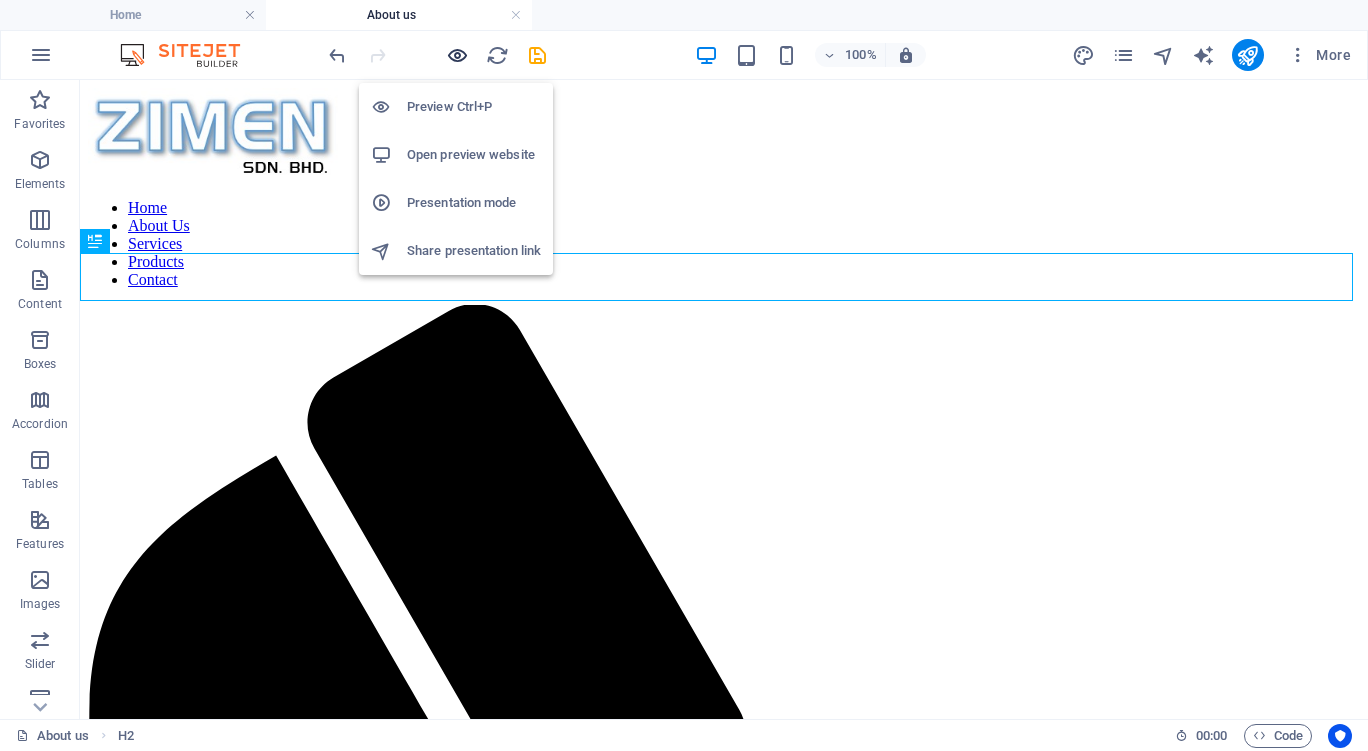 click at bounding box center (457, 55) 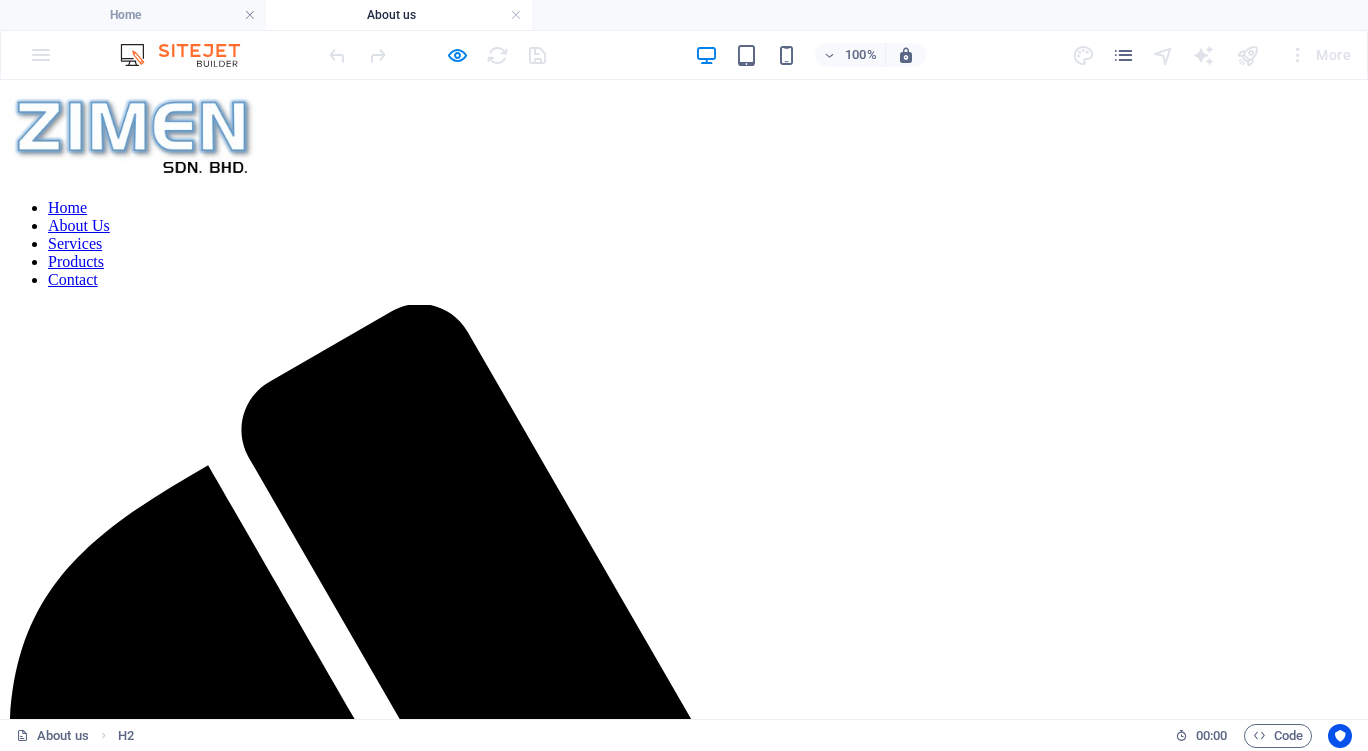 click on "Services" at bounding box center [75, 243] 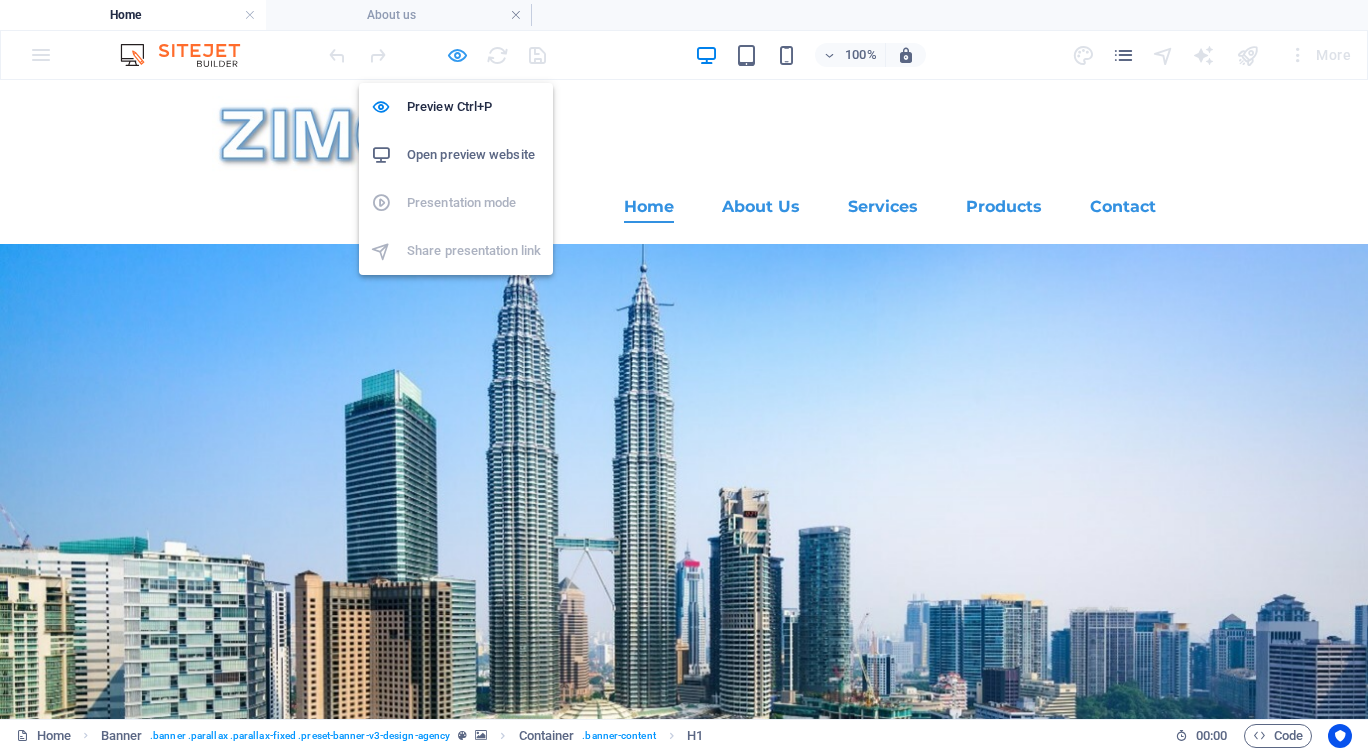 click at bounding box center [457, 55] 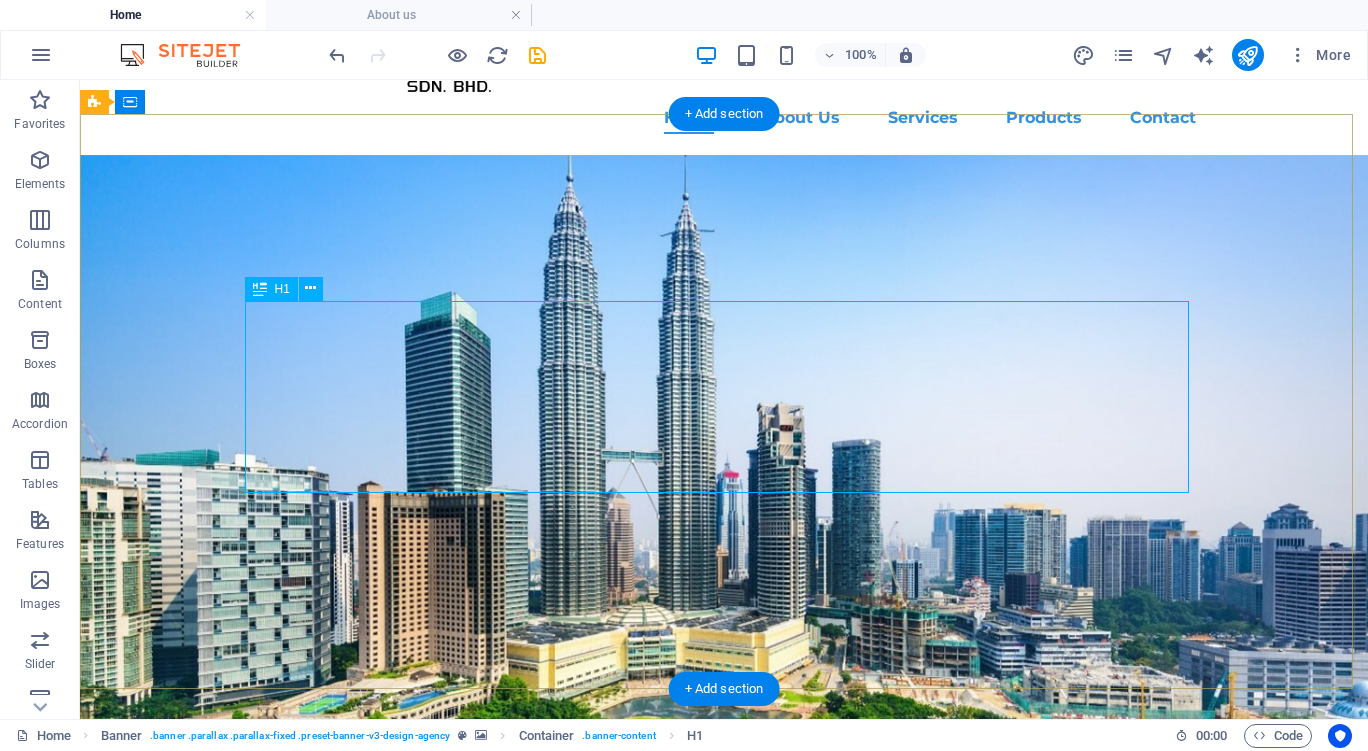 scroll, scrollTop: 0, scrollLeft: 0, axis: both 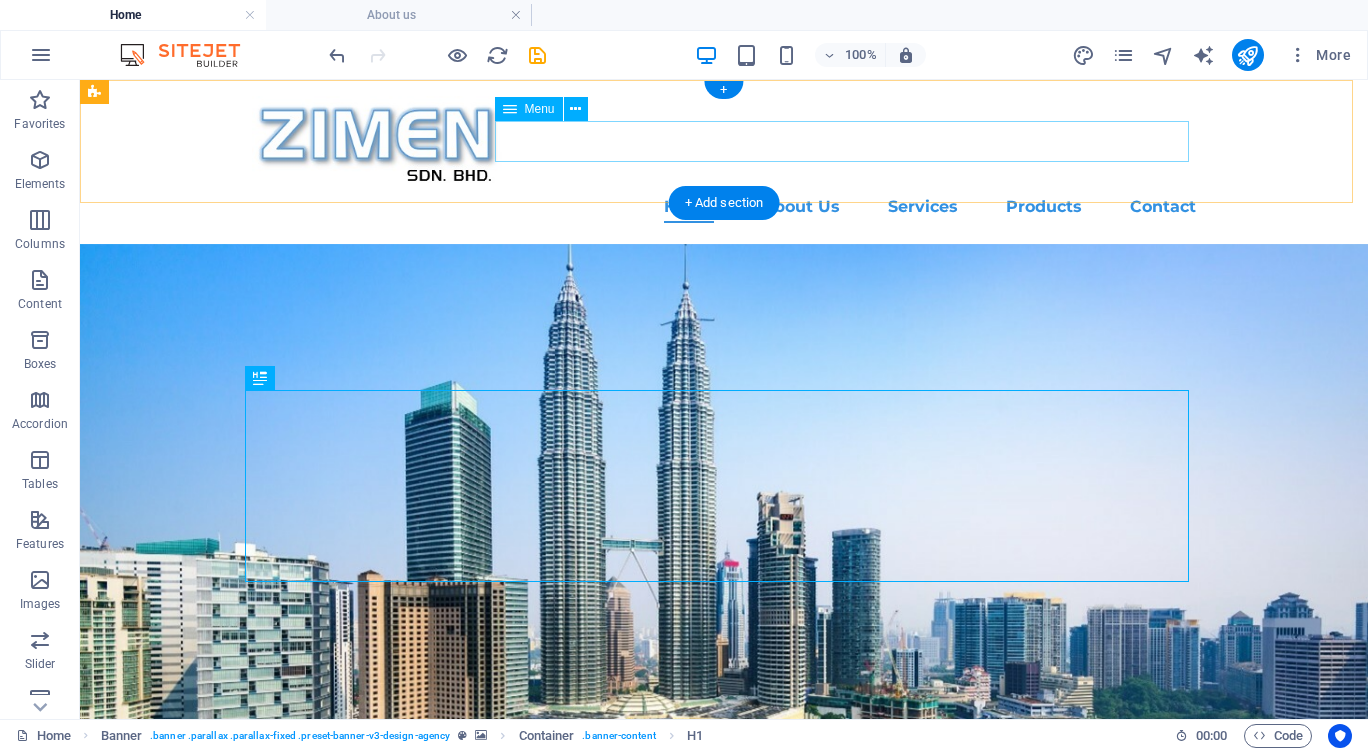 click on "Home About Us Services Products Contact" at bounding box center [724, 207] 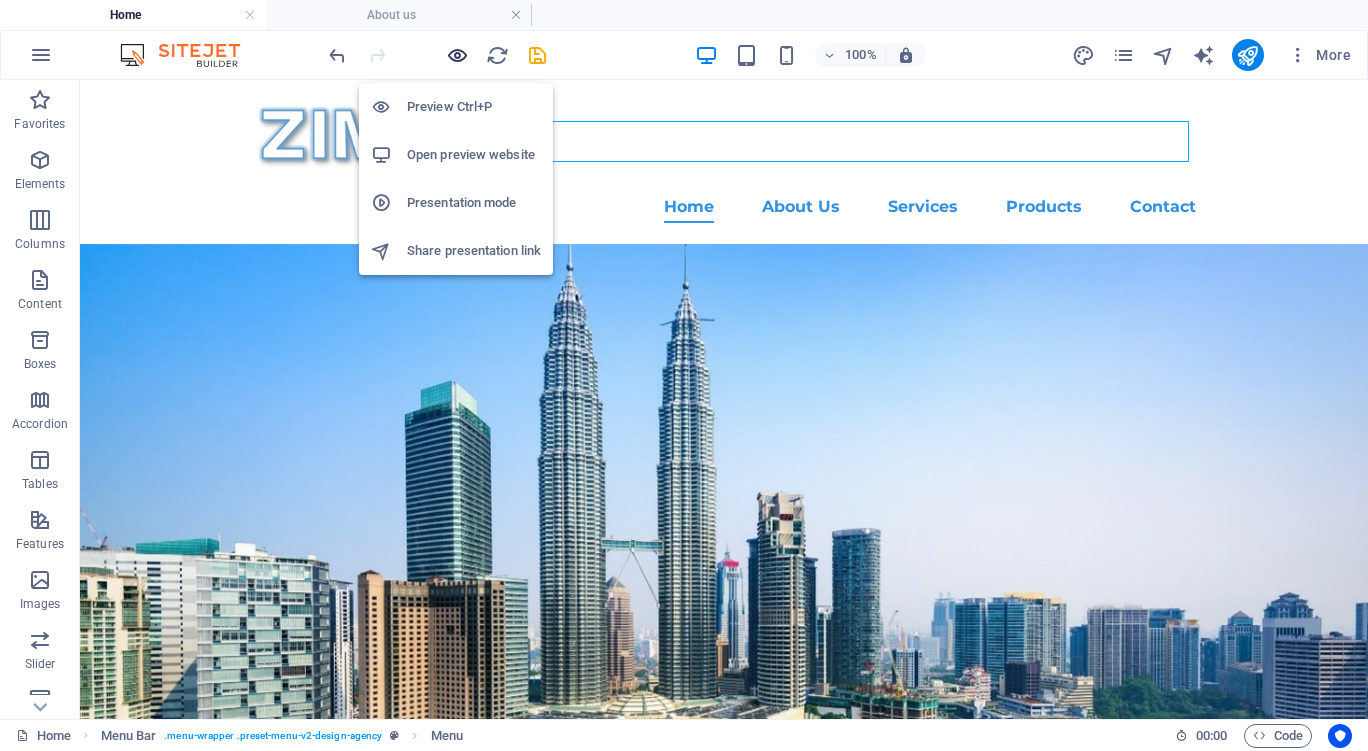 click at bounding box center [457, 55] 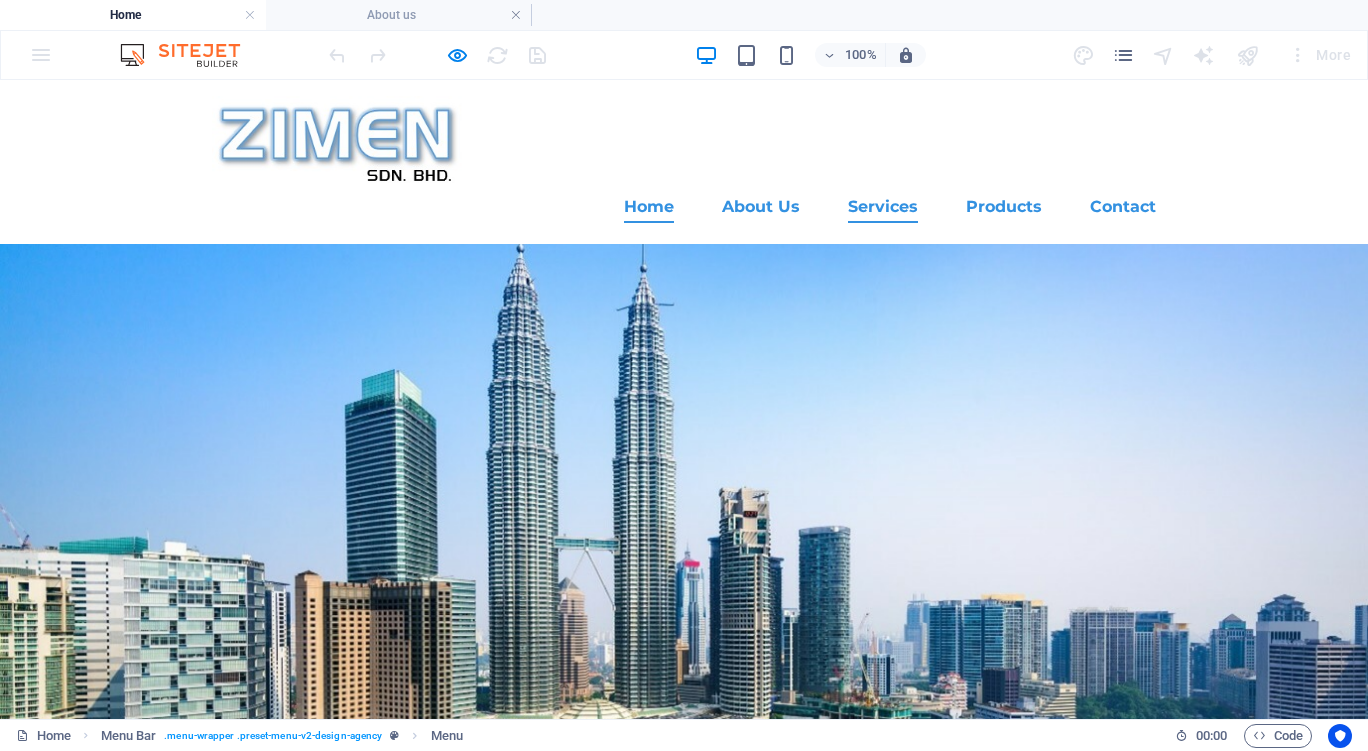 click on "Services" at bounding box center [883, 207] 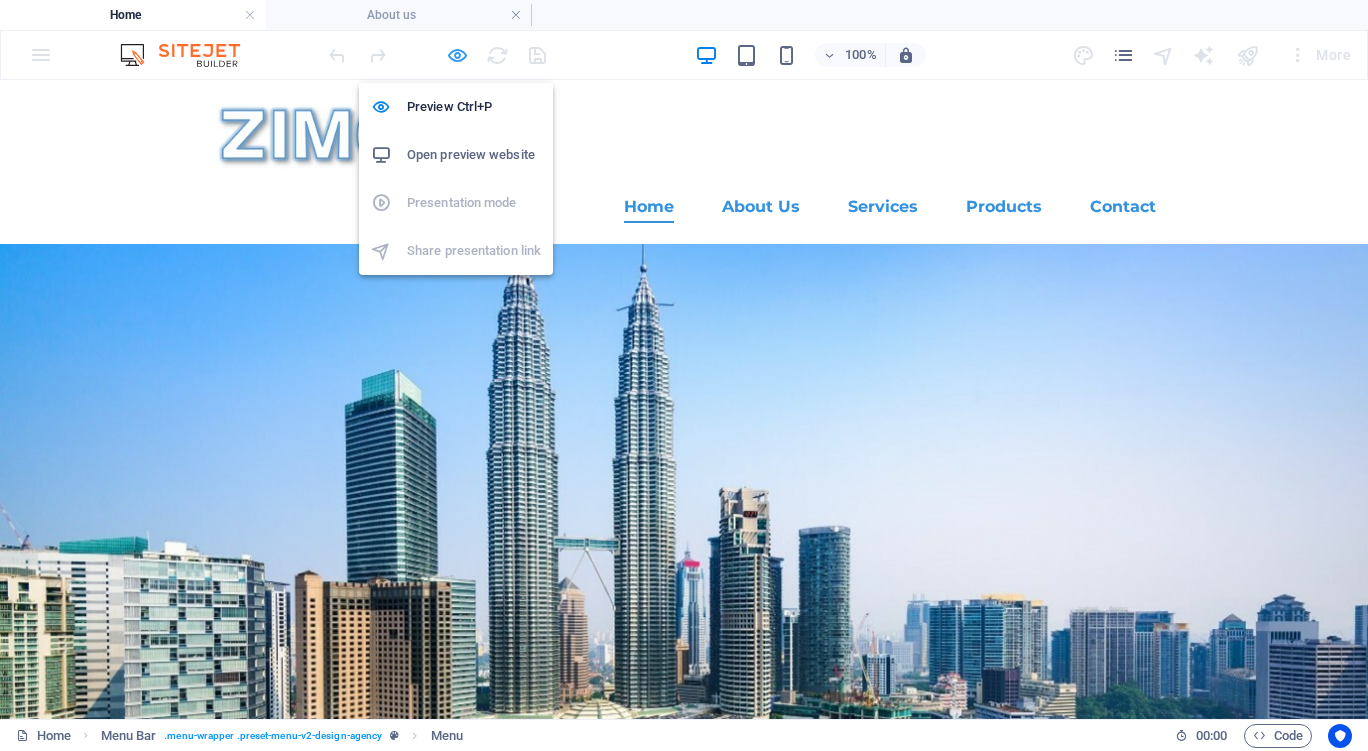 click at bounding box center (457, 55) 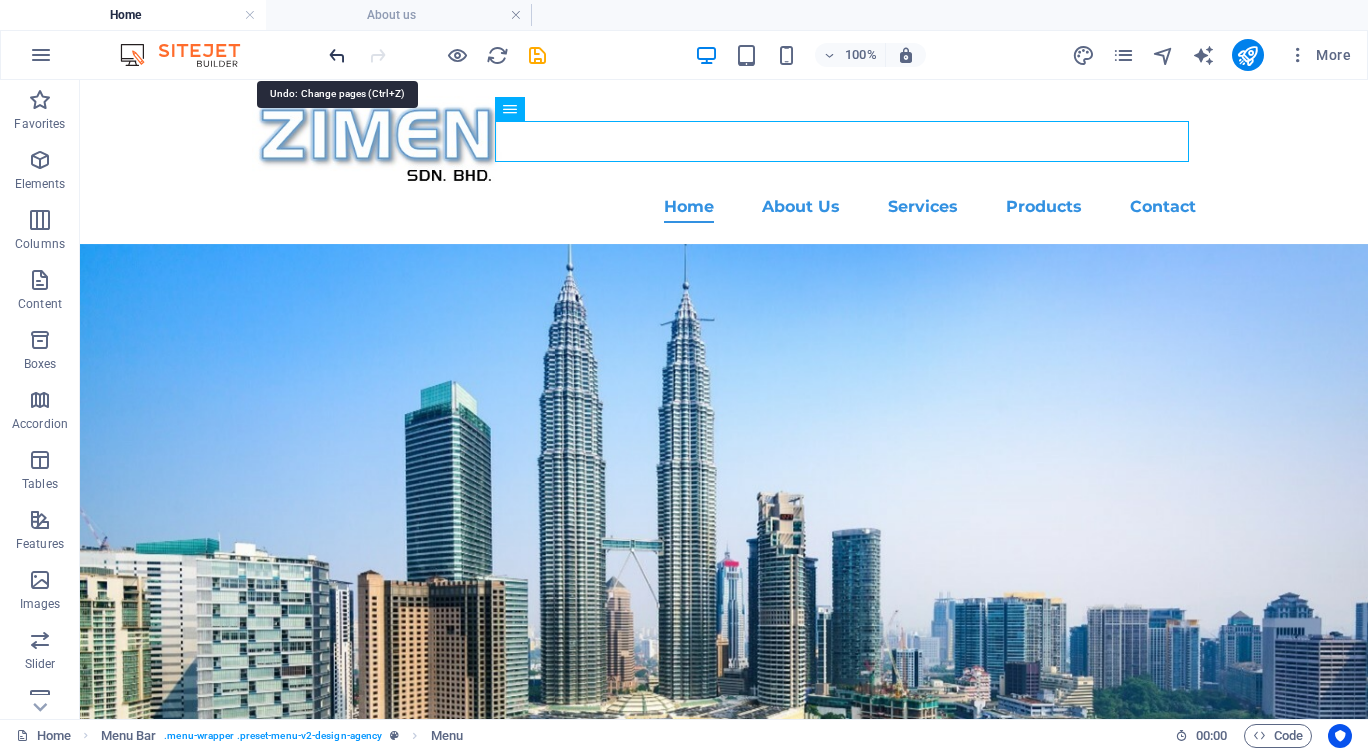 click at bounding box center (337, 55) 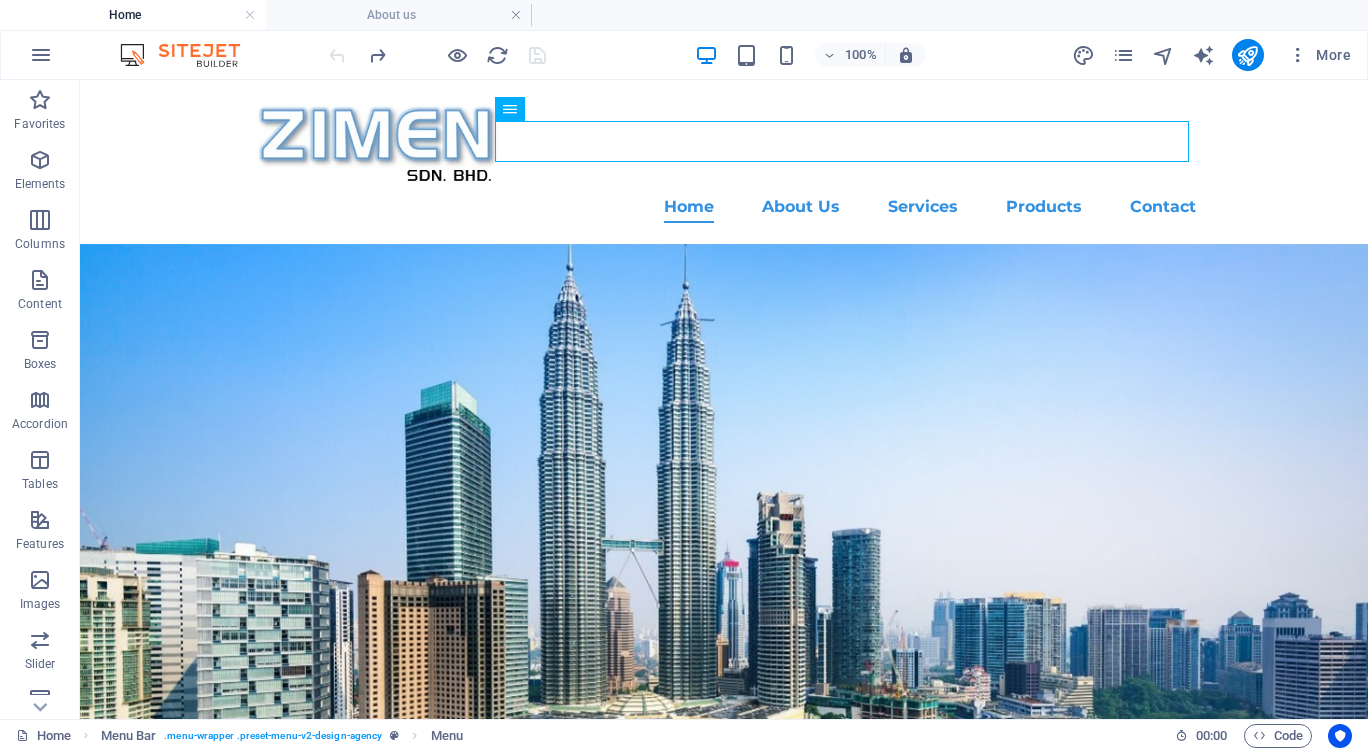 click at bounding box center (437, 55) 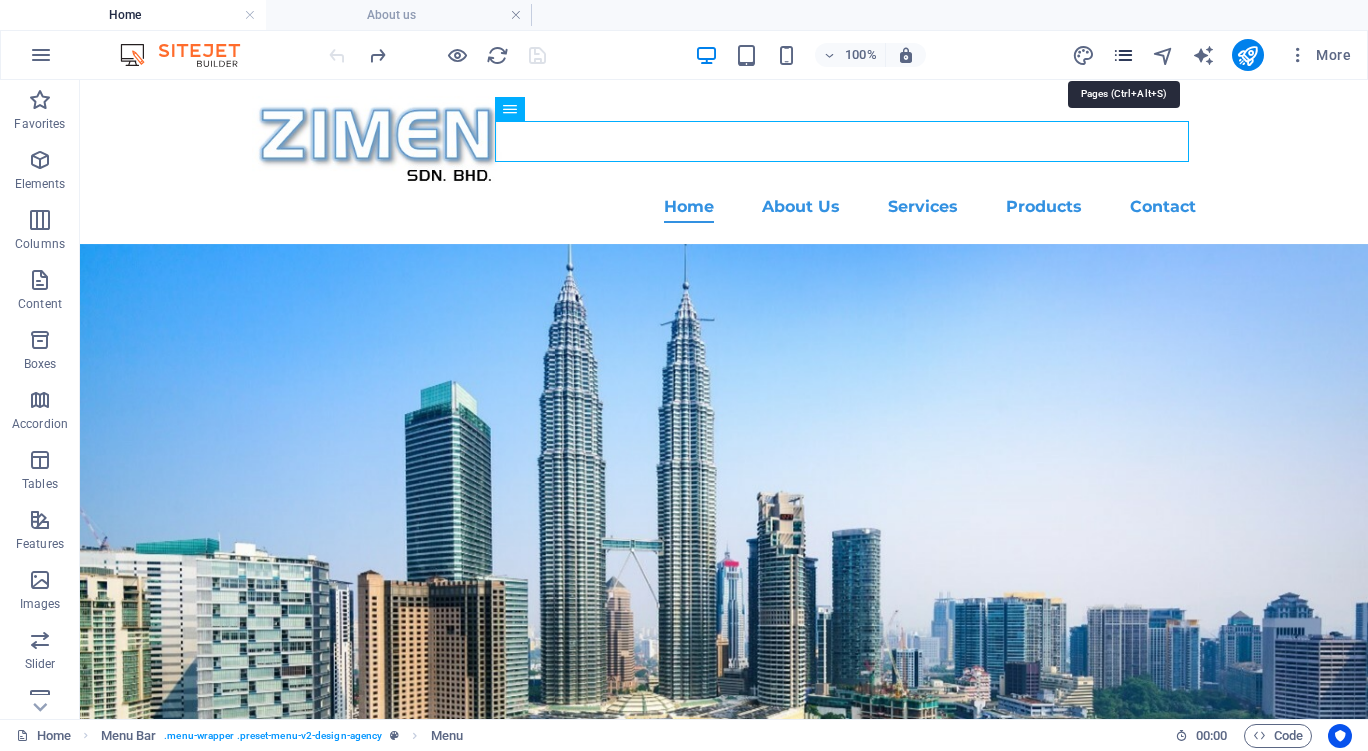 click at bounding box center [1123, 55] 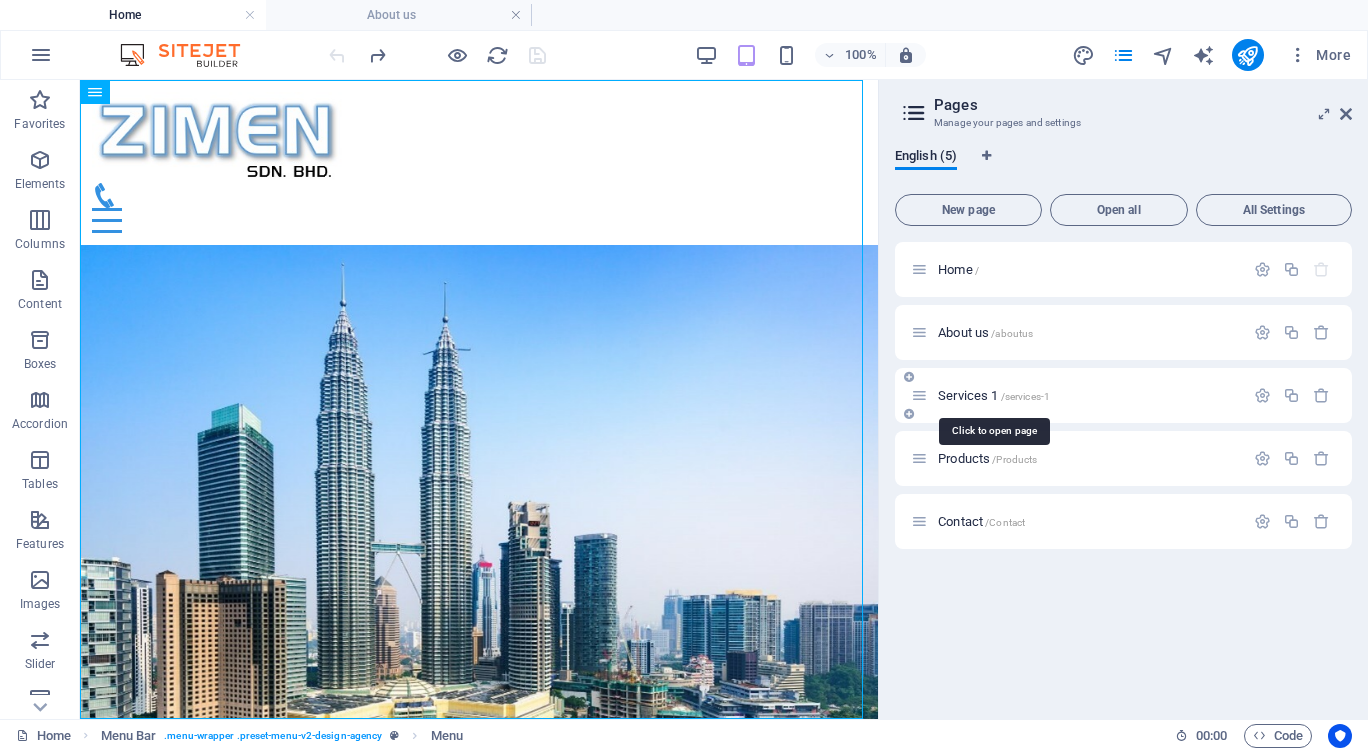 click on "Services 1 /services-1" at bounding box center (994, 395) 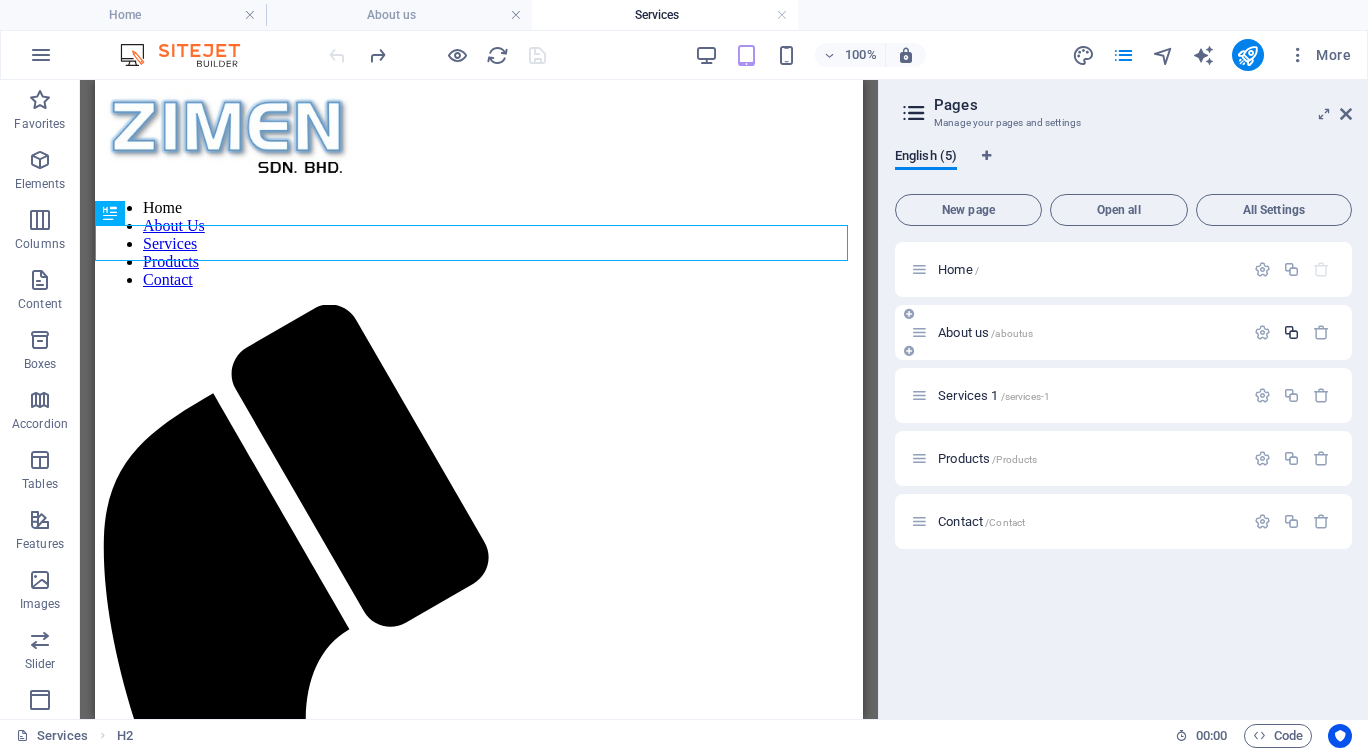 scroll, scrollTop: 0, scrollLeft: 0, axis: both 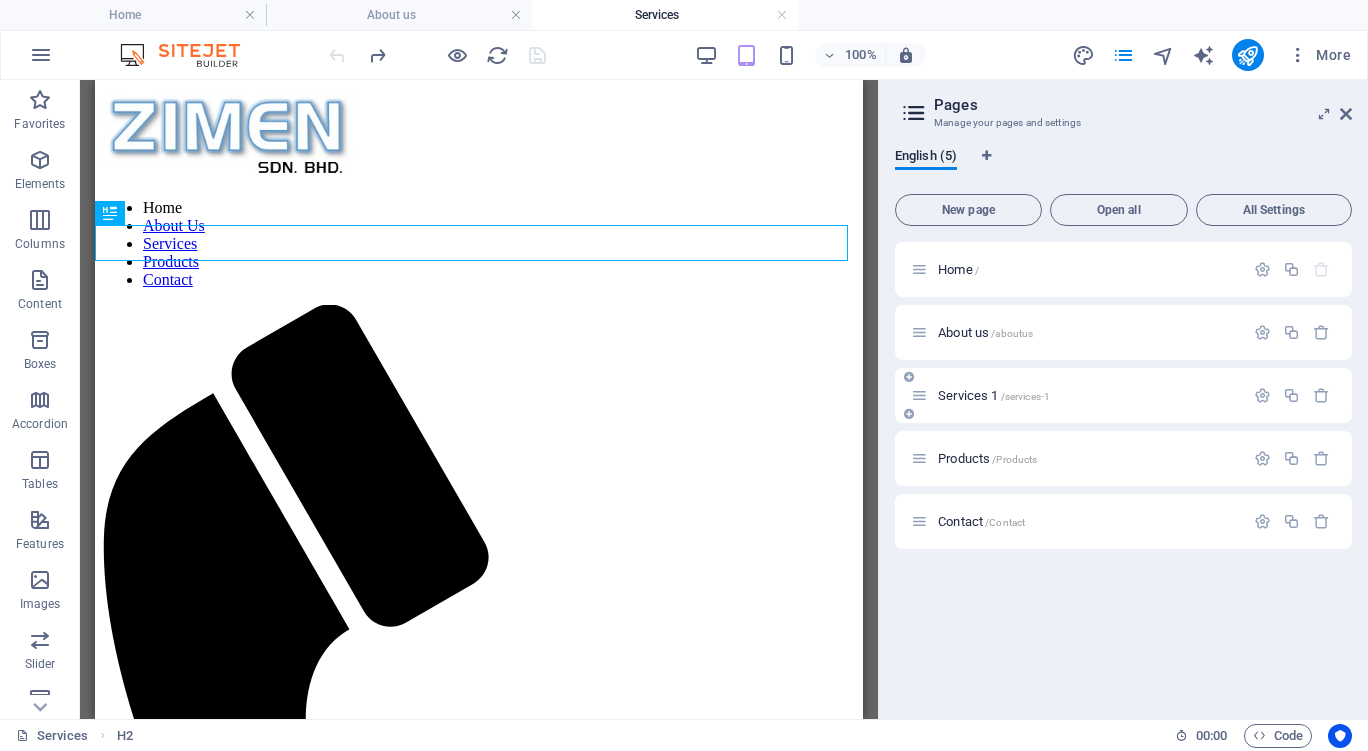 click on "/services-1" at bounding box center (1026, 396) 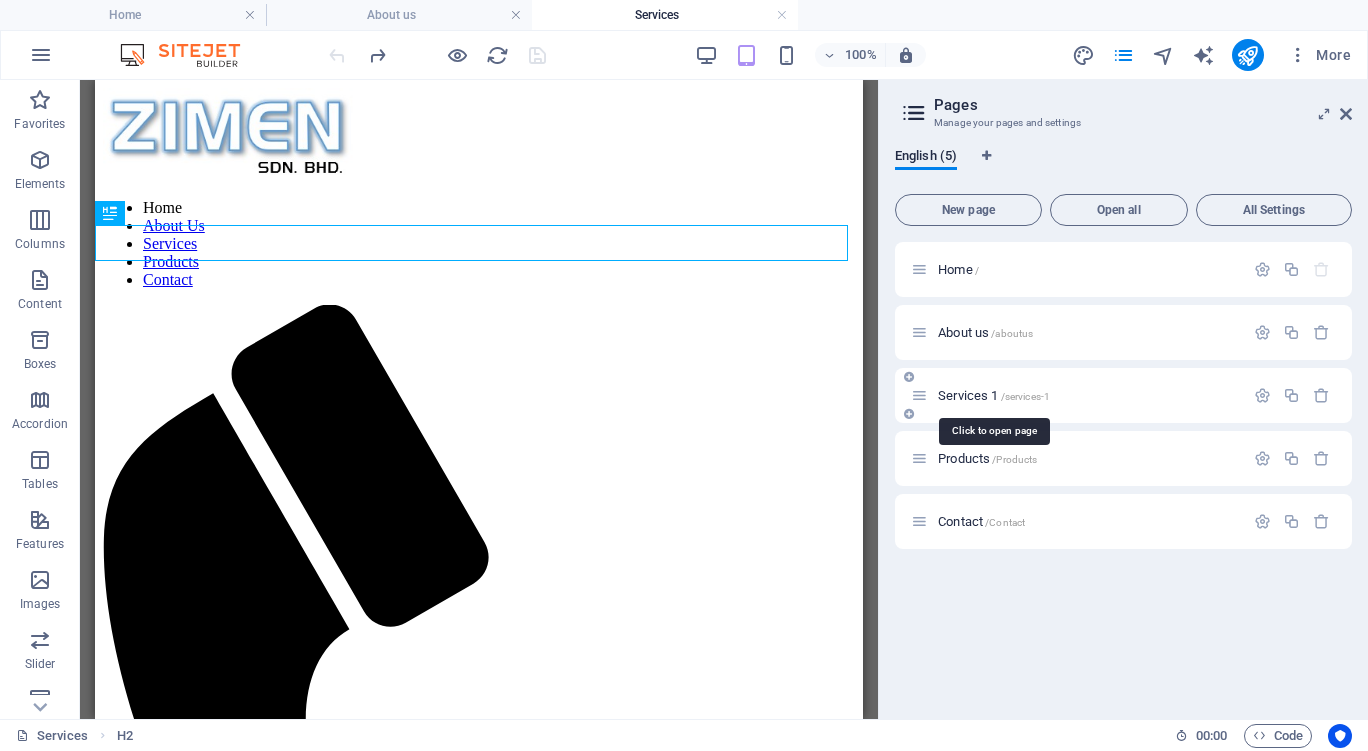 click on "Services 1 /services-1" at bounding box center [994, 395] 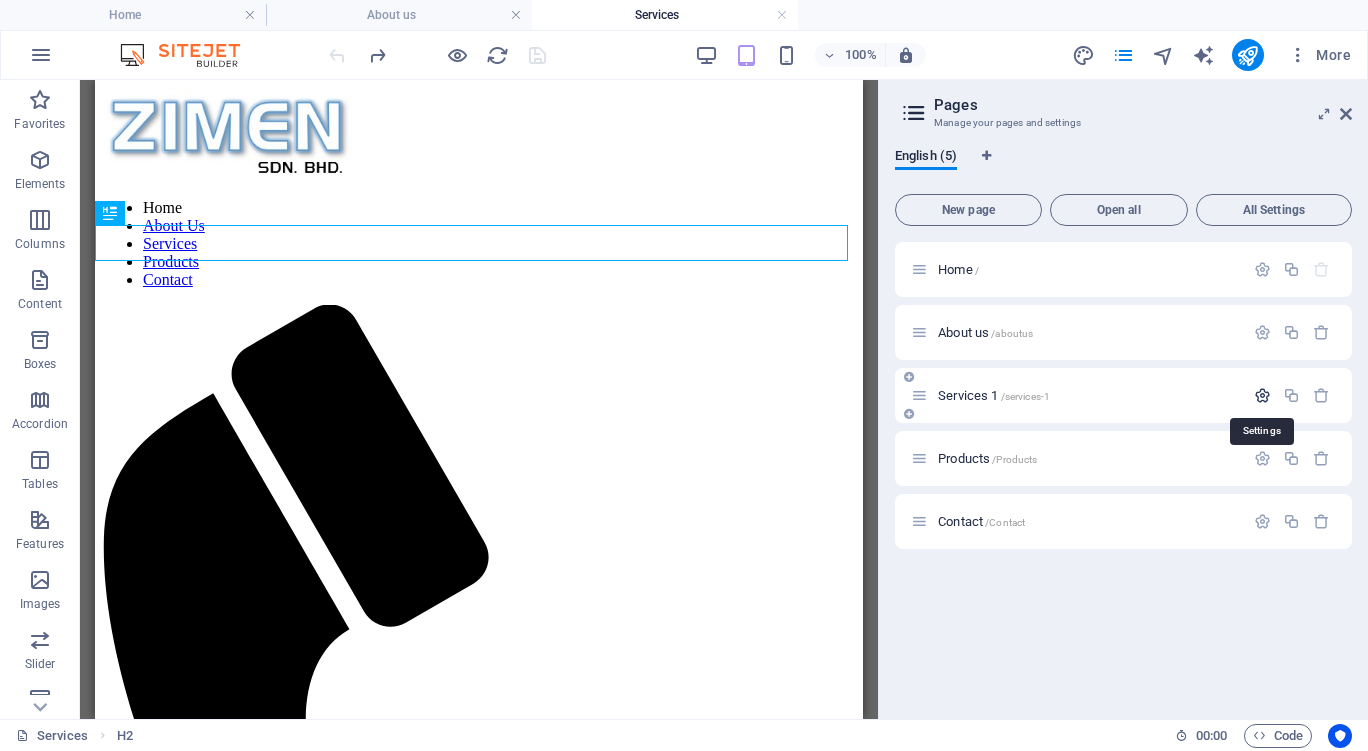 click at bounding box center [1262, 395] 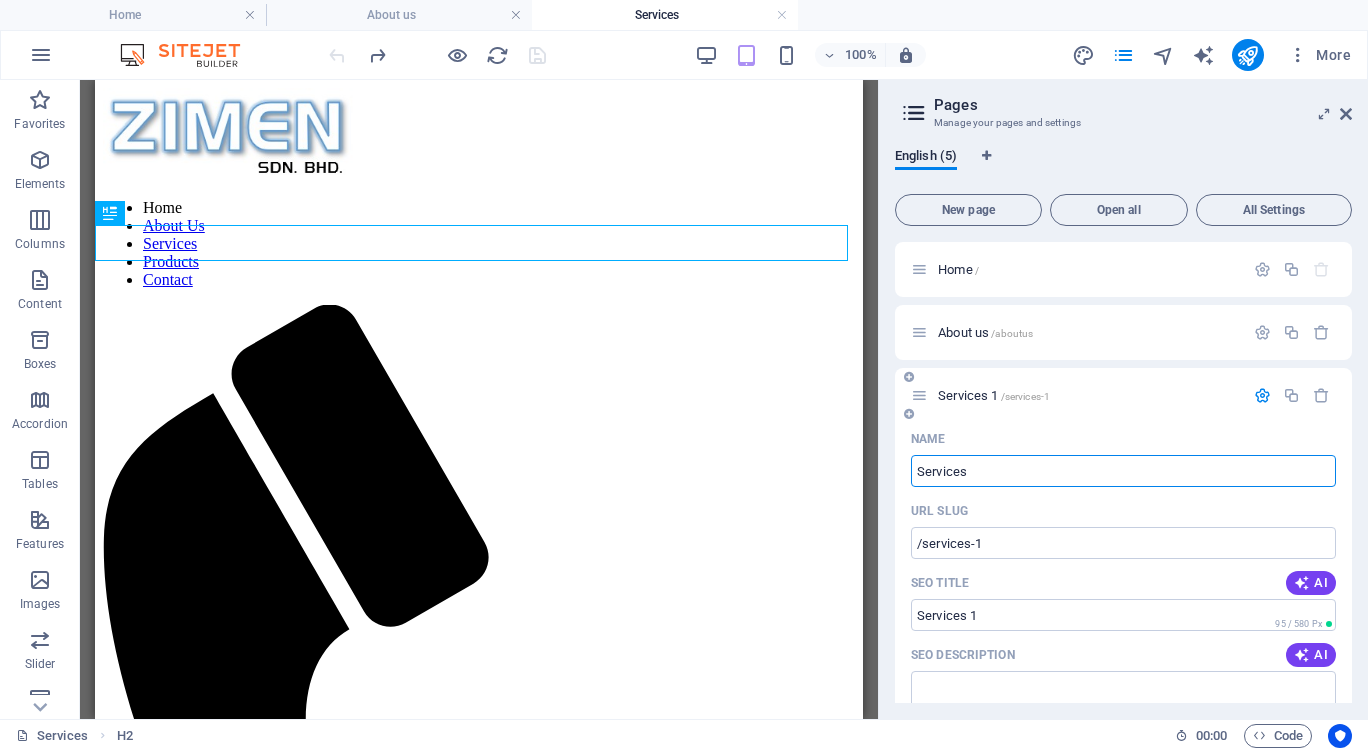 type on "Services" 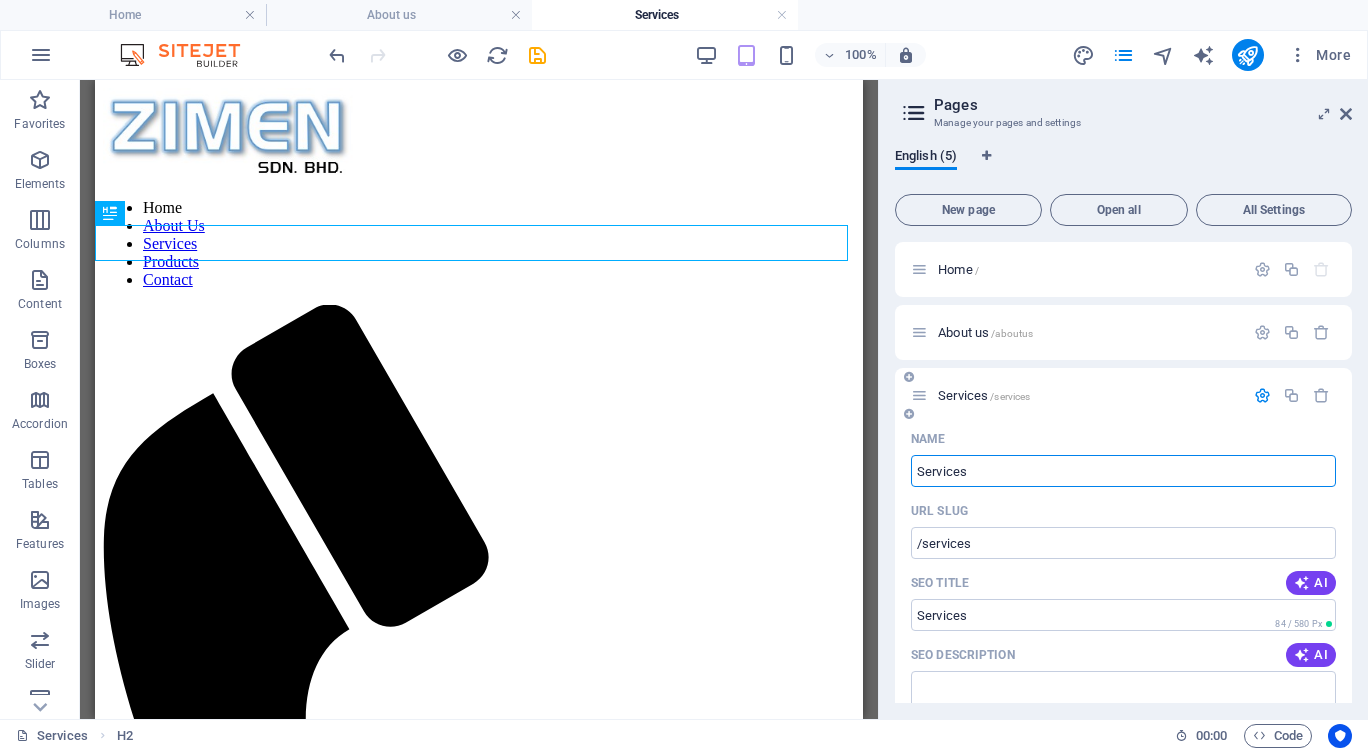 type on "/services" 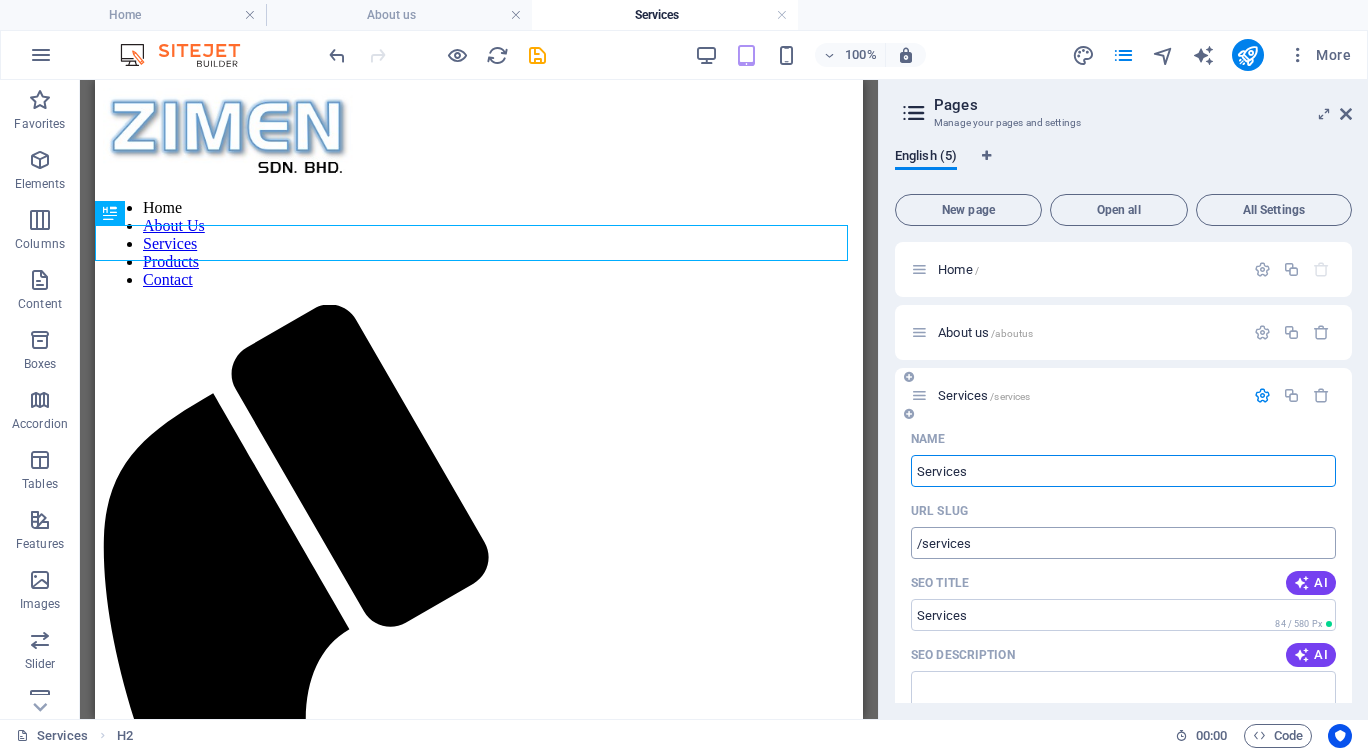 type on "Services" 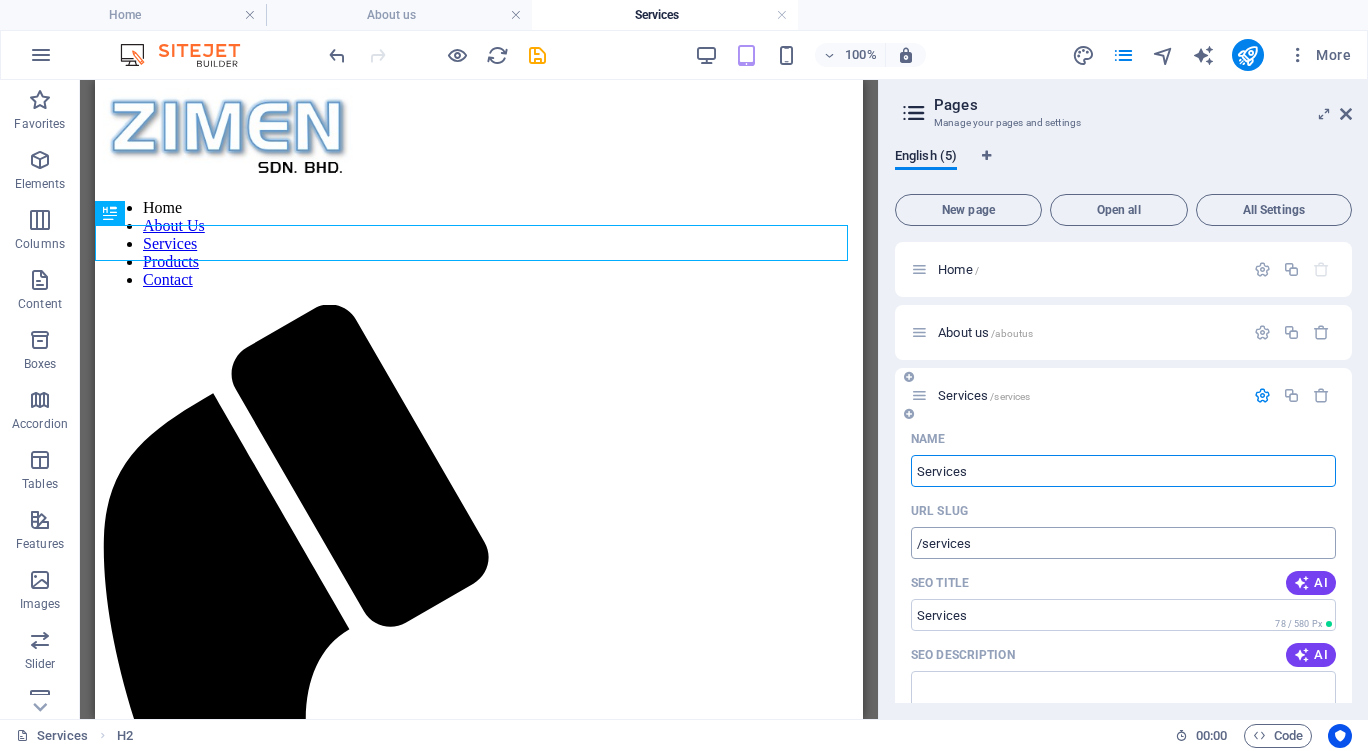type on "Services" 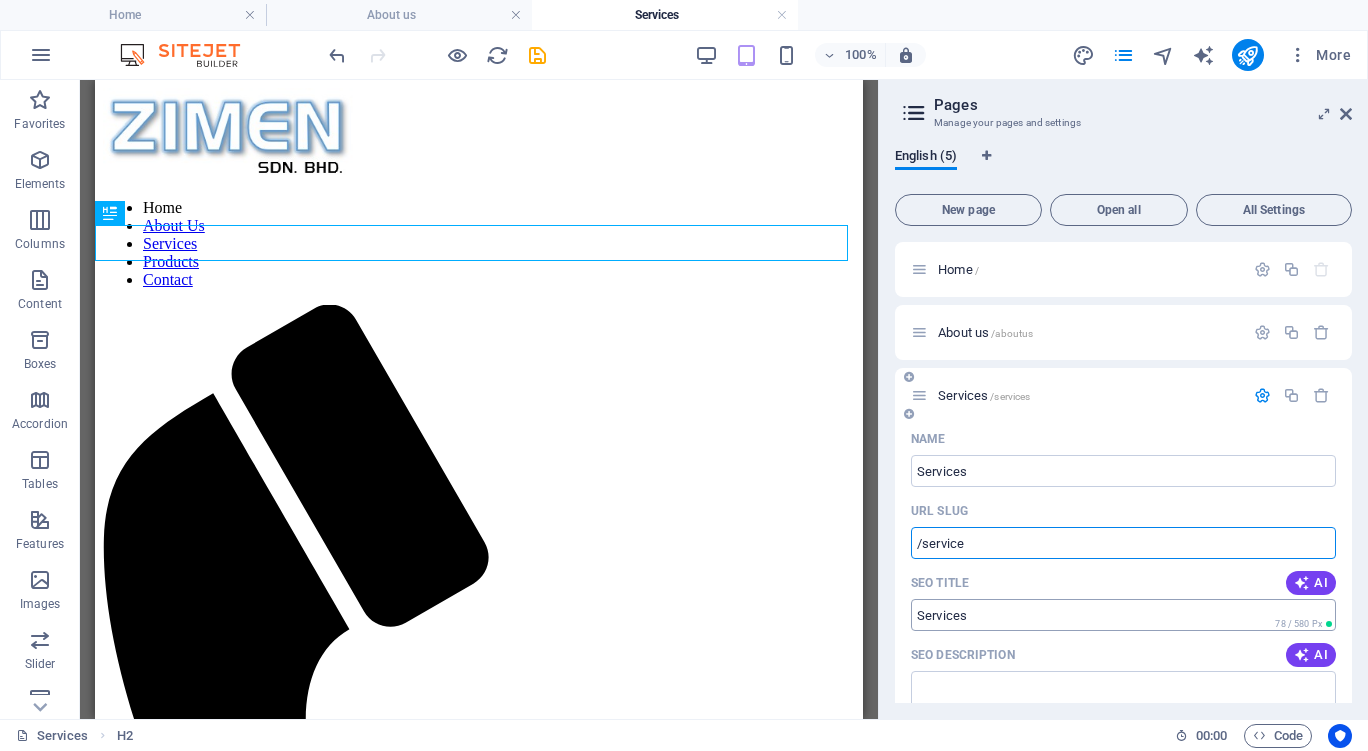 click on "Services" at bounding box center [1123, 615] 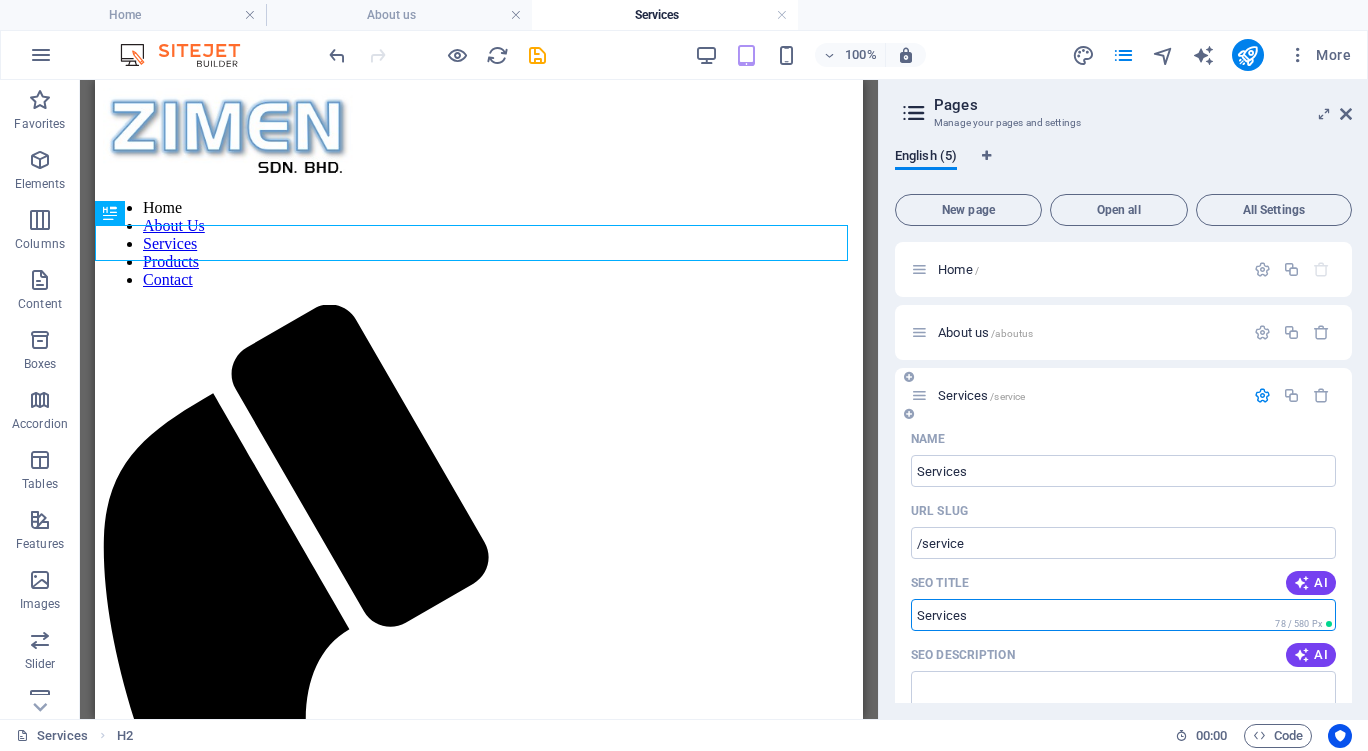 type on "/service" 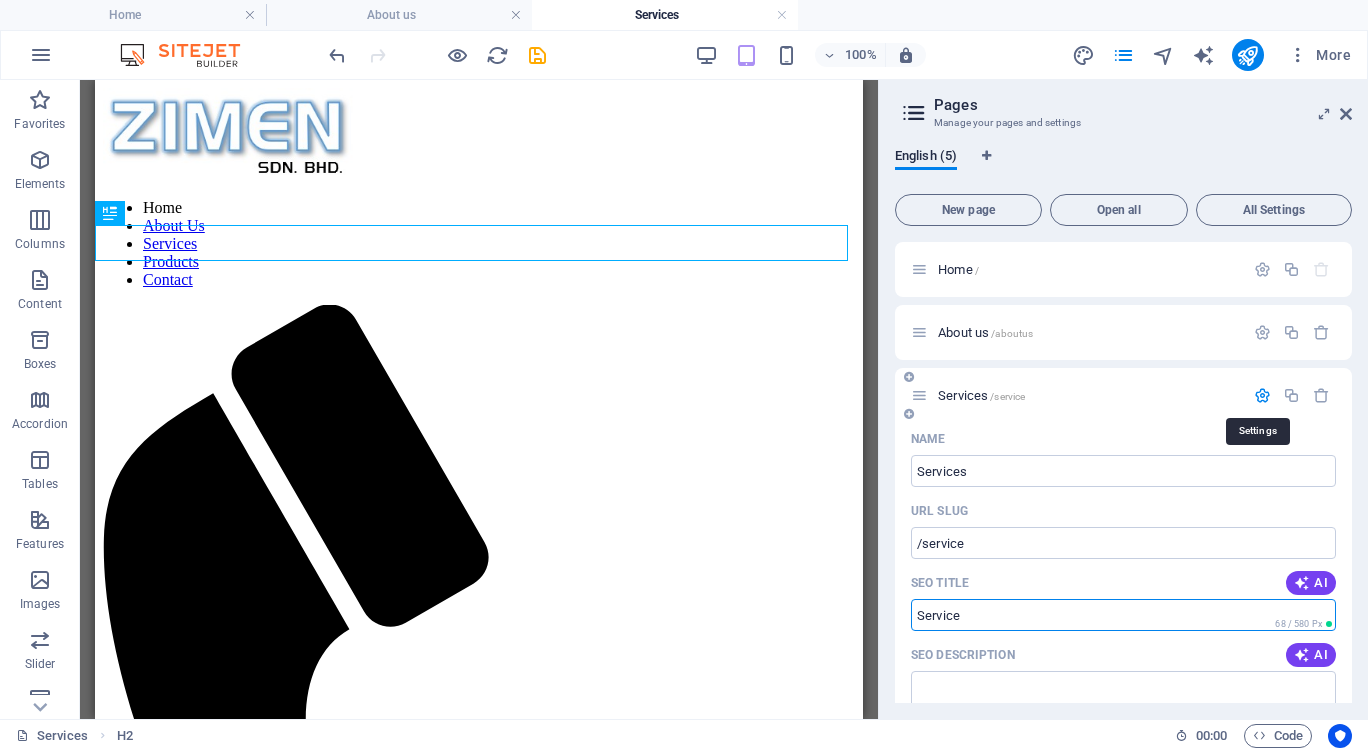 type on "Service" 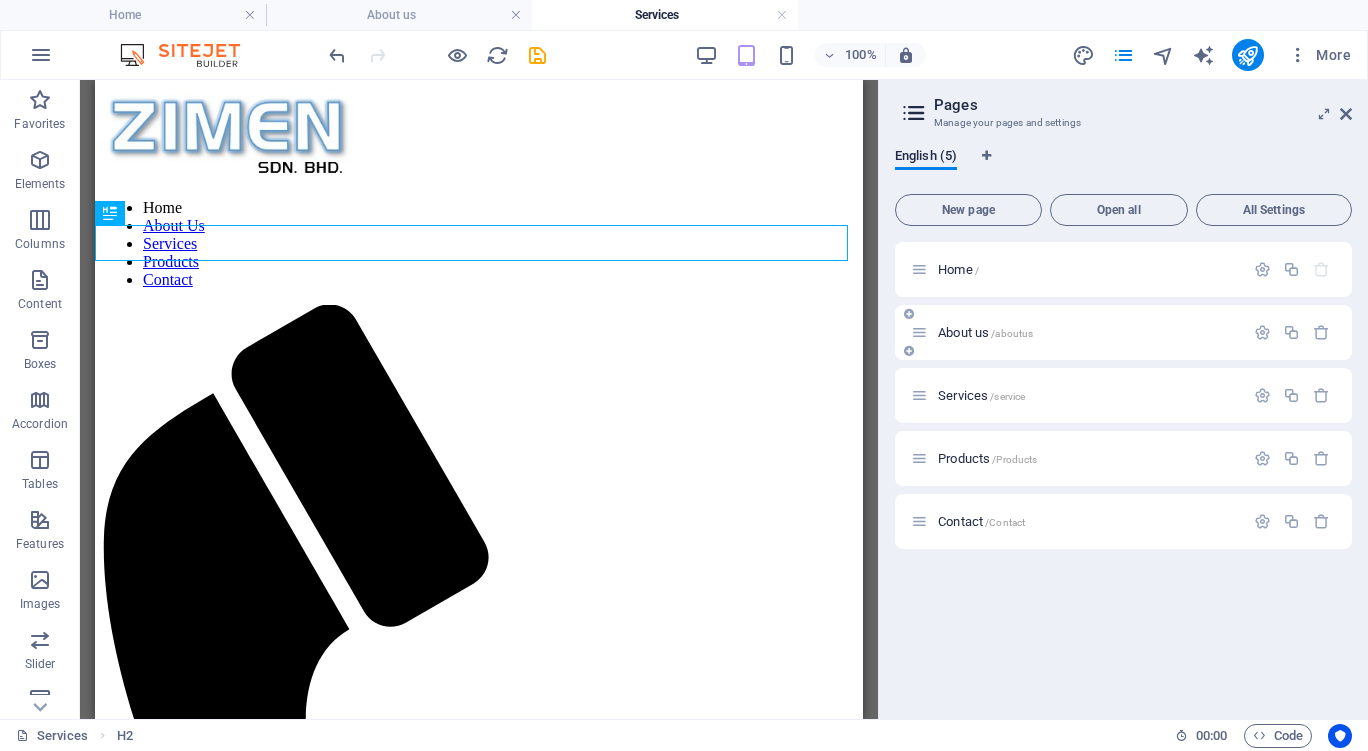 click on "About us /aboutus" at bounding box center [985, 332] 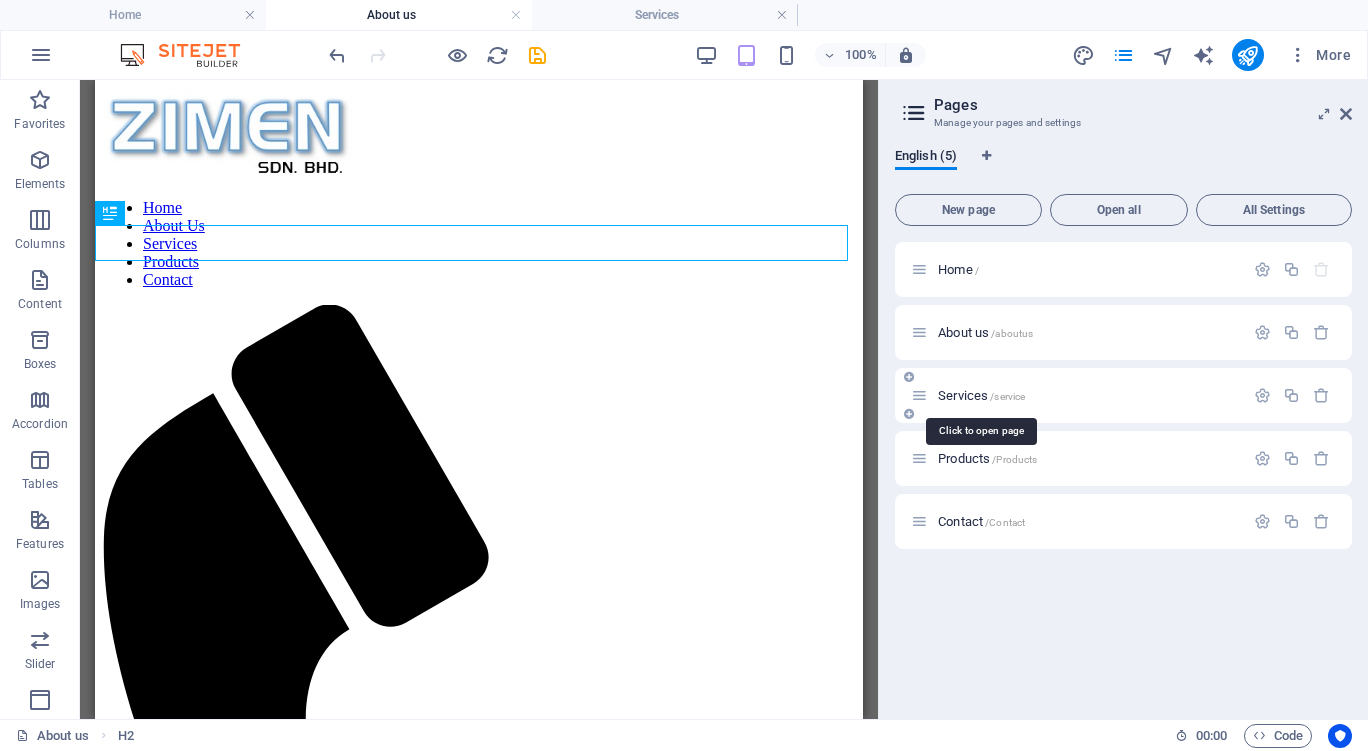 click on "Services /service" at bounding box center (981, 395) 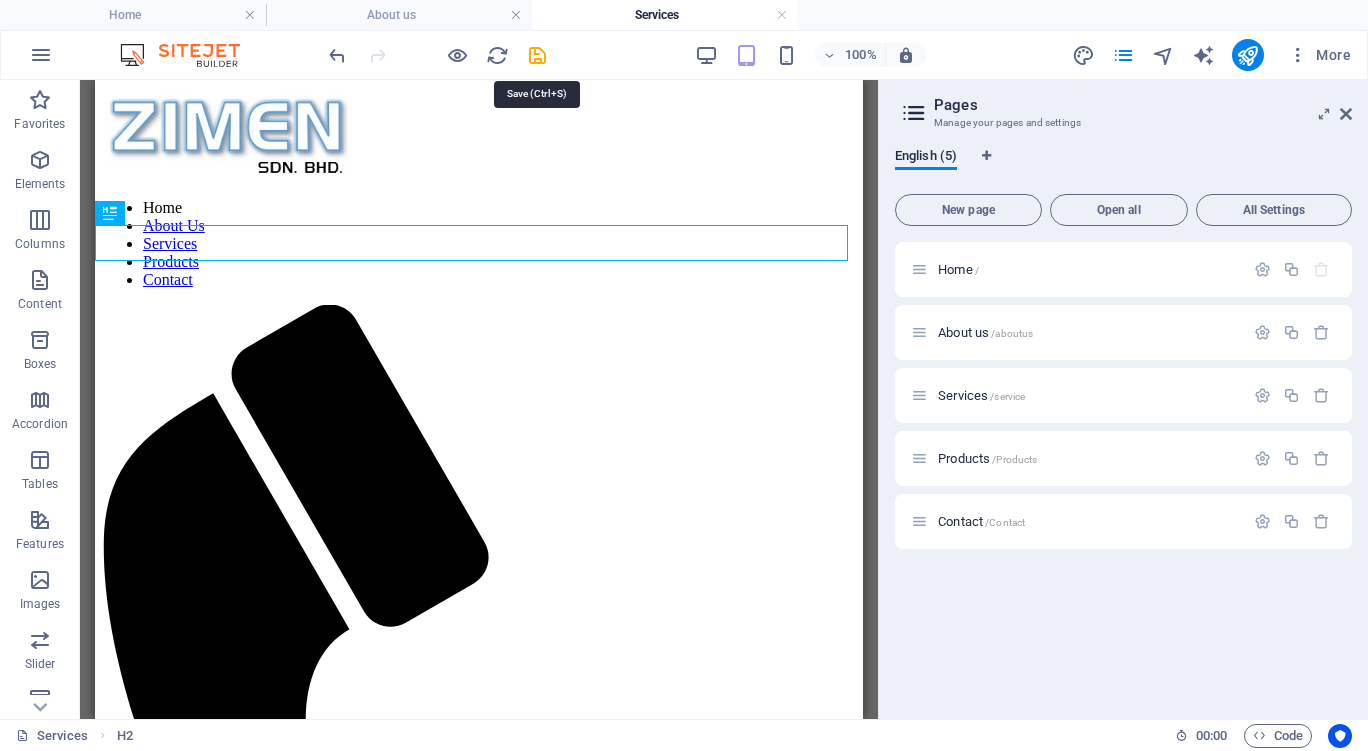 click at bounding box center [537, 55] 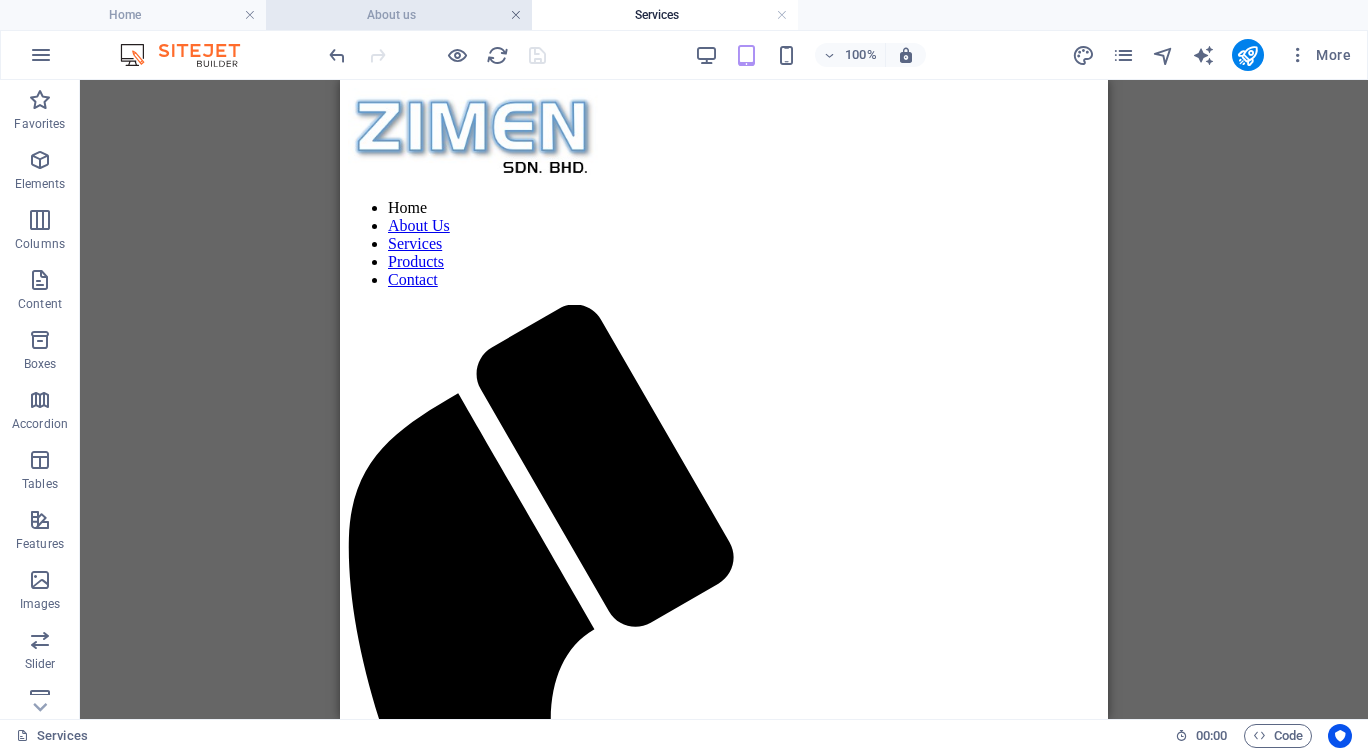 click at bounding box center [516, 15] 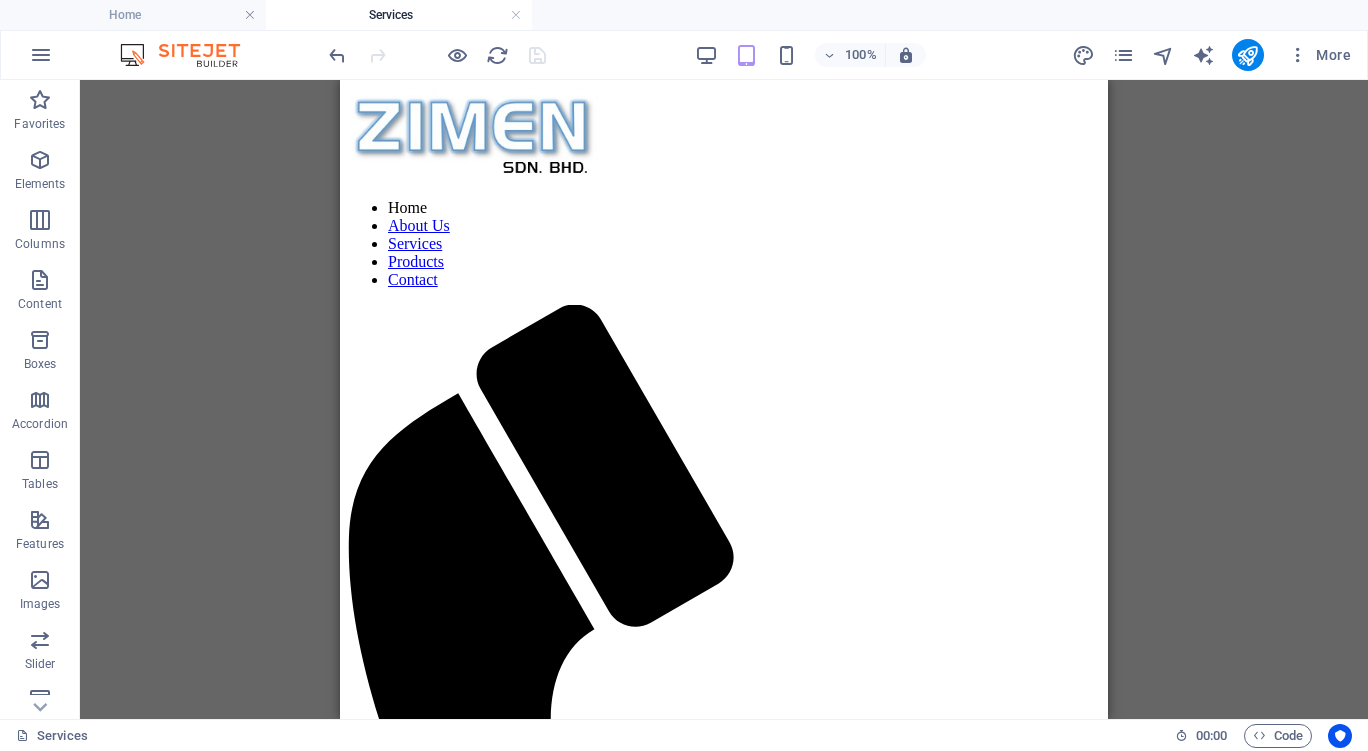 click at bounding box center [516, 15] 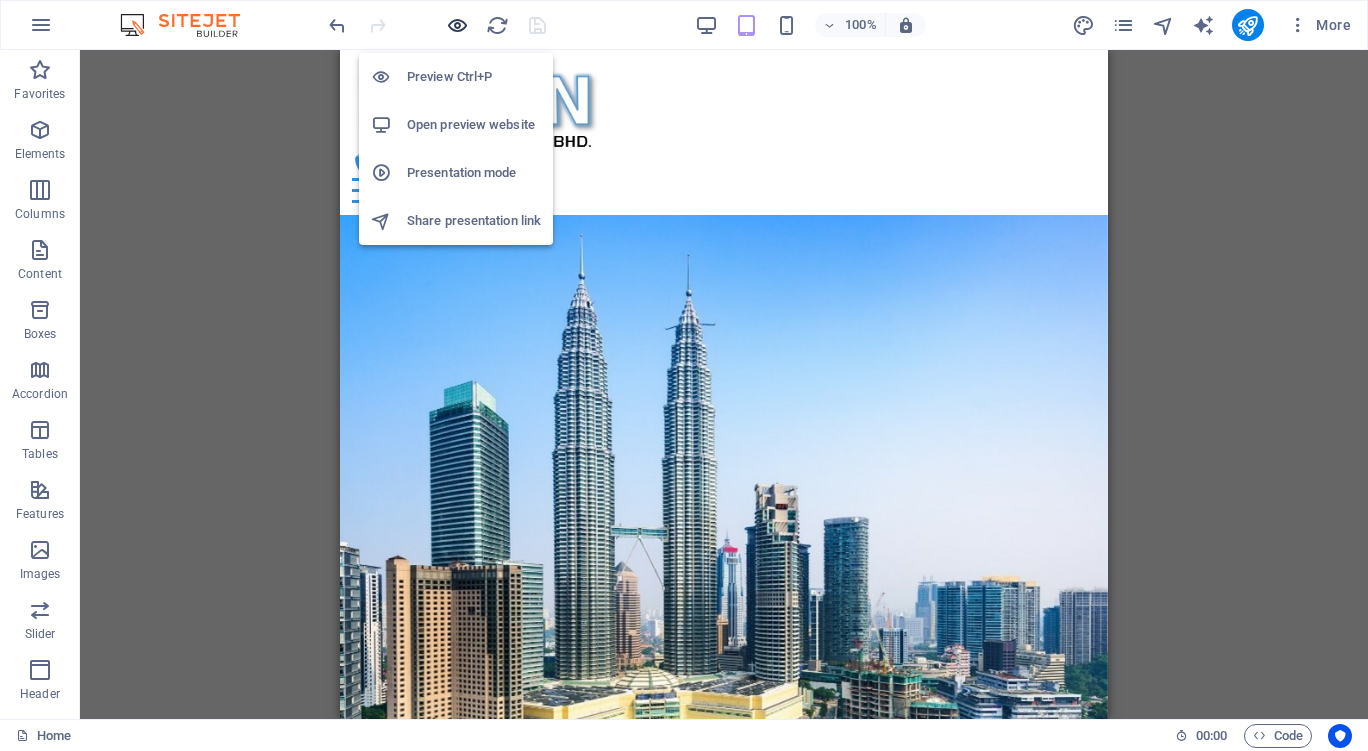 click at bounding box center [457, 25] 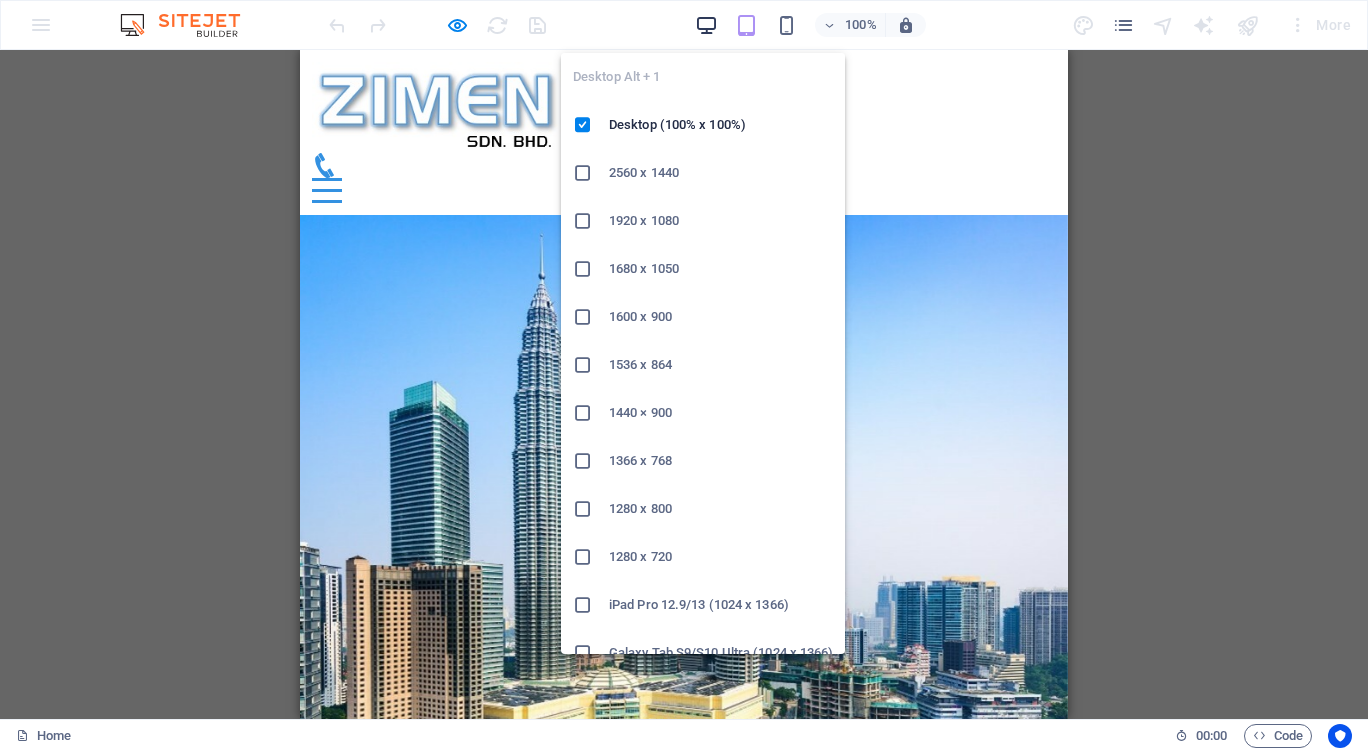 click at bounding box center (706, 25) 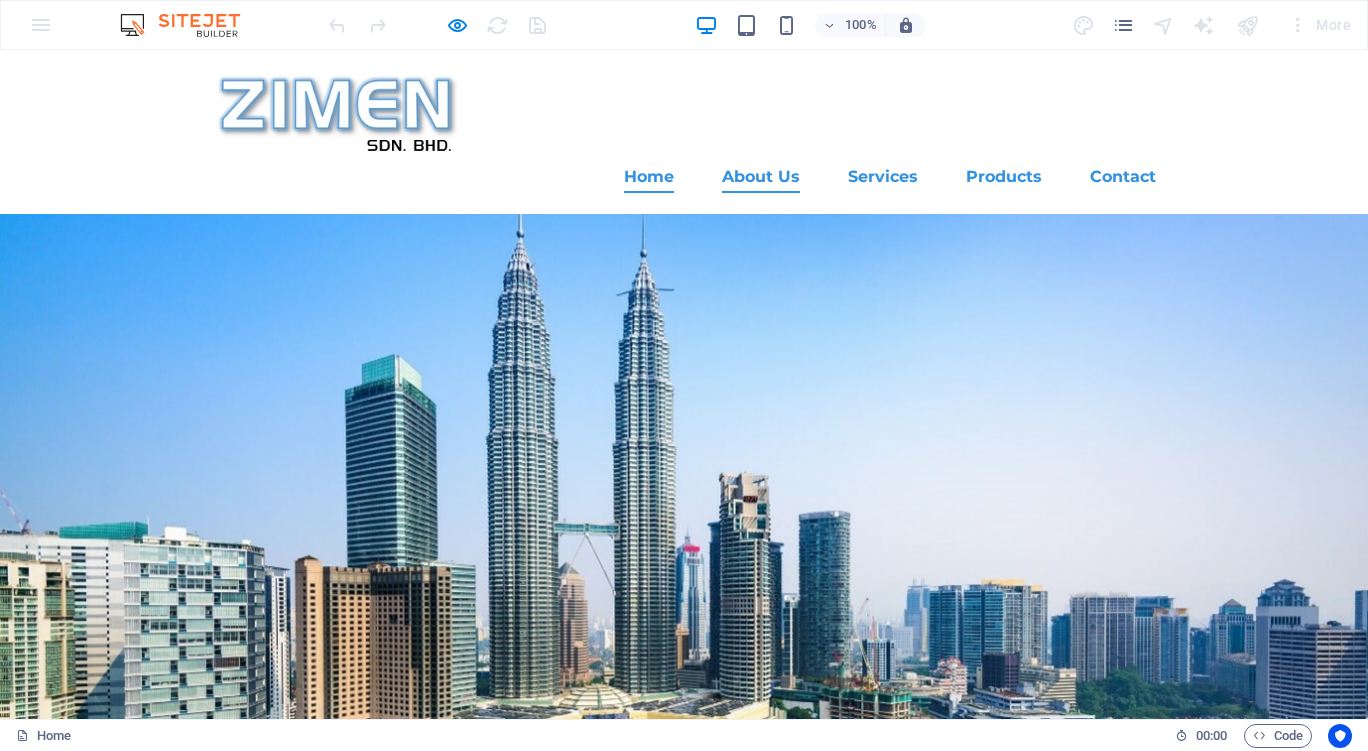 click on "About Us" at bounding box center [761, 177] 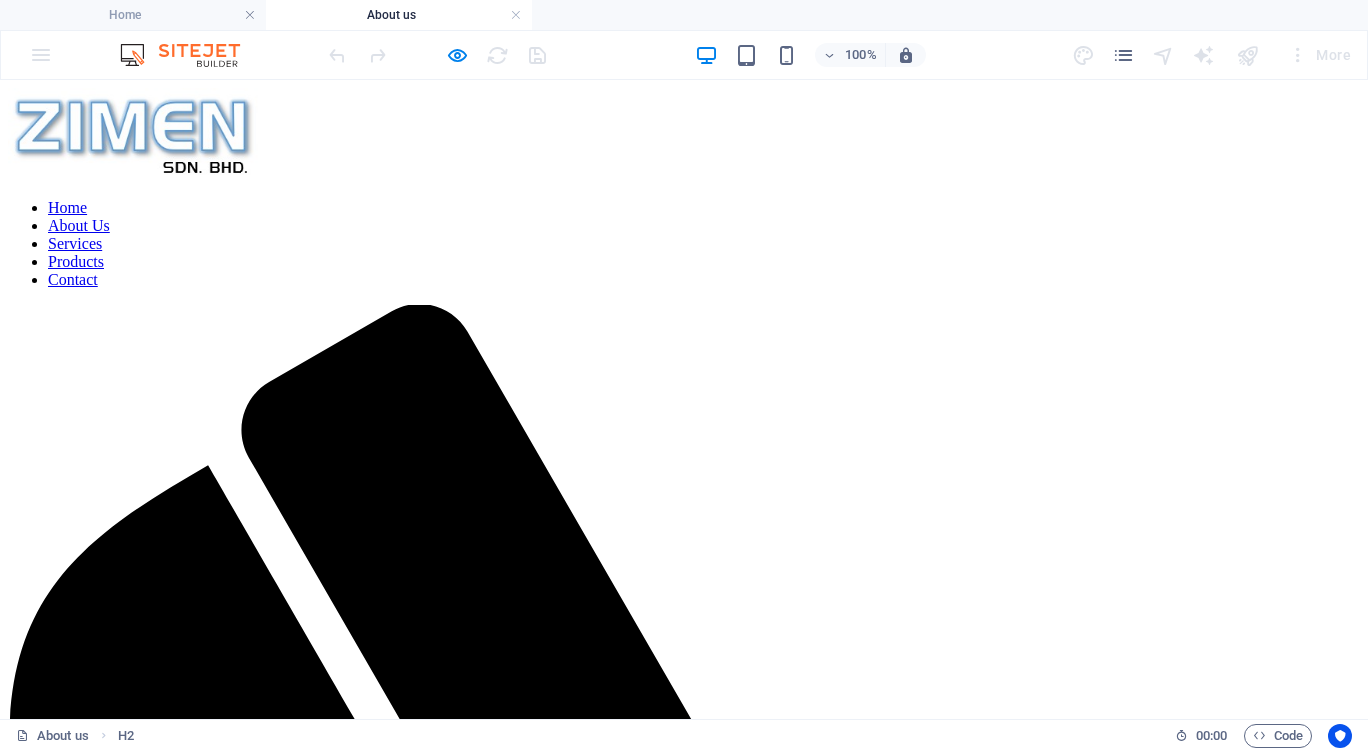 scroll, scrollTop: 0, scrollLeft: 0, axis: both 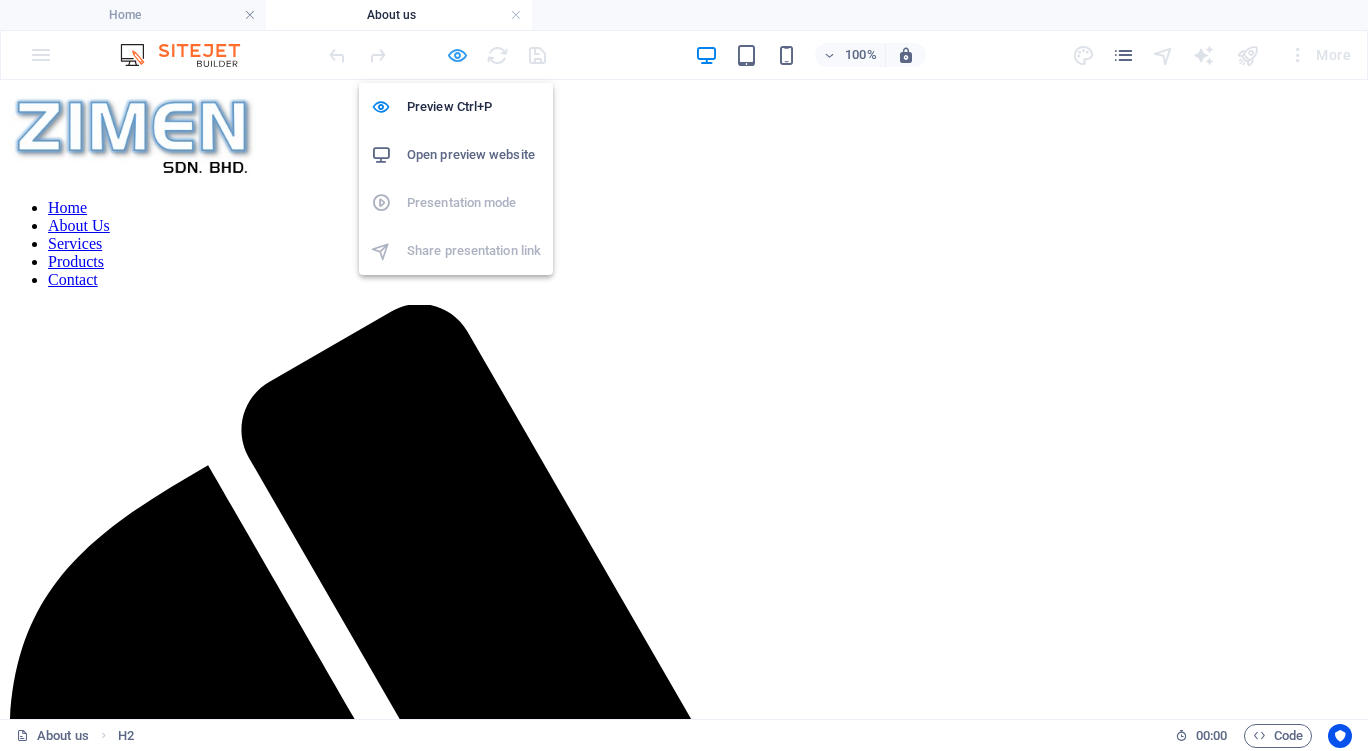 click at bounding box center (457, 55) 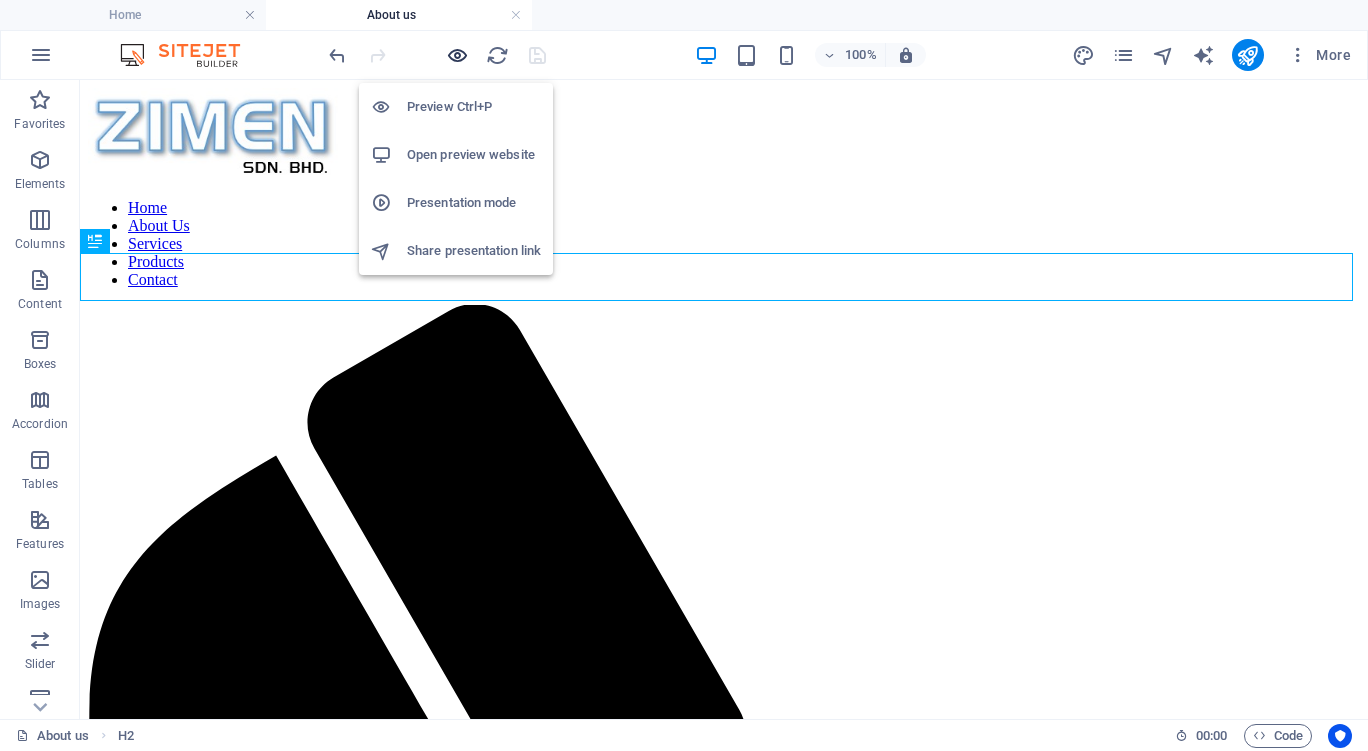 click at bounding box center (457, 55) 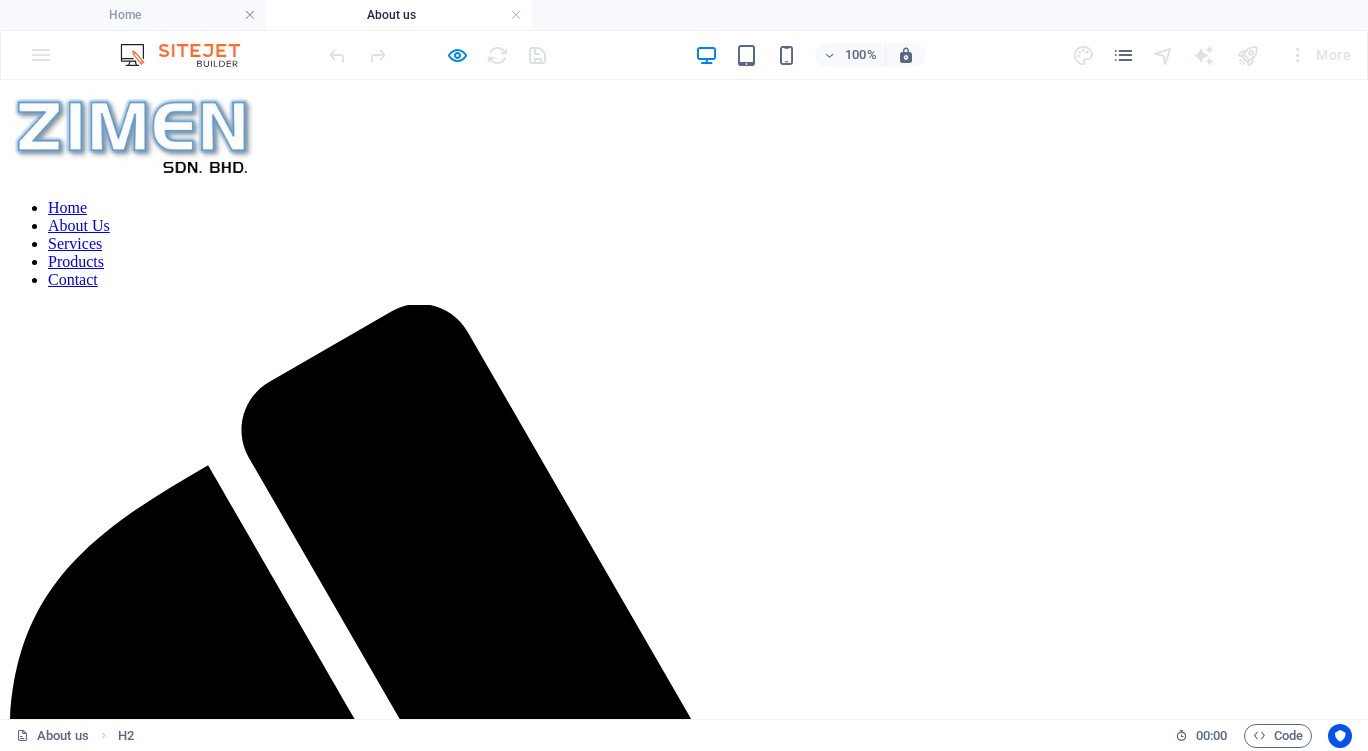 click on "Services" at bounding box center [75, 243] 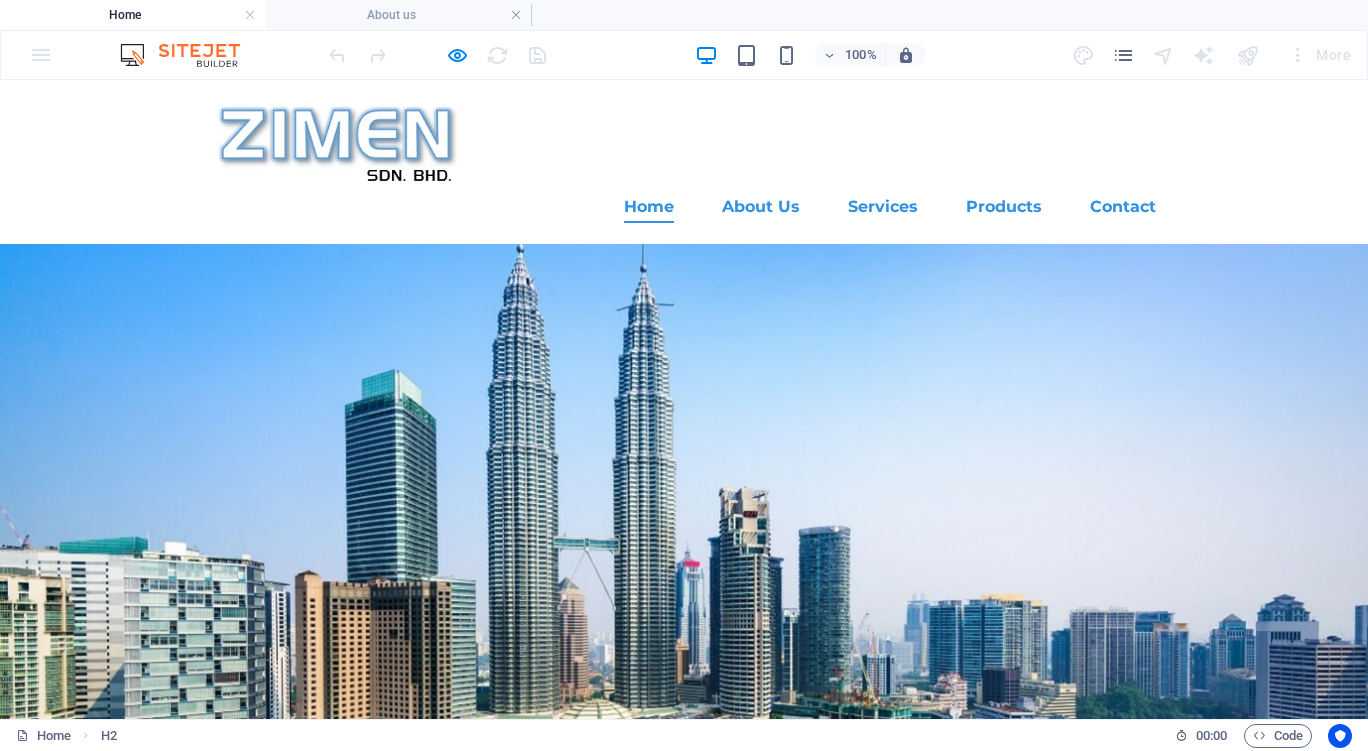 click on "Services" at bounding box center [883, 207] 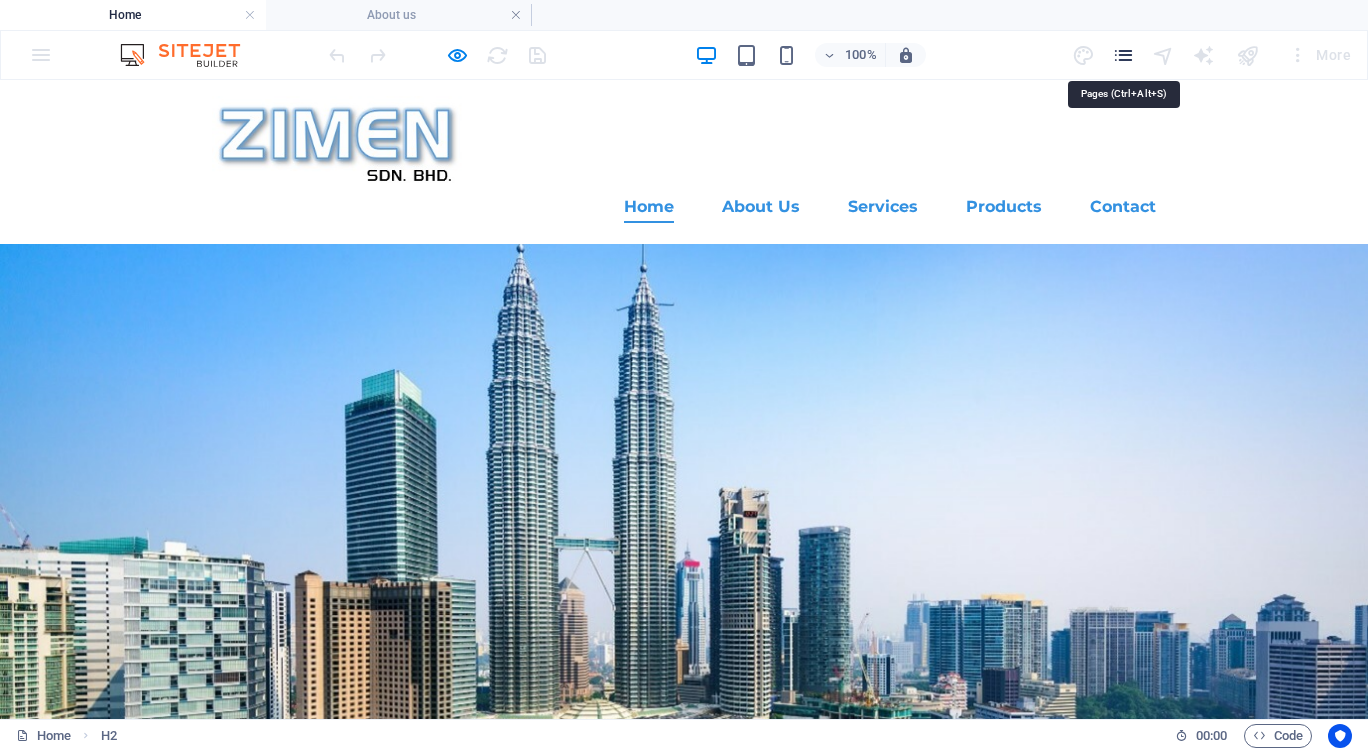 click at bounding box center [1123, 55] 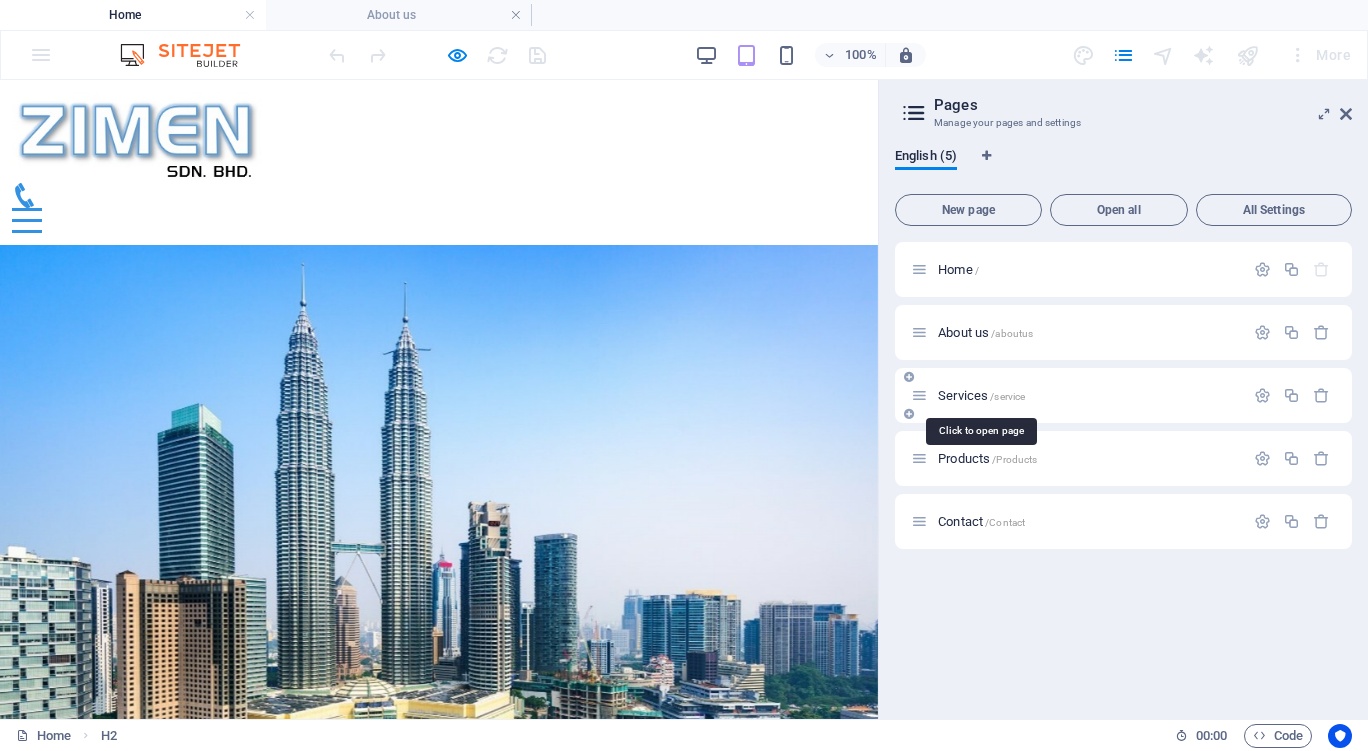 click on "Services /service" at bounding box center [981, 395] 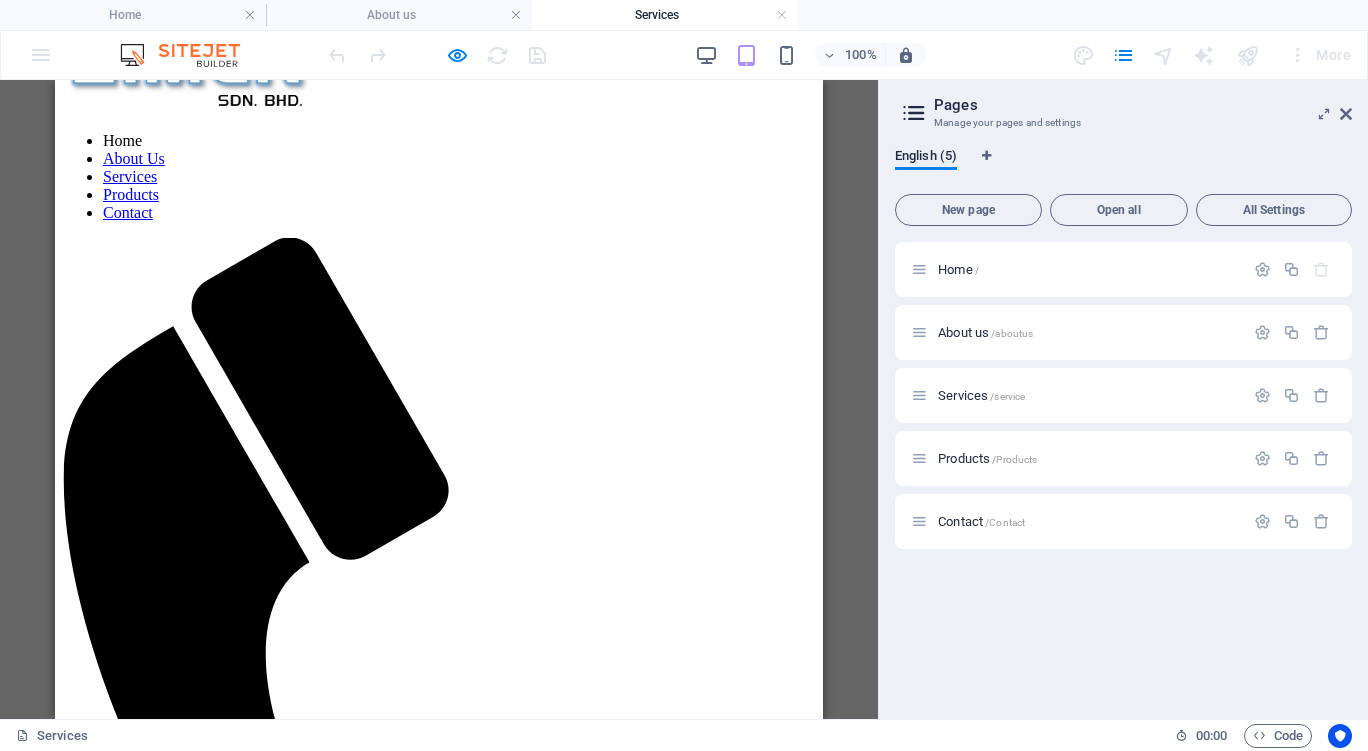 scroll, scrollTop: 0, scrollLeft: 0, axis: both 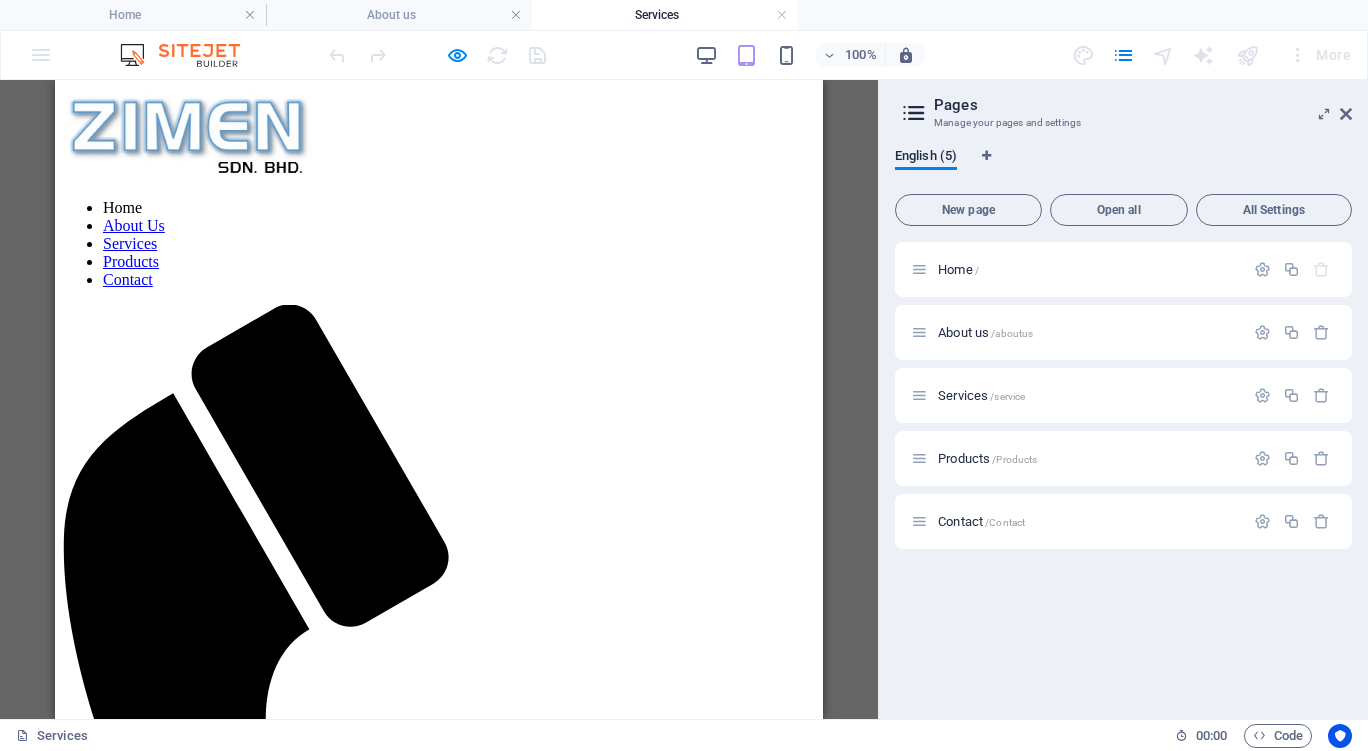 click on "Material & Goods Sourcing Sourcing involves the strategic pursuit of equilibrium between the quality of raw materials and their cost-effectiveness. Minimising expenditure on materials directly enhances a business's profit margins. While cost savings hold paramount significance, the pursuit of excessively inexpensive materials may result in diminished quality. Drop content here or  Add elements  Paste clipboard" at bounding box center [439, 1794] 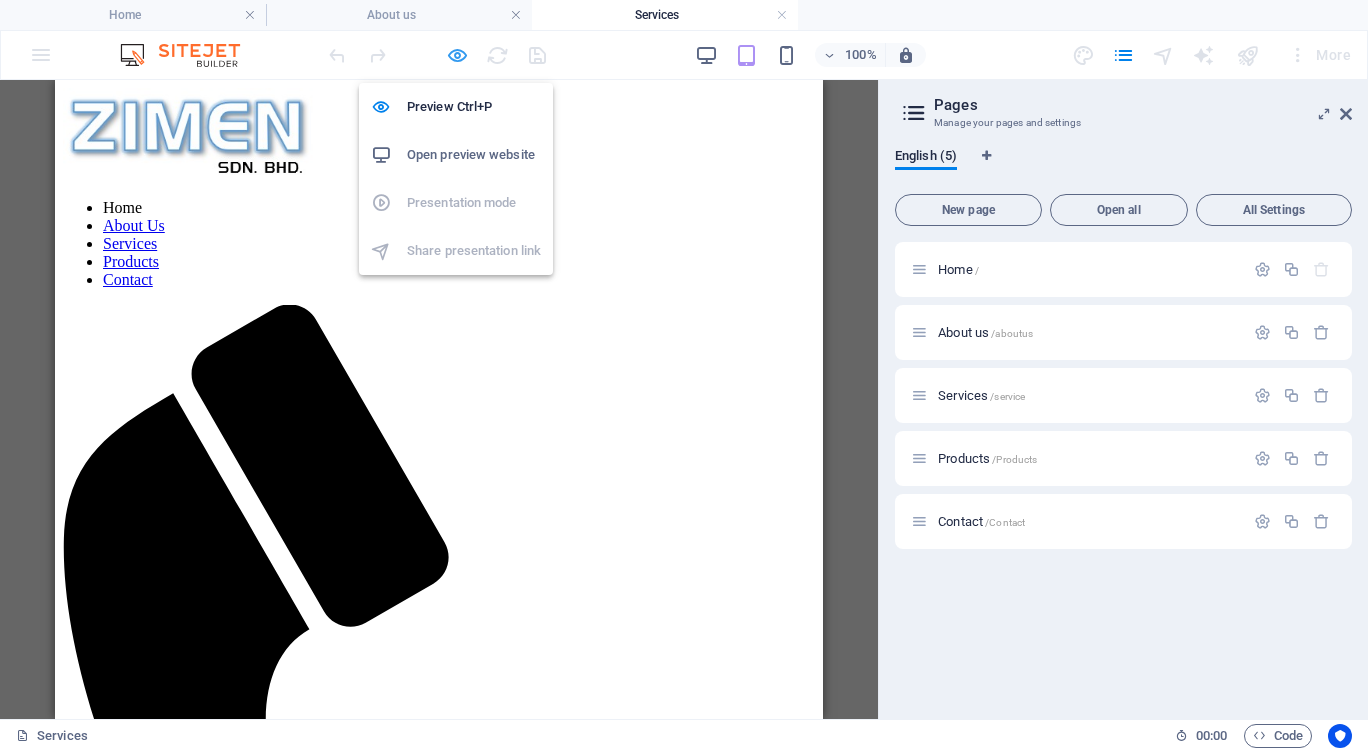 click at bounding box center [457, 55] 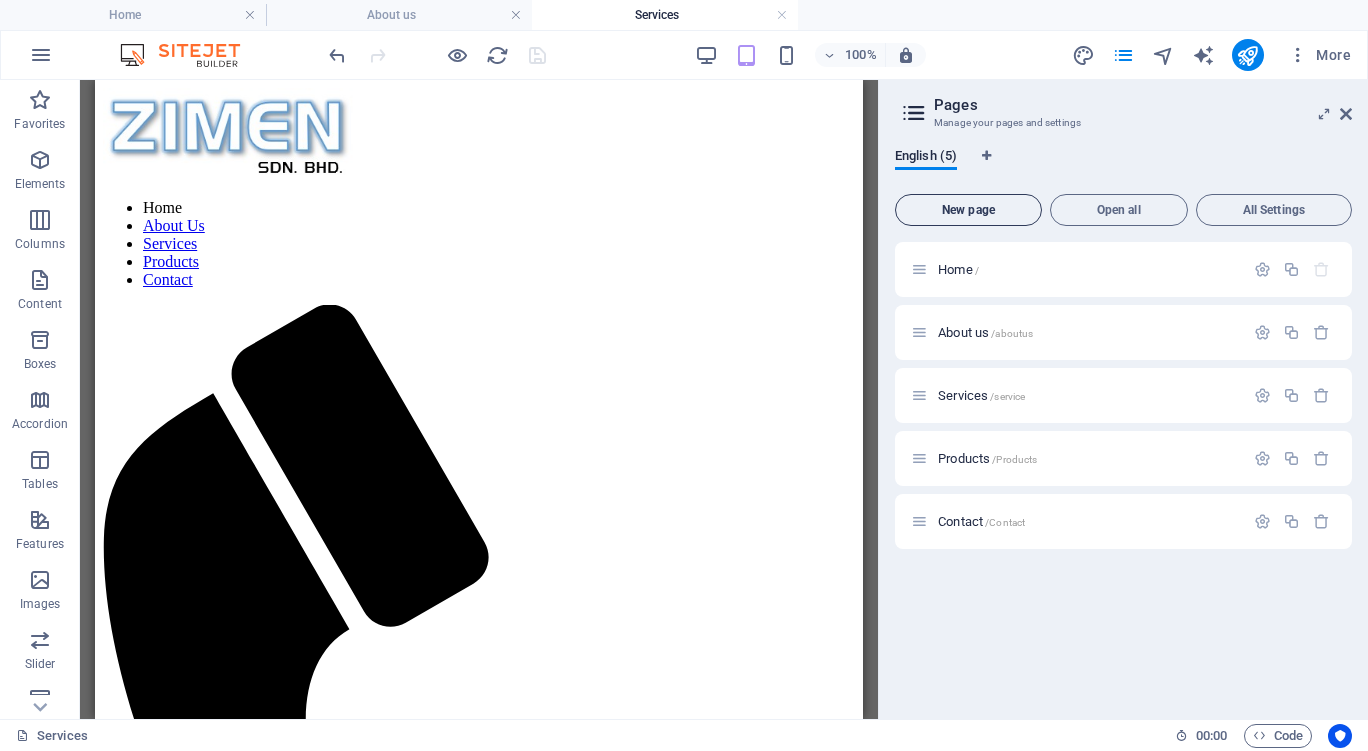 click on "New page" at bounding box center [968, 210] 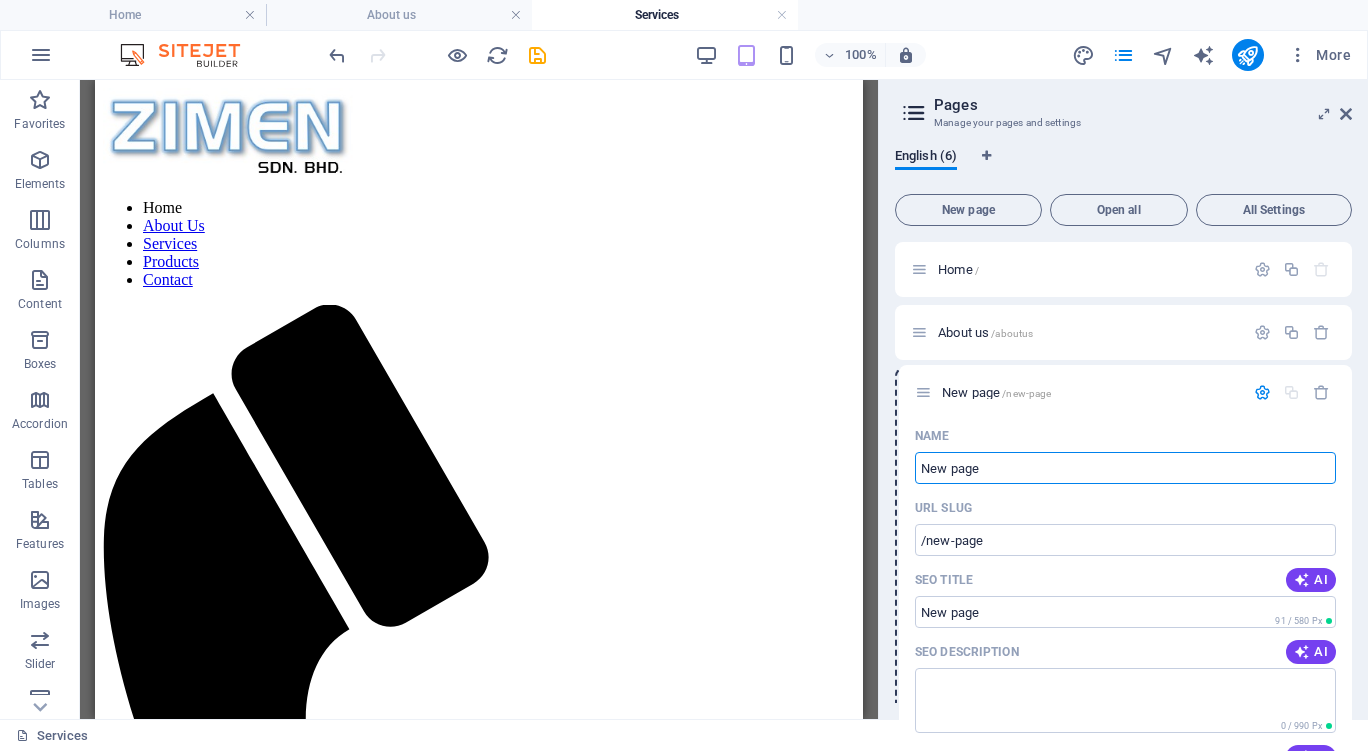 drag, startPoint x: 921, startPoint y: 587, endPoint x: 925, endPoint y: 388, distance: 199.04019 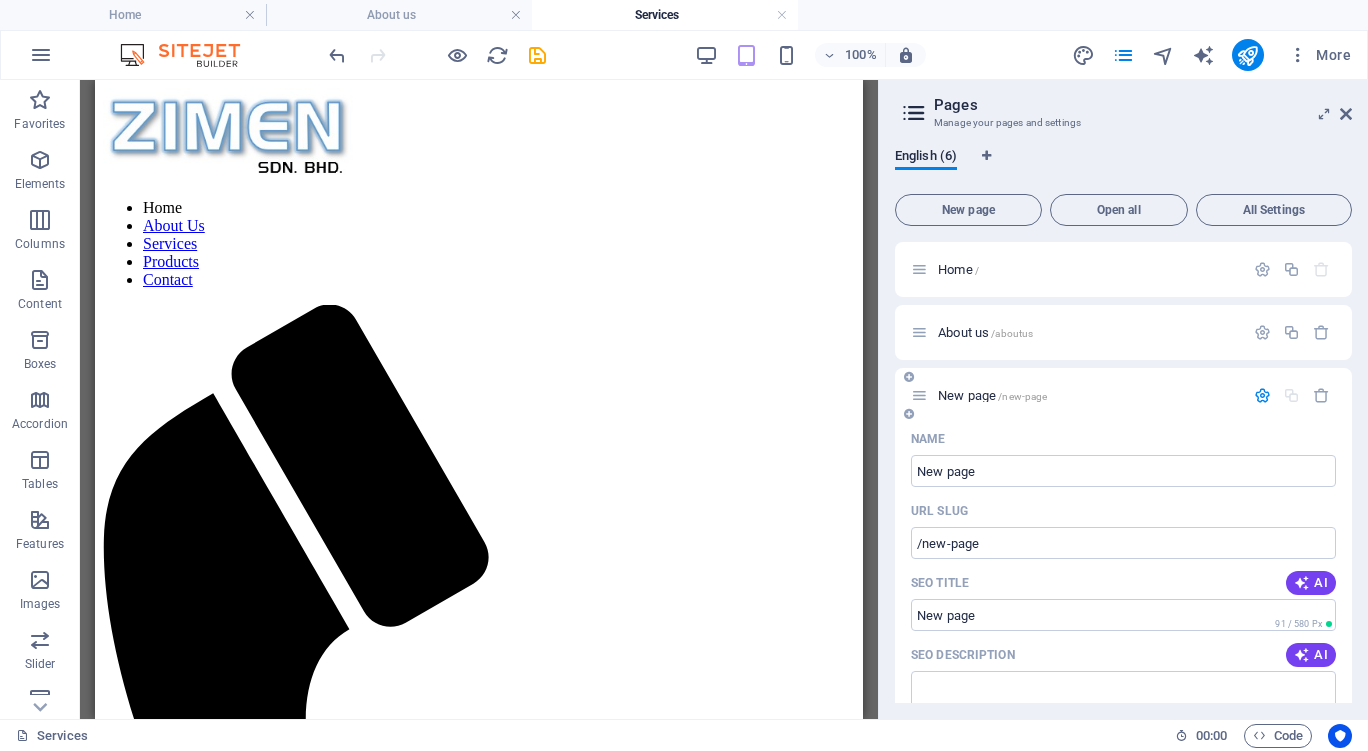 click on "New page /new-page" at bounding box center (992, 395) 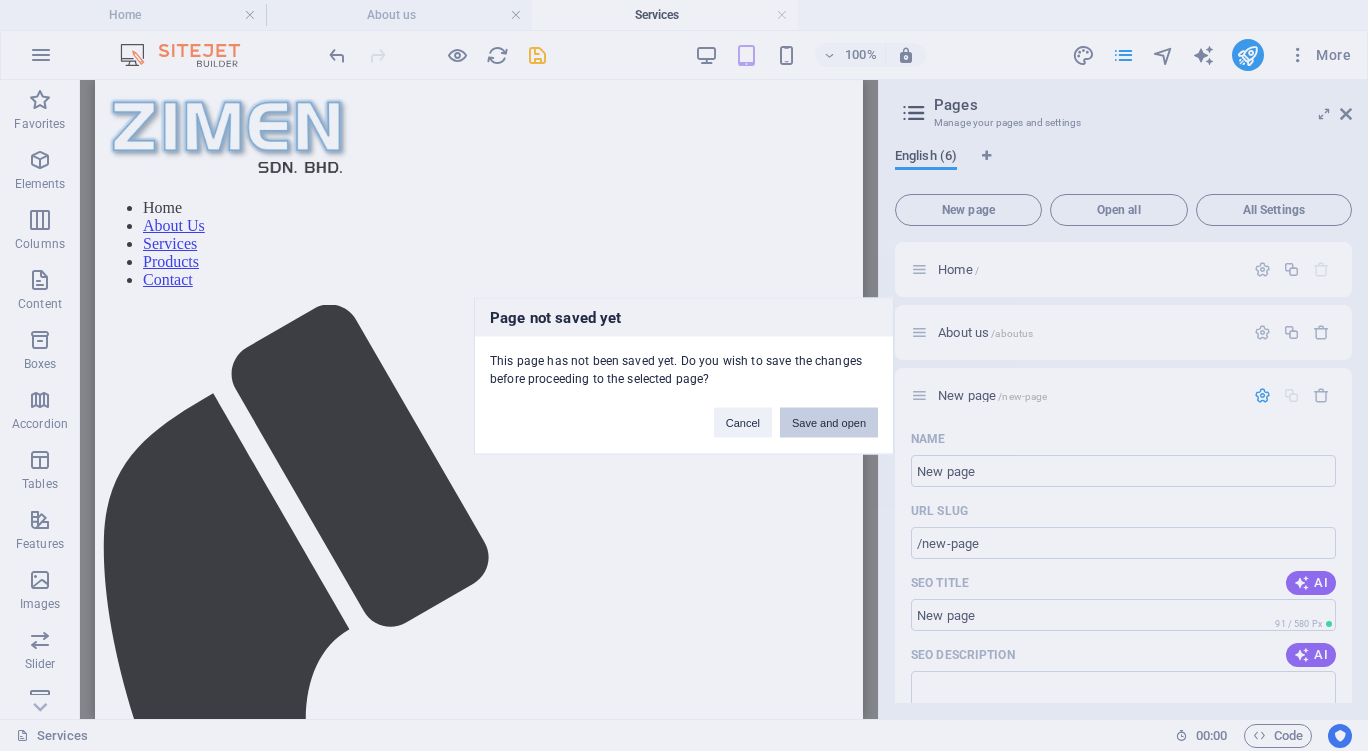 click on "Save and open" at bounding box center [829, 422] 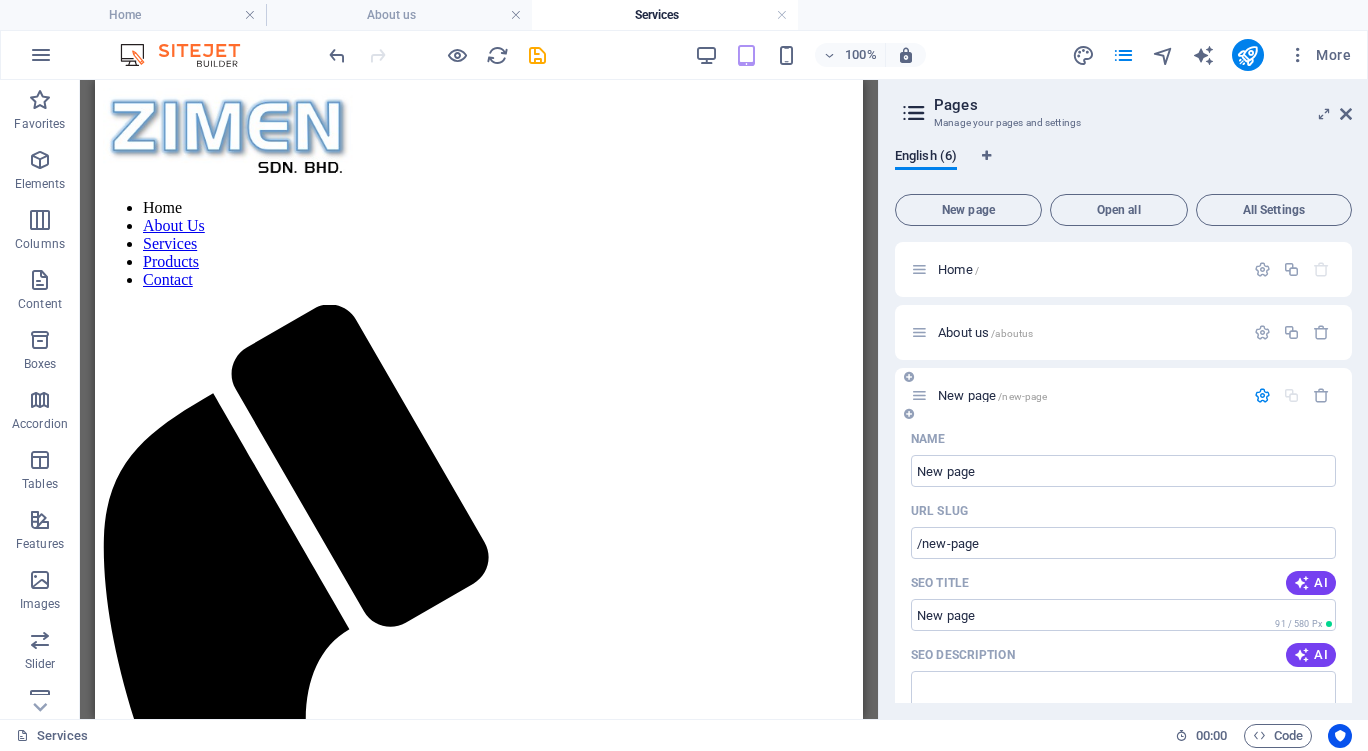 click on "New page /new-page" at bounding box center [992, 395] 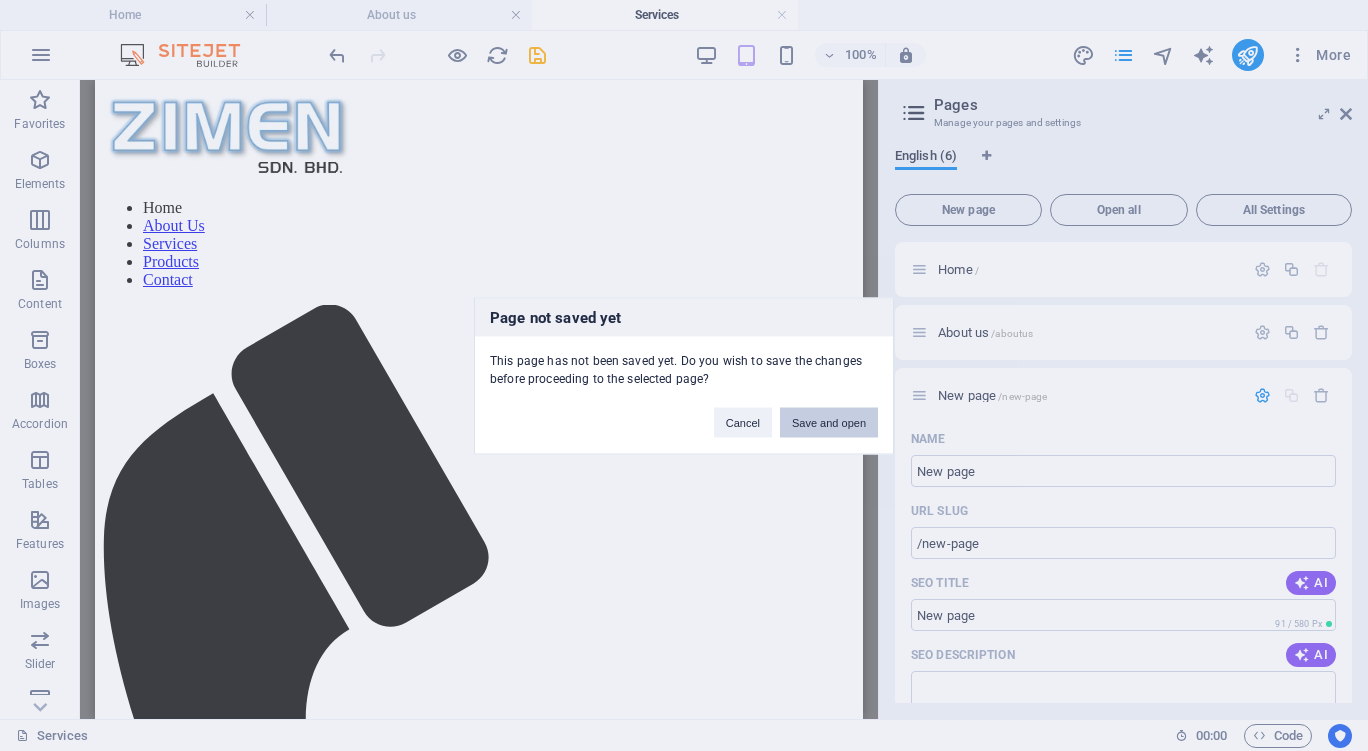 click on "Save and open" at bounding box center [829, 422] 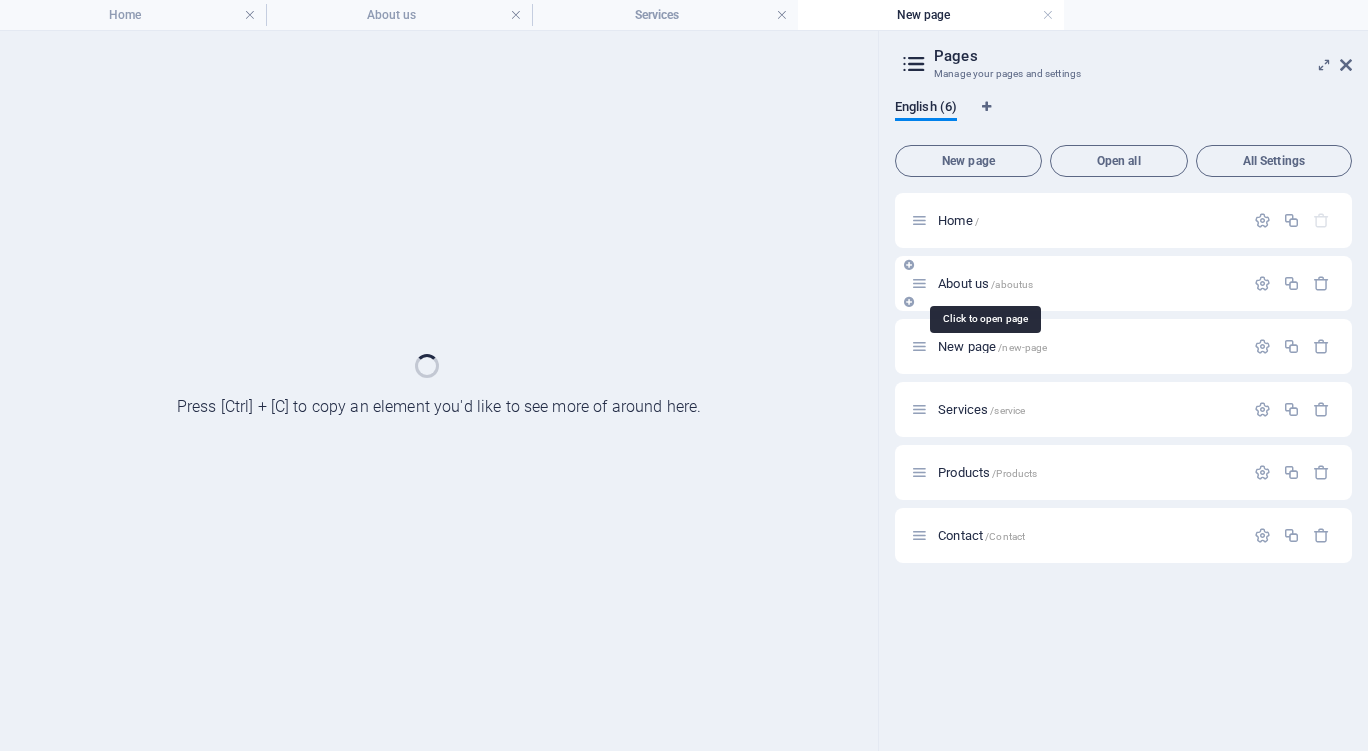 click on "About us /aboutus" at bounding box center (985, 283) 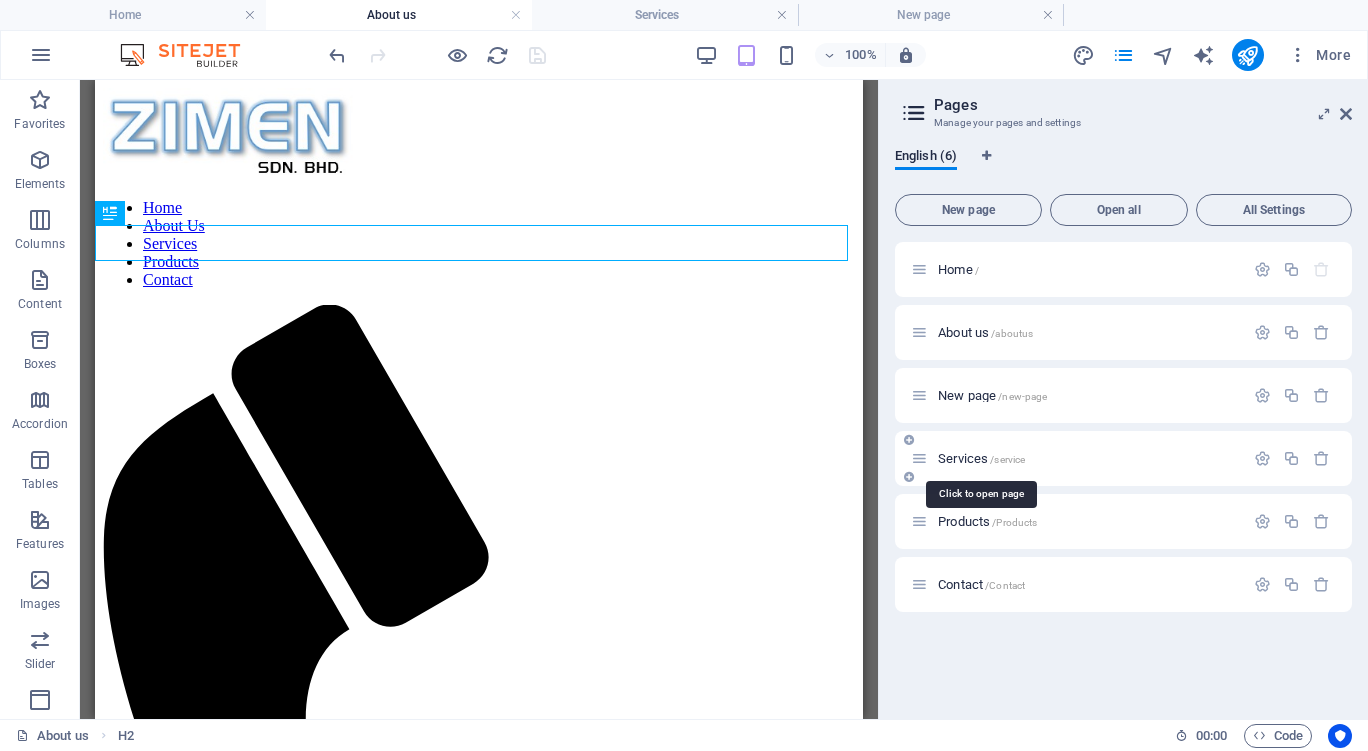 click on "Services /service" at bounding box center (981, 458) 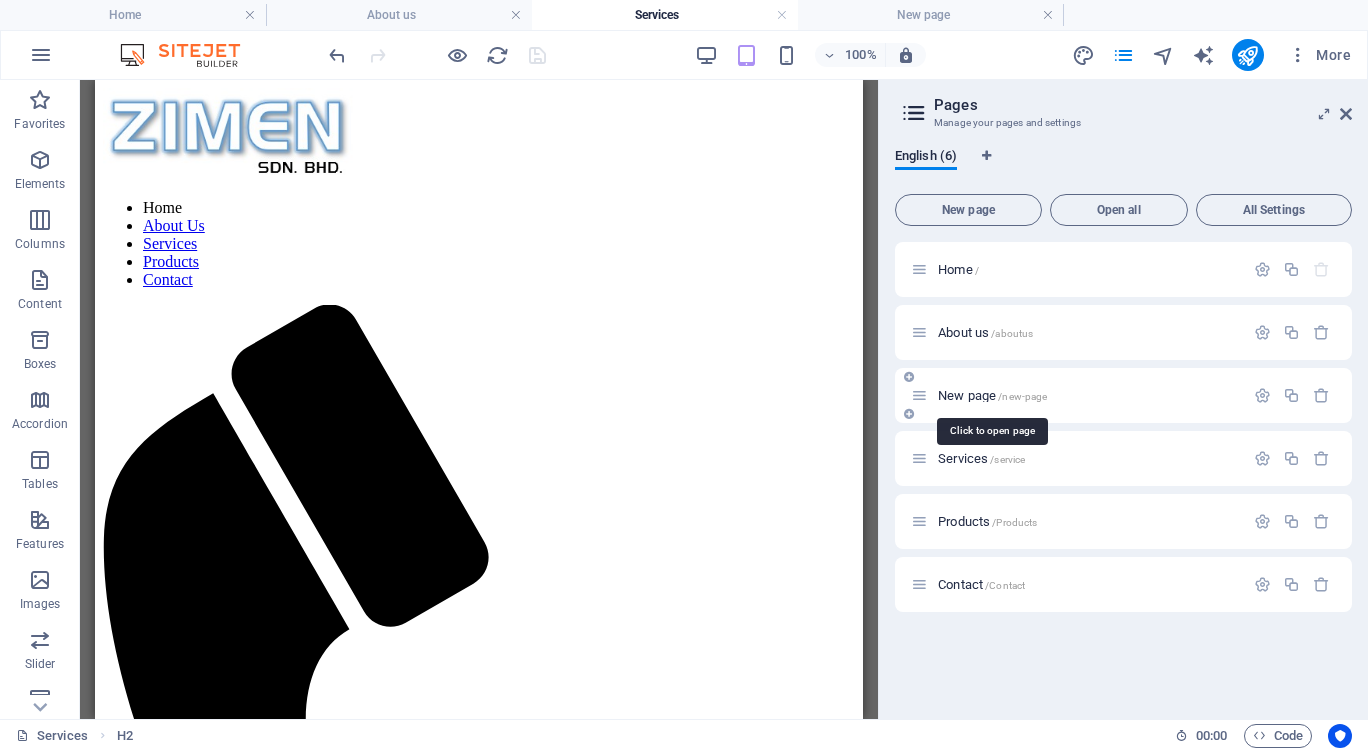 click on "New page /new-page" at bounding box center [992, 395] 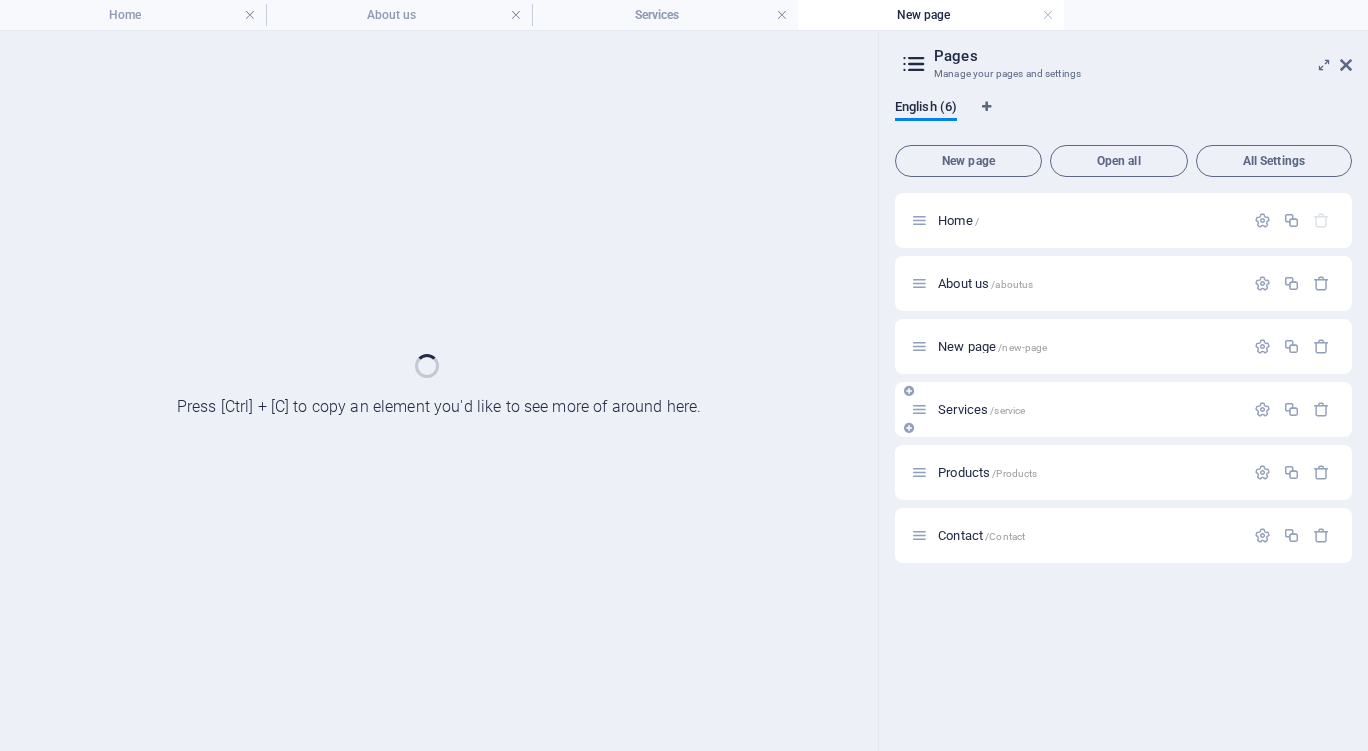click on "Services /service" at bounding box center (981, 409) 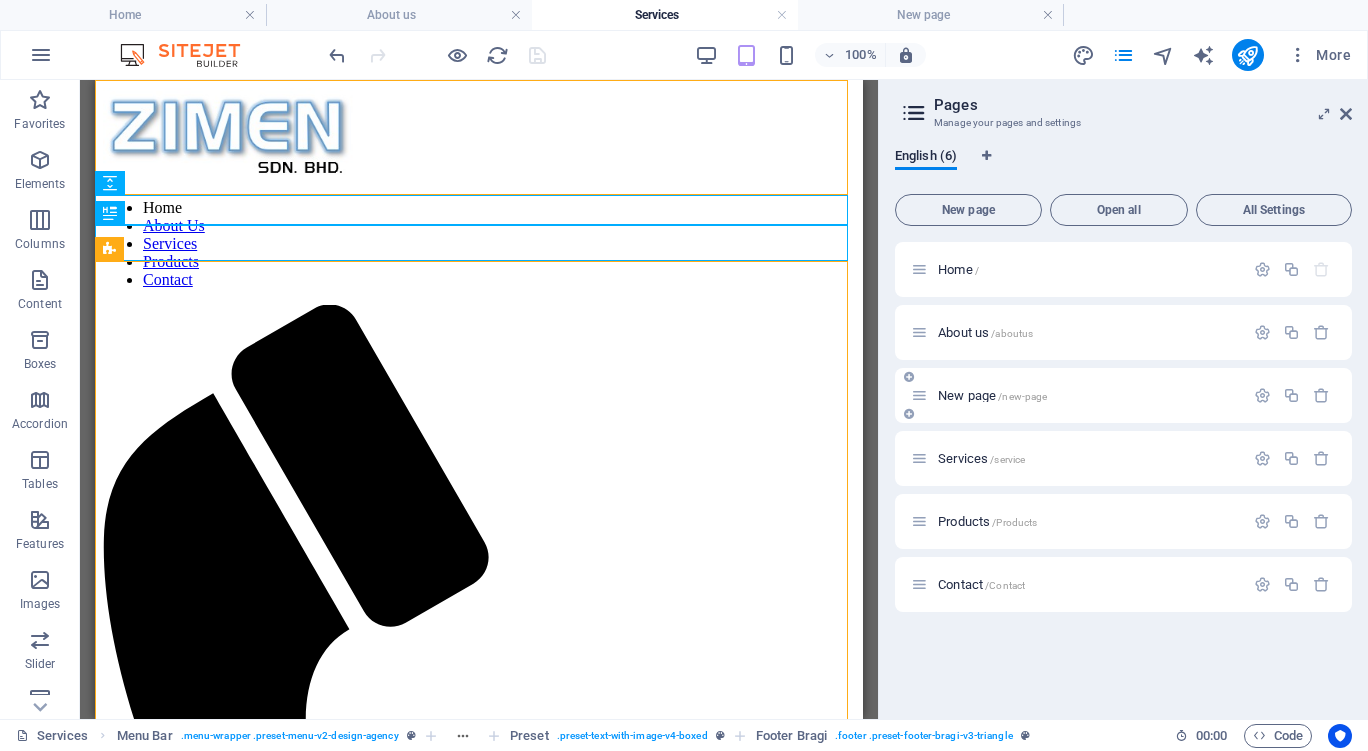 click on "New page /new-page" at bounding box center (992, 395) 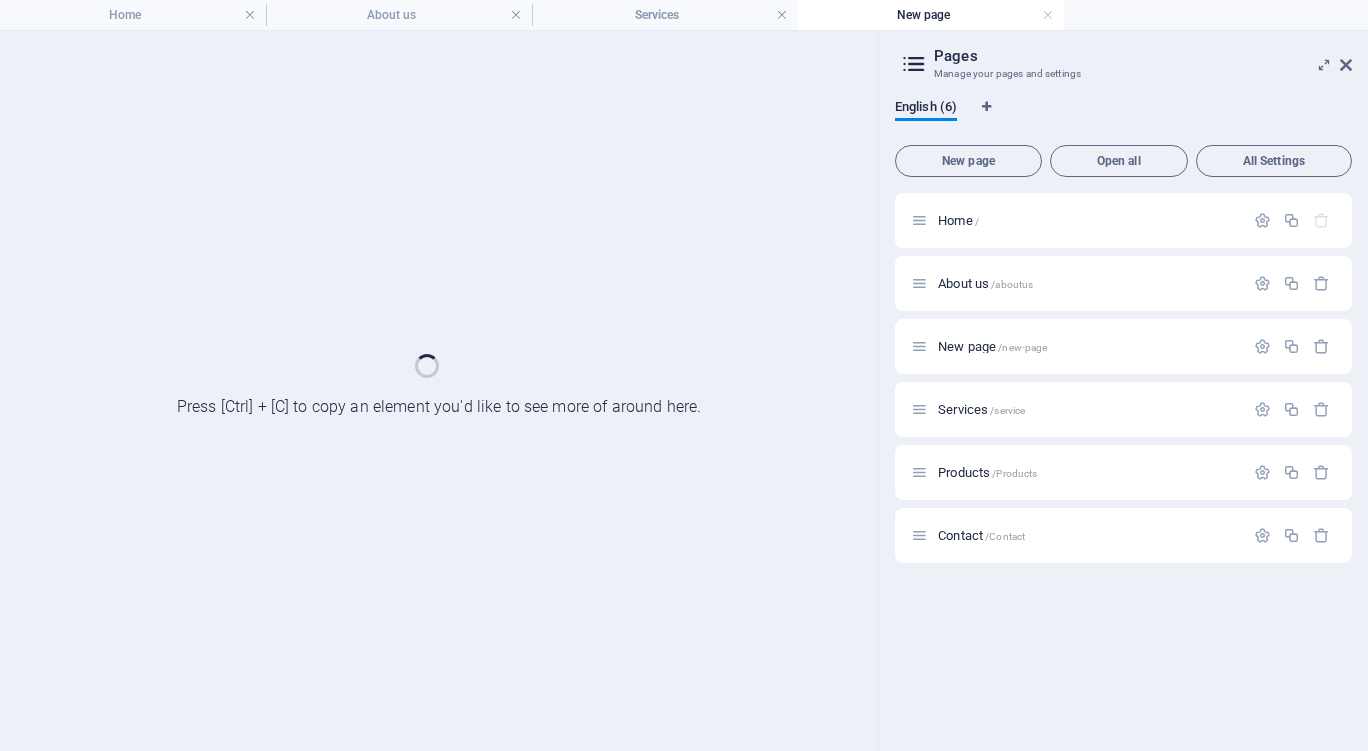 click at bounding box center (439, 391) 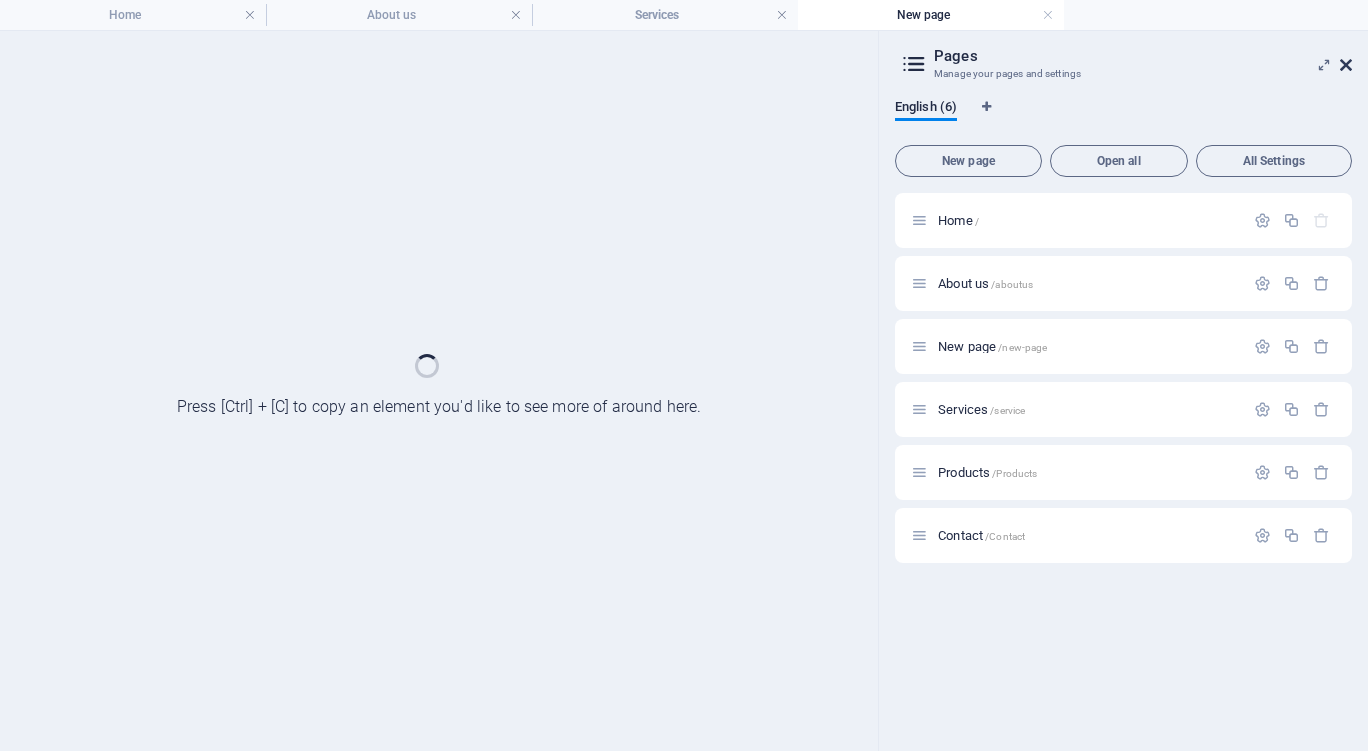 click at bounding box center (1346, 65) 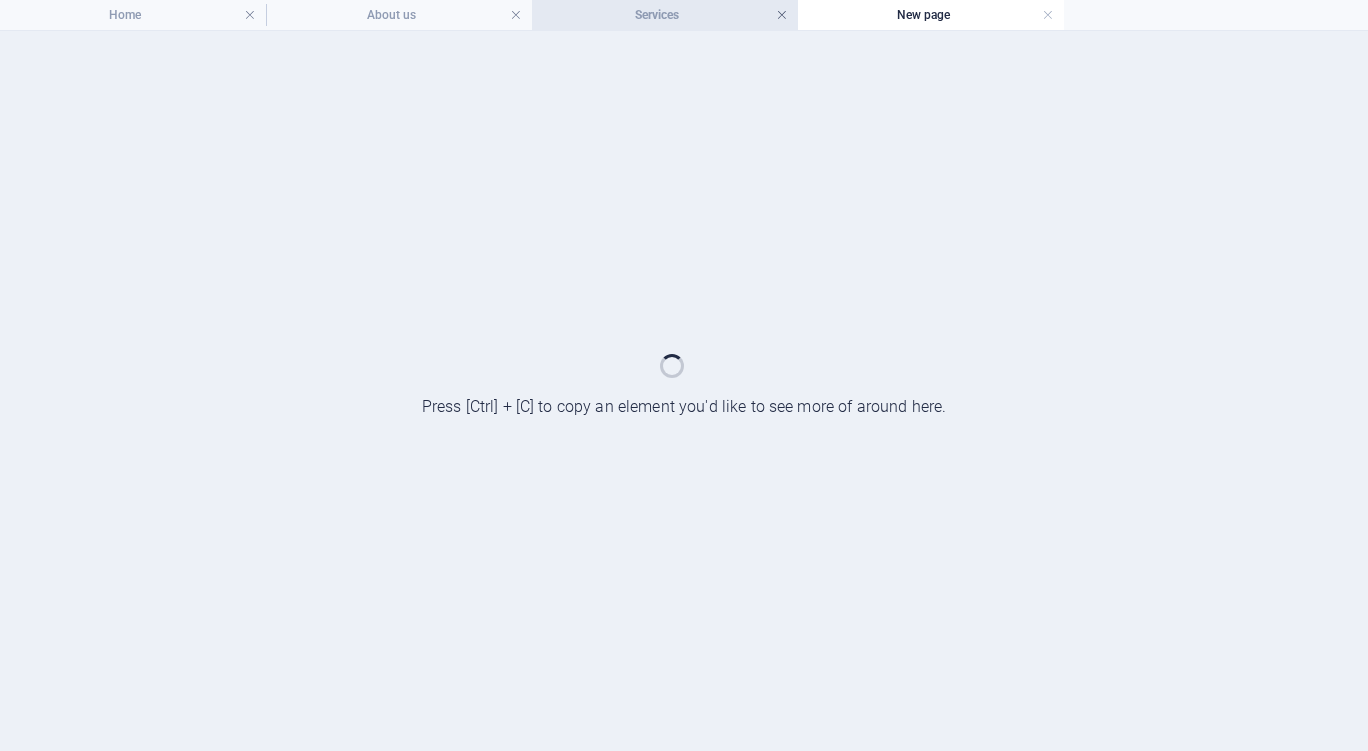 click at bounding box center [782, 15] 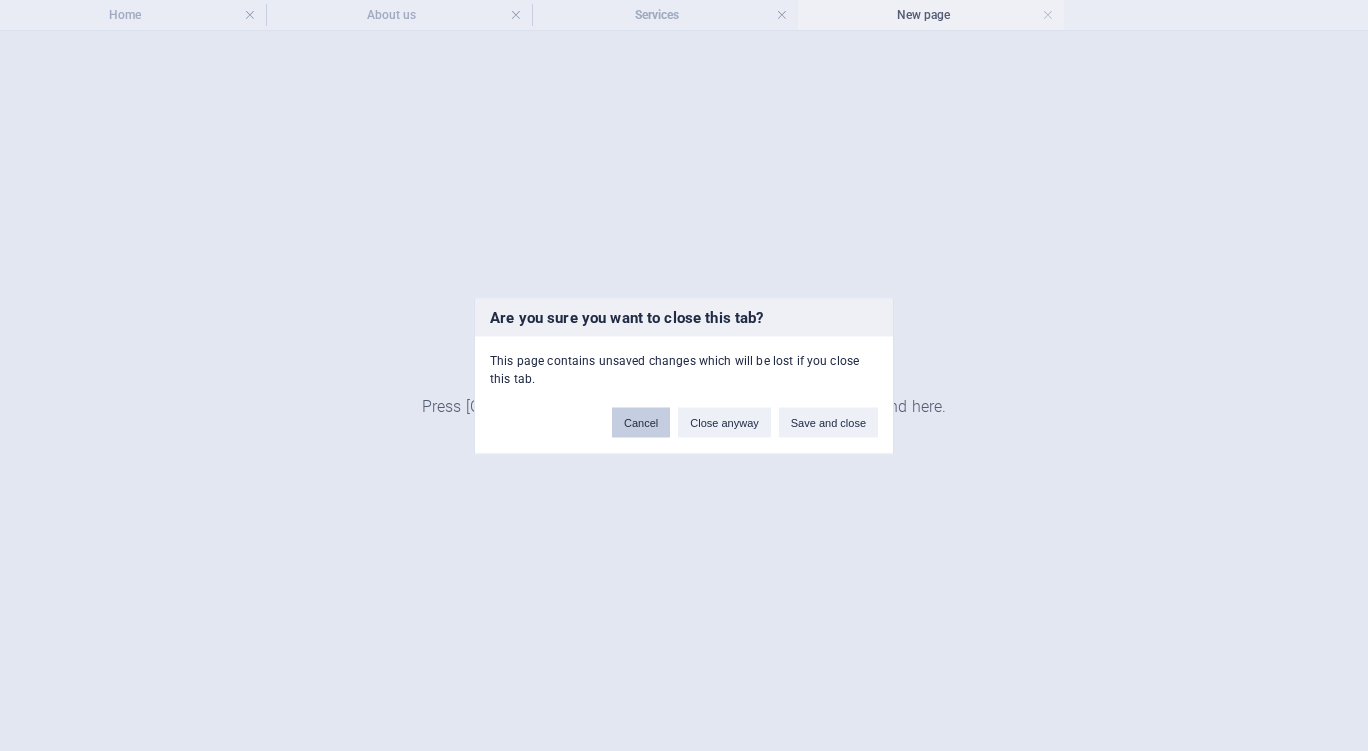 click on "Cancel" at bounding box center (641, 422) 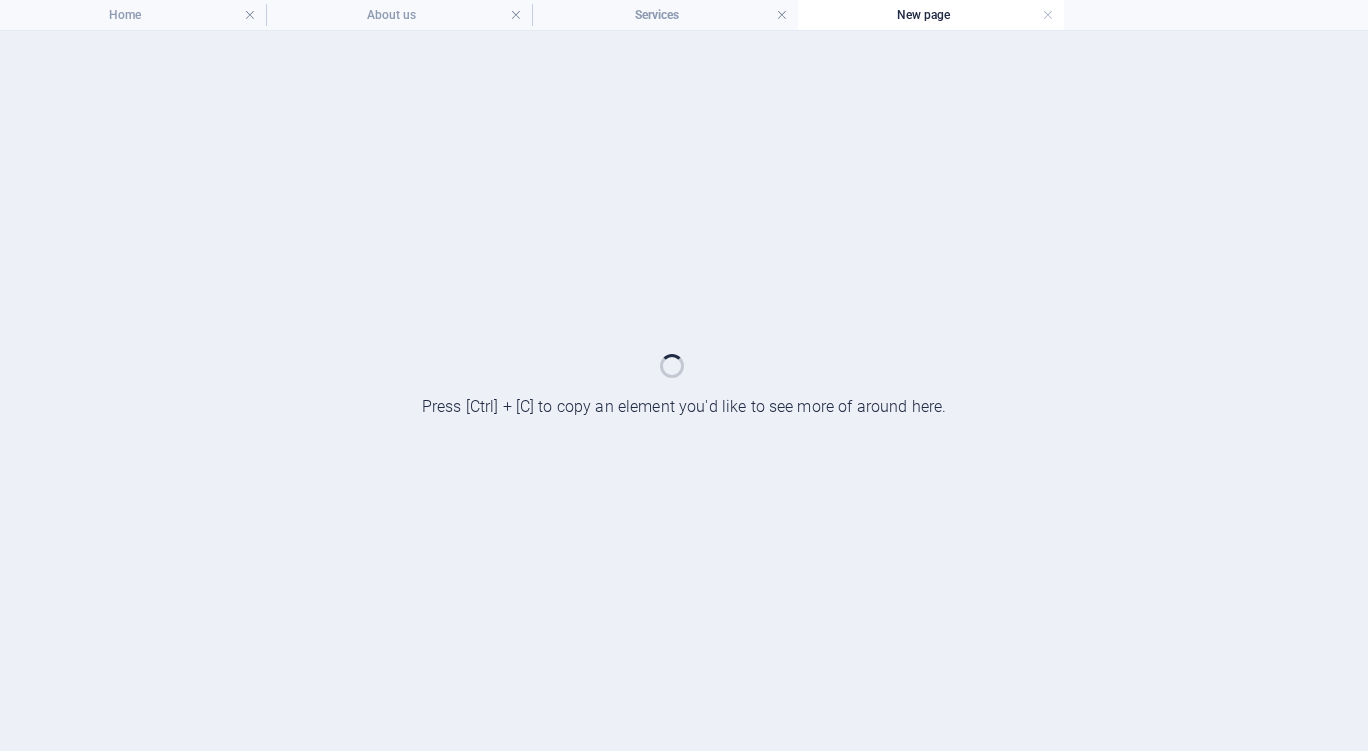 click at bounding box center [516, 15] 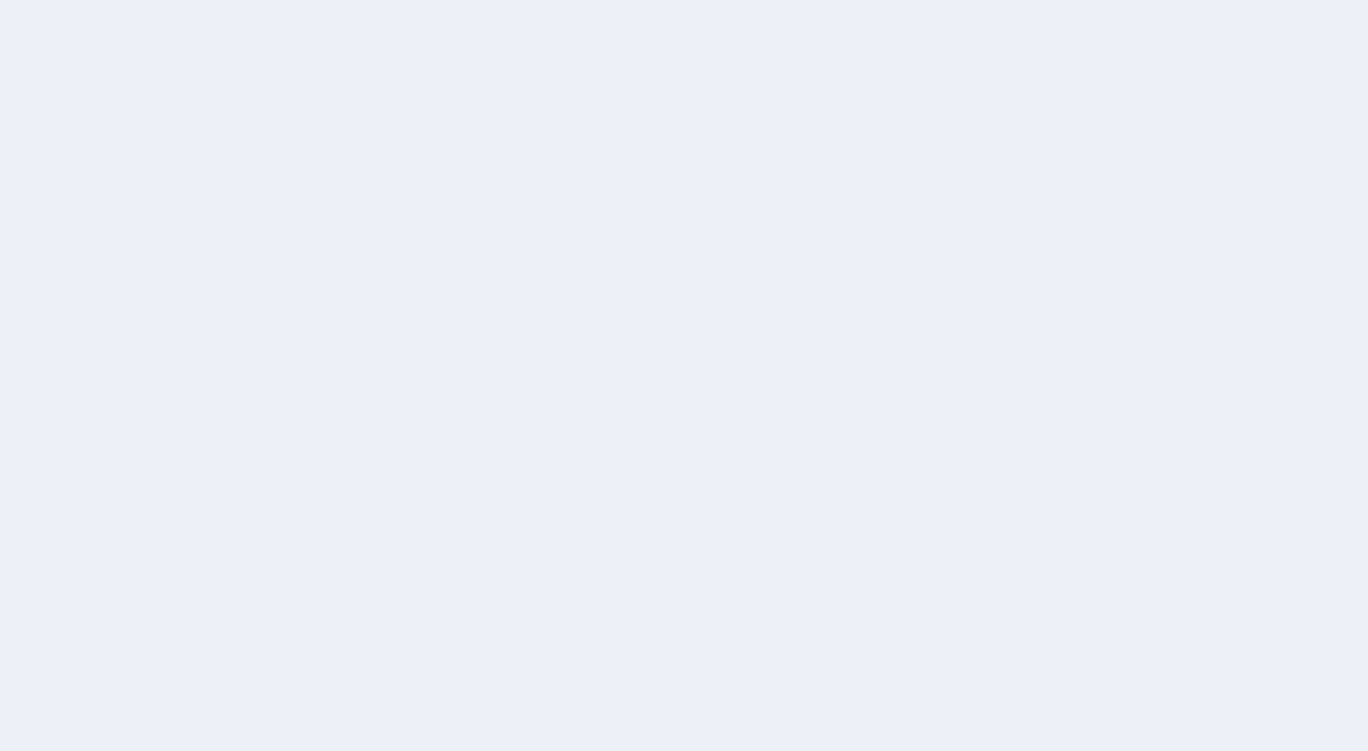 scroll, scrollTop: 0, scrollLeft: 0, axis: both 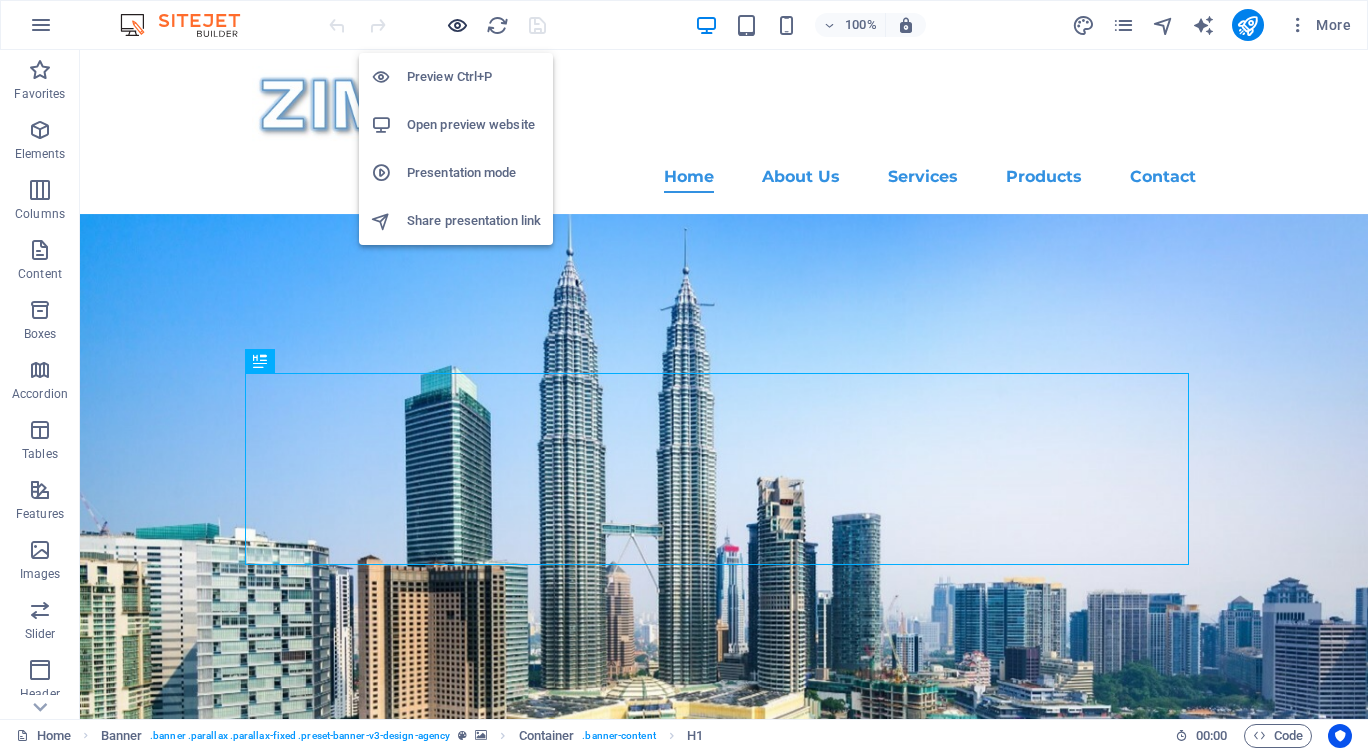 click at bounding box center [457, 25] 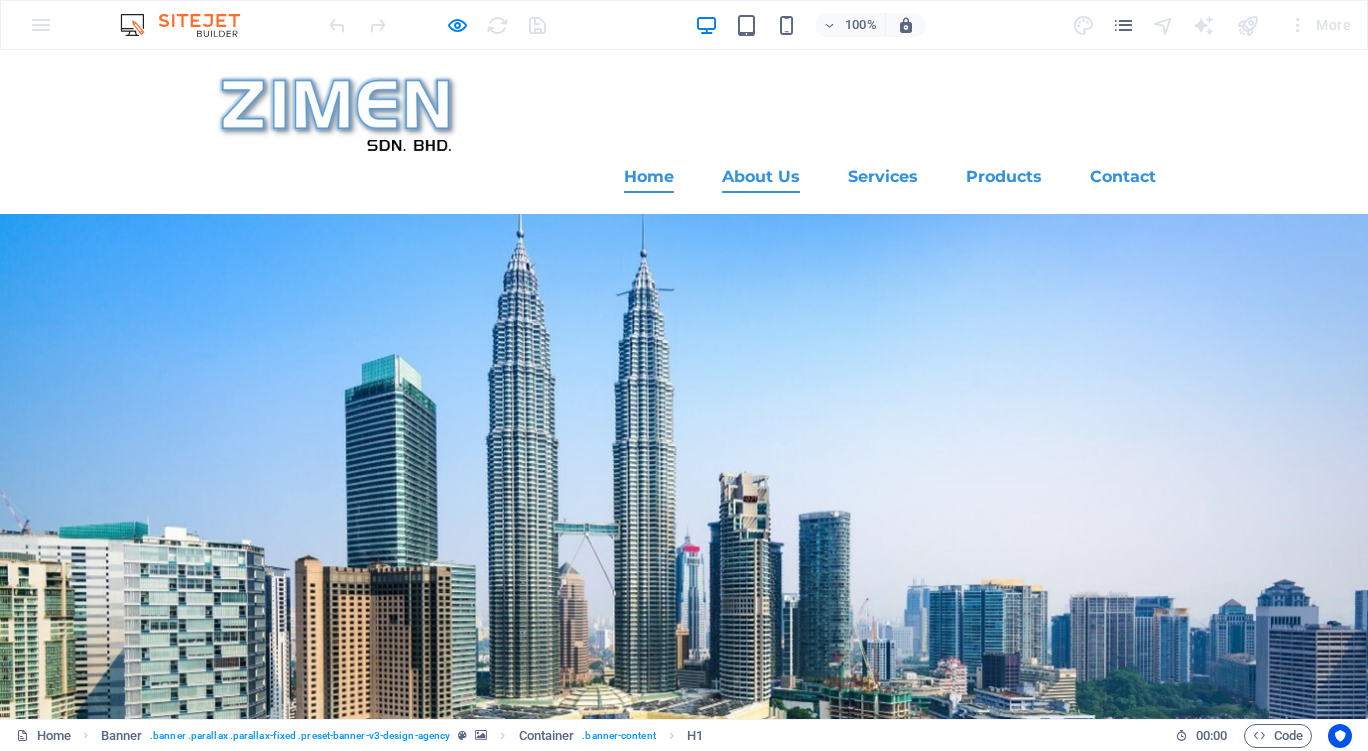 click on "About Us" at bounding box center (761, 177) 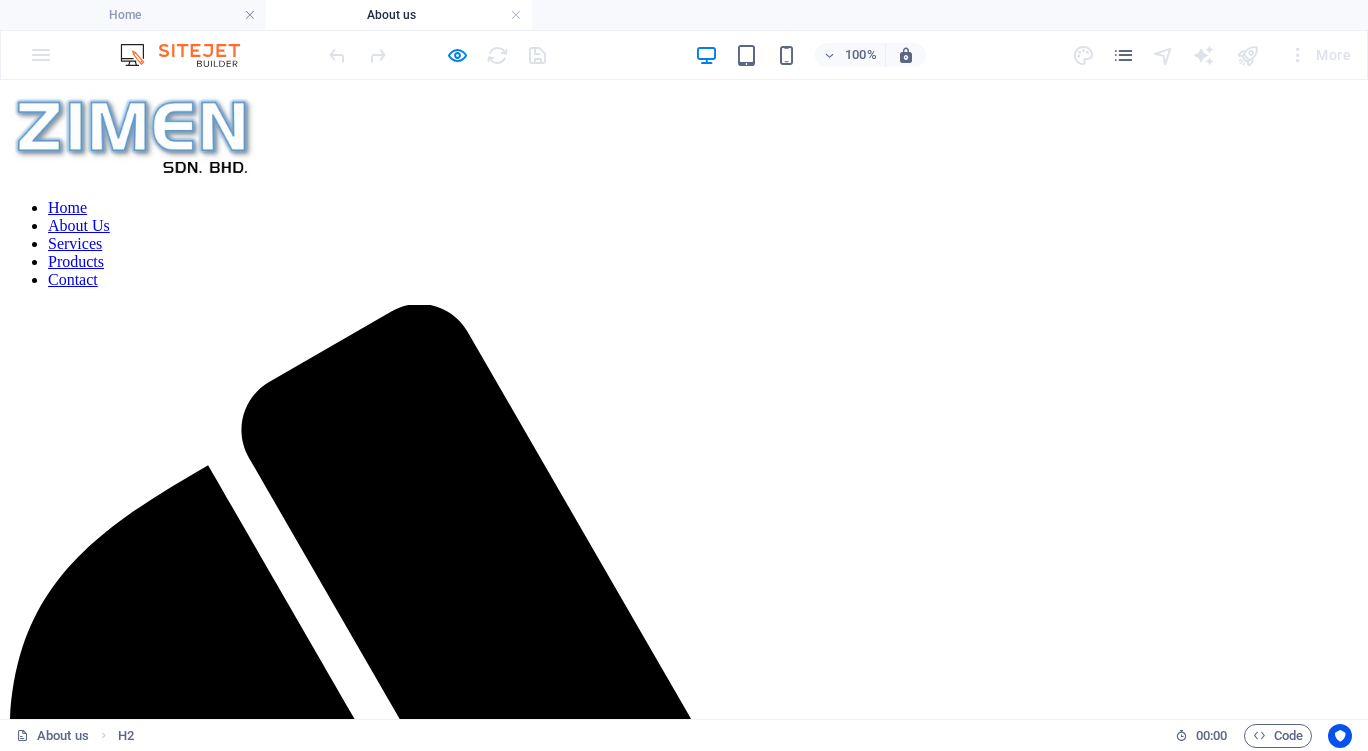 scroll, scrollTop: 0, scrollLeft: 0, axis: both 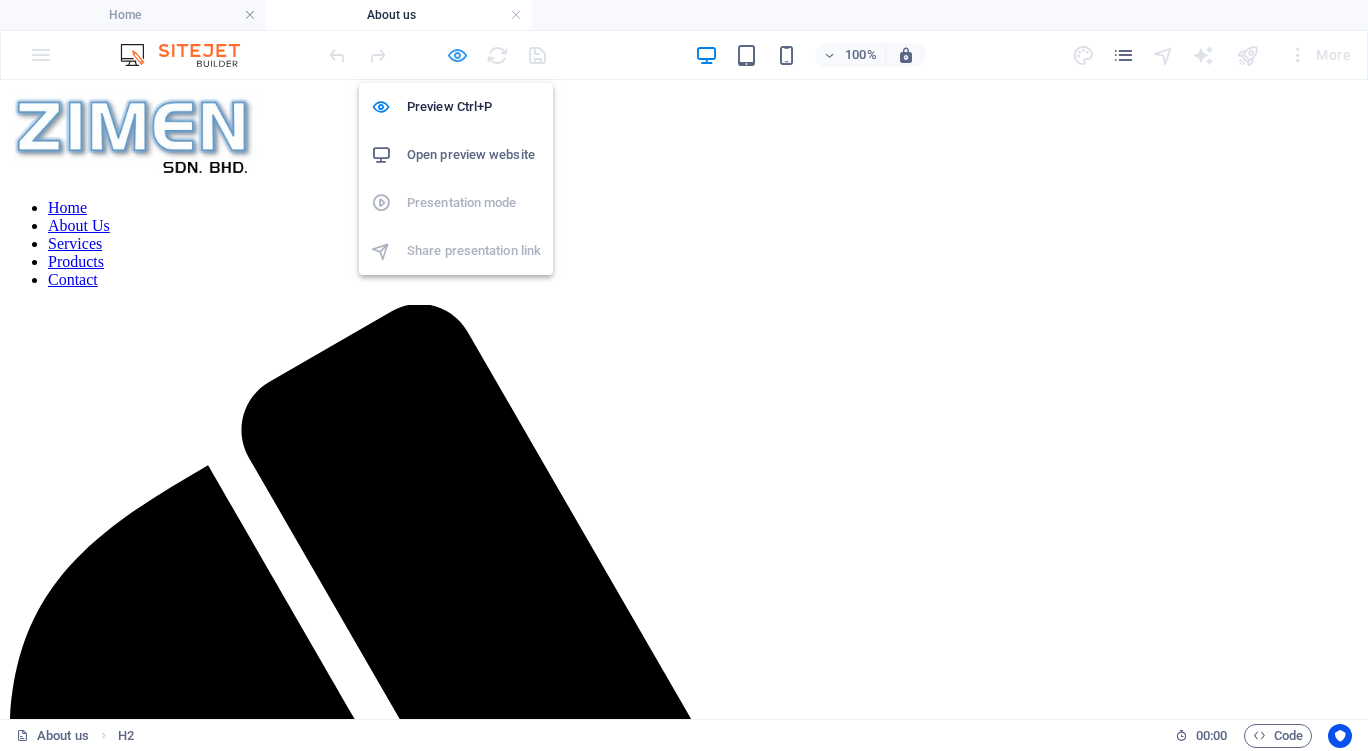 click at bounding box center (457, 55) 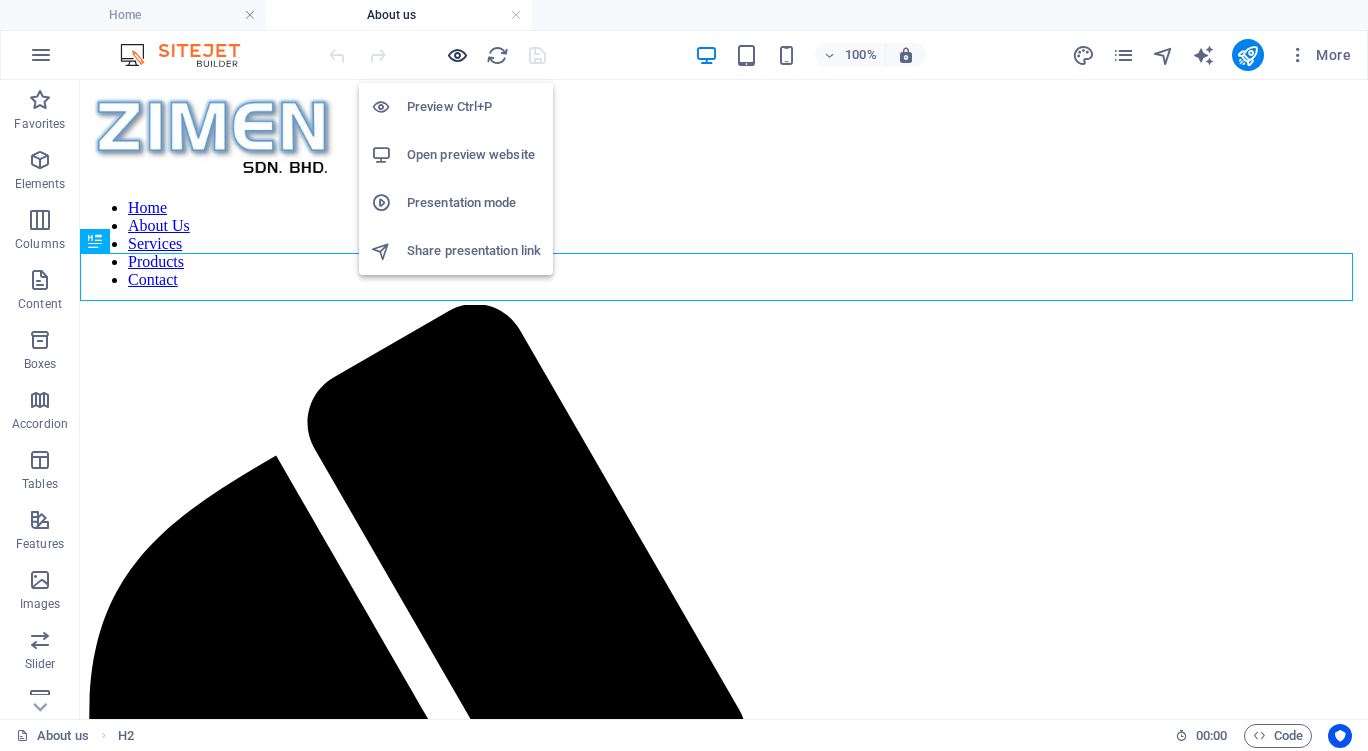 click at bounding box center [457, 55] 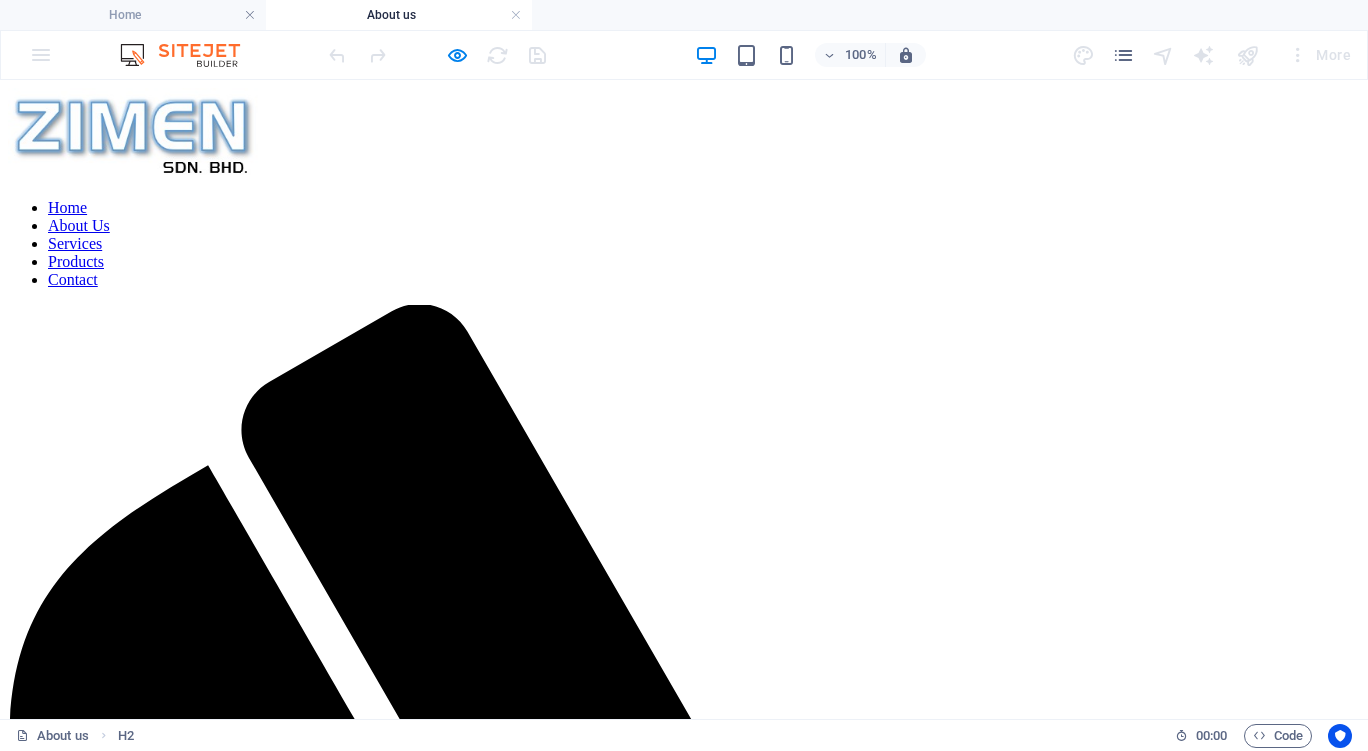 click on "Services" at bounding box center [75, 243] 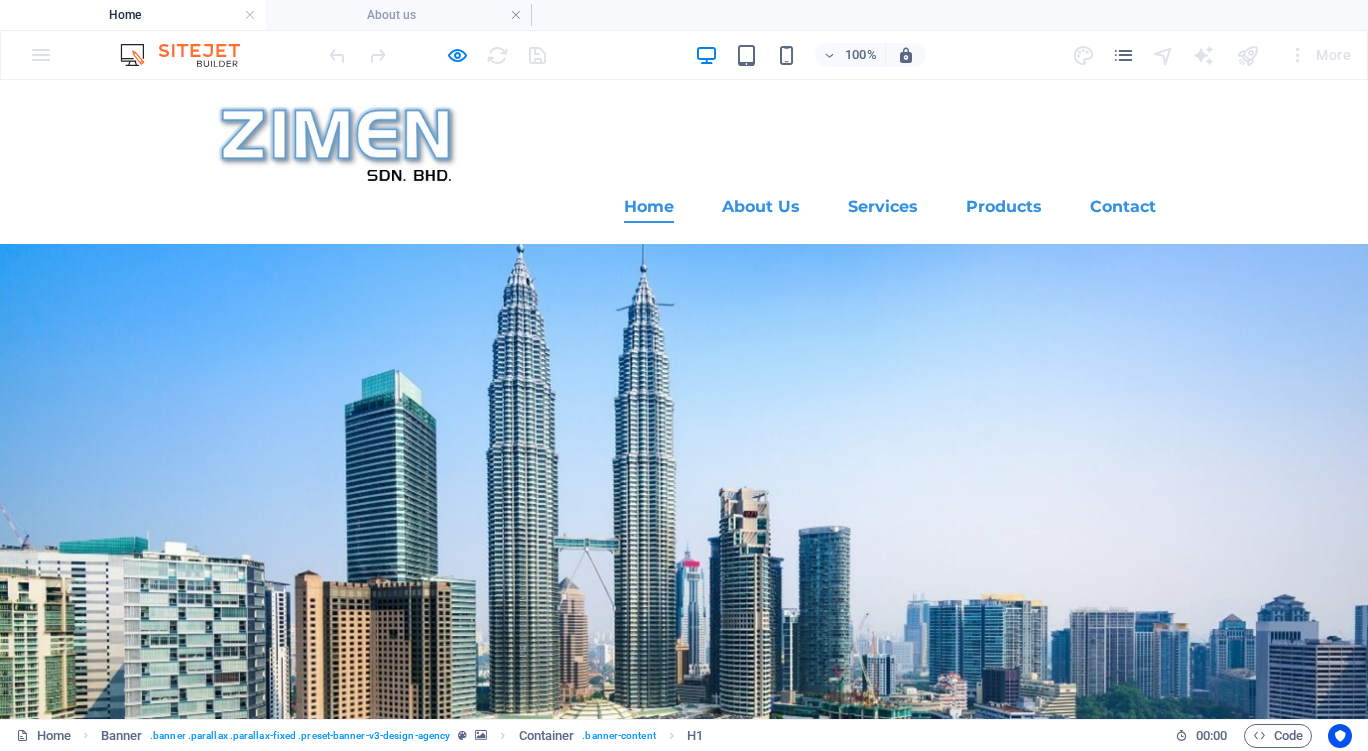 click on "Services" at bounding box center [883, 207] 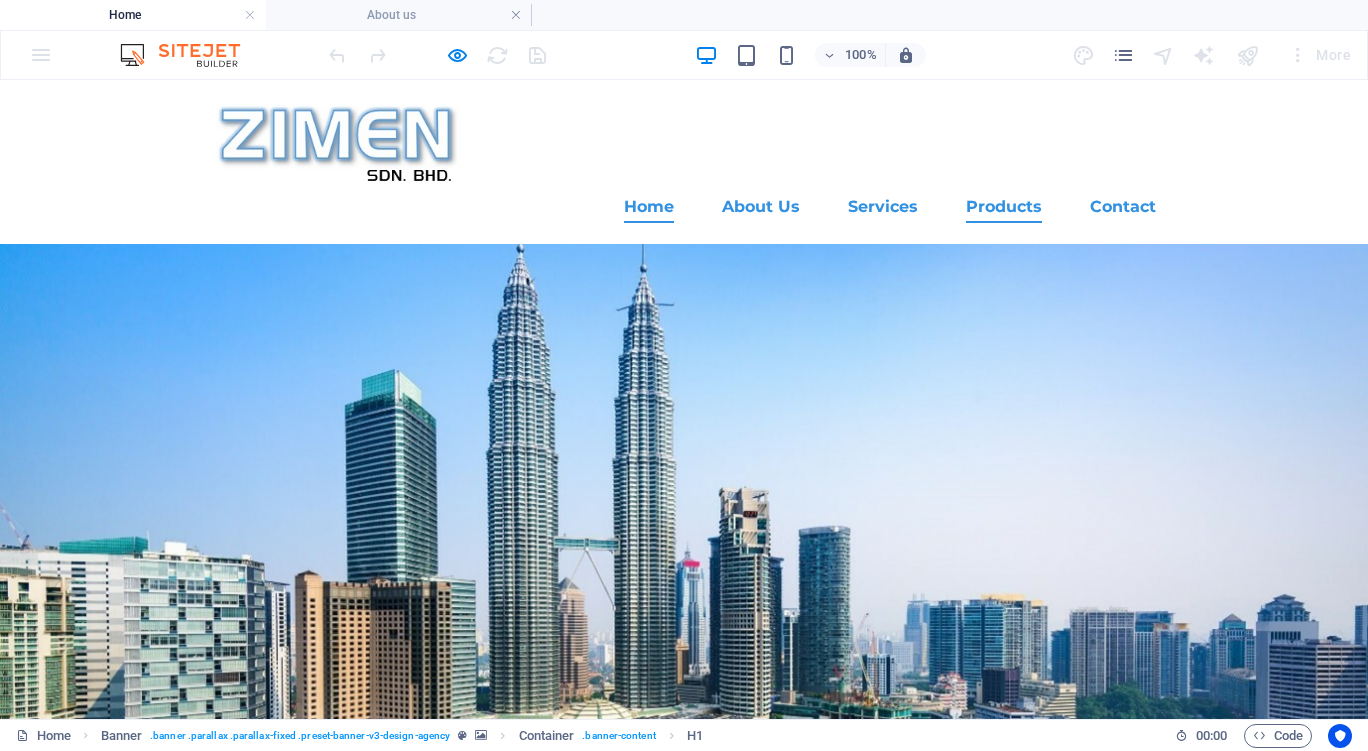 click on "Products" at bounding box center [1004, 207] 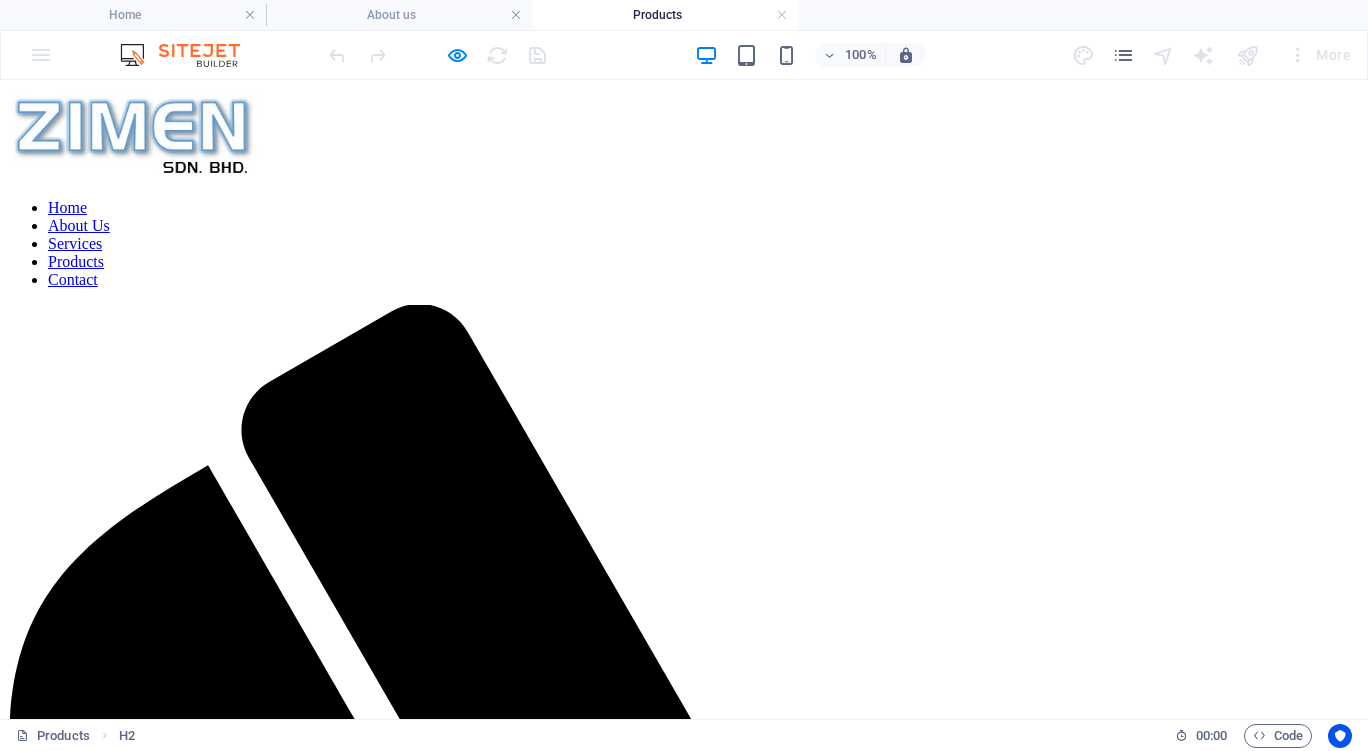 scroll, scrollTop: 0, scrollLeft: 0, axis: both 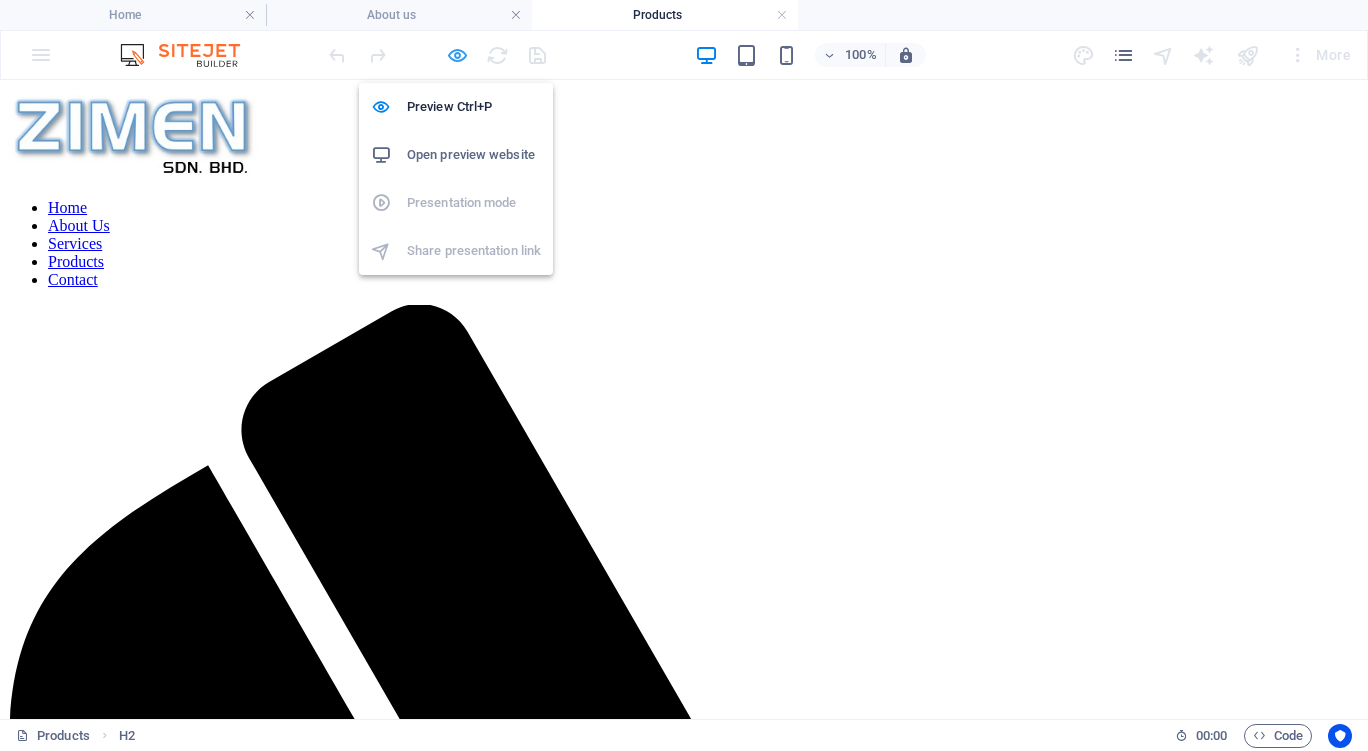 click at bounding box center (457, 55) 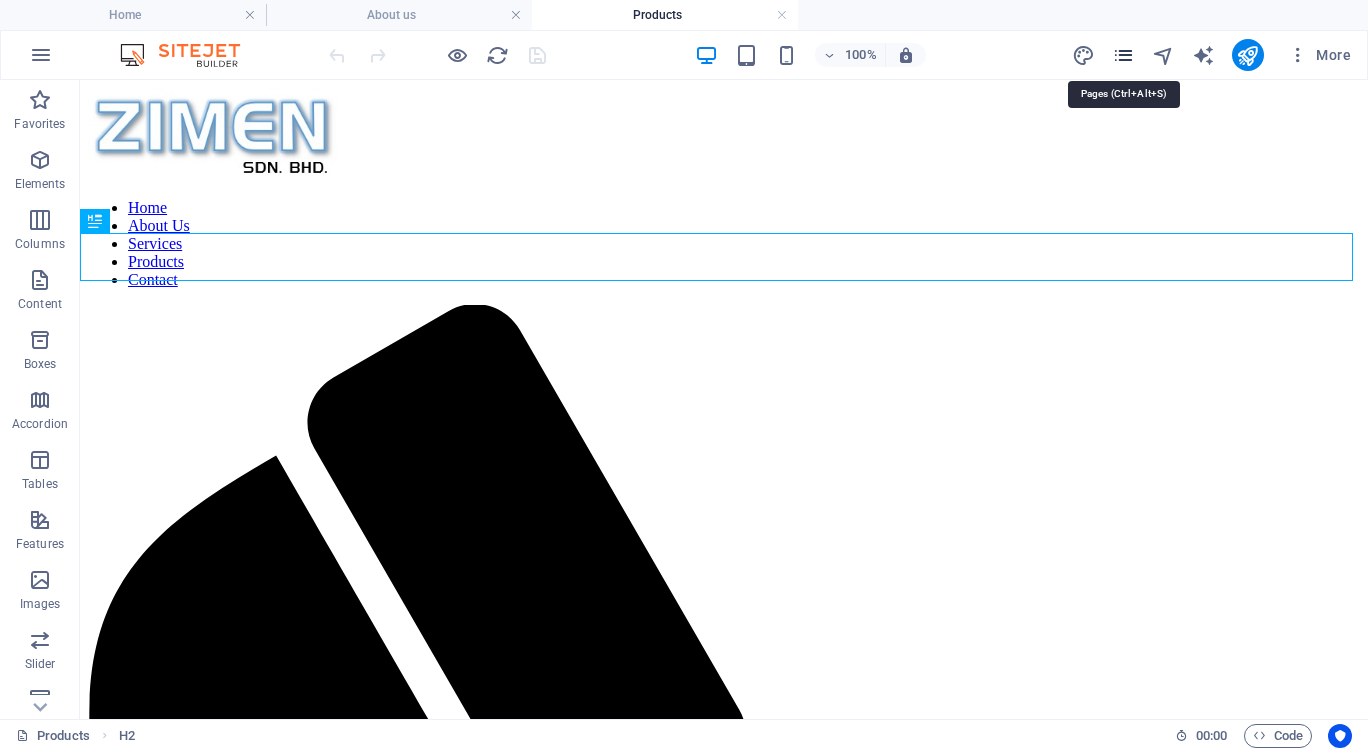 click at bounding box center [1123, 55] 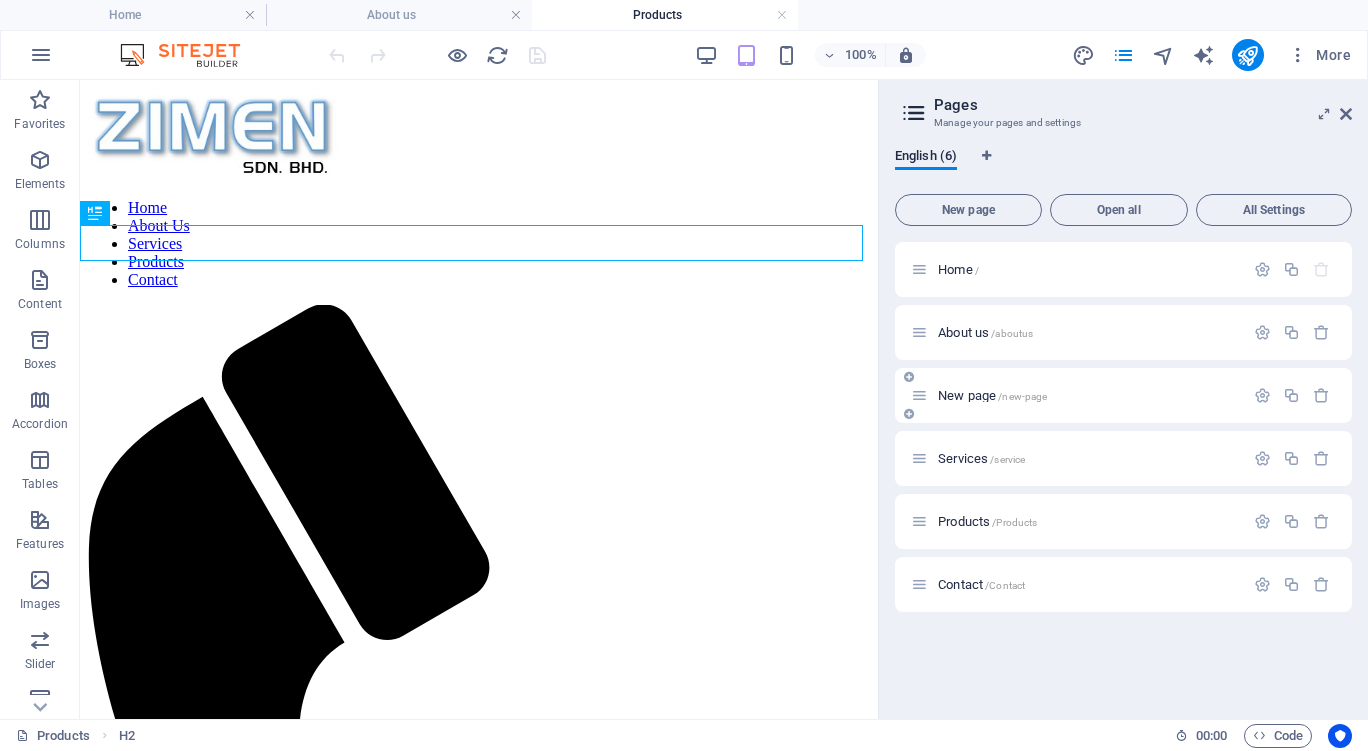 click on "New page /new-page" at bounding box center [992, 395] 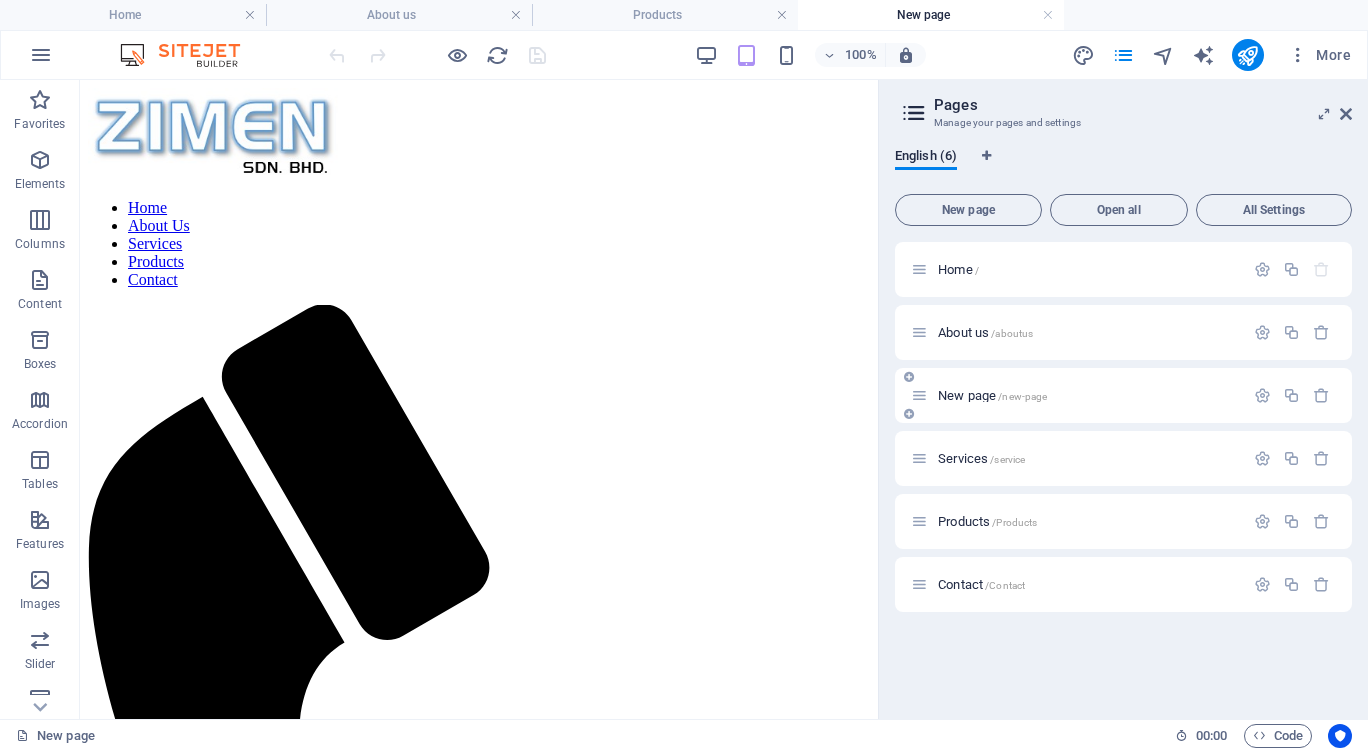 scroll, scrollTop: 0, scrollLeft: 0, axis: both 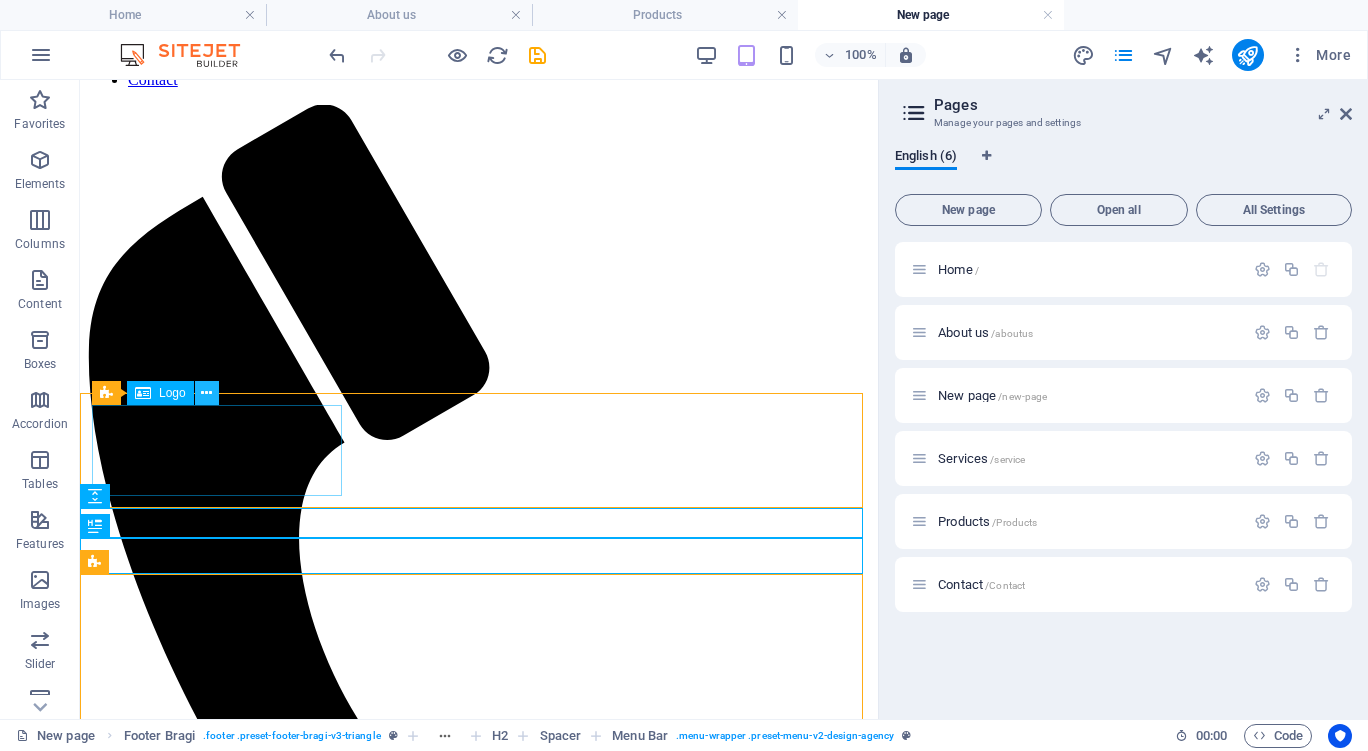click at bounding box center [206, 393] 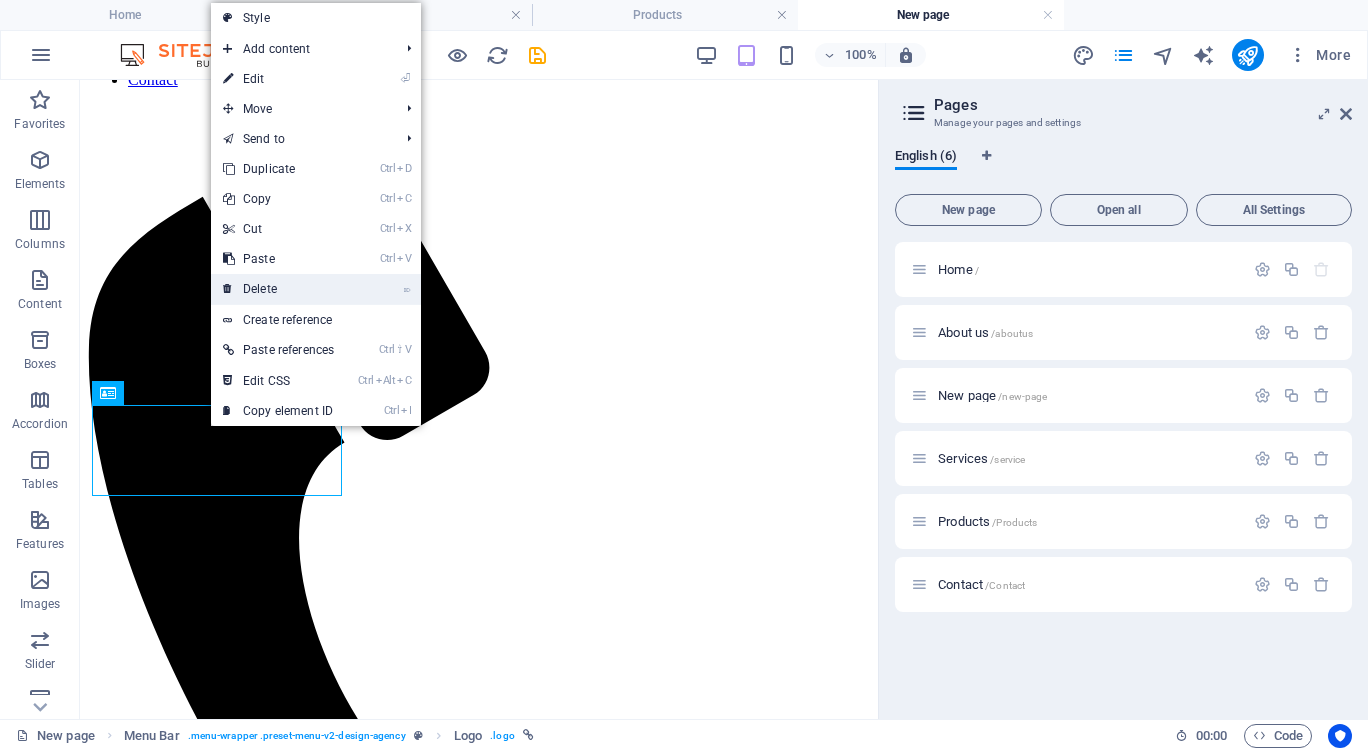 click on "⌦  Delete" at bounding box center [278, 289] 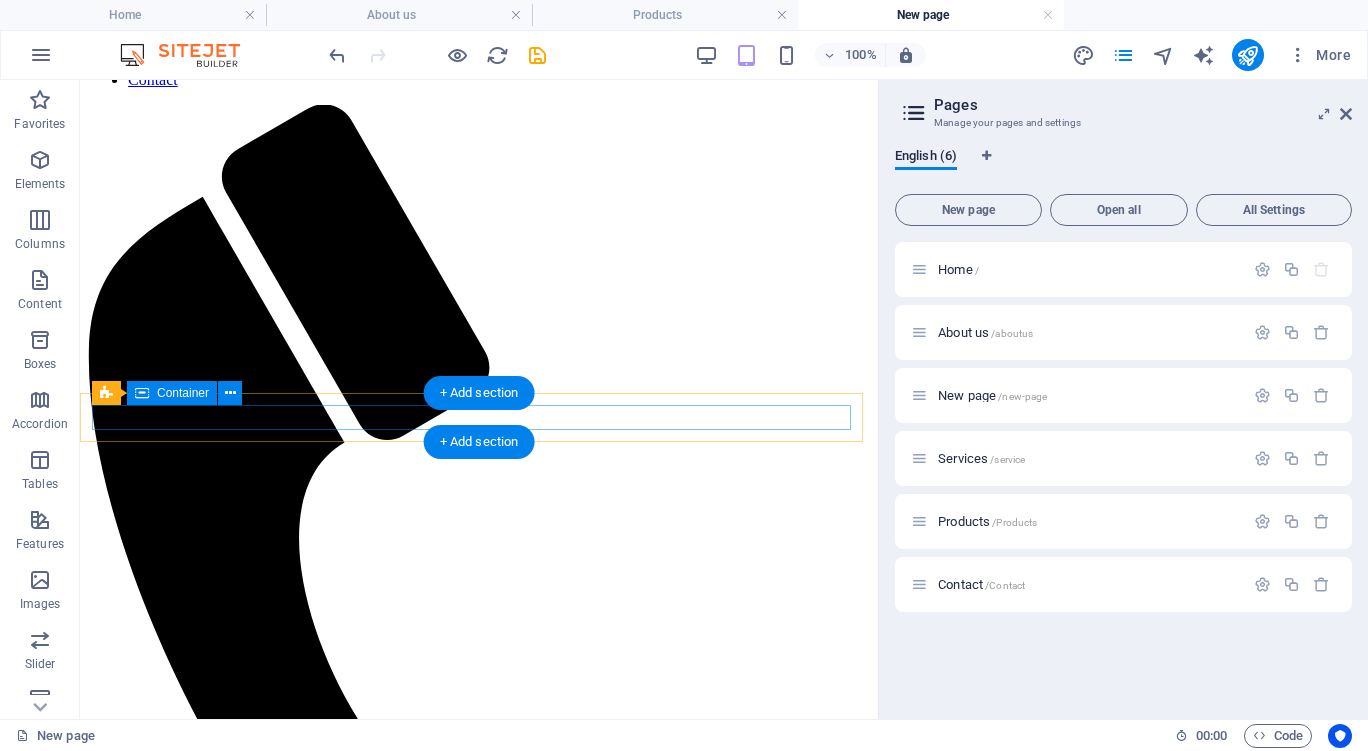 scroll, scrollTop: 0, scrollLeft: 0, axis: both 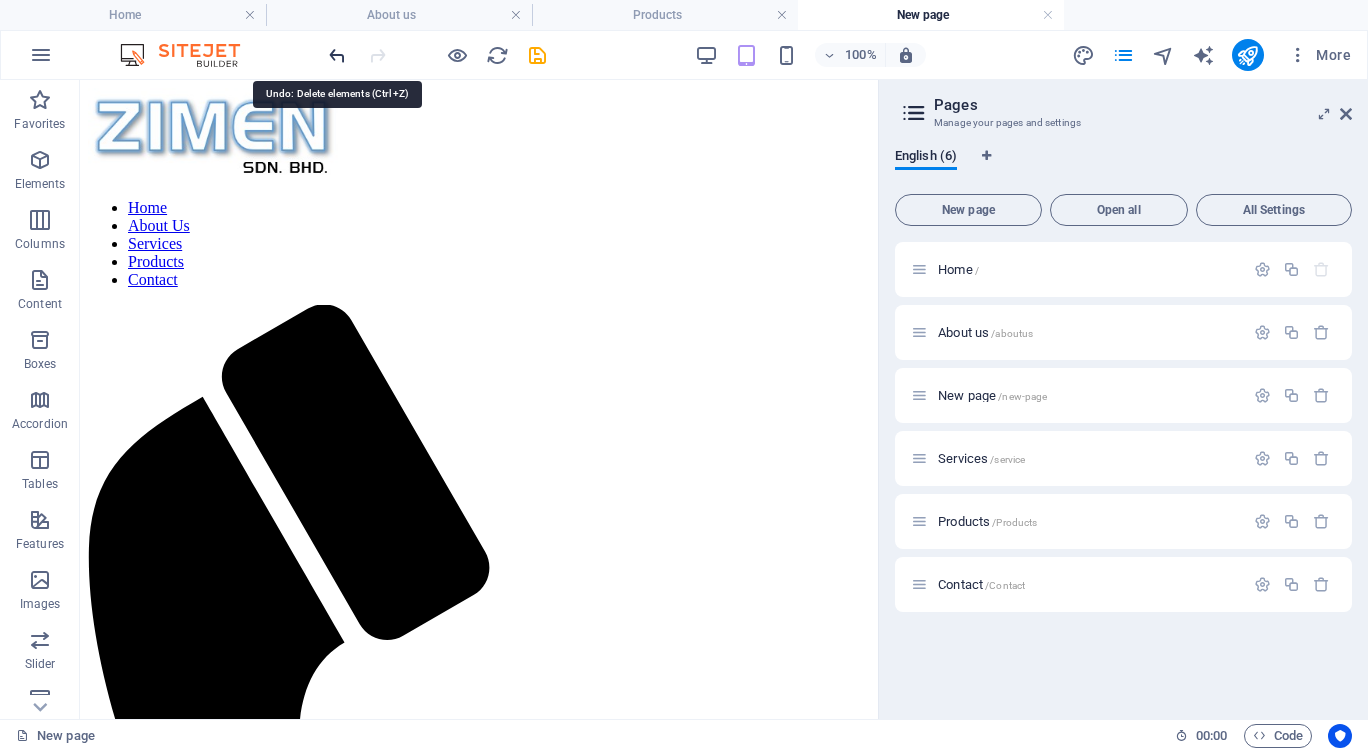 click at bounding box center [337, 55] 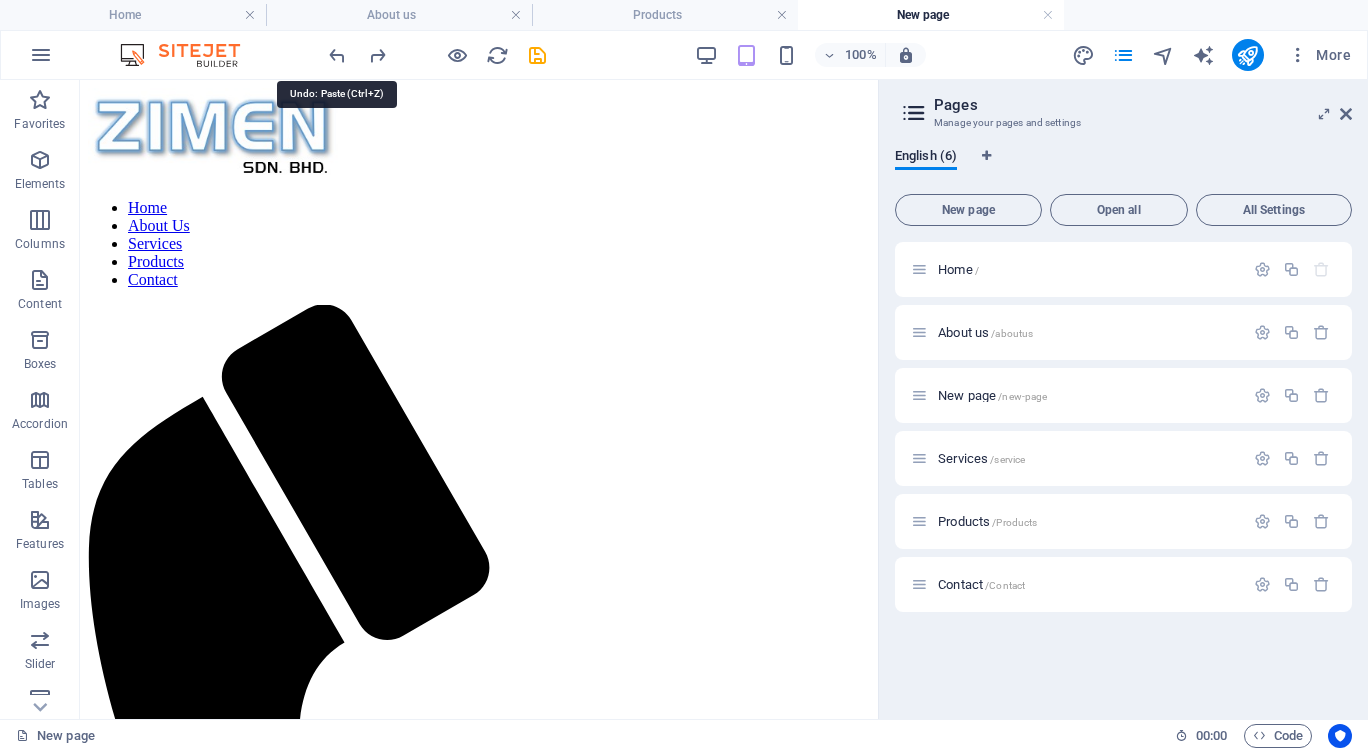 click at bounding box center [337, 55] 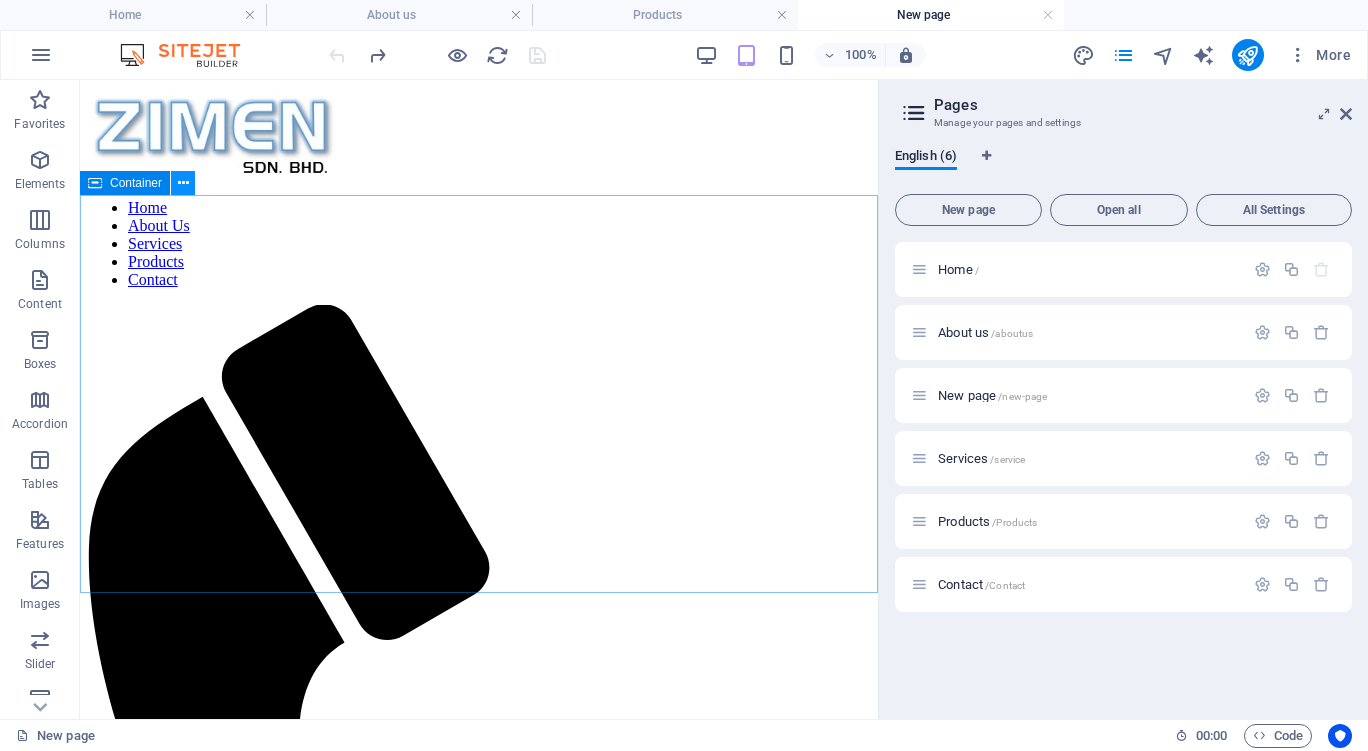 click at bounding box center (183, 183) 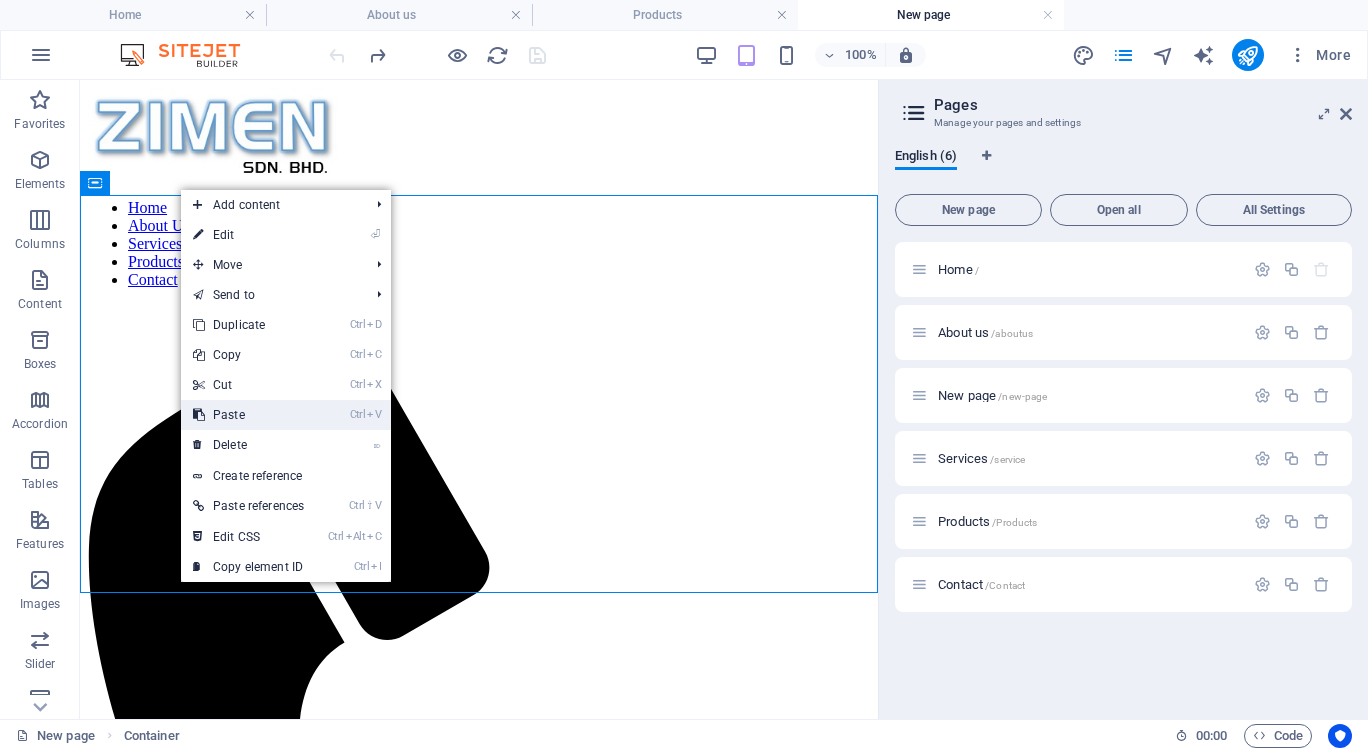 click on "Ctrl V  Paste" at bounding box center (248, 415) 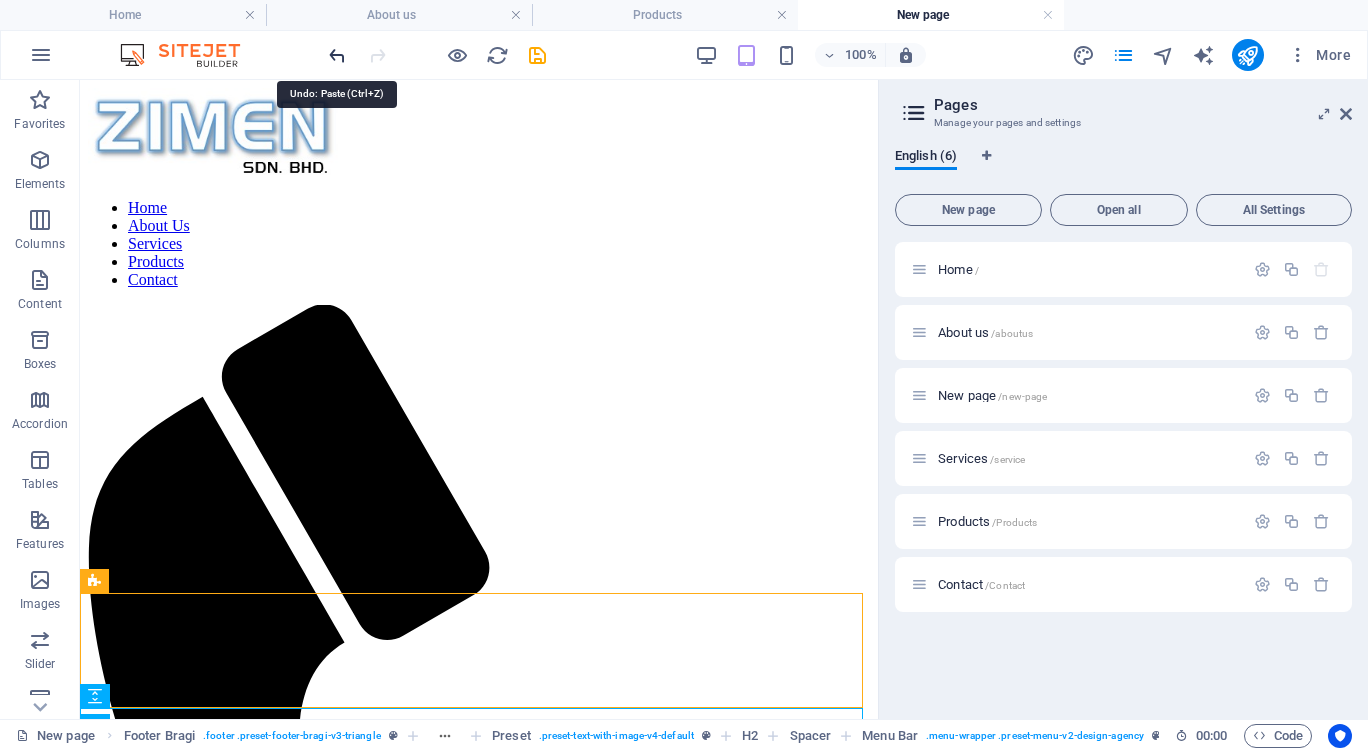 click at bounding box center [337, 55] 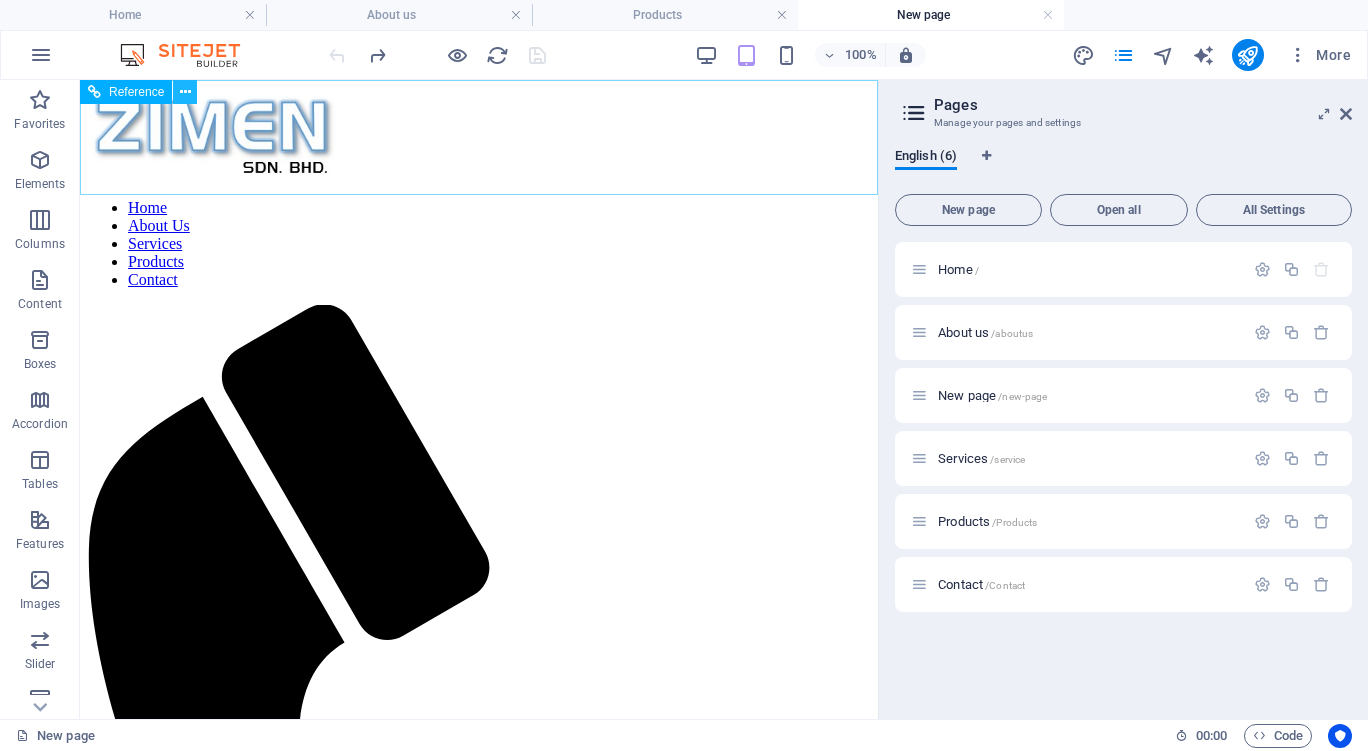 click at bounding box center [185, 92] 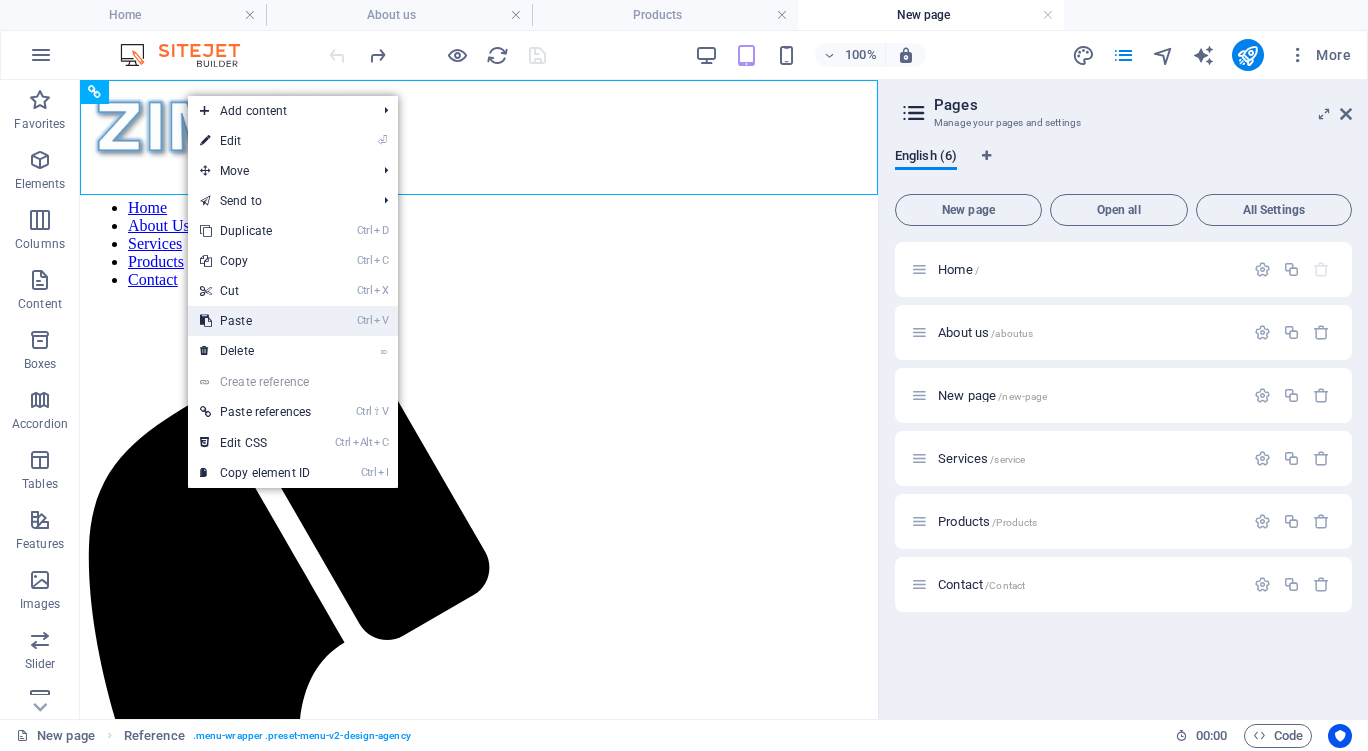 click on "Ctrl V  Paste" at bounding box center (255, 321) 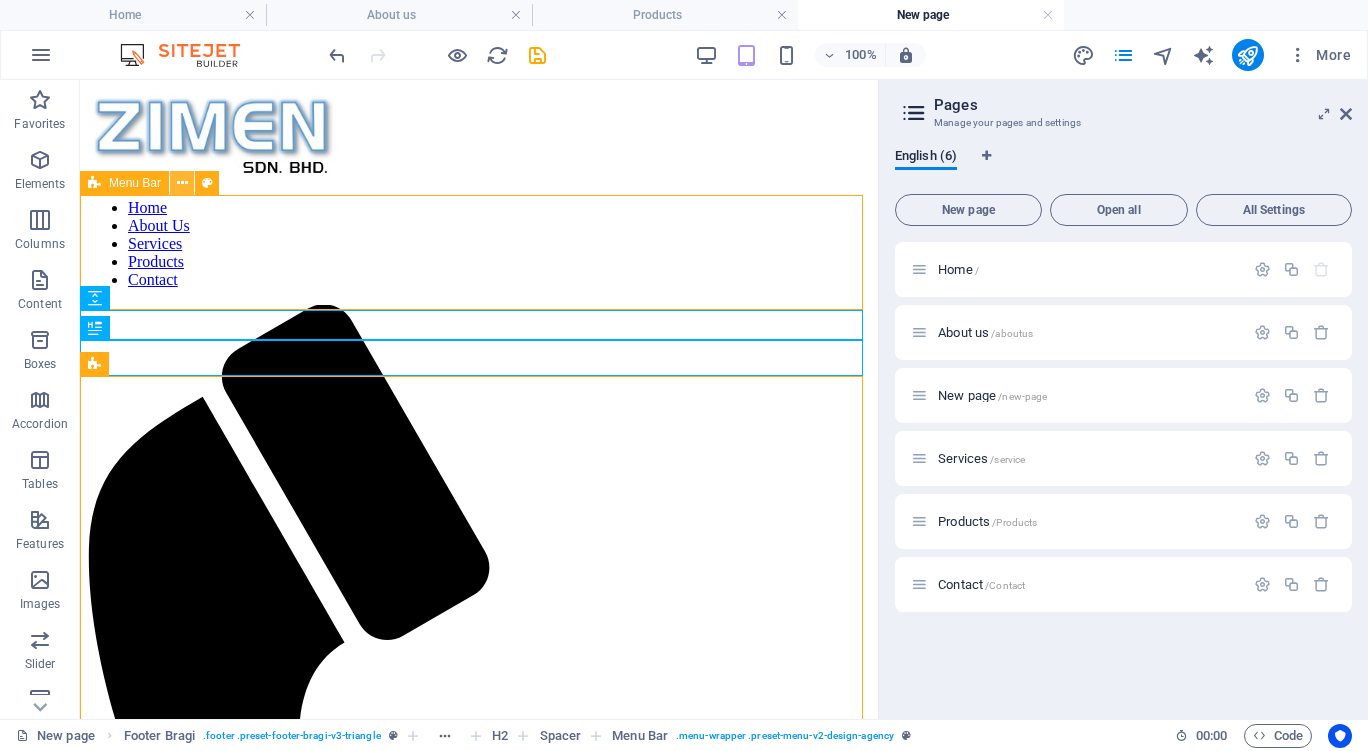 click at bounding box center [182, 183] 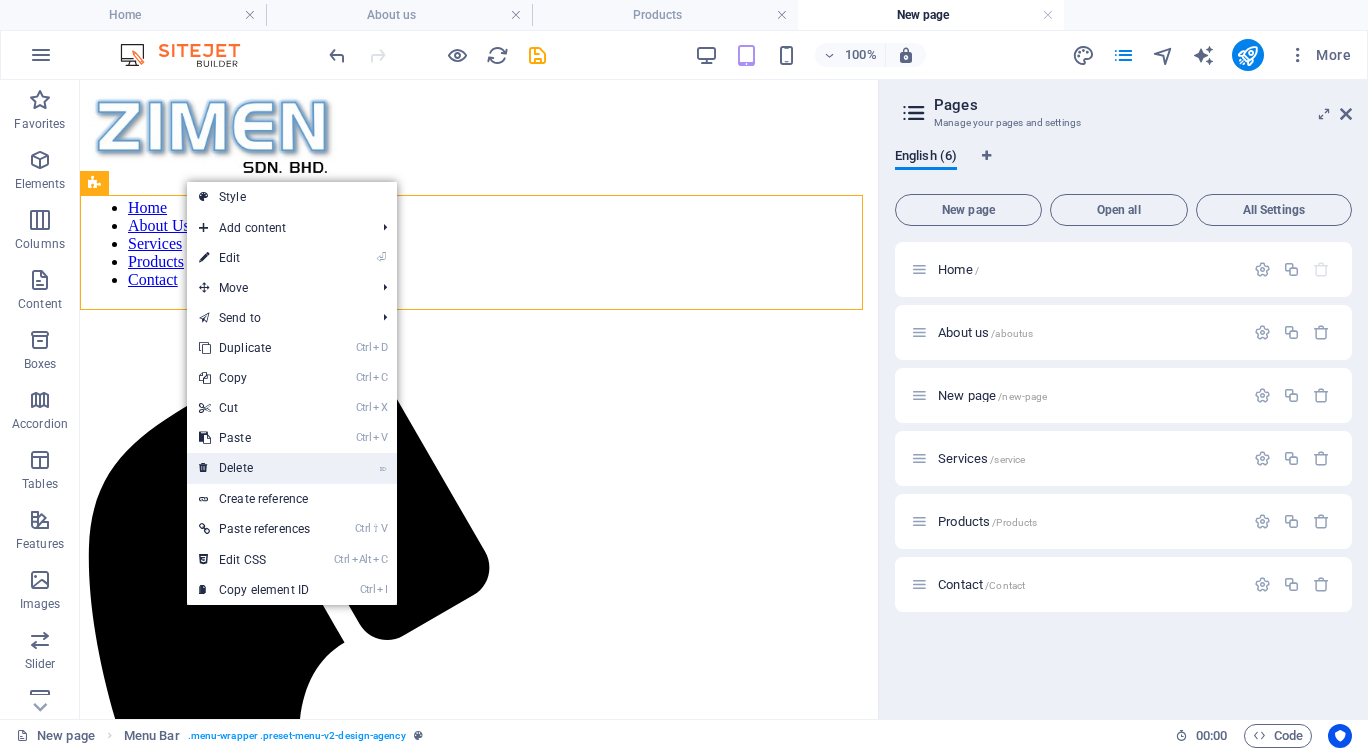 click on "⌦  Delete" at bounding box center [254, 468] 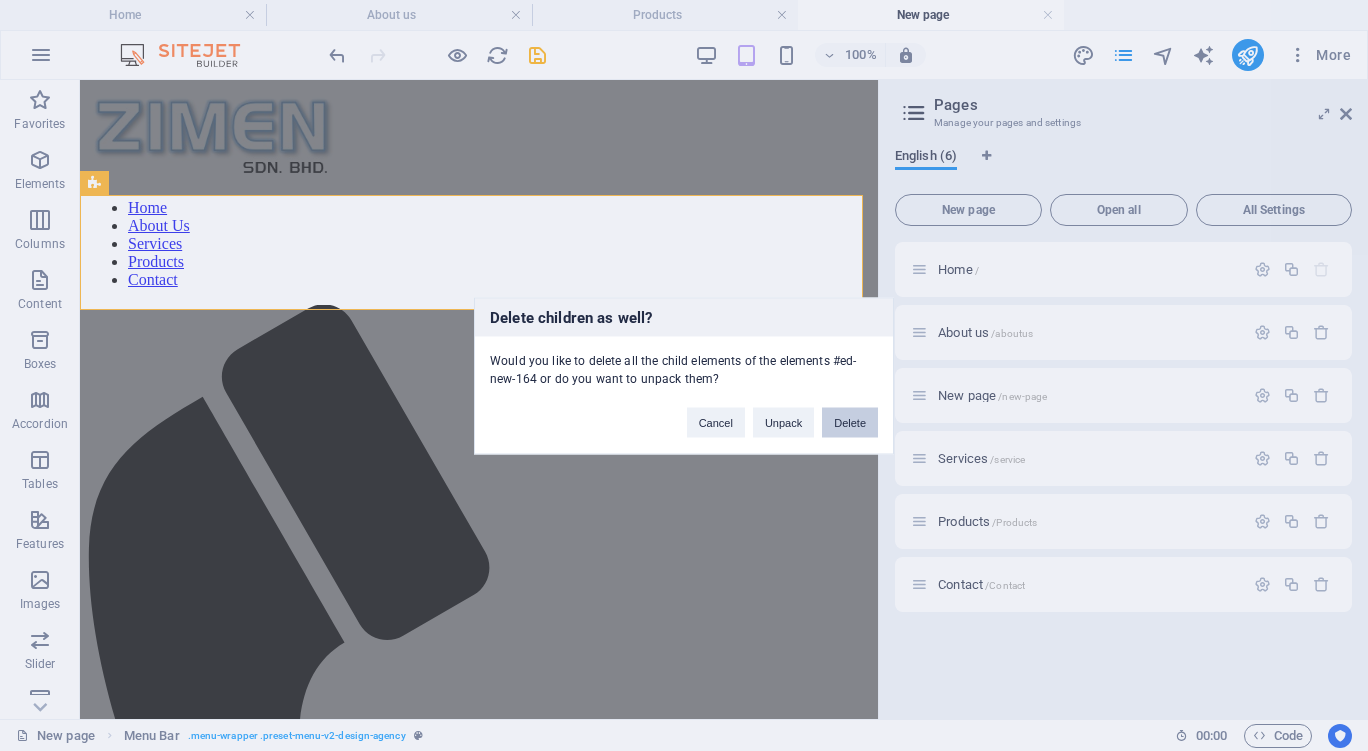 click on "Delete" at bounding box center [850, 422] 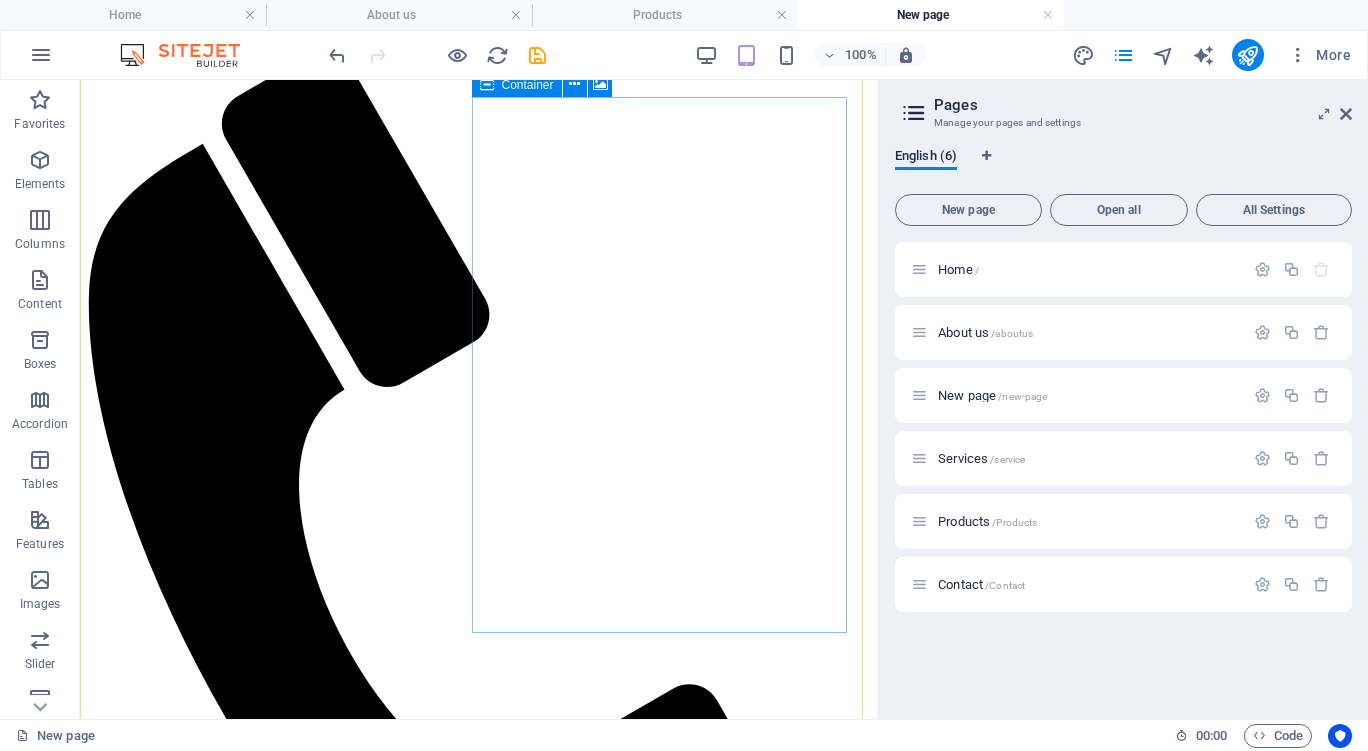 scroll, scrollTop: 0, scrollLeft: 0, axis: both 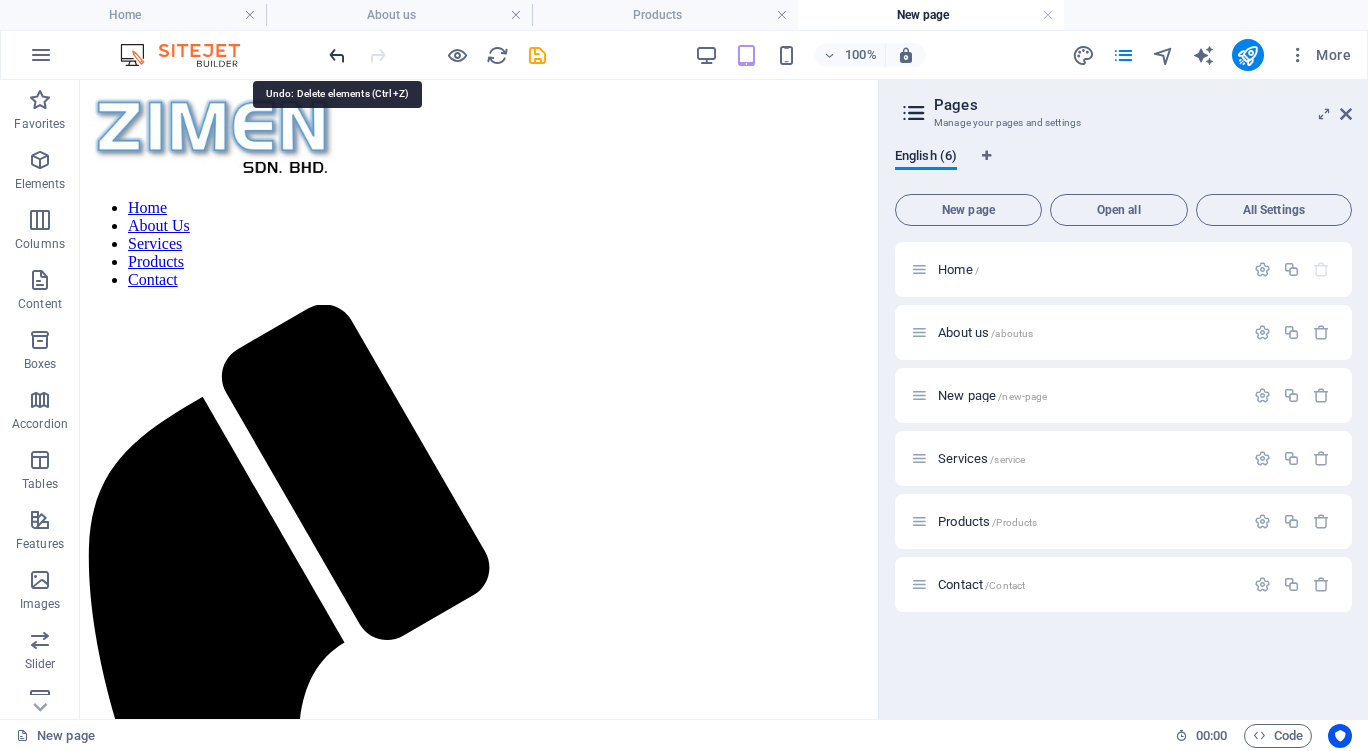 click at bounding box center (337, 55) 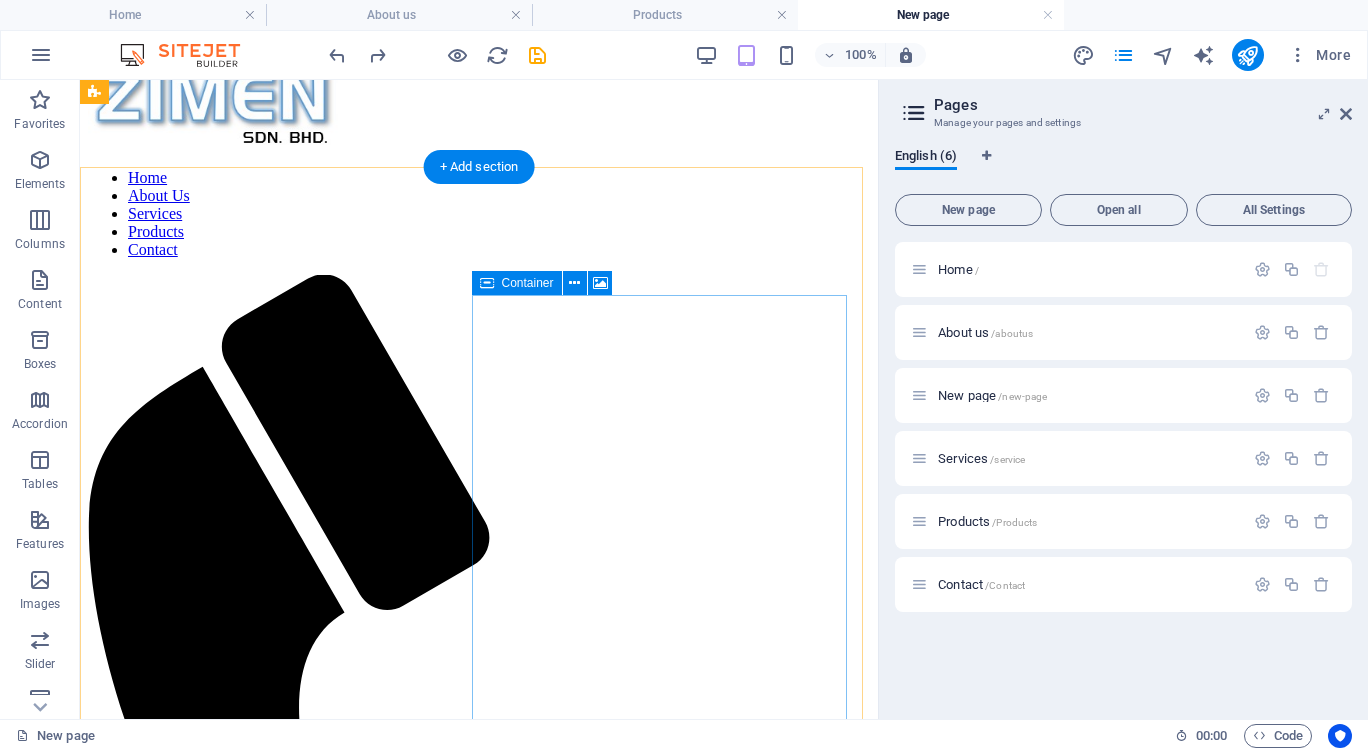 scroll, scrollTop: 0, scrollLeft: 0, axis: both 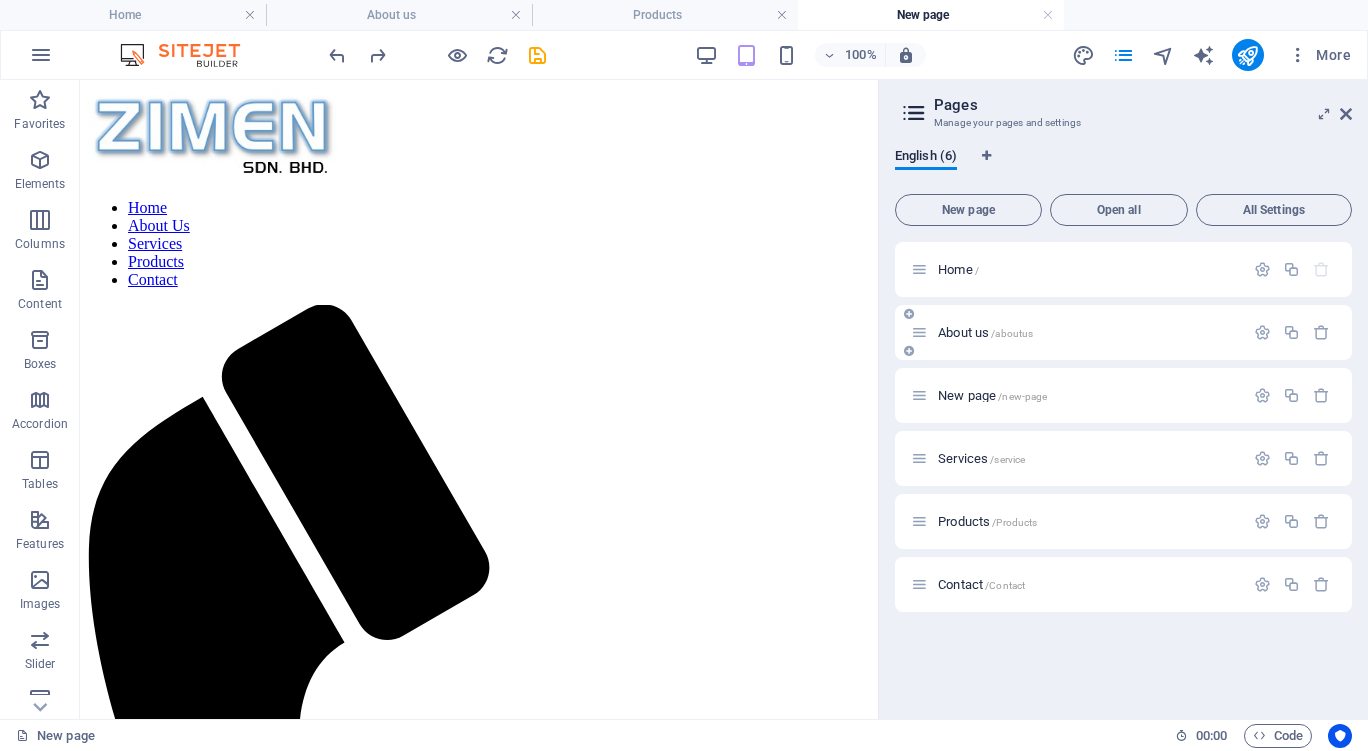 click on "About us /aboutus" at bounding box center [985, 332] 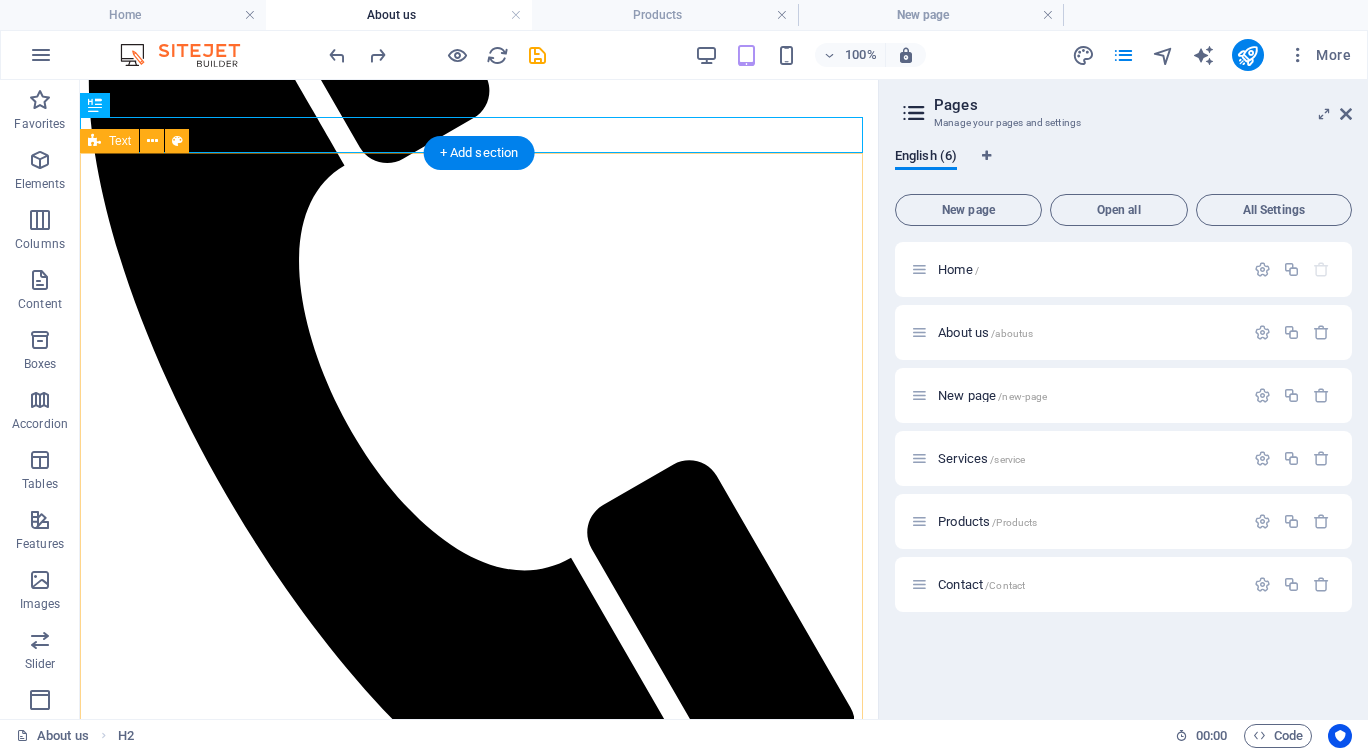 scroll, scrollTop: 0, scrollLeft: 0, axis: both 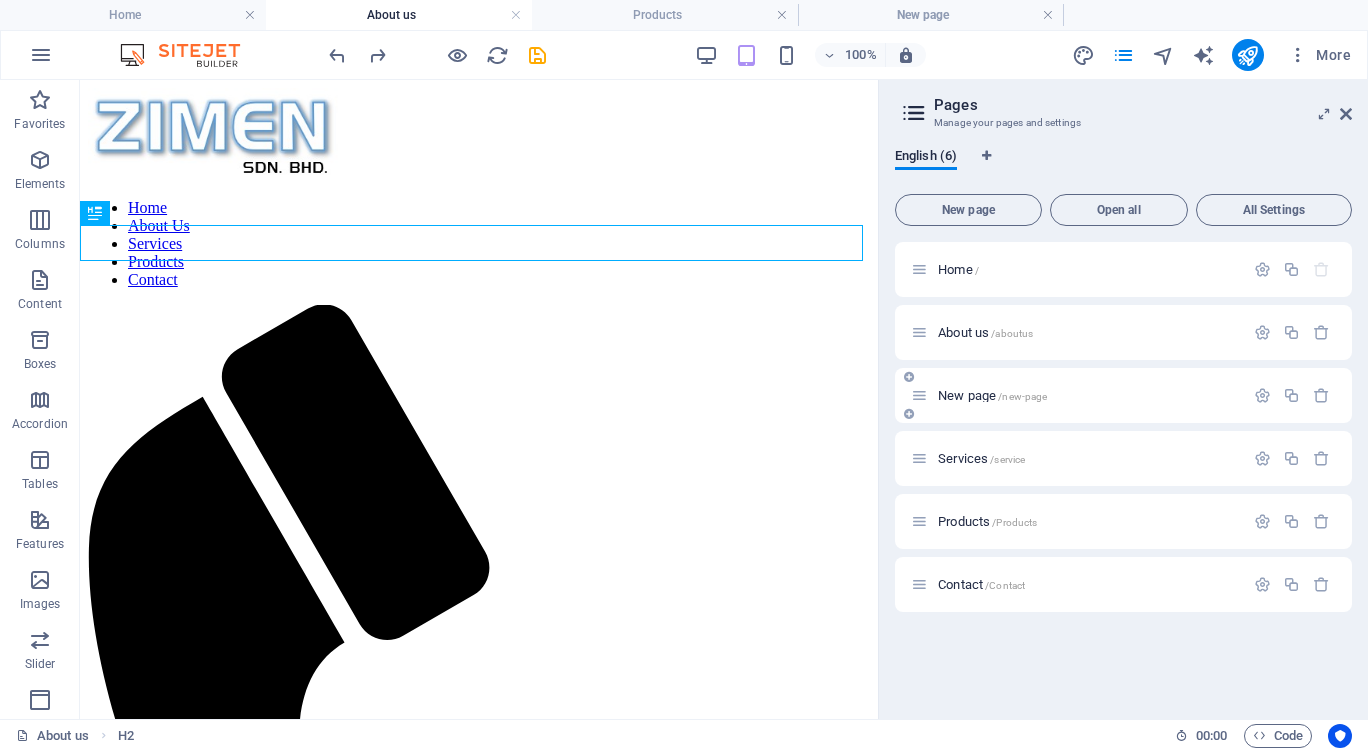 click on "New page /new-page" at bounding box center (992, 395) 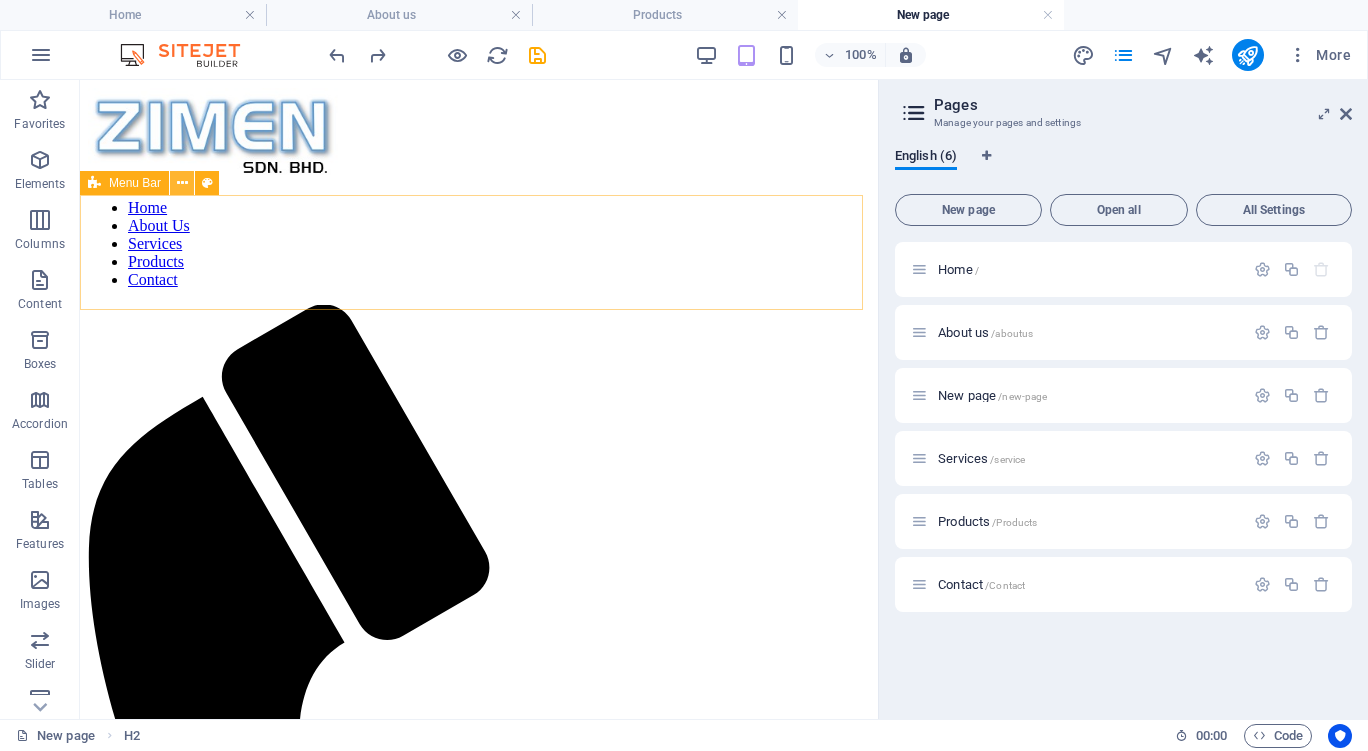 click at bounding box center (182, 183) 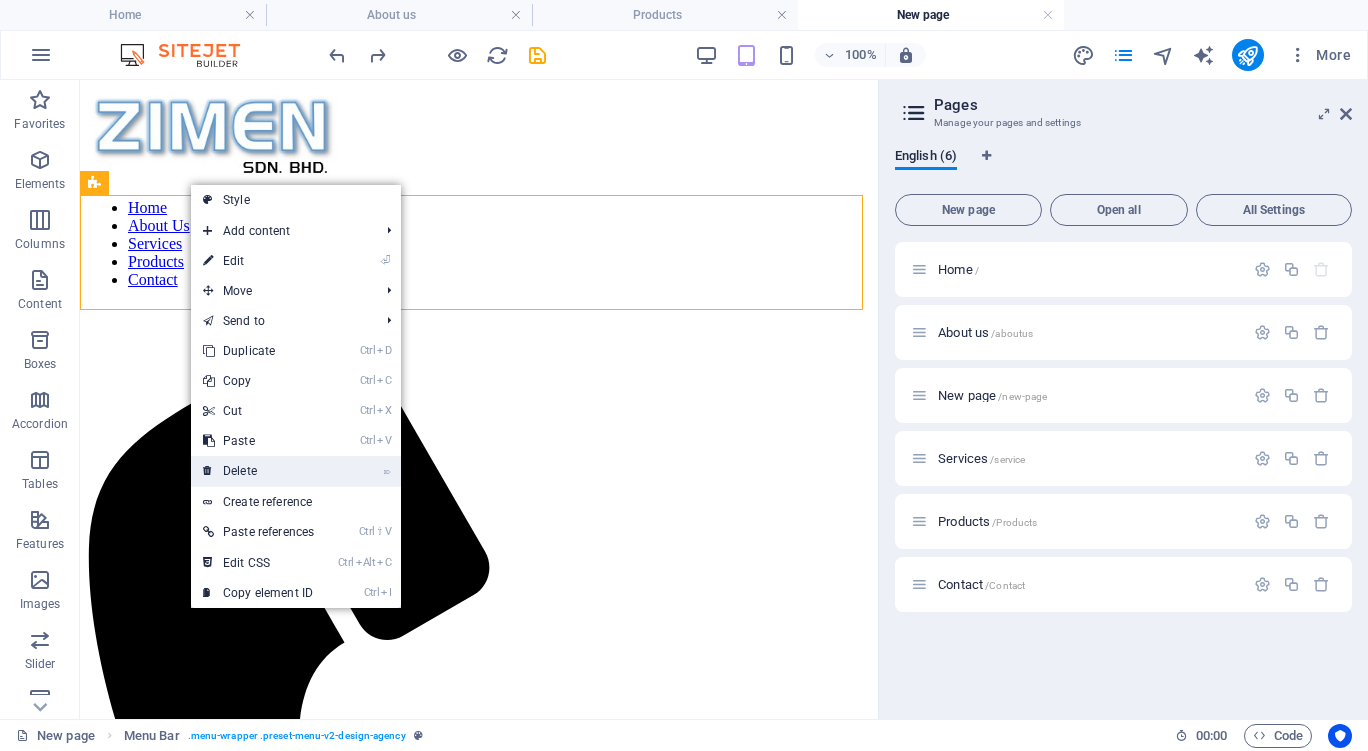 click on "⌦  Delete" at bounding box center (258, 471) 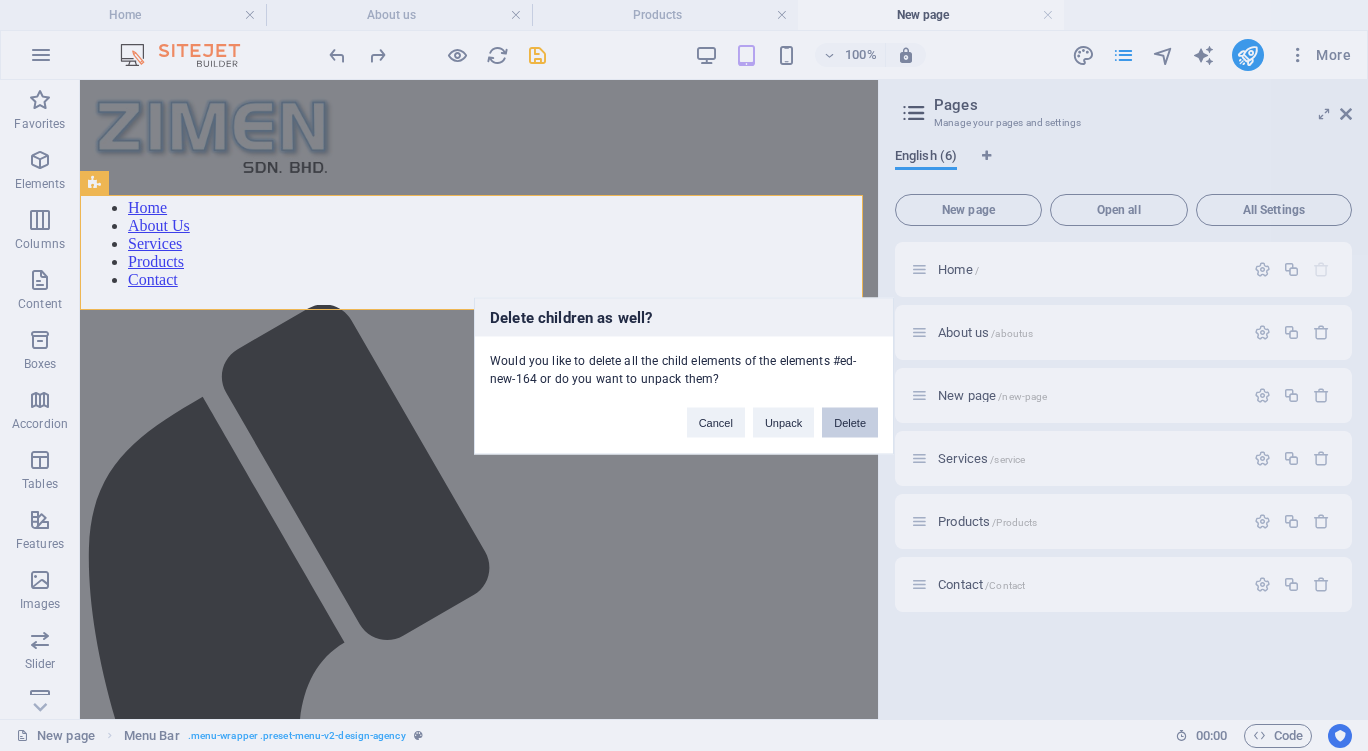 click on "Delete" at bounding box center (850, 422) 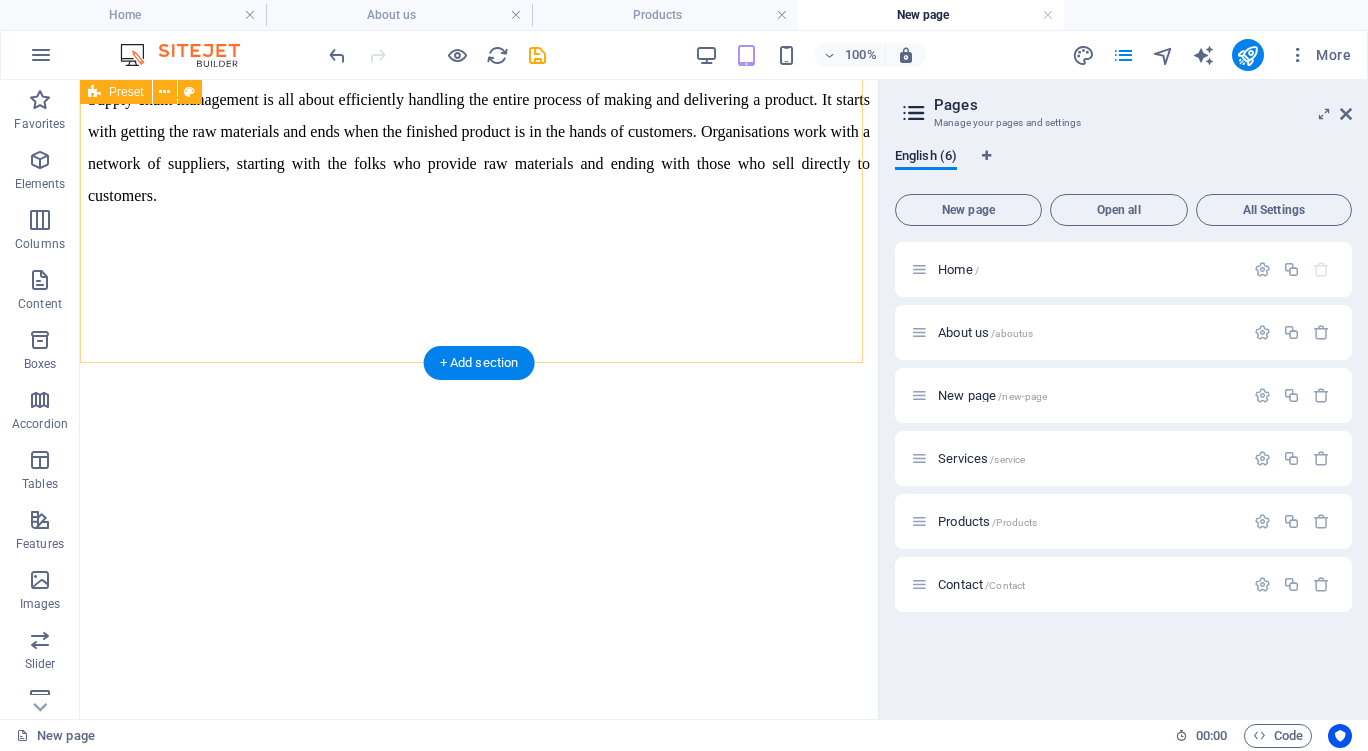 scroll, scrollTop: 2900, scrollLeft: 0, axis: vertical 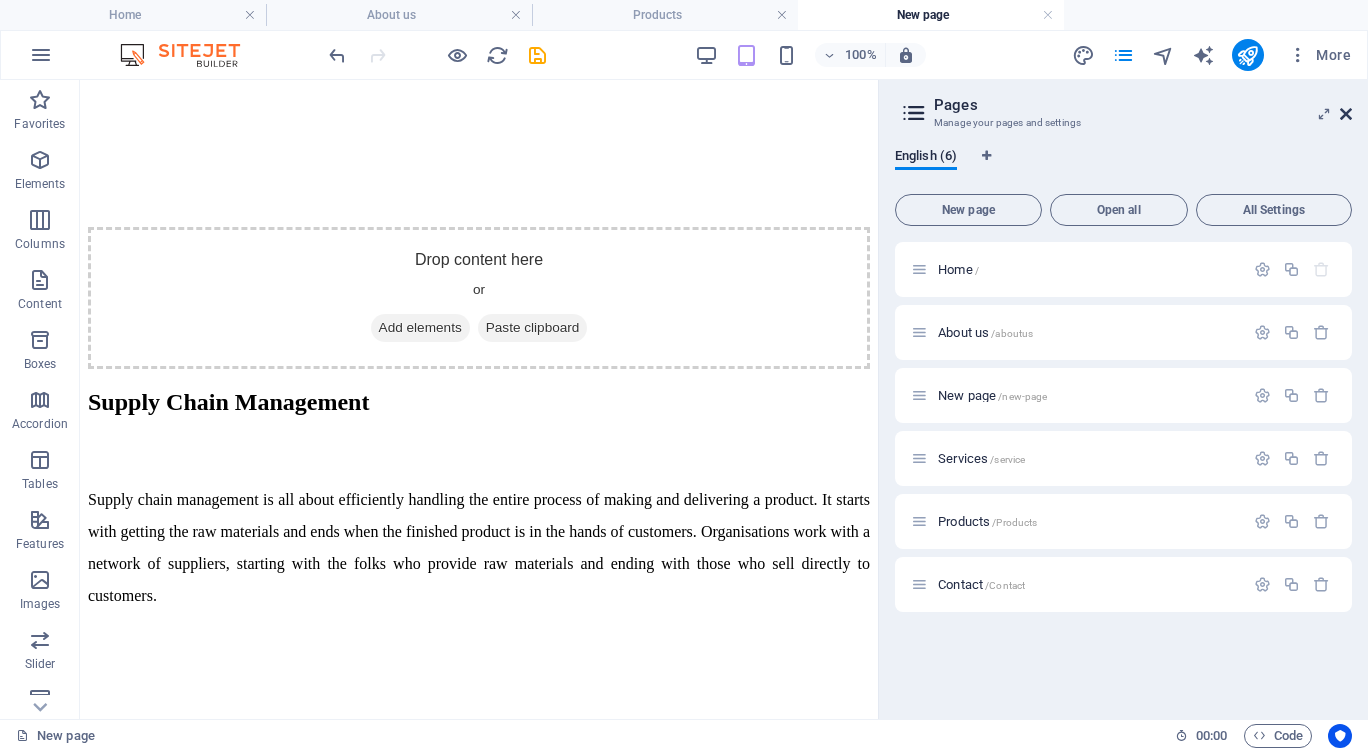 click at bounding box center (1346, 114) 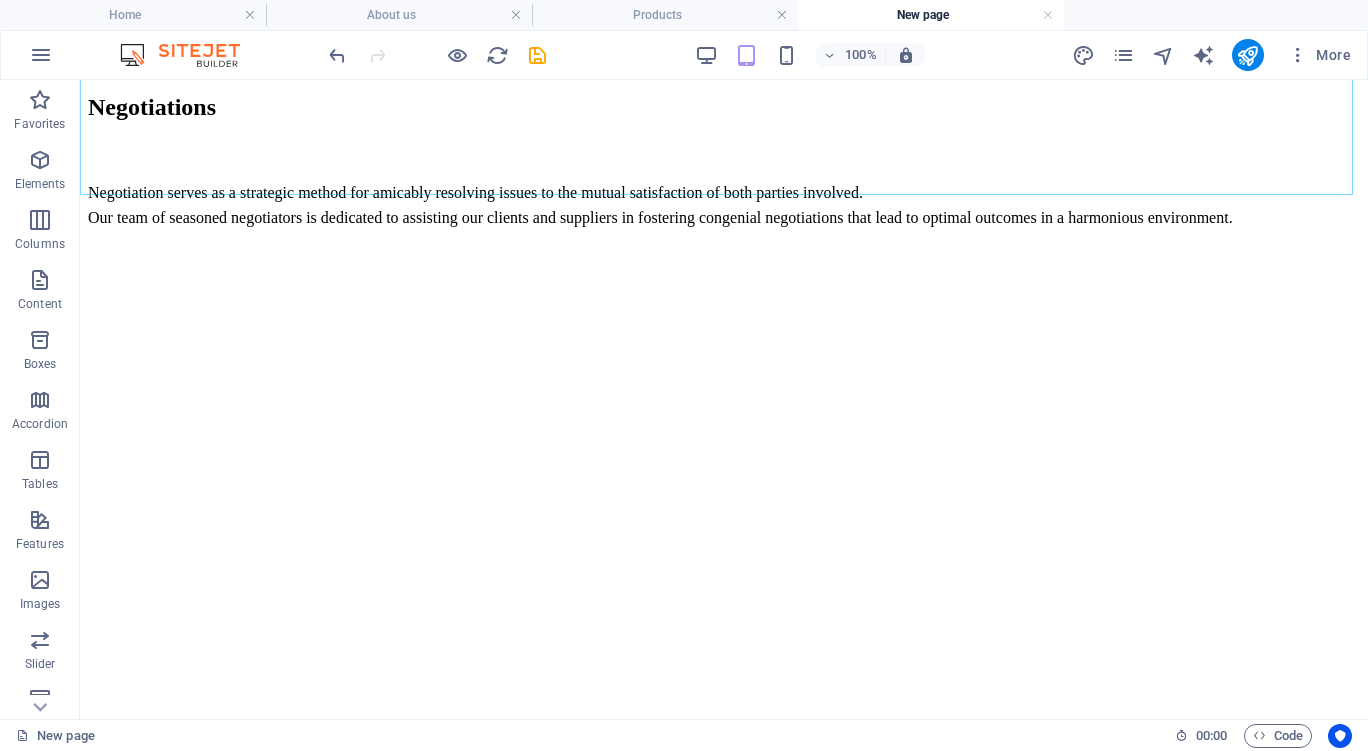 scroll, scrollTop: 2762, scrollLeft: 0, axis: vertical 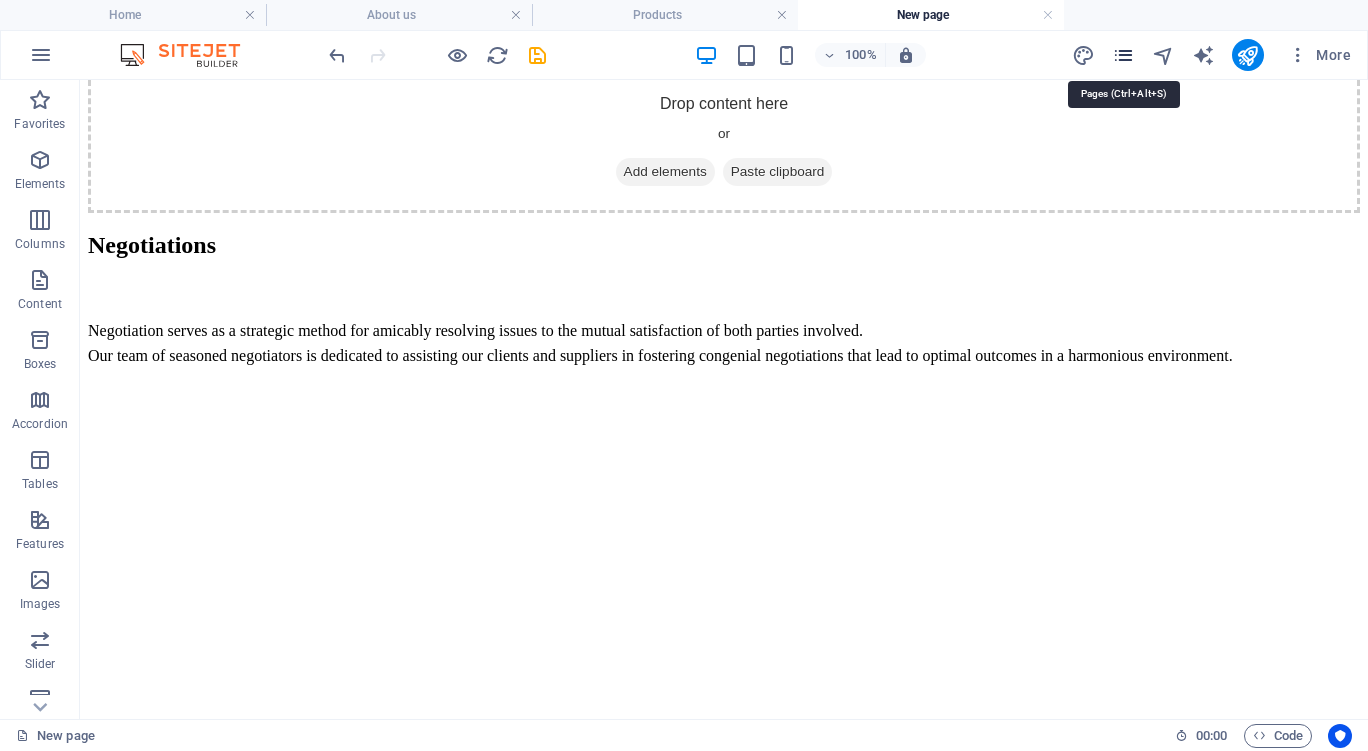 click at bounding box center (1123, 55) 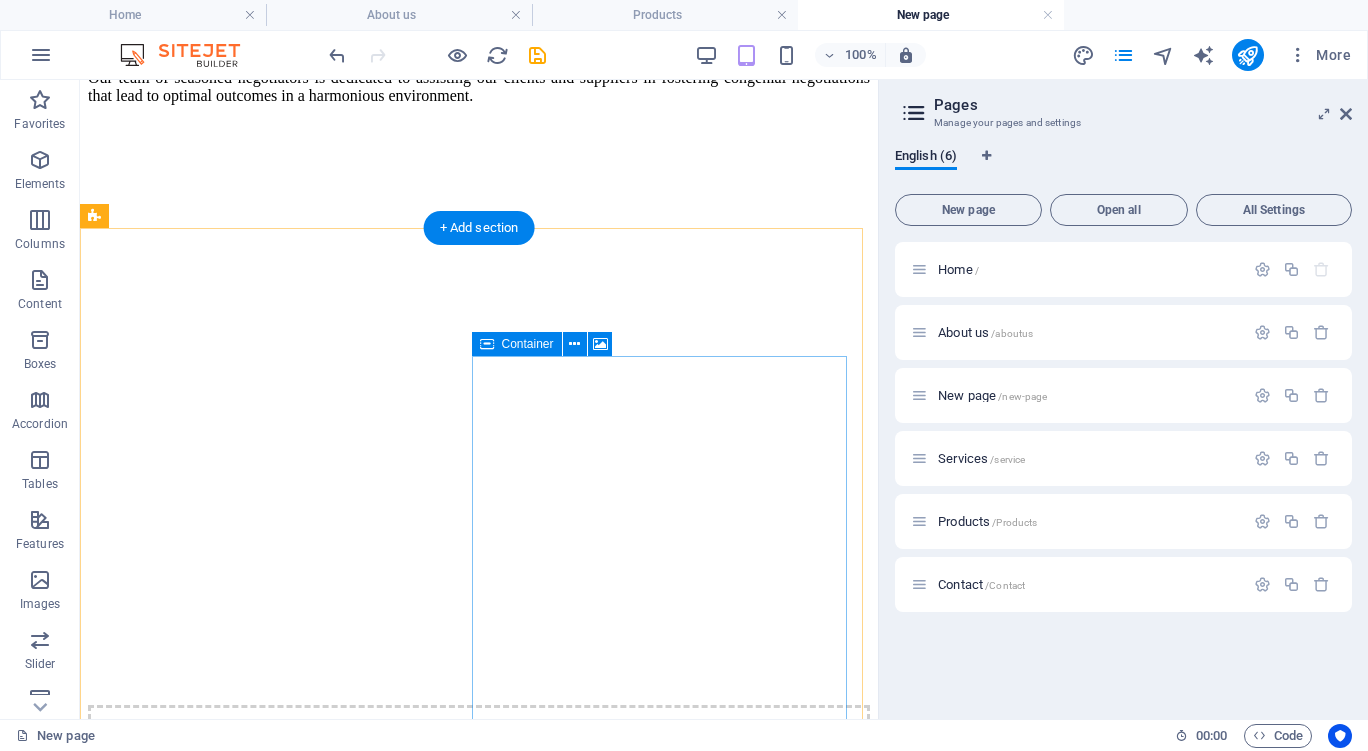 scroll, scrollTop: 2400, scrollLeft: 0, axis: vertical 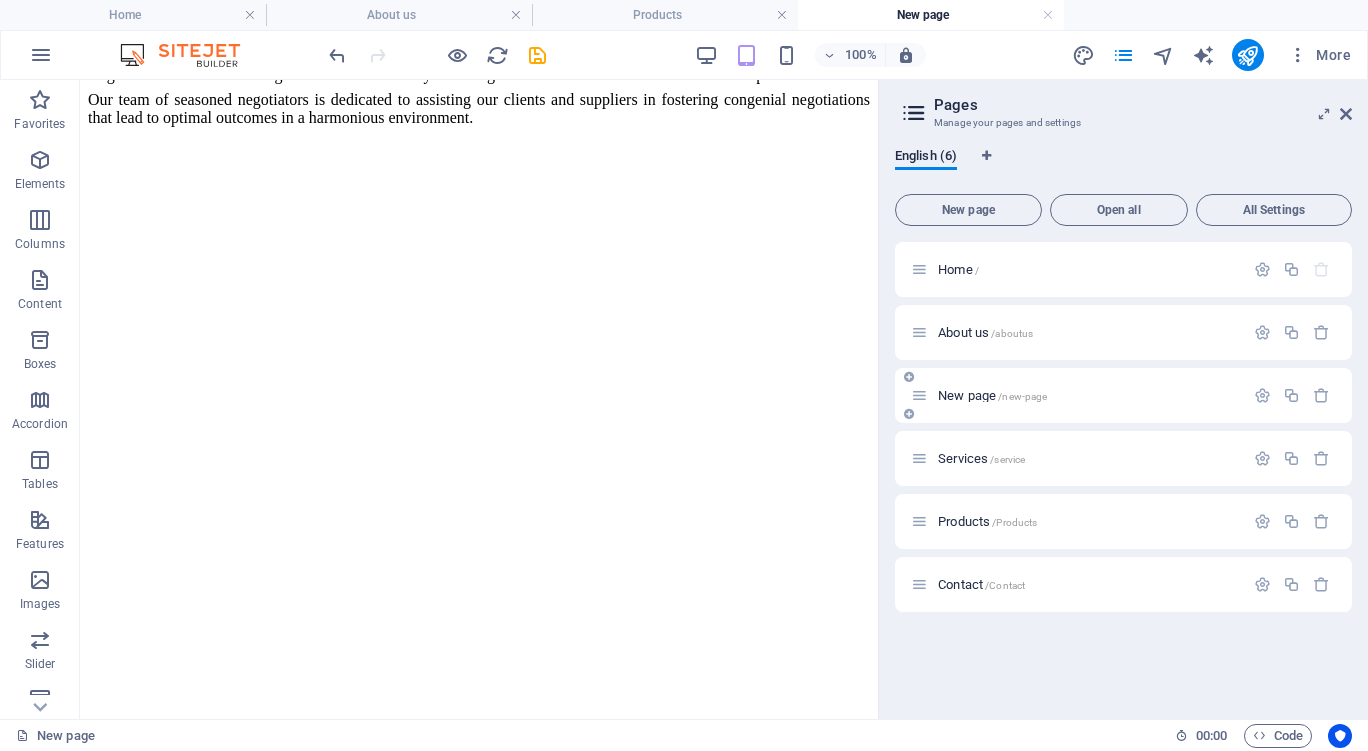 click on "New page /new-page" at bounding box center [992, 395] 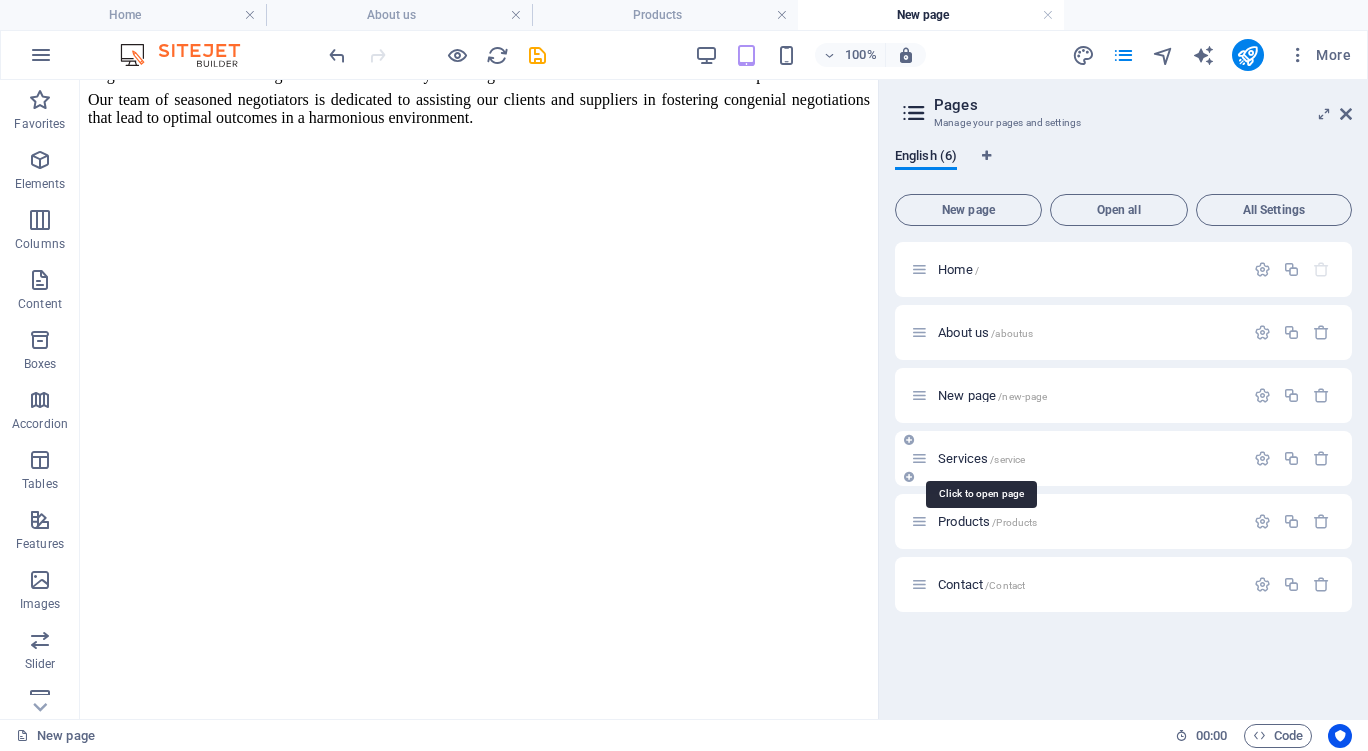 click on "Services /service" at bounding box center (981, 458) 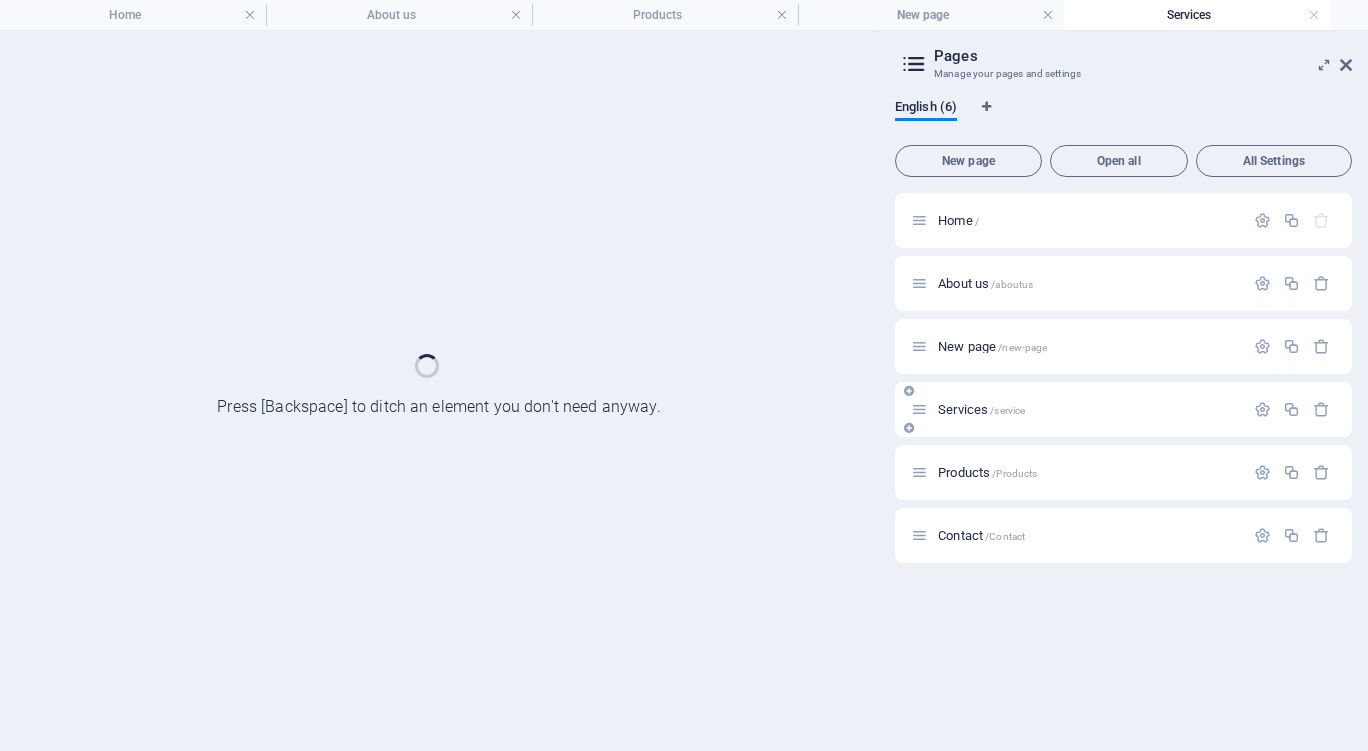 scroll, scrollTop: 0, scrollLeft: 0, axis: both 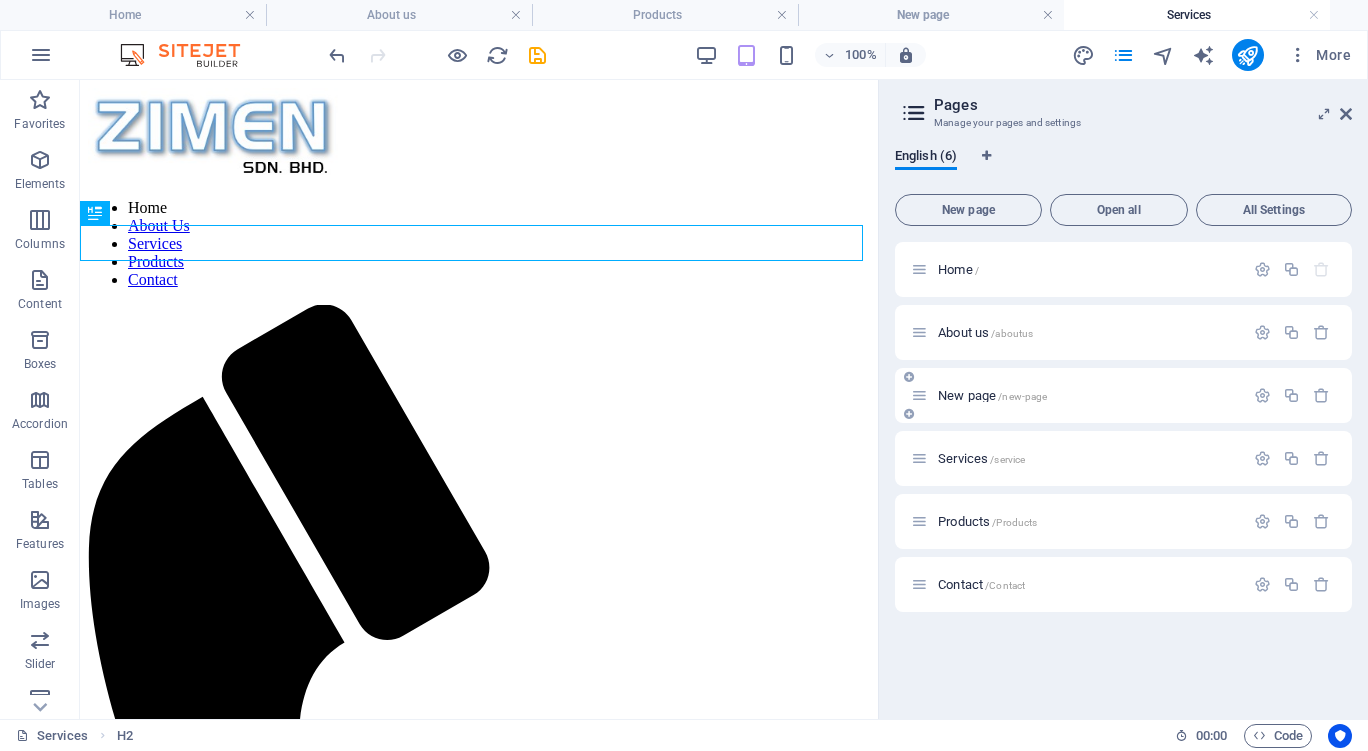 click on "New page /new-page" at bounding box center [992, 395] 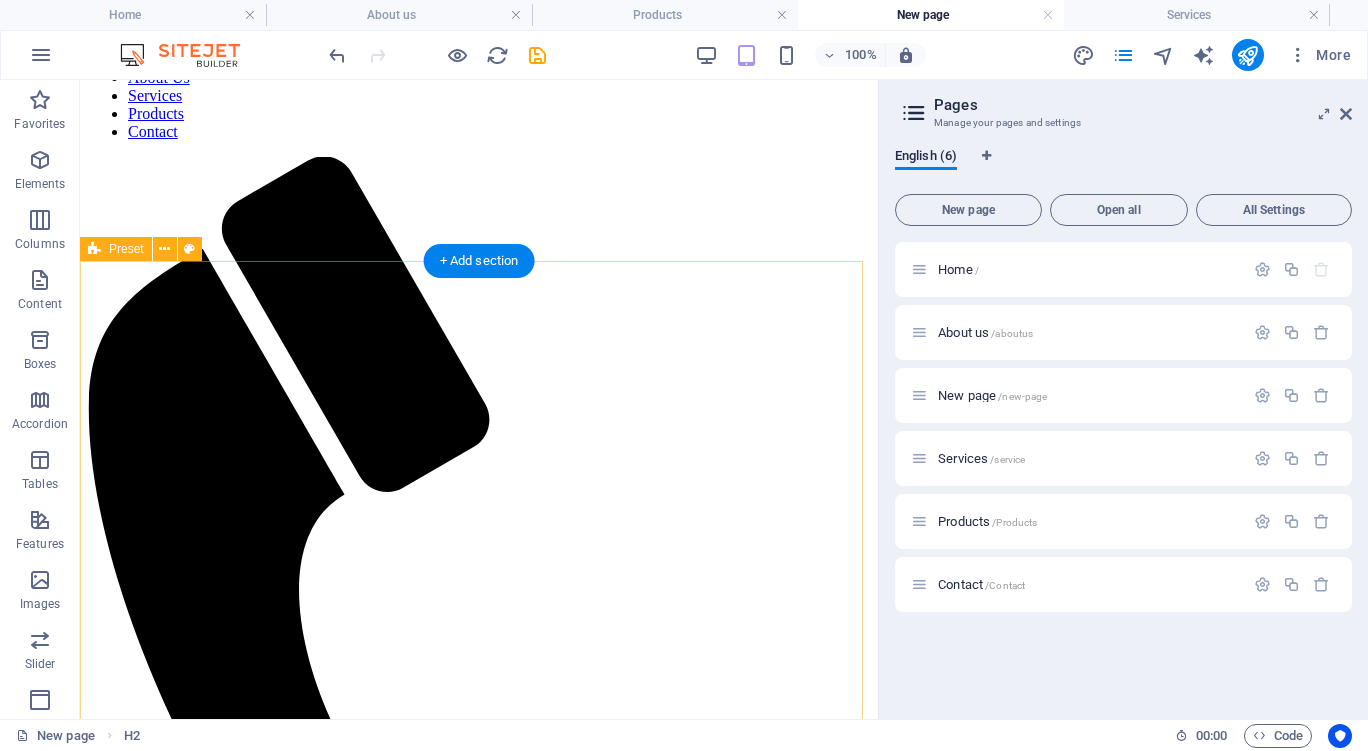 scroll, scrollTop: 0, scrollLeft: 0, axis: both 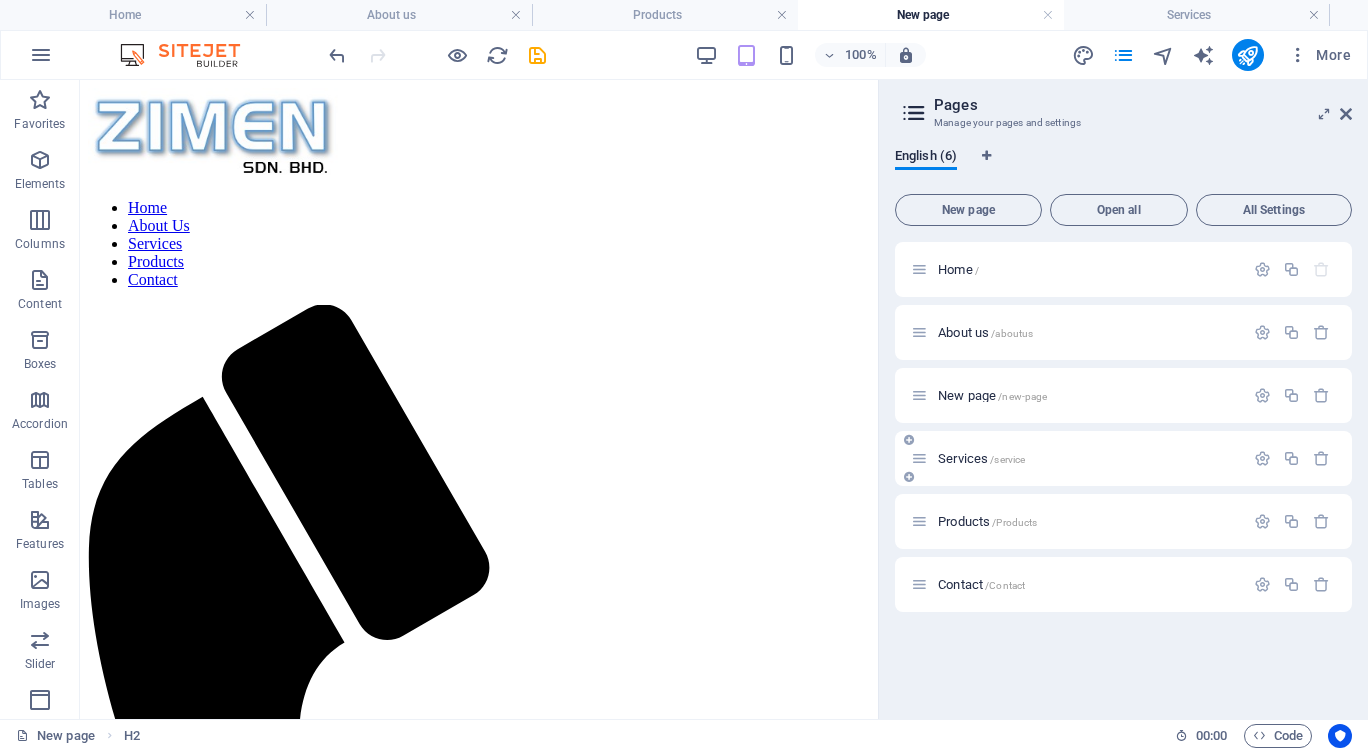 click on "Services /service" at bounding box center (981, 458) 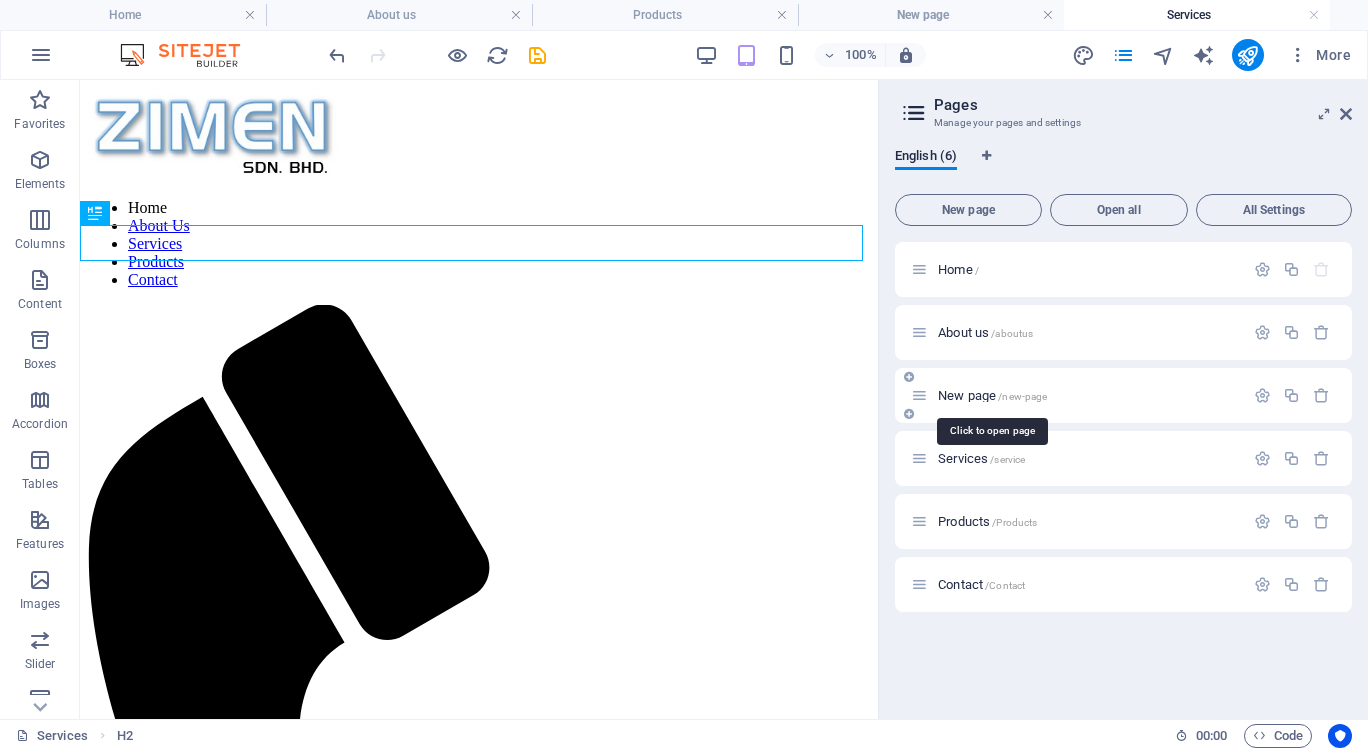 click on "New page /new-page" at bounding box center (992, 395) 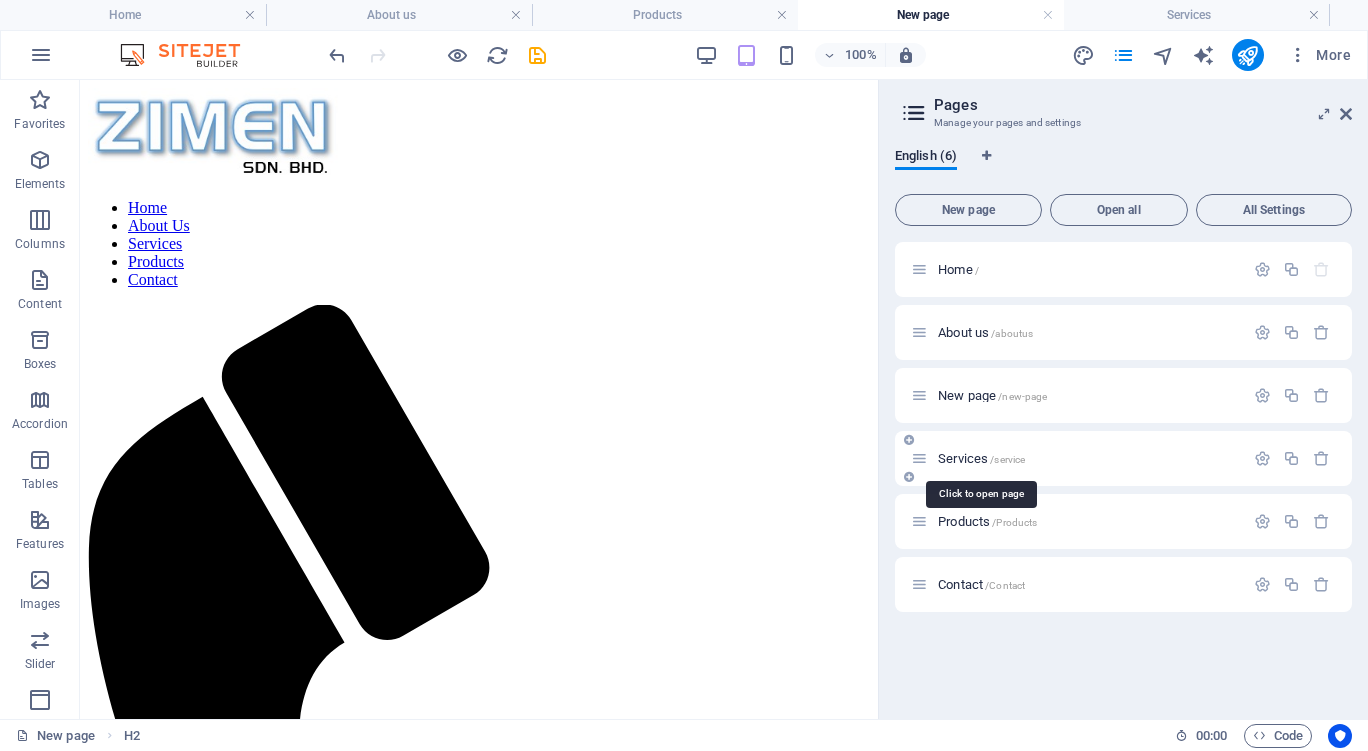 click on "Services /service" at bounding box center (981, 458) 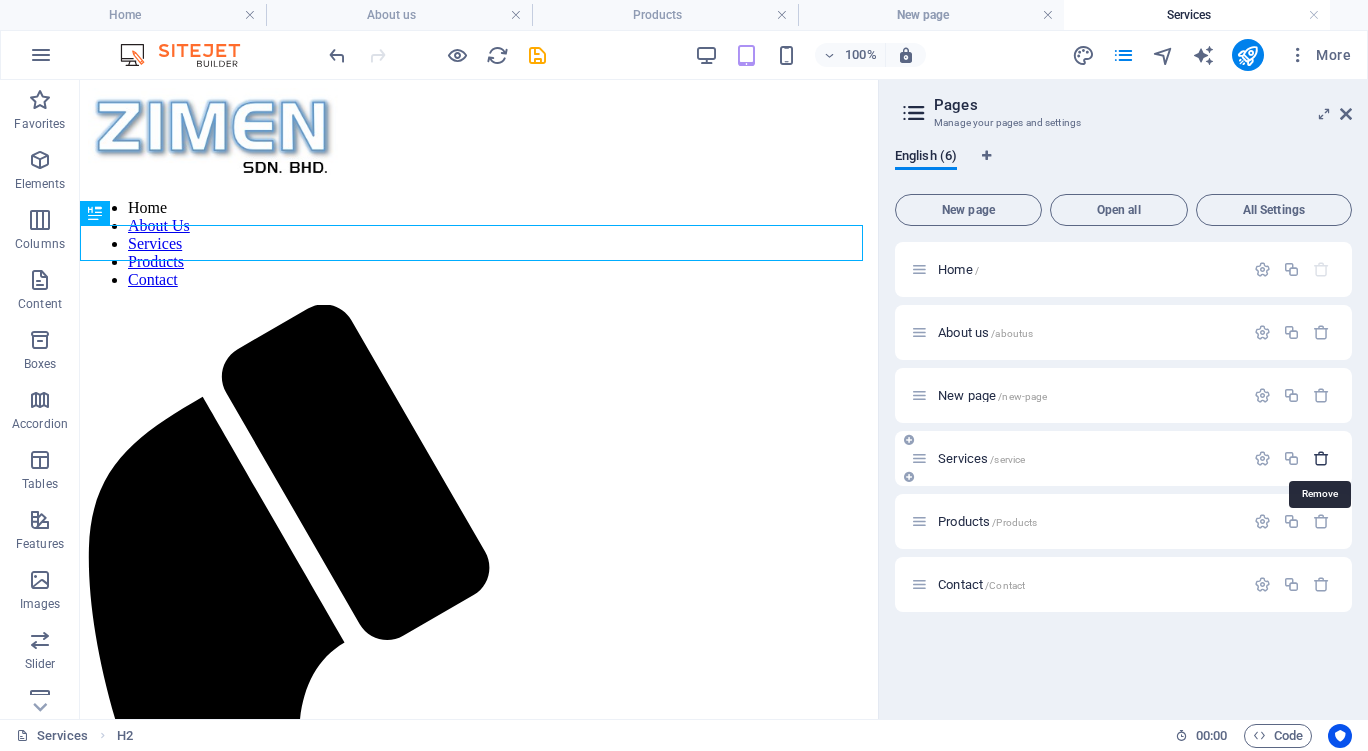 click at bounding box center [1321, 458] 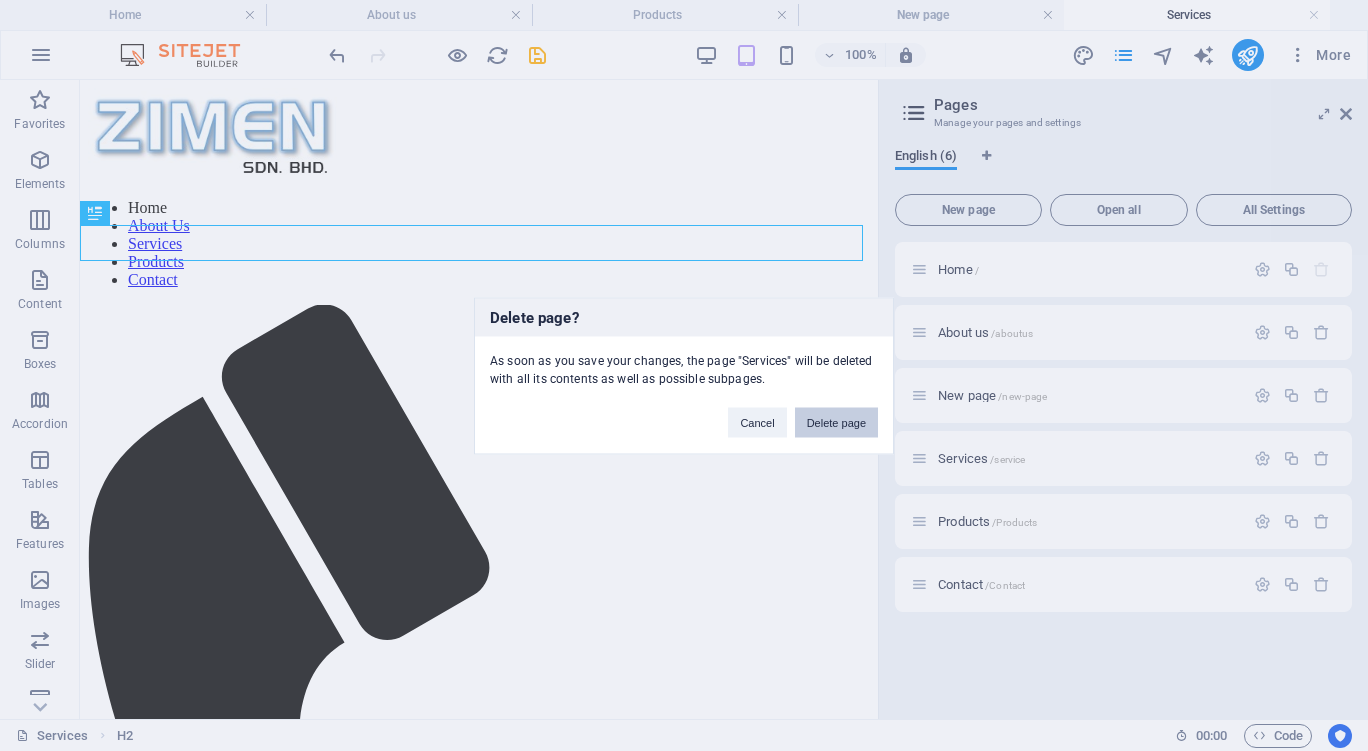 click on "Delete page" at bounding box center (836, 422) 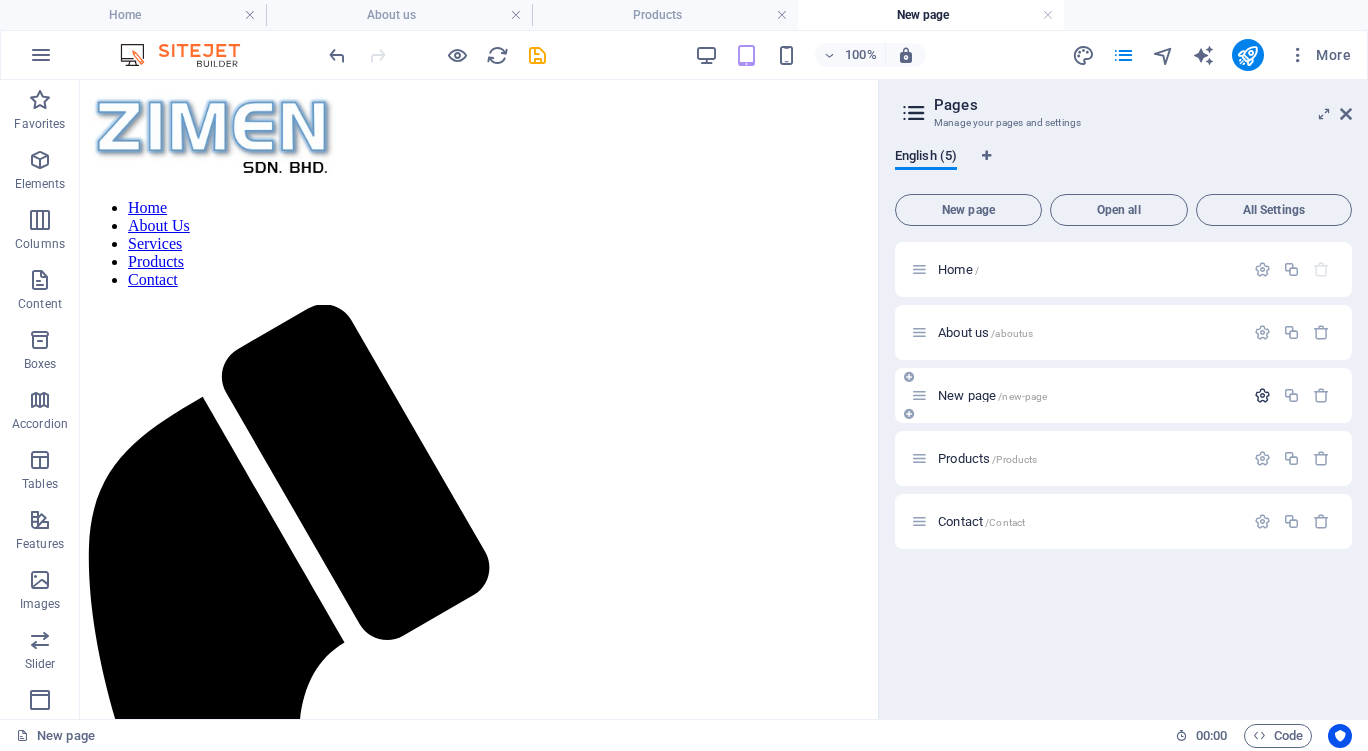 click at bounding box center [1262, 395] 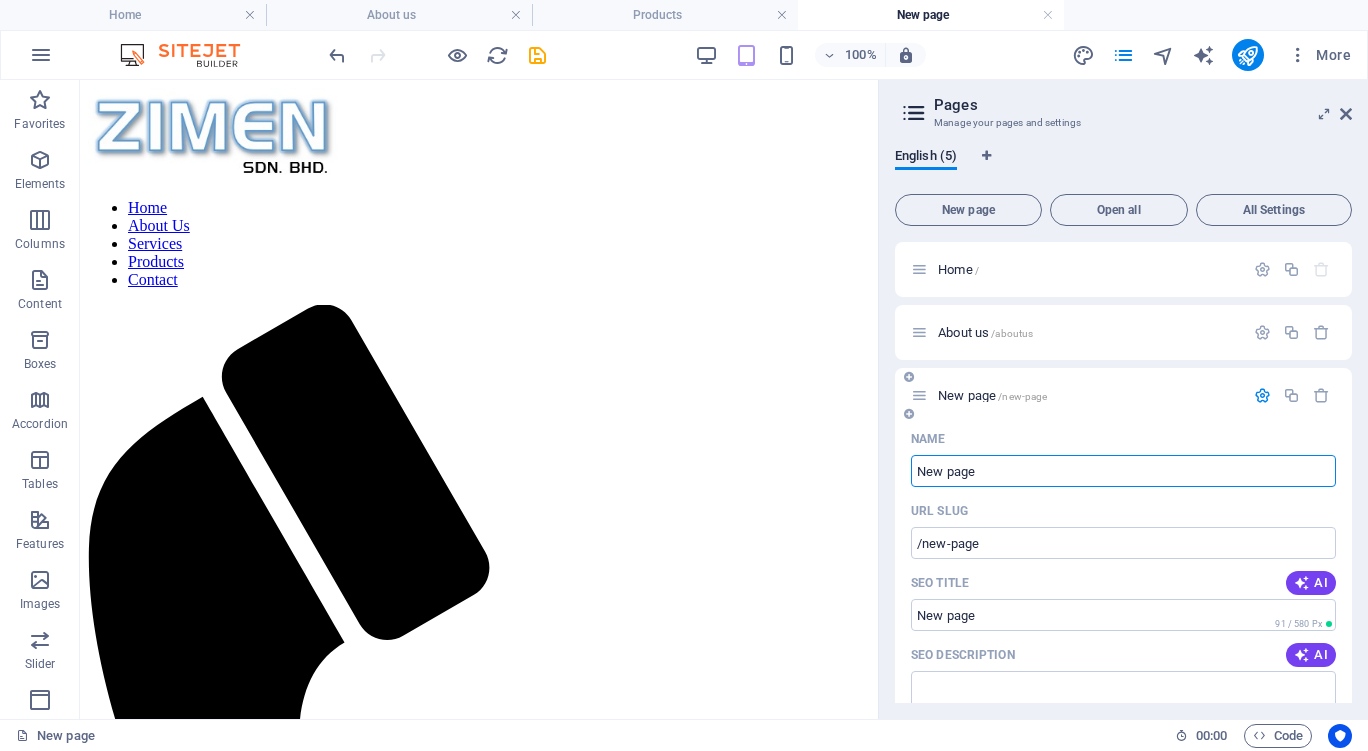 drag, startPoint x: 984, startPoint y: 475, endPoint x: 902, endPoint y: 467, distance: 82.38932 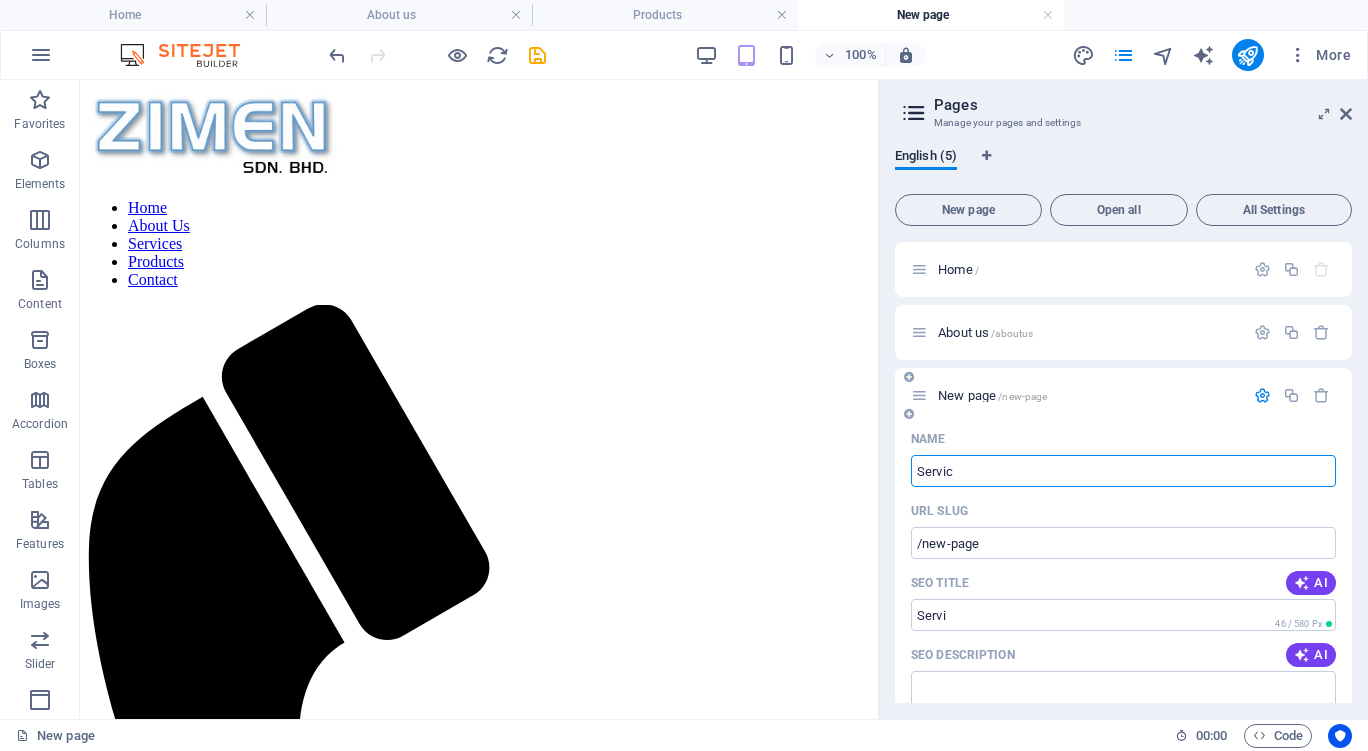 type on "Service" 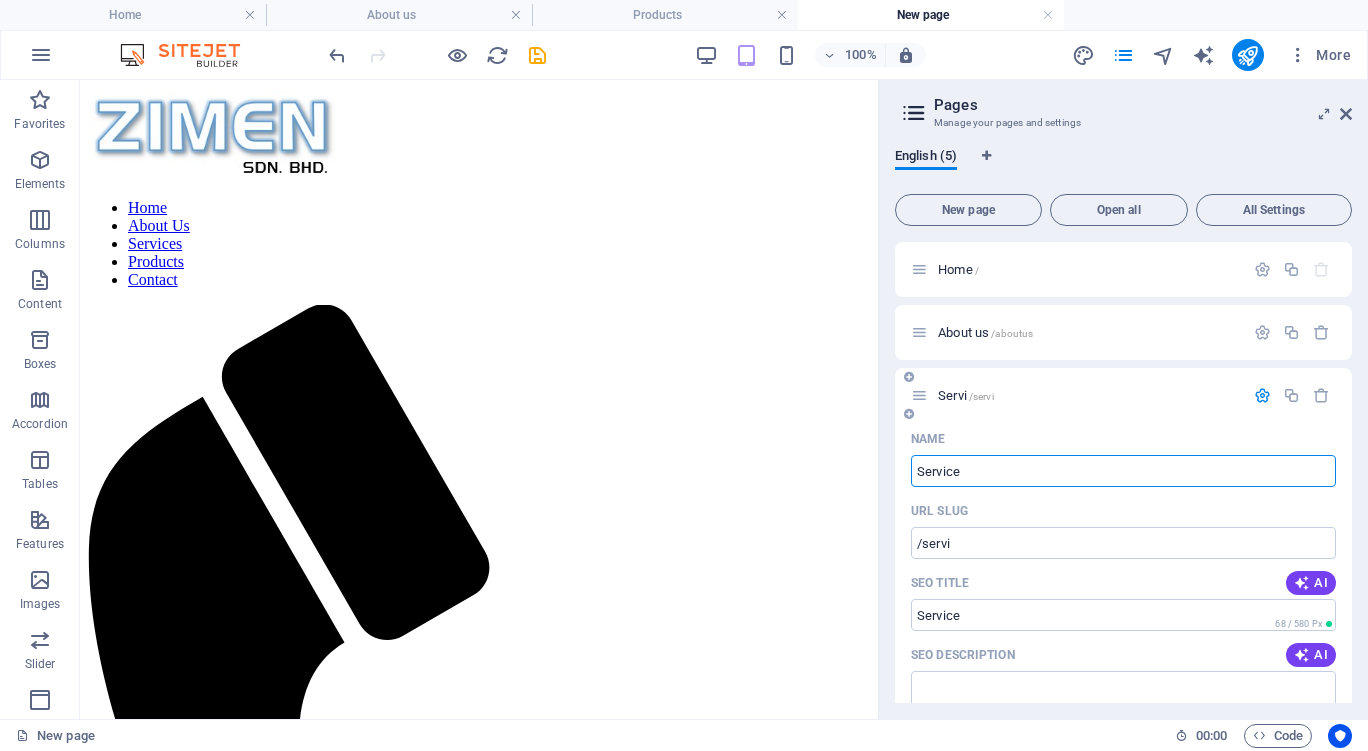 type on "/servi" 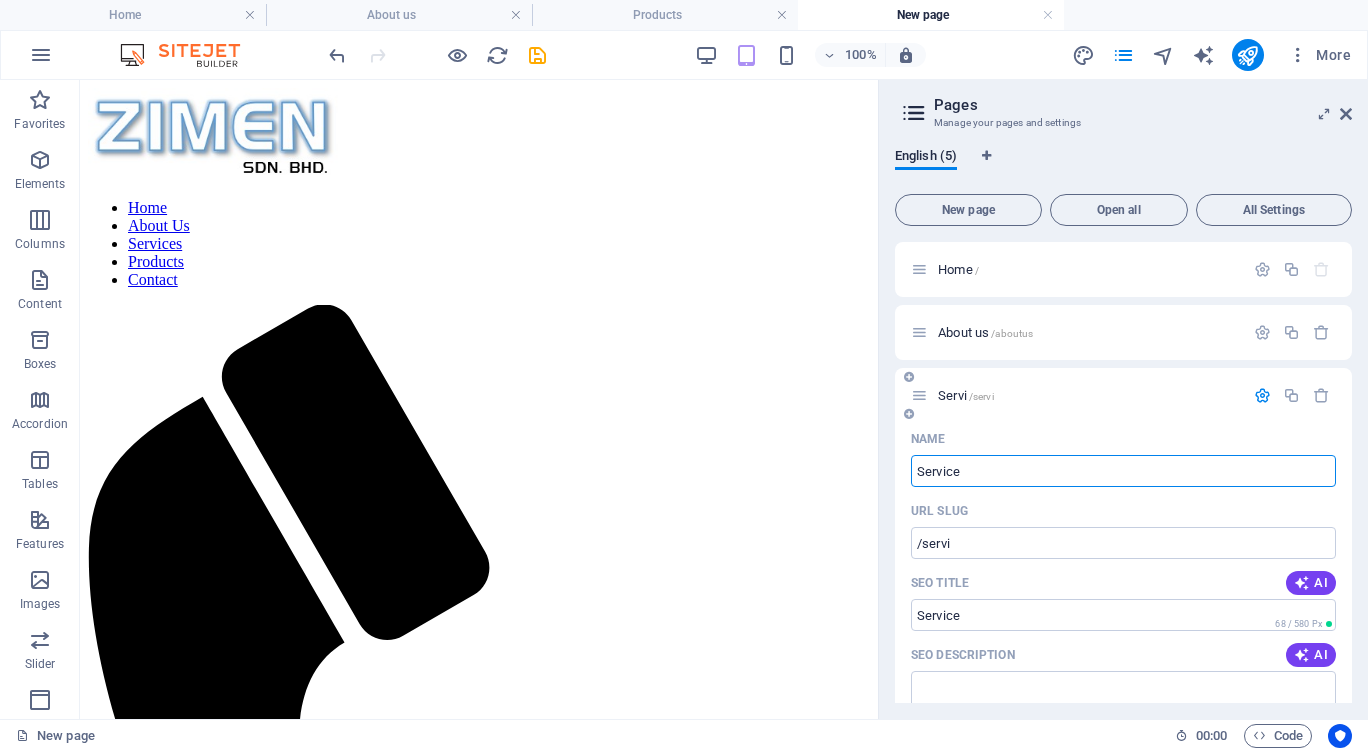type on "Service" 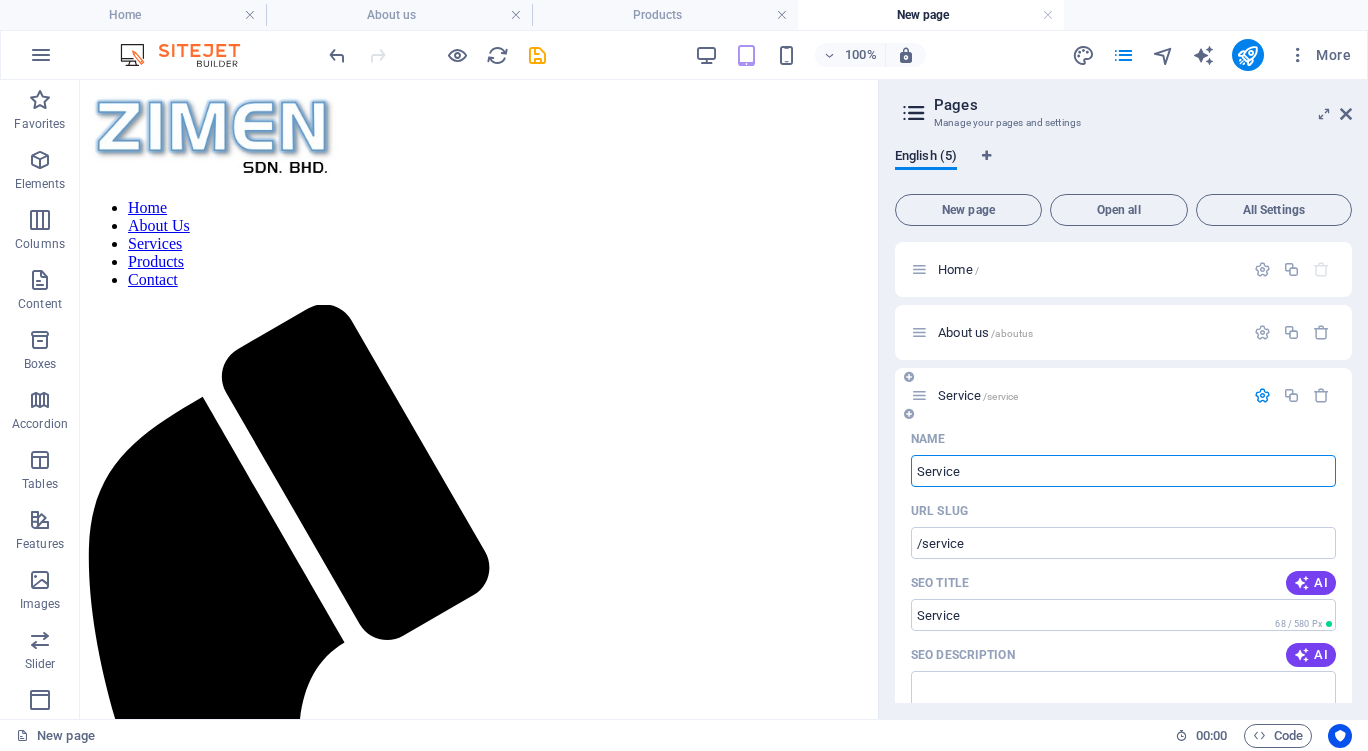 click on "Service" at bounding box center [1123, 471] 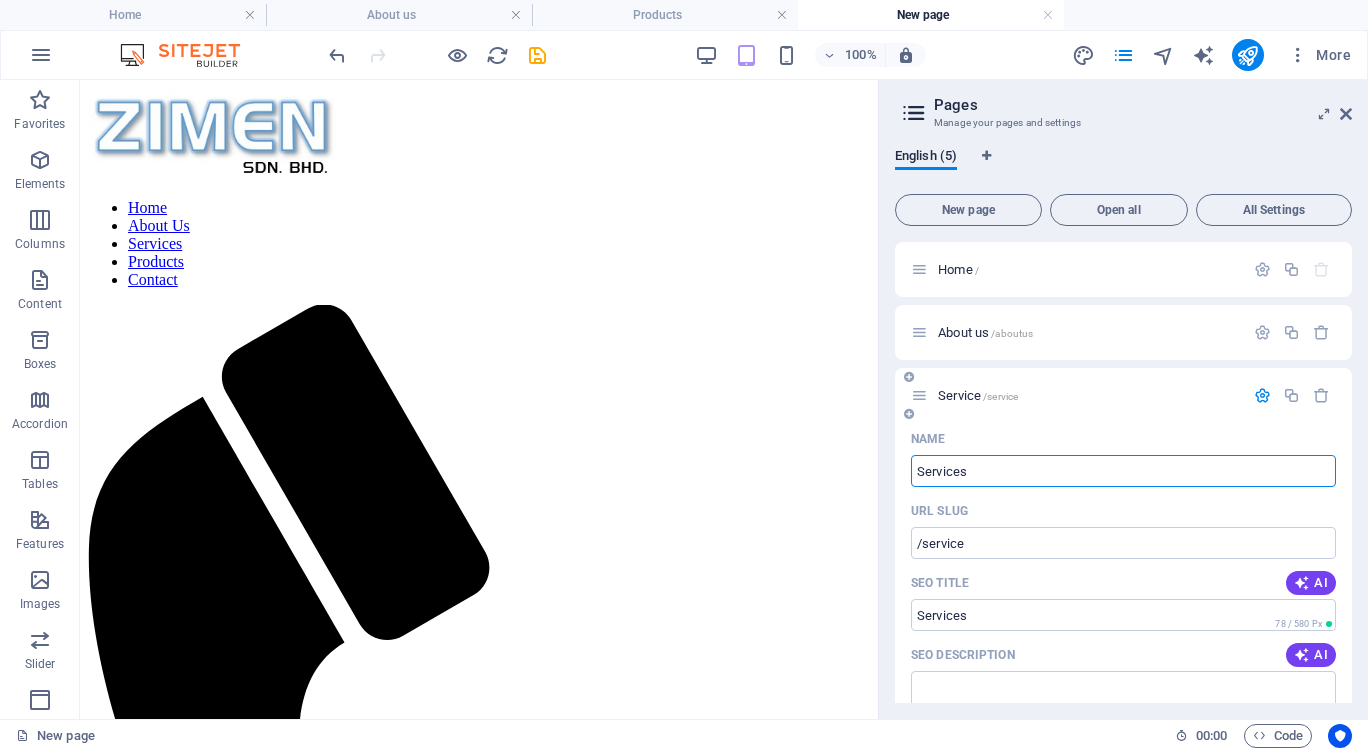 type on "Services" 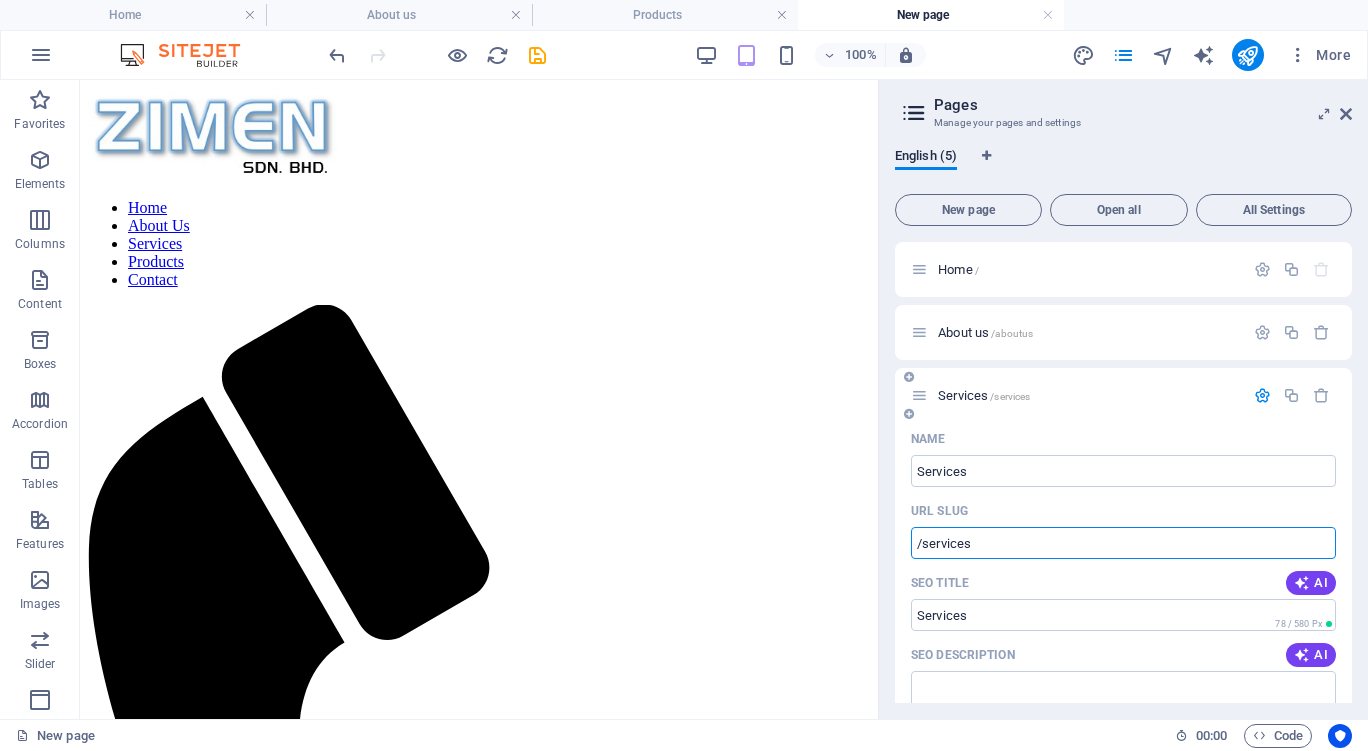 type on "Services" 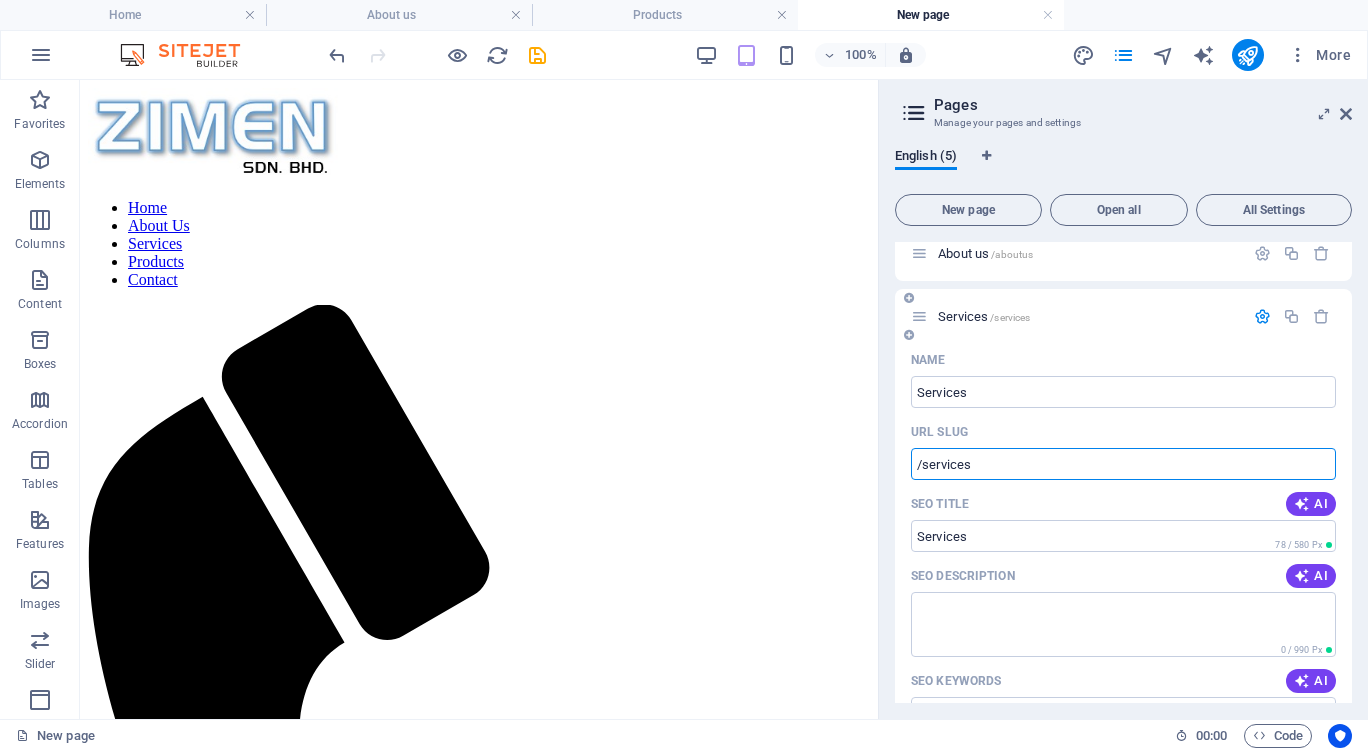 scroll, scrollTop: 0, scrollLeft: 0, axis: both 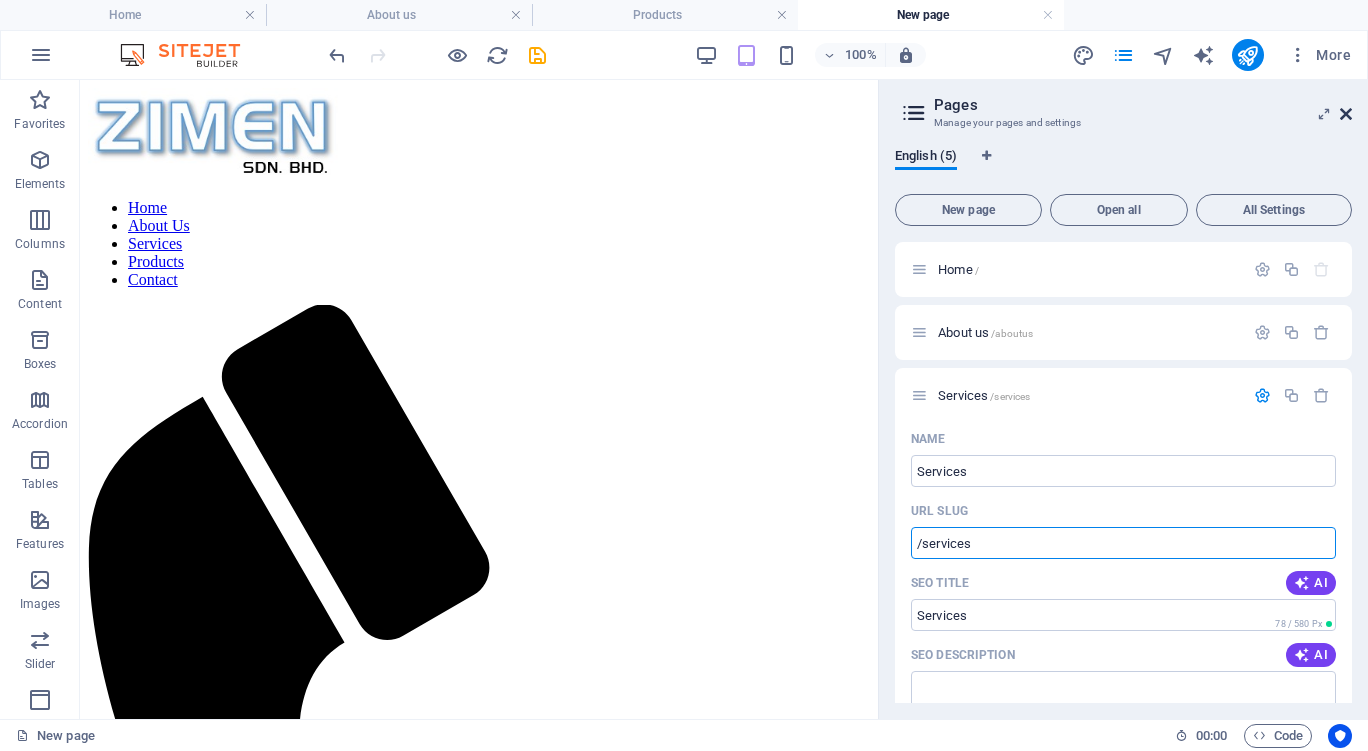 click at bounding box center (1346, 114) 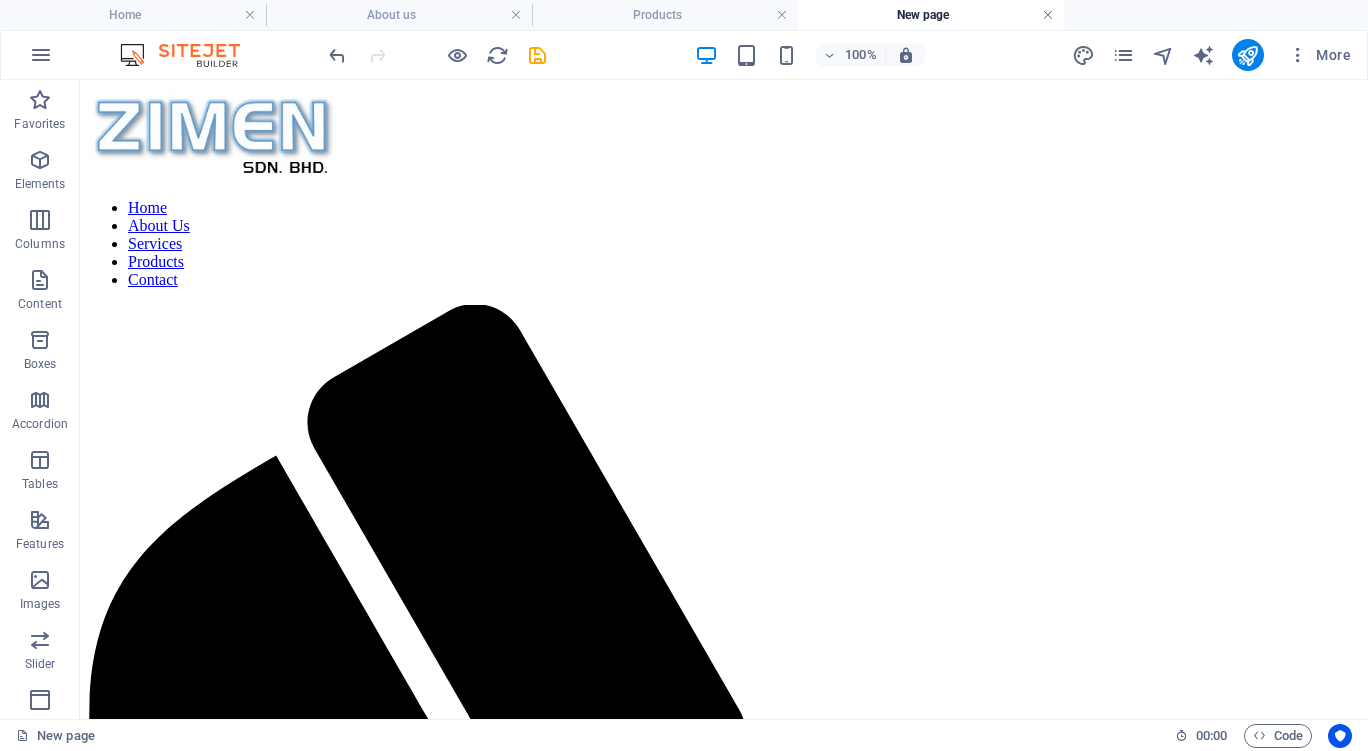 click at bounding box center (1048, 15) 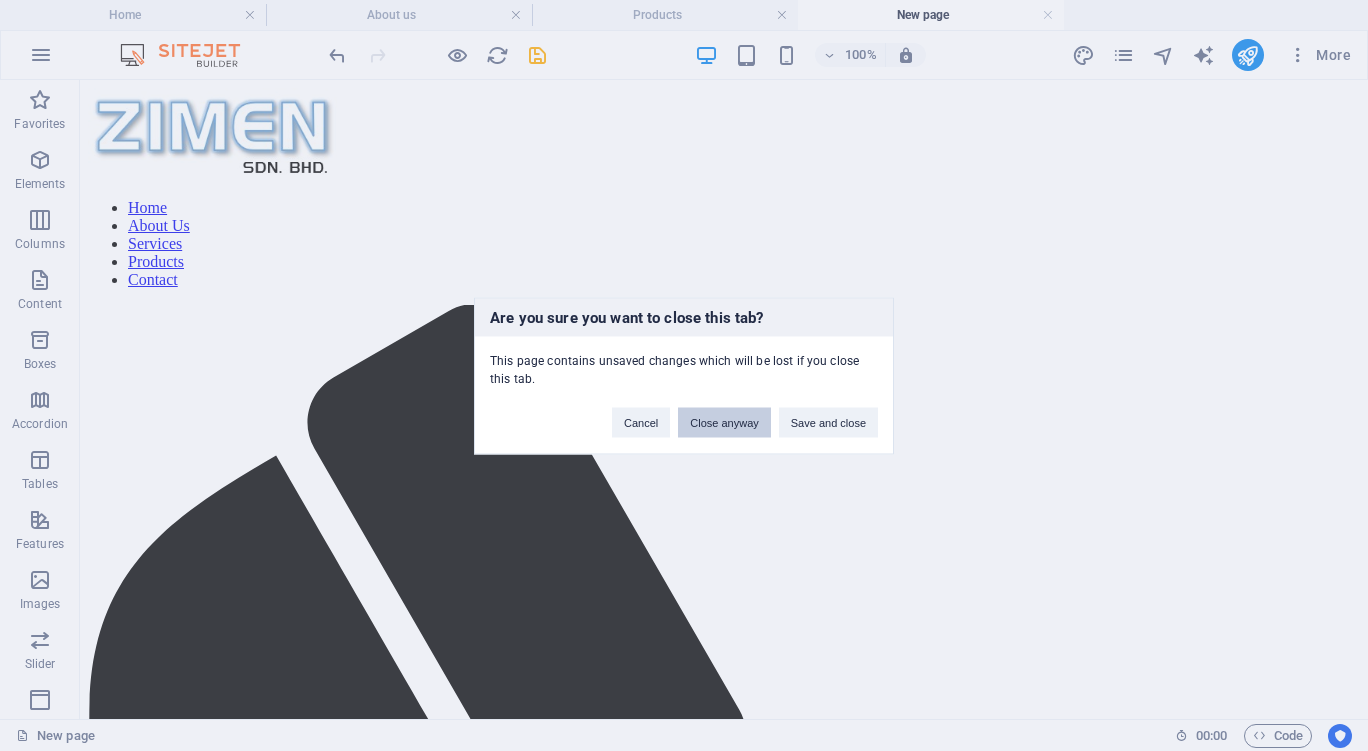 click on "Close anyway" at bounding box center [724, 422] 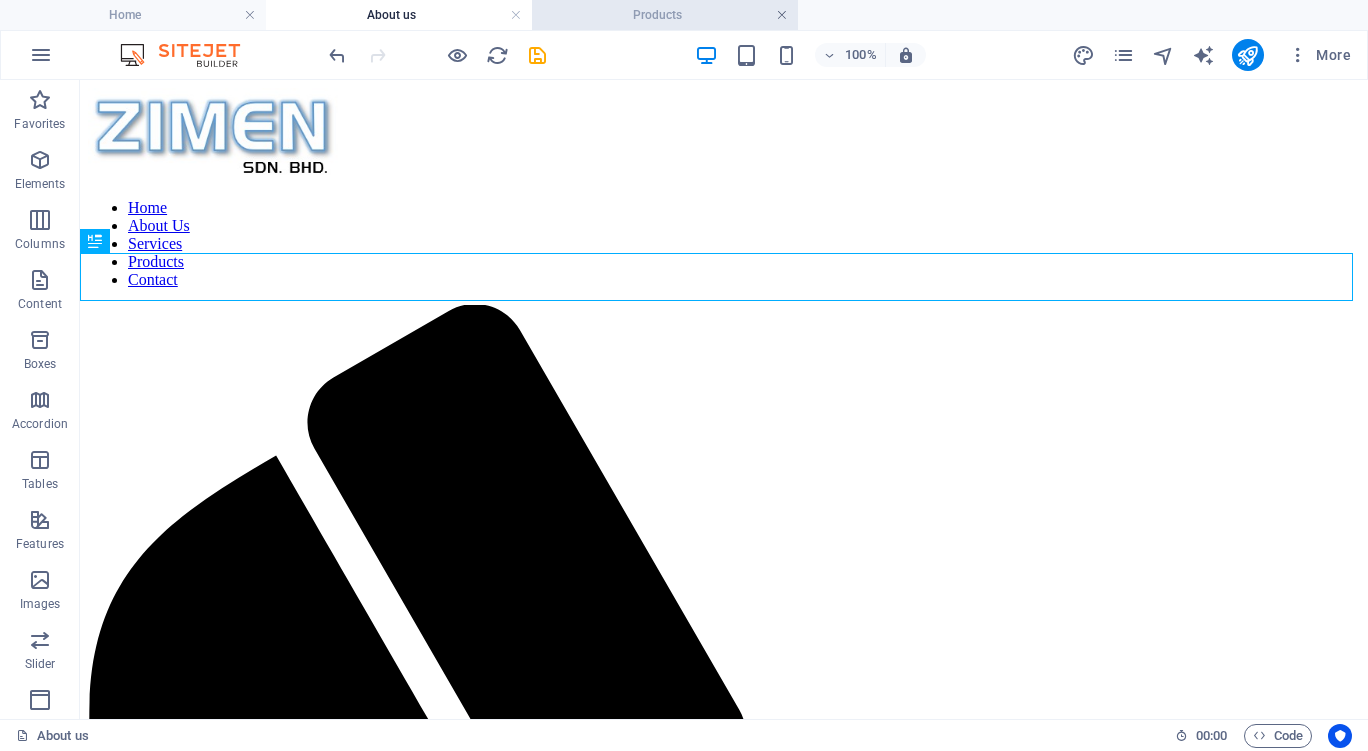 click at bounding box center [782, 15] 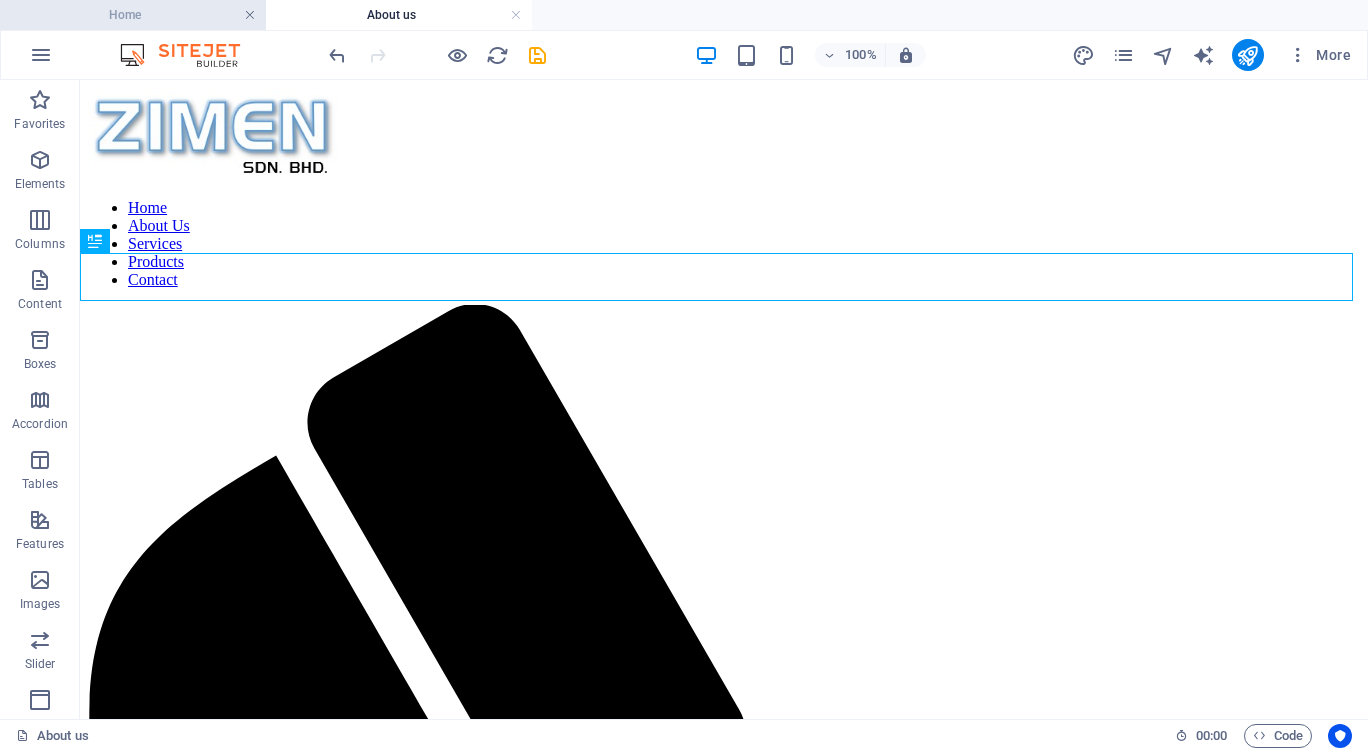 click at bounding box center [250, 15] 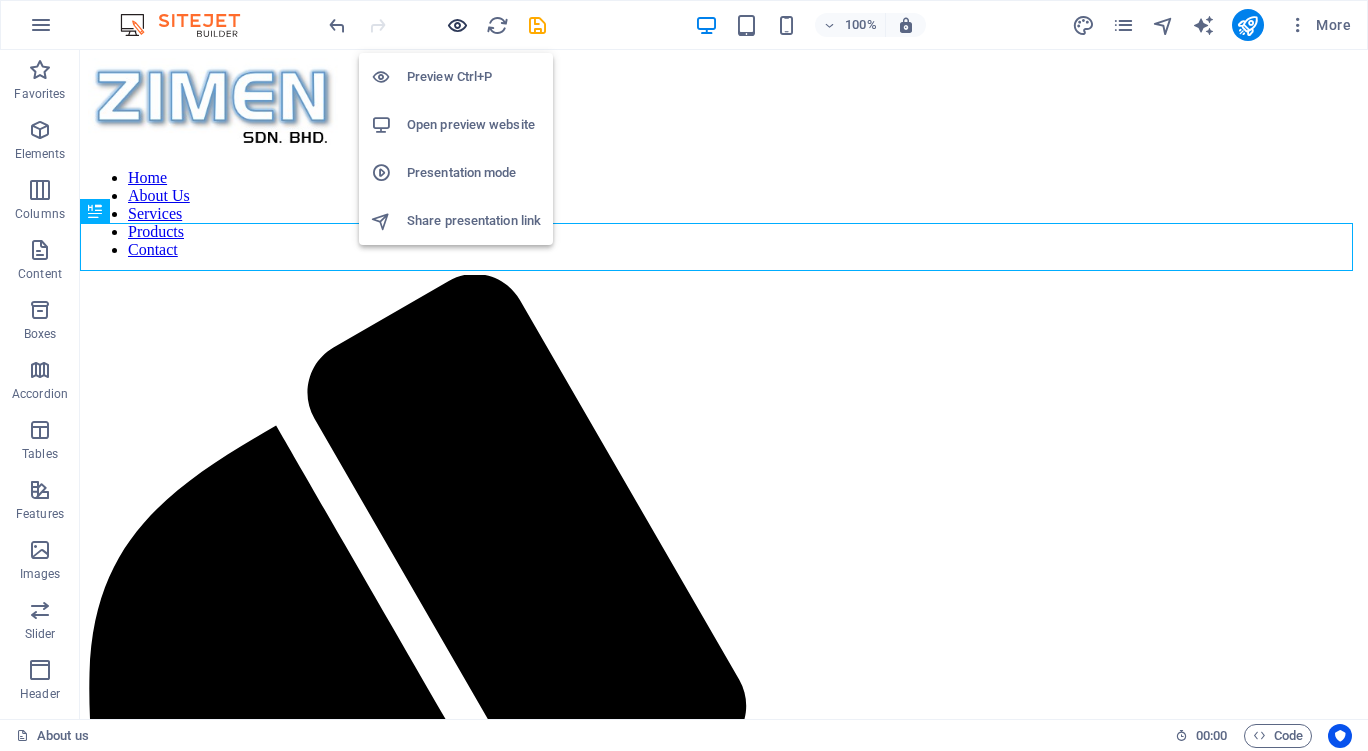 click at bounding box center [457, 25] 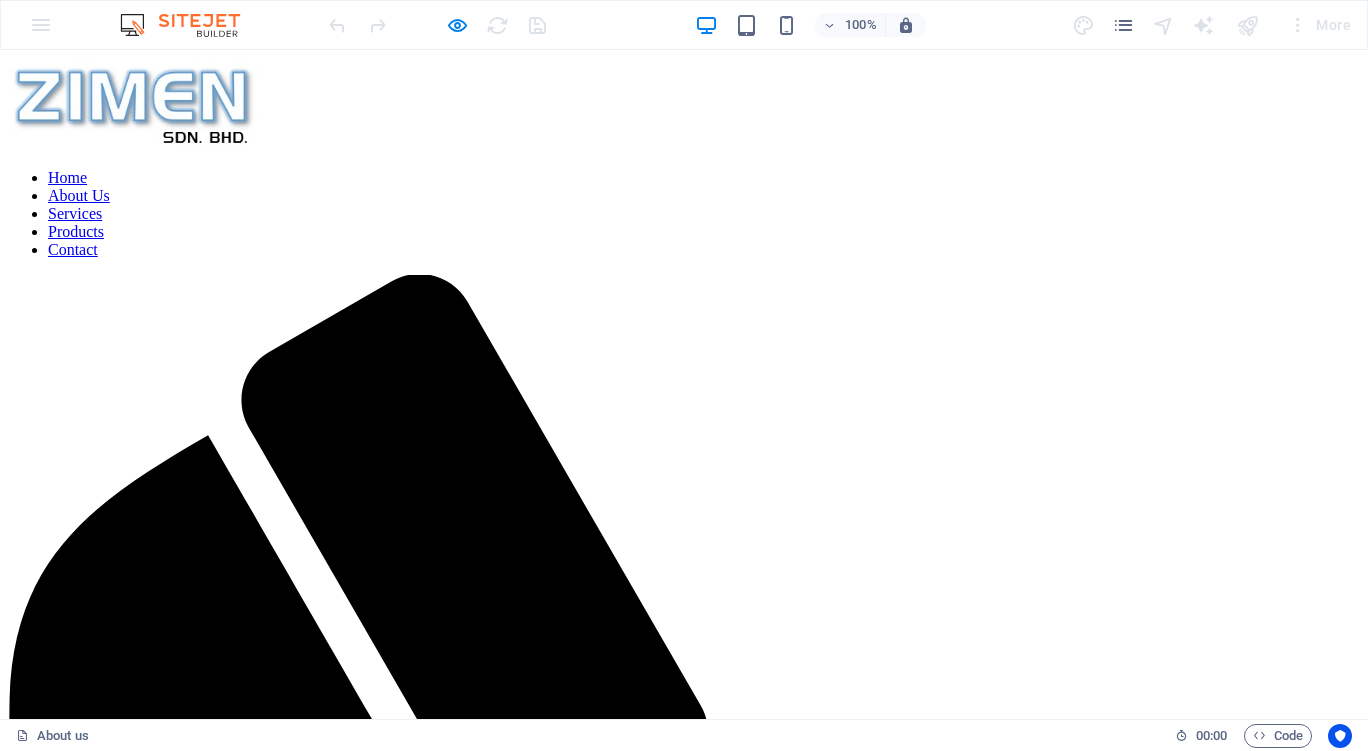 click on "Home" at bounding box center (67, 177) 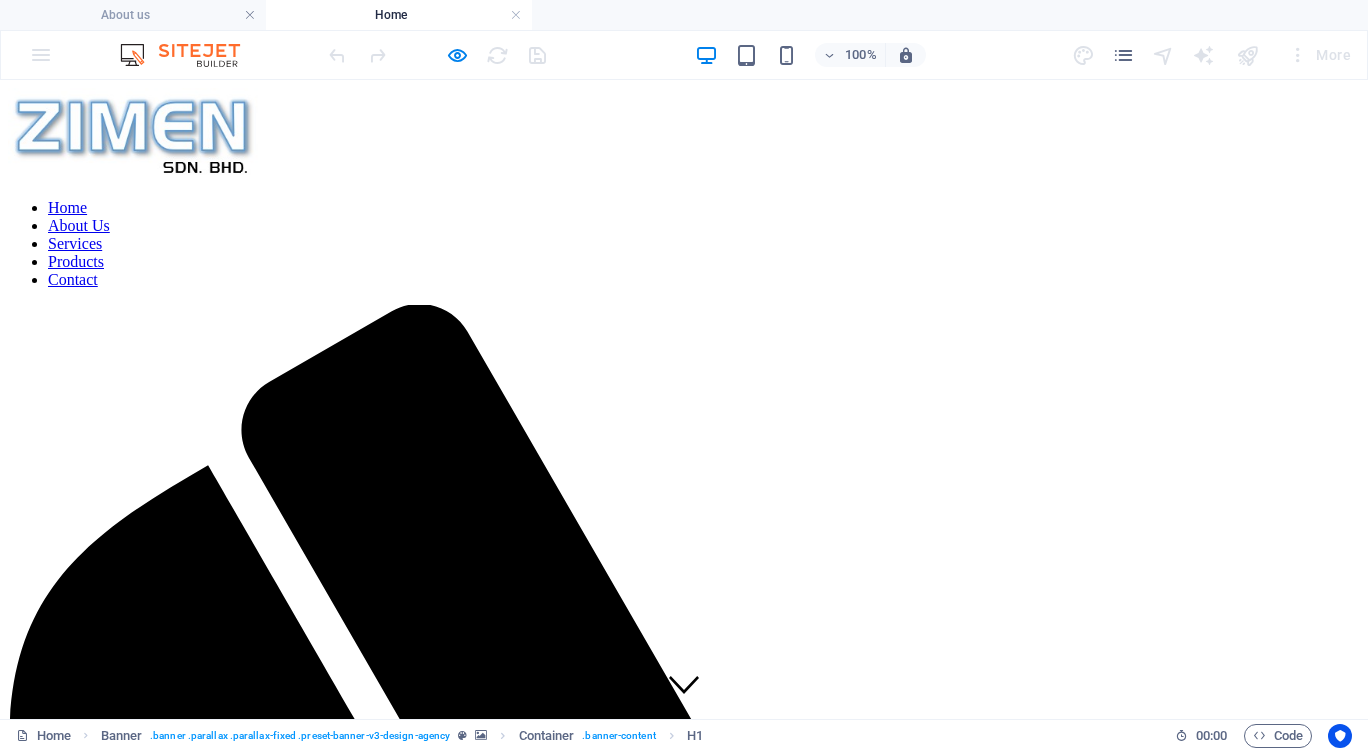 scroll, scrollTop: 0, scrollLeft: 0, axis: both 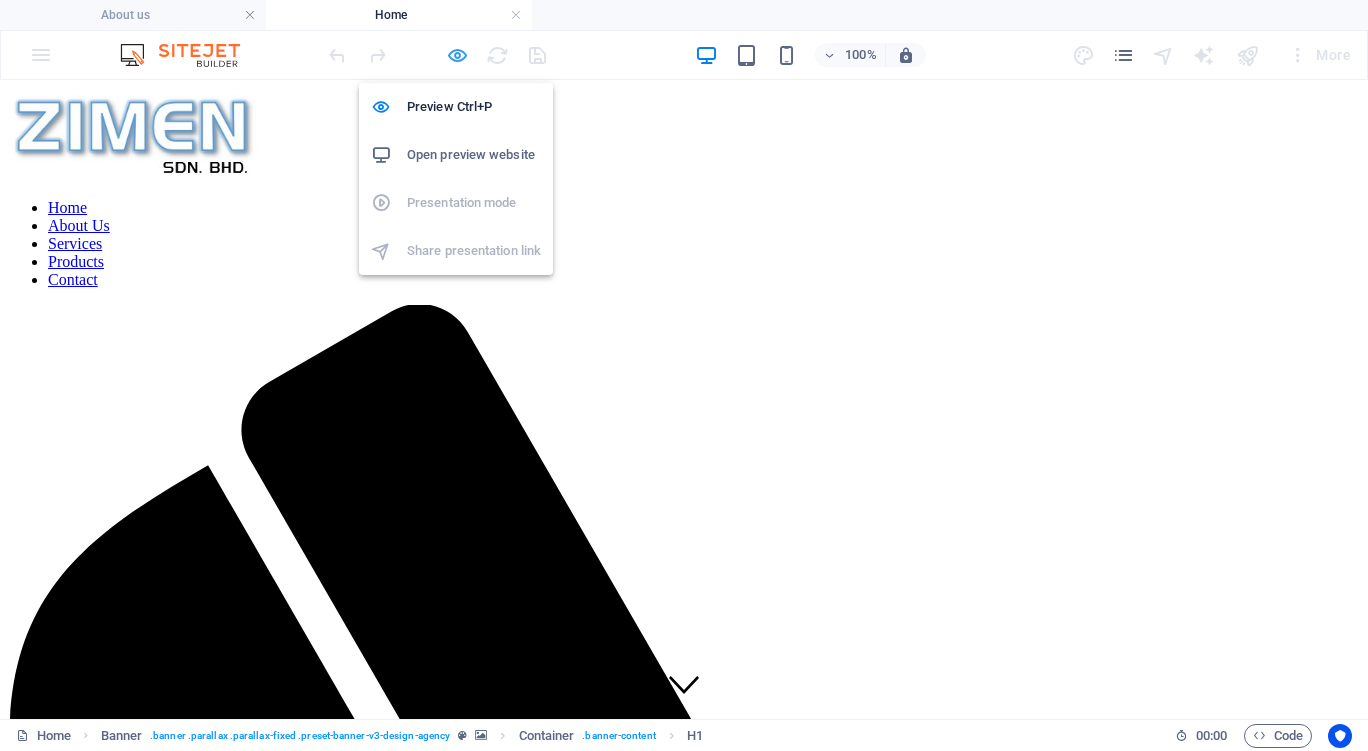 click at bounding box center (457, 55) 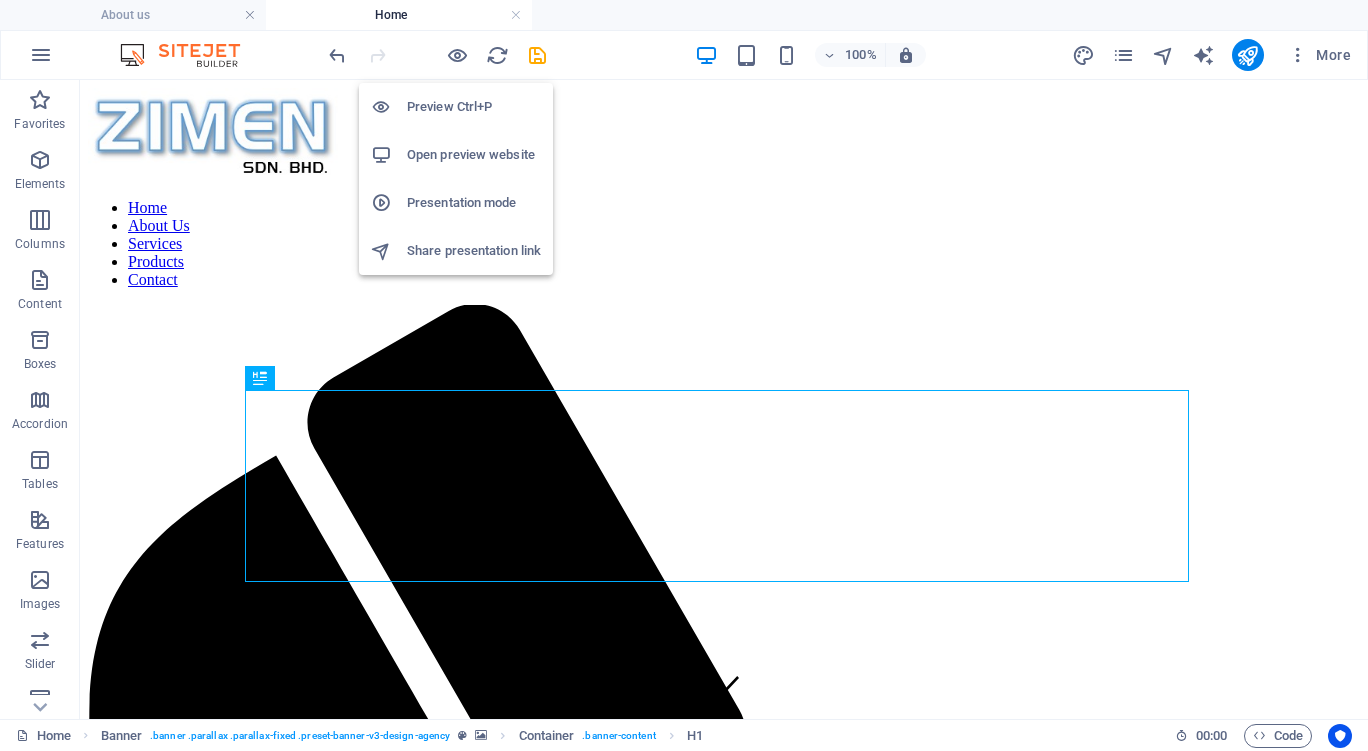 drag, startPoint x: 459, startPoint y: 50, endPoint x: 483, endPoint y: 64, distance: 27.784887 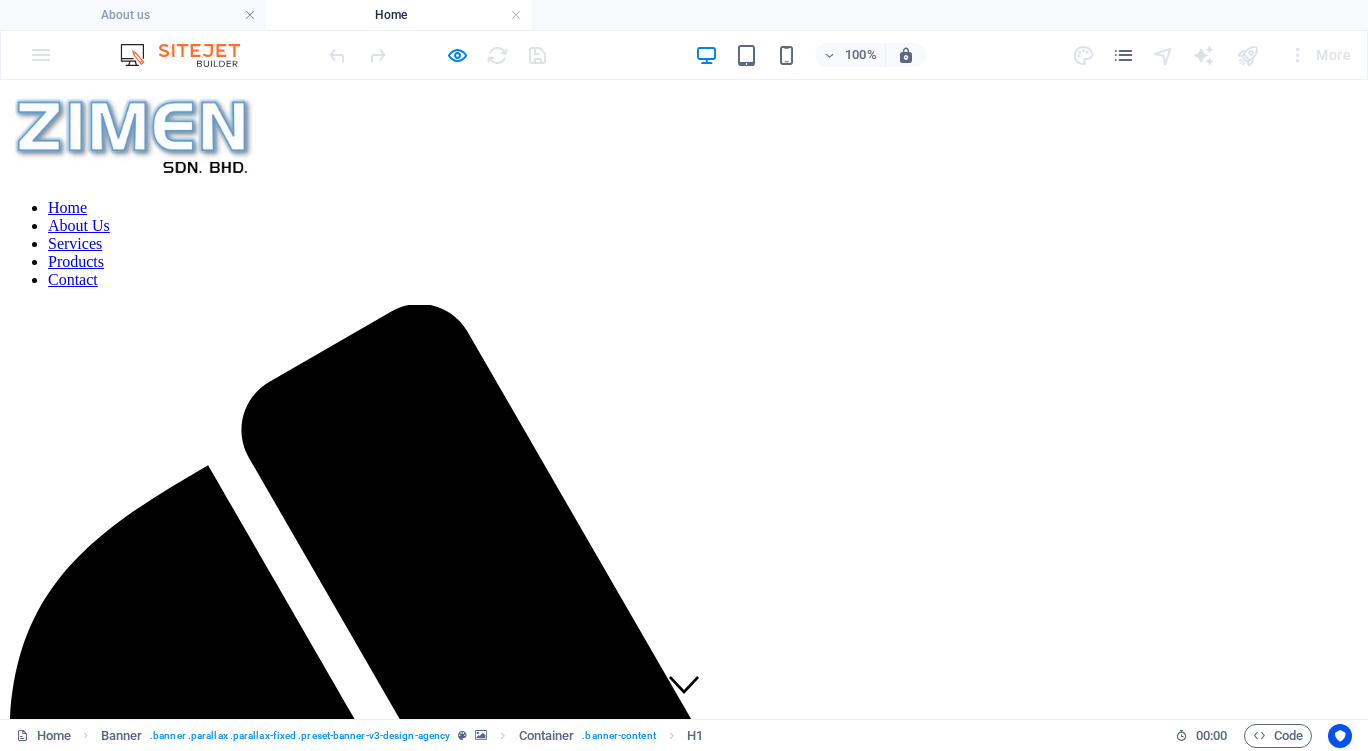 click on "About Us" at bounding box center [79, 225] 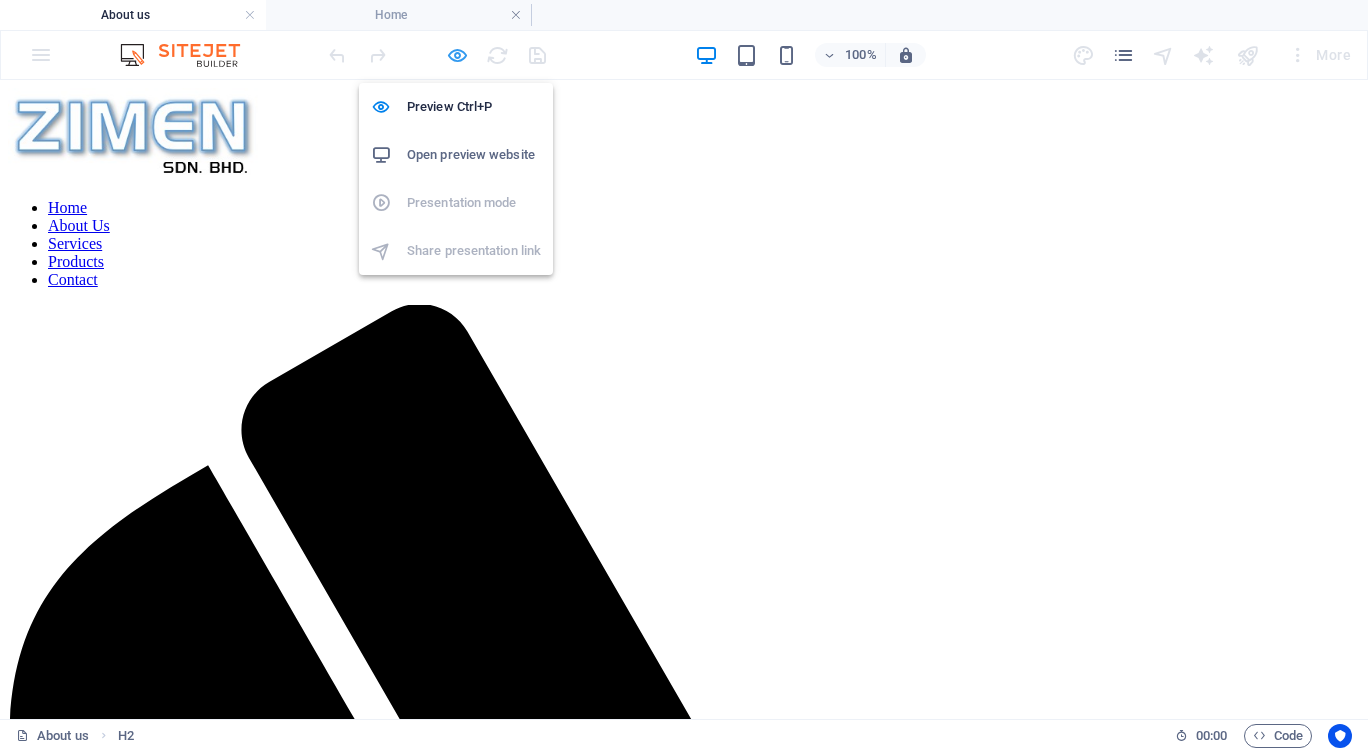 click at bounding box center [457, 55] 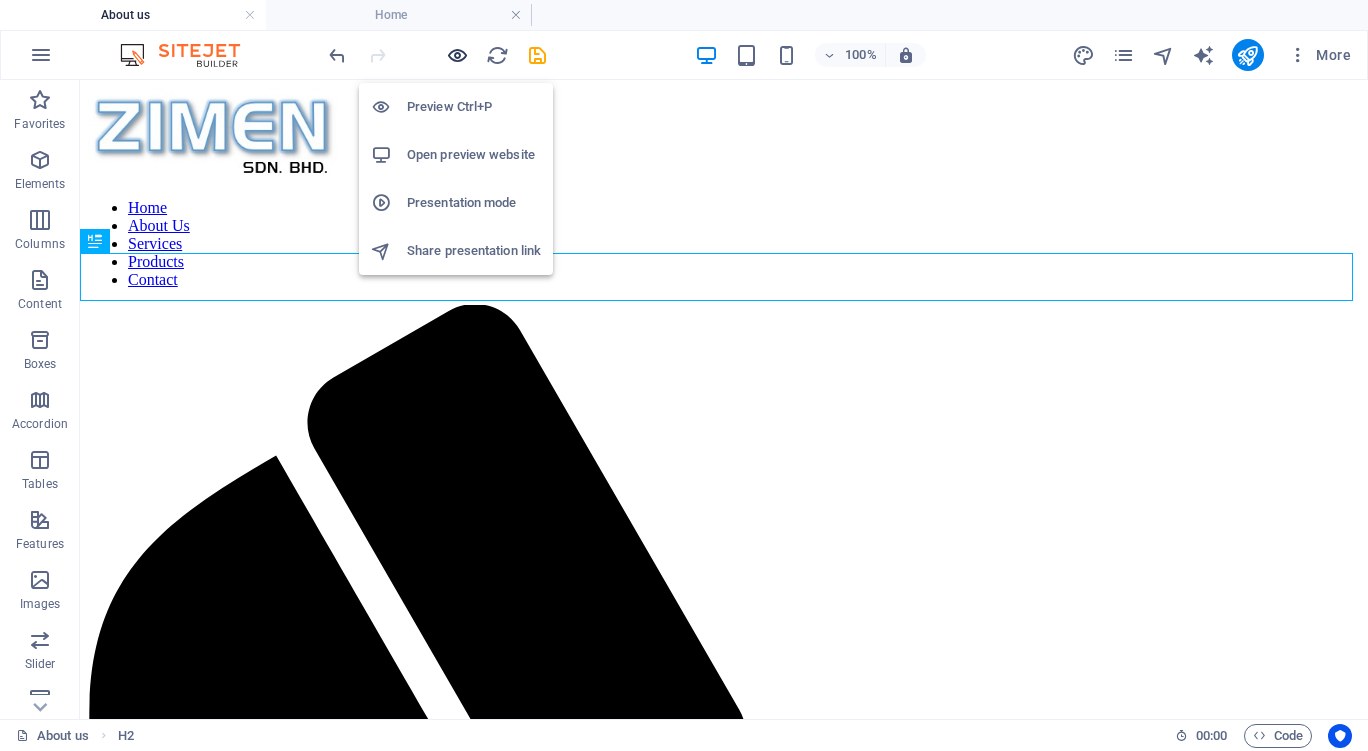 click at bounding box center (457, 55) 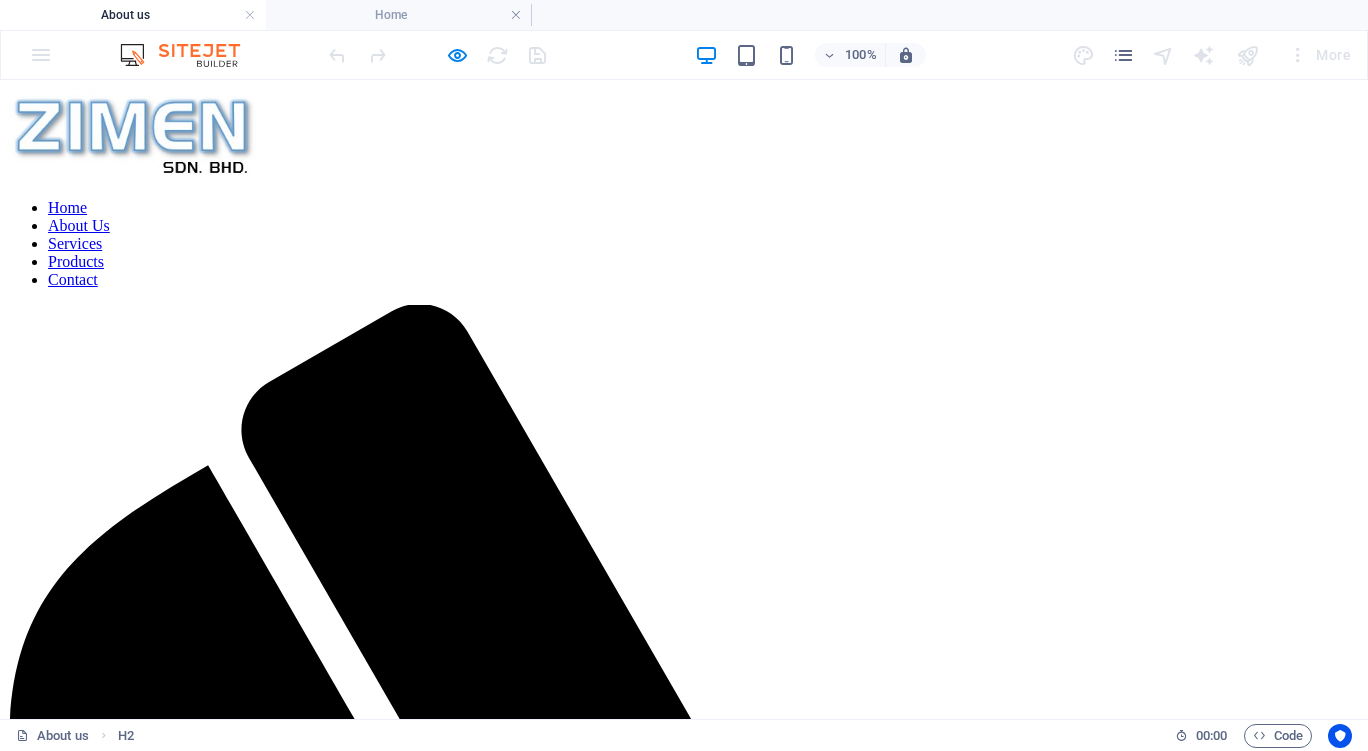 click on "Services" at bounding box center (75, 243) 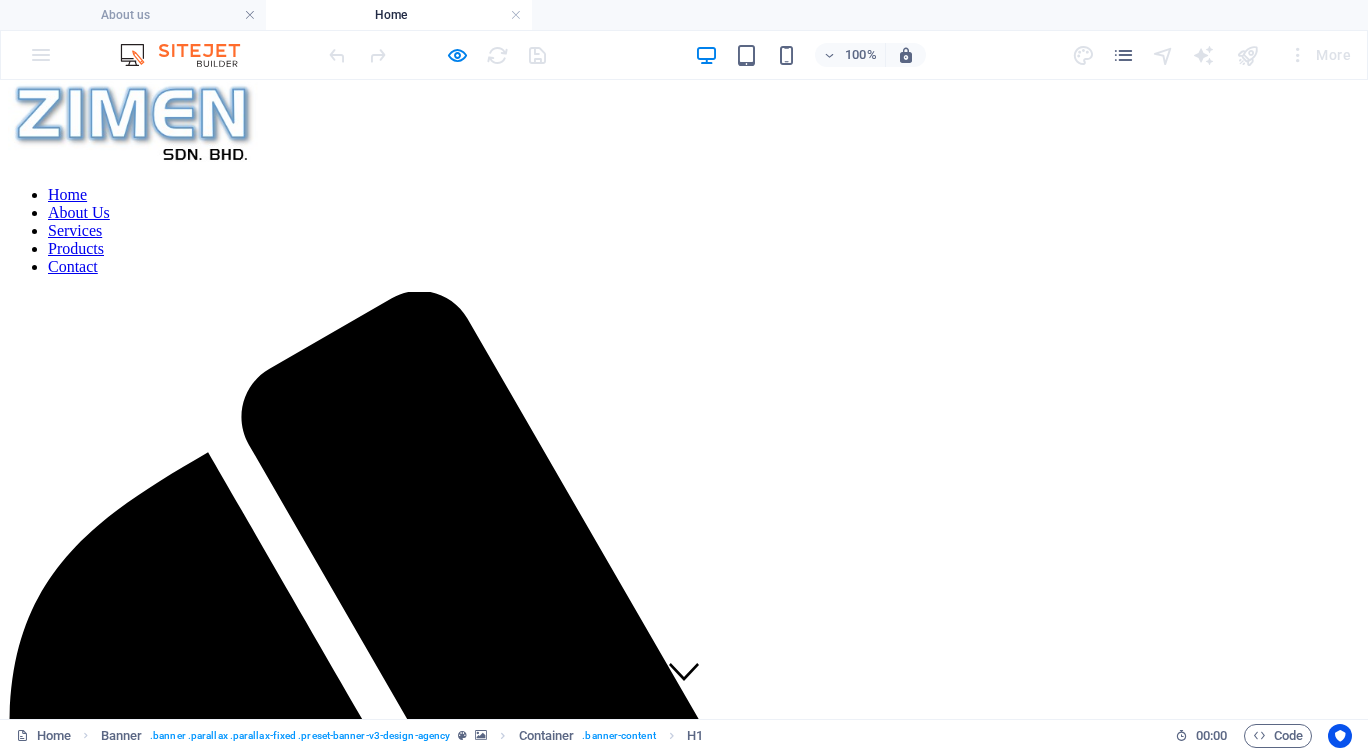 scroll, scrollTop: 0, scrollLeft: 0, axis: both 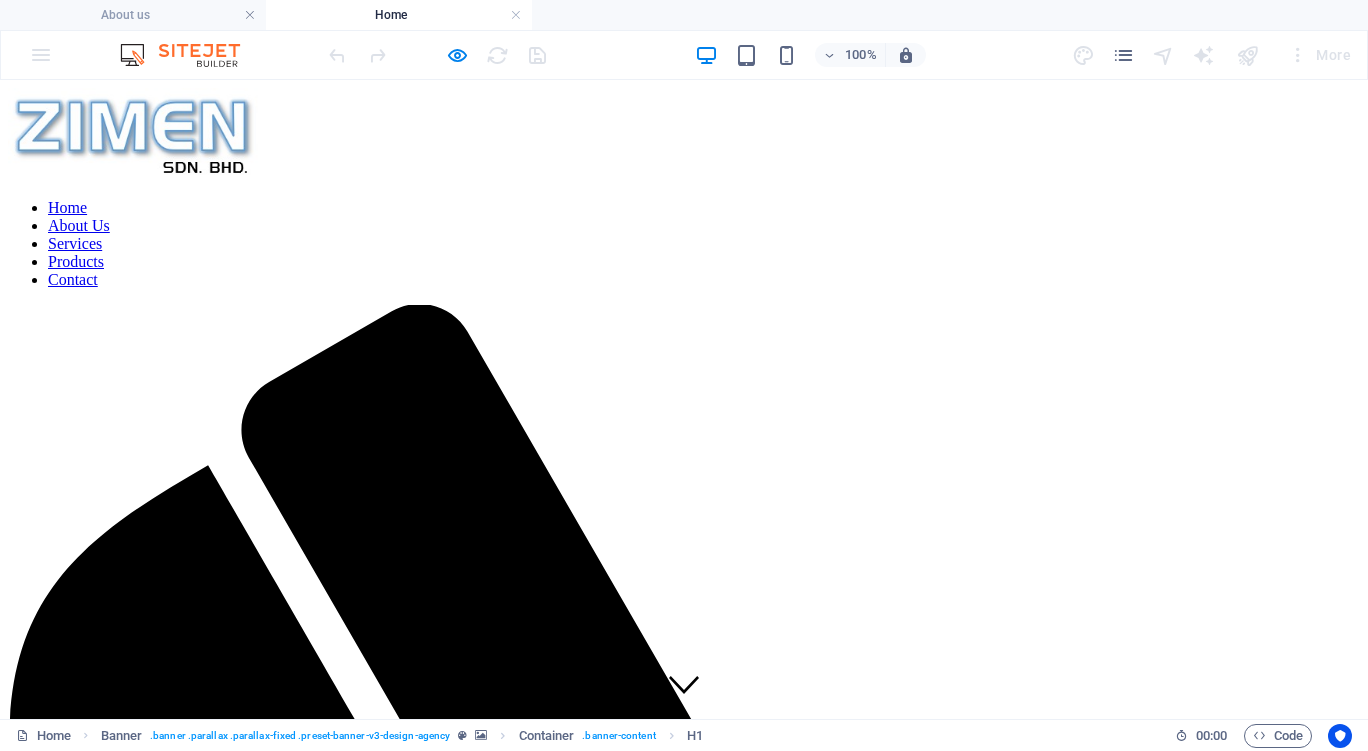 click on "Global Expertise and Integrated Clients Solutions" at bounding box center (684, 2128) 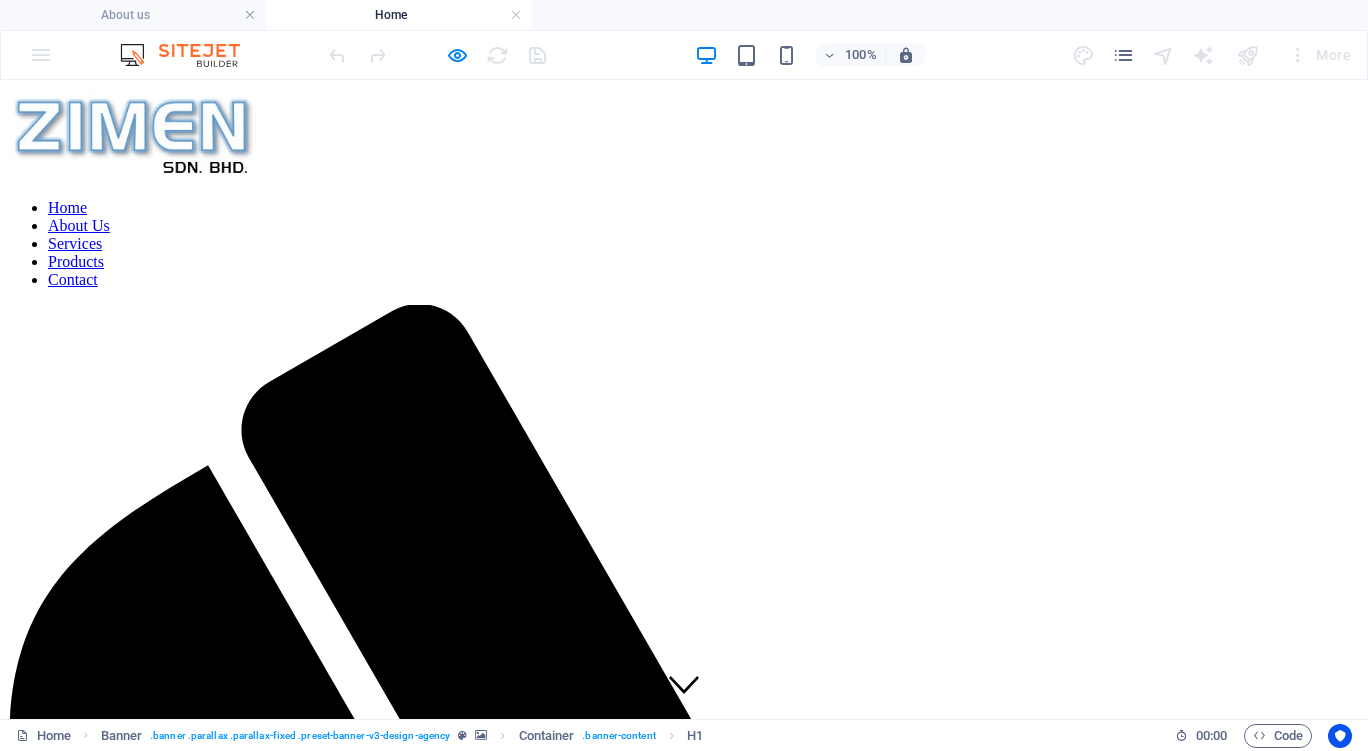 click on "Services" at bounding box center (75, 243) 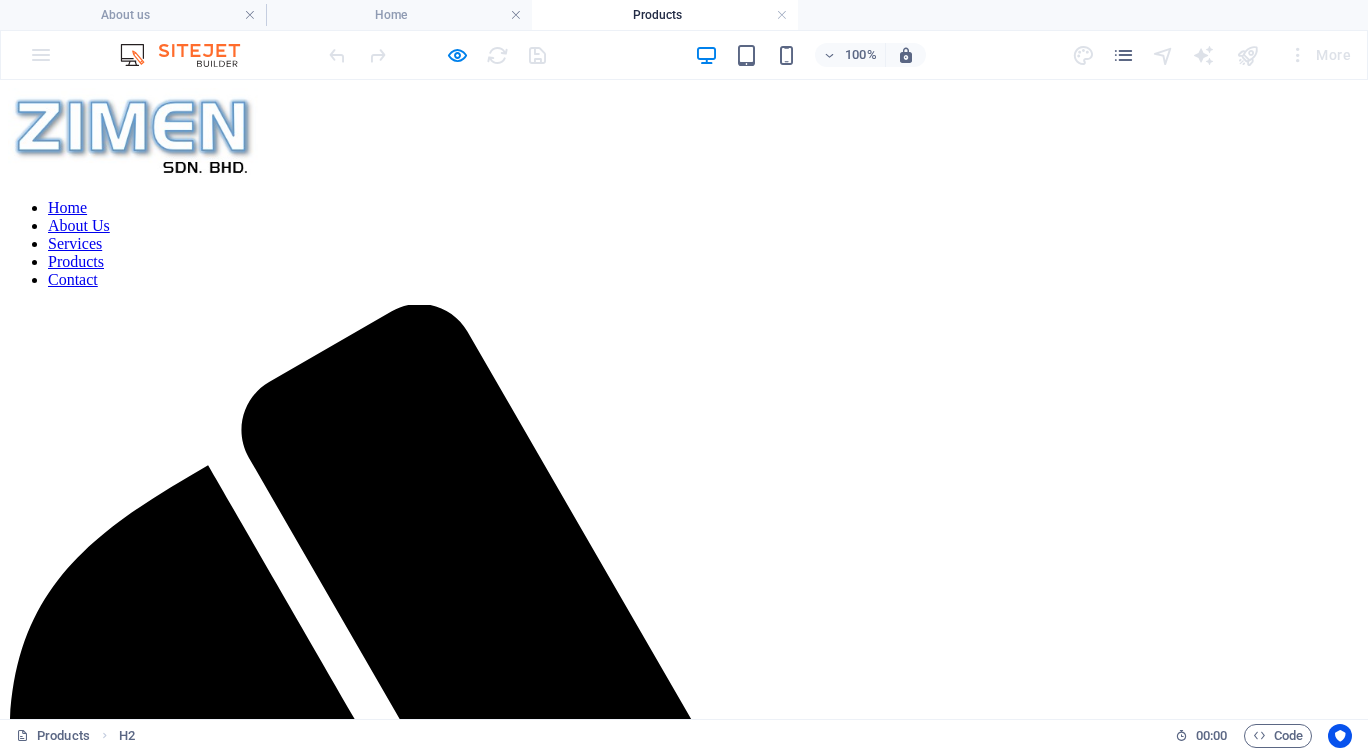 scroll, scrollTop: 0, scrollLeft: 0, axis: both 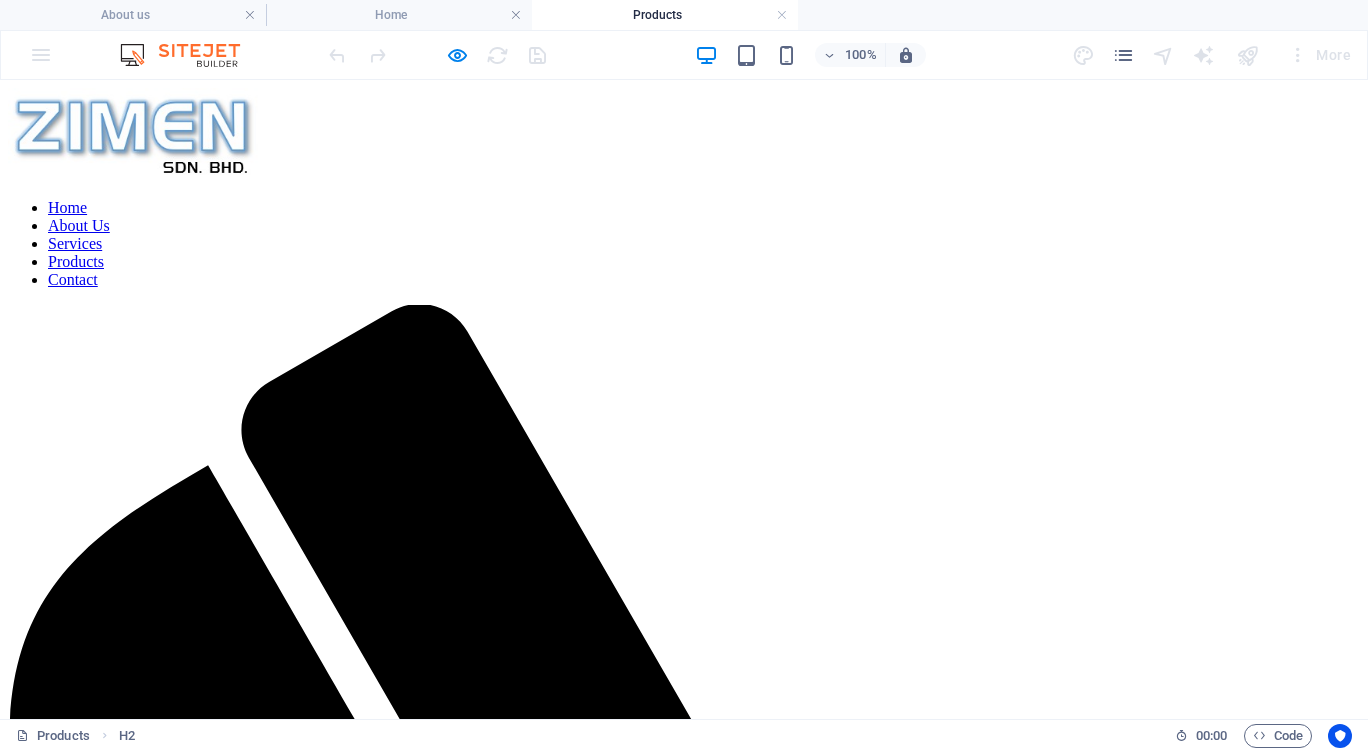 click on "Home About Us Services Products Contact" at bounding box center (684, 244) 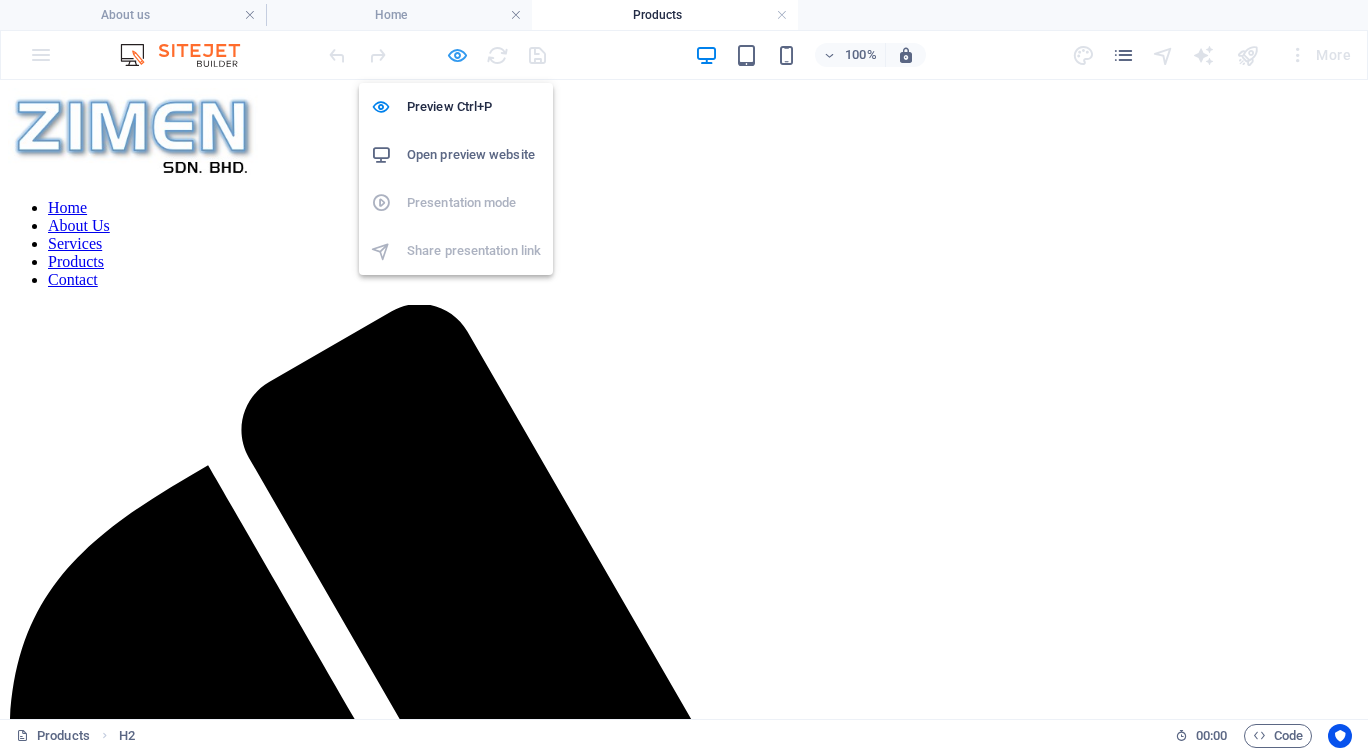 click at bounding box center [457, 55] 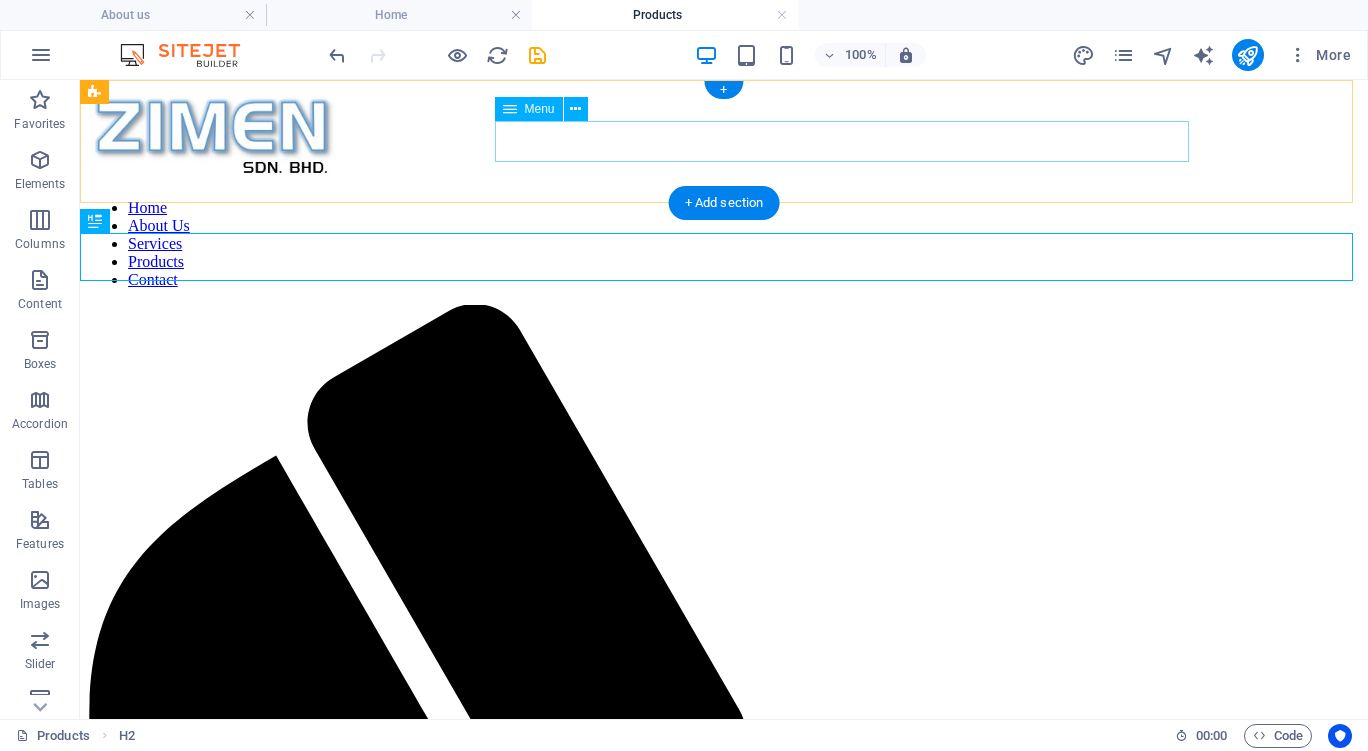 click on "Home About Us Services Products Contact" at bounding box center [724, 244] 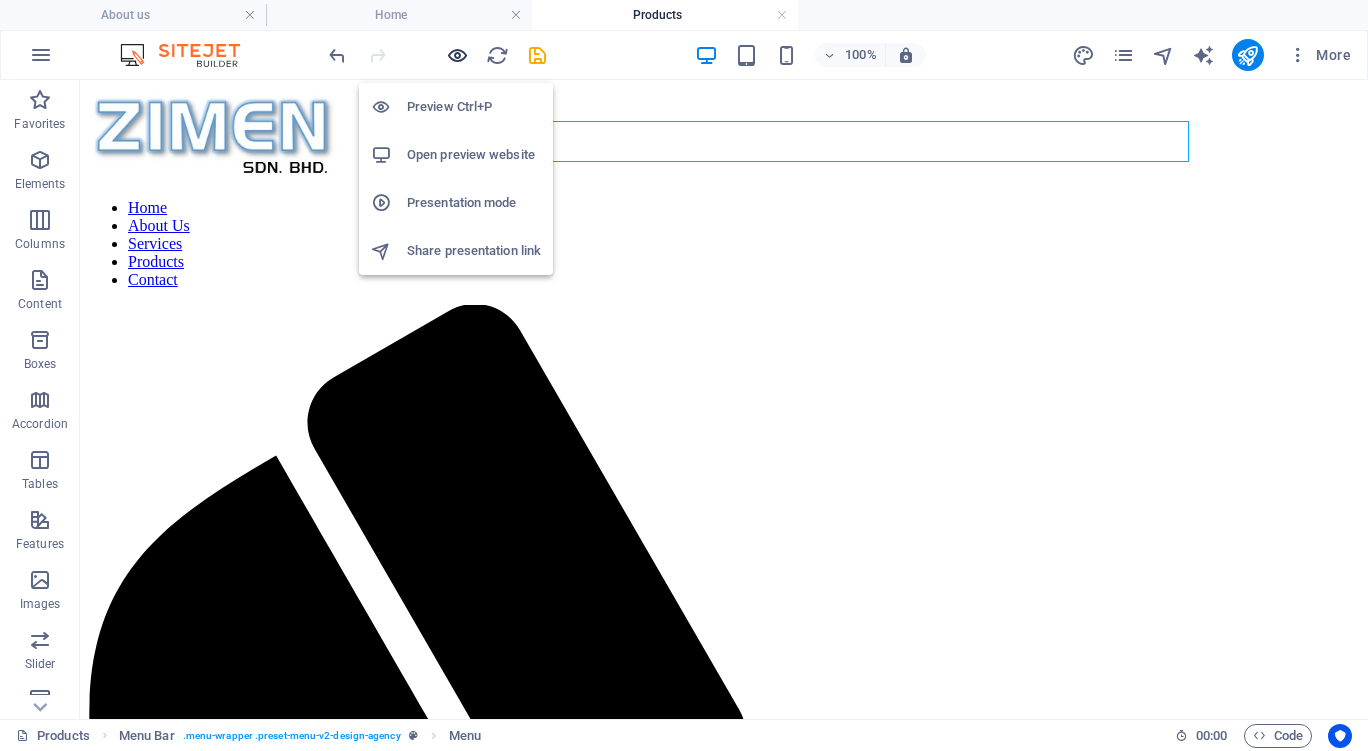 click at bounding box center (457, 55) 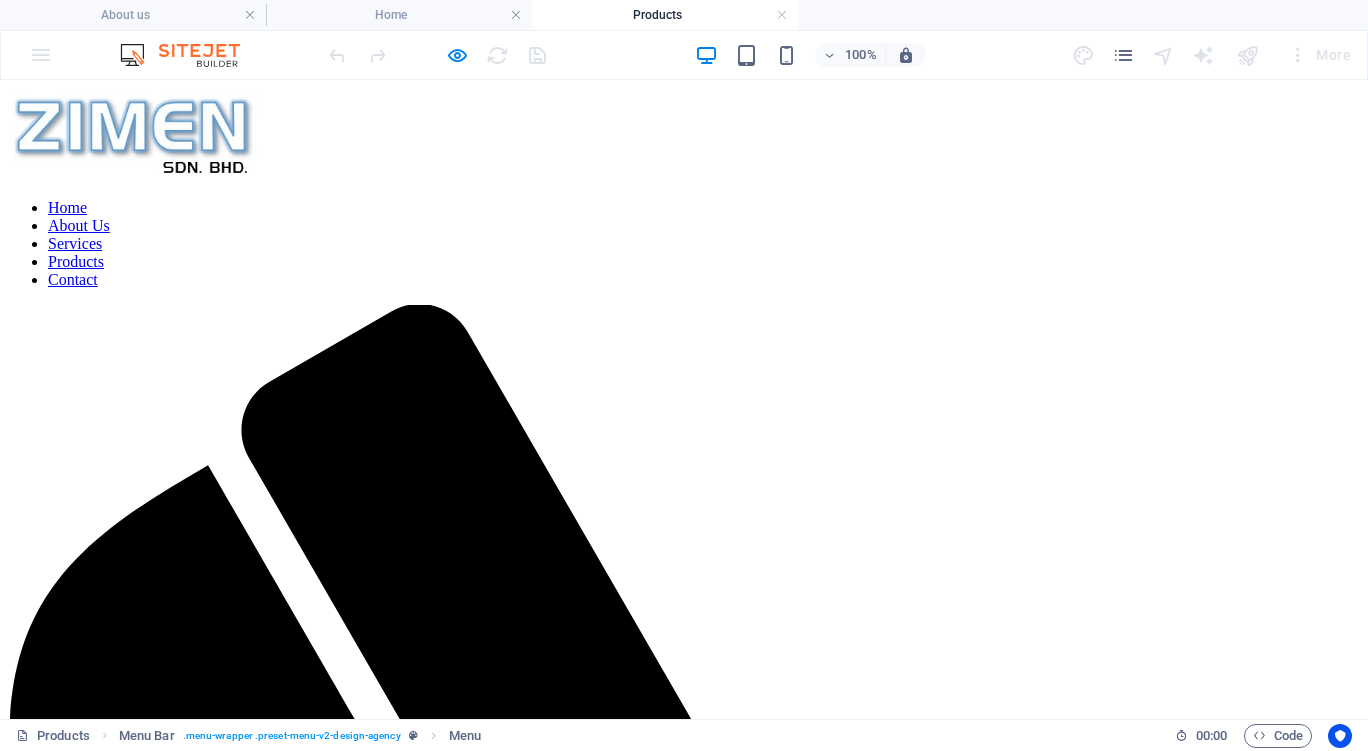 click on "Contact" at bounding box center (73, 279) 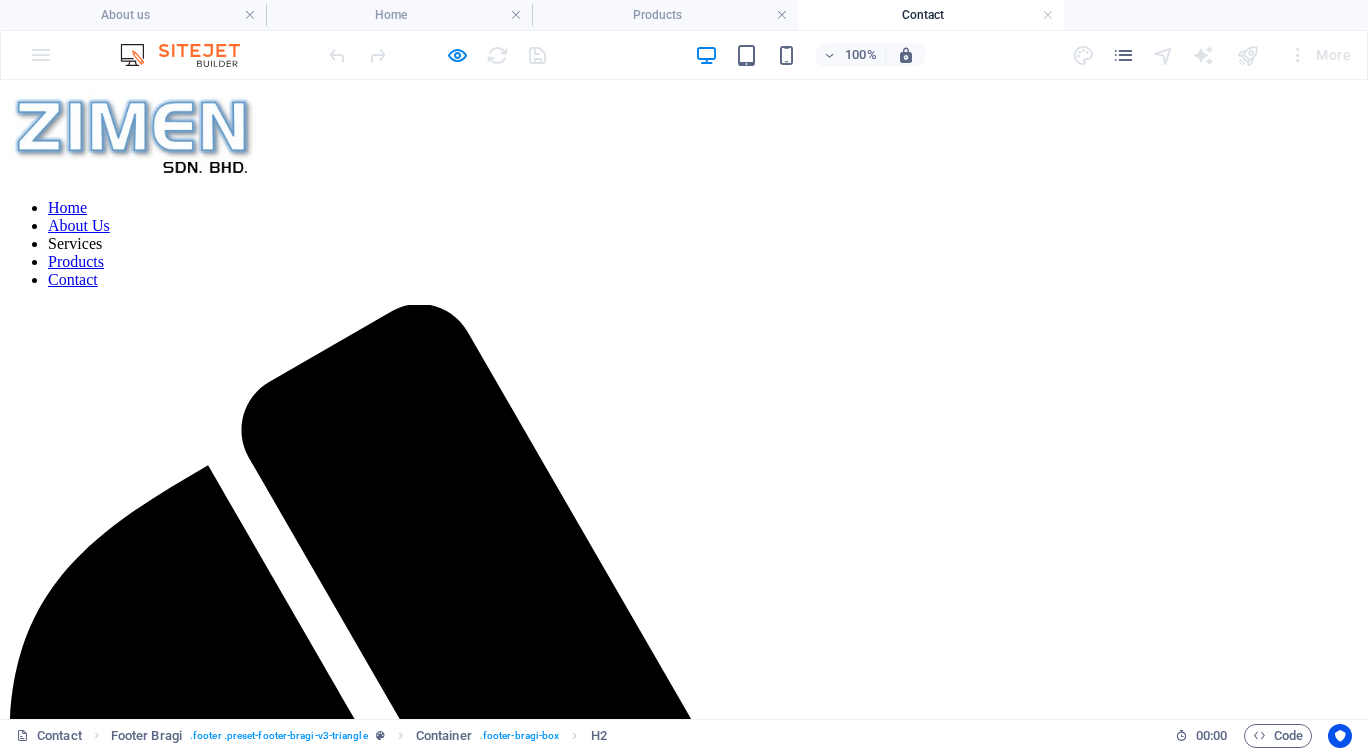 scroll, scrollTop: 0, scrollLeft: 0, axis: both 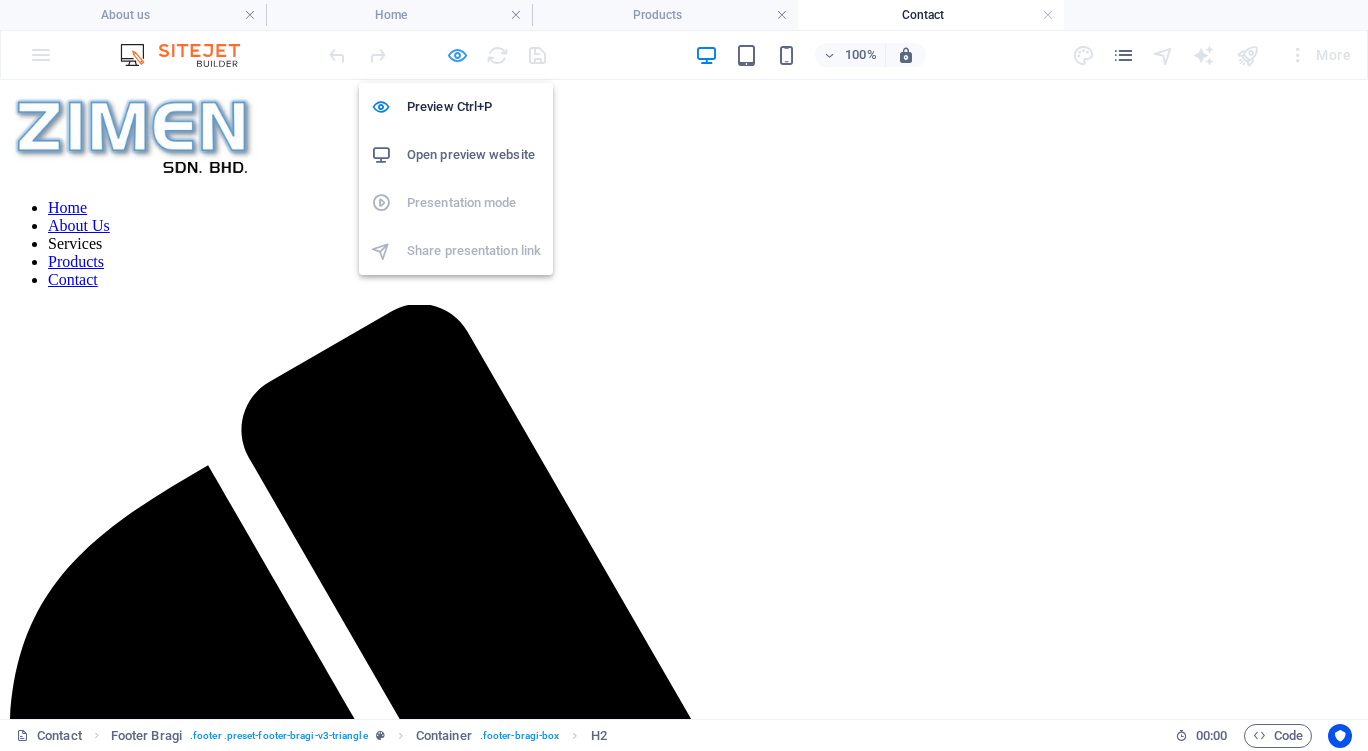 drag, startPoint x: 457, startPoint y: 49, endPoint x: 464, endPoint y: 60, distance: 13.038404 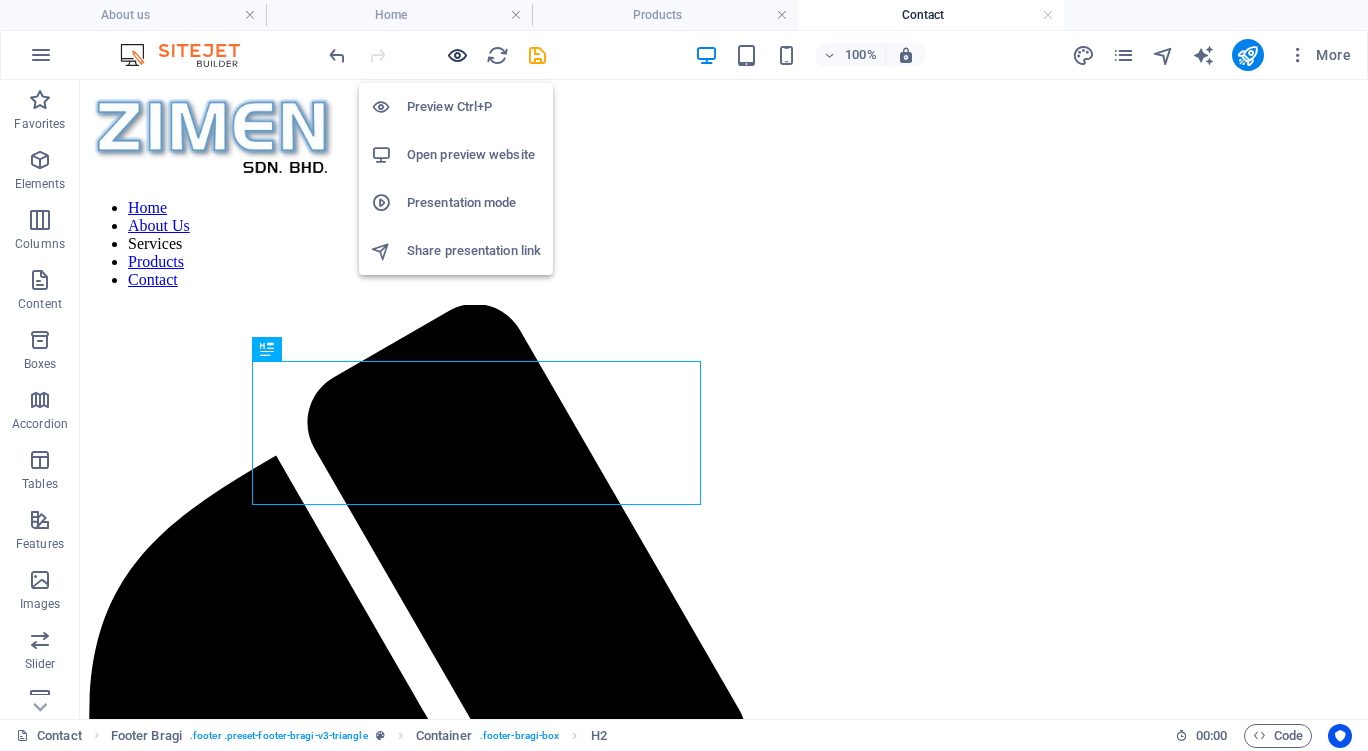 click at bounding box center (457, 55) 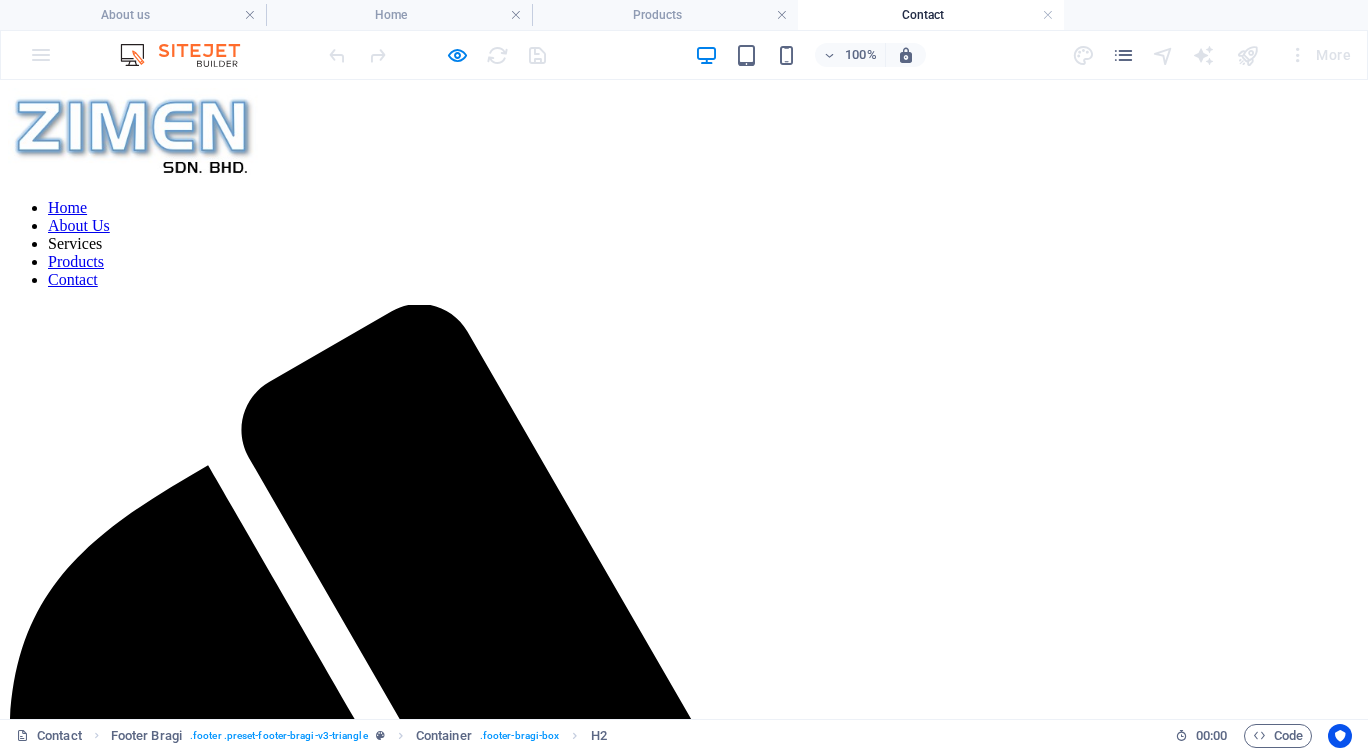 click on "Services" at bounding box center (75, 243) 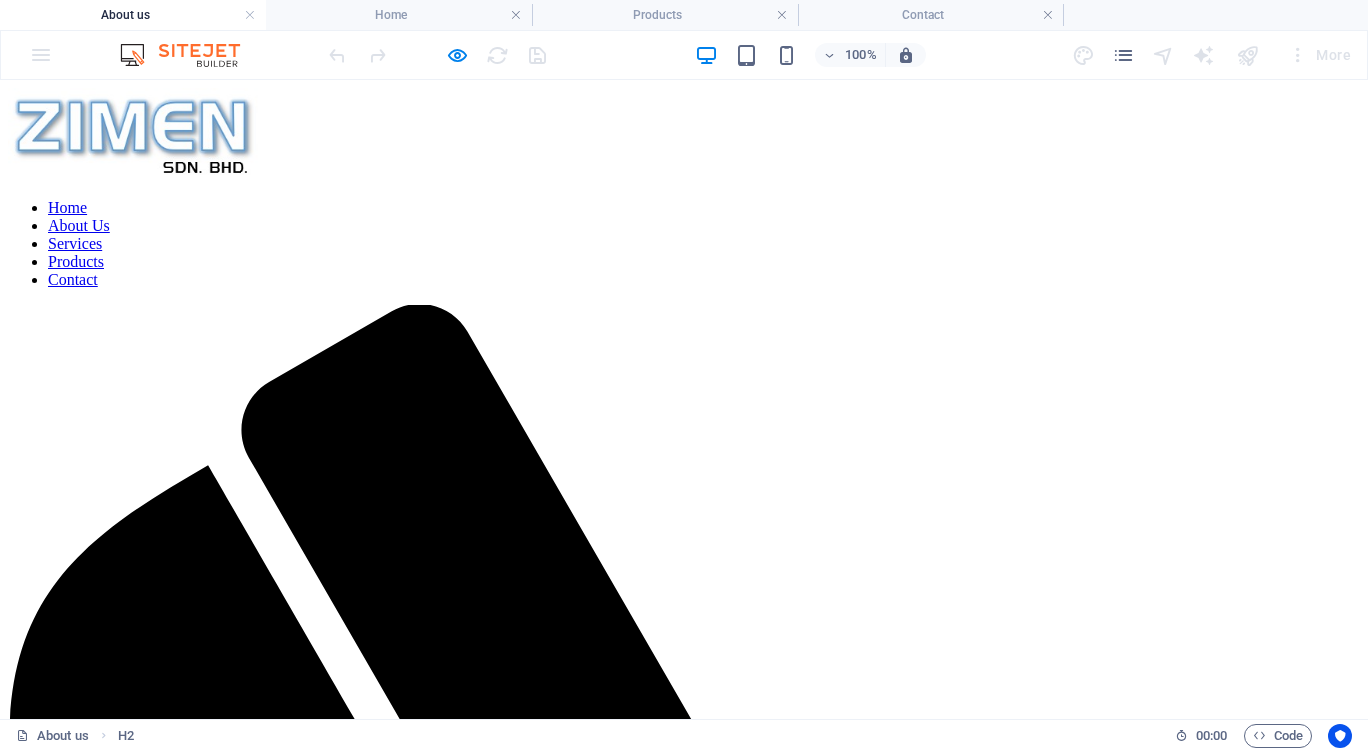 click on "Services" at bounding box center (75, 243) 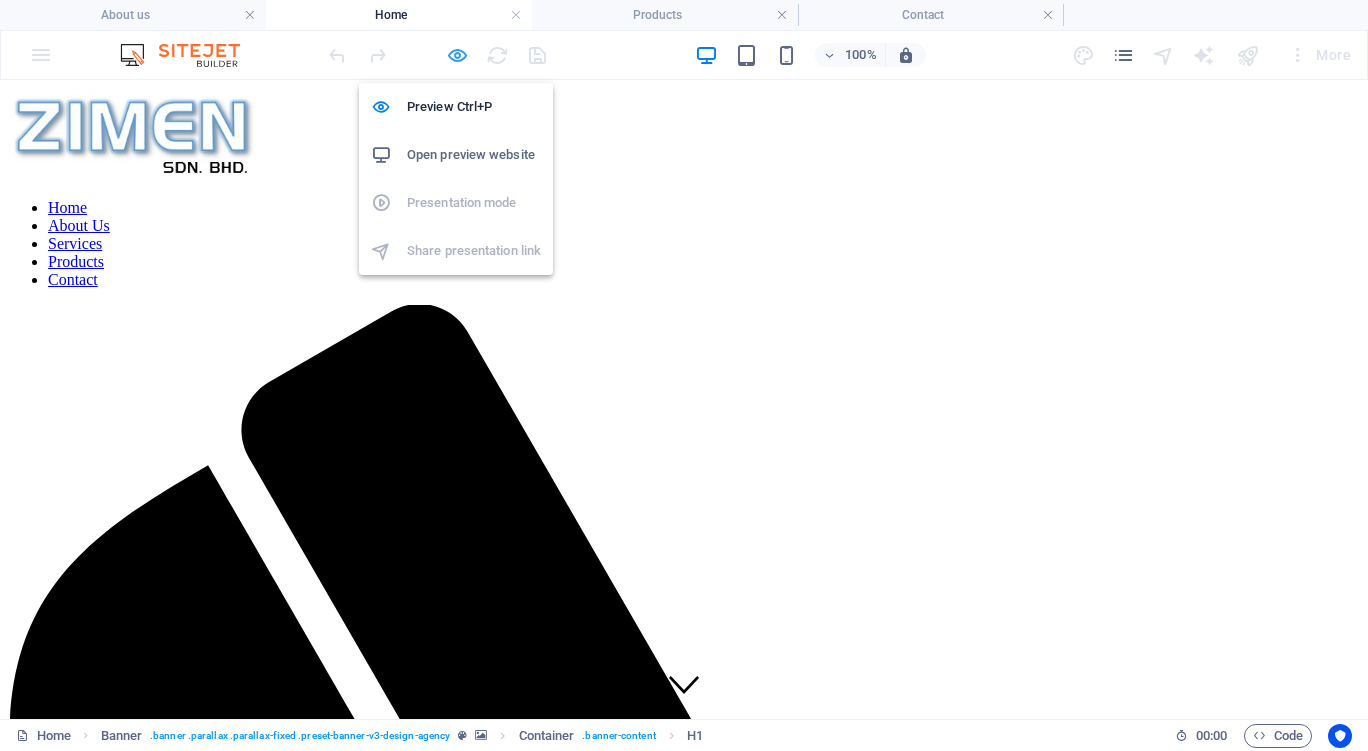 click at bounding box center (457, 55) 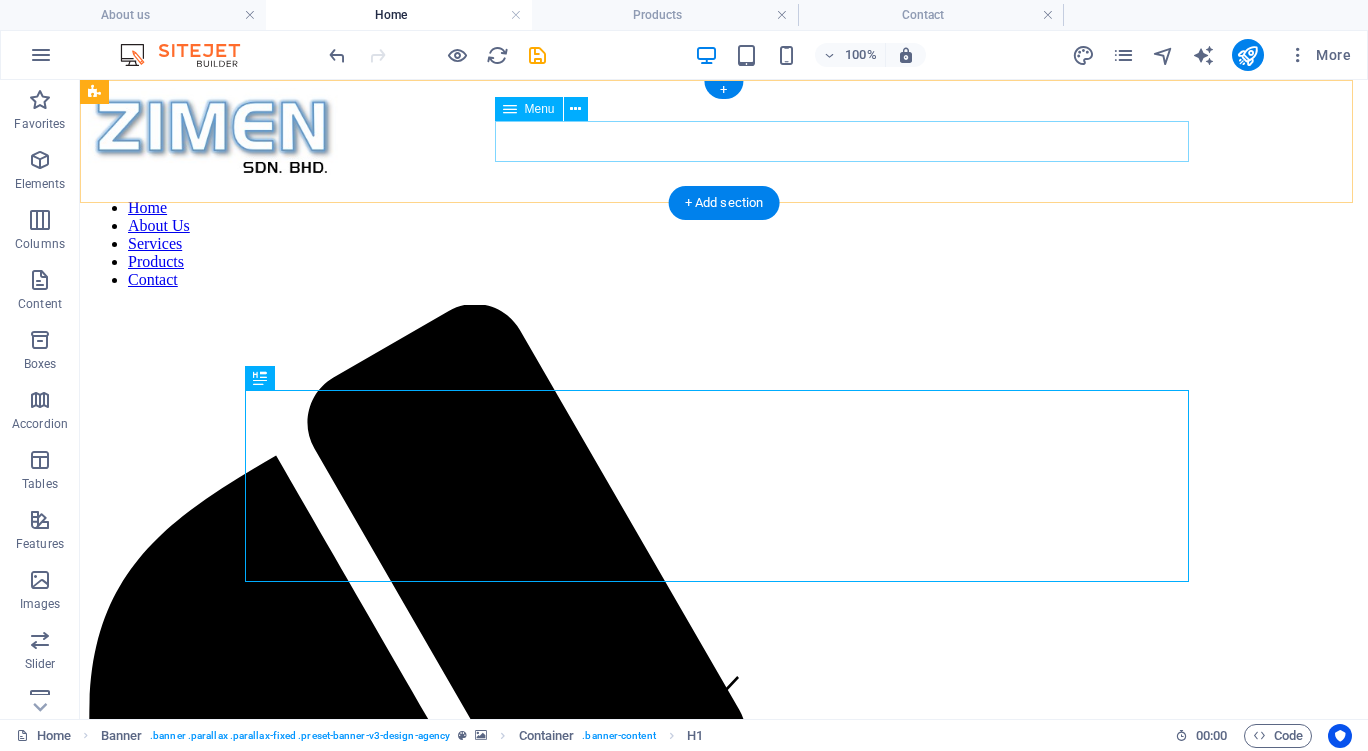 click on "Home About Us Services Products Contact" at bounding box center (724, 244) 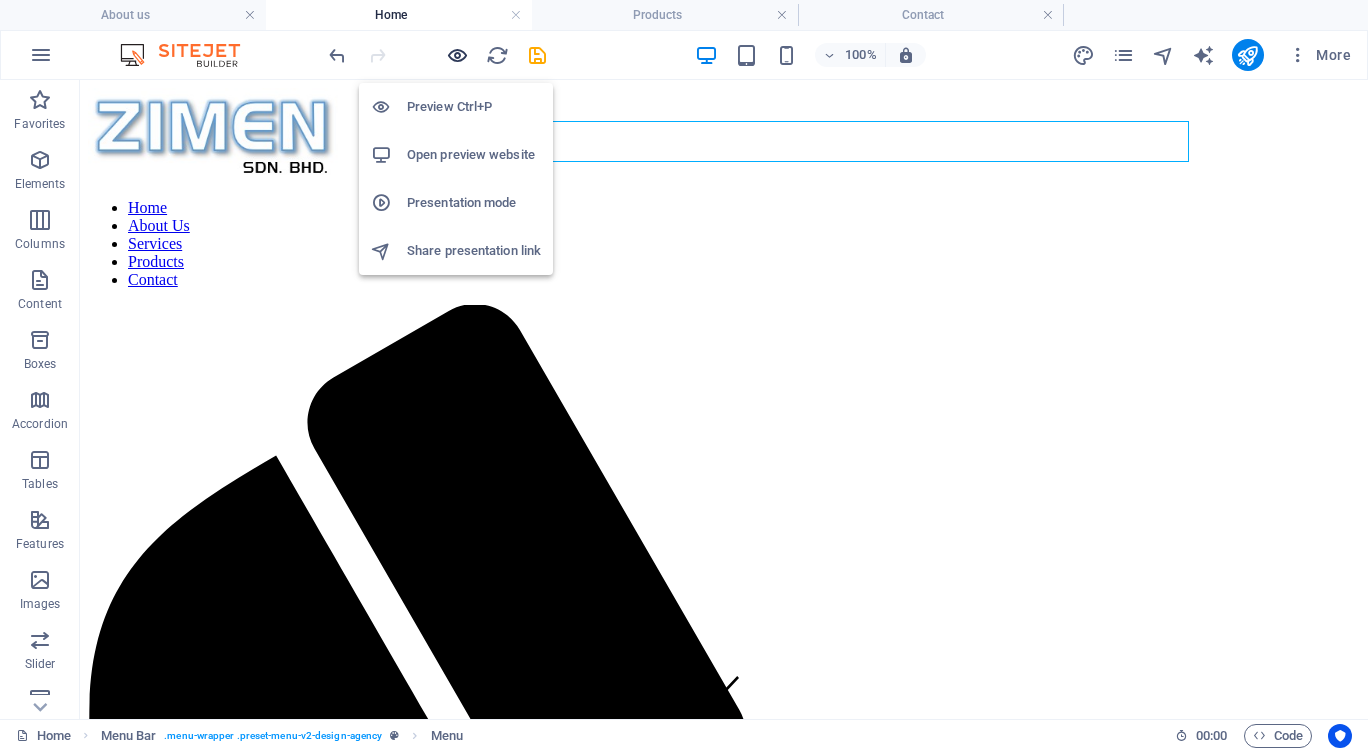 click at bounding box center (457, 55) 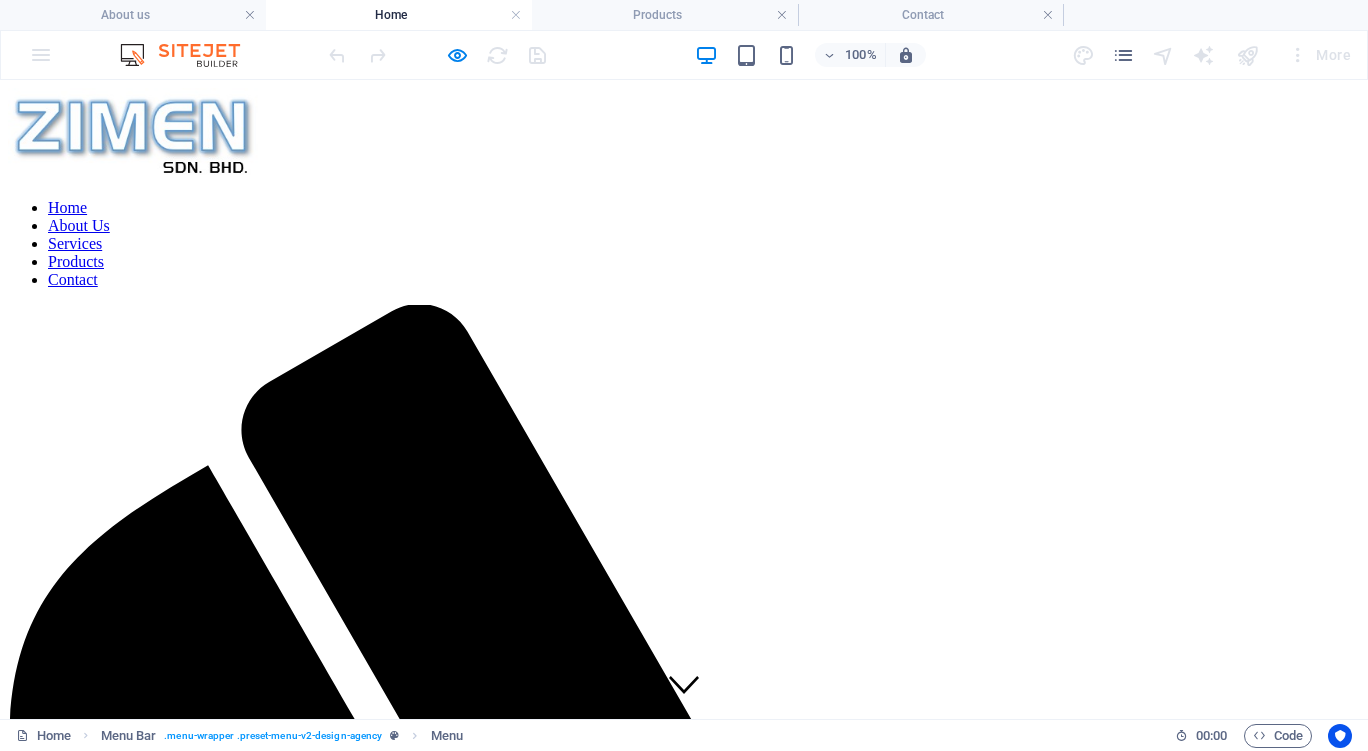 click on "Services" at bounding box center (75, 243) 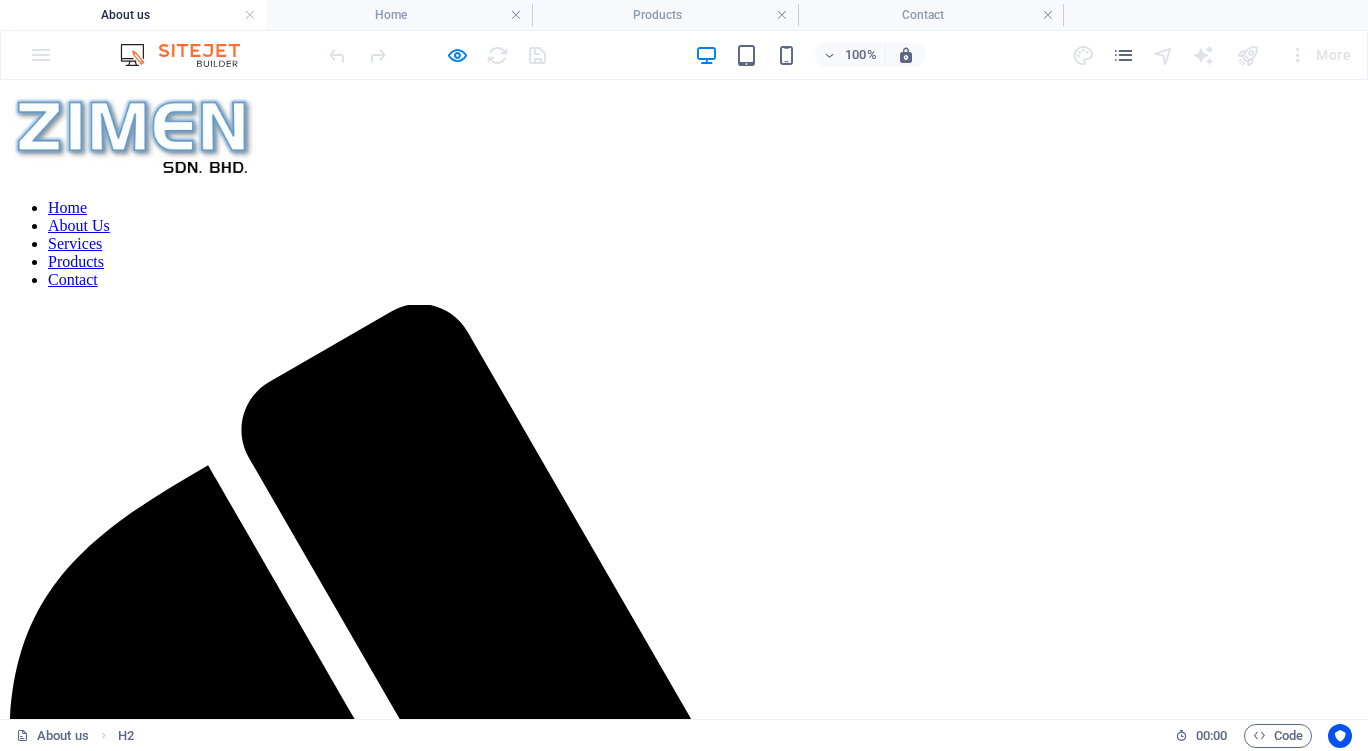 click on "Home" at bounding box center (67, 207) 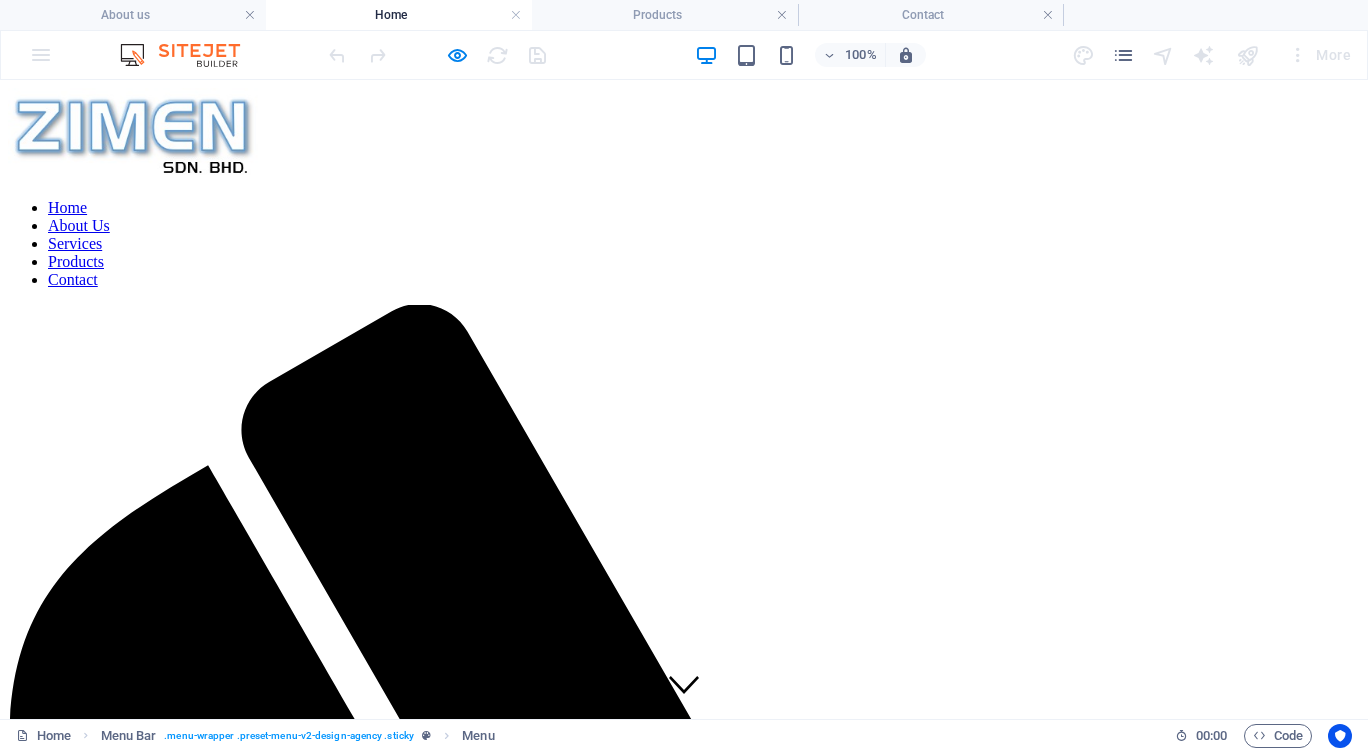 click on "Services" at bounding box center [75, 243] 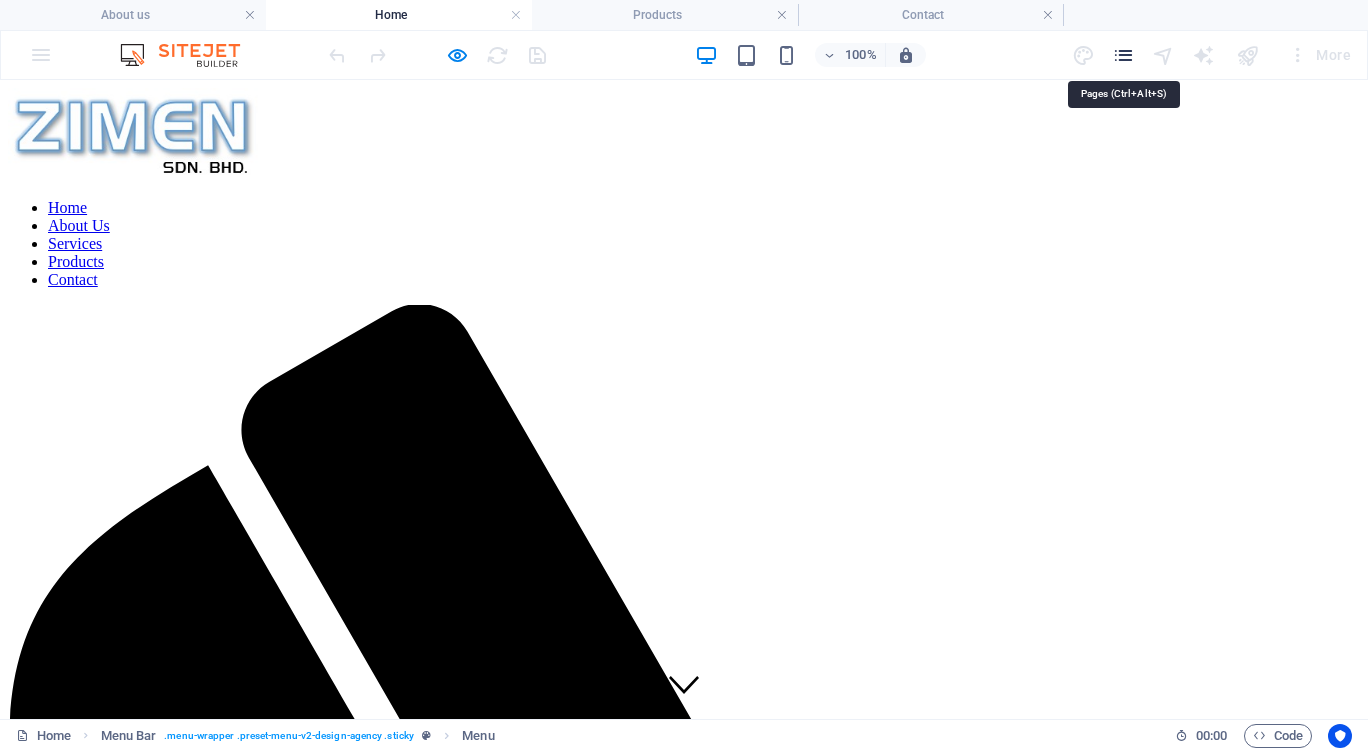 click at bounding box center (1123, 55) 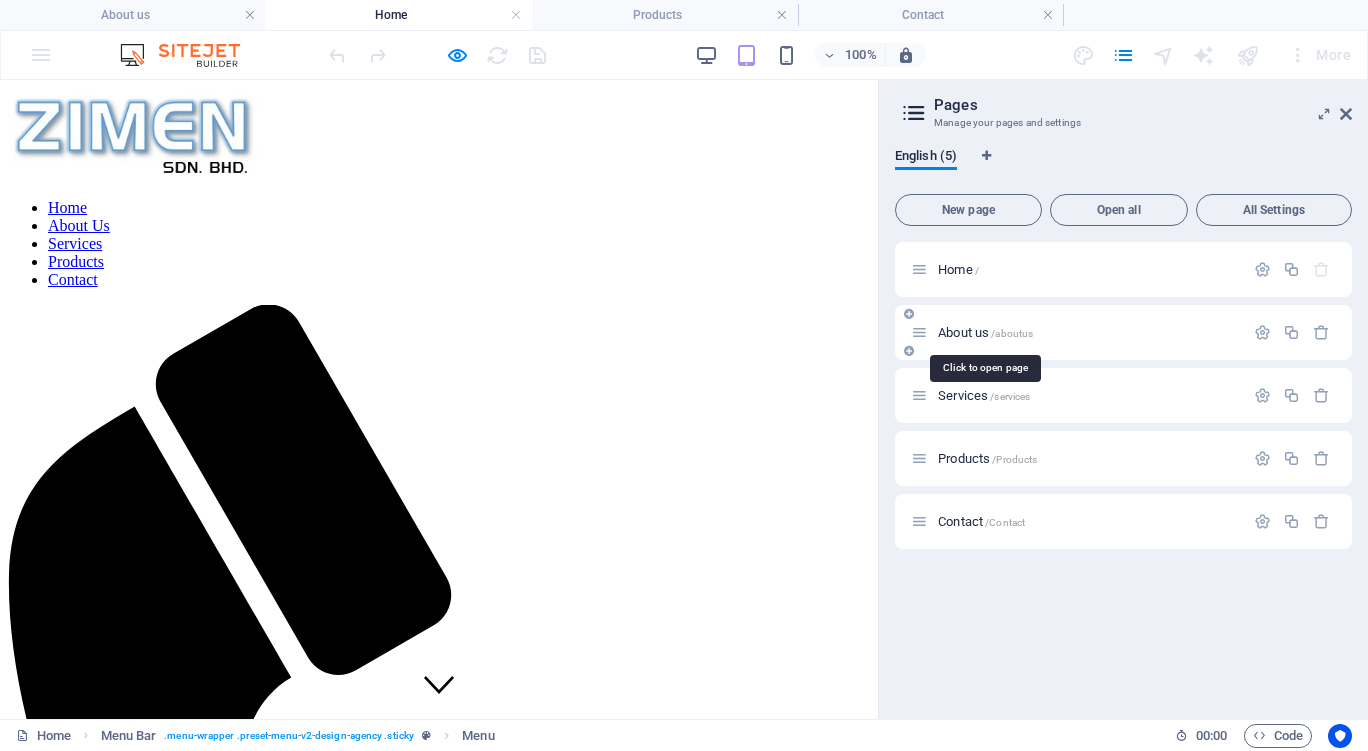 click on "About us /aboutus" at bounding box center (985, 332) 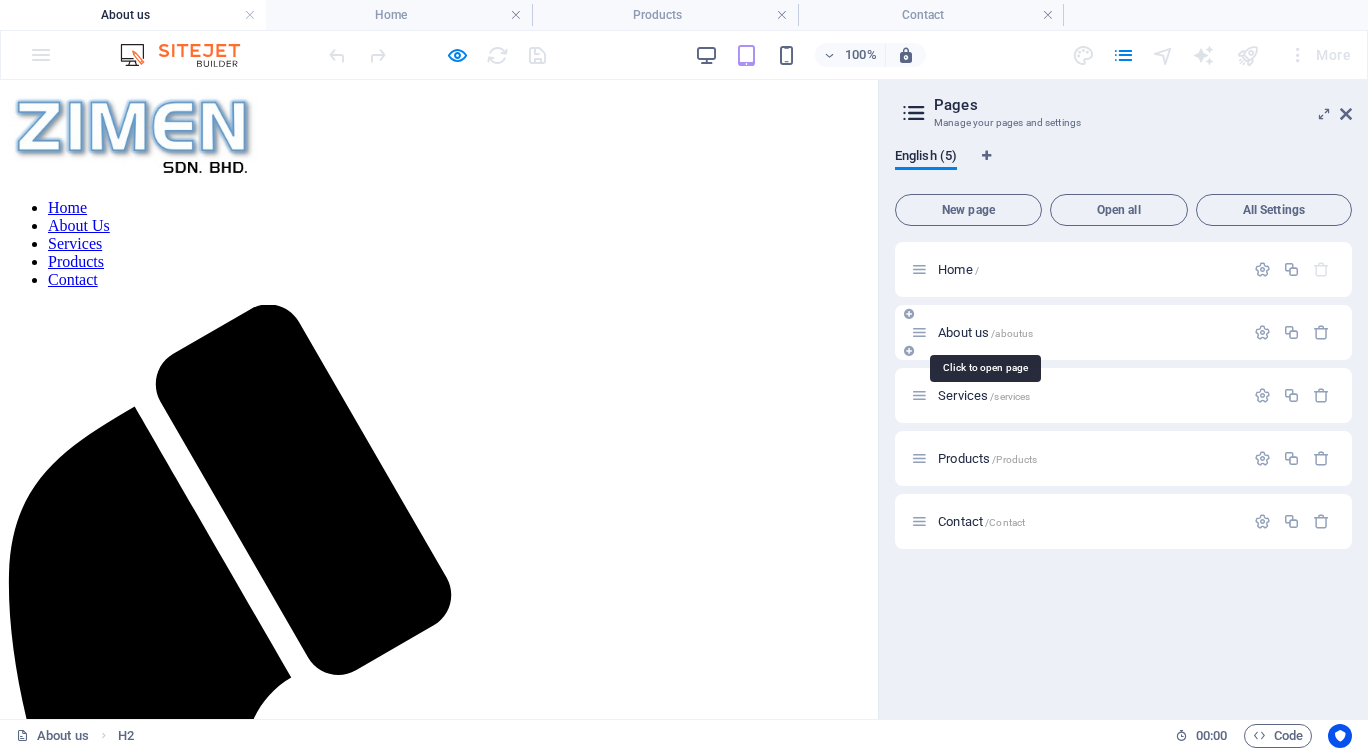 click on "About us /aboutus" at bounding box center [985, 332] 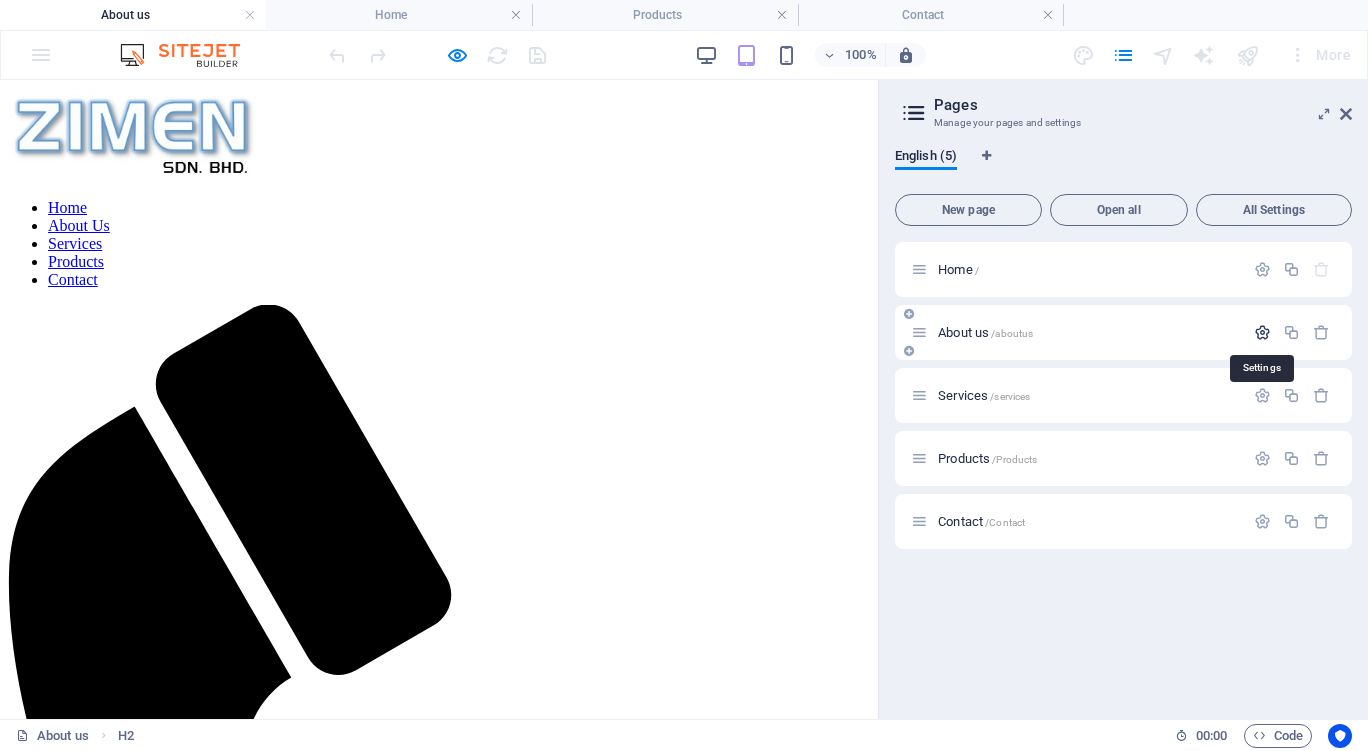 click at bounding box center [1262, 332] 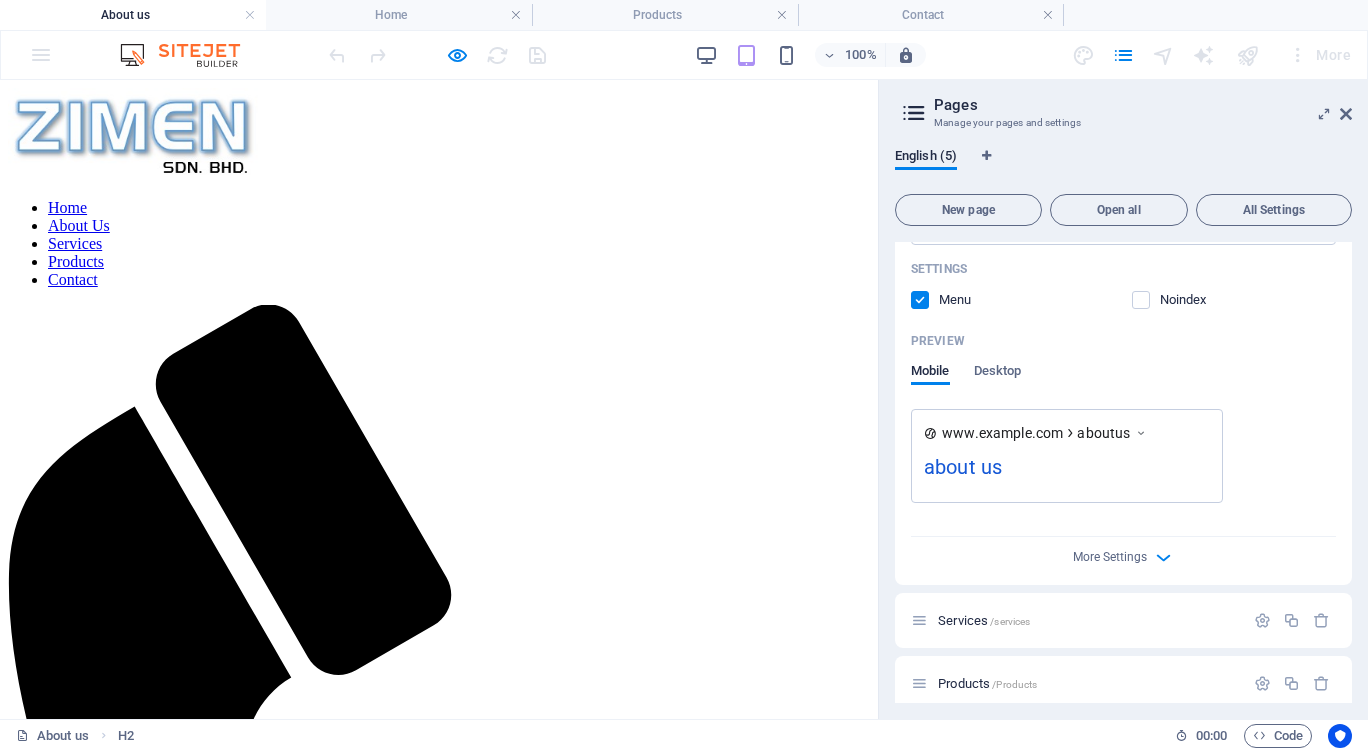 scroll, scrollTop: 579, scrollLeft: 0, axis: vertical 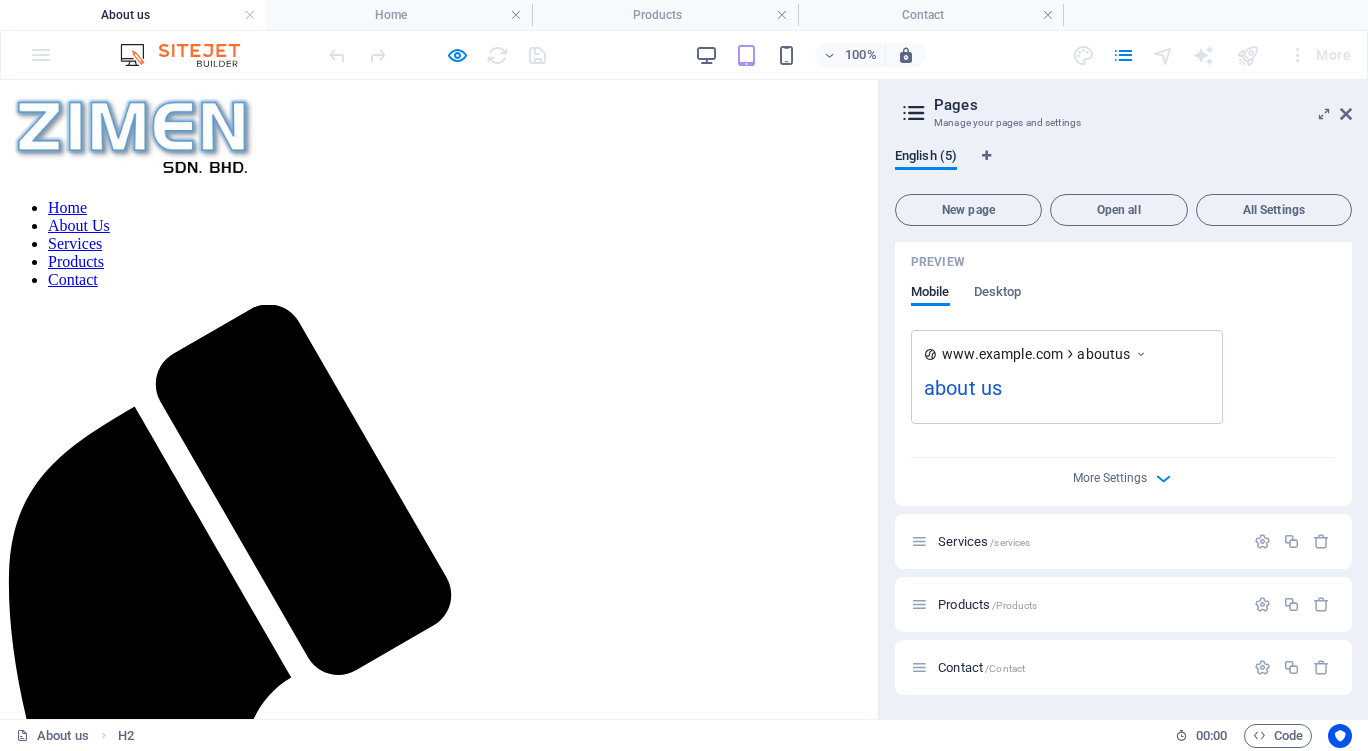 click on "More Settings" at bounding box center [1123, 474] 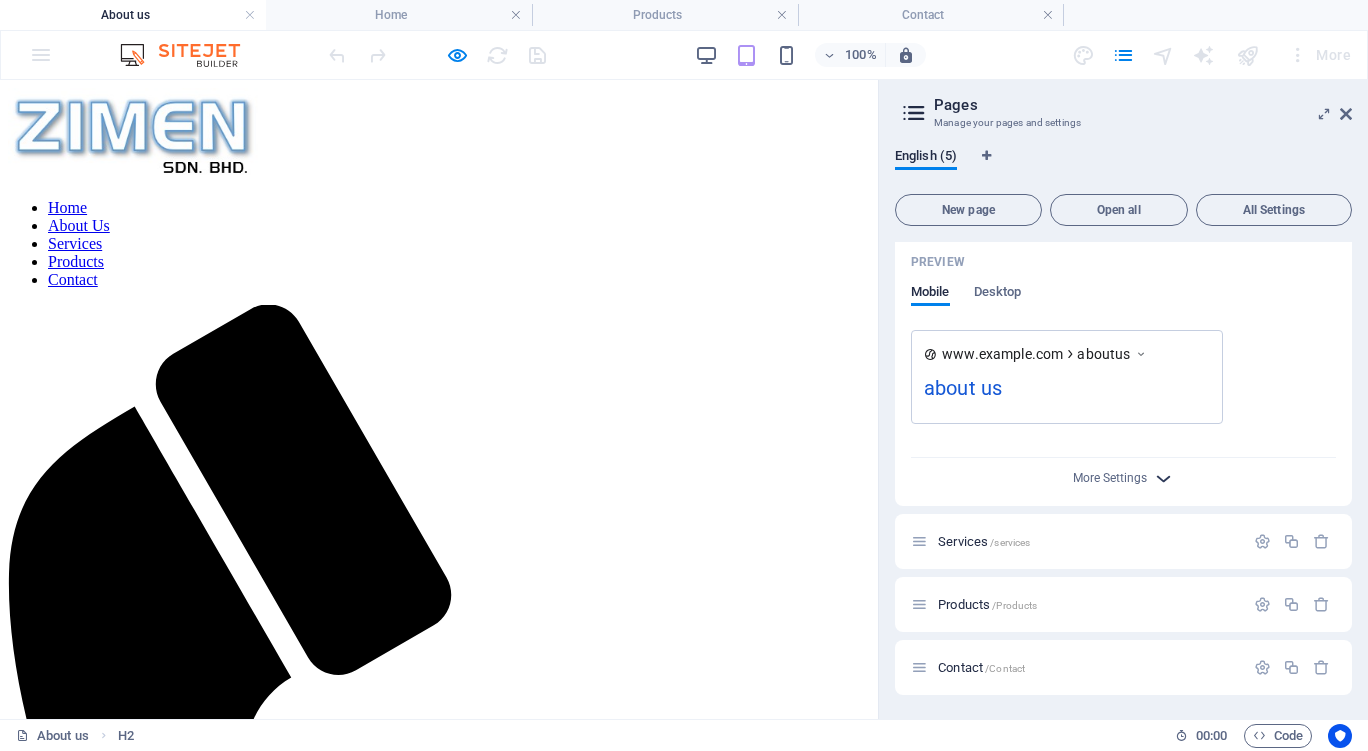 click at bounding box center [1163, 478] 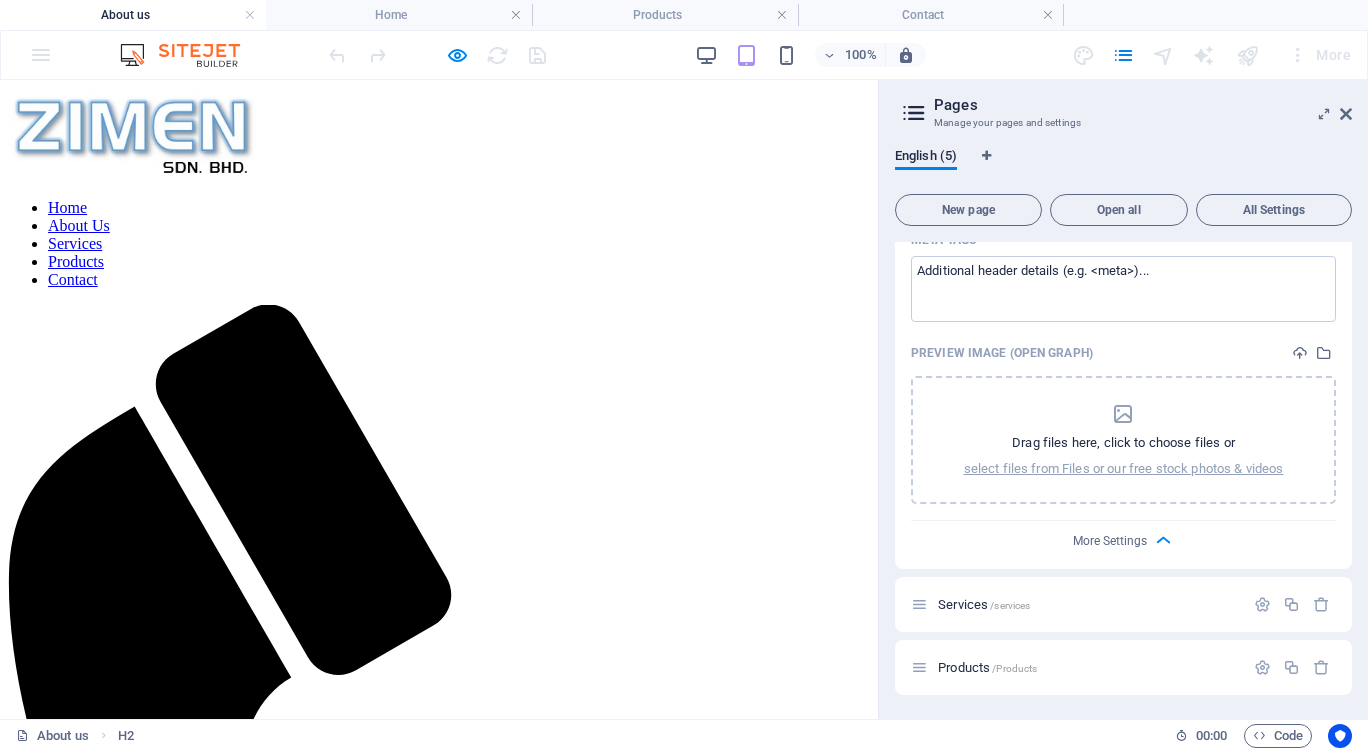 scroll, scrollTop: 867, scrollLeft: 0, axis: vertical 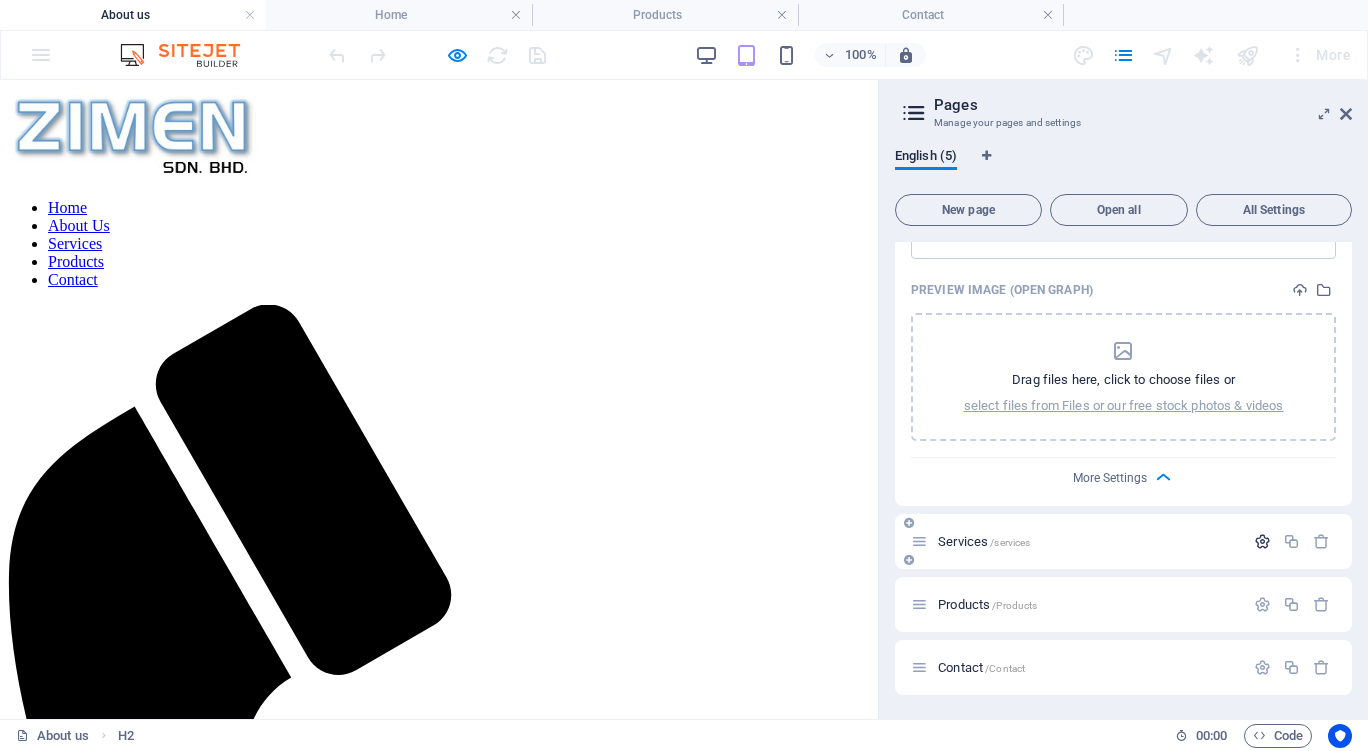 click at bounding box center (1262, 541) 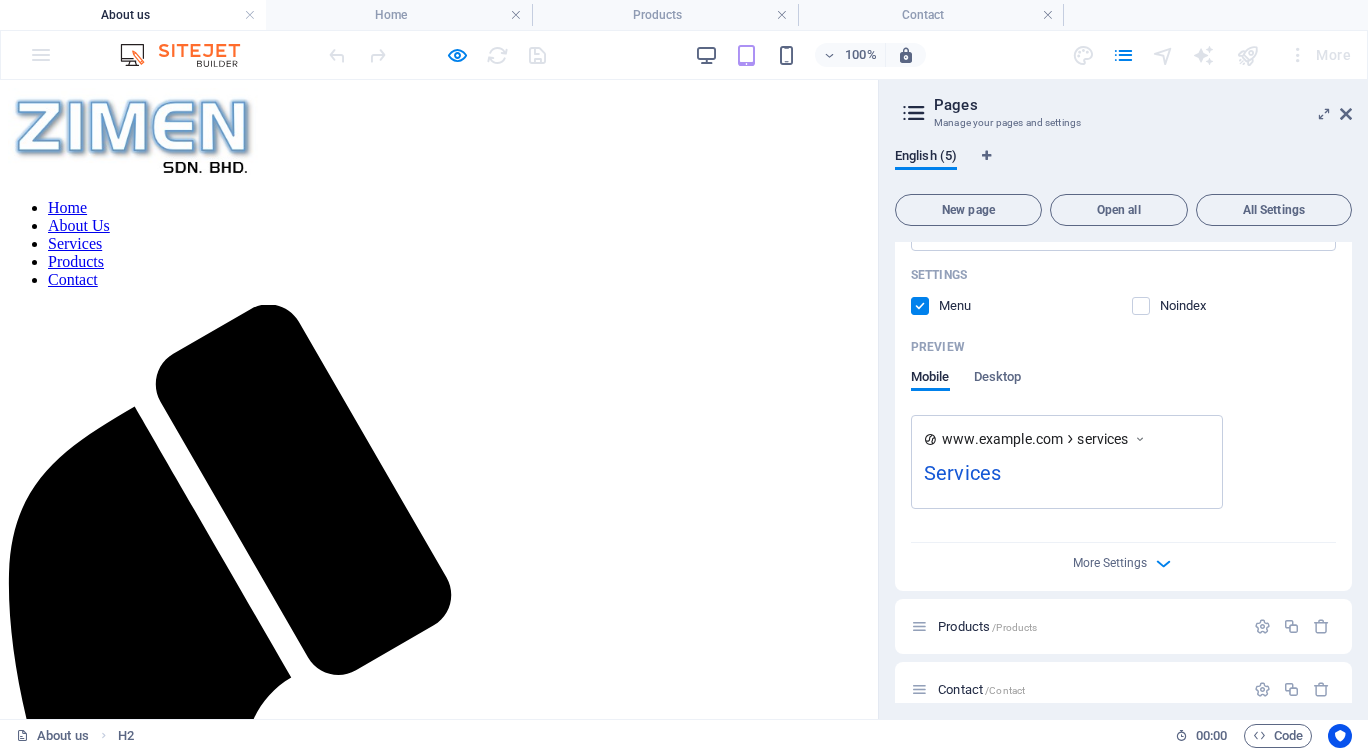 scroll, scrollTop: 1592, scrollLeft: 0, axis: vertical 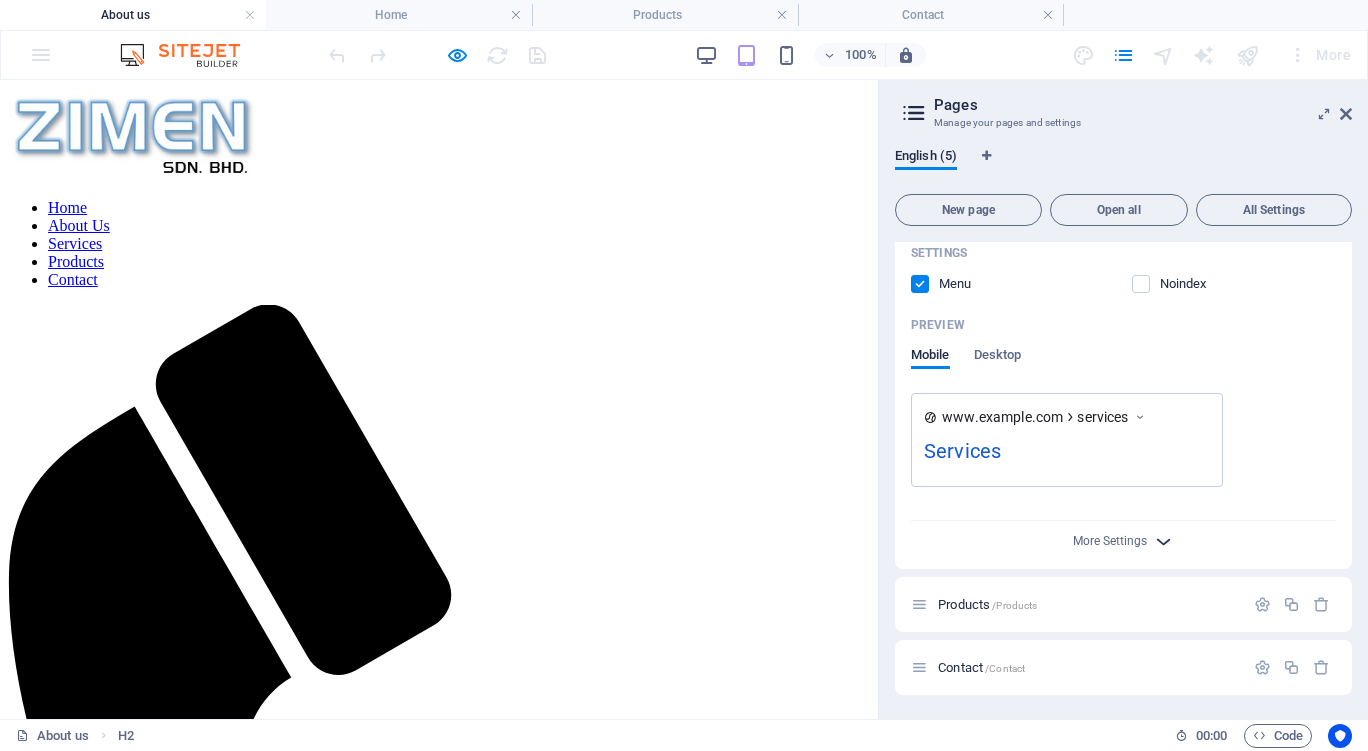 click at bounding box center (1163, 541) 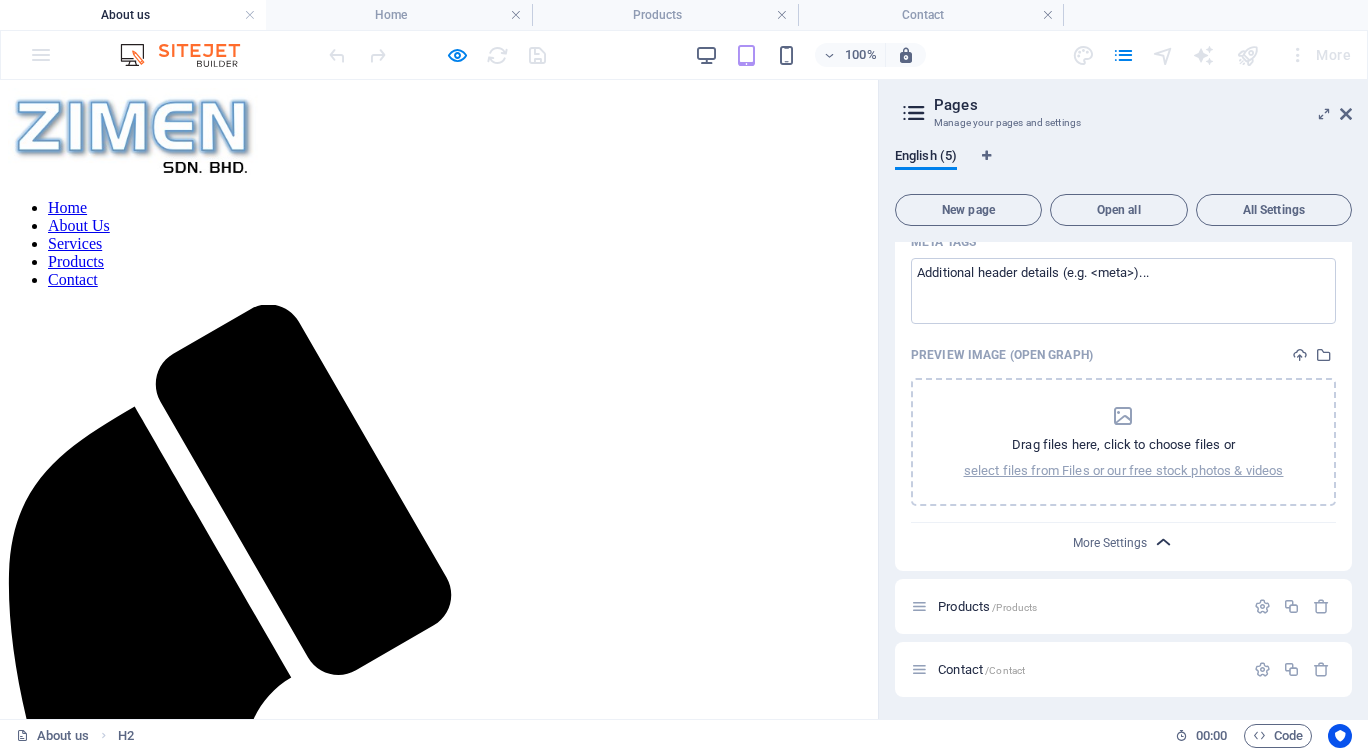 scroll, scrollTop: 1880, scrollLeft: 0, axis: vertical 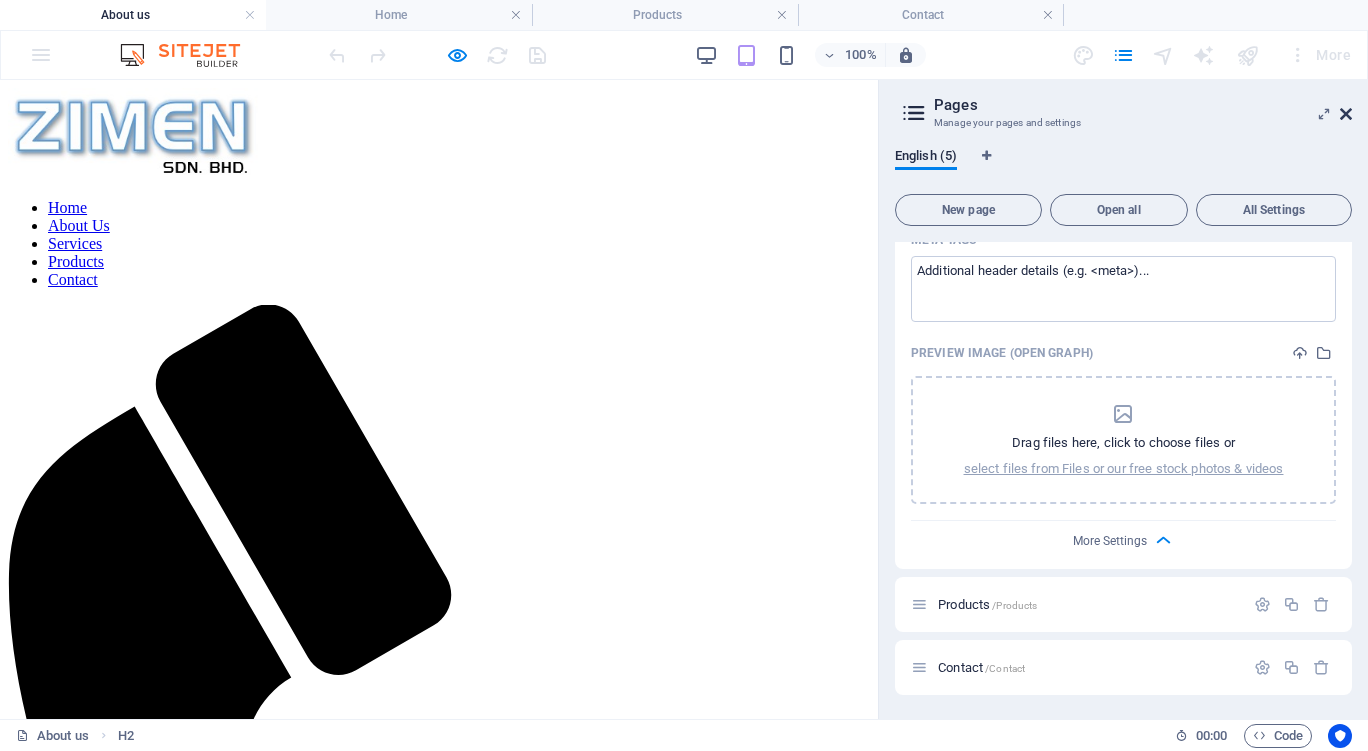 drag, startPoint x: 1349, startPoint y: 117, endPoint x: 1349, endPoint y: 36, distance: 81 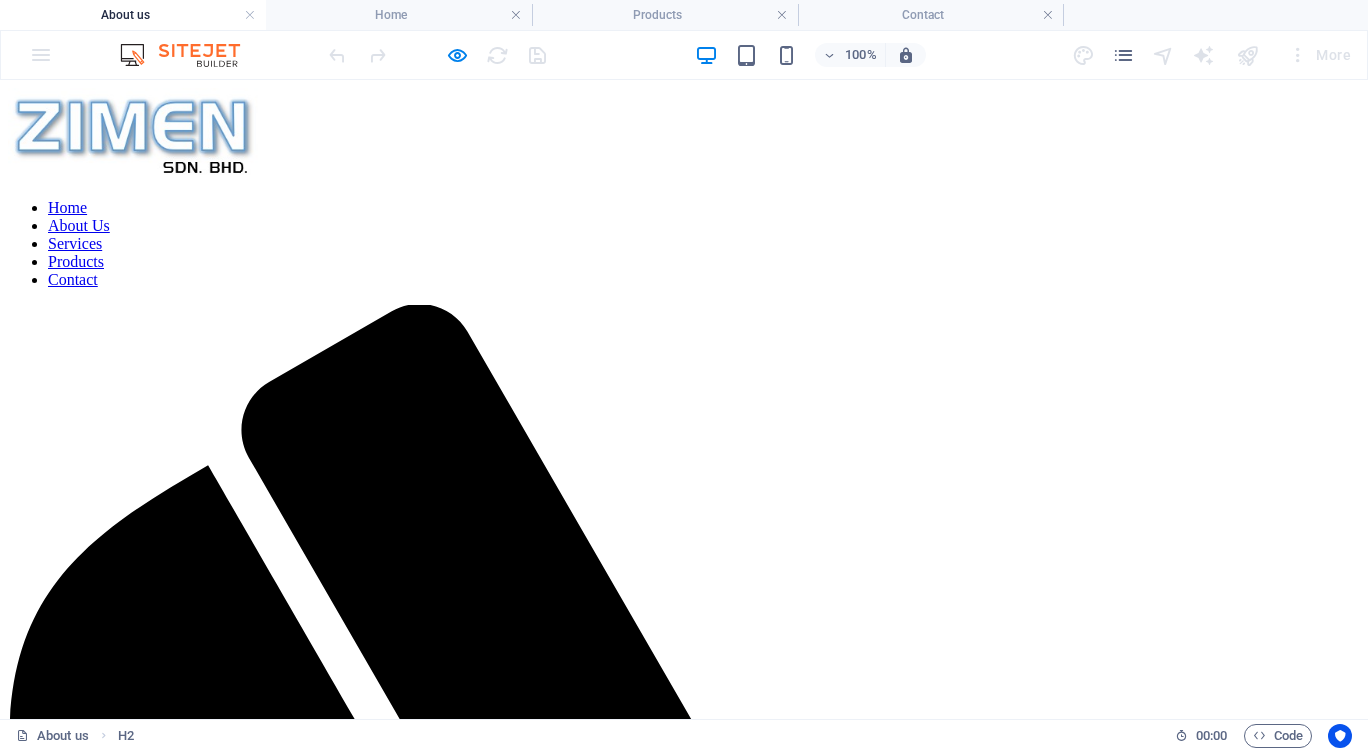click on "Services" at bounding box center [75, 243] 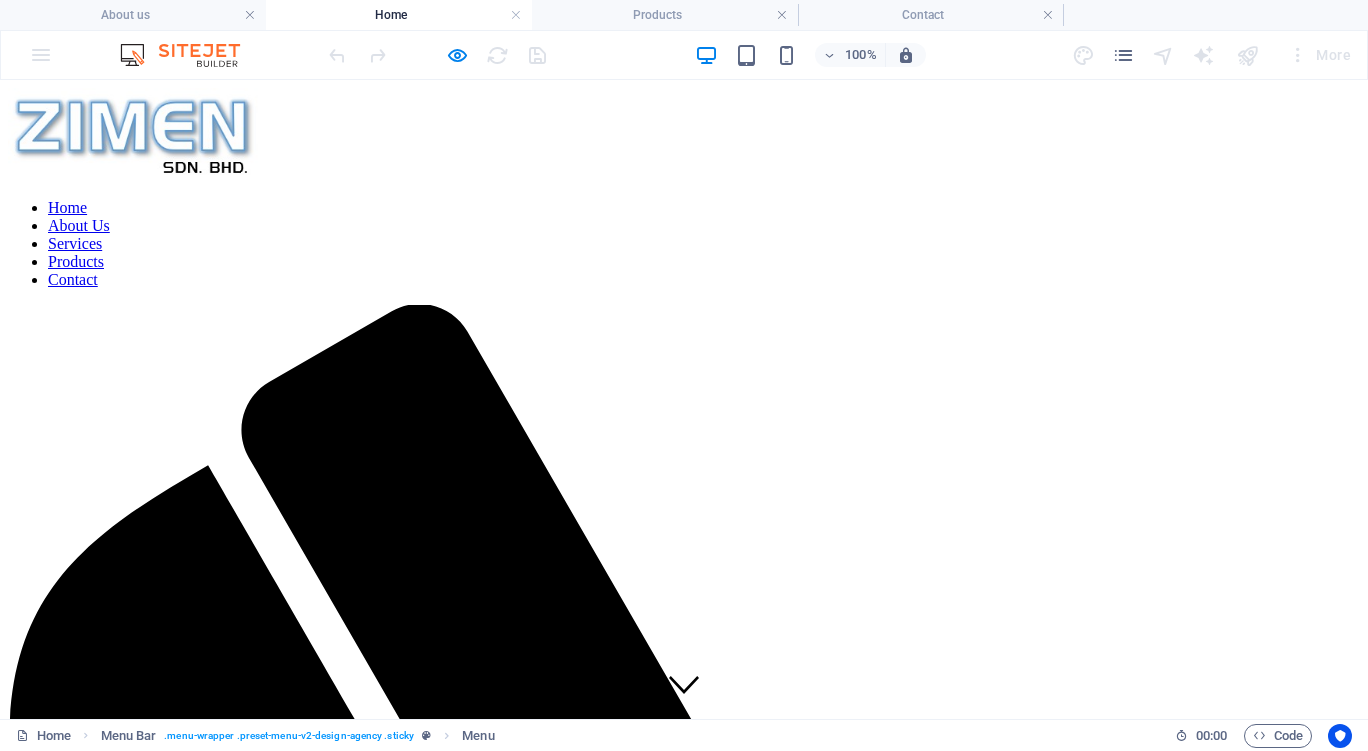click on "About Us" at bounding box center (79, 225) 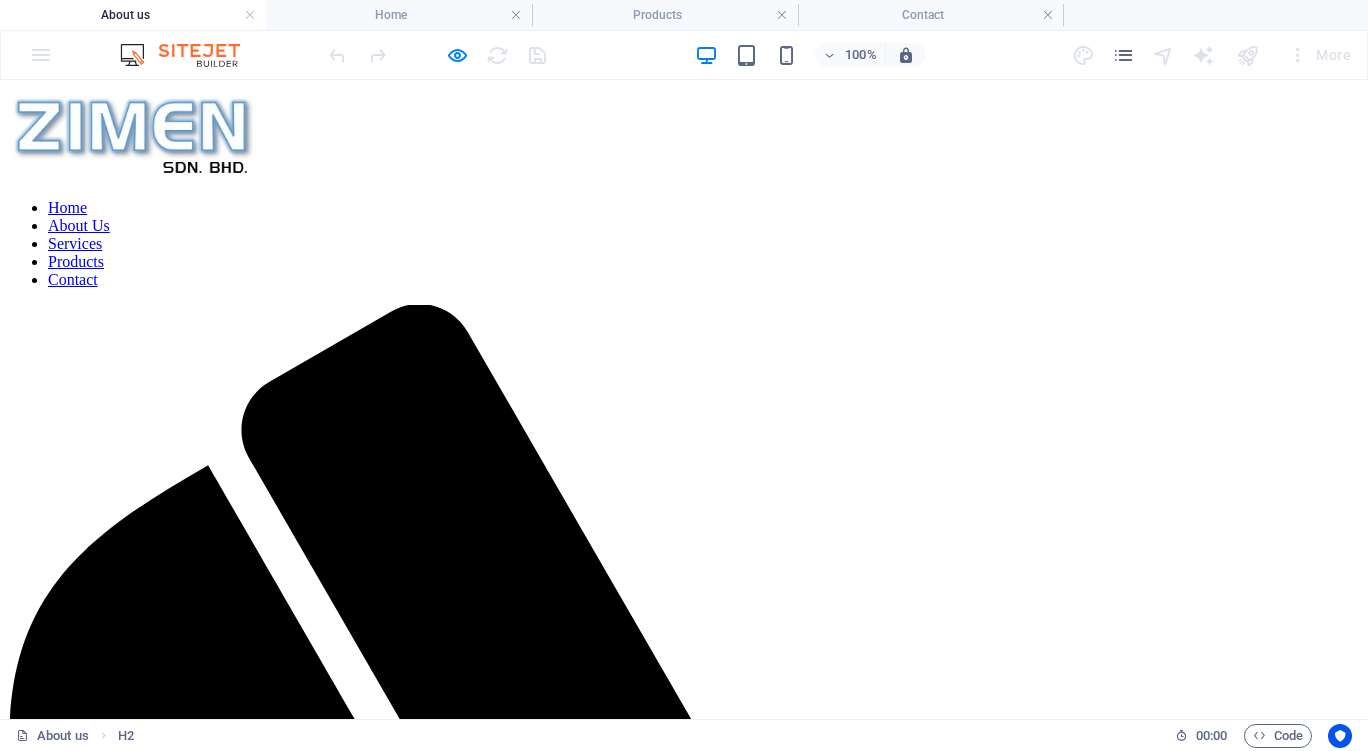 click on "Services" at bounding box center (75, 243) 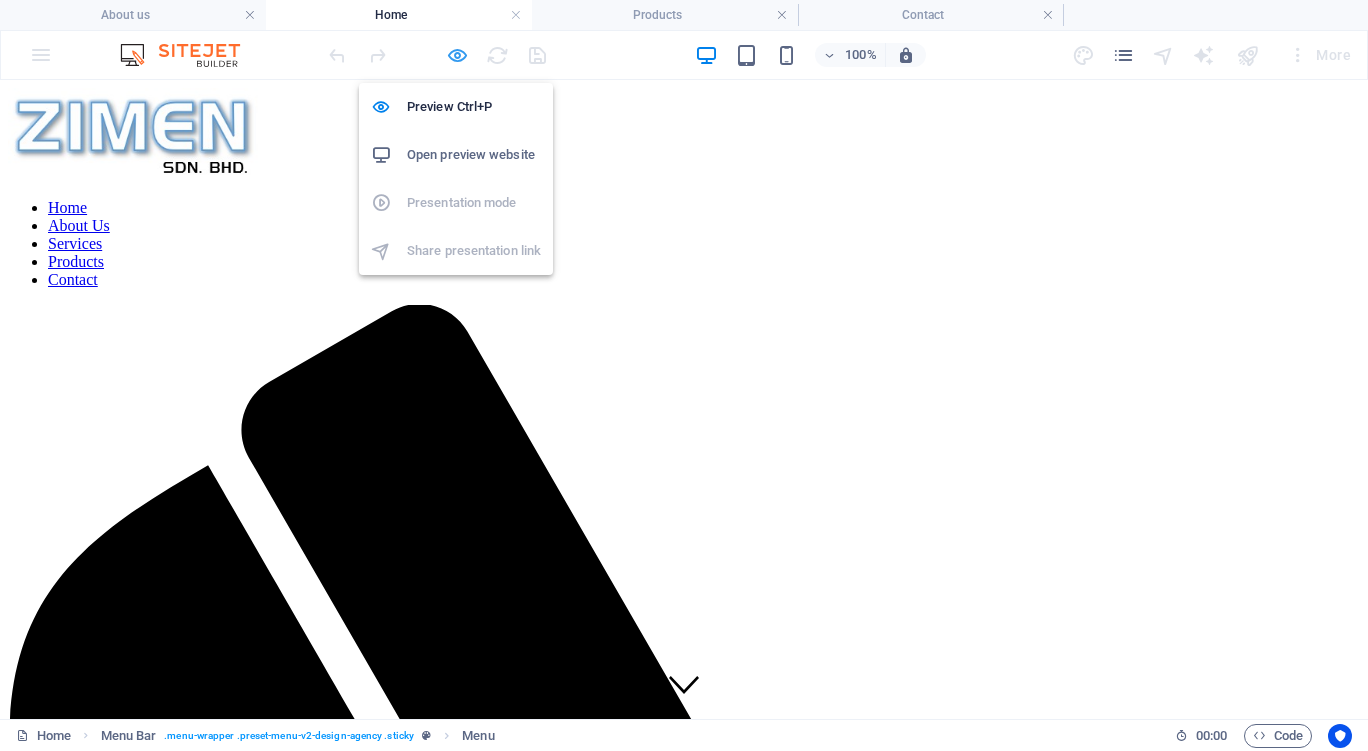 click at bounding box center (457, 55) 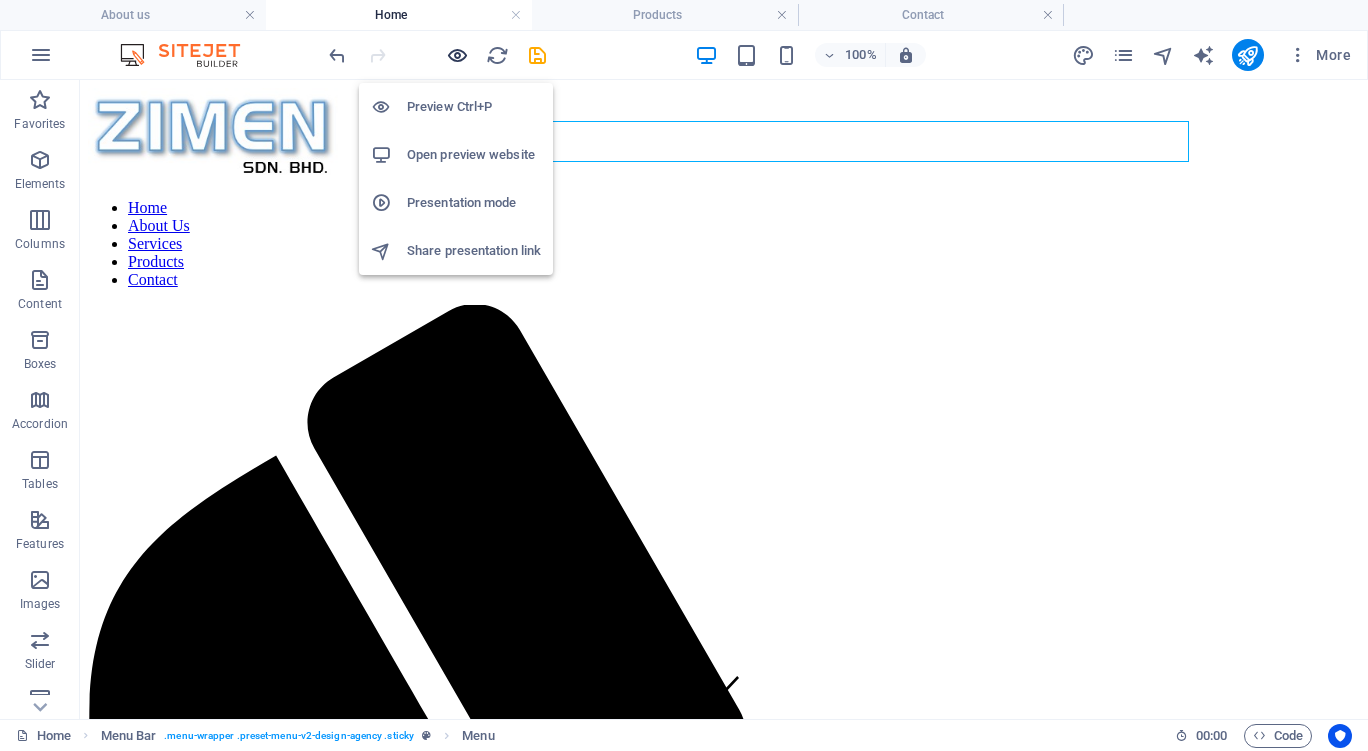 click at bounding box center [457, 55] 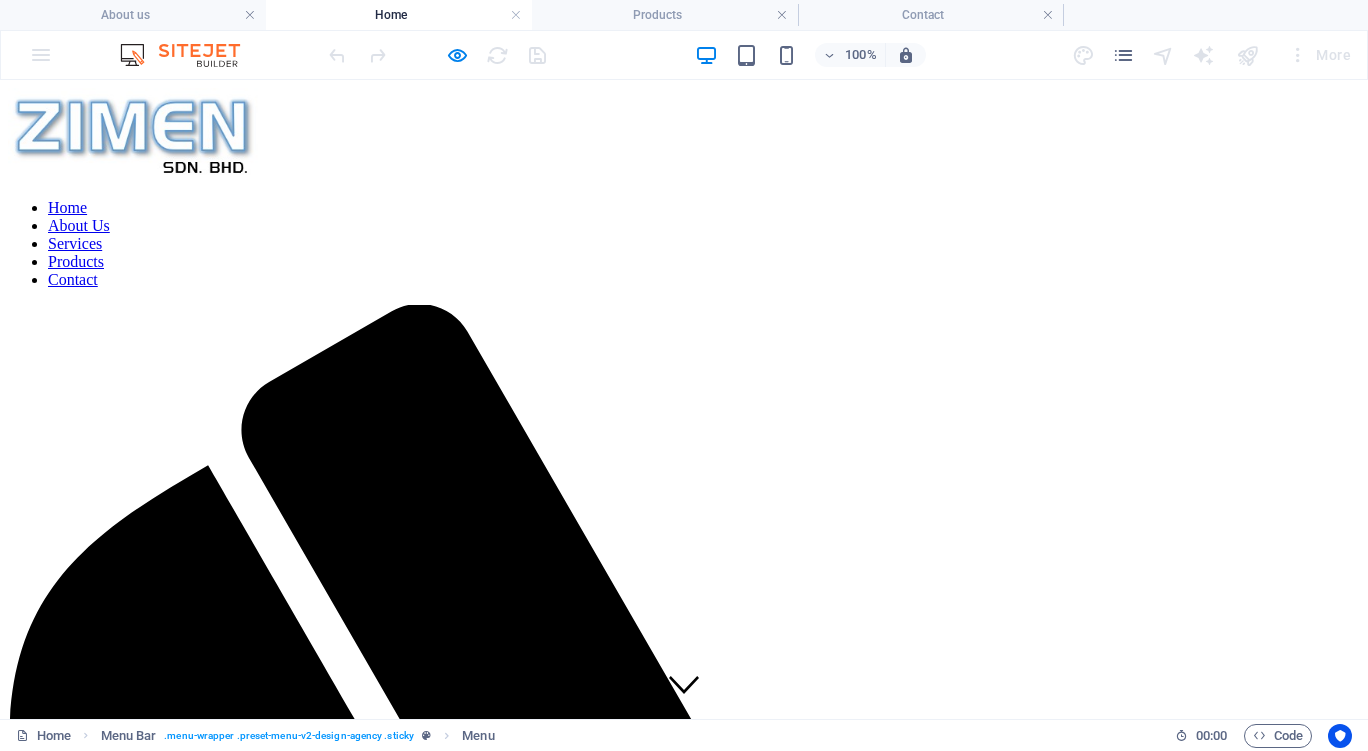 click on "Services" at bounding box center (75, 243) 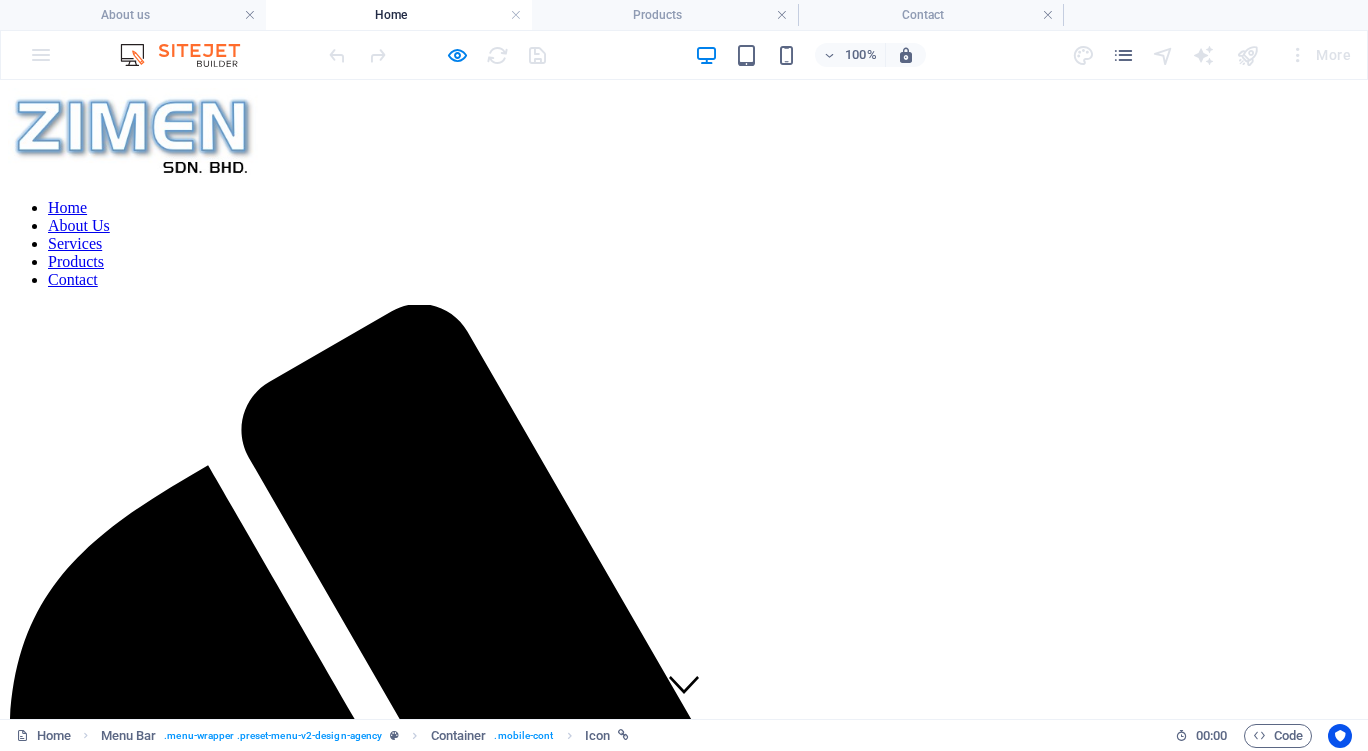 click on "About Us" at bounding box center (79, 225) 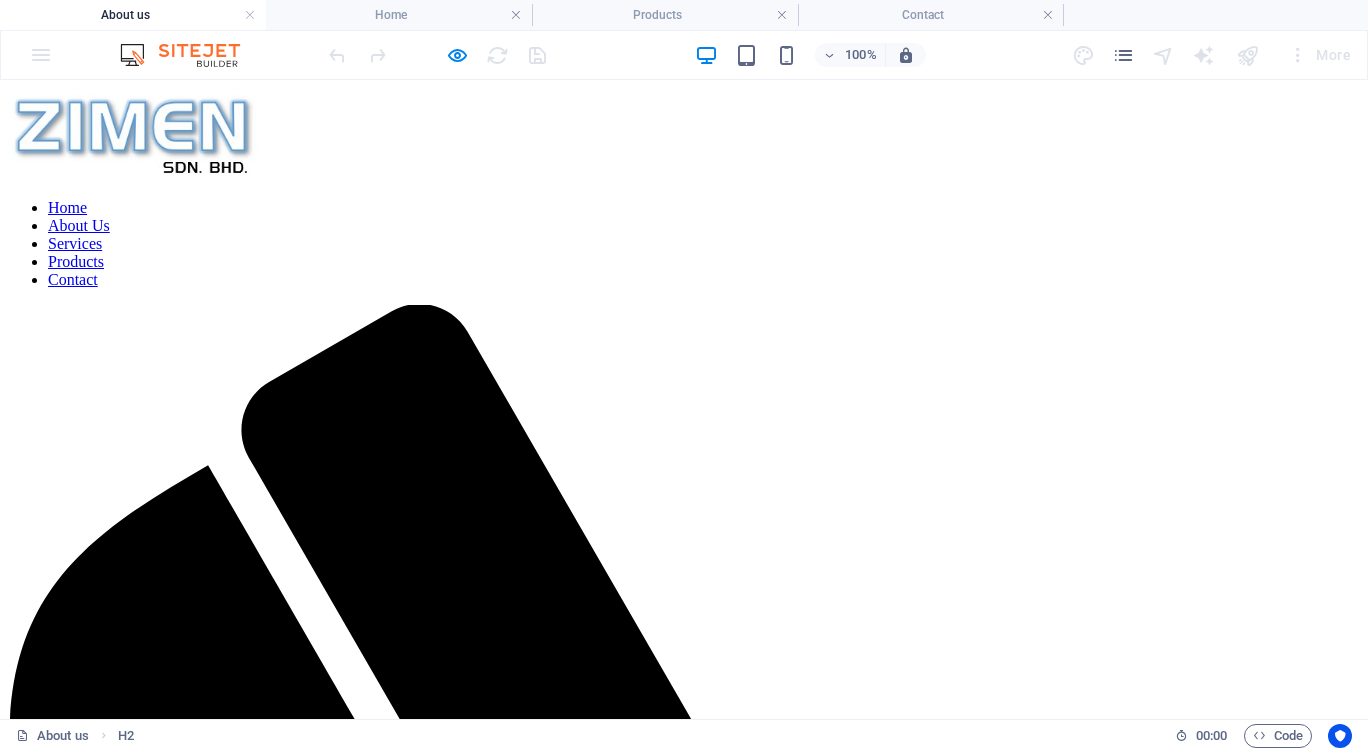 click on "Services" at bounding box center (75, 243) 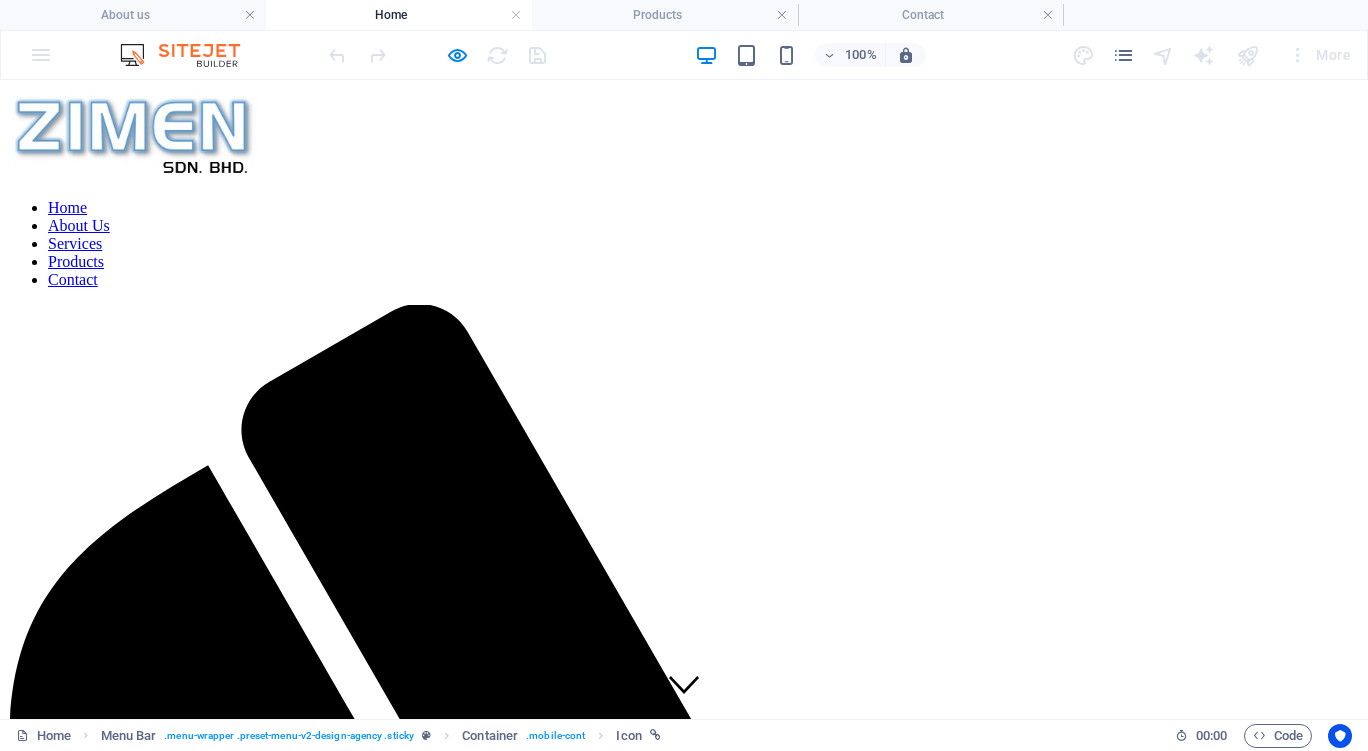 click on "Services" at bounding box center (75, 243) 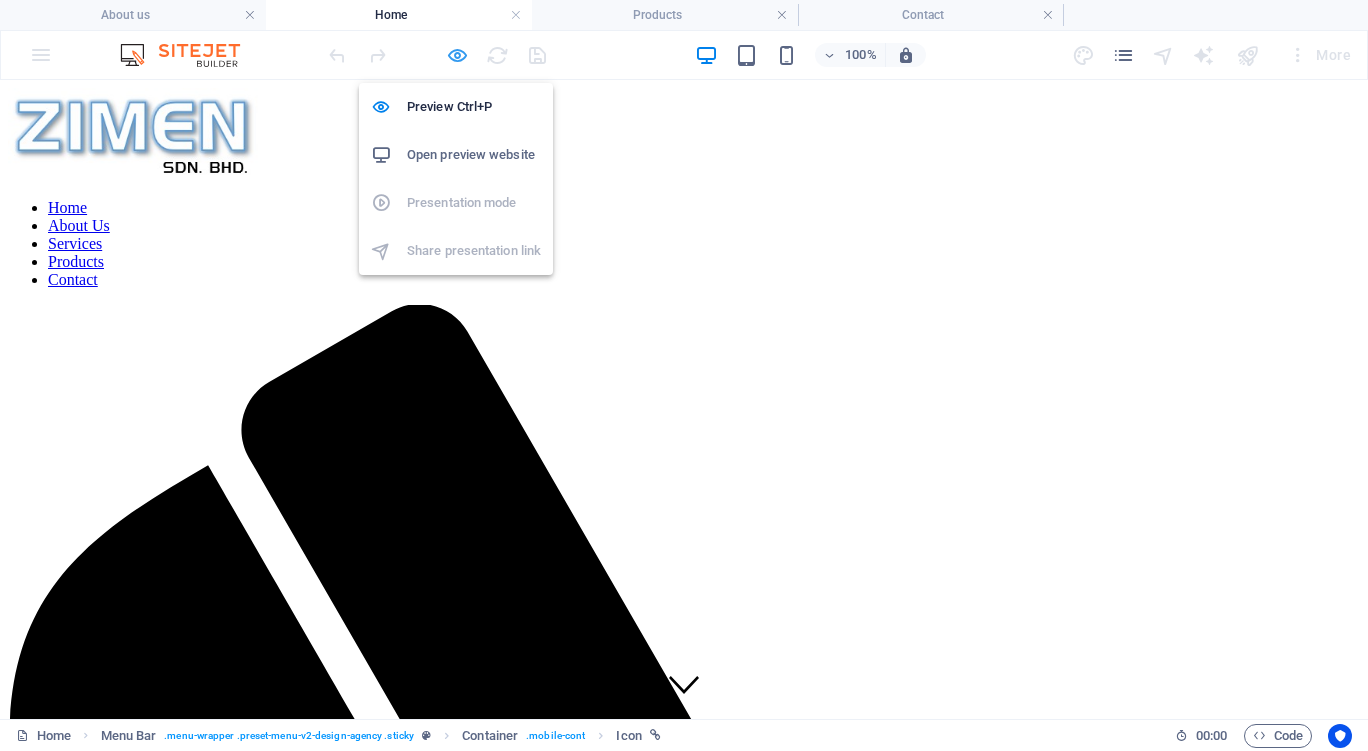 click at bounding box center [457, 55] 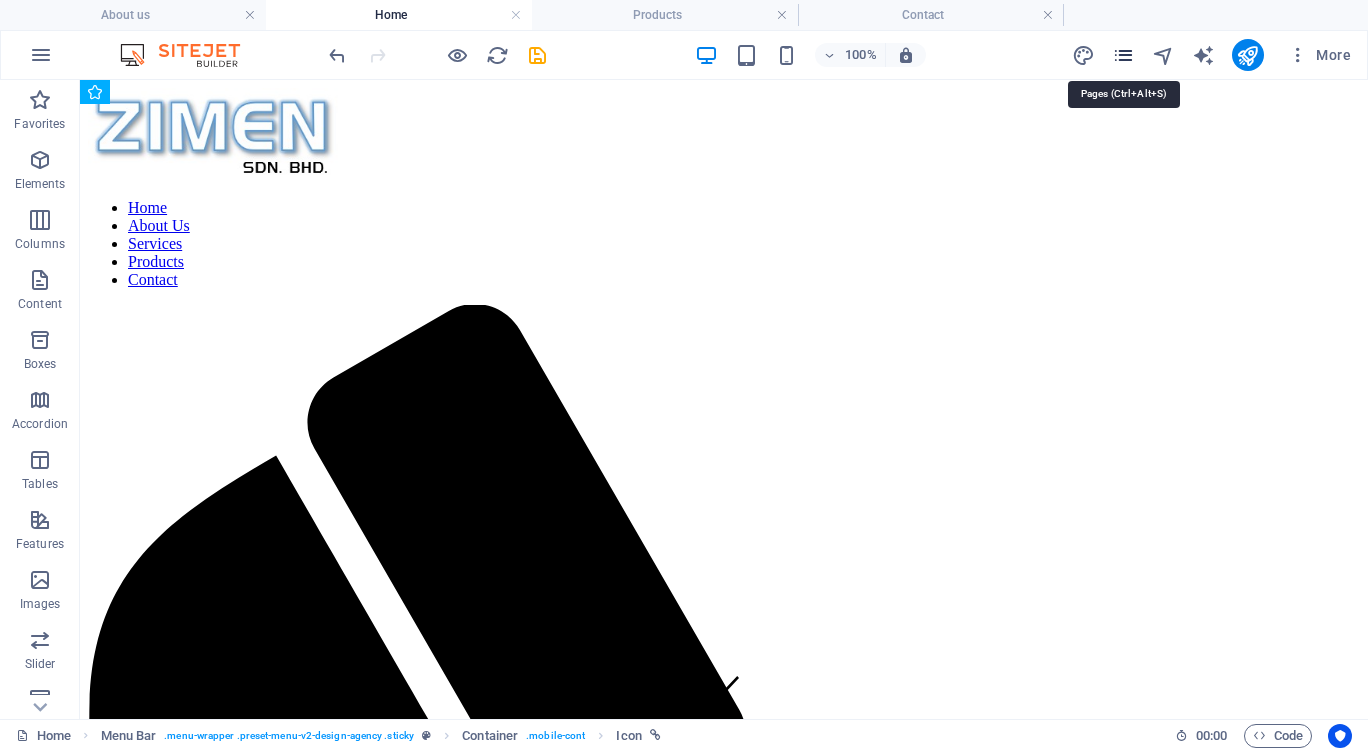 click at bounding box center [1123, 55] 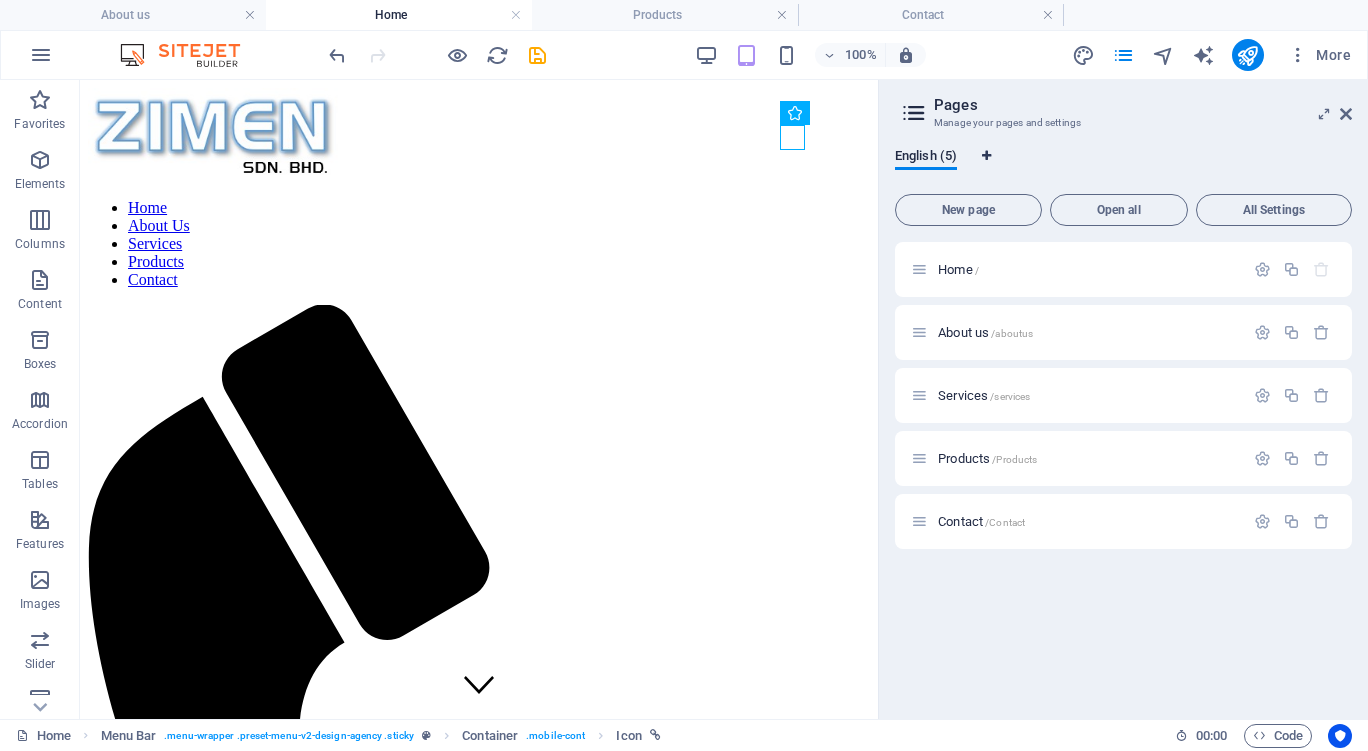 click at bounding box center [986, 156] 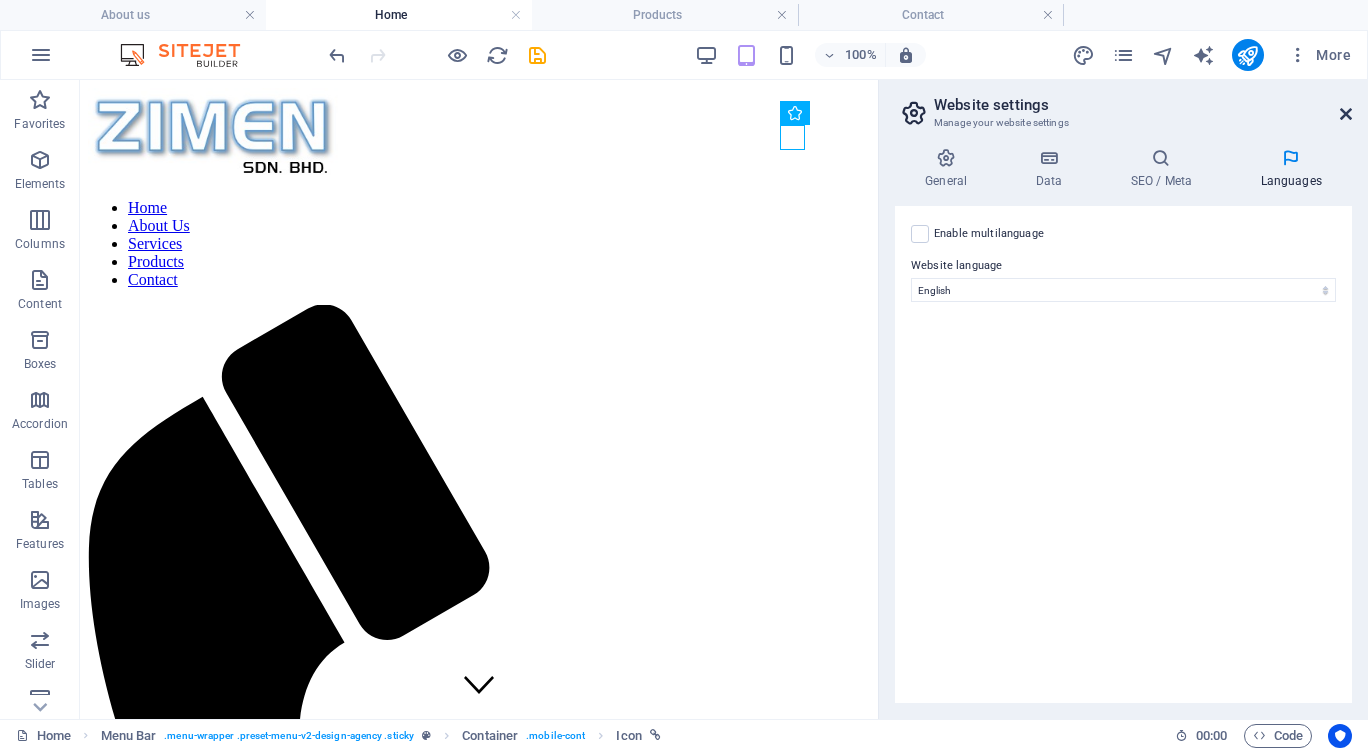 drag, startPoint x: 1345, startPoint y: 114, endPoint x: 1266, endPoint y: 33, distance: 113.14592 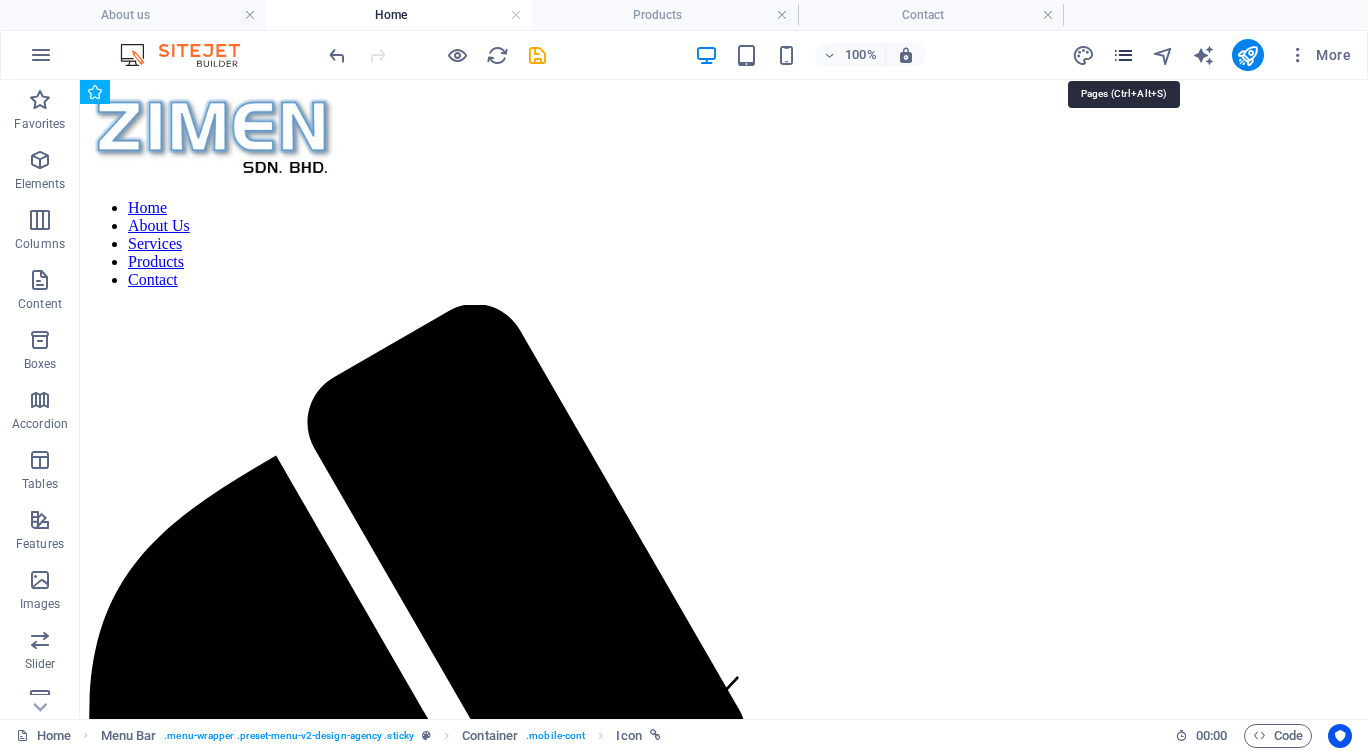 click at bounding box center (1123, 55) 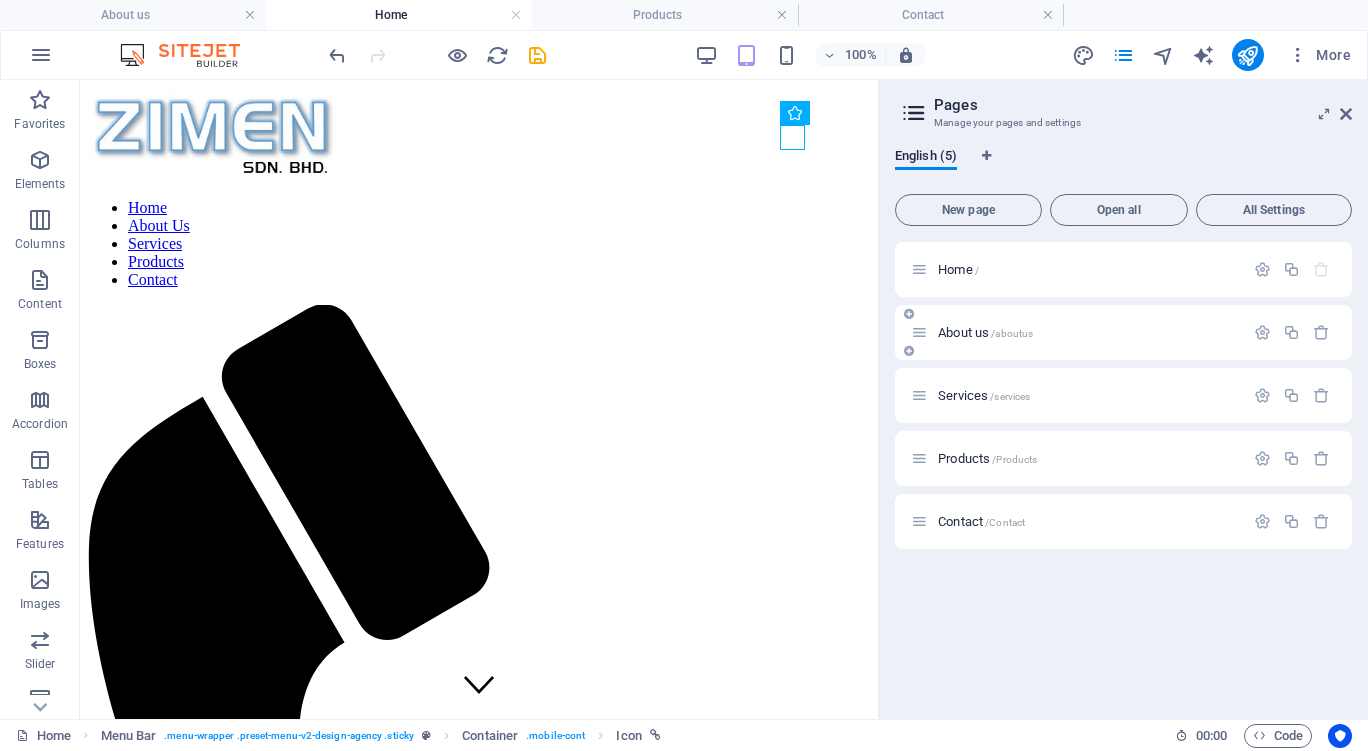 click on "About us /aboutus" at bounding box center [985, 332] 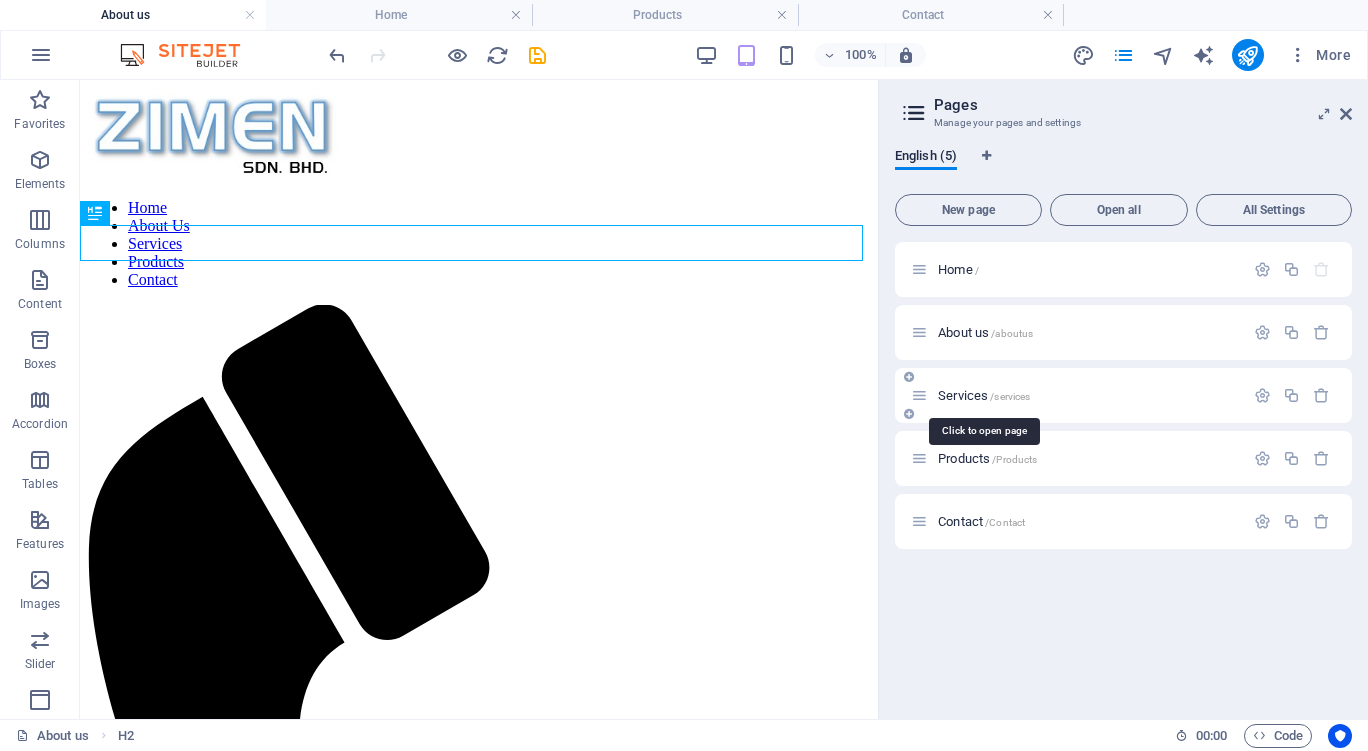 click on "Services /services" at bounding box center (984, 395) 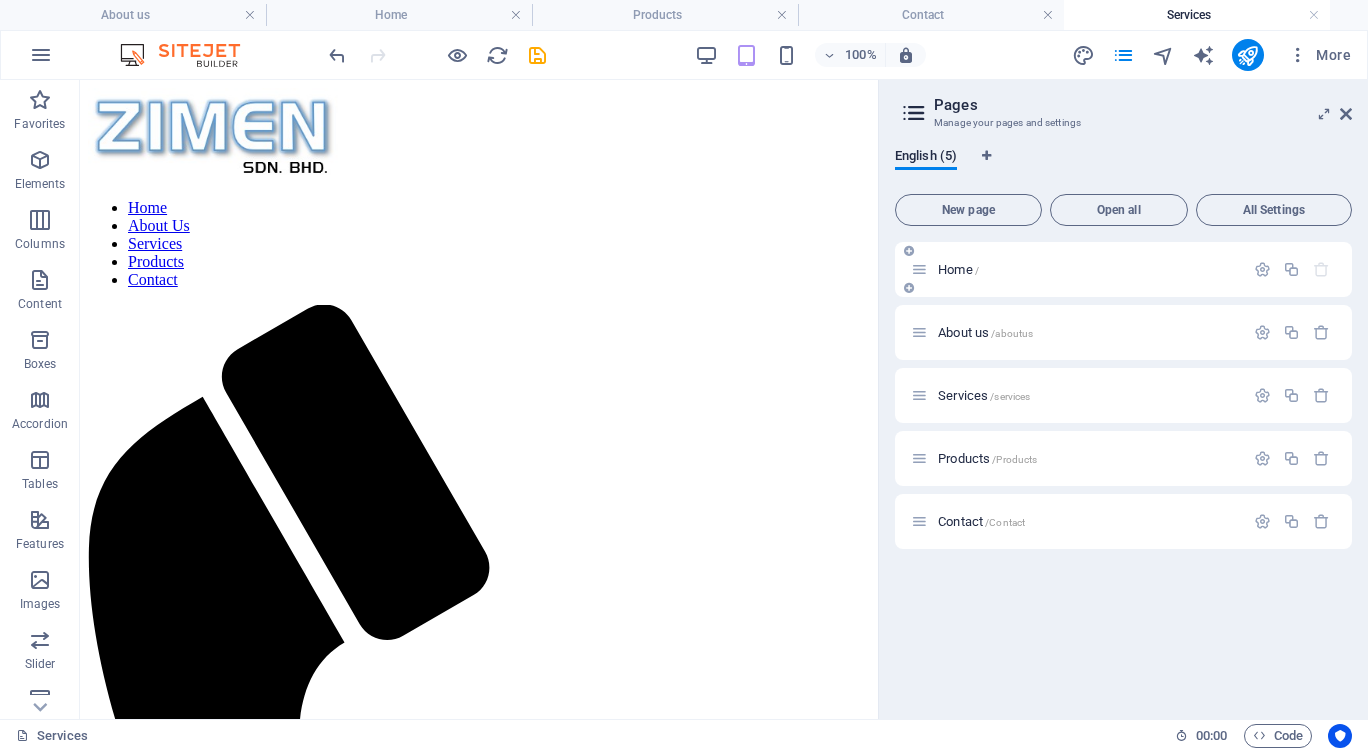 scroll, scrollTop: 0, scrollLeft: 0, axis: both 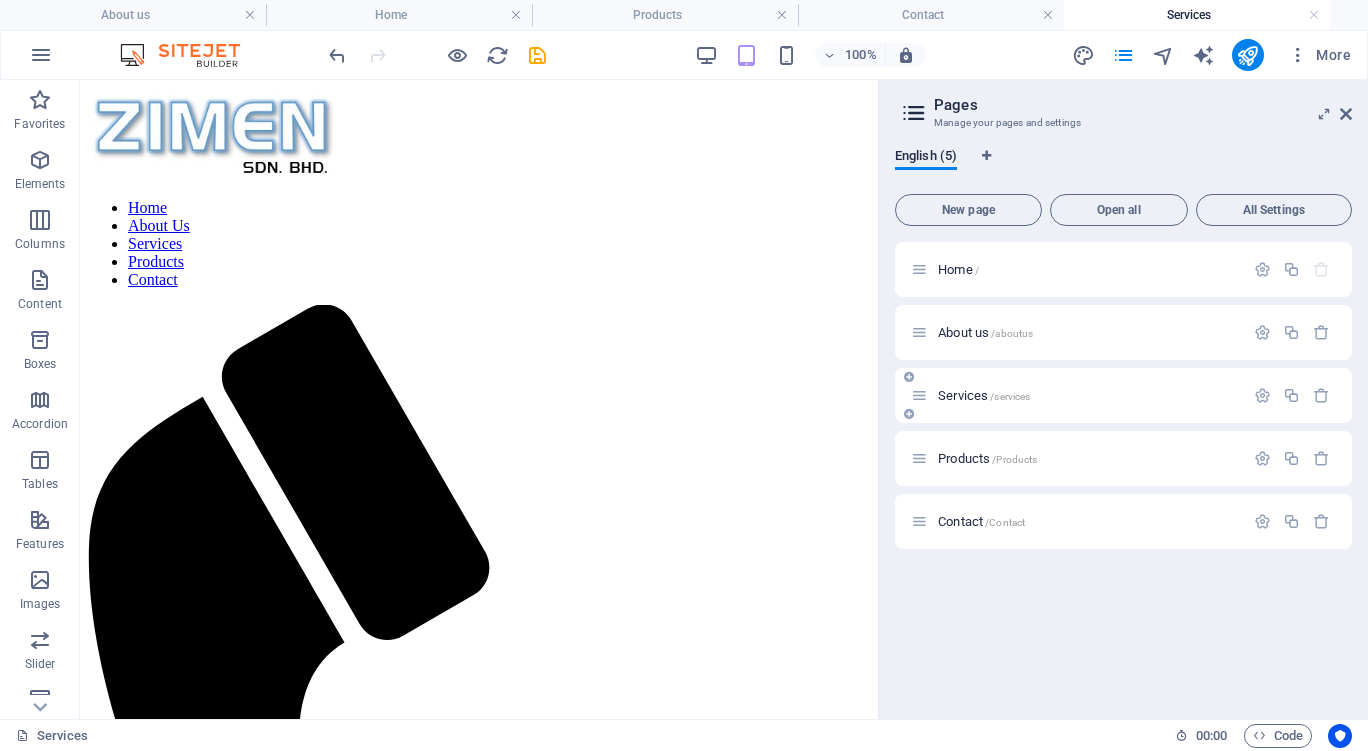 click on "Services /services" at bounding box center [984, 395] 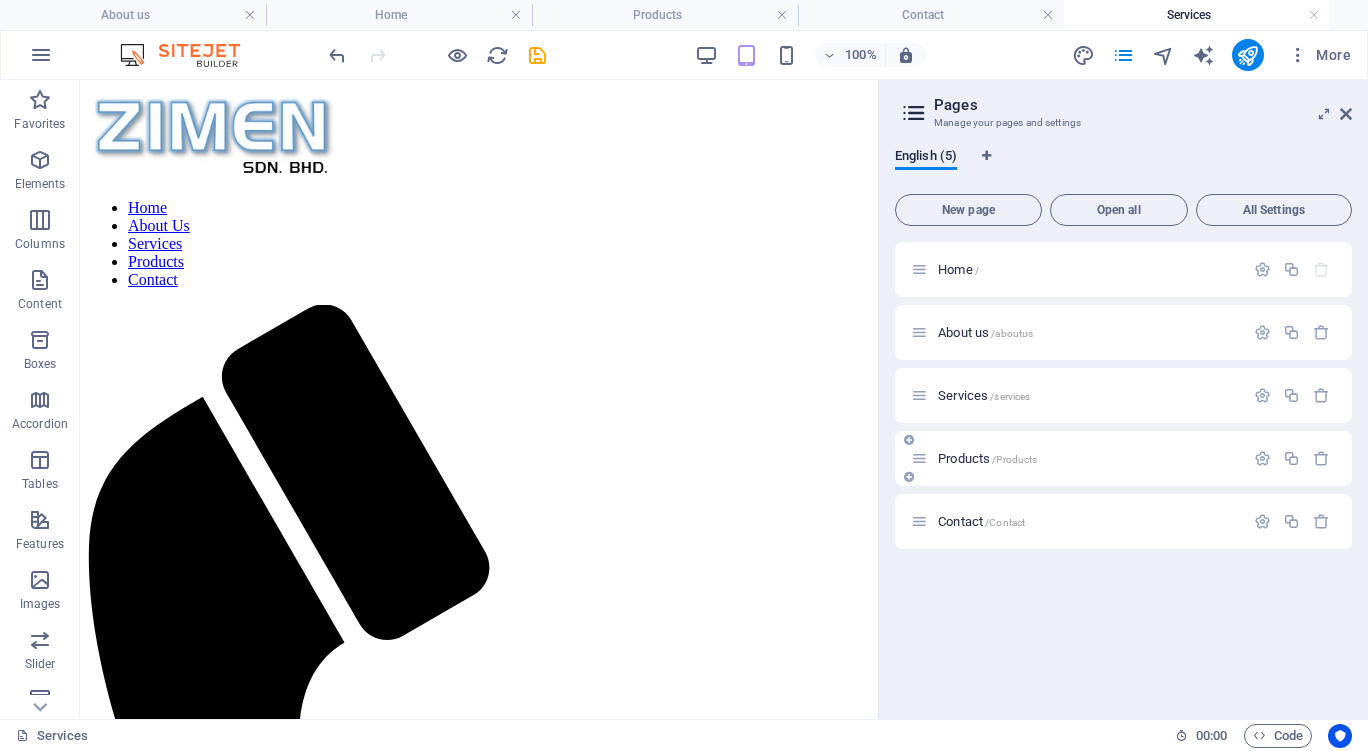 click on "Products /Products" at bounding box center (1077, 458) 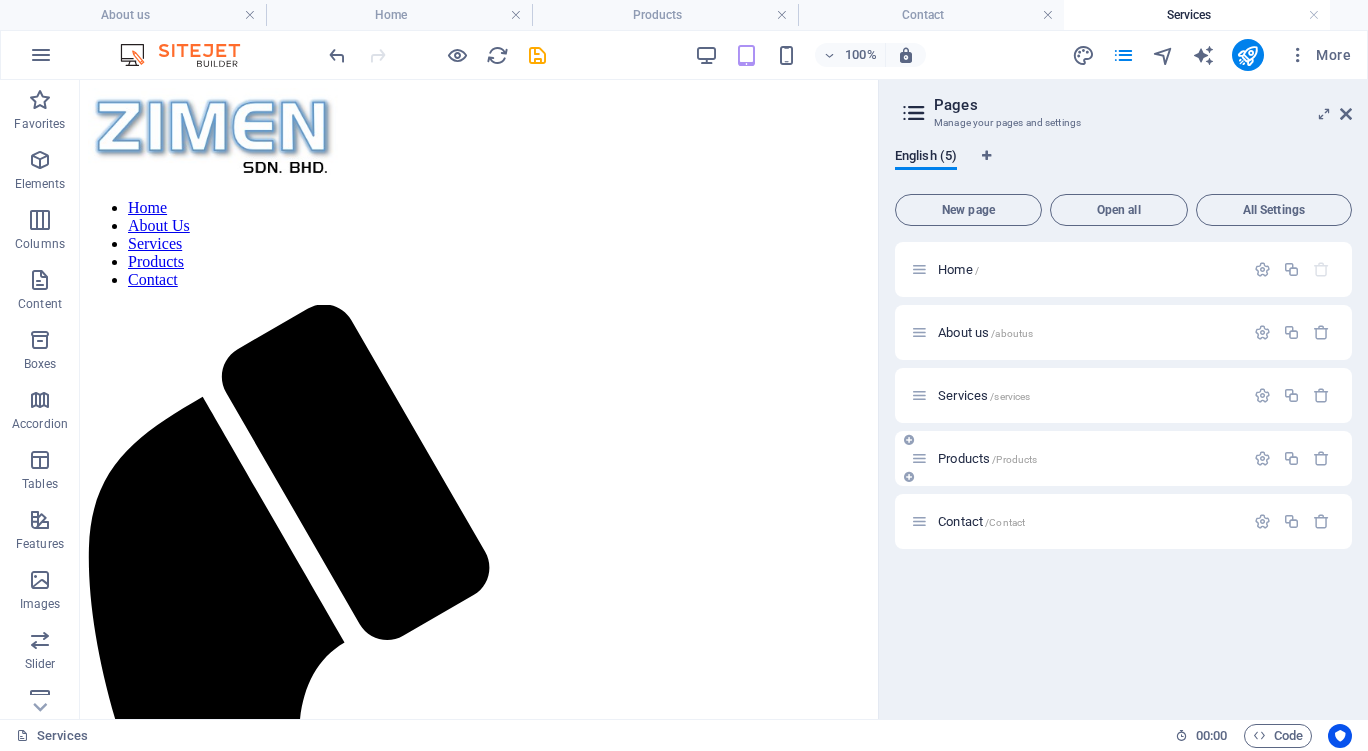 click on "Products /Products" at bounding box center (987, 458) 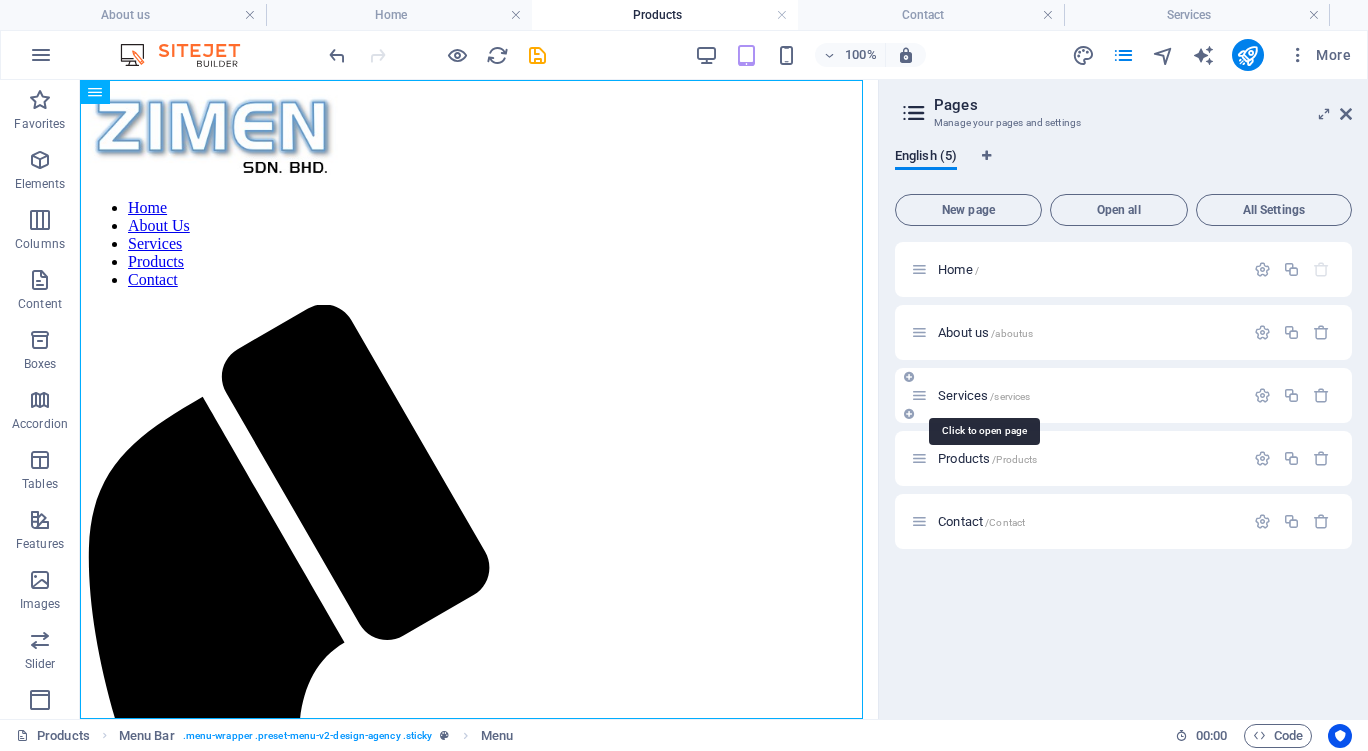 click on "Services /services" at bounding box center (984, 395) 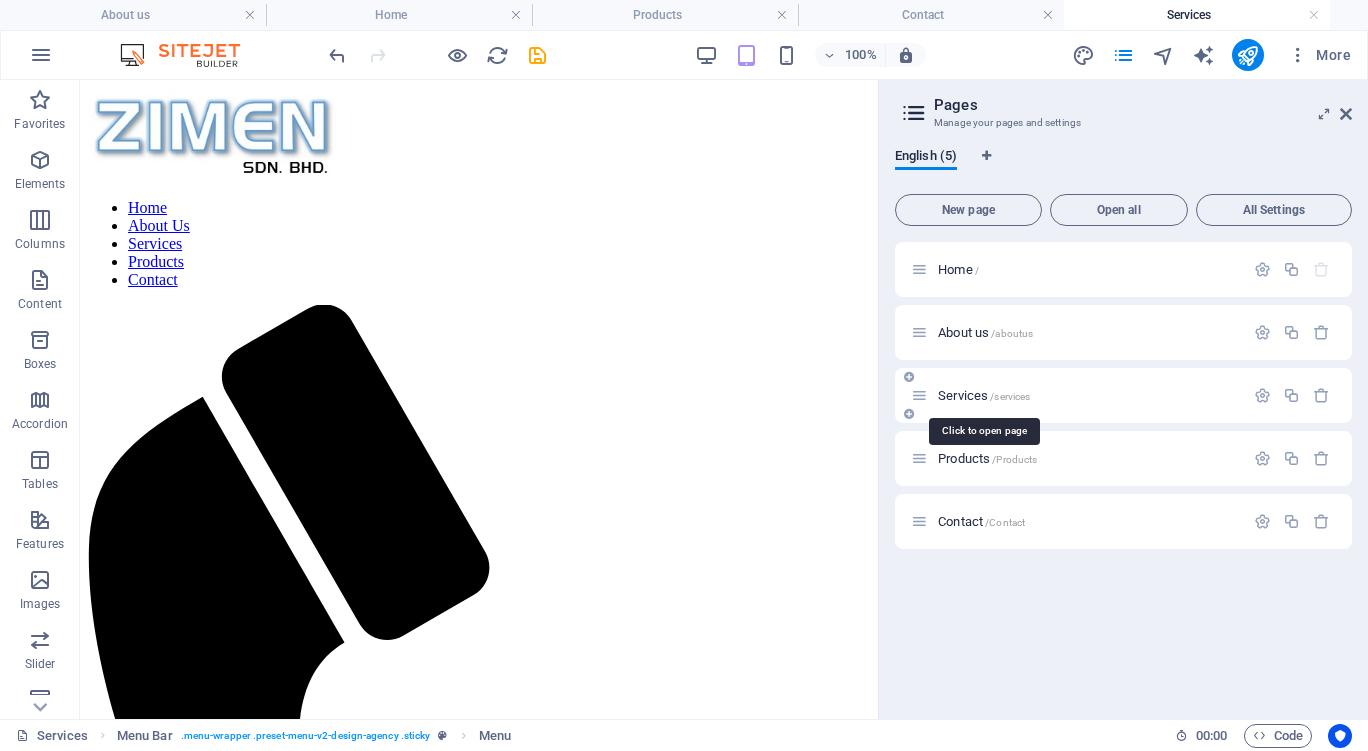 click on "Services /services" at bounding box center (984, 395) 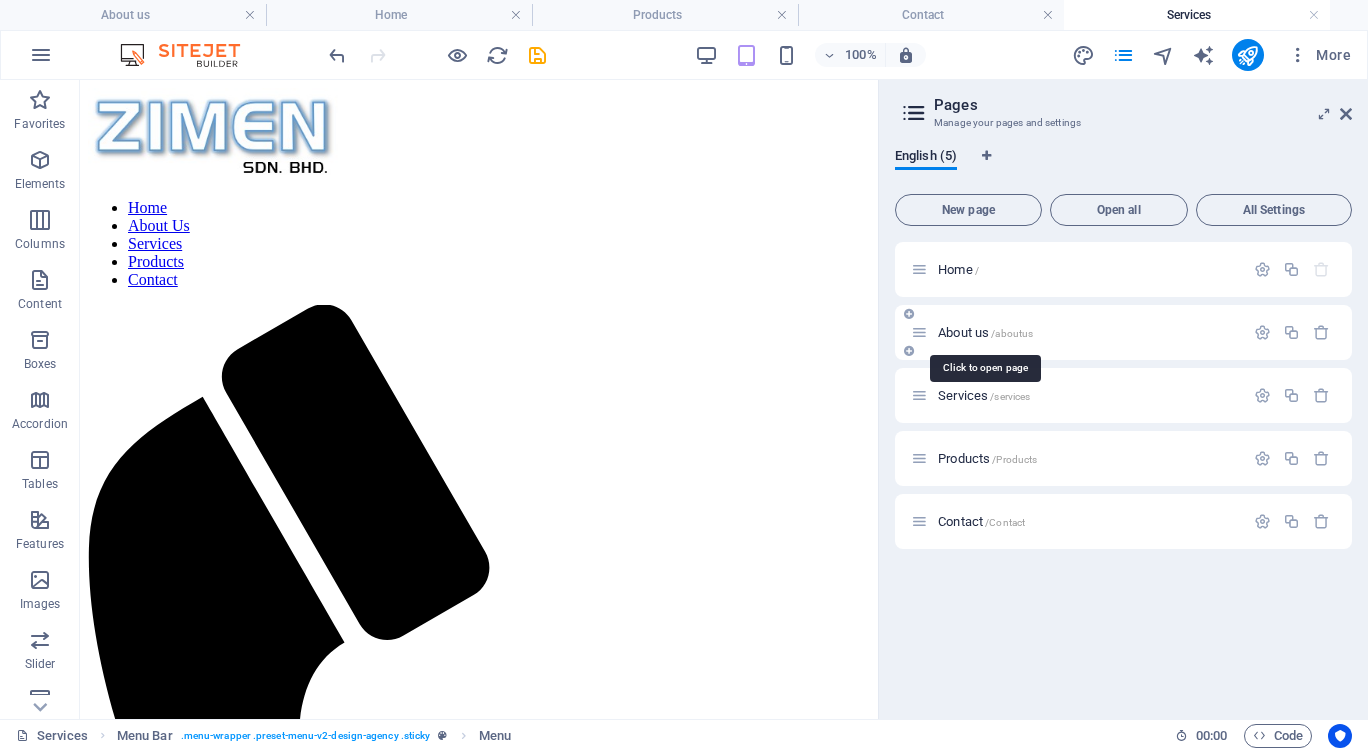 click on "About us /aboutus" at bounding box center [985, 332] 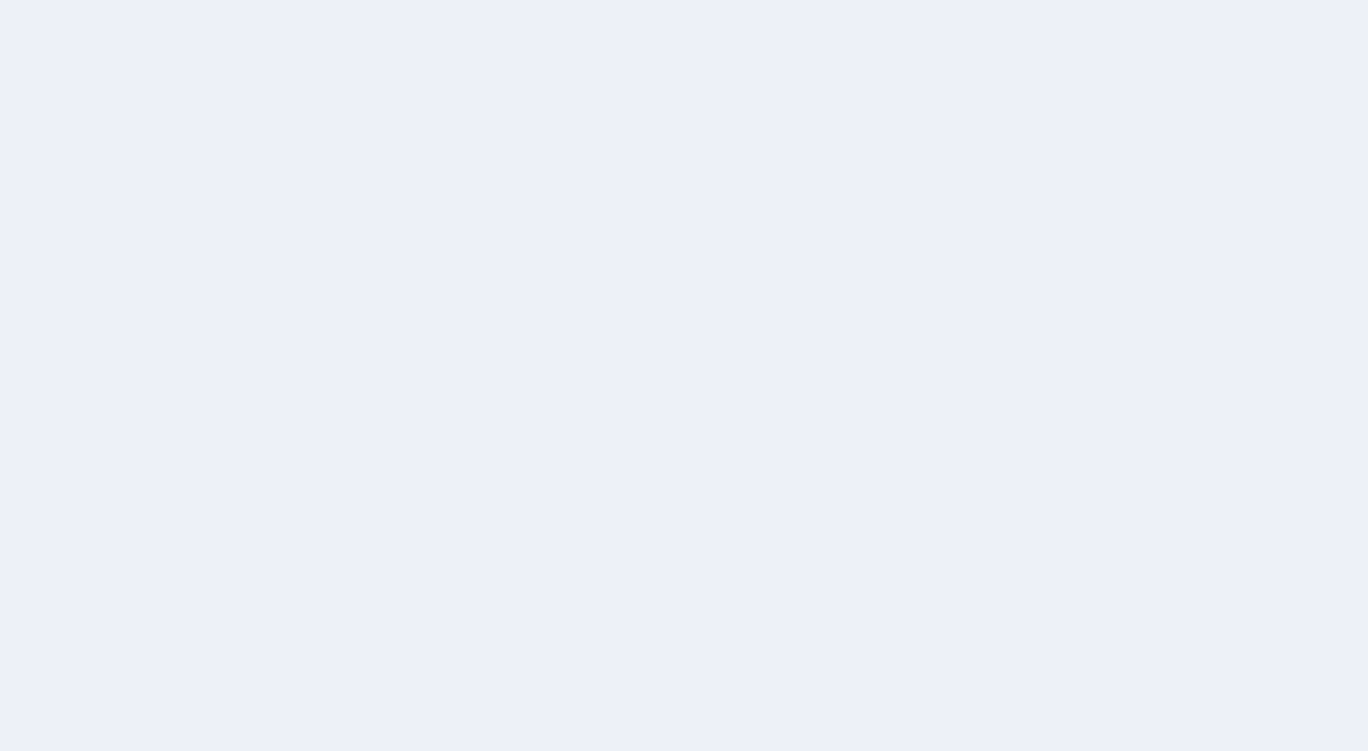 scroll, scrollTop: 0, scrollLeft: 0, axis: both 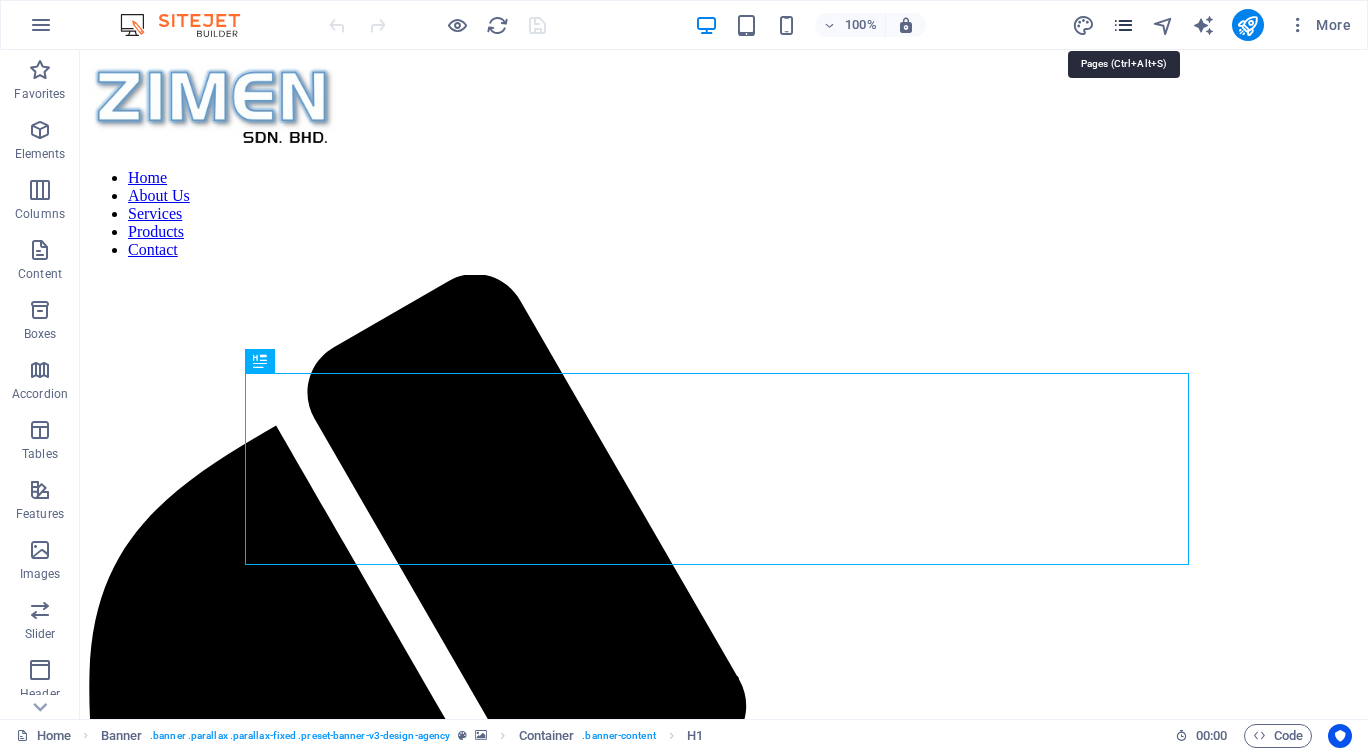 click at bounding box center [1123, 25] 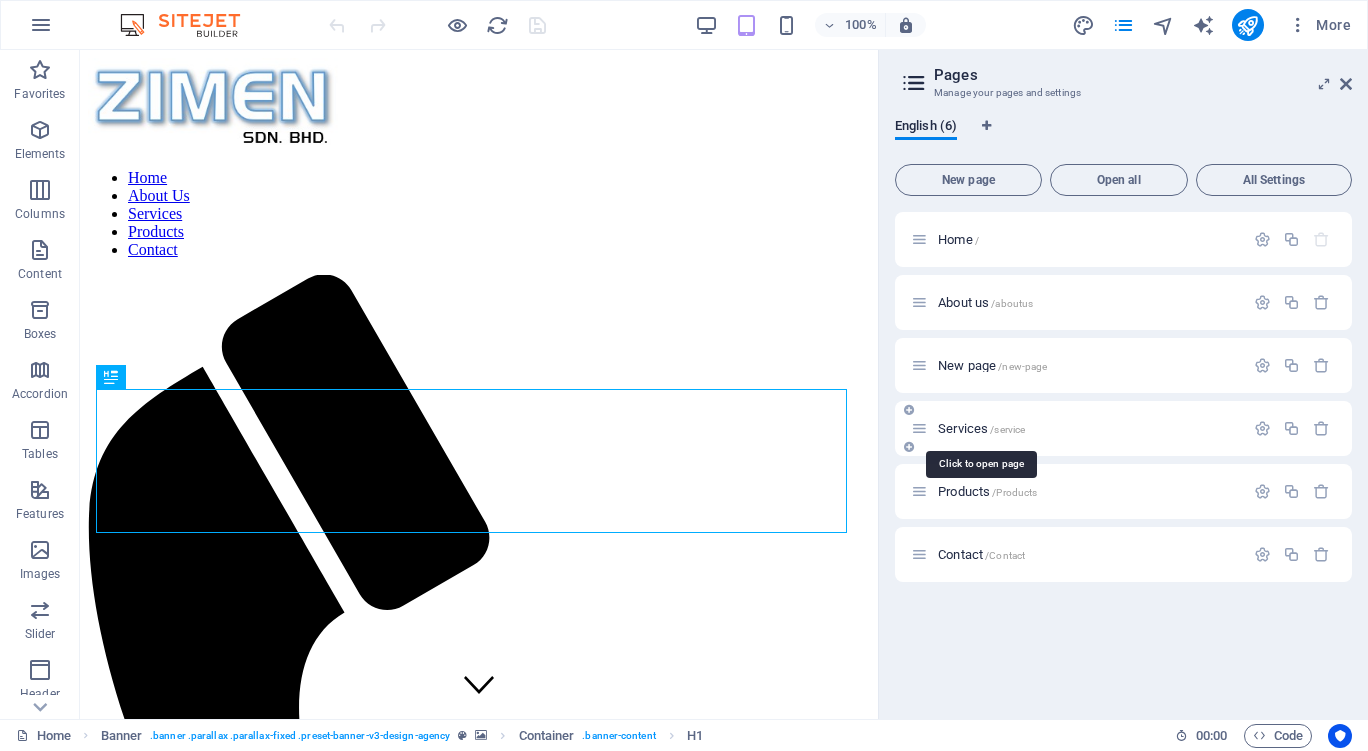 click on "Services /service" at bounding box center [981, 428] 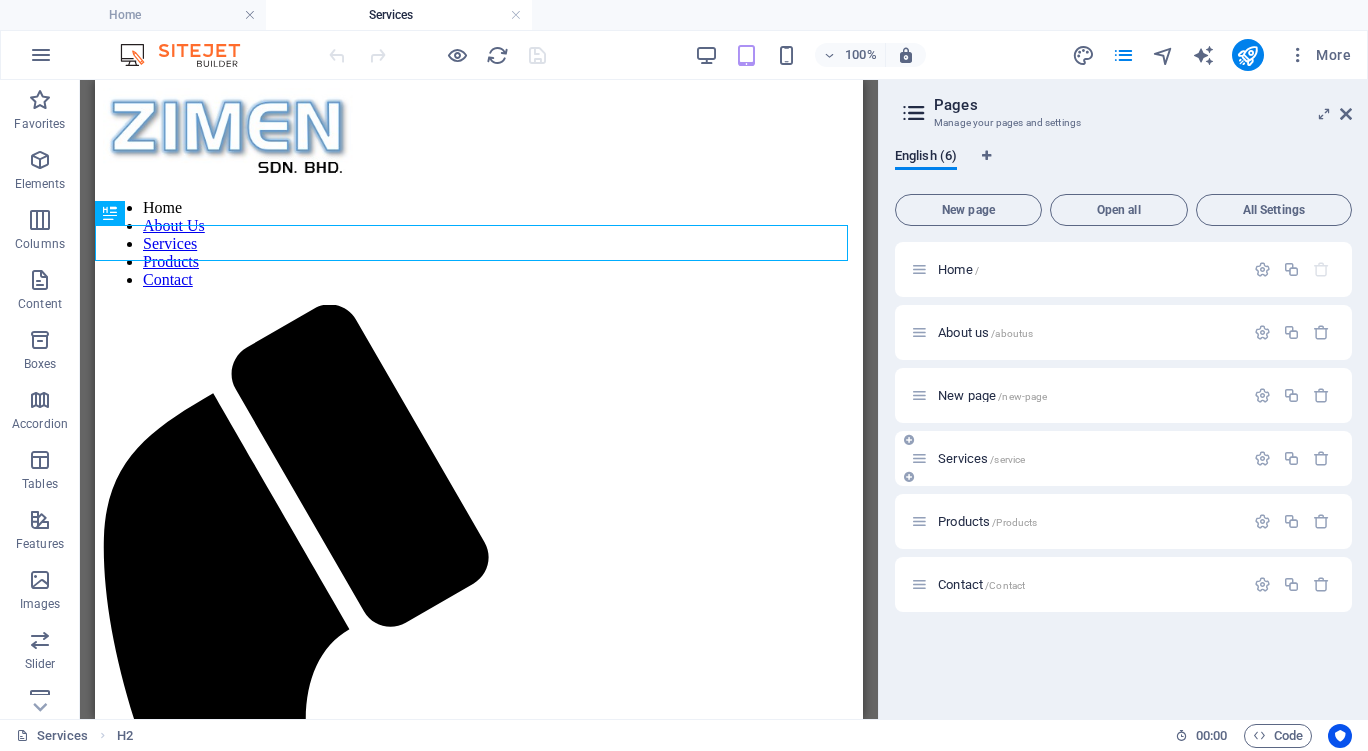 scroll, scrollTop: 0, scrollLeft: 0, axis: both 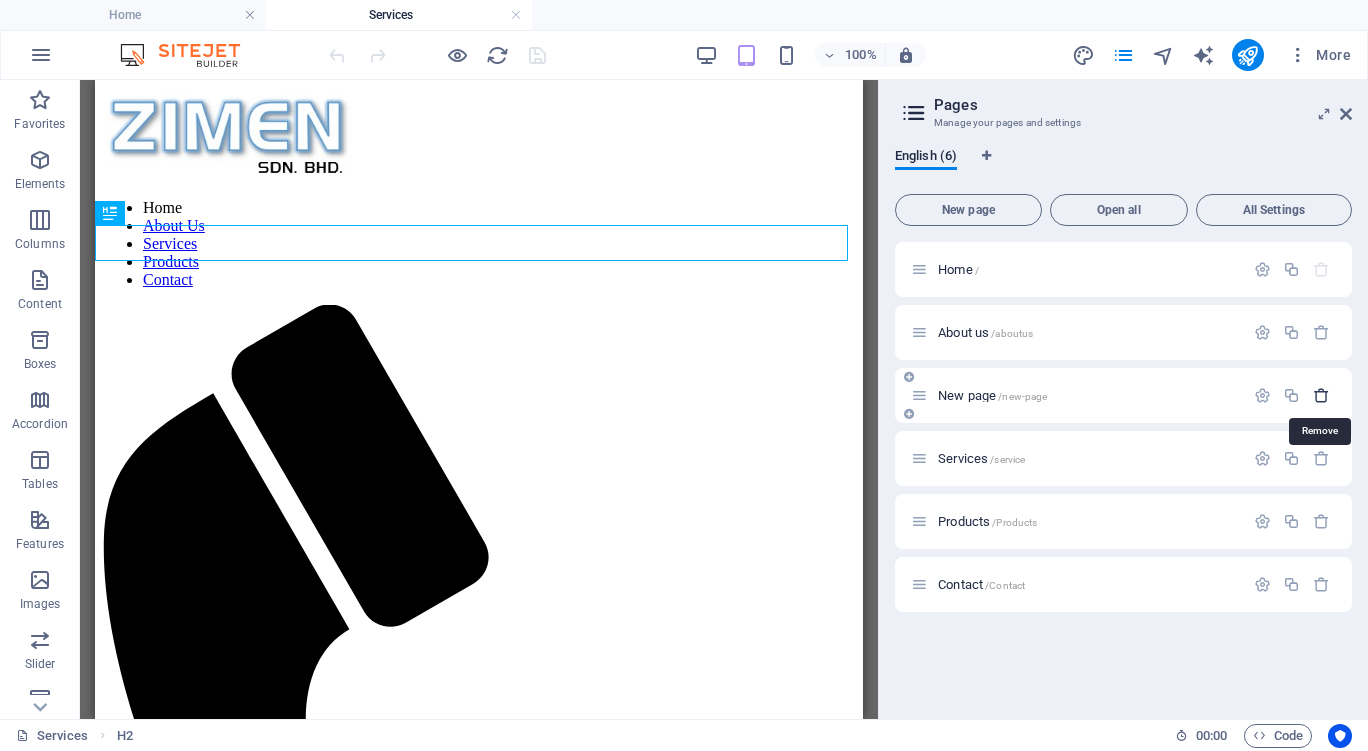 click at bounding box center [1321, 395] 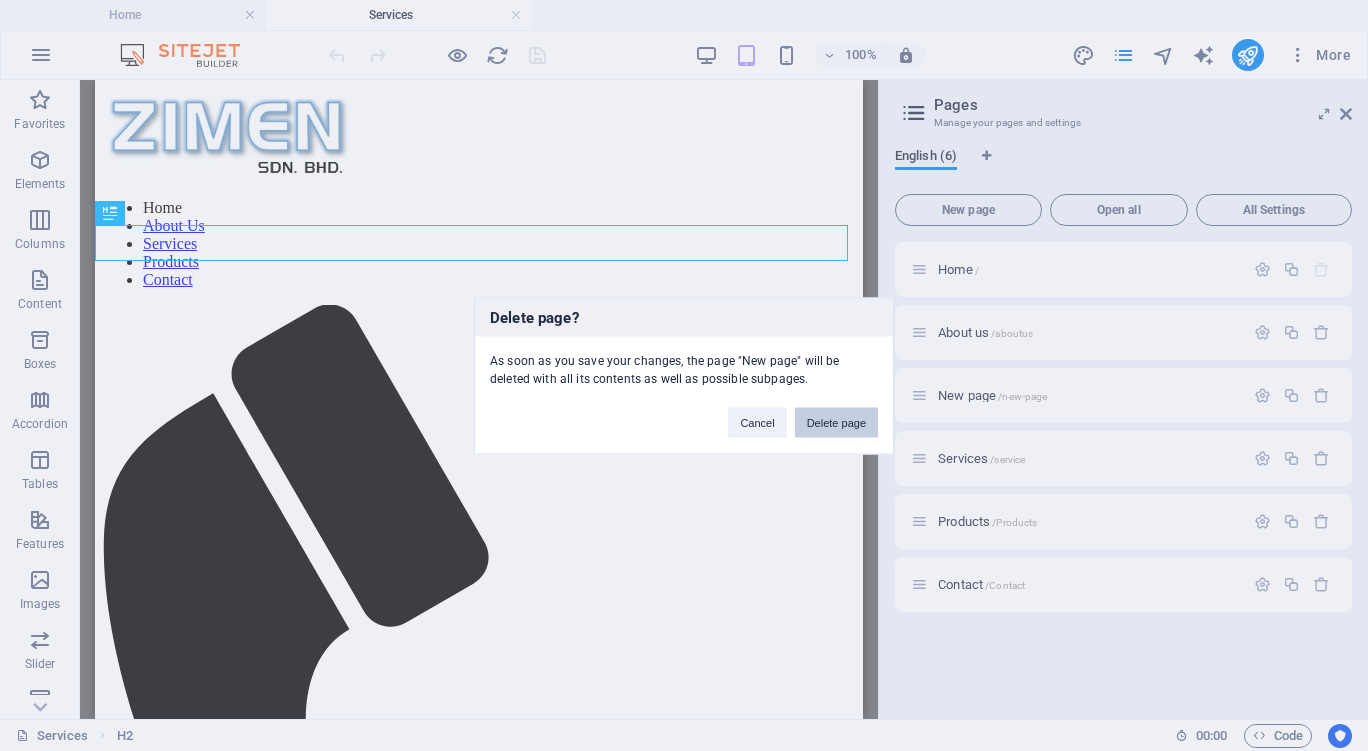 click on "Delete page" at bounding box center [836, 422] 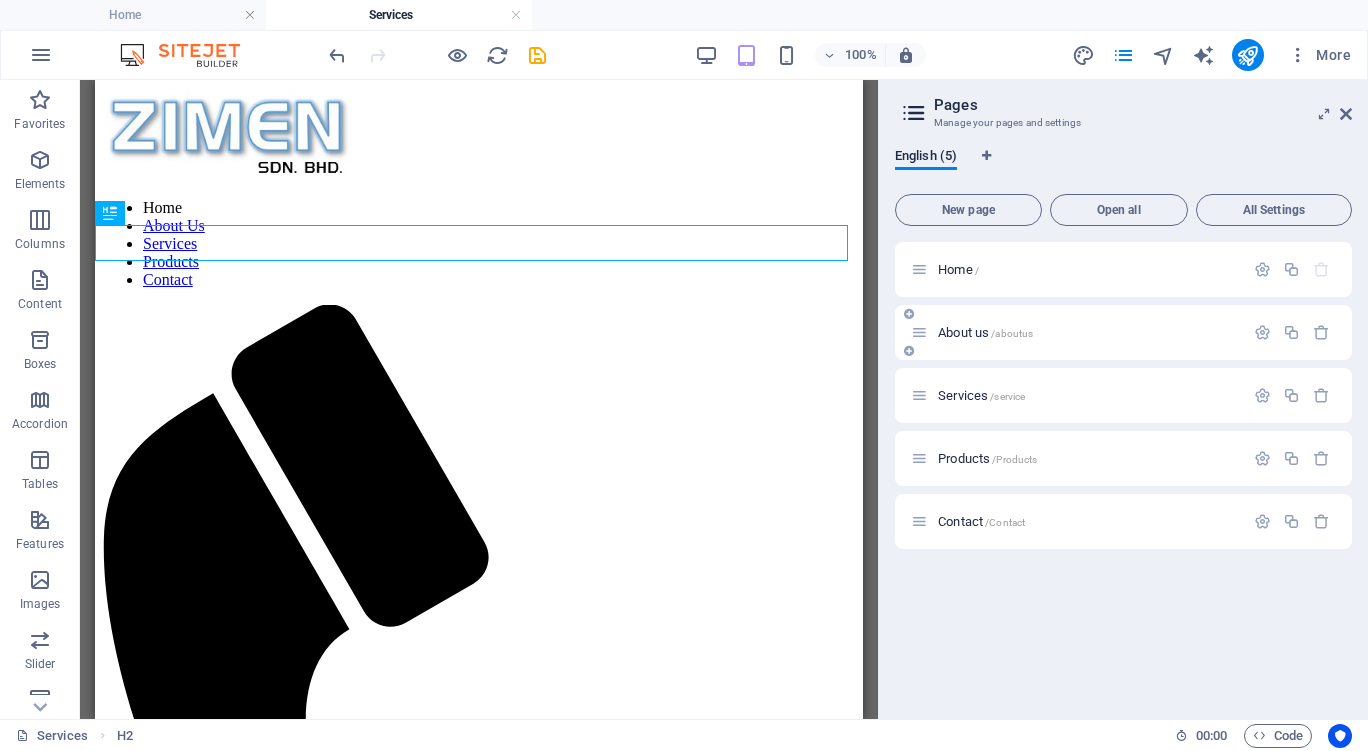 click on "About us /aboutus" at bounding box center (985, 332) 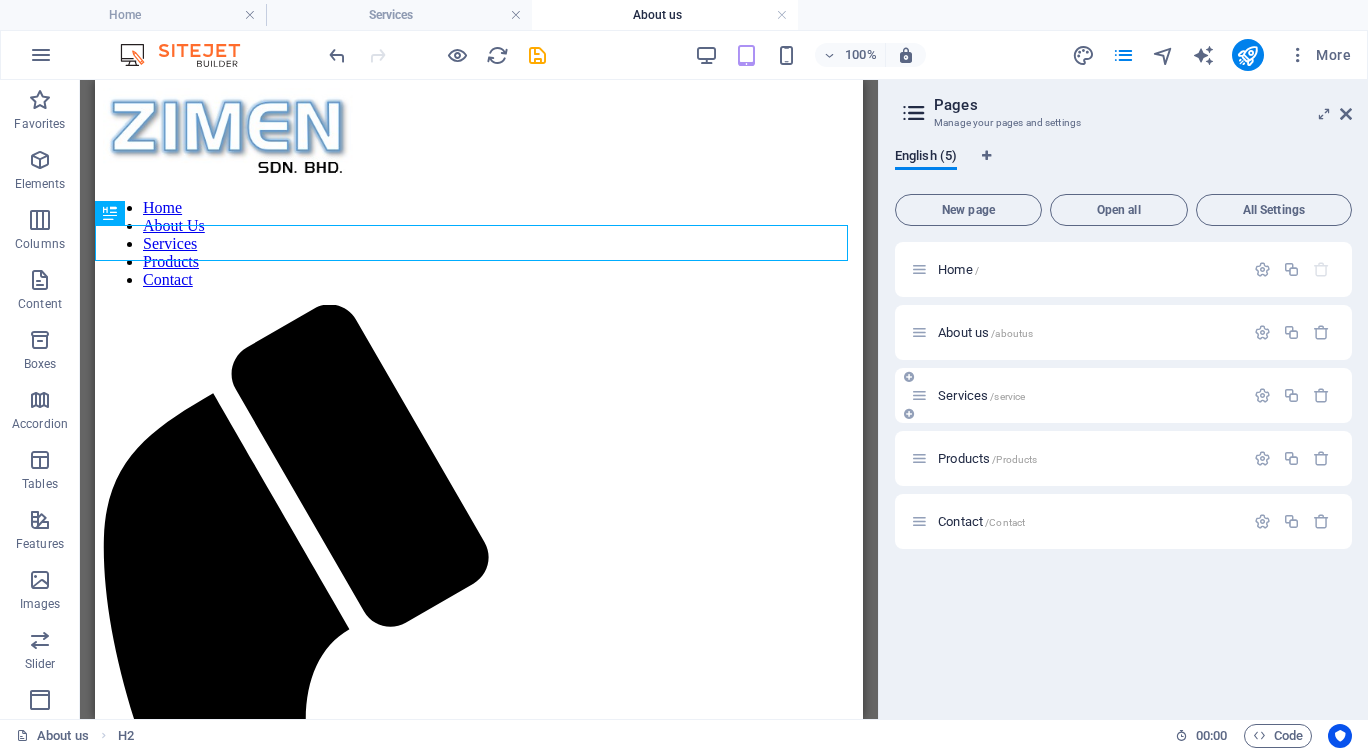 scroll, scrollTop: 0, scrollLeft: 0, axis: both 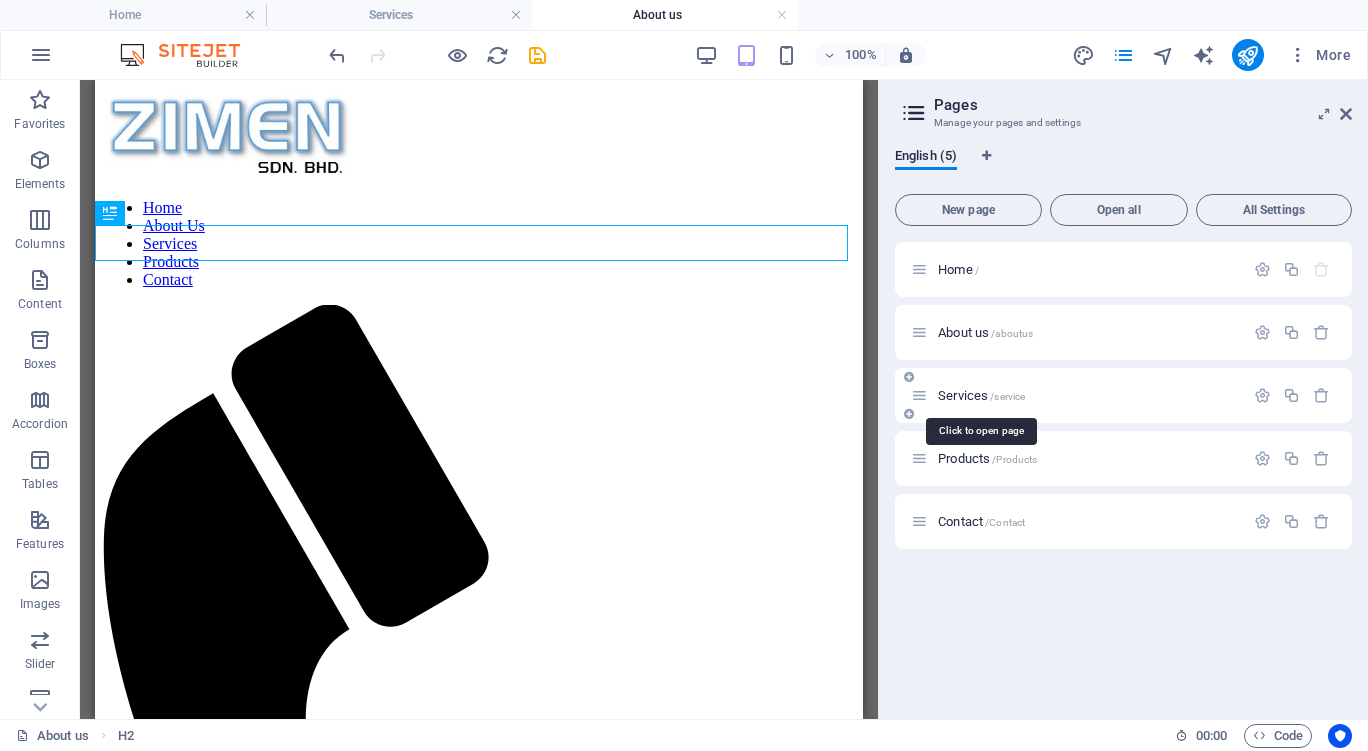 click on "Services /service" at bounding box center [981, 395] 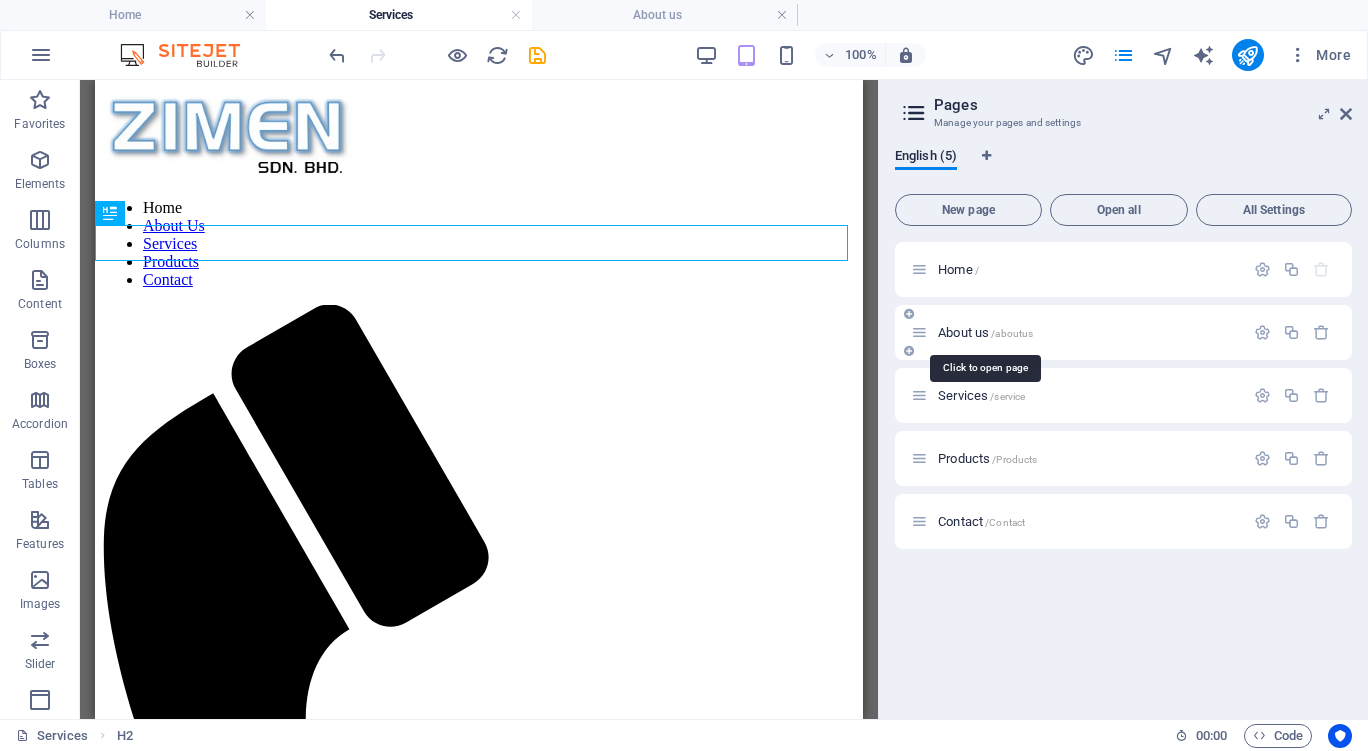 click on "About us /aboutus" at bounding box center [985, 332] 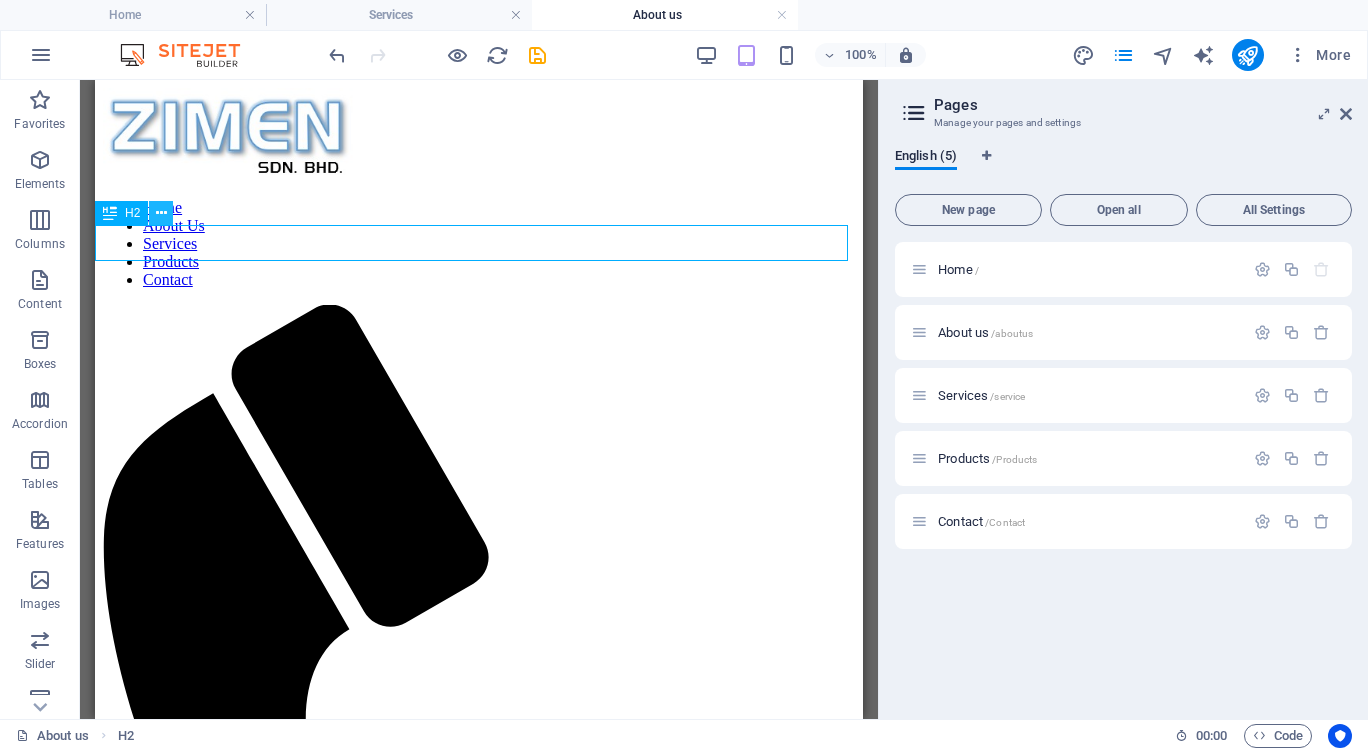 click at bounding box center (161, 213) 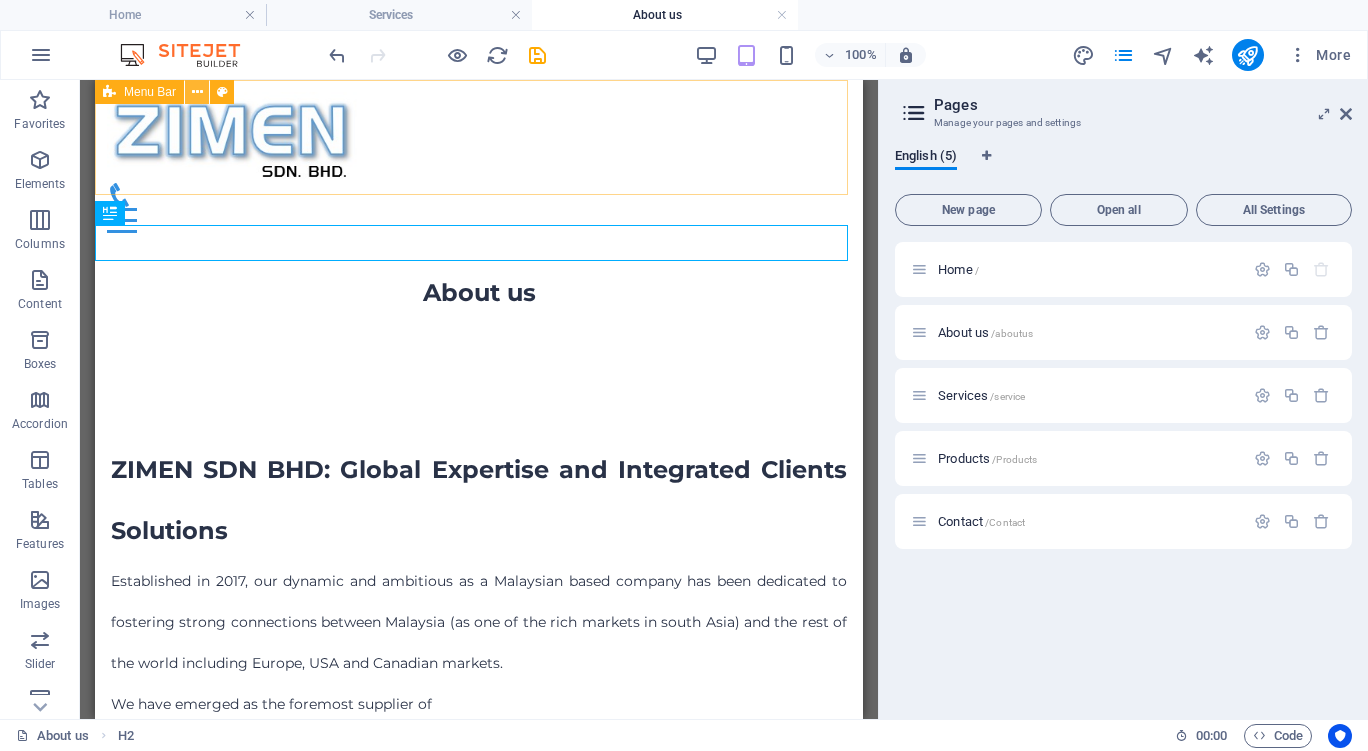 click at bounding box center [197, 92] 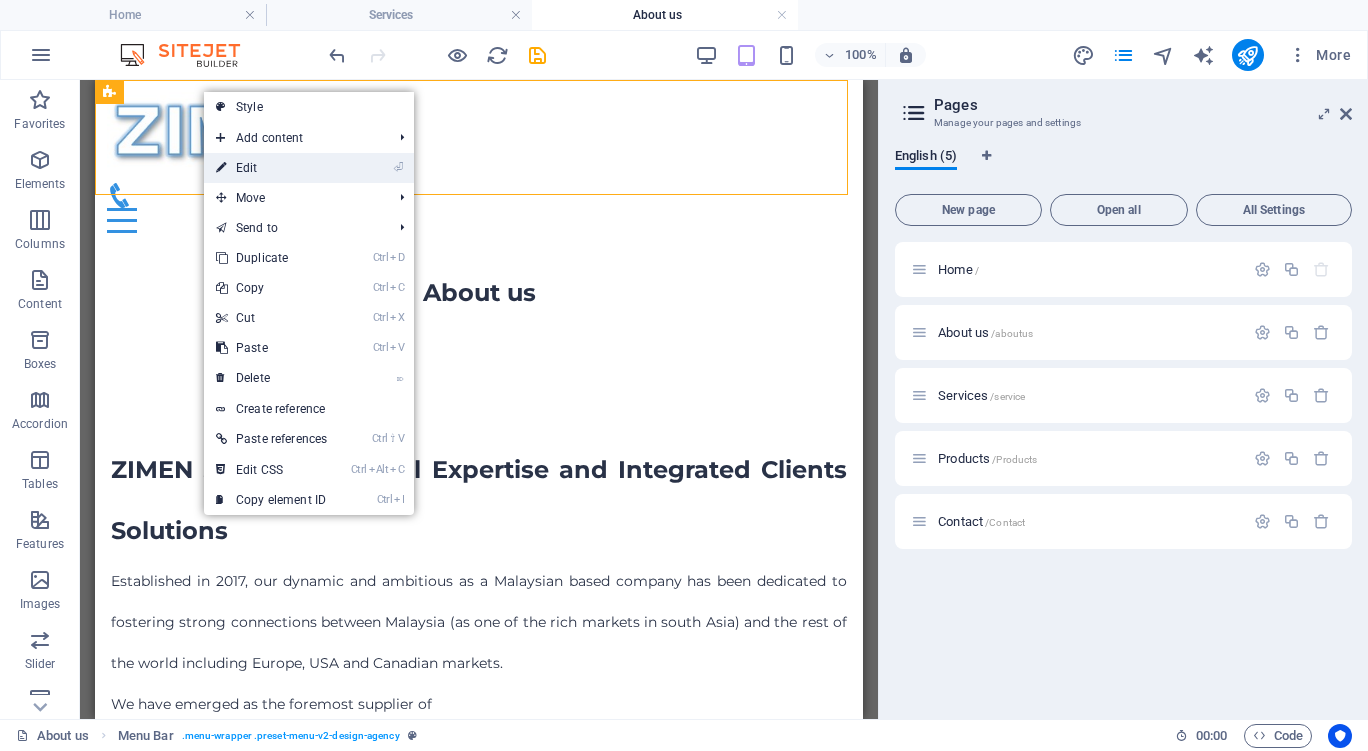 click on "⏎  Edit" at bounding box center (271, 168) 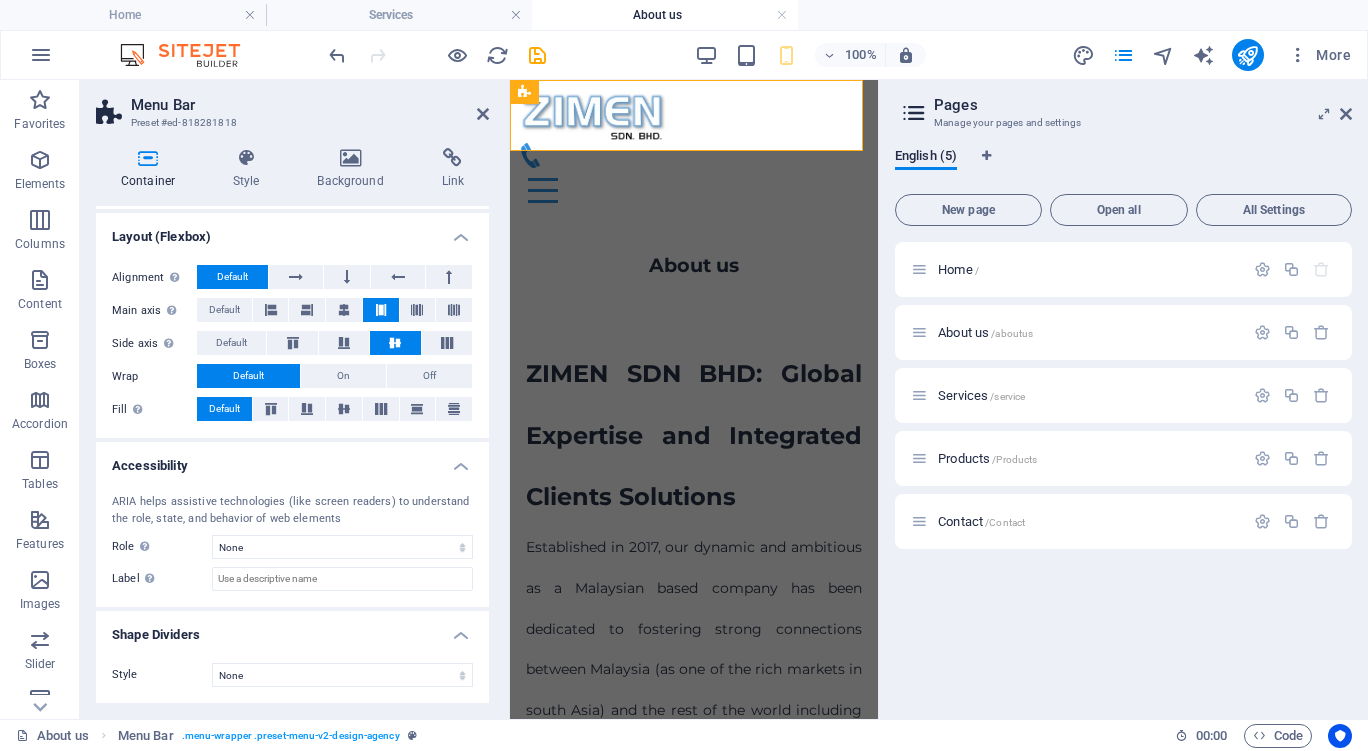scroll, scrollTop: 145, scrollLeft: 0, axis: vertical 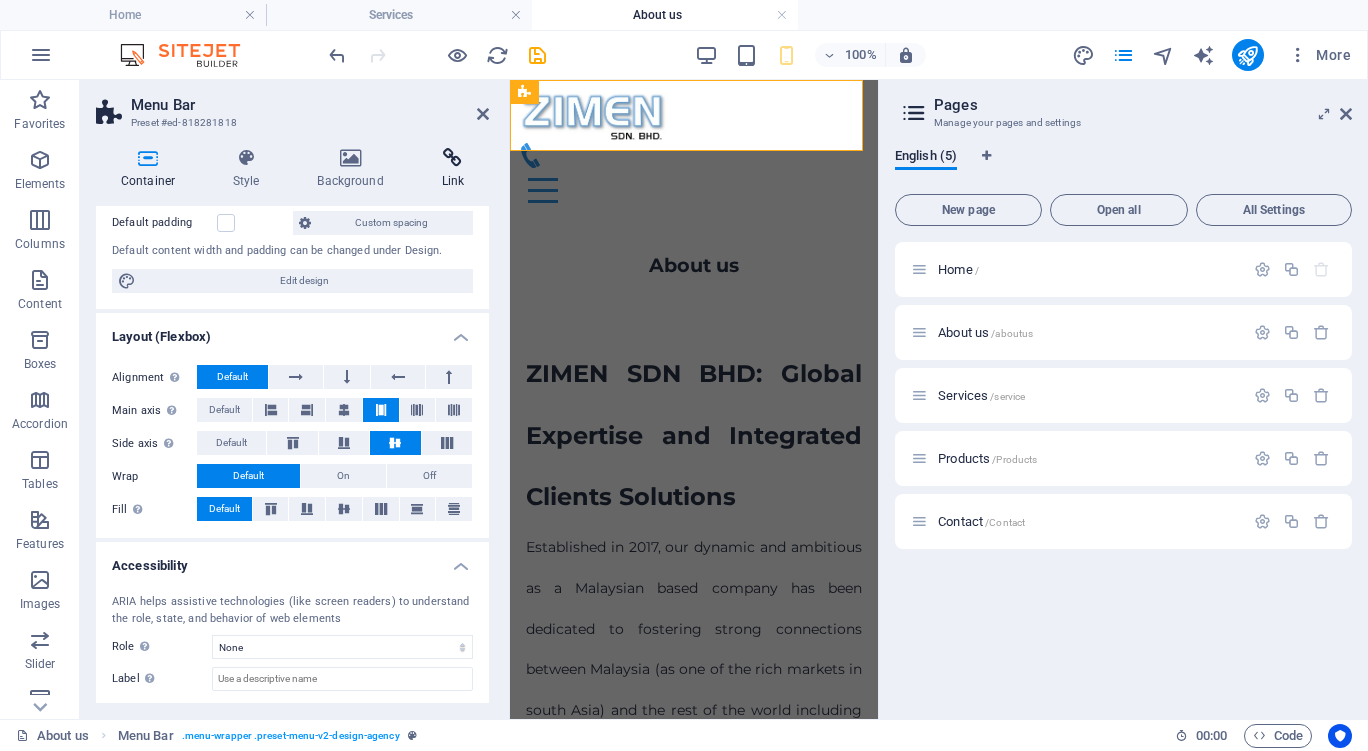 click at bounding box center (453, 158) 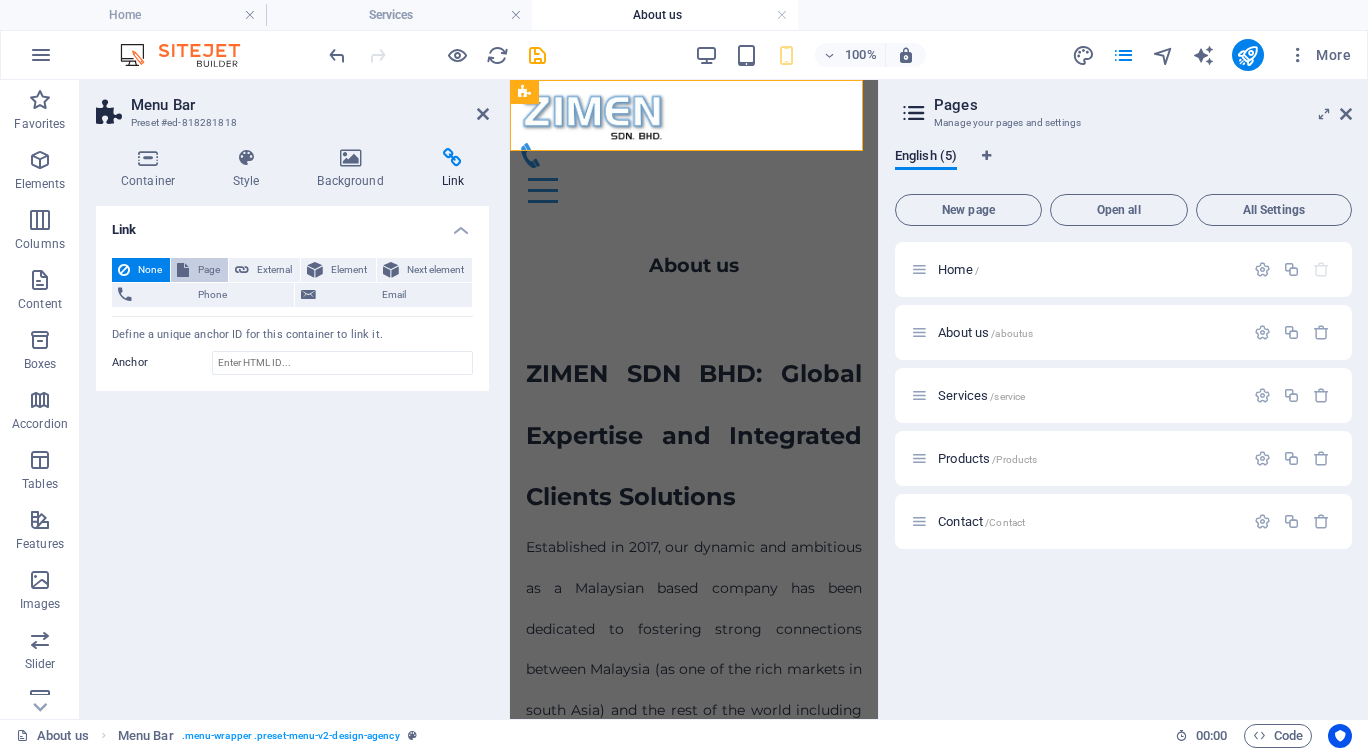 click on "Page" at bounding box center [208, 270] 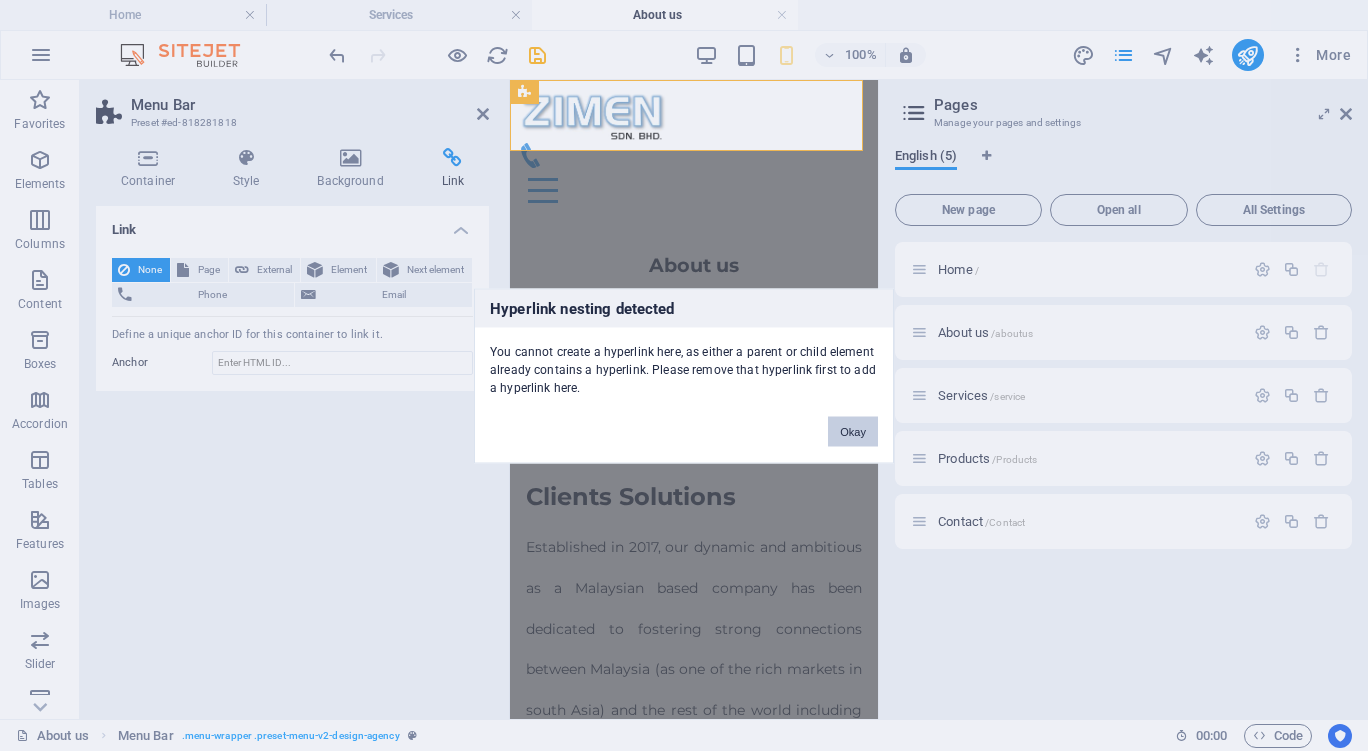 click on "Okay" at bounding box center [853, 431] 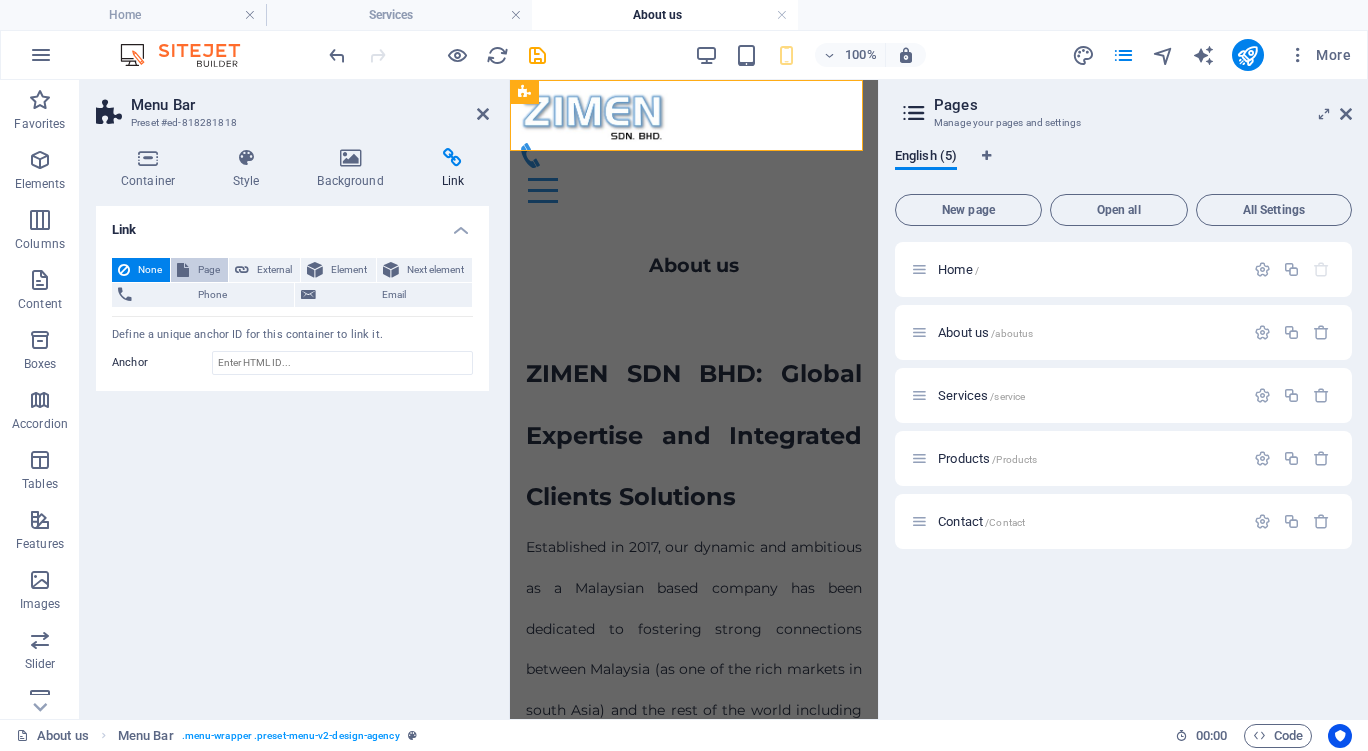 click on "Page" at bounding box center [208, 270] 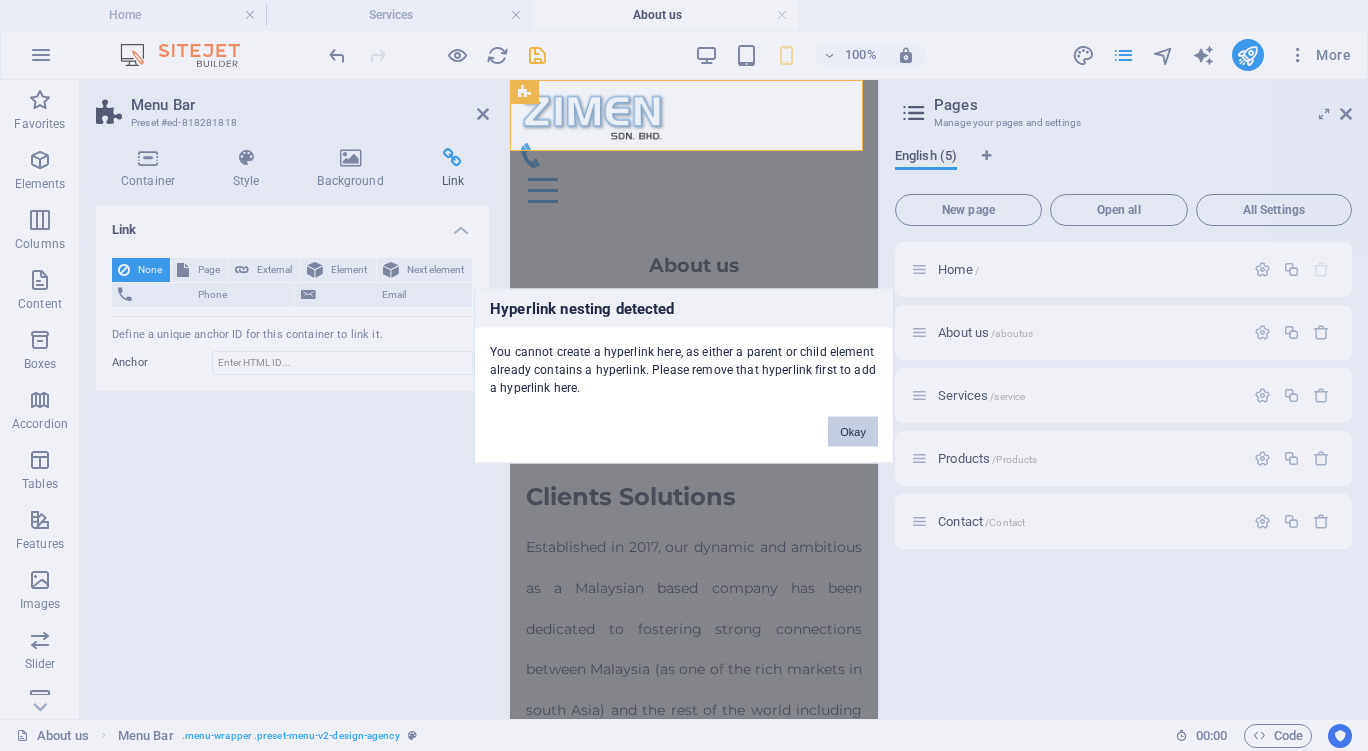 click on "Okay" at bounding box center (853, 431) 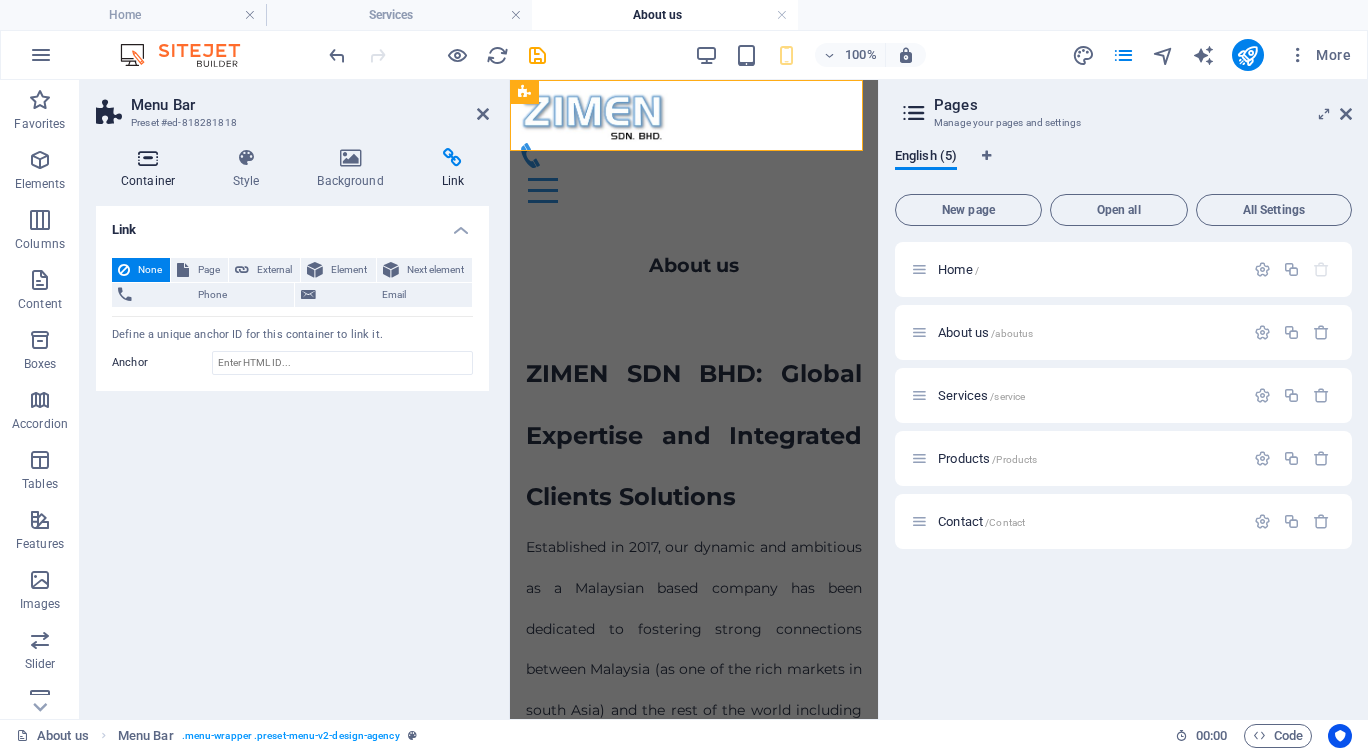click on "Container" at bounding box center (152, 169) 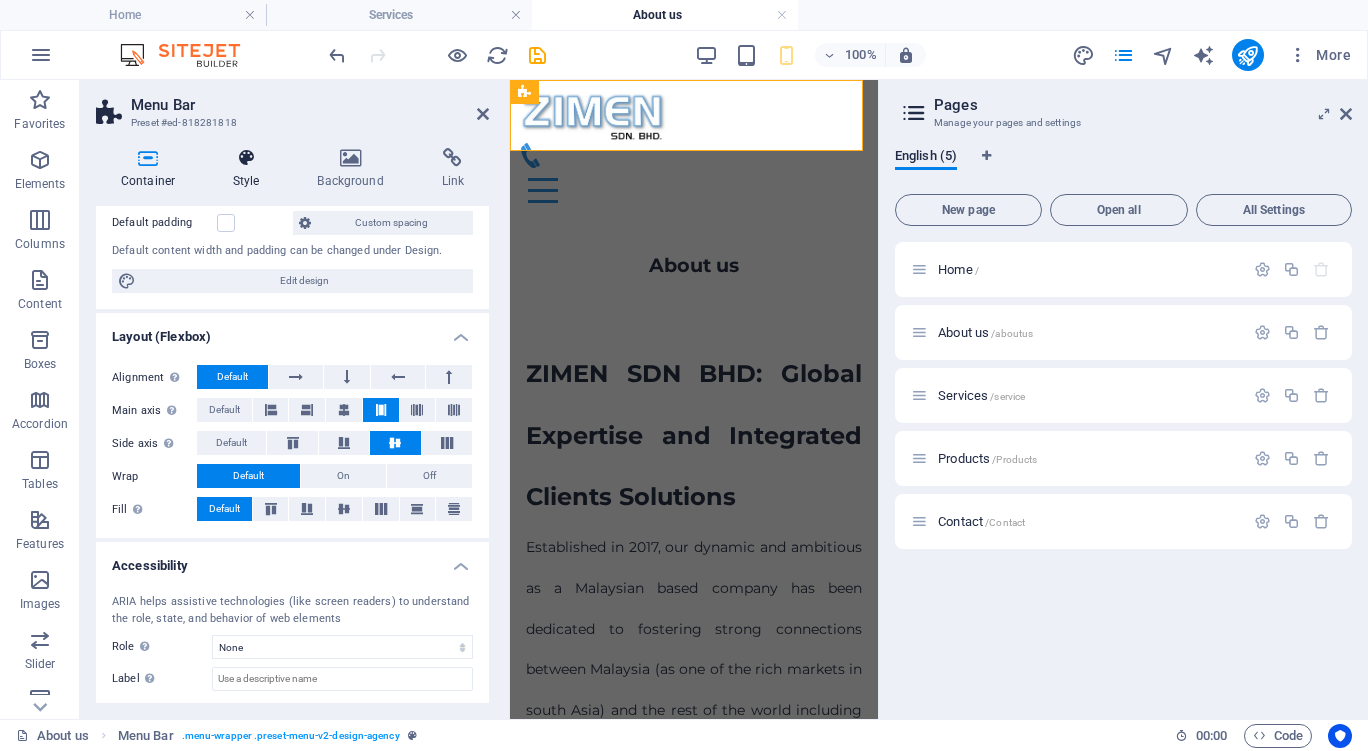 click at bounding box center [246, 158] 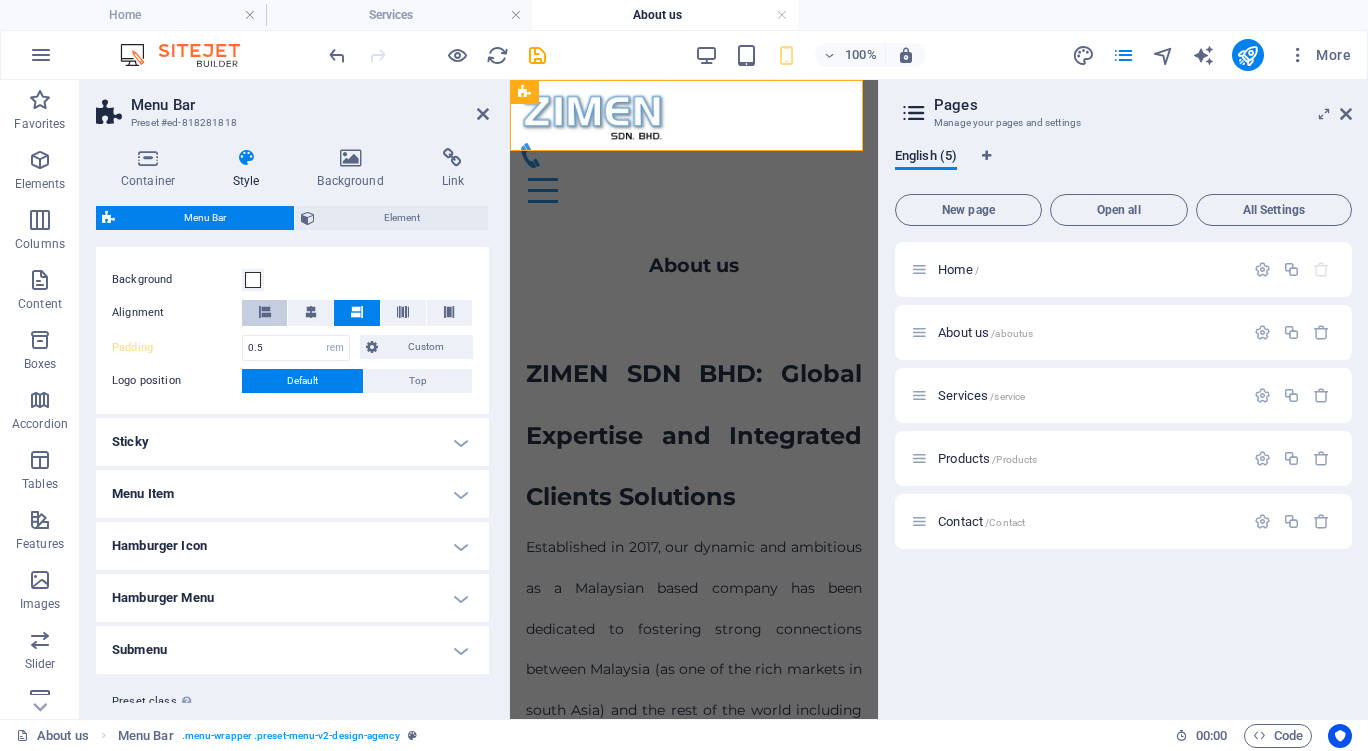 scroll, scrollTop: 425, scrollLeft: 0, axis: vertical 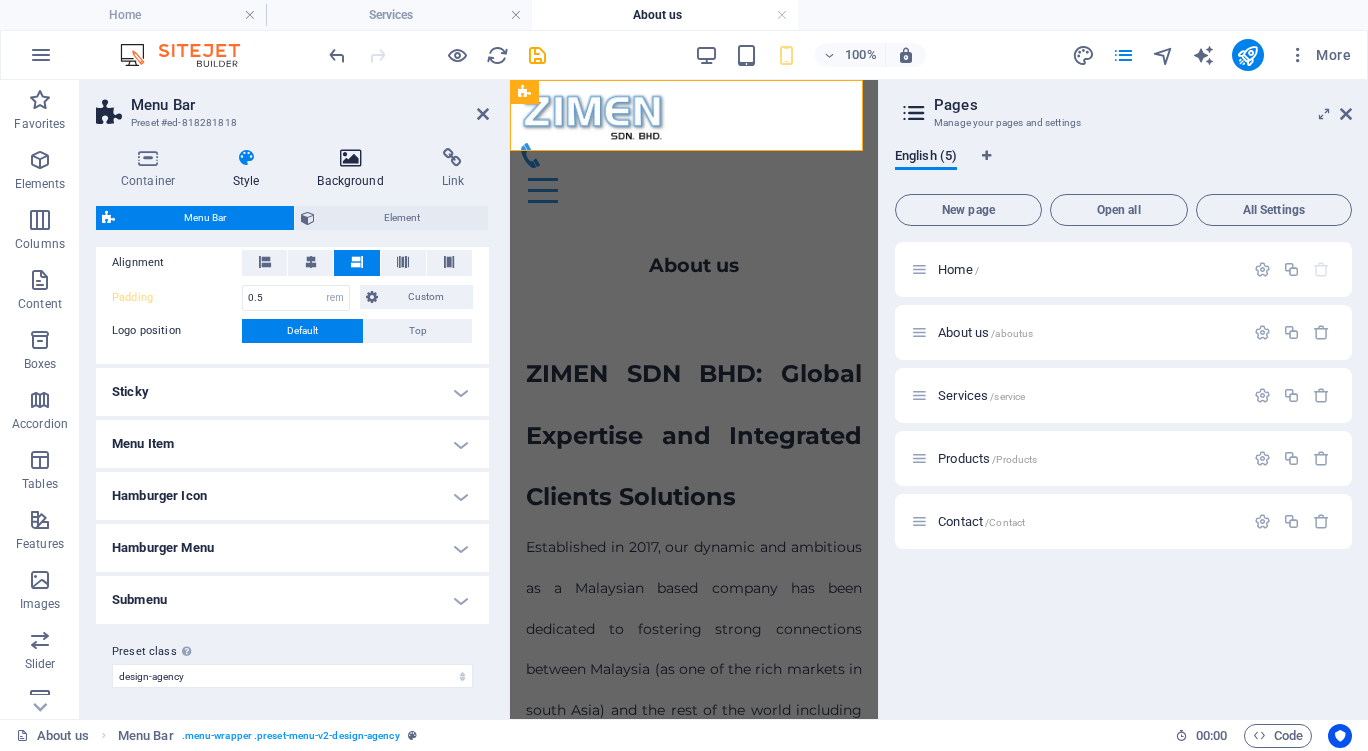 click on "Background" at bounding box center (355, 169) 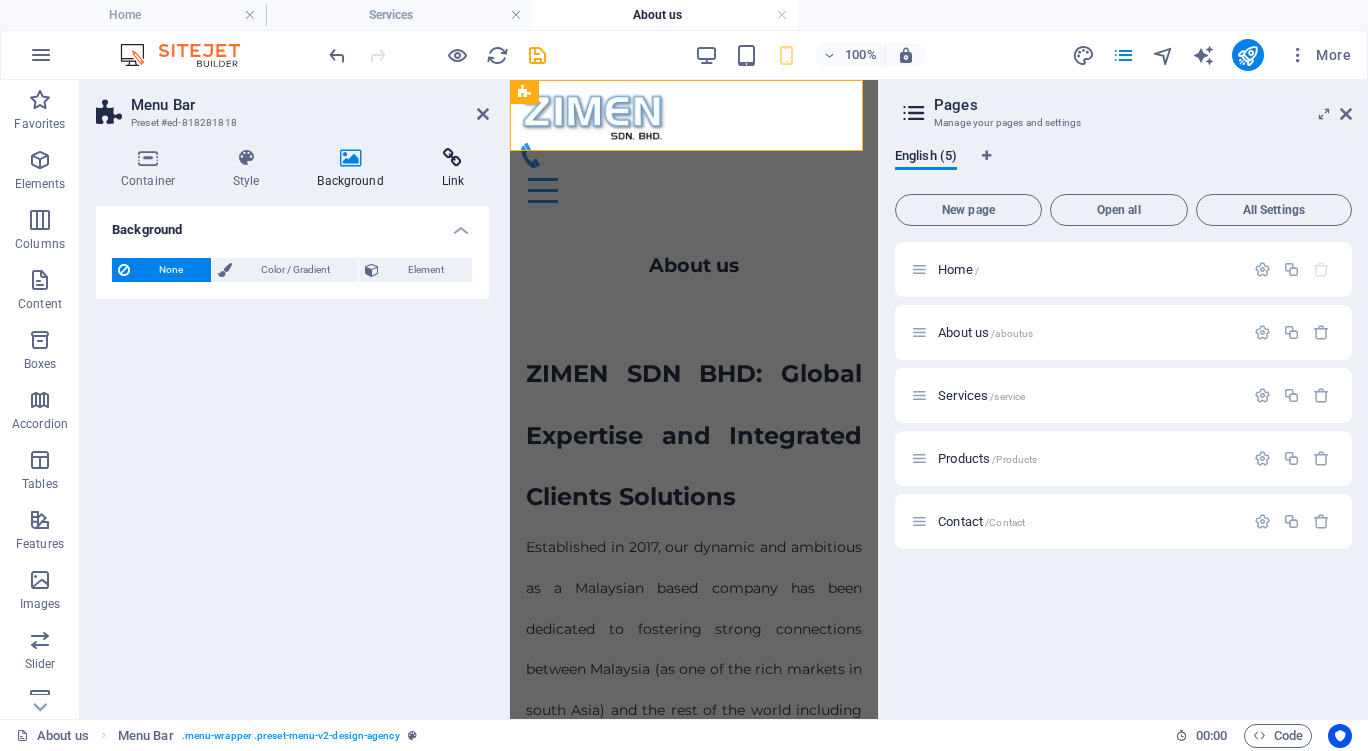 click at bounding box center [453, 158] 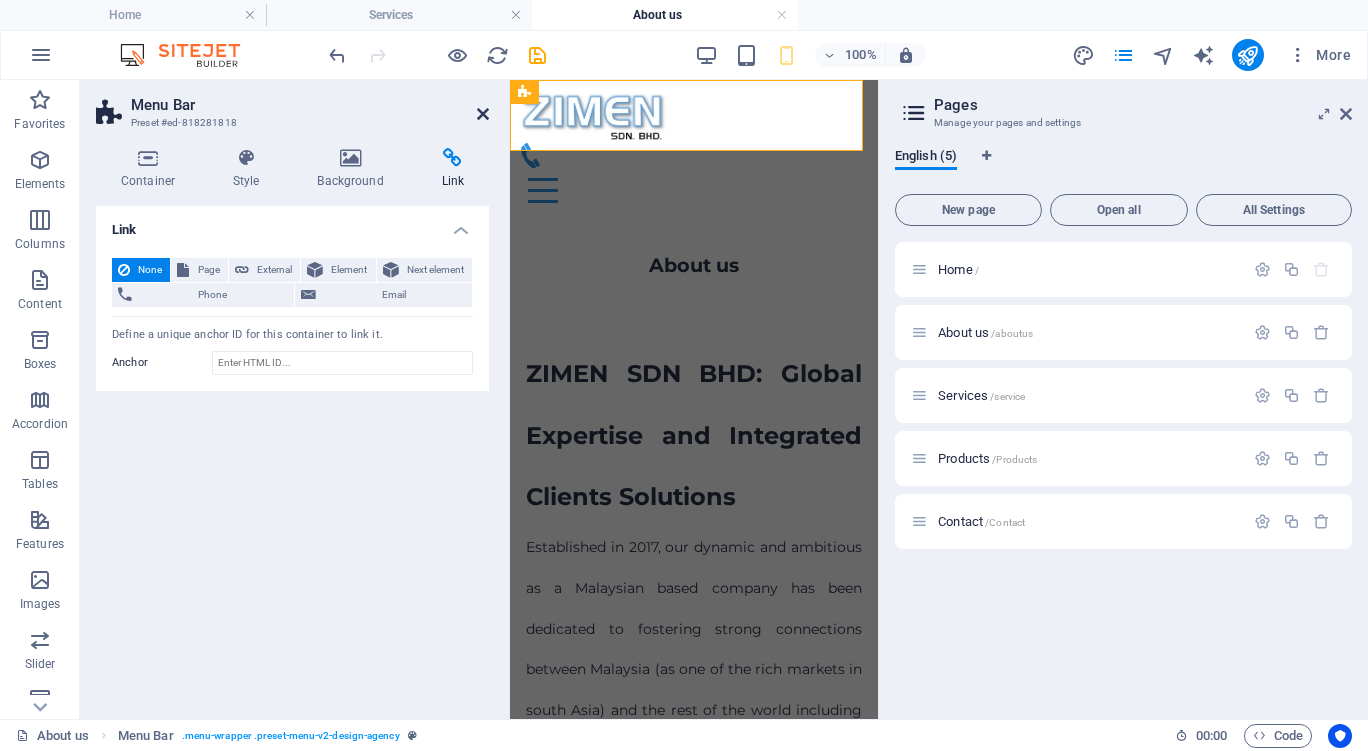 drag, startPoint x: 488, startPoint y: 107, endPoint x: 461, endPoint y: 122, distance: 30.88689 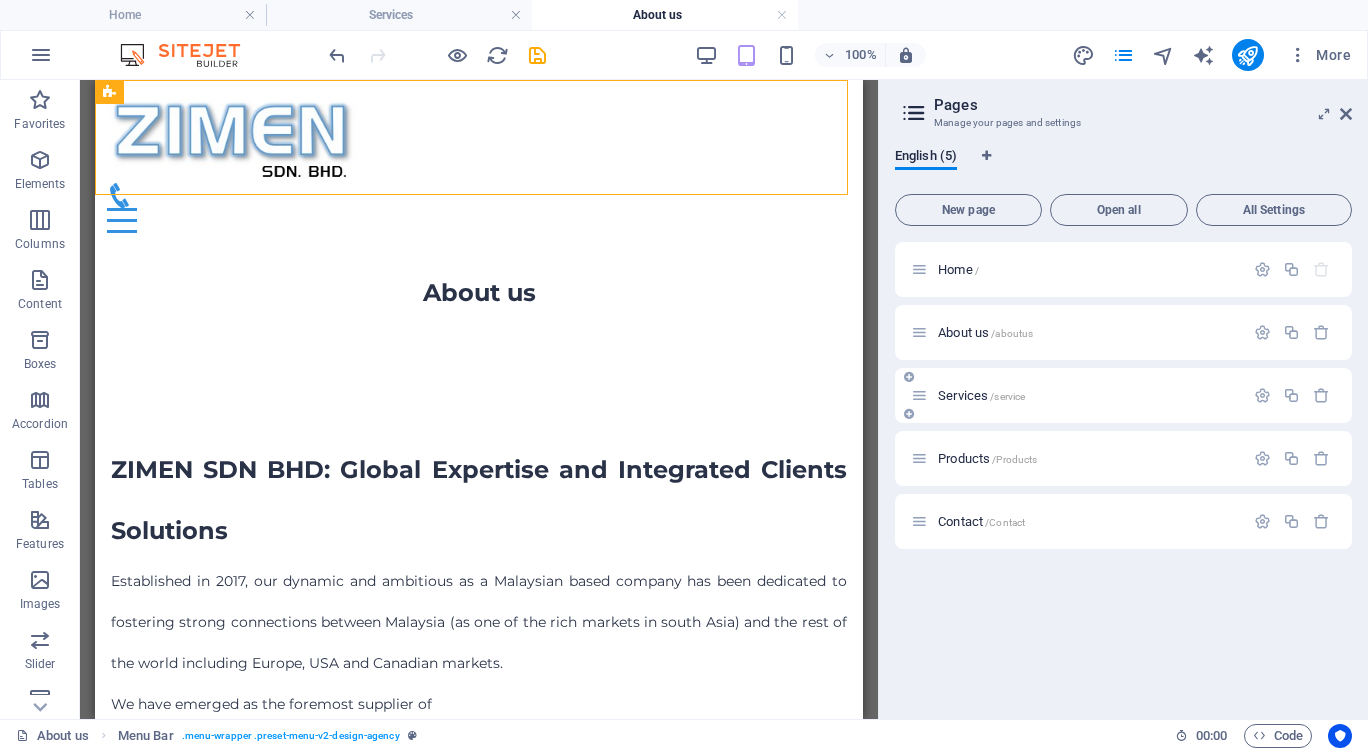 click on "Services /service" at bounding box center [981, 395] 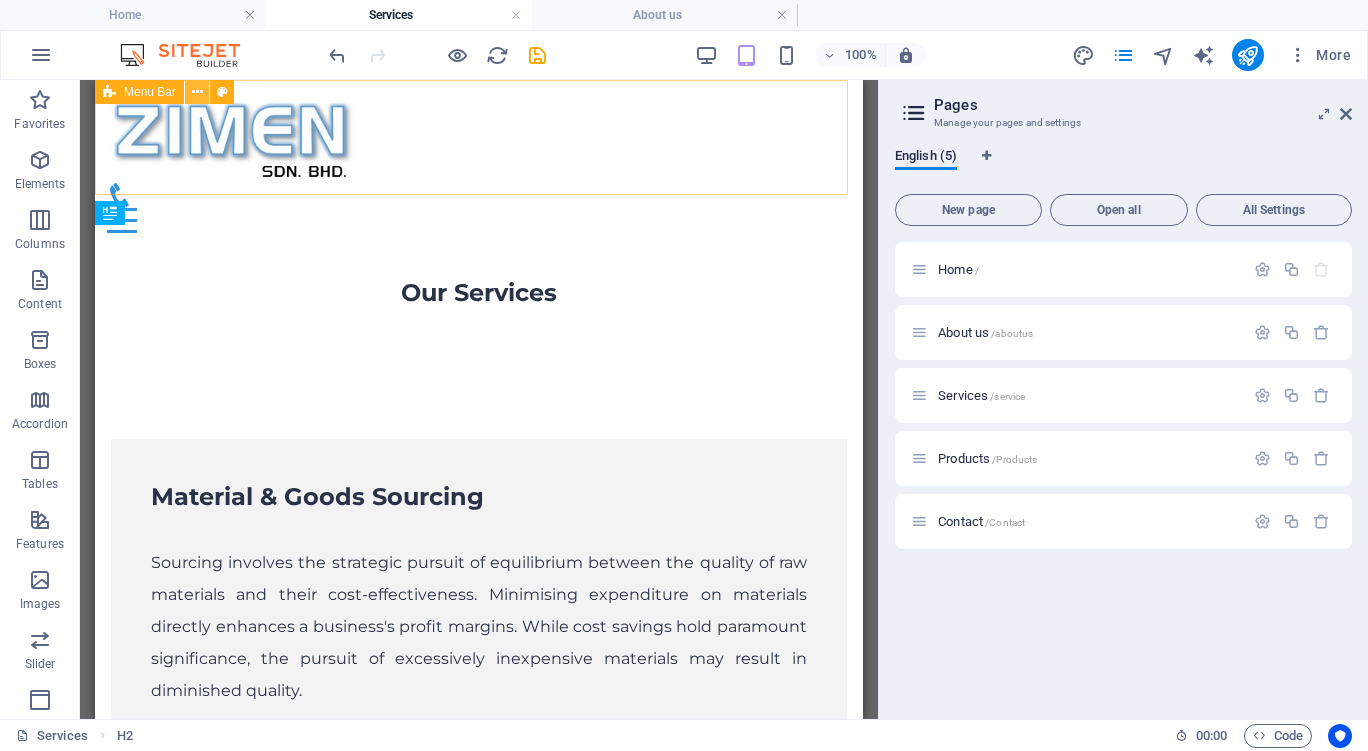 click at bounding box center [197, 92] 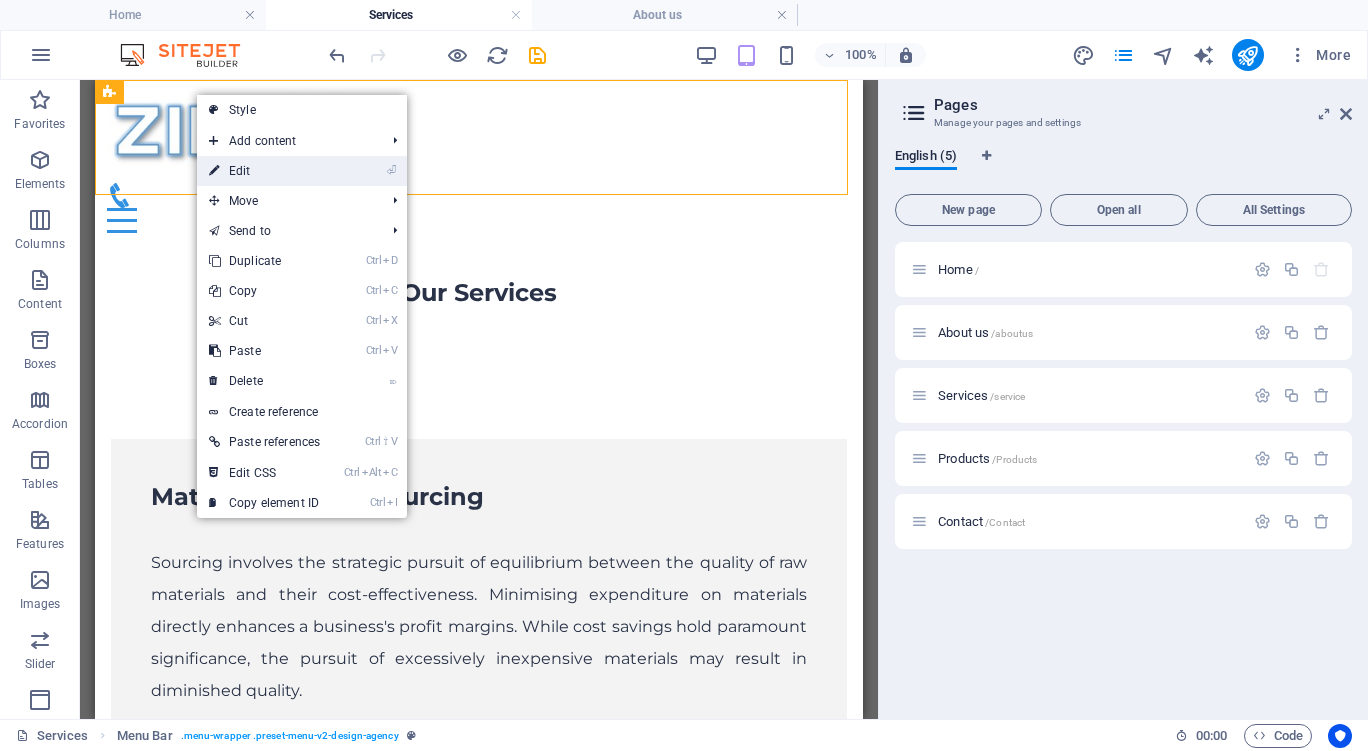 click on "⏎  Edit" at bounding box center [264, 171] 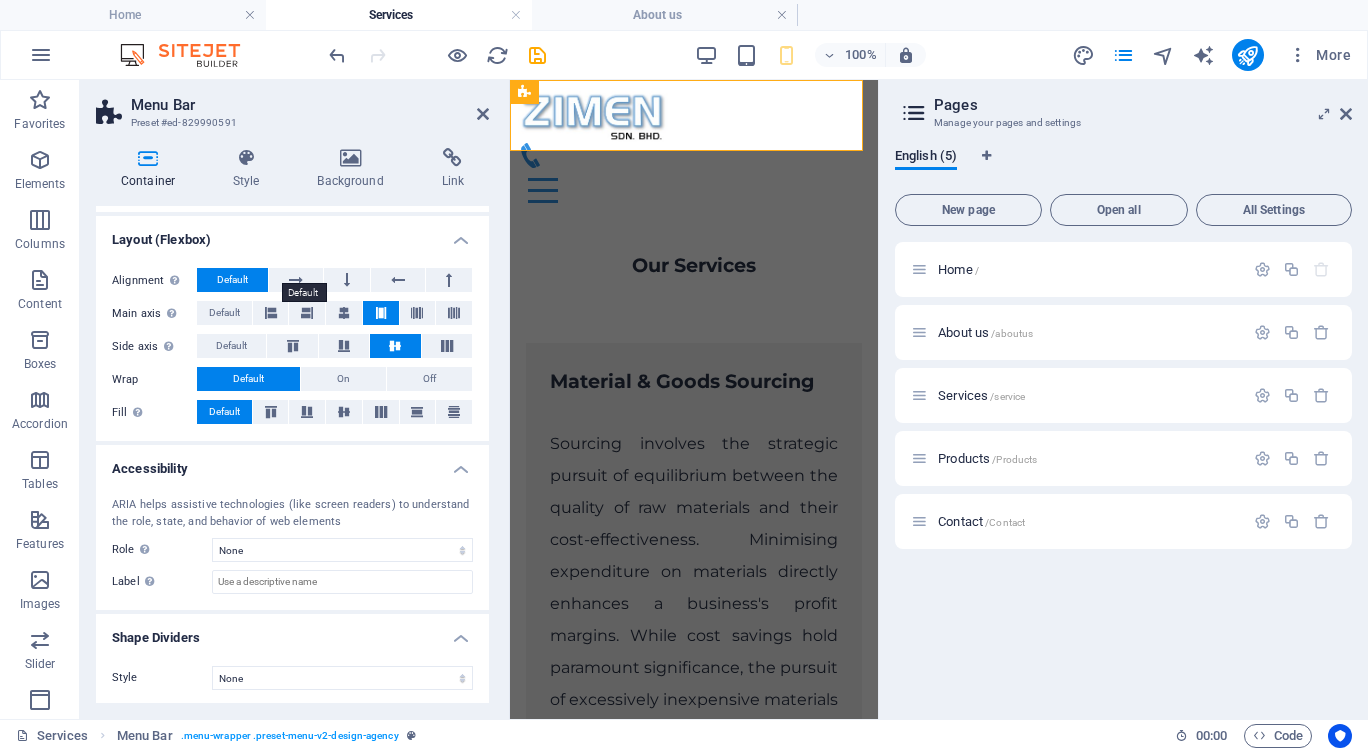 scroll, scrollTop: 245, scrollLeft: 0, axis: vertical 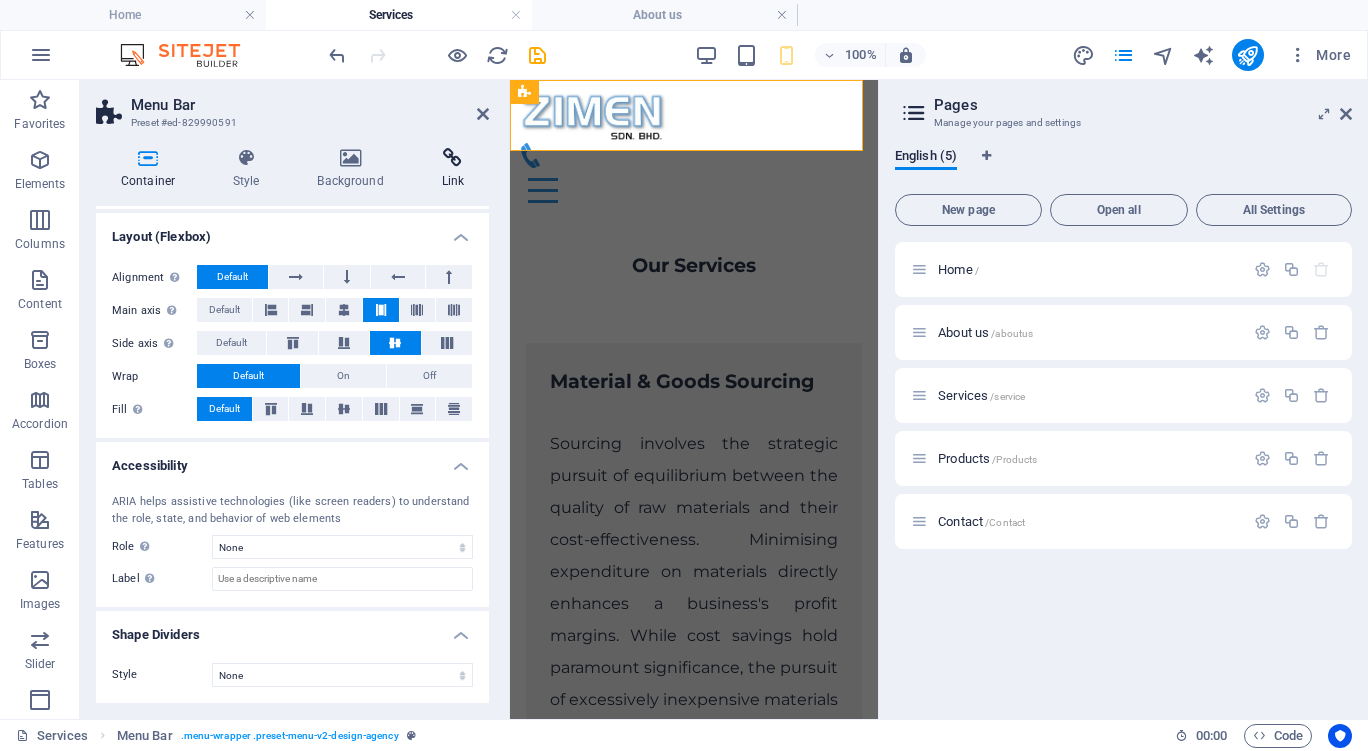 click at bounding box center [453, 158] 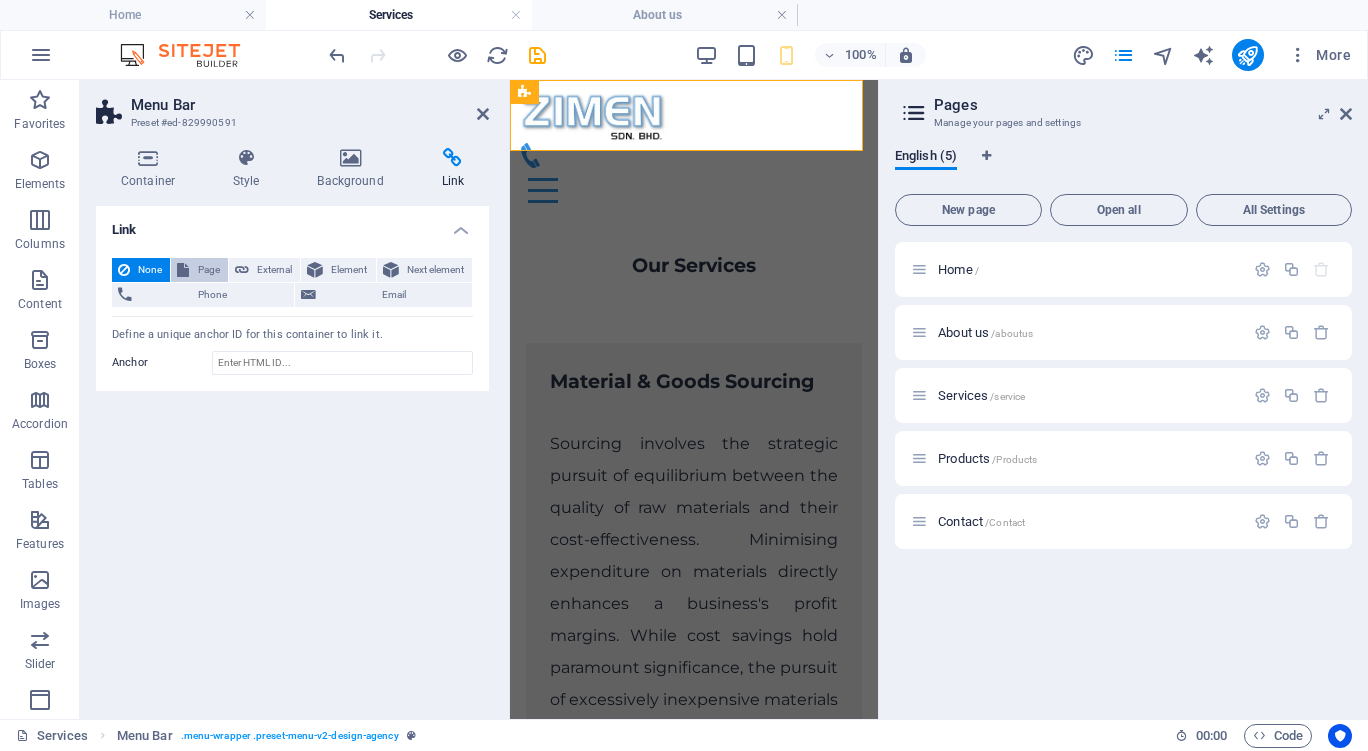 click on "Page" at bounding box center [208, 270] 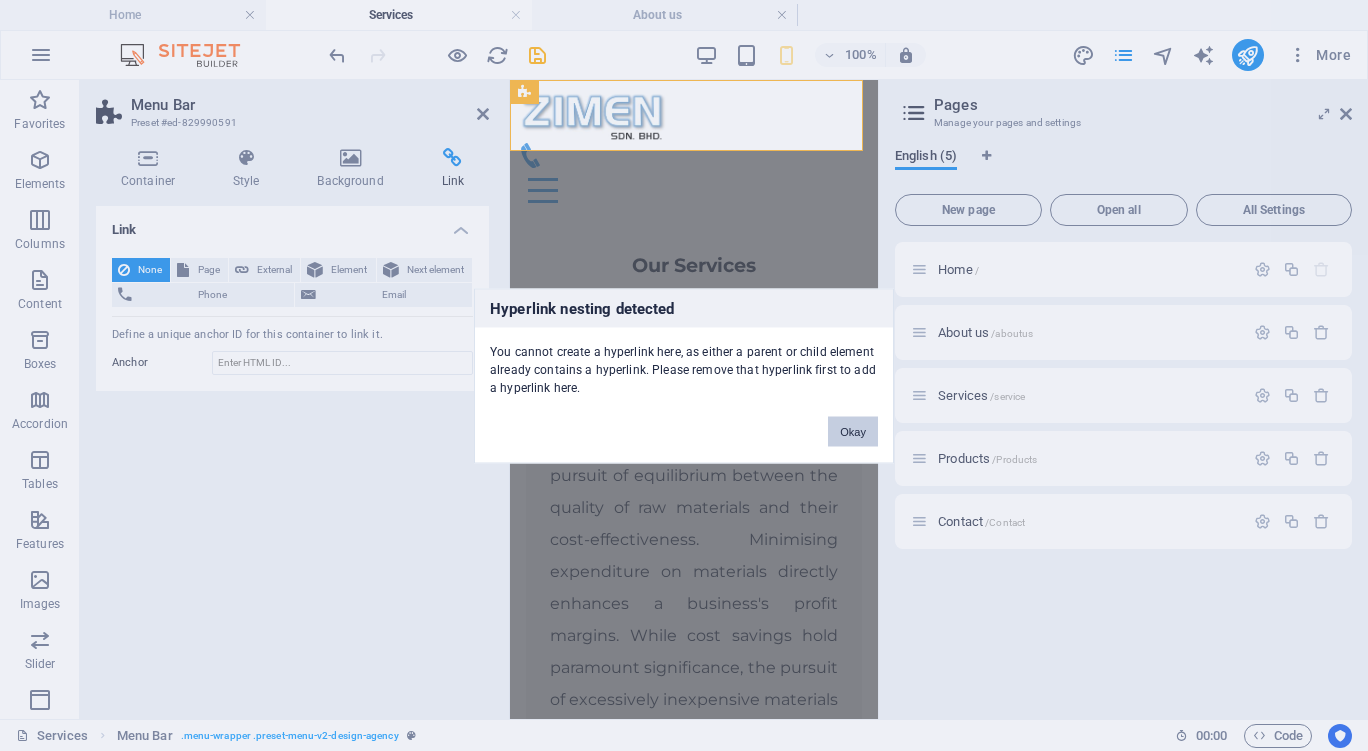 click on "Okay" at bounding box center (853, 431) 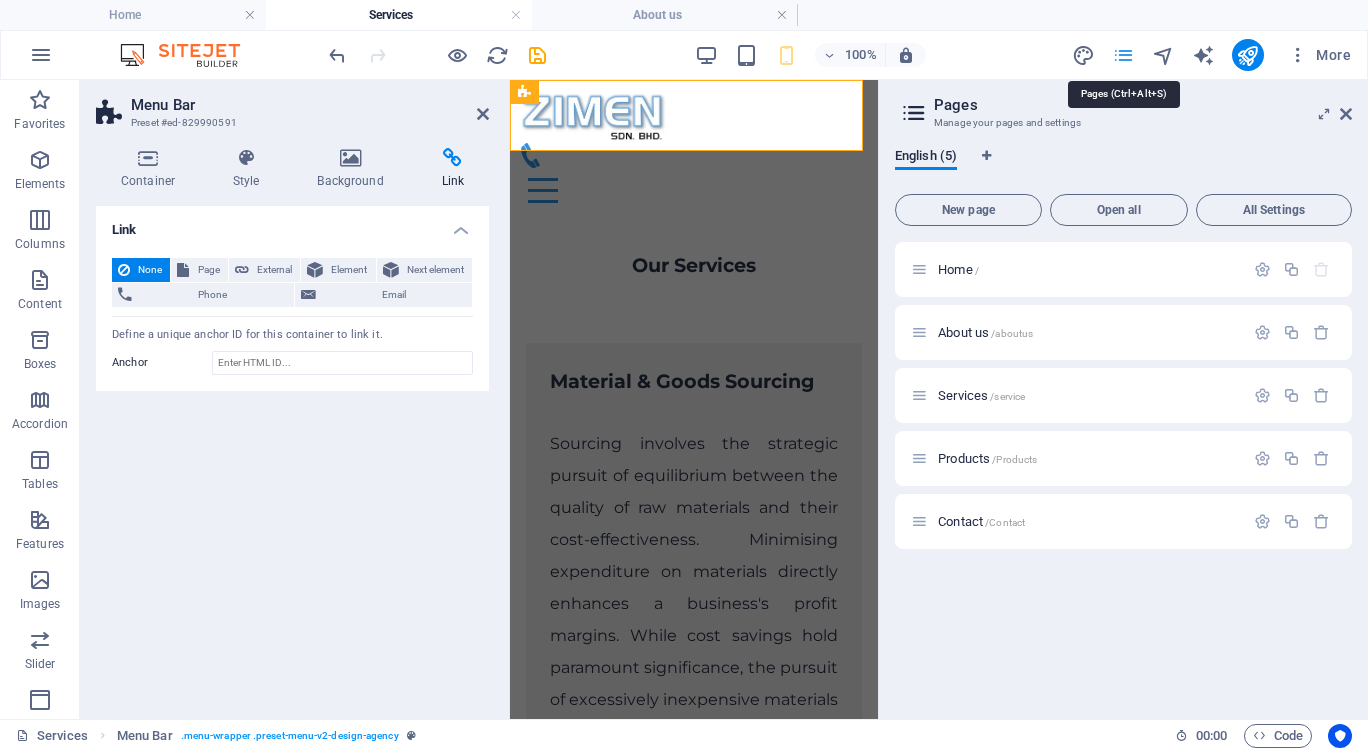 click at bounding box center (1123, 55) 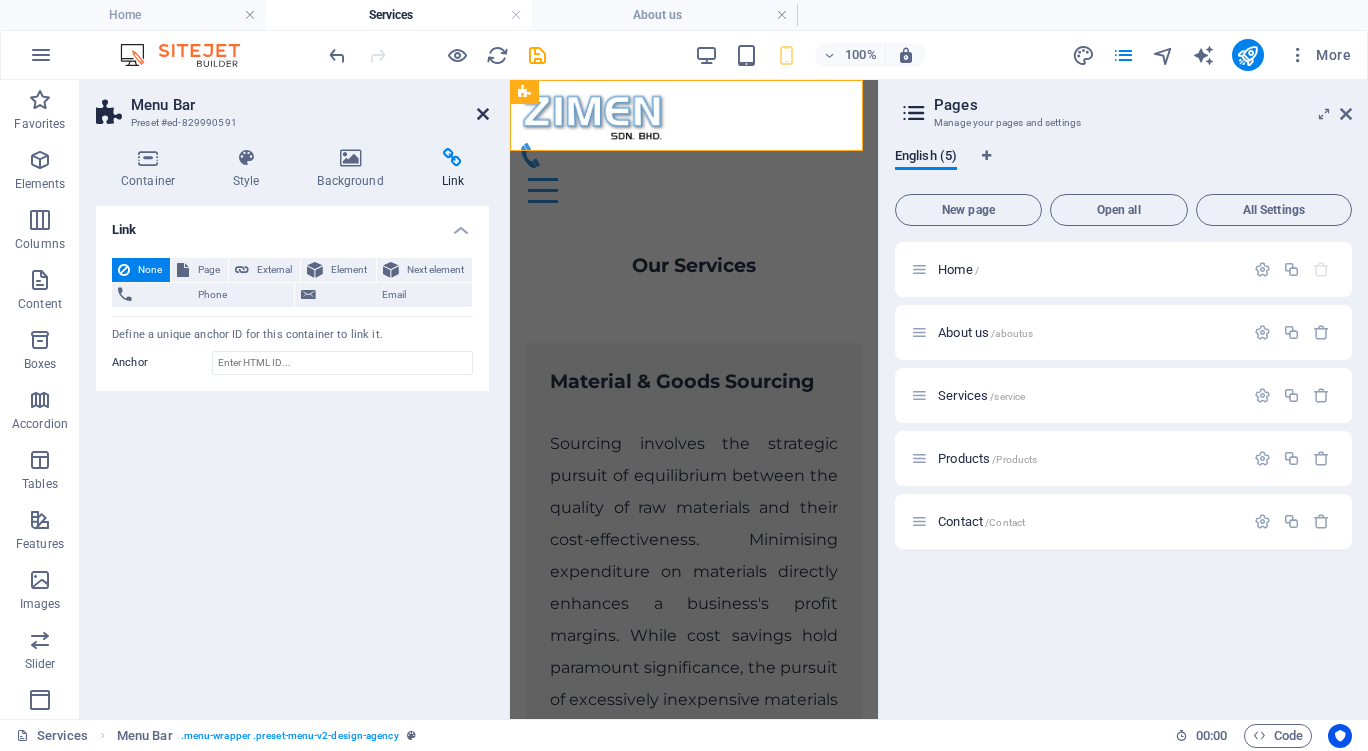 click at bounding box center [483, 114] 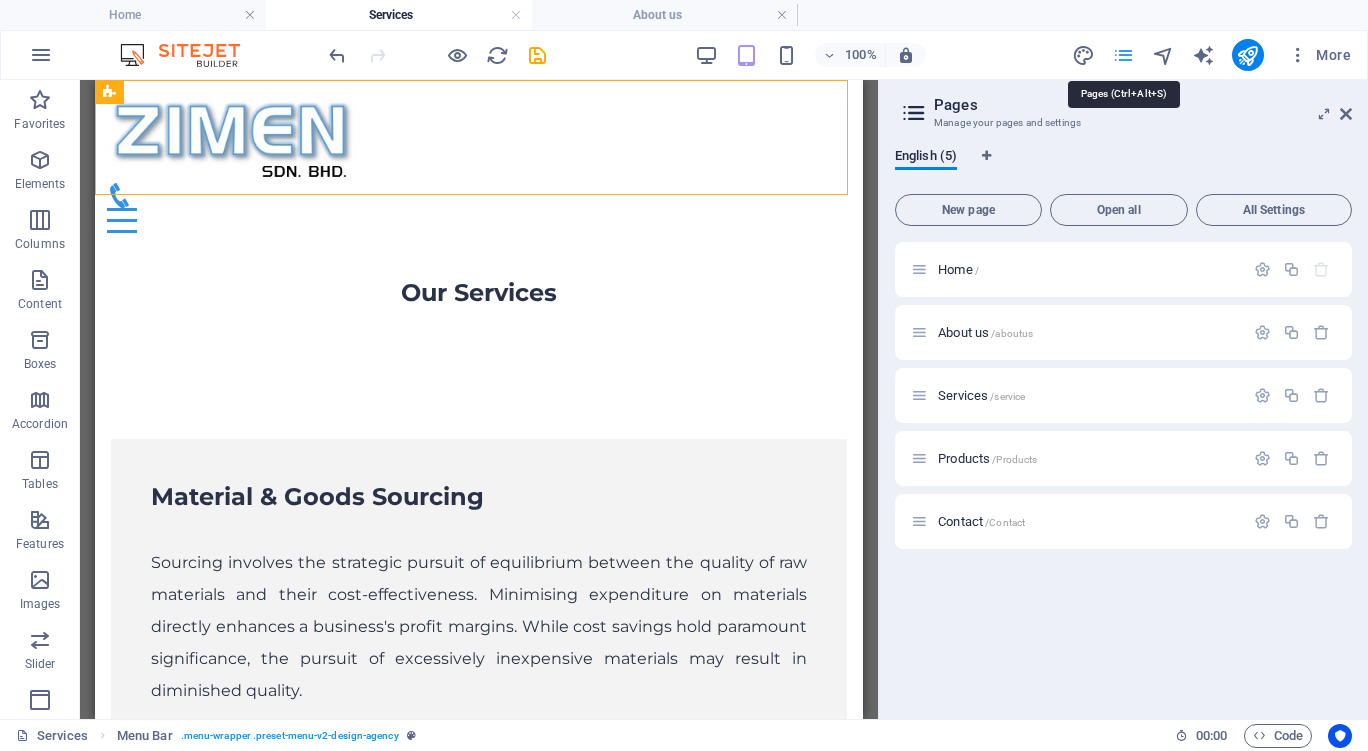 click at bounding box center [1123, 55] 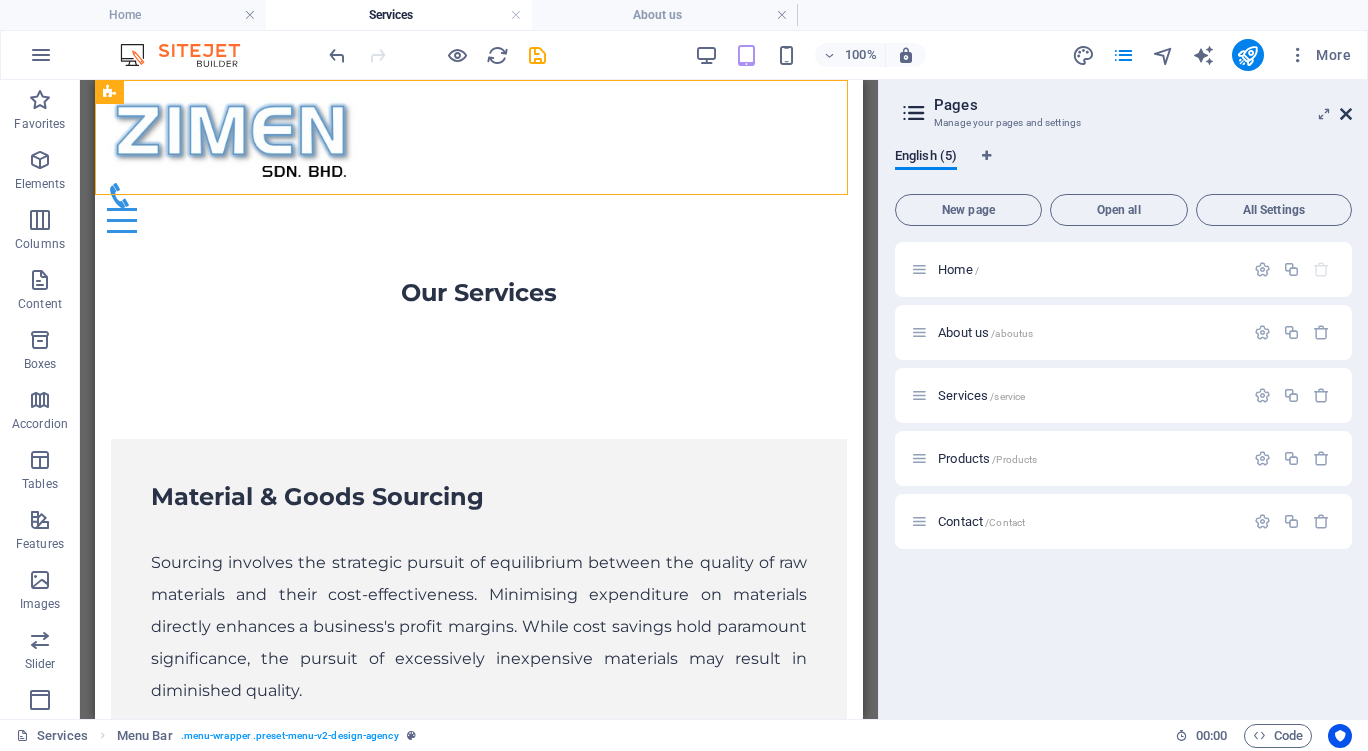 click at bounding box center [1346, 114] 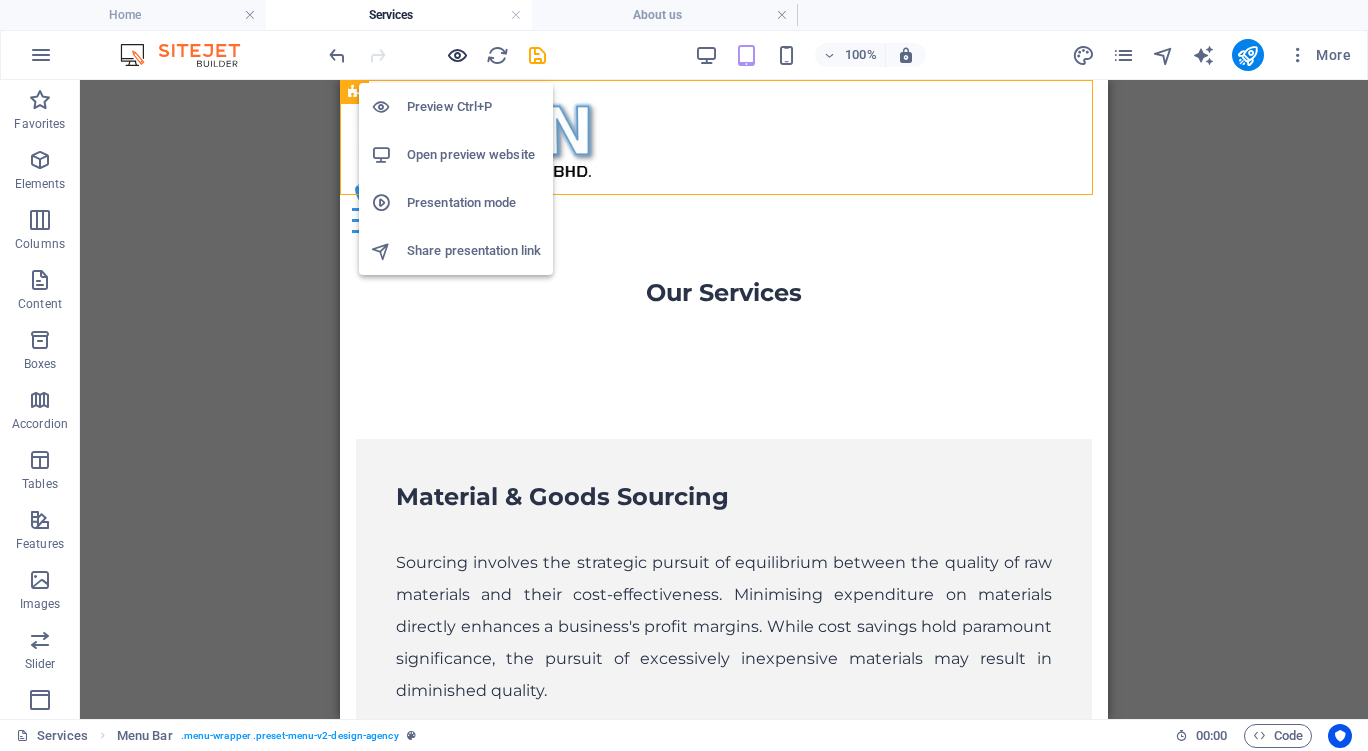 click at bounding box center [457, 55] 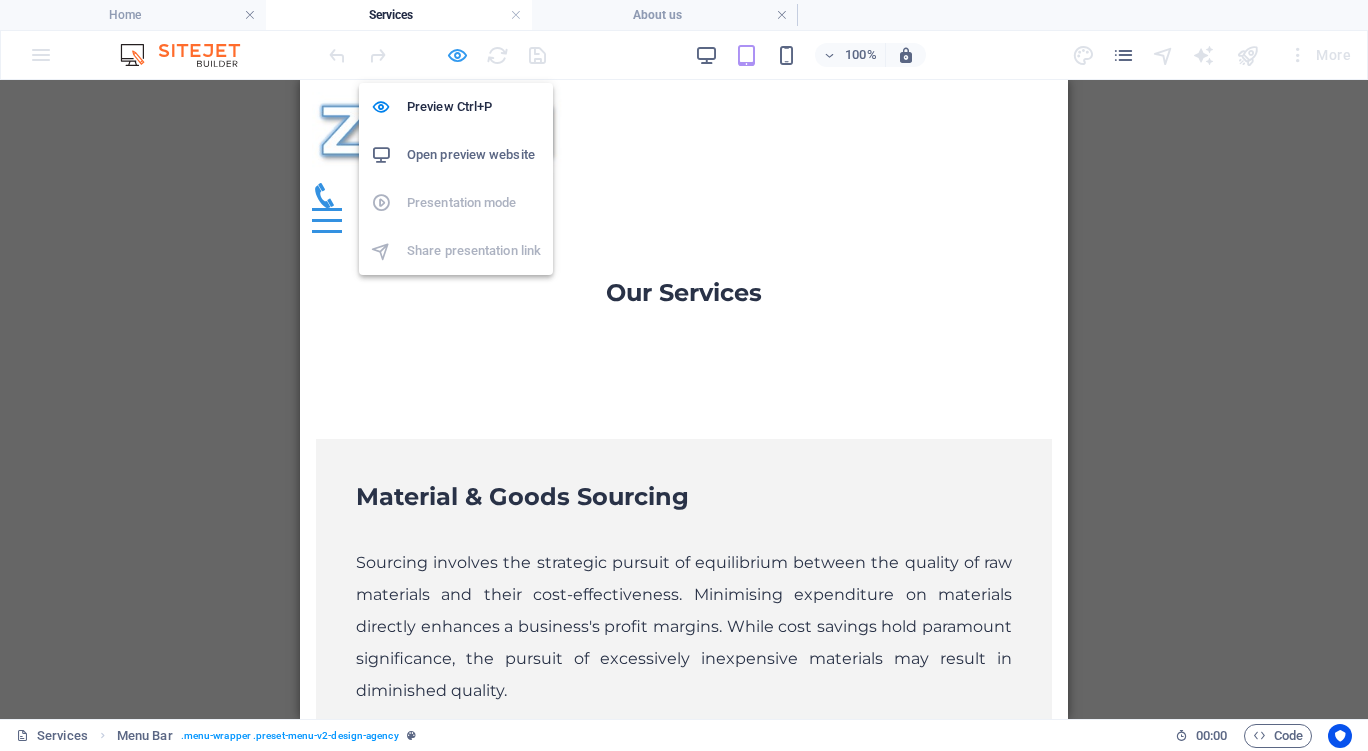 click at bounding box center [457, 55] 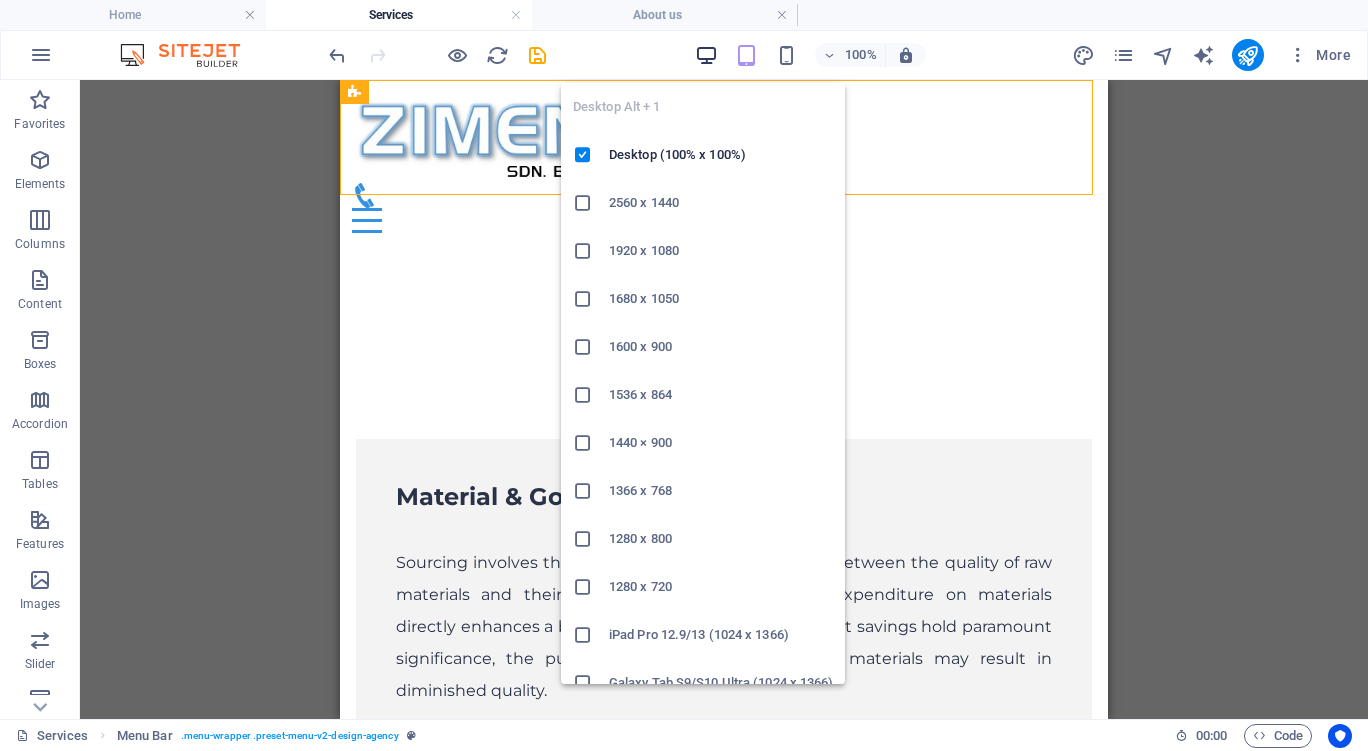 click at bounding box center (706, 55) 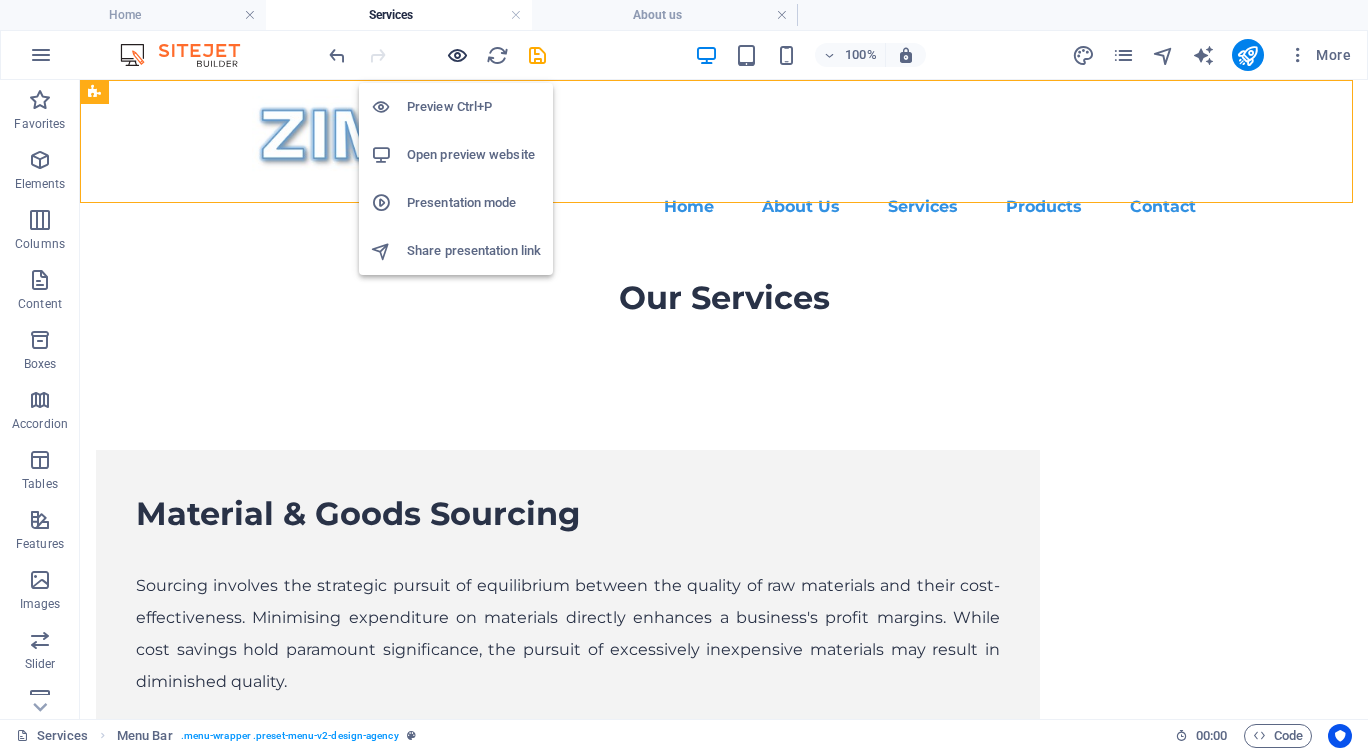 click at bounding box center [457, 55] 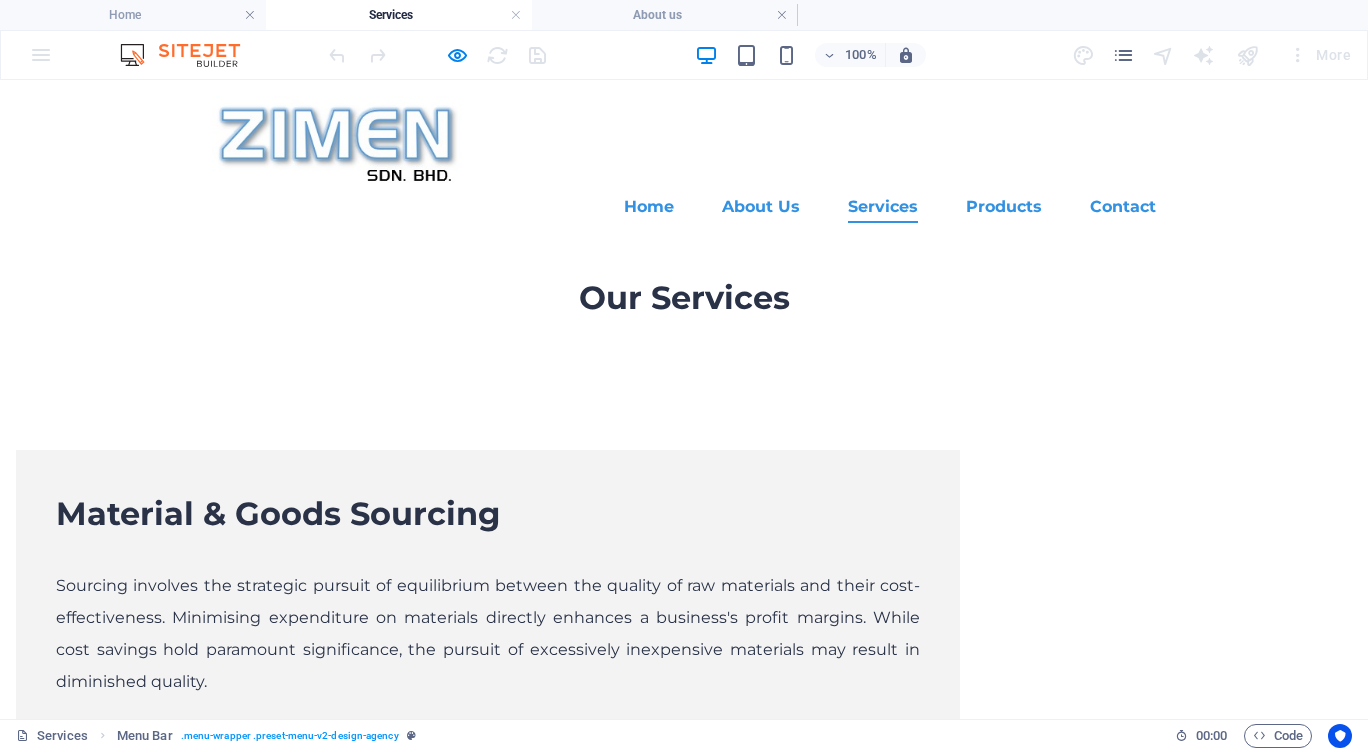 click on "Services" at bounding box center [883, 207] 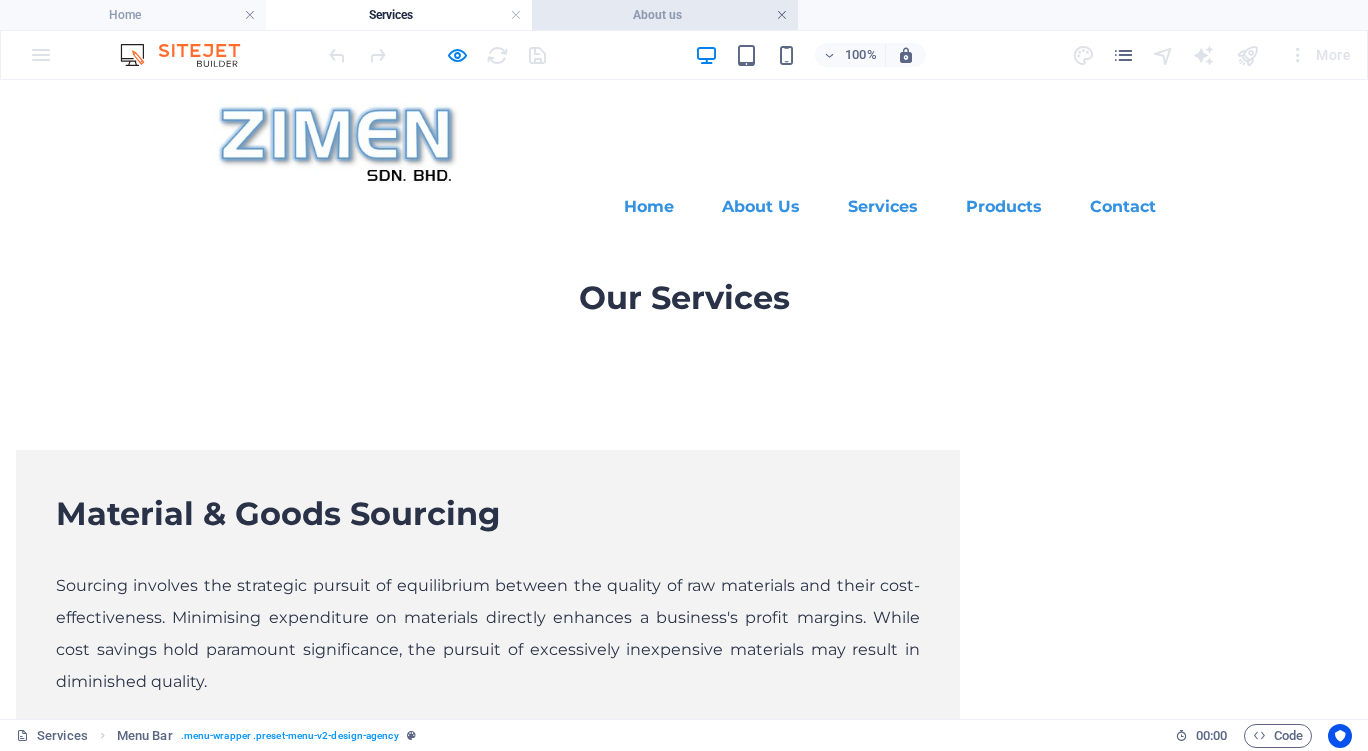 click at bounding box center [782, 15] 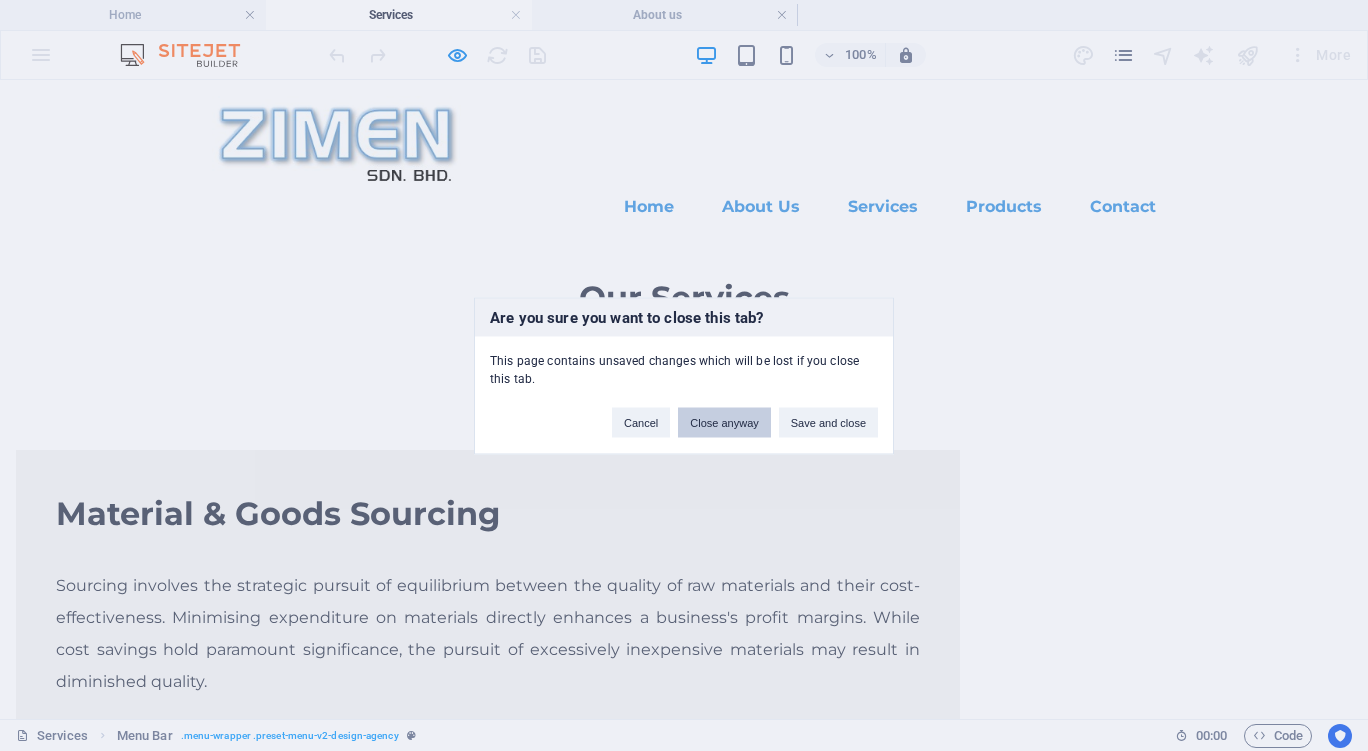click on "Close anyway" at bounding box center [724, 422] 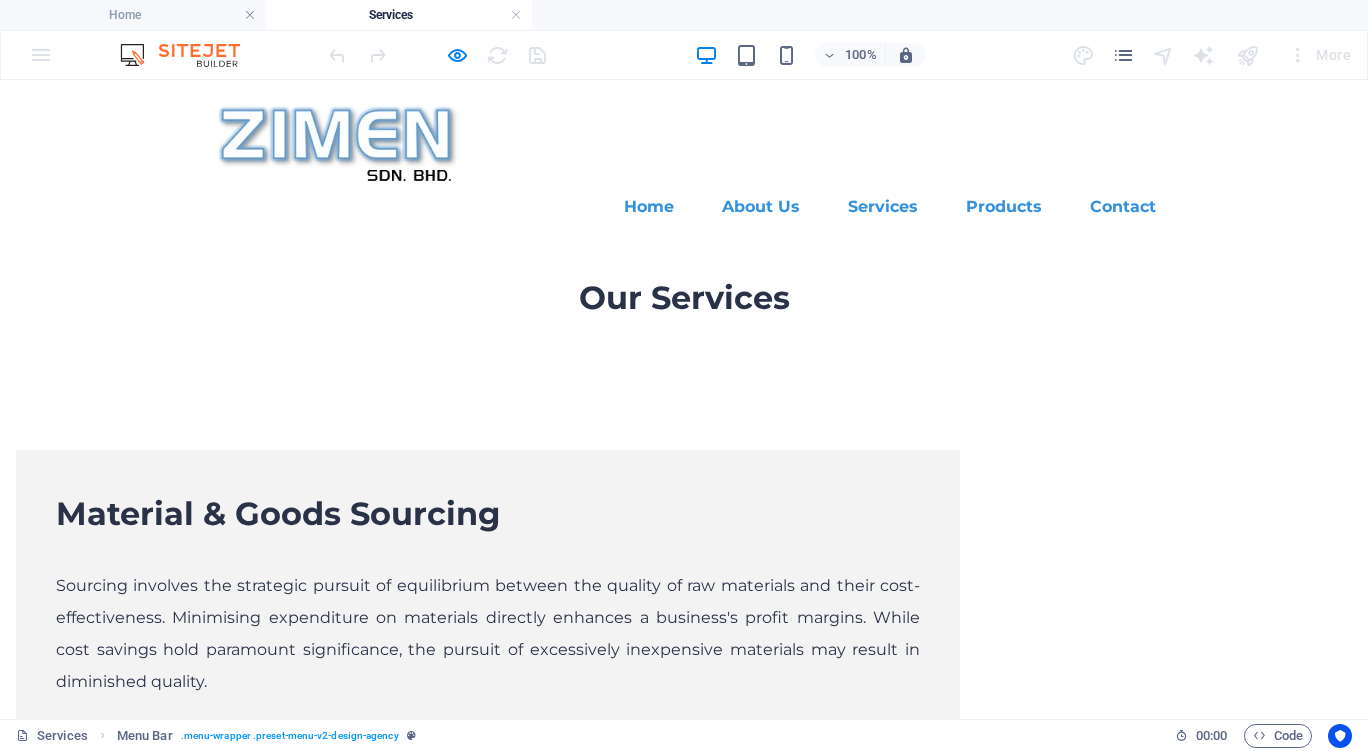click at bounding box center [516, 15] 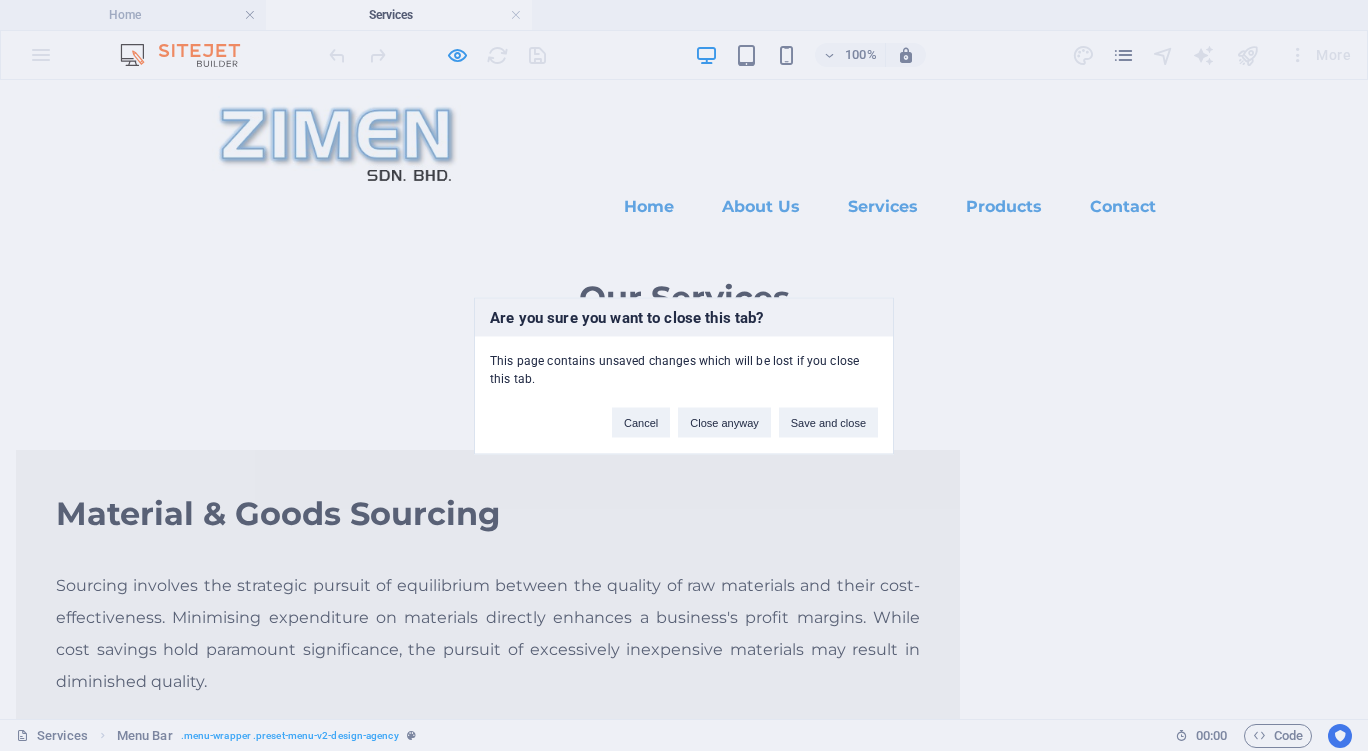 click on "Are you sure you want to close this tab? This page contains unsaved changes which will be lost if you close this tab. Cancel Close anyway Save and close" at bounding box center (684, 375) 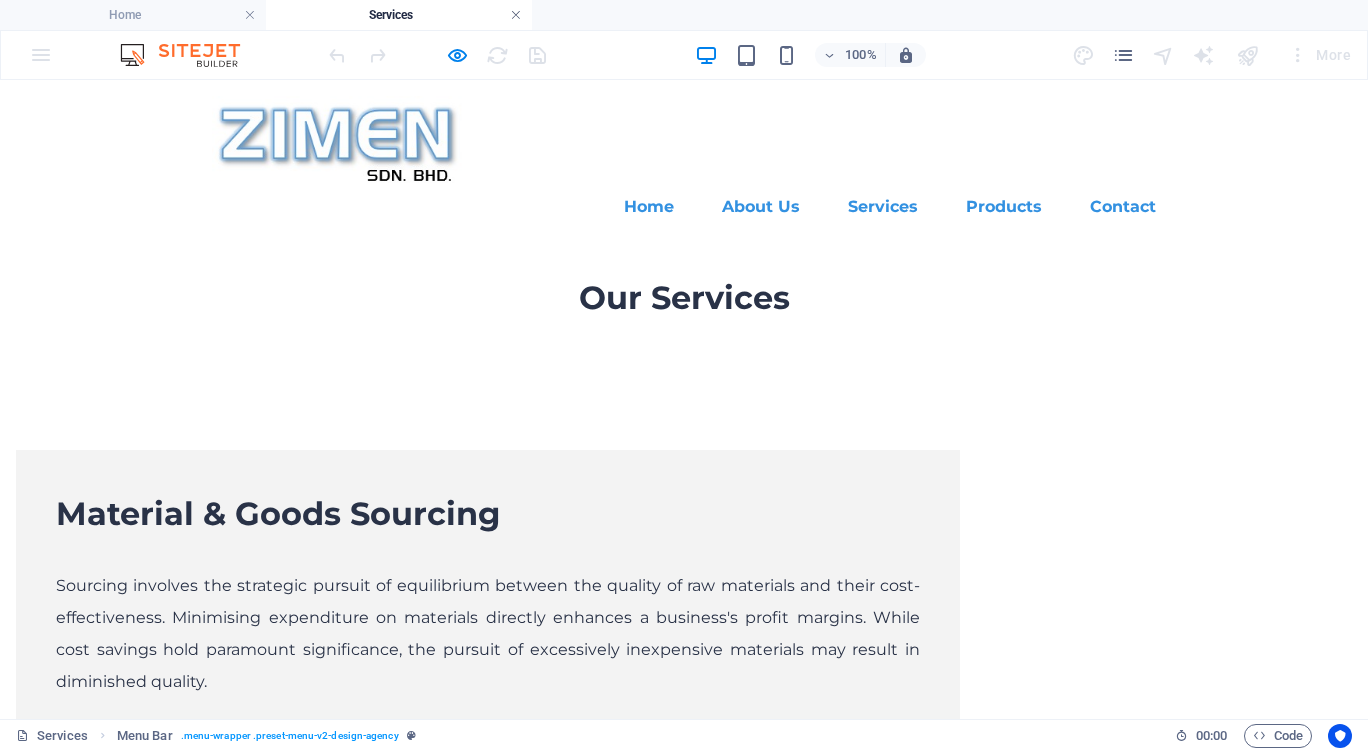 click at bounding box center [516, 15] 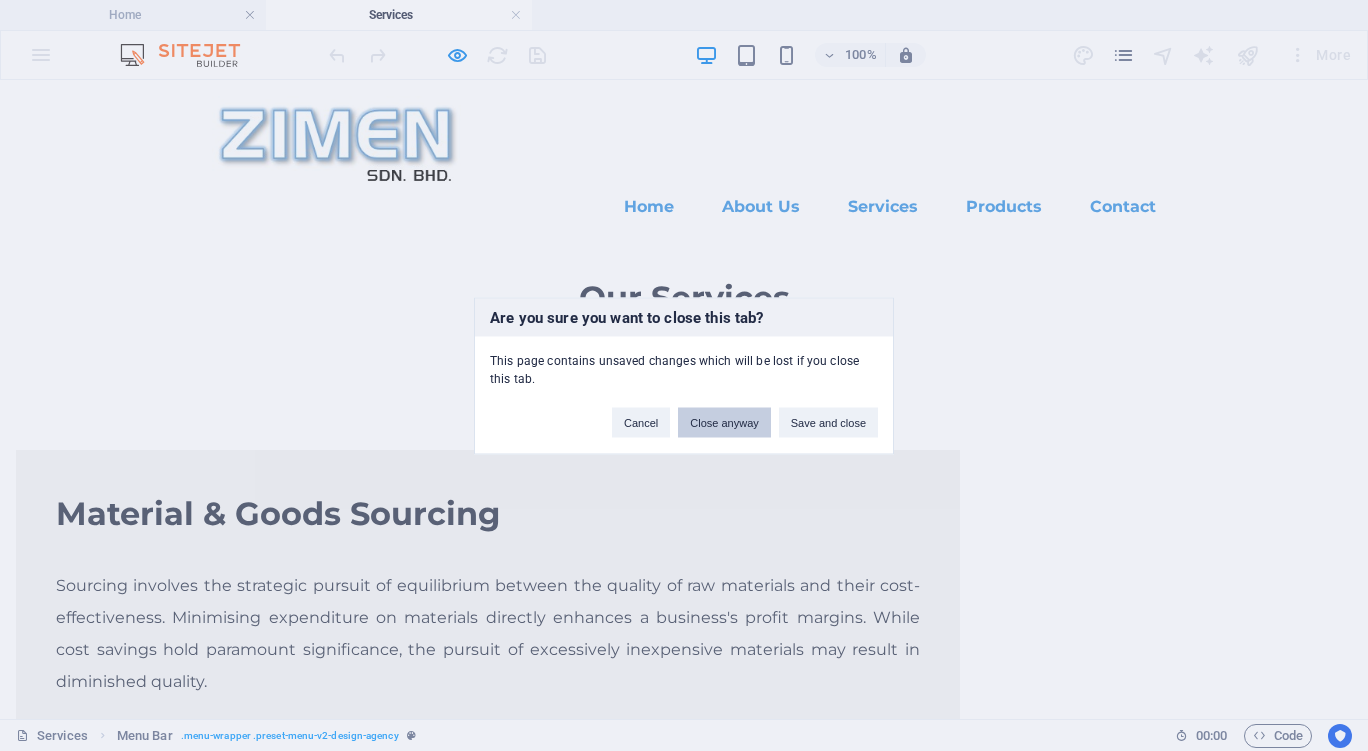 click on "Close anyway" at bounding box center (724, 422) 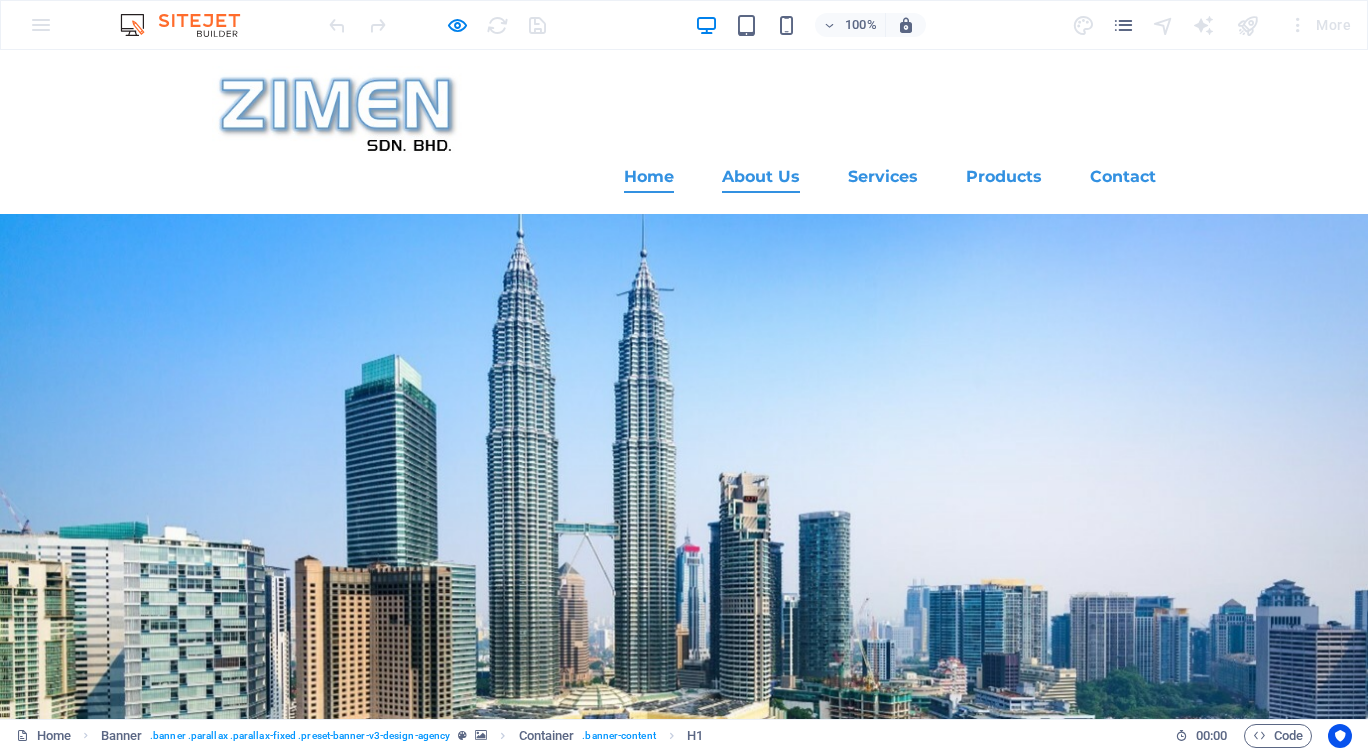 click on "About Us" at bounding box center (761, 177) 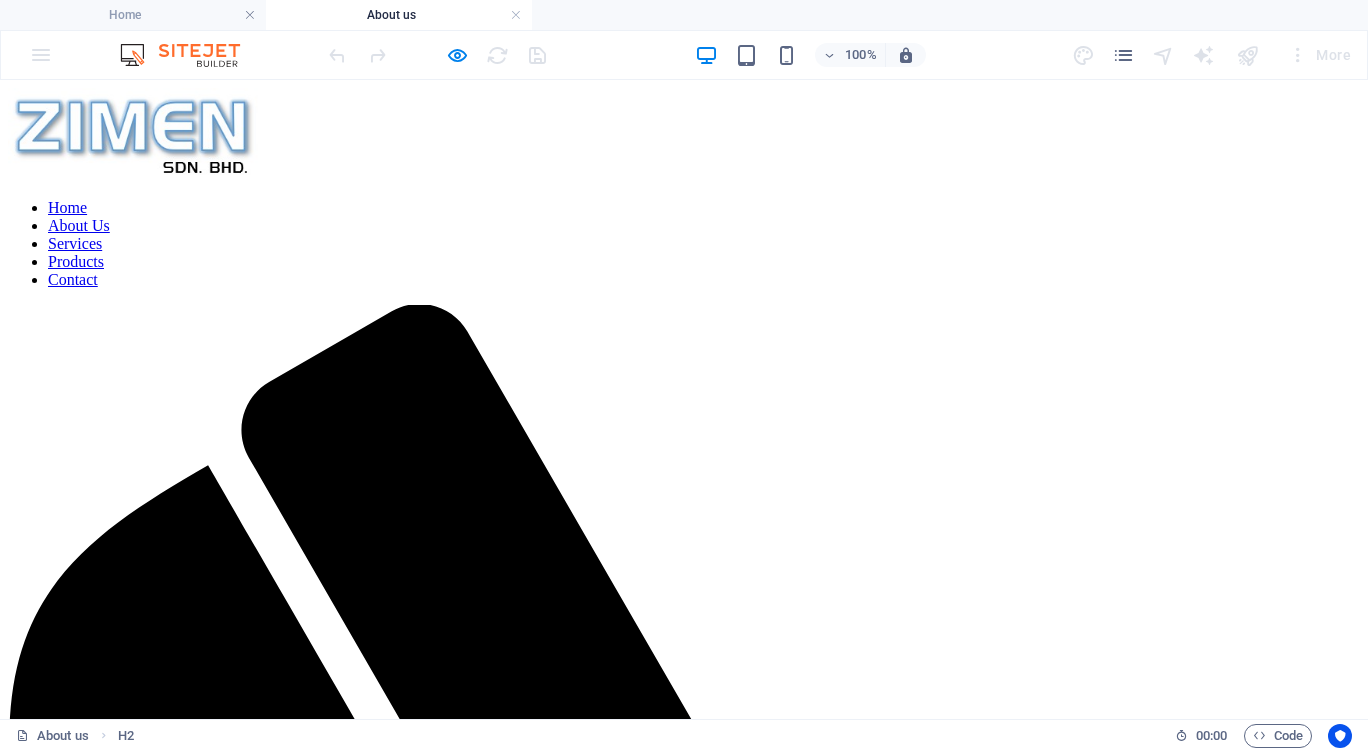 scroll, scrollTop: 0, scrollLeft: 0, axis: both 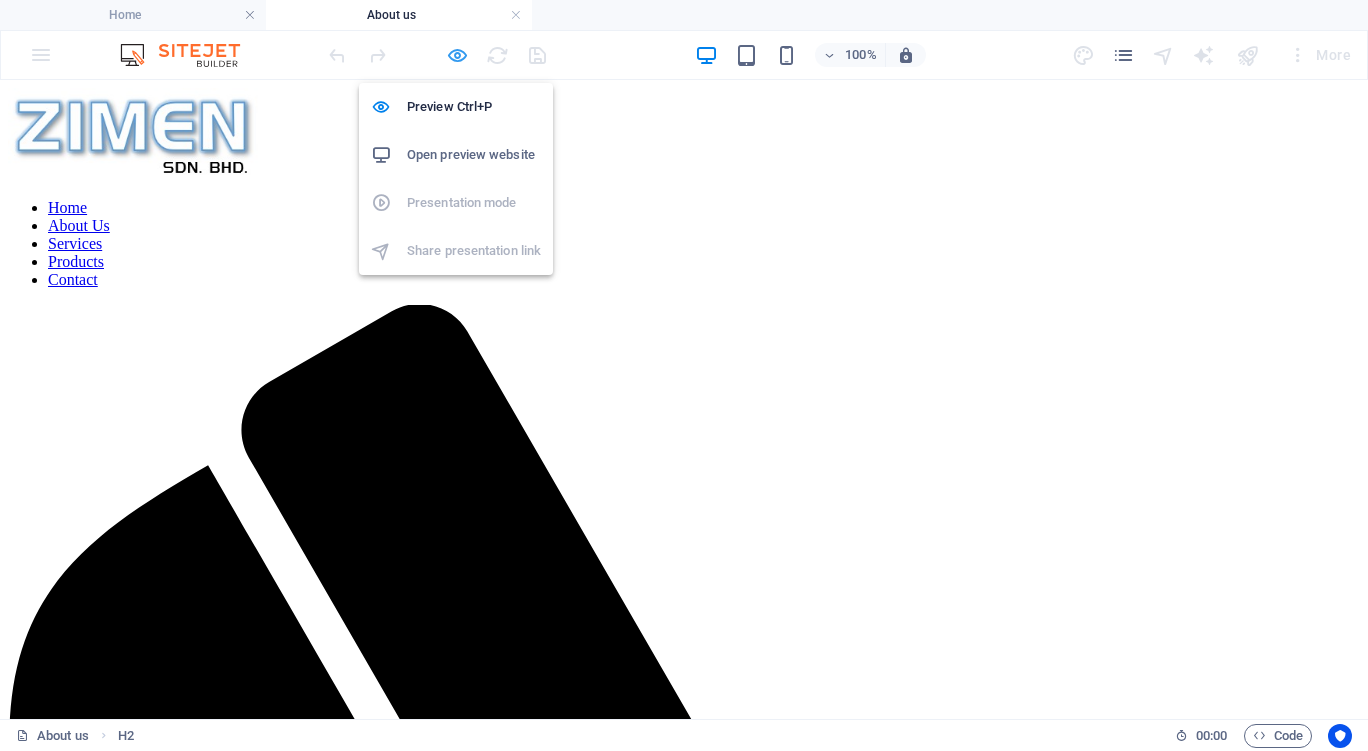 click at bounding box center (457, 55) 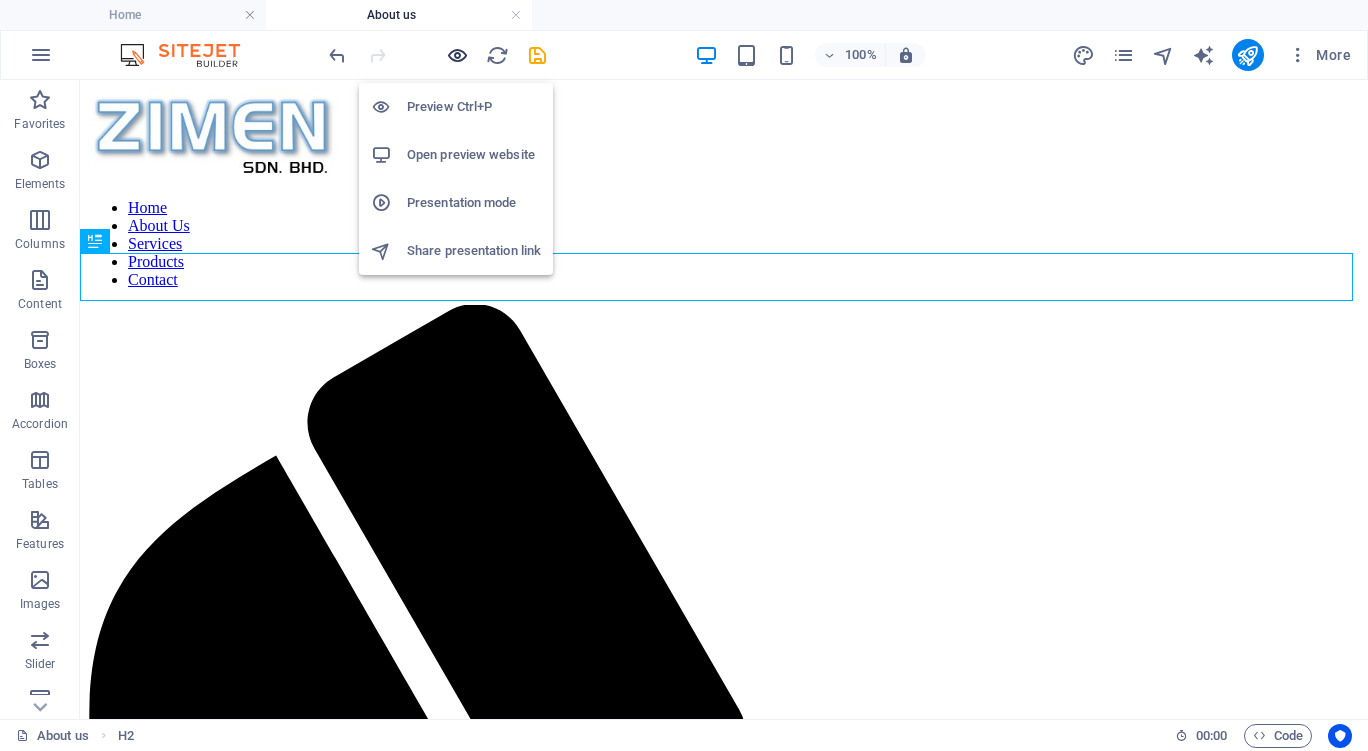 click at bounding box center (457, 55) 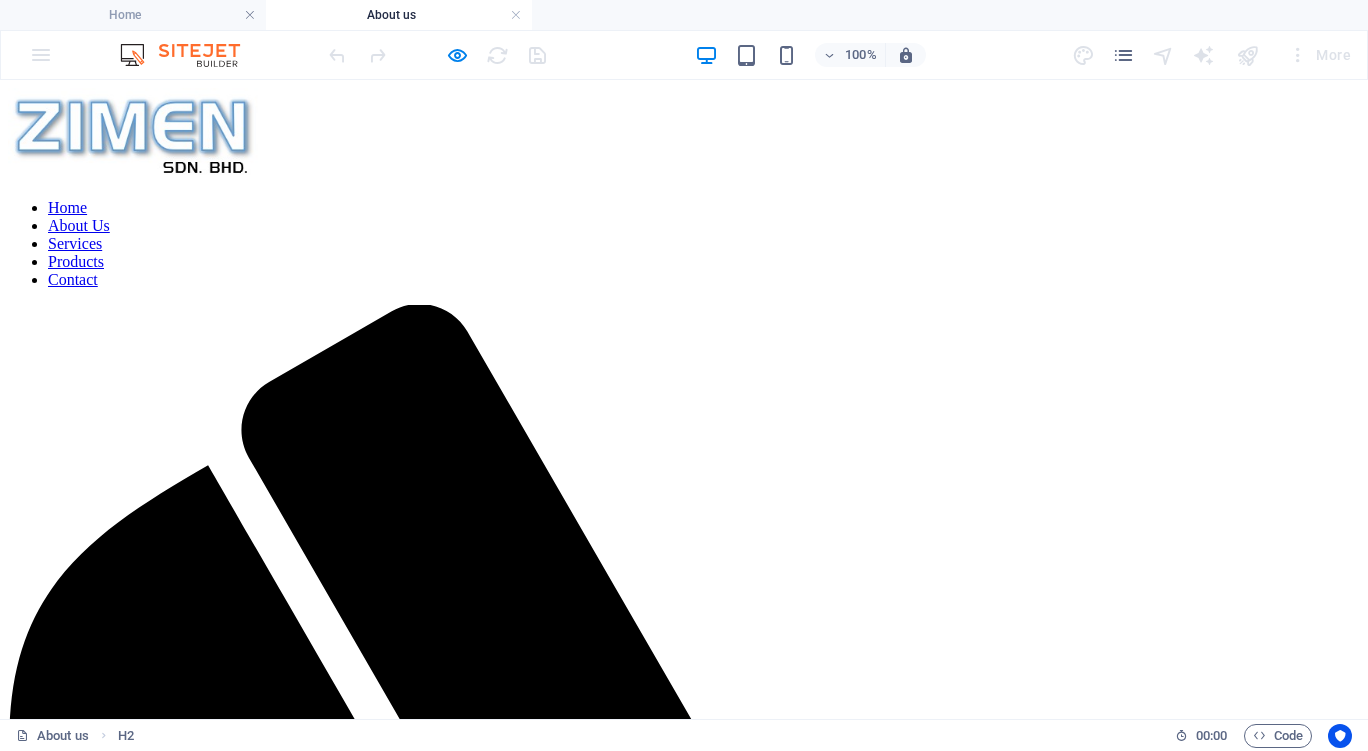 click on "Services" at bounding box center (75, 243) 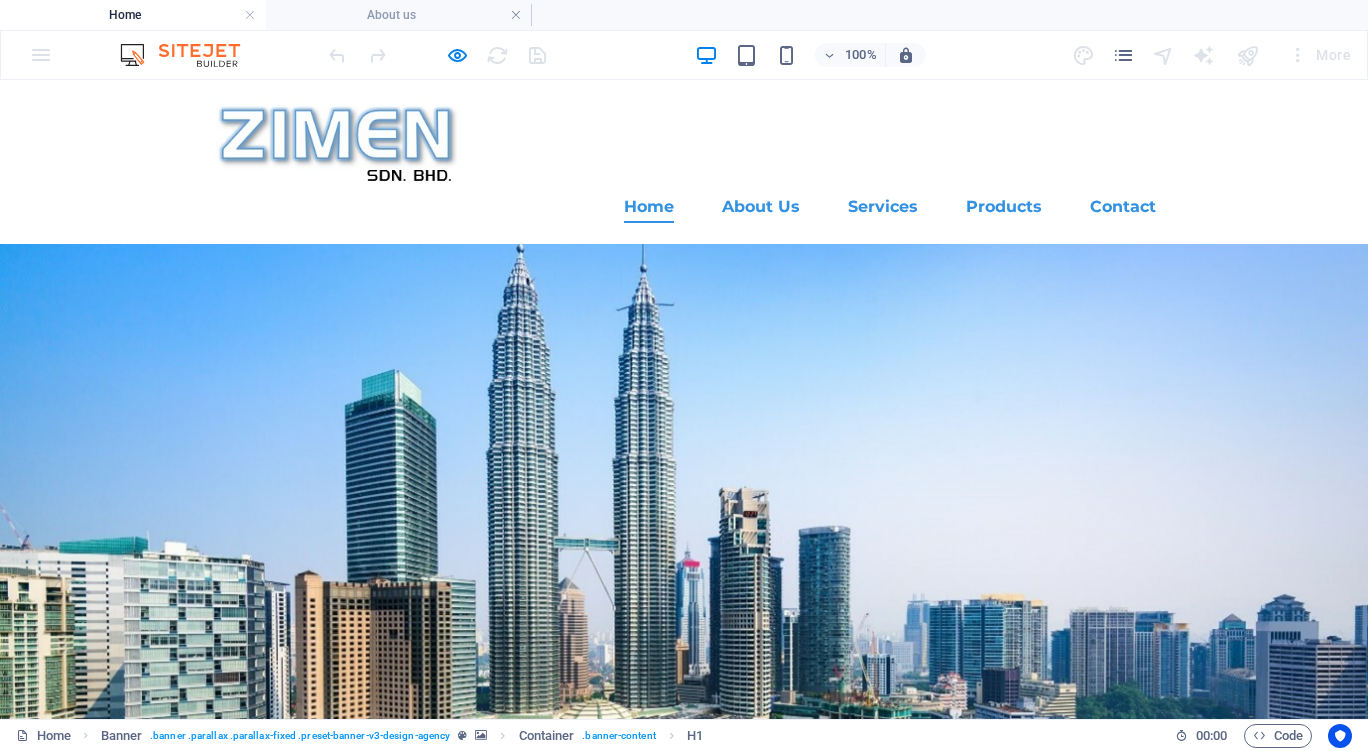 click on "Services" at bounding box center (883, 207) 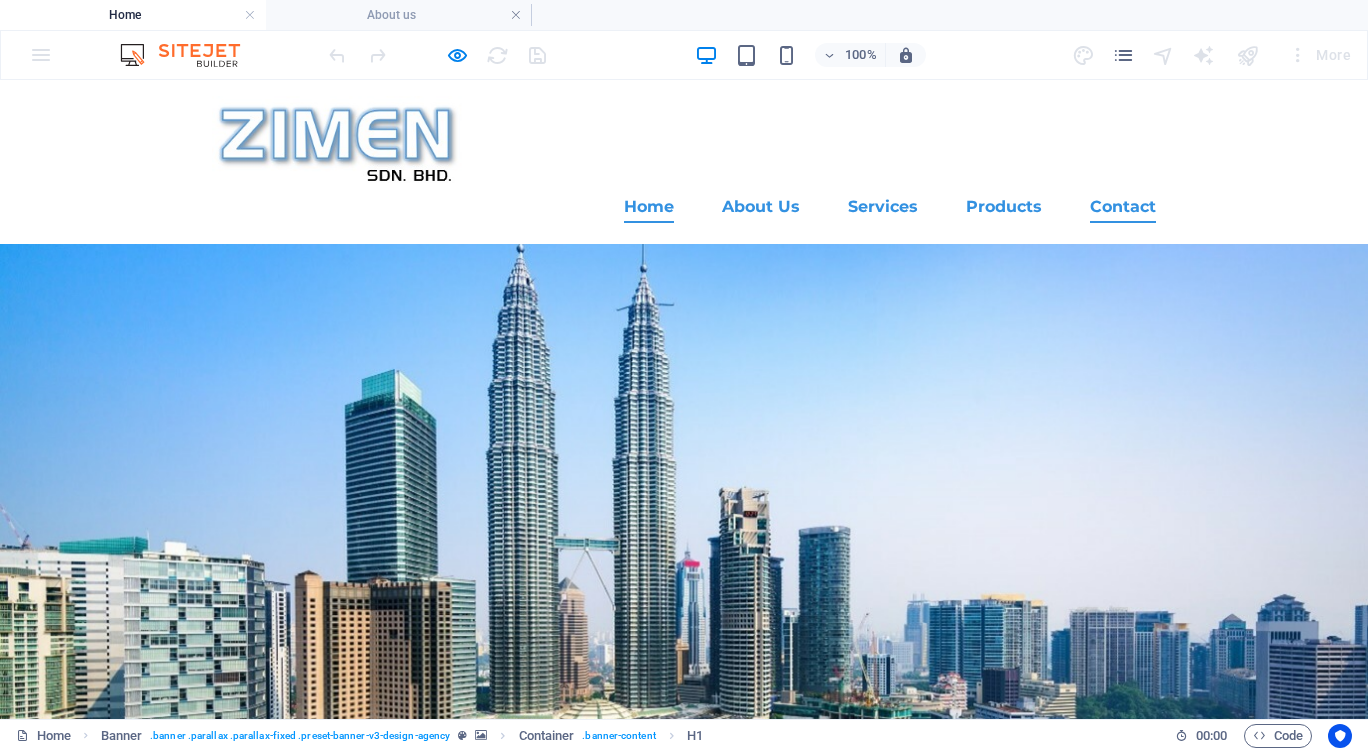 click on "Contact" at bounding box center [1123, 207] 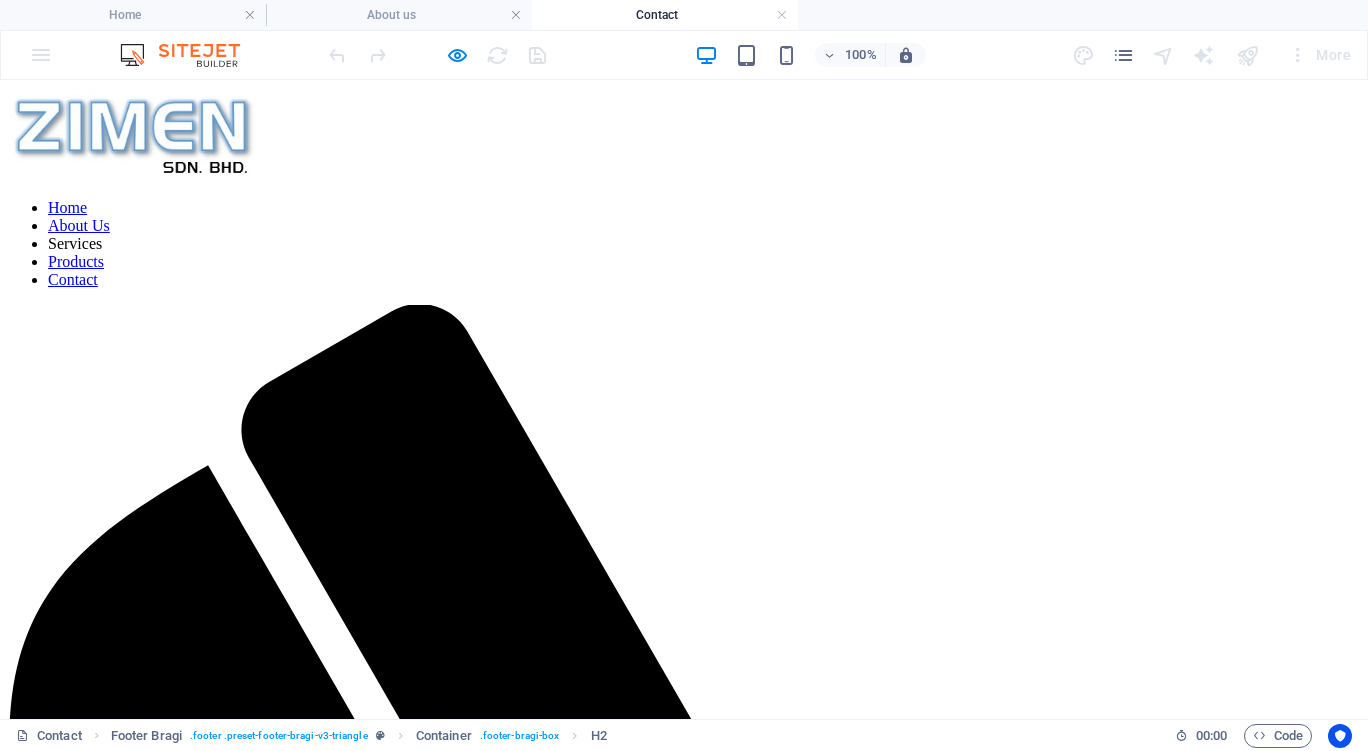 scroll, scrollTop: 0, scrollLeft: 0, axis: both 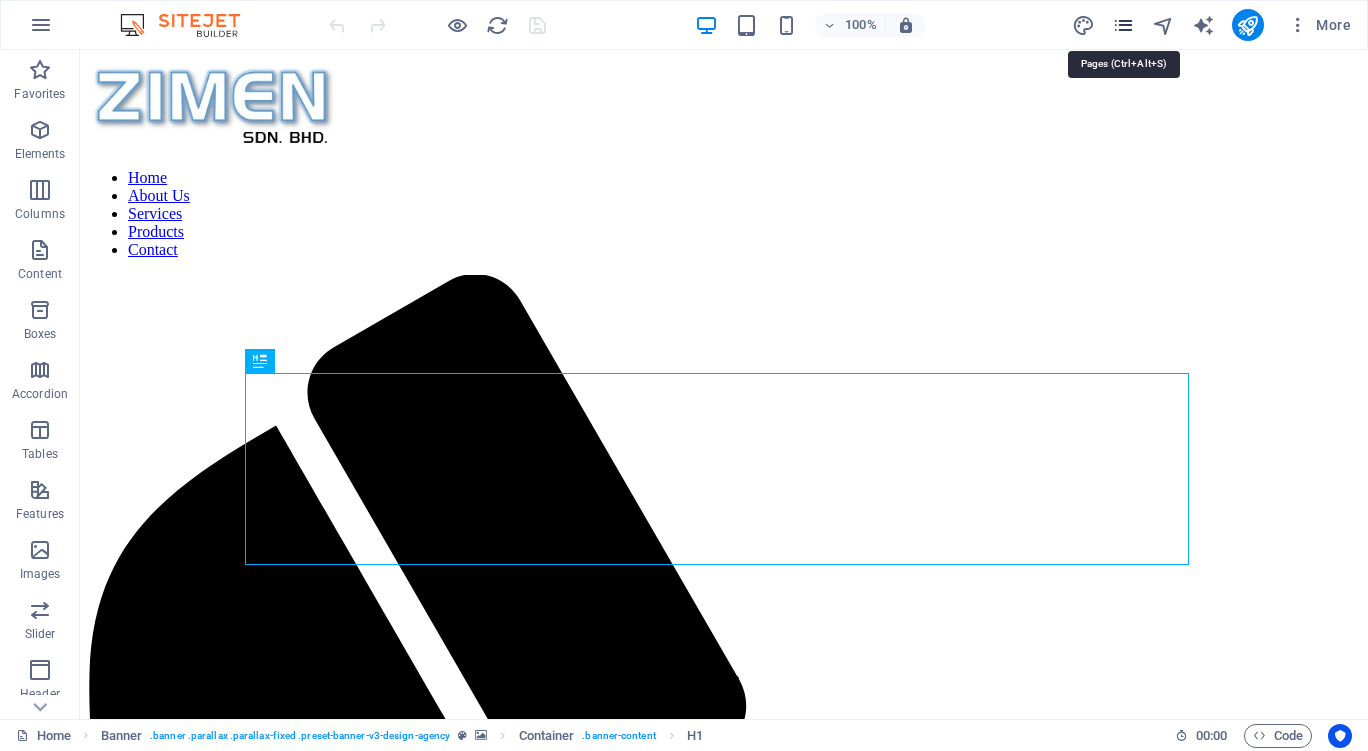 click at bounding box center [1123, 25] 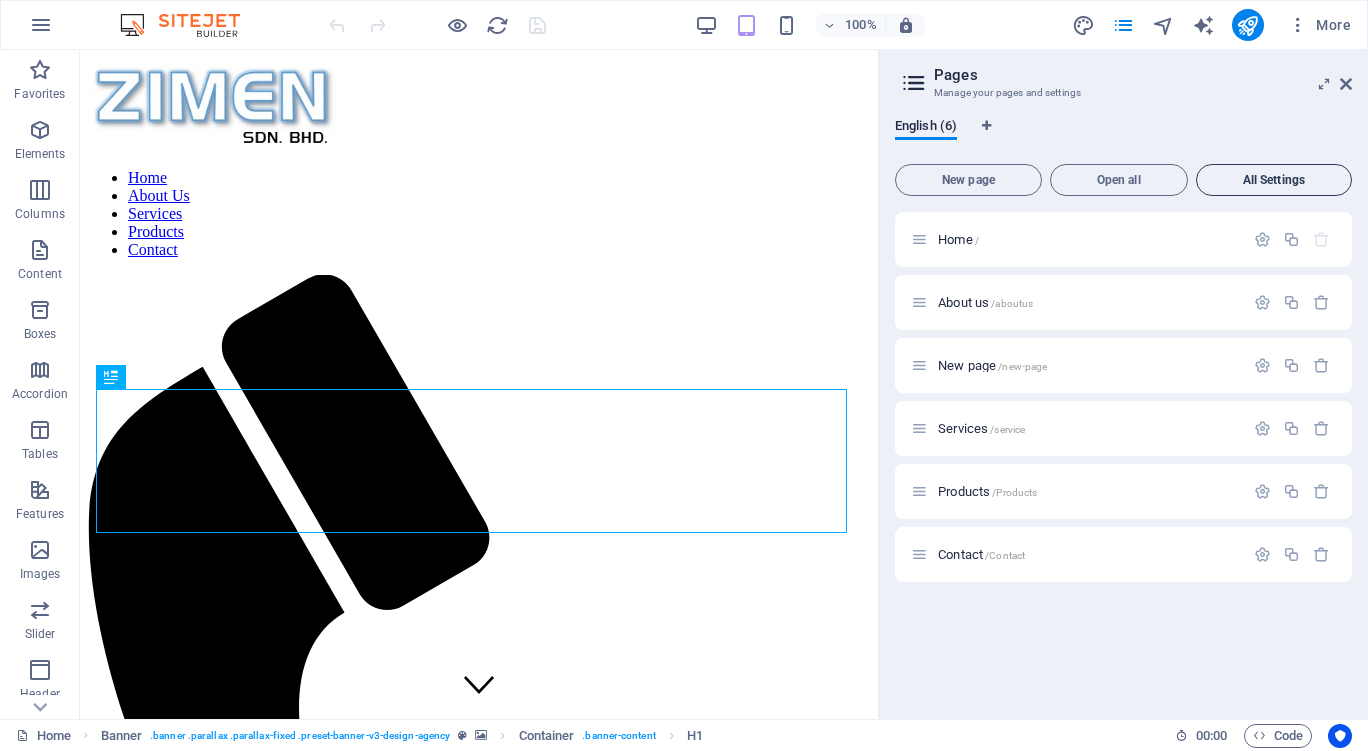 click on "All Settings" at bounding box center [1274, 180] 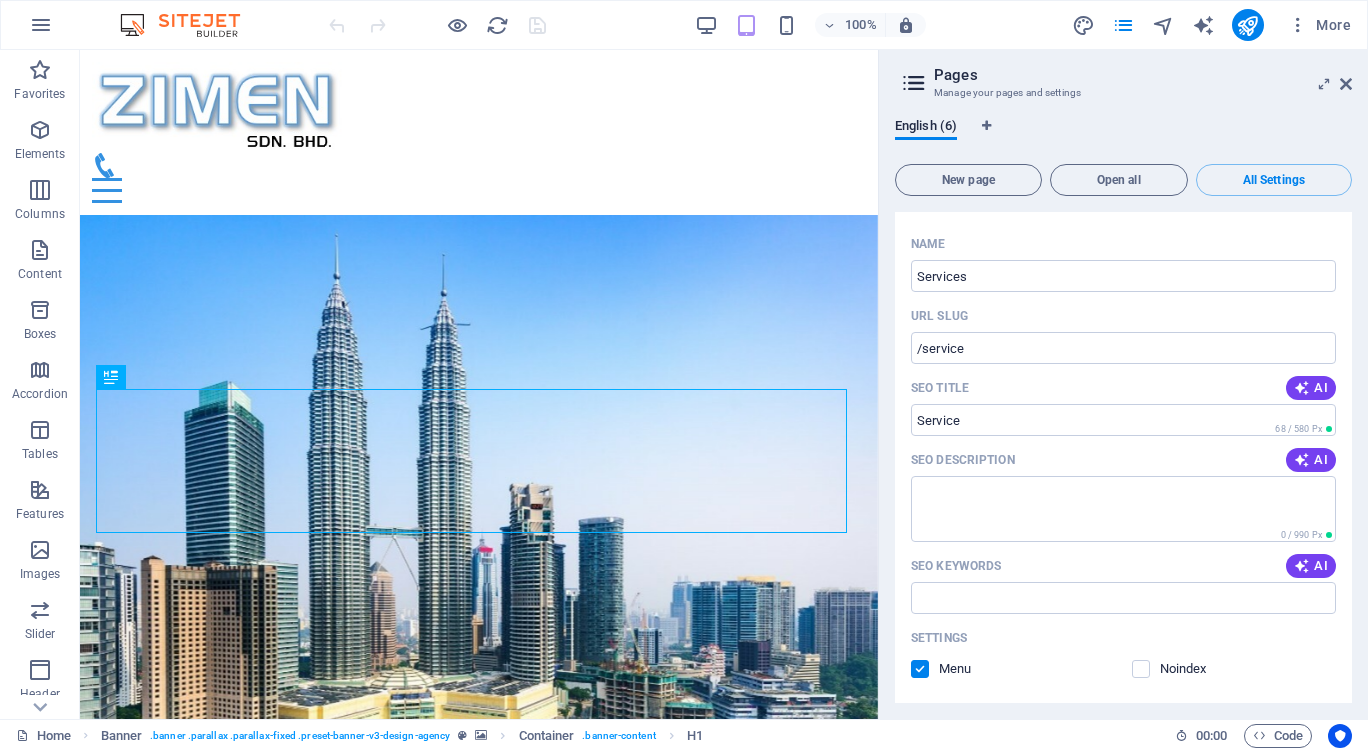 scroll, scrollTop: 2399, scrollLeft: 0, axis: vertical 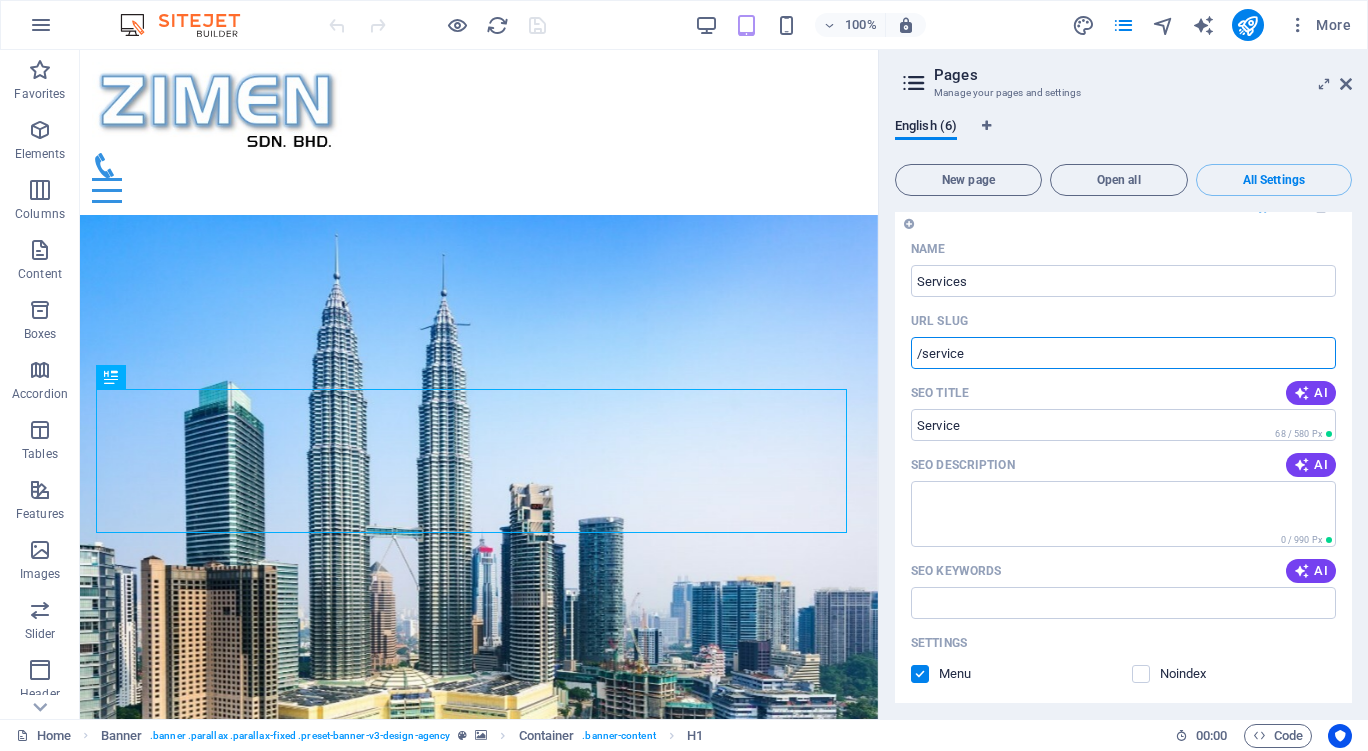 click on "/service" at bounding box center [1123, 353] 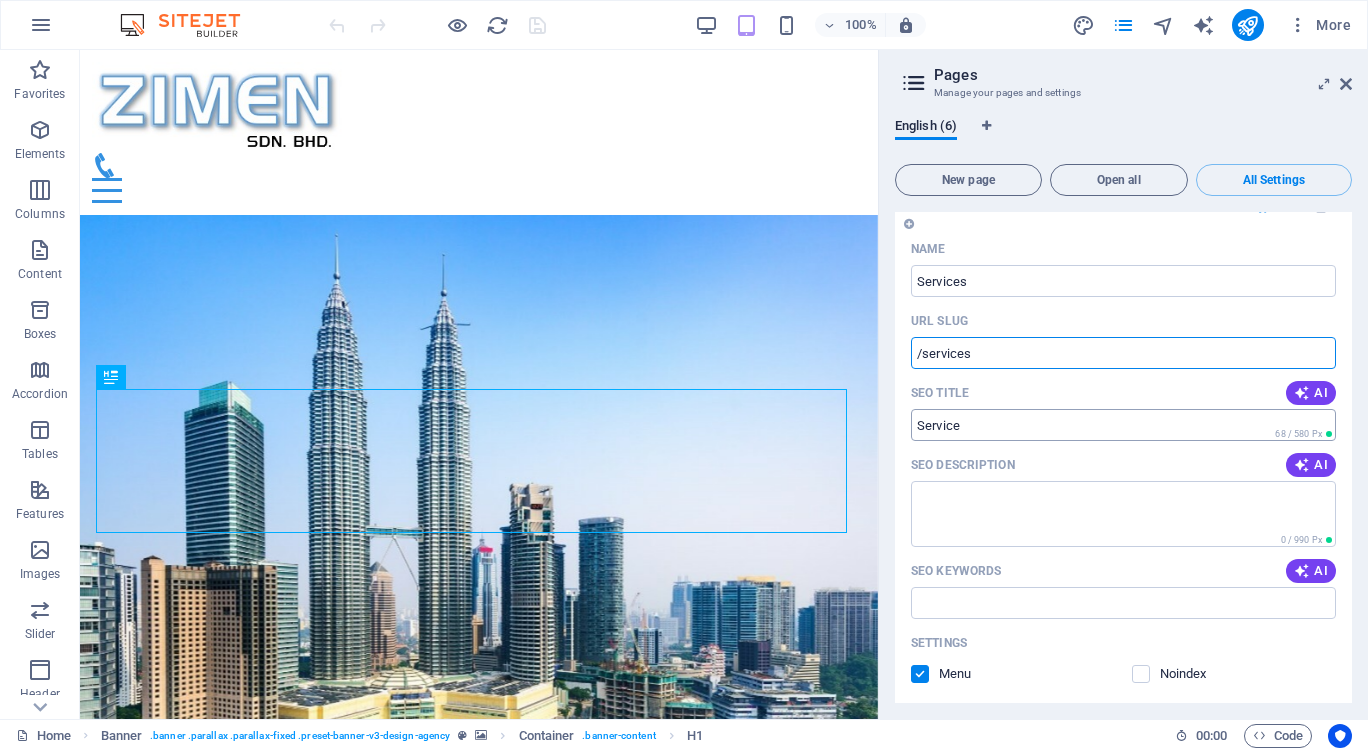 click on "Service" at bounding box center (1123, 425) 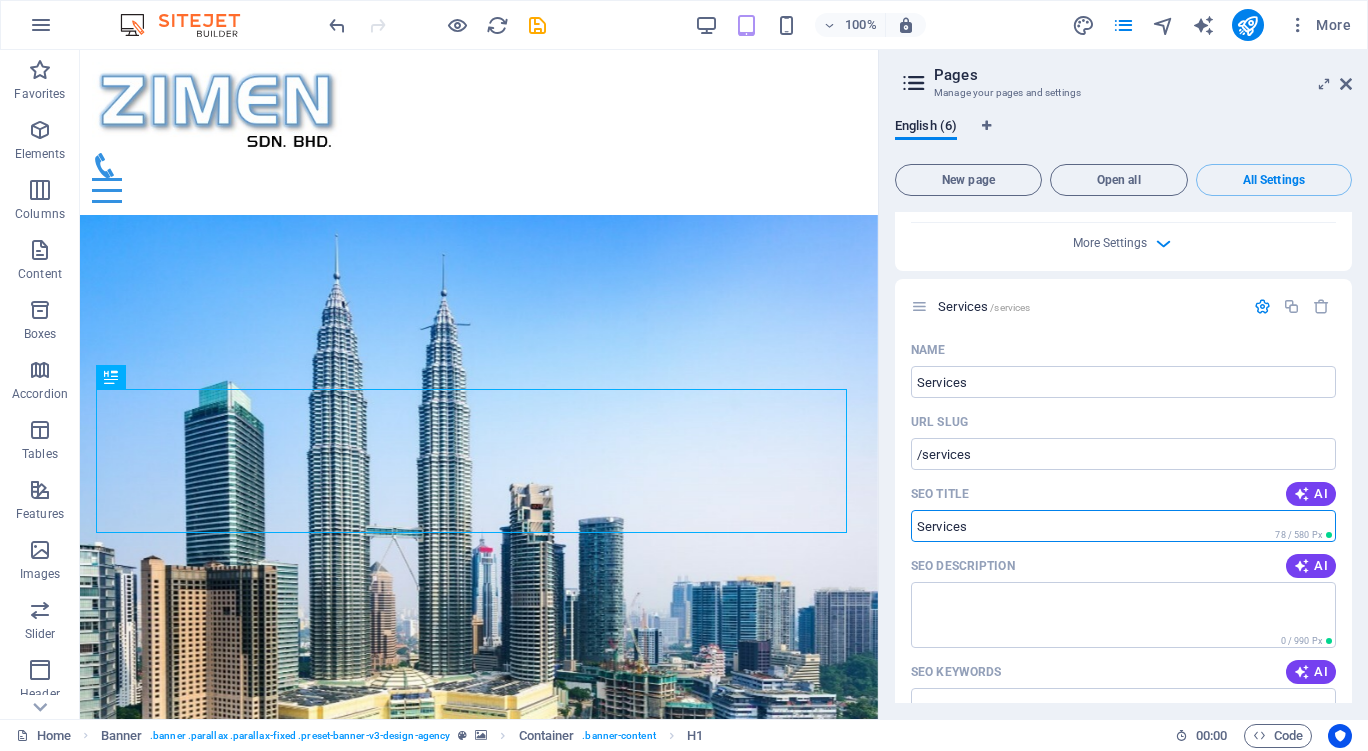 scroll, scrollTop: 2300, scrollLeft: 0, axis: vertical 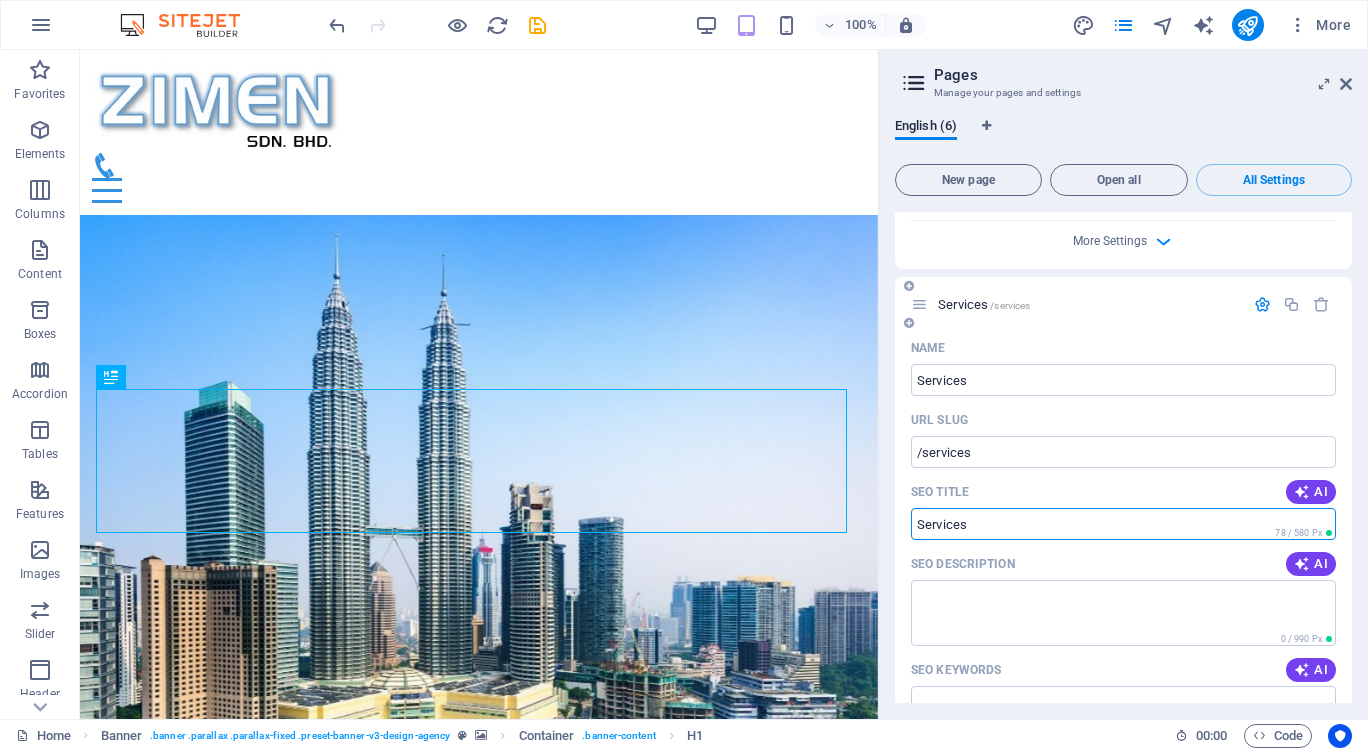 type on "Services" 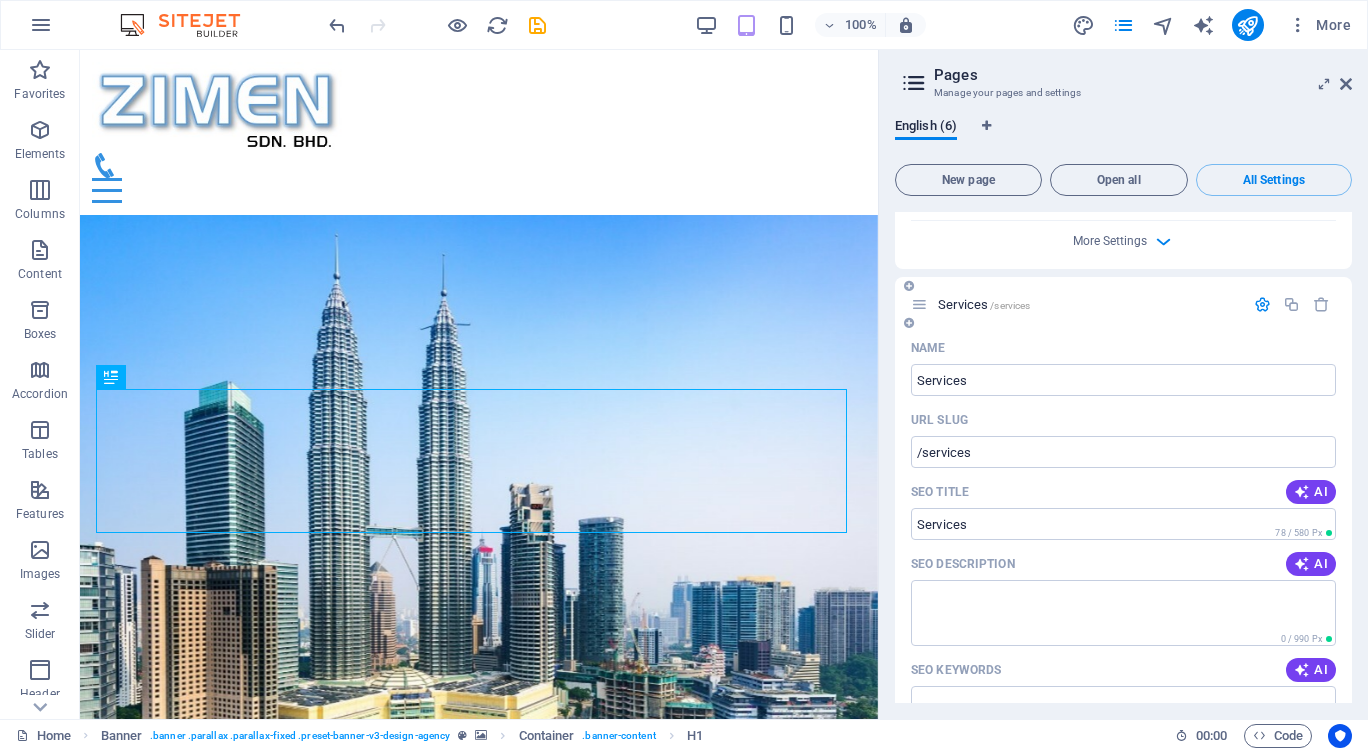 click on "Services /services" at bounding box center (984, 304) 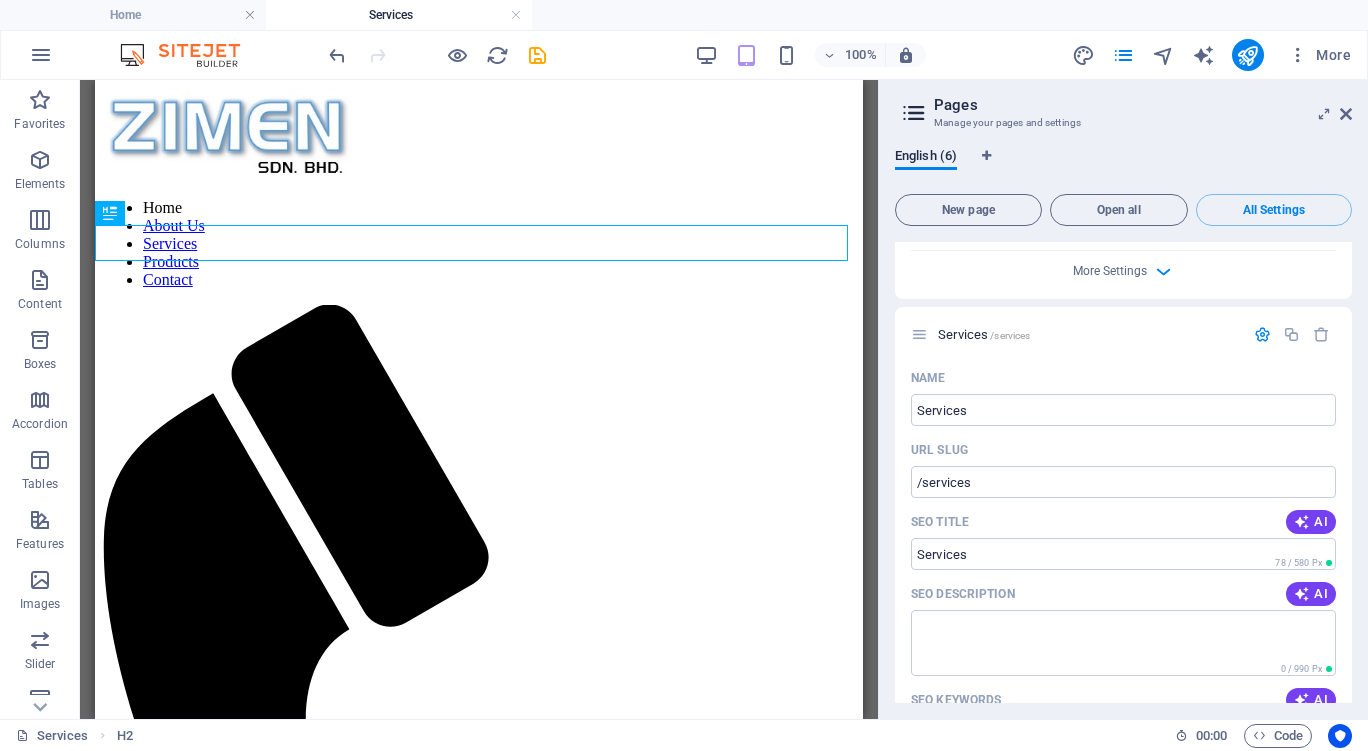 scroll, scrollTop: 0, scrollLeft: 0, axis: both 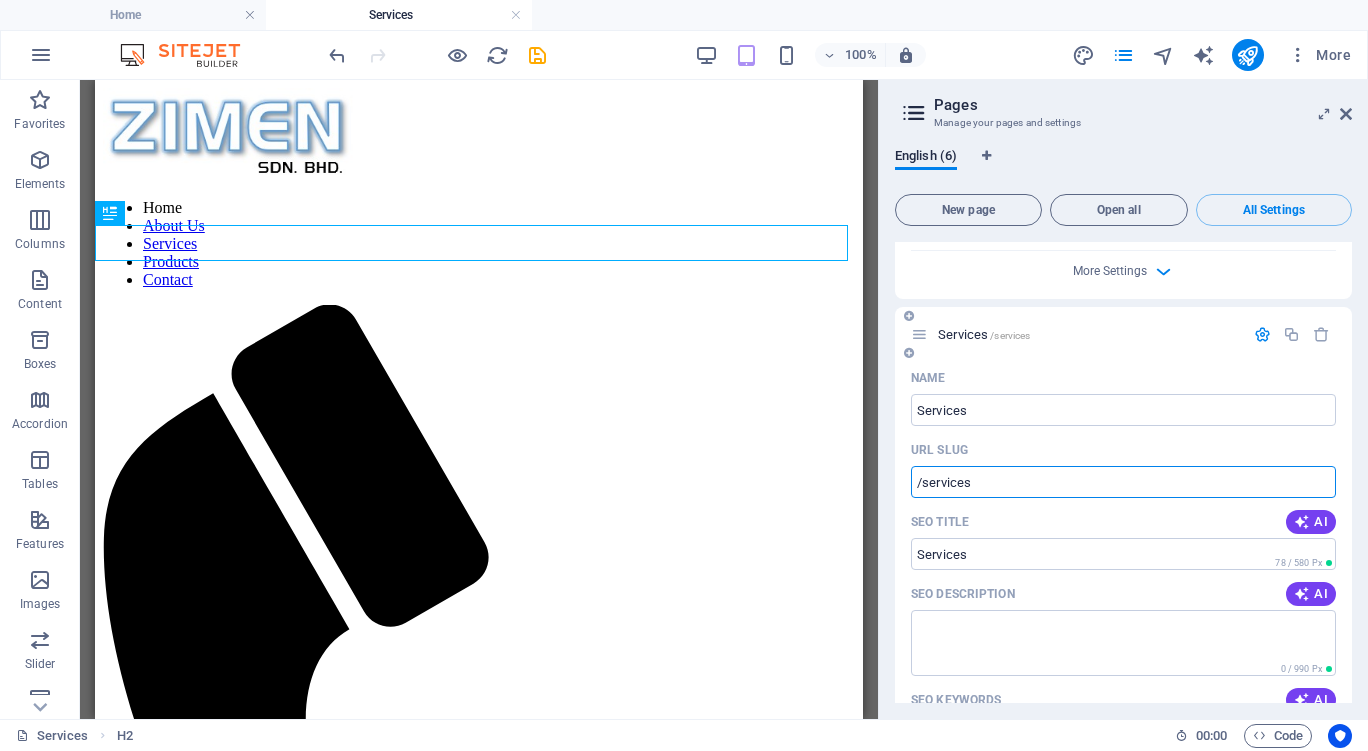 click on "/services" at bounding box center [1123, 482] 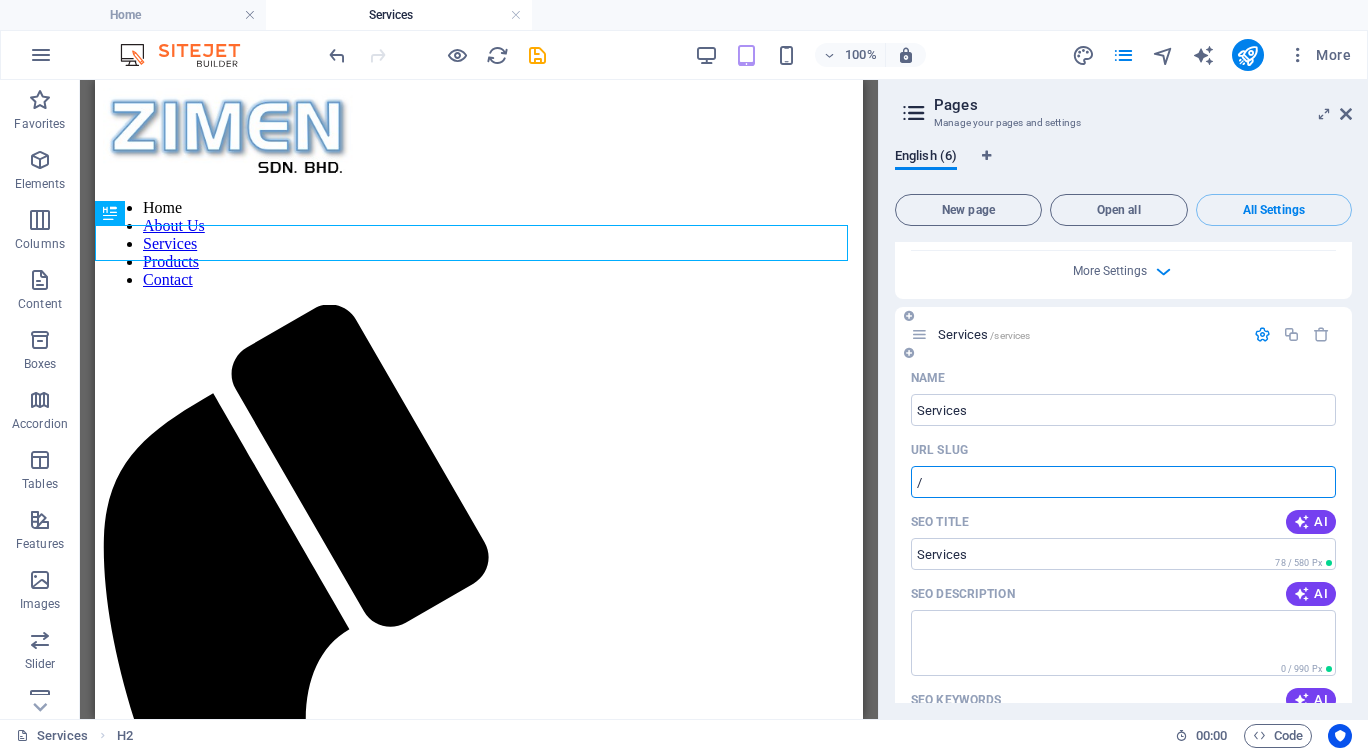 click on "Name" at bounding box center [1123, 378] 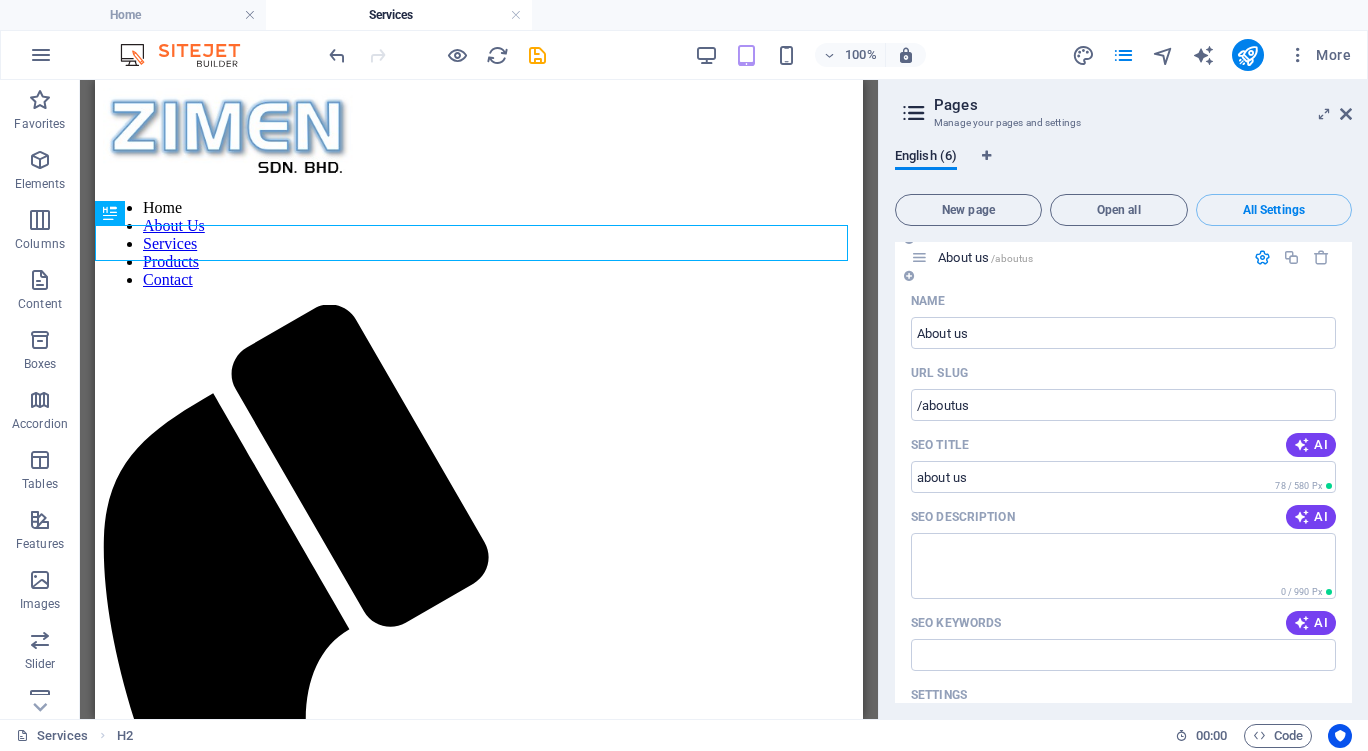 scroll, scrollTop: 700, scrollLeft: 0, axis: vertical 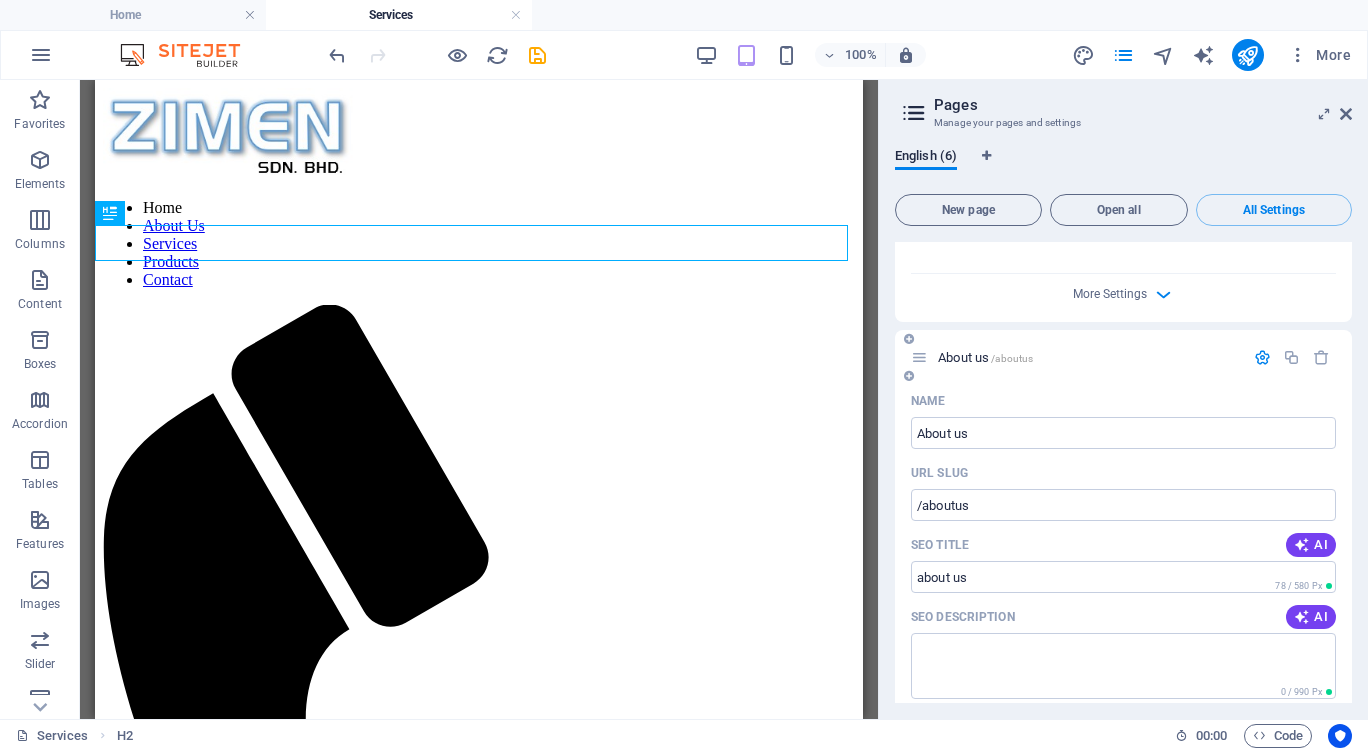 click on "About us /aboutus" at bounding box center (985, 357) 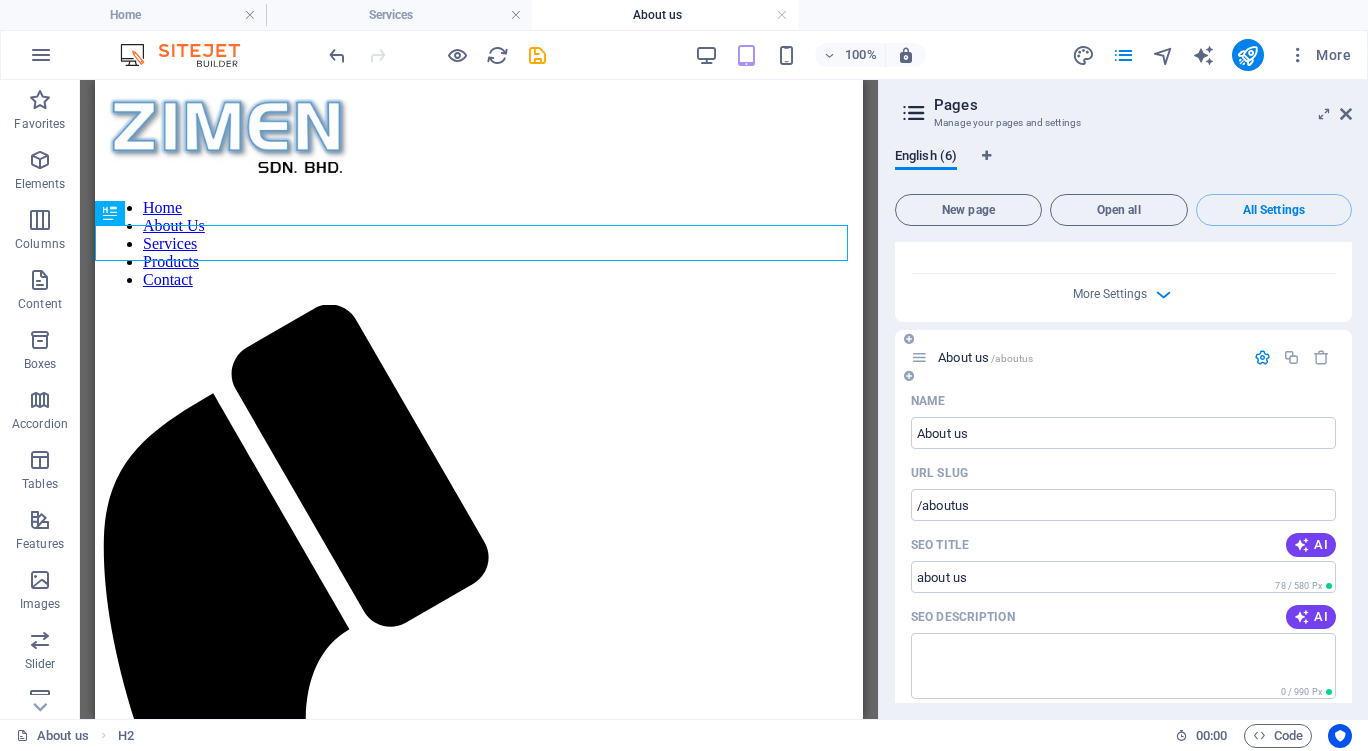 scroll, scrollTop: 0, scrollLeft: 0, axis: both 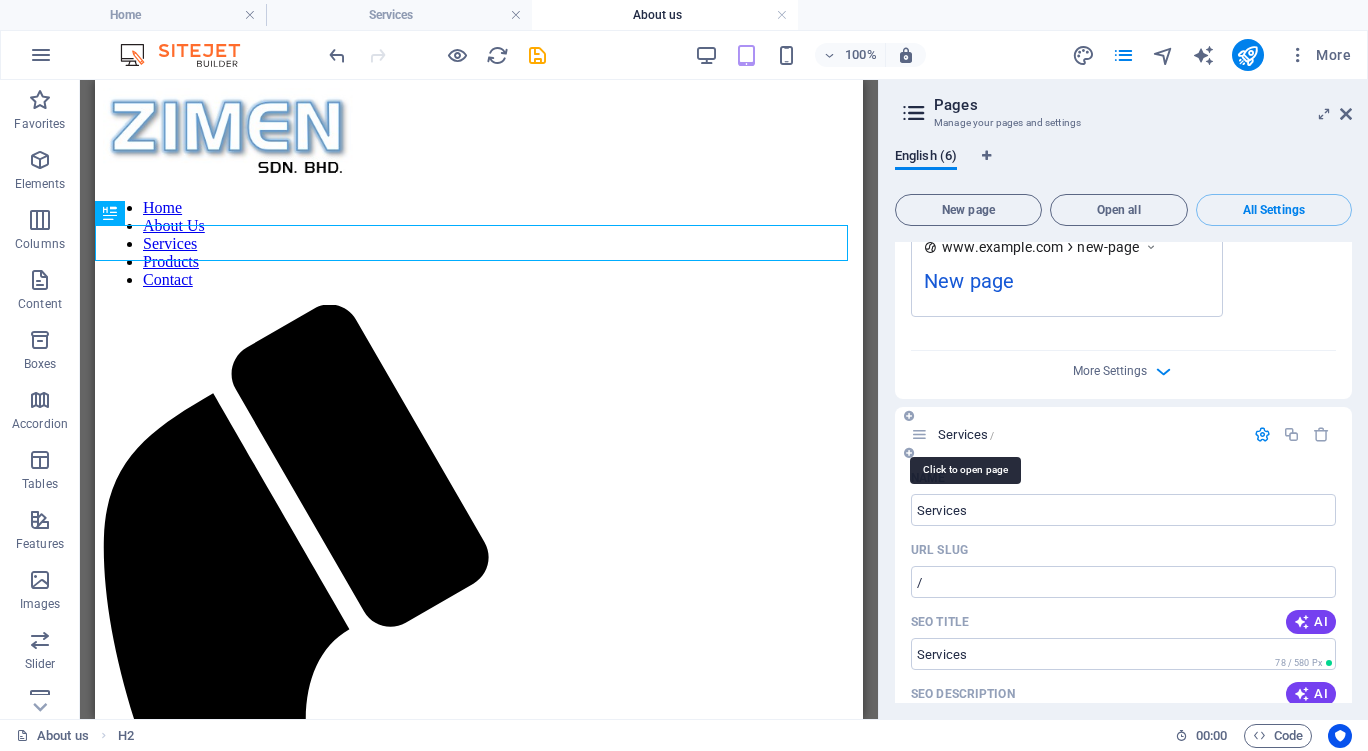 click on "Services /" at bounding box center [966, 434] 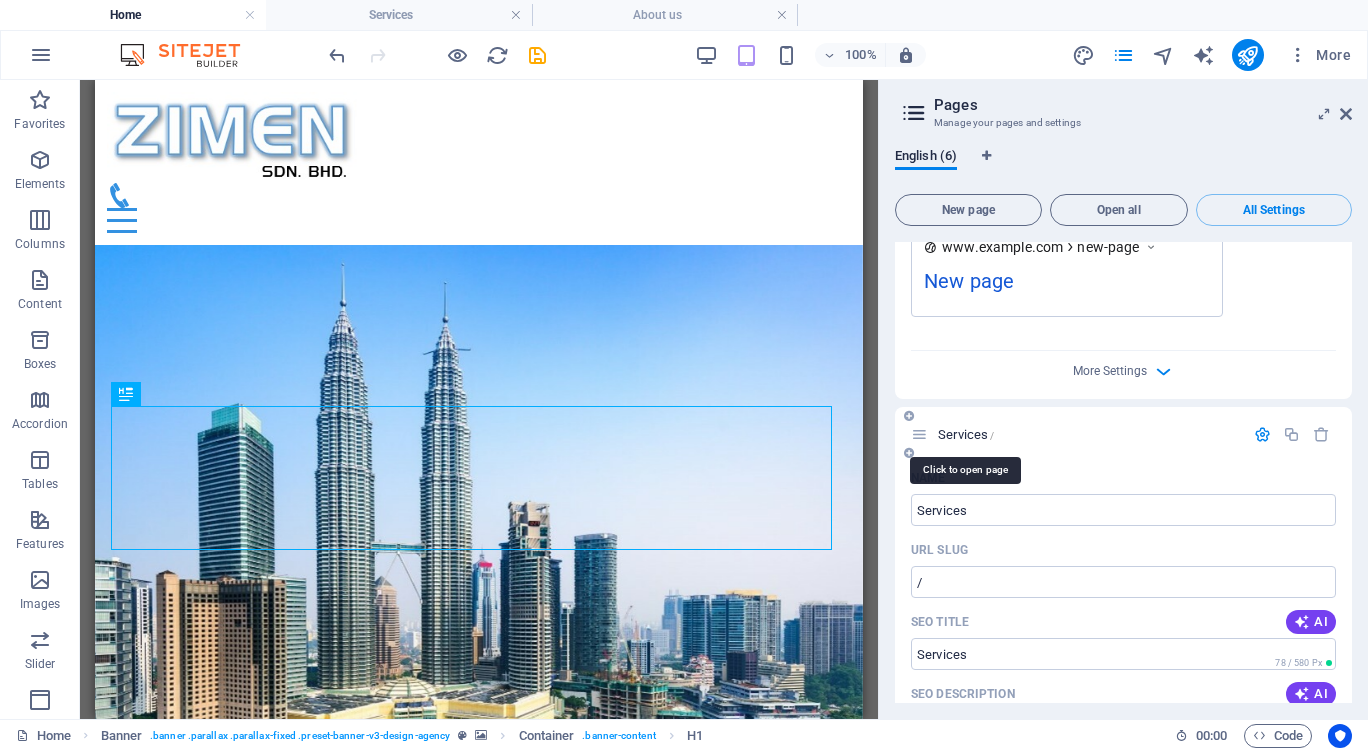 click on "Services /" at bounding box center [966, 434] 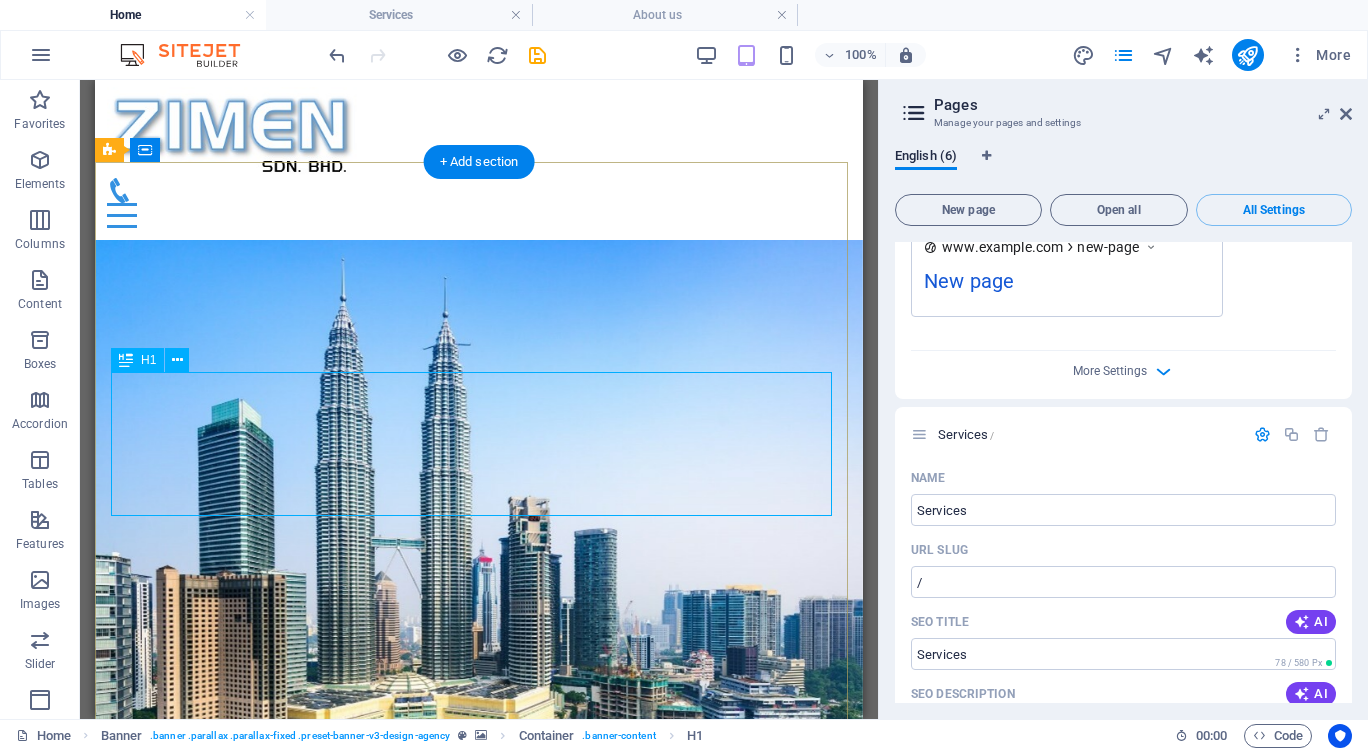 scroll, scrollTop: 0, scrollLeft: 0, axis: both 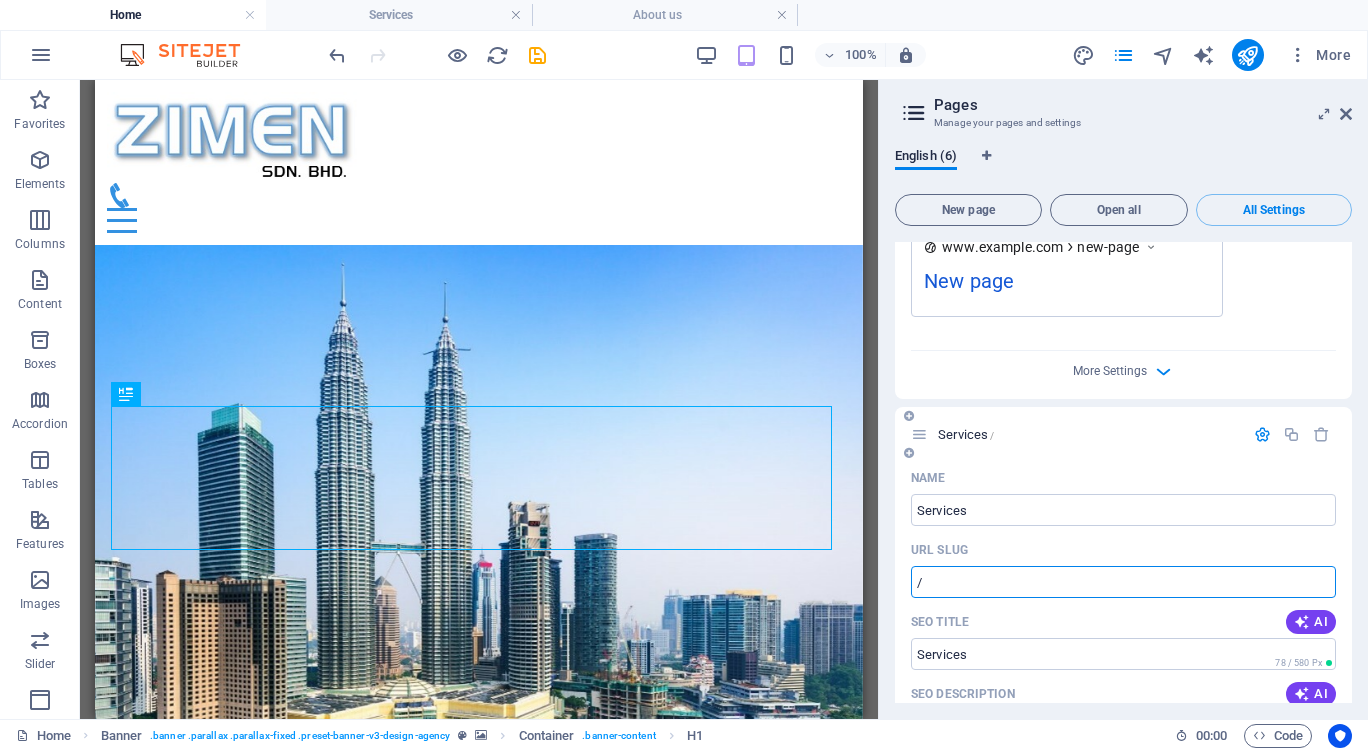 click on "/" at bounding box center (1123, 582) 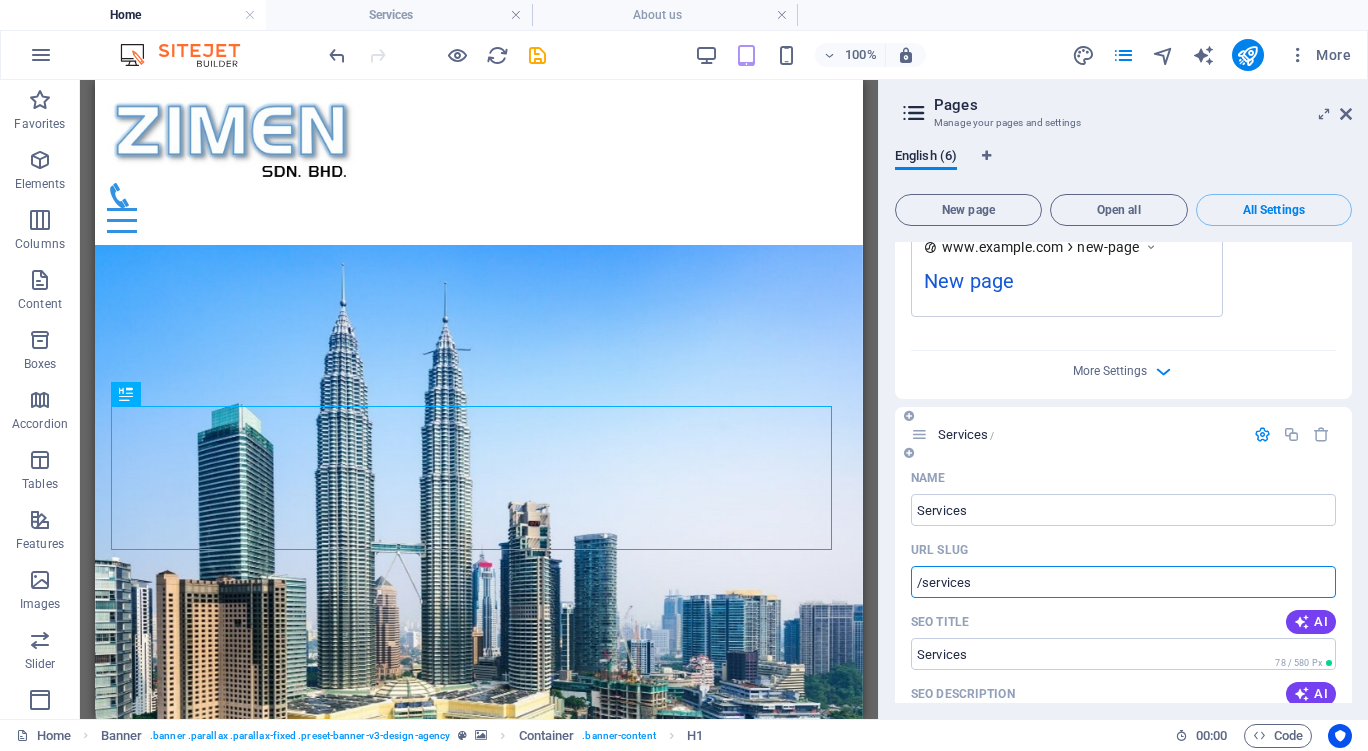 click on "Services /" at bounding box center (966, 434) 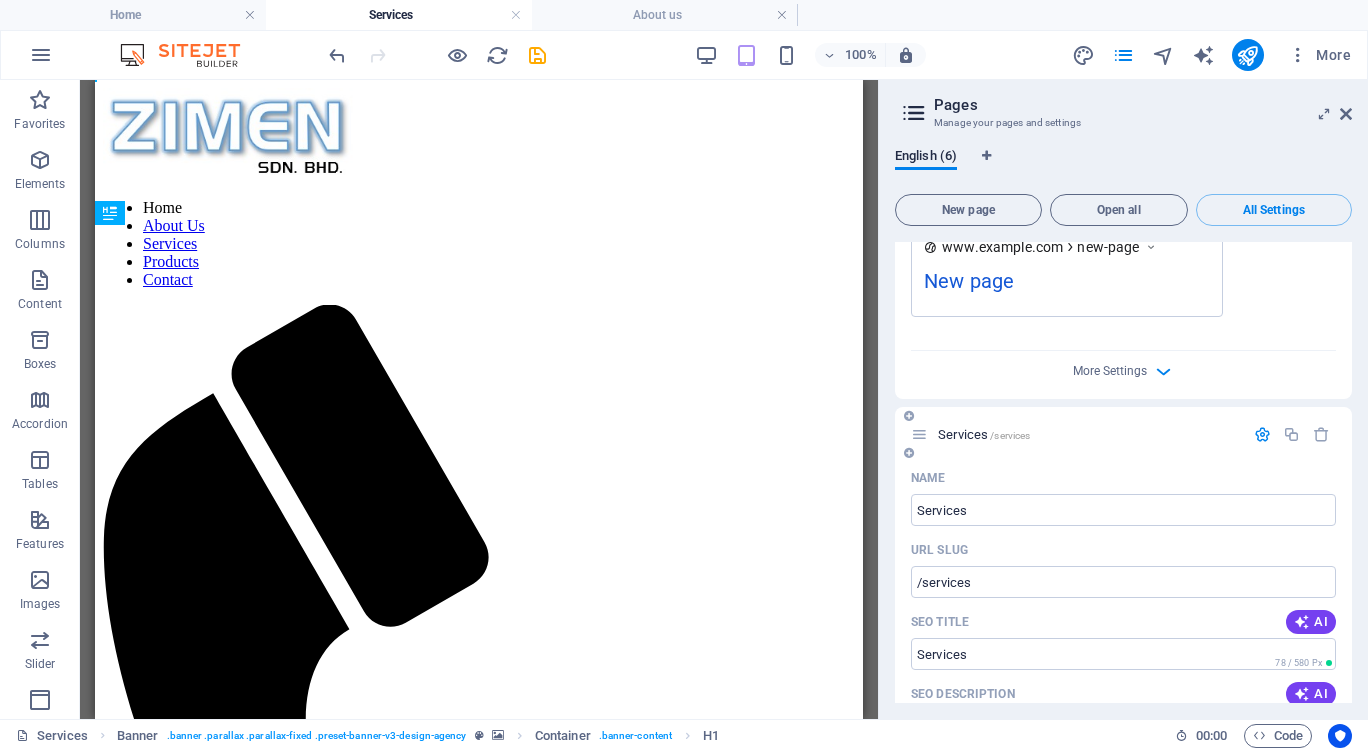 type on "/services" 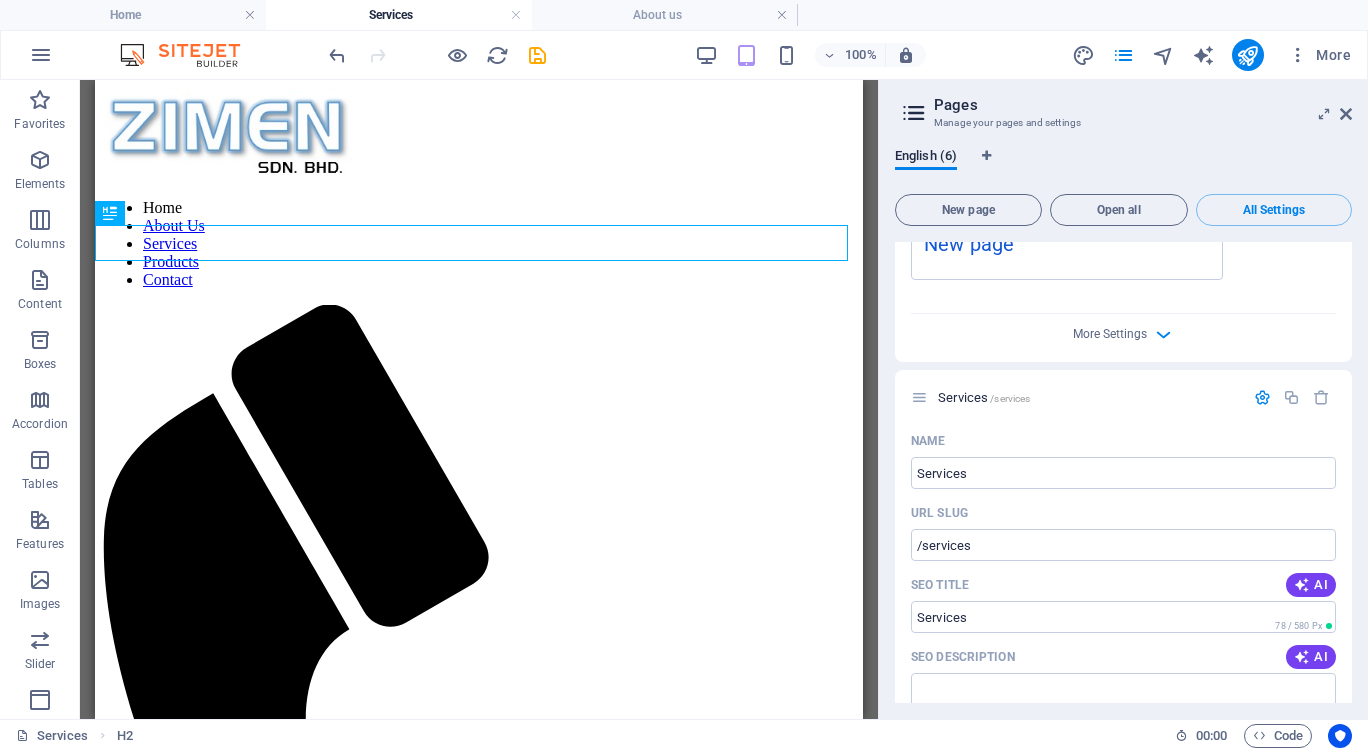 scroll, scrollTop: 2400, scrollLeft: 0, axis: vertical 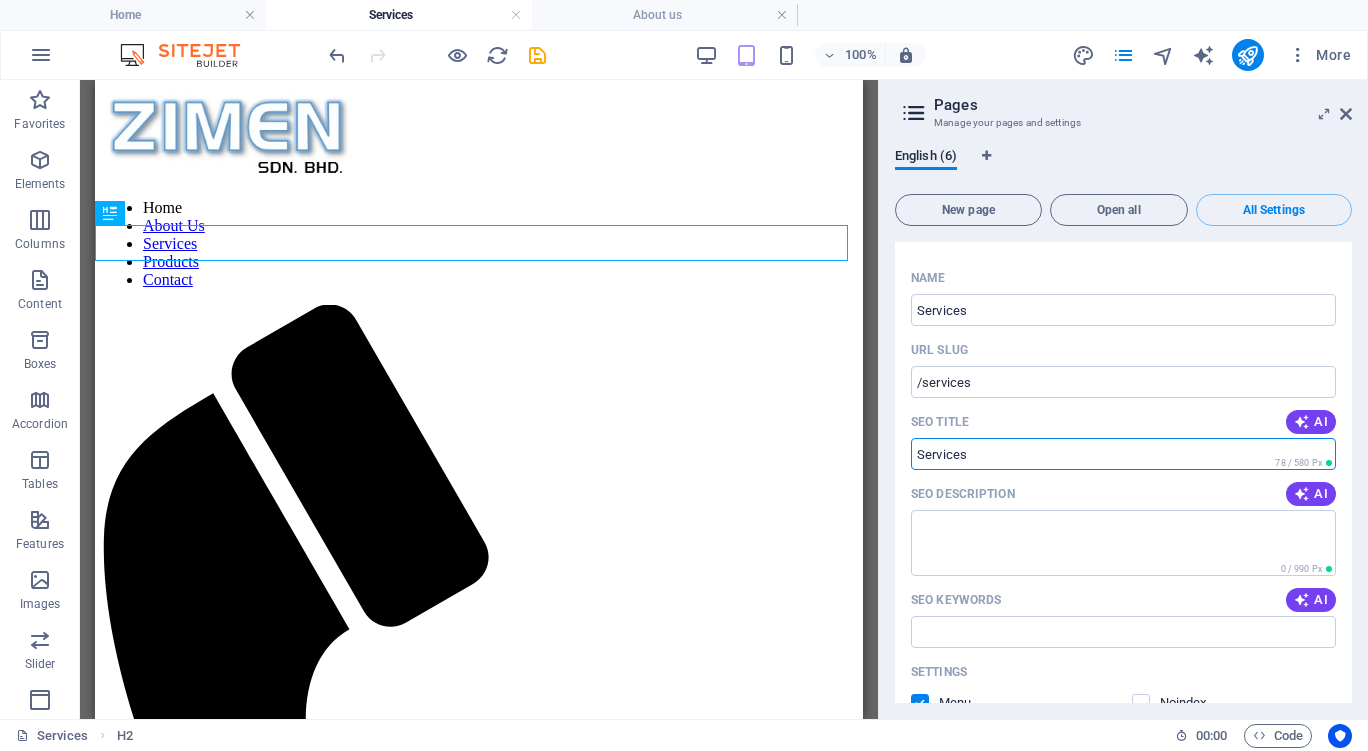 drag, startPoint x: 1068, startPoint y: 454, endPoint x: 888, endPoint y: 454, distance: 180 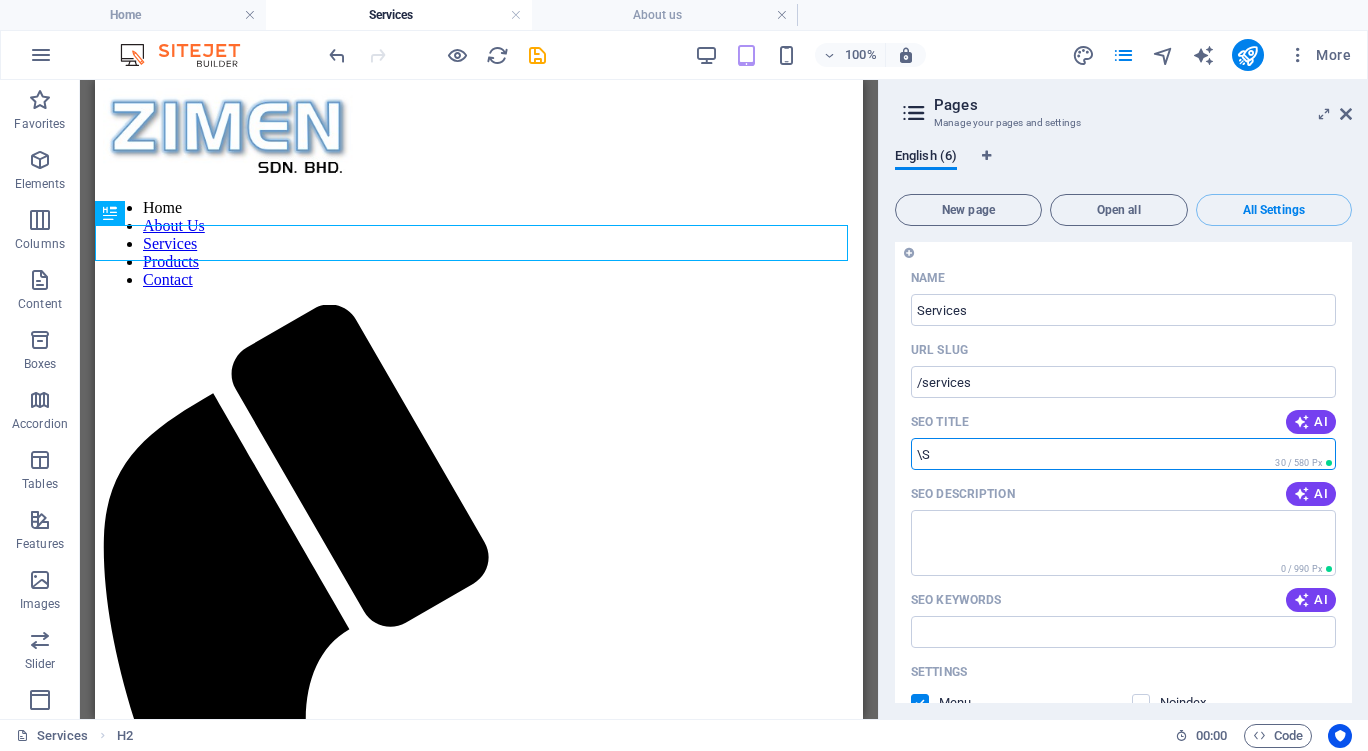 type on "\" 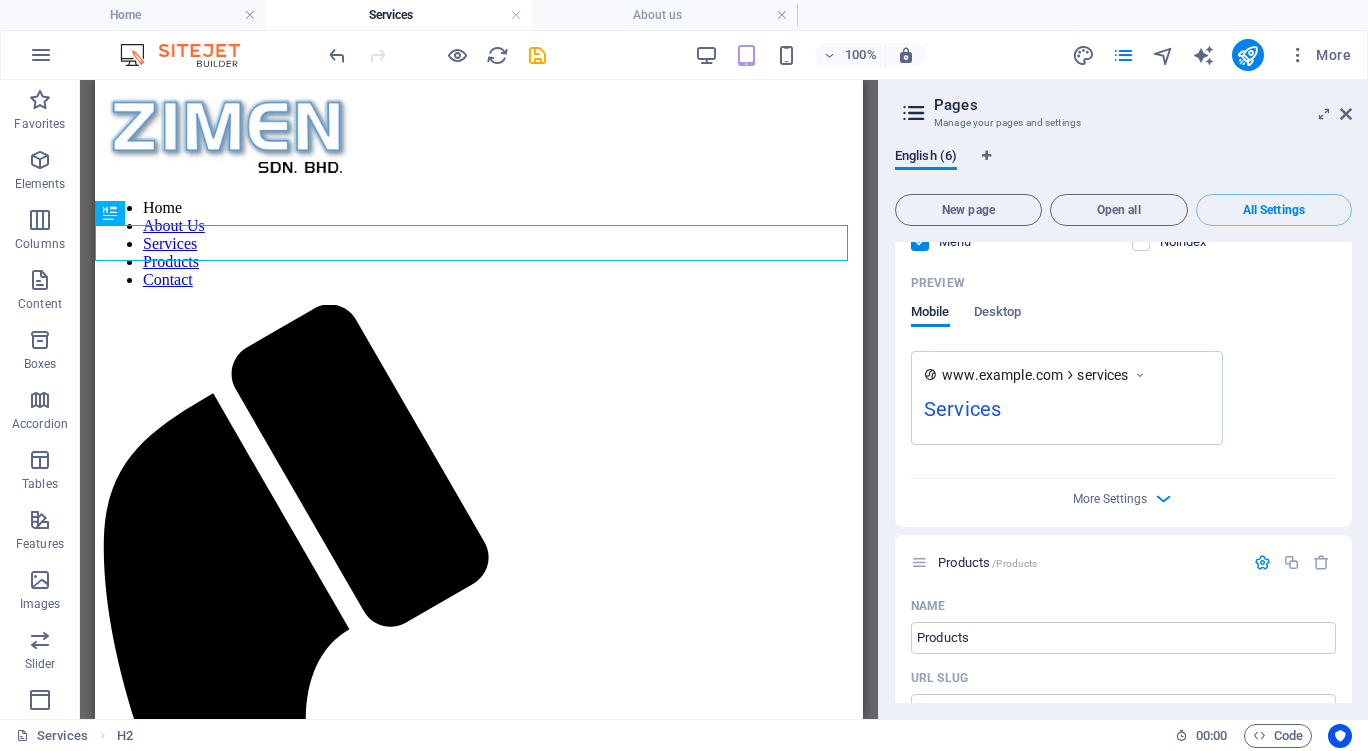 scroll, scrollTop: 2900, scrollLeft: 0, axis: vertical 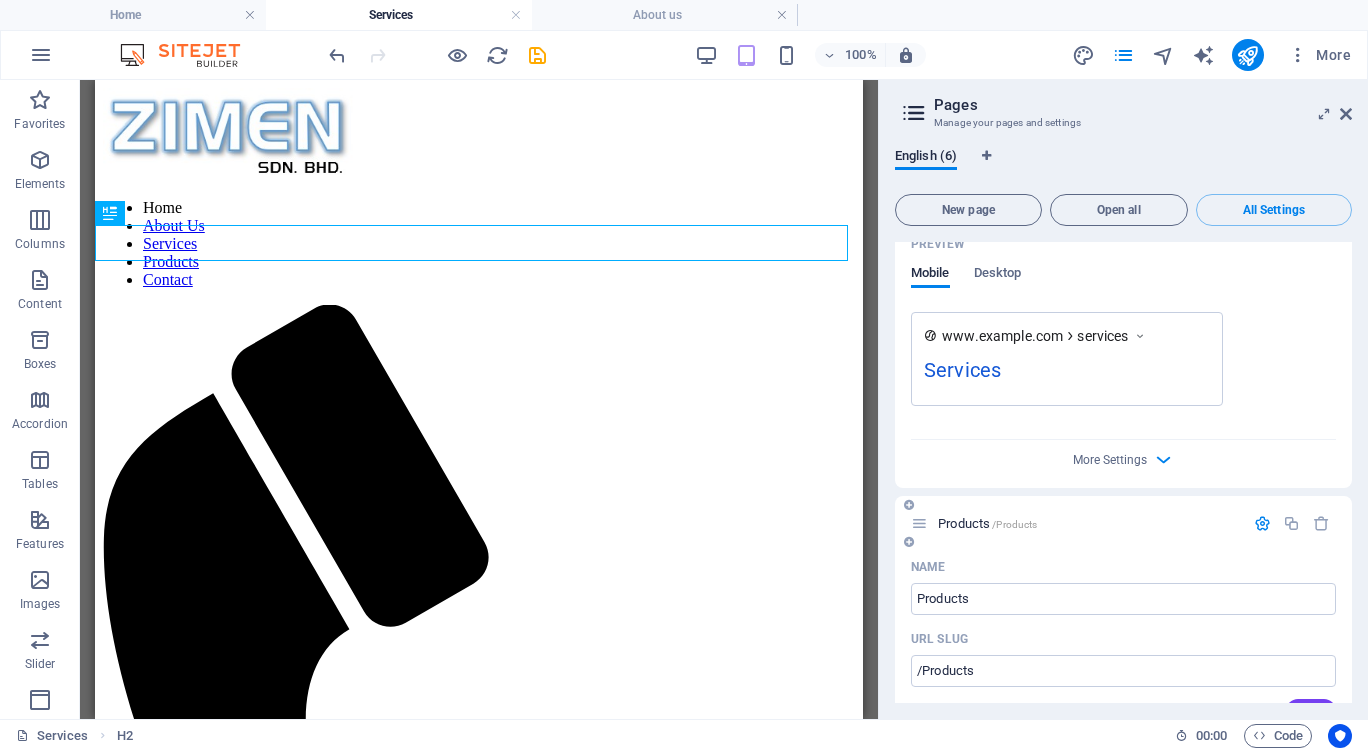 click on "Products /Products" at bounding box center [987, 523] 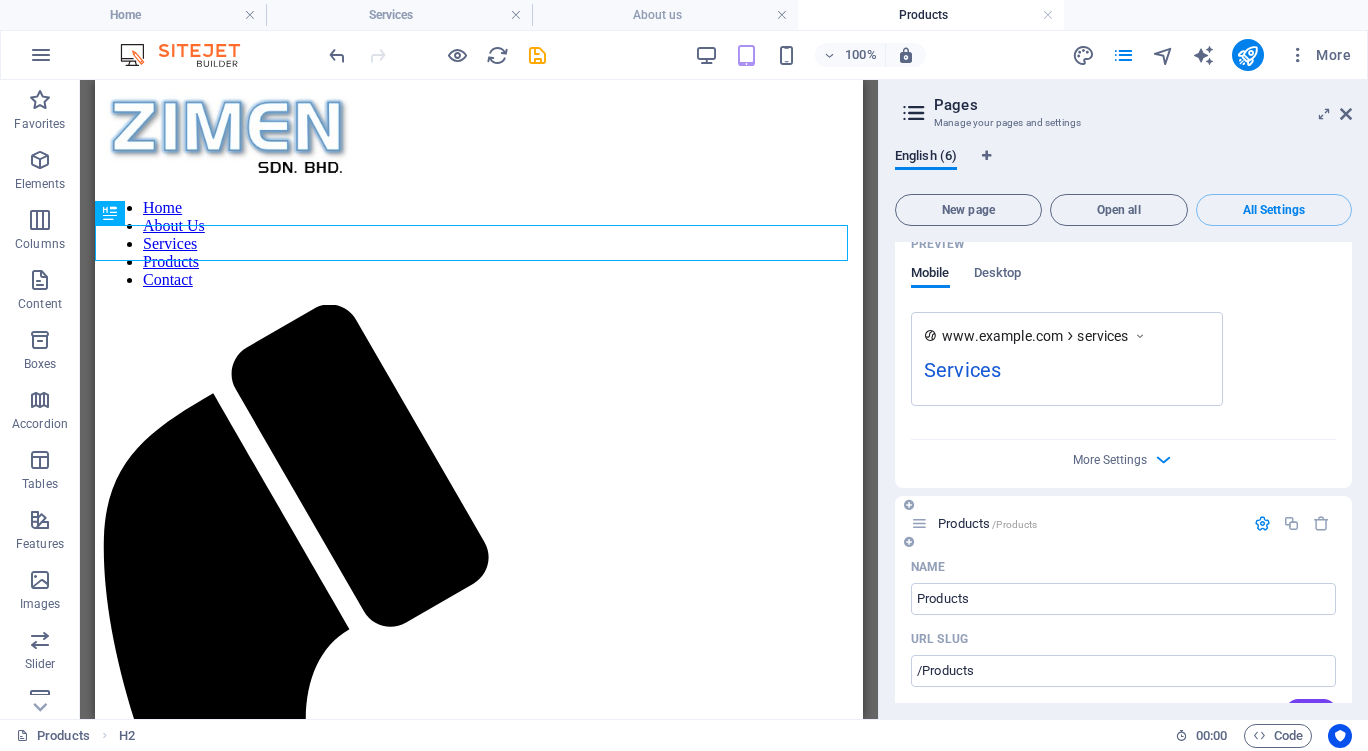 scroll, scrollTop: 0, scrollLeft: 0, axis: both 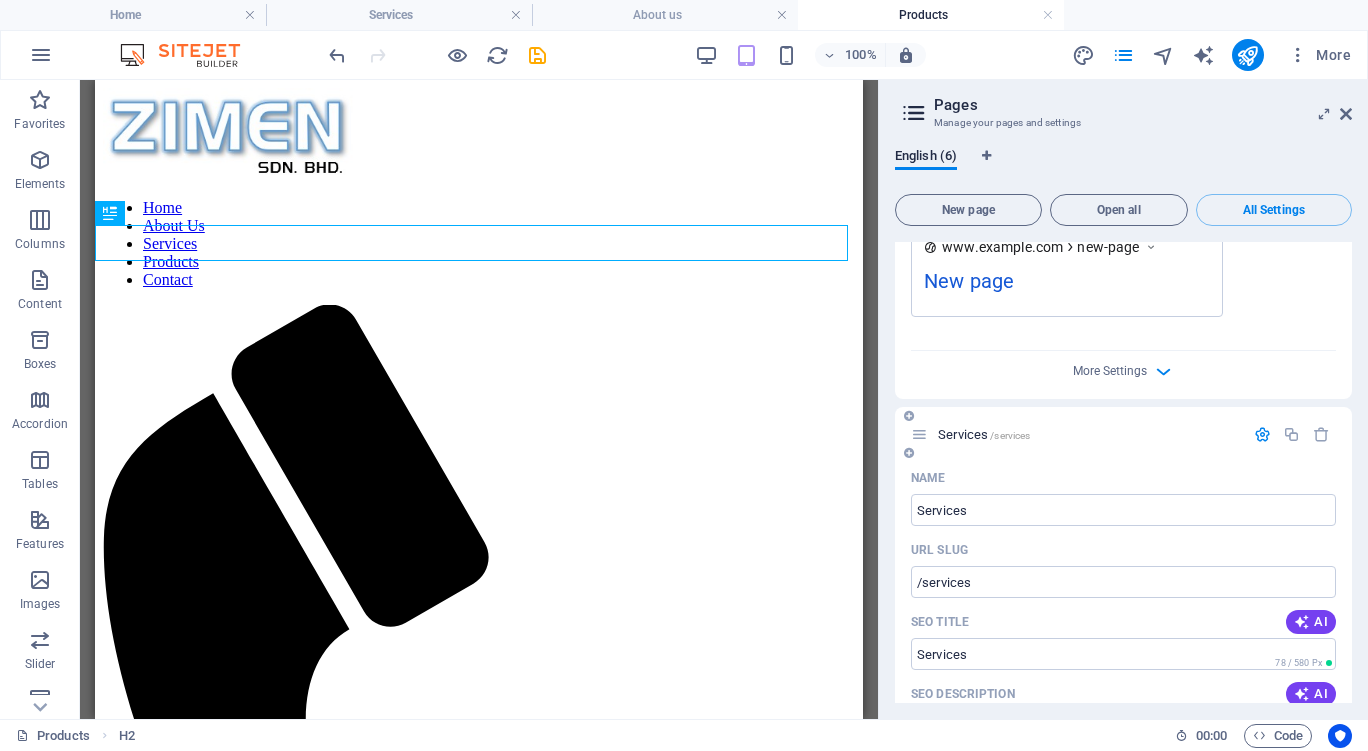 click on "Services /services" at bounding box center (984, 434) 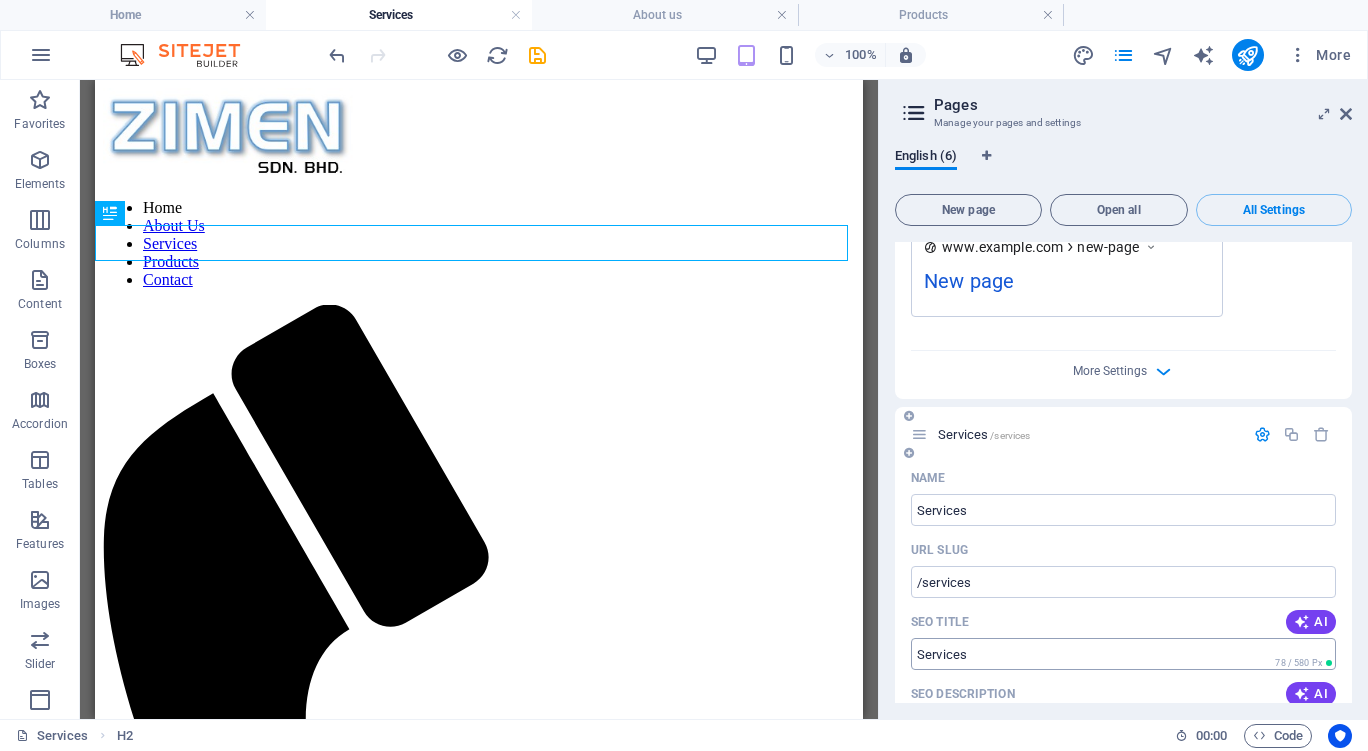 click on "Services" at bounding box center (1123, 654) 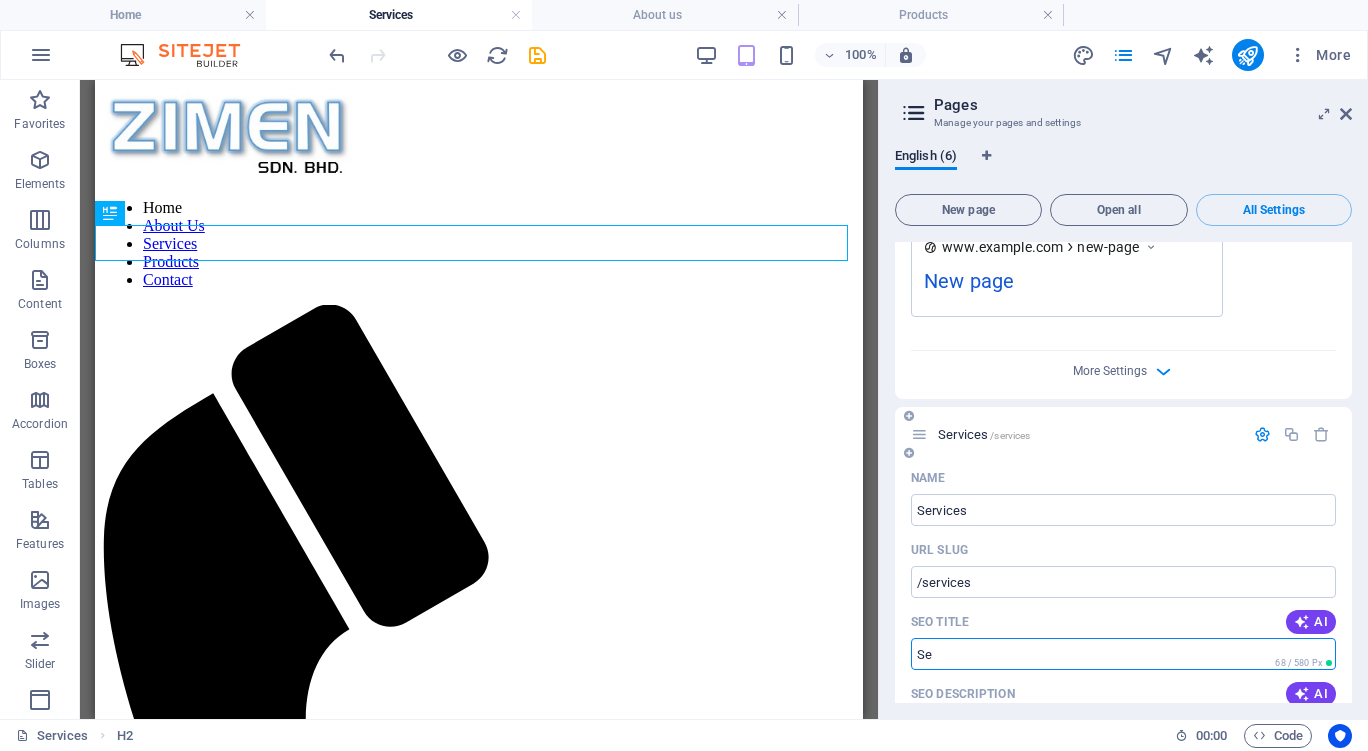 type on "S" 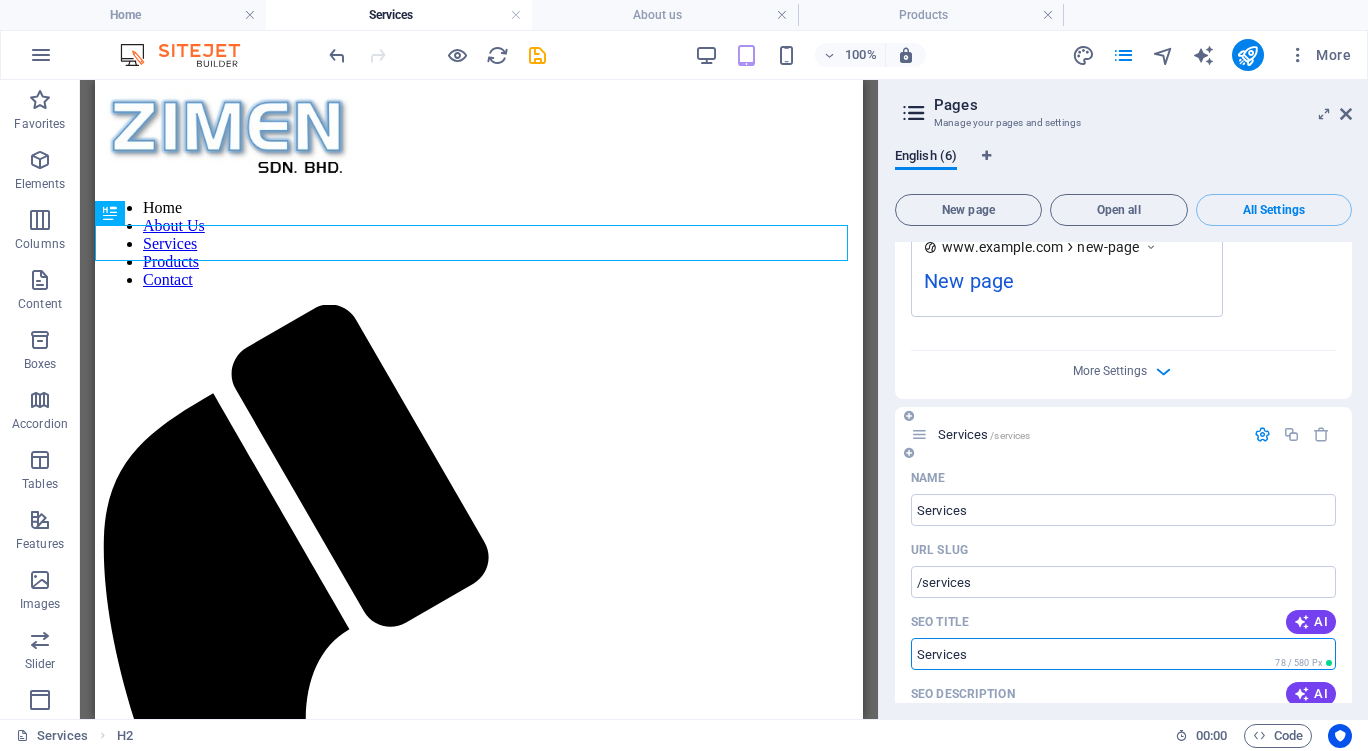 click on "SEO Title" at bounding box center (1123, 654) 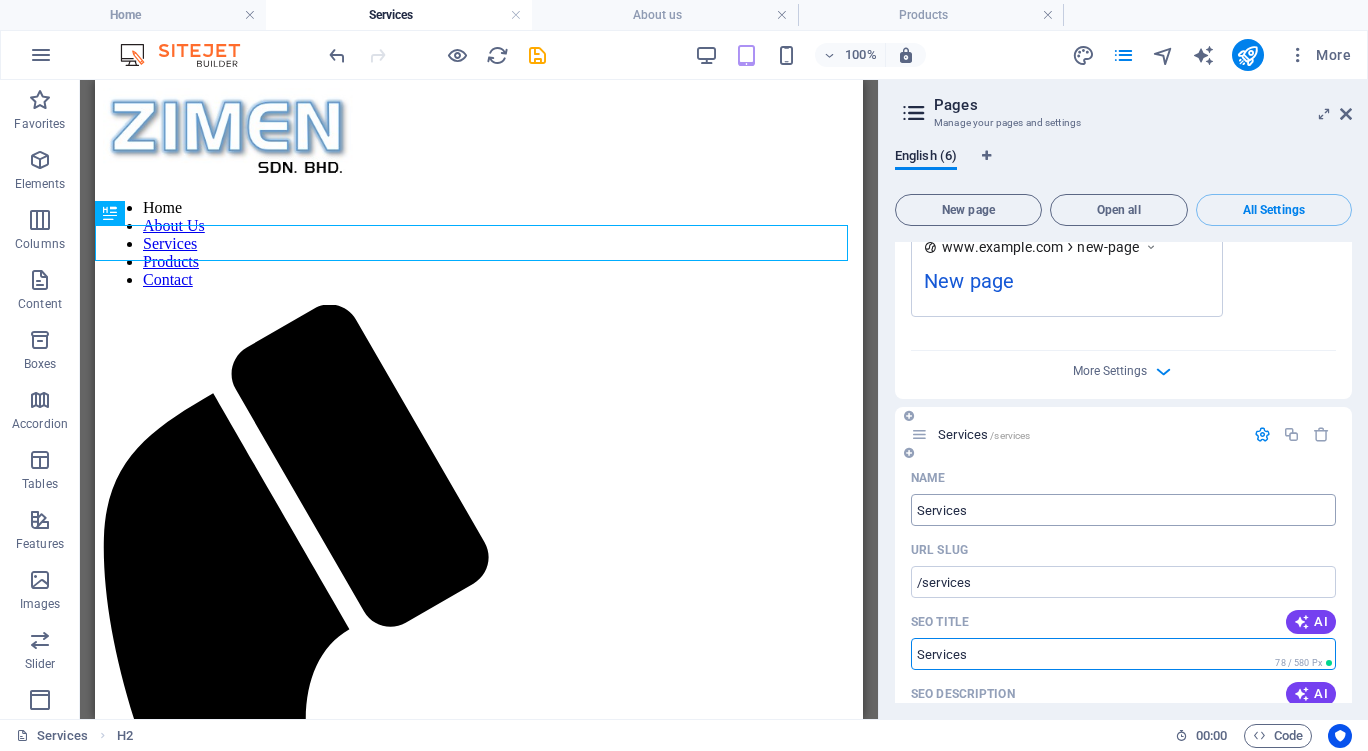 type 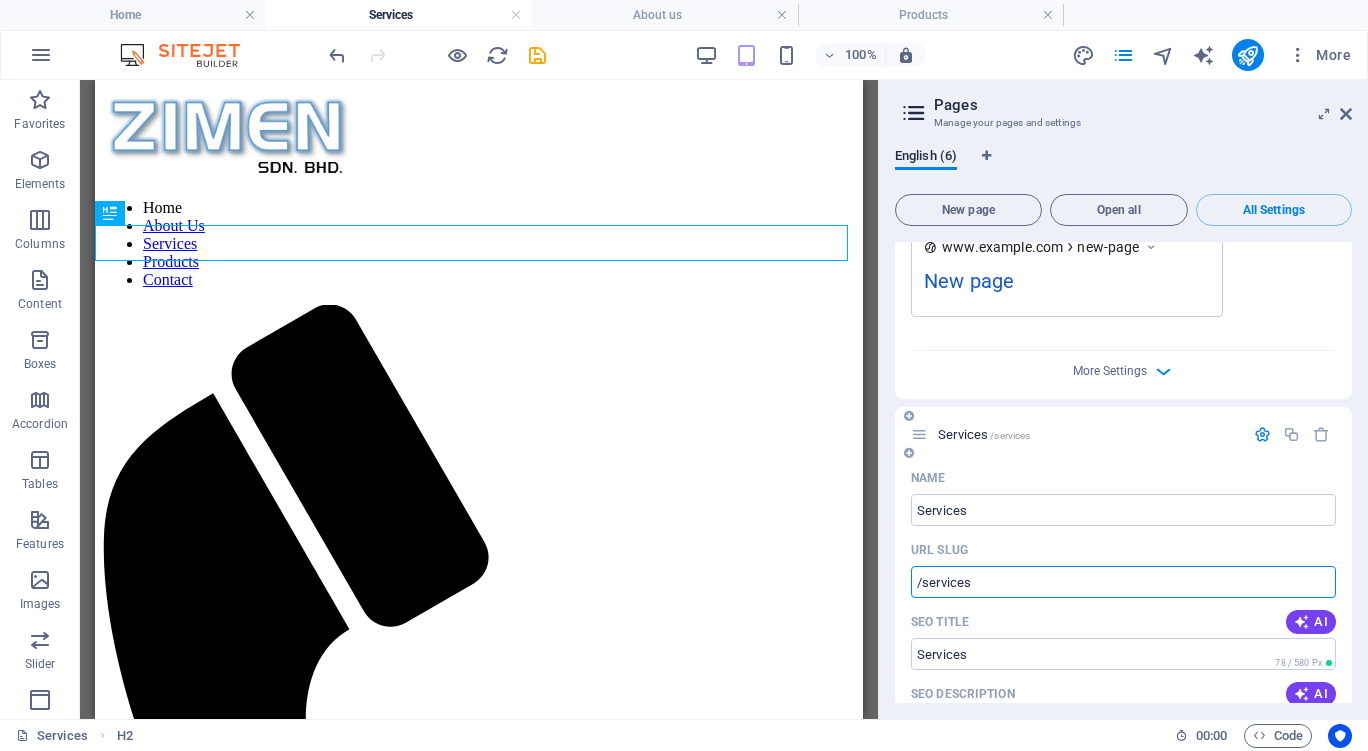 click on "/services" at bounding box center (1123, 582) 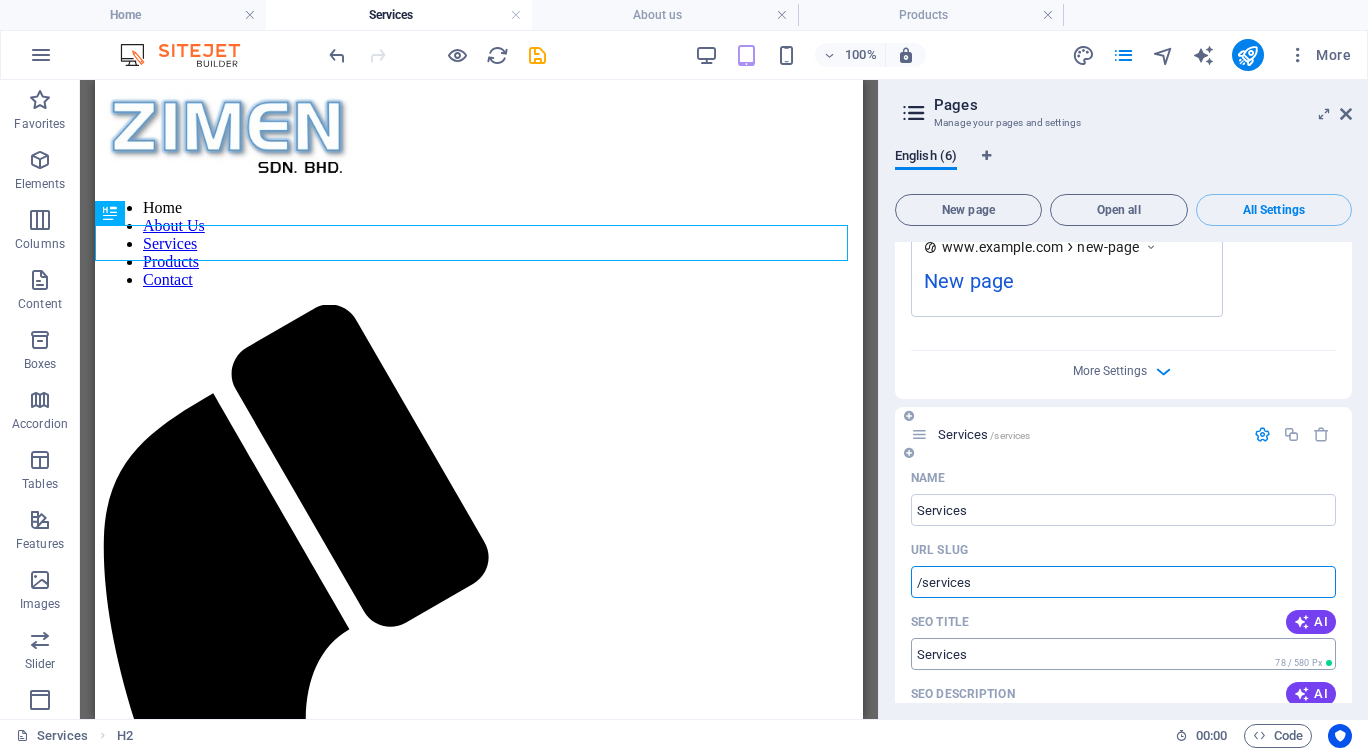 click on "SEO Title" at bounding box center [1123, 654] 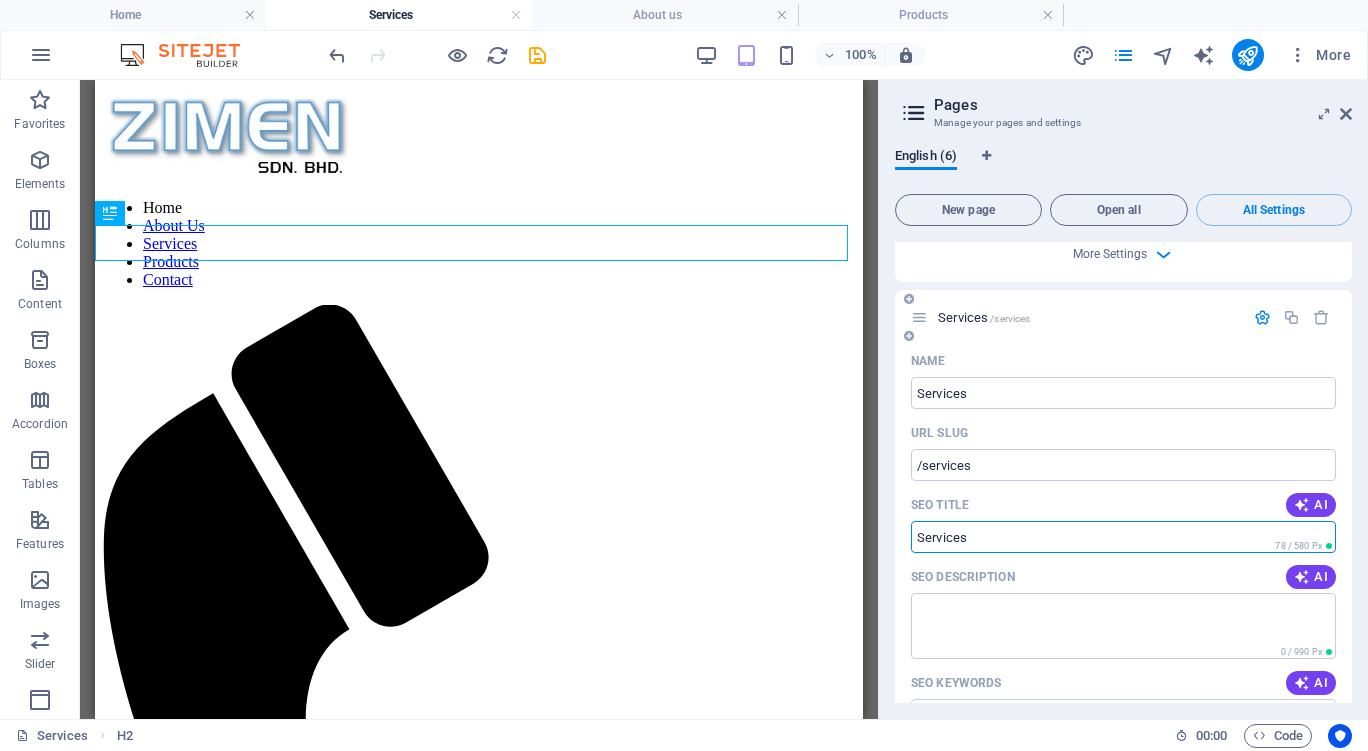 scroll, scrollTop: 2400, scrollLeft: 0, axis: vertical 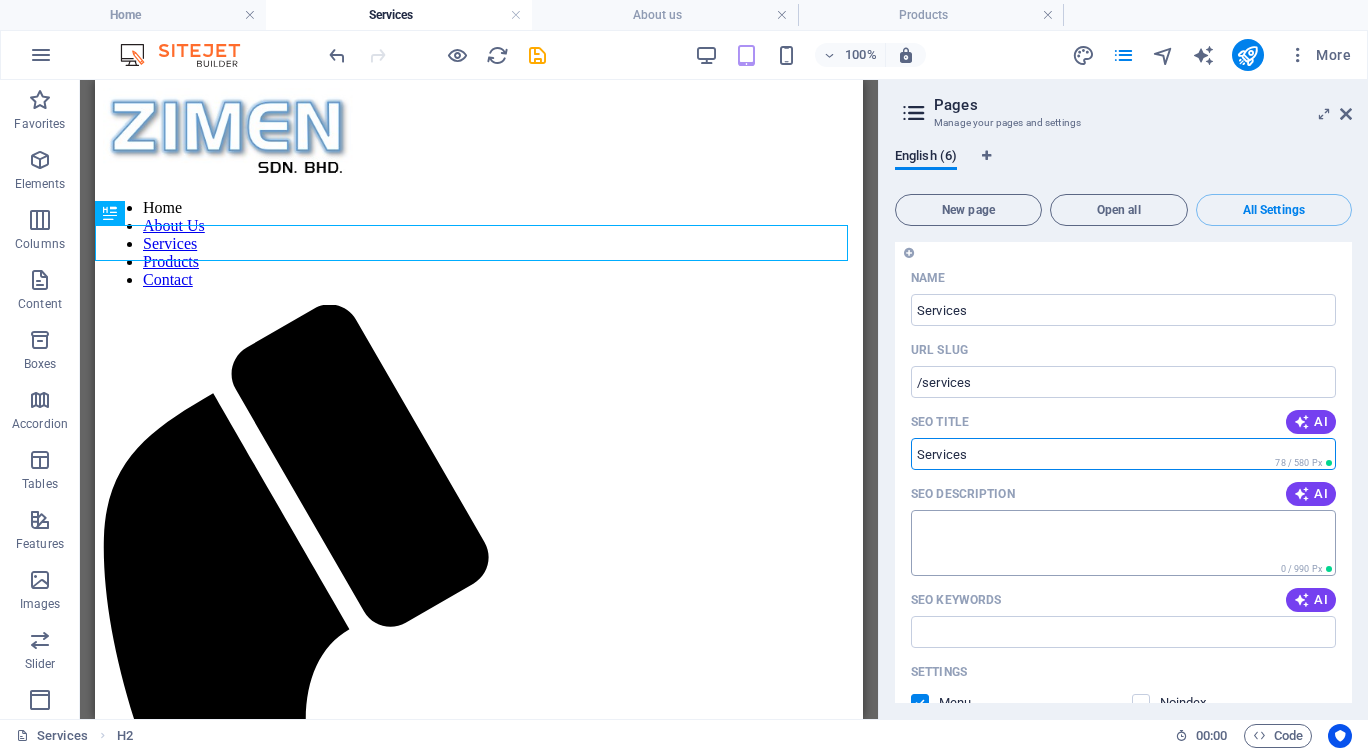 click on "SEO Description" at bounding box center [1123, 542] 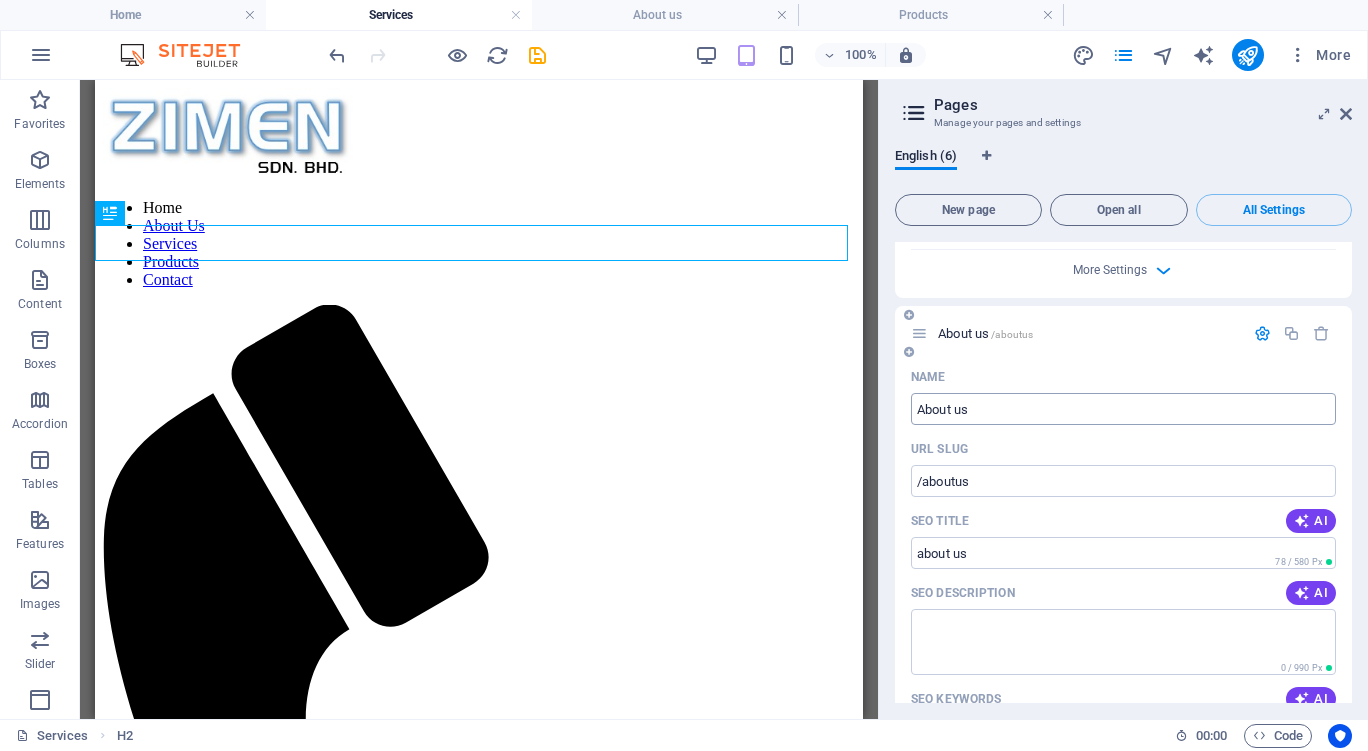 scroll, scrollTop: 700, scrollLeft: 0, axis: vertical 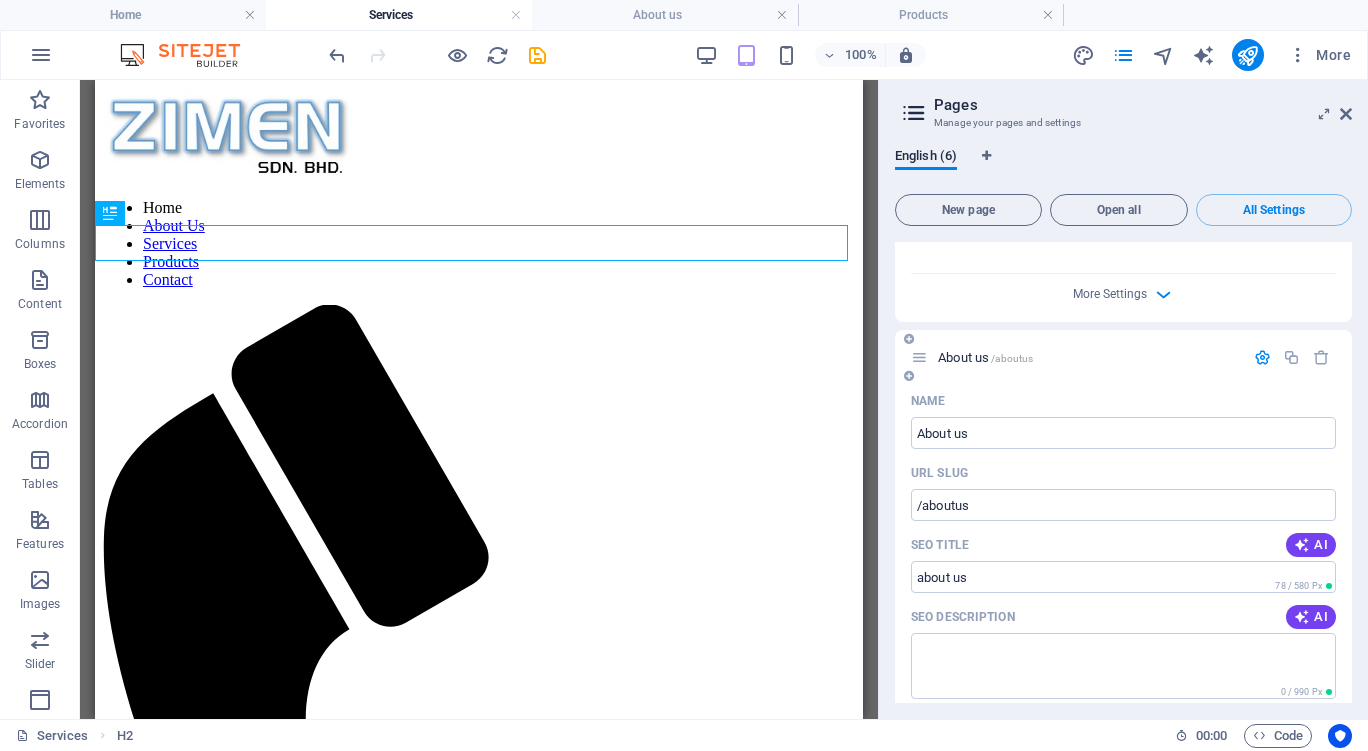 click on "About us /aboutus" at bounding box center [985, 357] 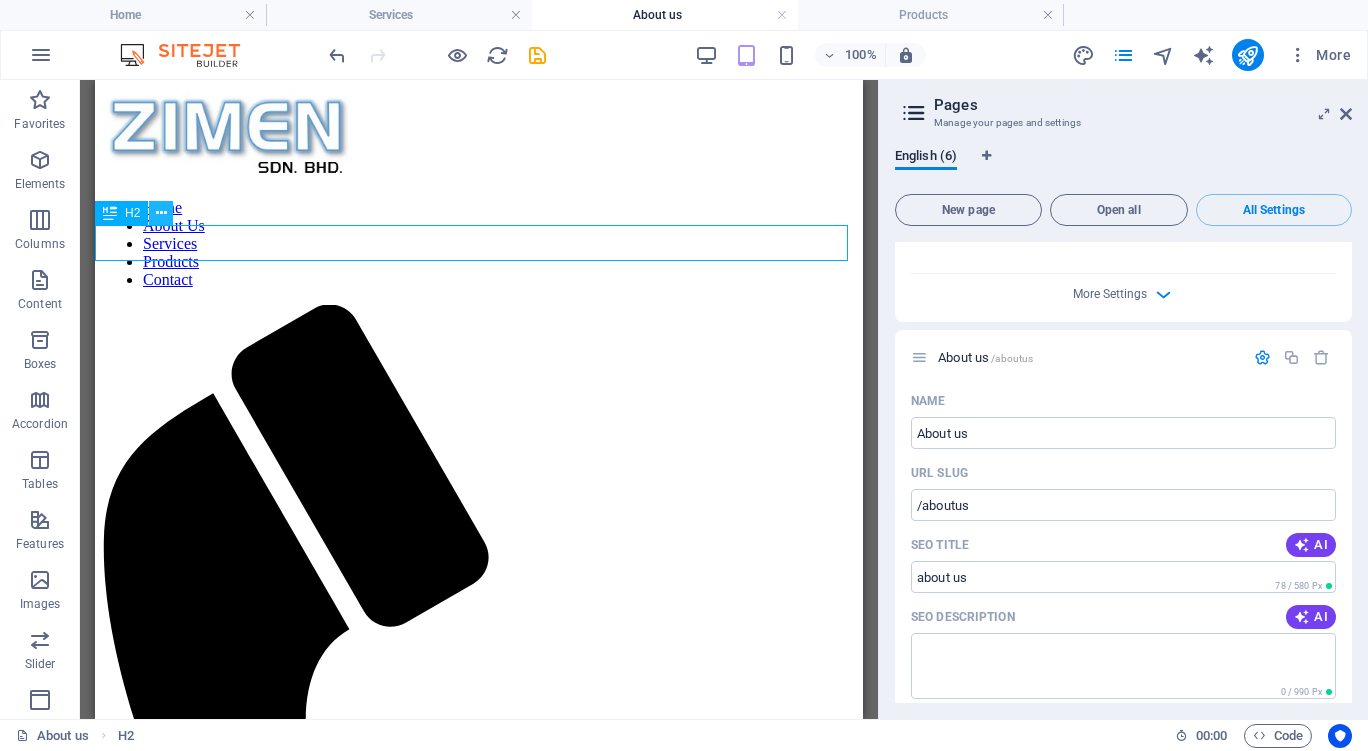 click at bounding box center (161, 213) 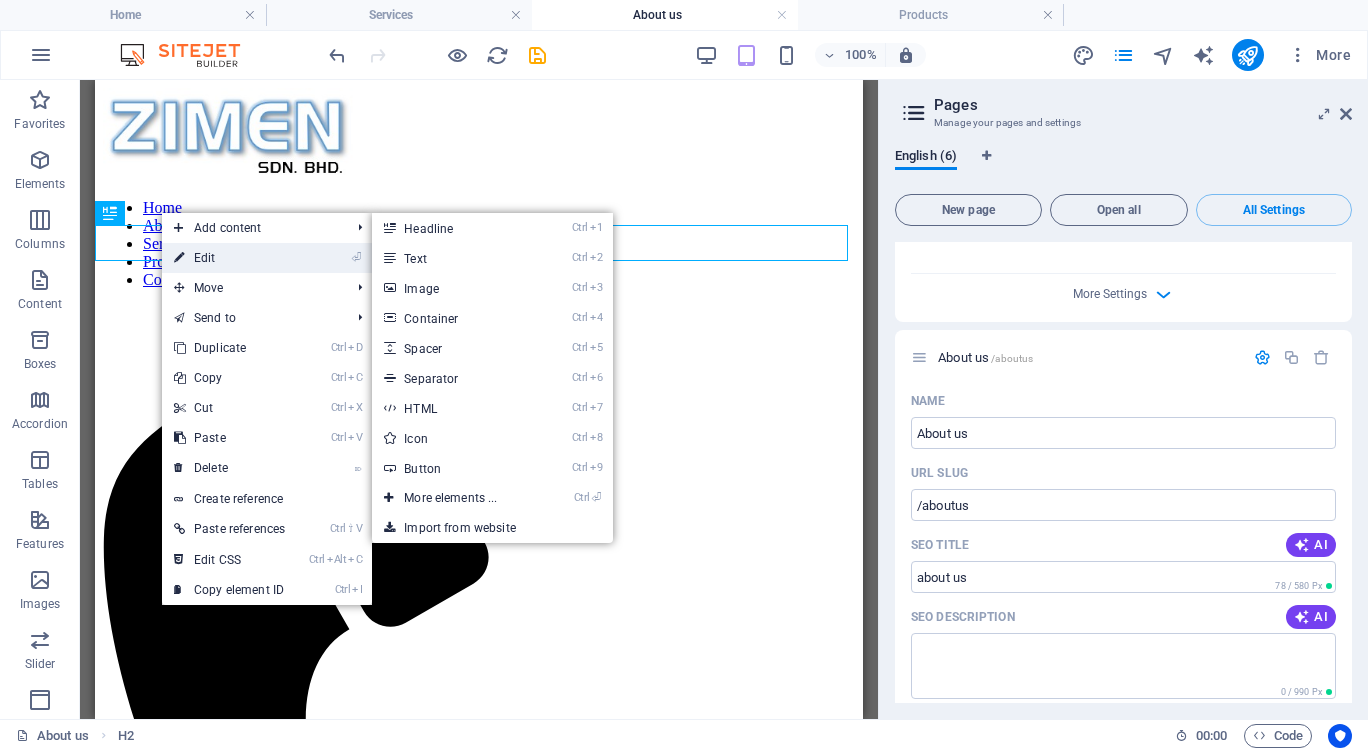 click on "⏎  Edit" at bounding box center (229, 258) 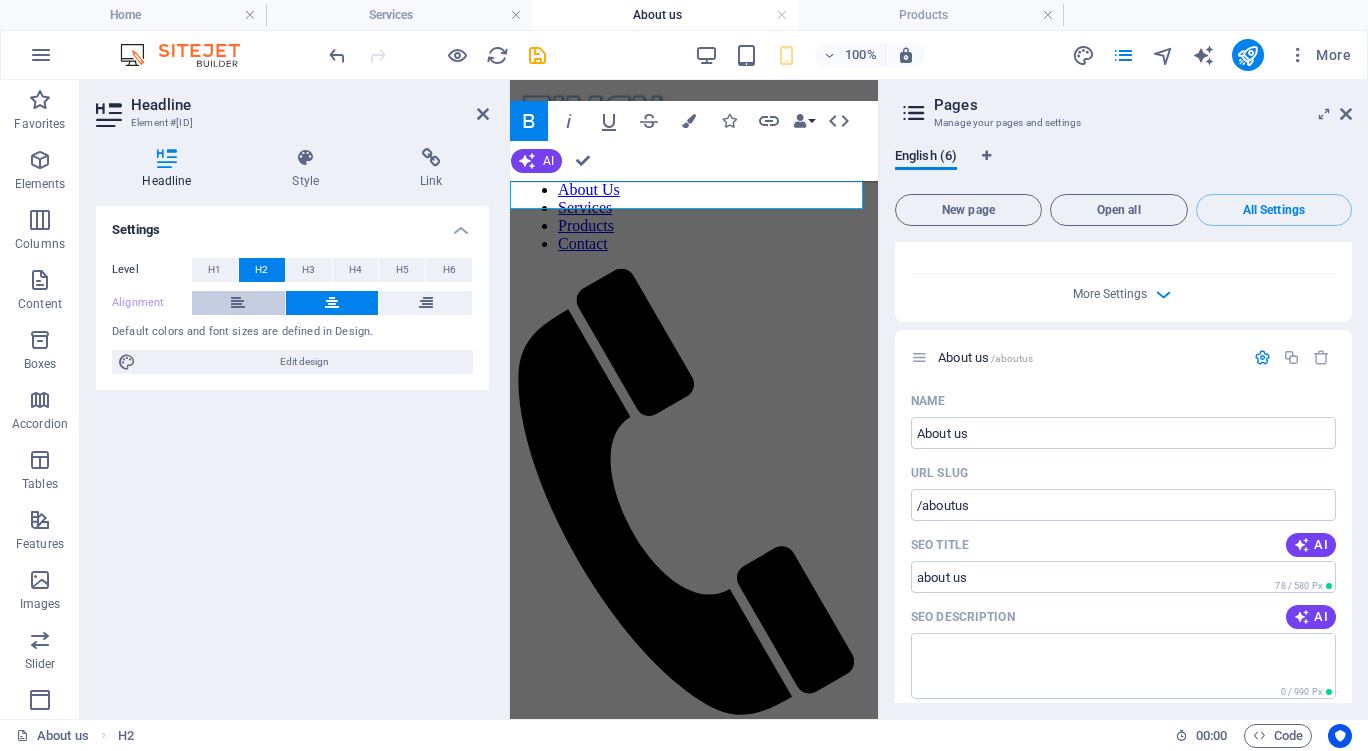 click at bounding box center (238, 303) 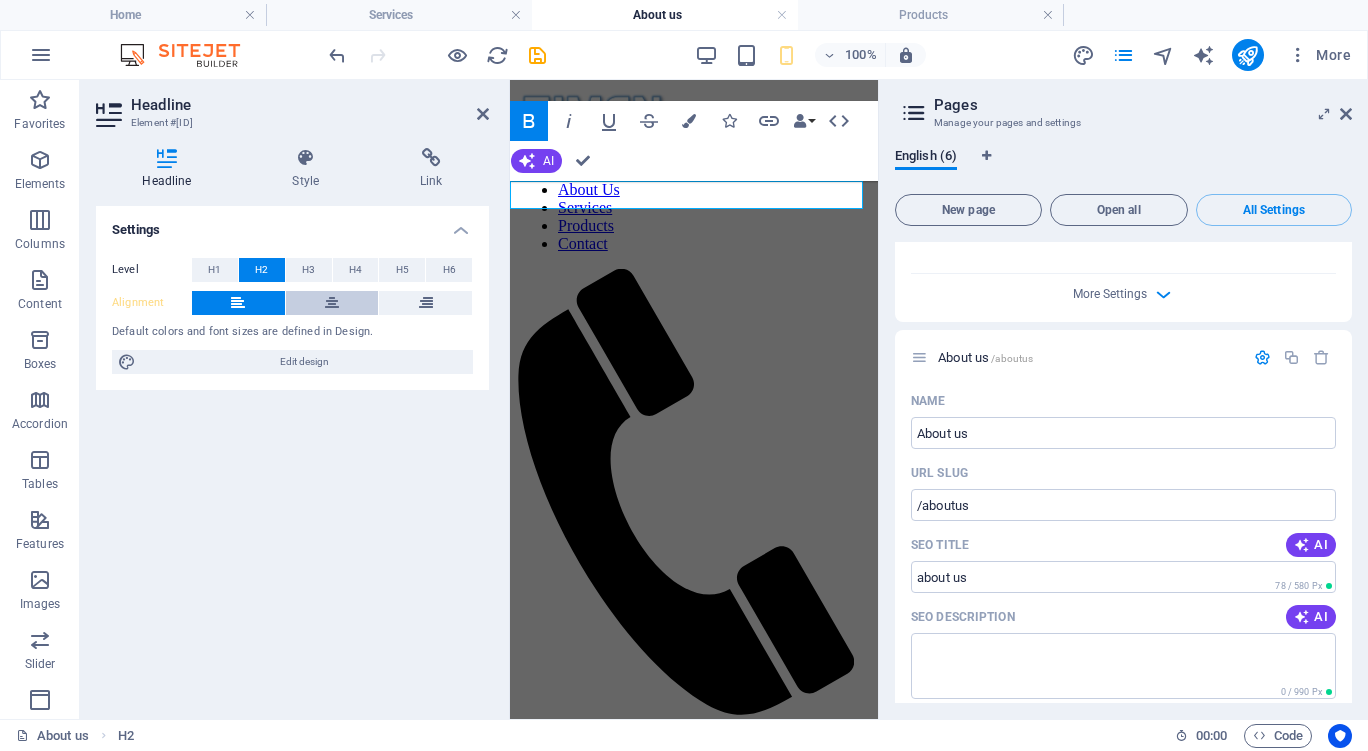 click at bounding box center [332, 303] 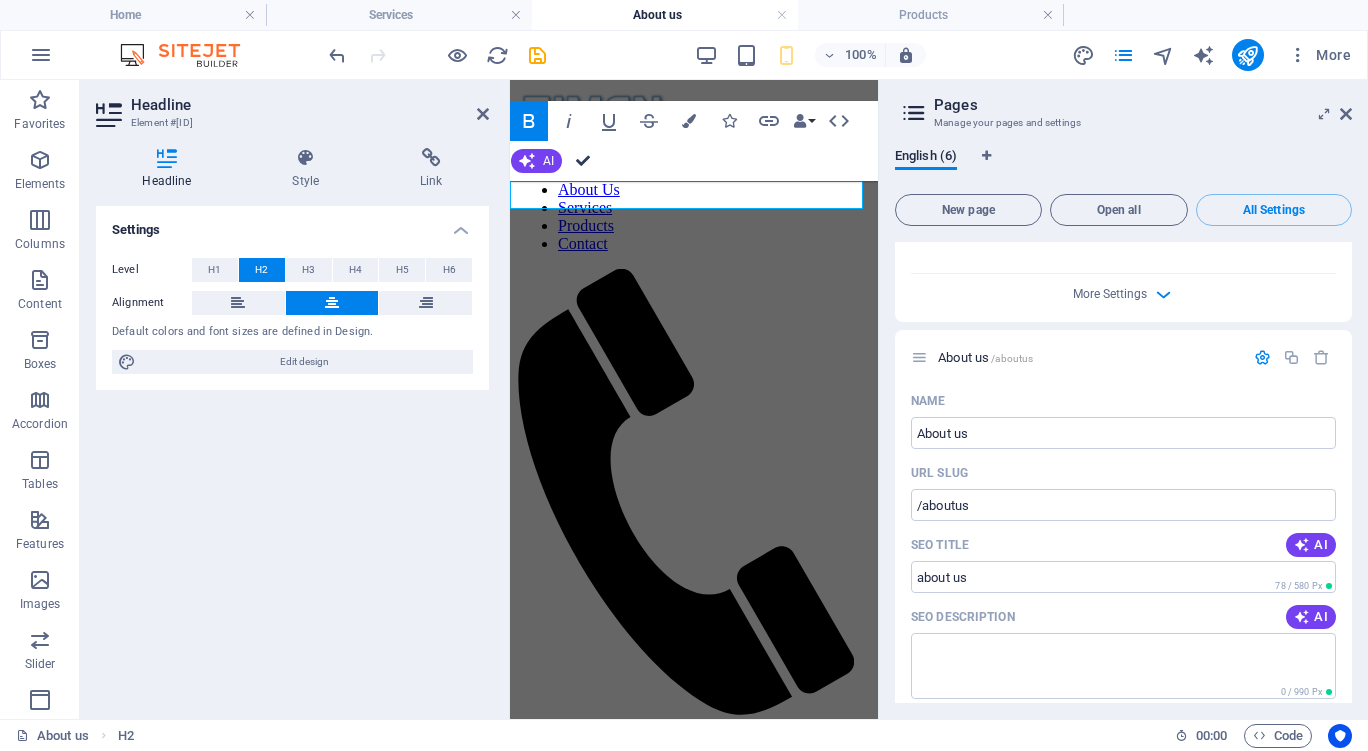 drag, startPoint x: 590, startPoint y: 157, endPoint x: 495, endPoint y: 76, distance: 124.8439 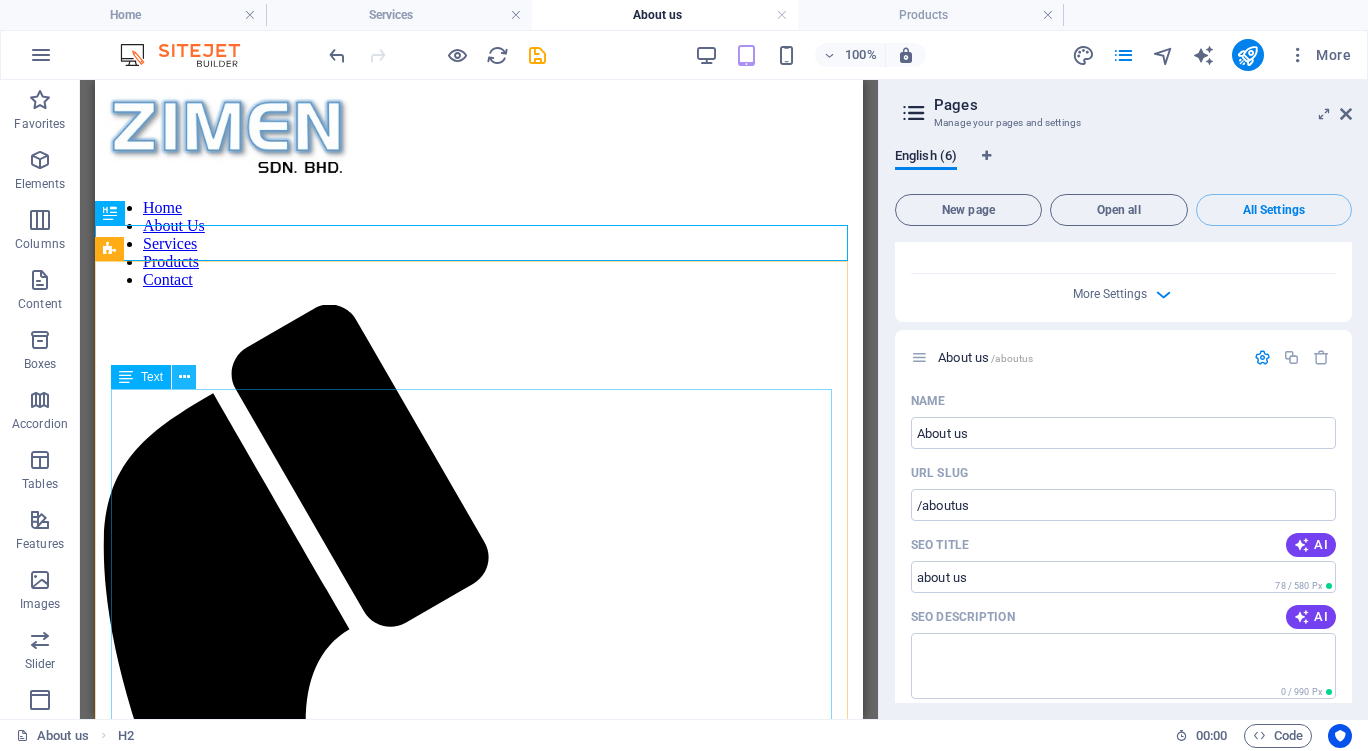 click at bounding box center (184, 377) 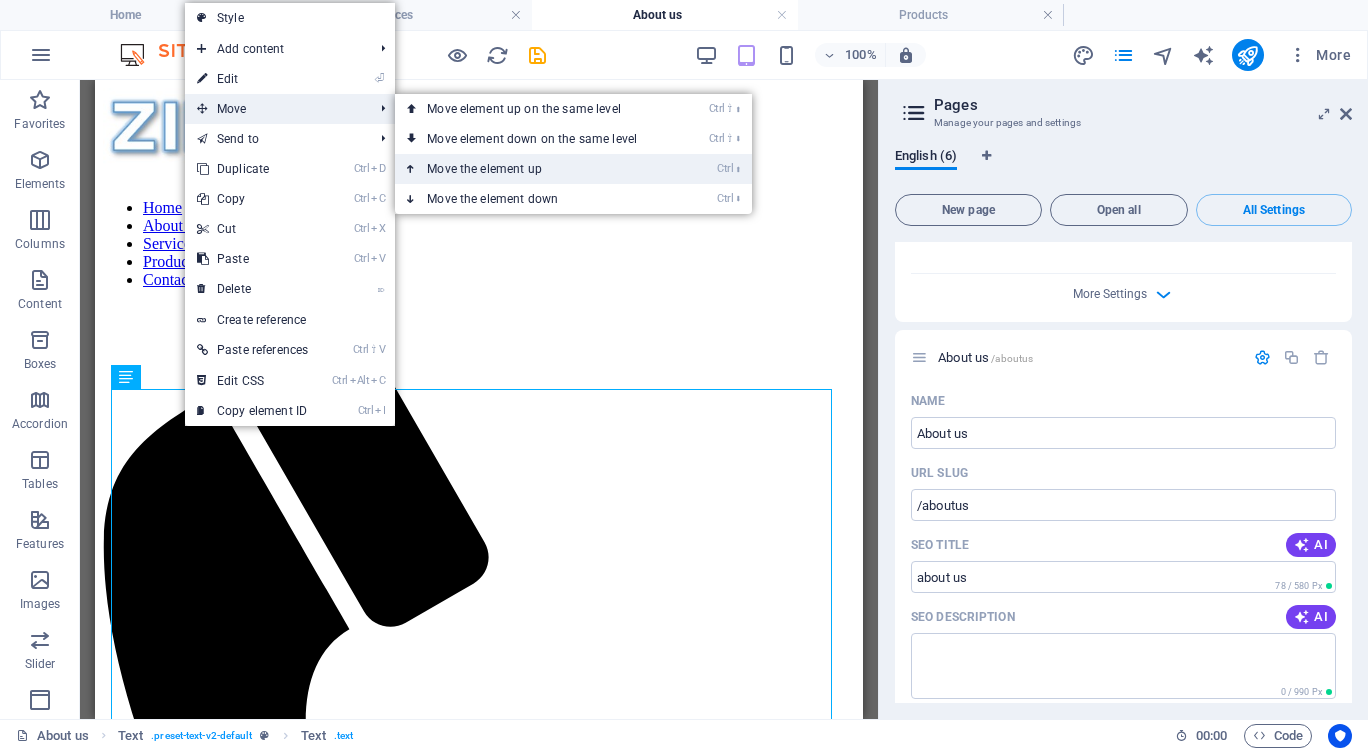 click on "Ctrl ⬆  Move the element up" at bounding box center [536, 169] 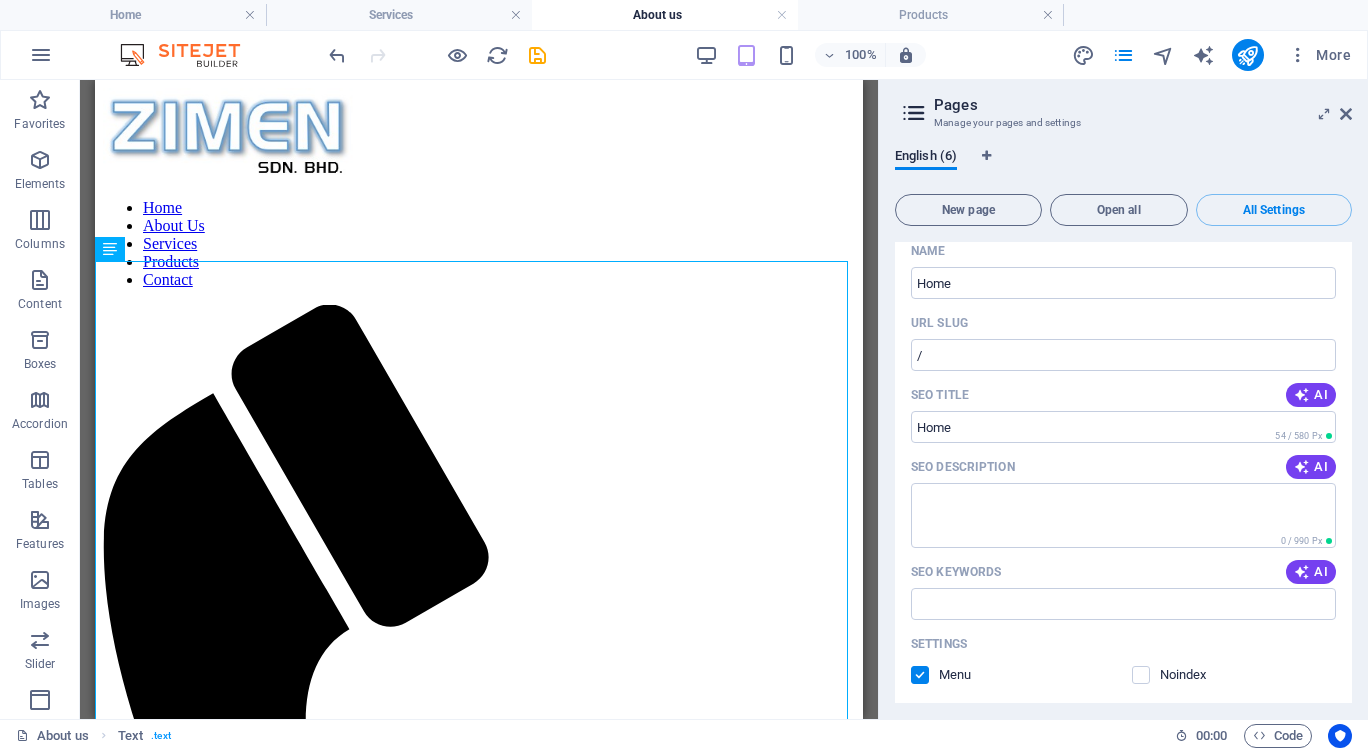 scroll, scrollTop: 0, scrollLeft: 0, axis: both 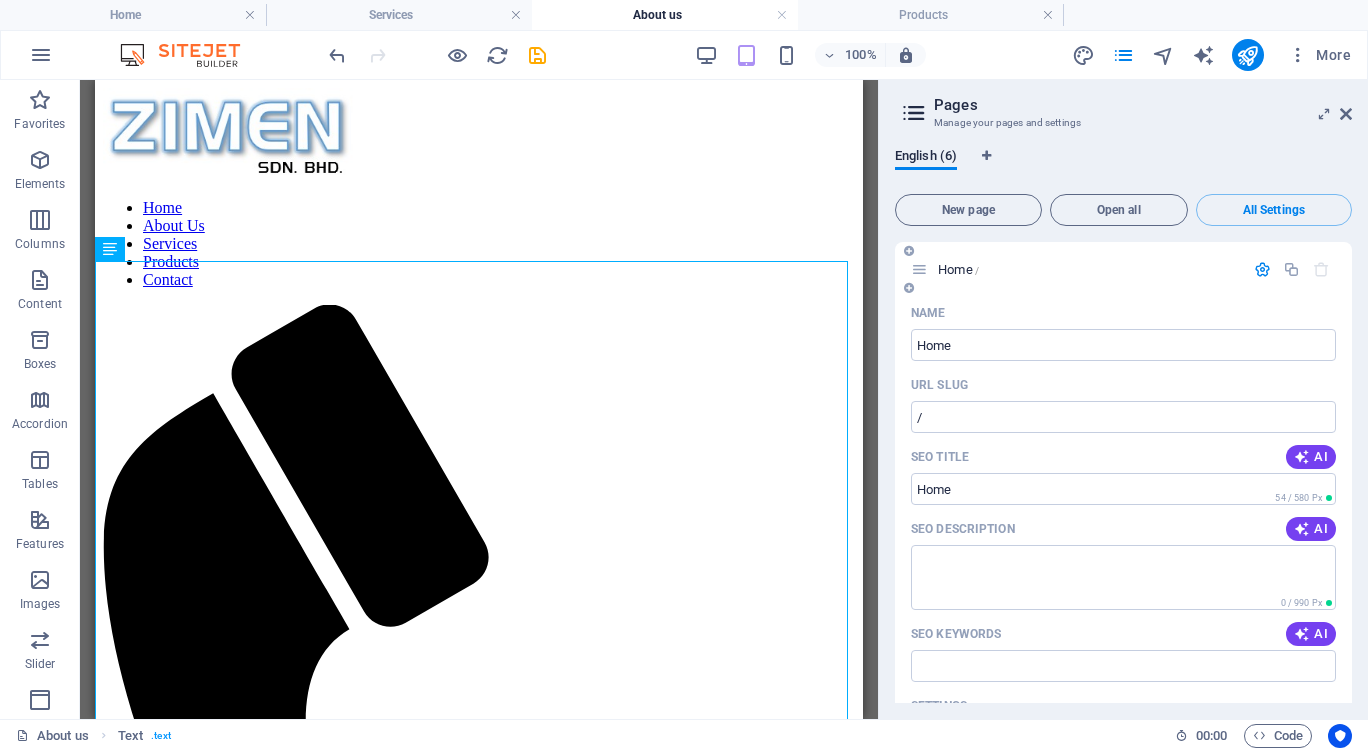 click on "Home /" at bounding box center [958, 269] 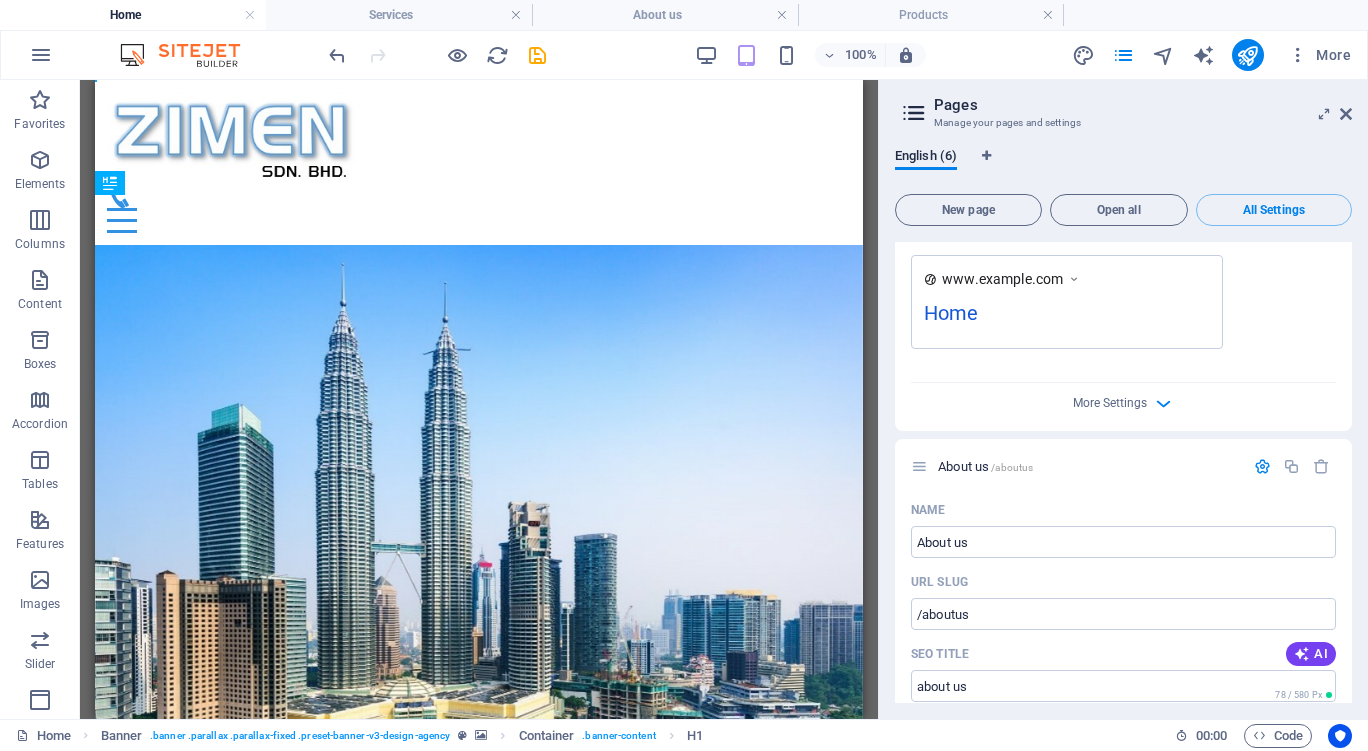 scroll, scrollTop: 600, scrollLeft: 0, axis: vertical 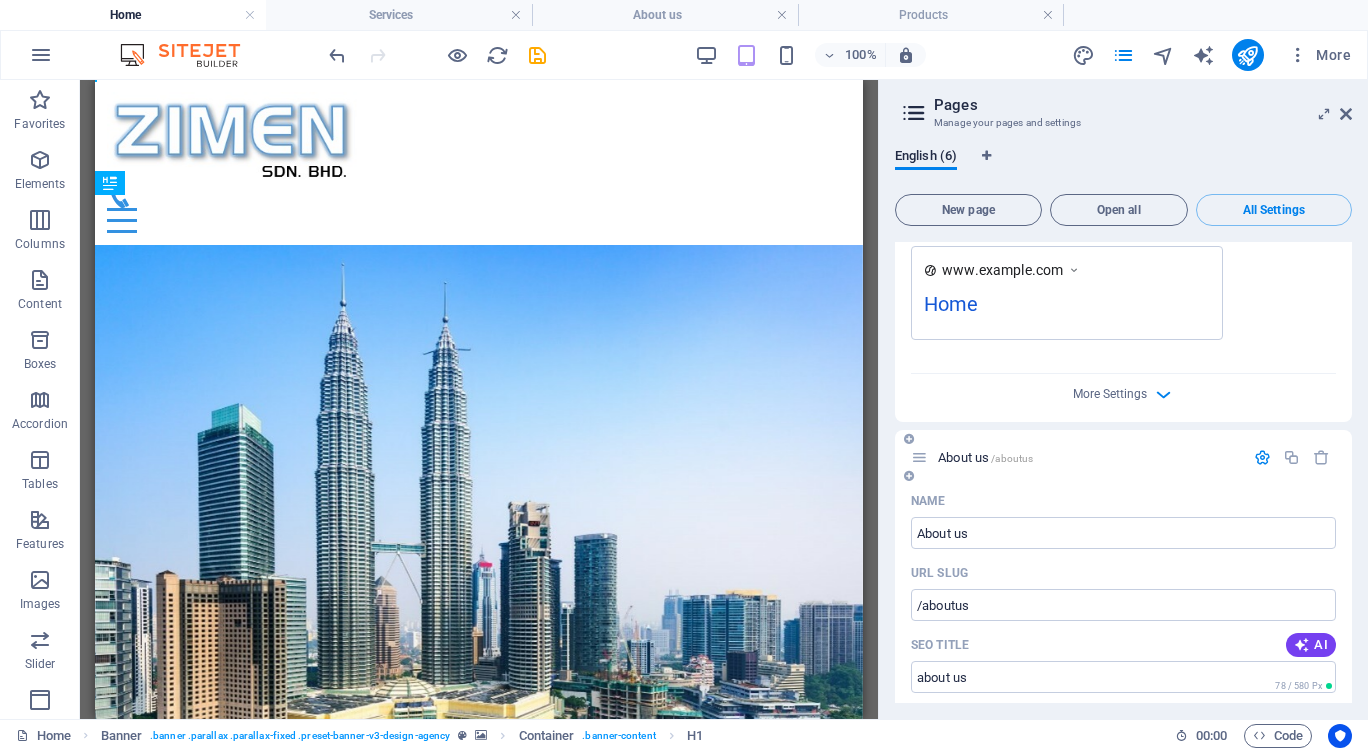 click on "About us /aboutus" at bounding box center (985, 457) 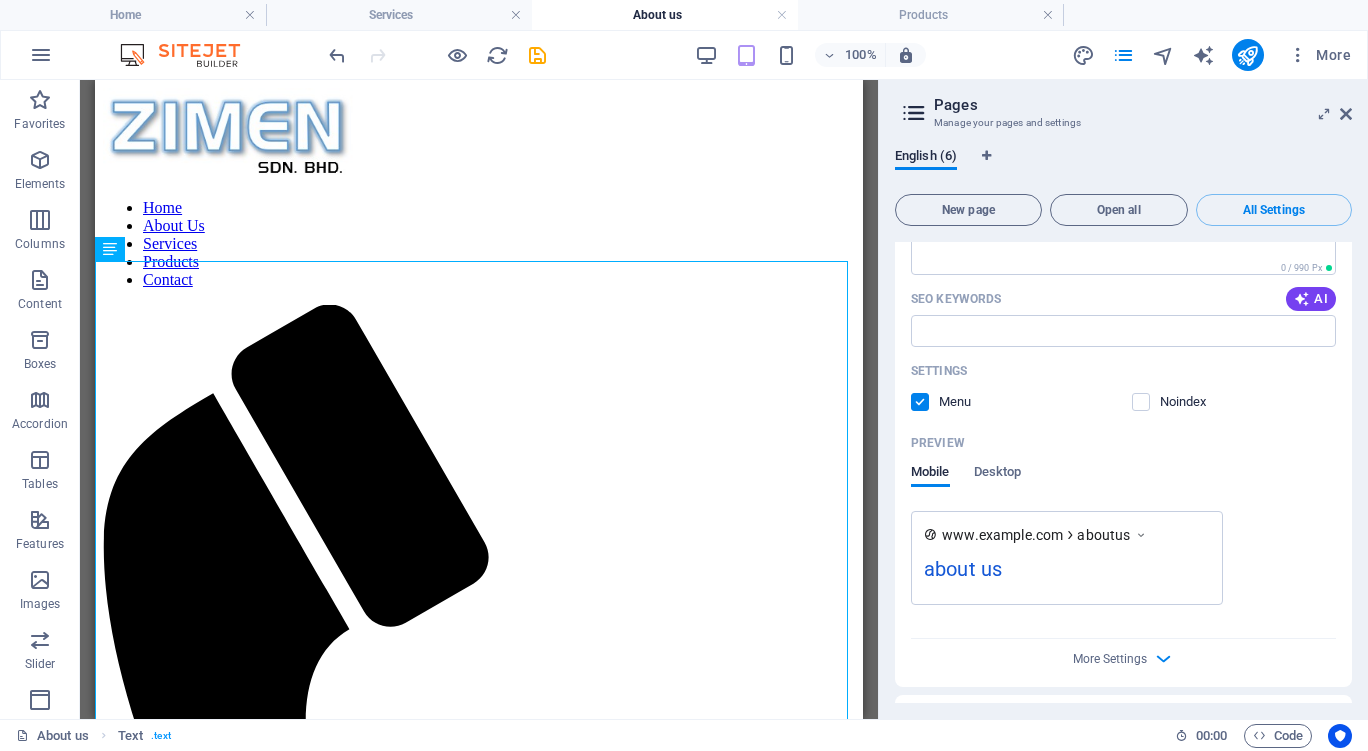 scroll, scrollTop: 1200, scrollLeft: 0, axis: vertical 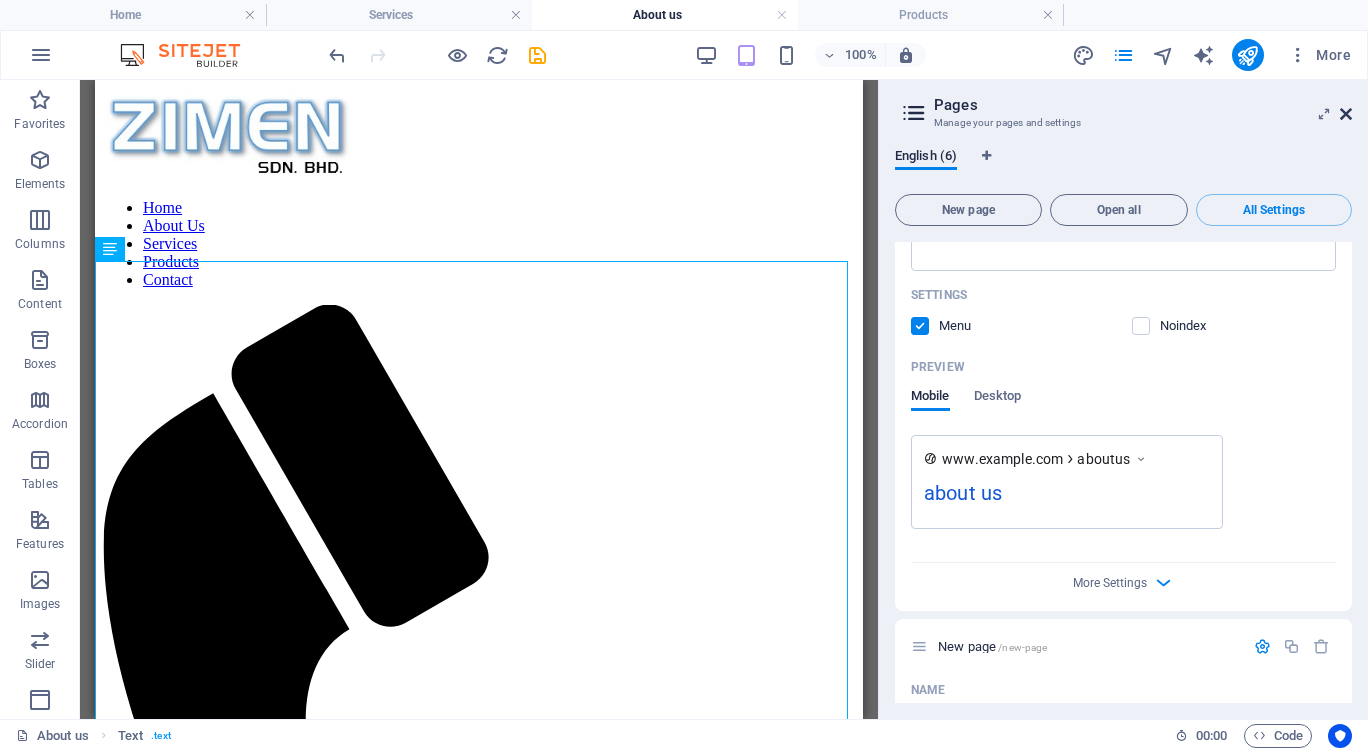 drag, startPoint x: 1347, startPoint y: 111, endPoint x: 258, endPoint y: 26, distance: 1092.3123 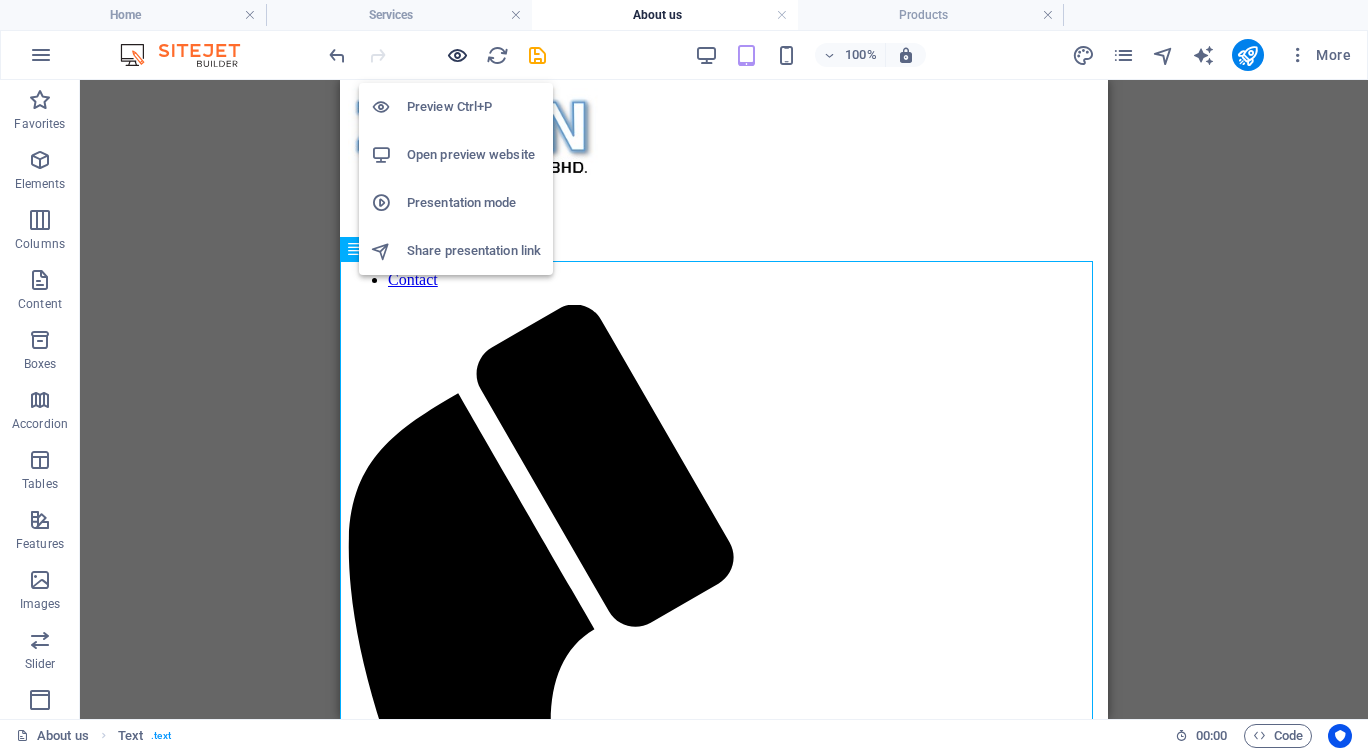 click at bounding box center (457, 55) 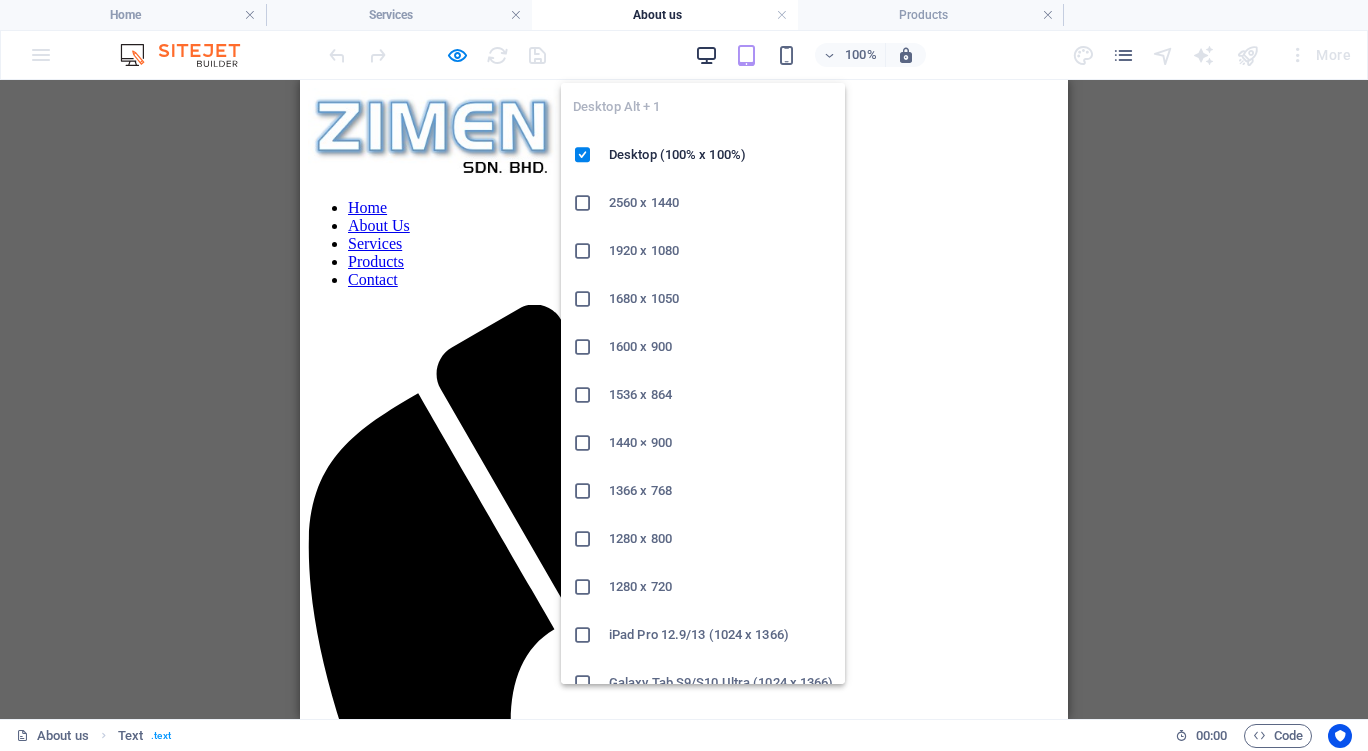 click at bounding box center (706, 55) 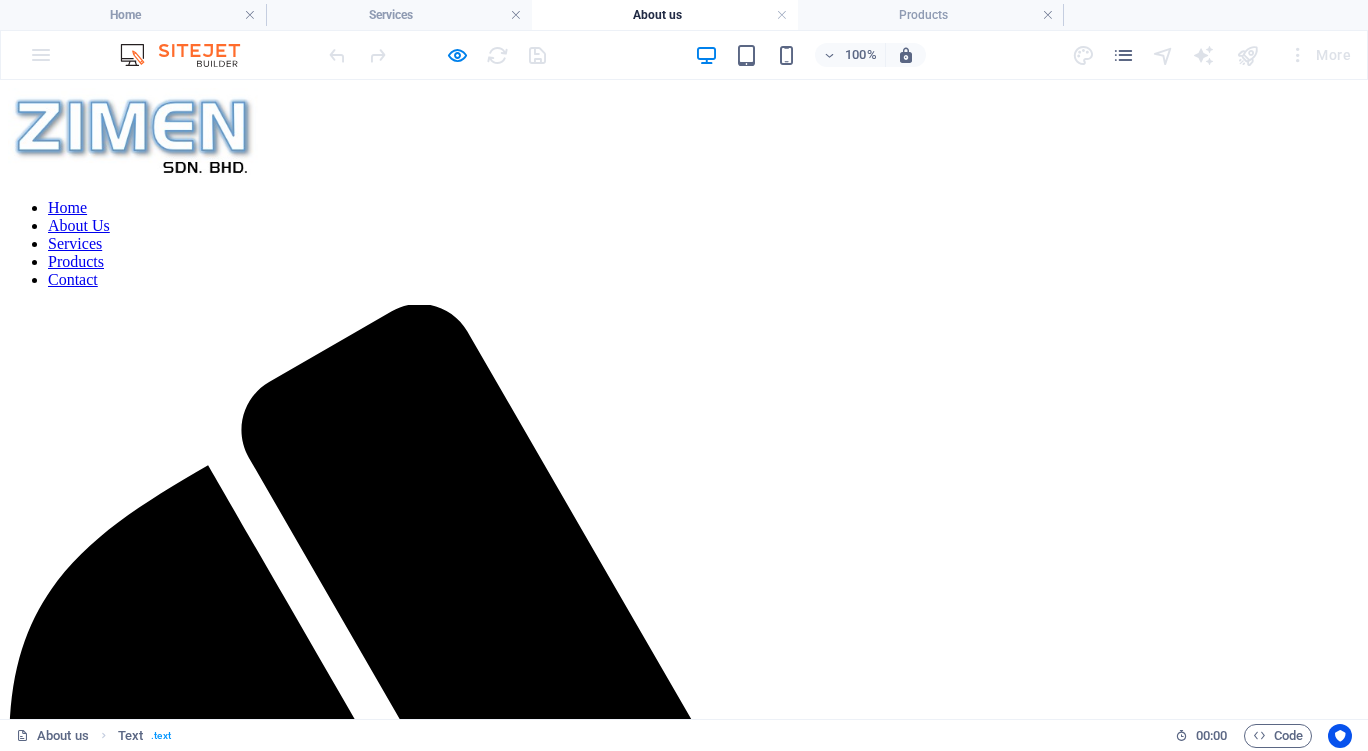 click on "Home" at bounding box center [67, 207] 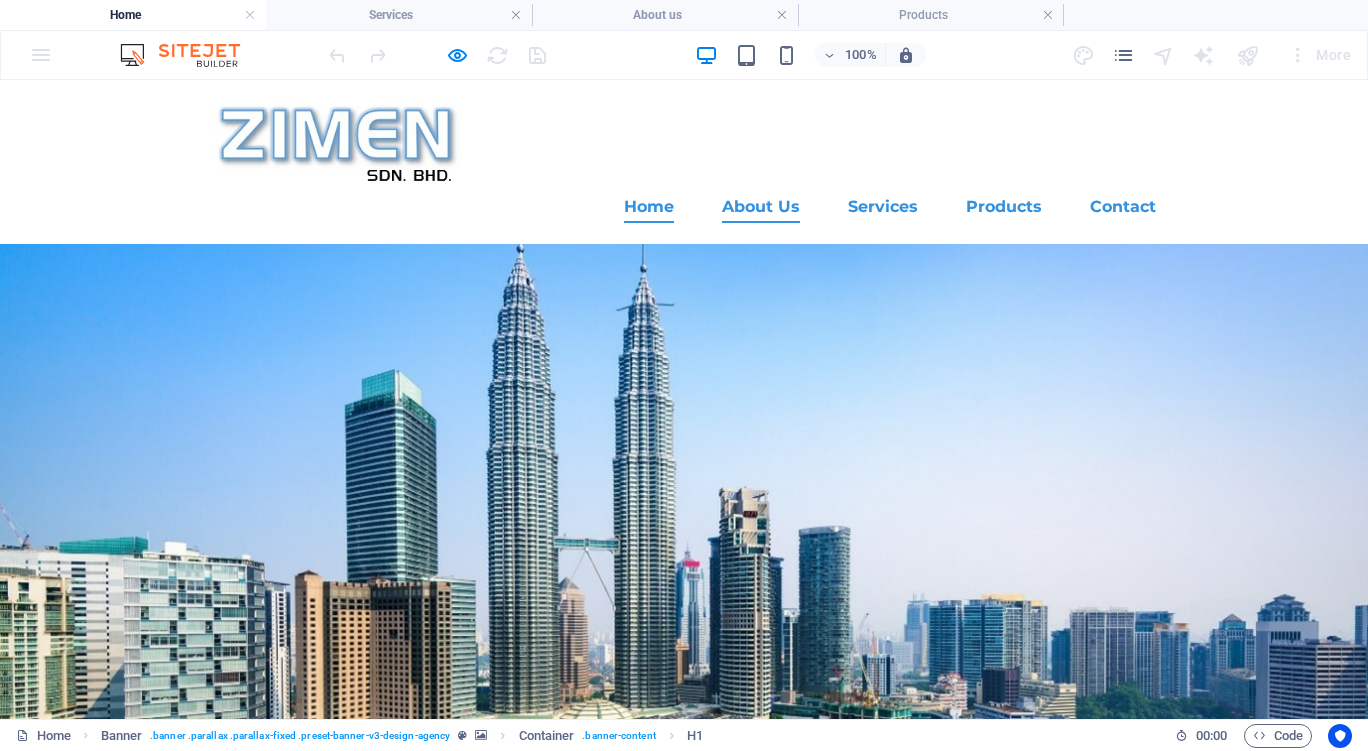 click on "About Us" at bounding box center [761, 207] 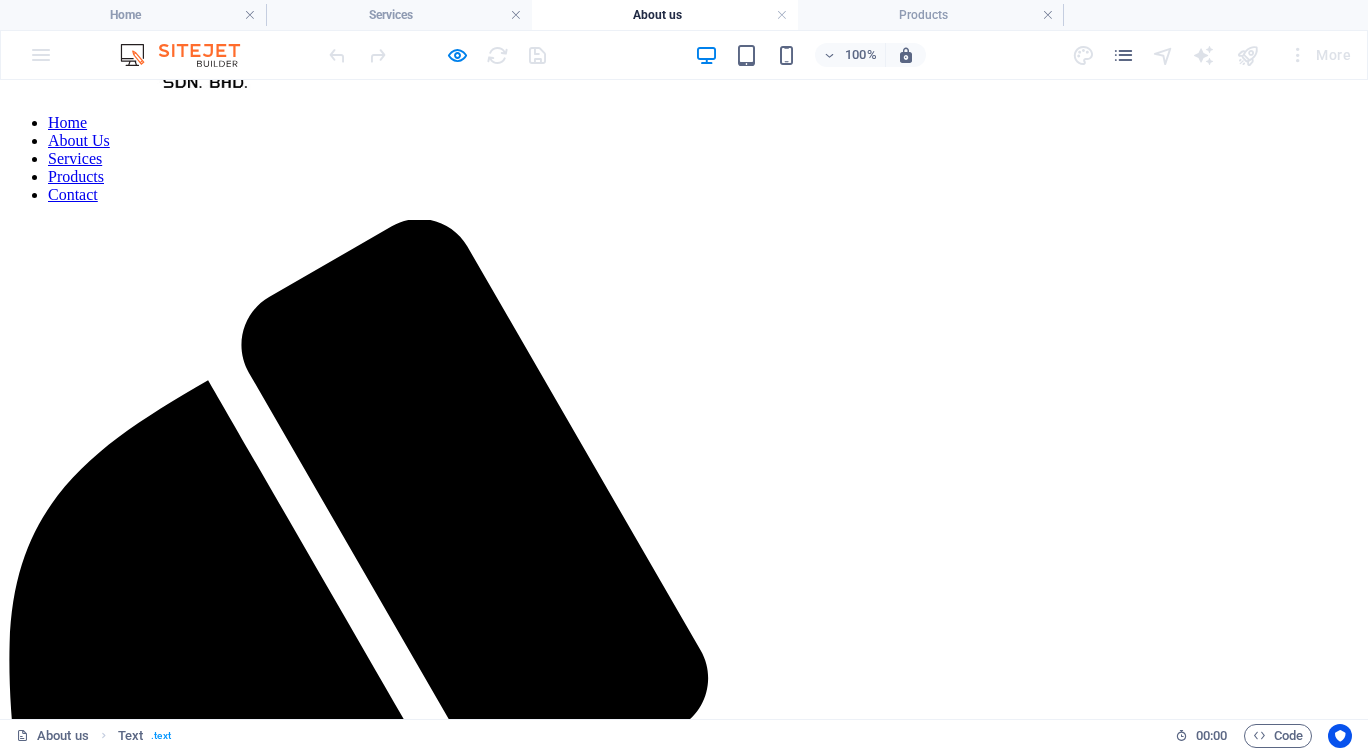scroll, scrollTop: 0, scrollLeft: 0, axis: both 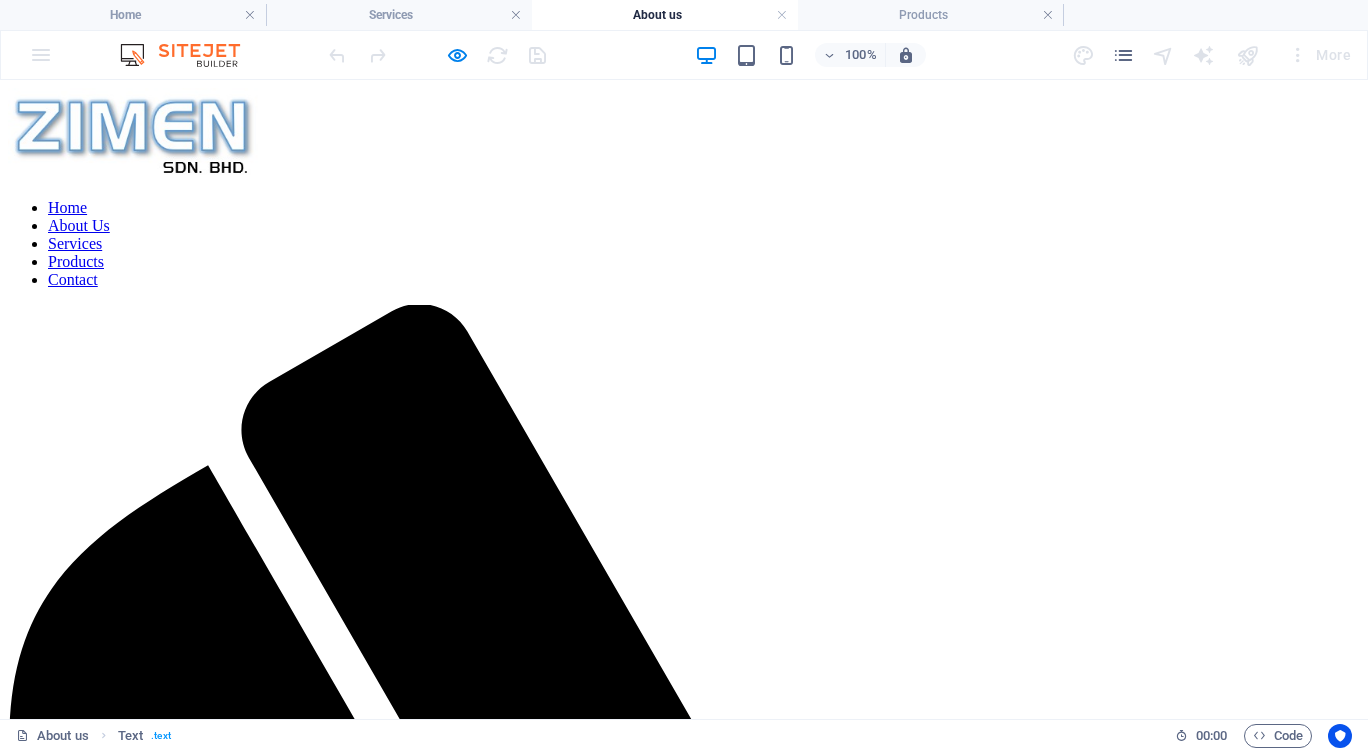 click on "Services" at bounding box center (75, 243) 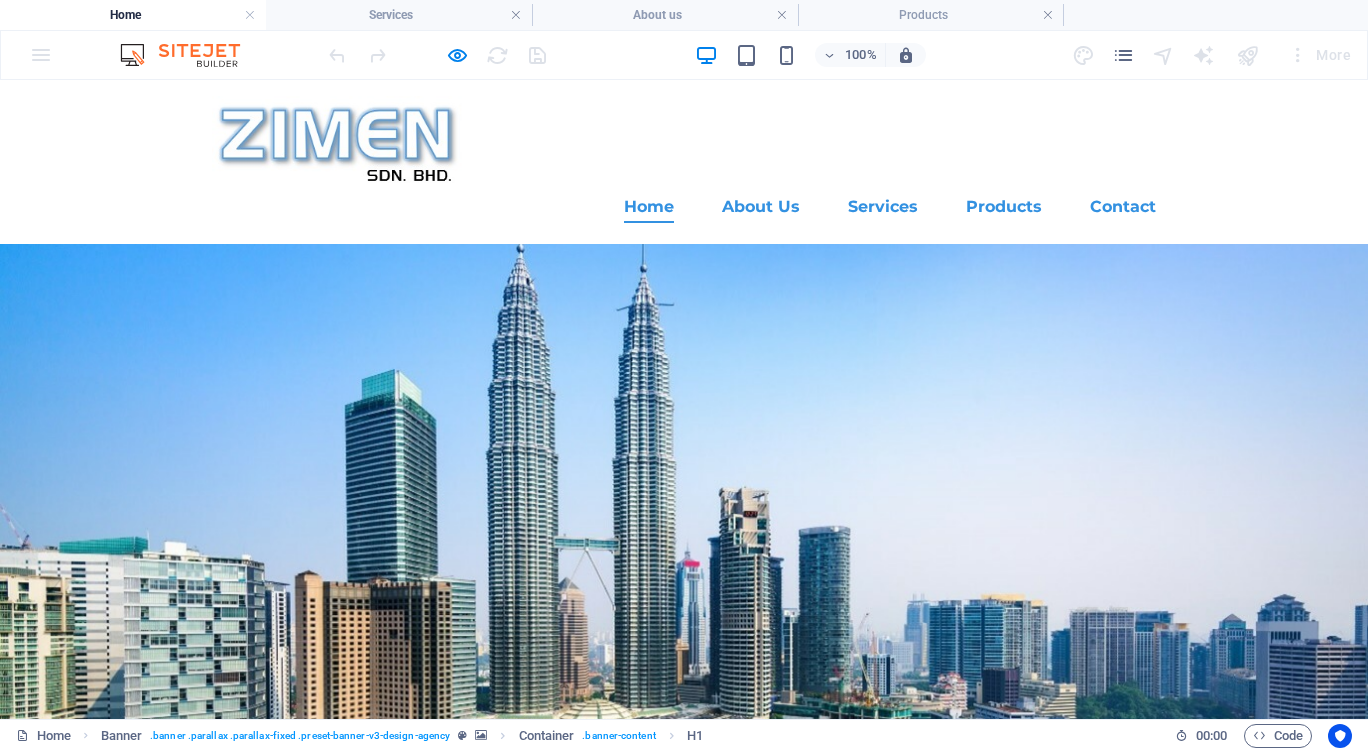 click on "Services" at bounding box center [883, 207] 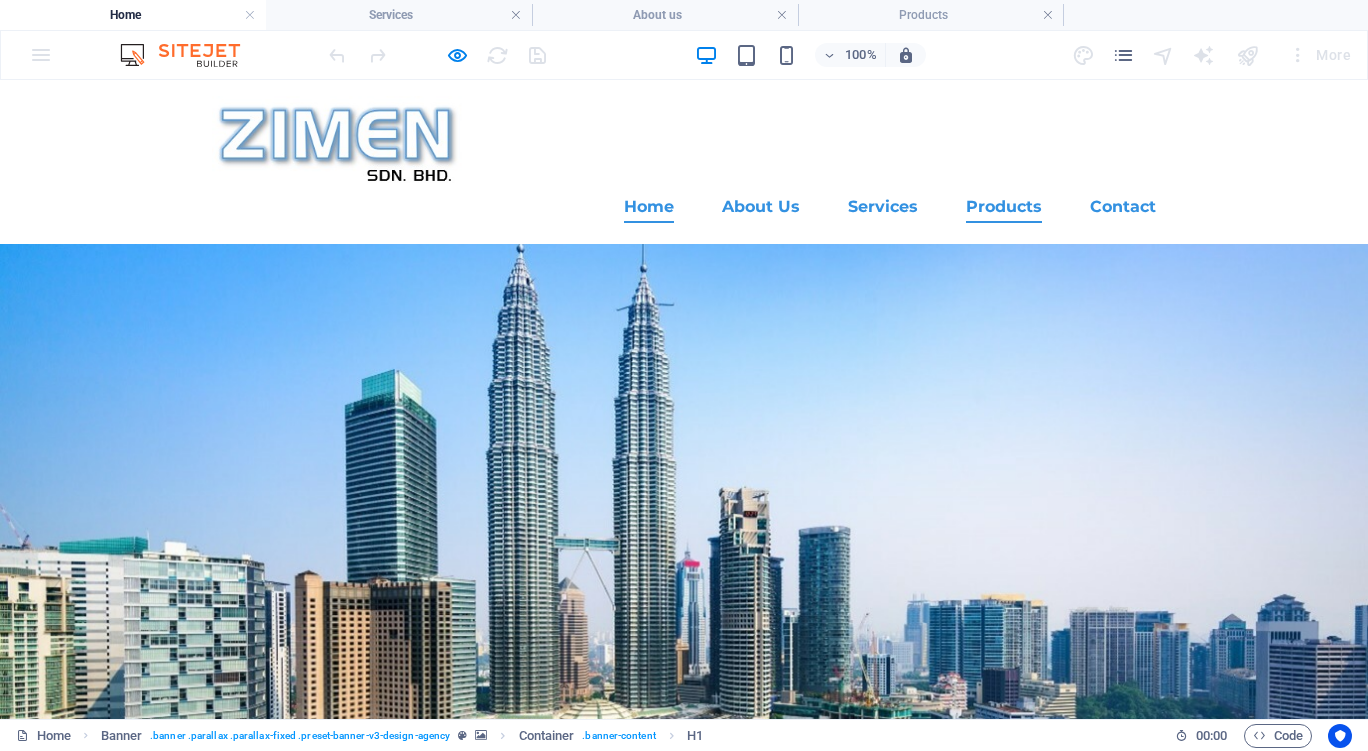 click on "Products" at bounding box center (1004, 207) 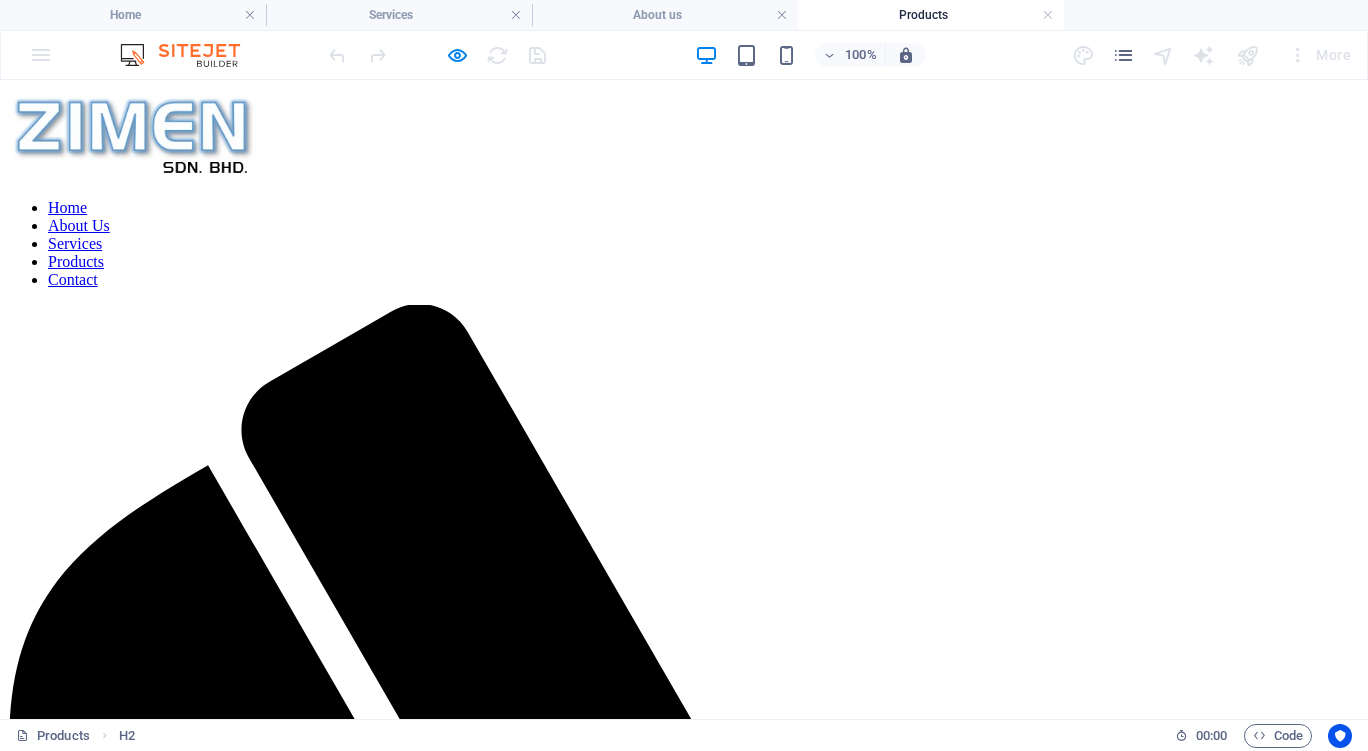 click on "Services" at bounding box center [75, 243] 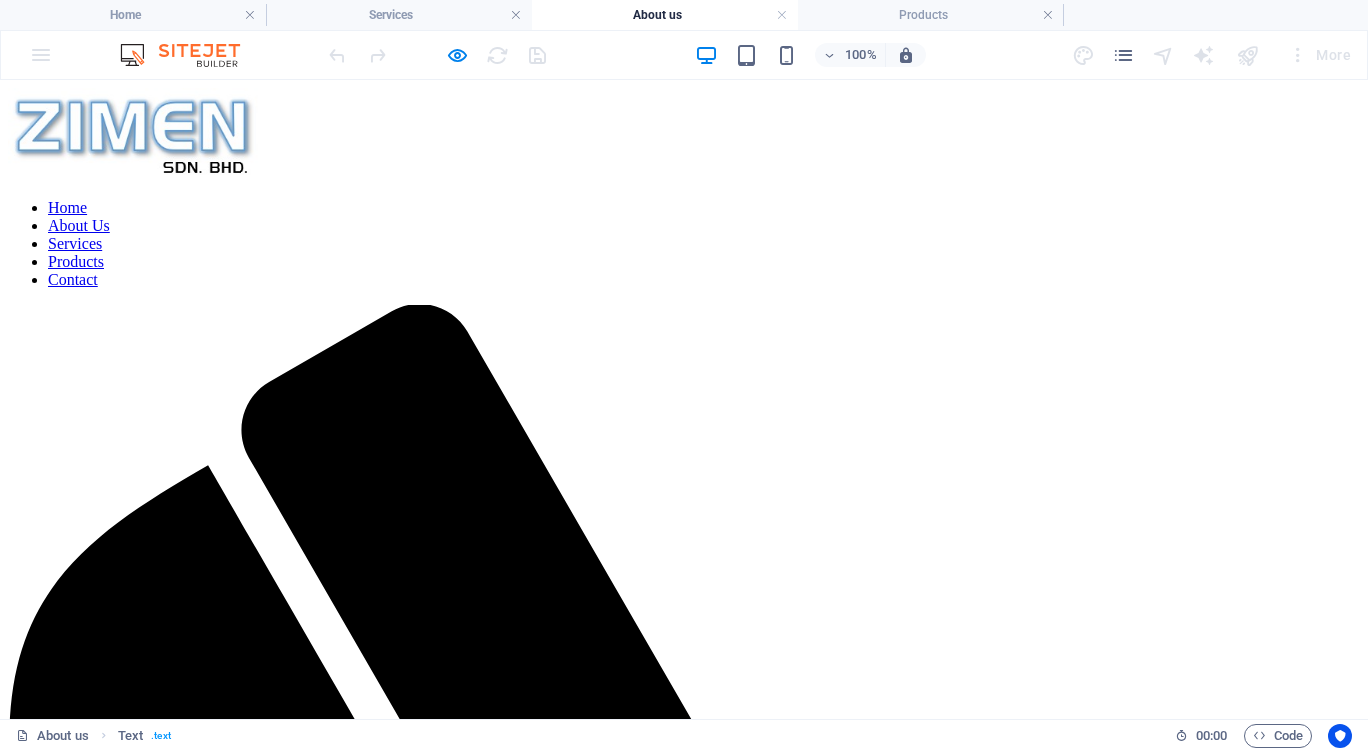 click on "Products" at bounding box center (76, 261) 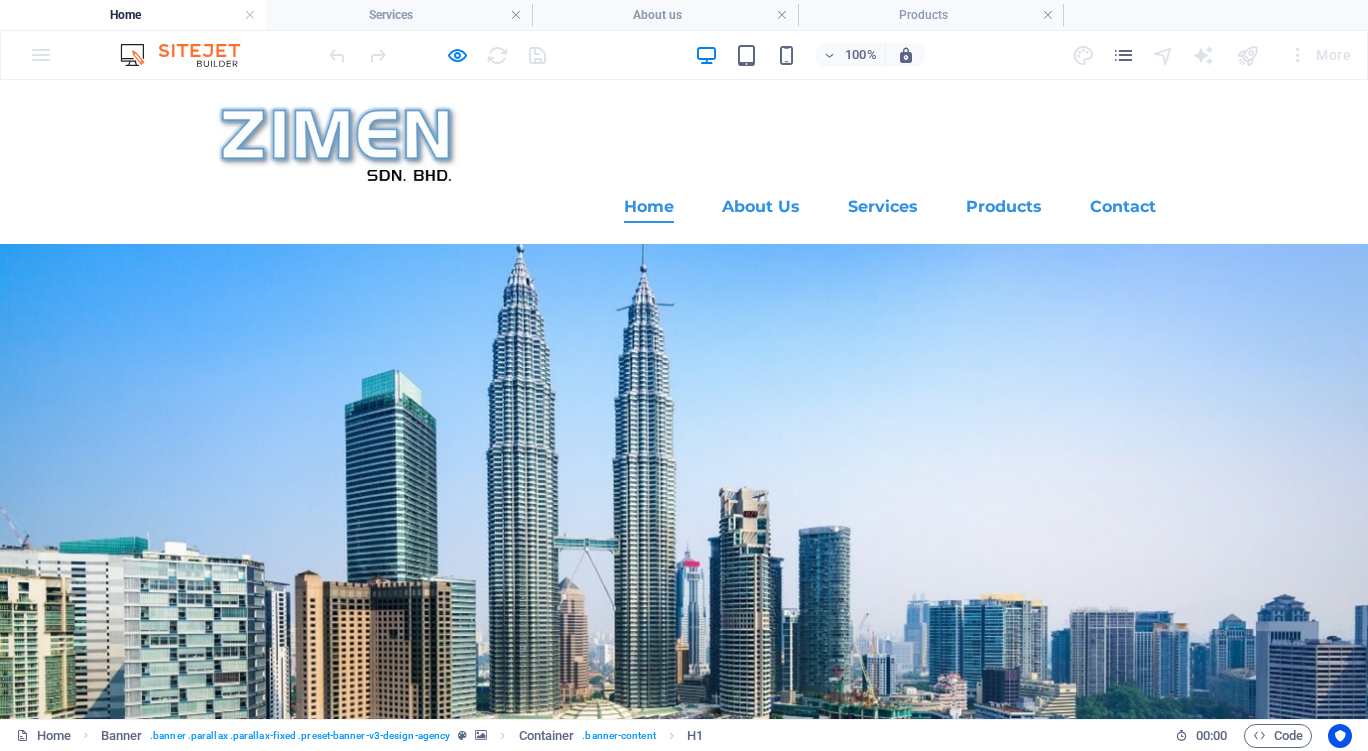 click on "Products" at bounding box center (1004, 207) 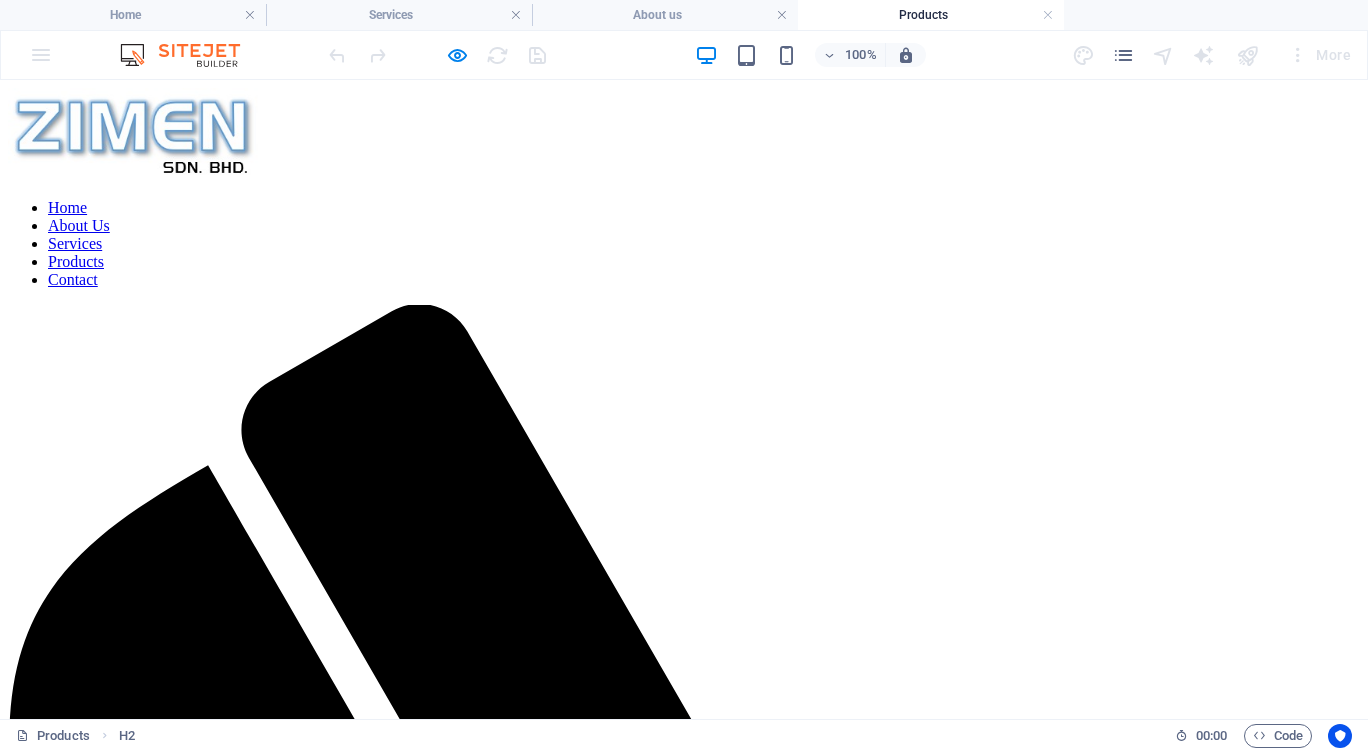click on "Services" at bounding box center (75, 243) 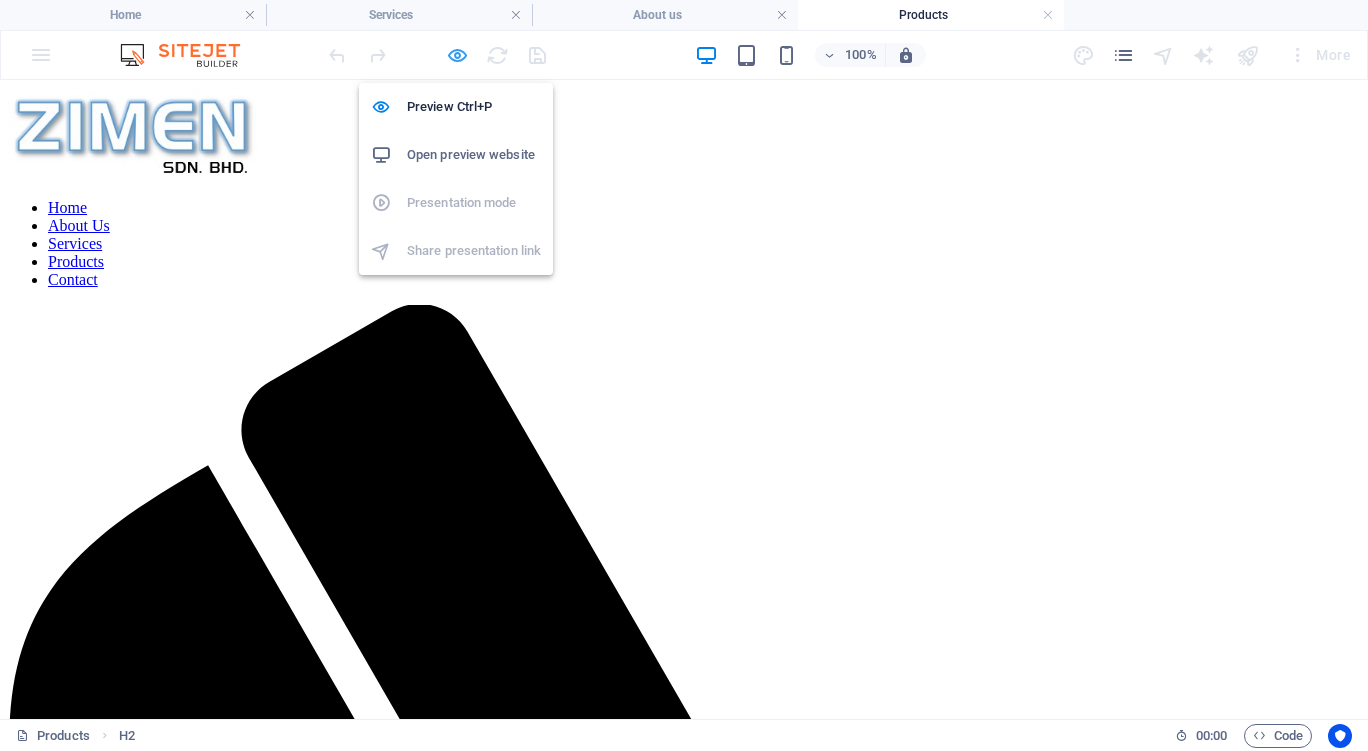 click at bounding box center (457, 55) 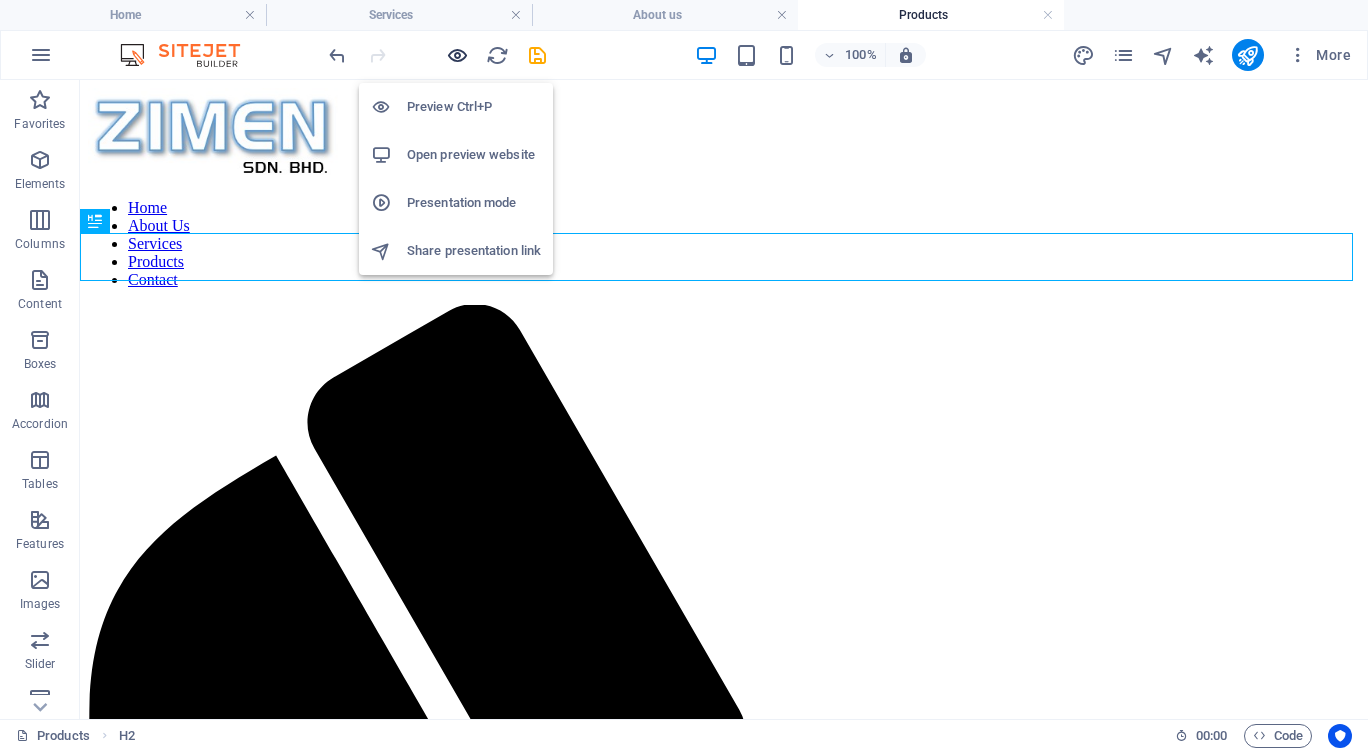 click at bounding box center [457, 55] 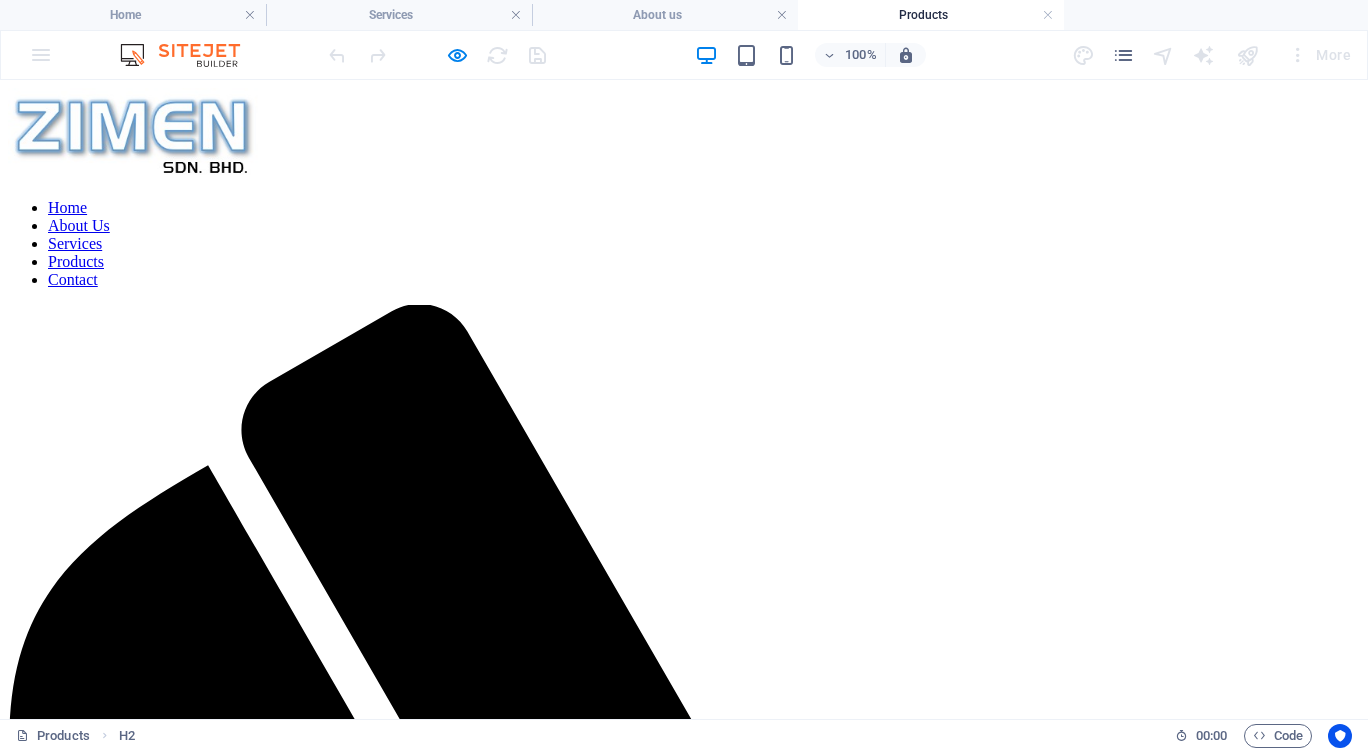 click on "Home" at bounding box center (67, 207) 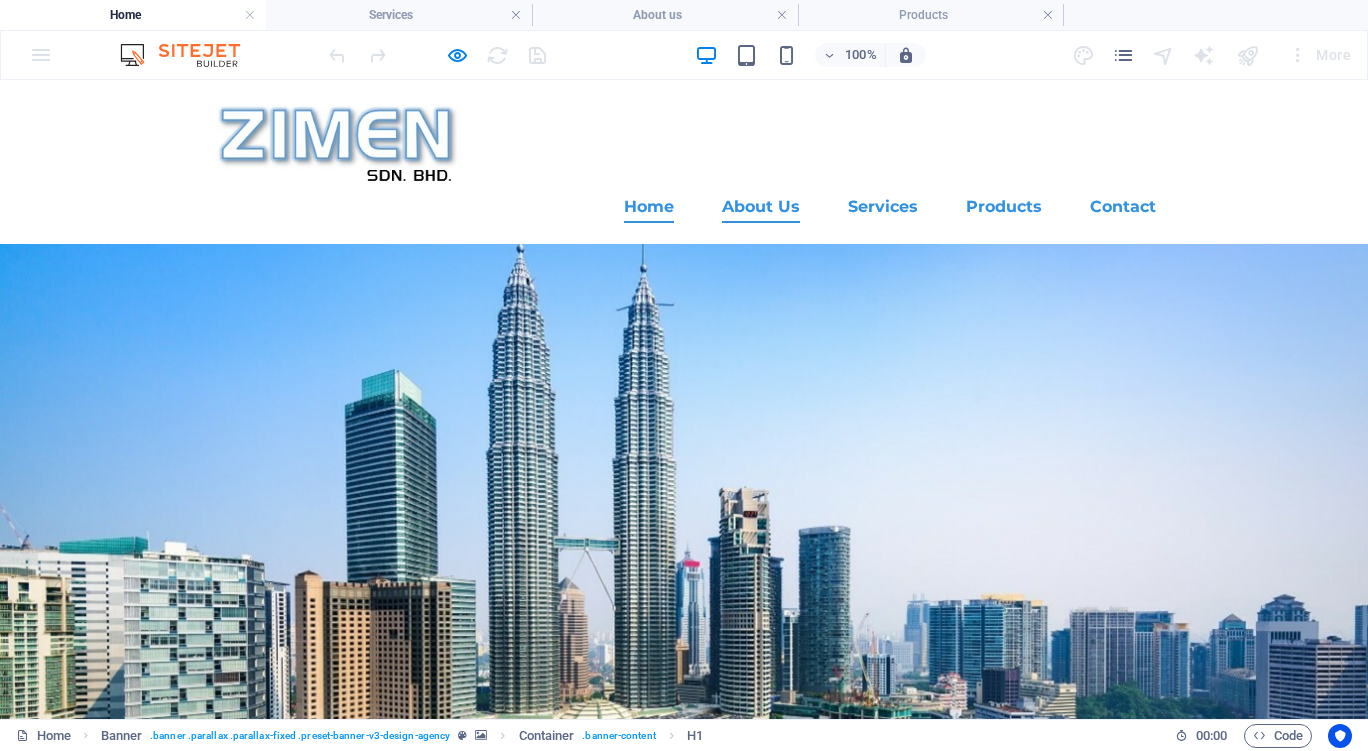 click on "About Us" at bounding box center [761, 207] 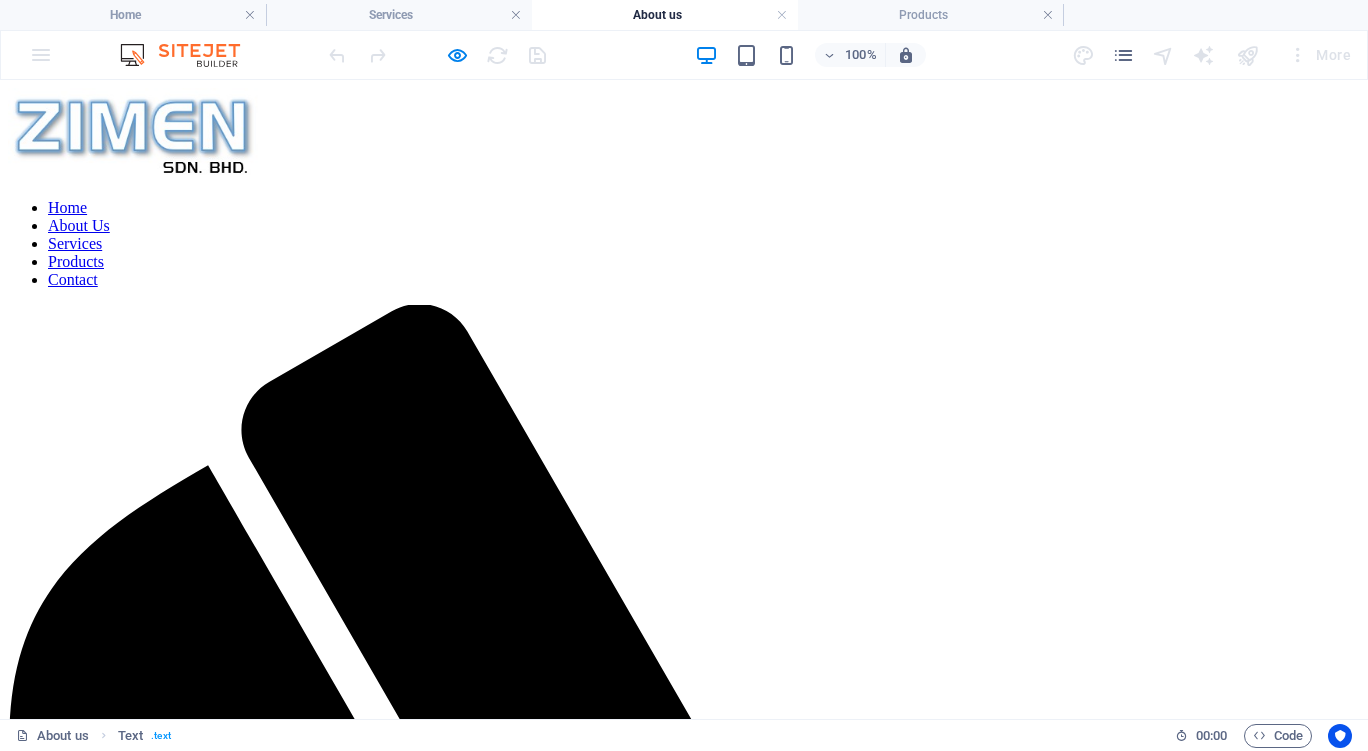 click on "Products" at bounding box center [76, 261] 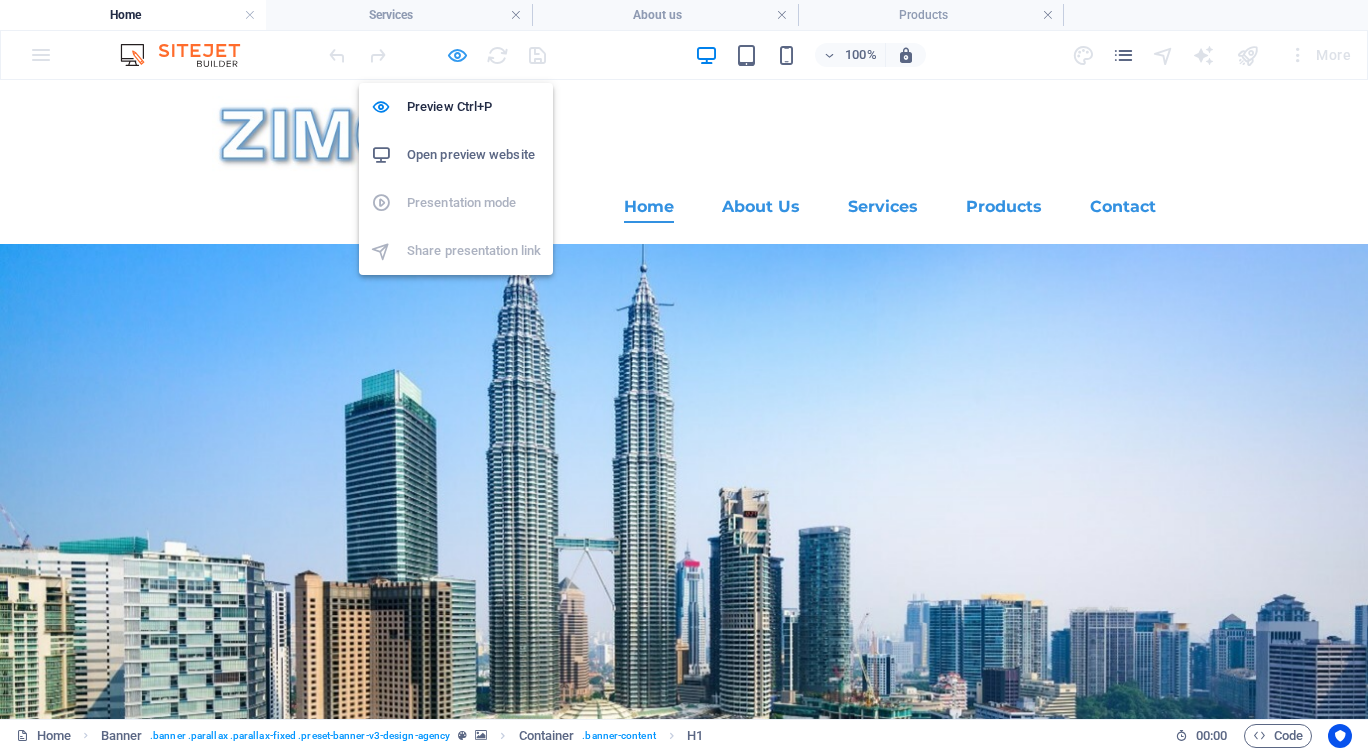 click at bounding box center [457, 55] 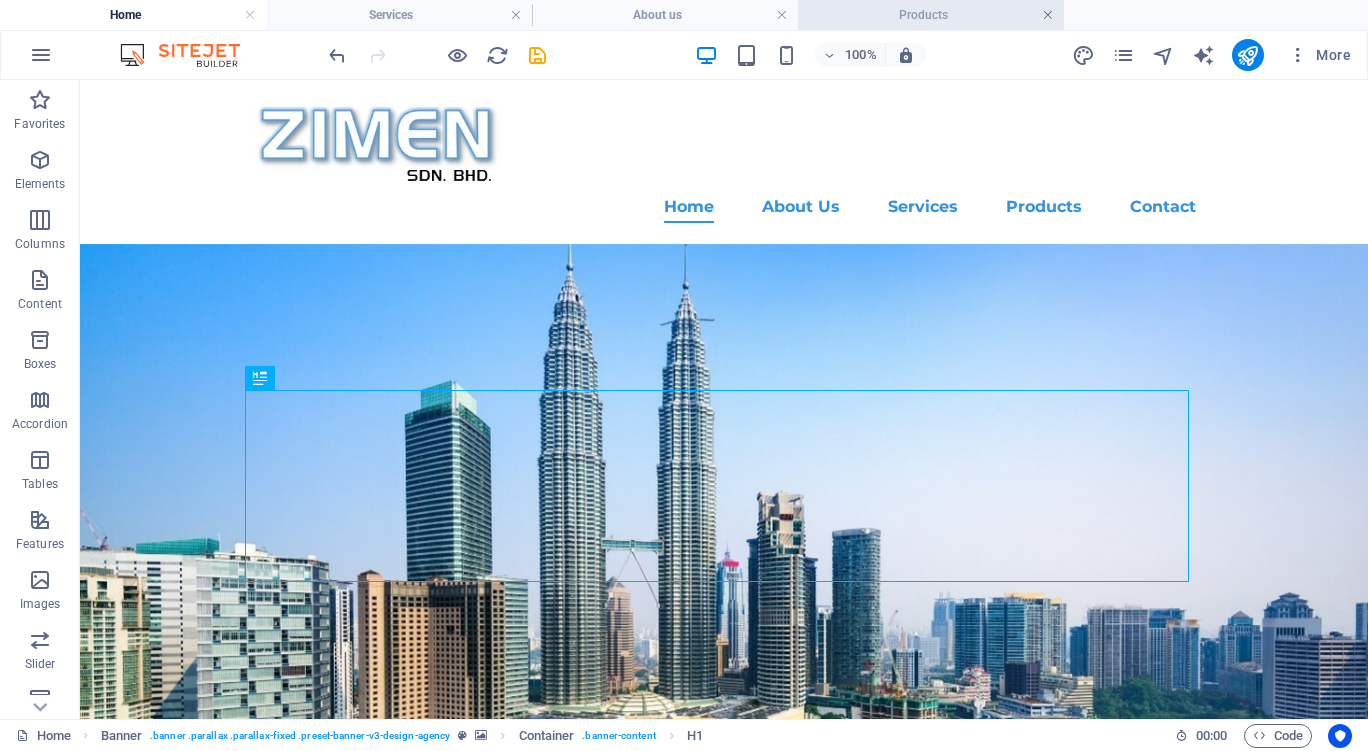click at bounding box center [1048, 15] 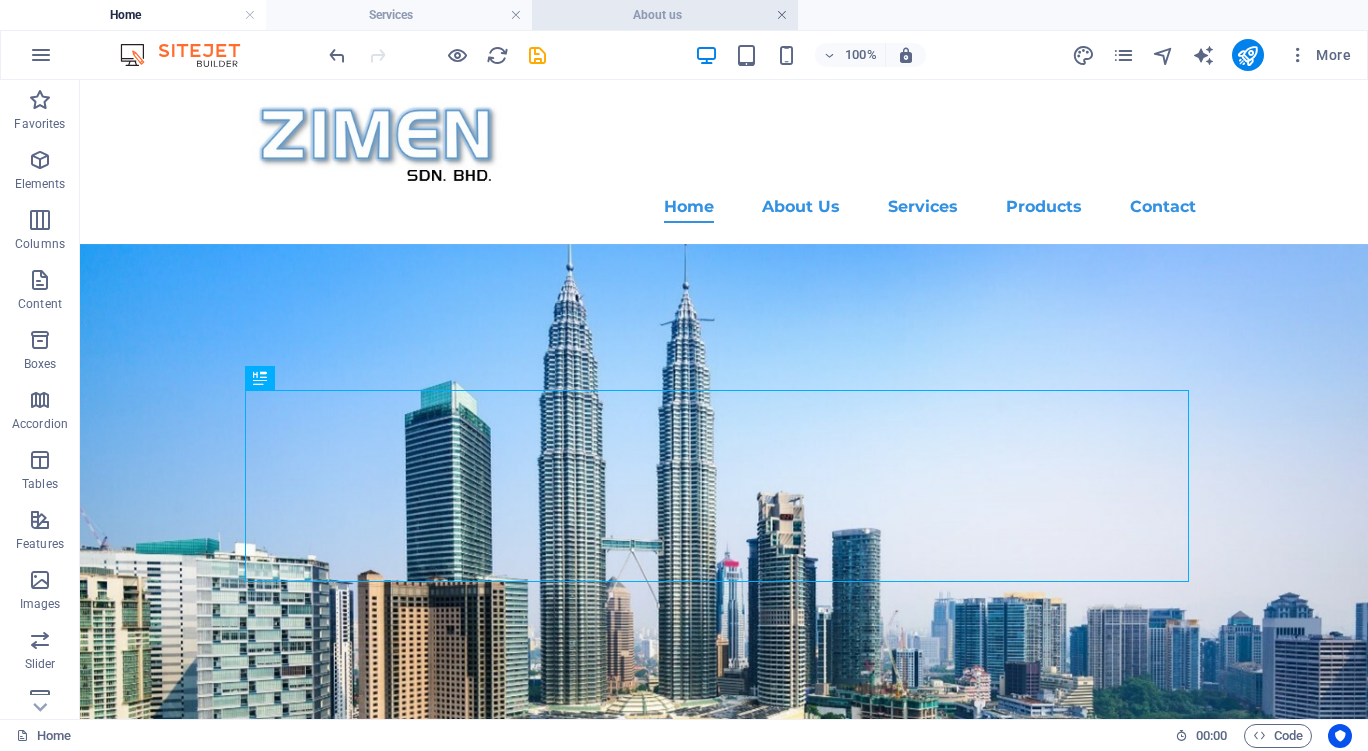 click at bounding box center [782, 15] 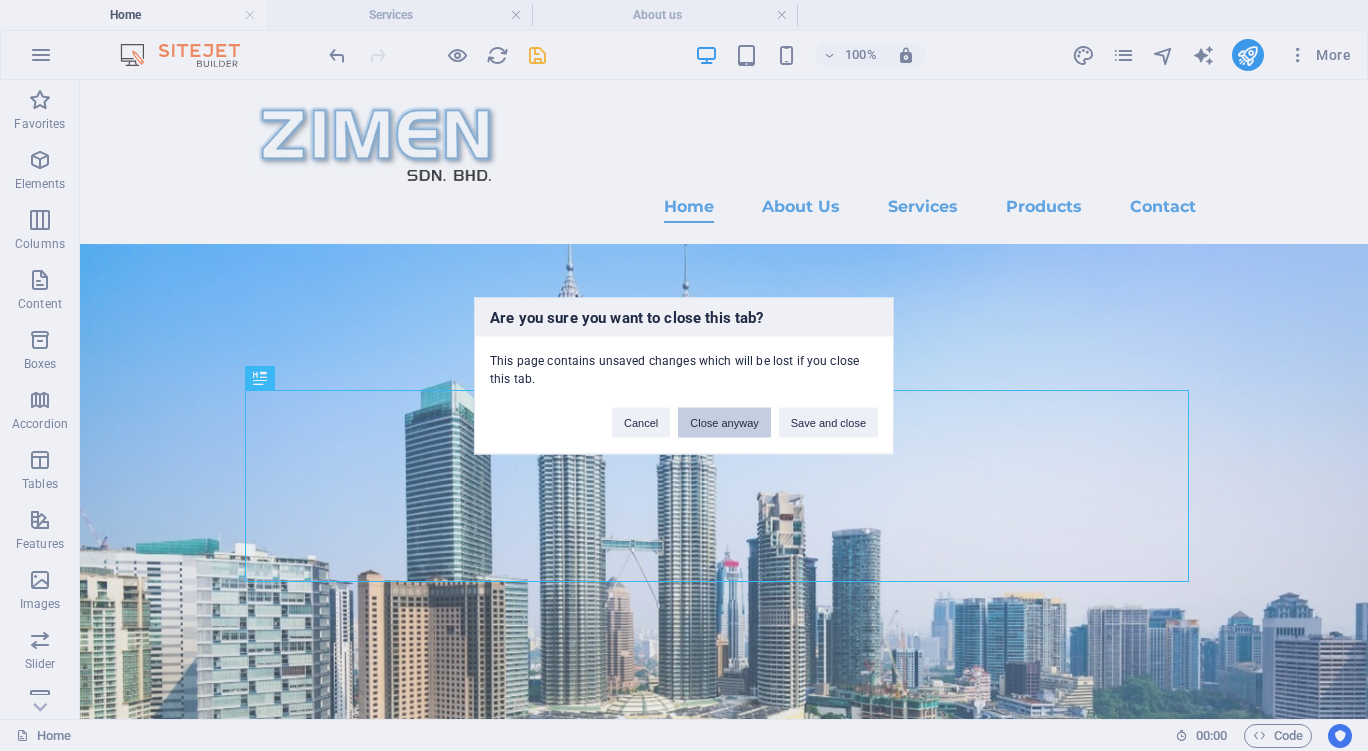 click on "Close anyway" at bounding box center (724, 422) 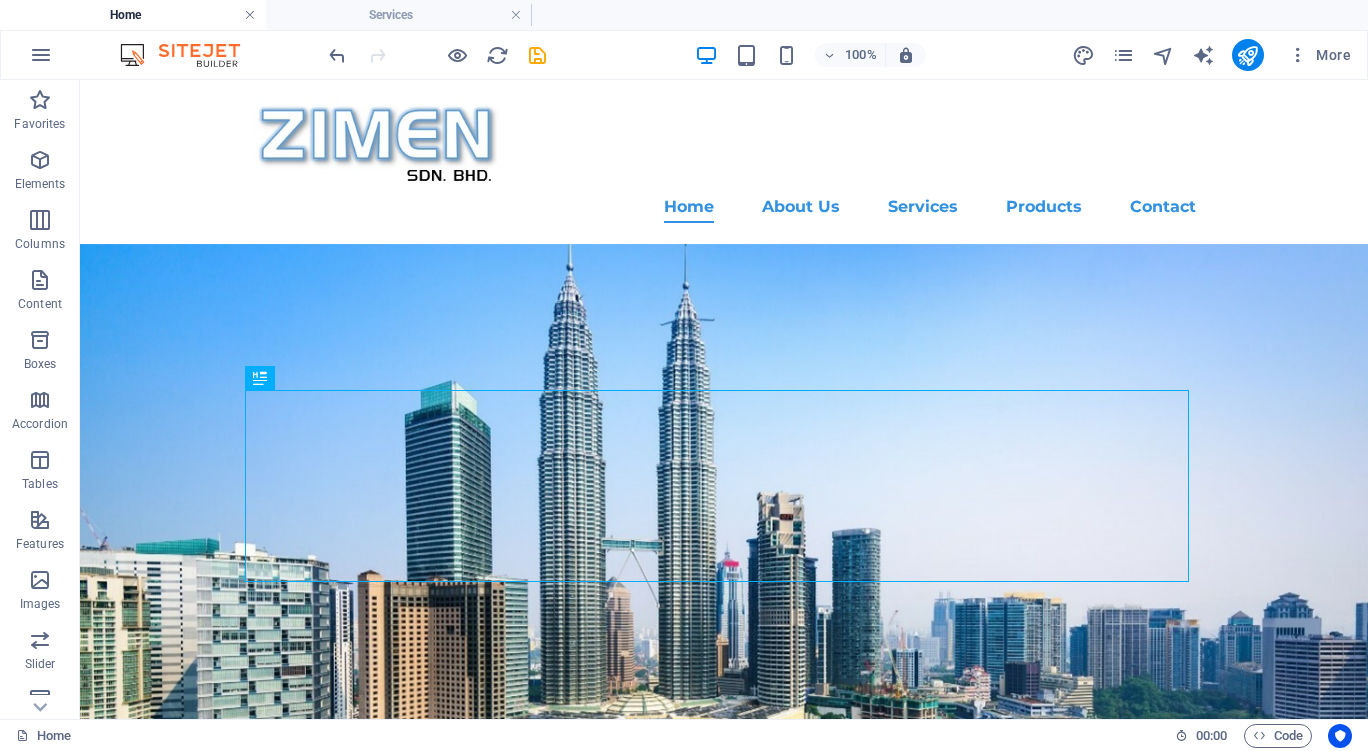 click at bounding box center [250, 15] 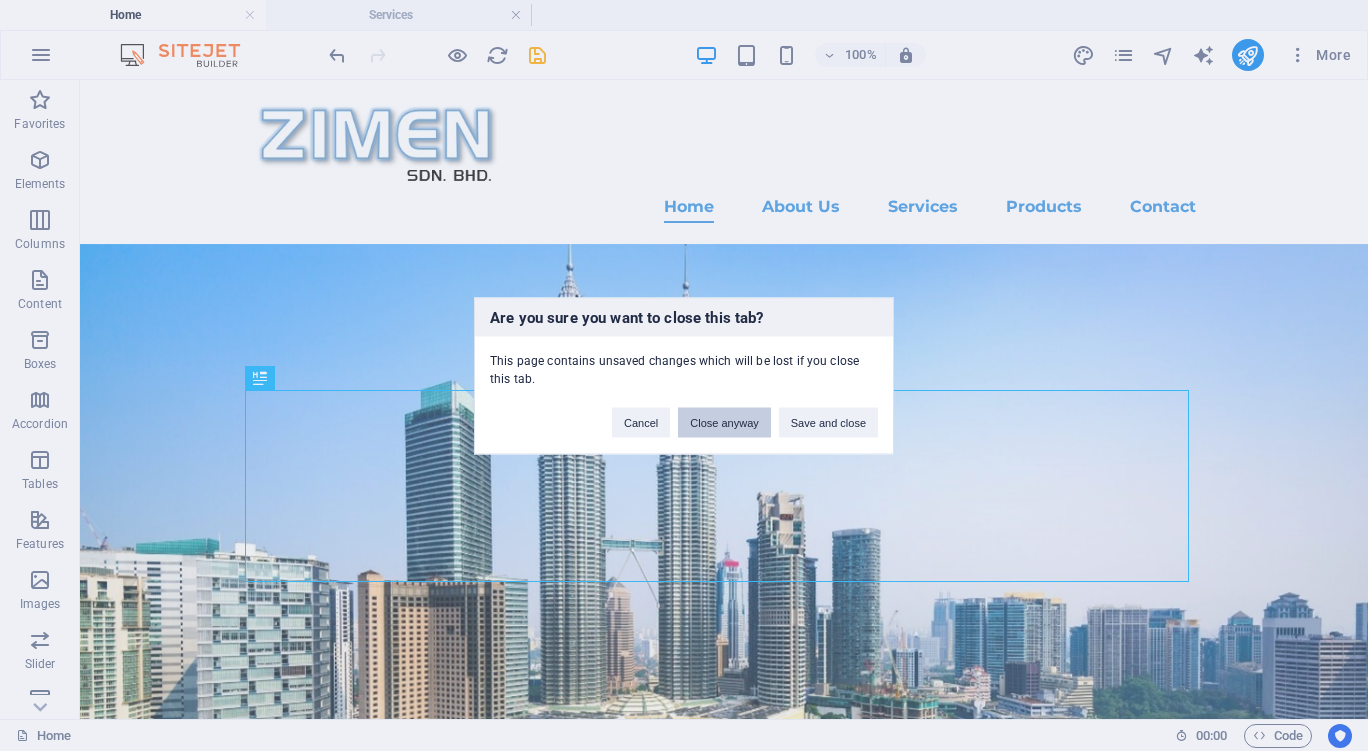 click on "Close anyway" at bounding box center (724, 422) 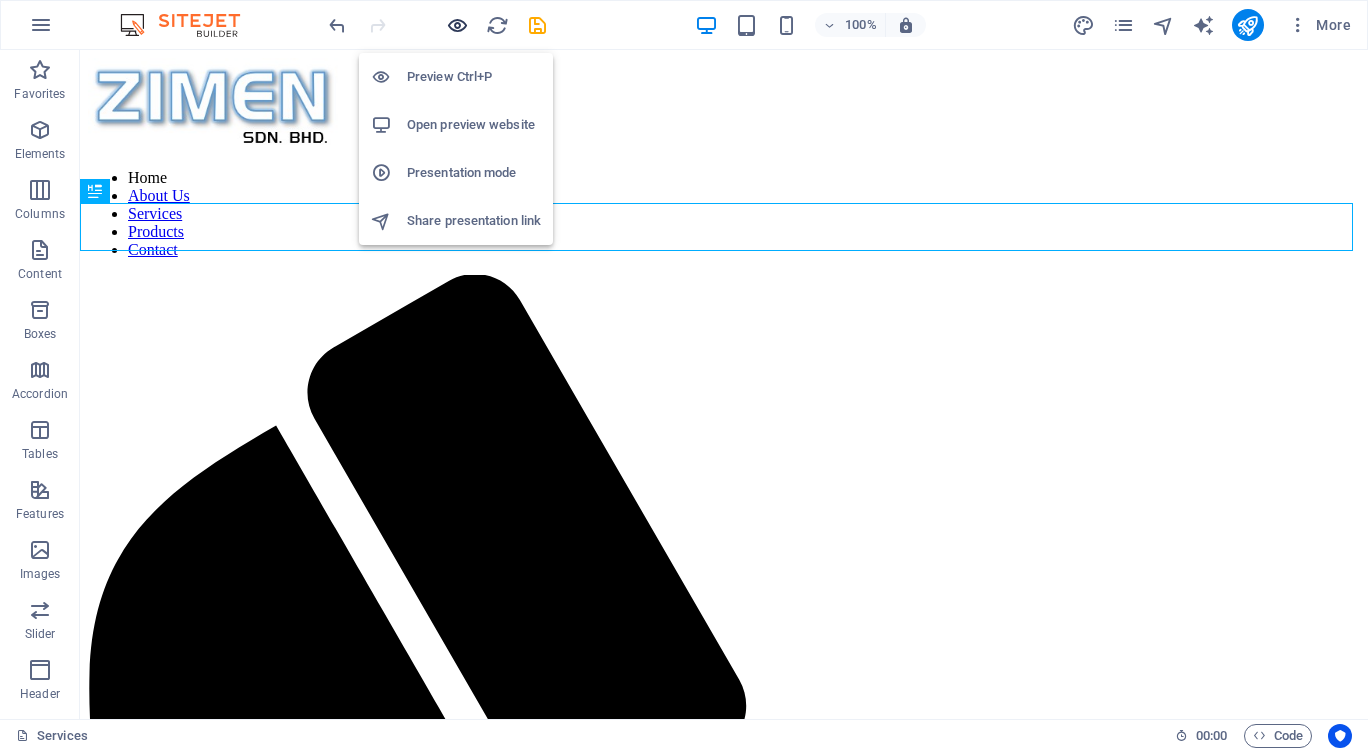 click at bounding box center [457, 25] 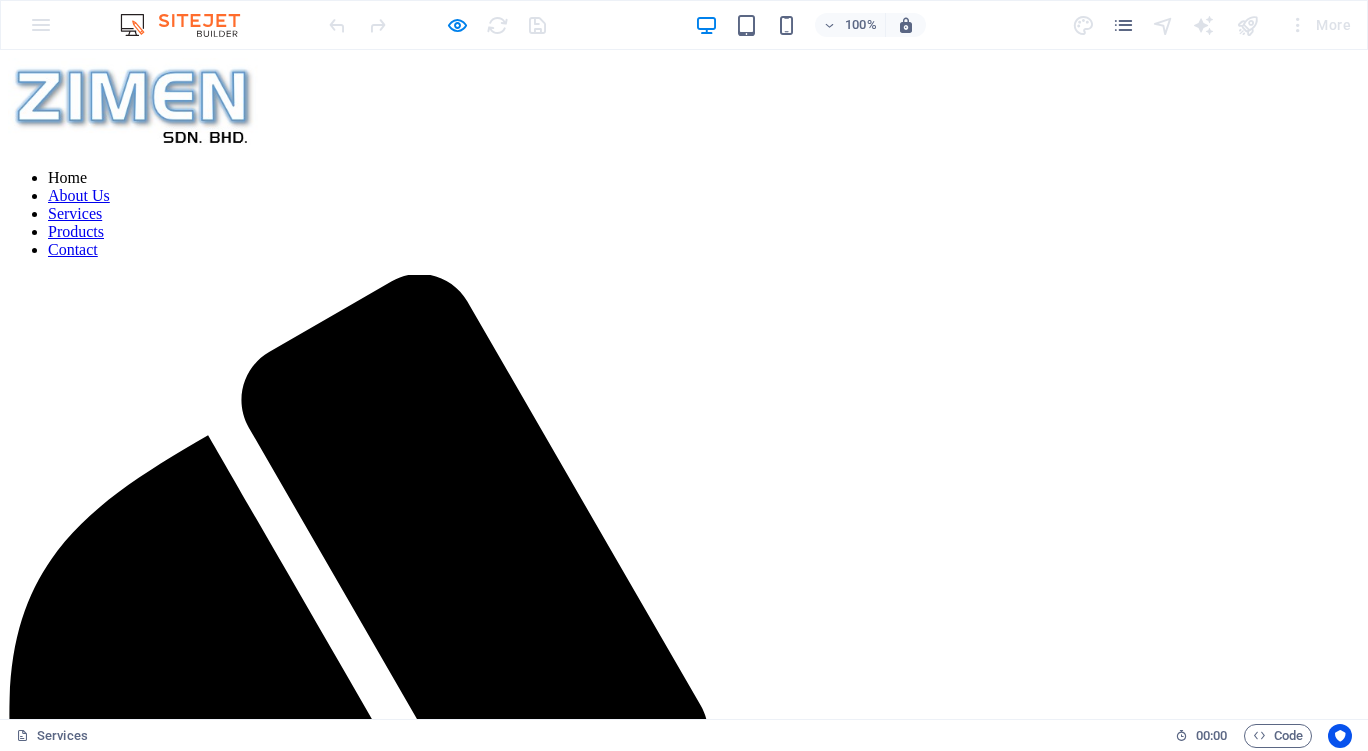 click on "Contact" at bounding box center (73, 249) 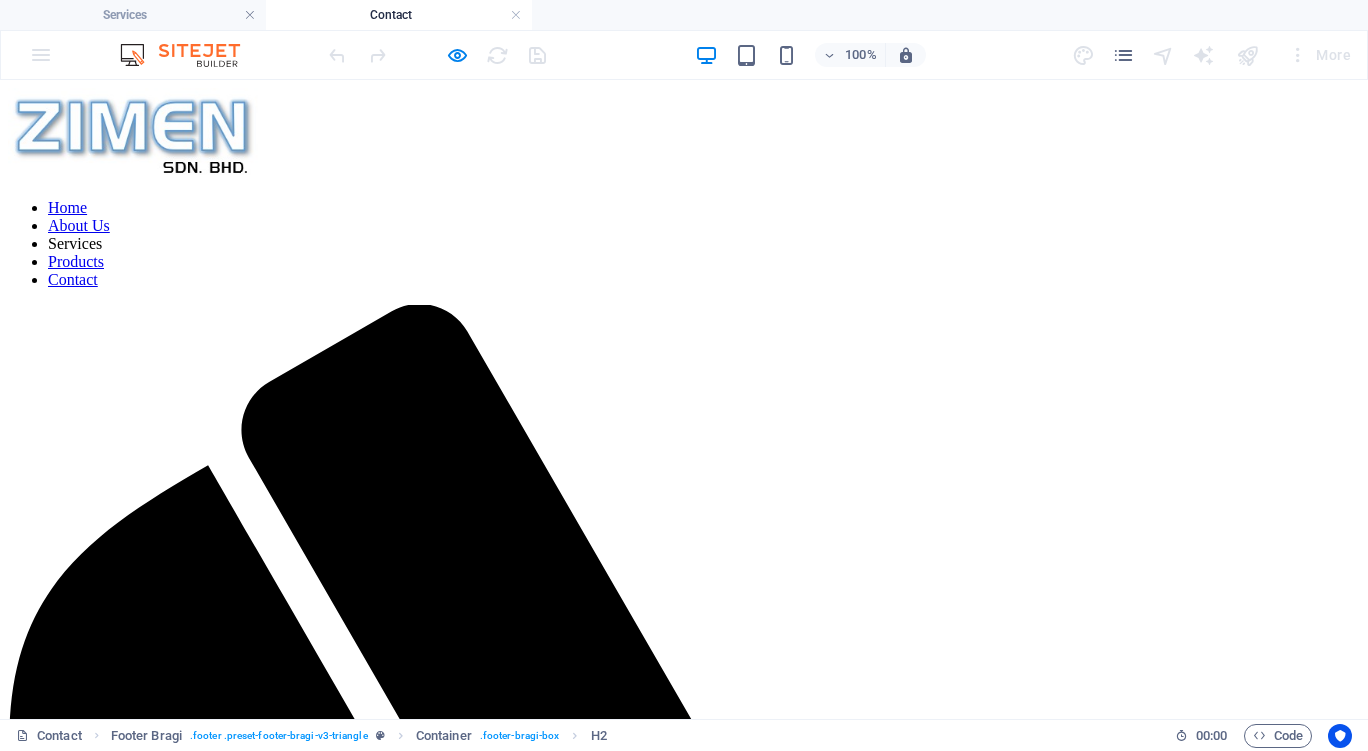 scroll, scrollTop: 0, scrollLeft: 0, axis: both 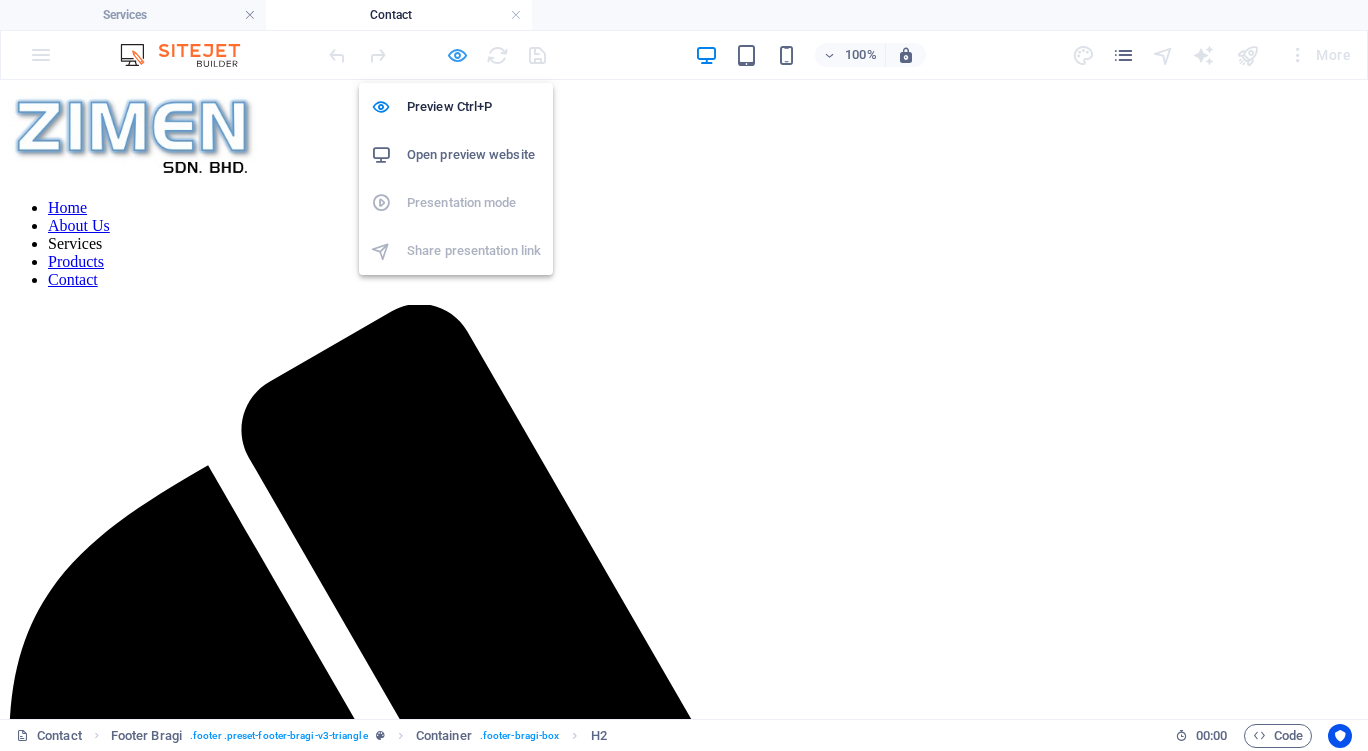 click at bounding box center (457, 55) 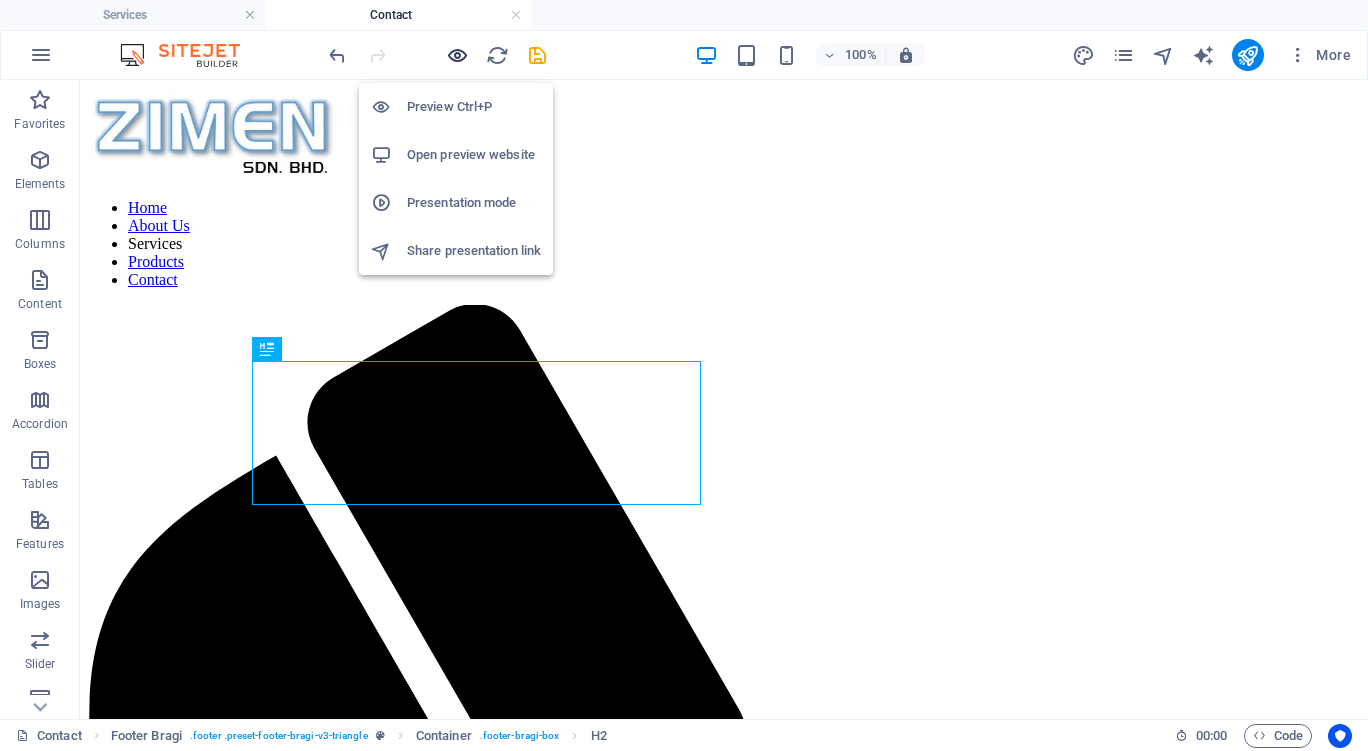 click at bounding box center [457, 55] 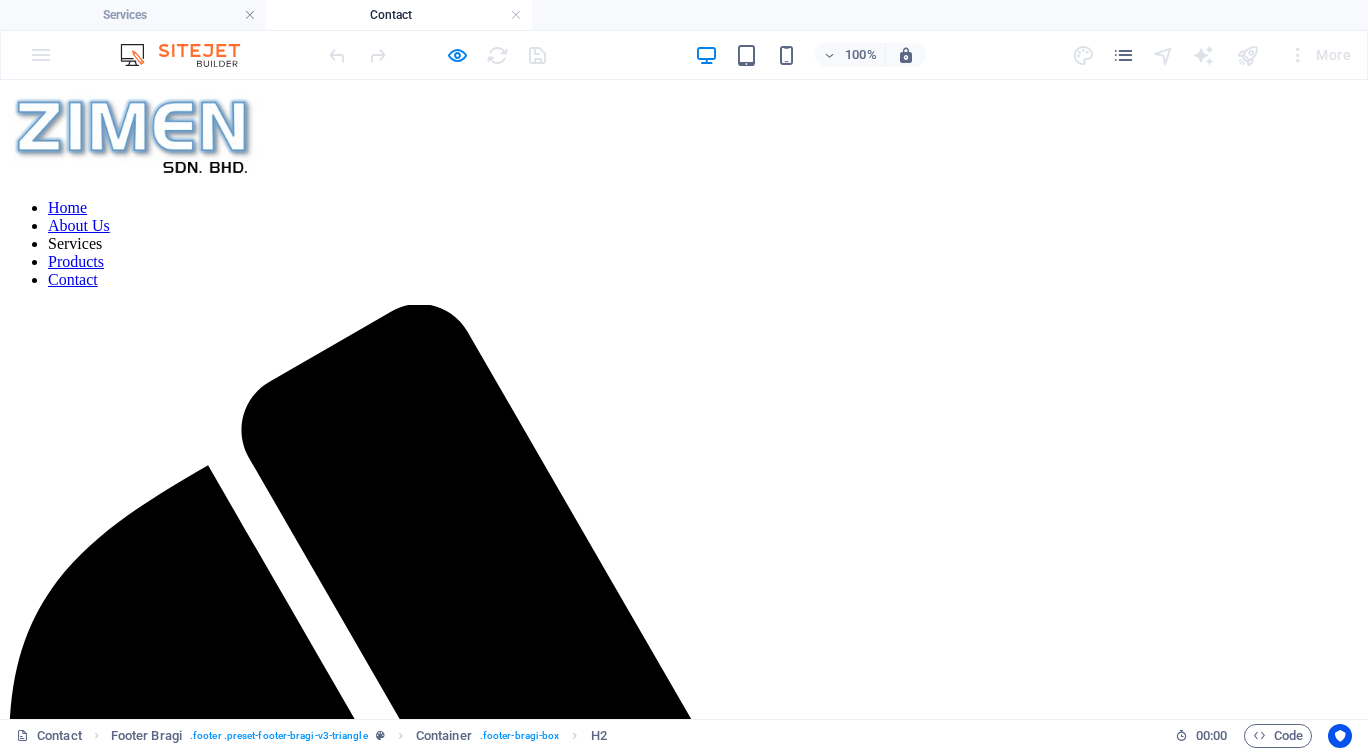 click on "Products" at bounding box center (76, 261) 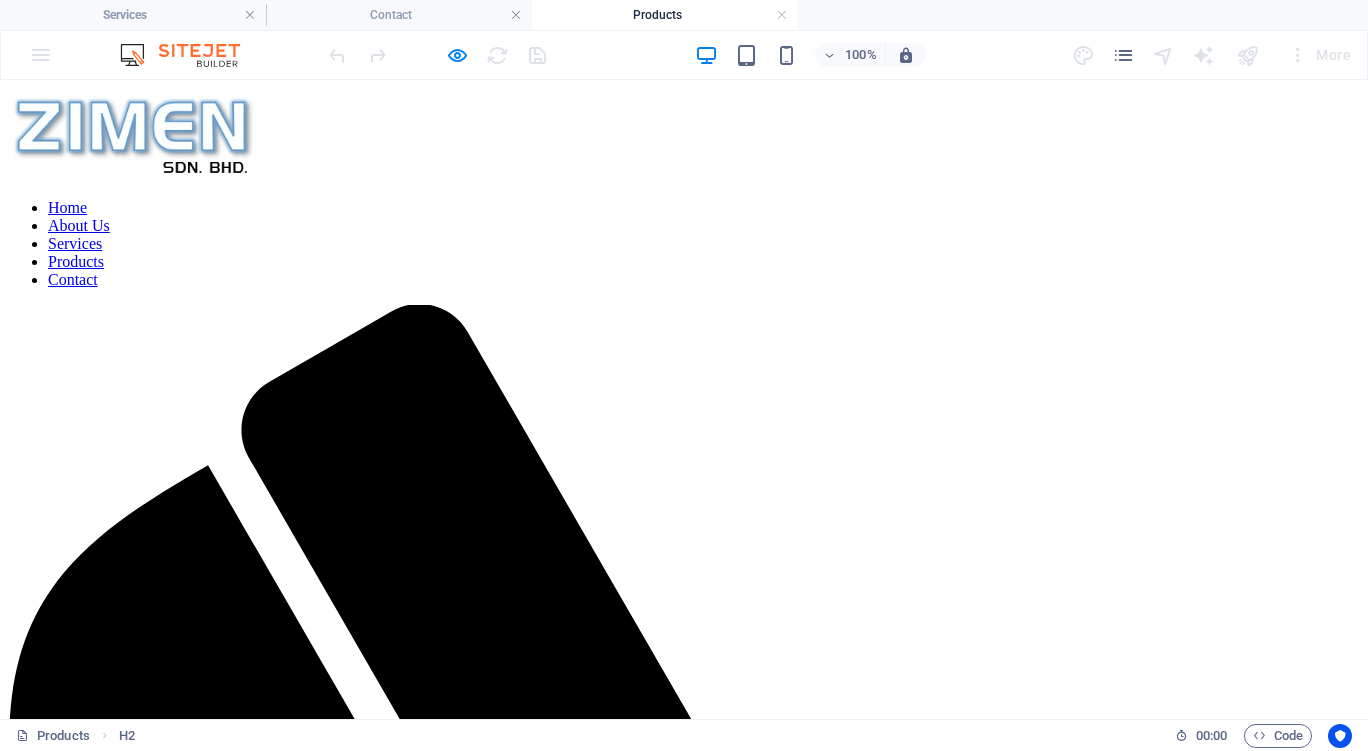 scroll, scrollTop: 0, scrollLeft: 0, axis: both 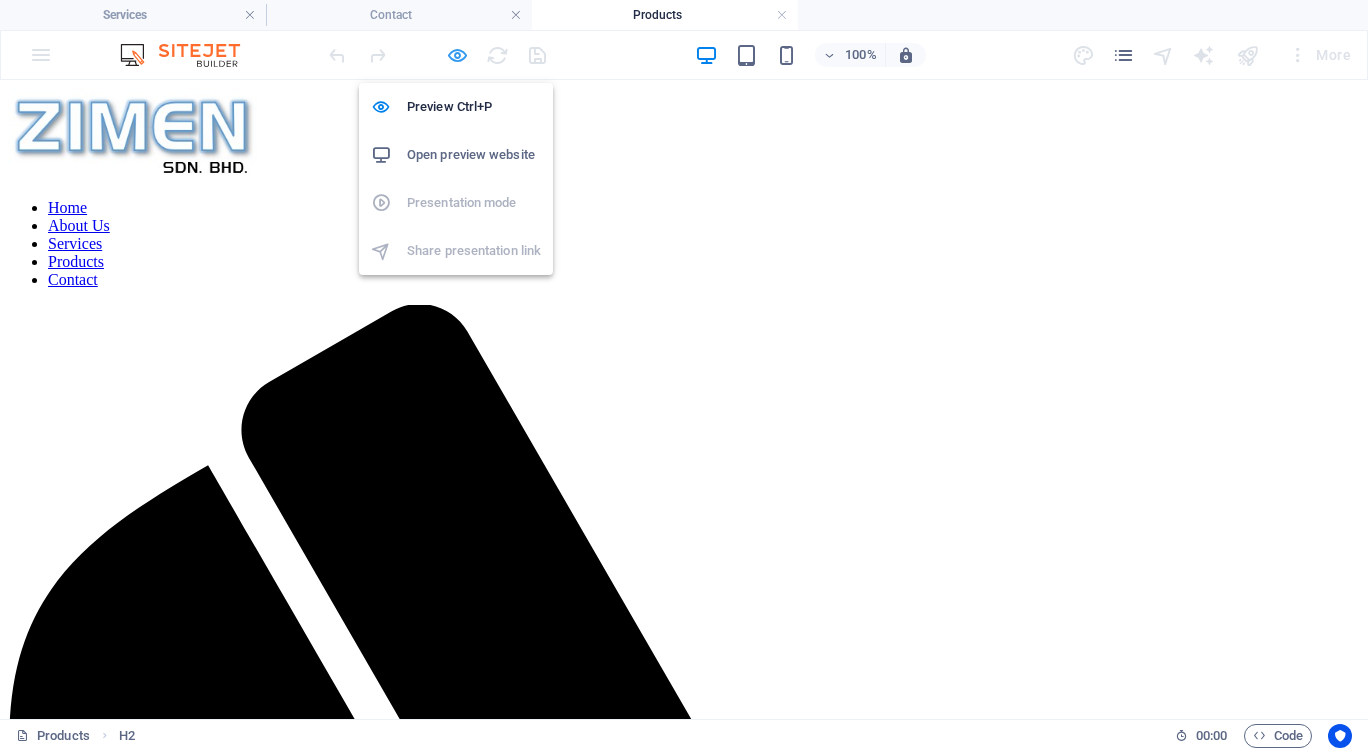 click at bounding box center [457, 55] 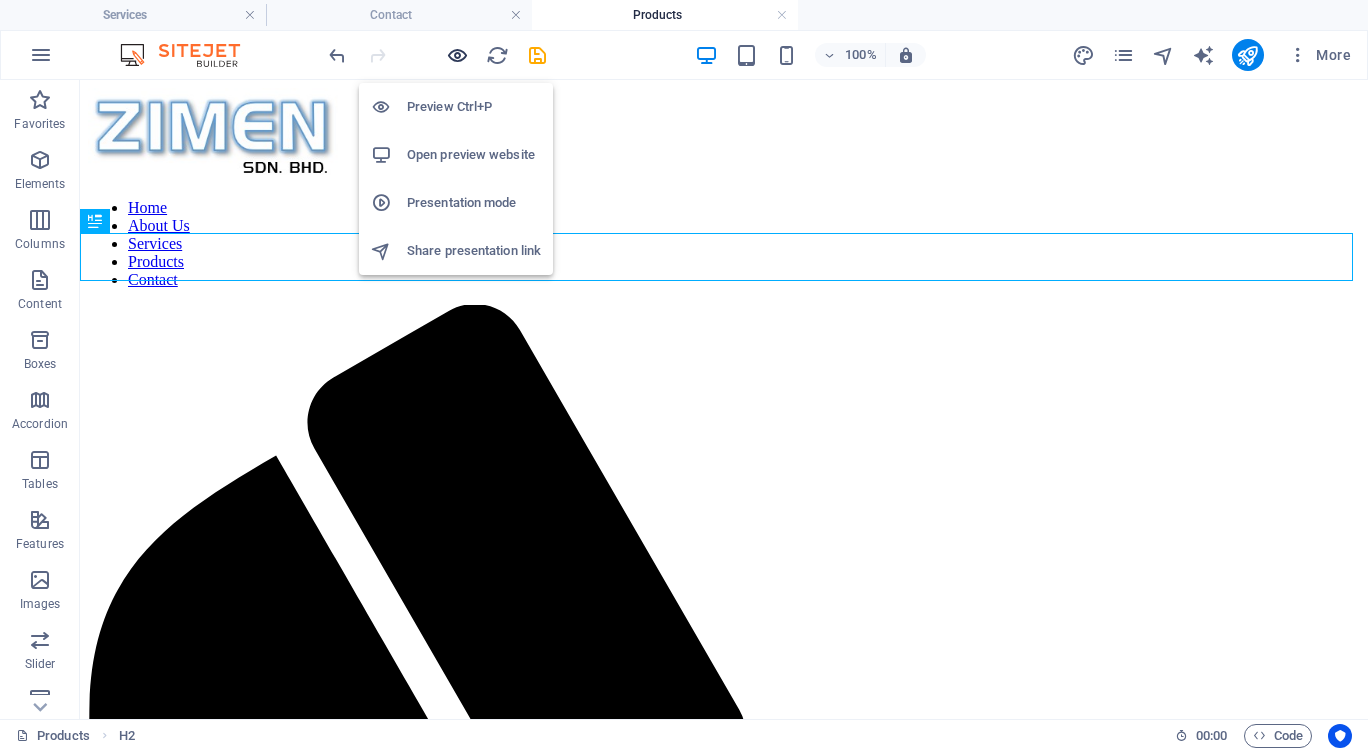 click at bounding box center [457, 55] 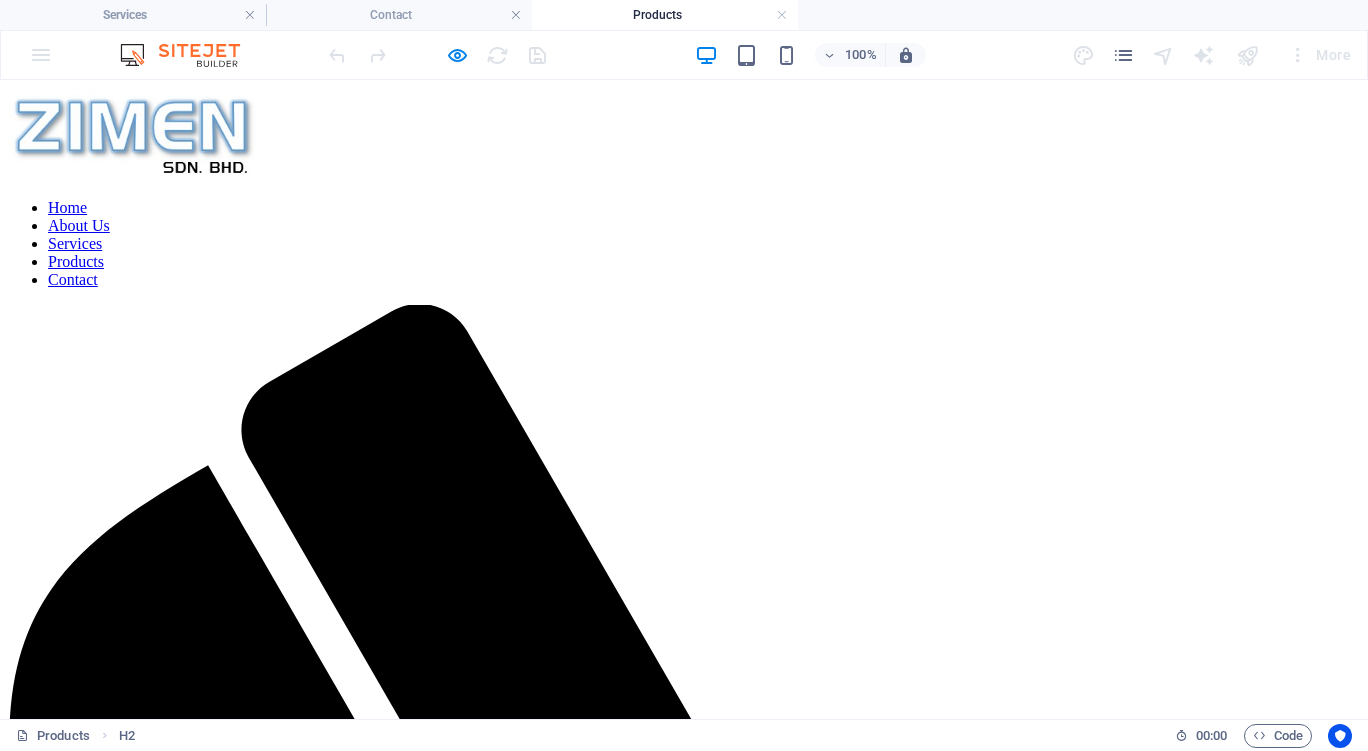 click on "Services" at bounding box center (75, 243) 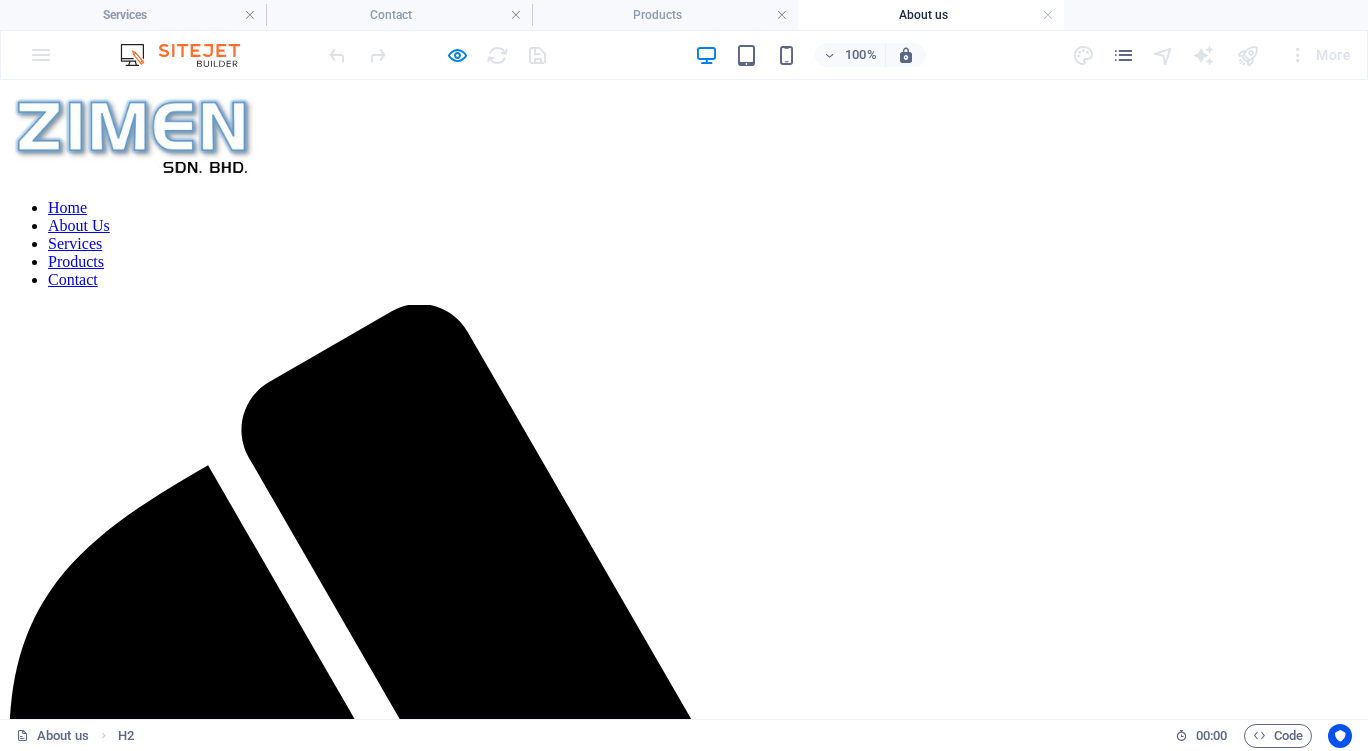 scroll, scrollTop: 0, scrollLeft: 0, axis: both 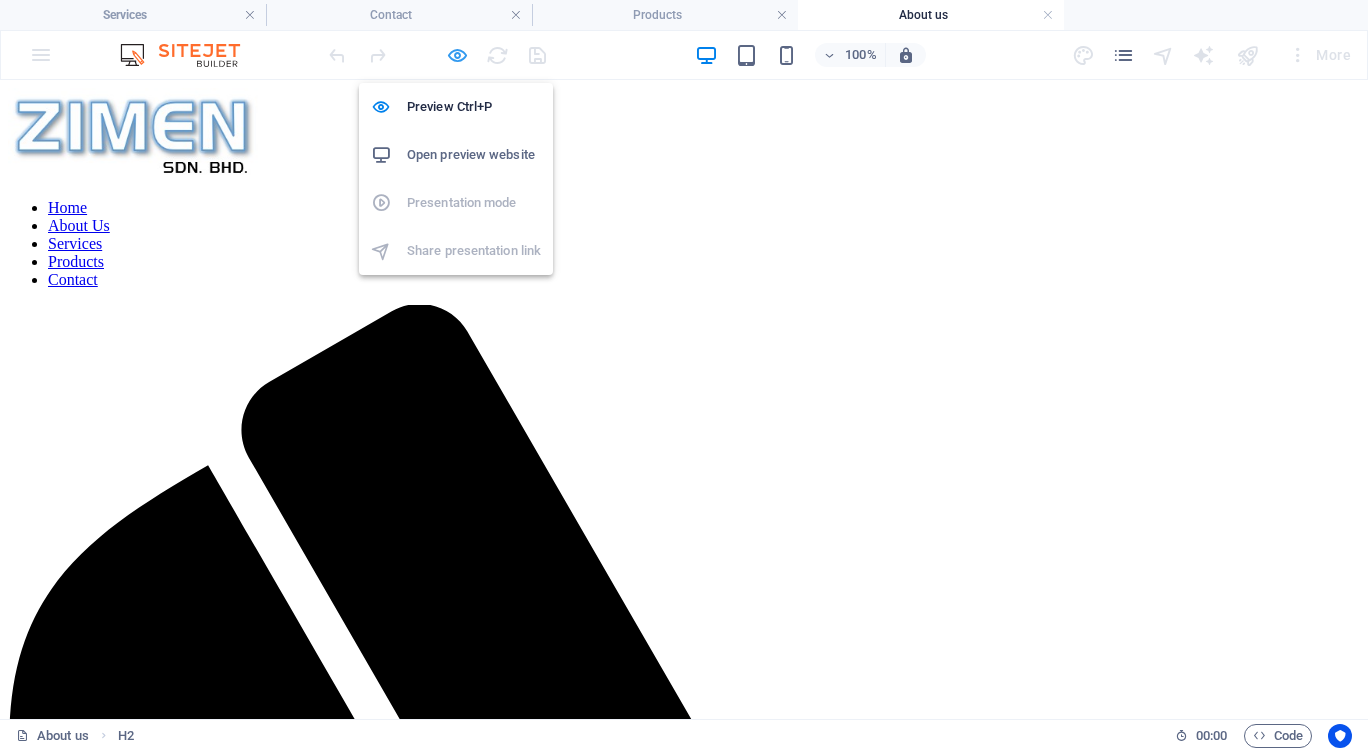 click at bounding box center [457, 55] 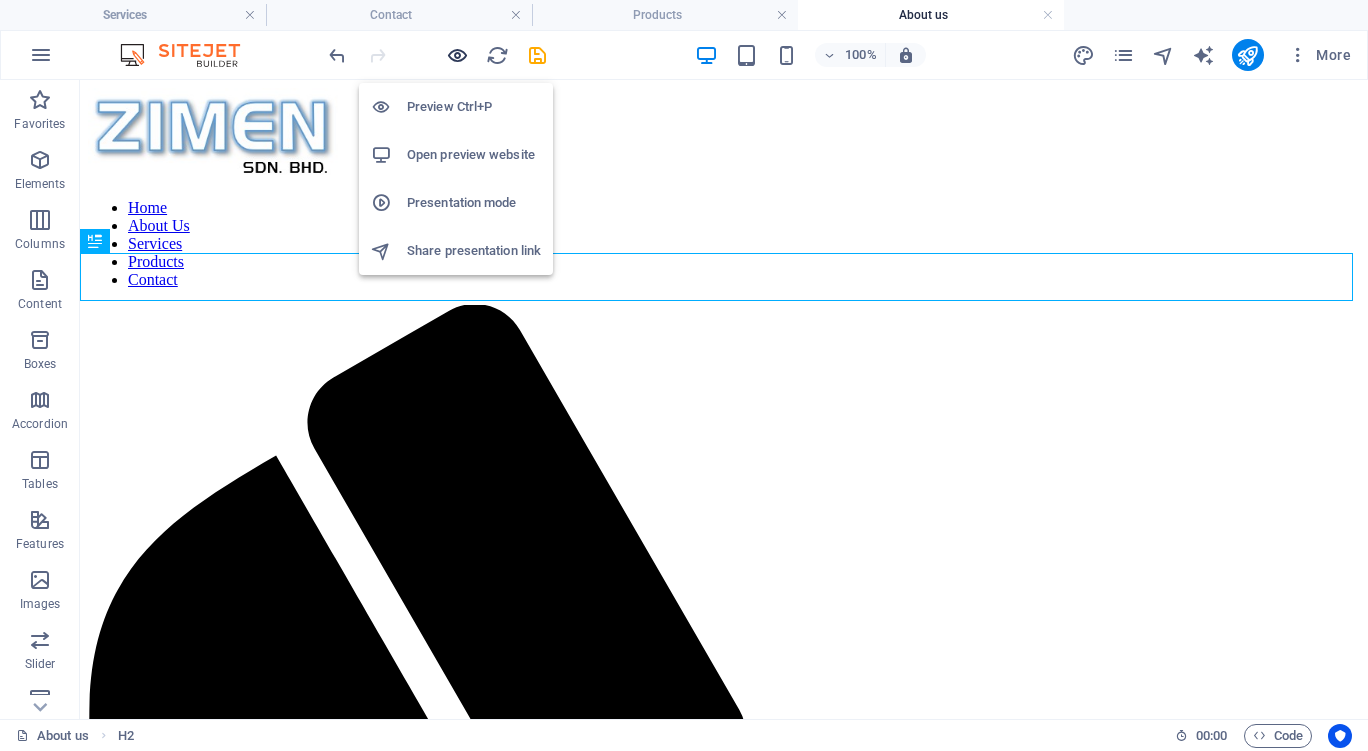click at bounding box center [457, 55] 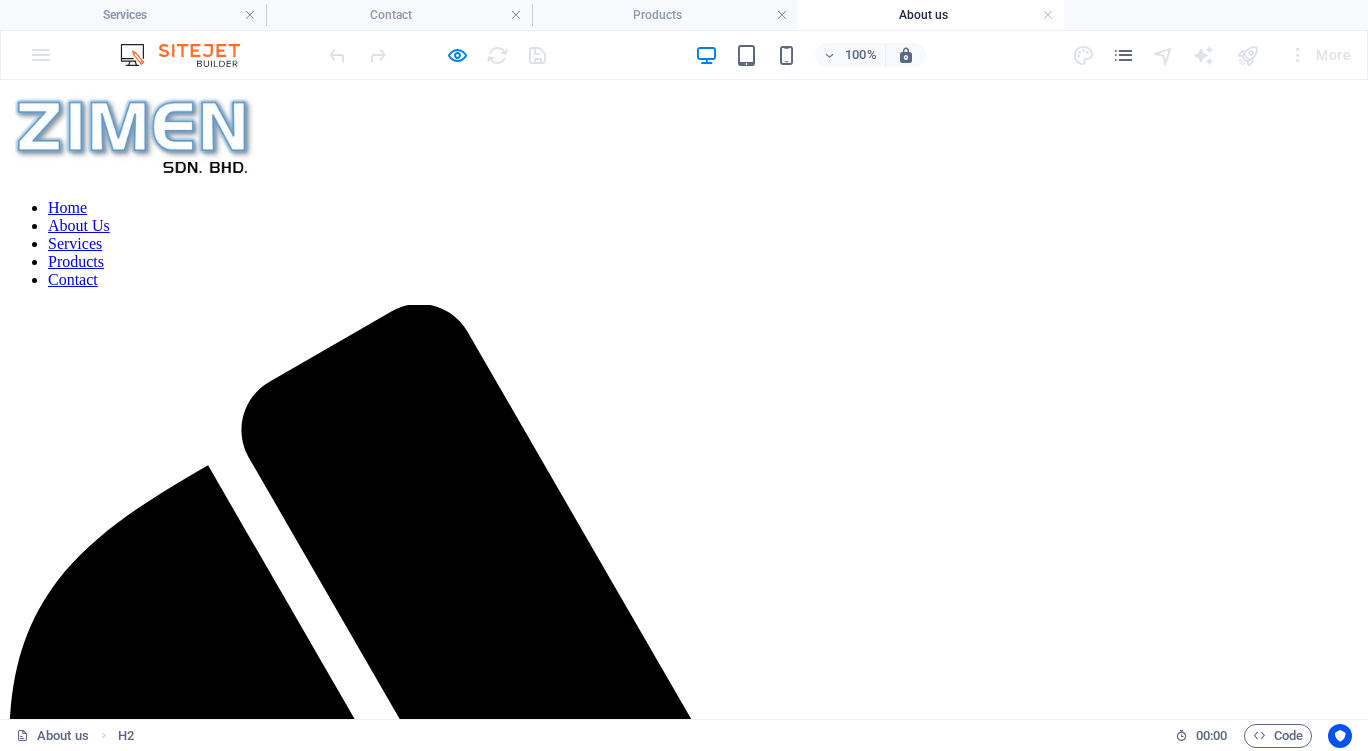 click on "Home" at bounding box center [67, 207] 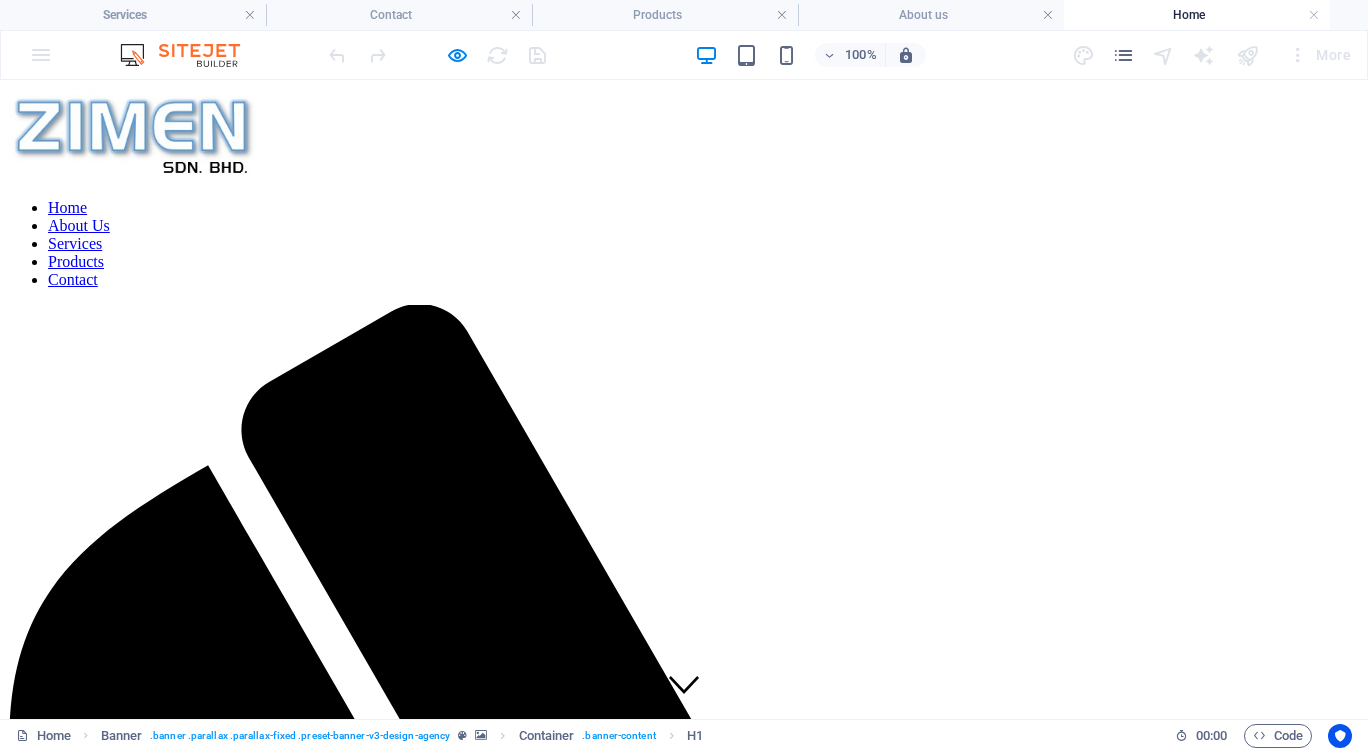 scroll, scrollTop: 0, scrollLeft: 0, axis: both 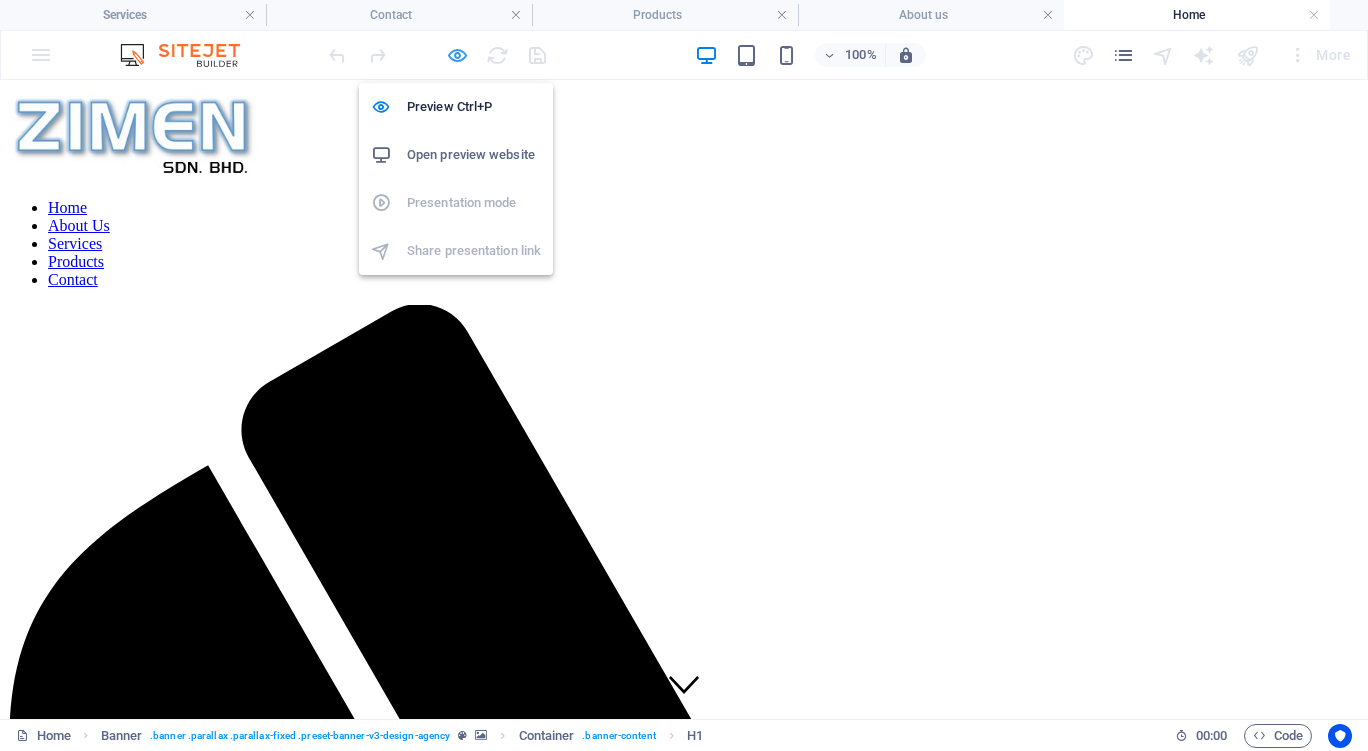 click at bounding box center (457, 55) 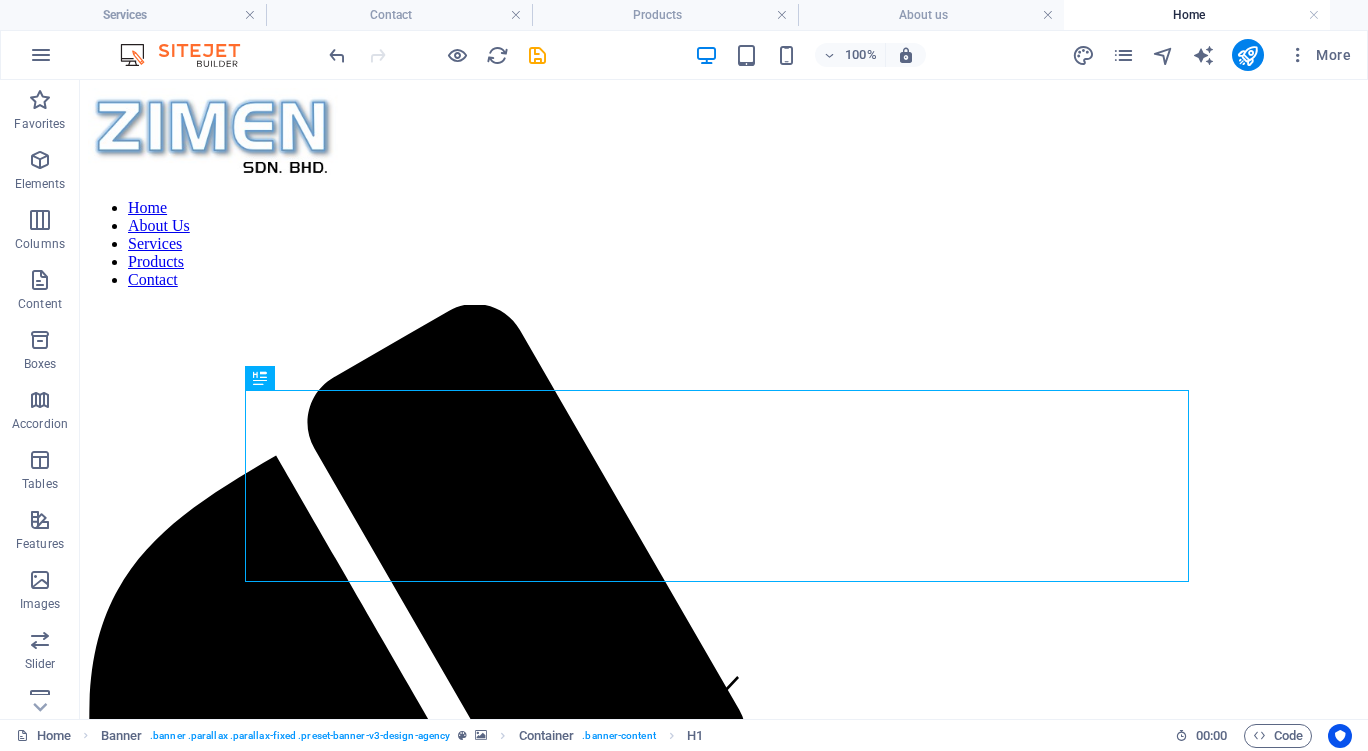 click on "More" at bounding box center [1215, 55] 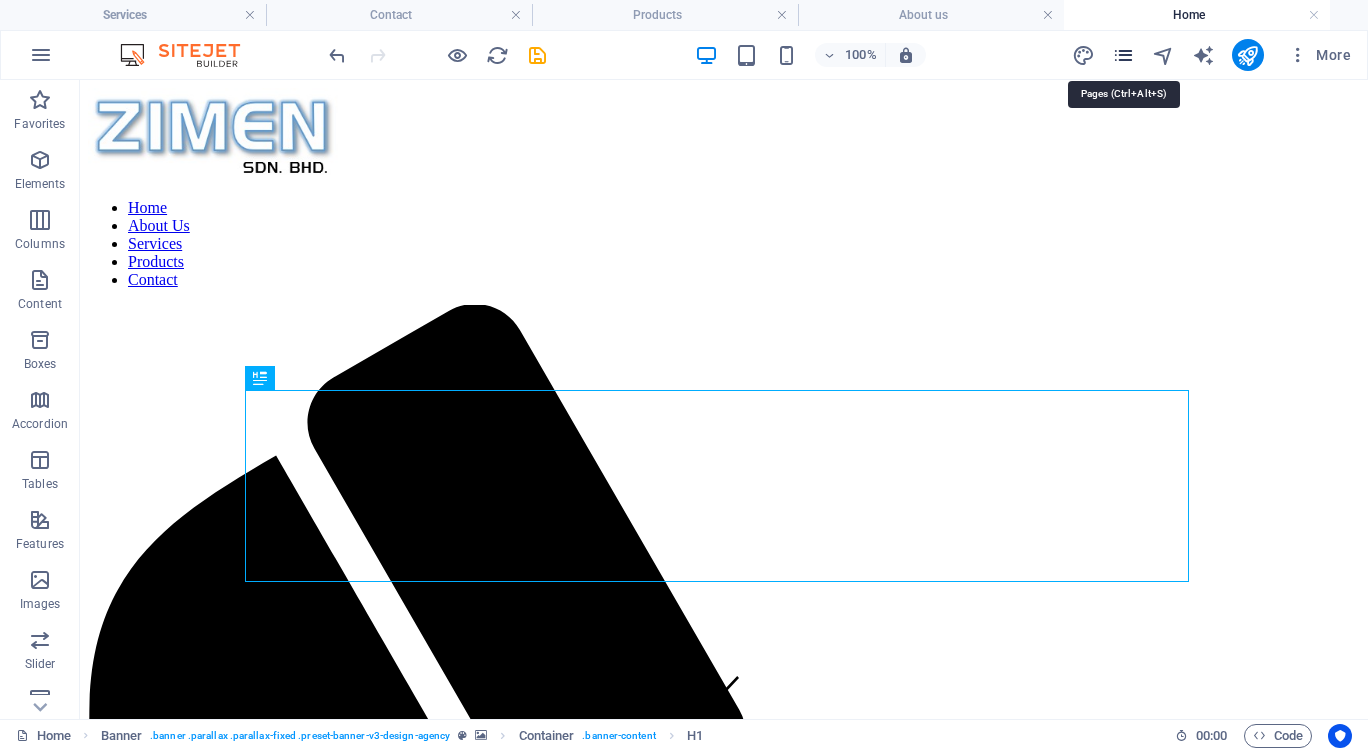 click at bounding box center [1123, 55] 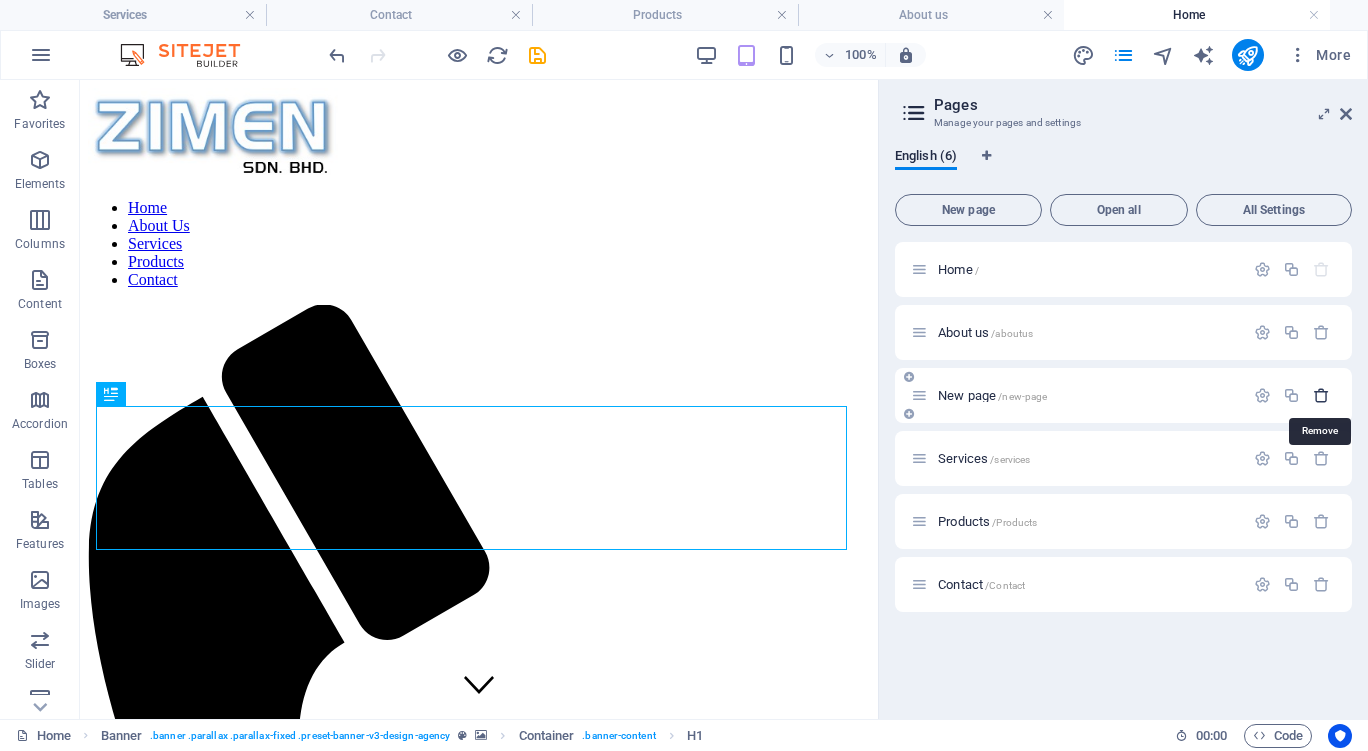 click at bounding box center (1321, 395) 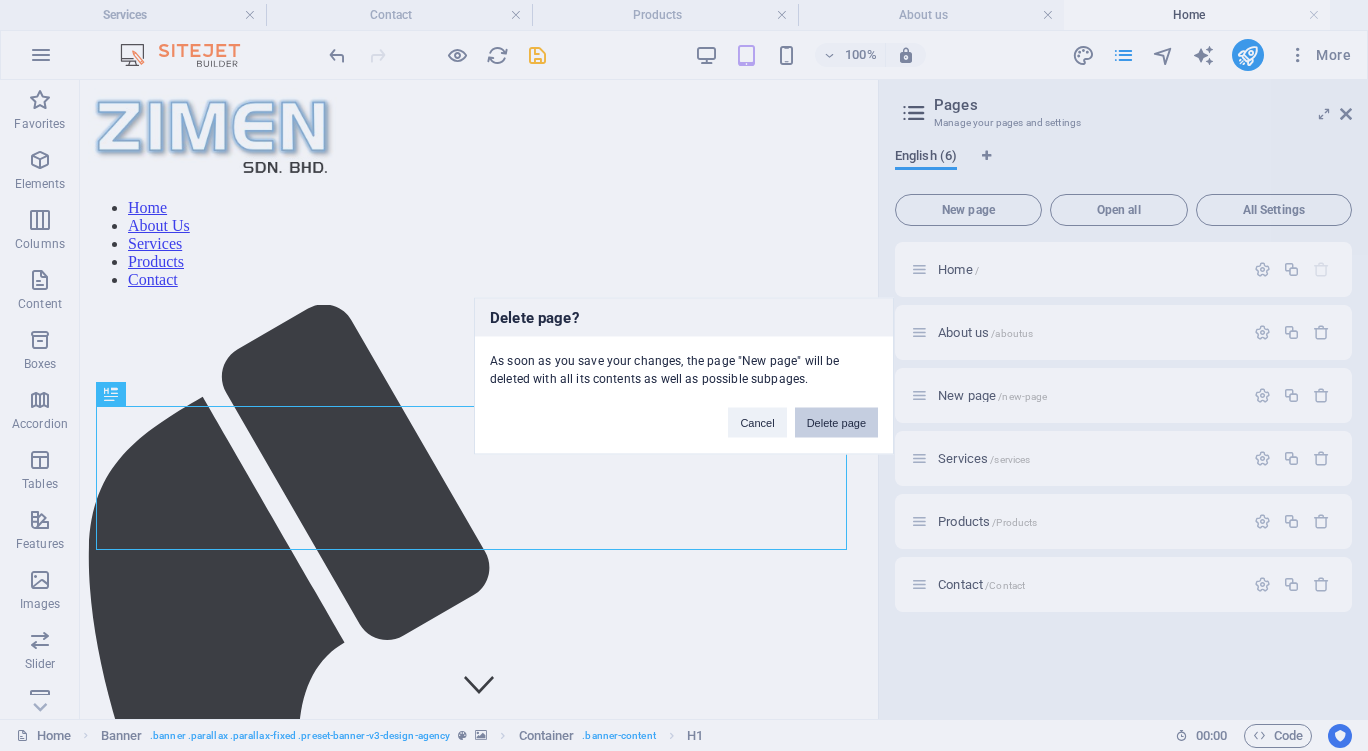 click on "Delete page" at bounding box center [836, 422] 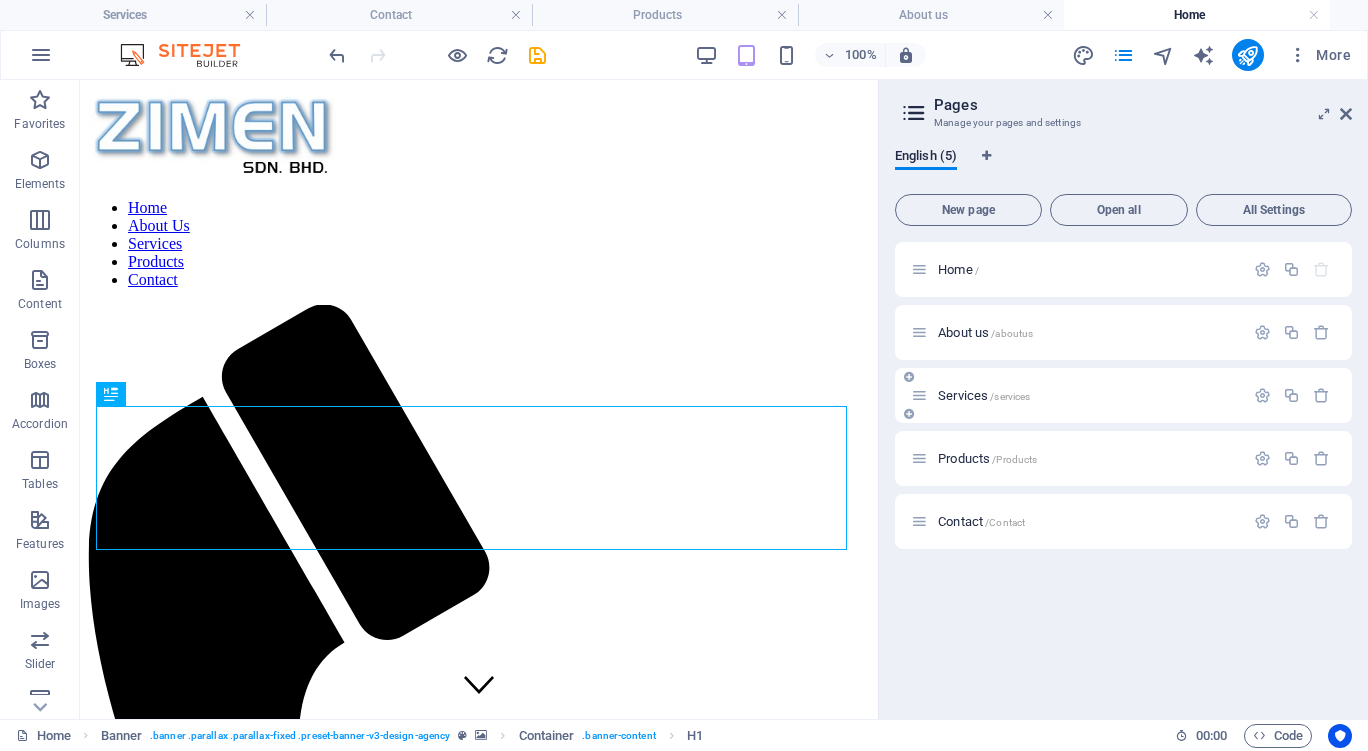 click on "Services /services" at bounding box center (984, 395) 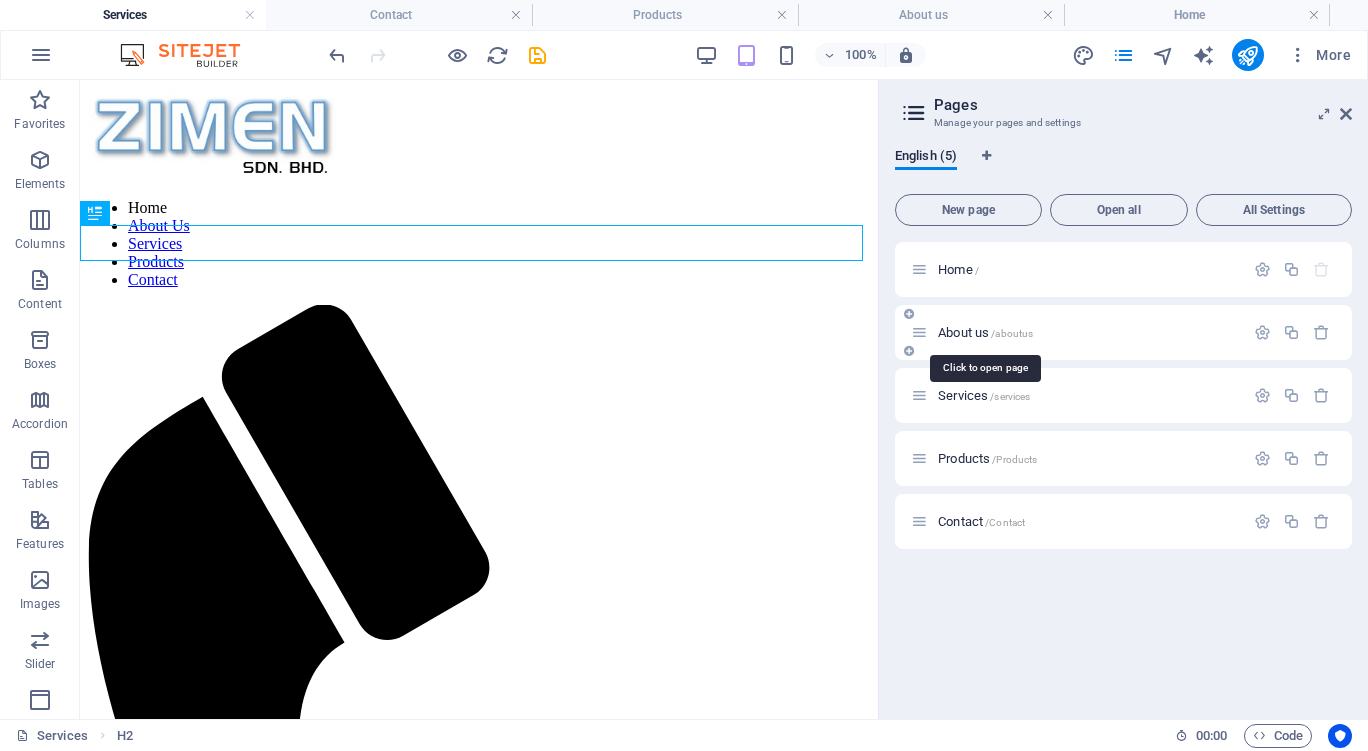 click on "About us /aboutus" at bounding box center (985, 332) 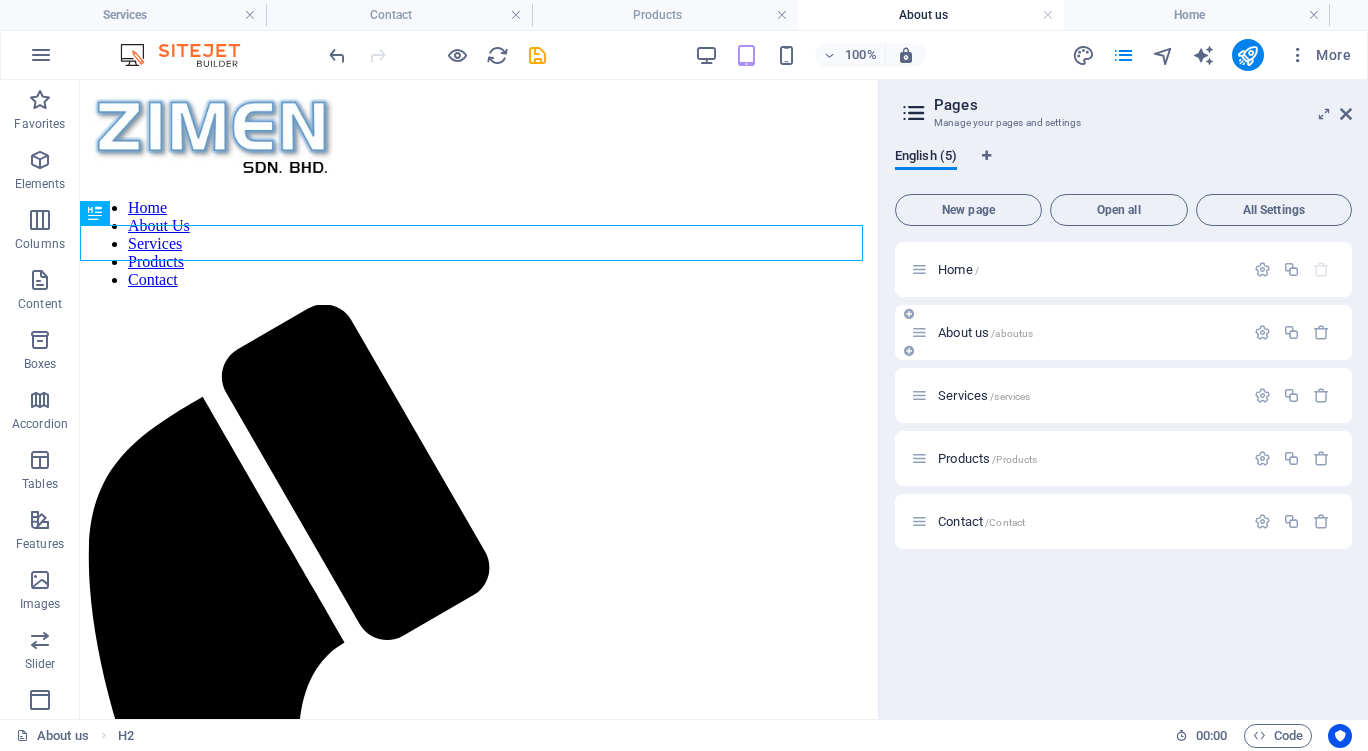 click on "About us /aboutus" at bounding box center [985, 332] 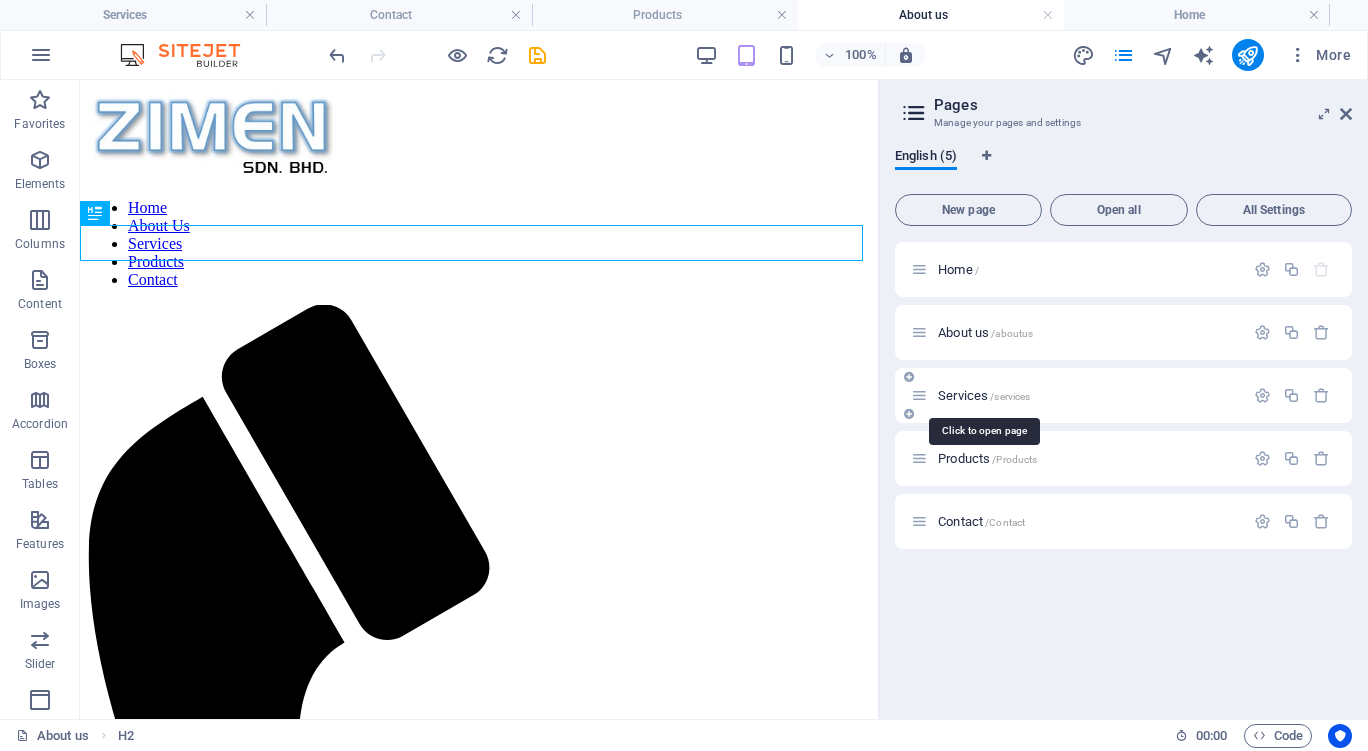 click on "Services /services" at bounding box center [984, 395] 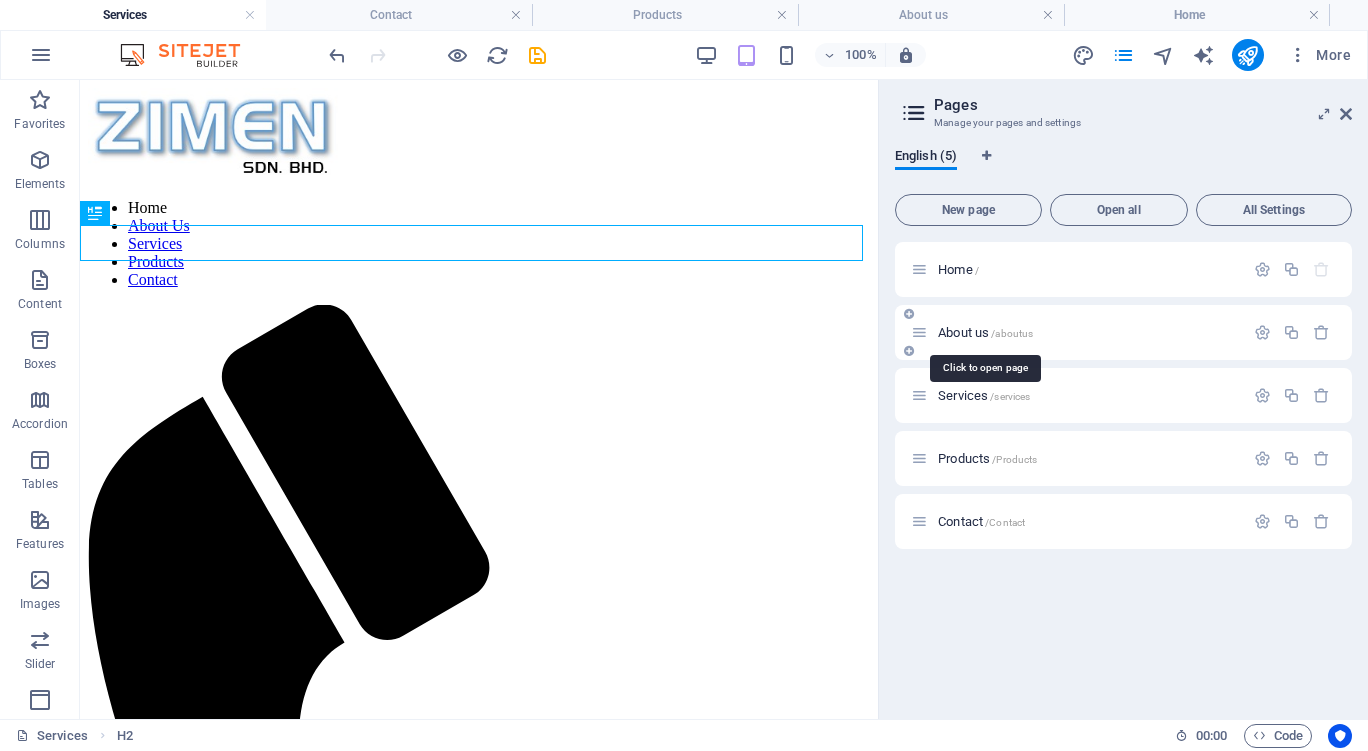click on "About us /aboutus" at bounding box center (985, 332) 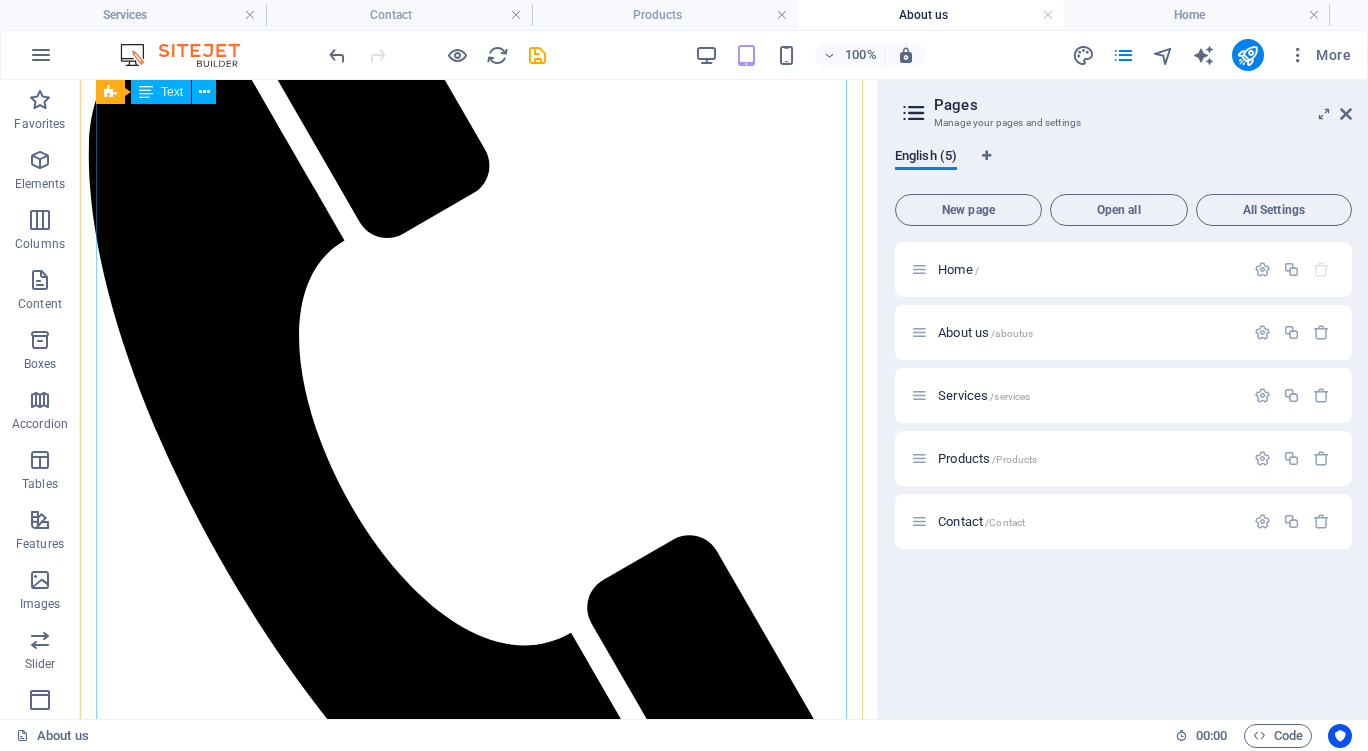 scroll, scrollTop: 400, scrollLeft: 0, axis: vertical 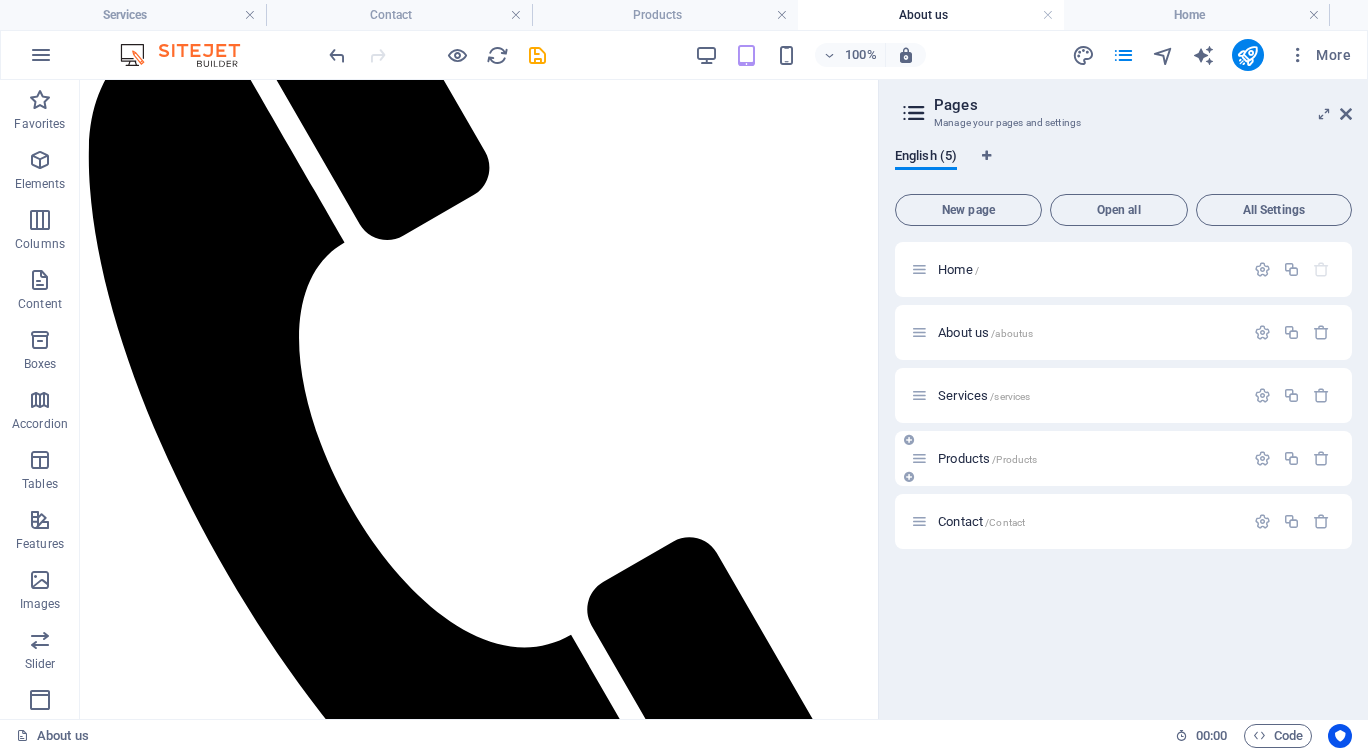 click on "Products /Products" at bounding box center [987, 458] 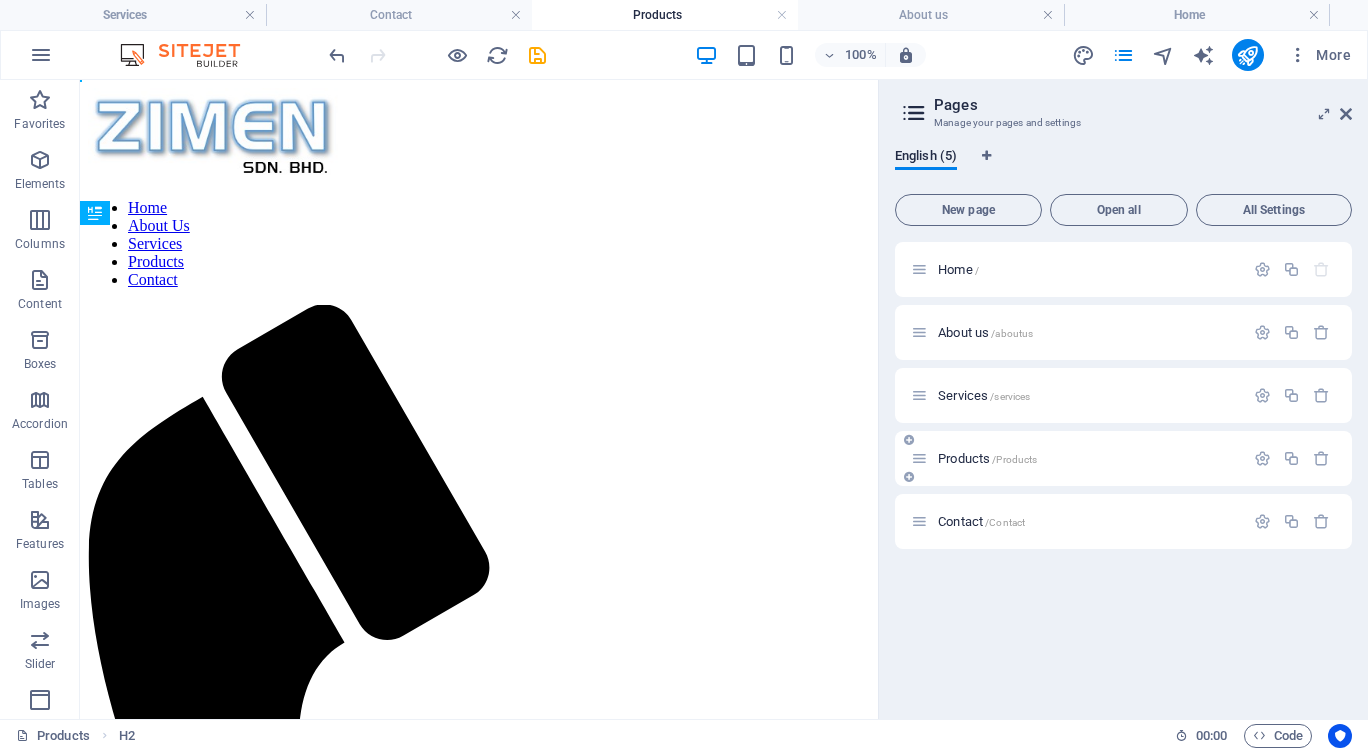 scroll, scrollTop: 0, scrollLeft: 0, axis: both 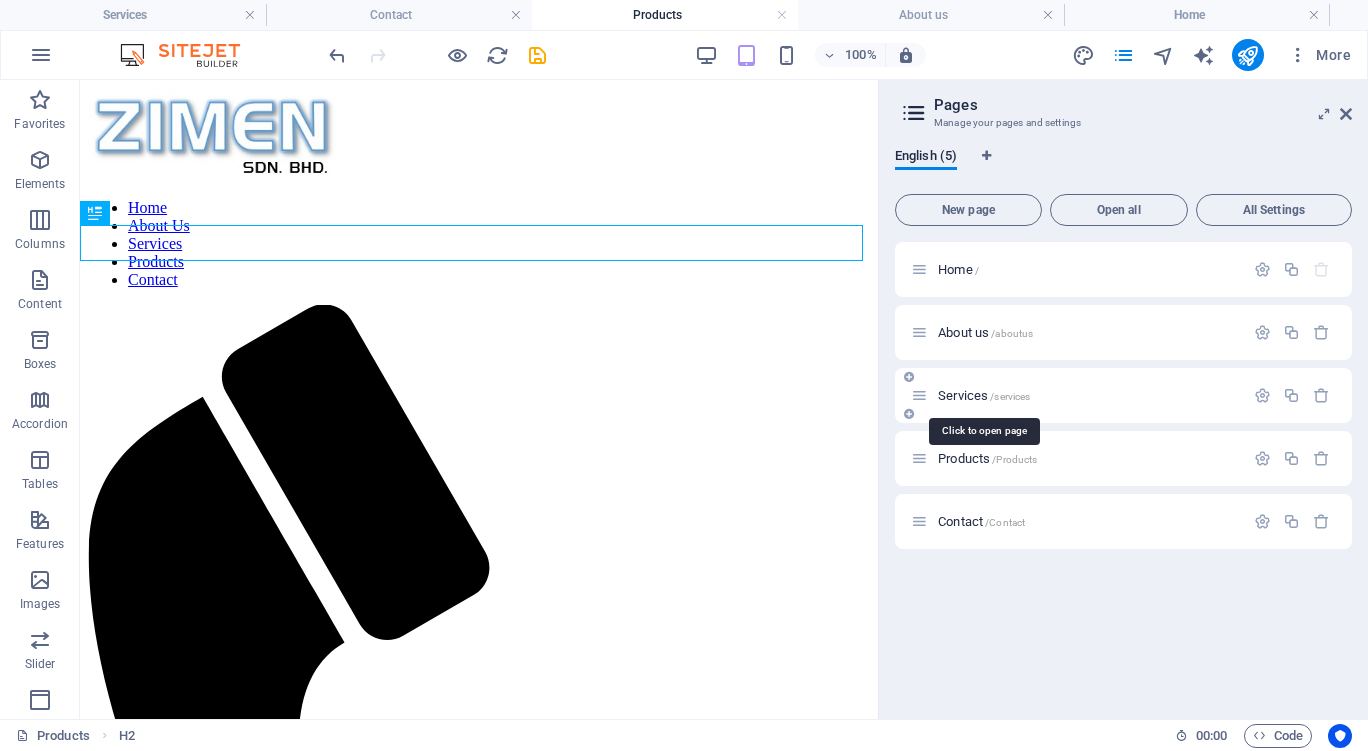click on "Services /services" at bounding box center (984, 395) 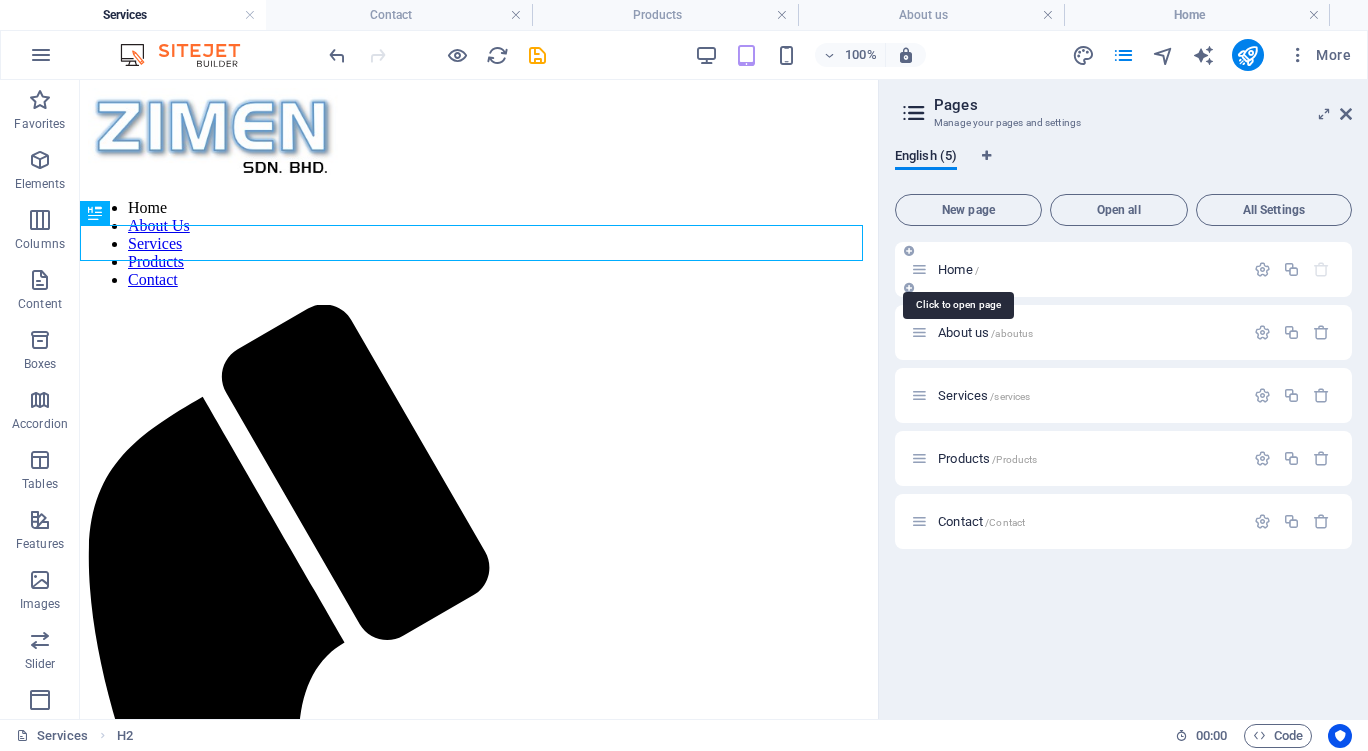 click on "Home /" at bounding box center [958, 269] 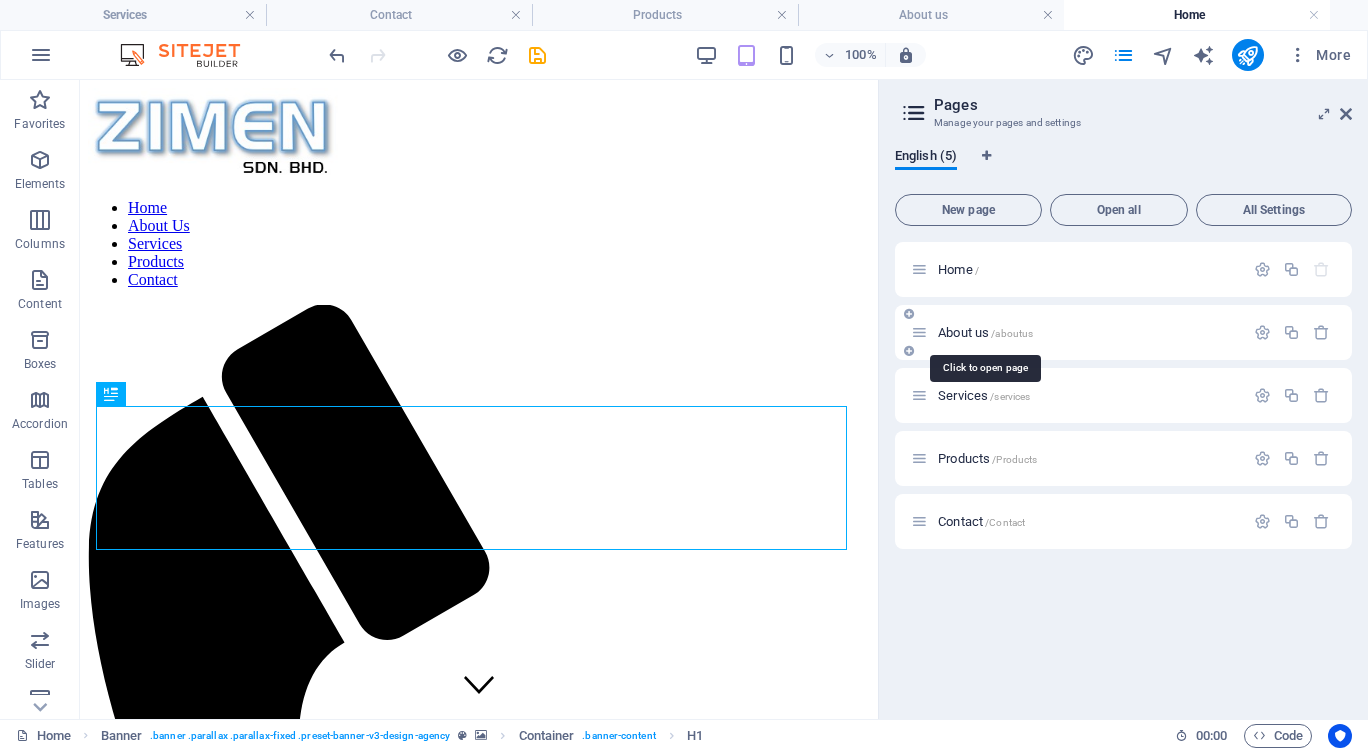 click on "About us /aboutus" at bounding box center [985, 332] 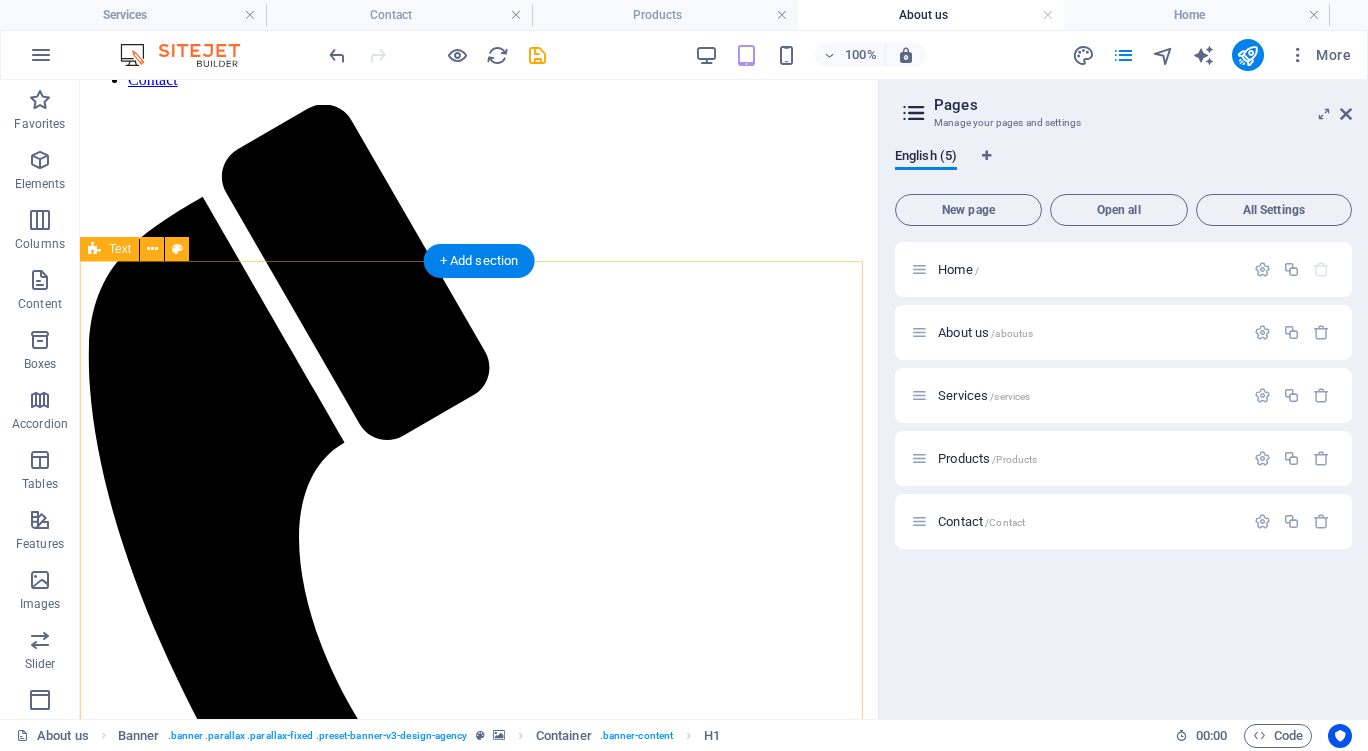 scroll, scrollTop: 0, scrollLeft: 0, axis: both 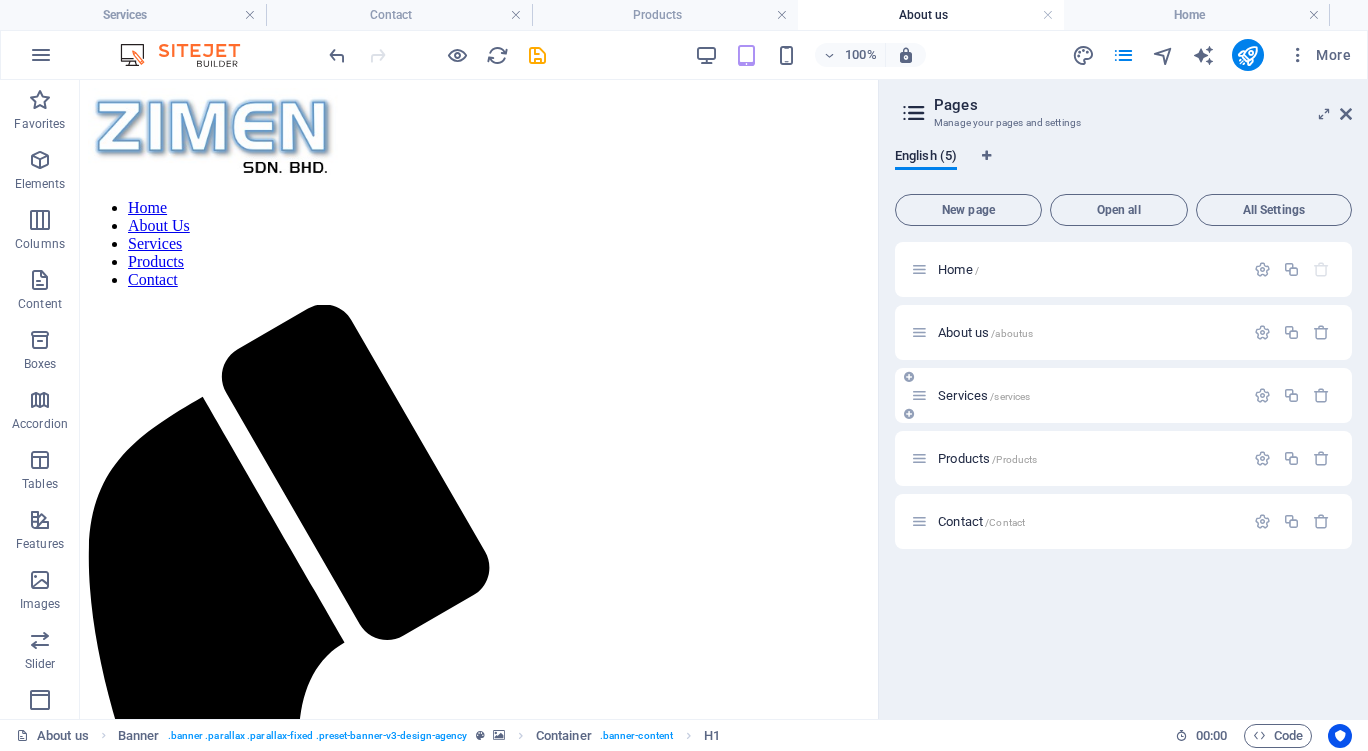 click on "Services /services" at bounding box center (984, 395) 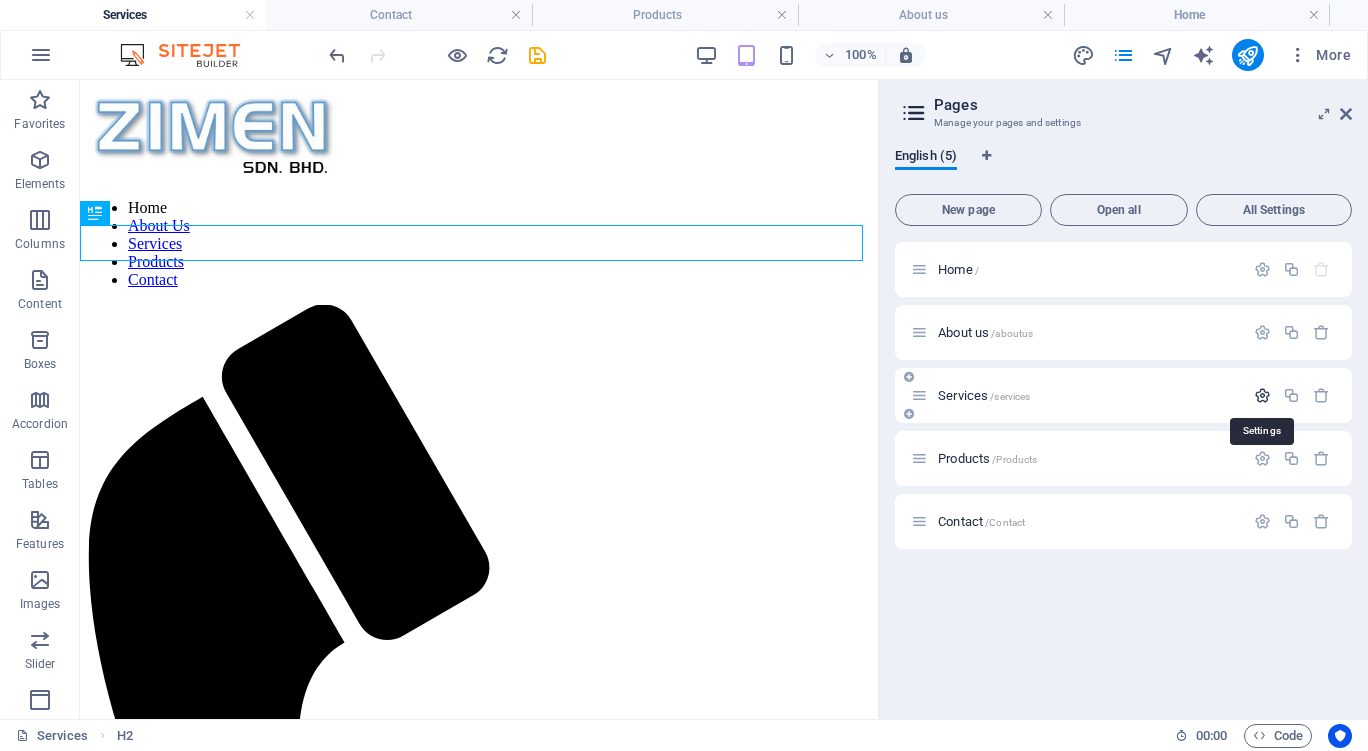 click at bounding box center [1262, 395] 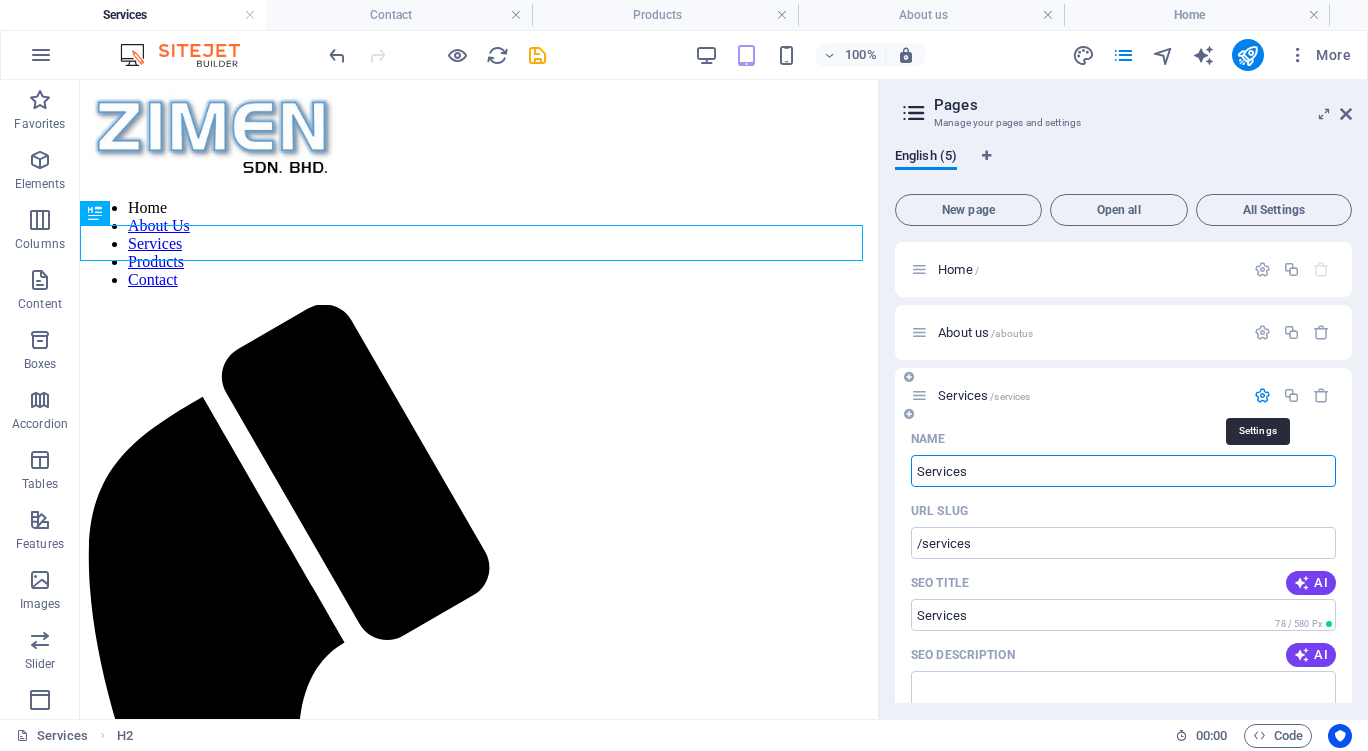 click at bounding box center (1262, 395) 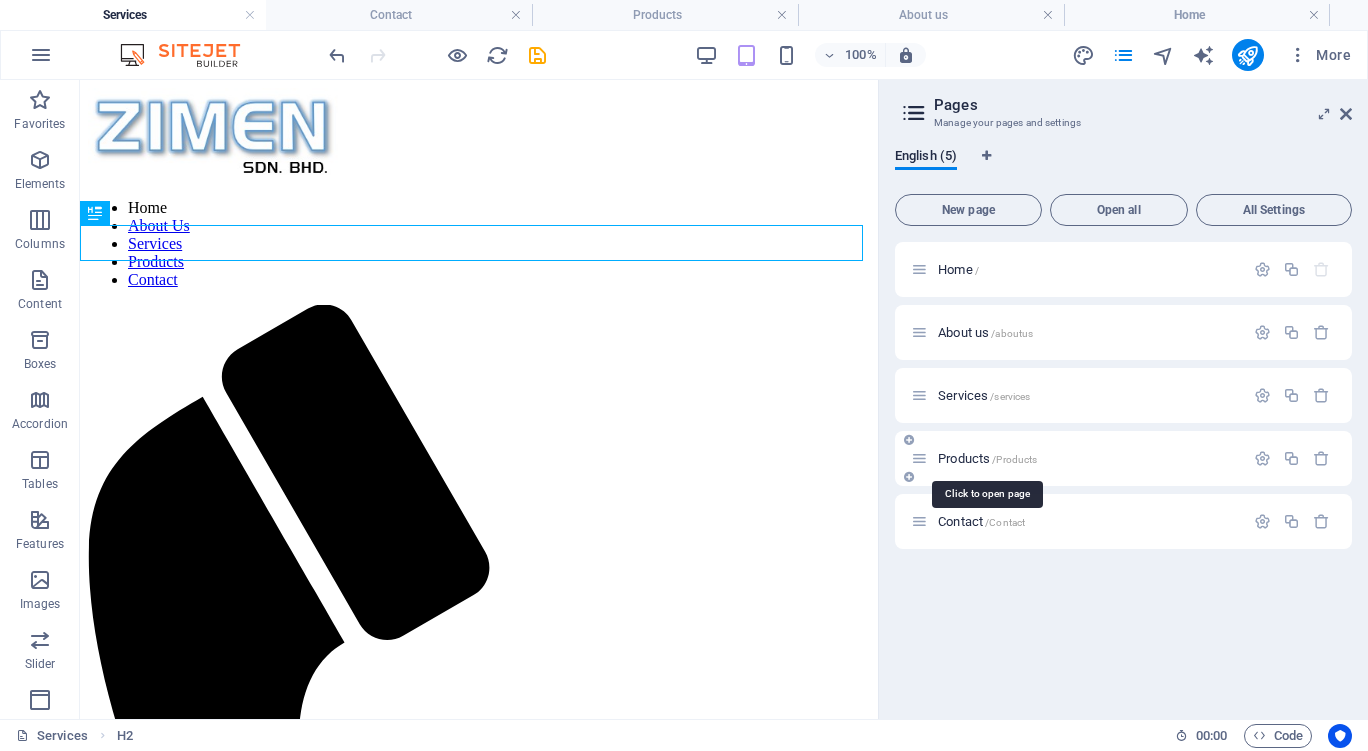 click on "Products /Products" at bounding box center (987, 458) 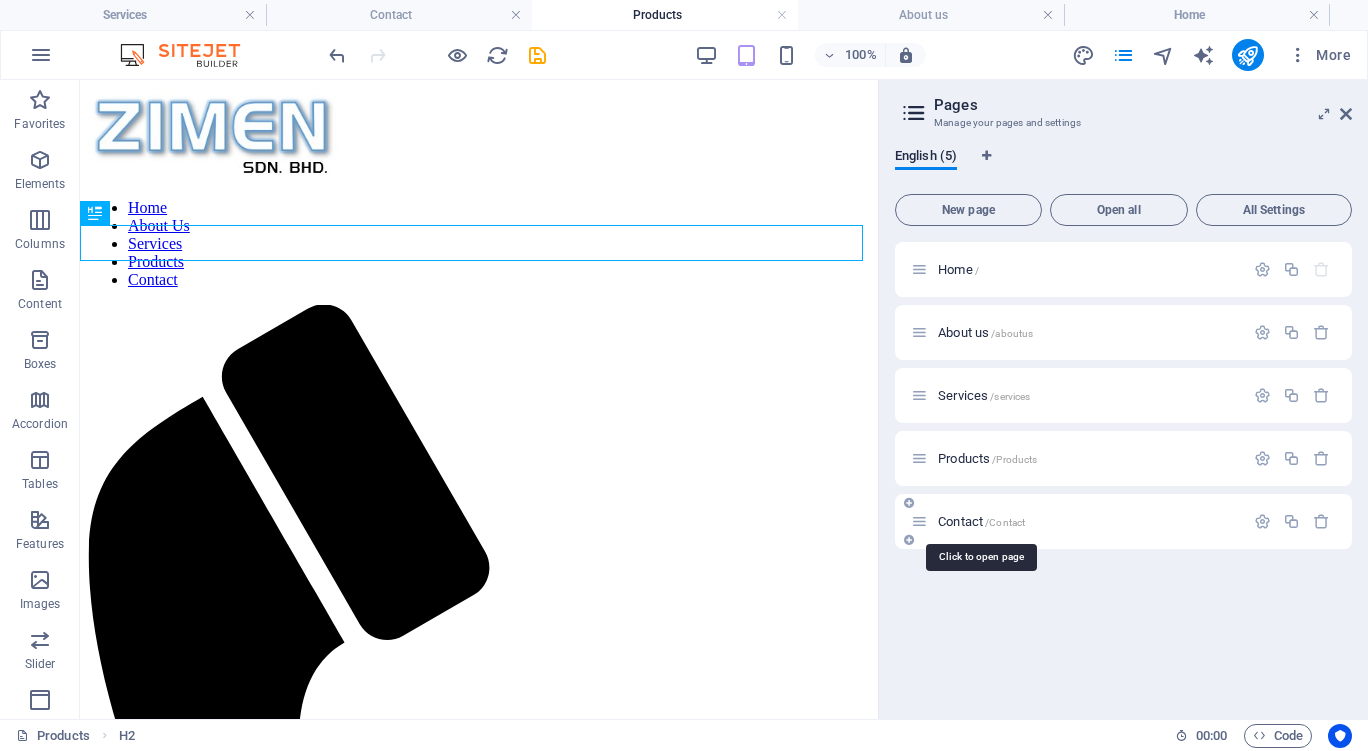 click on "Contact /Contact" at bounding box center (981, 521) 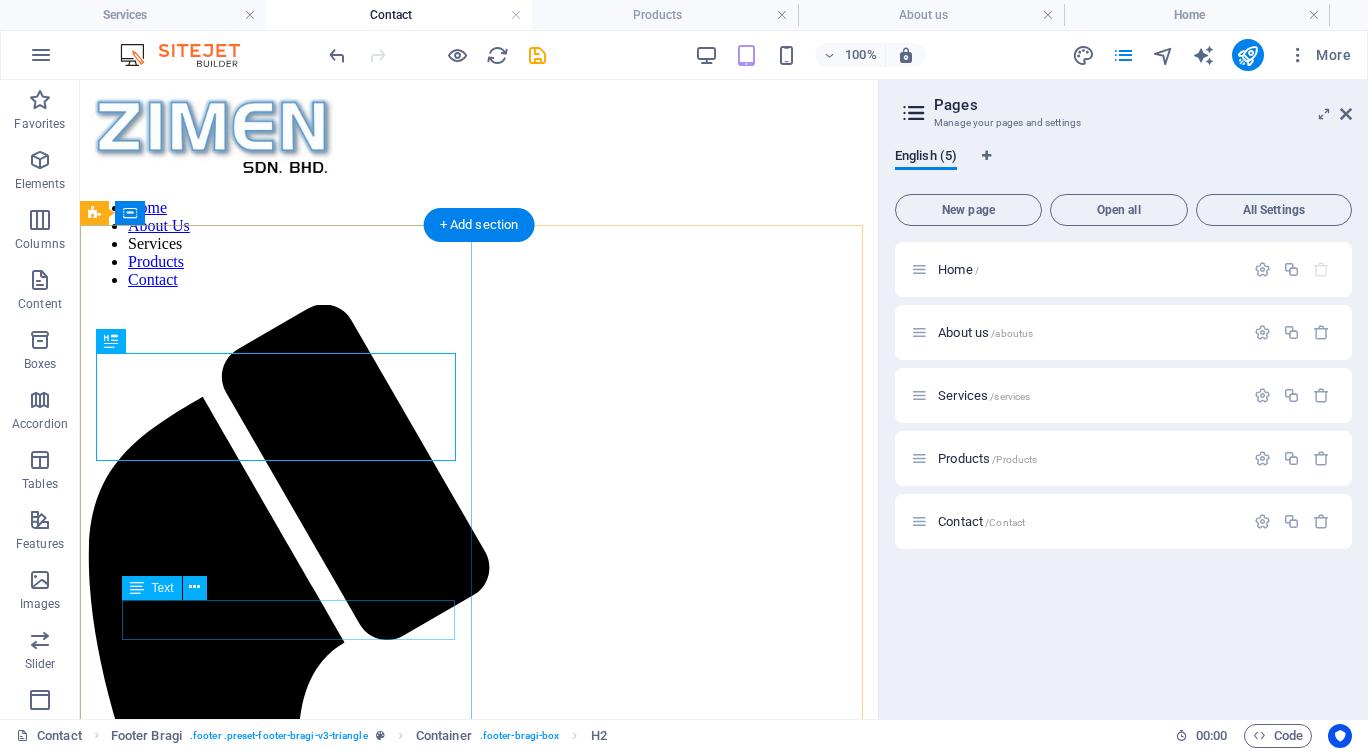 click on "+60 3 7494 6042" at bounding box center (479, 4285) 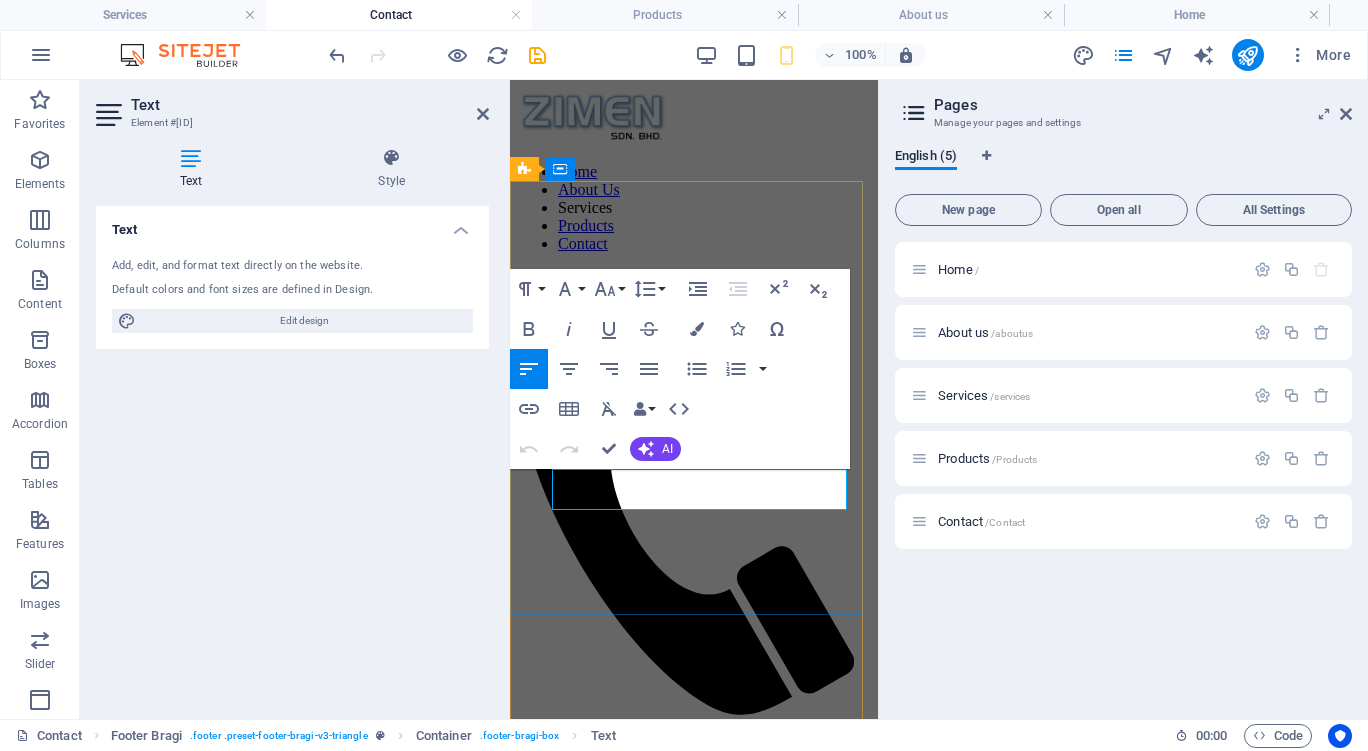 drag, startPoint x: 651, startPoint y: 484, endPoint x: 563, endPoint y: 497, distance: 88.95505 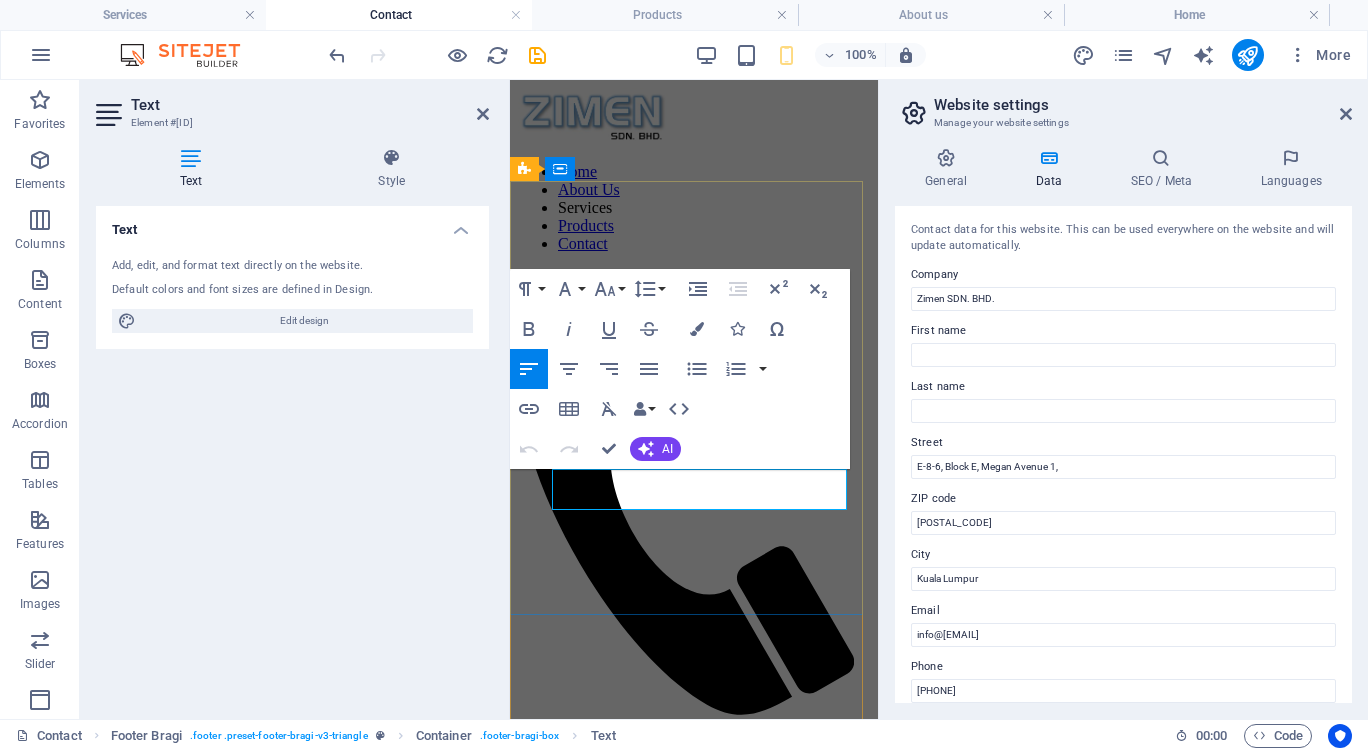 click on "+60 3 7494 6042" at bounding box center [550, 2244] 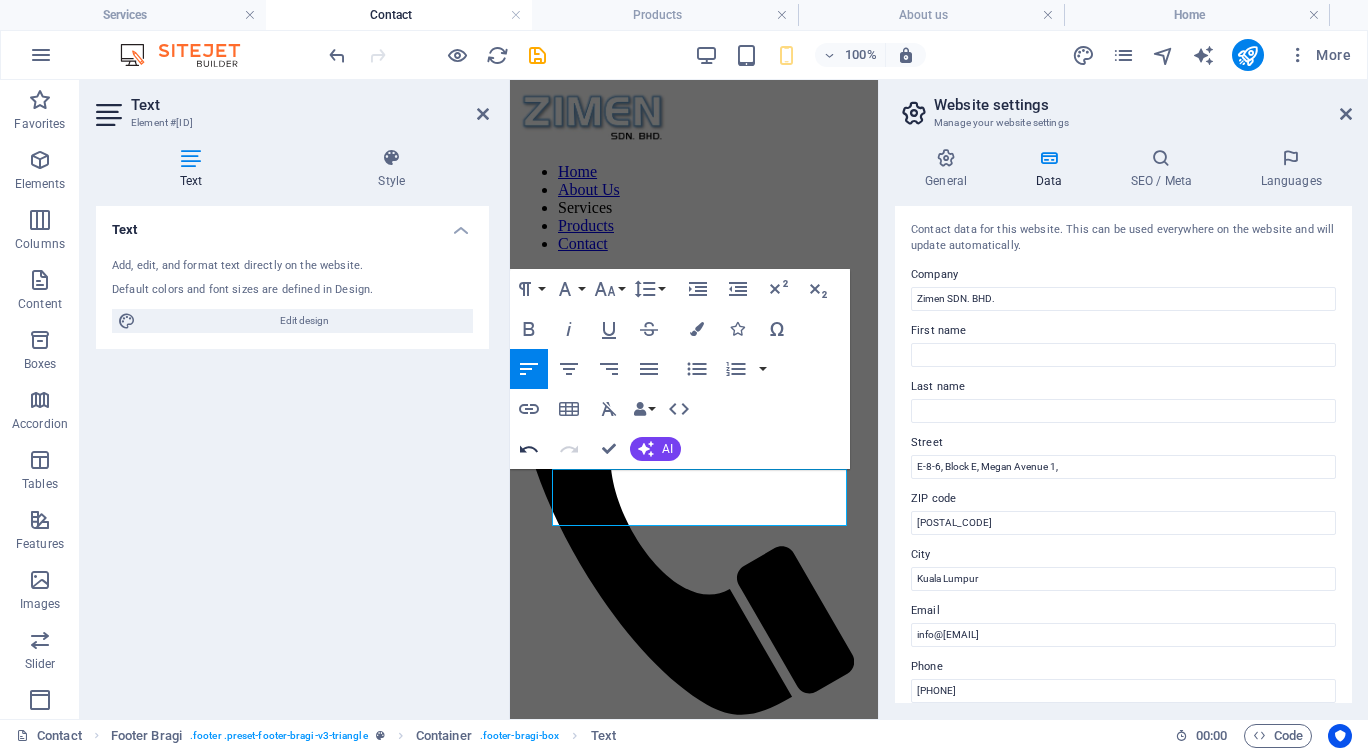 click 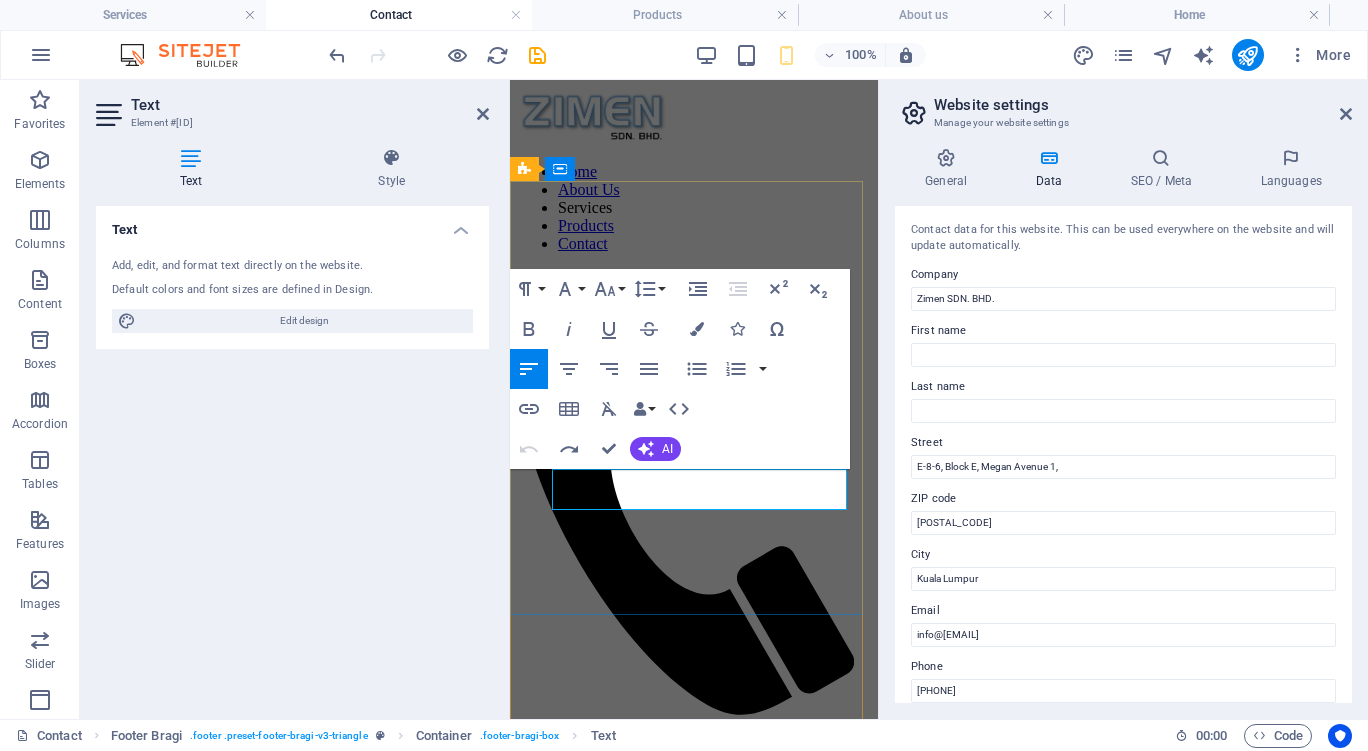 click on "+60 3 7494 6042" at bounding box center [550, 2244] 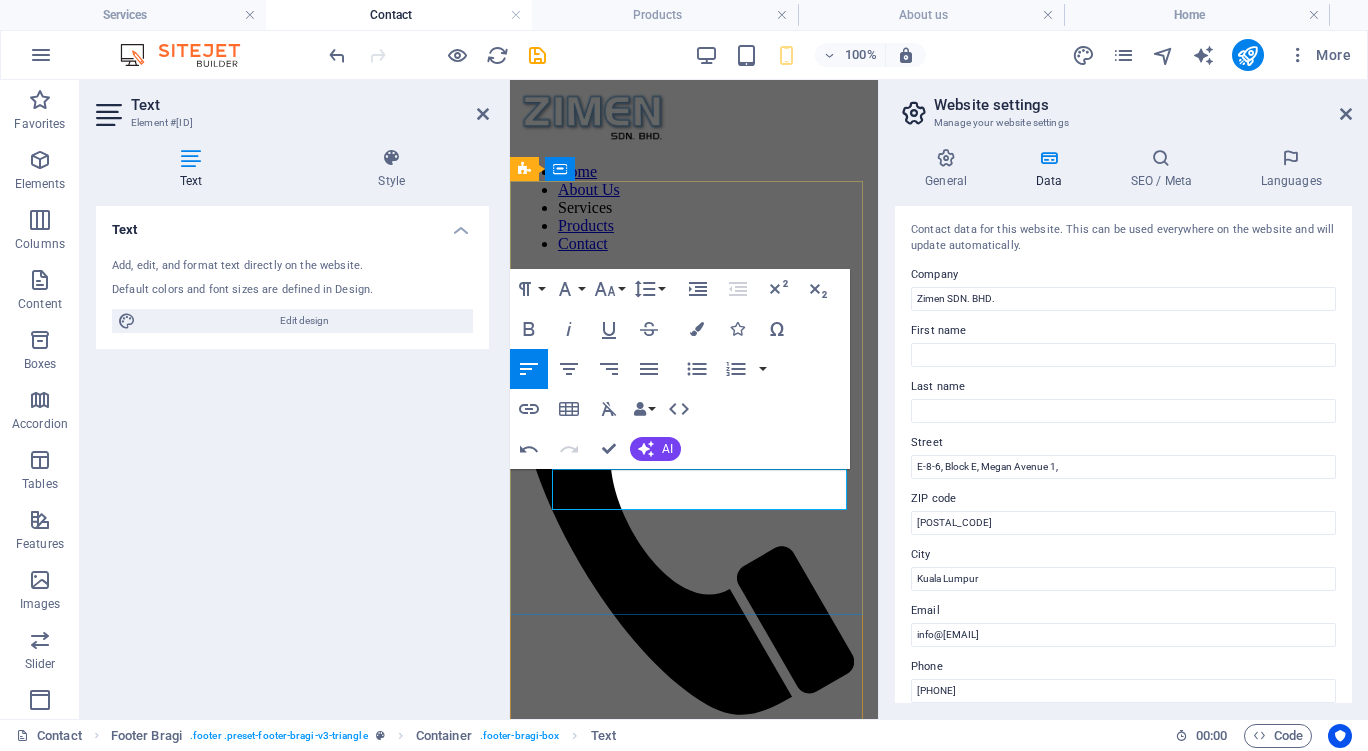 click on "+60 3 7493 6042" at bounding box center (550, 2244) 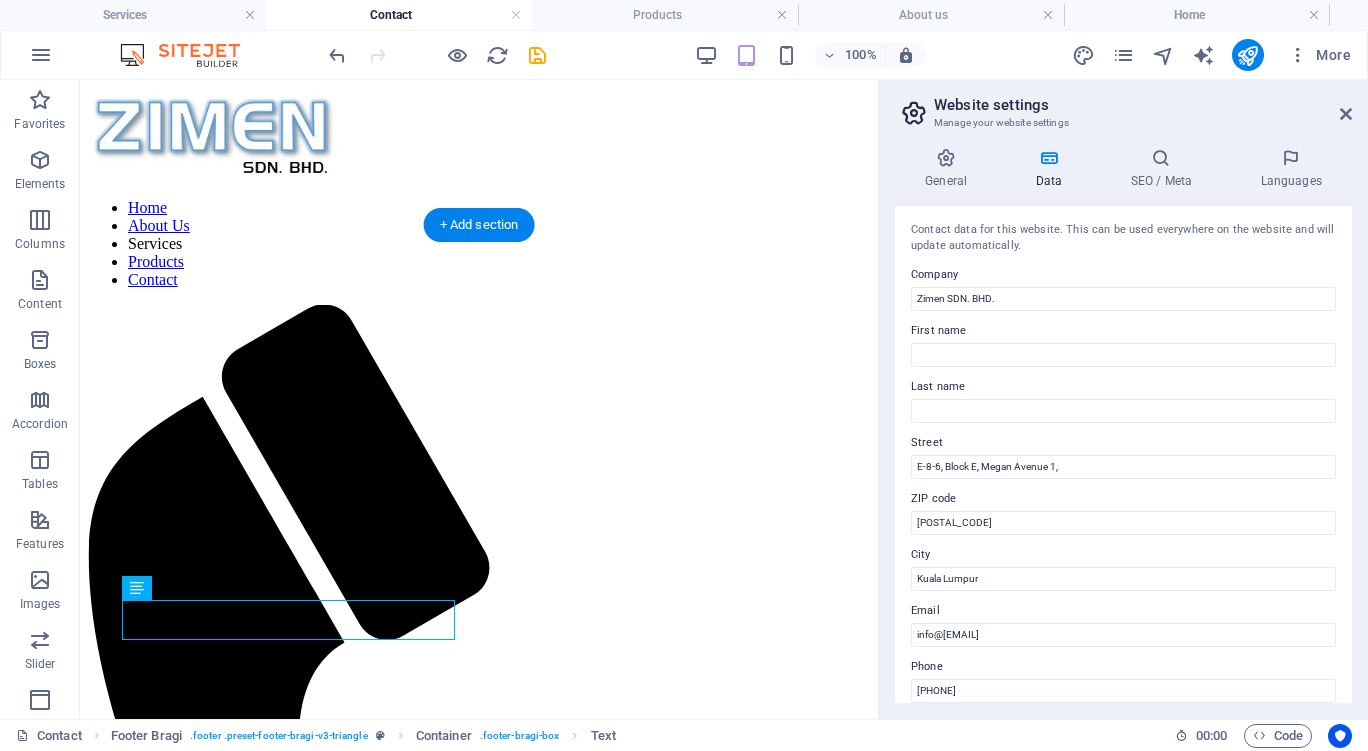 scroll, scrollTop: 90, scrollLeft: 0, axis: vertical 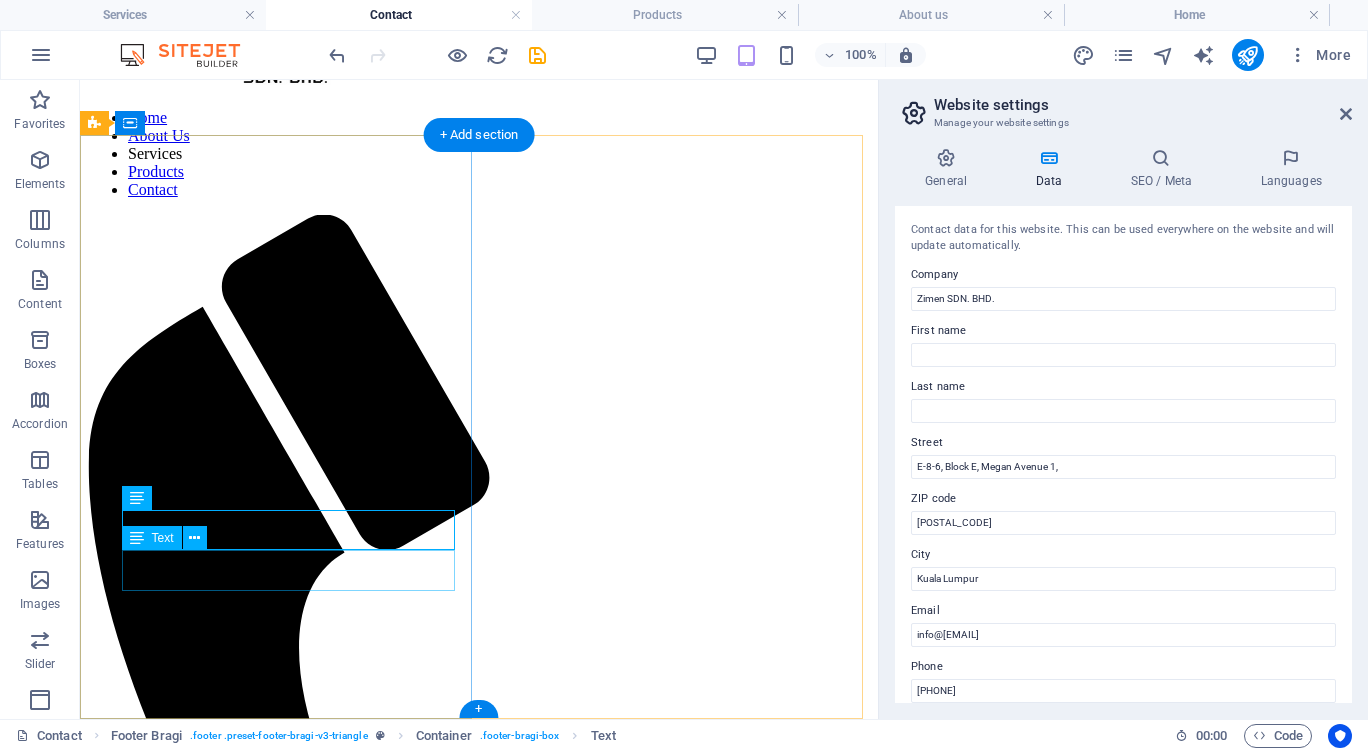 click on "+60 3 7494 6042" at bounding box center (479, 4770) 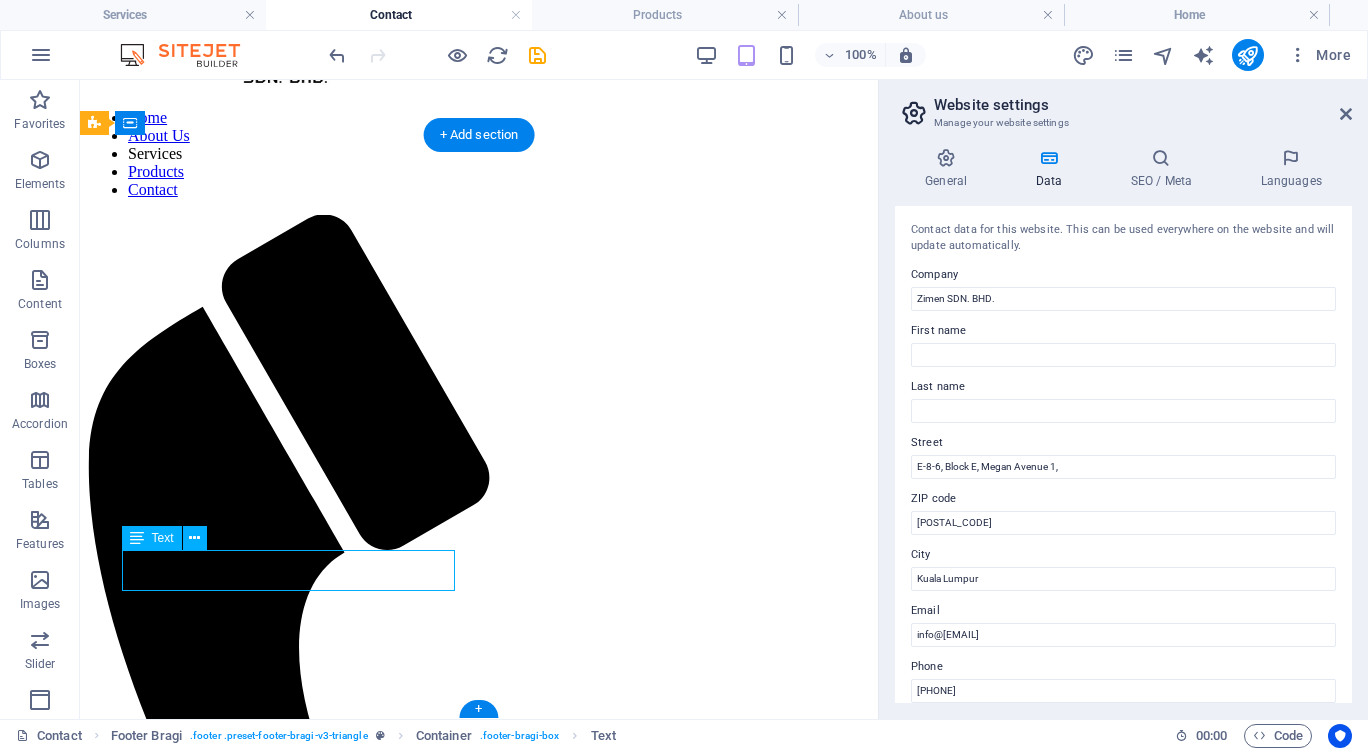 click on "+60 3 7494 6042" at bounding box center (479, 4770) 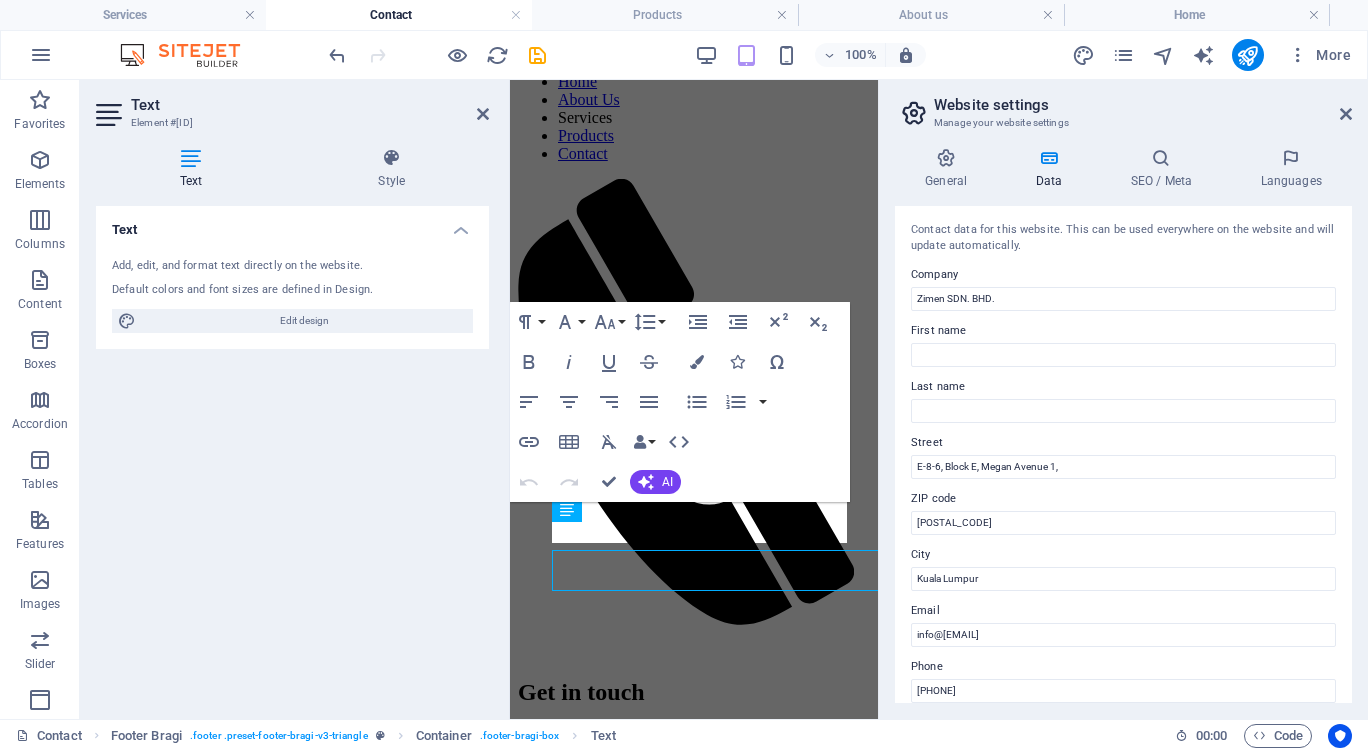 scroll, scrollTop: 9, scrollLeft: 0, axis: vertical 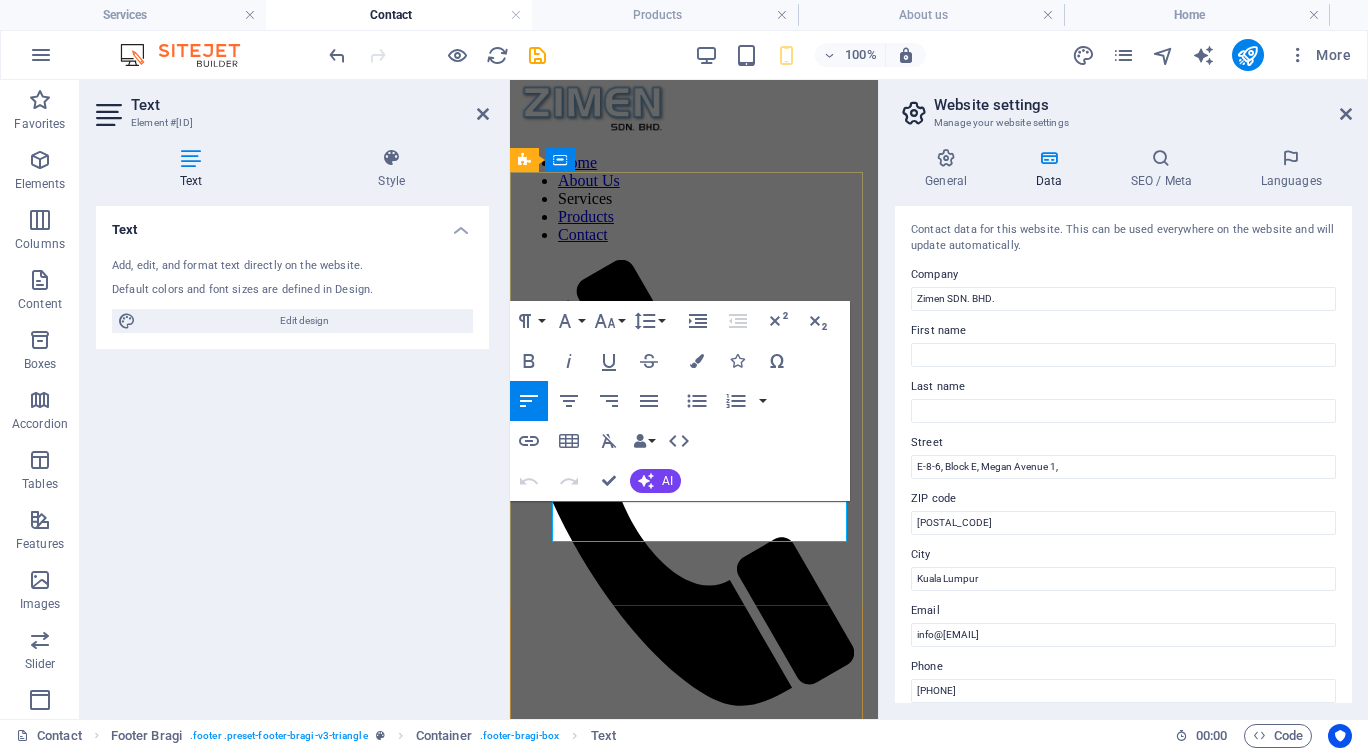 click on "+60 3 7494 6042" at bounding box center (550, 2524) 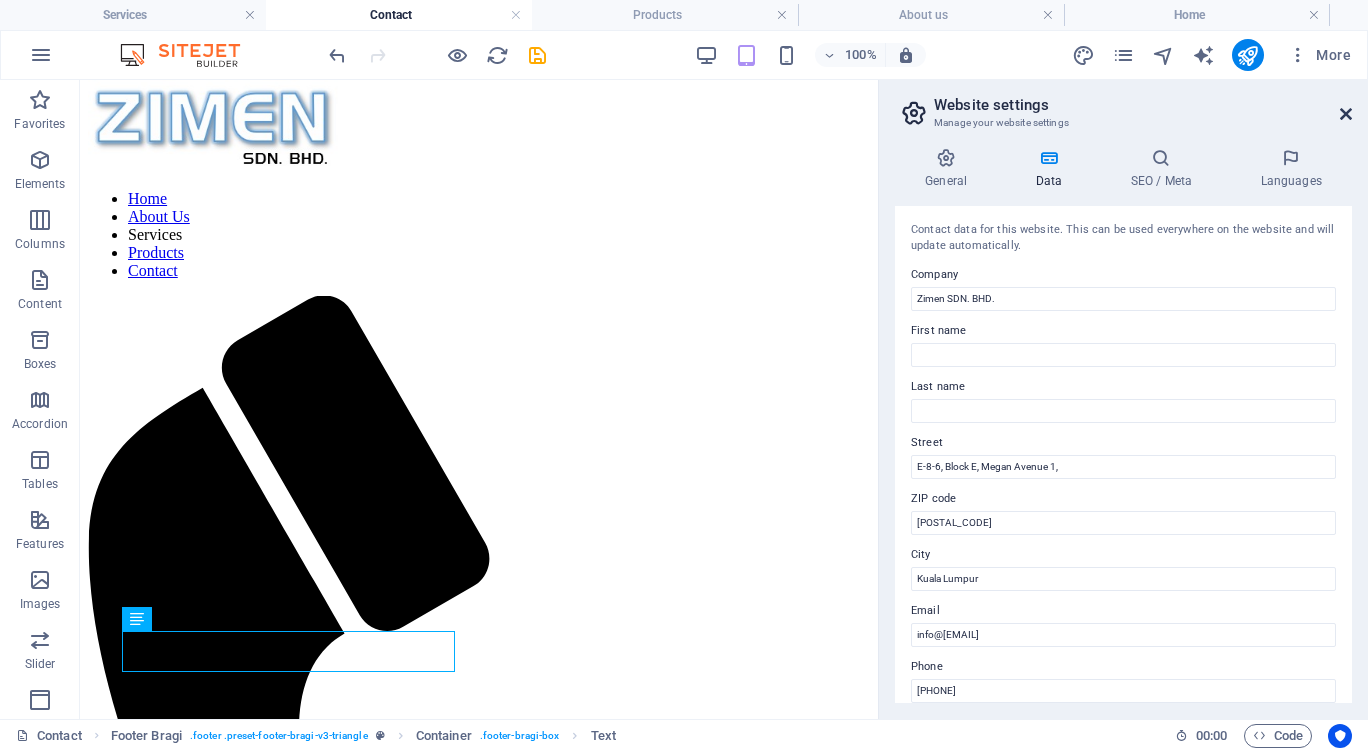click at bounding box center (1346, 114) 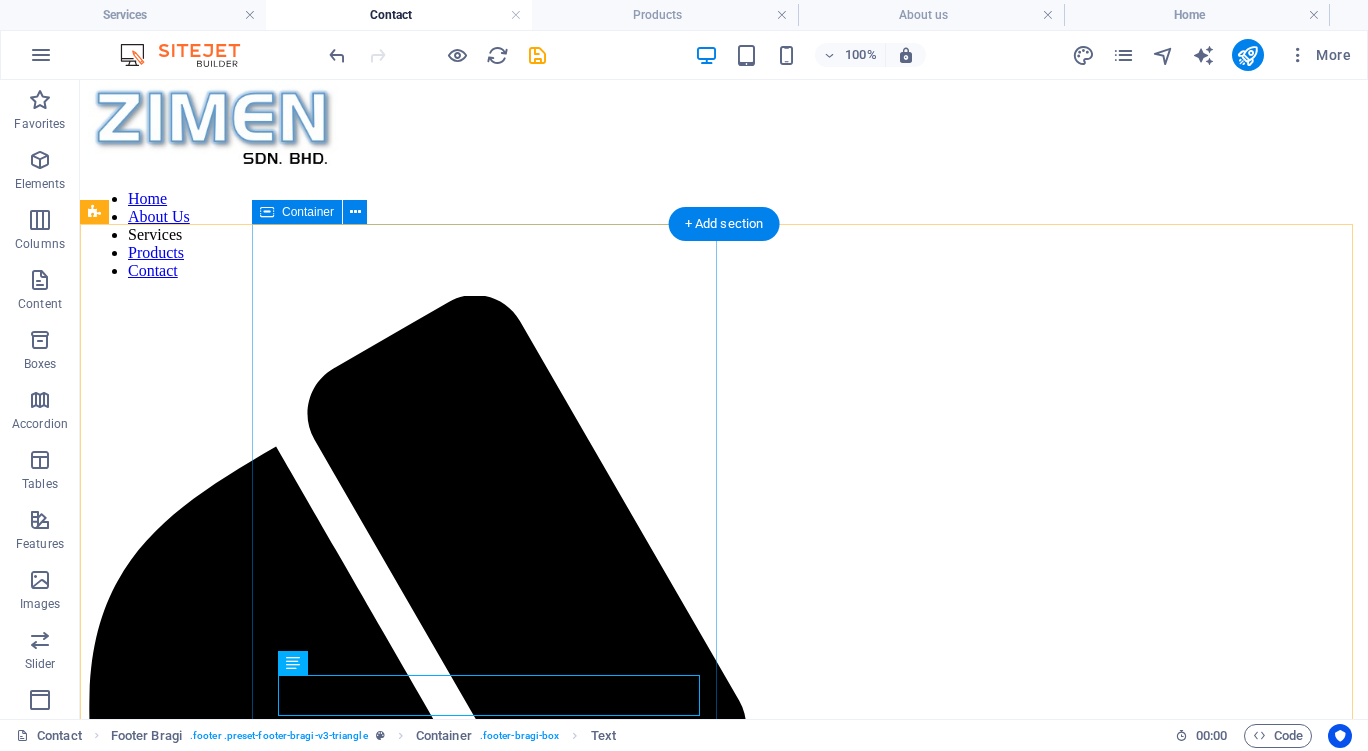 click on "Get in touch ZIMEN SDN. BHD. E-8-6, Block E, Megan Avenue 1, 189 Jalan Tun Razak 50400   Kuala Lumpur , Malaysia  +60 3 7494 6042 +60 3 7493 5919  info@zimen.com.my" at bounding box center [724, 4744] 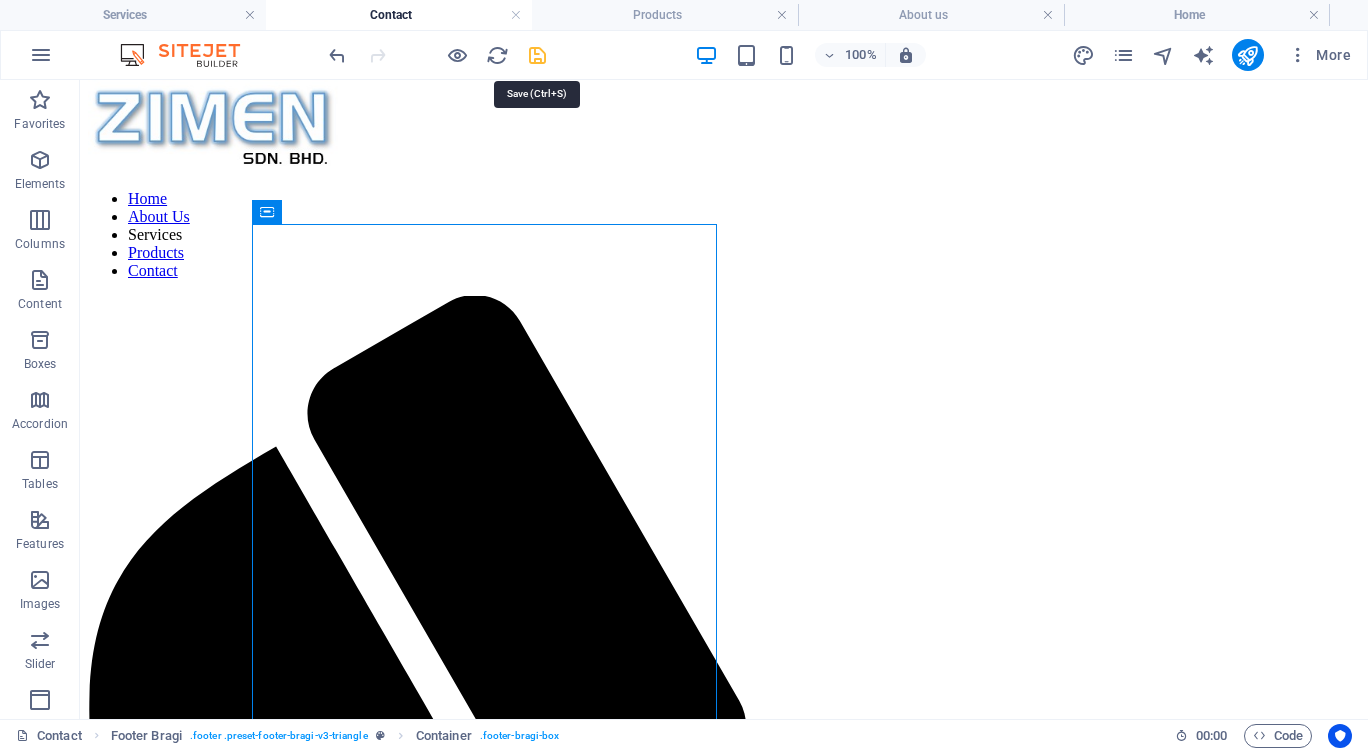 click at bounding box center (537, 55) 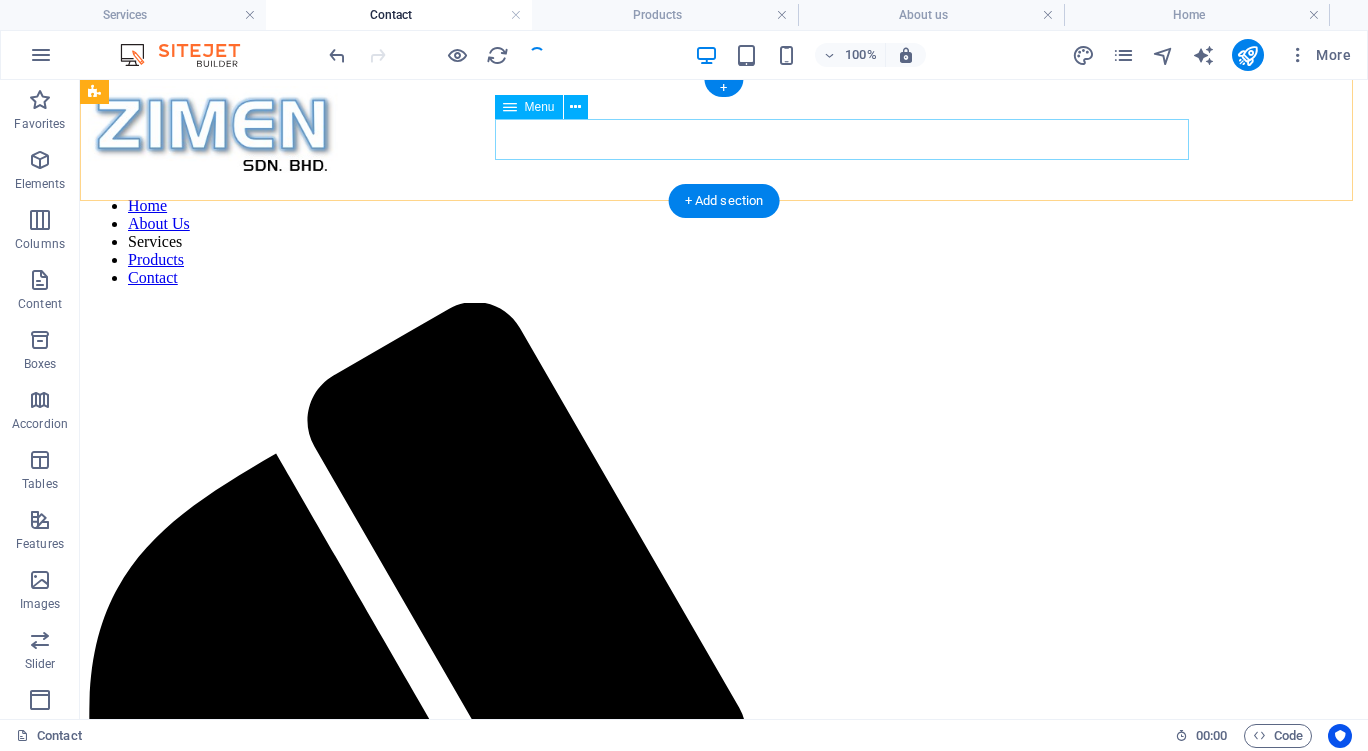 scroll, scrollTop: 0, scrollLeft: 0, axis: both 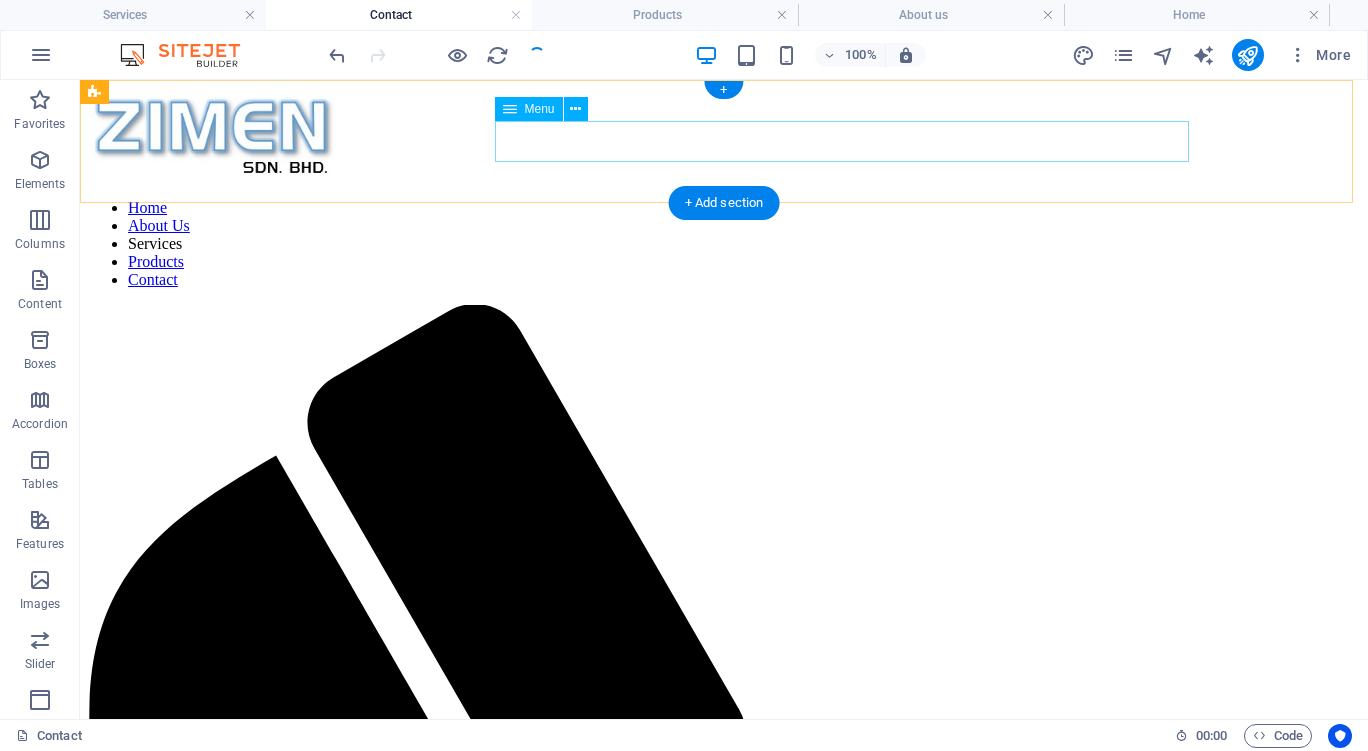click on "Home About Us Services Products Contact" at bounding box center (724, 244) 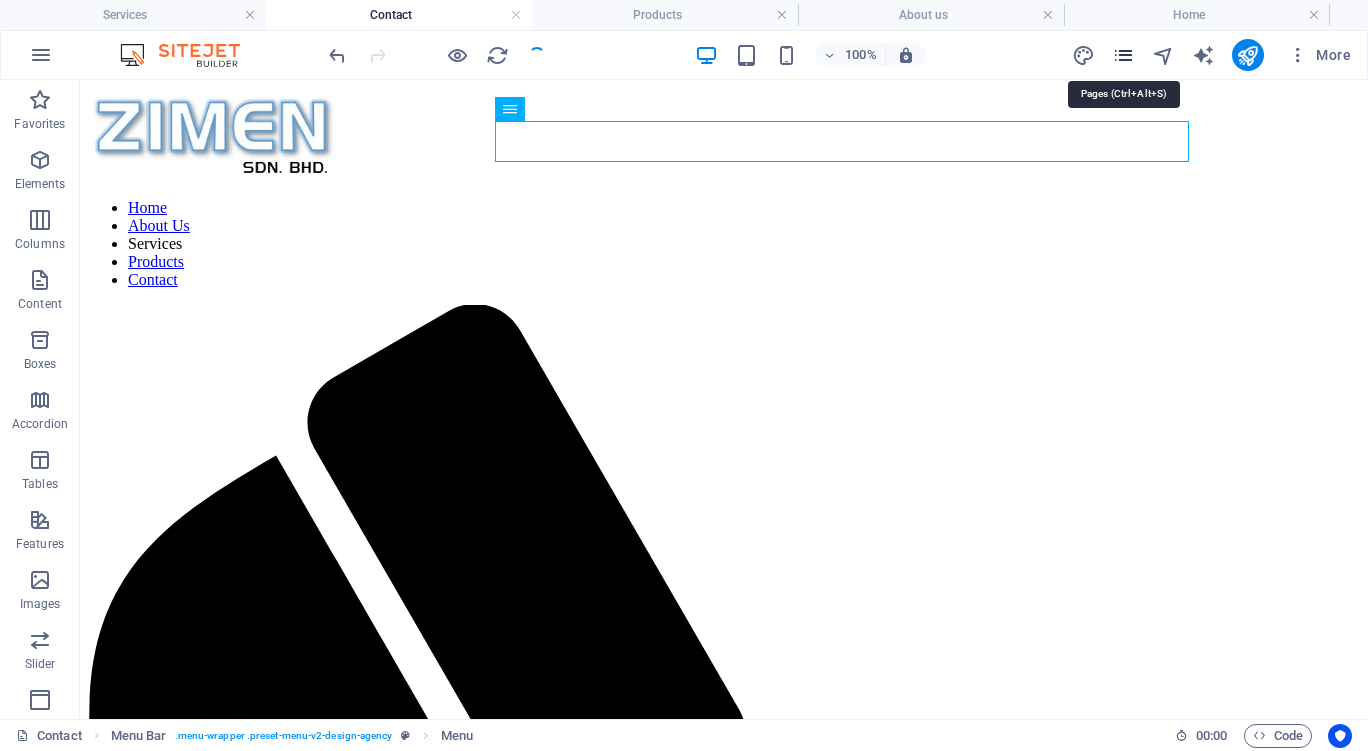 click at bounding box center [1123, 55] 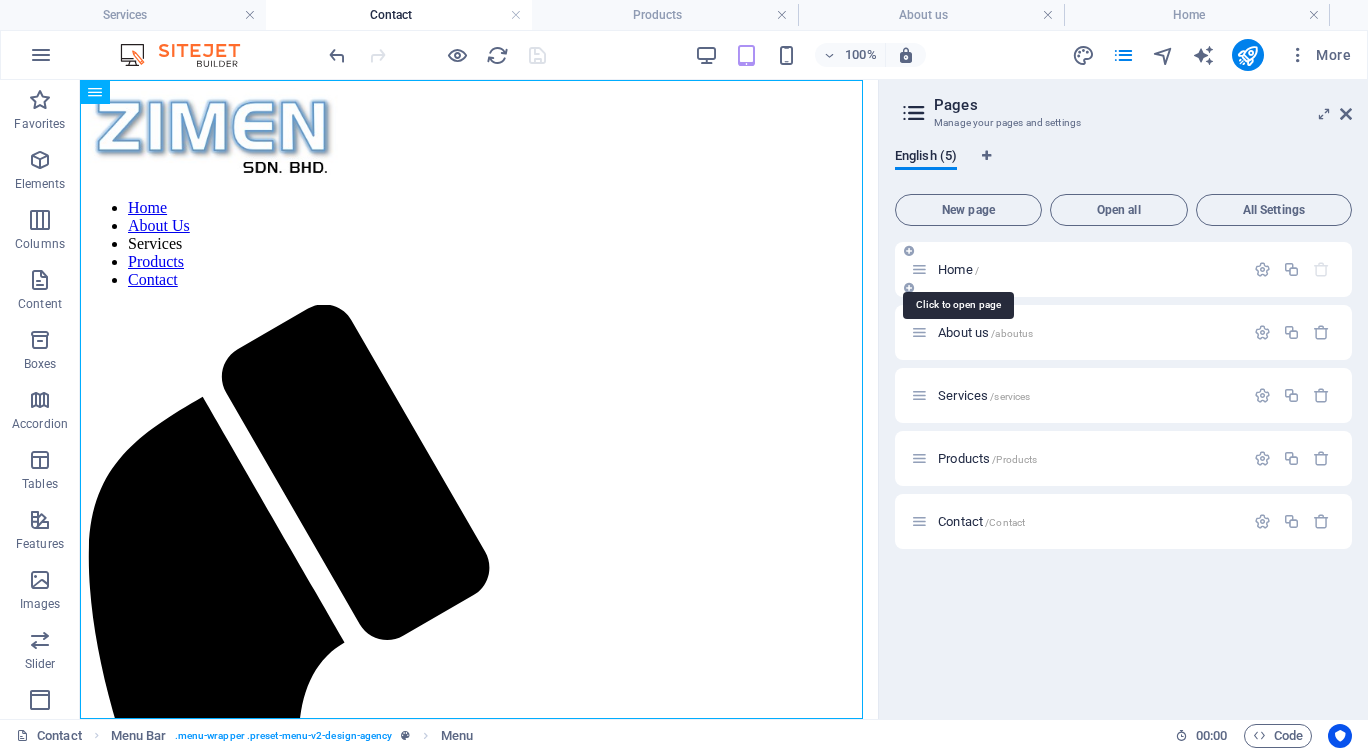 click on "Home /" at bounding box center [958, 269] 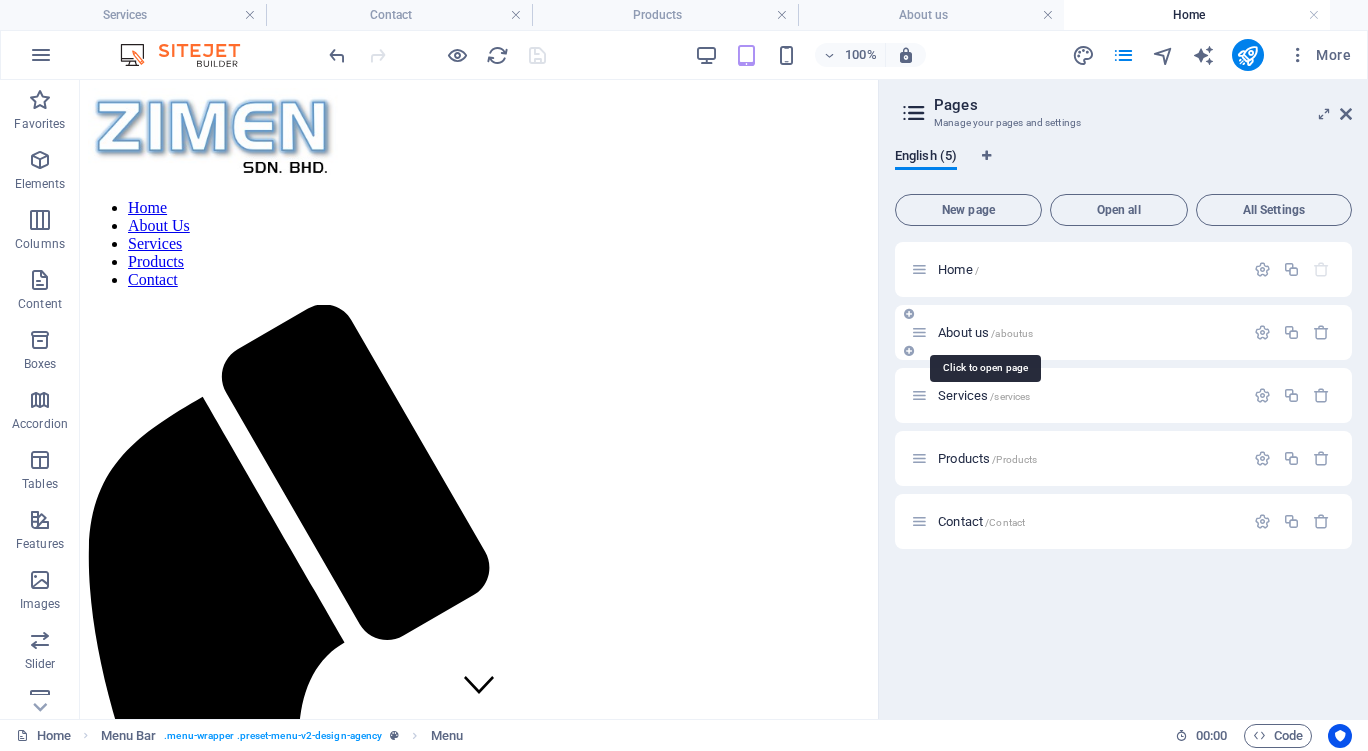 click on "About us /aboutus" at bounding box center [985, 332] 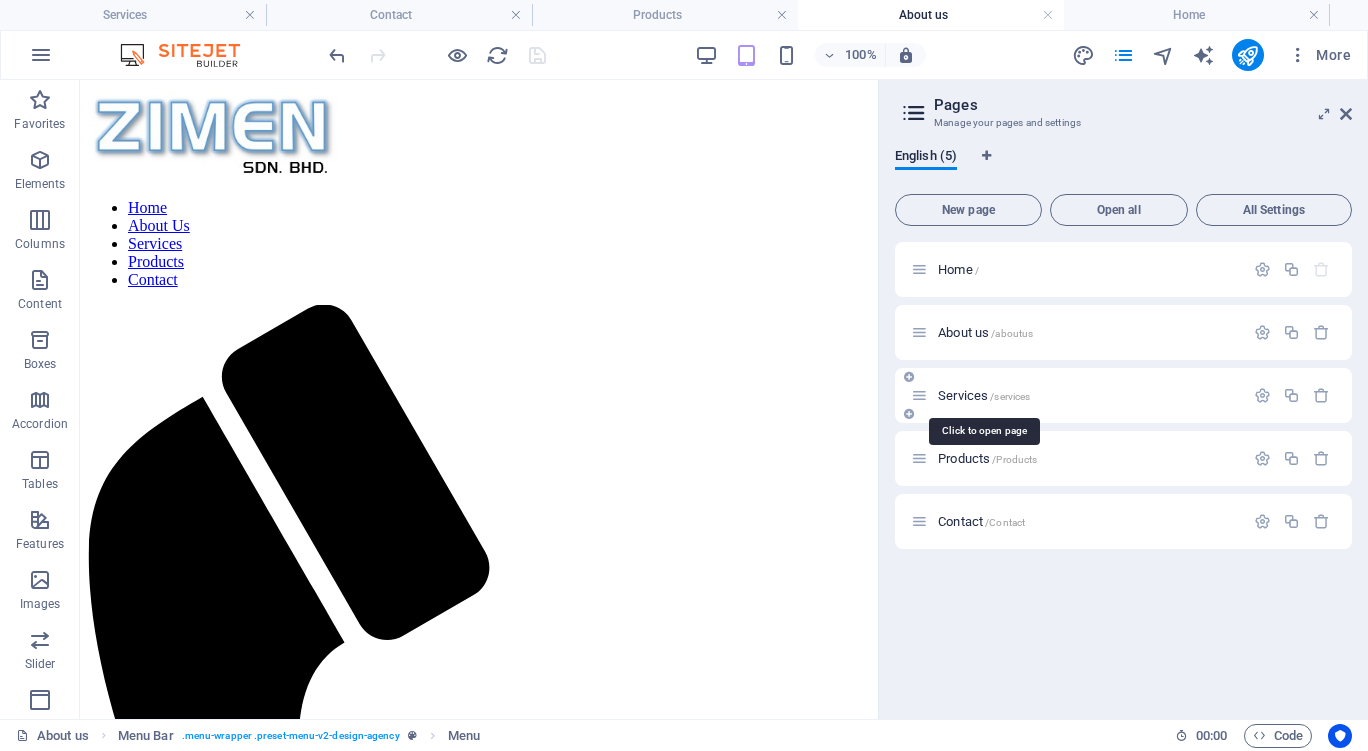 click on "Services /services" at bounding box center [984, 395] 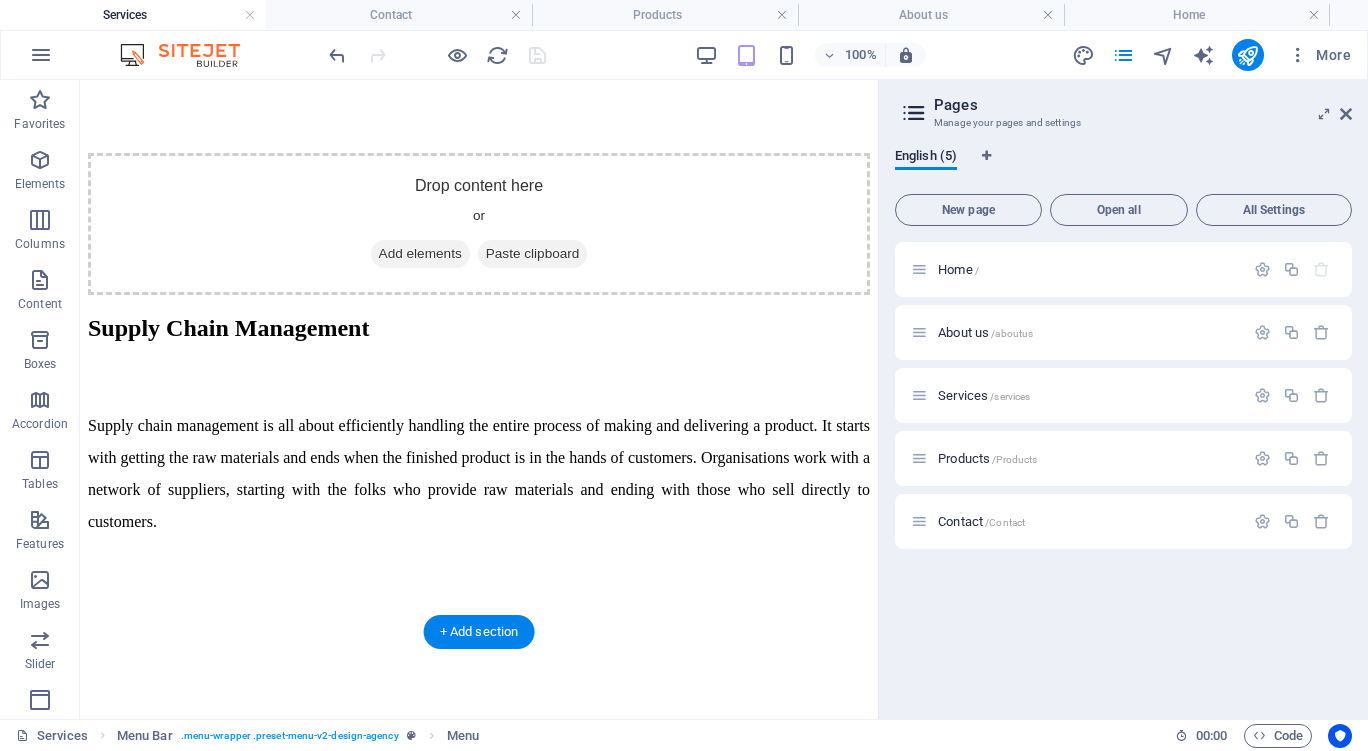 scroll, scrollTop: 3100, scrollLeft: 0, axis: vertical 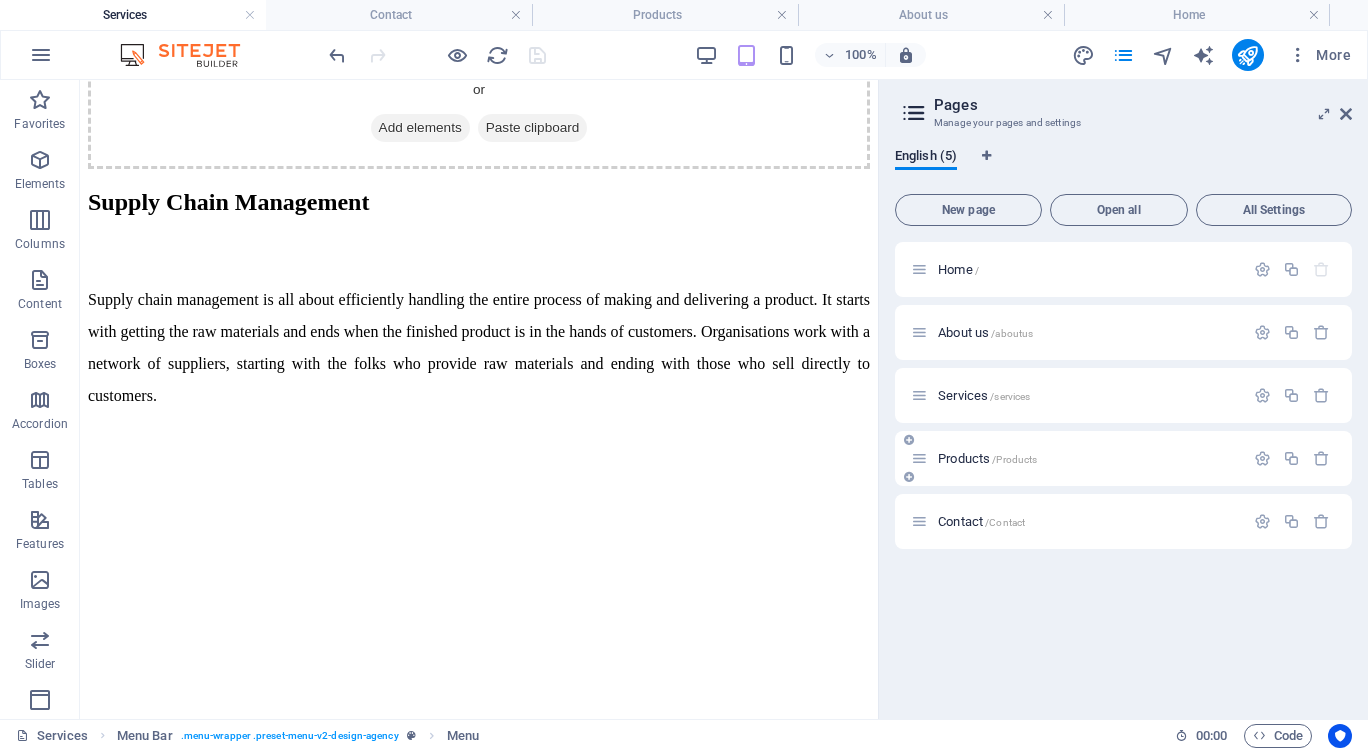 click on "Products /Products" at bounding box center [987, 458] 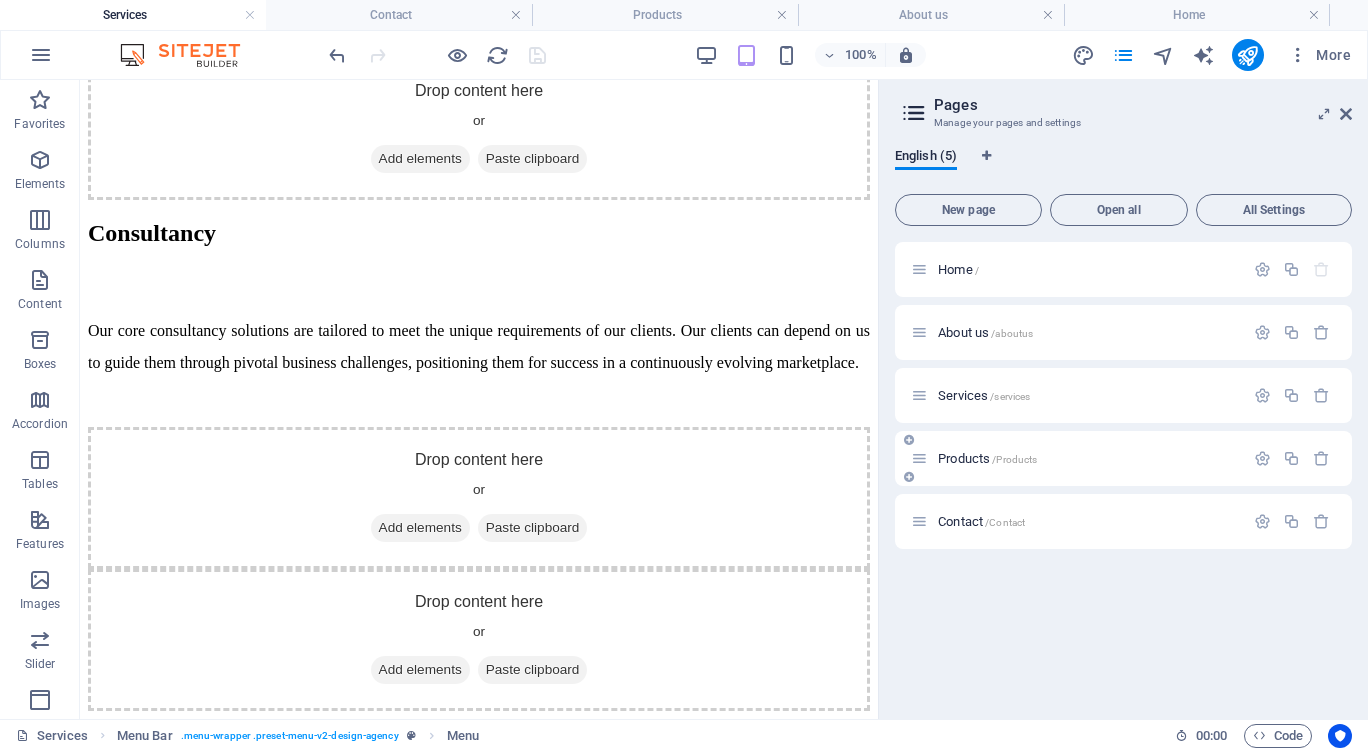 scroll, scrollTop: 0, scrollLeft: 0, axis: both 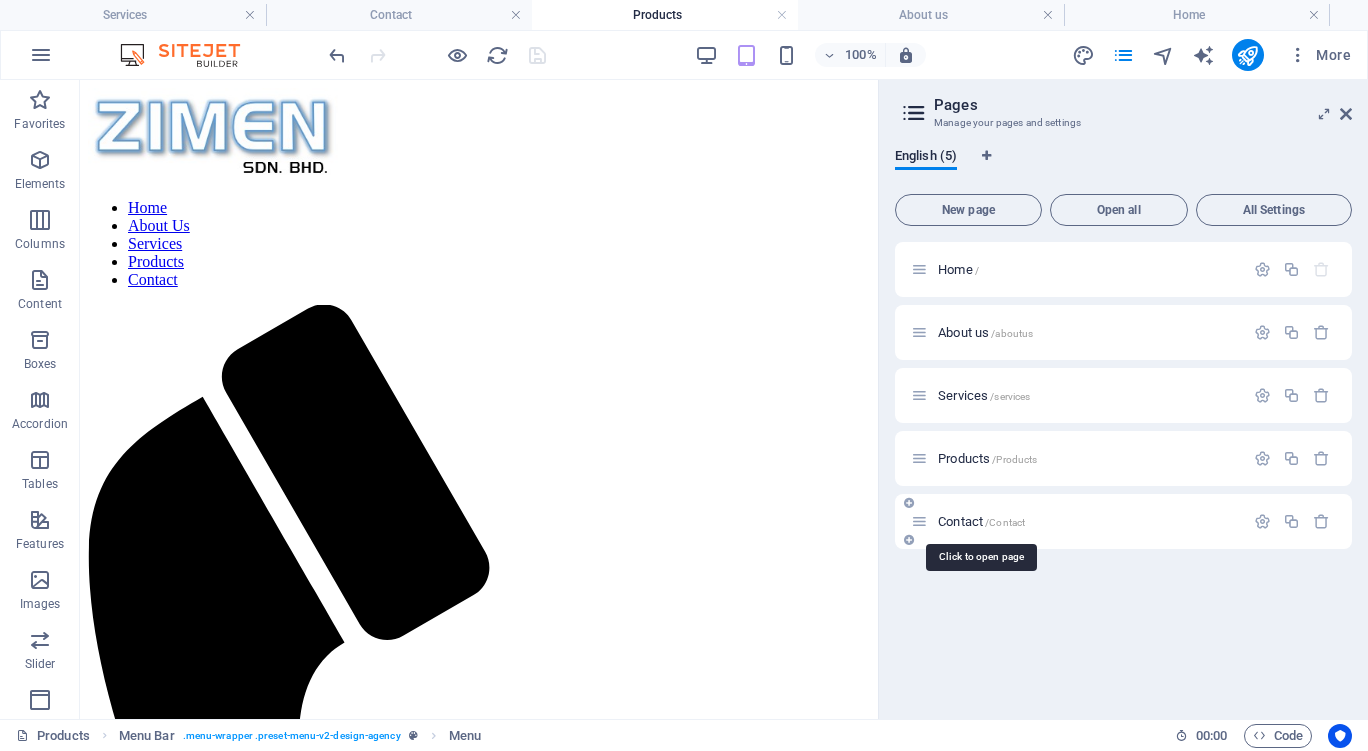 click on "Contact /Contact" at bounding box center [981, 521] 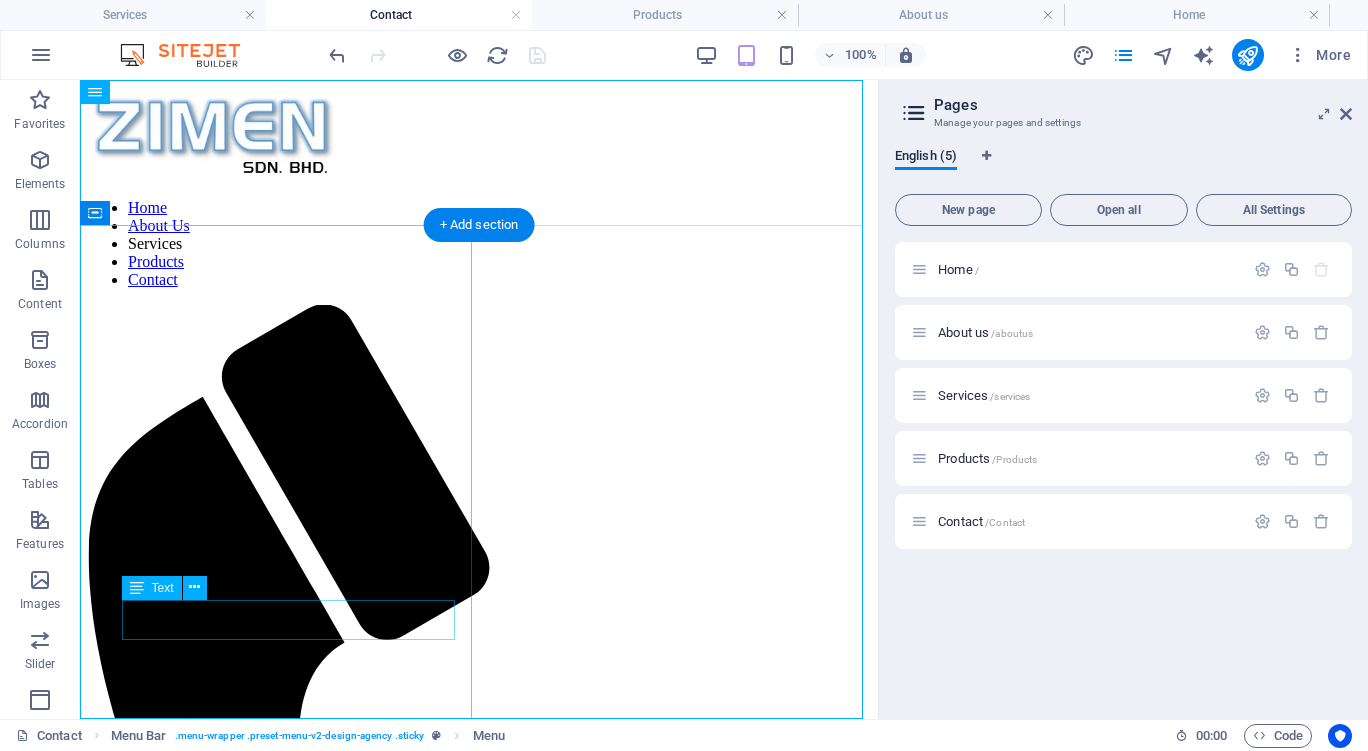 click on "+60 3 7494 6042" at bounding box center (479, 4285) 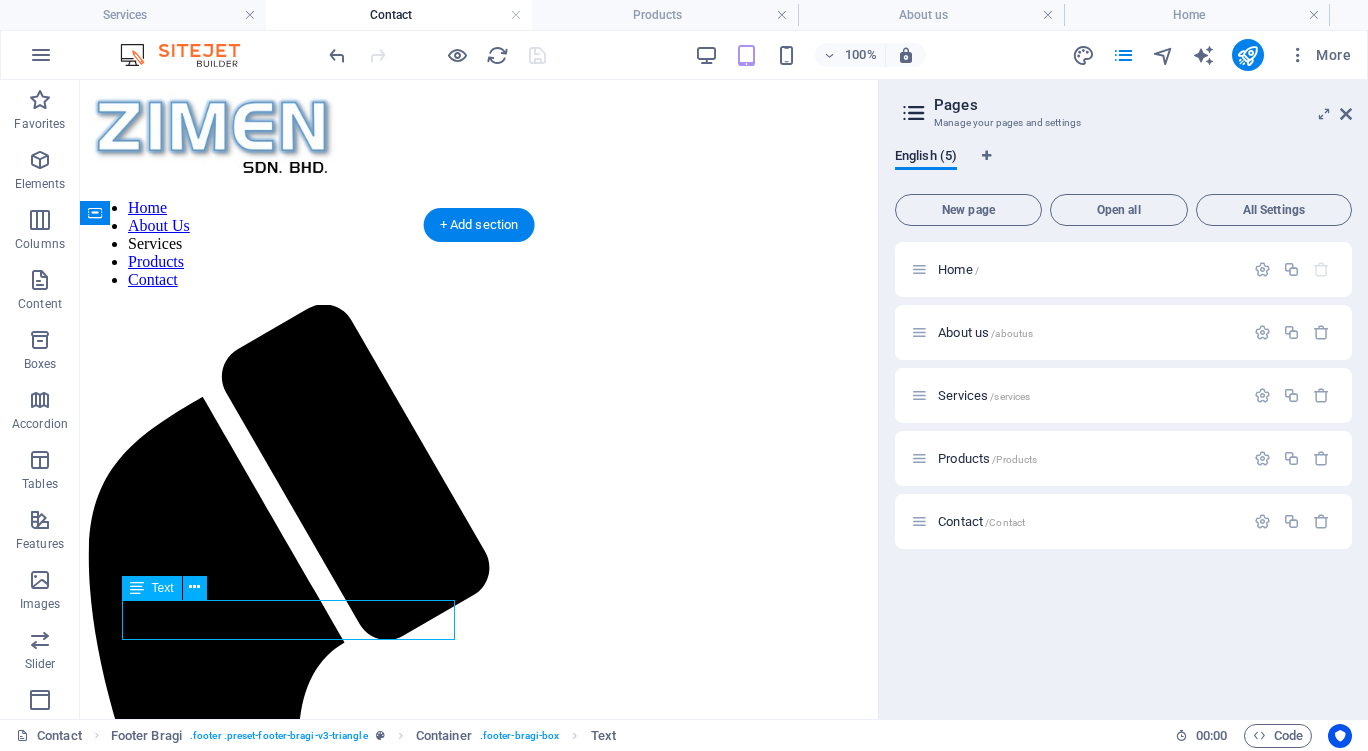 click on "+60 3 7494 6042" at bounding box center (479, 4285) 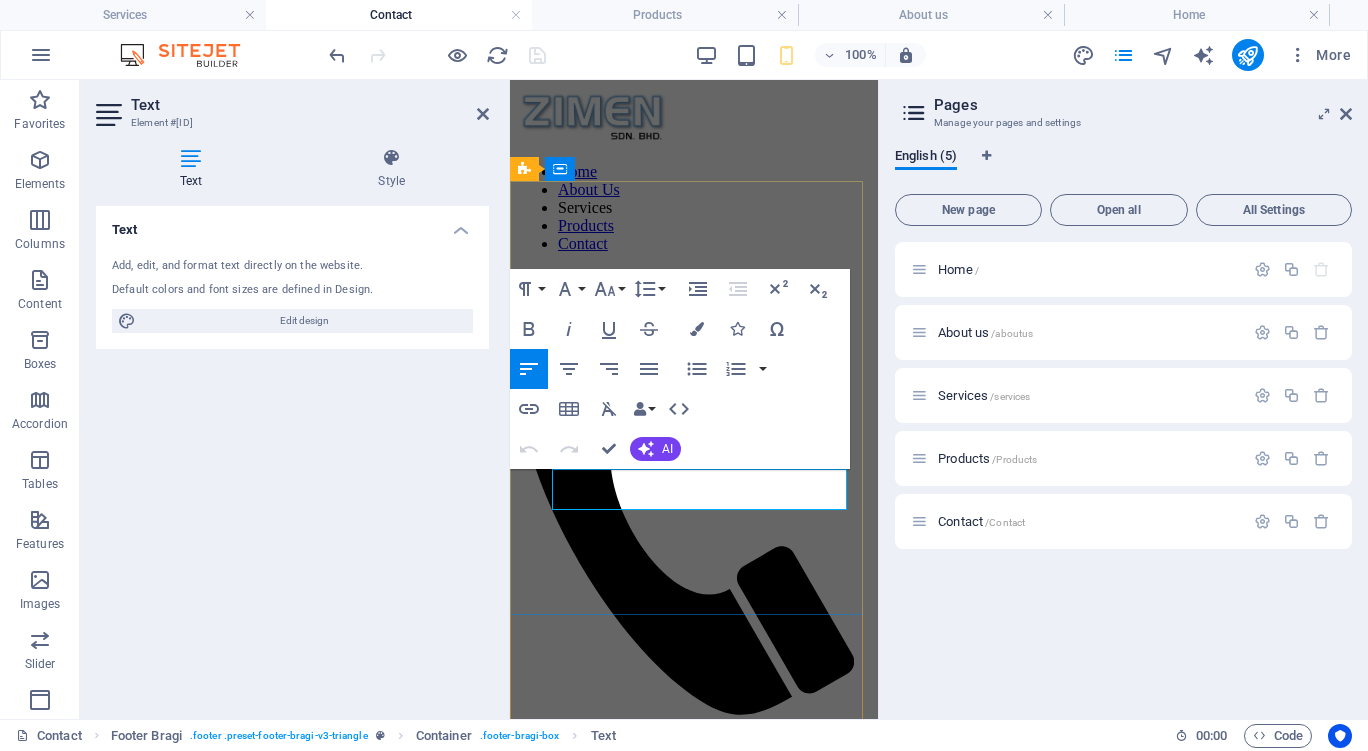 drag, startPoint x: 626, startPoint y: 489, endPoint x: 636, endPoint y: 490, distance: 10.049875 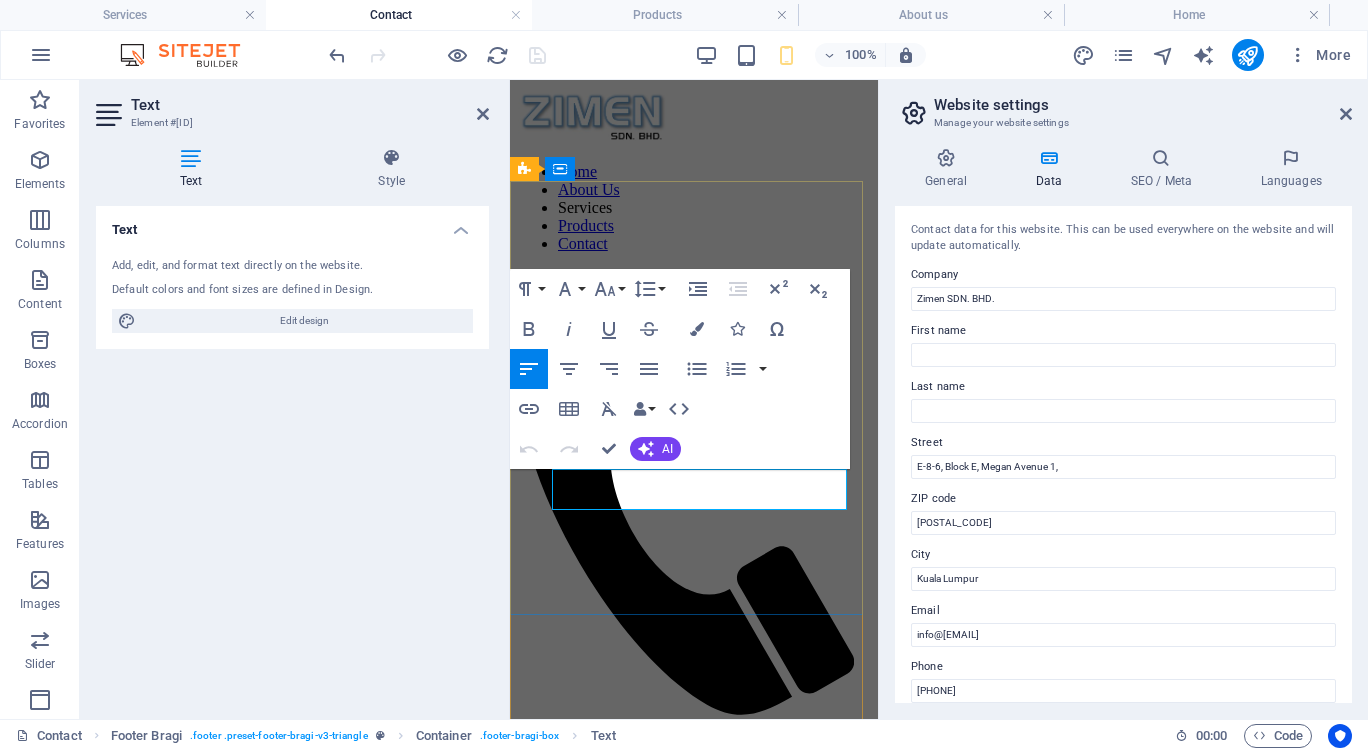 type 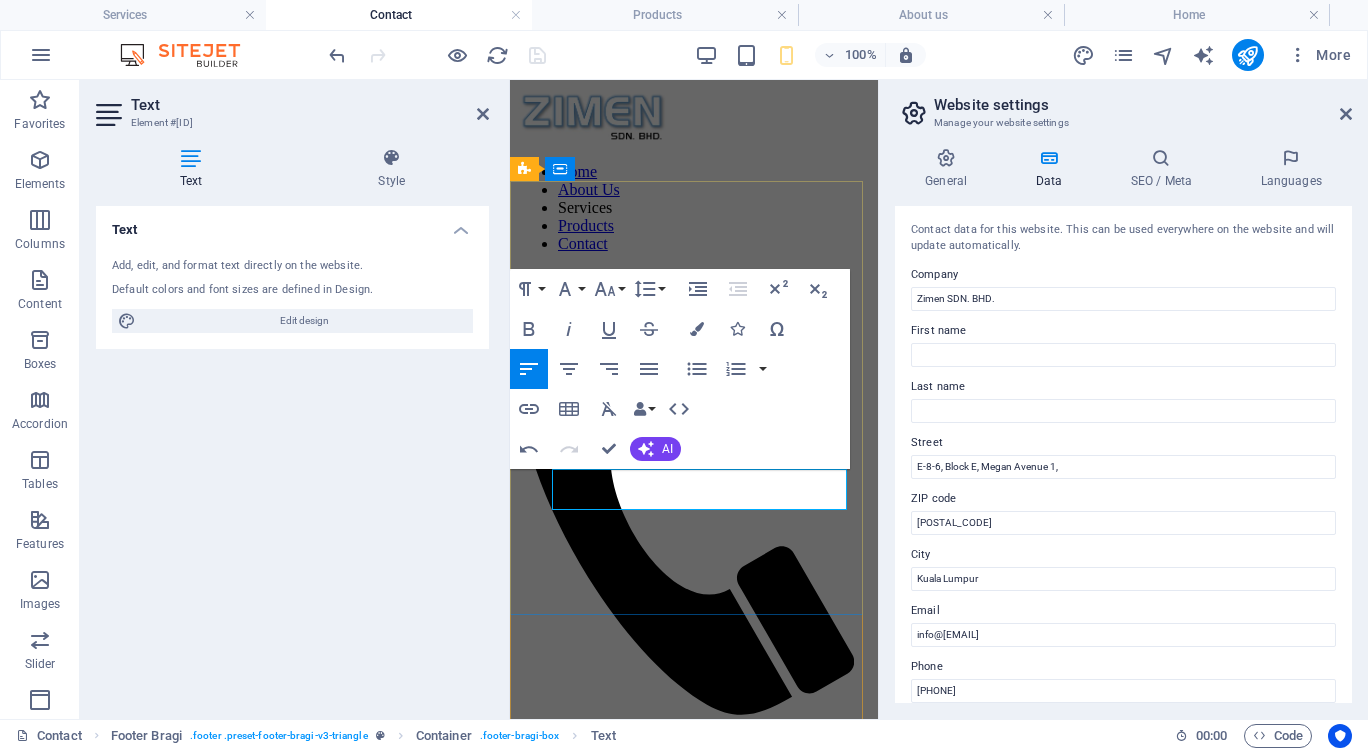 drag, startPoint x: 646, startPoint y: 493, endPoint x: 685, endPoint y: 489, distance: 39.20459 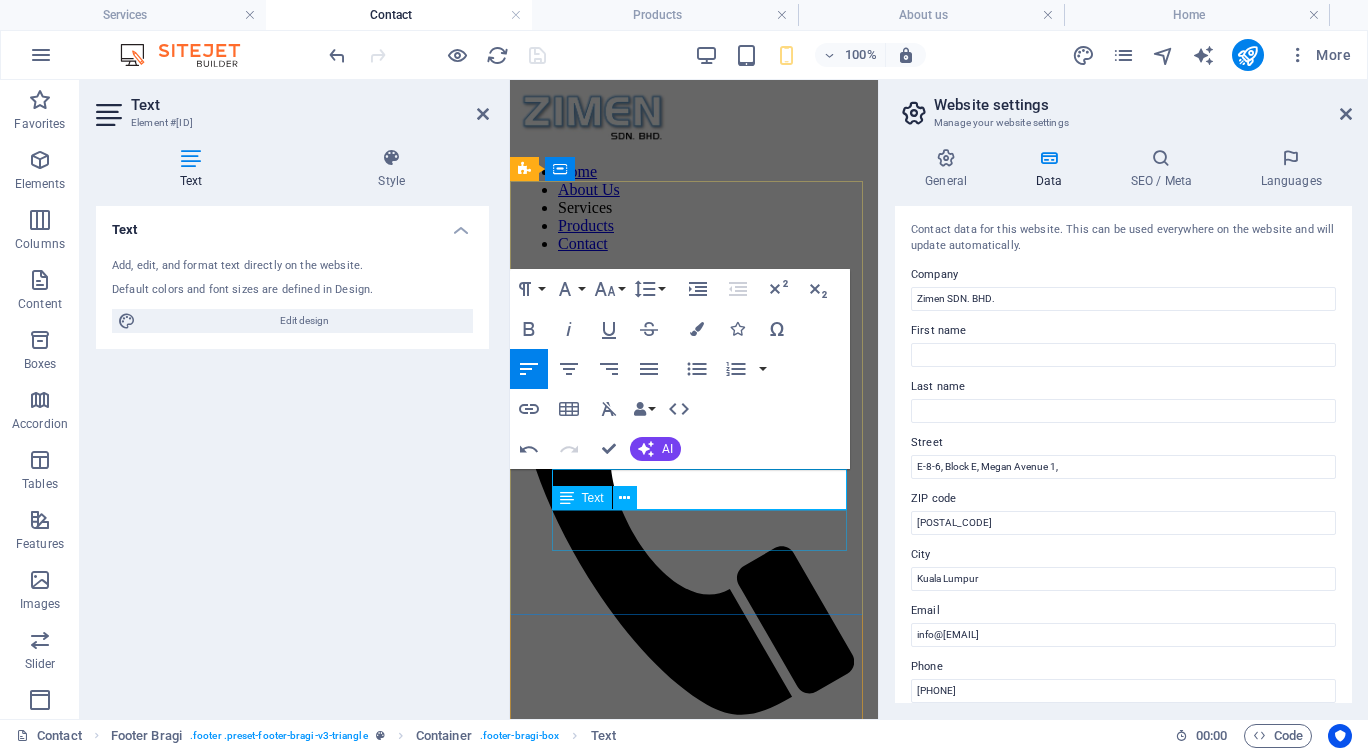 click on "+60 3 7494 6042" at bounding box center (694, 2534) 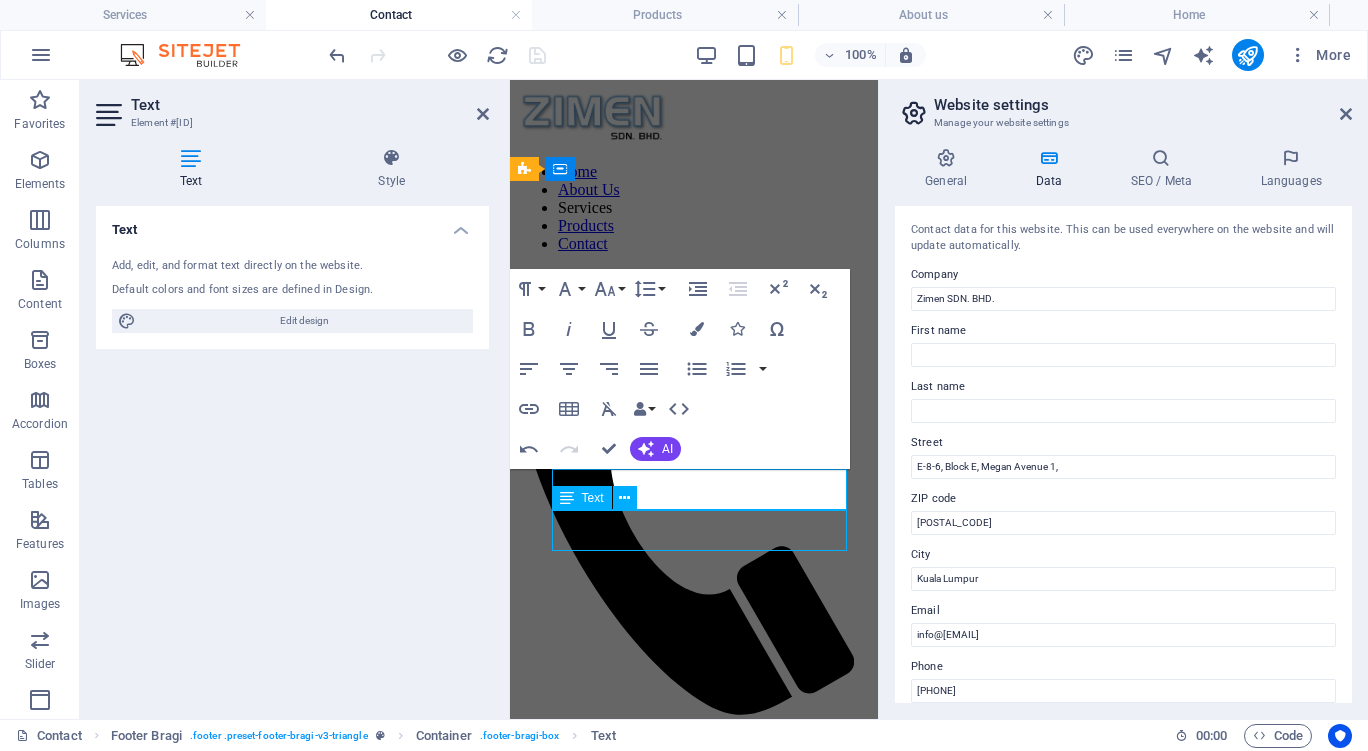 click on "+60 3 7494 6042" at bounding box center (694, 2534) 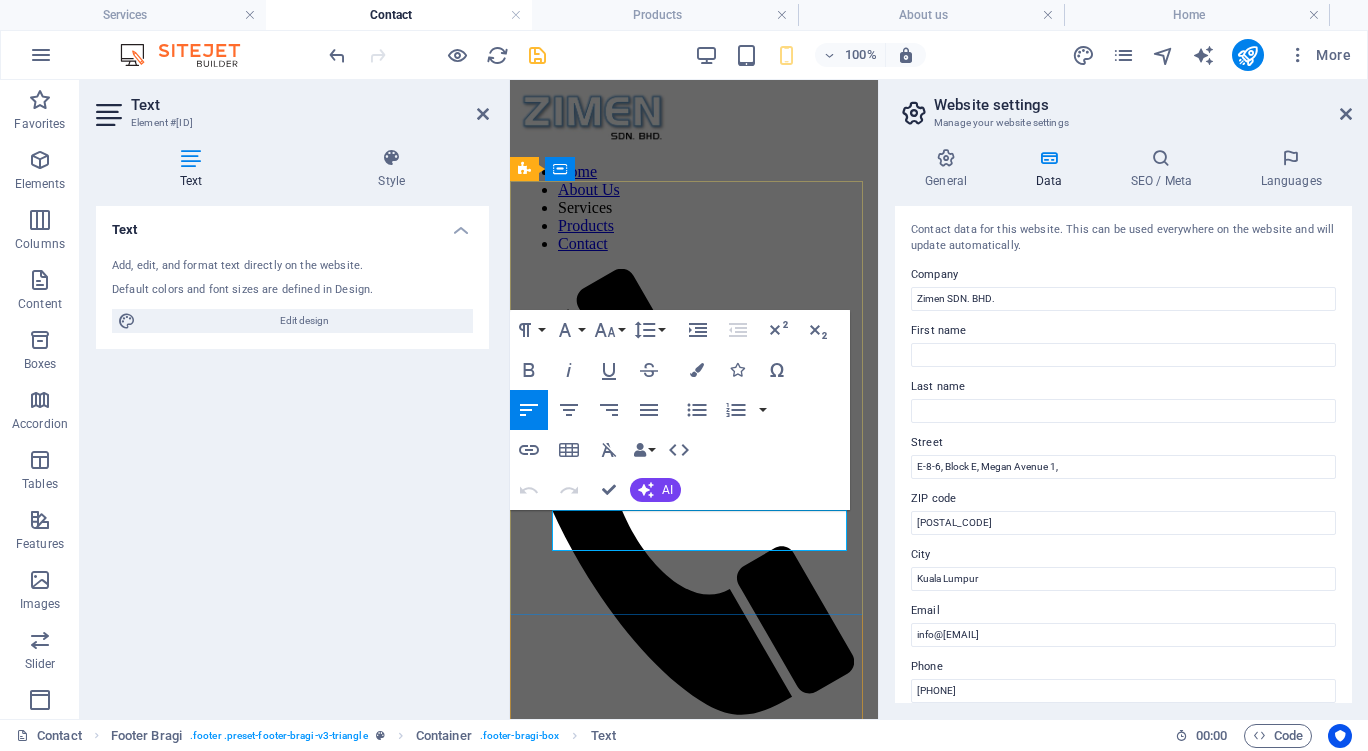 click on "+60 3 7494 6042" at bounding box center [550, 2533] 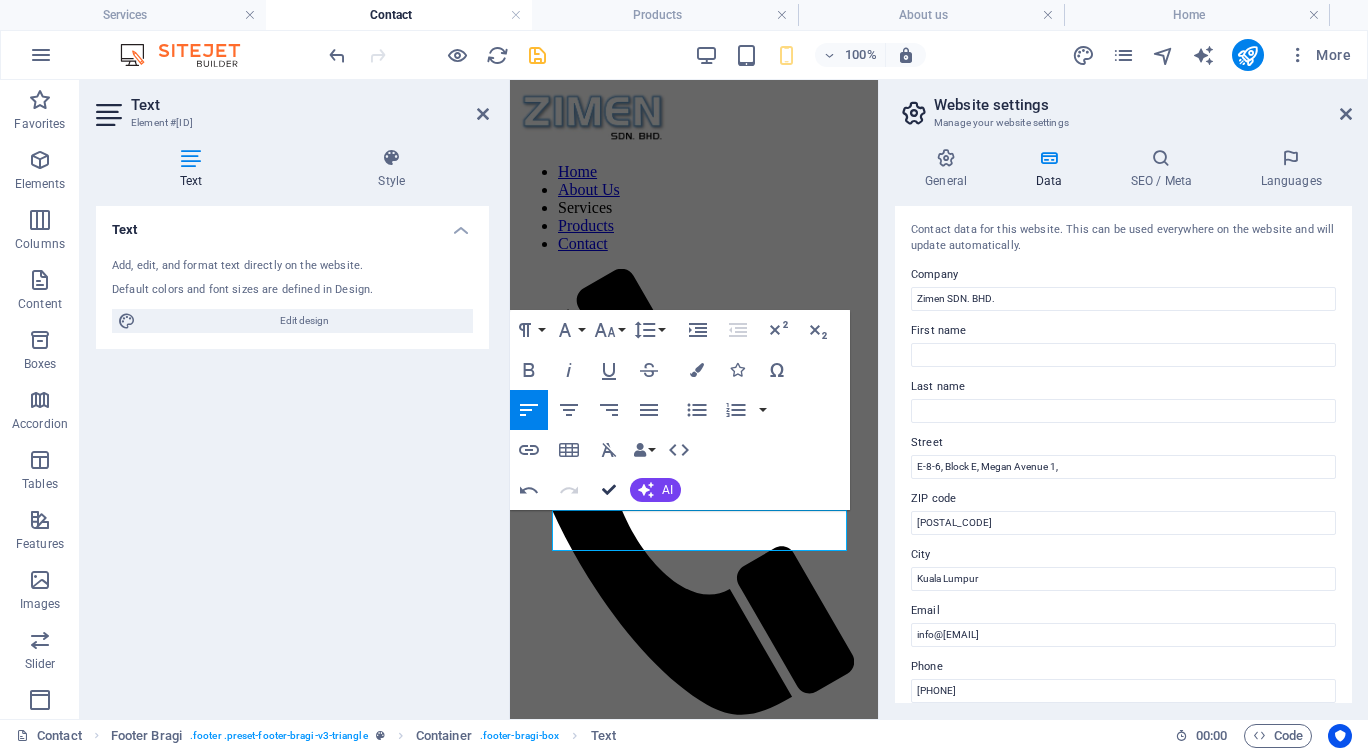 drag, startPoint x: 611, startPoint y: 485, endPoint x: 531, endPoint y: 405, distance: 113.137085 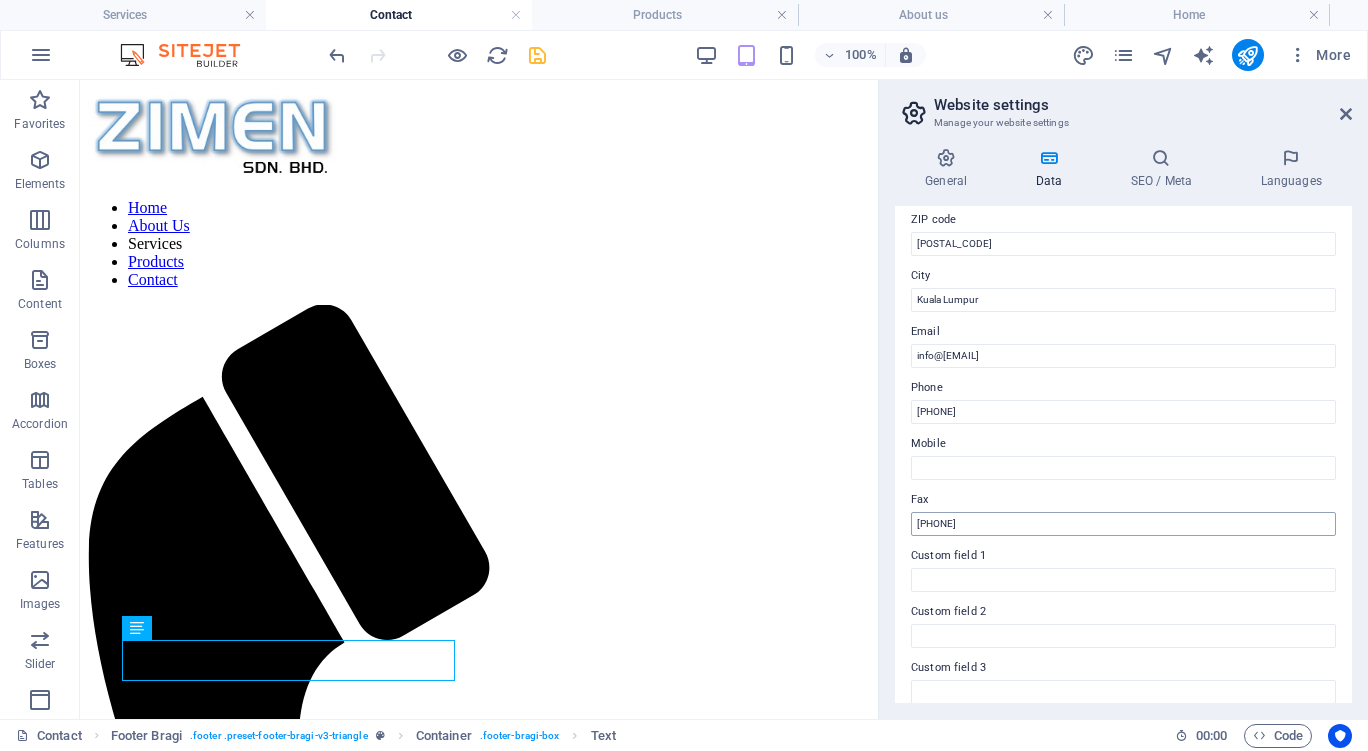 scroll, scrollTop: 300, scrollLeft: 0, axis: vertical 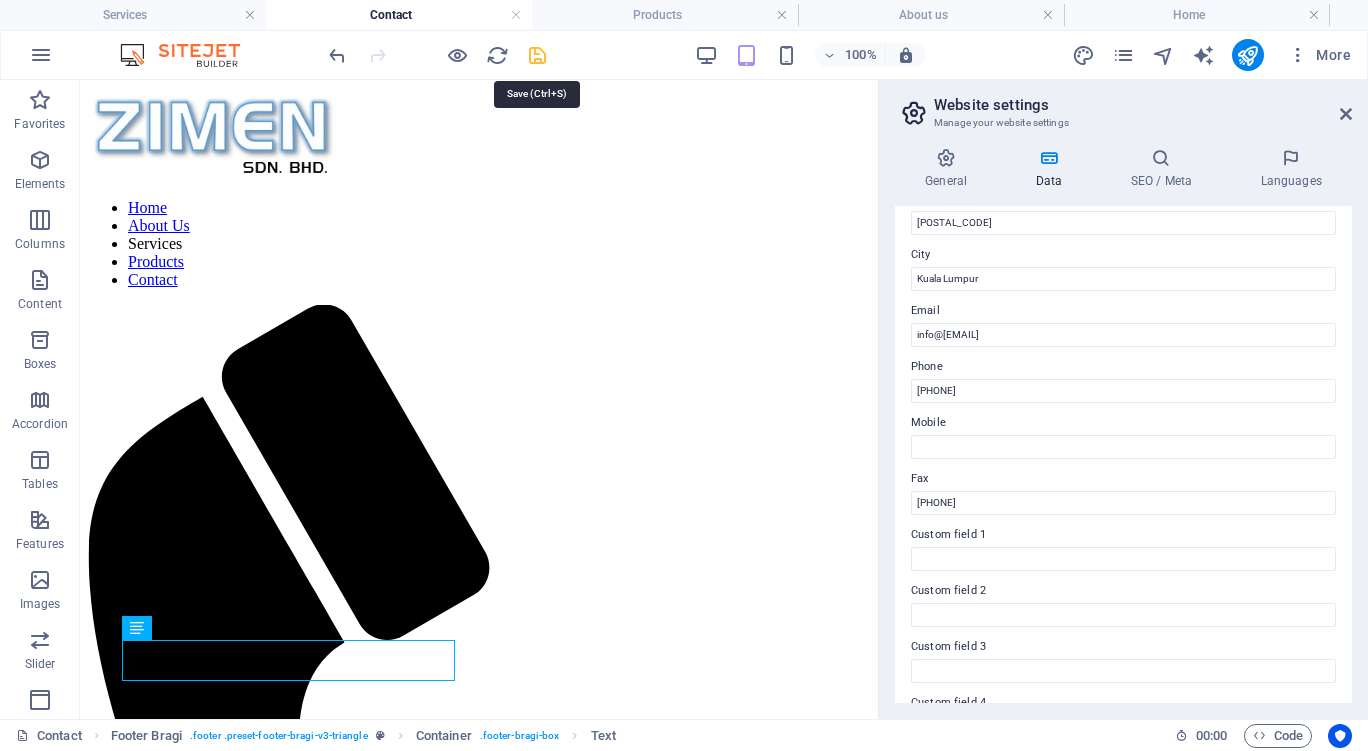 click at bounding box center [537, 55] 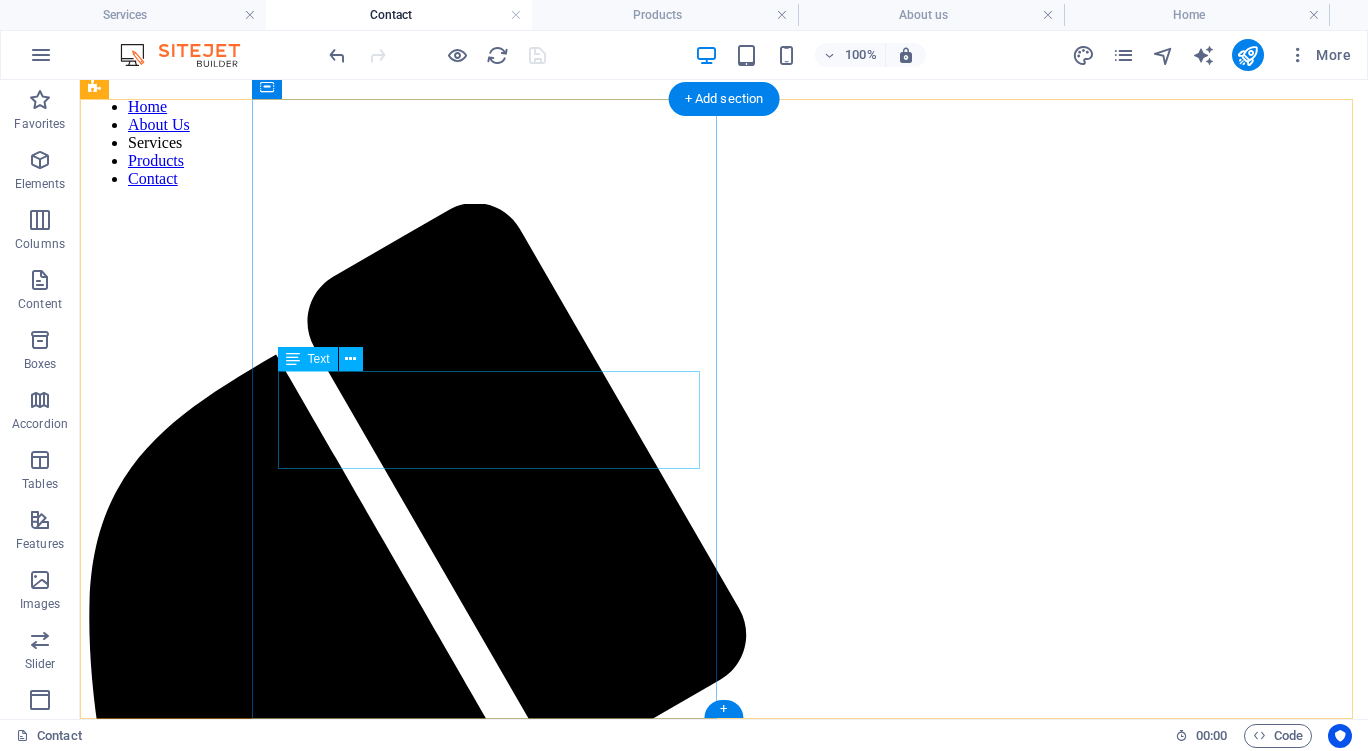 scroll, scrollTop: 134, scrollLeft: 0, axis: vertical 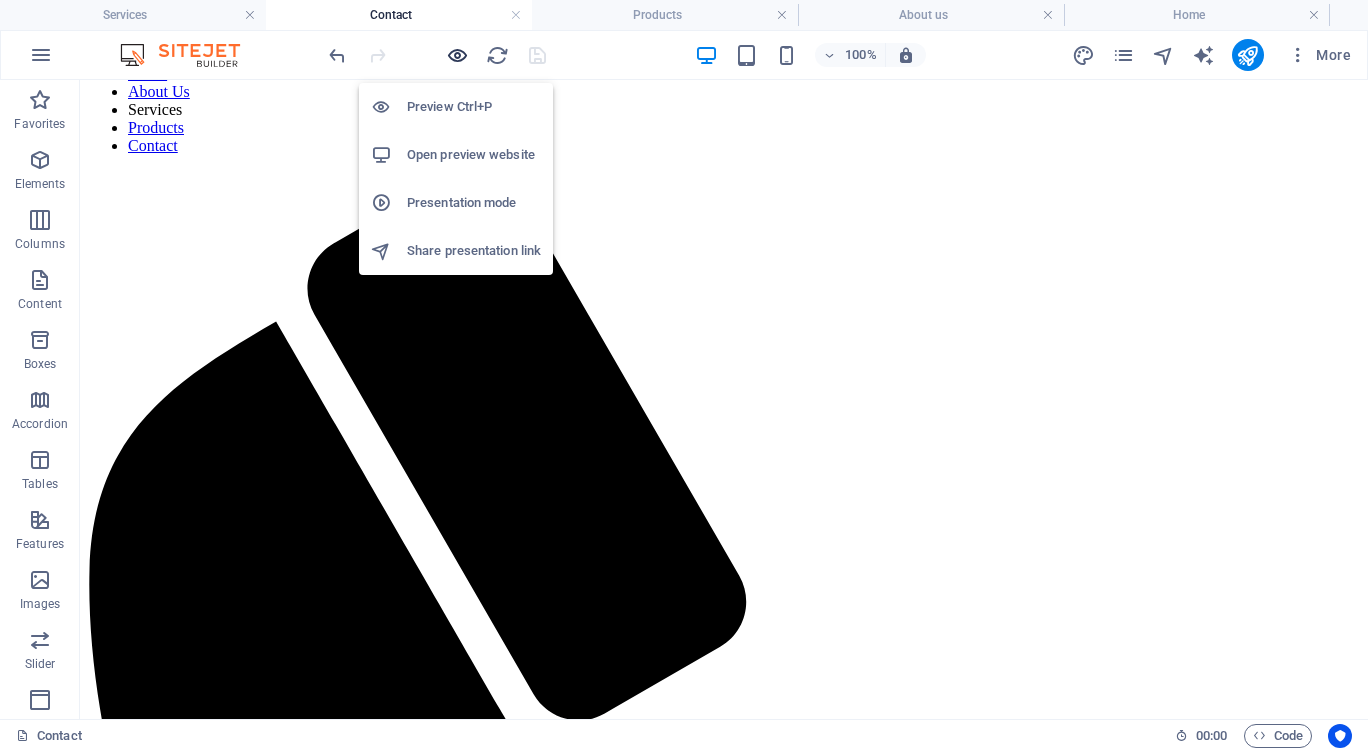 click at bounding box center [457, 55] 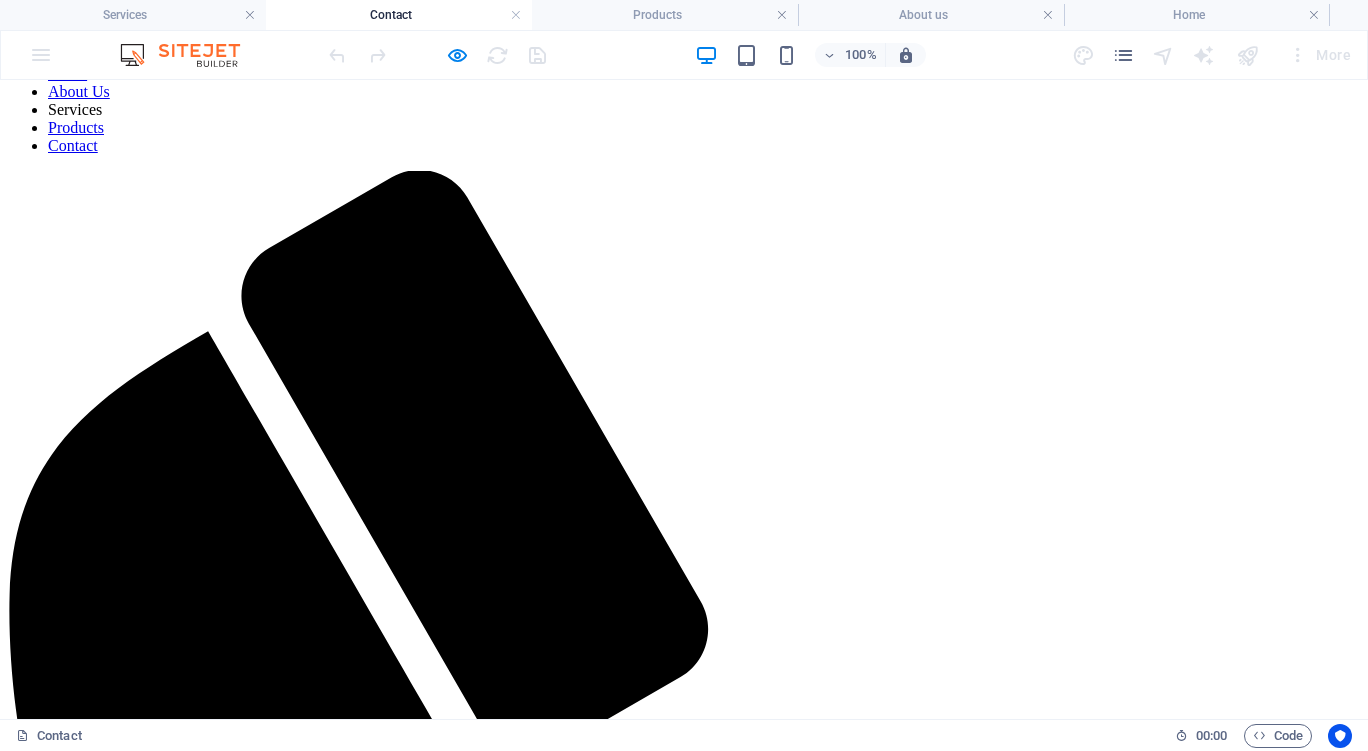 click on "Products" at bounding box center [76, 127] 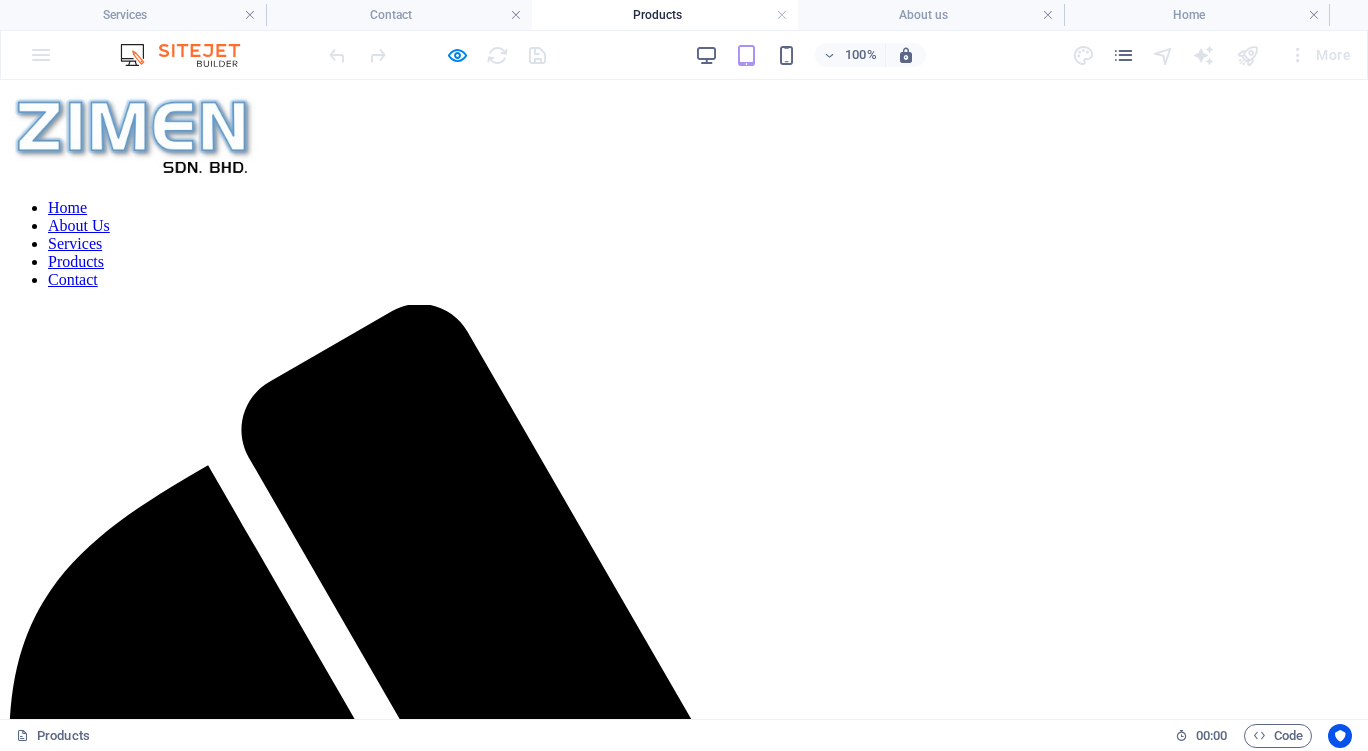 scroll, scrollTop: 0, scrollLeft: 0, axis: both 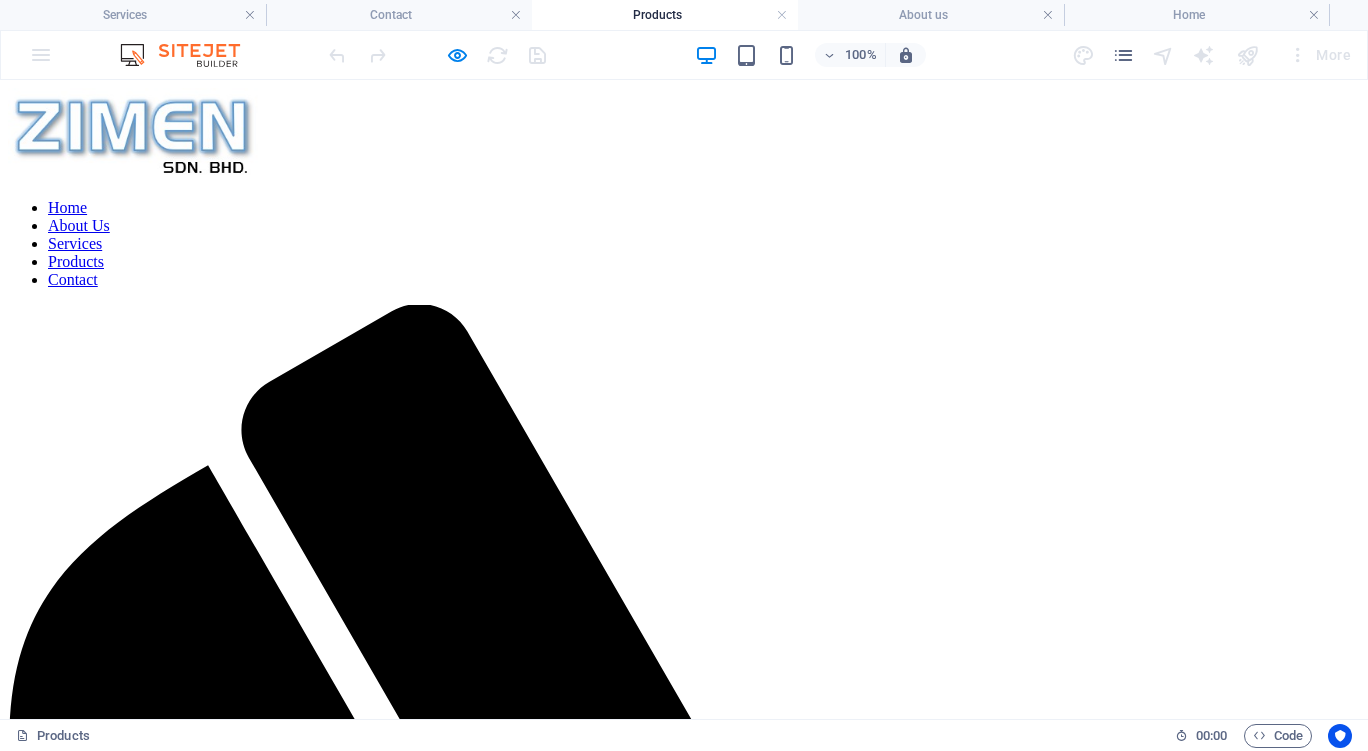 click on "Services" at bounding box center (75, 243) 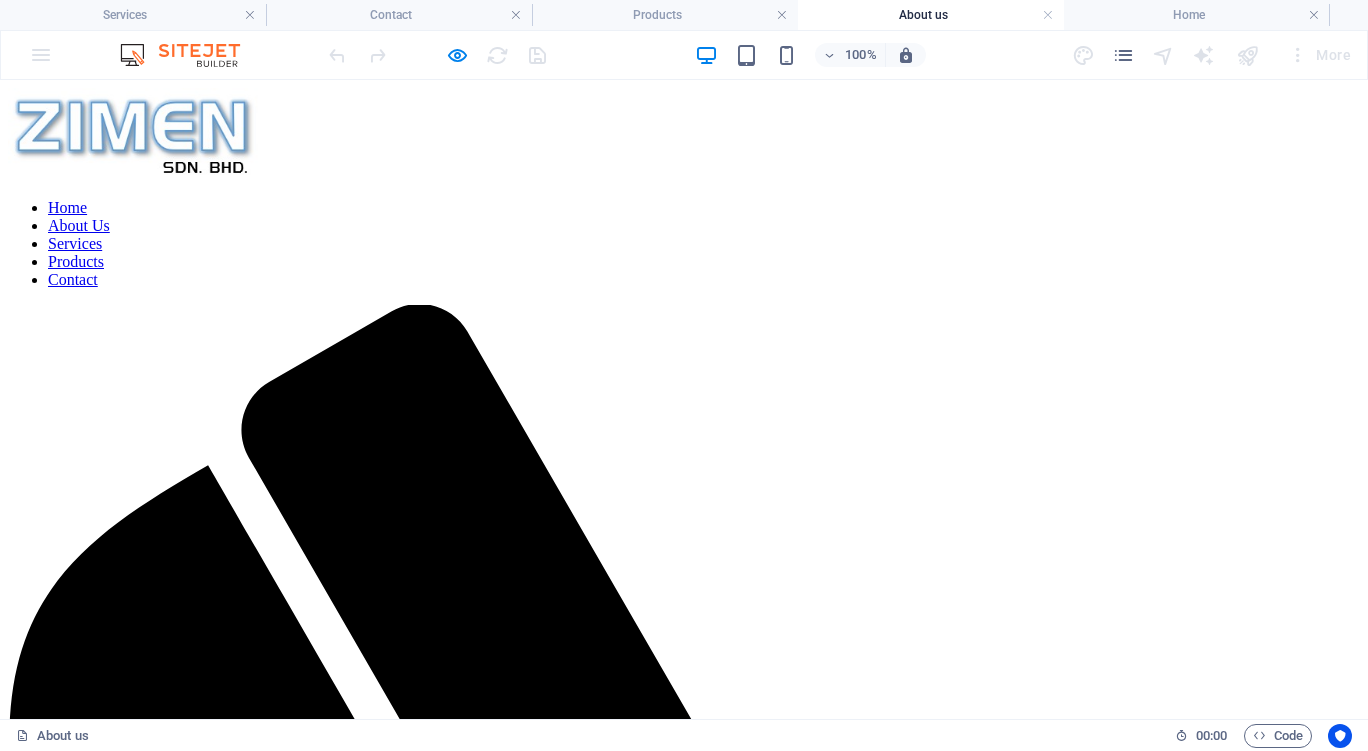 click on "Home" at bounding box center [67, 207] 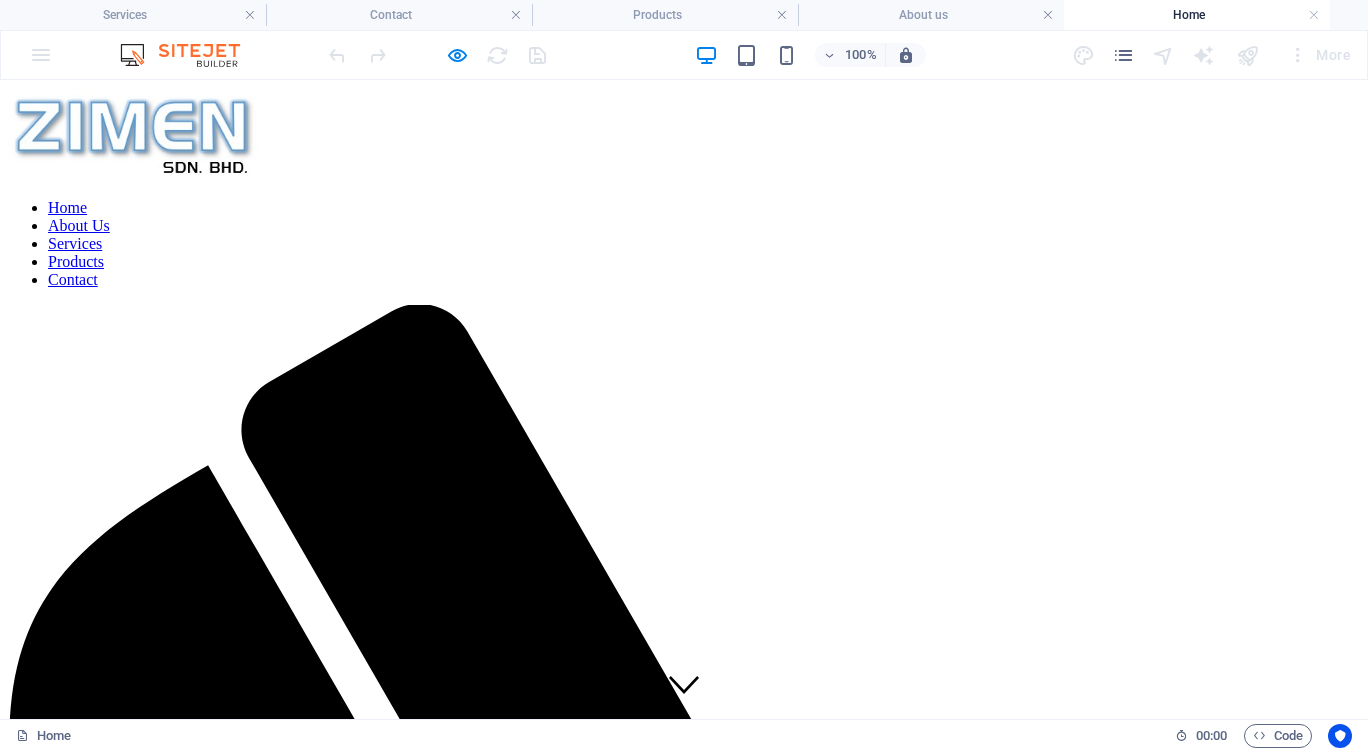 click on "Services" at bounding box center (75, 243) 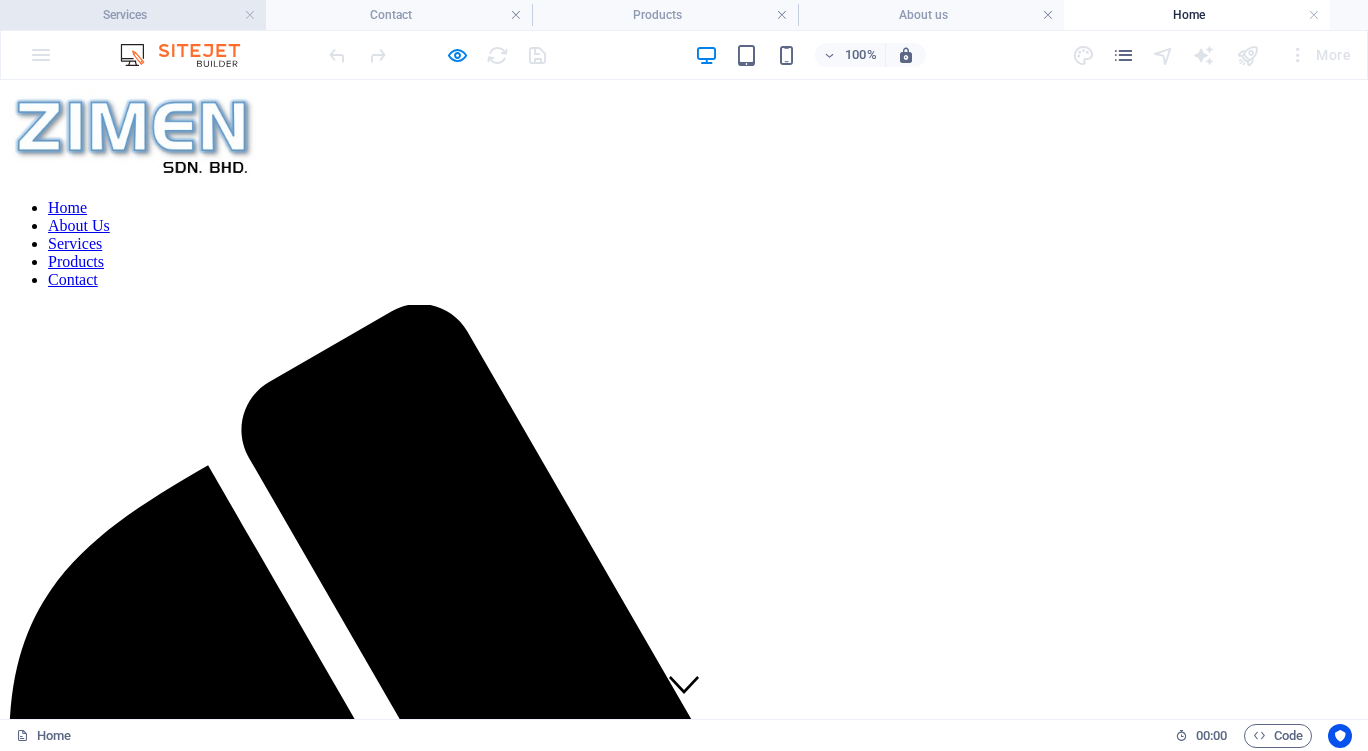 click on "Services" at bounding box center [133, 15] 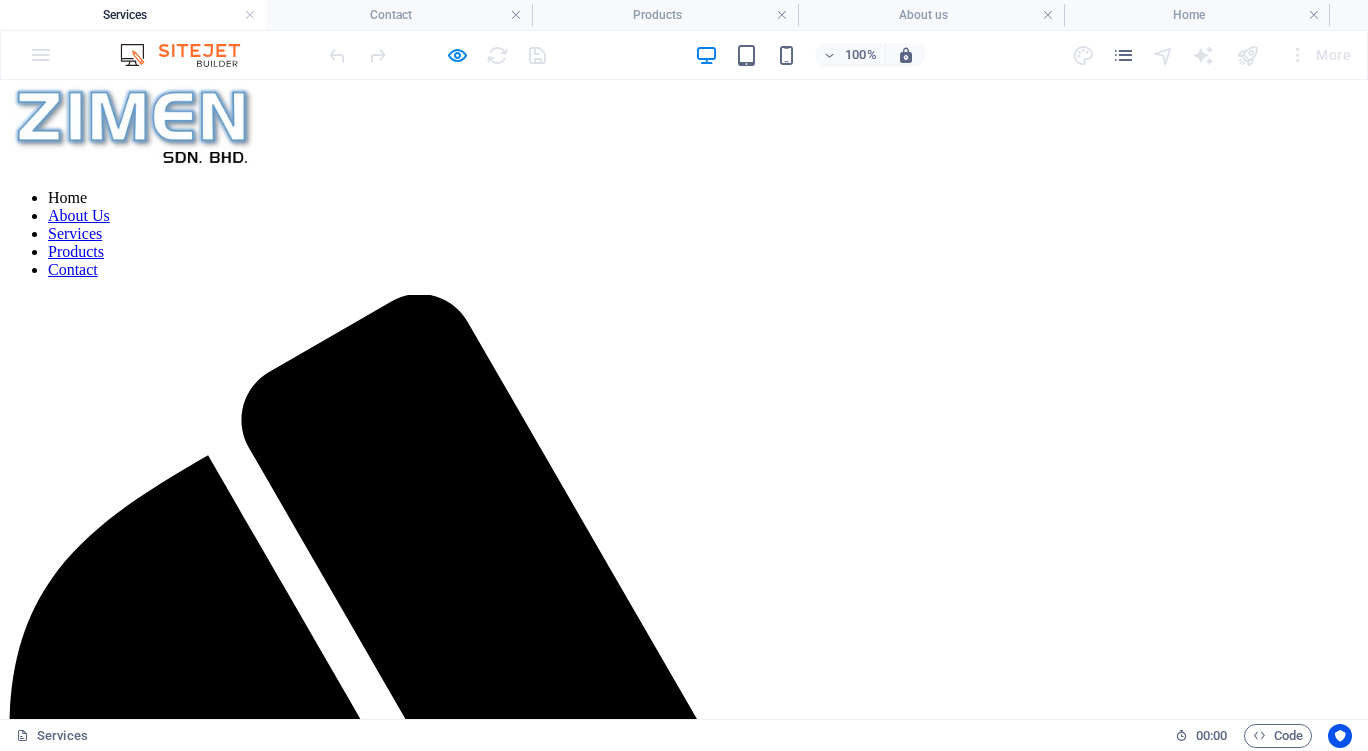 scroll, scrollTop: 0, scrollLeft: 0, axis: both 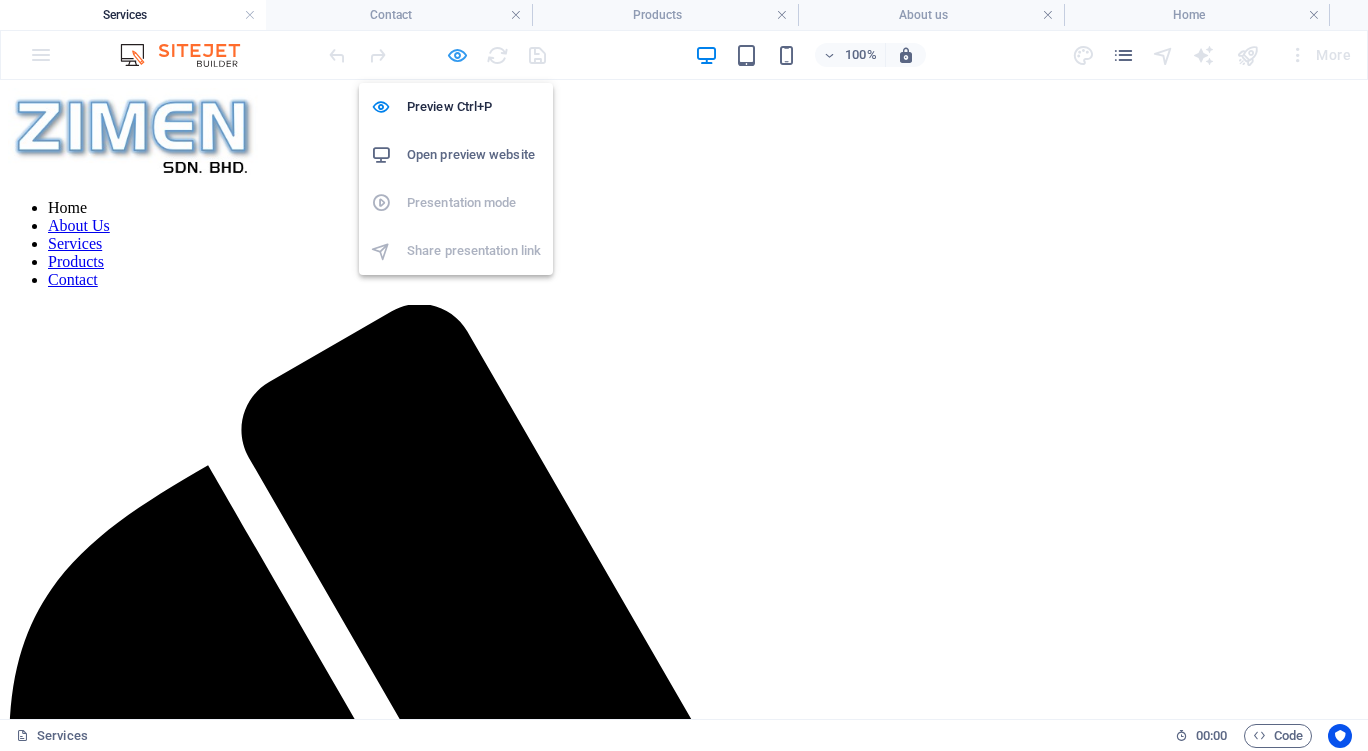 drag, startPoint x: 455, startPoint y: 48, endPoint x: 468, endPoint y: 55, distance: 14.764823 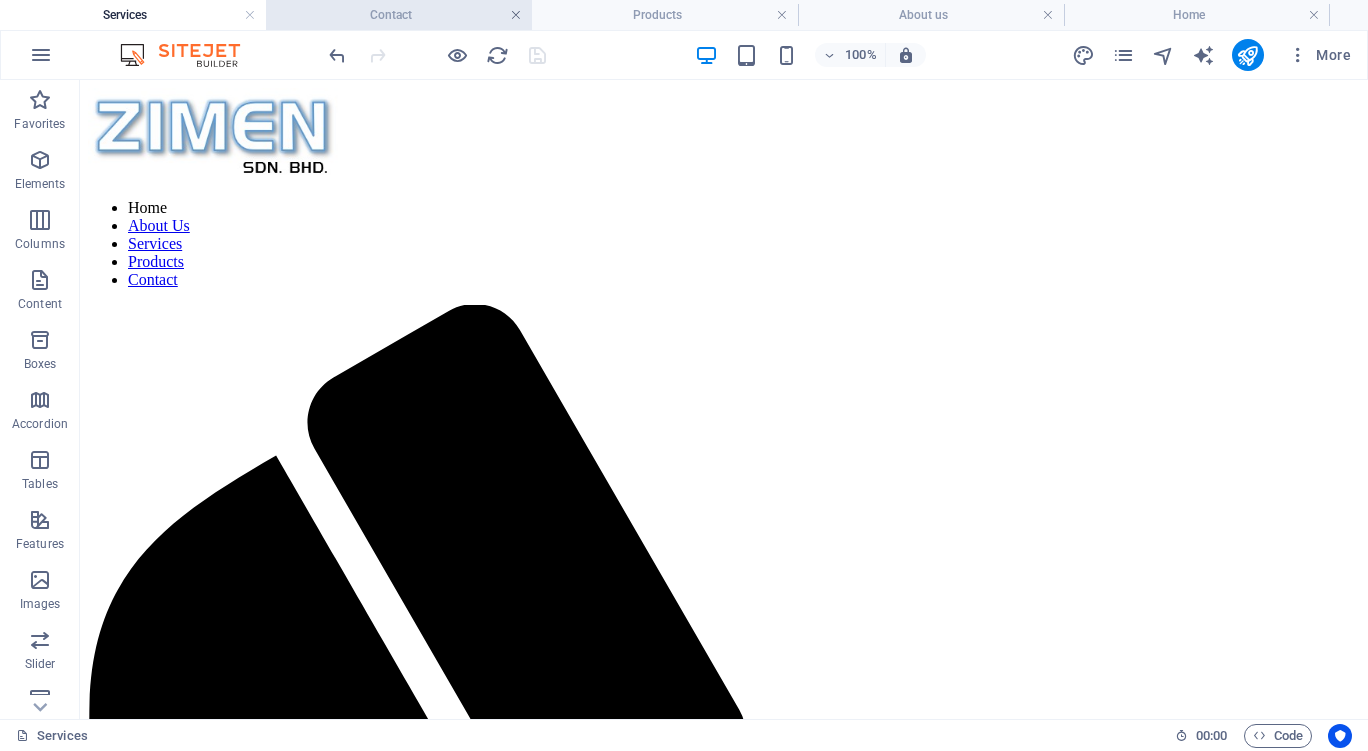 click at bounding box center (516, 15) 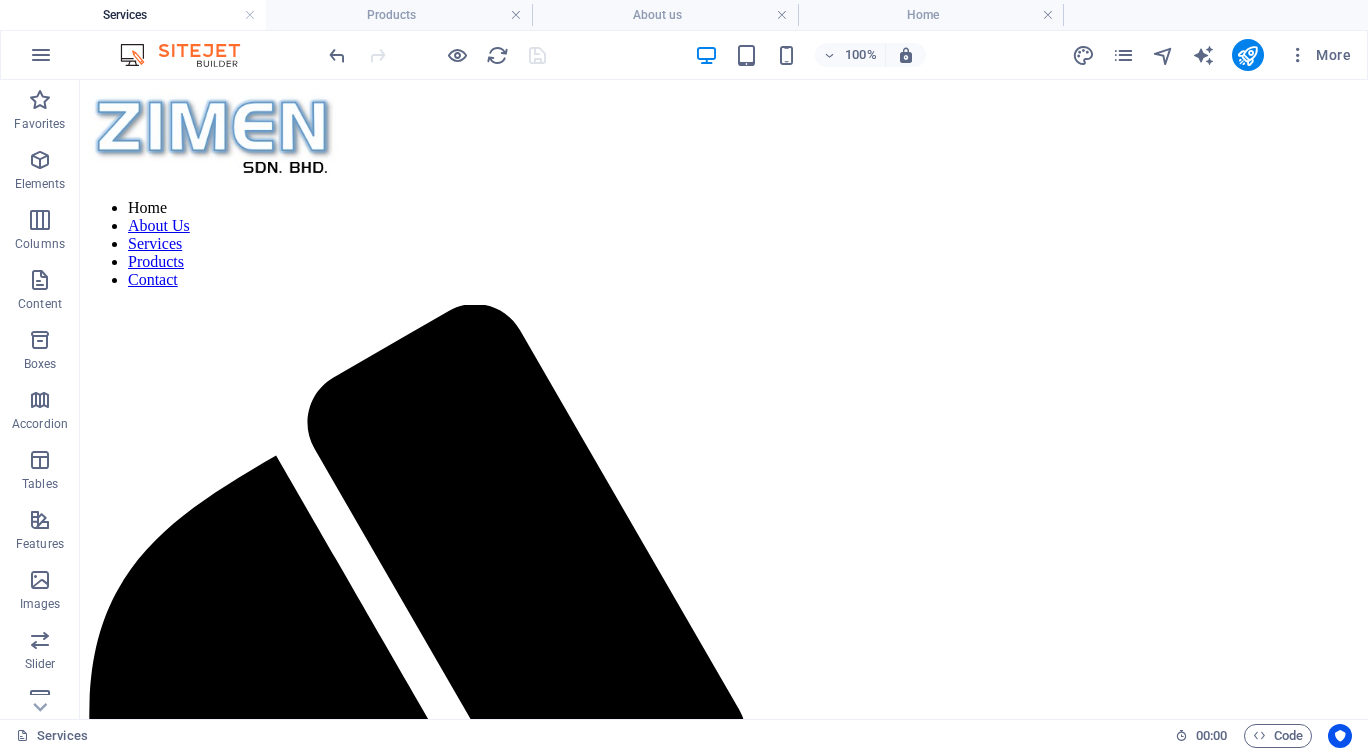 click at bounding box center (516, 15) 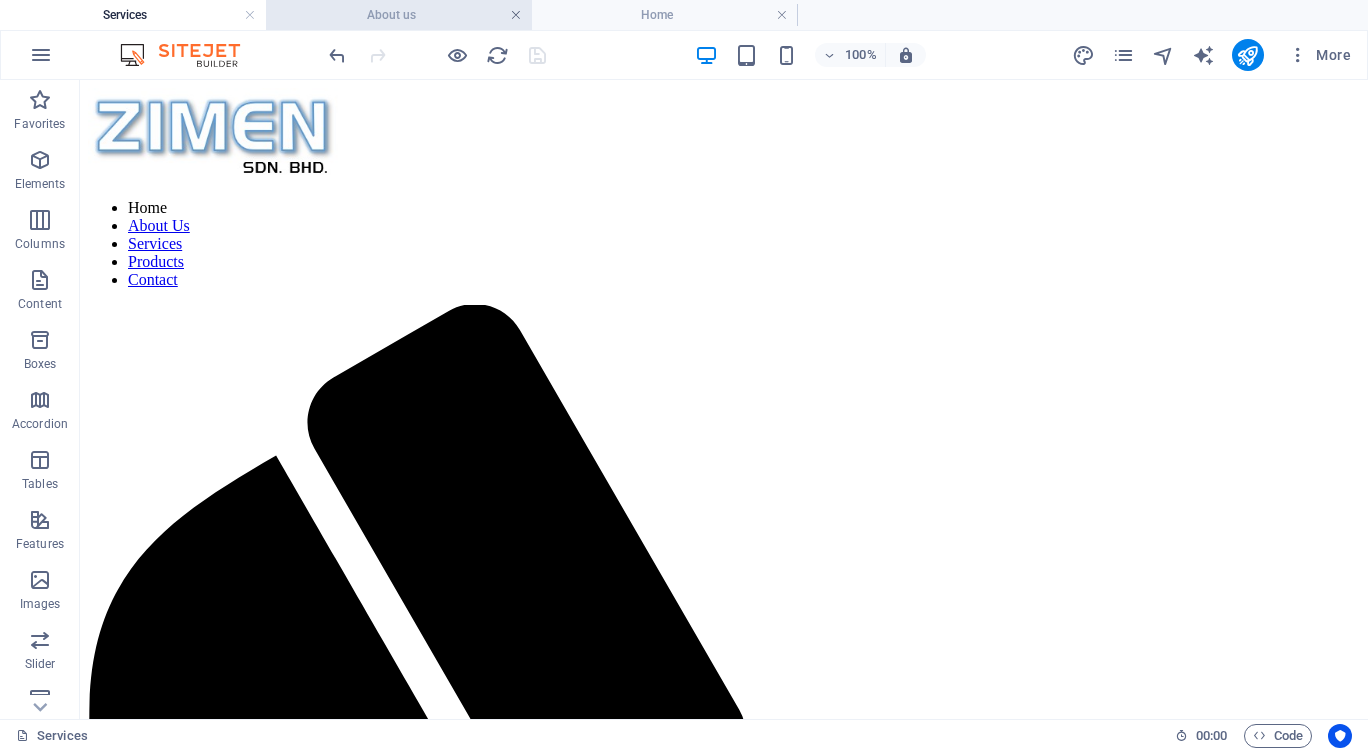 click at bounding box center (516, 15) 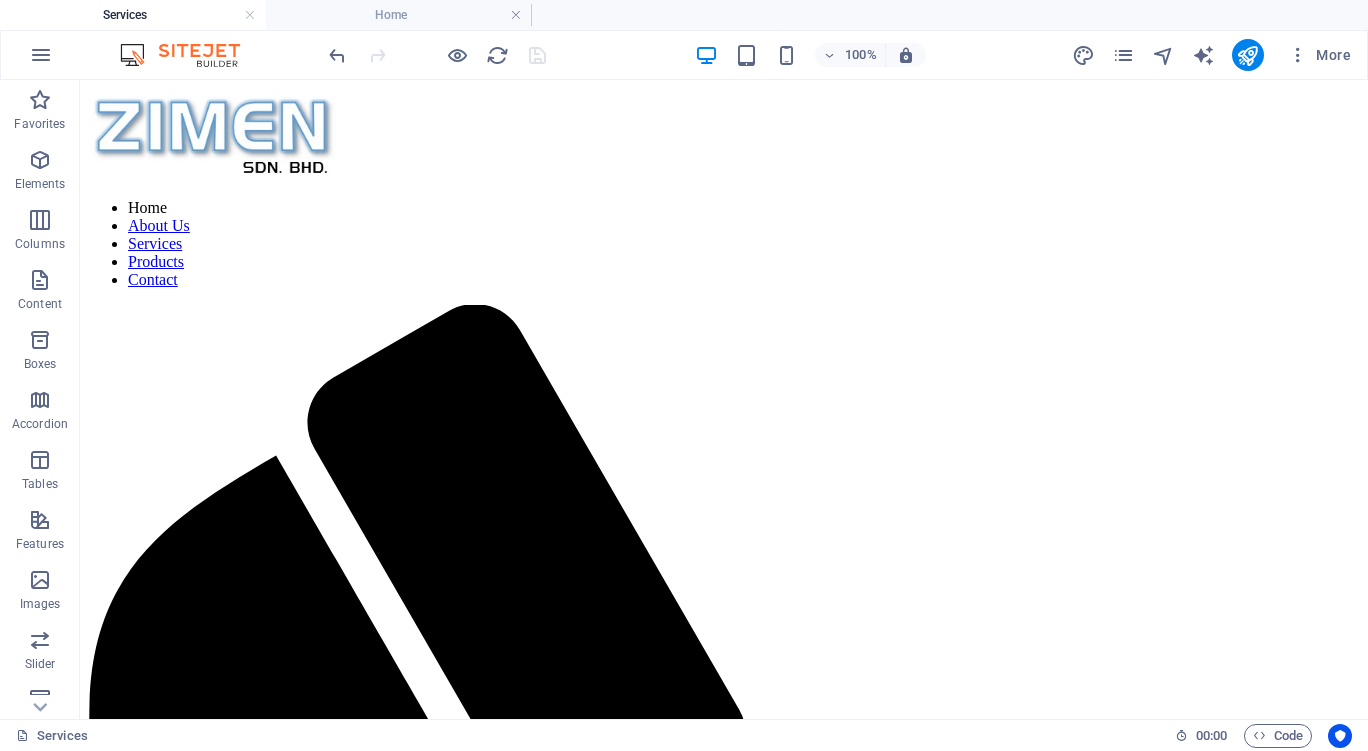 click at bounding box center [250, 15] 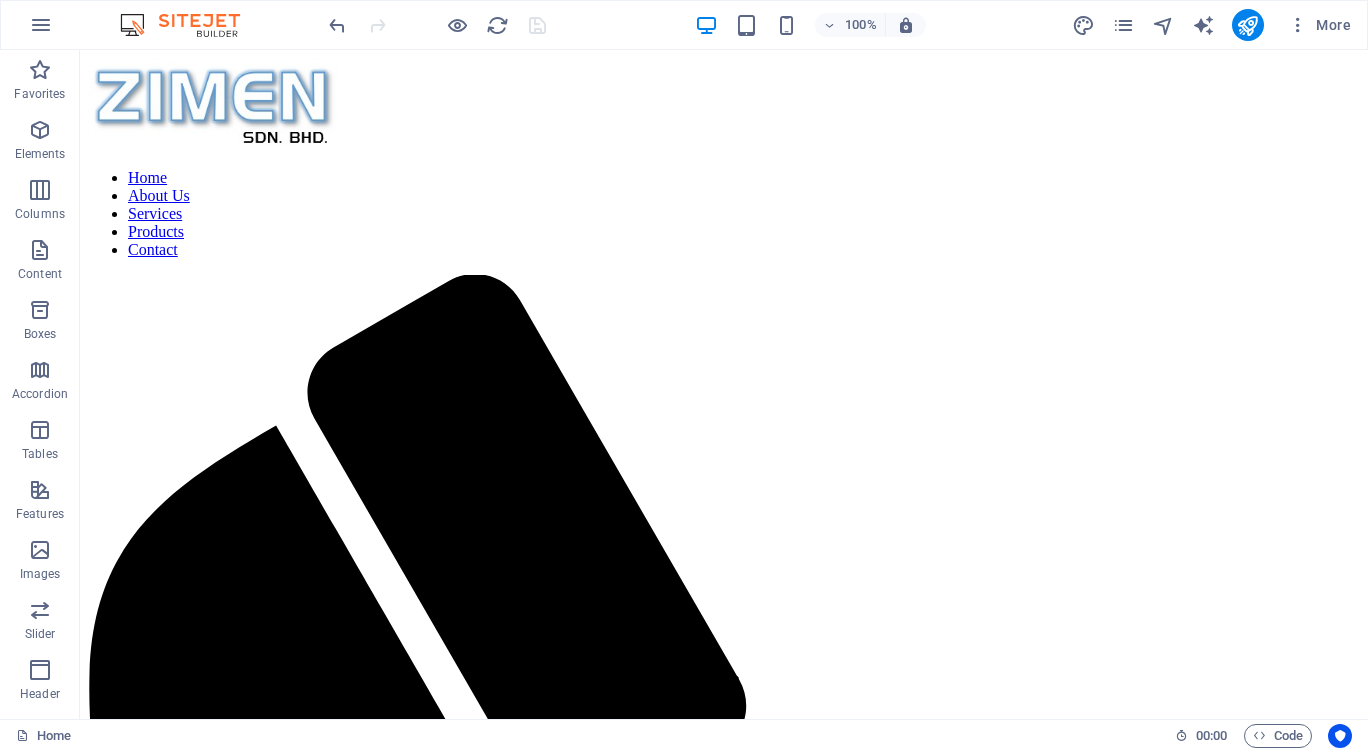 click on "100% More" at bounding box center [684, 25] 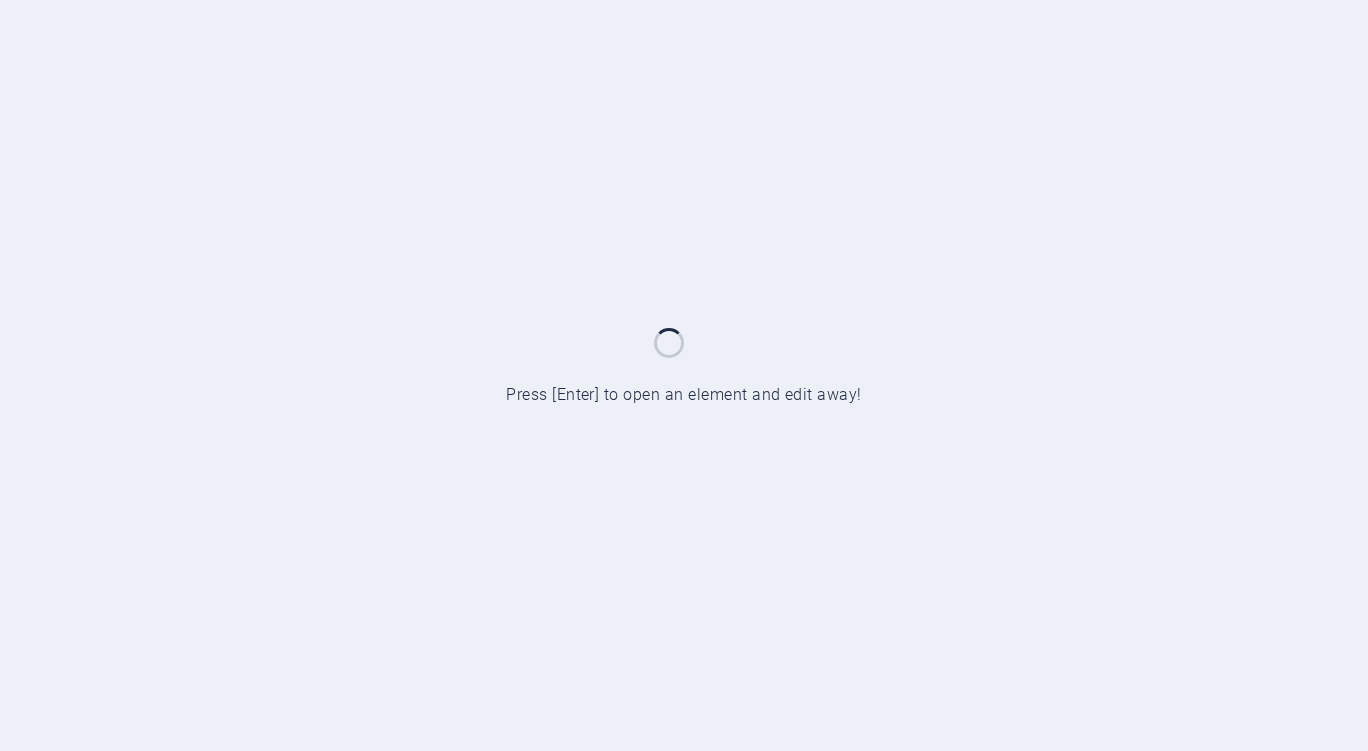 scroll, scrollTop: 0, scrollLeft: 0, axis: both 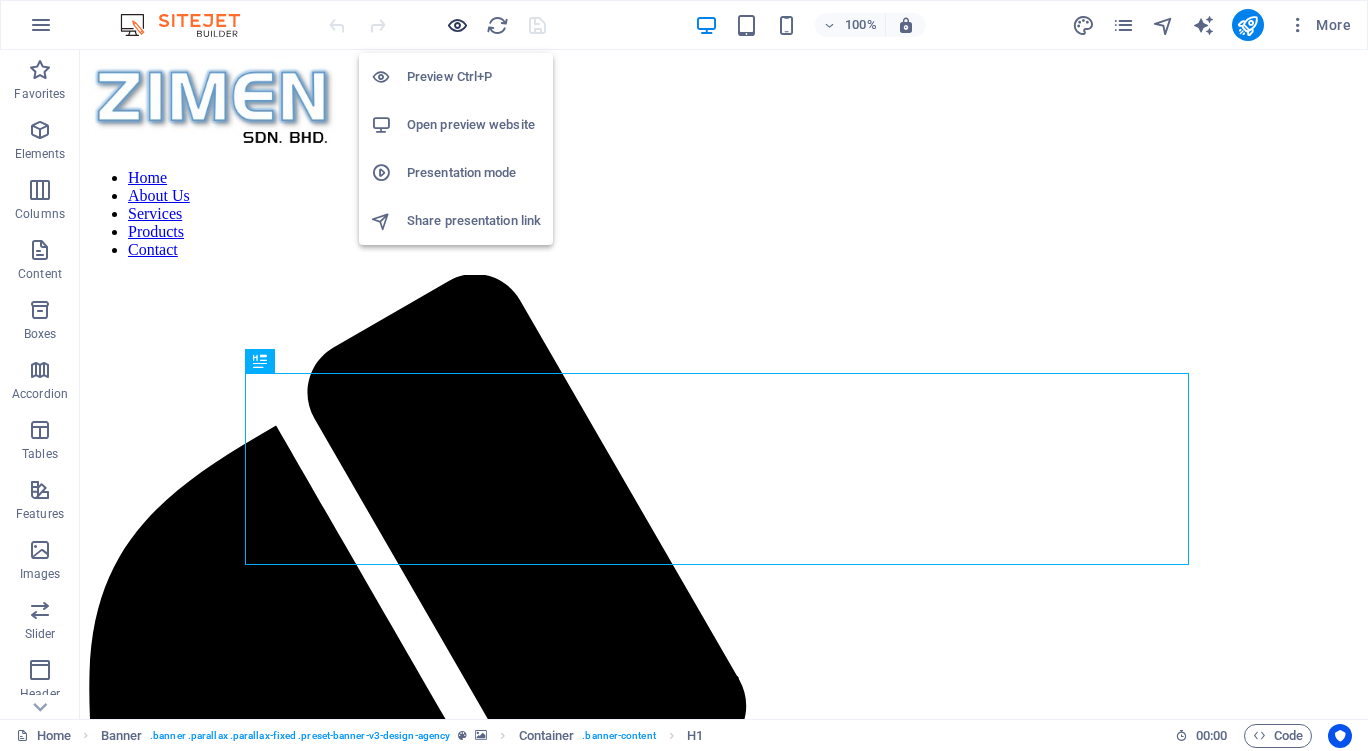 click at bounding box center (457, 25) 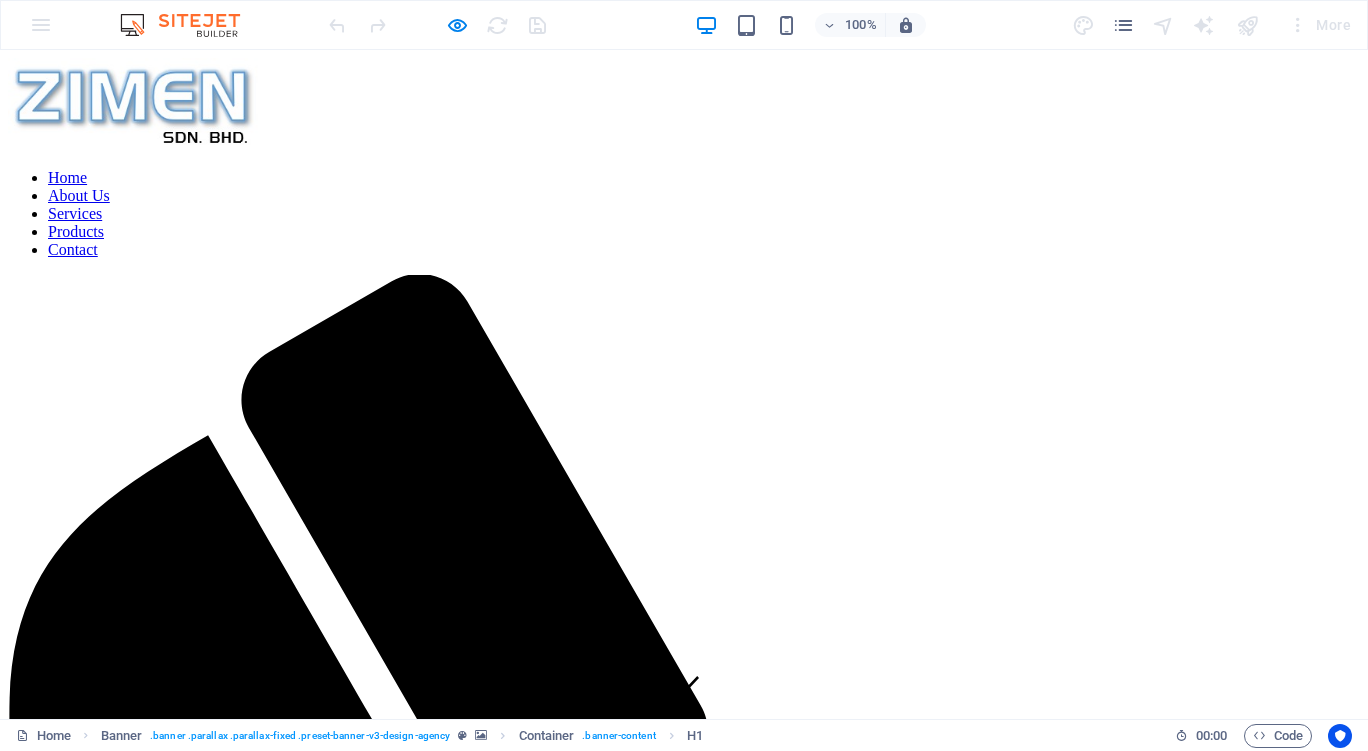 click on "Services" at bounding box center [75, 213] 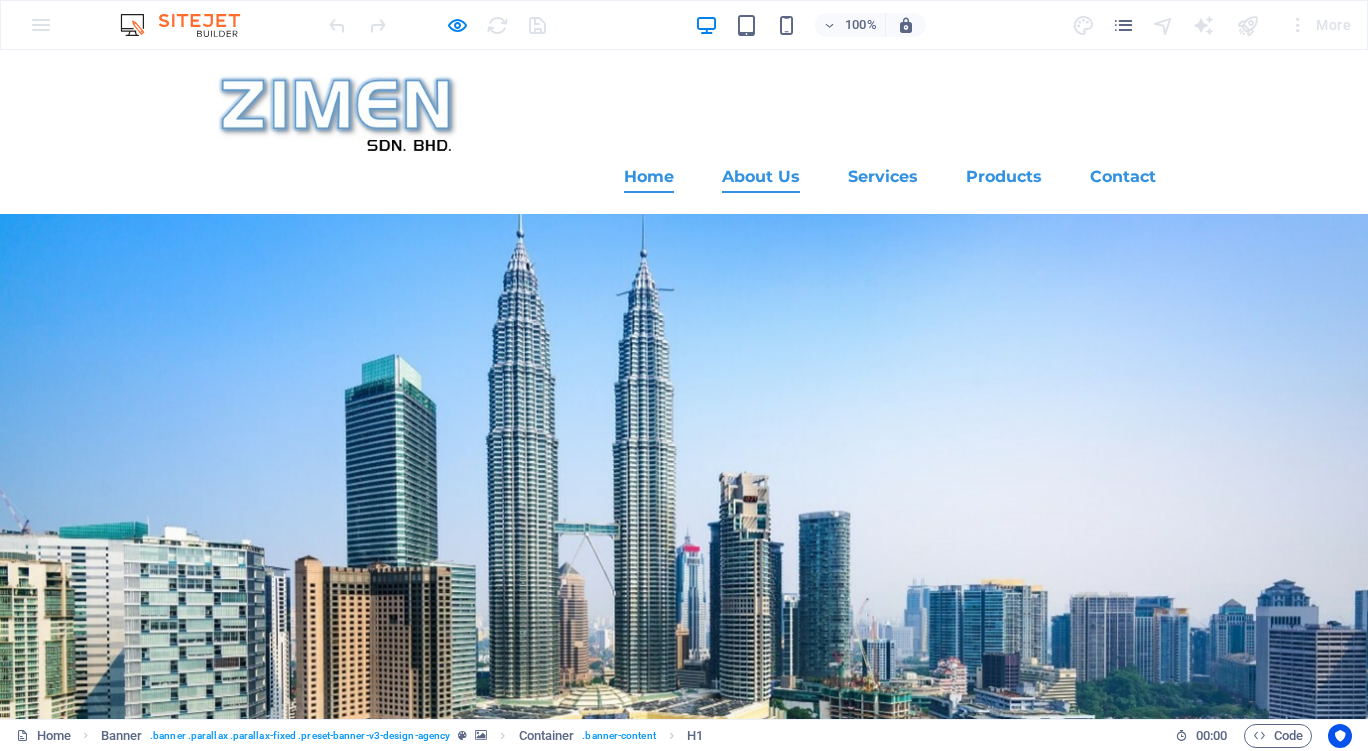 click on "About Us" at bounding box center (761, 177) 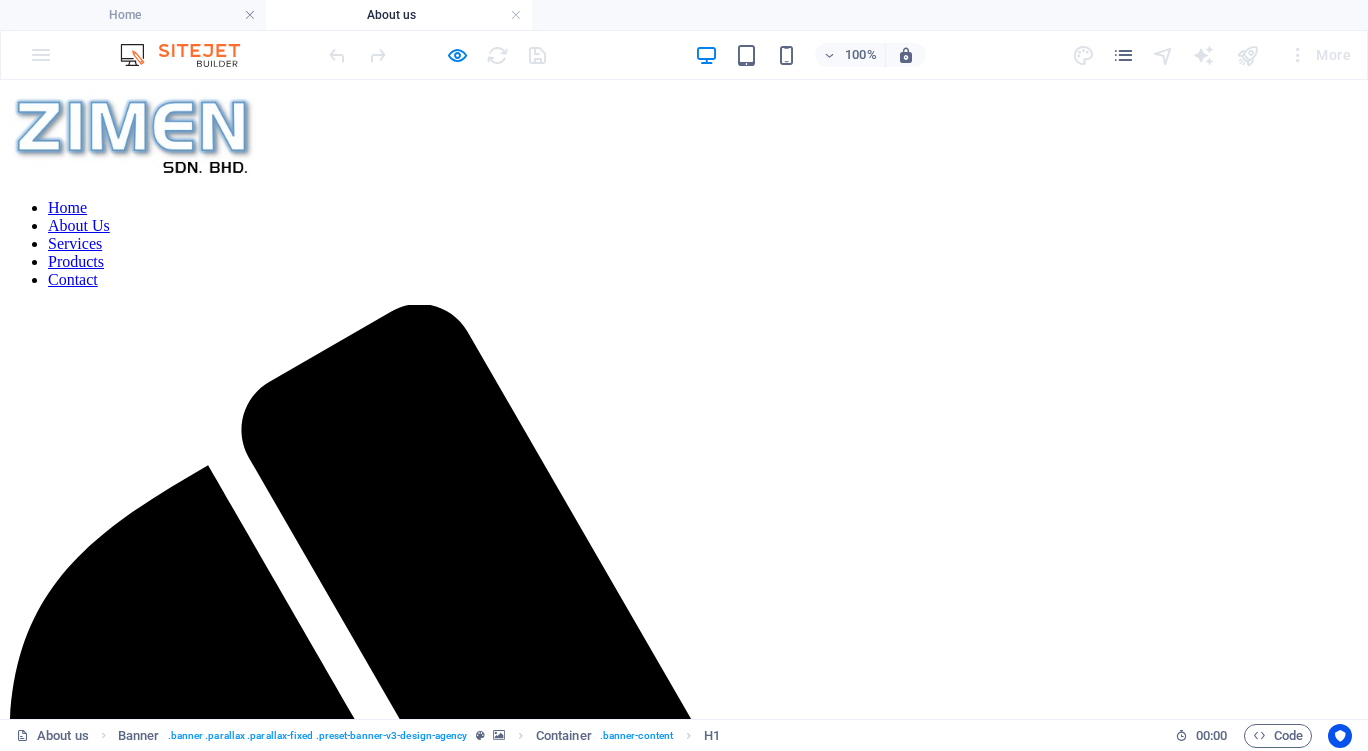 scroll, scrollTop: 0, scrollLeft: 0, axis: both 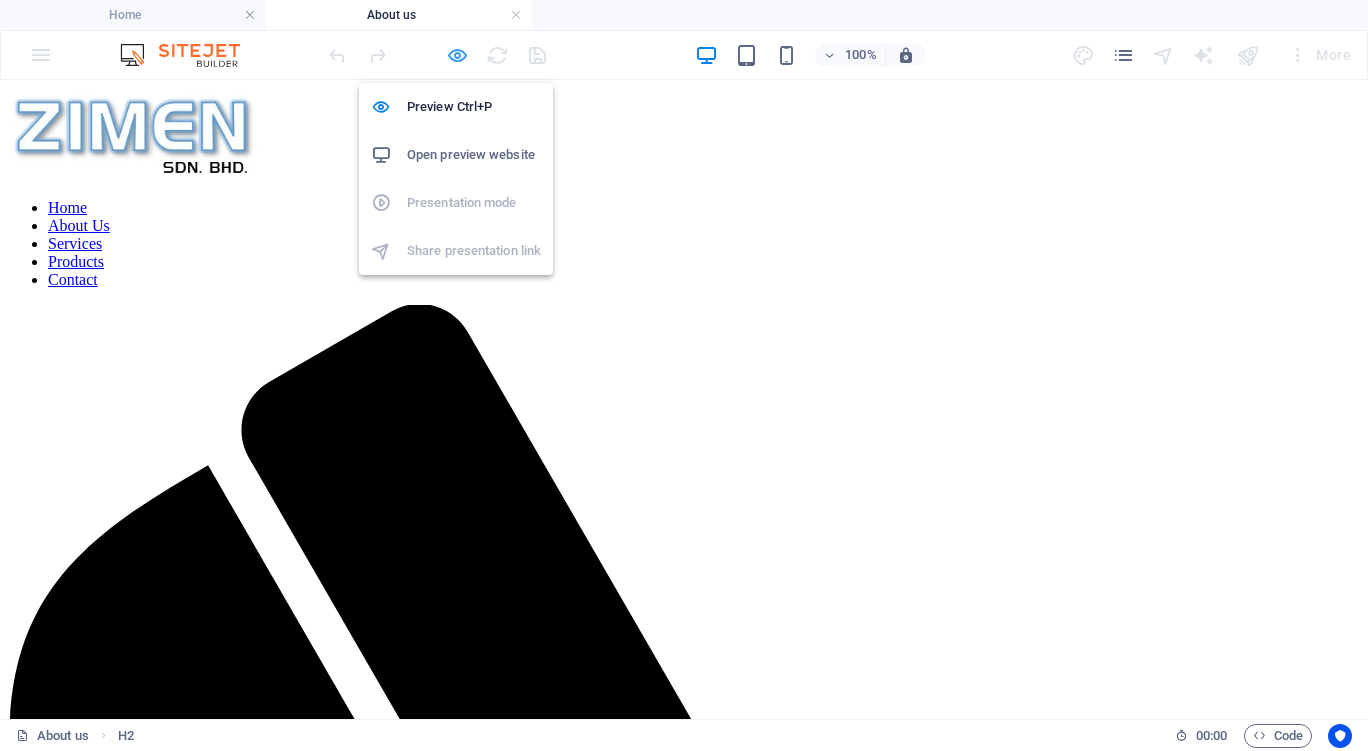 click at bounding box center (457, 55) 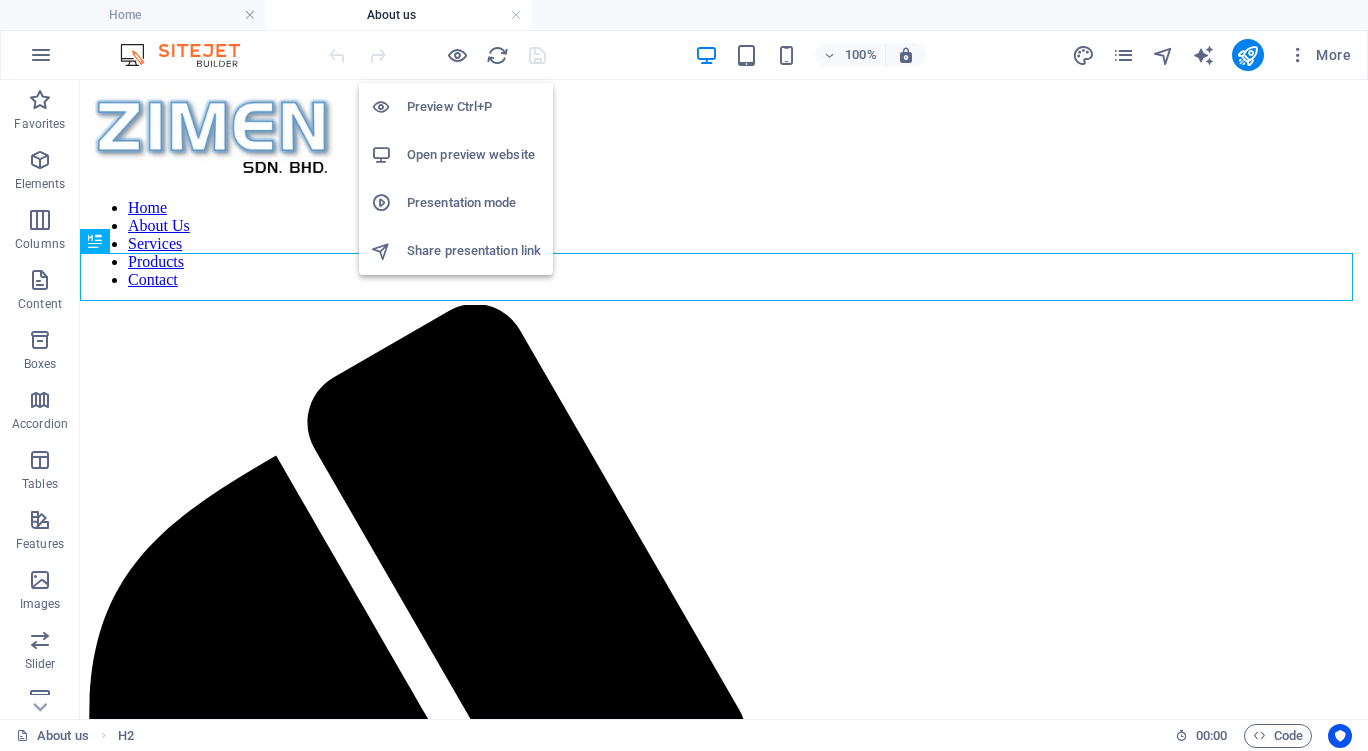 drag, startPoint x: 457, startPoint y: 59, endPoint x: 489, endPoint y: 81, distance: 38.832977 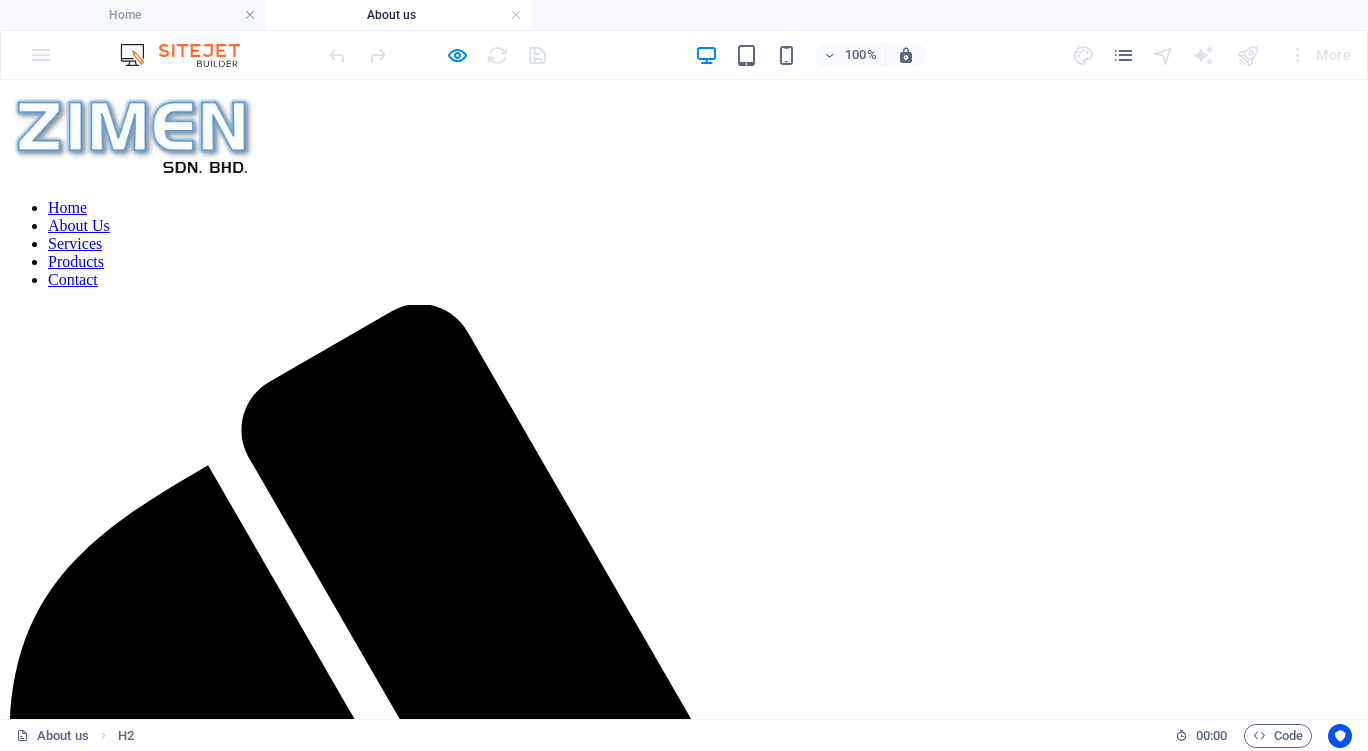 click on "Services" at bounding box center (75, 243) 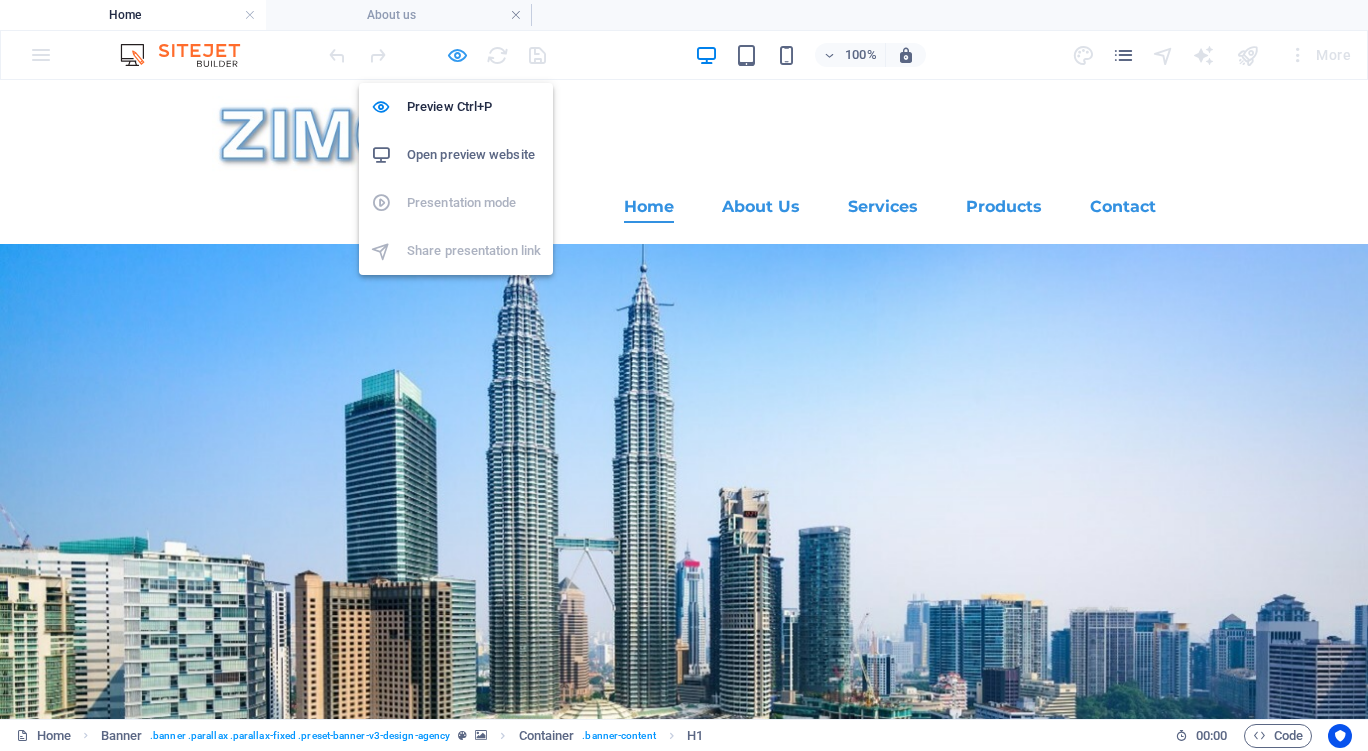 click at bounding box center (457, 55) 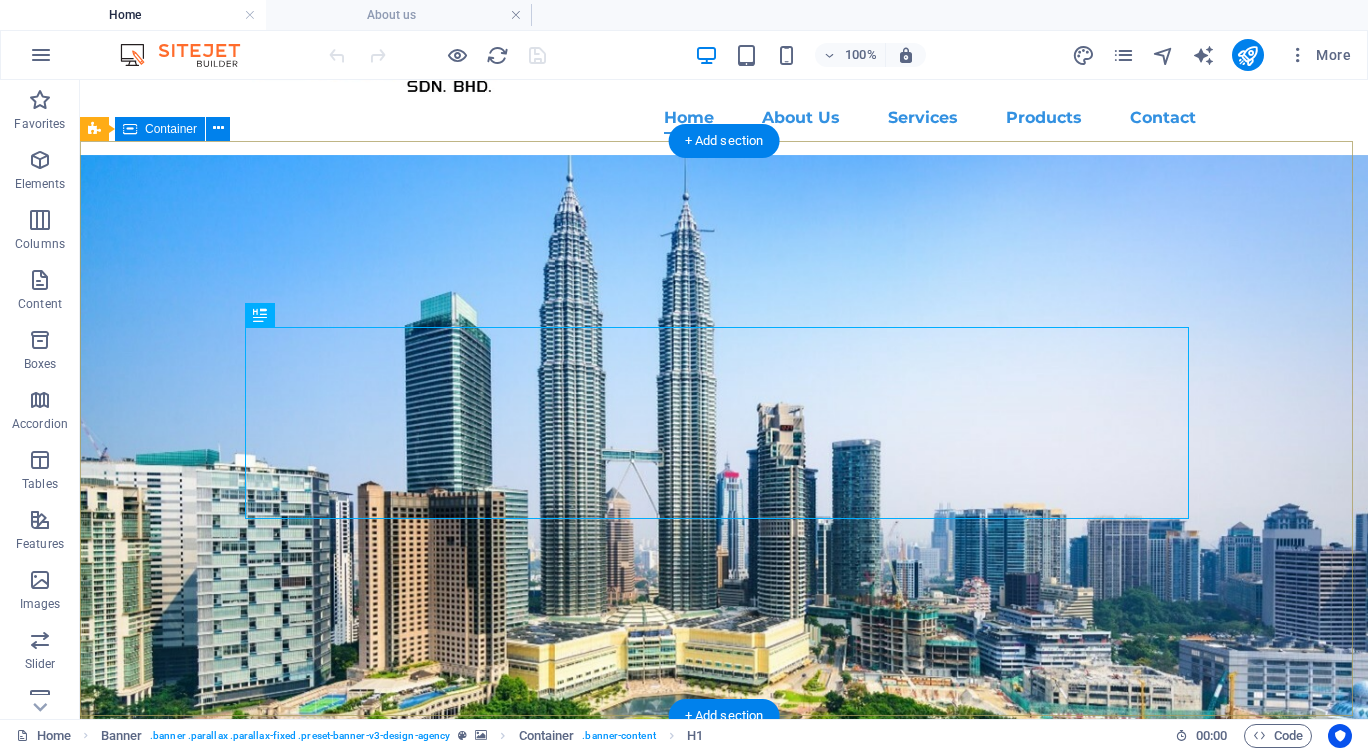 scroll, scrollTop: 0, scrollLeft: 0, axis: both 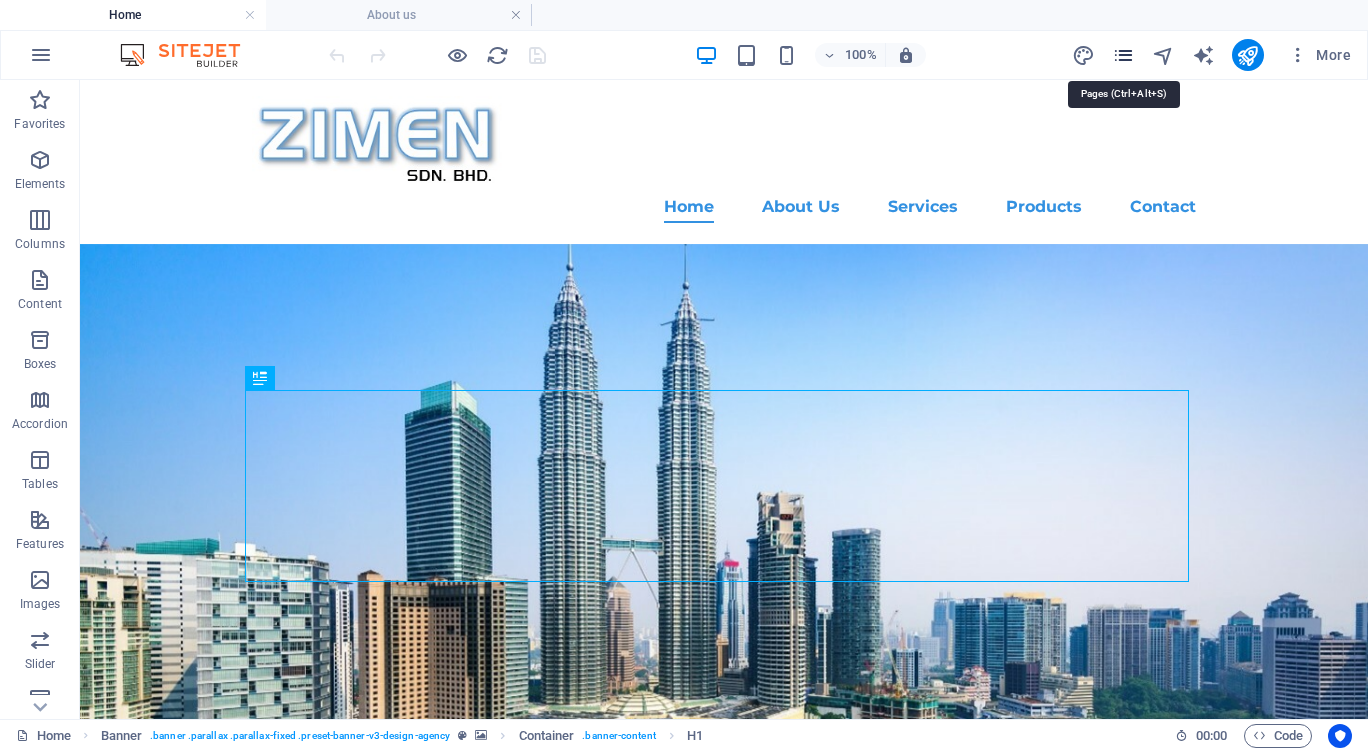 click at bounding box center [1123, 55] 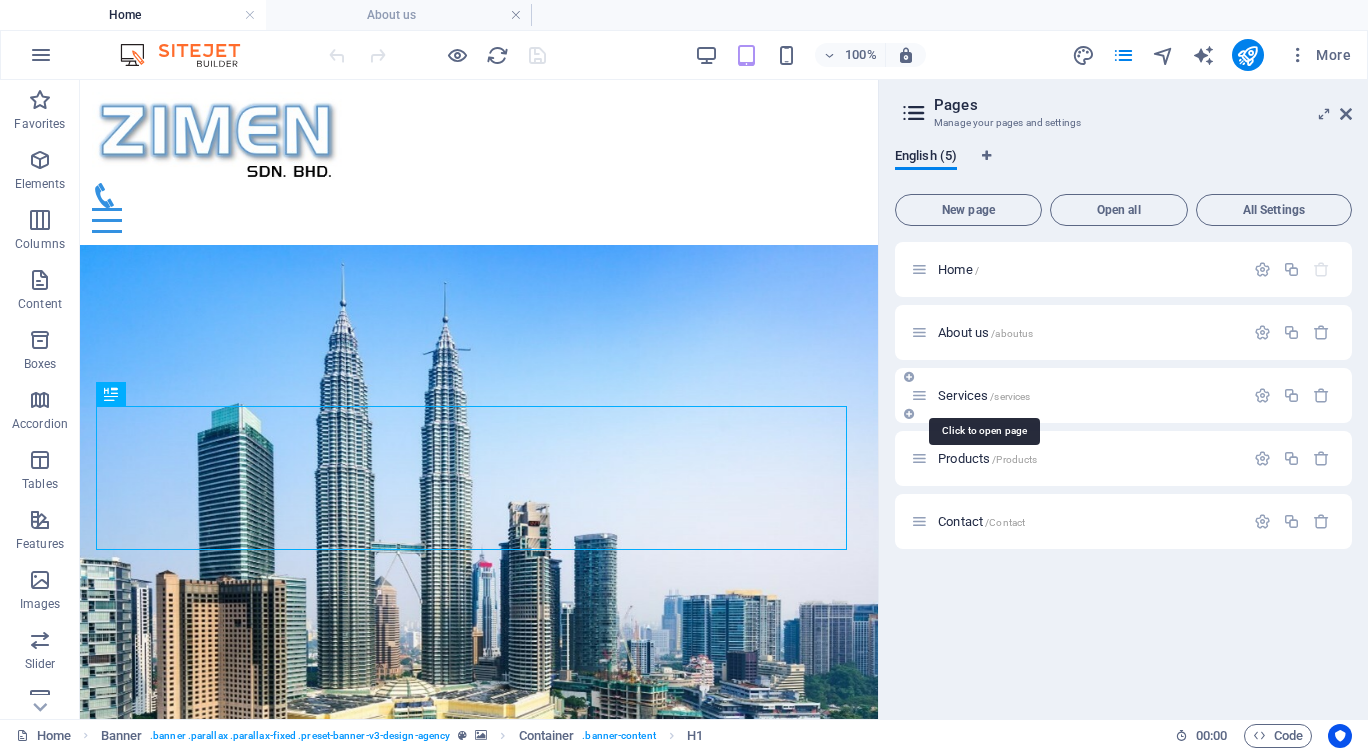 click on "Services /services" at bounding box center [984, 395] 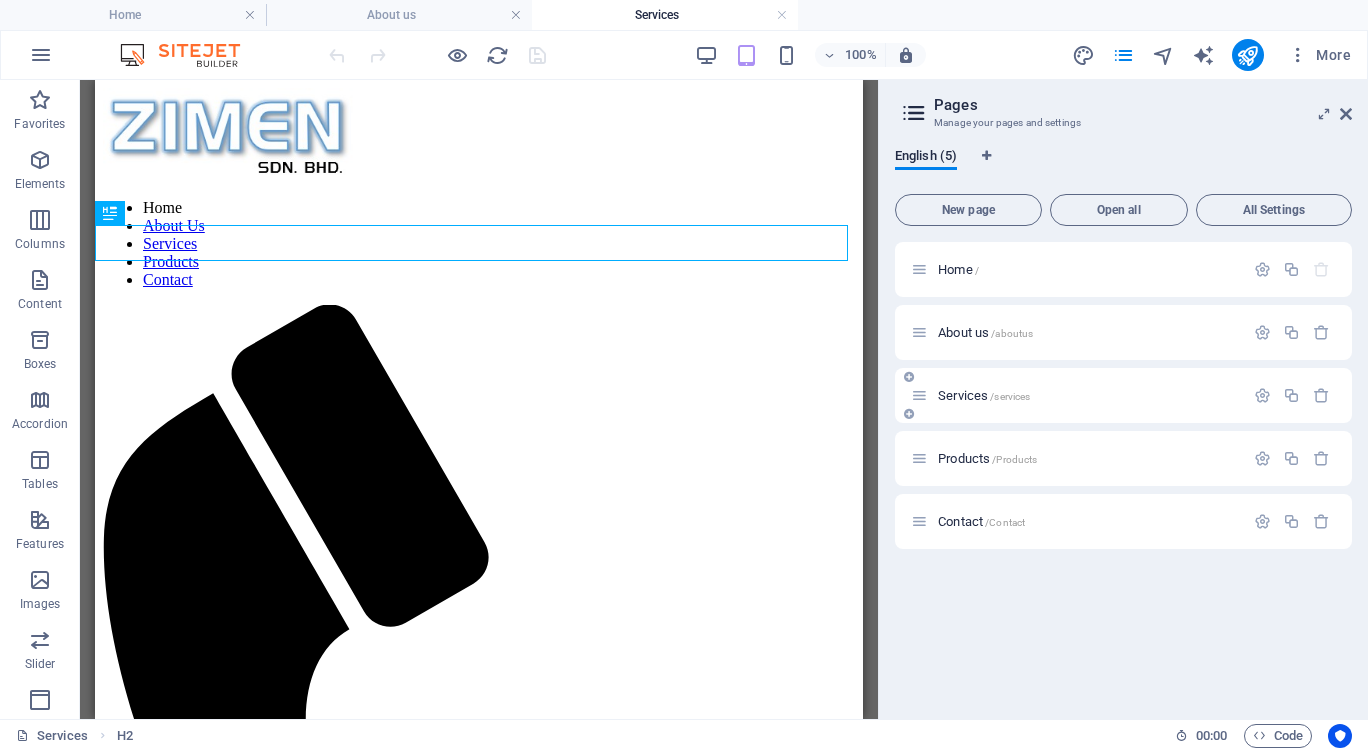 scroll, scrollTop: 0, scrollLeft: 0, axis: both 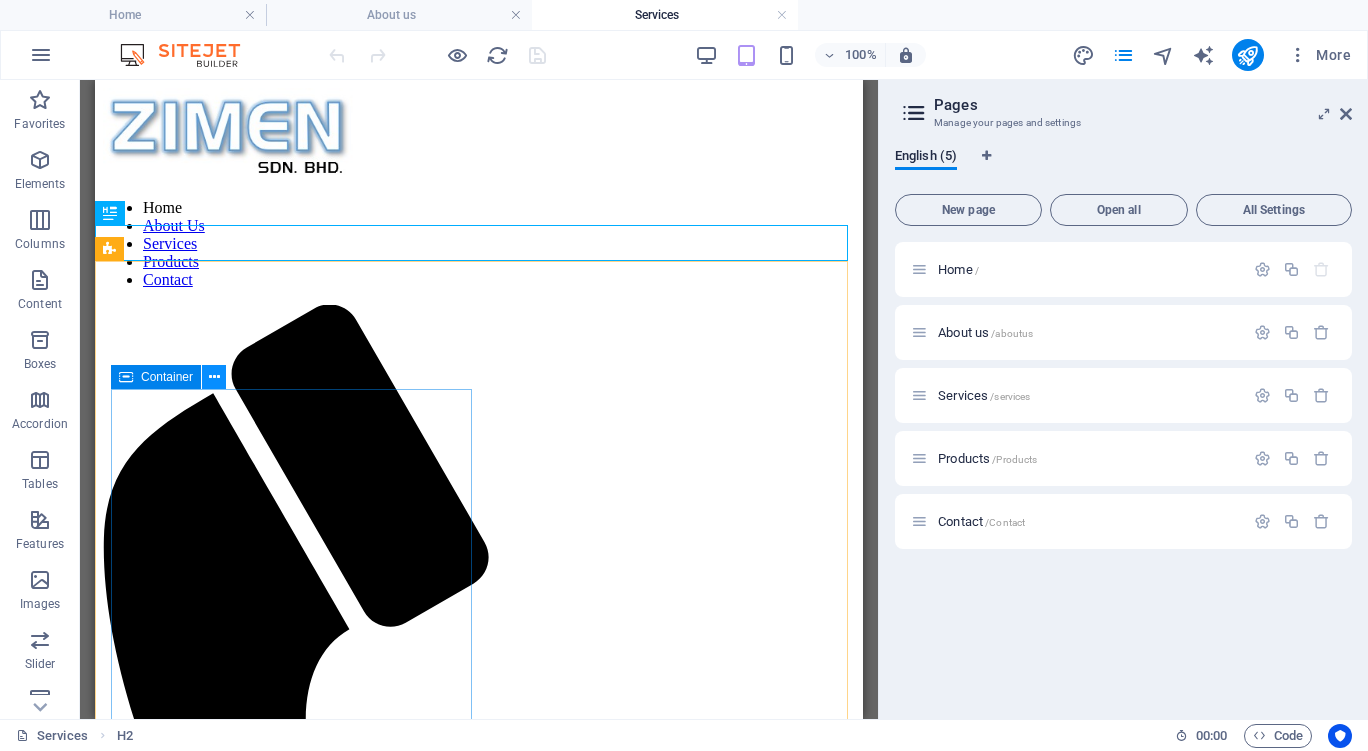 click at bounding box center (214, 377) 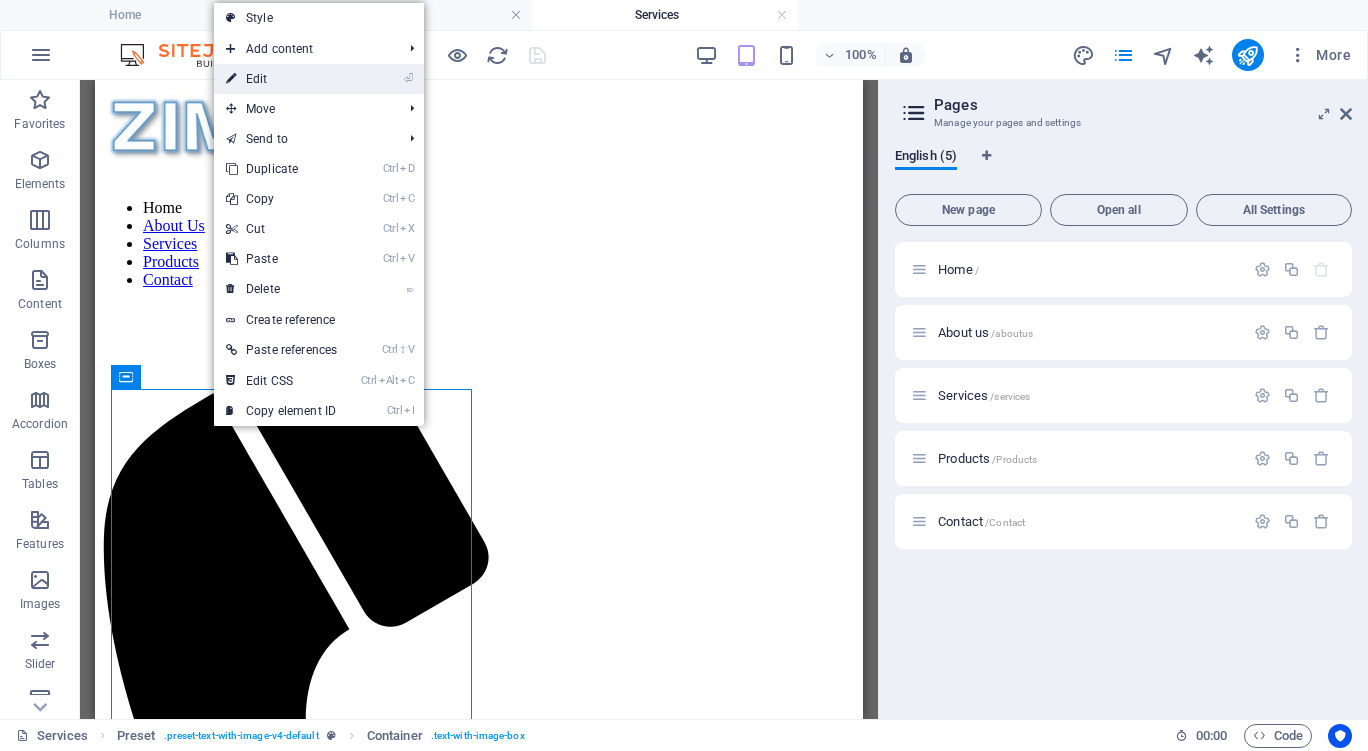 click on "⏎  Edit" at bounding box center [281, 79] 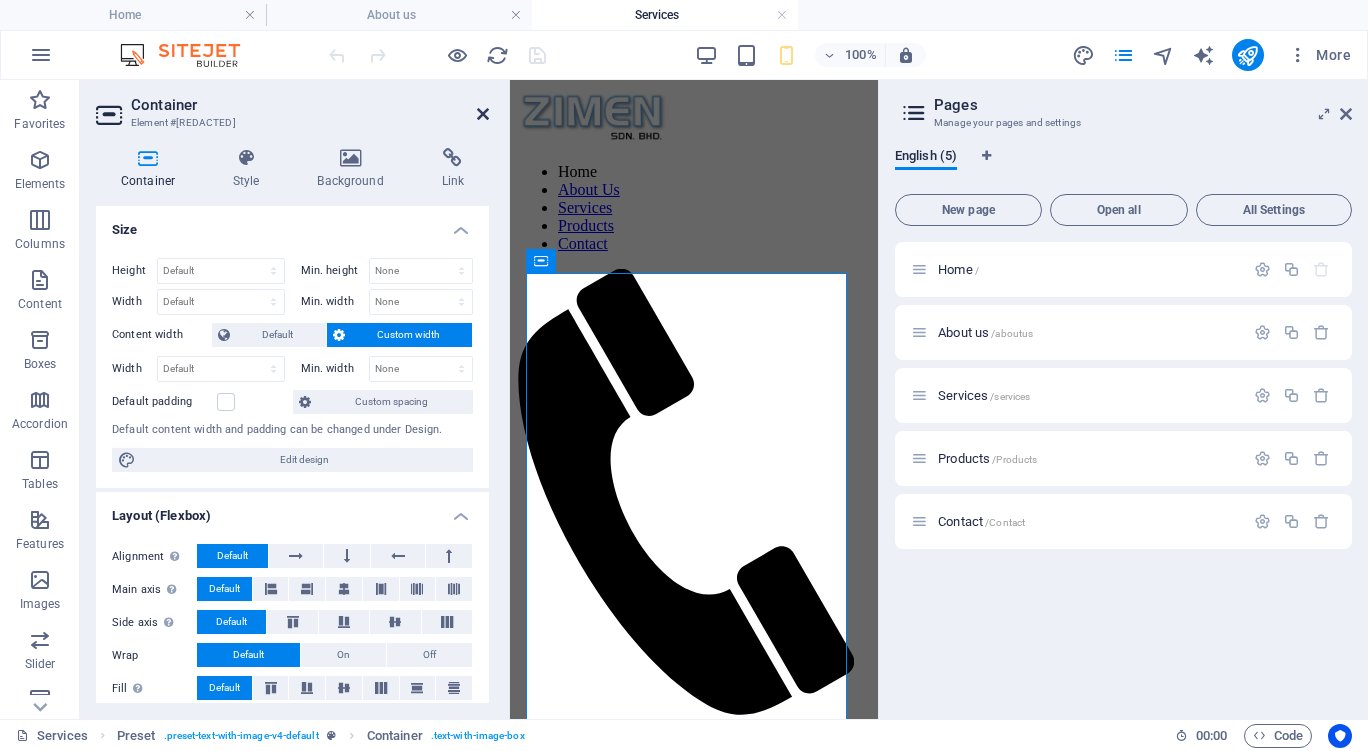 click at bounding box center [483, 114] 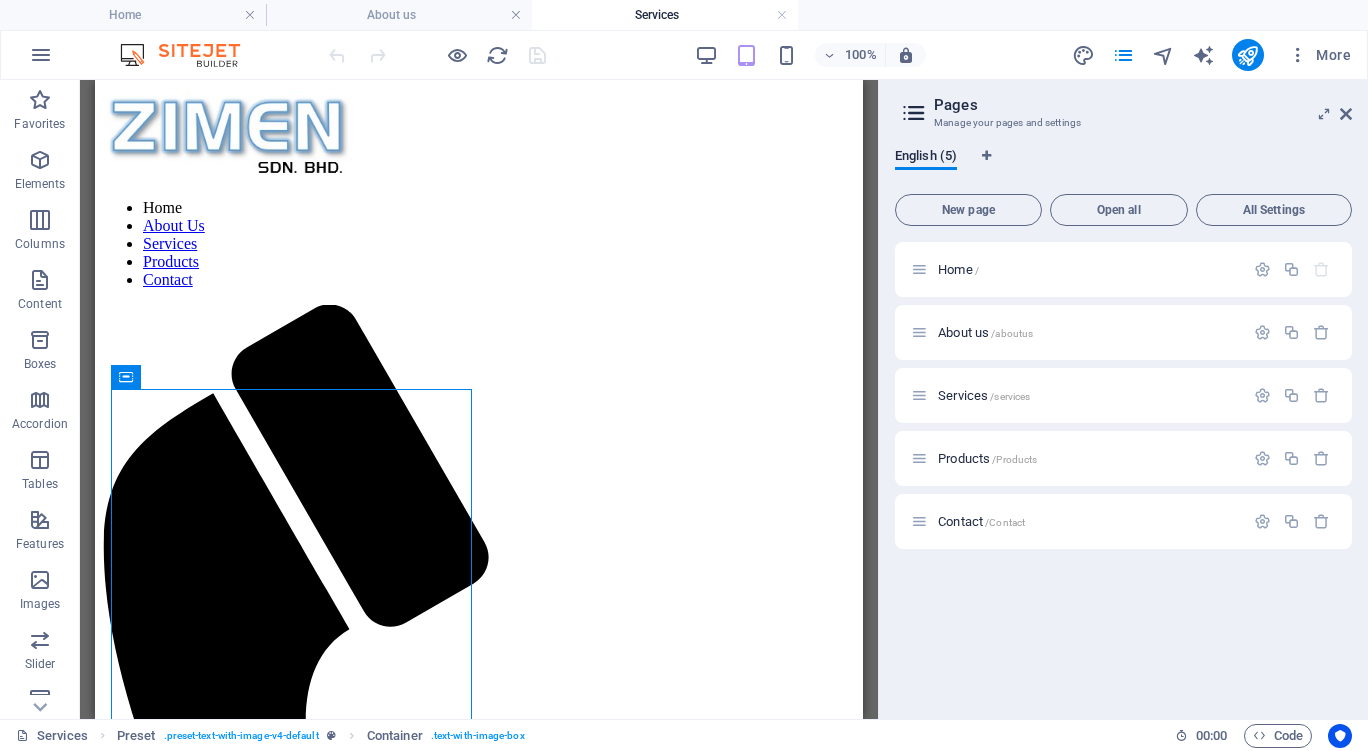 click at bounding box center [1346, 114] 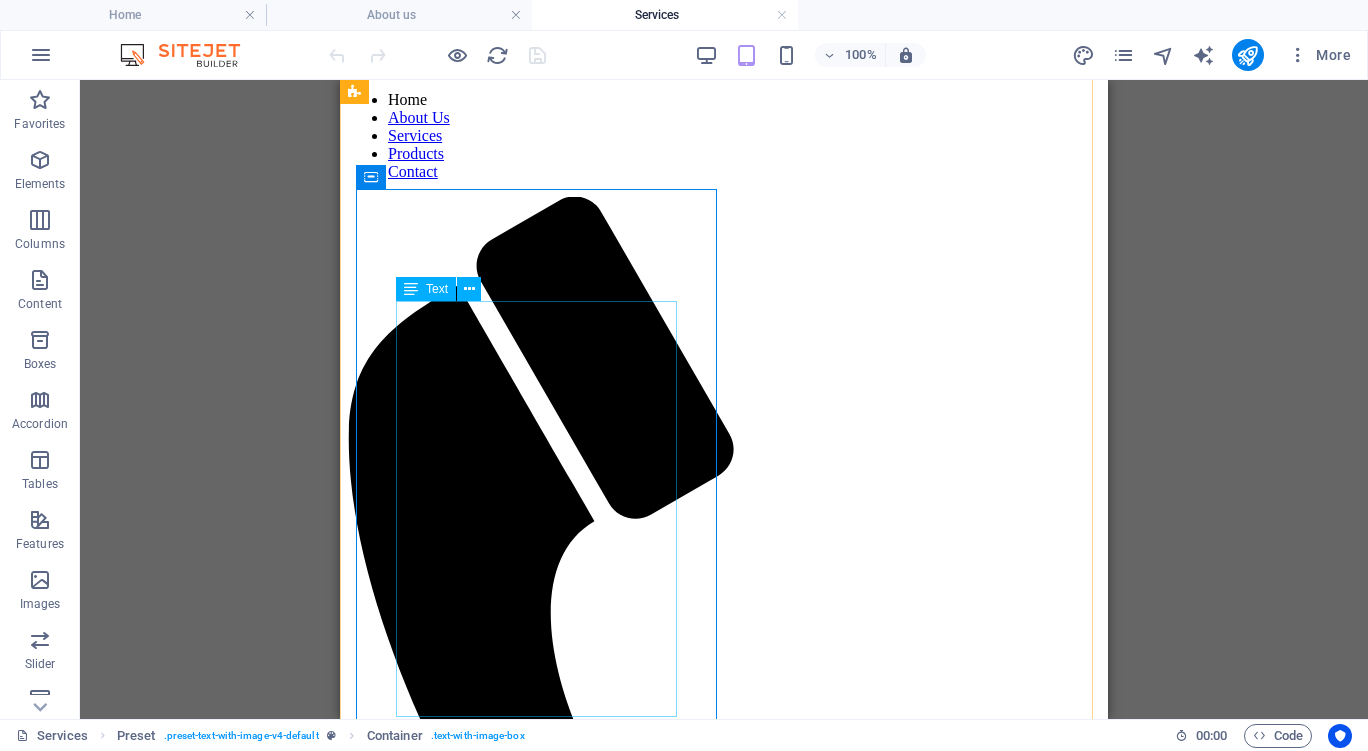 scroll, scrollTop: 0, scrollLeft: 0, axis: both 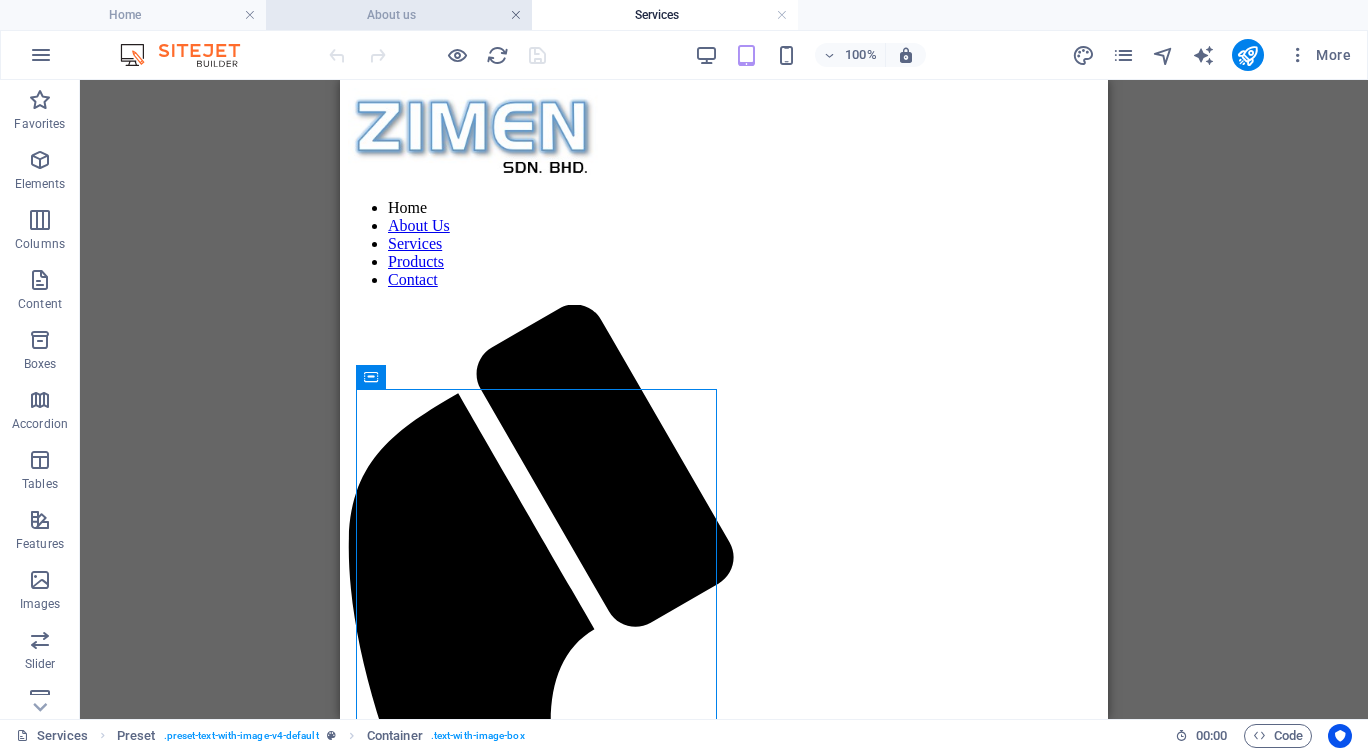 click at bounding box center [516, 15] 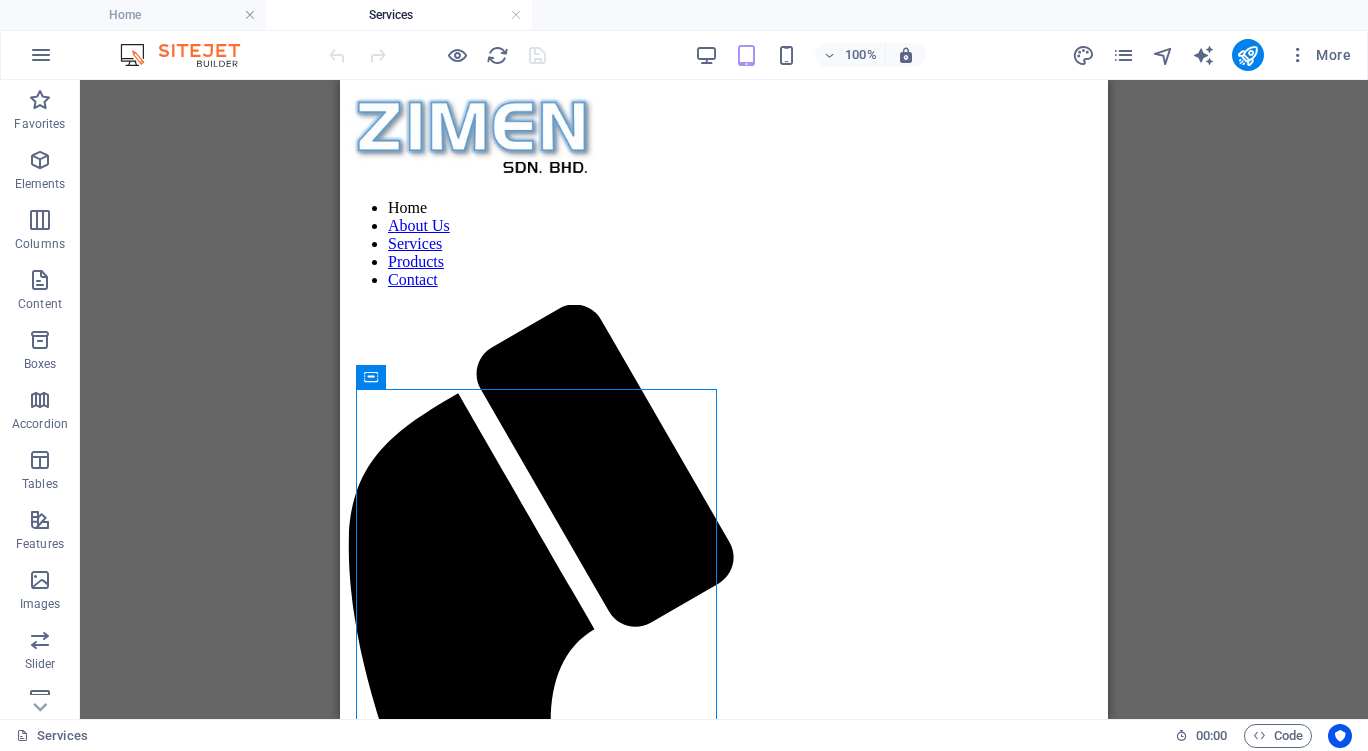 click at bounding box center (516, 15) 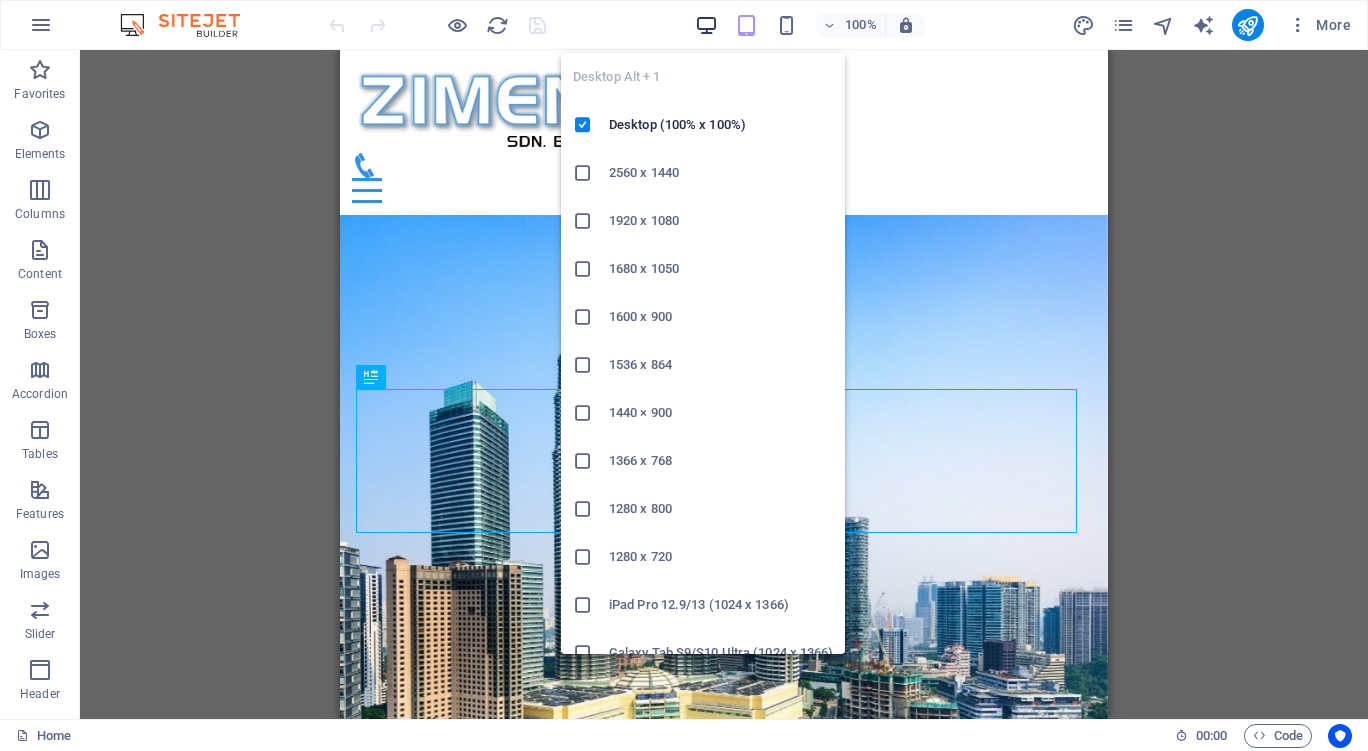 click at bounding box center [706, 25] 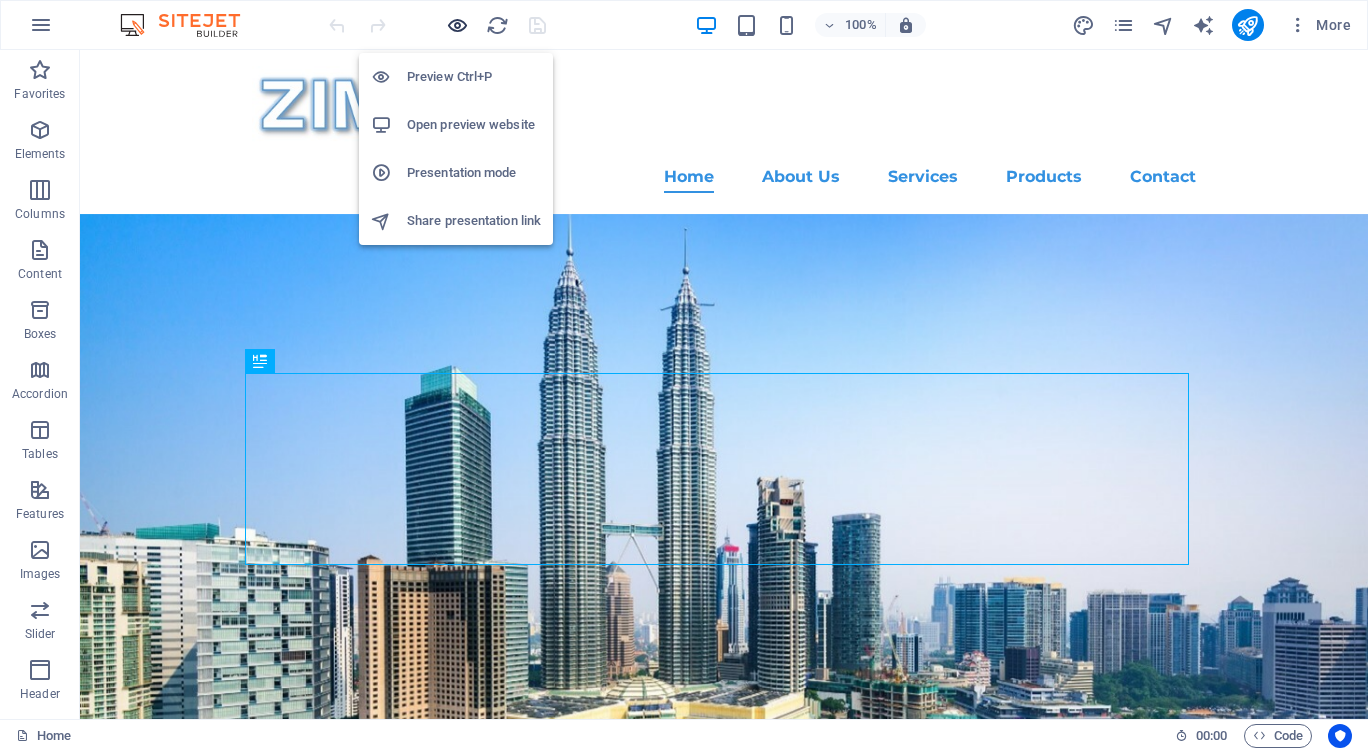 click at bounding box center [457, 25] 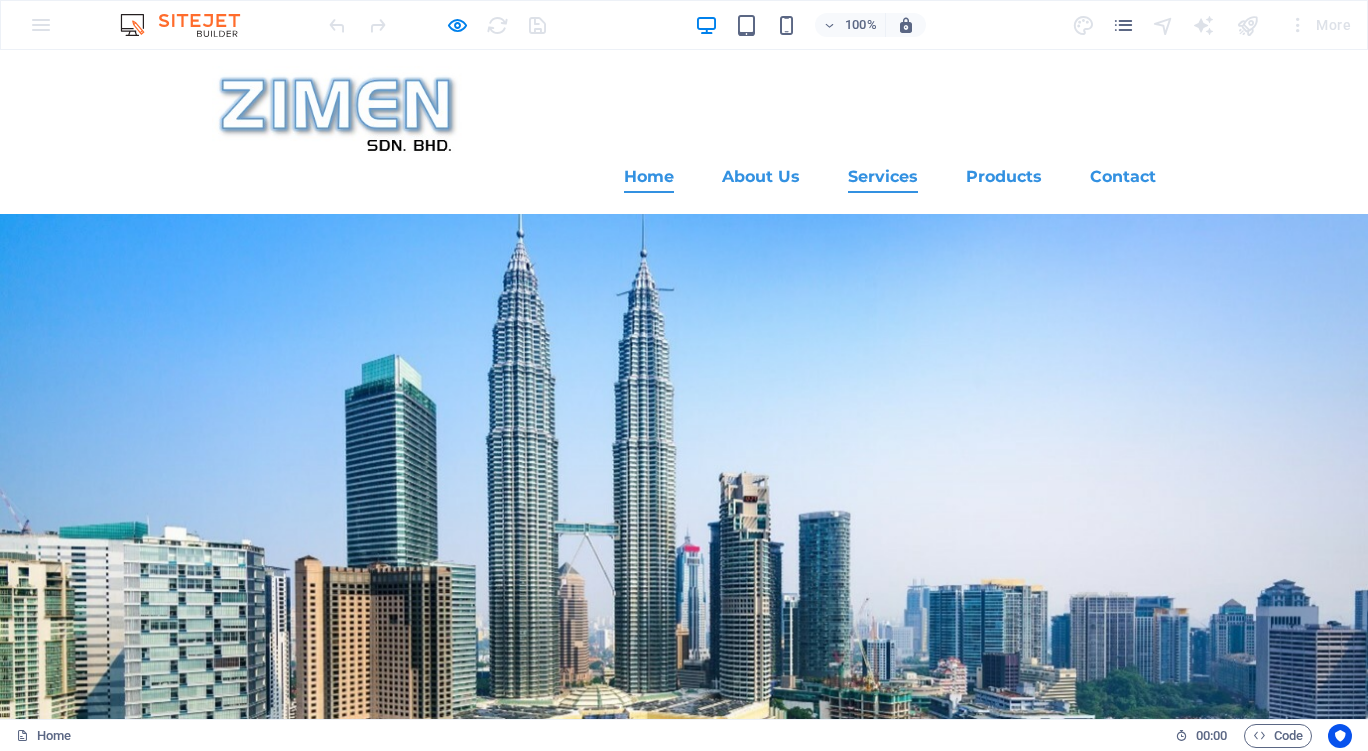click on "Services" at bounding box center (883, 177) 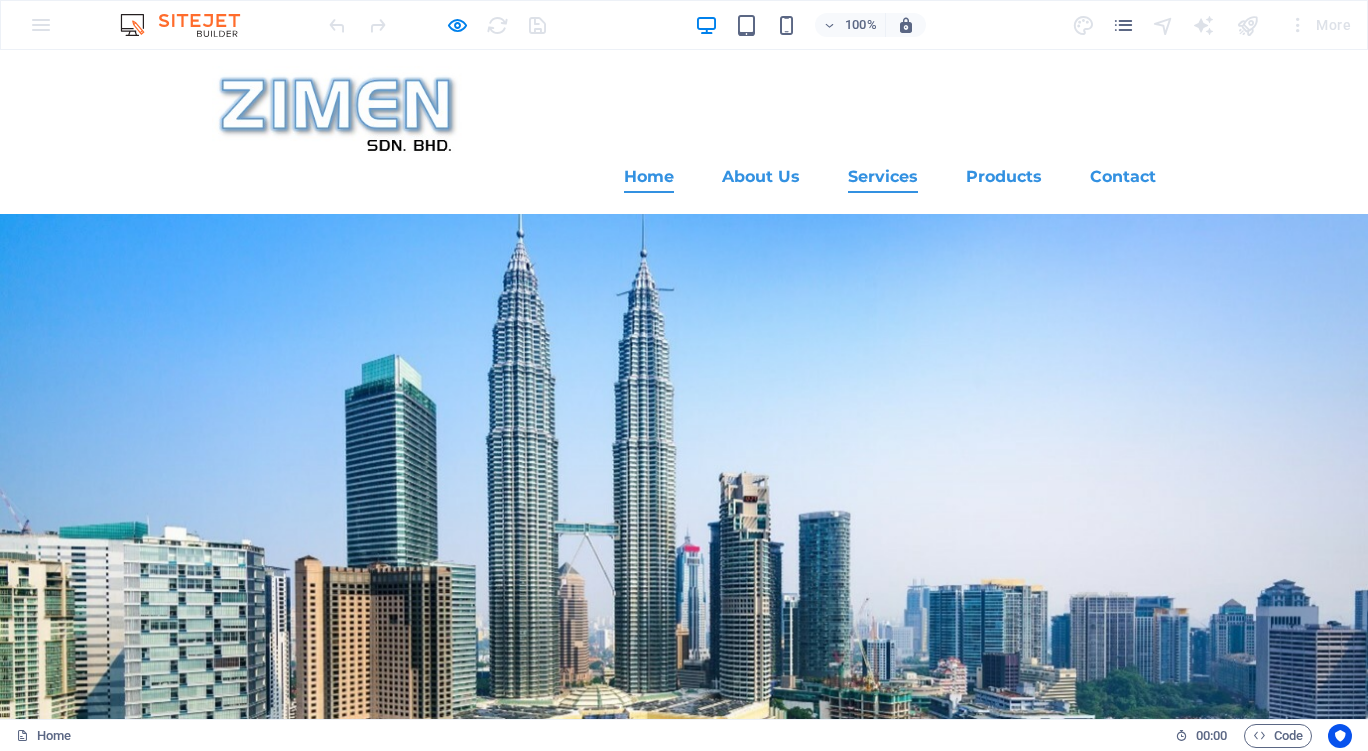 click on "Services" at bounding box center [883, 177] 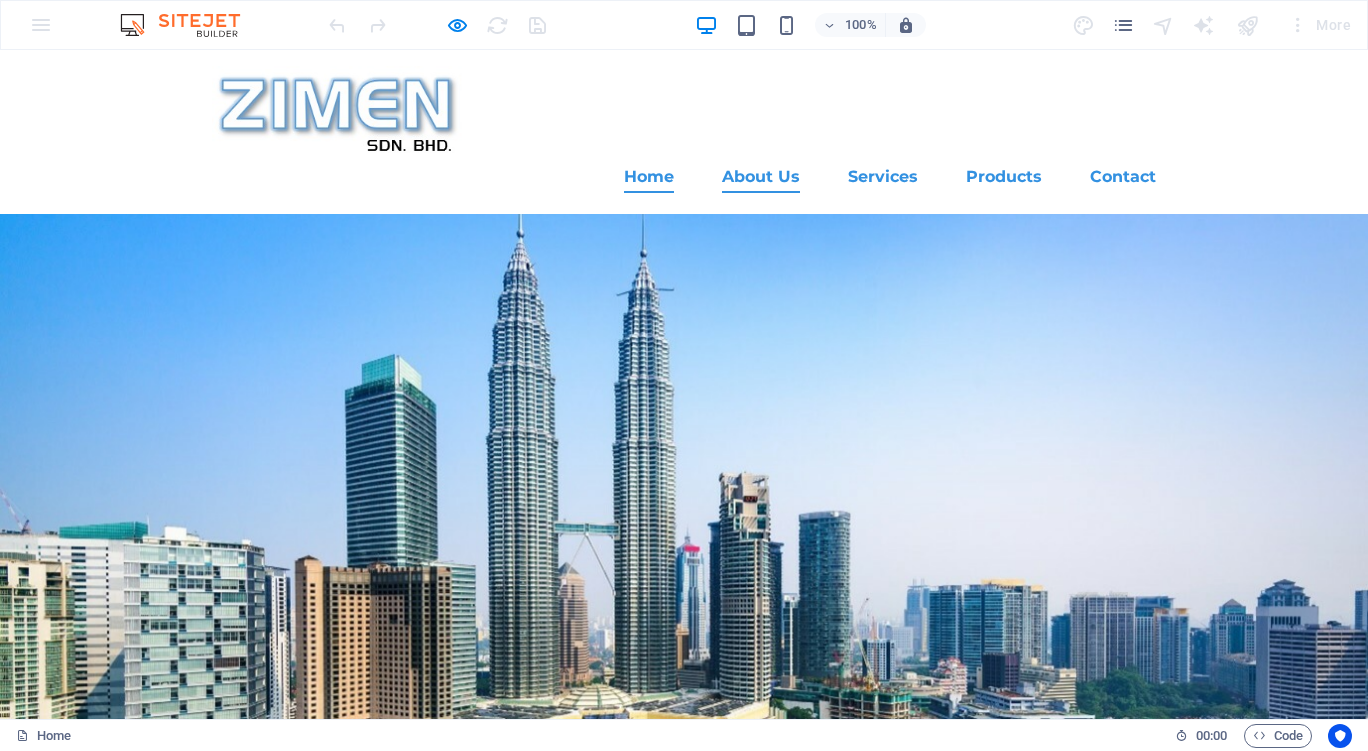 click on "About Us" at bounding box center (761, 177) 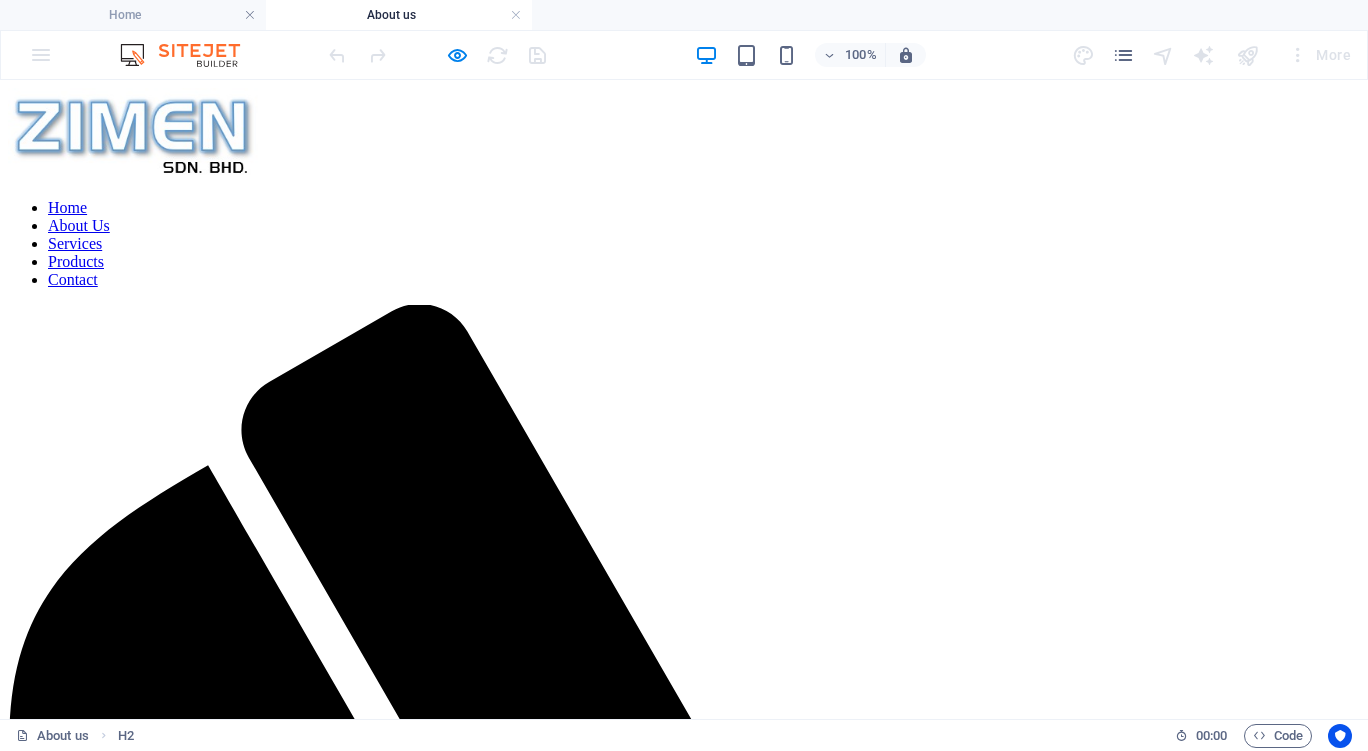 scroll, scrollTop: 0, scrollLeft: 0, axis: both 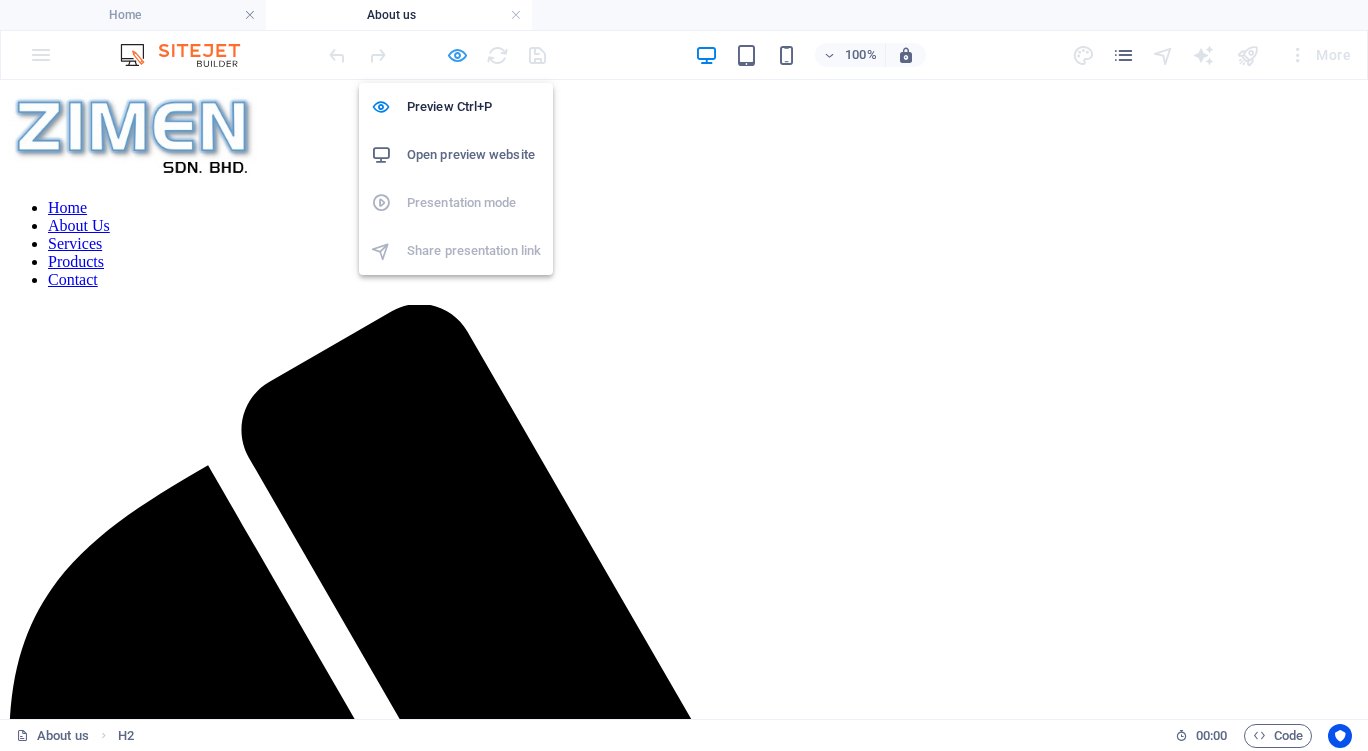 click at bounding box center [457, 55] 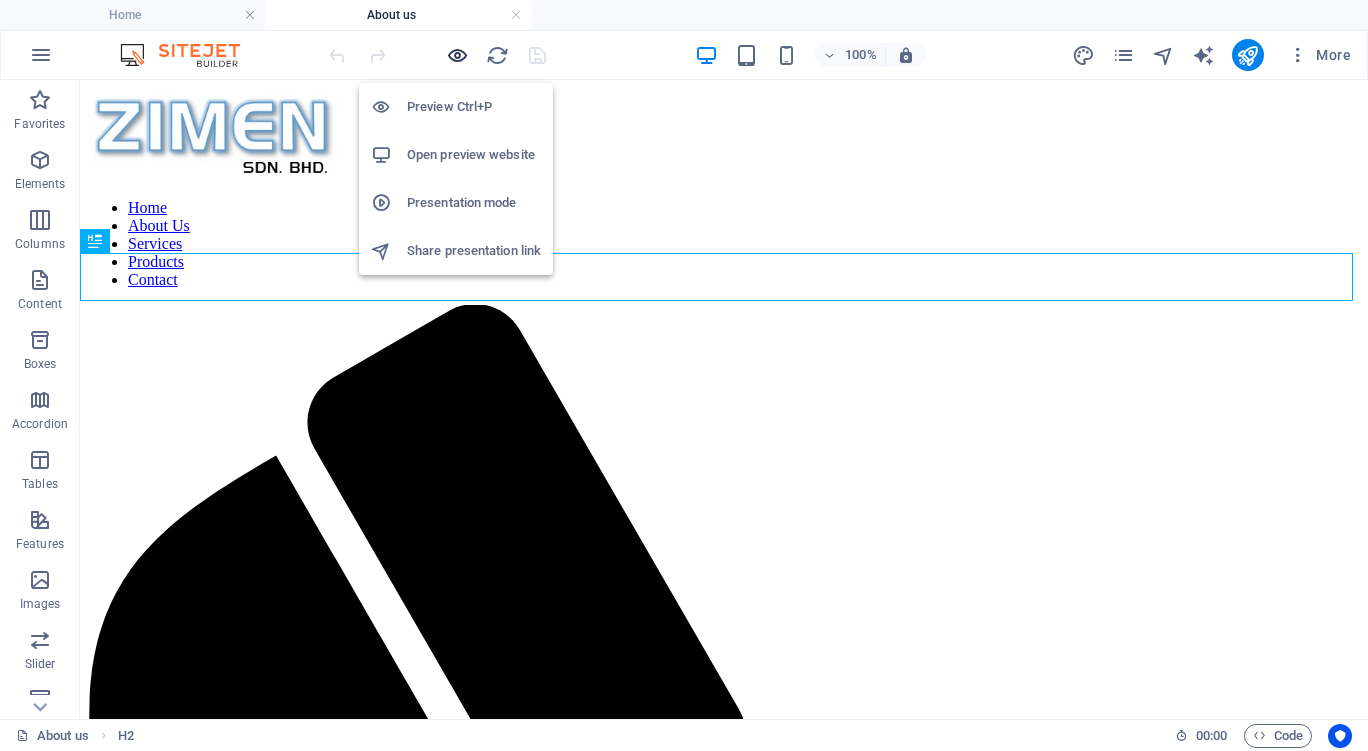 click at bounding box center (457, 55) 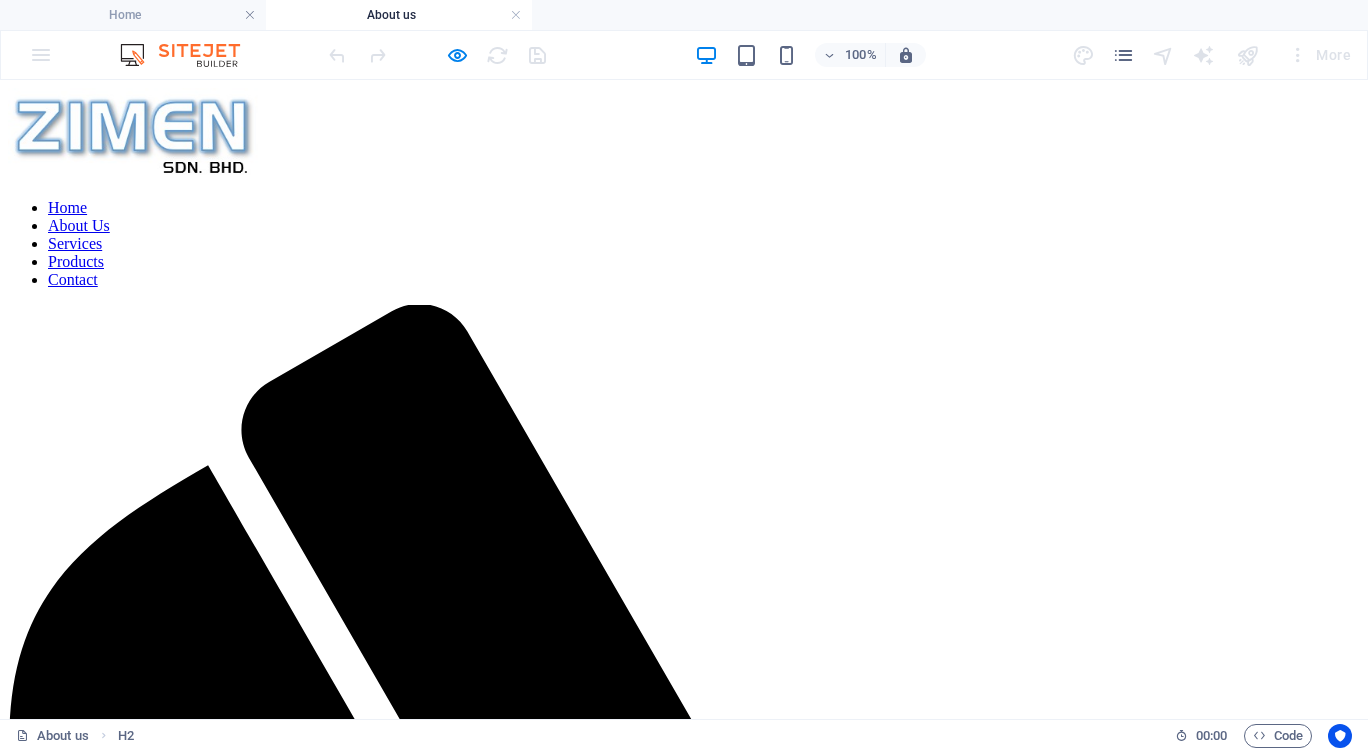 click on "Services" at bounding box center [75, 243] 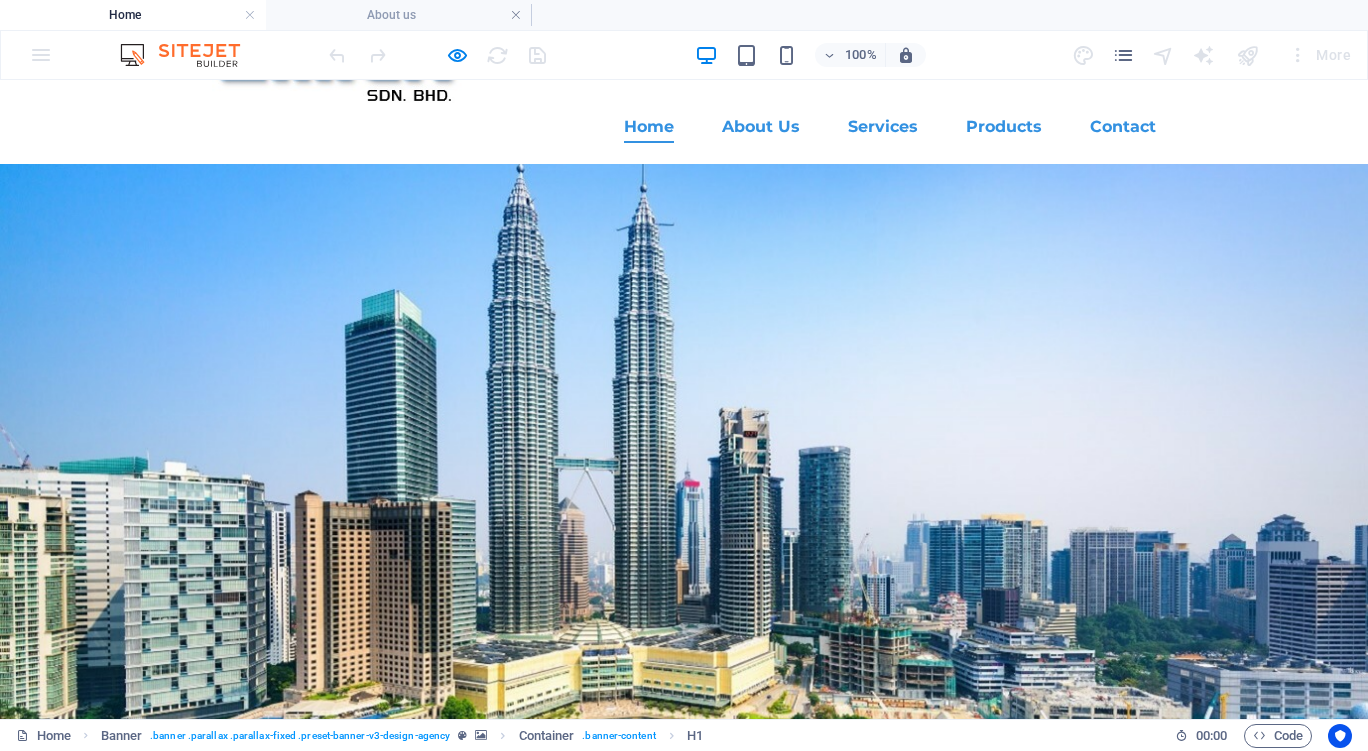 scroll, scrollTop: 89, scrollLeft: 0, axis: vertical 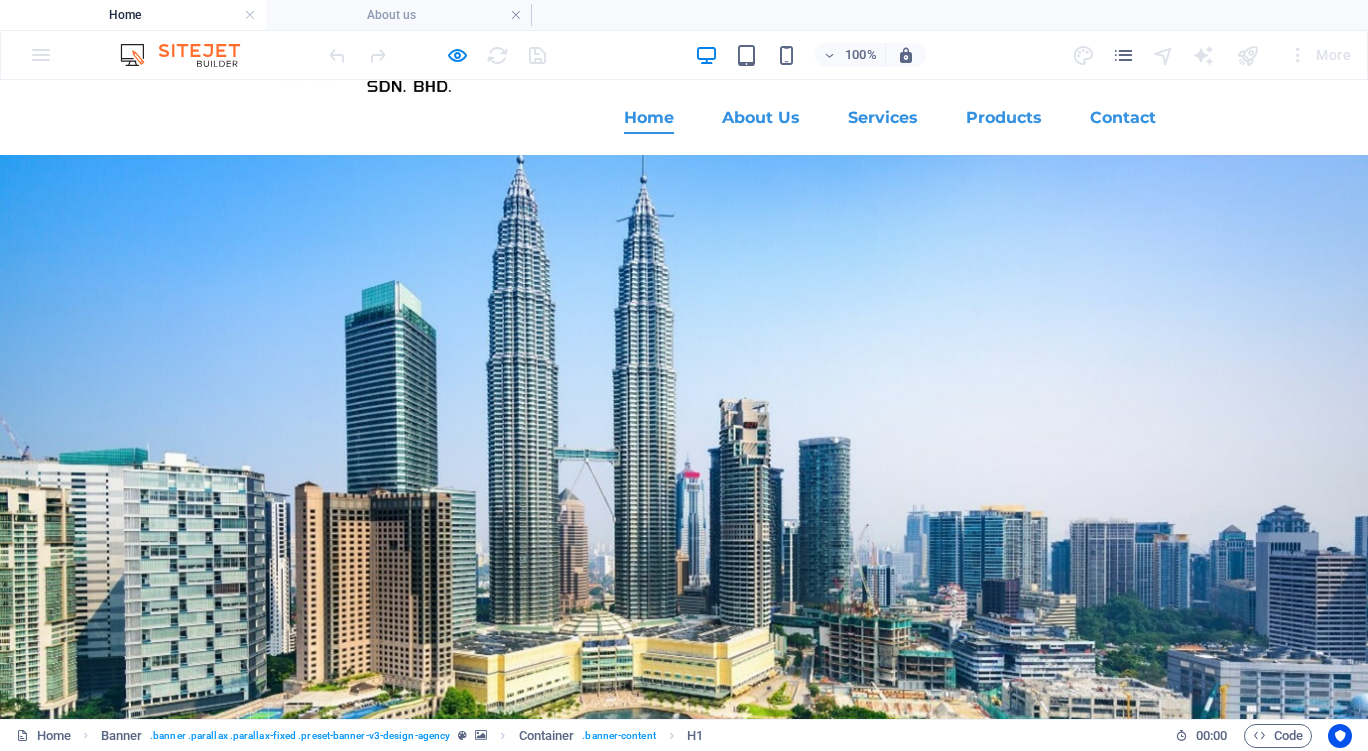 click on "Global Expertise and Integrated Clients Solutions" at bounding box center [684, 379] 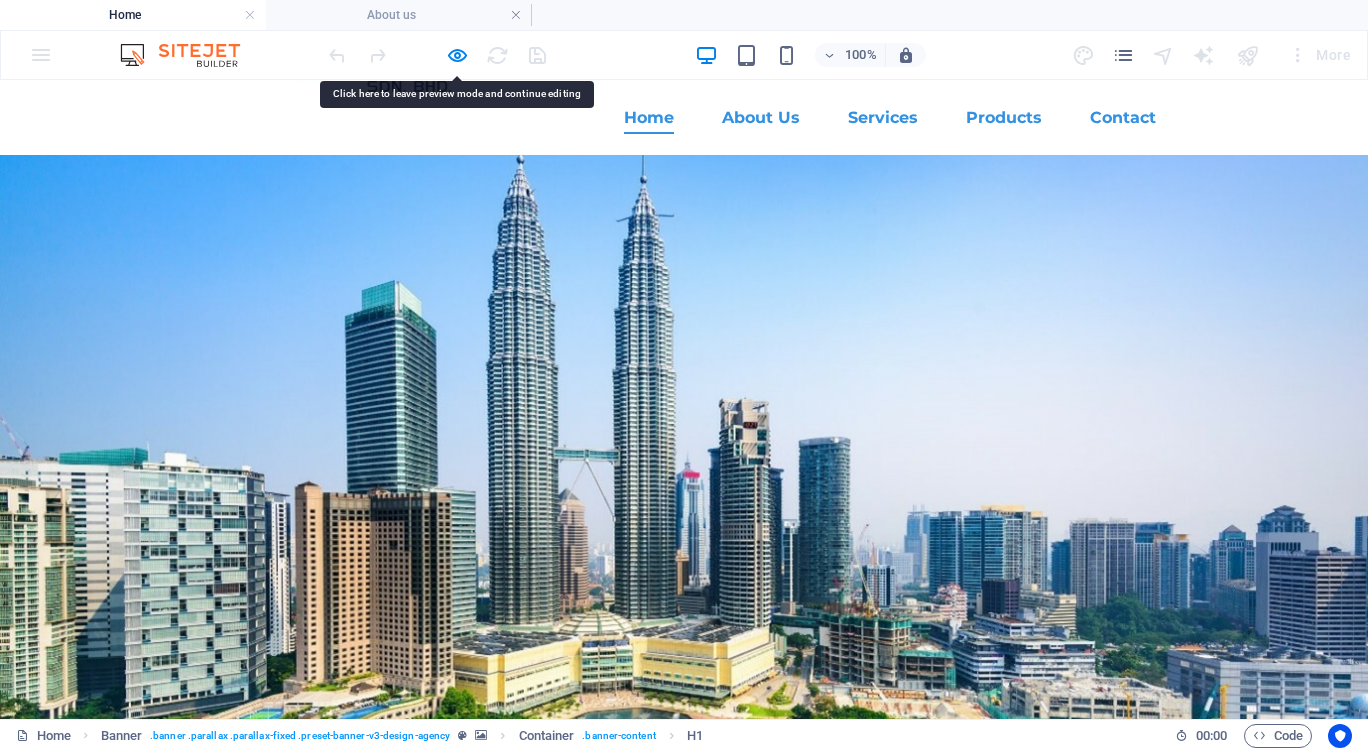 click on "Global Expertise and Integrated Clients Solutions" at bounding box center [684, 379] 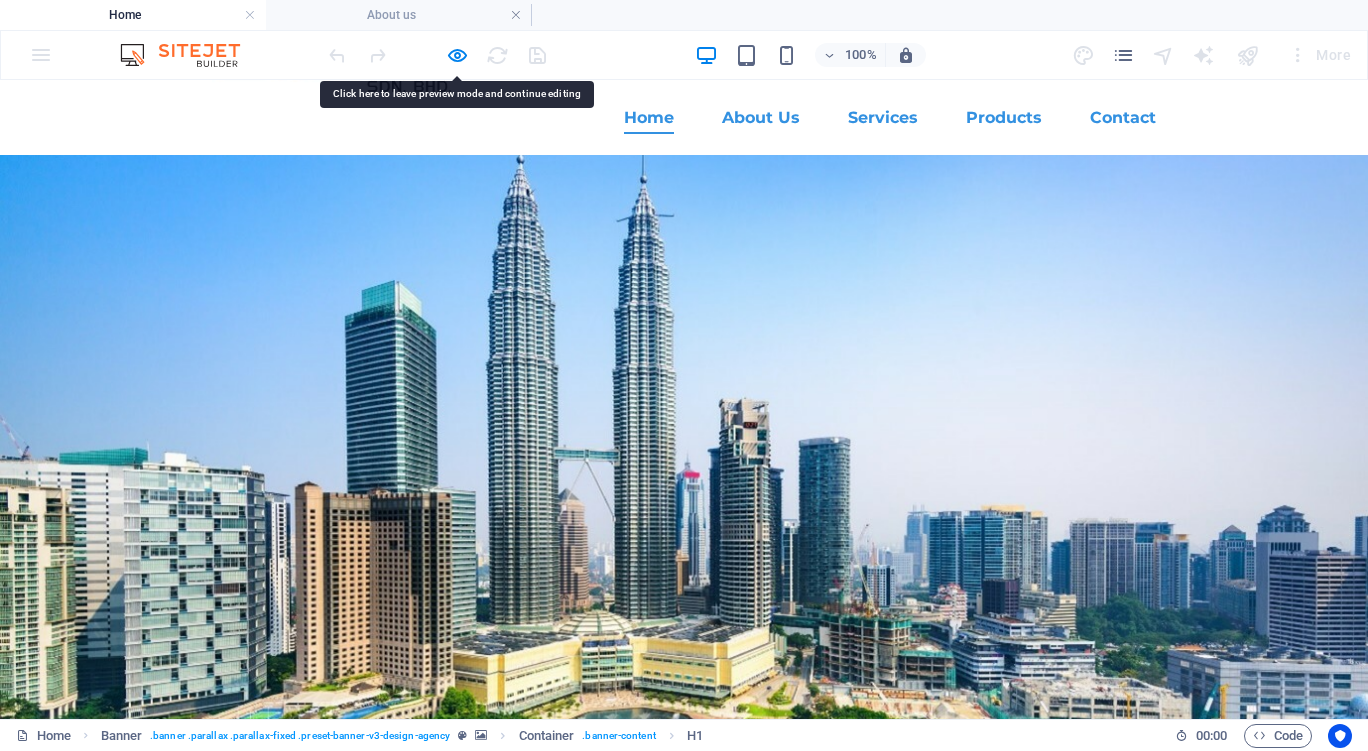 click on "Global Expertise and Integrated Clients Solutions" at bounding box center [684, 379] 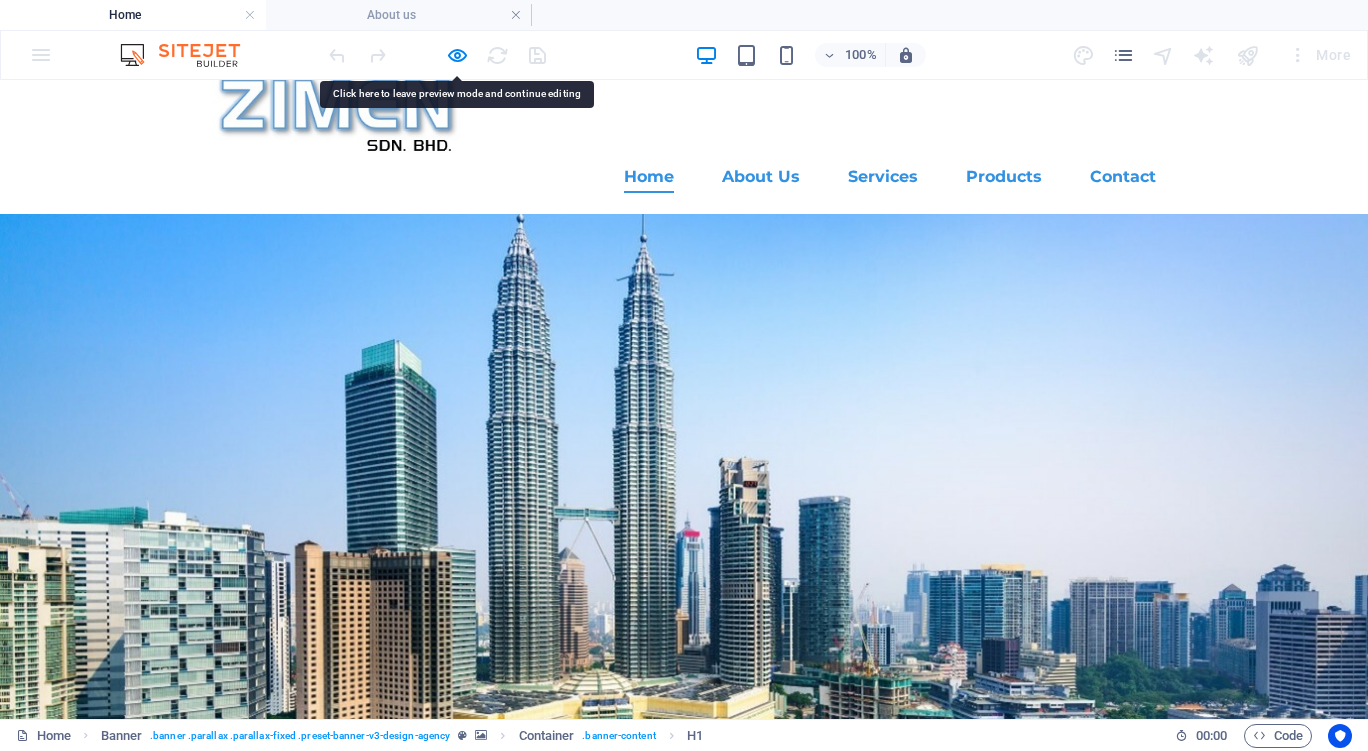 scroll, scrollTop: 0, scrollLeft: 0, axis: both 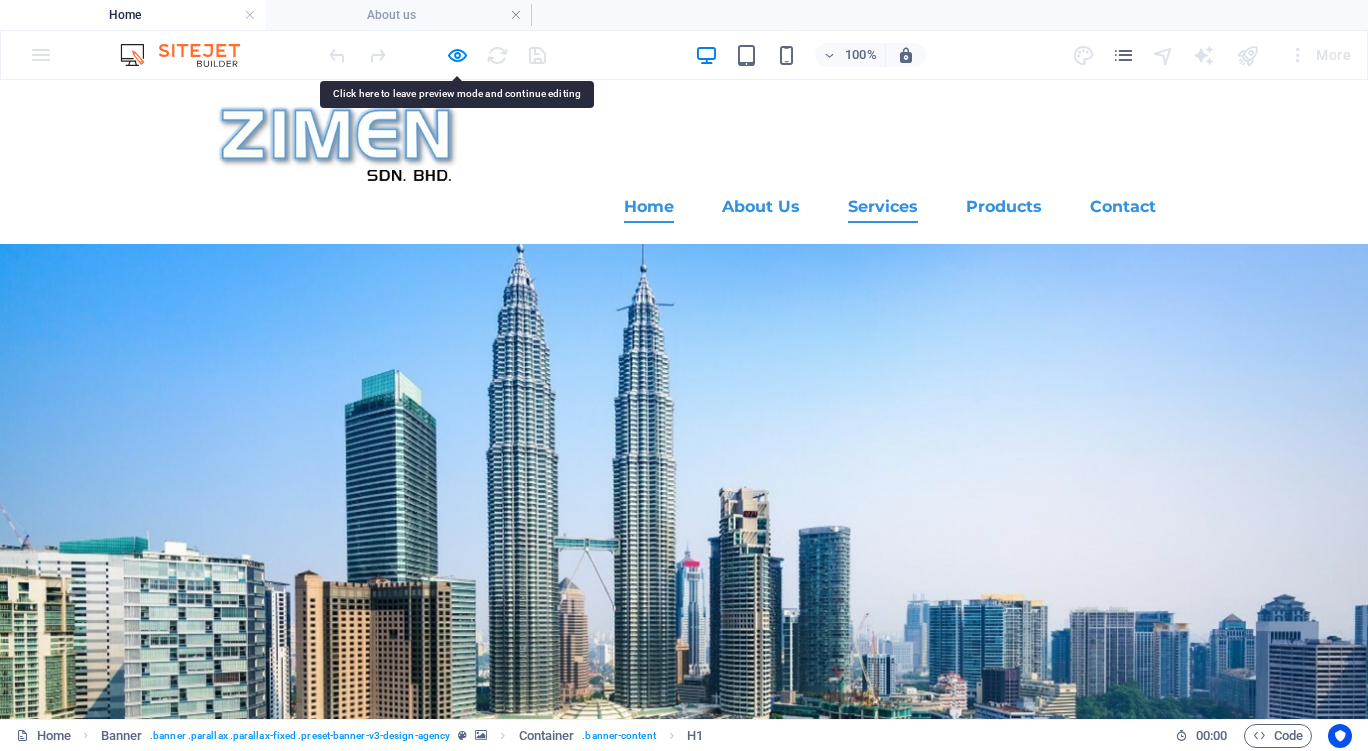 click on "Services" at bounding box center [883, 207] 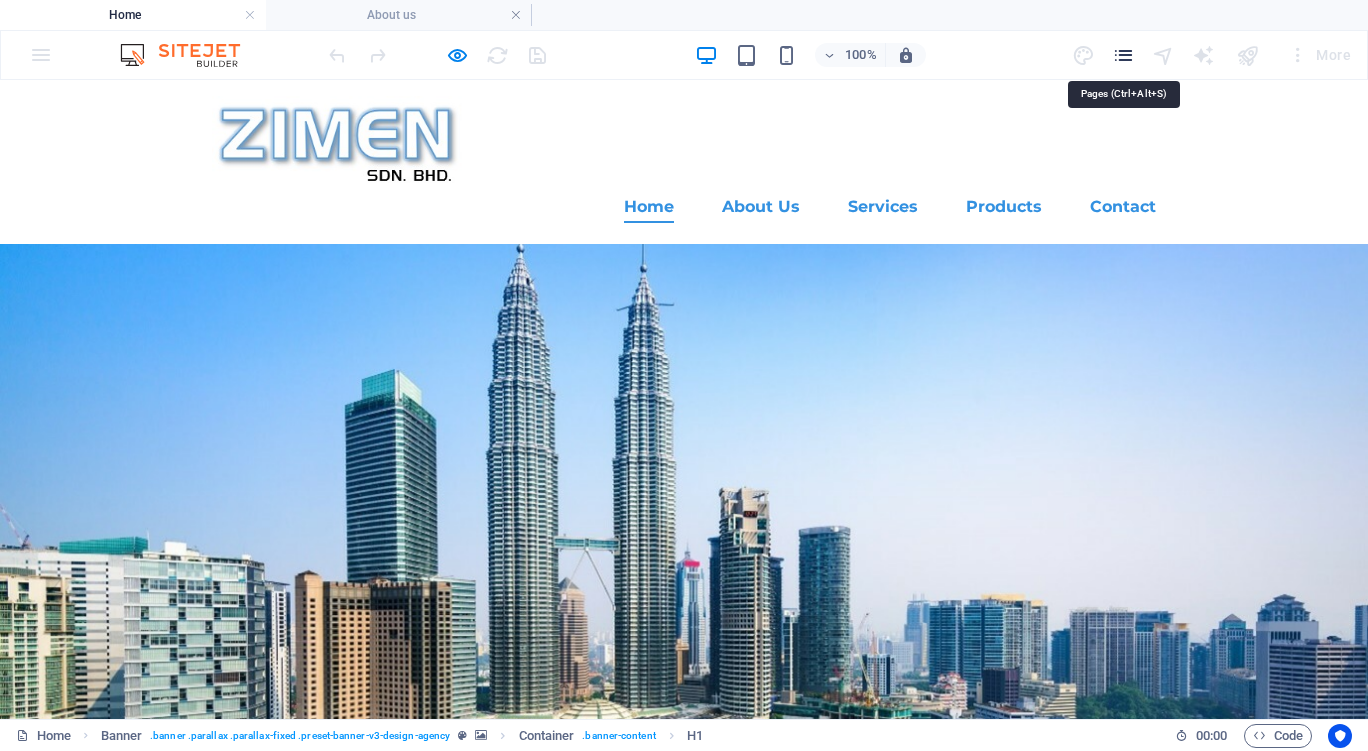 click at bounding box center (1123, 55) 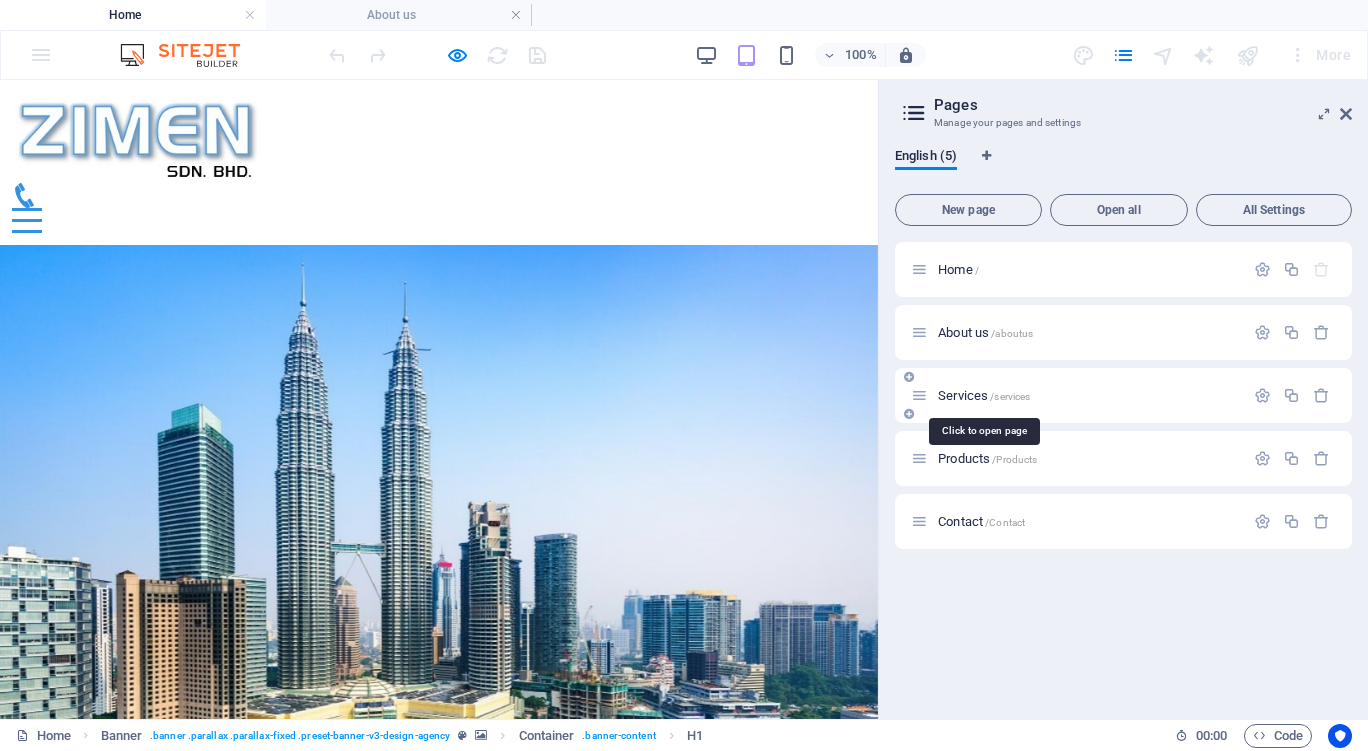 click on "Services /services" at bounding box center (984, 395) 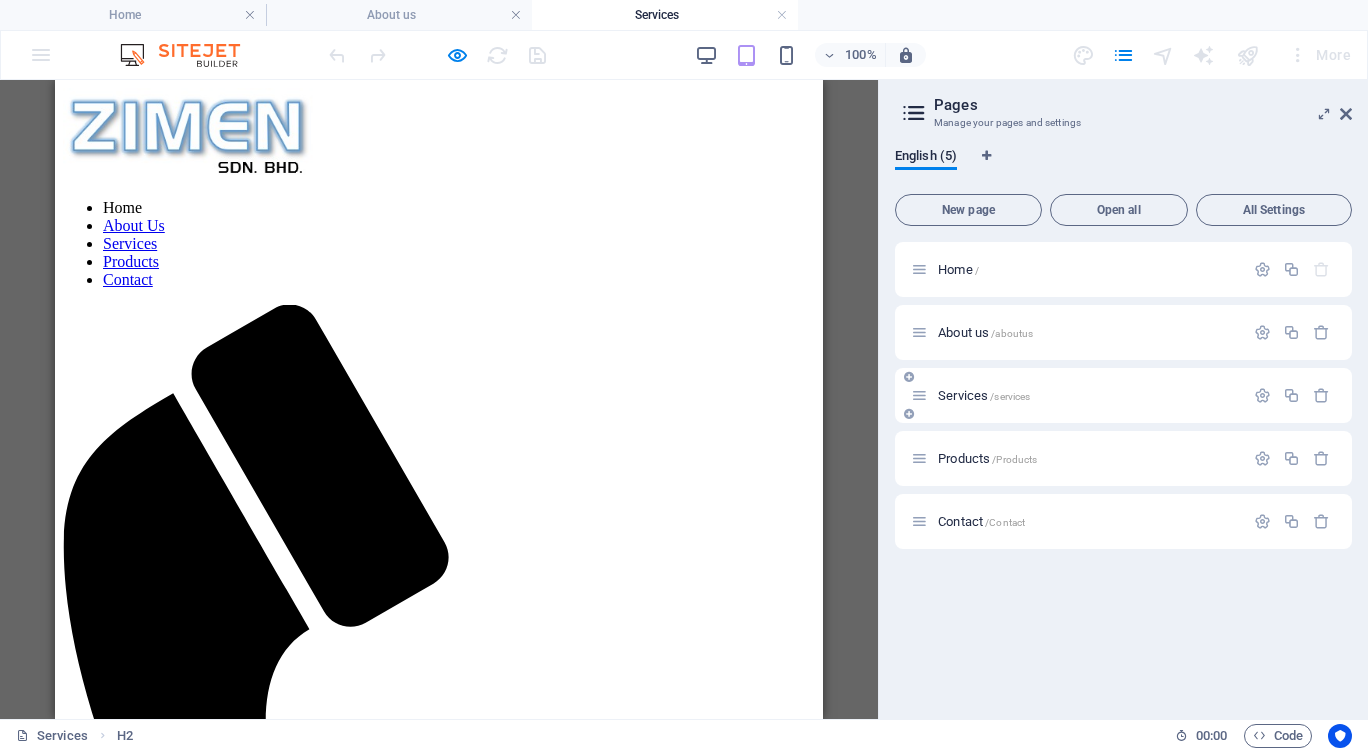 scroll, scrollTop: 0, scrollLeft: 0, axis: both 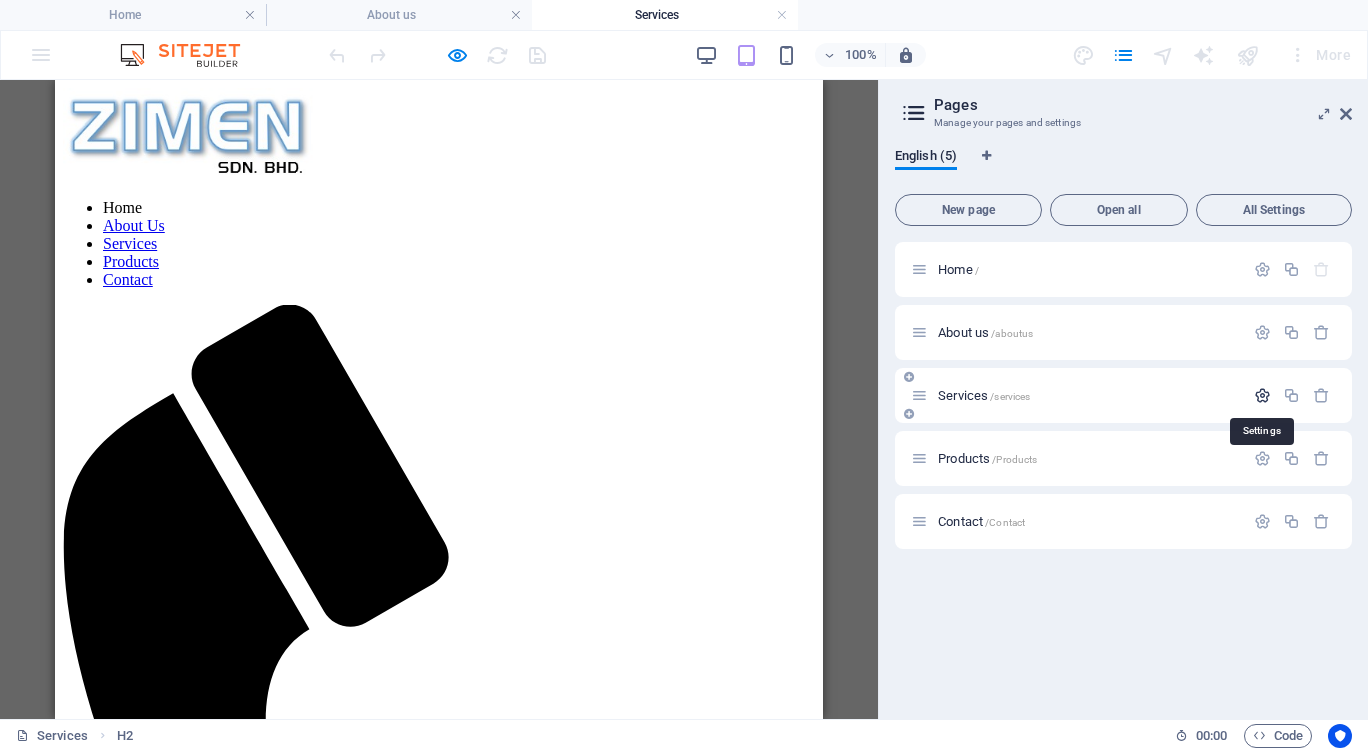 click at bounding box center [1262, 395] 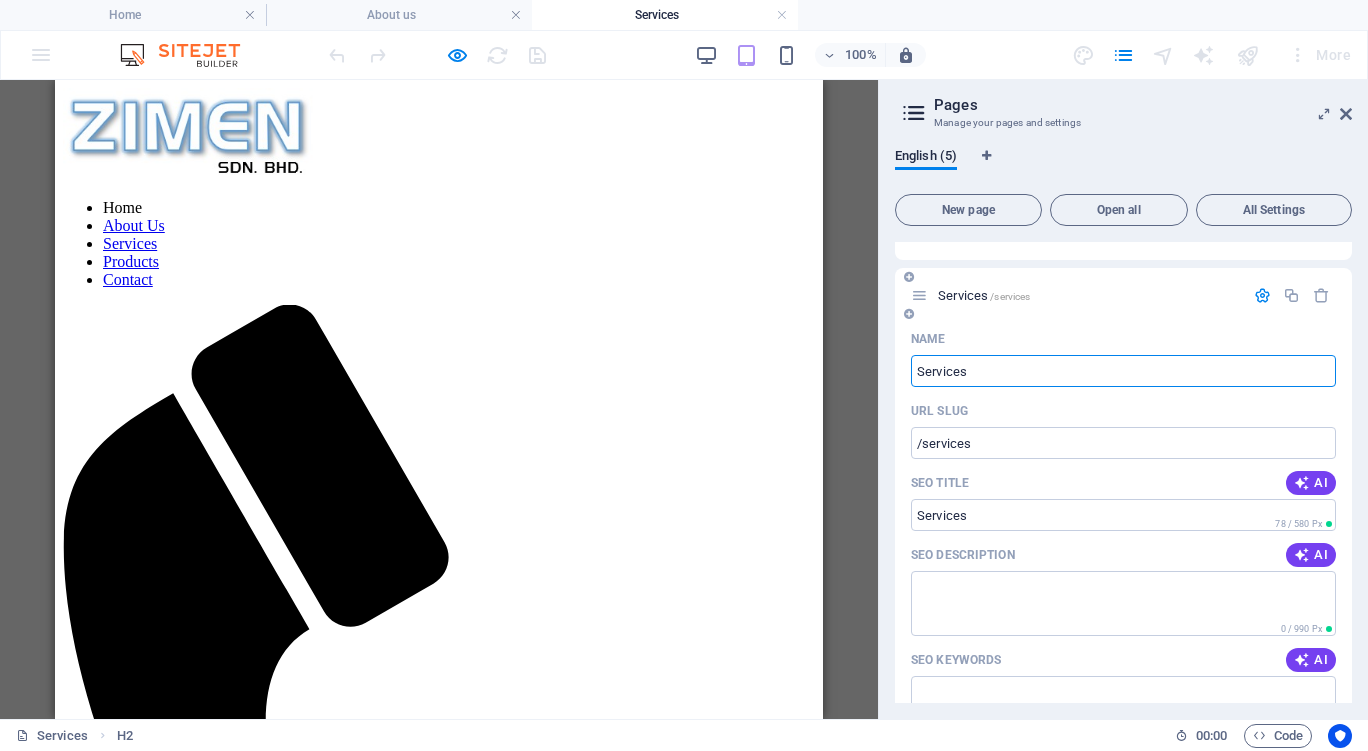 scroll, scrollTop: 0, scrollLeft: 0, axis: both 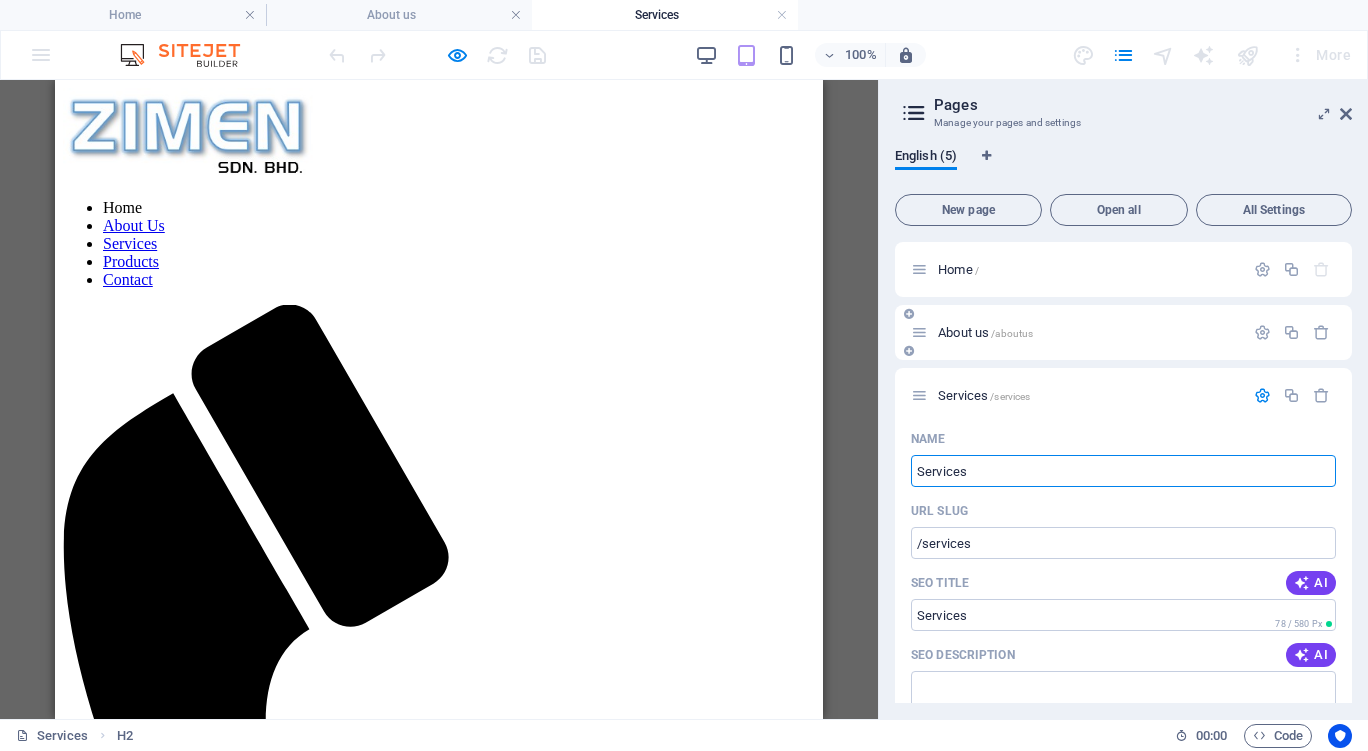 click on "About us /aboutus" at bounding box center (985, 332) 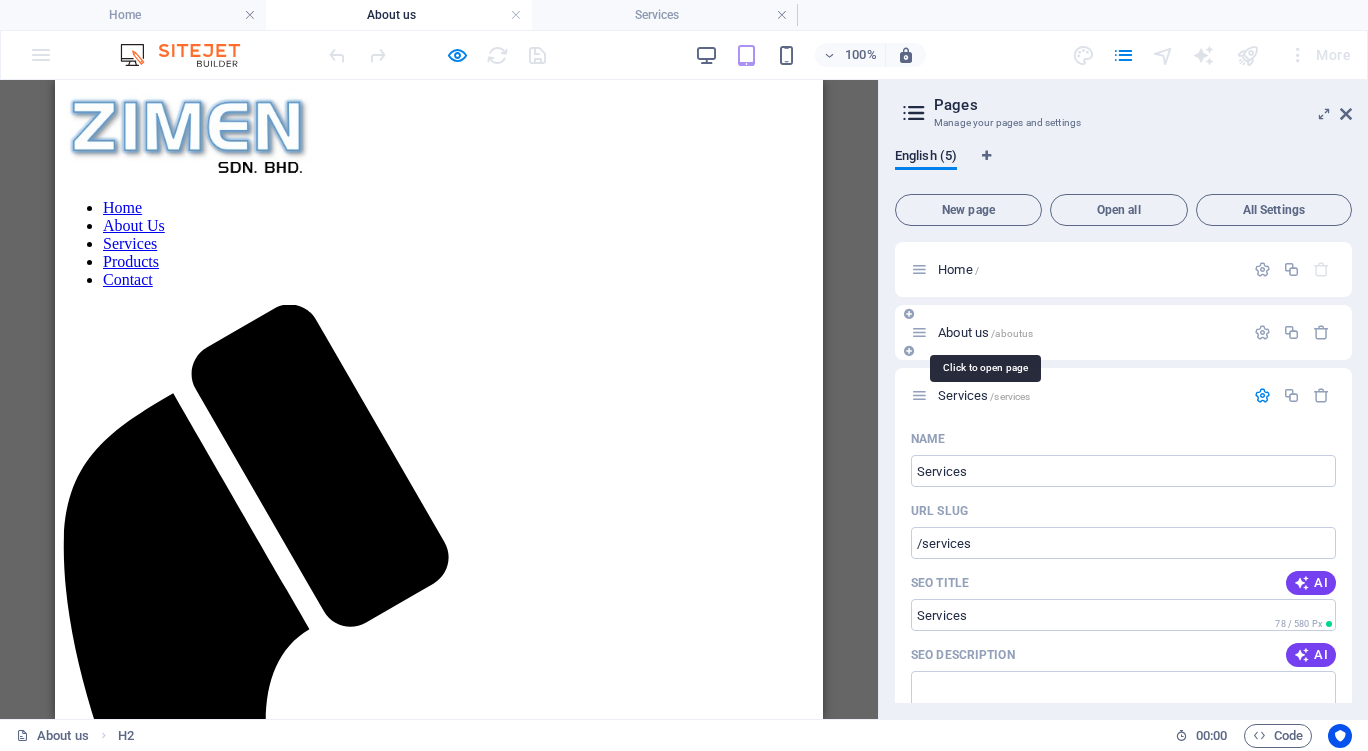 click on "About us /aboutus" at bounding box center [985, 332] 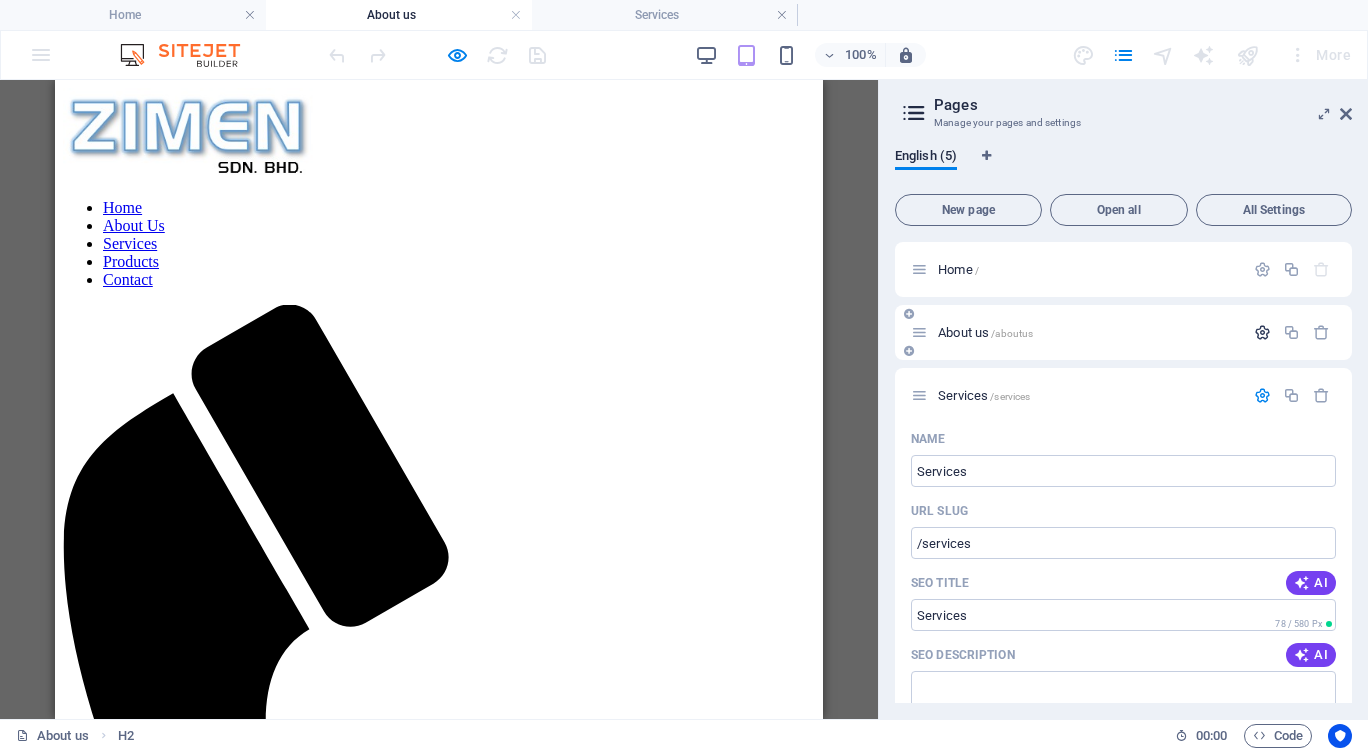click at bounding box center (1262, 332) 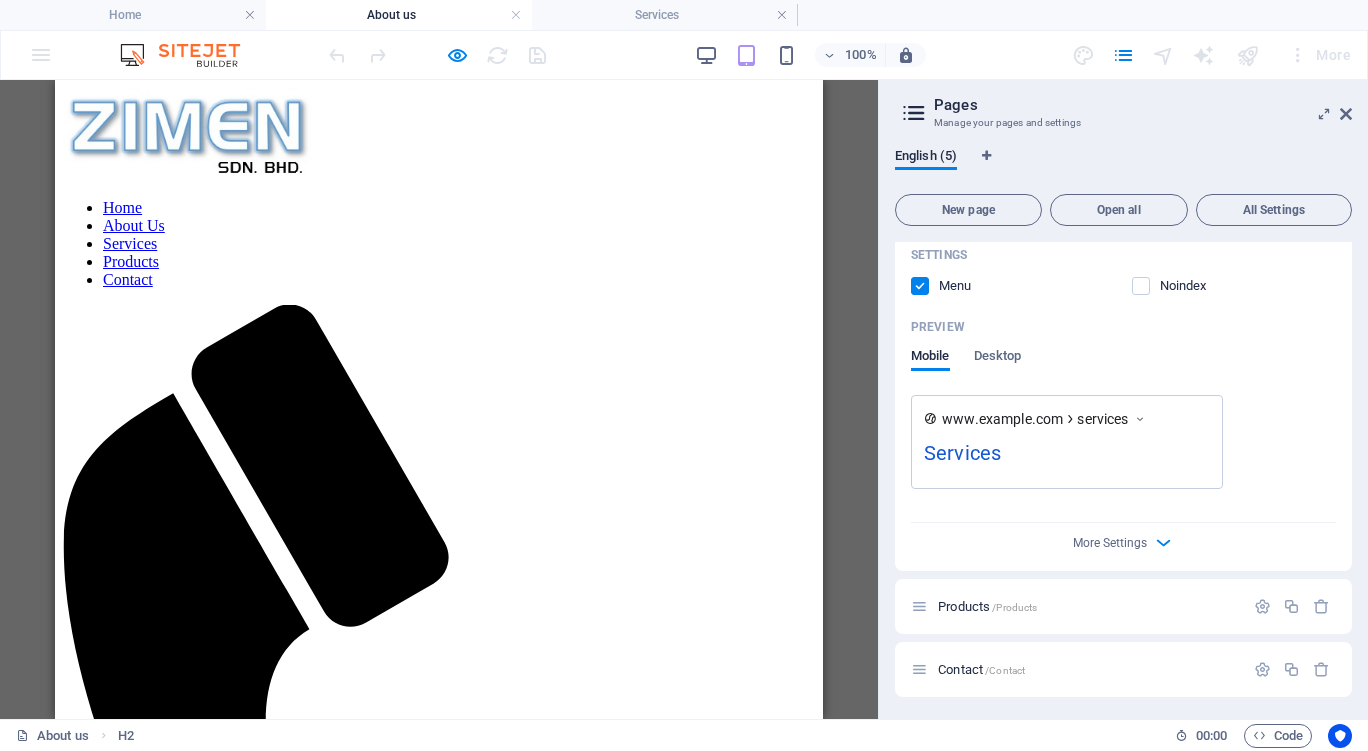 scroll, scrollTop: 1305, scrollLeft: 0, axis: vertical 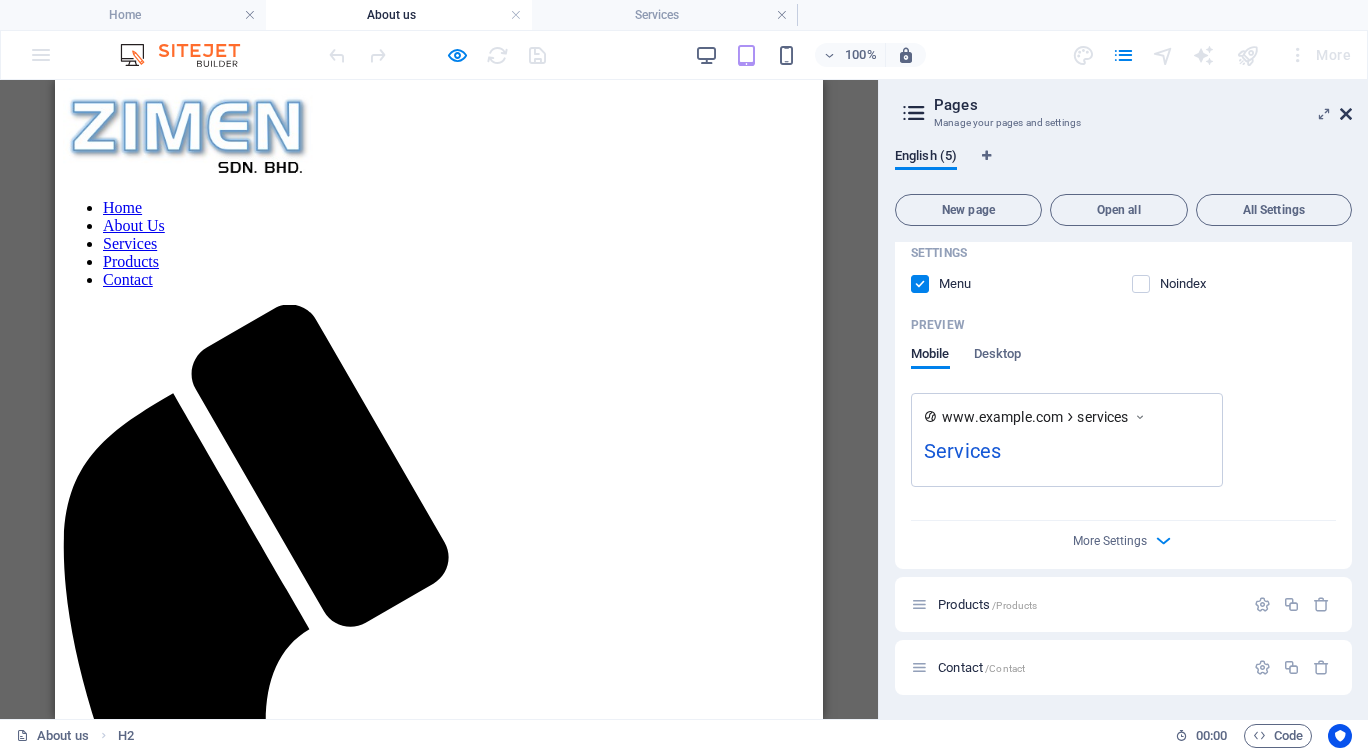 click at bounding box center (1346, 114) 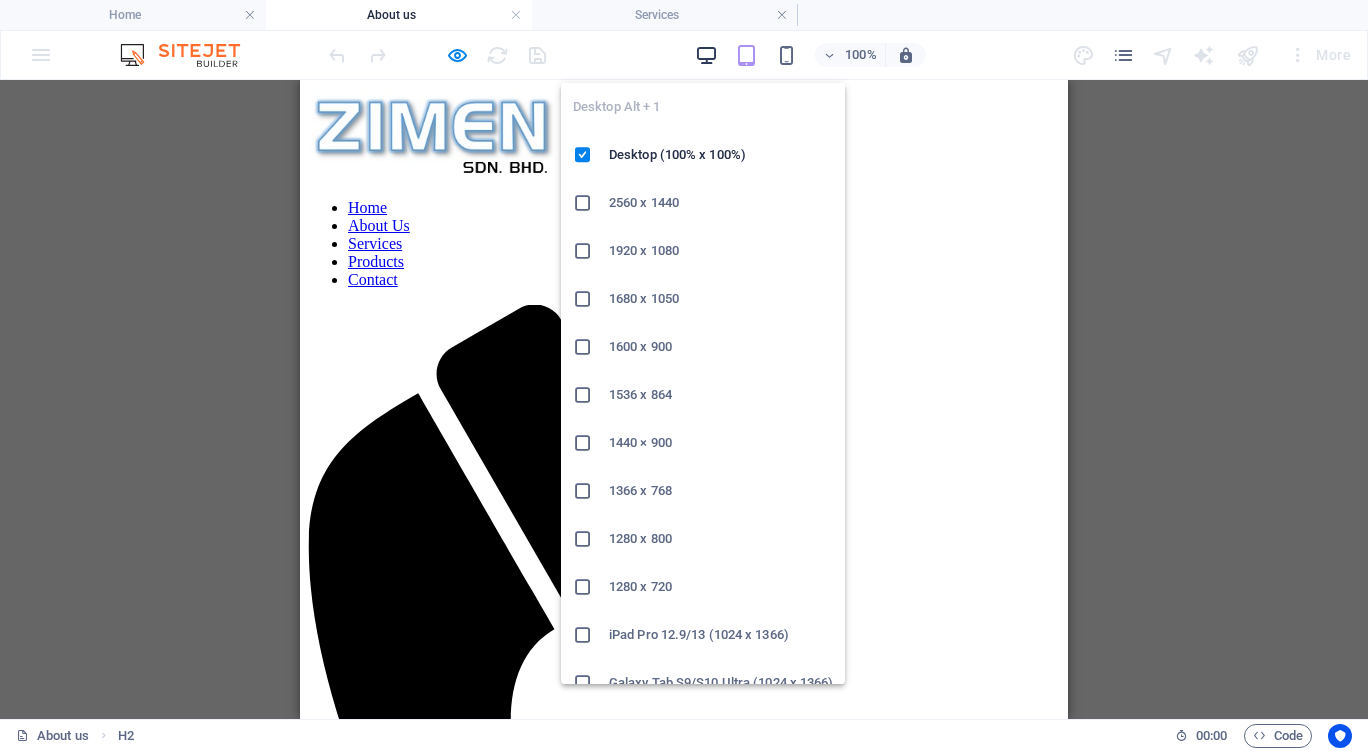 click at bounding box center (706, 55) 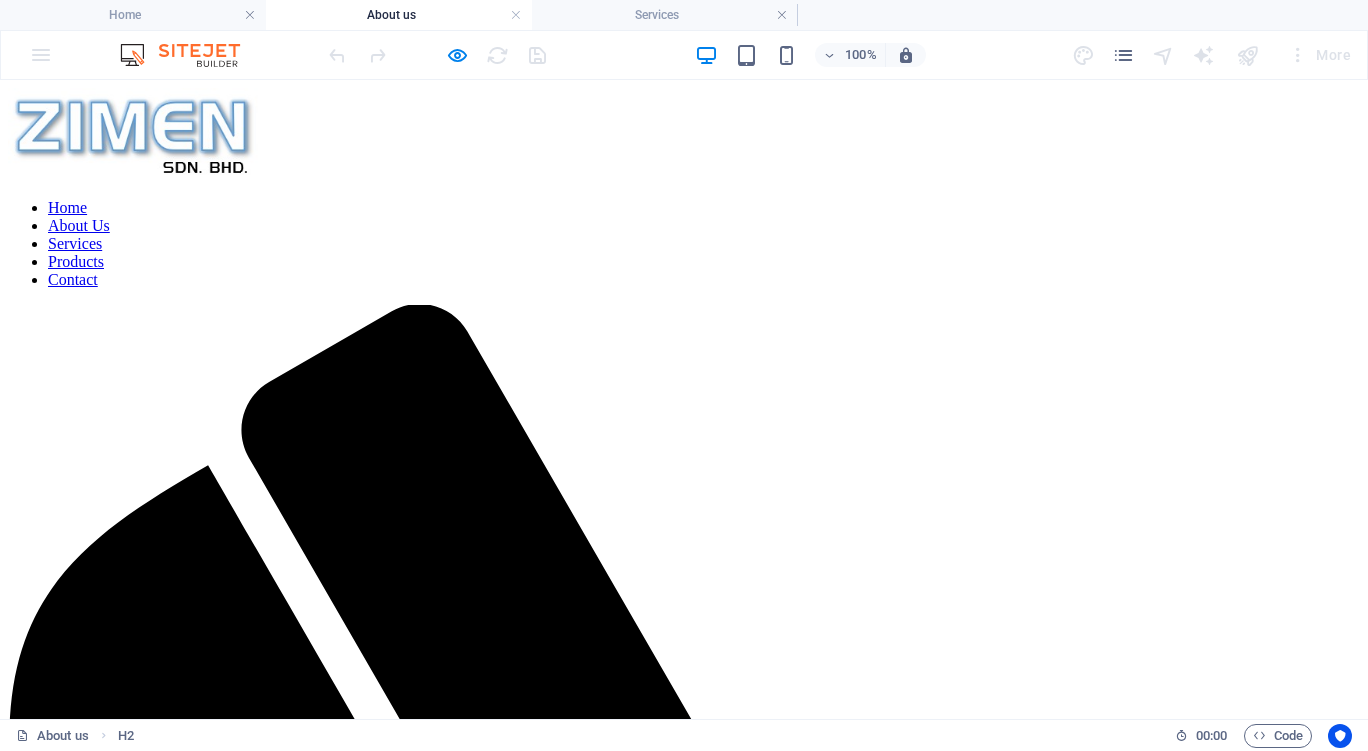 click on "Services" at bounding box center [75, 243] 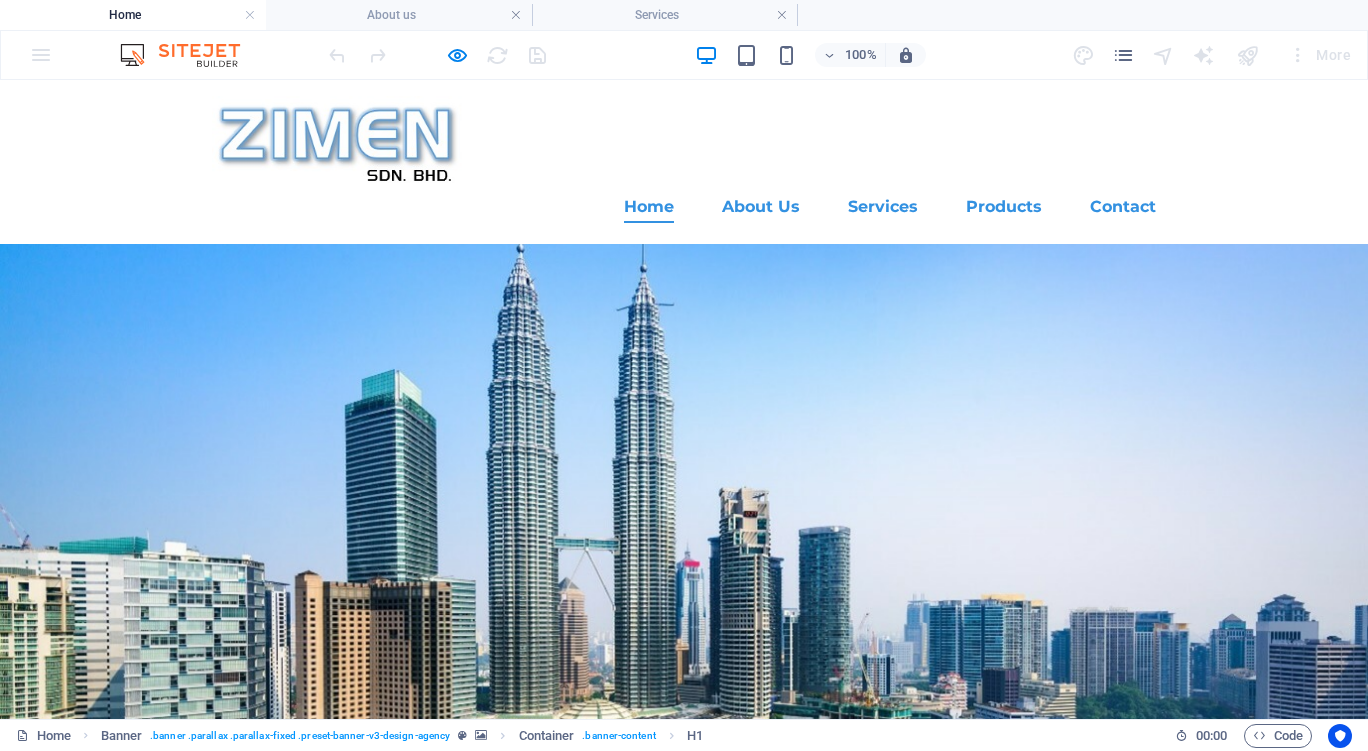 click on "Global Expertise and Integrated Clients Solutions" at bounding box center (684, 468) 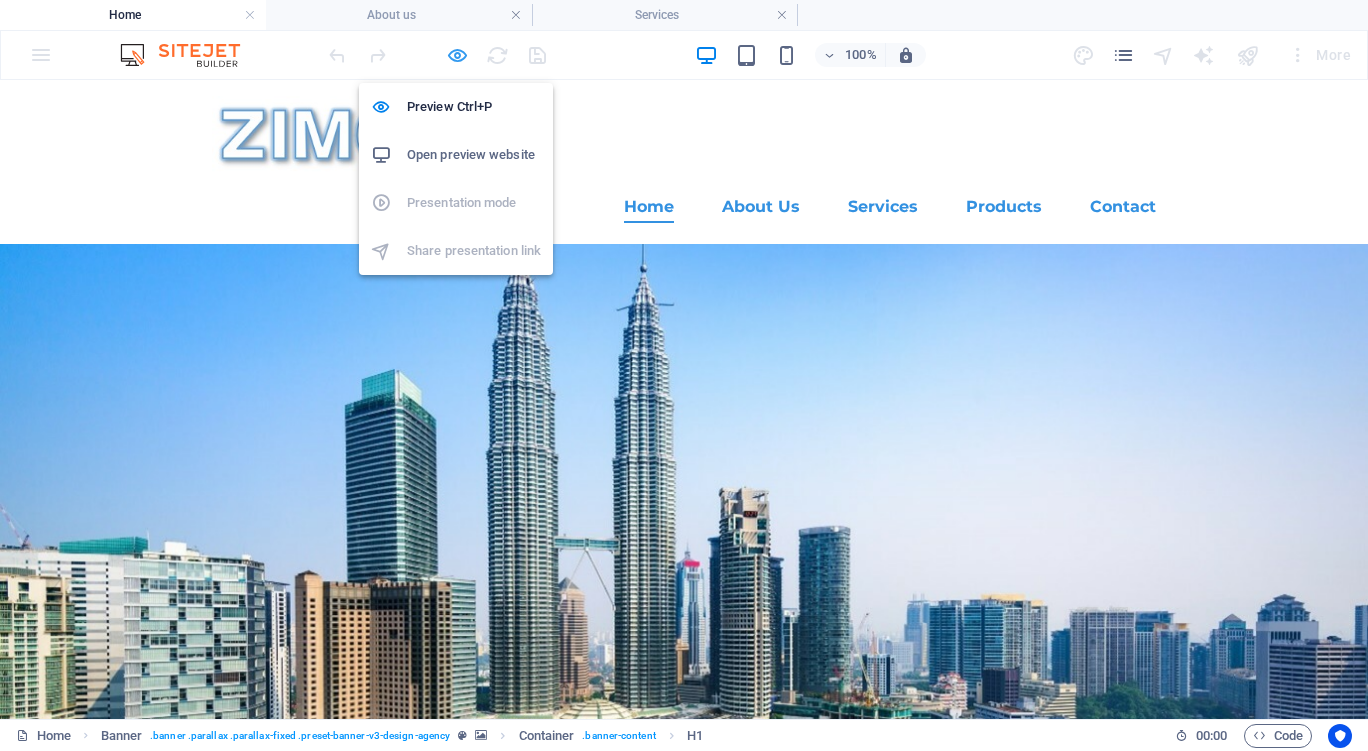 click at bounding box center [457, 55] 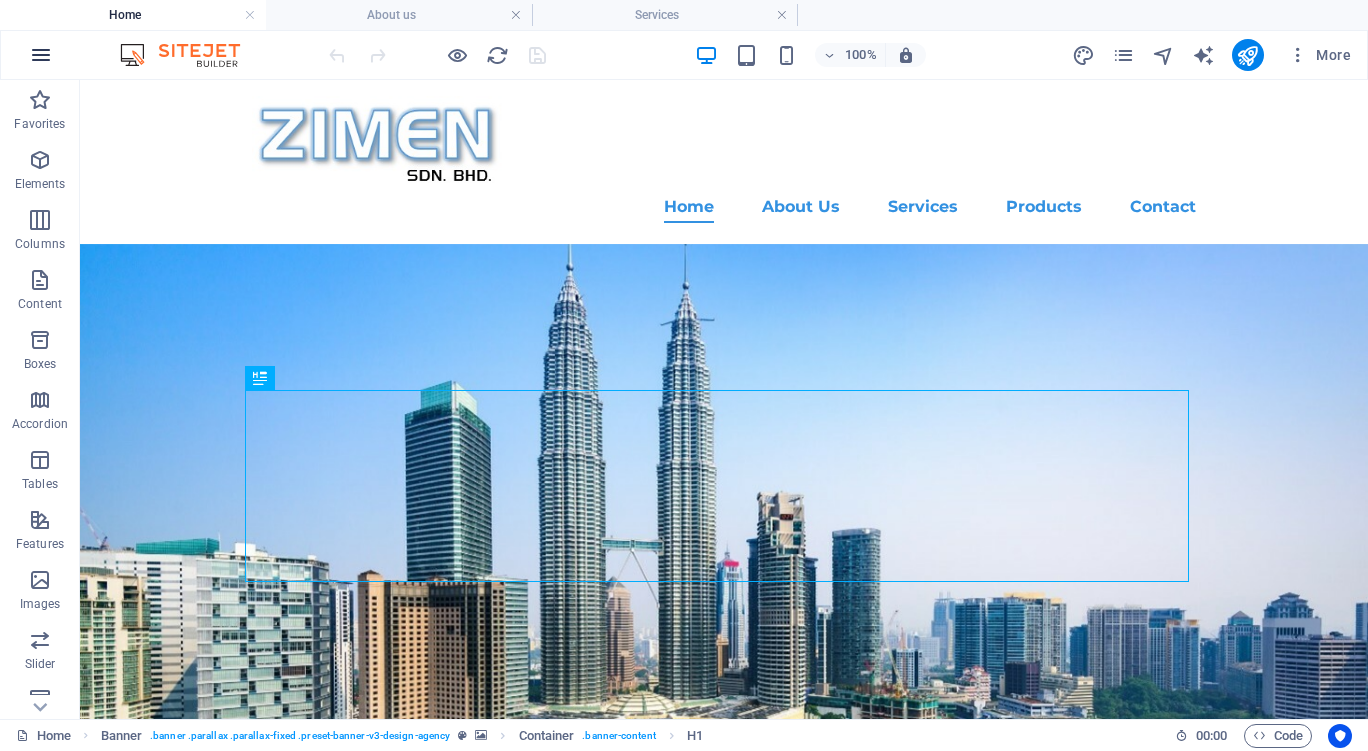click at bounding box center [41, 55] 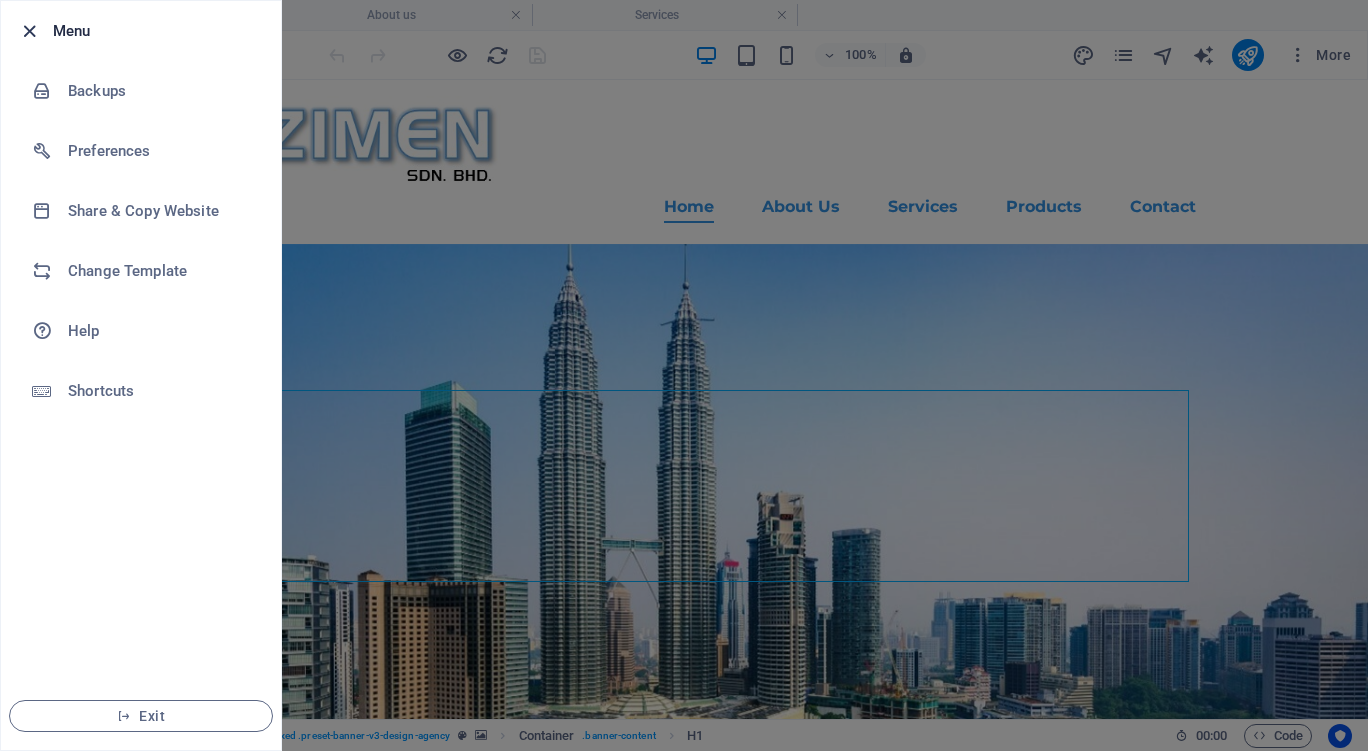 click at bounding box center (29, 31) 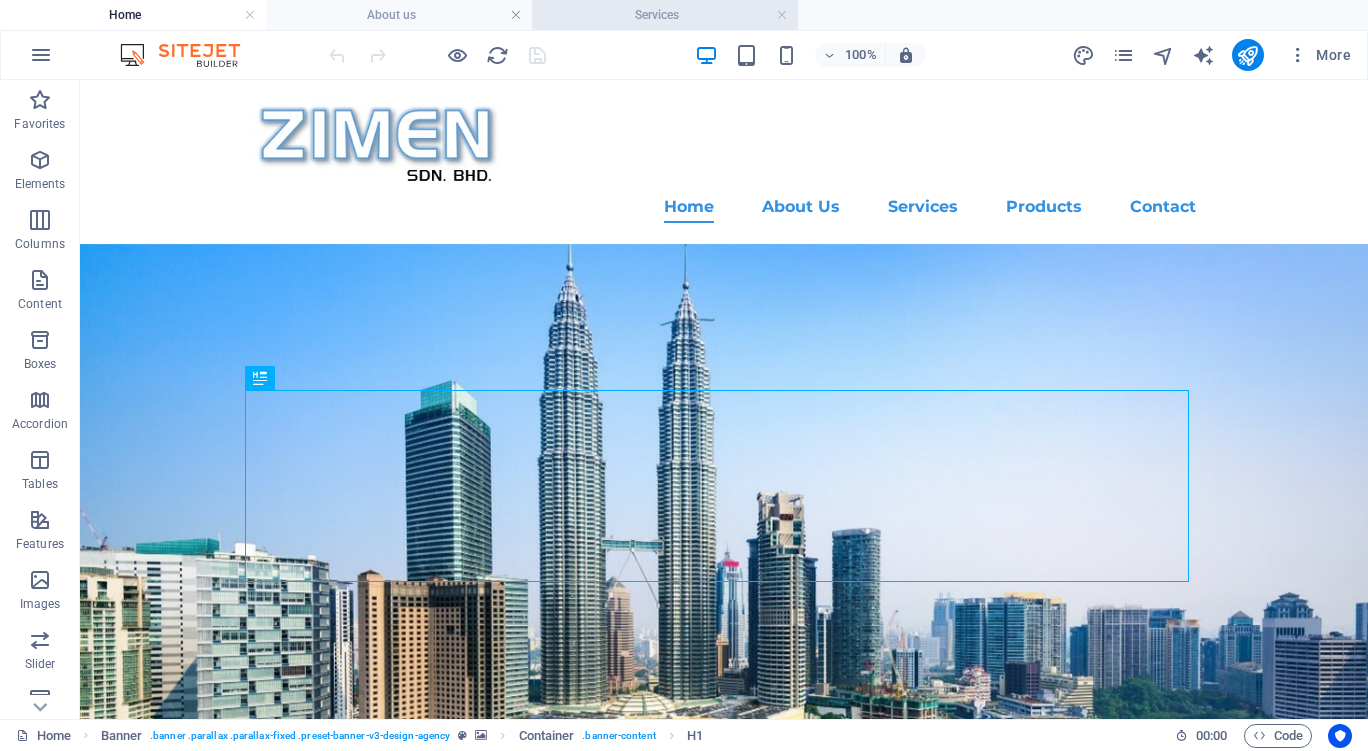click on "Services" at bounding box center (665, 15) 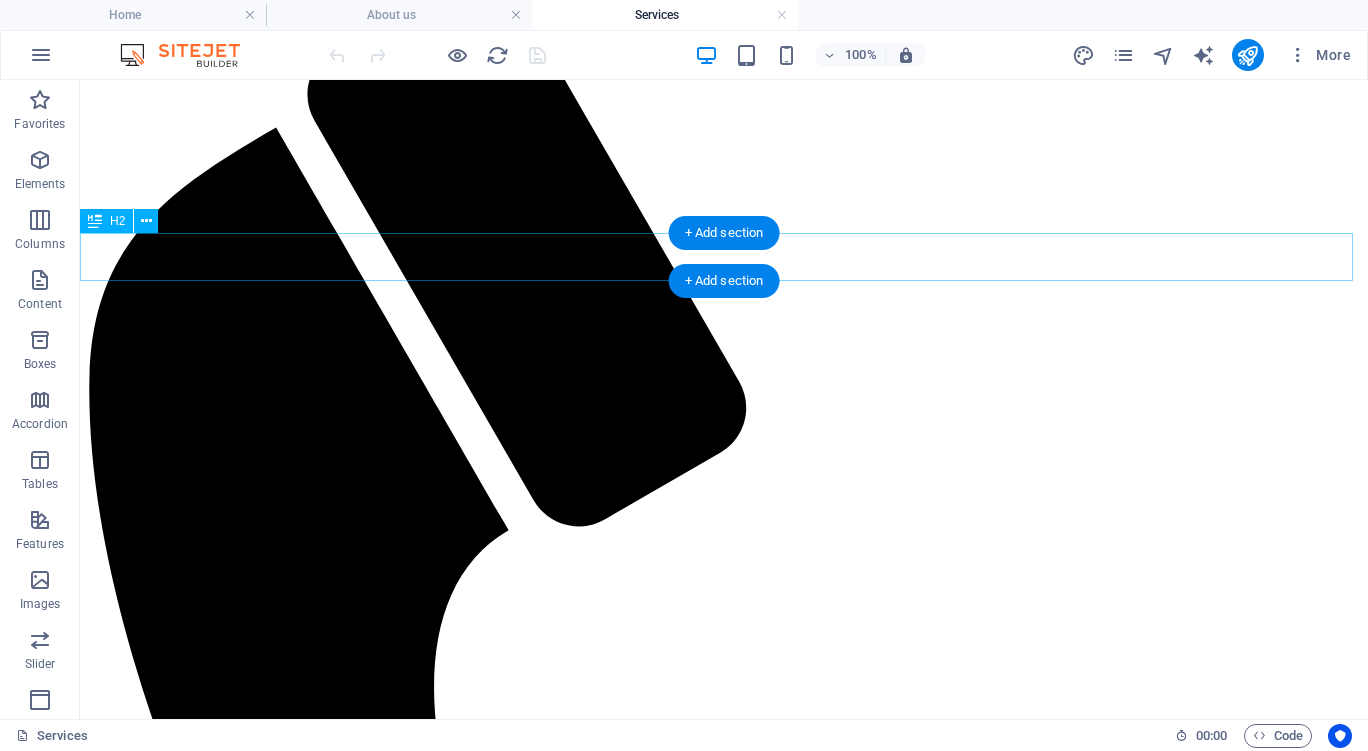scroll, scrollTop: 0, scrollLeft: 0, axis: both 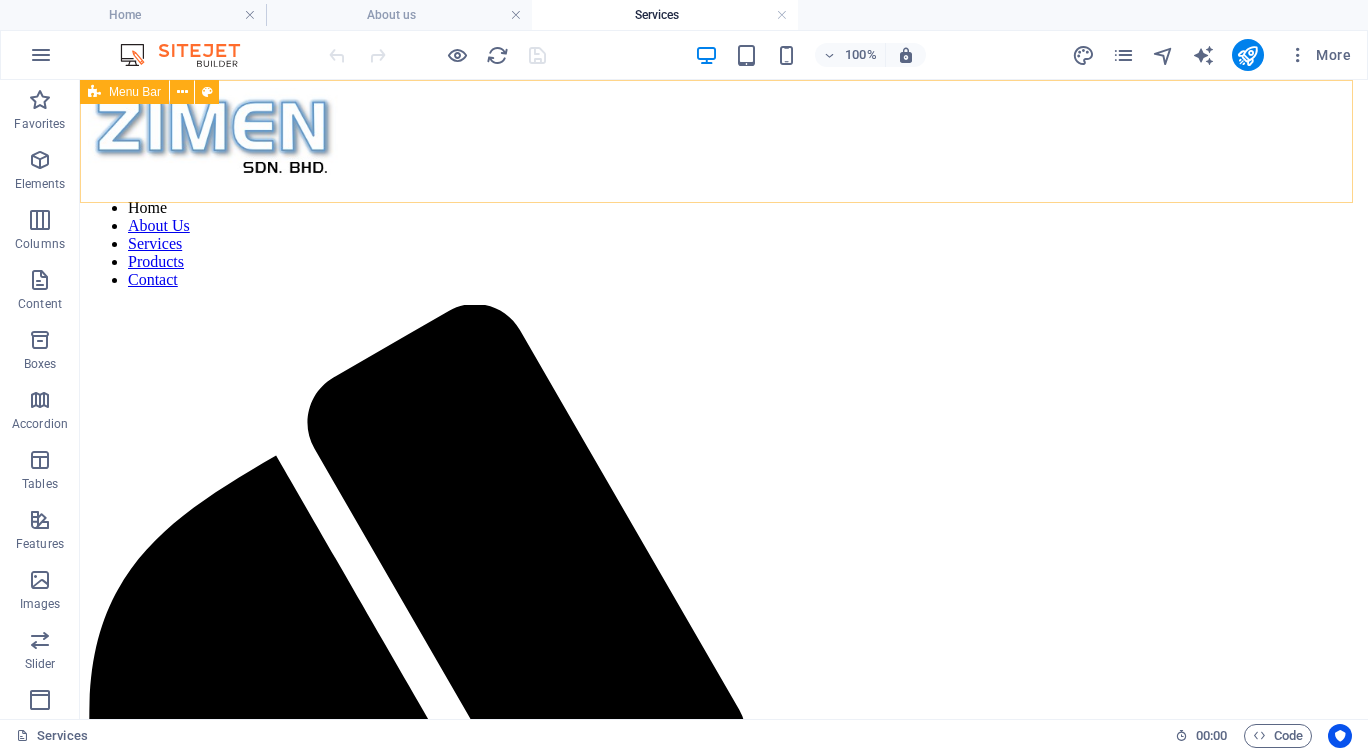 click on "Menu Bar" at bounding box center [135, 92] 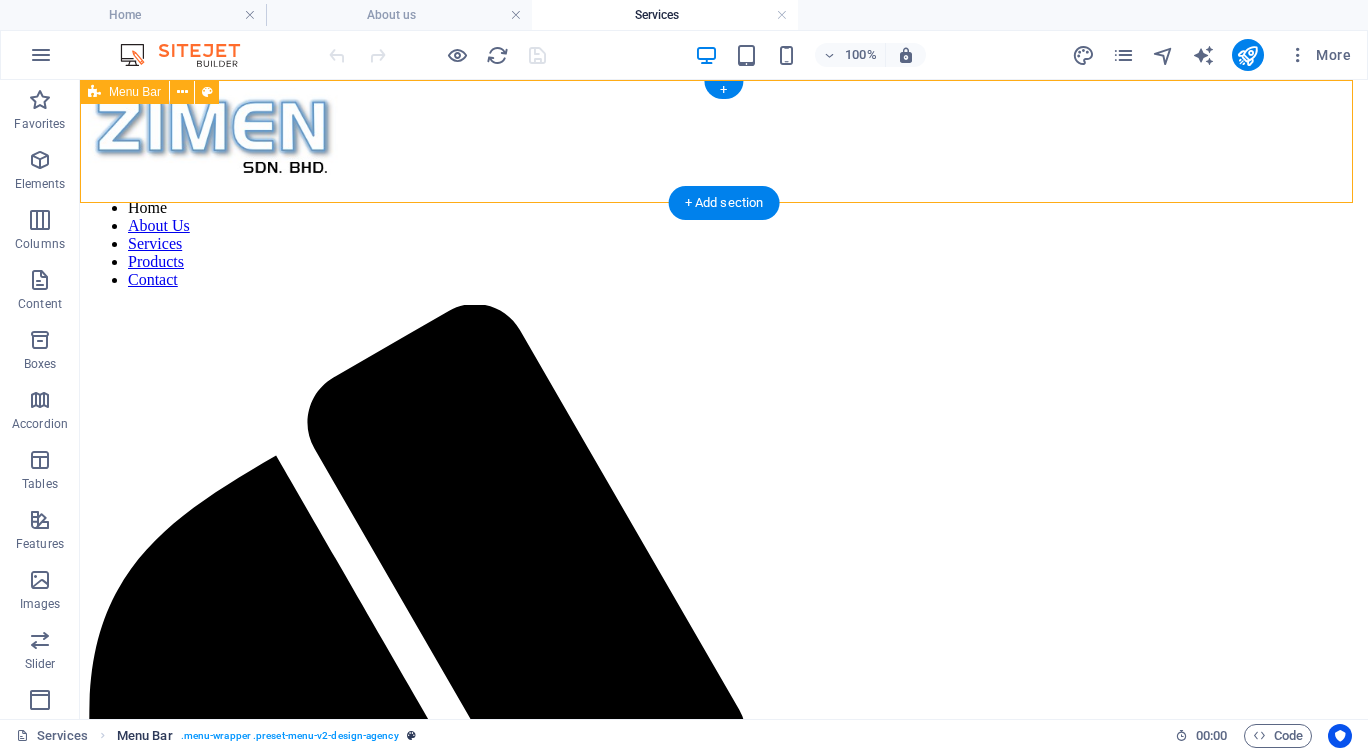 click on ".menu-wrapper .preset-menu-v2-design-agency" at bounding box center [290, 736] 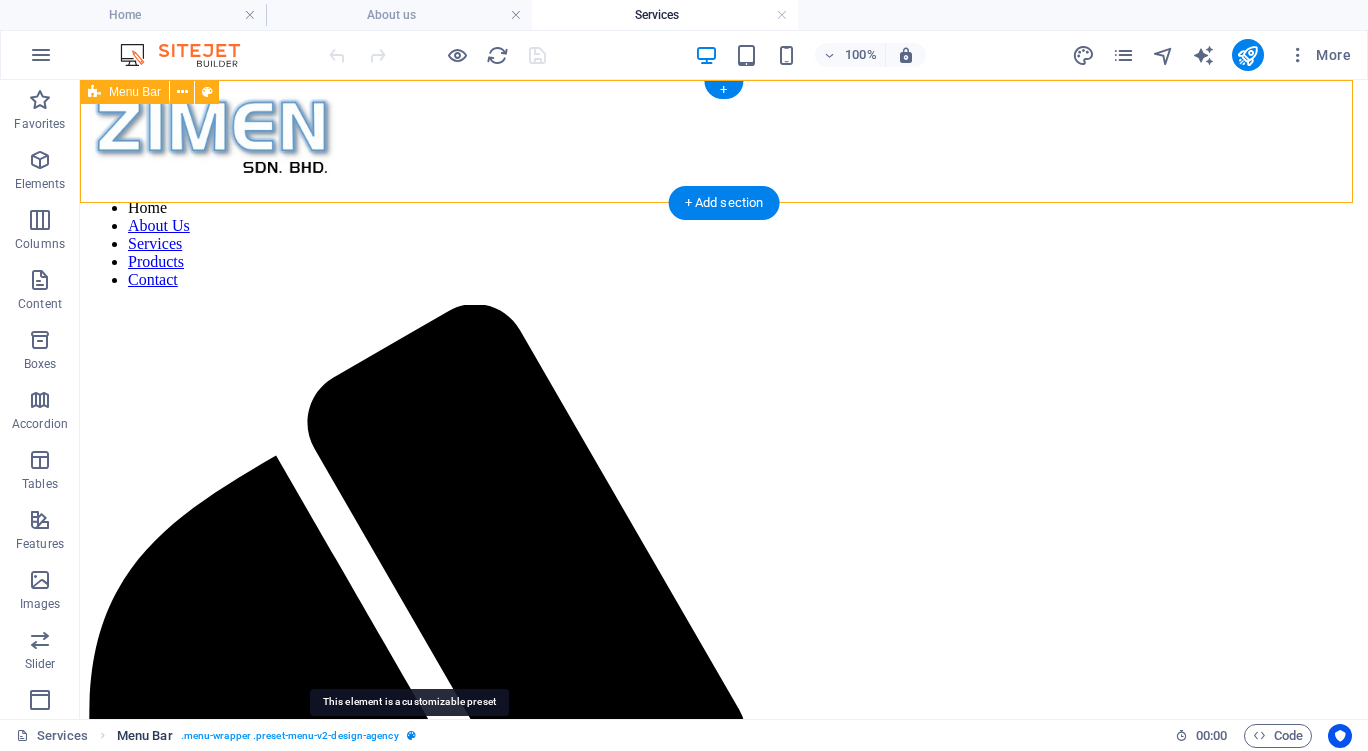 click at bounding box center [411, 735] 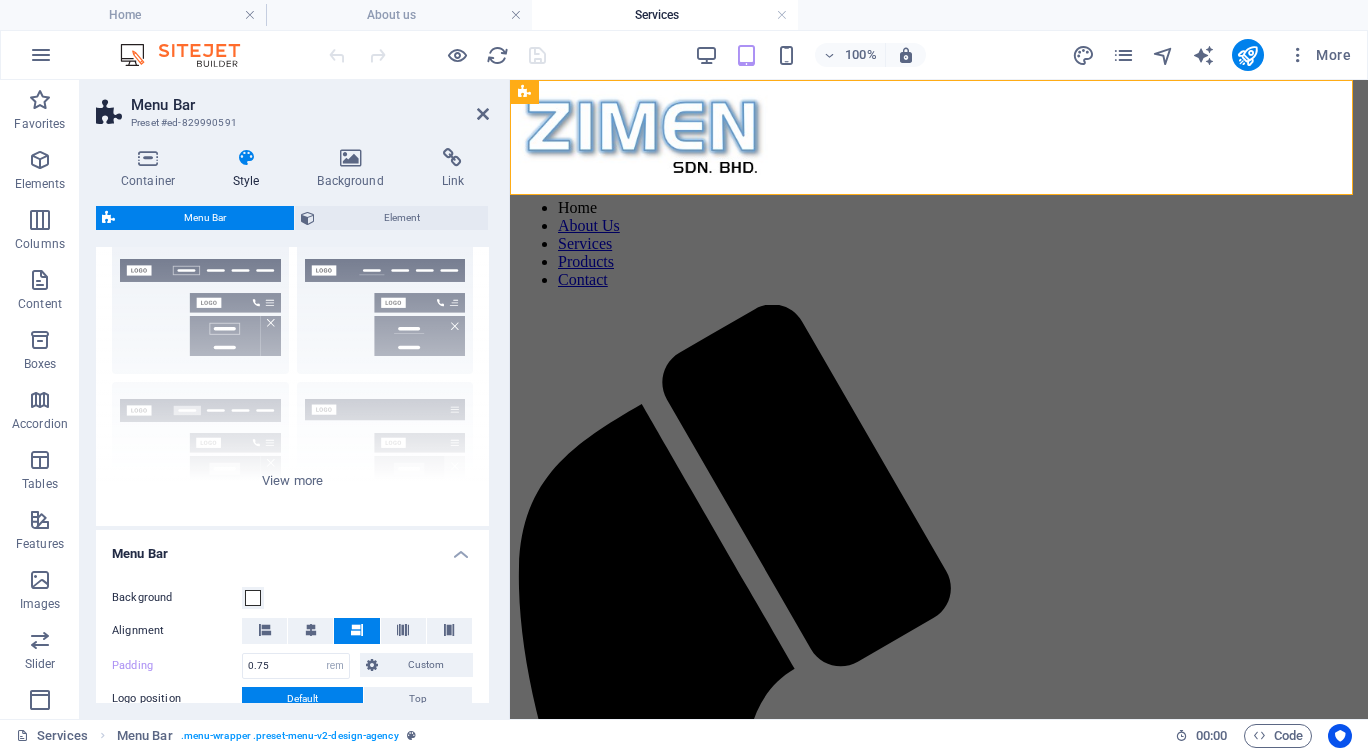 scroll, scrollTop: 0, scrollLeft: 0, axis: both 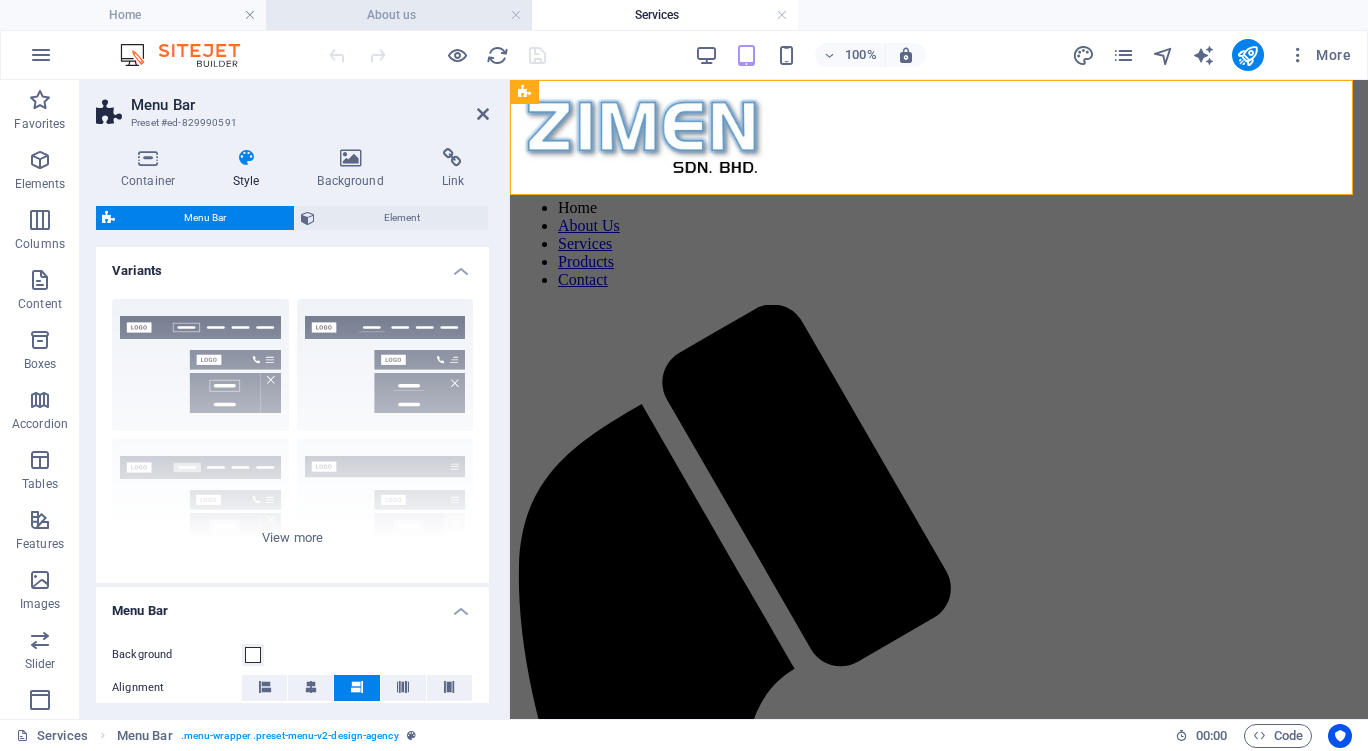 click on "About us" at bounding box center (399, 15) 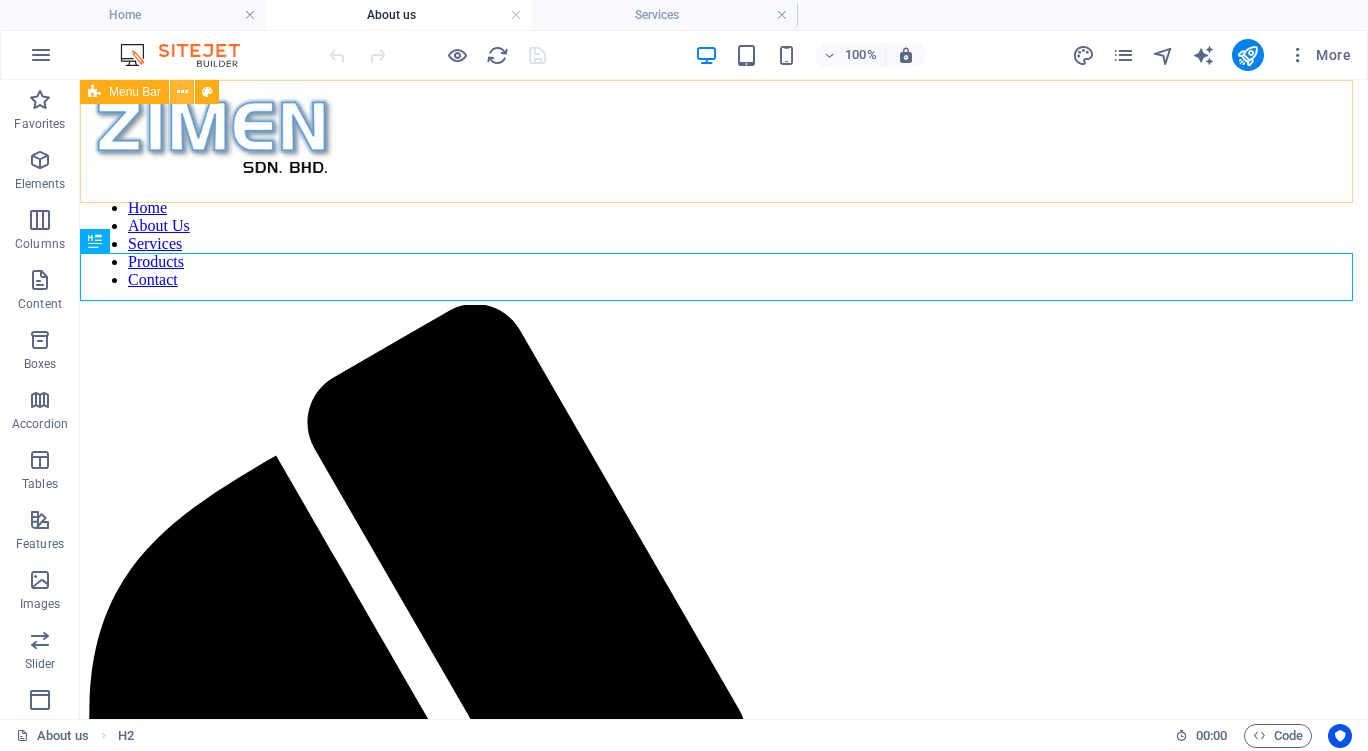 click at bounding box center (182, 92) 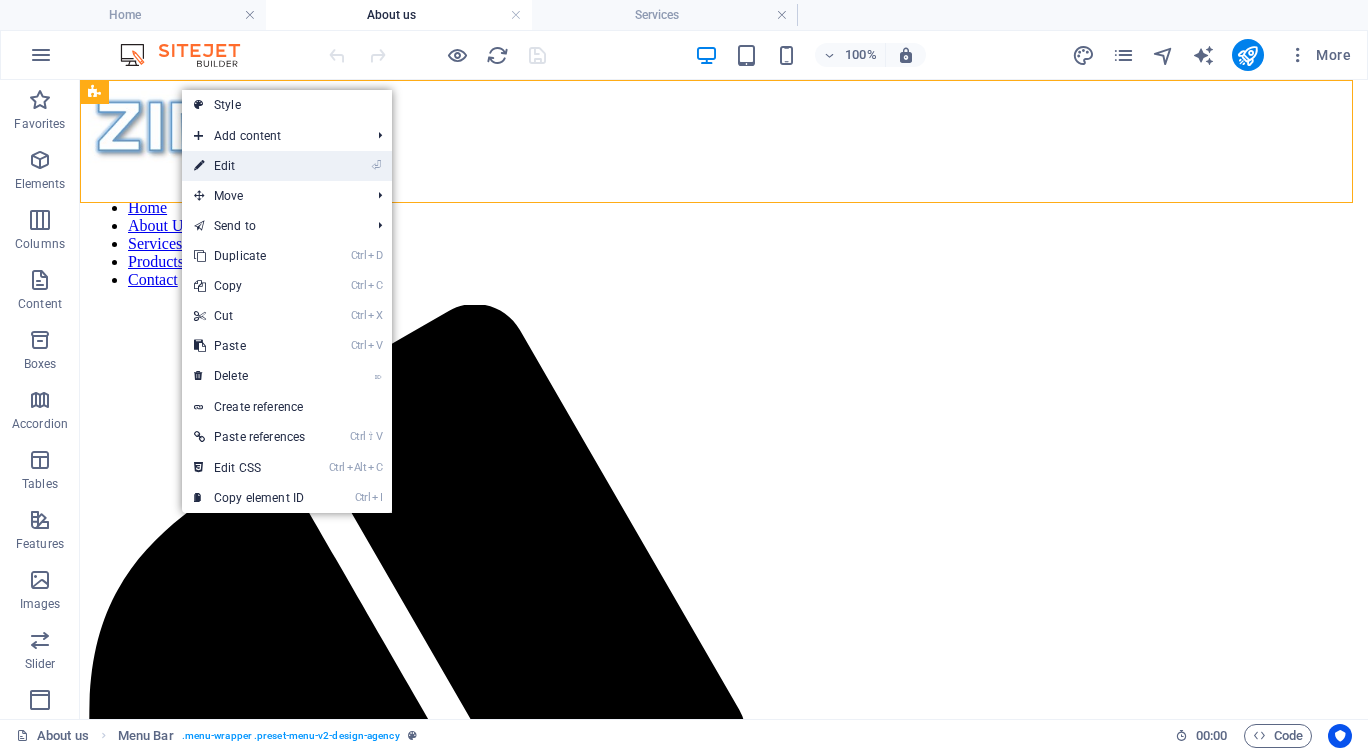 click on "⏎  Edit" at bounding box center (249, 166) 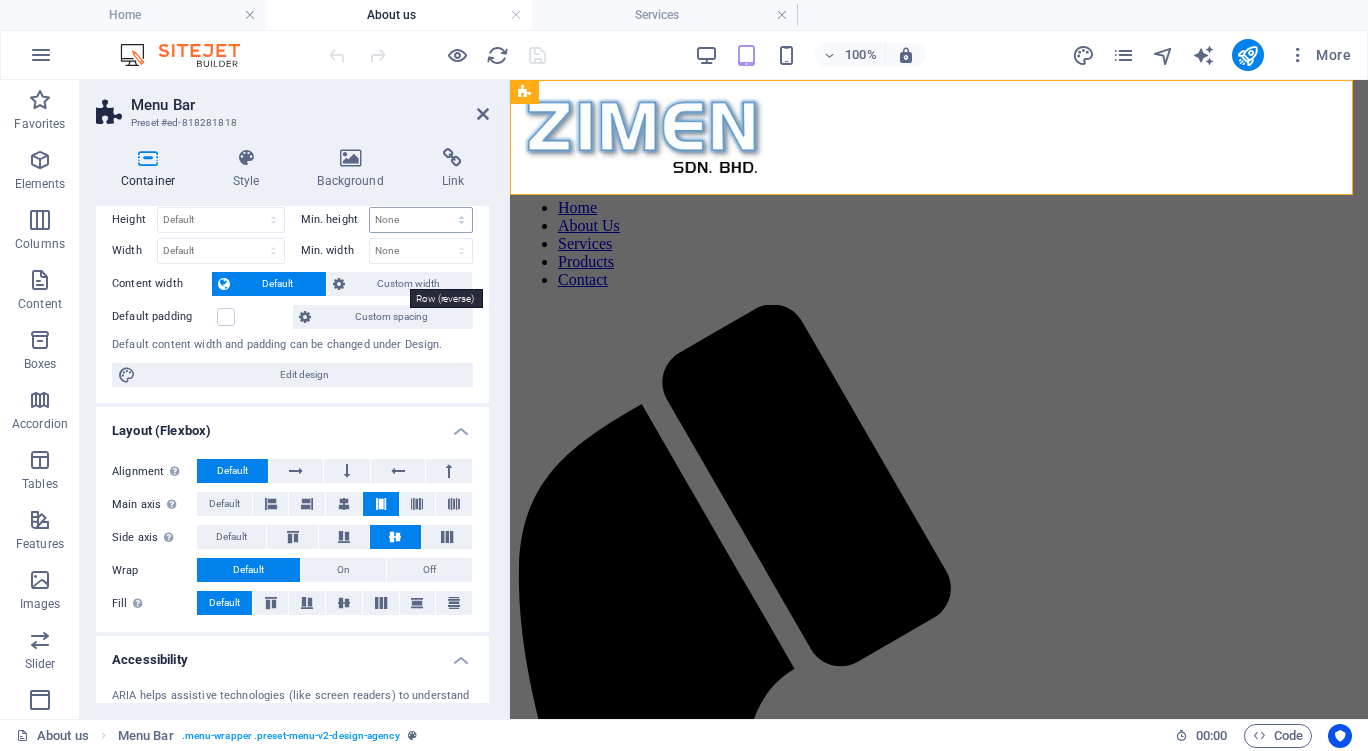 scroll, scrollTop: 0, scrollLeft: 0, axis: both 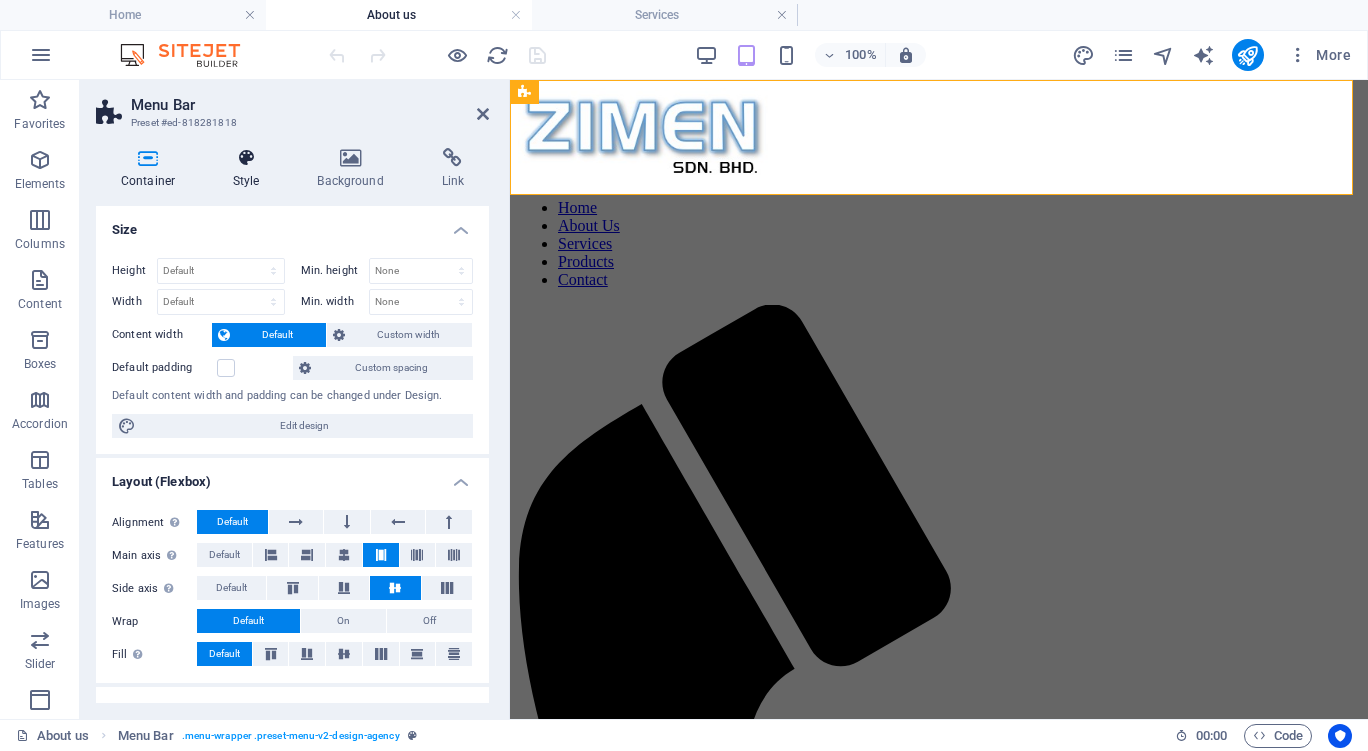 click at bounding box center (246, 158) 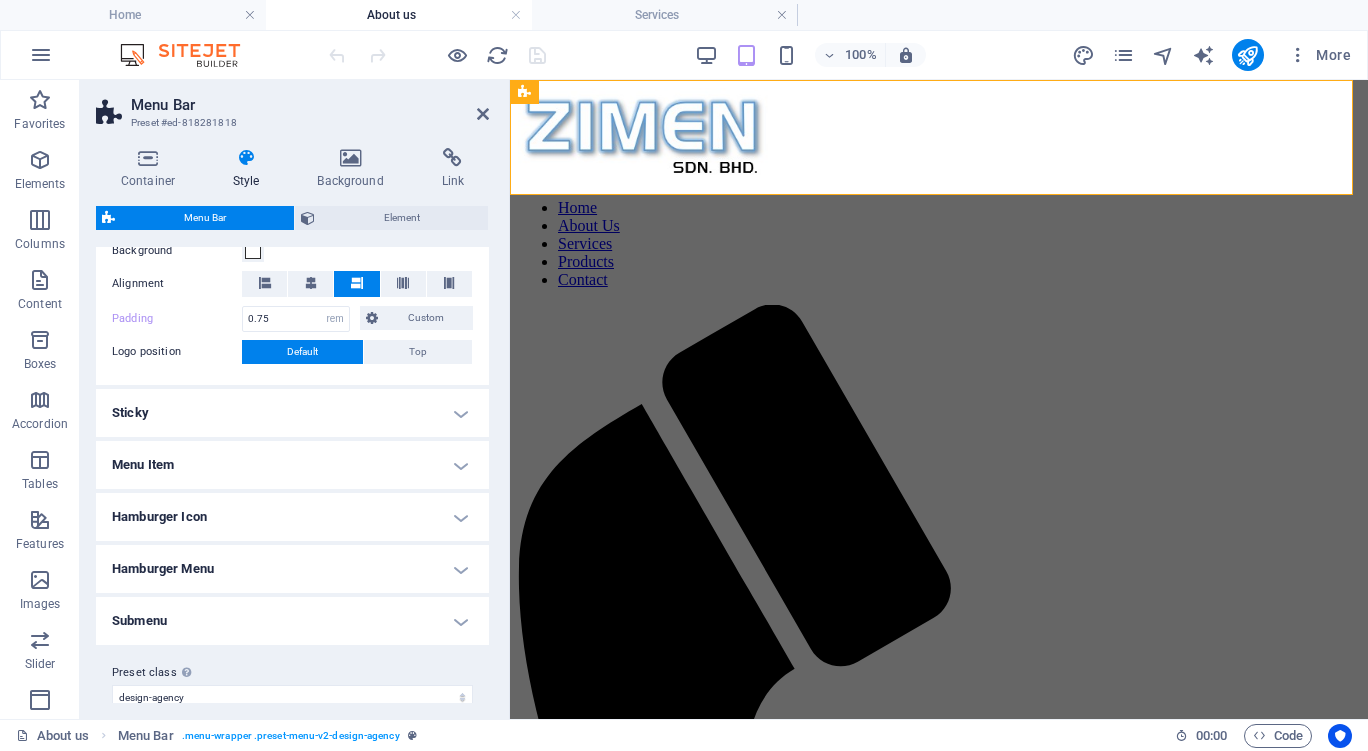 scroll, scrollTop: 425, scrollLeft: 0, axis: vertical 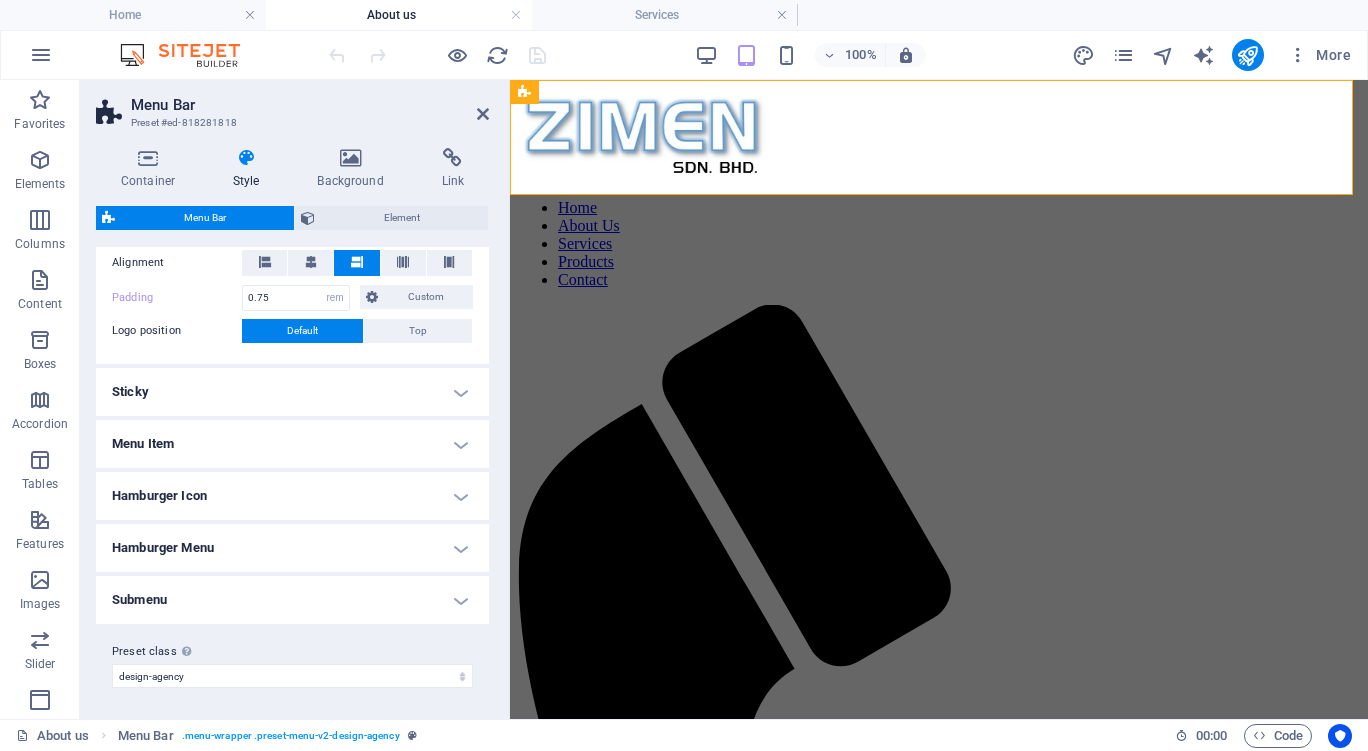 click on "Submenu" at bounding box center (292, 600) 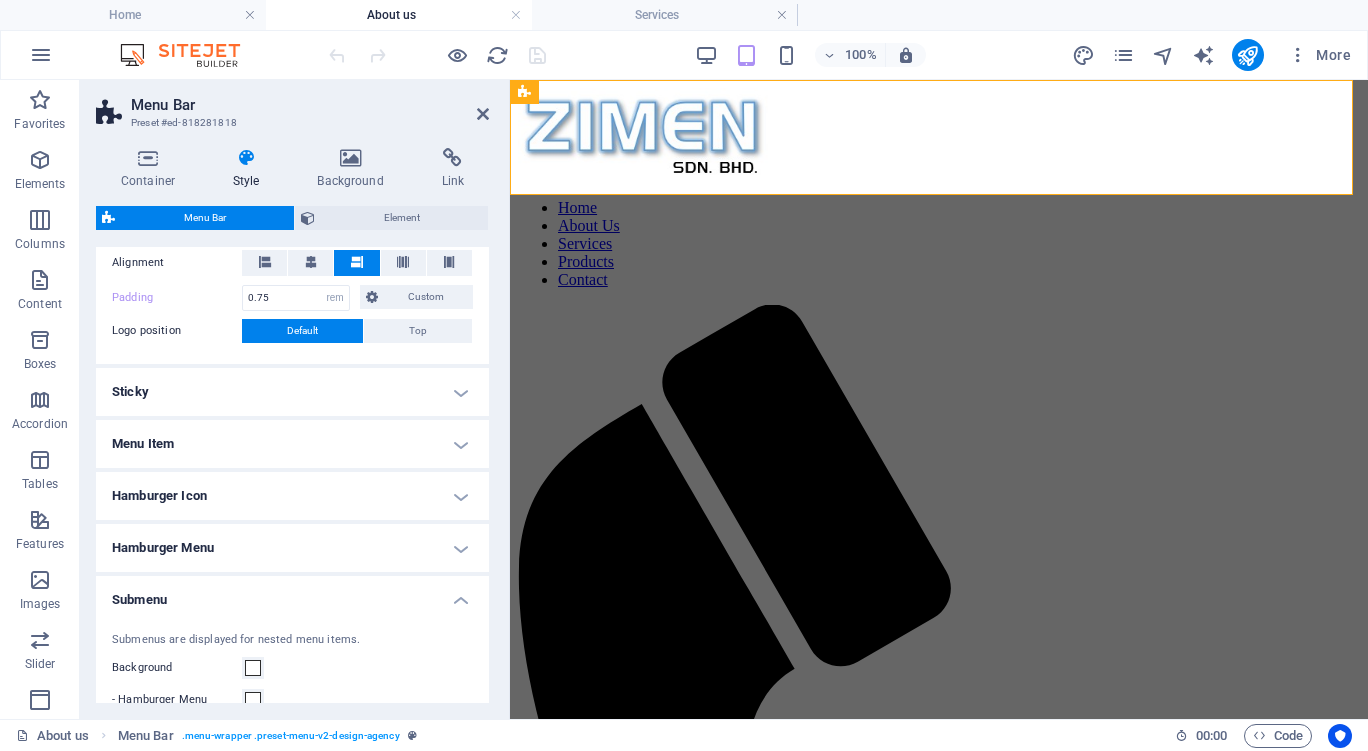 click on "Submenu" at bounding box center (292, 594) 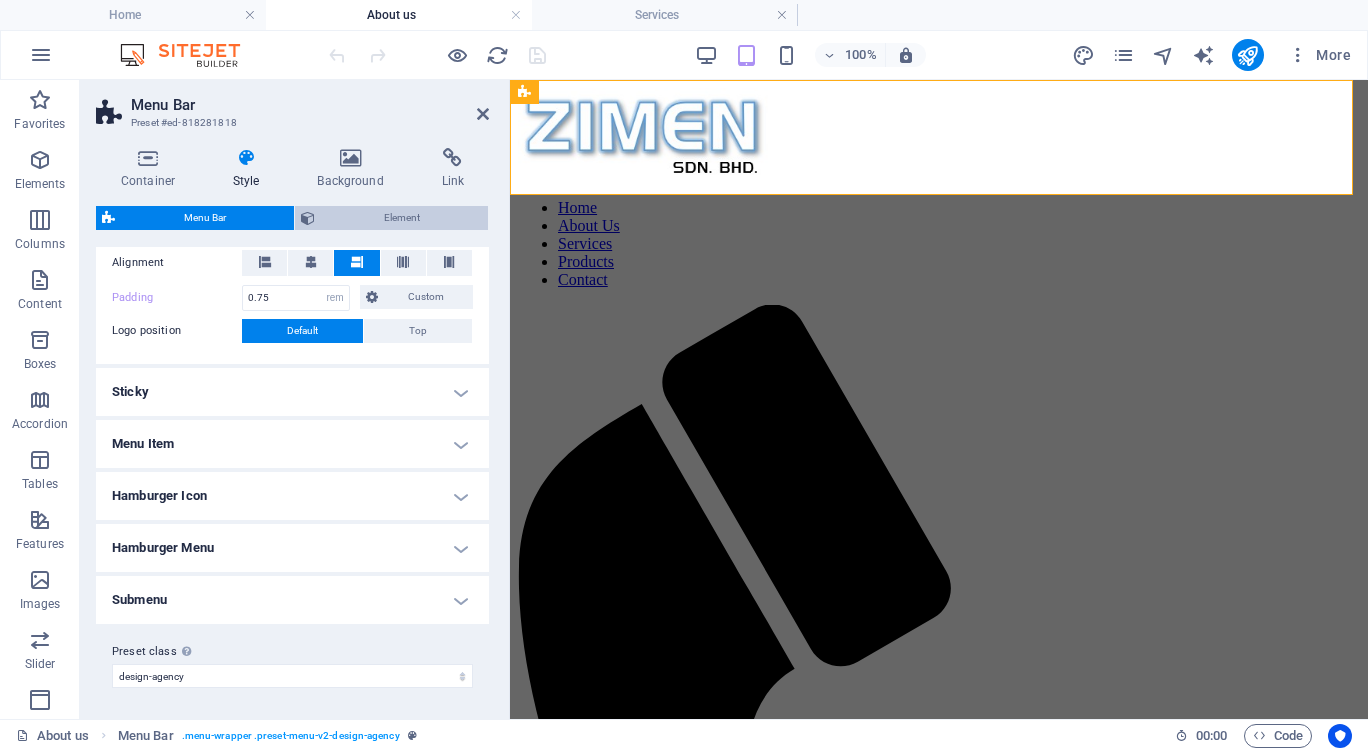 click at bounding box center [308, 218] 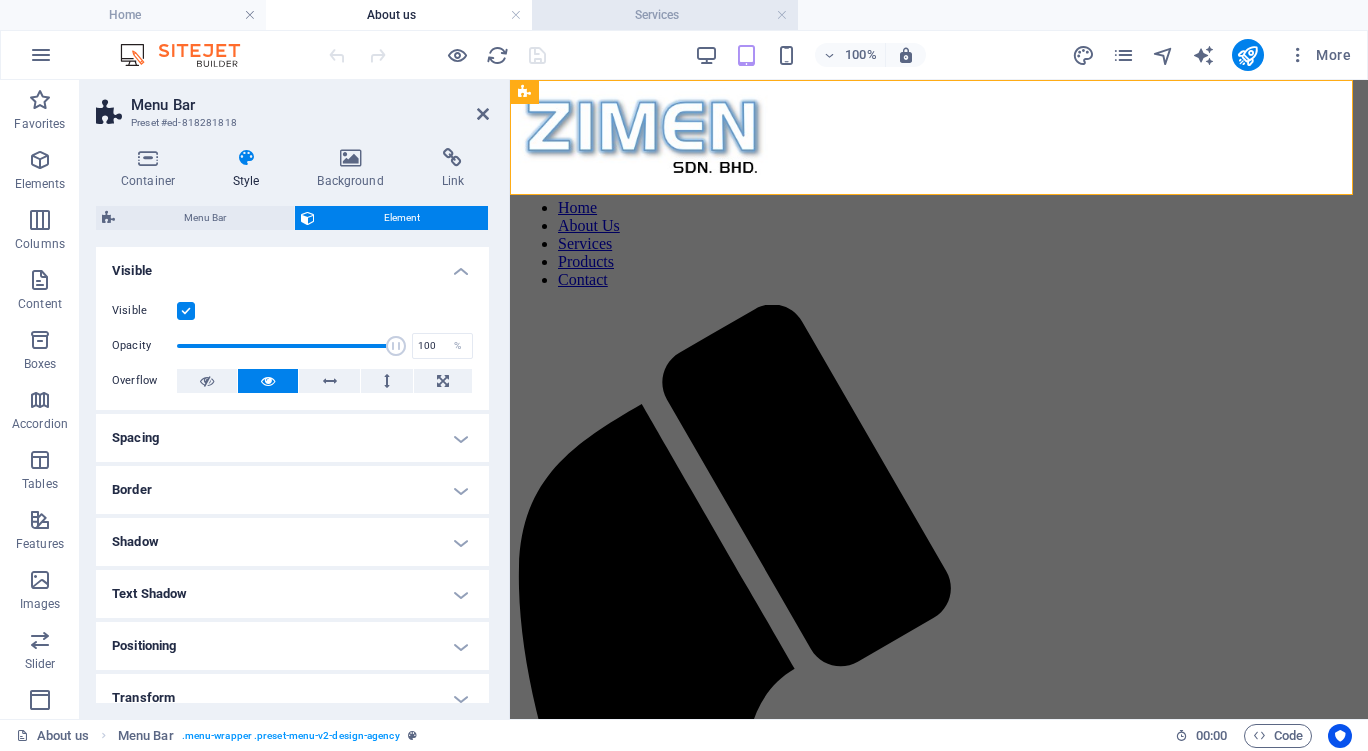 click on "Services" at bounding box center [665, 15] 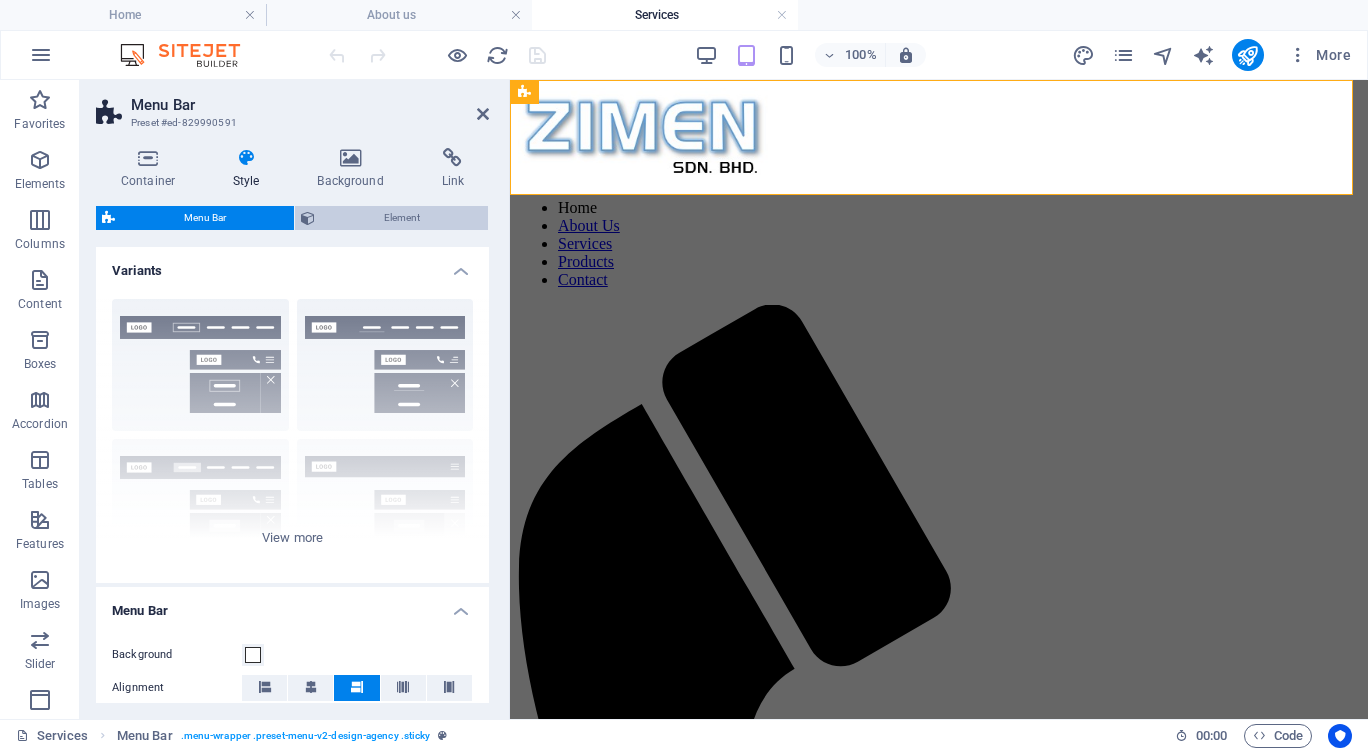 click on "Element" at bounding box center [401, 218] 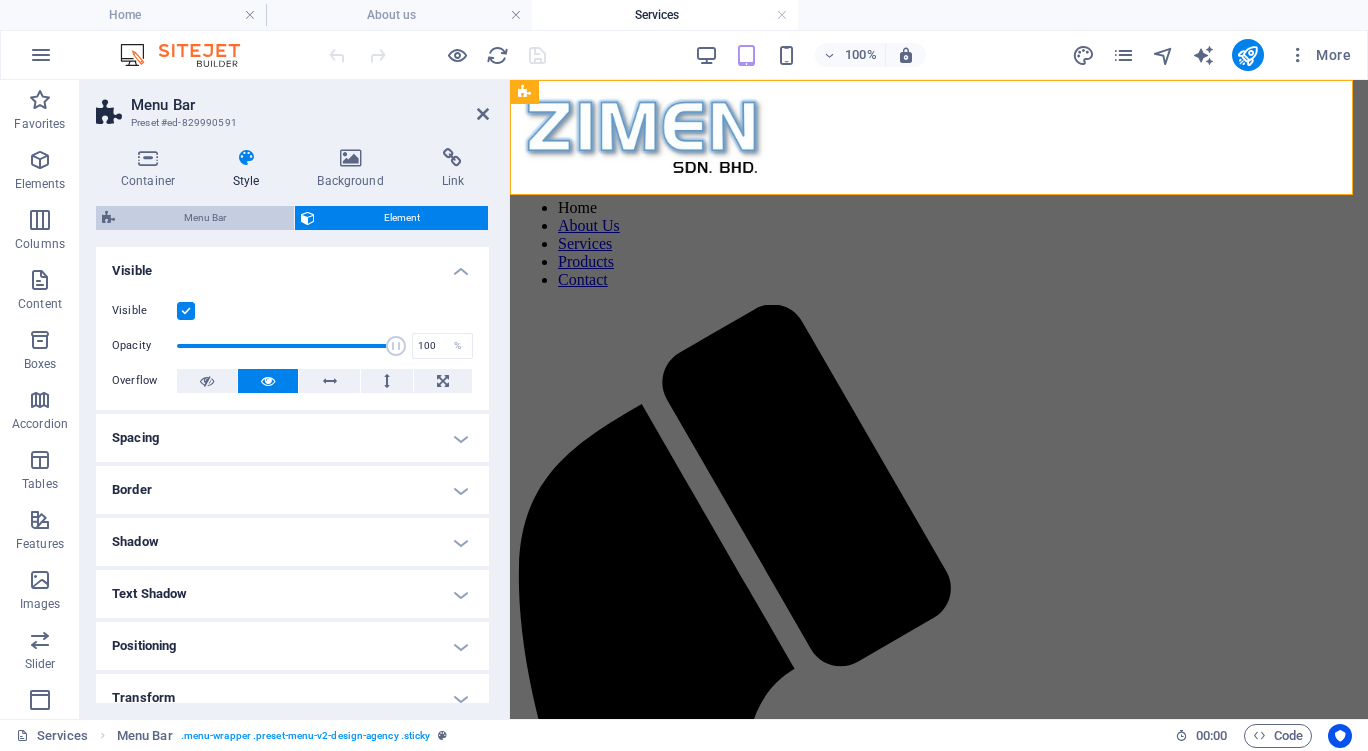 click on "Menu Bar" at bounding box center (204, 218) 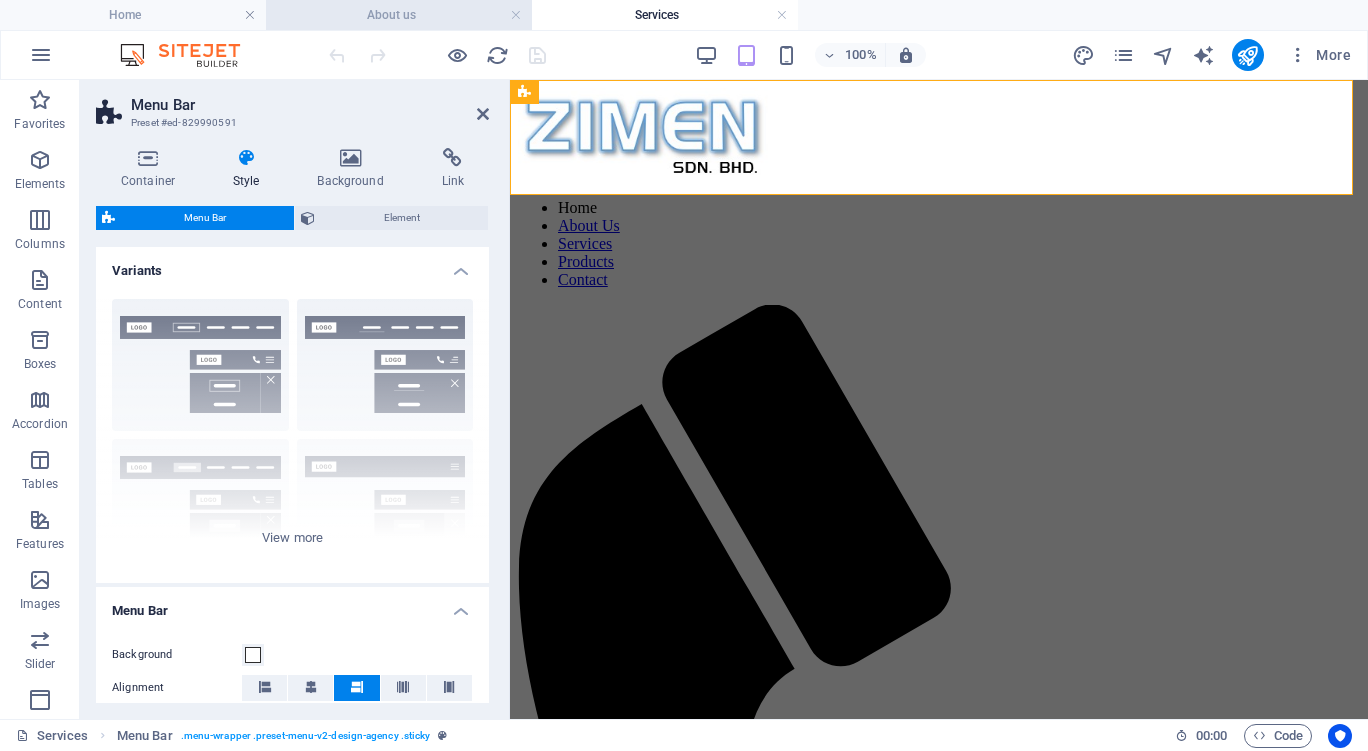 click on "About us" at bounding box center (399, 15) 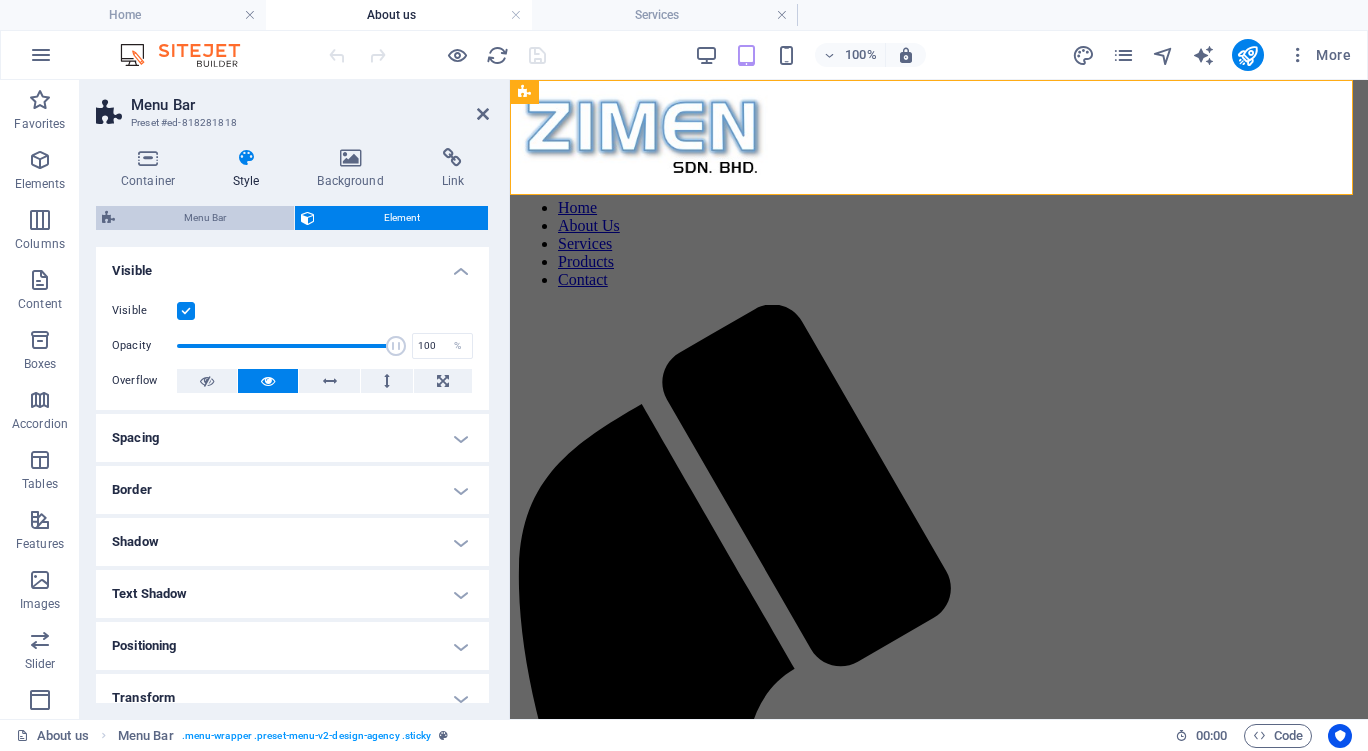 click on "Menu Bar" at bounding box center [204, 218] 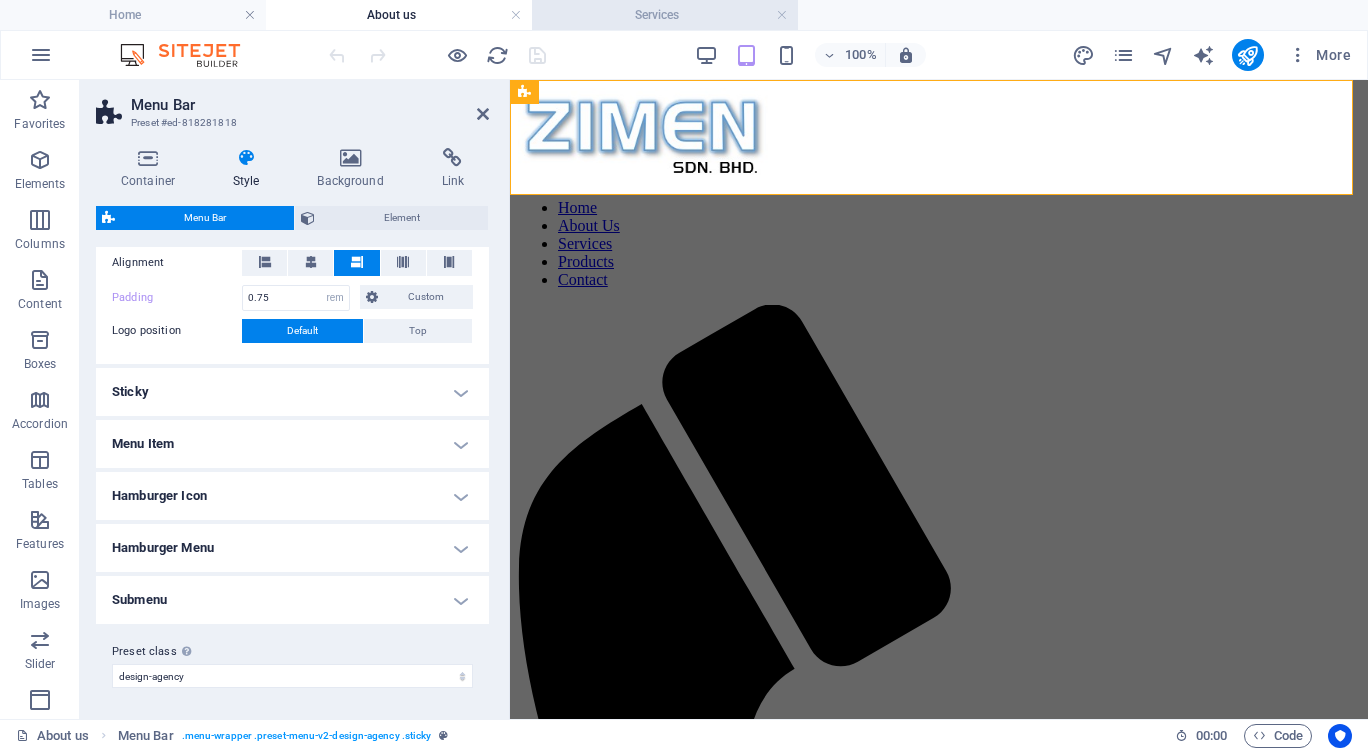 click on "Services" at bounding box center [665, 15] 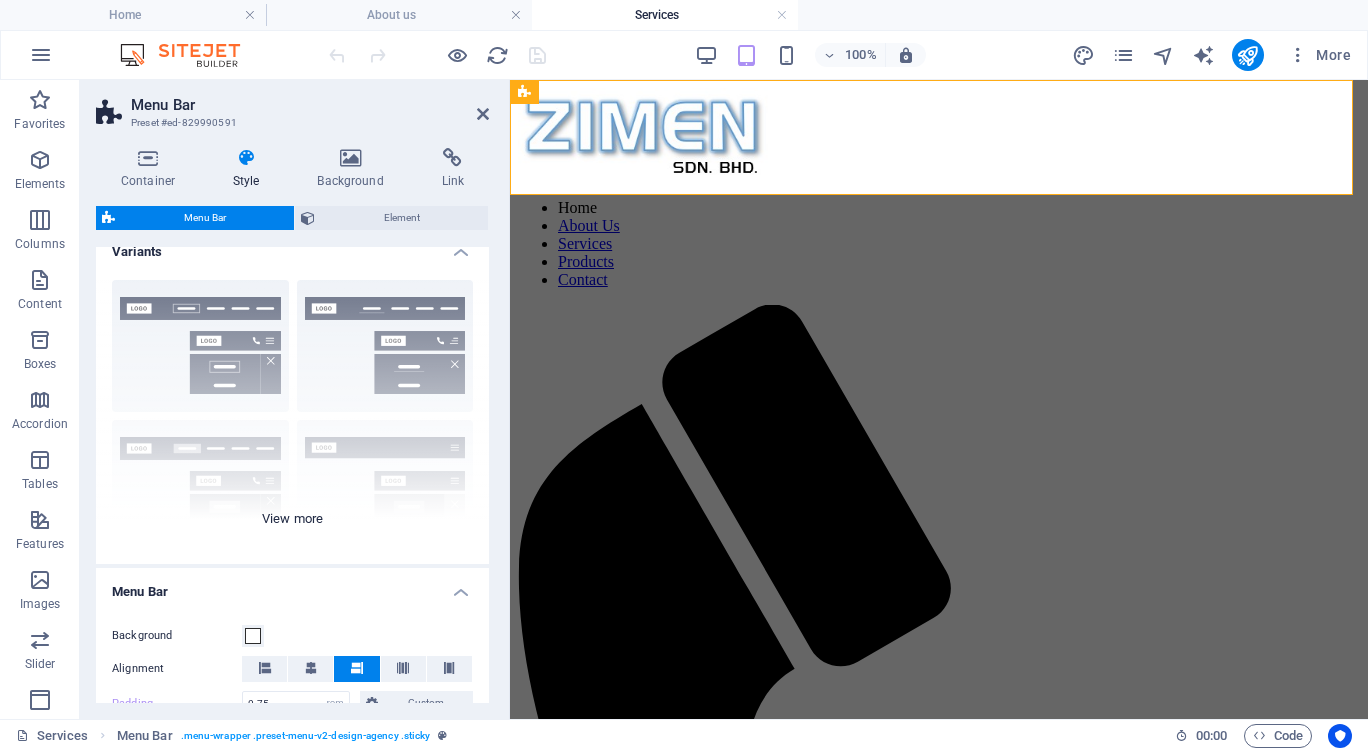 scroll, scrollTop: 0, scrollLeft: 0, axis: both 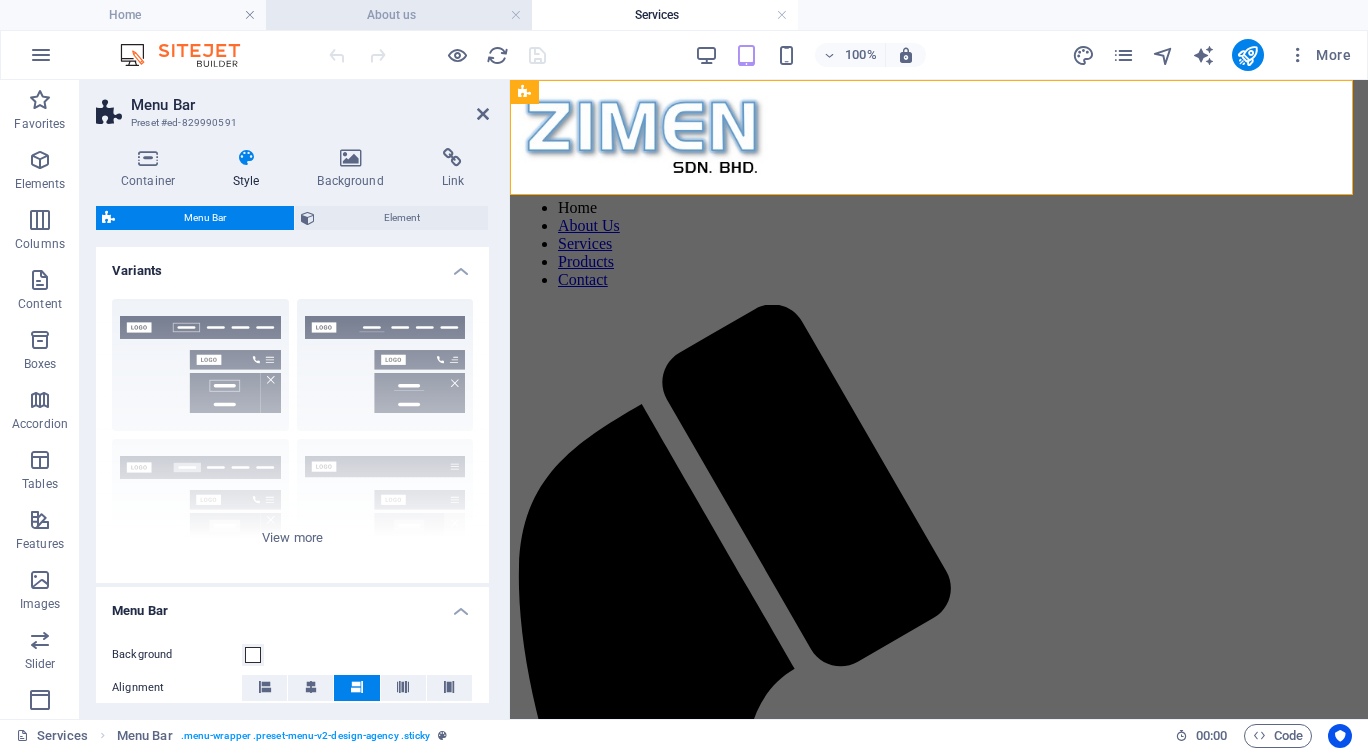 click on "About us" at bounding box center (399, 15) 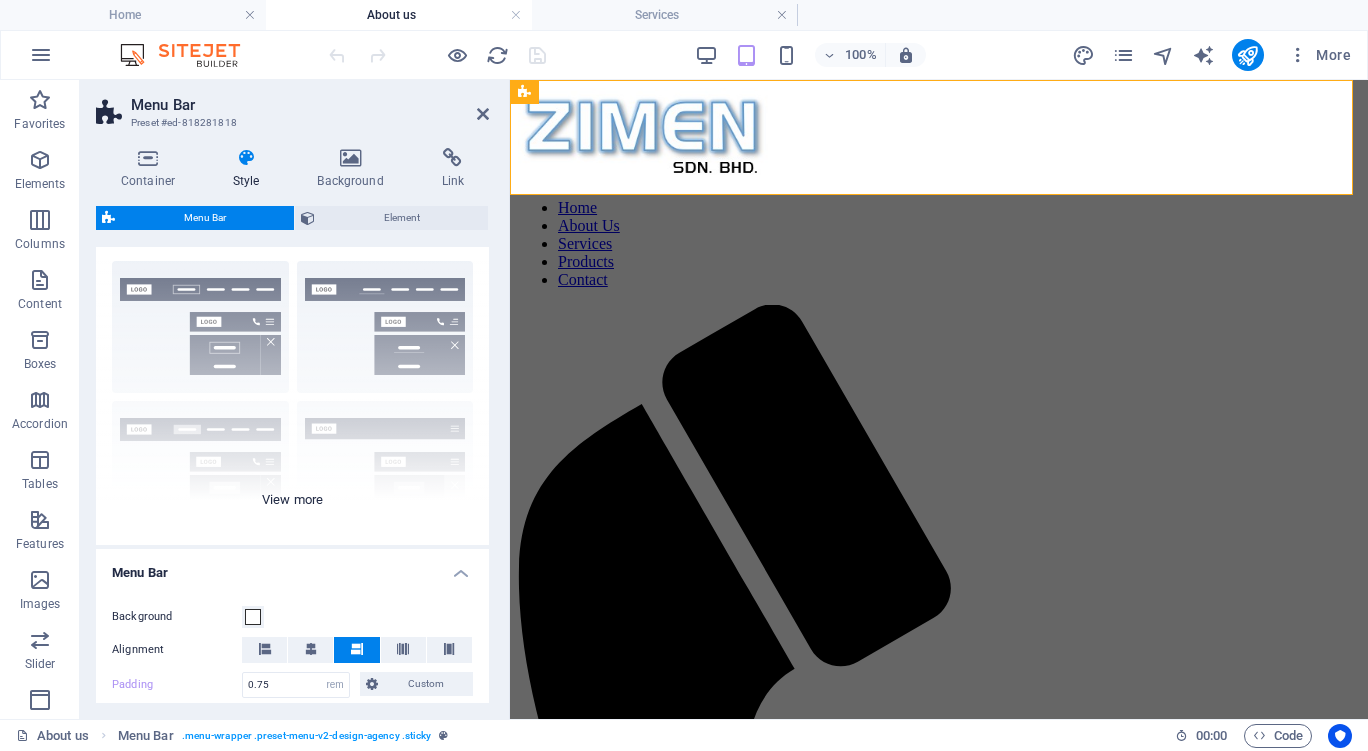 scroll, scrollTop: 0, scrollLeft: 0, axis: both 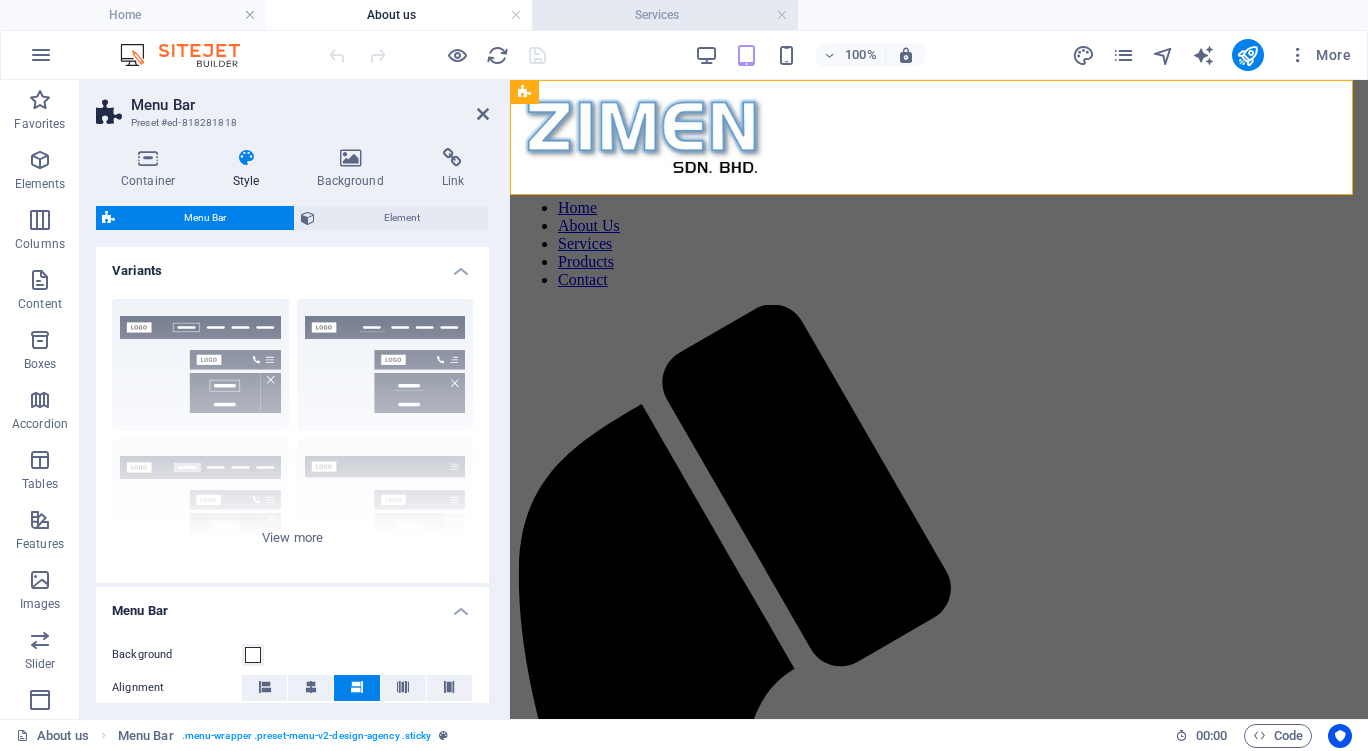 click on "Services" at bounding box center (665, 15) 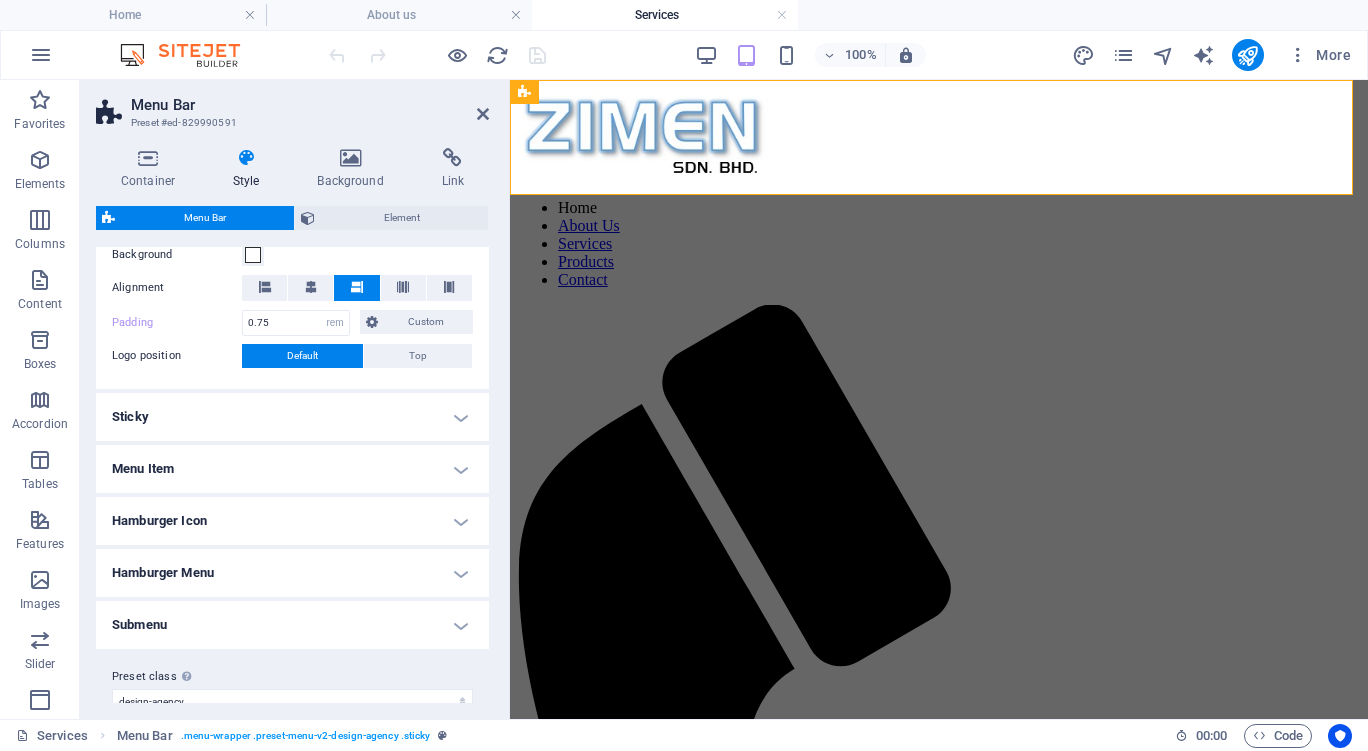 scroll, scrollTop: 425, scrollLeft: 0, axis: vertical 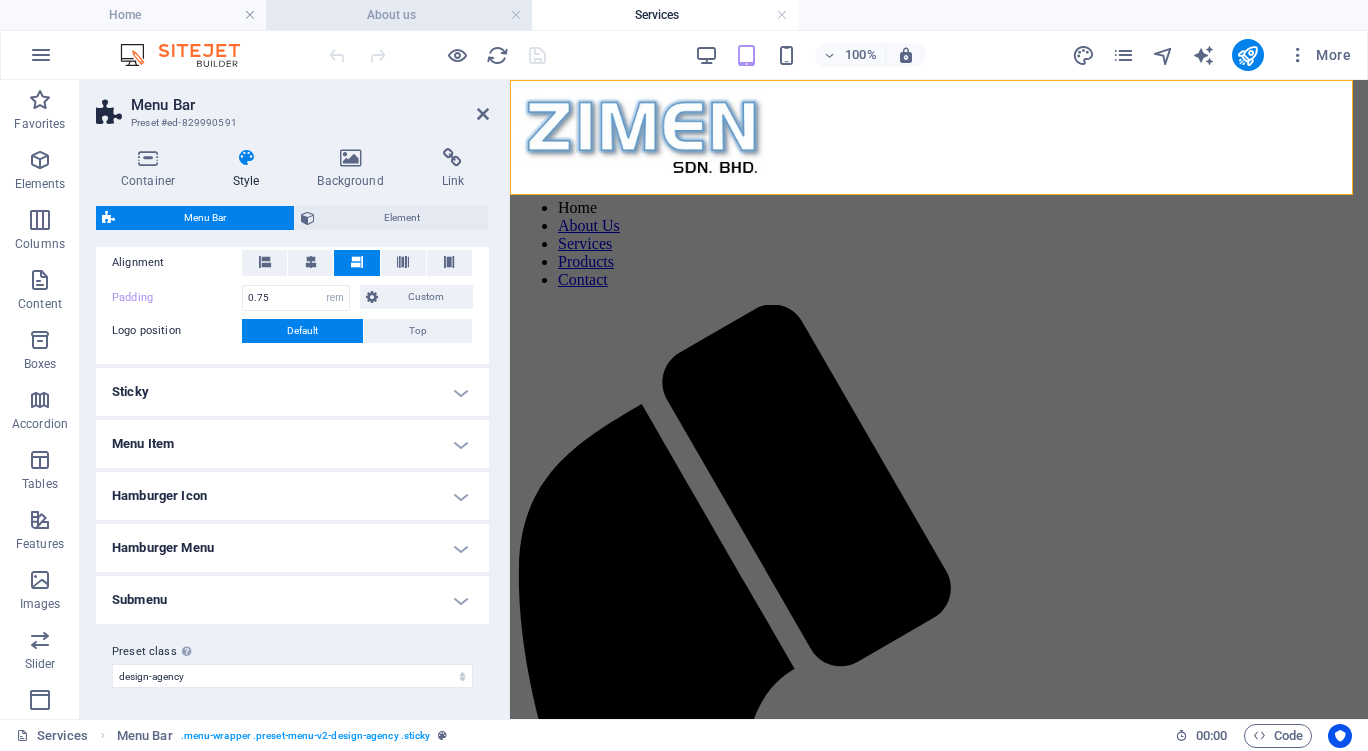 click on "About us" at bounding box center [399, 15] 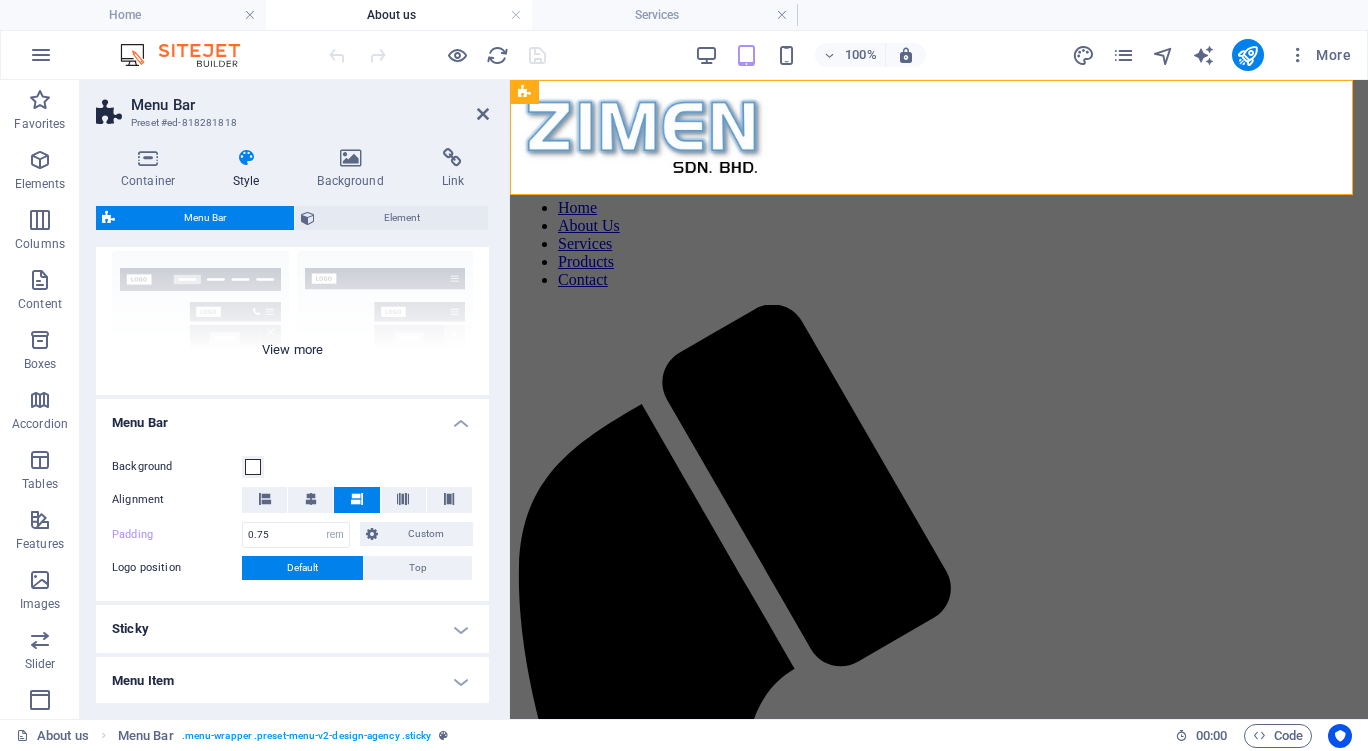 scroll, scrollTop: 425, scrollLeft: 0, axis: vertical 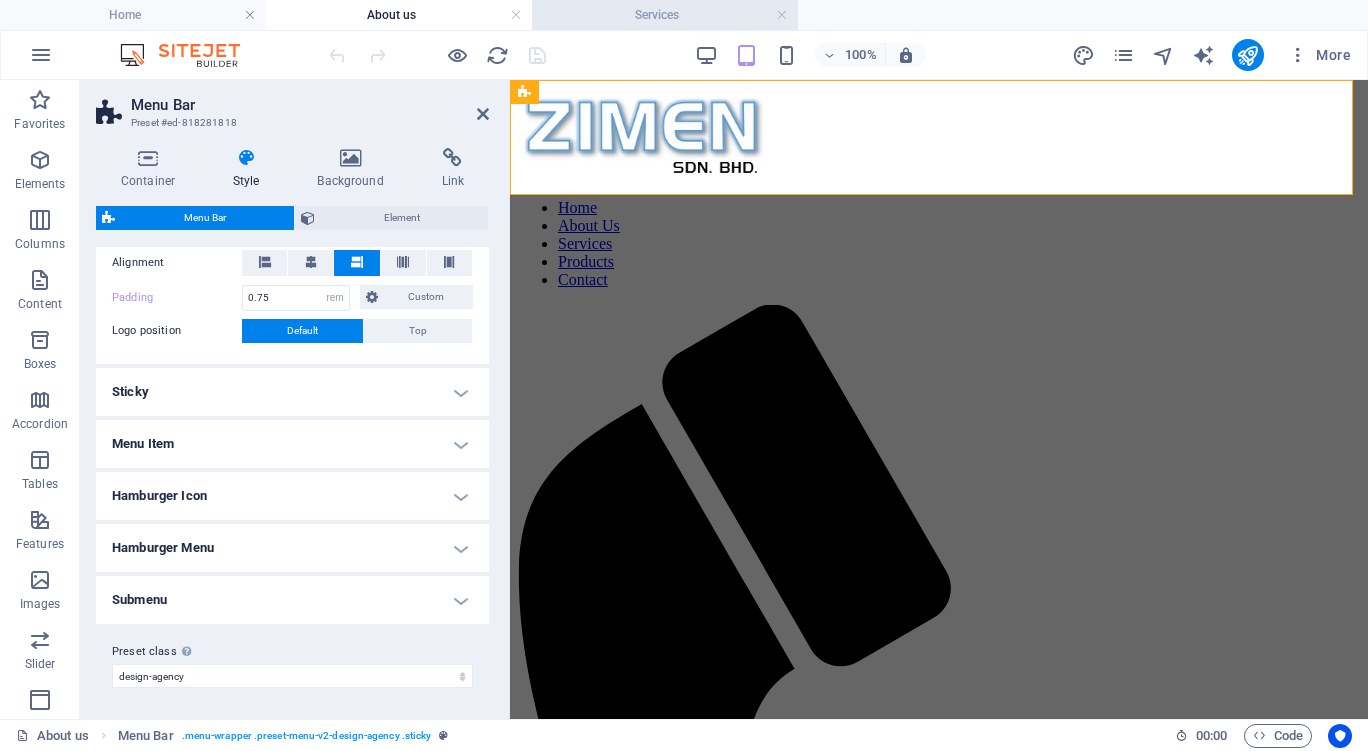 drag, startPoint x: 659, startPoint y: 15, endPoint x: 571, endPoint y: 27, distance: 88.814415 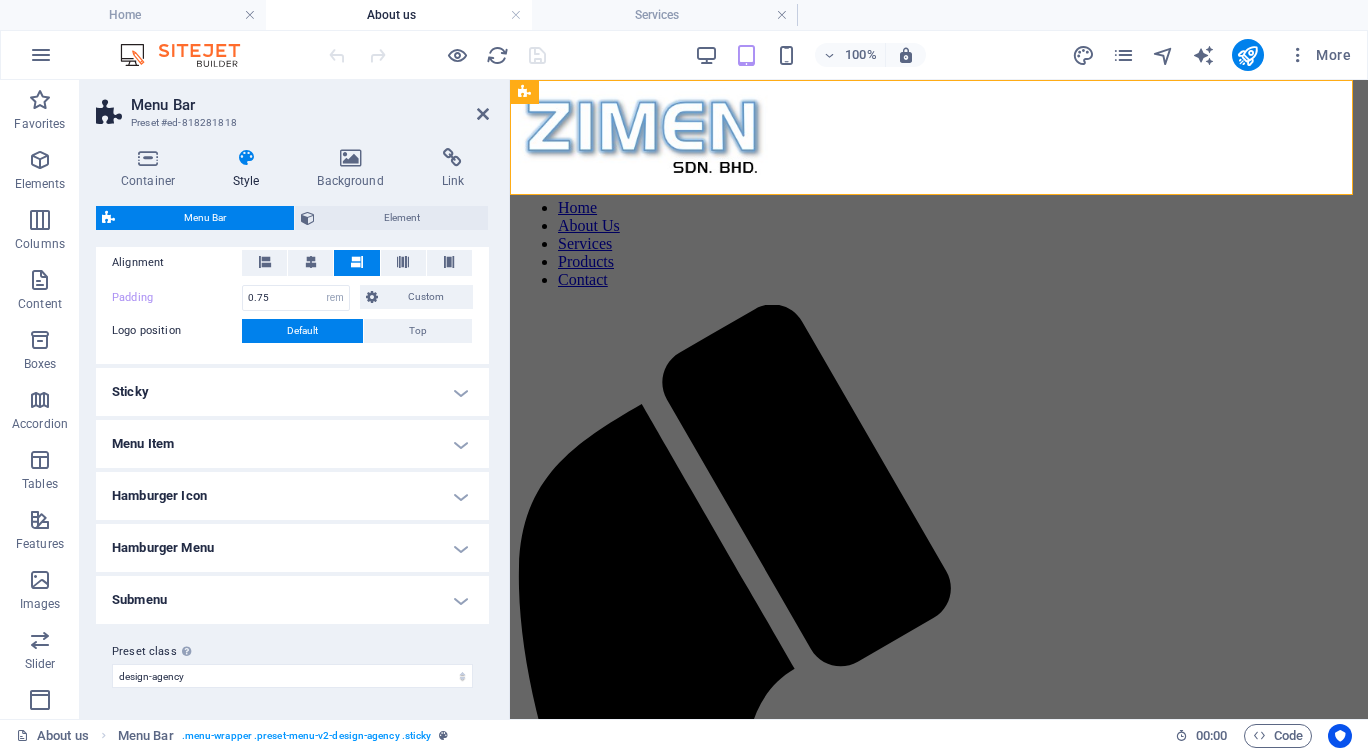click on "About us" at bounding box center [399, 15] 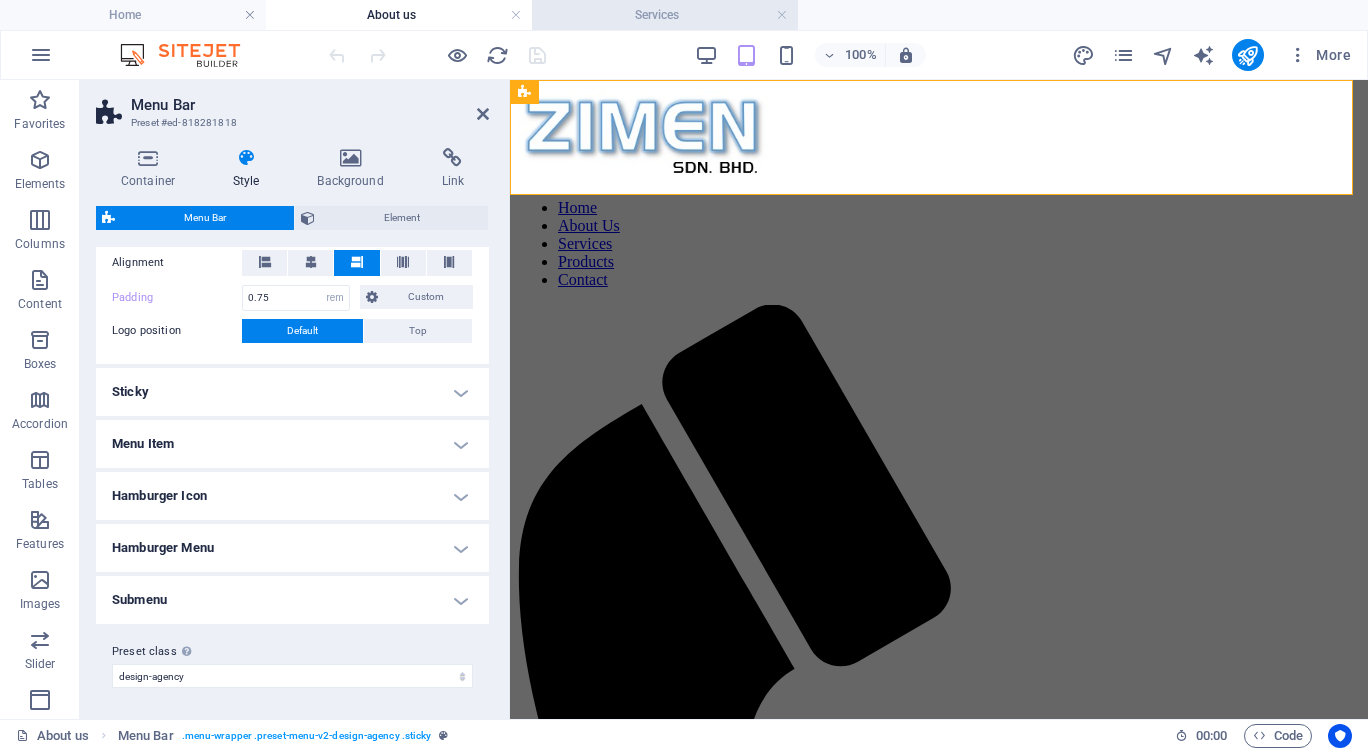 click on "Services" at bounding box center [665, 15] 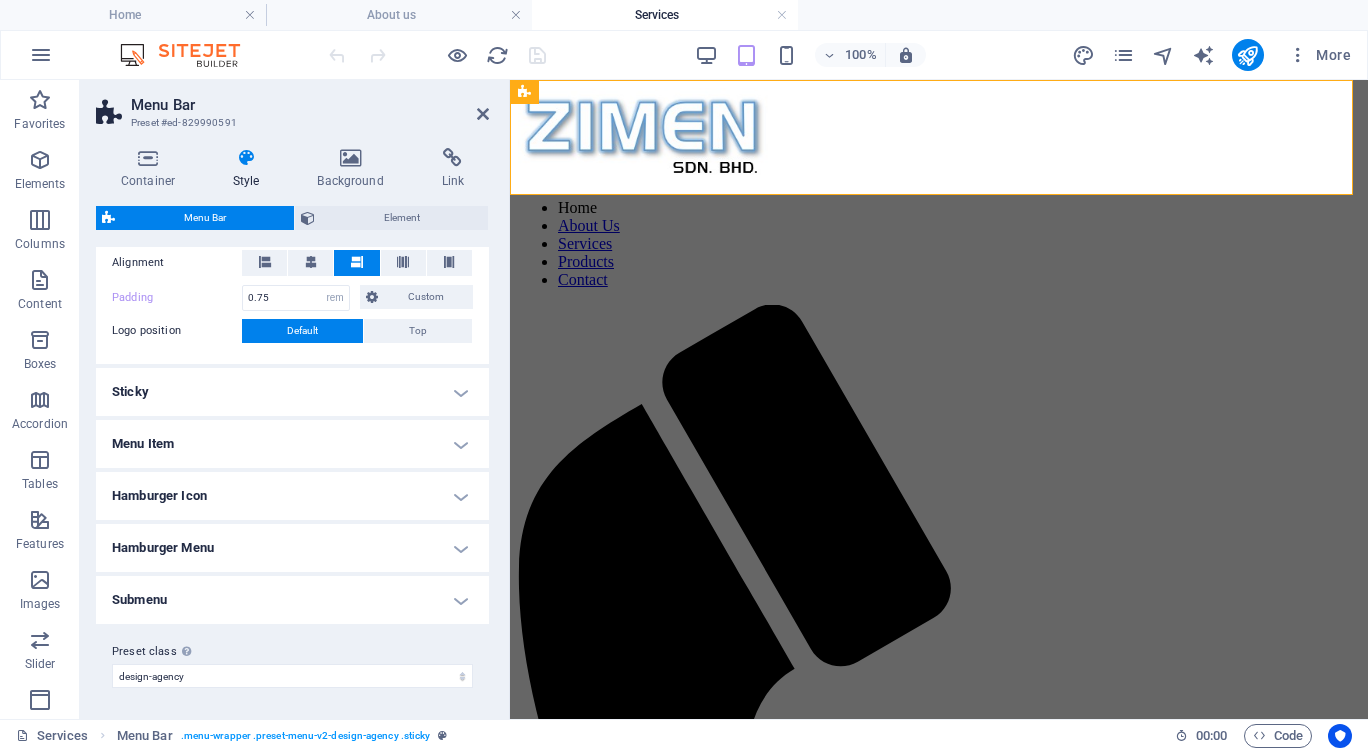 click on "Sticky" at bounding box center [292, 392] 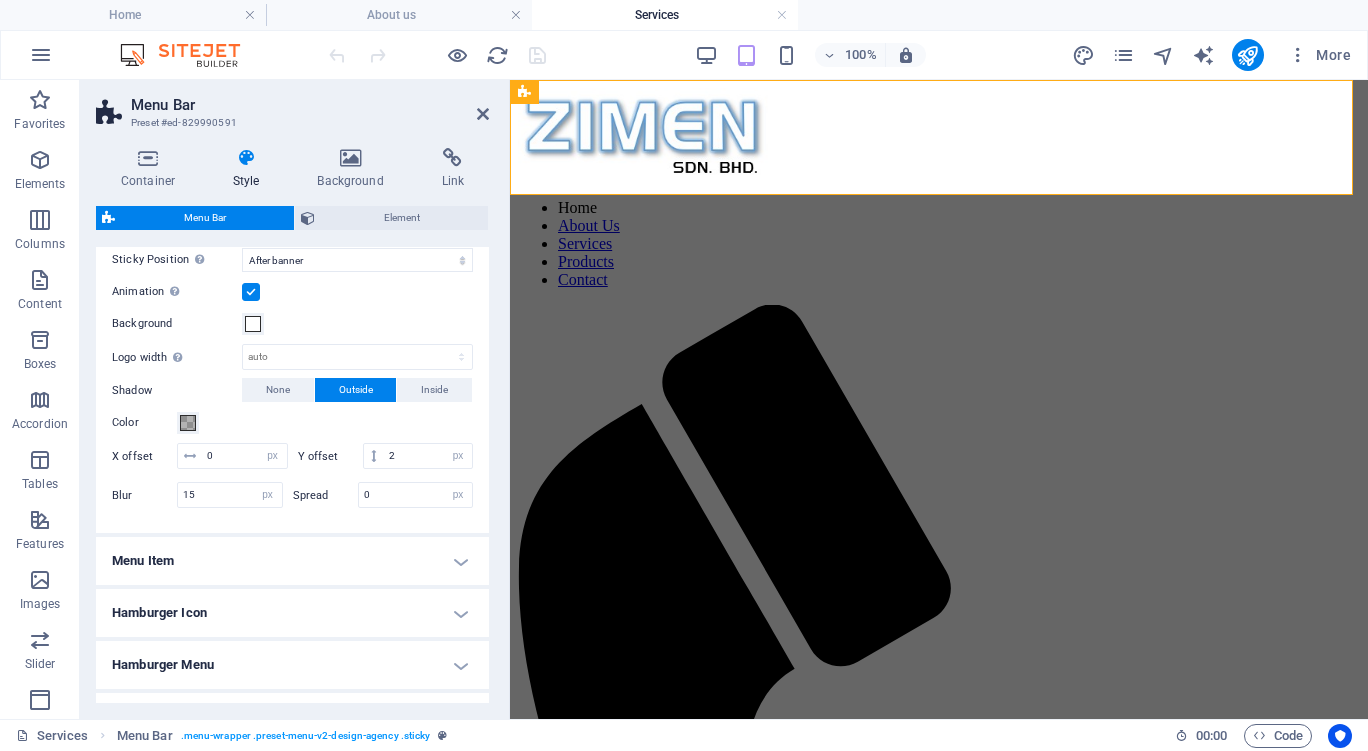scroll, scrollTop: 525, scrollLeft: 0, axis: vertical 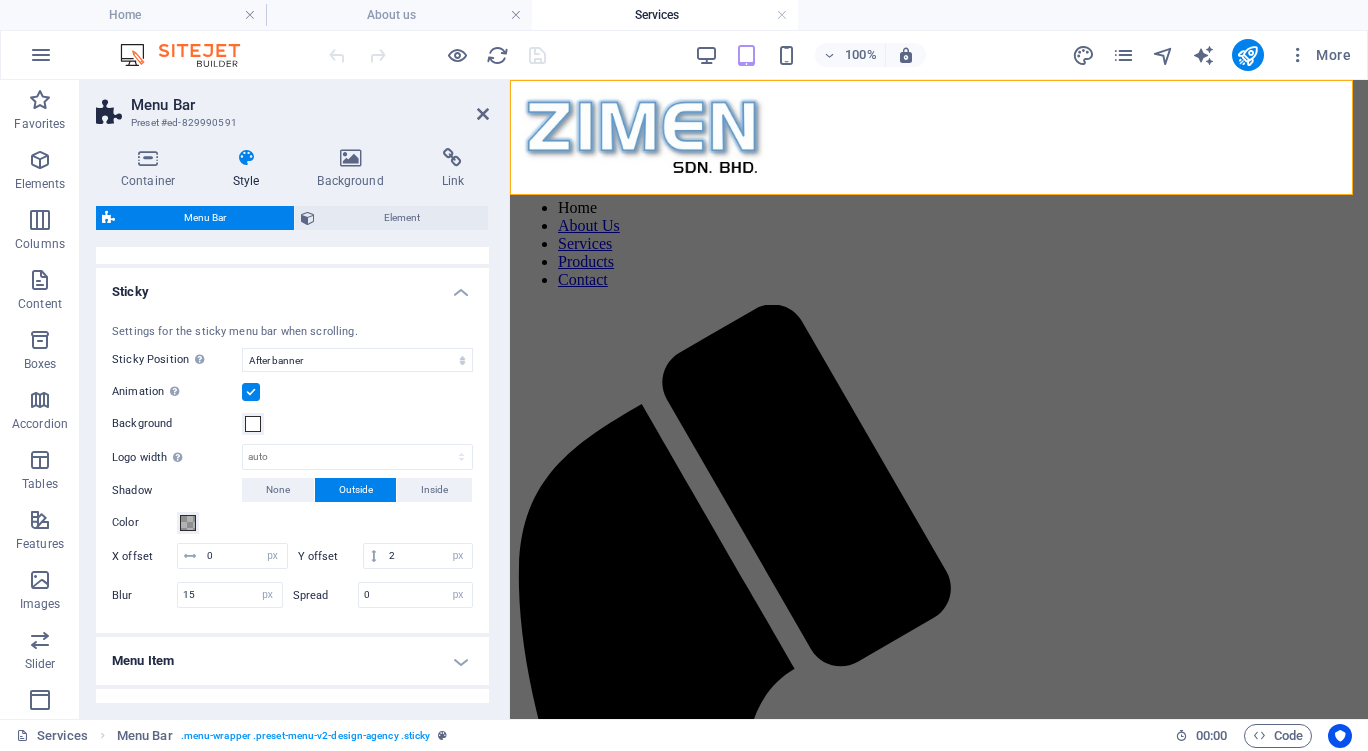 click on "Services" at bounding box center (665, 15) 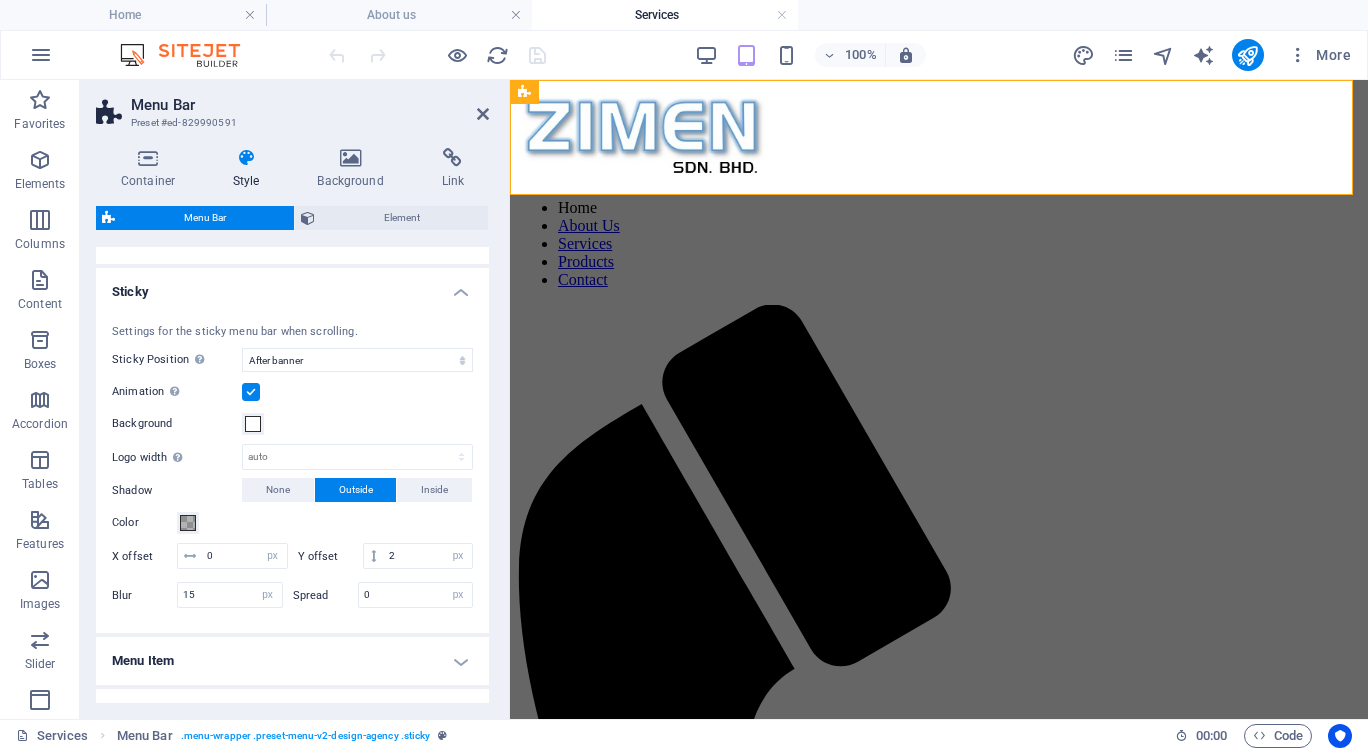 click on "Services" at bounding box center [665, 15] 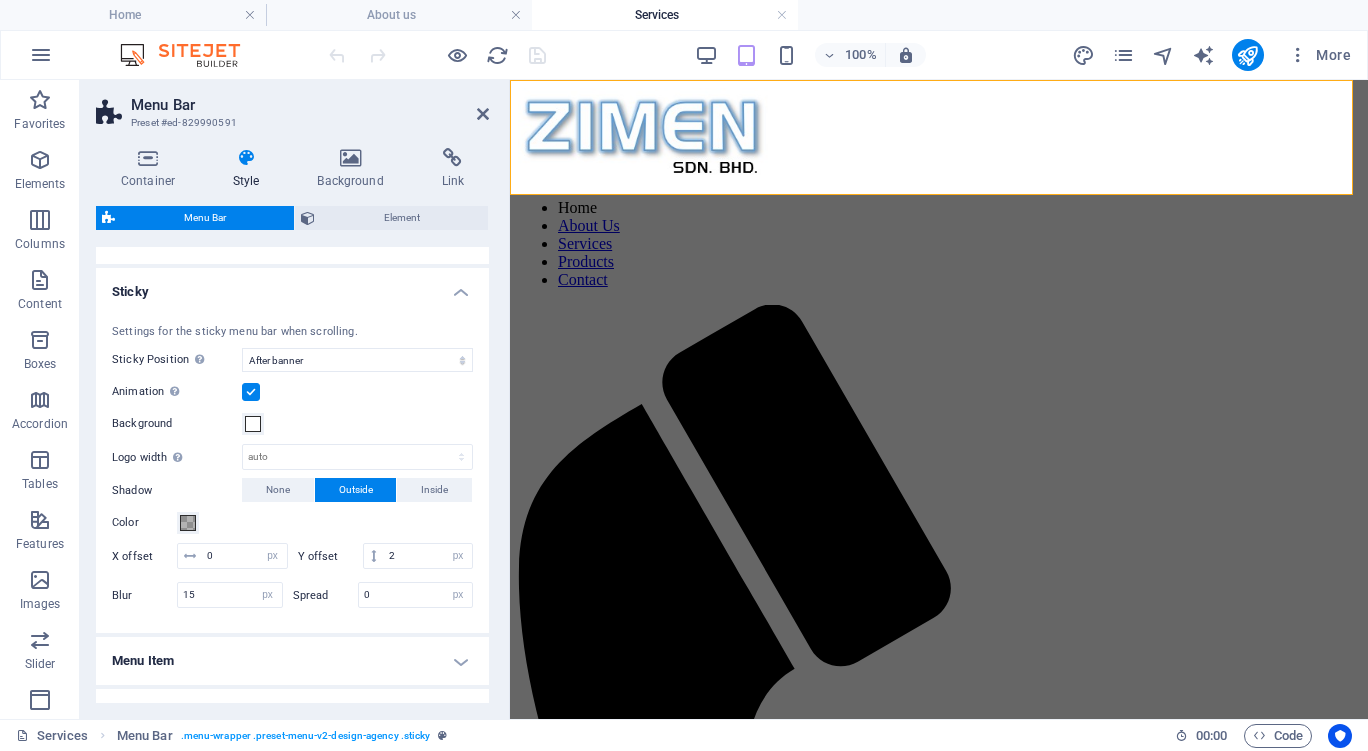 click on "Services" at bounding box center [665, 15] 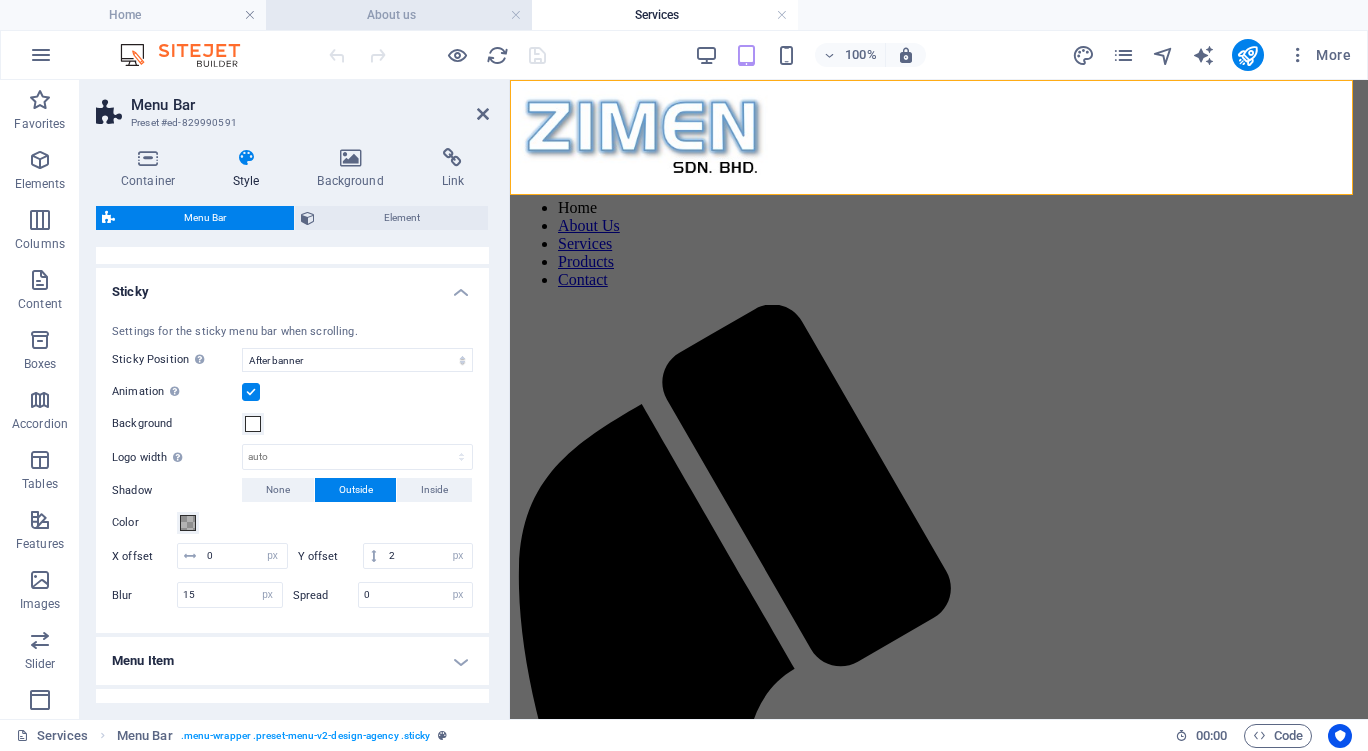 click on "About us" at bounding box center (399, 15) 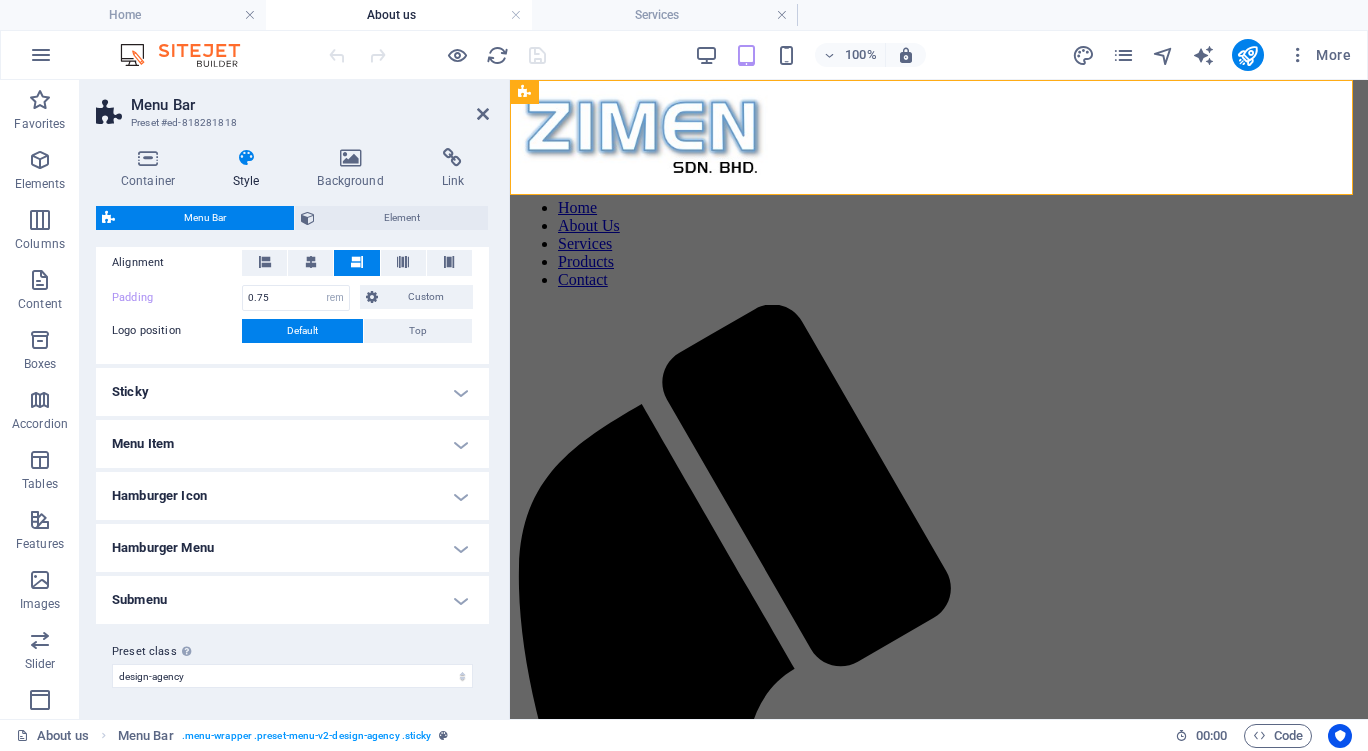 click on "Sticky" at bounding box center (292, 392) 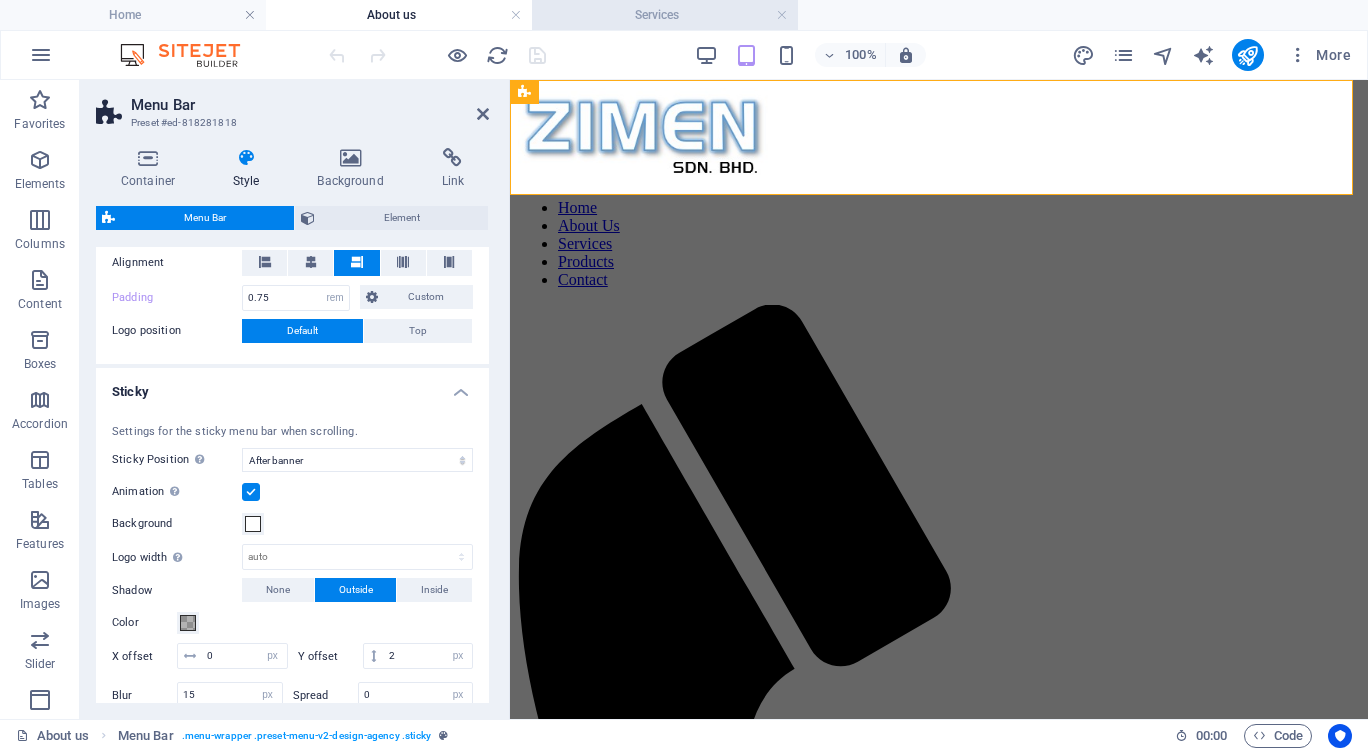 click on "Services" at bounding box center (665, 15) 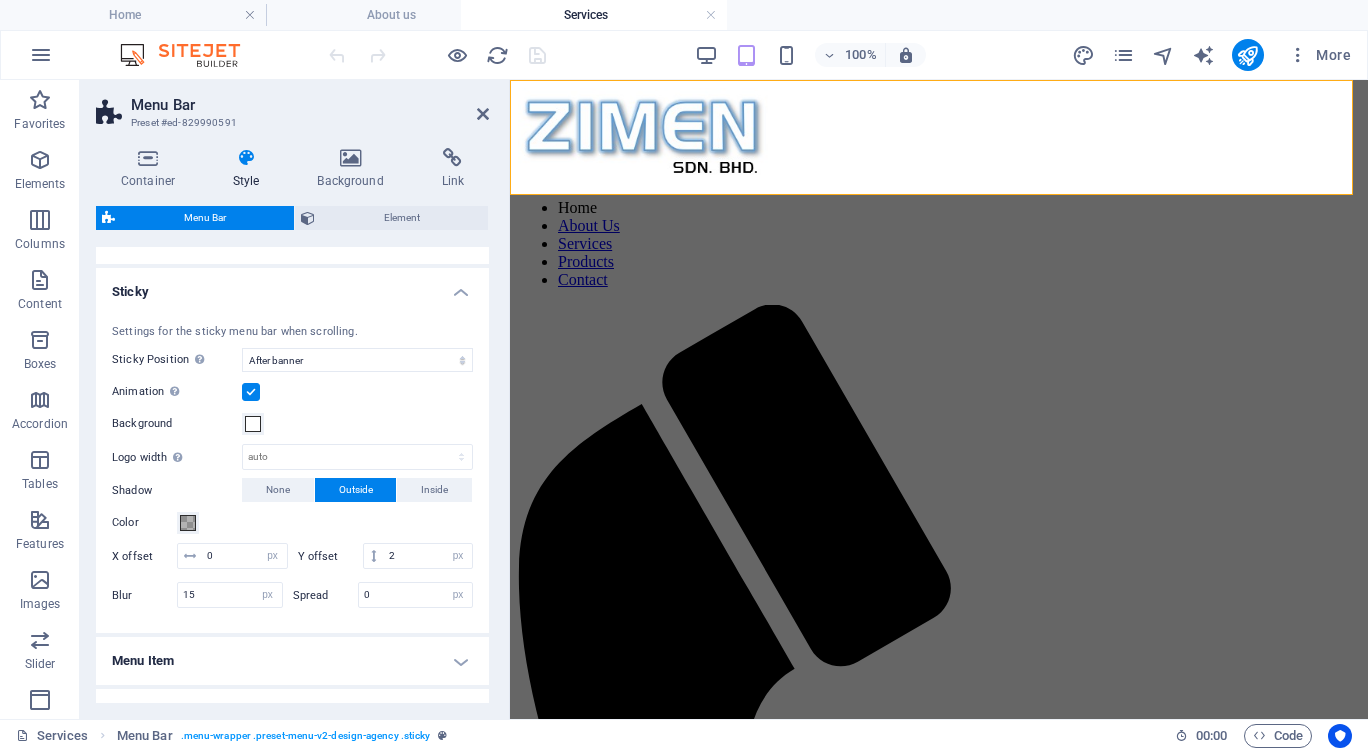 drag, startPoint x: 660, startPoint y: 12, endPoint x: 552, endPoint y: 11, distance: 108.00463 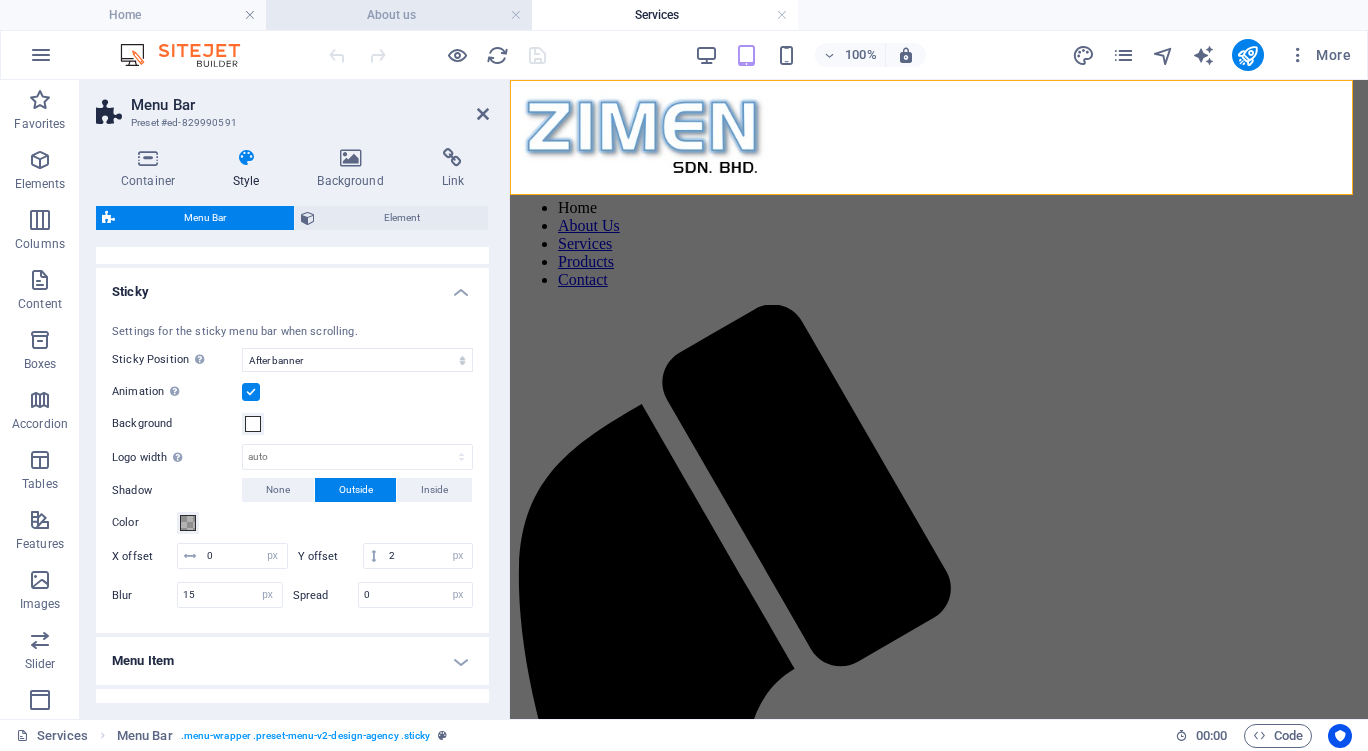 click on "About us" at bounding box center [399, 15] 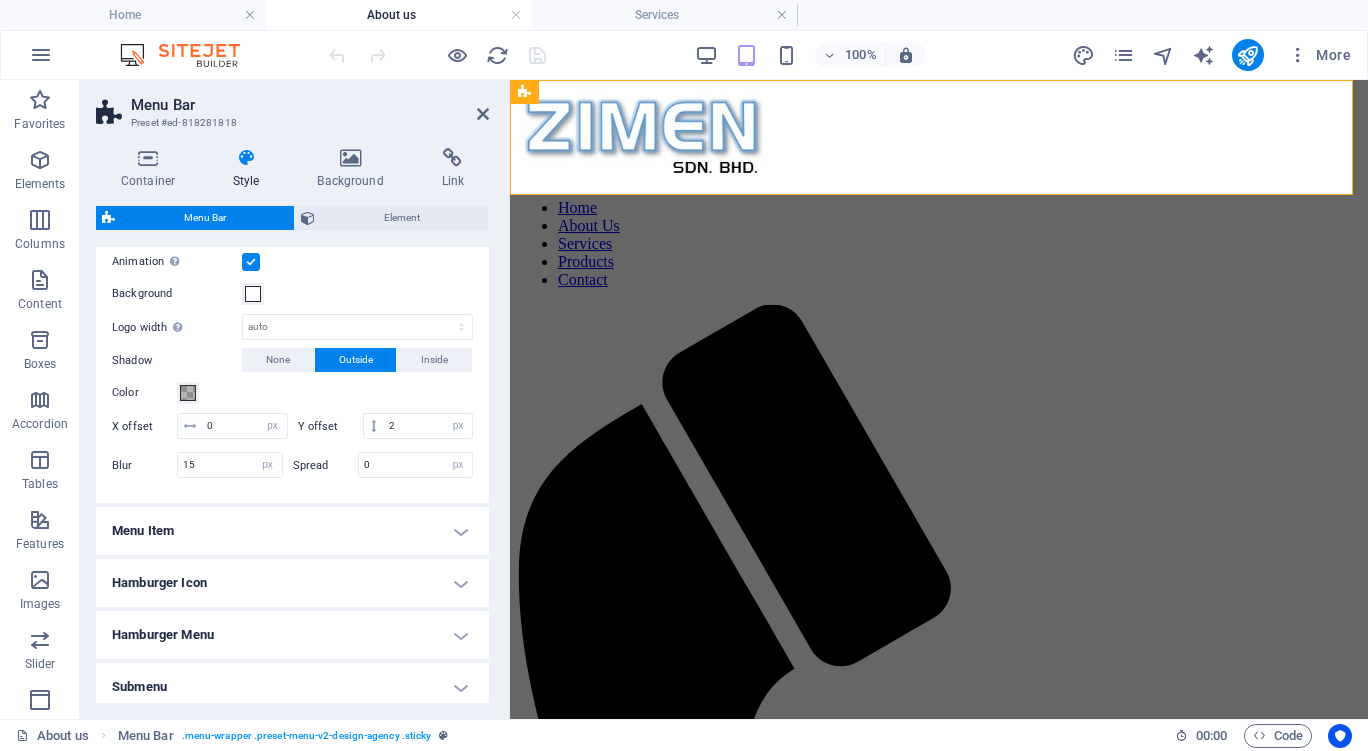 scroll, scrollTop: 625, scrollLeft: 0, axis: vertical 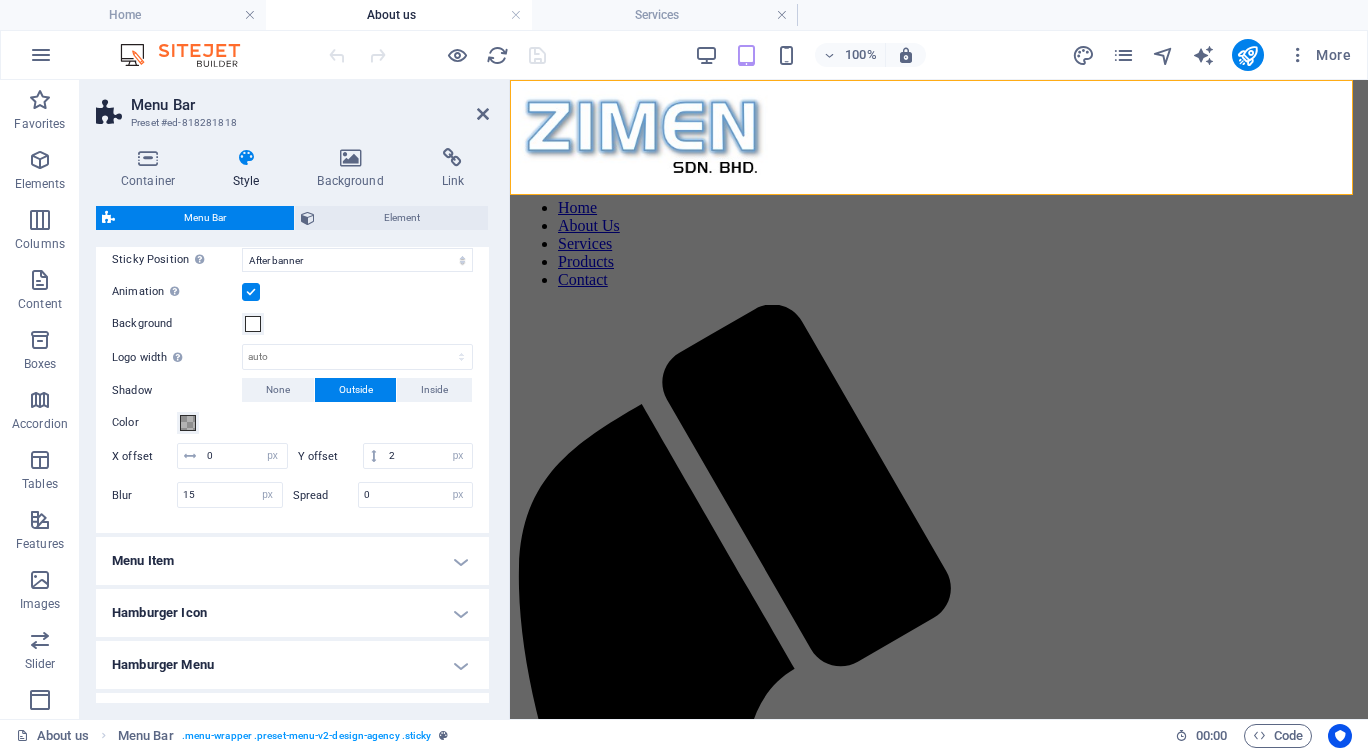 click on "Services" at bounding box center (665, 15) 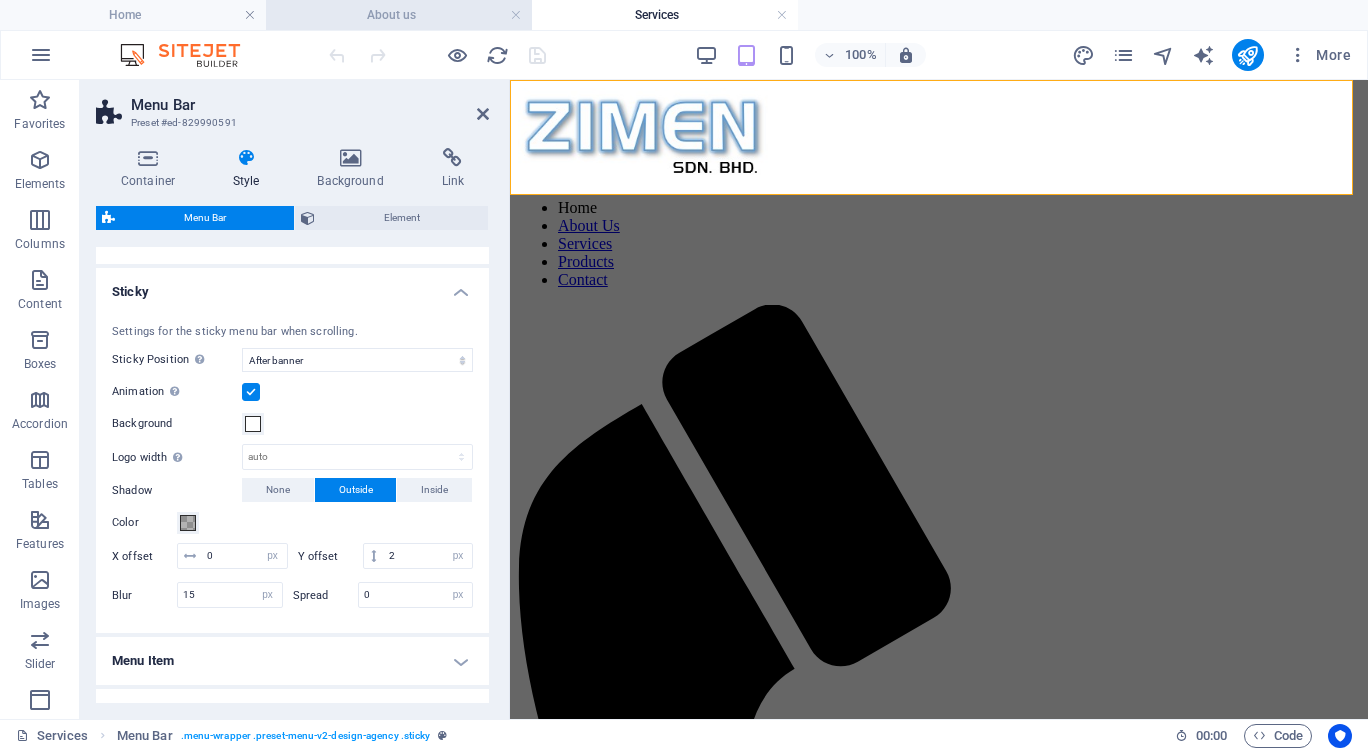 click on "About us" at bounding box center [399, 15] 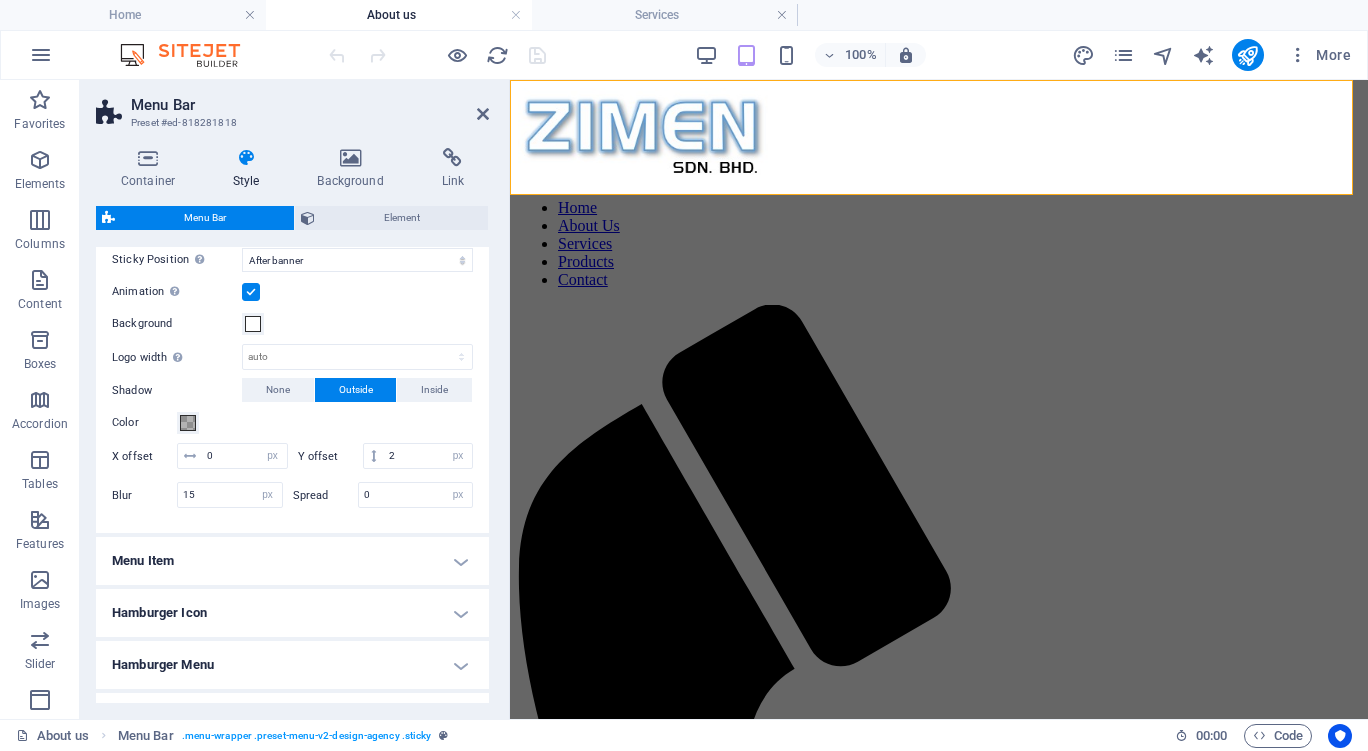 click on "Menu Item" at bounding box center [292, 561] 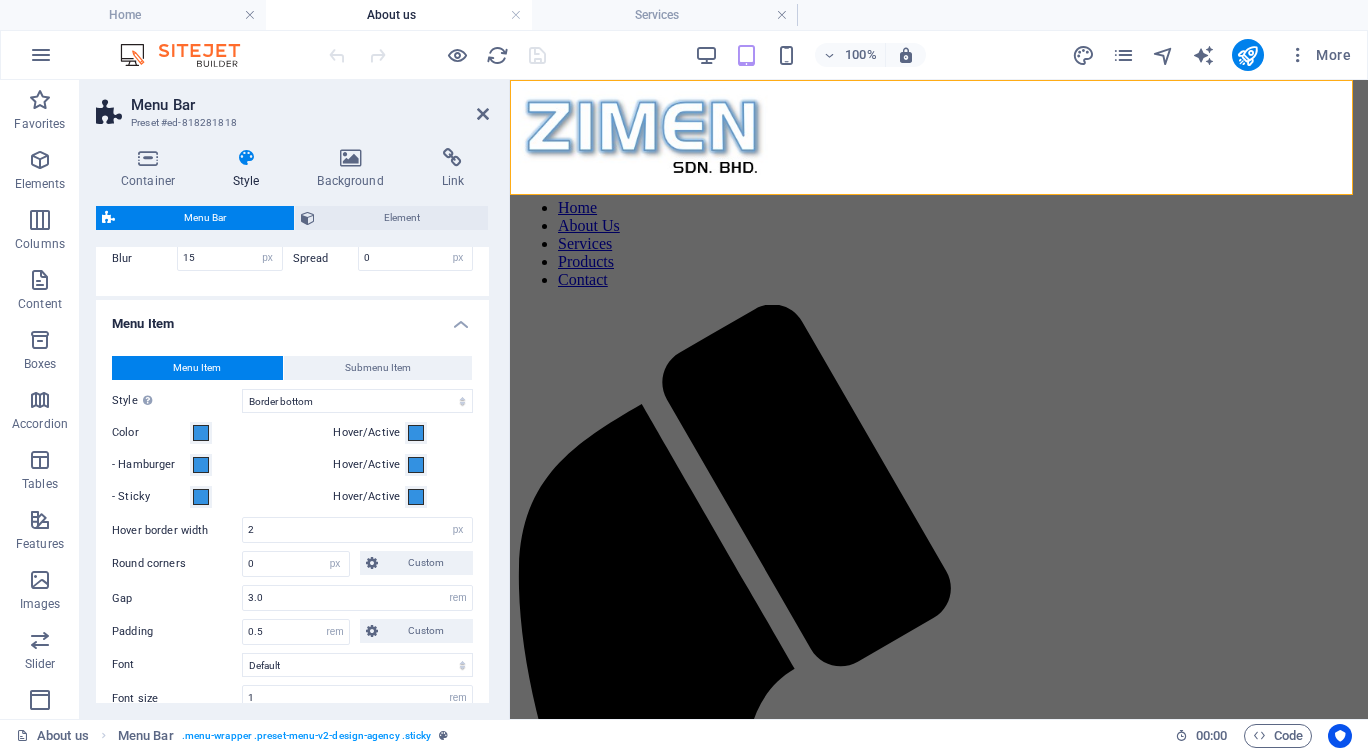 scroll, scrollTop: 860, scrollLeft: 0, axis: vertical 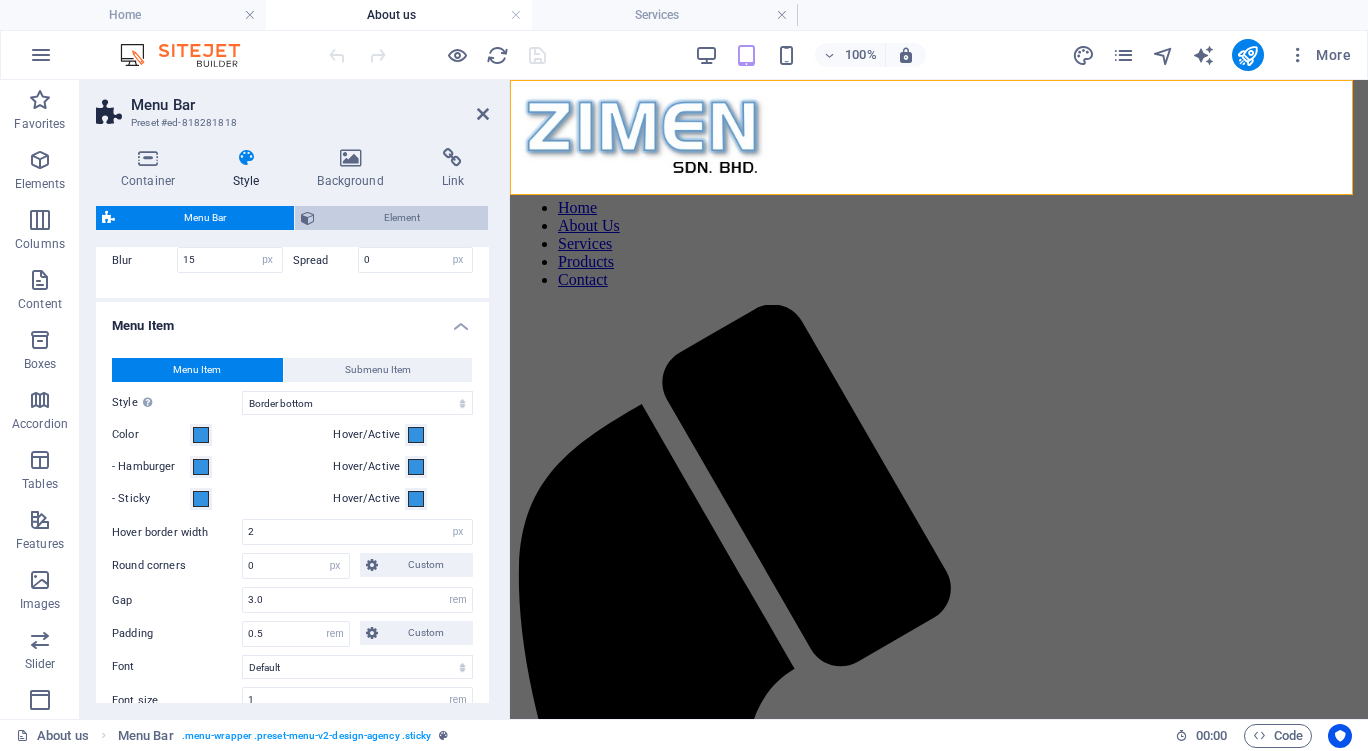 click on "Element" at bounding box center (401, 218) 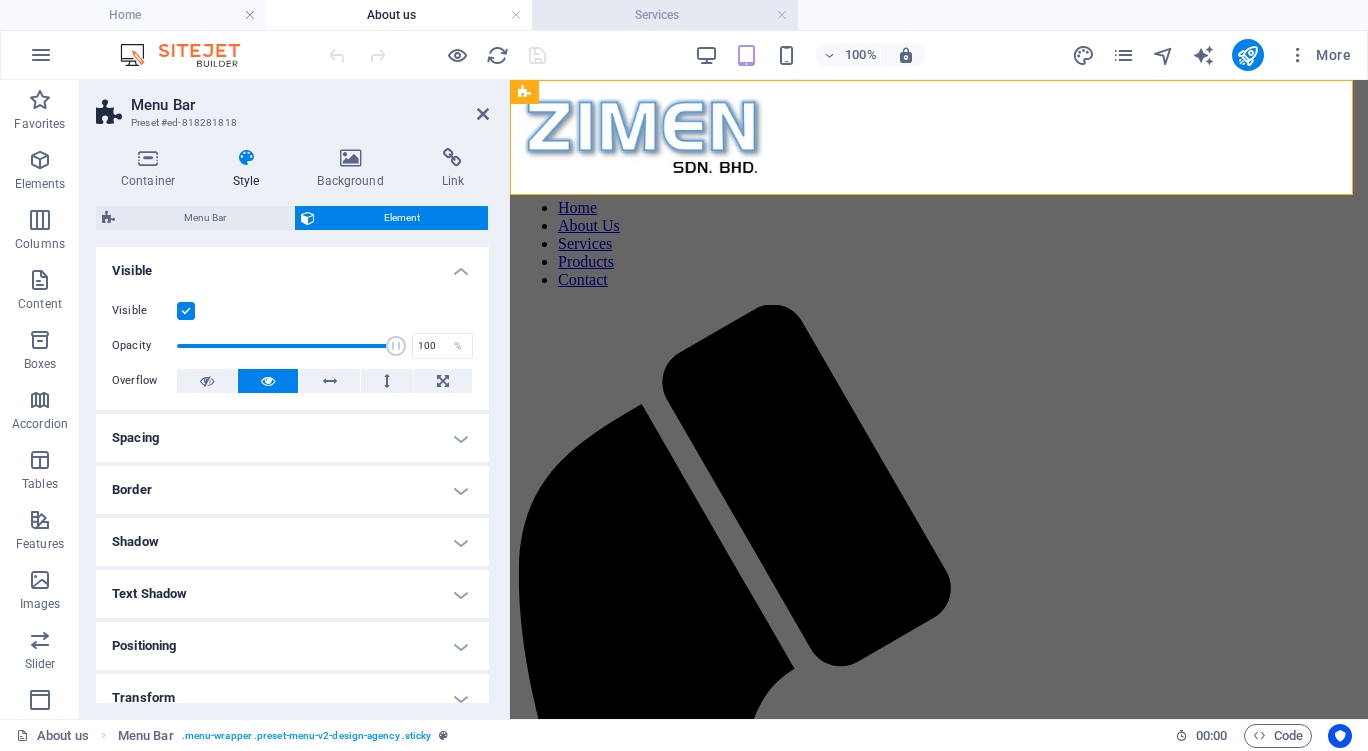 click on "Services" at bounding box center (665, 15) 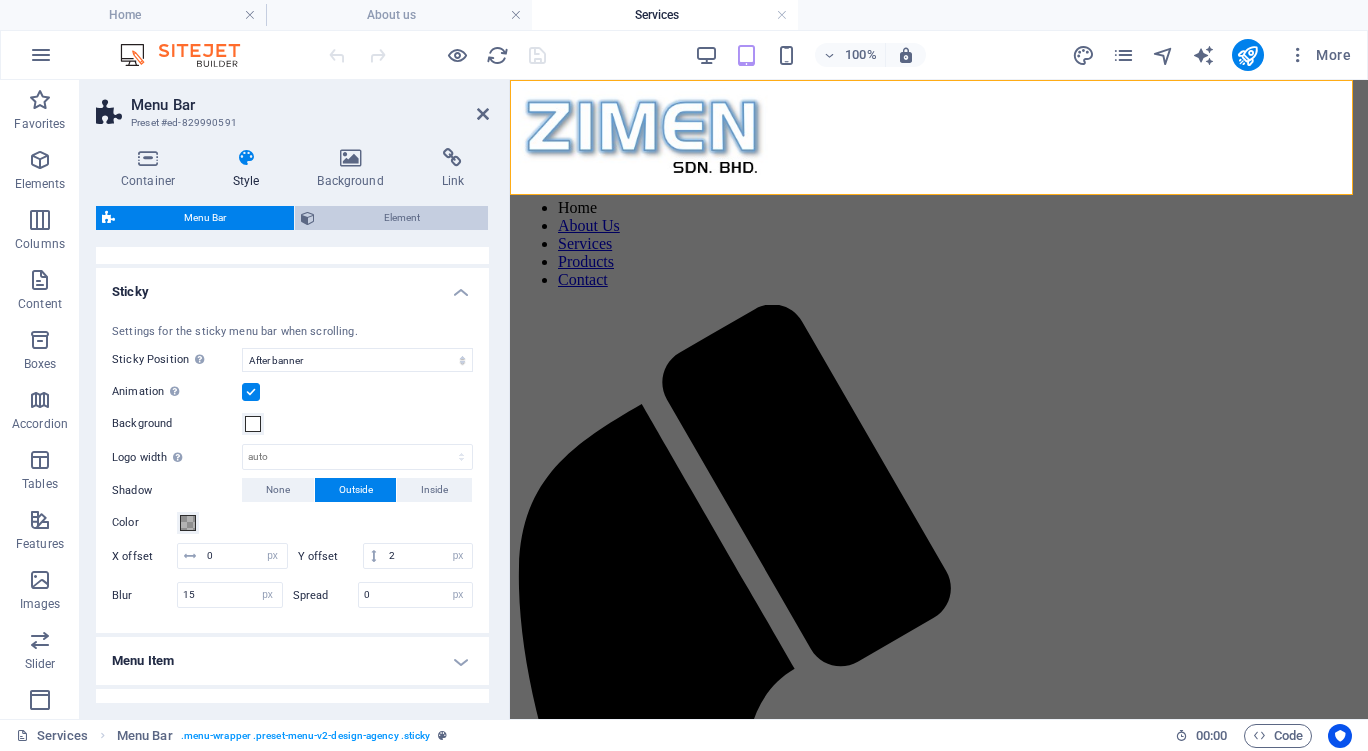 click on "Element" at bounding box center (401, 218) 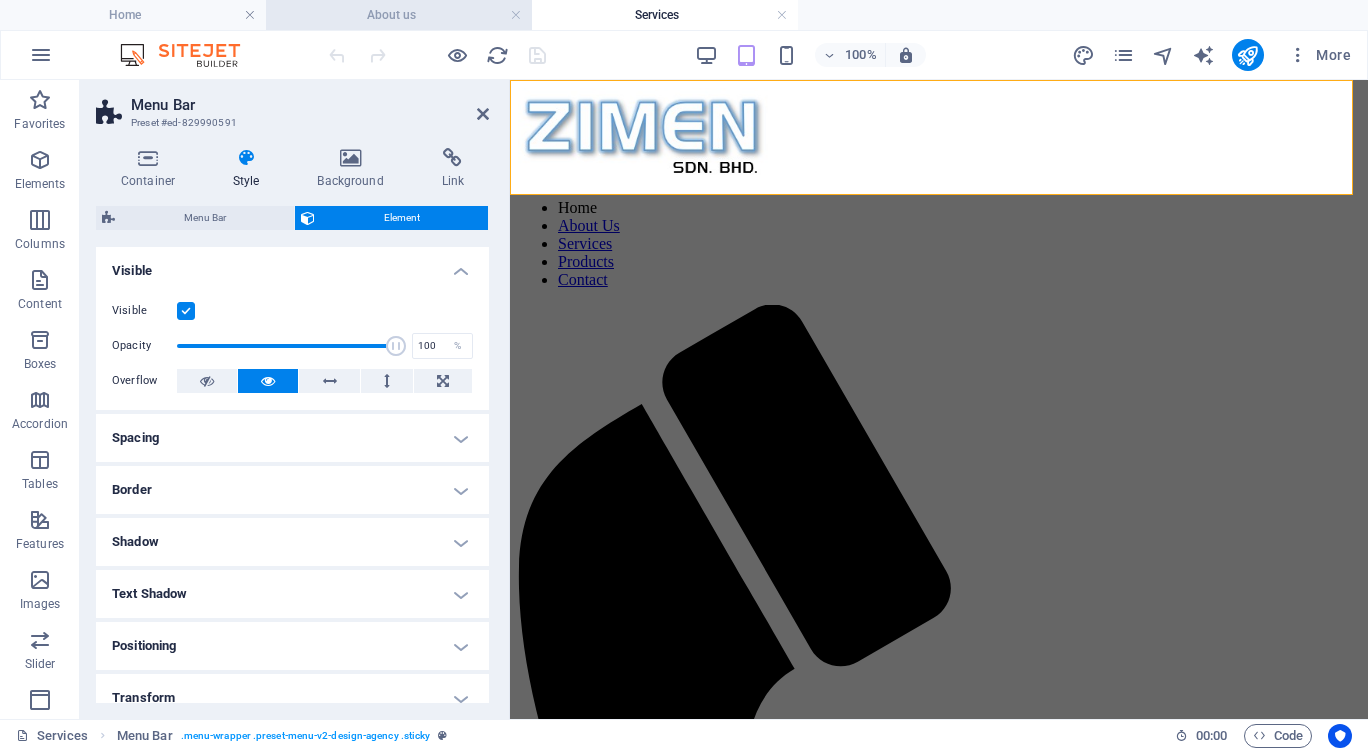 click on "About us" at bounding box center [399, 15] 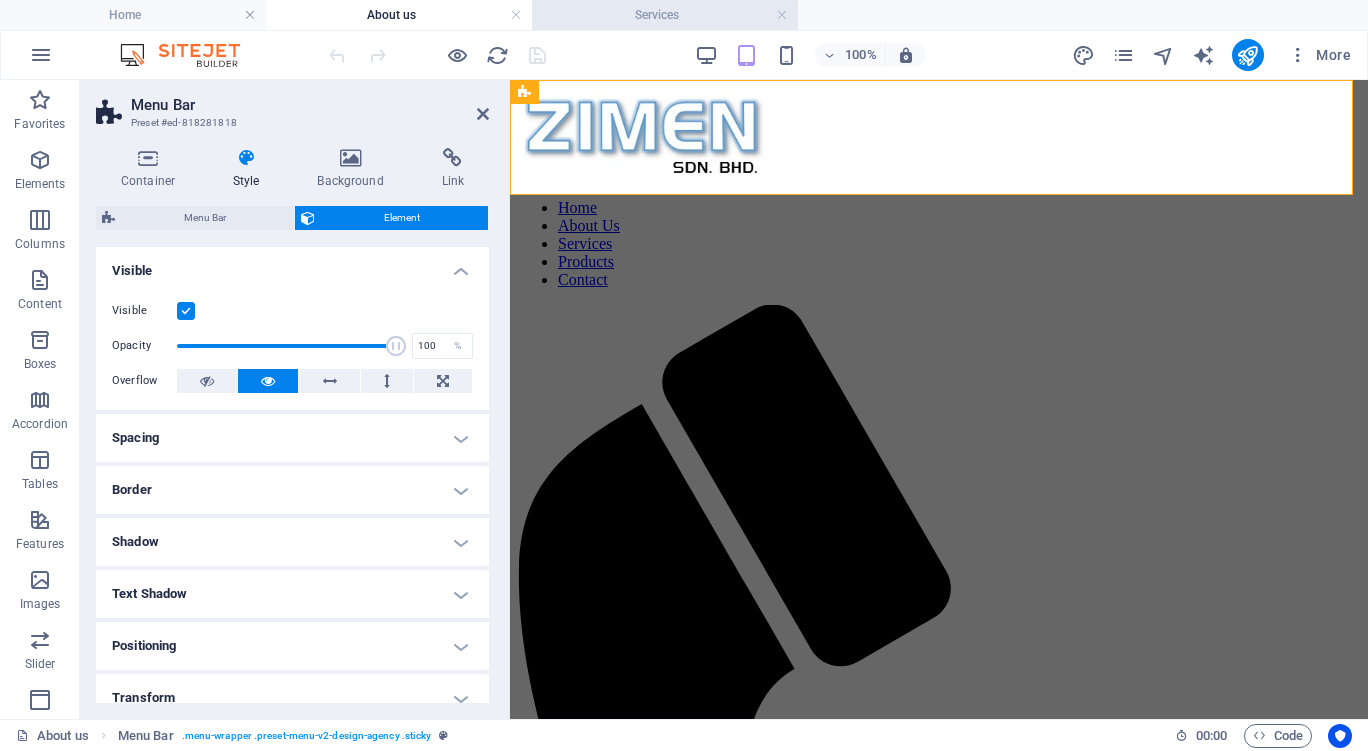 click on "Services" at bounding box center (665, 15) 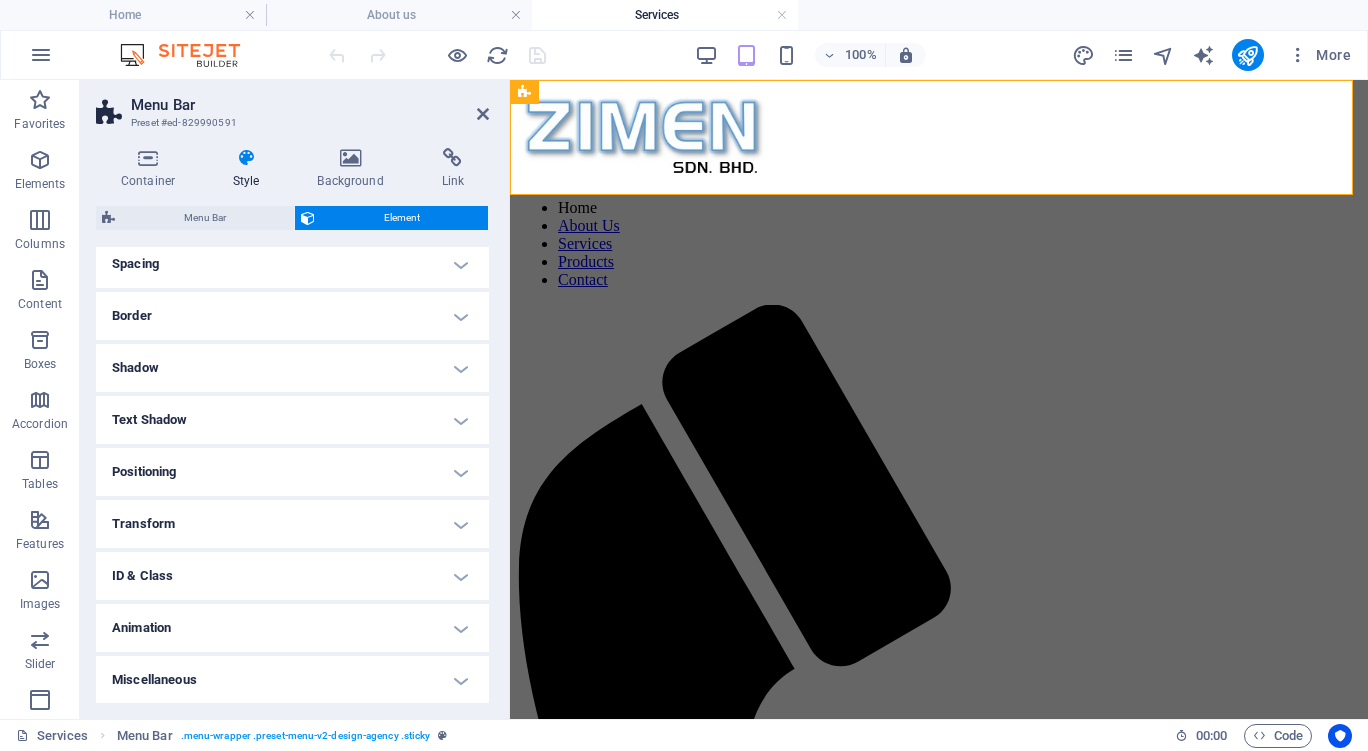 scroll, scrollTop: 0, scrollLeft: 0, axis: both 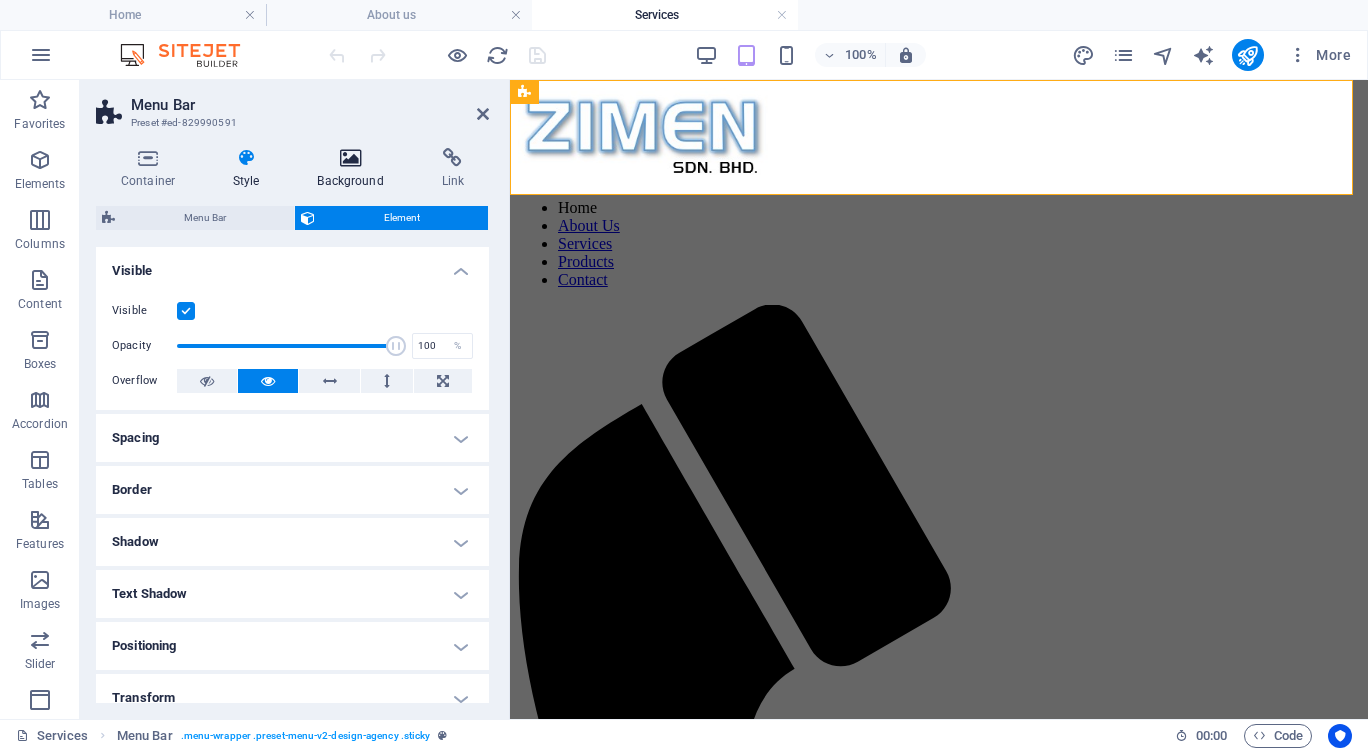 click on "Background" at bounding box center [355, 169] 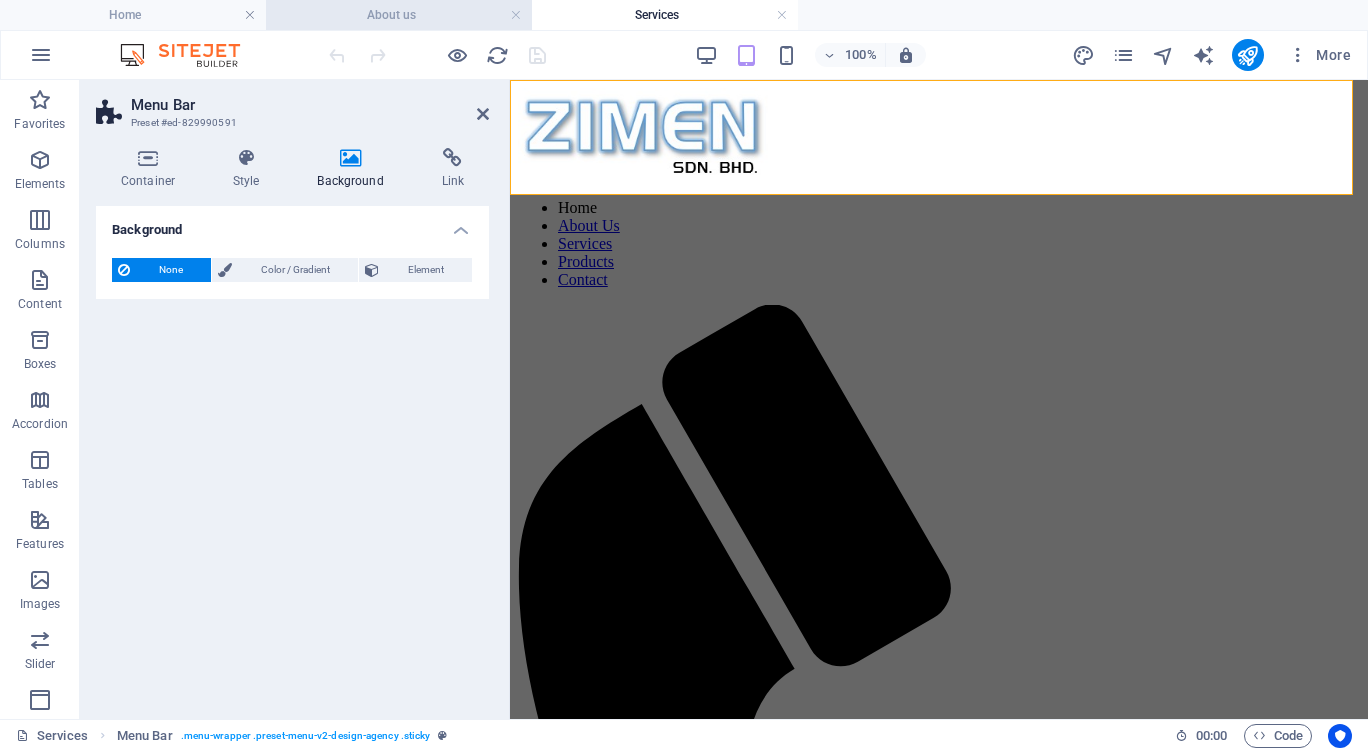 click on "About us" at bounding box center (399, 15) 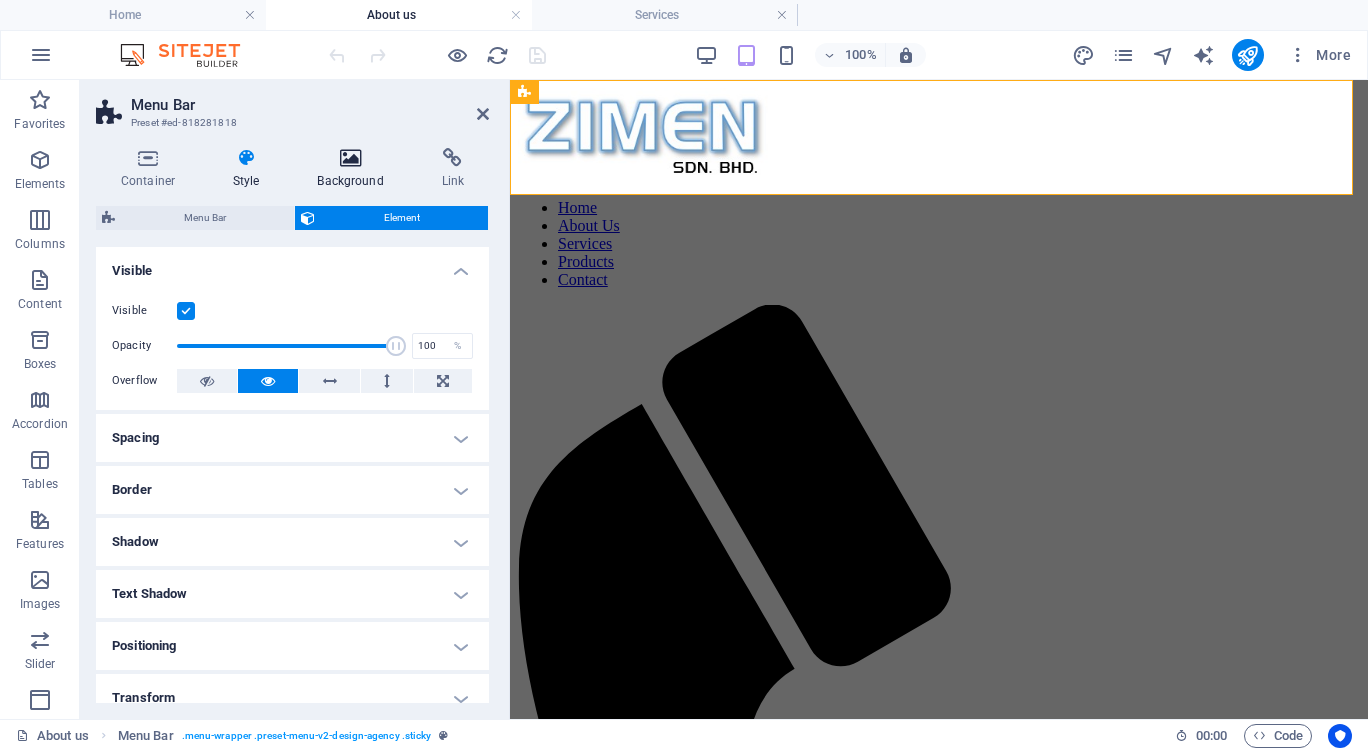 click at bounding box center [351, 158] 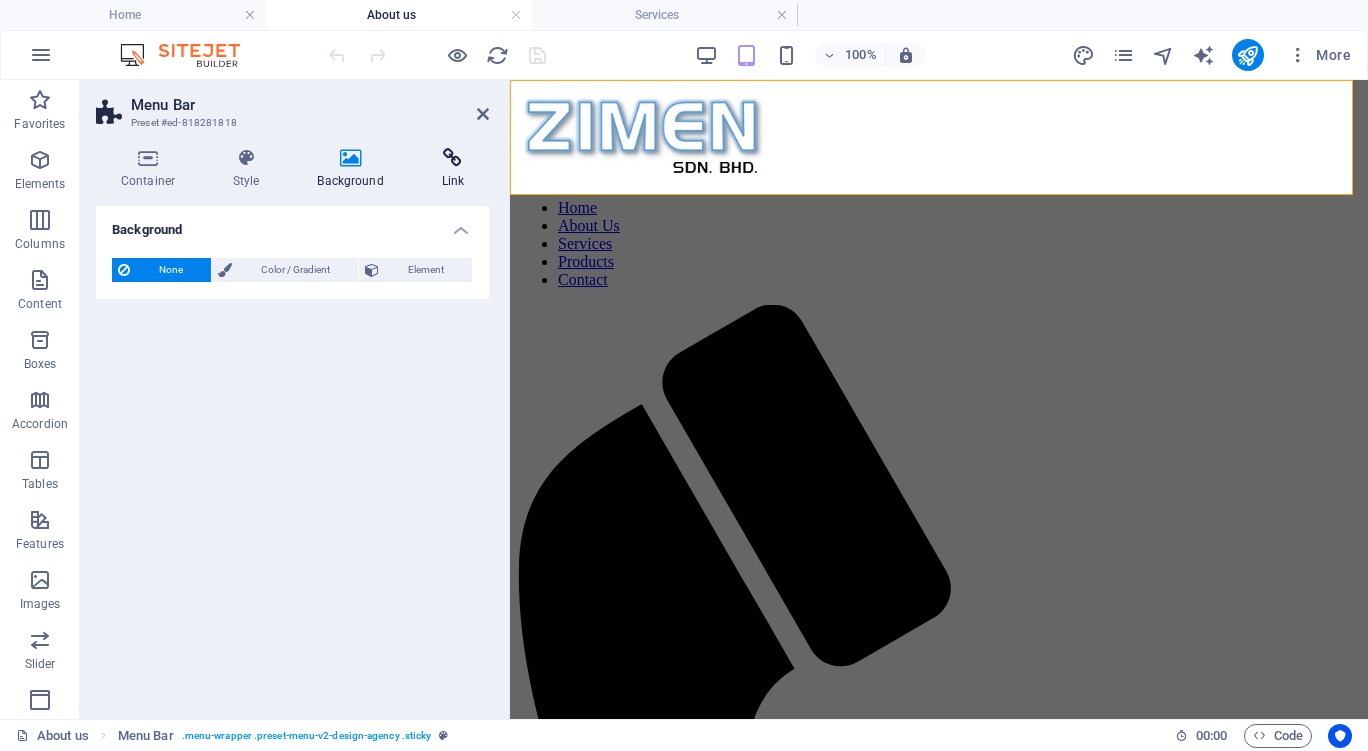 click at bounding box center (453, 158) 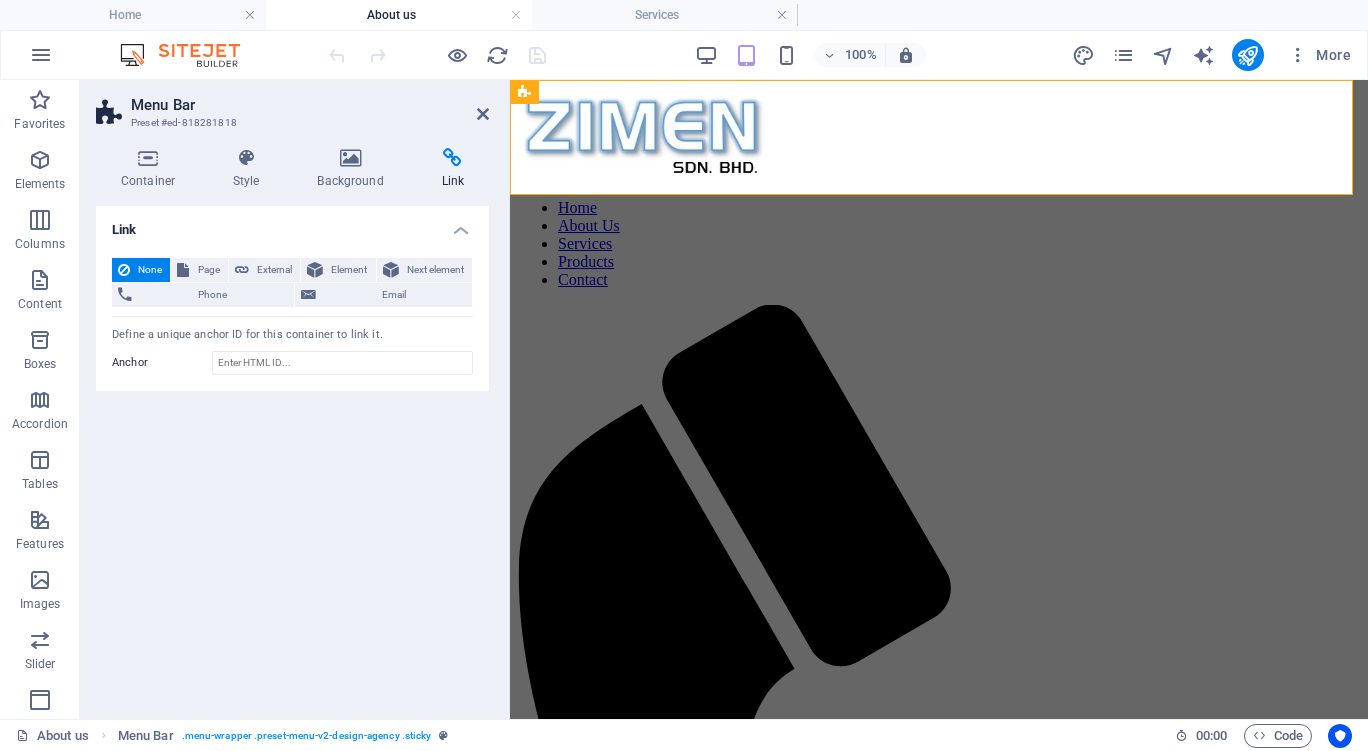 click on "Services" at bounding box center [665, 15] 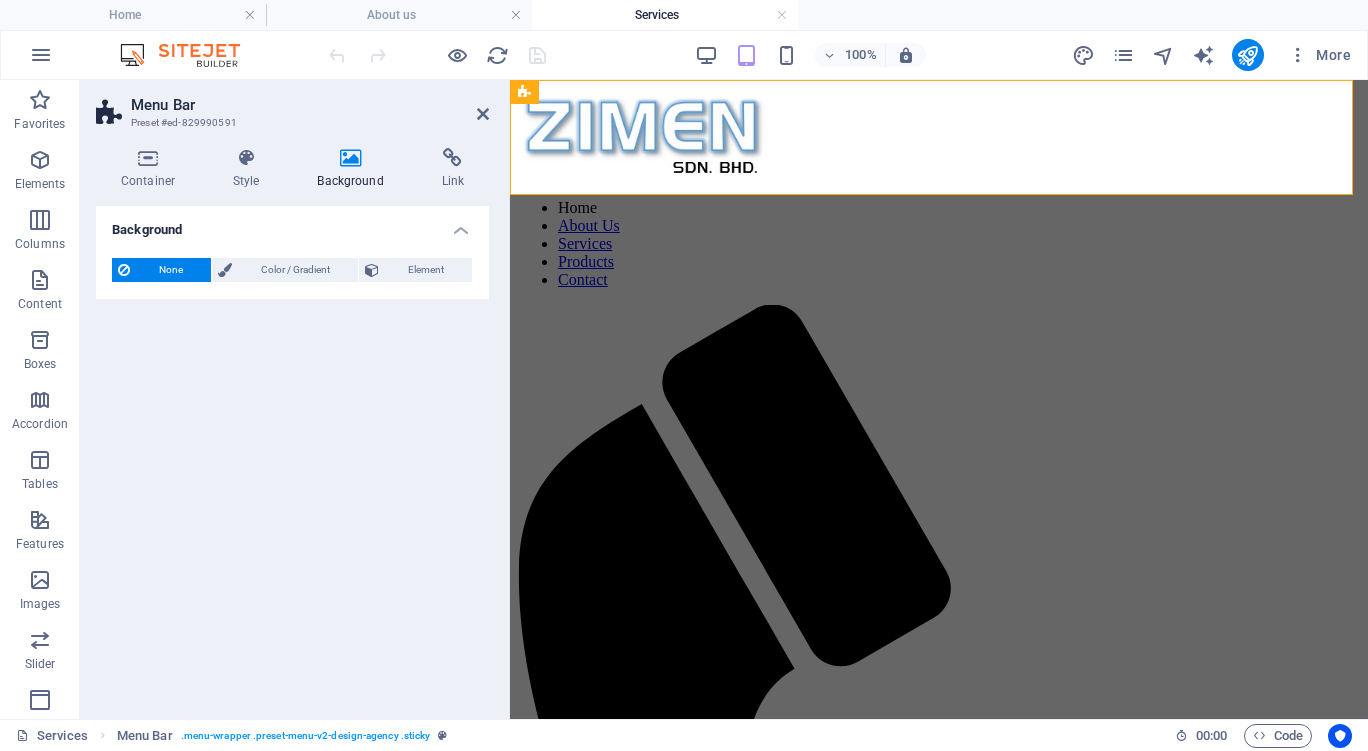 click on "Background" at bounding box center (355, 169) 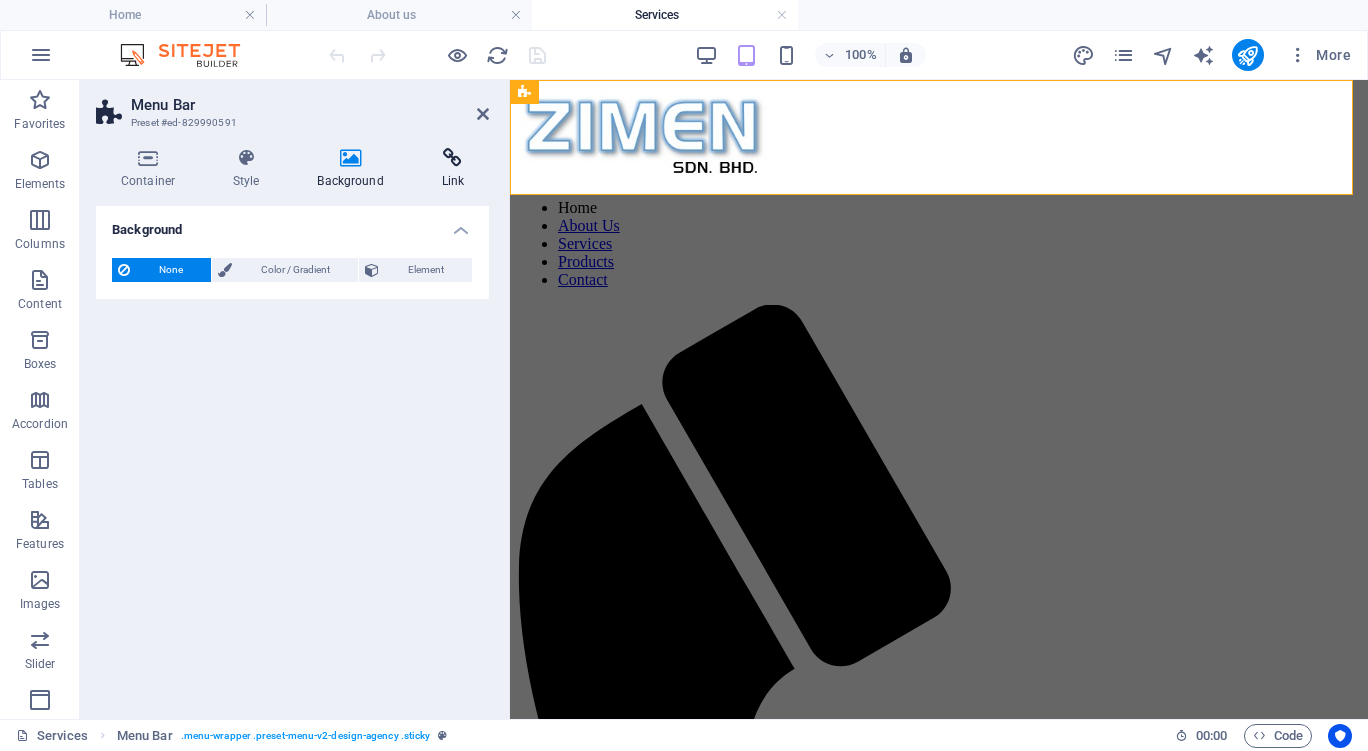 click at bounding box center [453, 158] 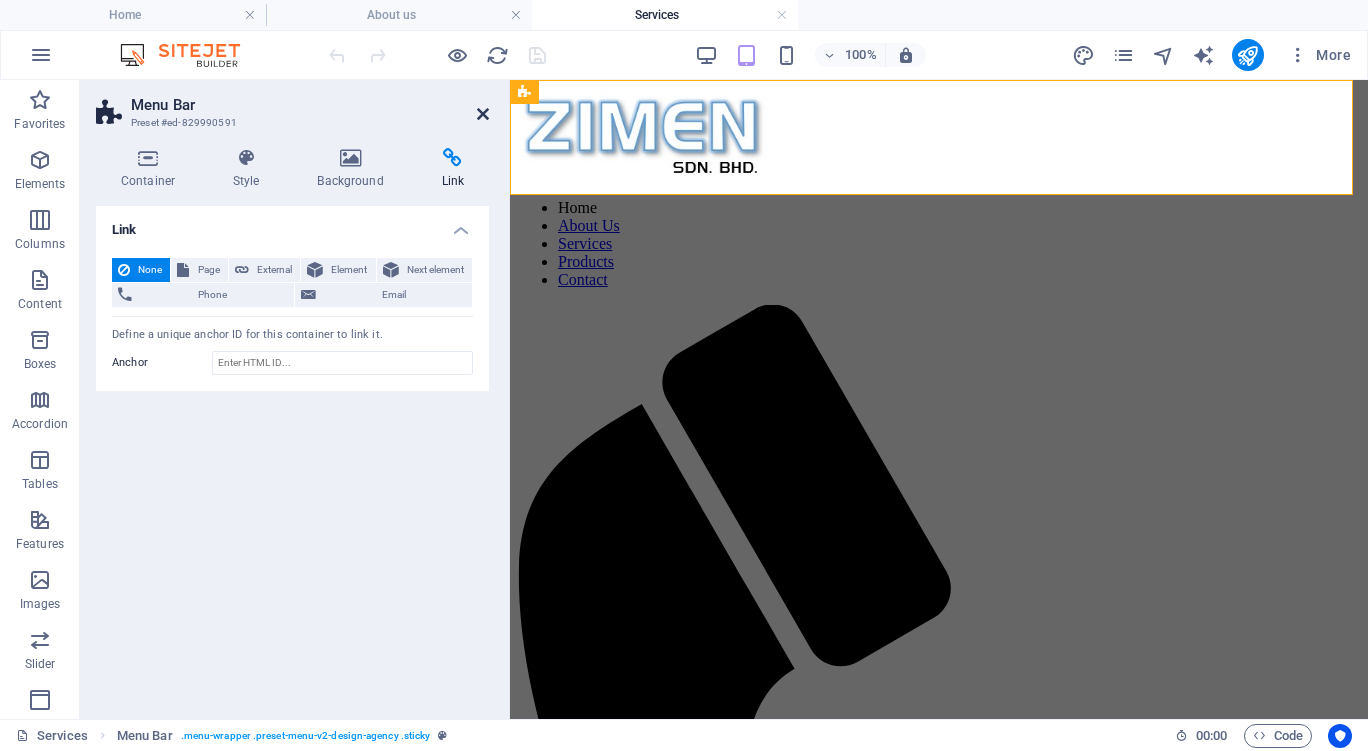 drag, startPoint x: 485, startPoint y: 115, endPoint x: 405, endPoint y: 36, distance: 112.432205 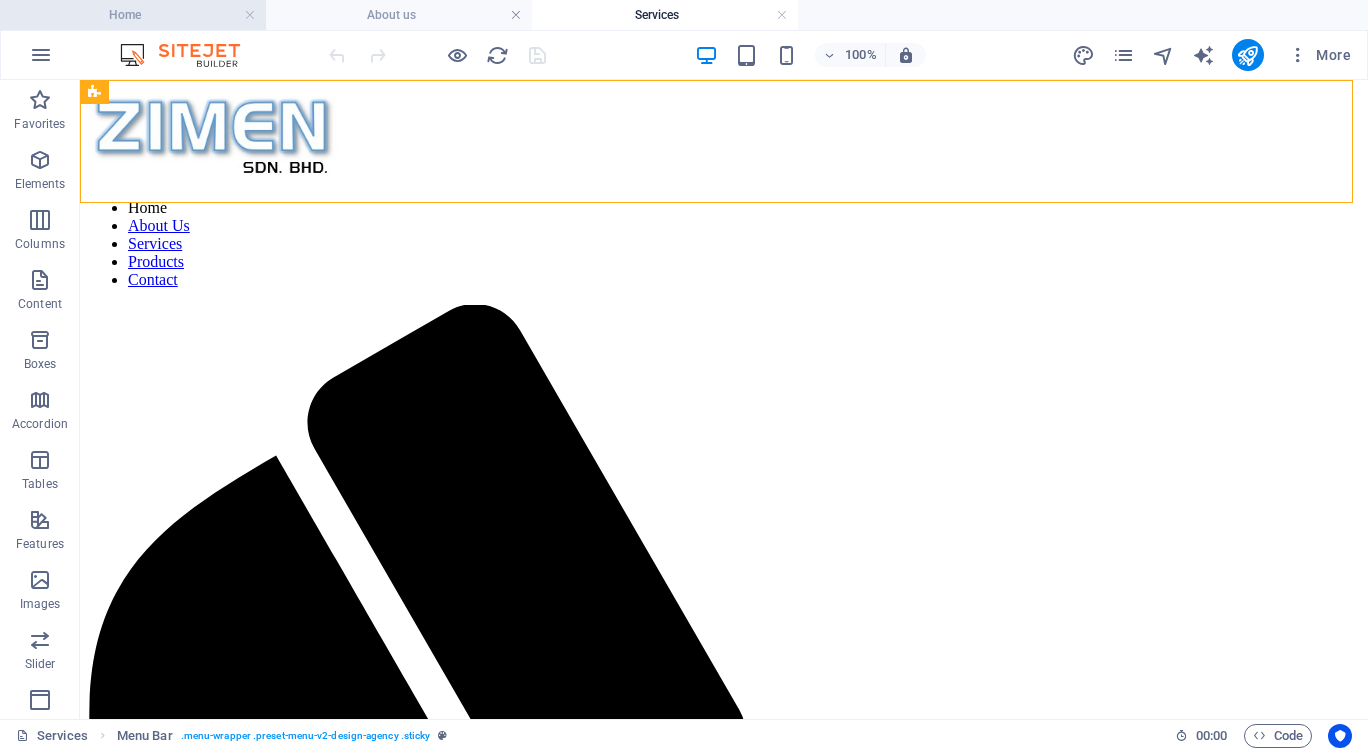 click on "Home" at bounding box center [133, 15] 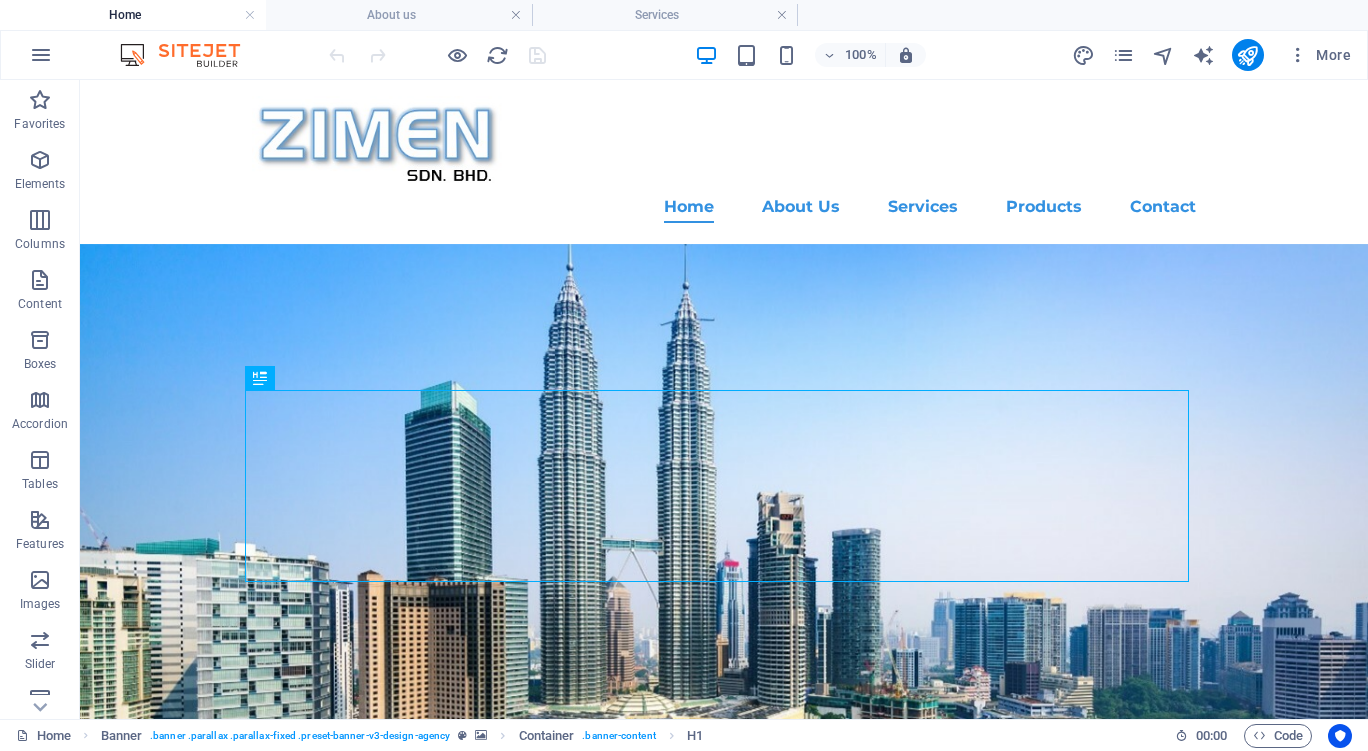 click on "Home" at bounding box center [133, 15] 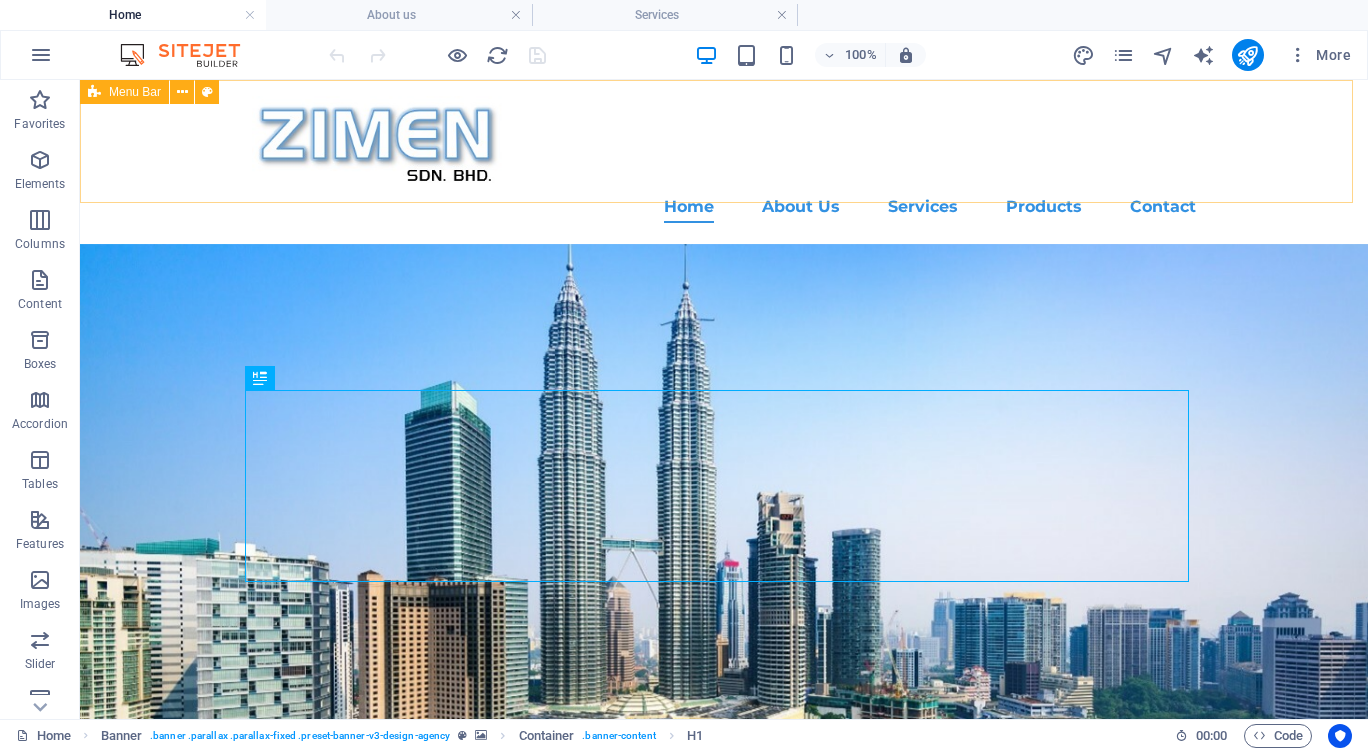 click at bounding box center (182, 92) 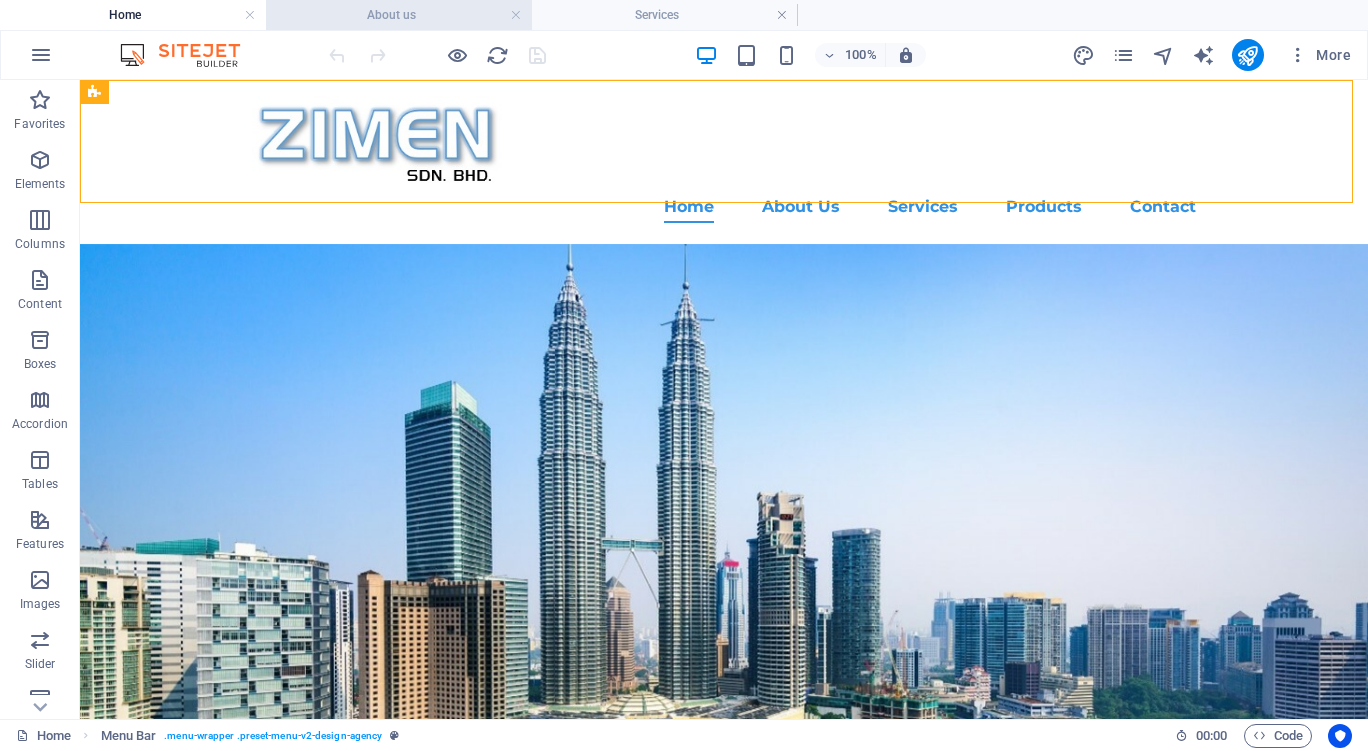 click on "About us" at bounding box center [399, 15] 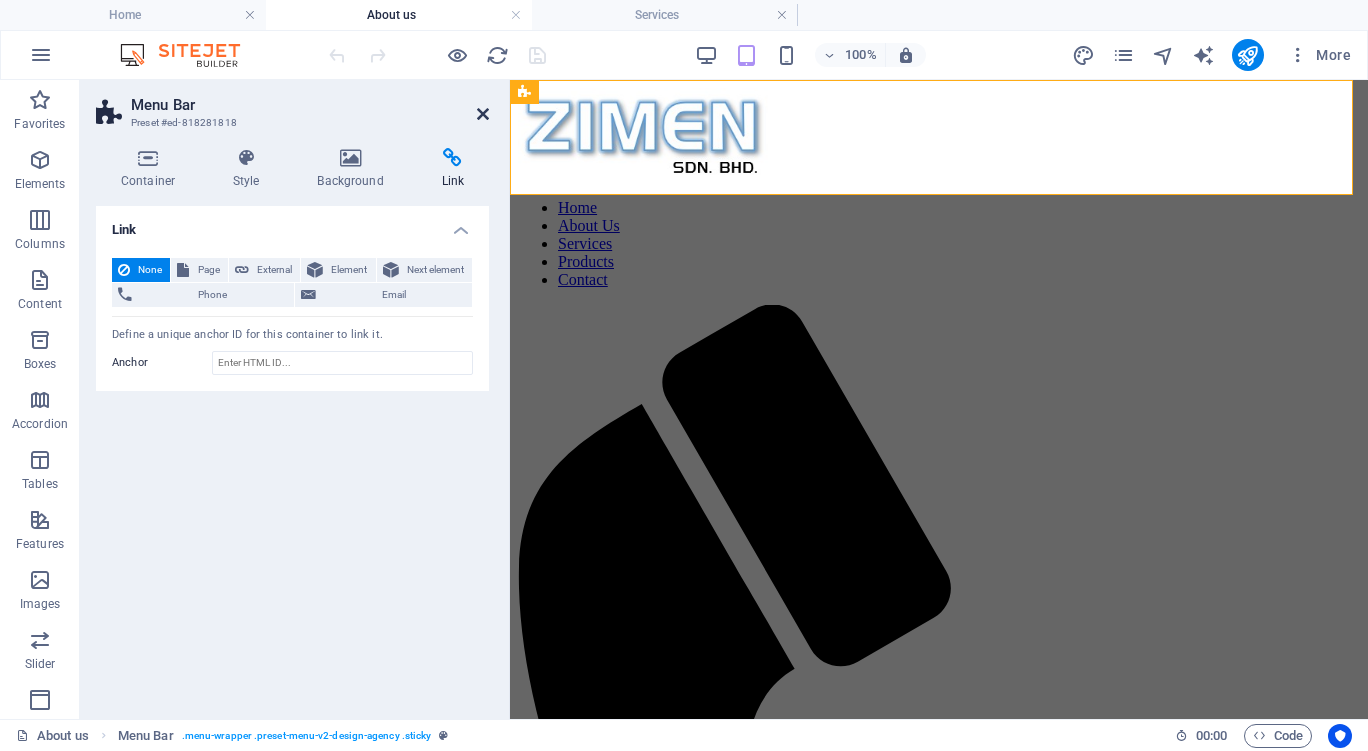 click at bounding box center [483, 114] 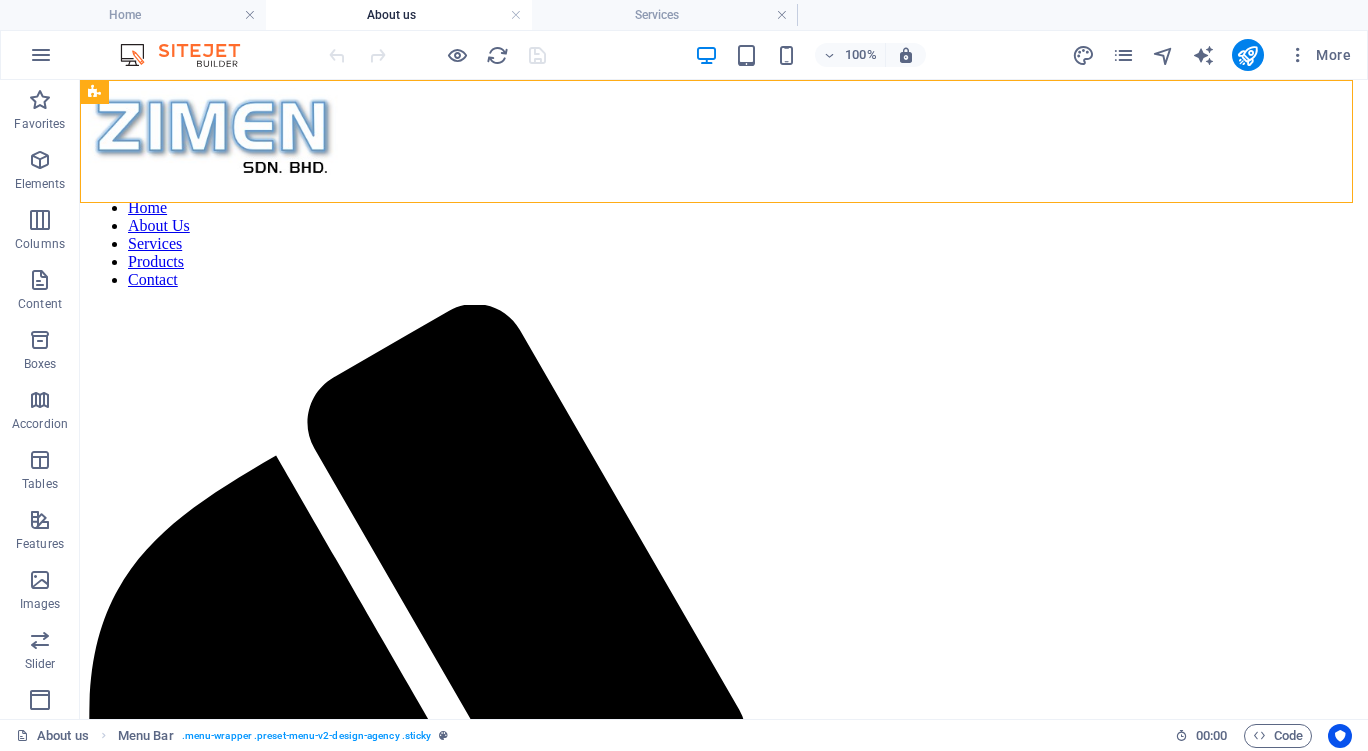 click on "About us" at bounding box center [399, 15] 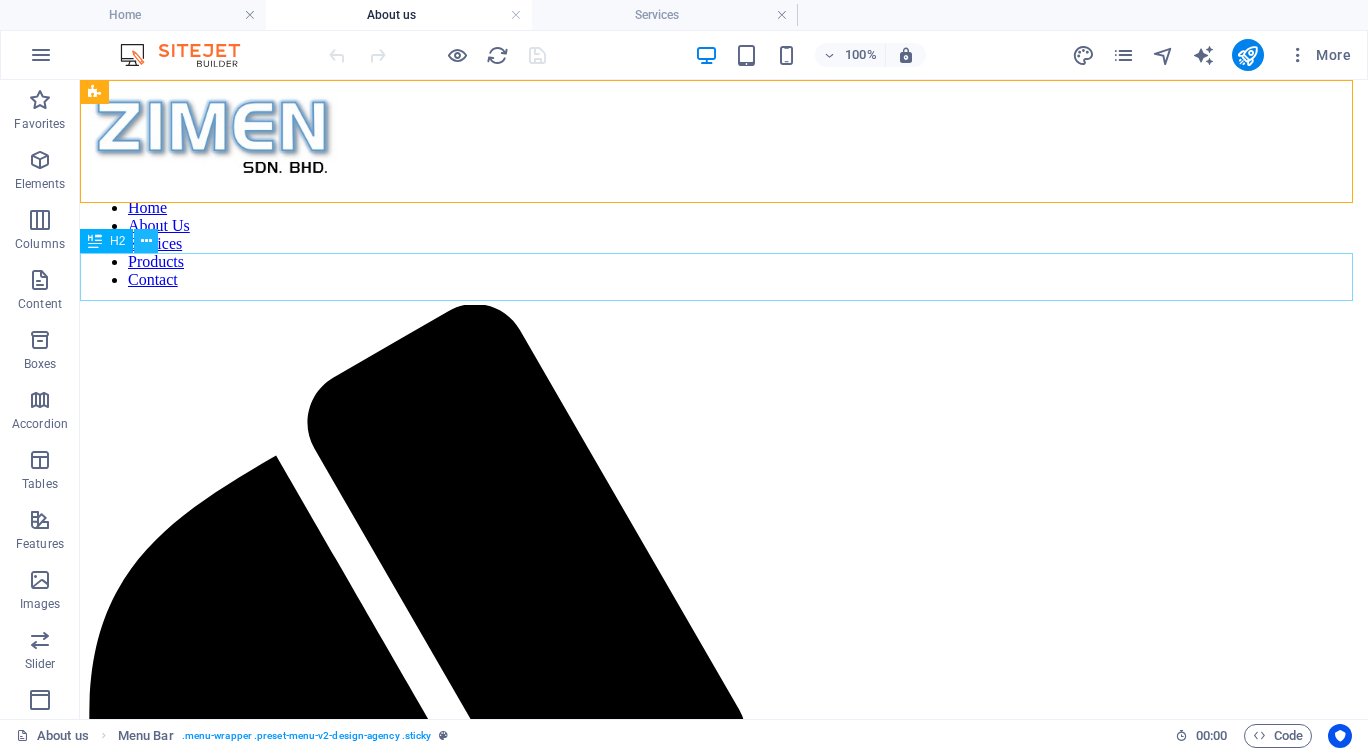 click at bounding box center (146, 241) 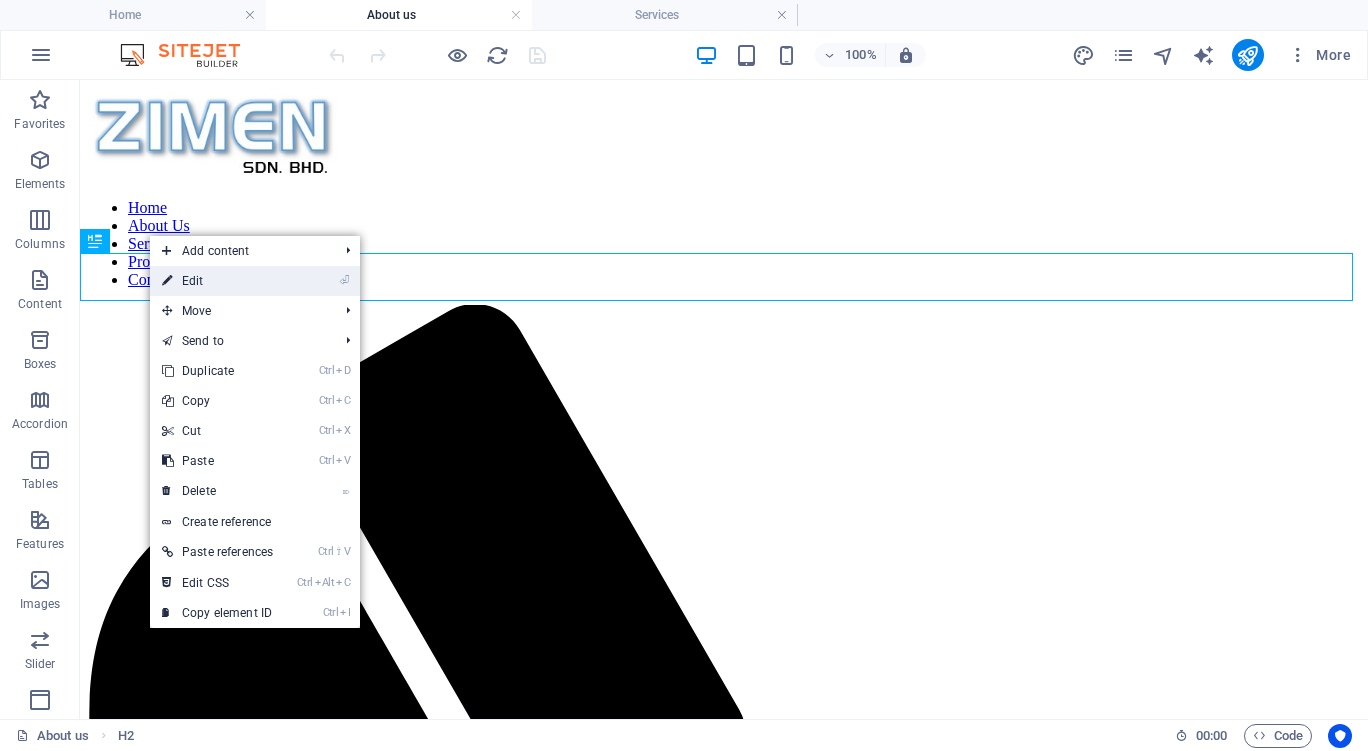 click on "⏎  Edit" at bounding box center (217, 281) 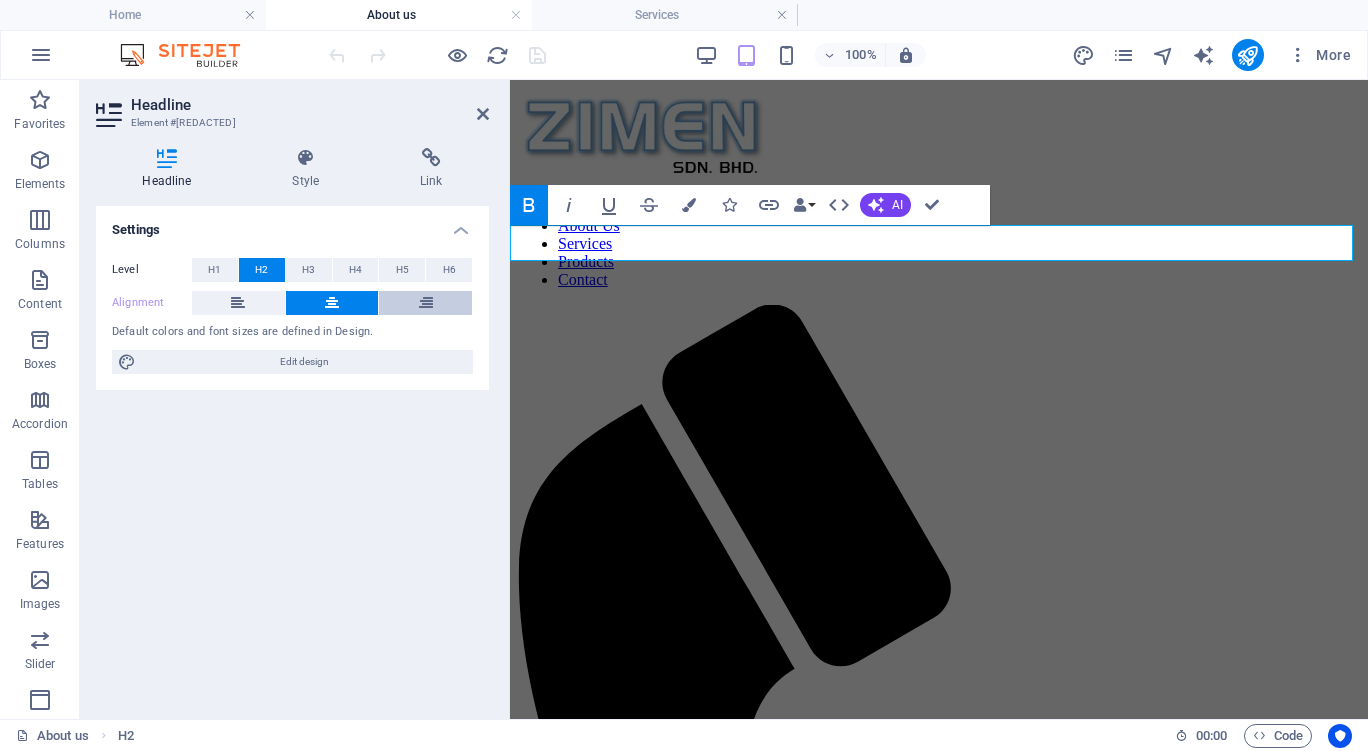 click at bounding box center [425, 303] 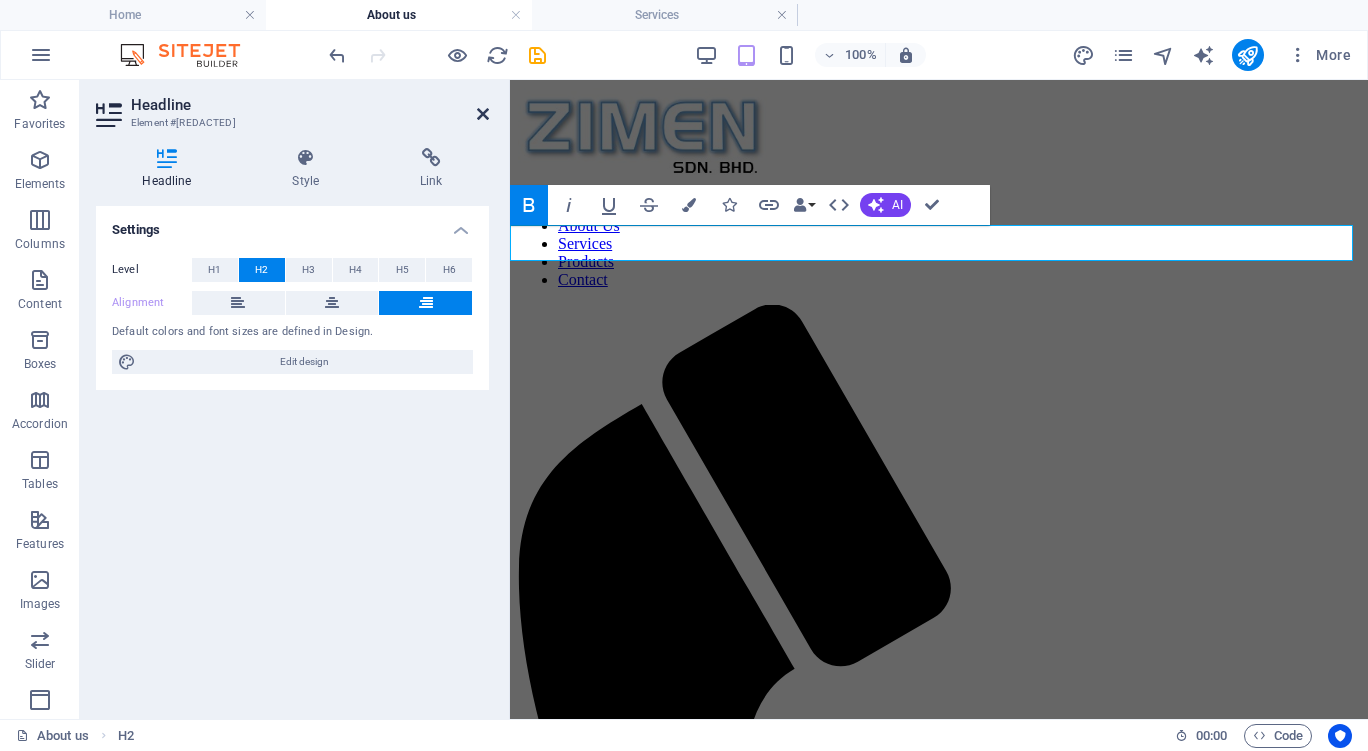 click at bounding box center [483, 114] 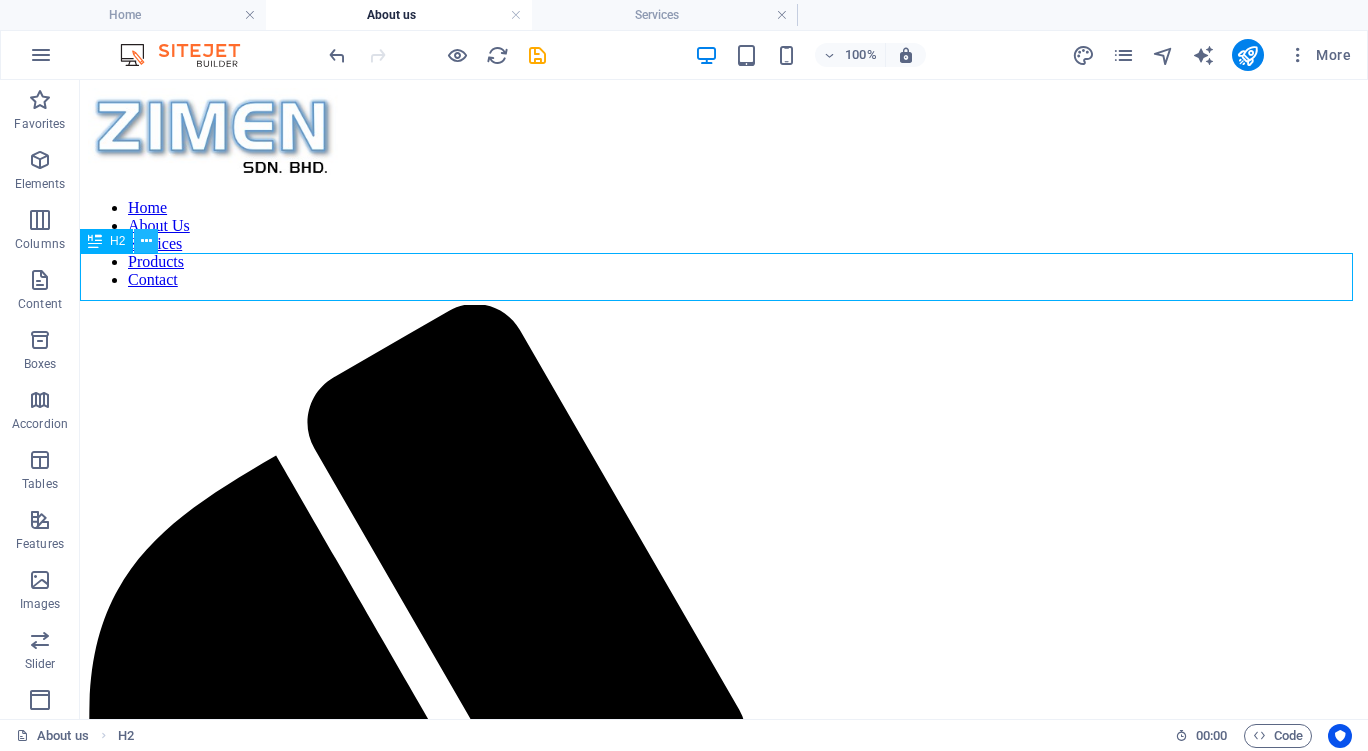 click at bounding box center (146, 241) 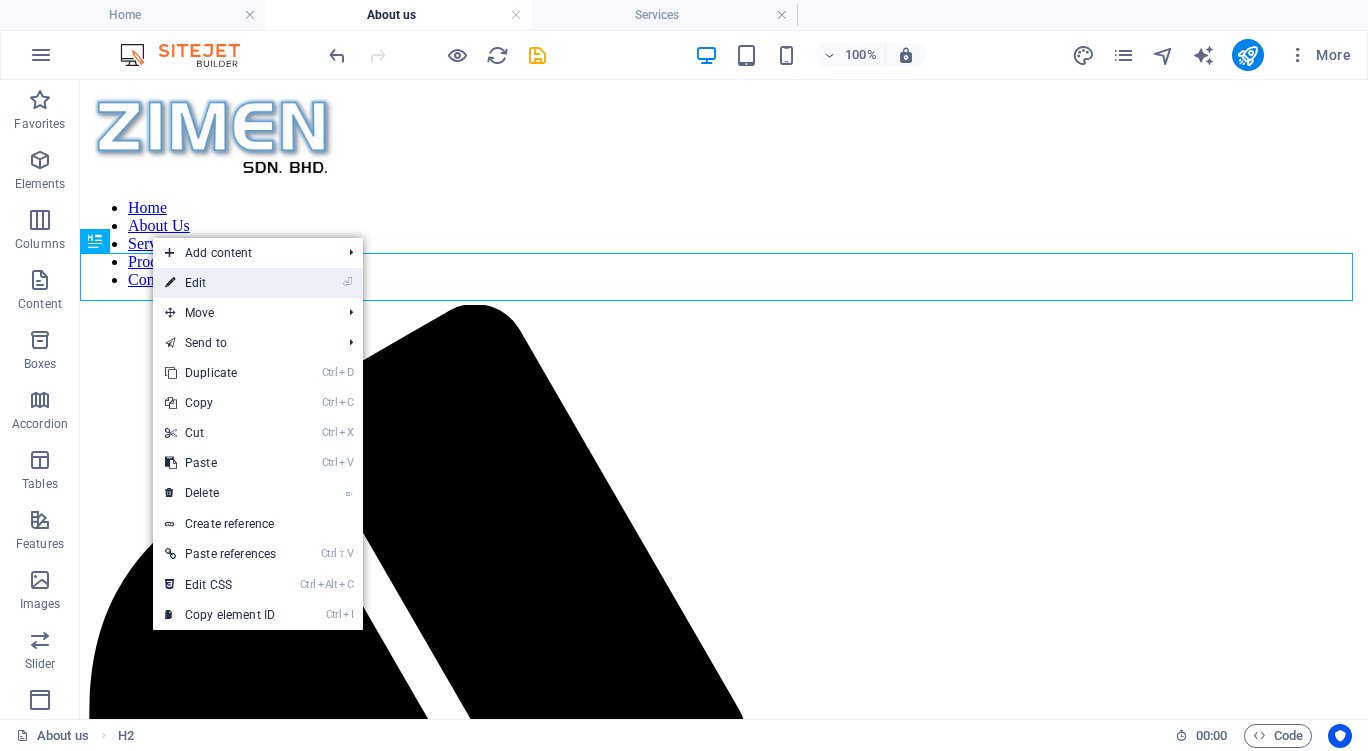 click on "⏎  Edit" at bounding box center (220, 283) 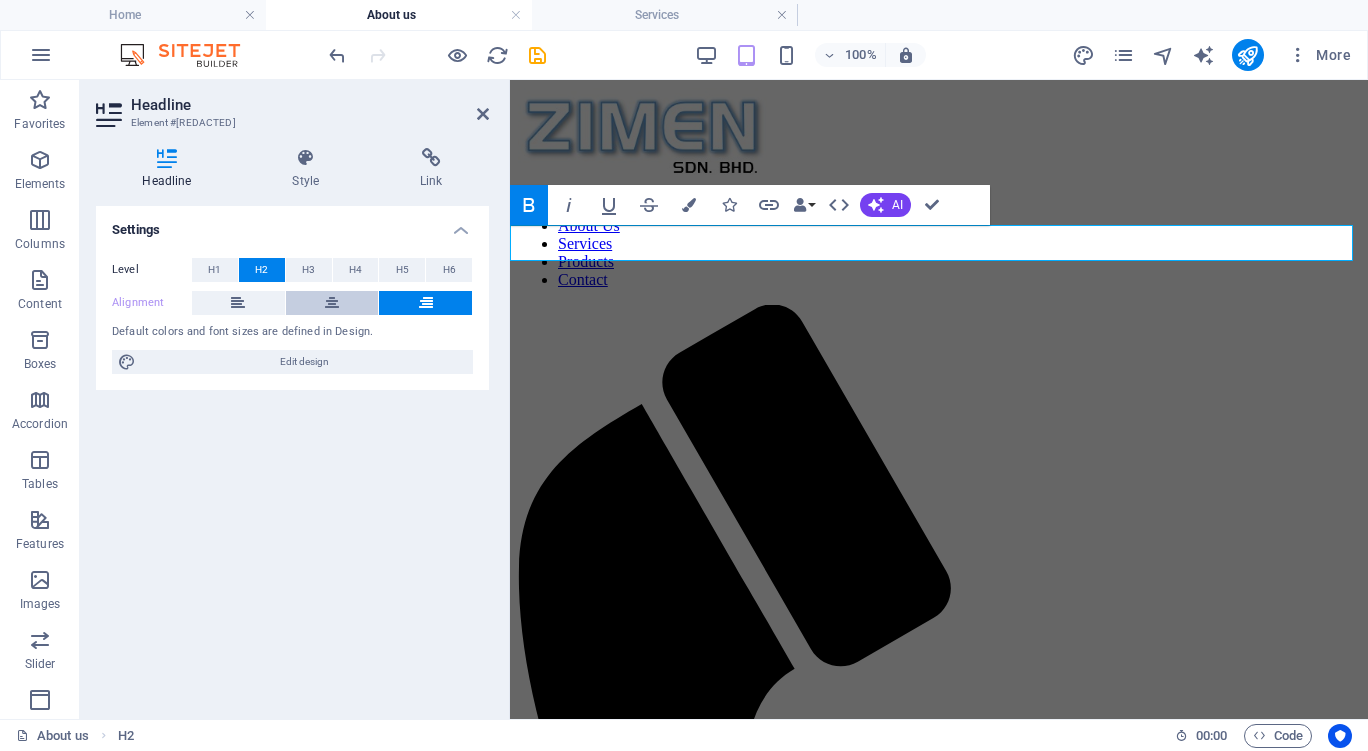 click at bounding box center (332, 303) 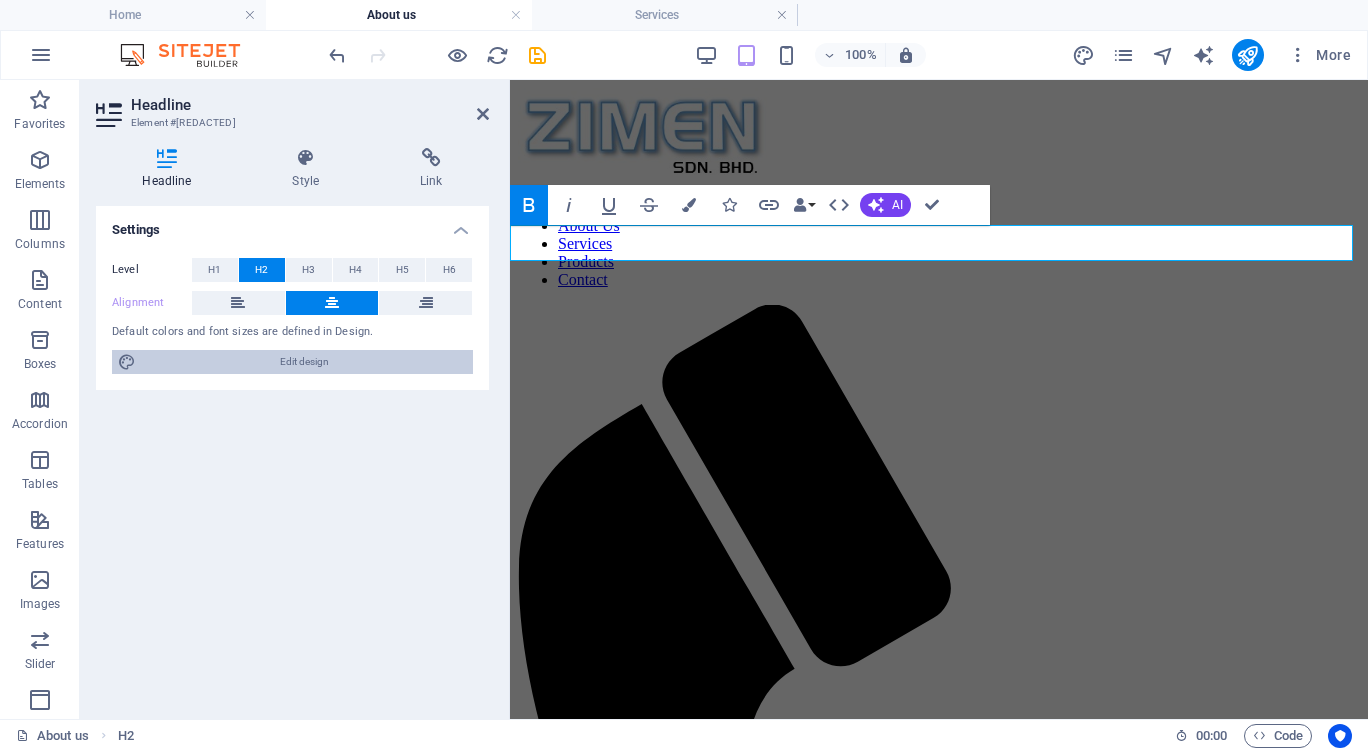 click on "Edit design" at bounding box center [304, 362] 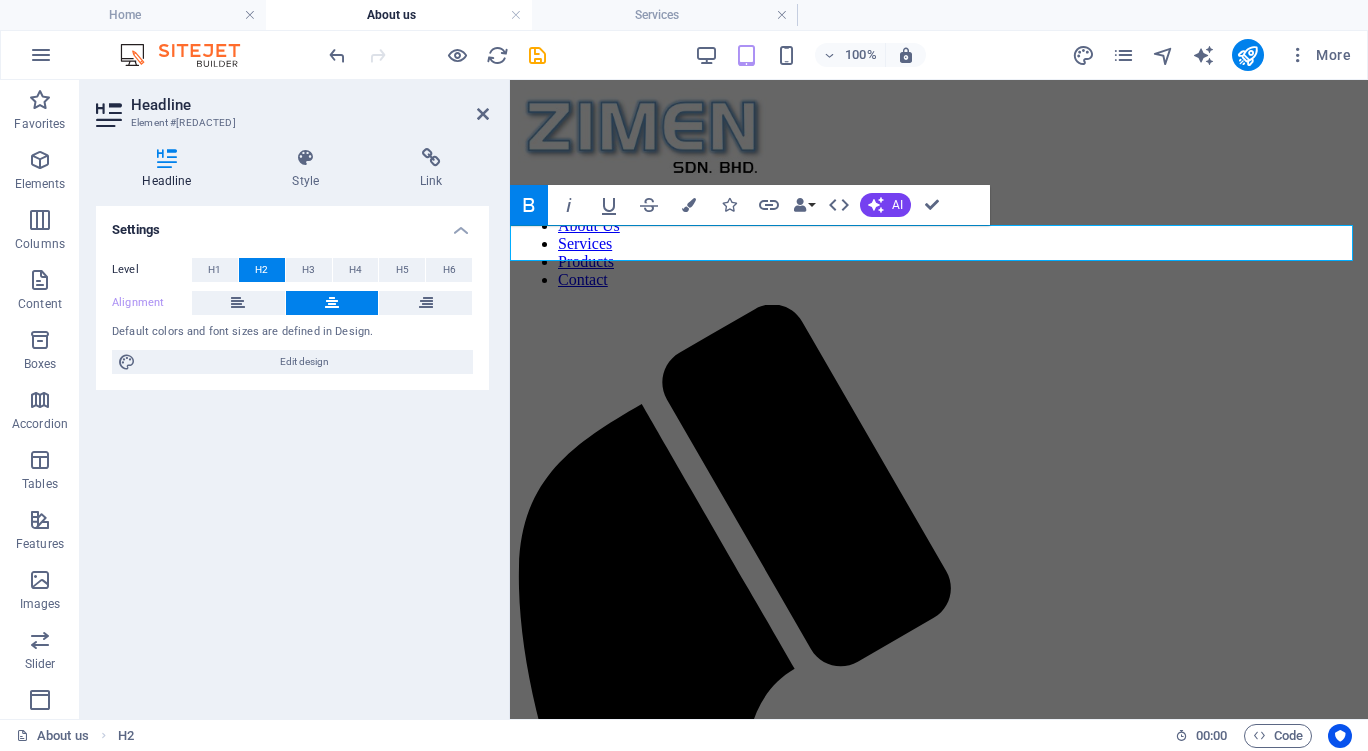 select on "rem" 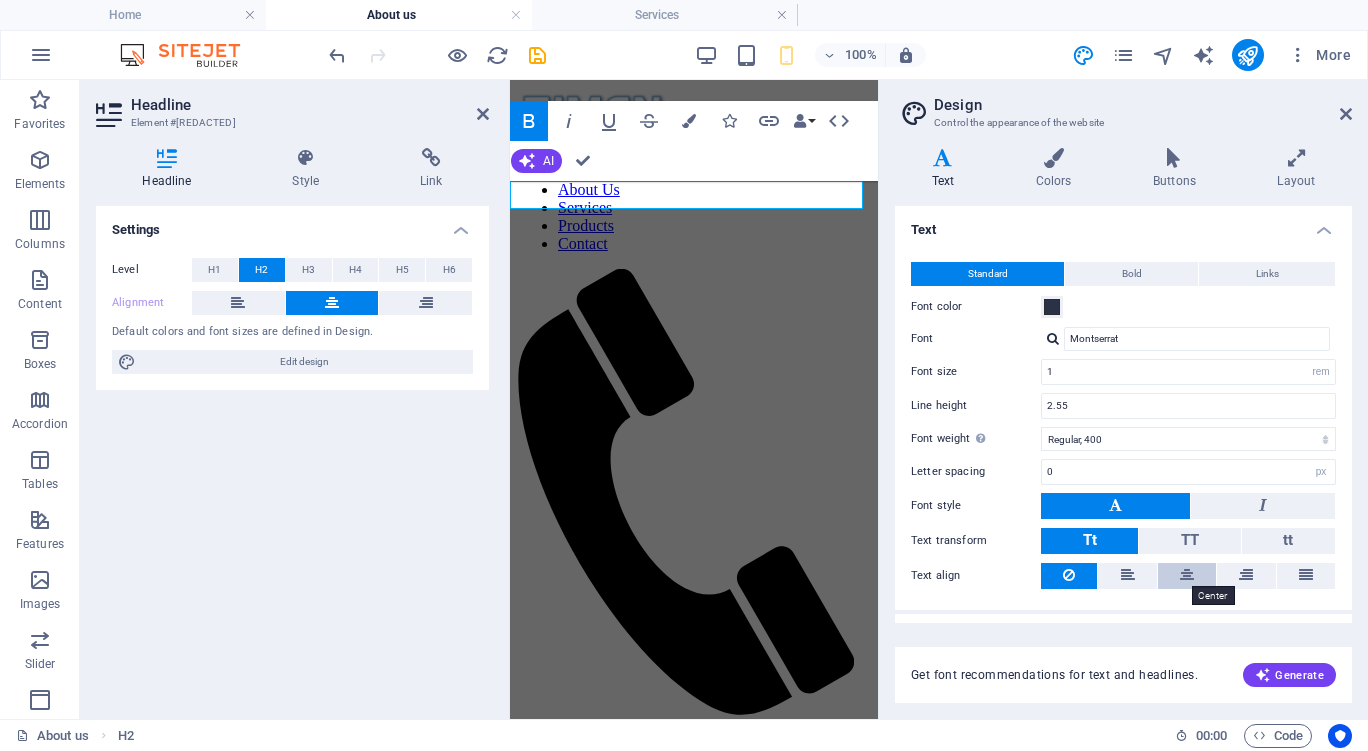 click at bounding box center (1187, 575) 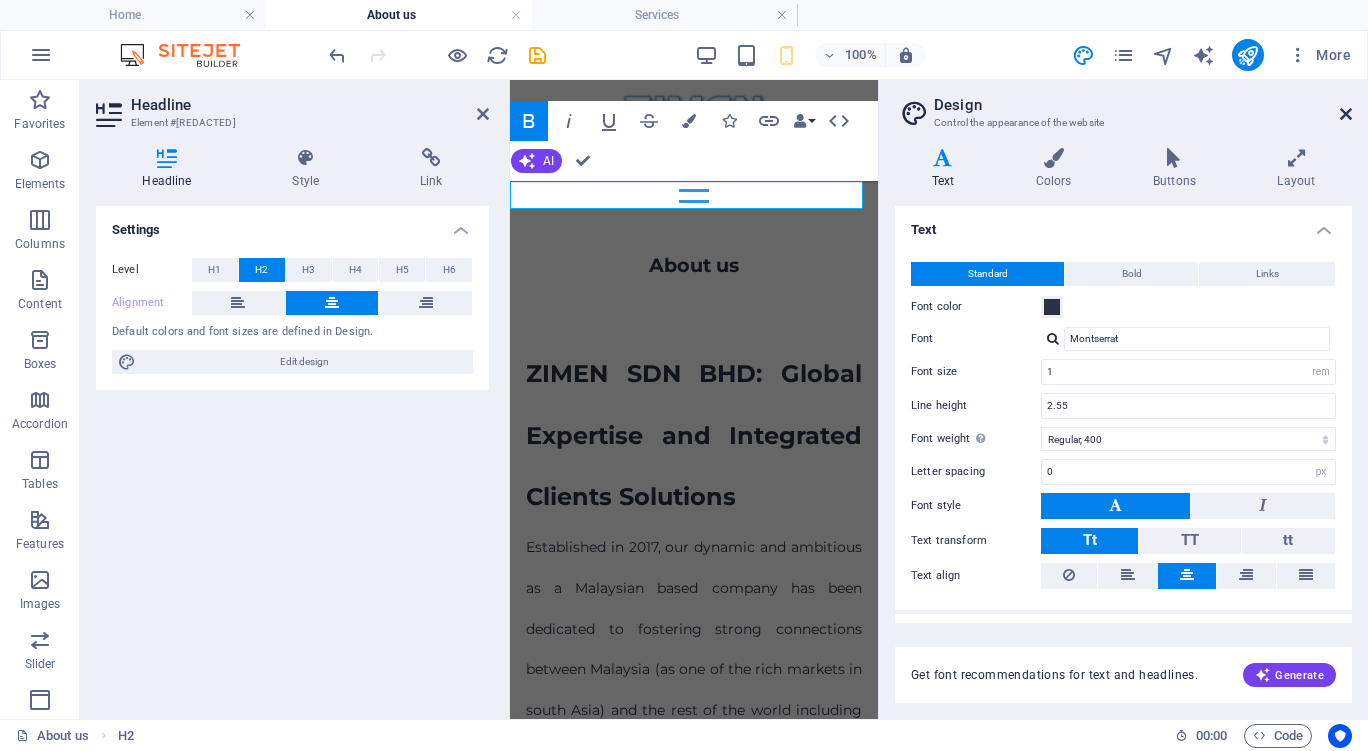 click at bounding box center [1346, 114] 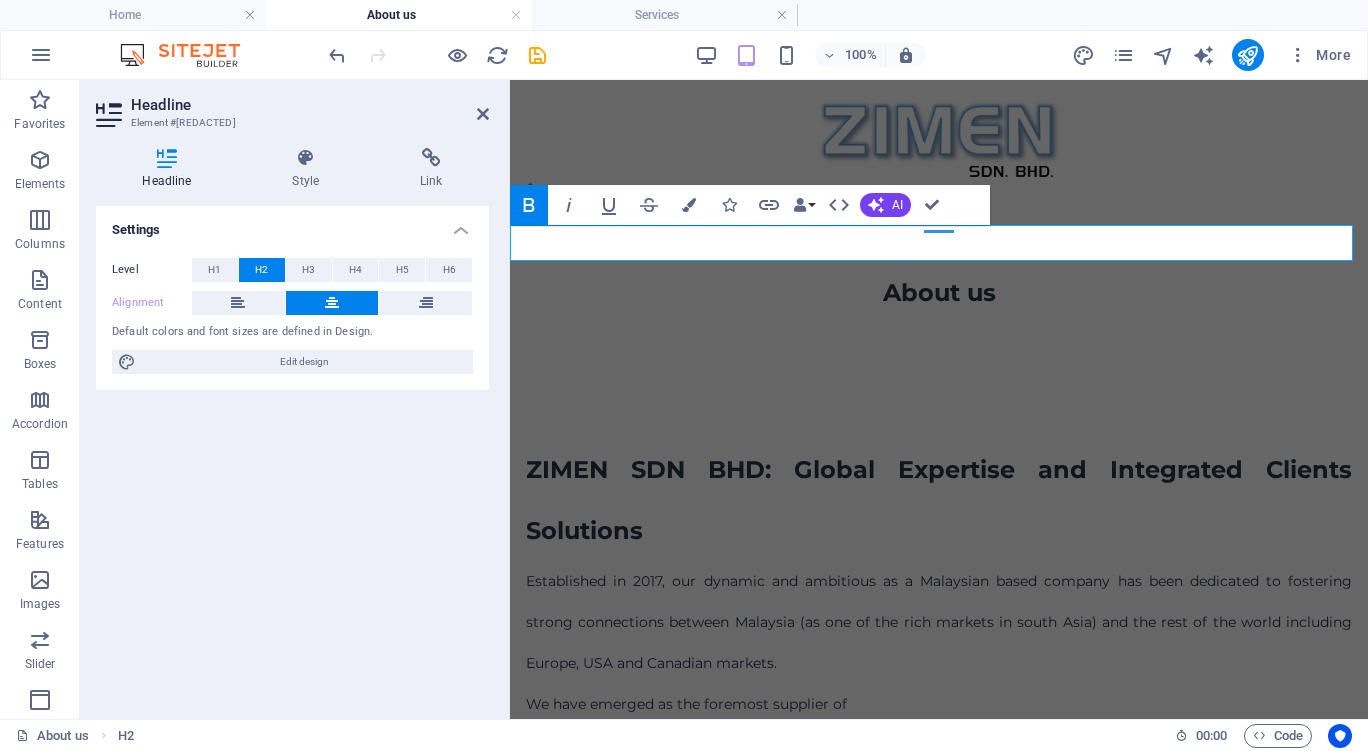 click on "Headline Element #[REDACTED] Headline Style Link Settings Level H1 H2 H3 H4 H5 H6 Alignment Default colors and font sizes are defined in Design. Edit designPreset Element Layout How this element expands within the layout (Flexbox). Size Default auto px % 1/1 1/2 1/3 1/4 1/5 1/6 1/7 1/8 1/9 1/10 Grow Shrink Order Container layout Visible Visible Opacity 100 % Overflow Spacing Margin Default auto px % rem vw vh Custom Custom auto px % rem vw vh auto px % rem vw vh auto px % rem vw vh auto px % rem vw vh Padding Default px rem % vh vw Custom Custom px rem % vh vw px rem % vh vw px rem % vh vw px rem % vh vw Border Style              - Width 1 auto px rem % vh vw Custom Custom 1 auto px rem % vh vw 1 auto px rem % vh vw 1 auto px rem % vh vw 1 auto px rem % vh vw  - Color Round corners Default px rem % vh vw Custom Custom px rem % vh vw px rem % vh vw px rem % vh vw px rem % vh vw Shadow Default None Outside Inside Color X offset 0 px rem vh vw Y offset 0 px rem vh vw Blur 0 px rem % vh vw Spread 0 0" at bounding box center (295, 399) 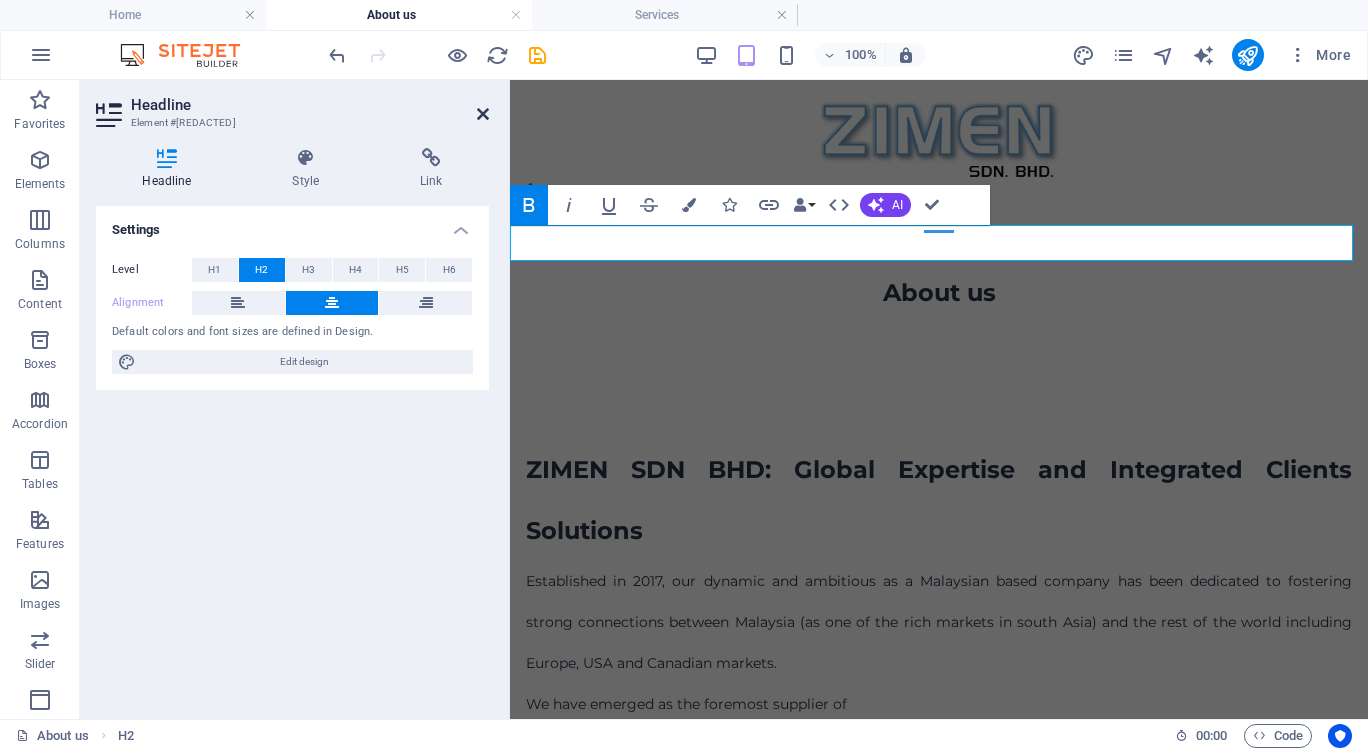 click at bounding box center (483, 114) 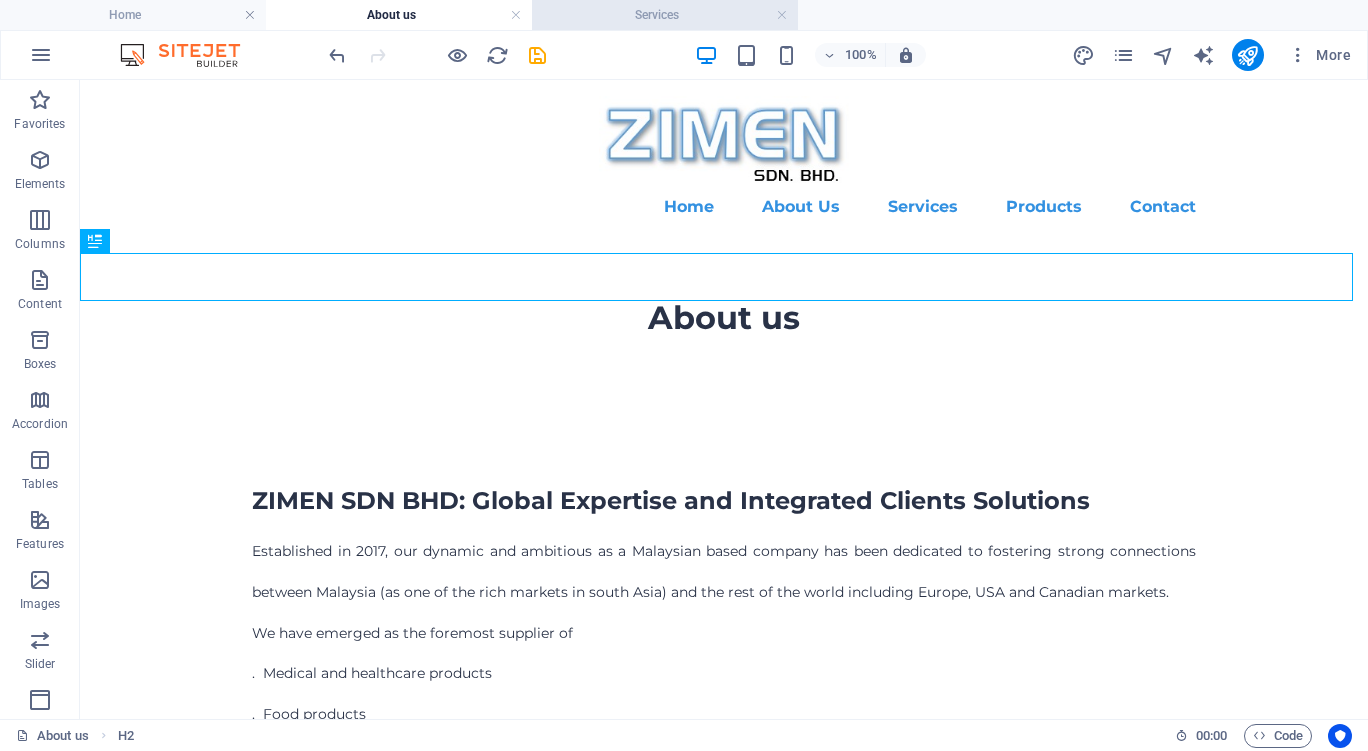 click on "Services" at bounding box center [665, 15] 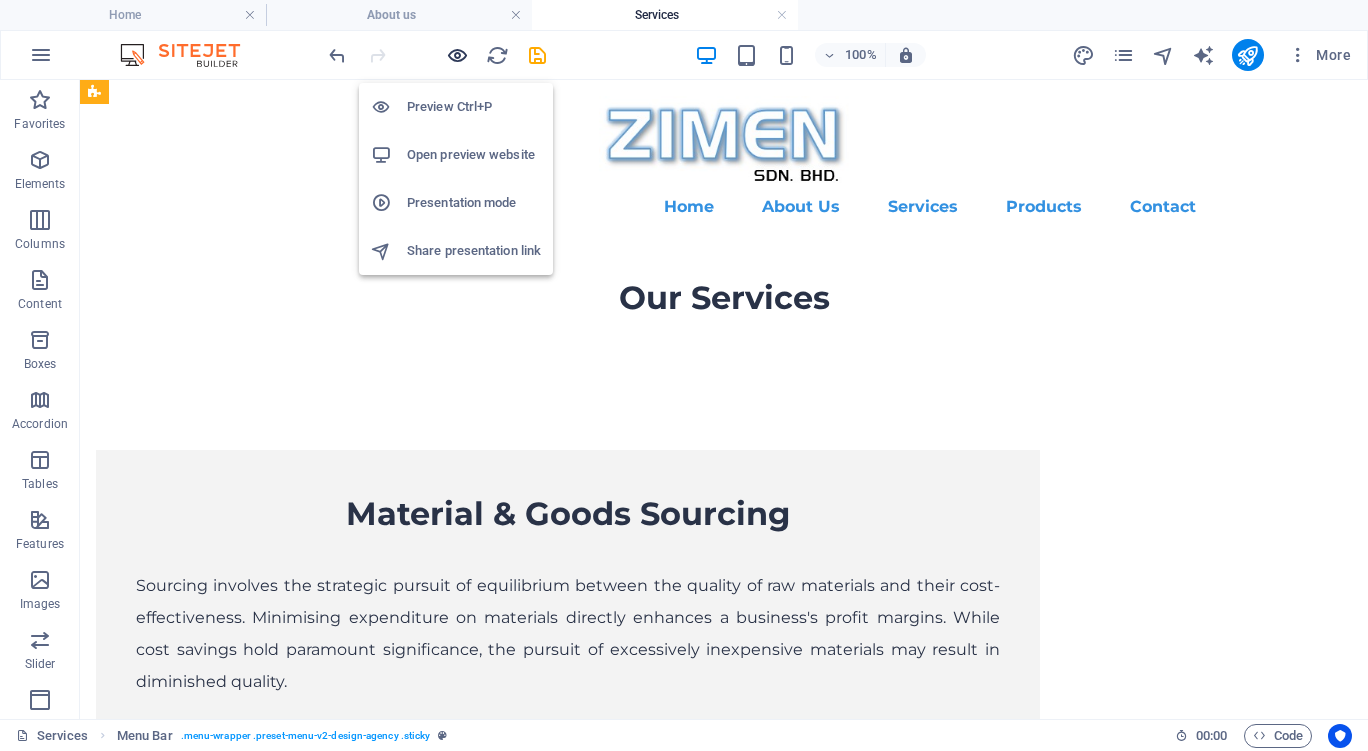 click at bounding box center [457, 55] 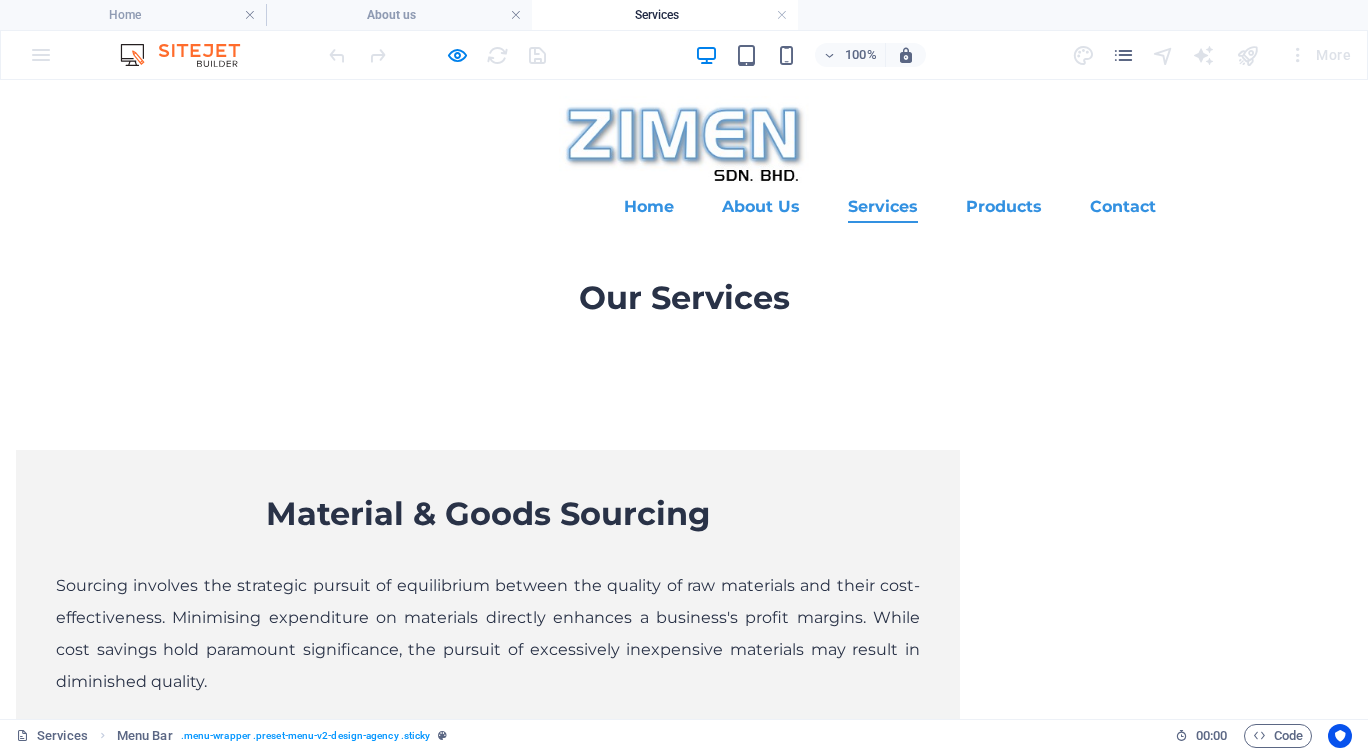 click on "Services" at bounding box center [883, 207] 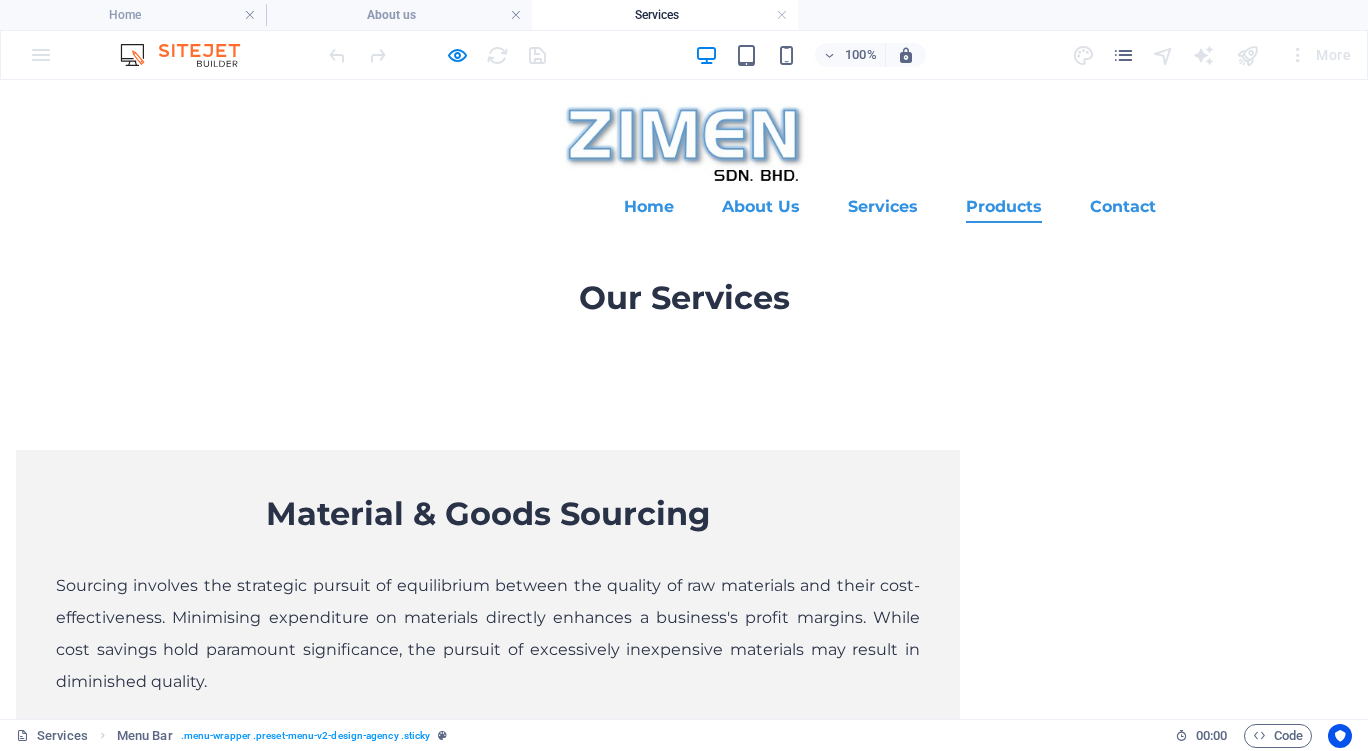 click on "Products" at bounding box center (1004, 207) 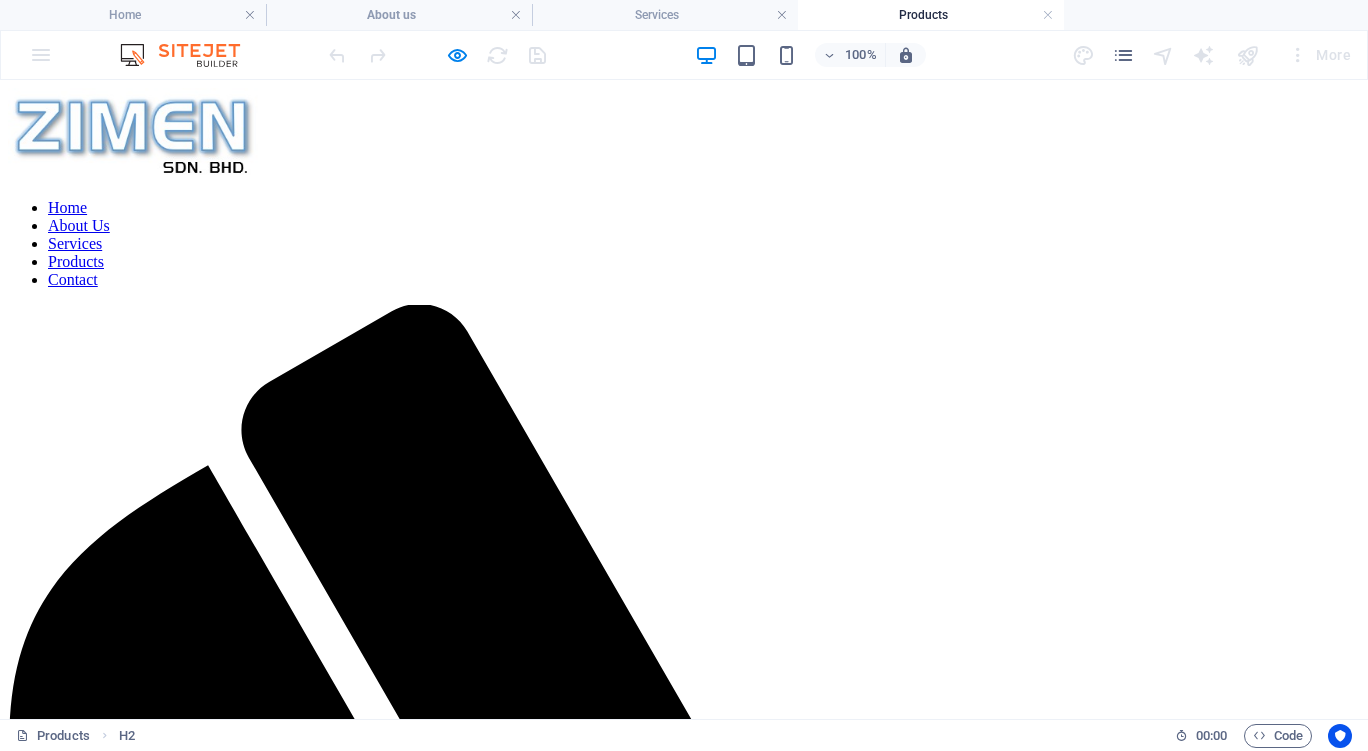 scroll, scrollTop: 0, scrollLeft: 0, axis: both 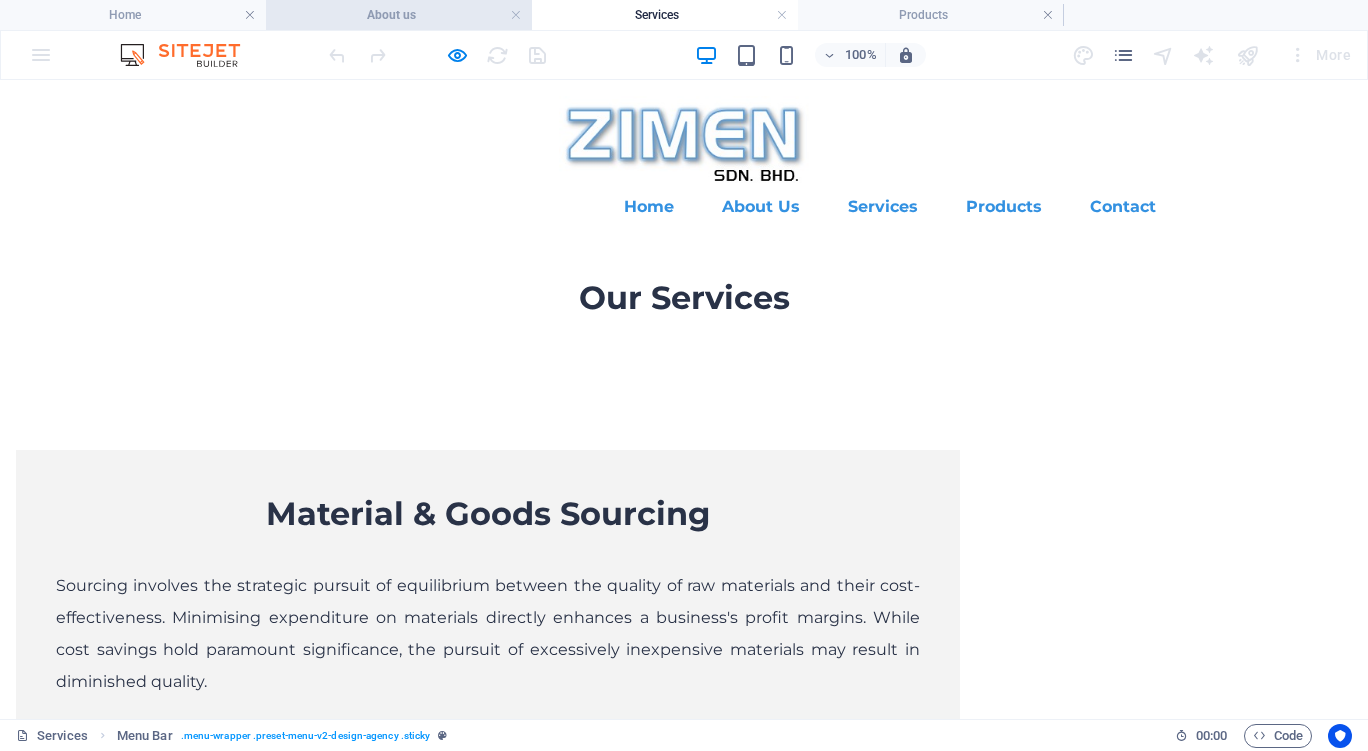 click on "About us" at bounding box center (399, 15) 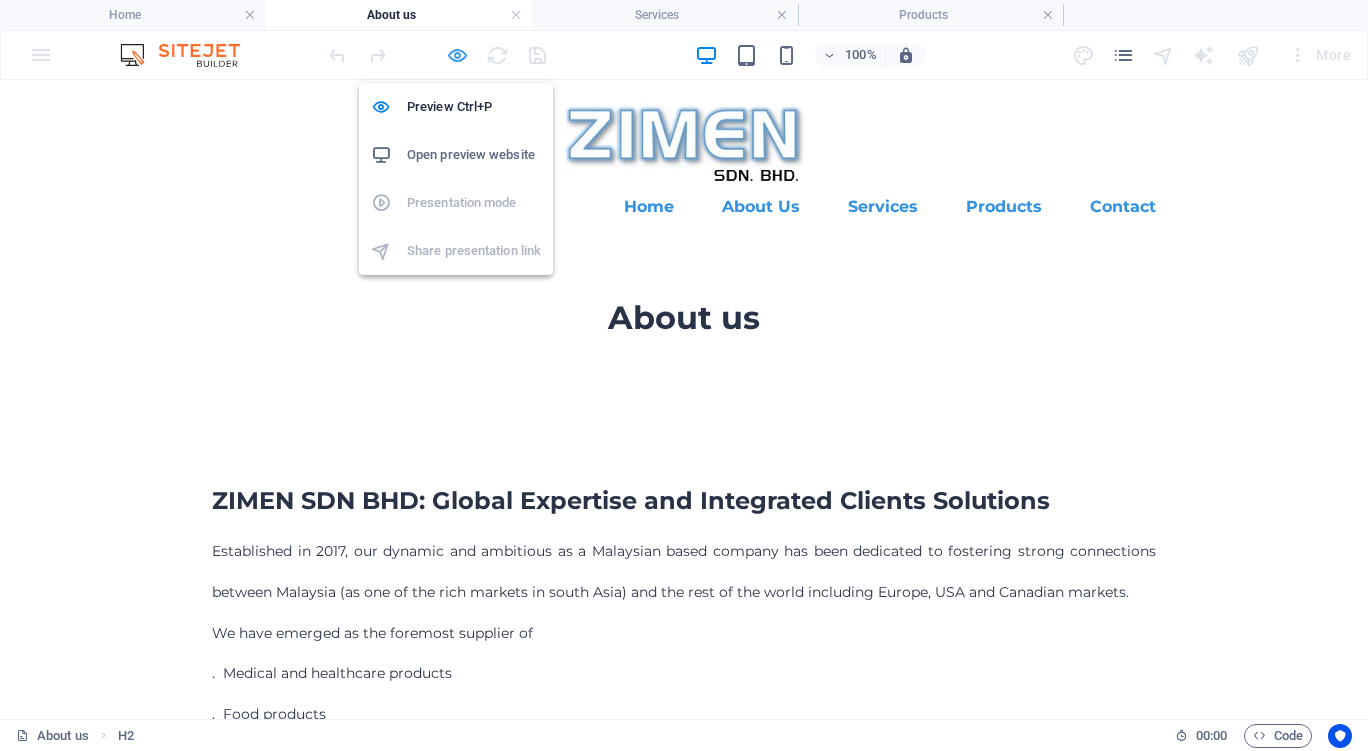 click at bounding box center [457, 55] 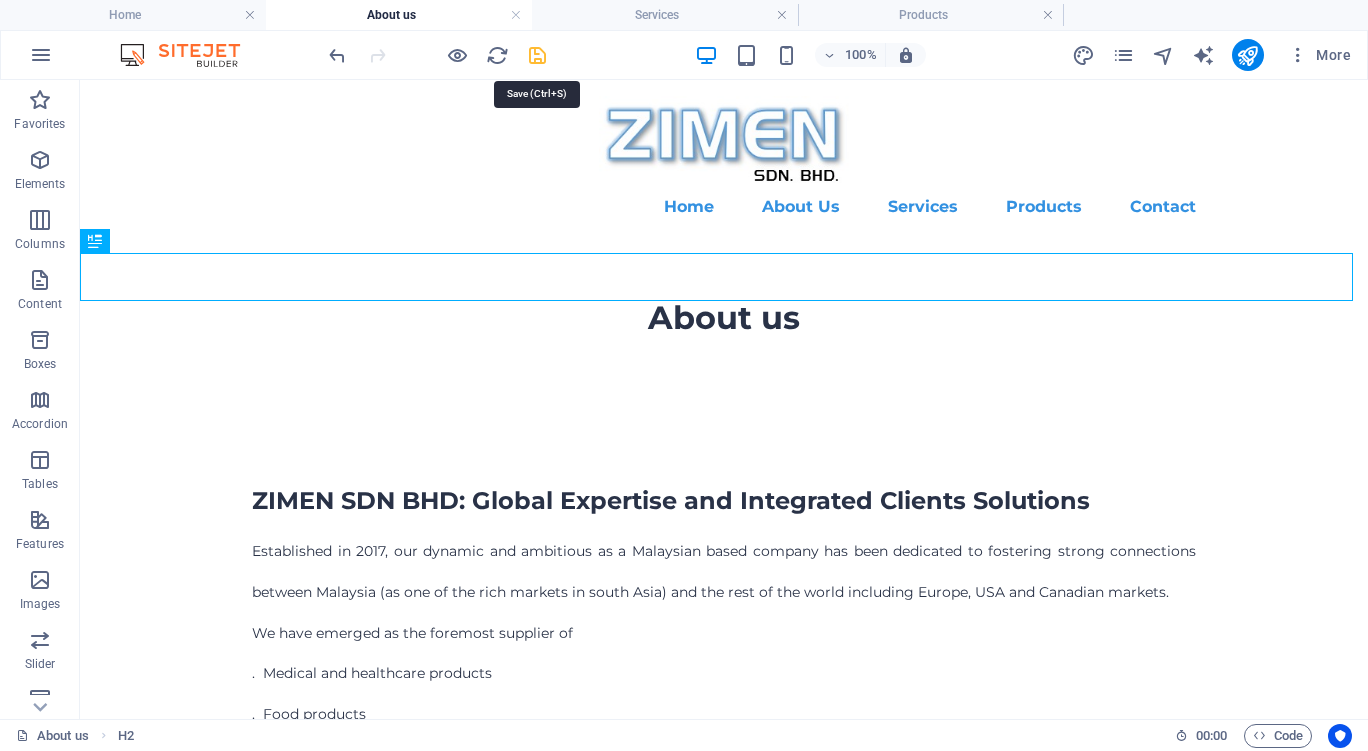 click at bounding box center [537, 55] 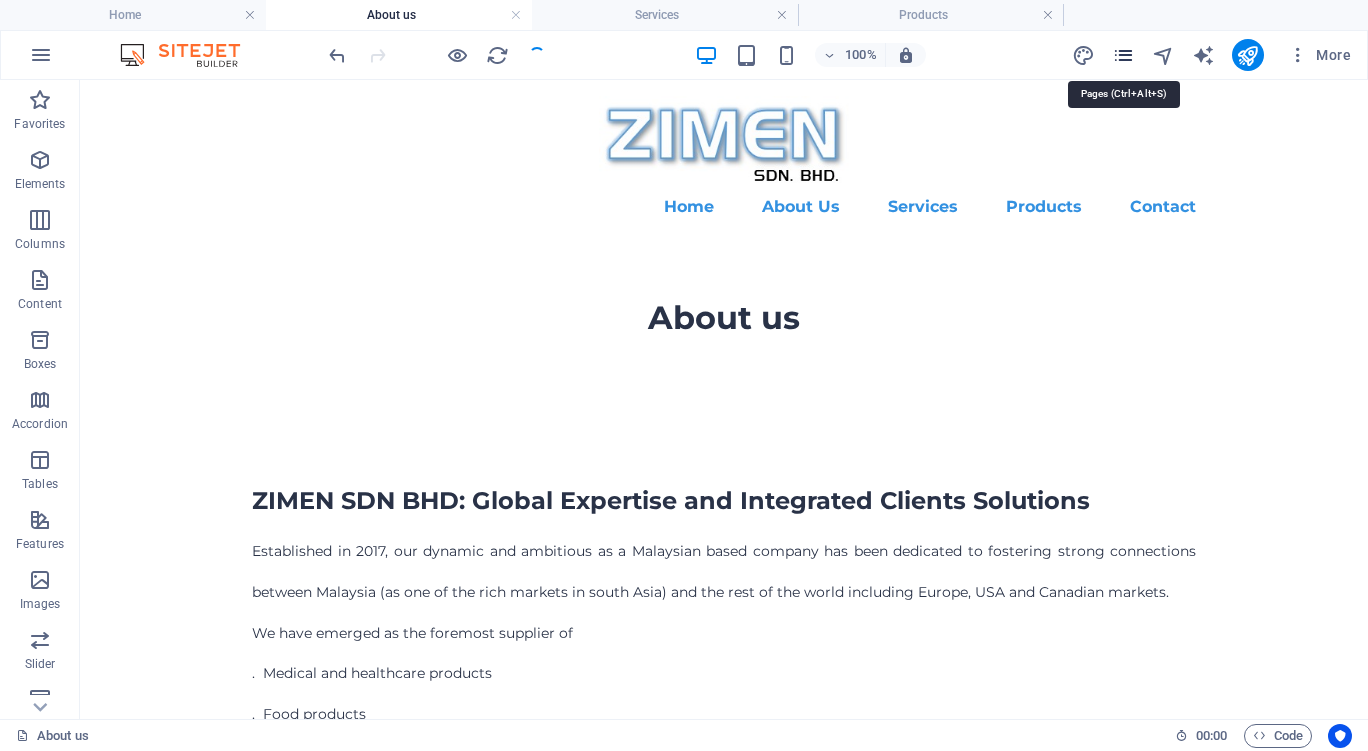 click at bounding box center (1123, 55) 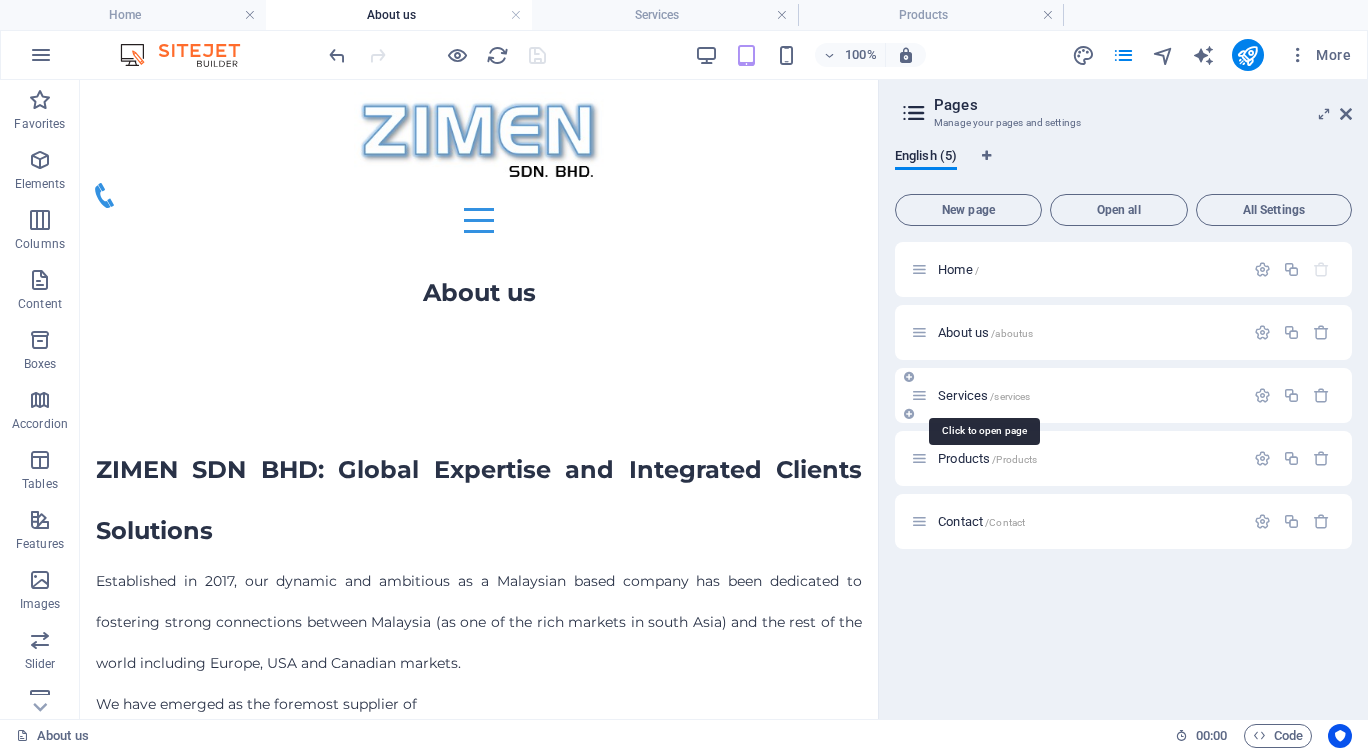 click on "Services /services" at bounding box center (984, 395) 